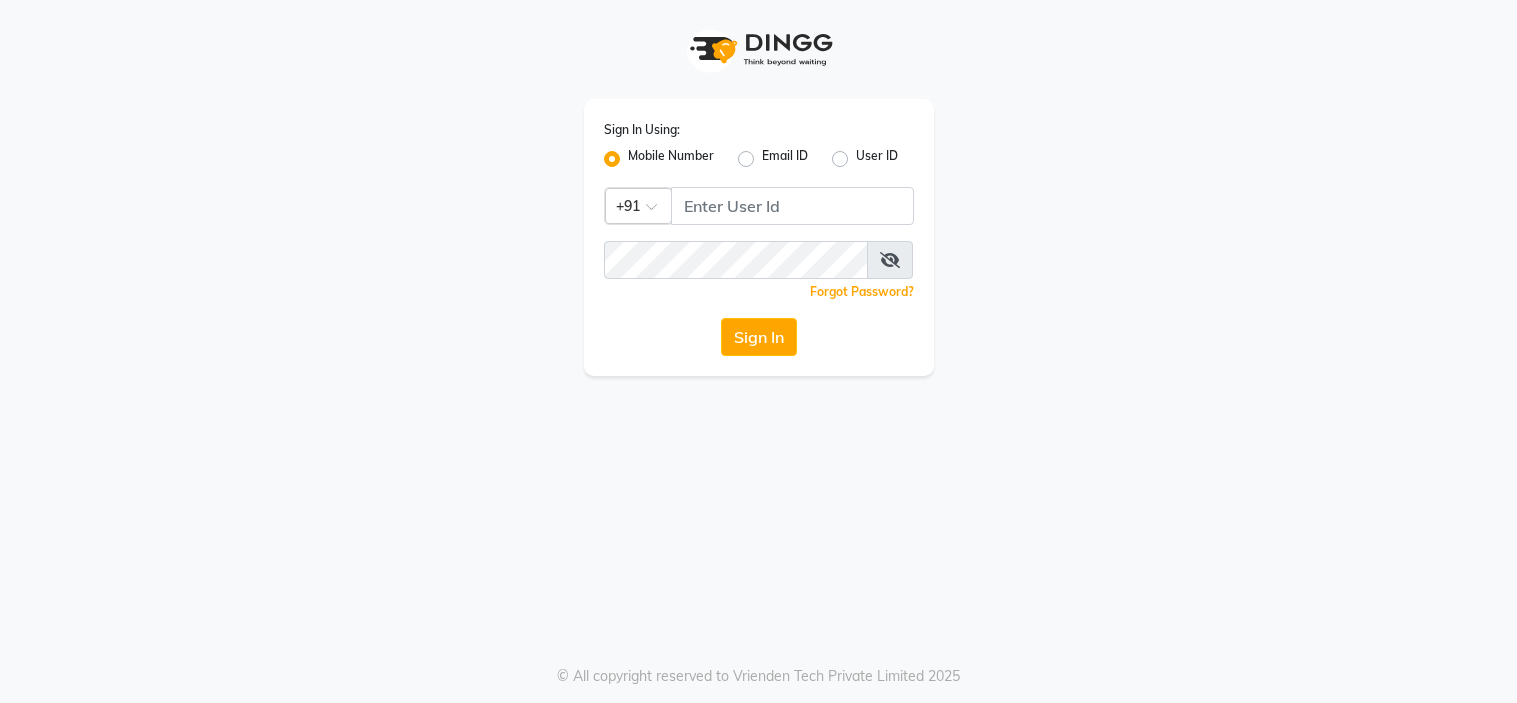 scroll, scrollTop: 0, scrollLeft: 0, axis: both 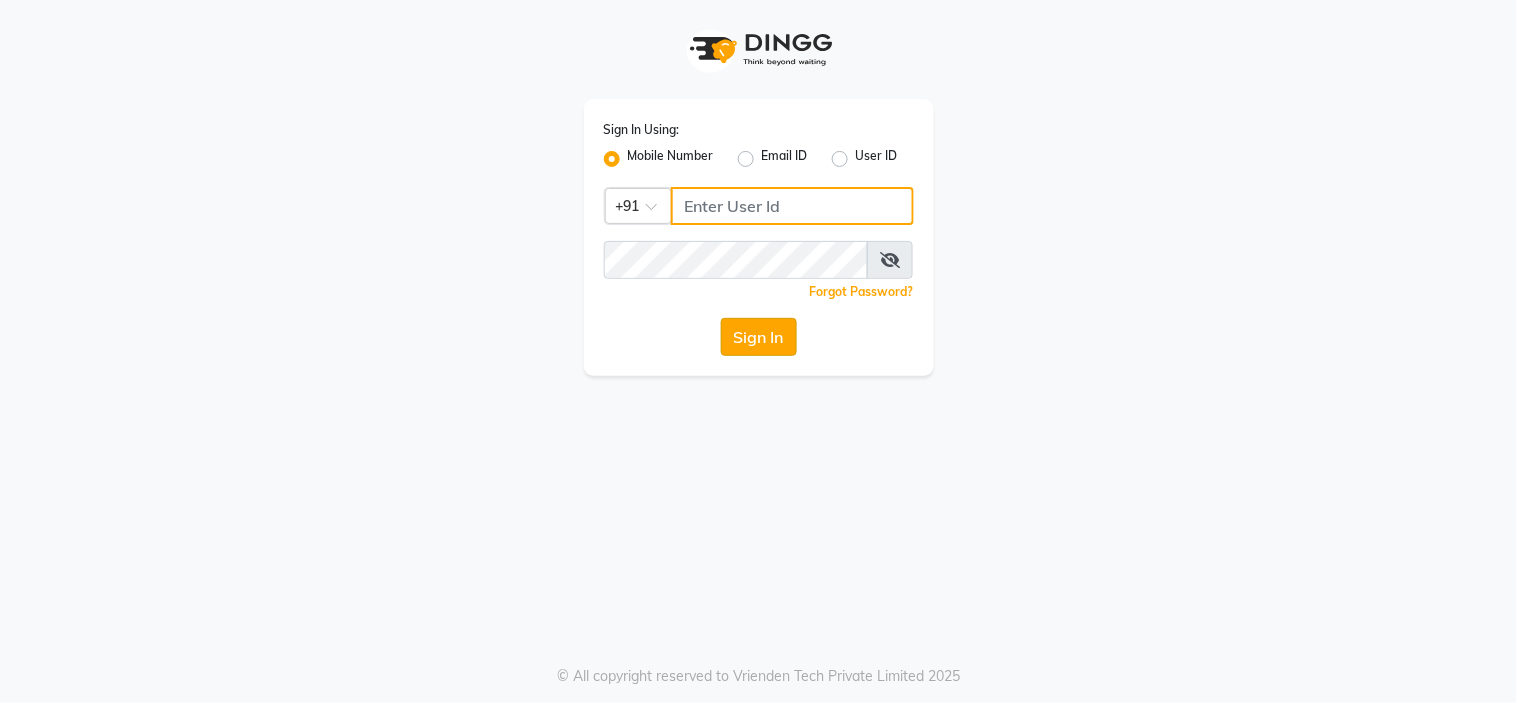 type on "8999659395" 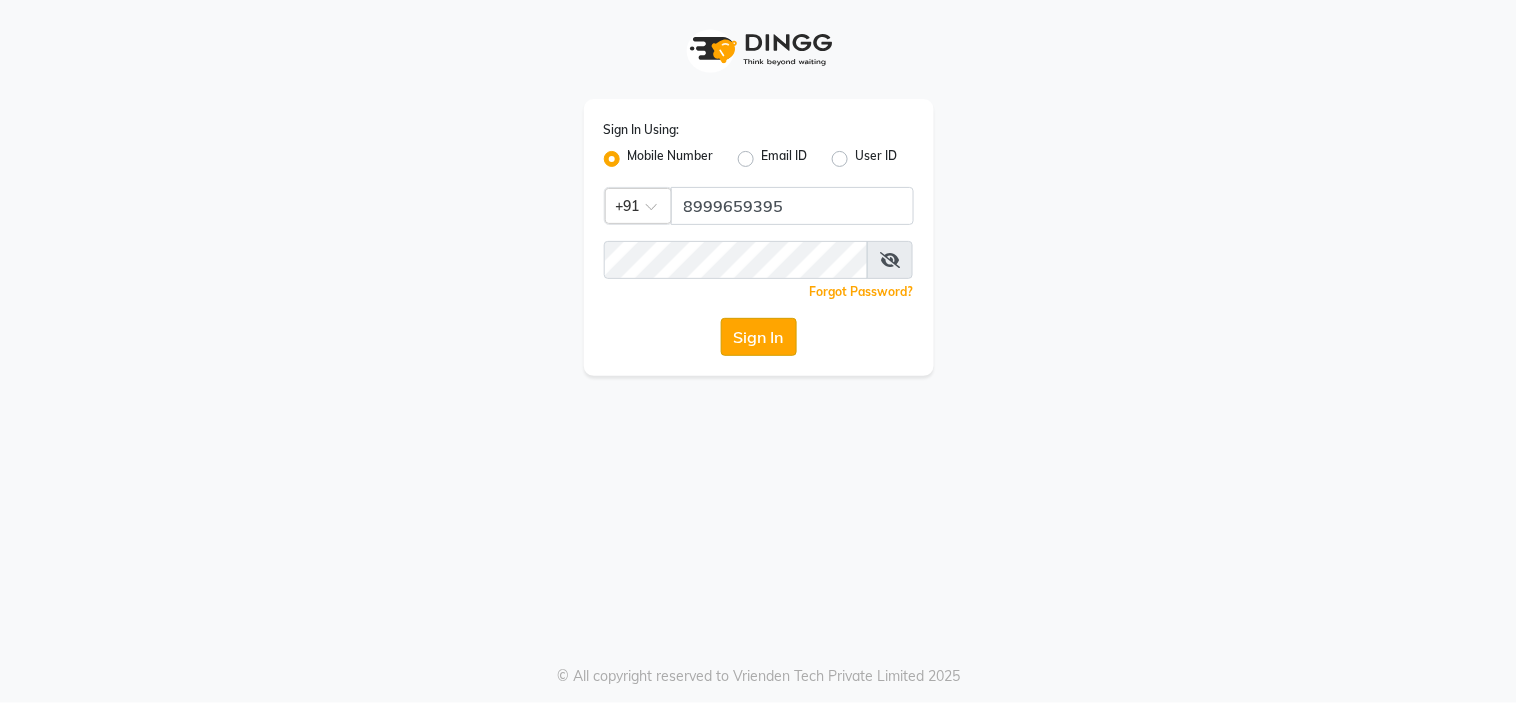 click on "Sign In" 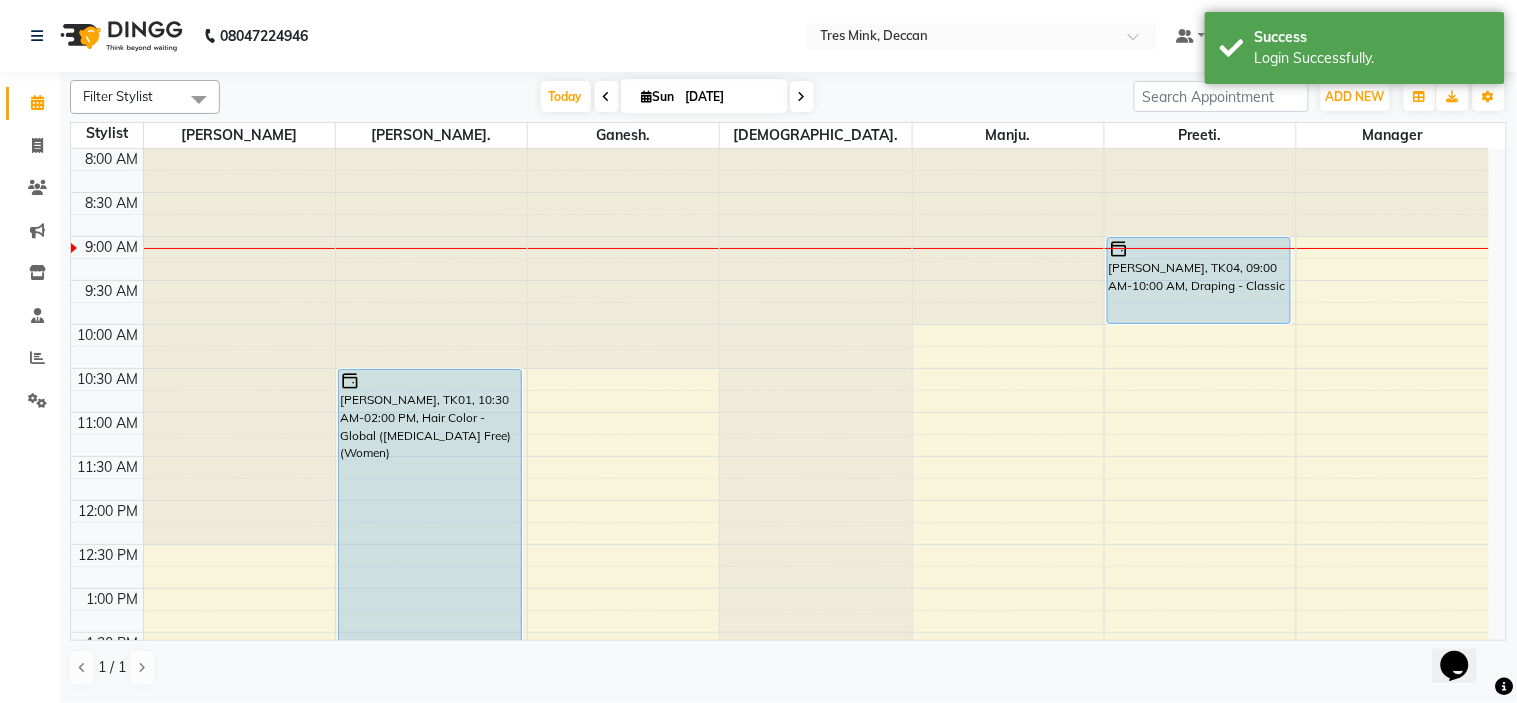 scroll, scrollTop: 0, scrollLeft: 0, axis: both 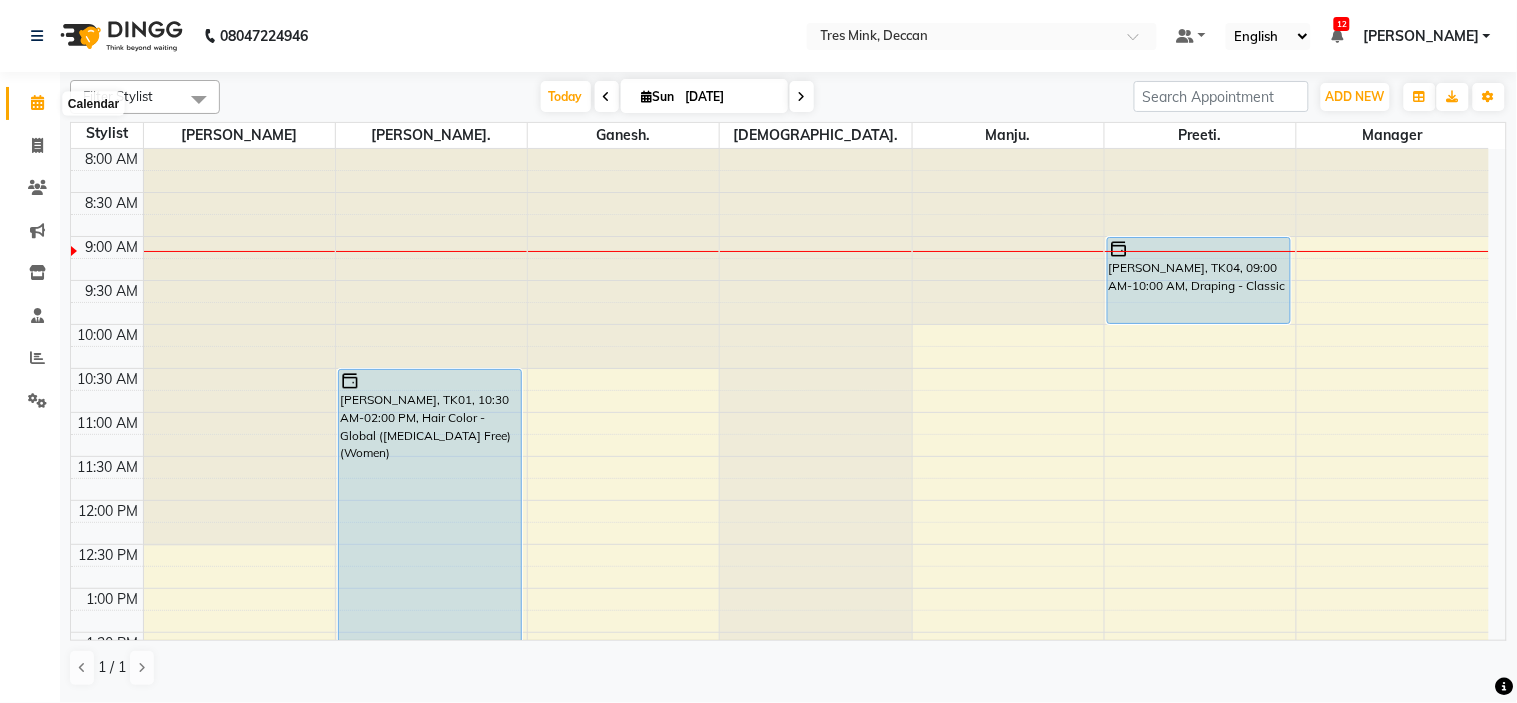 click 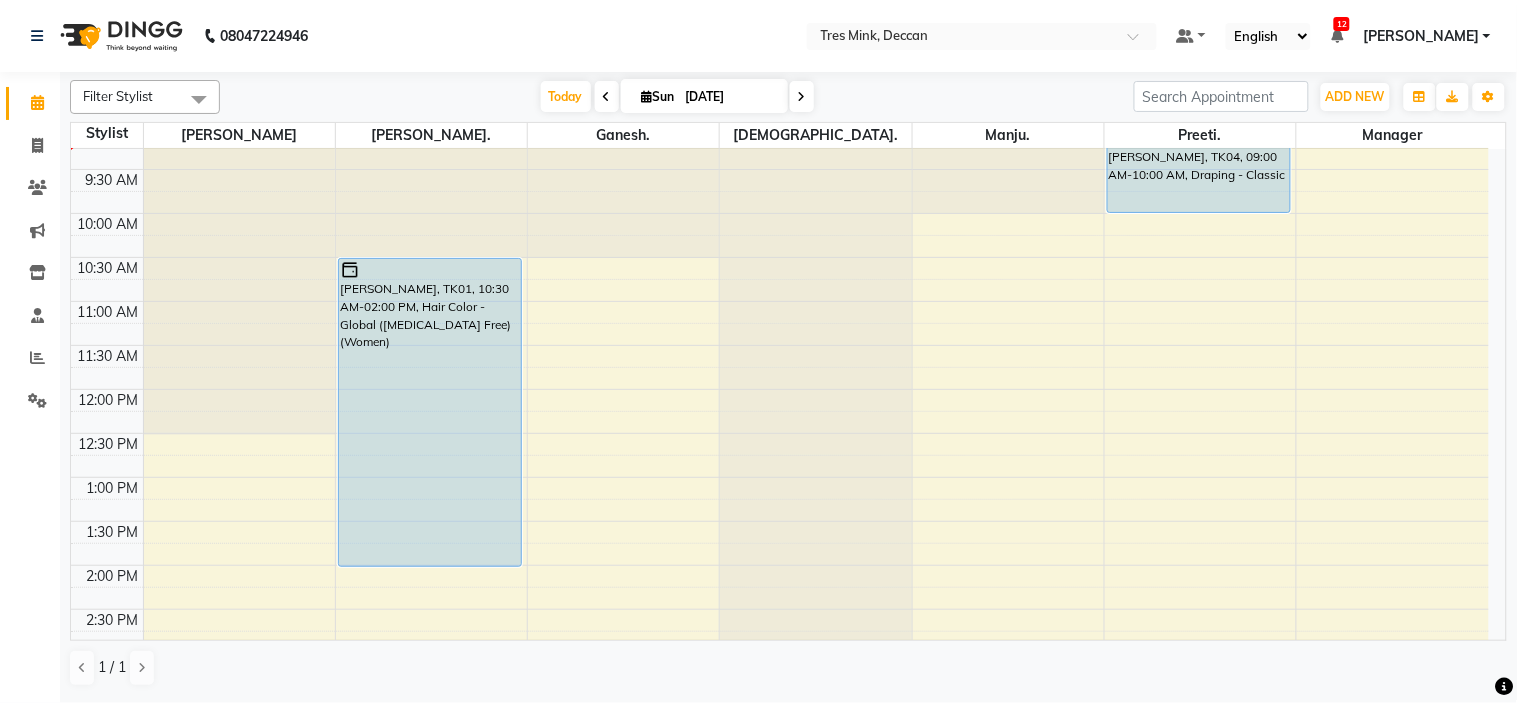 scroll, scrollTop: 0, scrollLeft: 0, axis: both 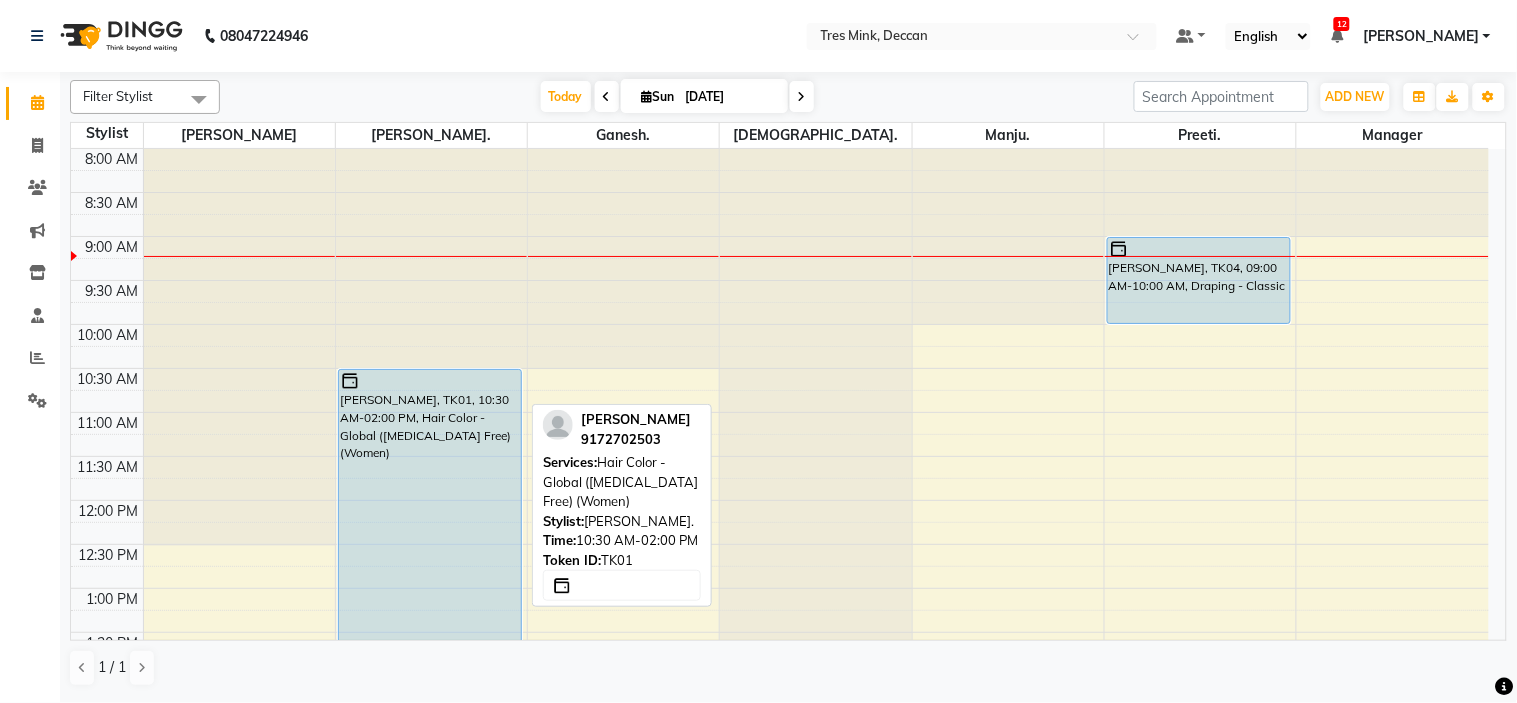 click at bounding box center [430, 381] 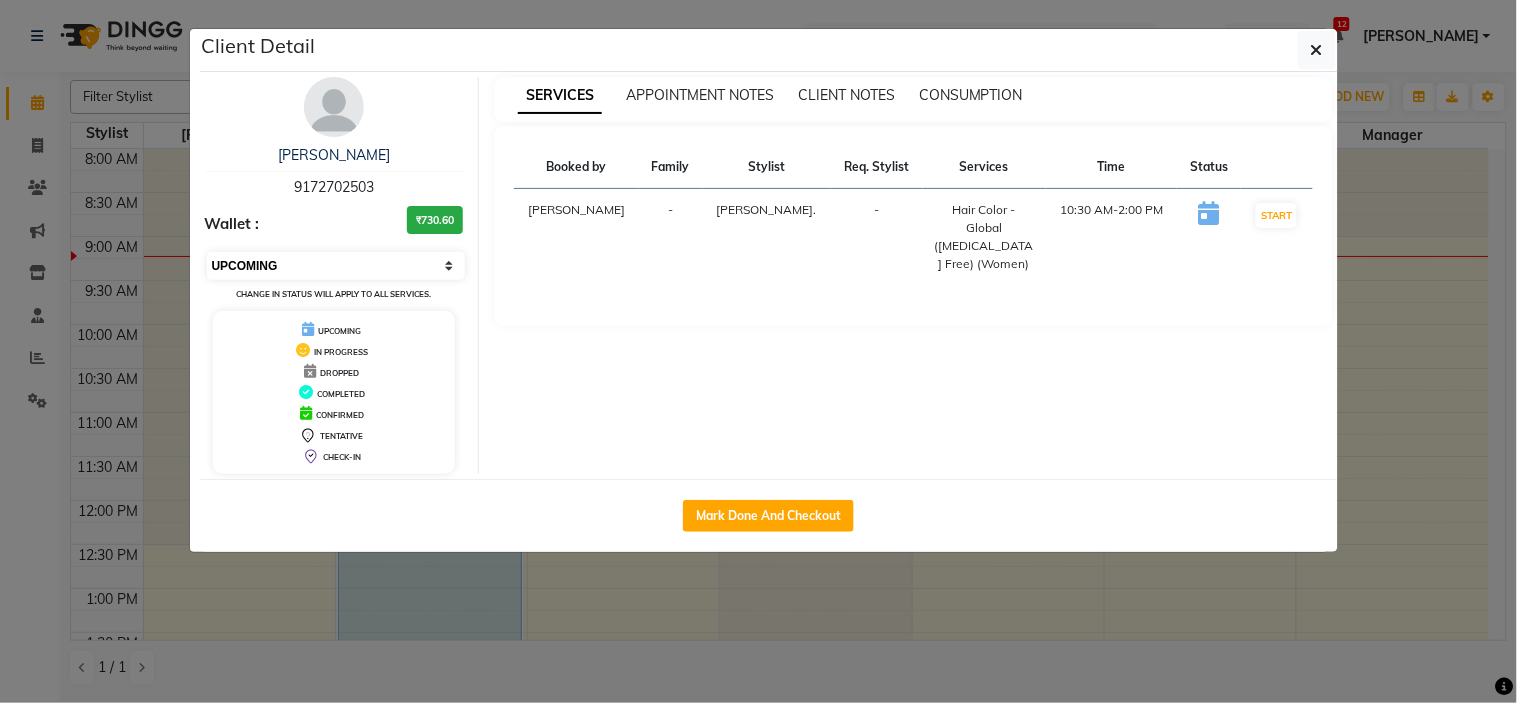click on "Select IN SERVICE CONFIRMED TENTATIVE CHECK IN MARK DONE DROPPED UPCOMING" at bounding box center [336, 266] 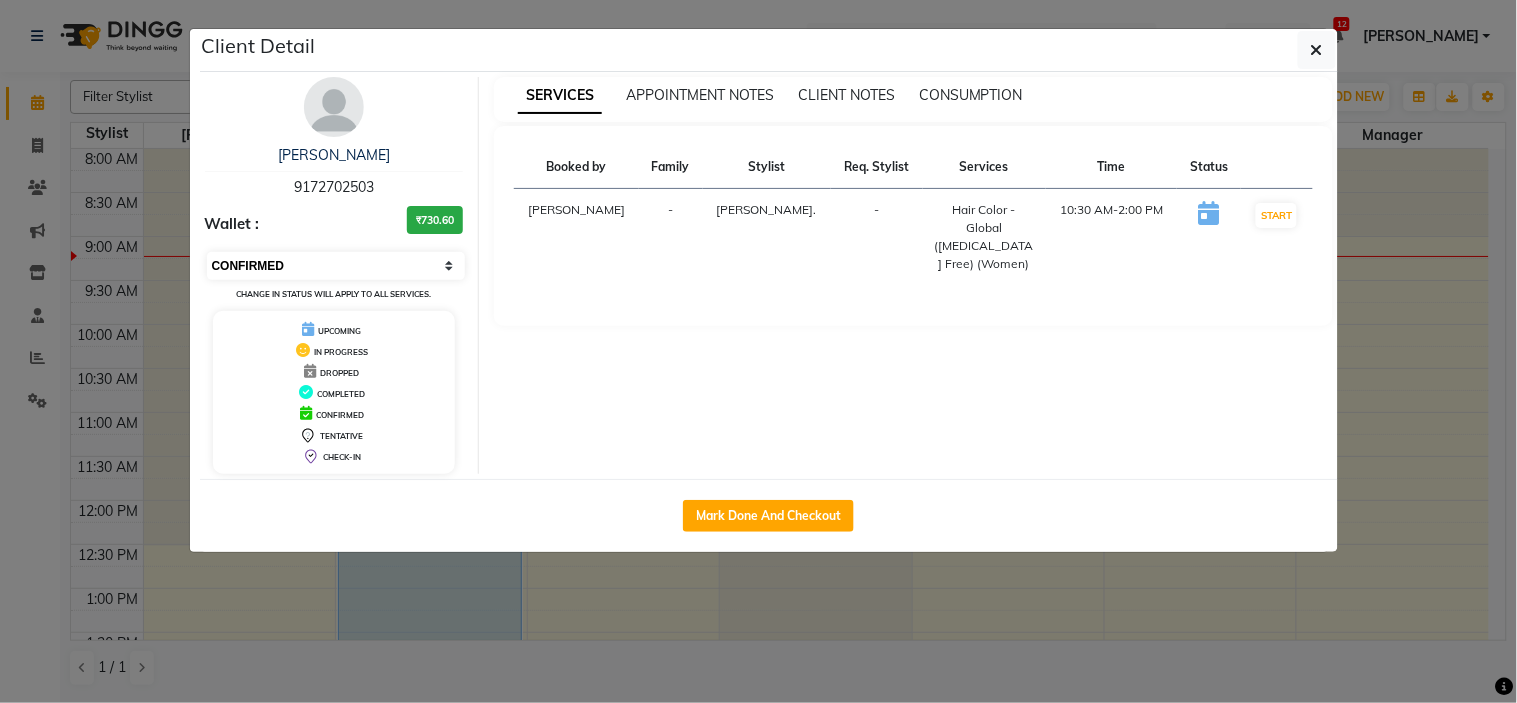 click on "Select IN SERVICE CONFIRMED TENTATIVE CHECK IN MARK DONE DROPPED UPCOMING" at bounding box center (336, 266) 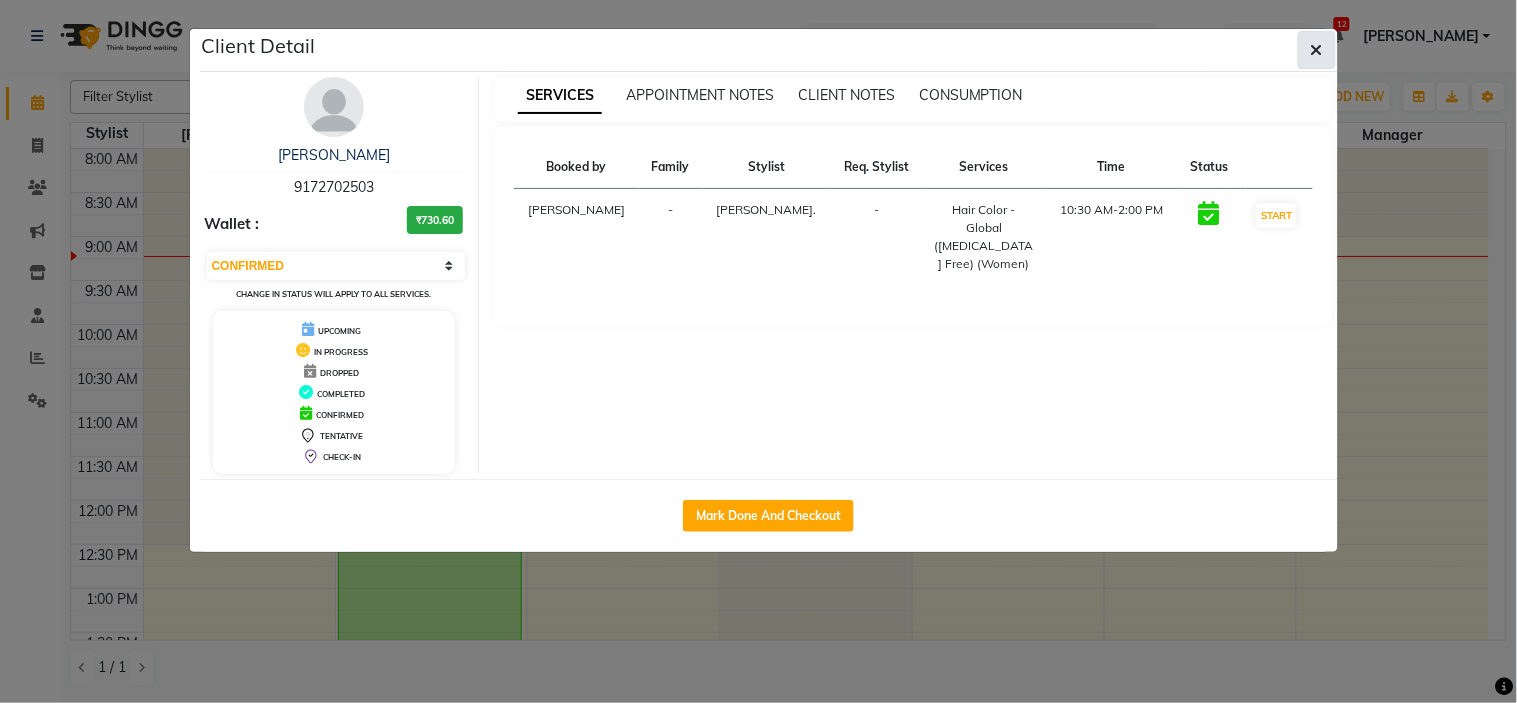 click 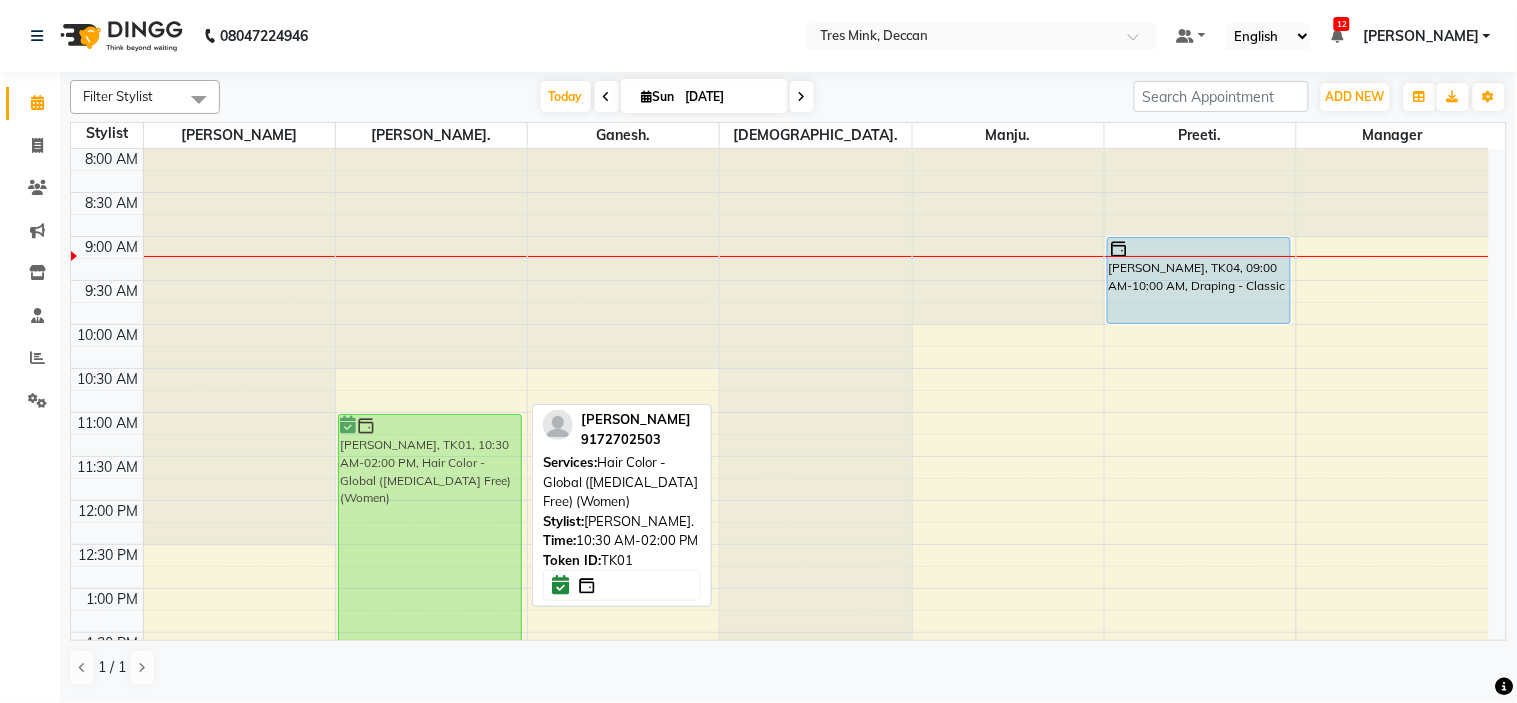 drag, startPoint x: 407, startPoint y: 387, endPoint x: 393, endPoint y: 424, distance: 39.56008 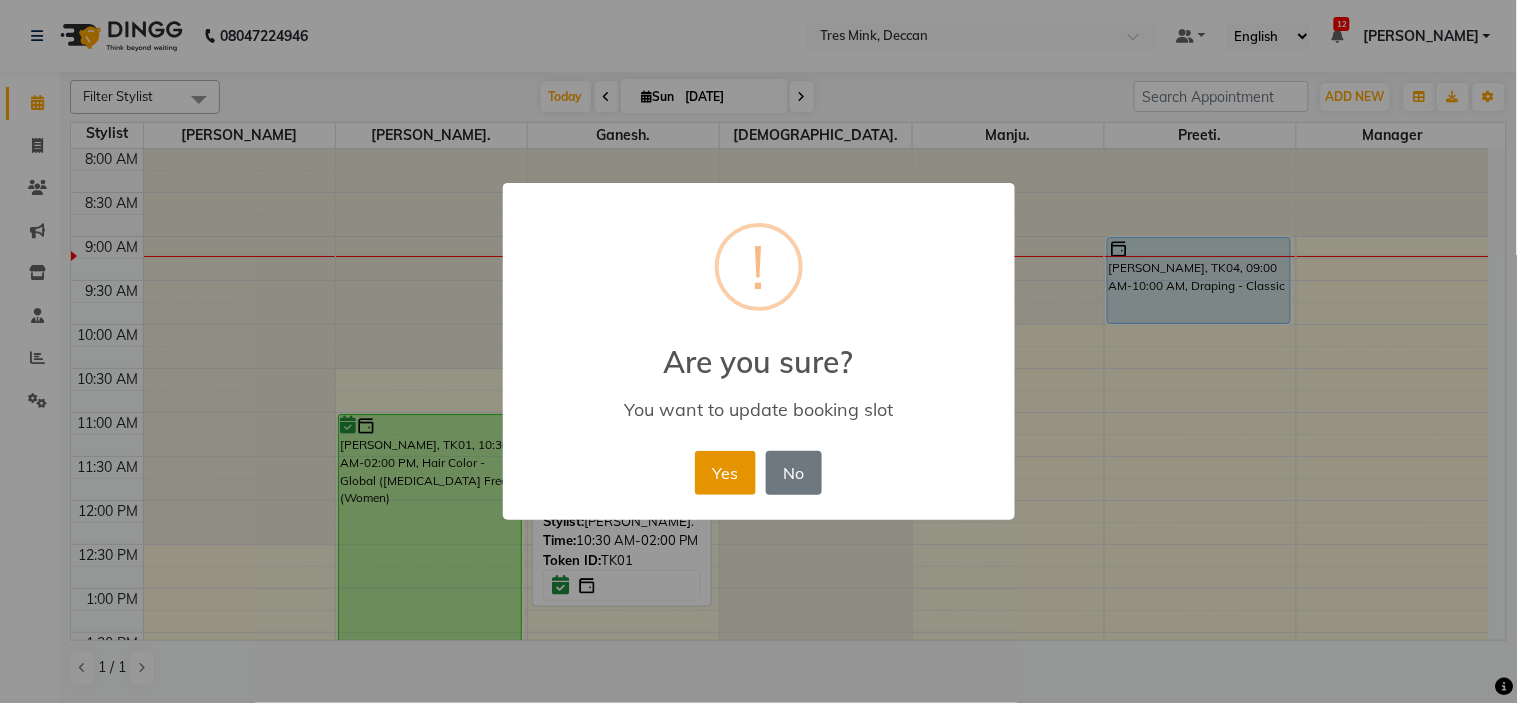 click on "Yes" at bounding box center (725, 473) 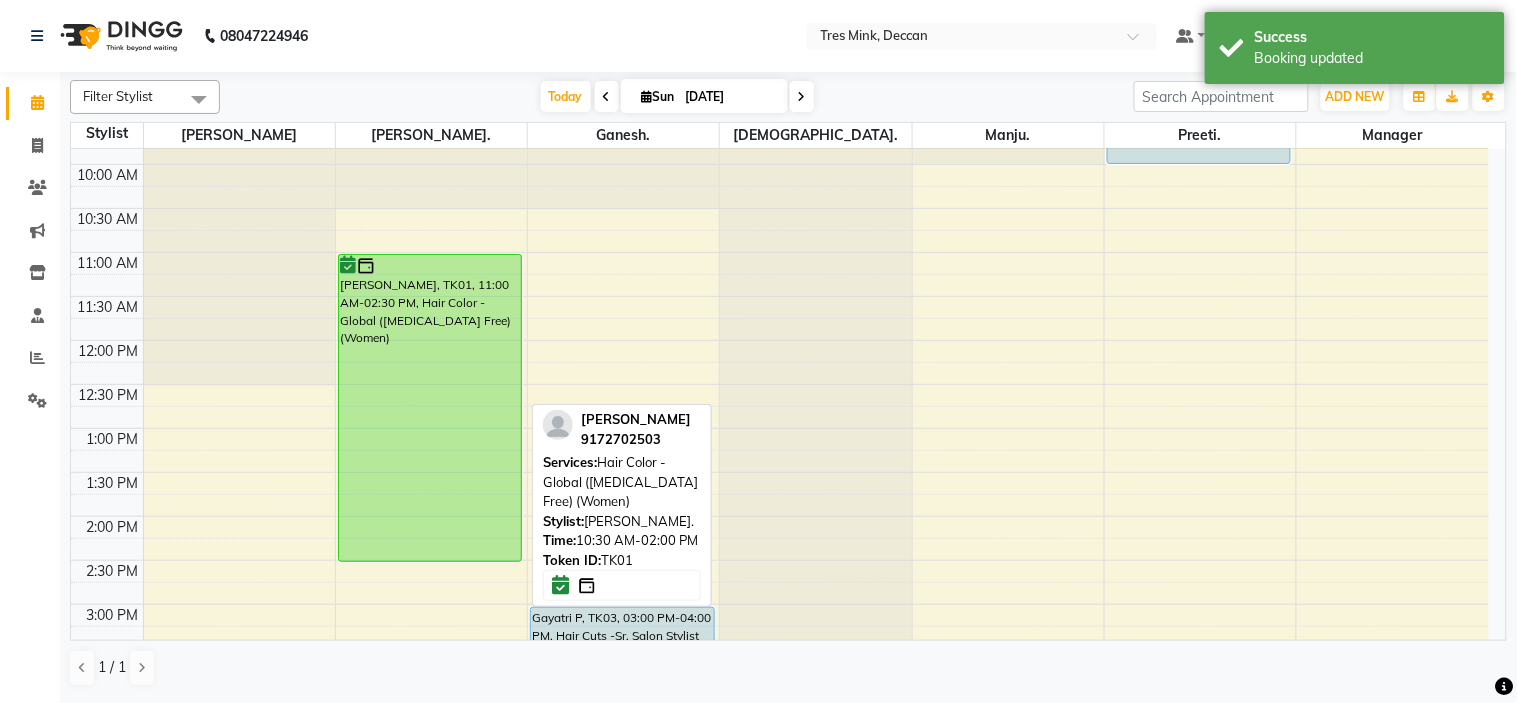 scroll, scrollTop: 111, scrollLeft: 0, axis: vertical 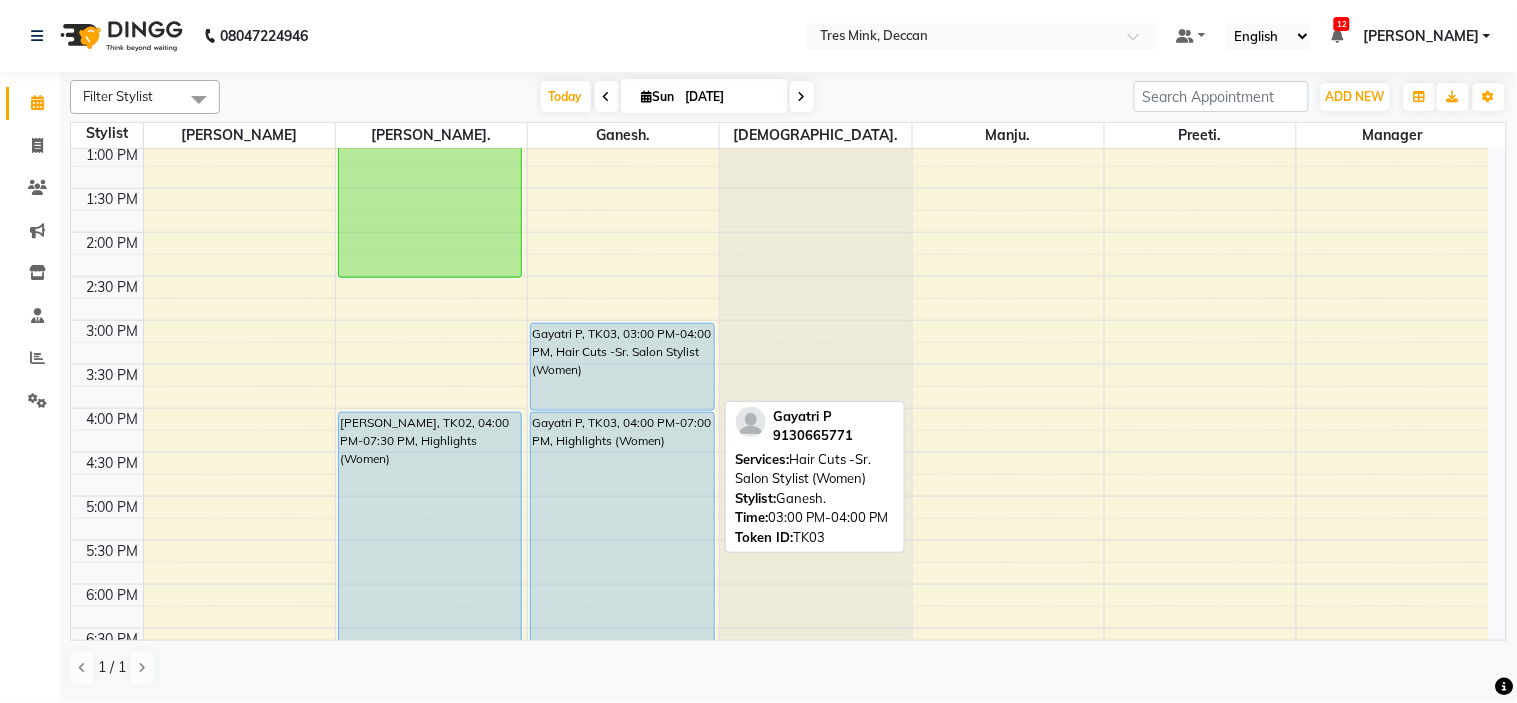 click on "Gayatri P, TK03, 03:00 PM-04:00 PM, Hair Cuts -Sr. Salon Stylist (Women)" at bounding box center (622, 367) 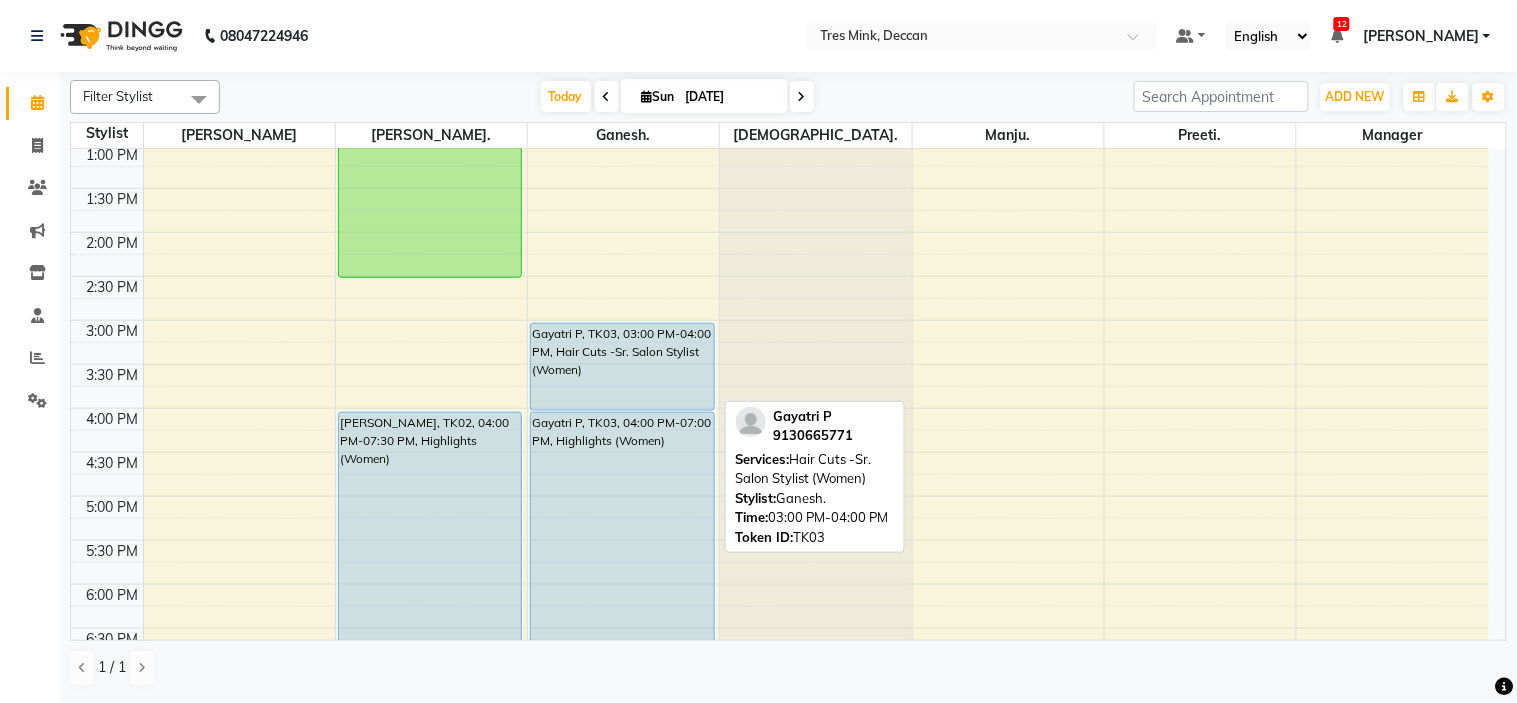 click on "Gayatri P, TK03, 03:00 PM-04:00 PM, Hair Cuts -Sr. Salon Stylist (Women)" at bounding box center [622, 367] 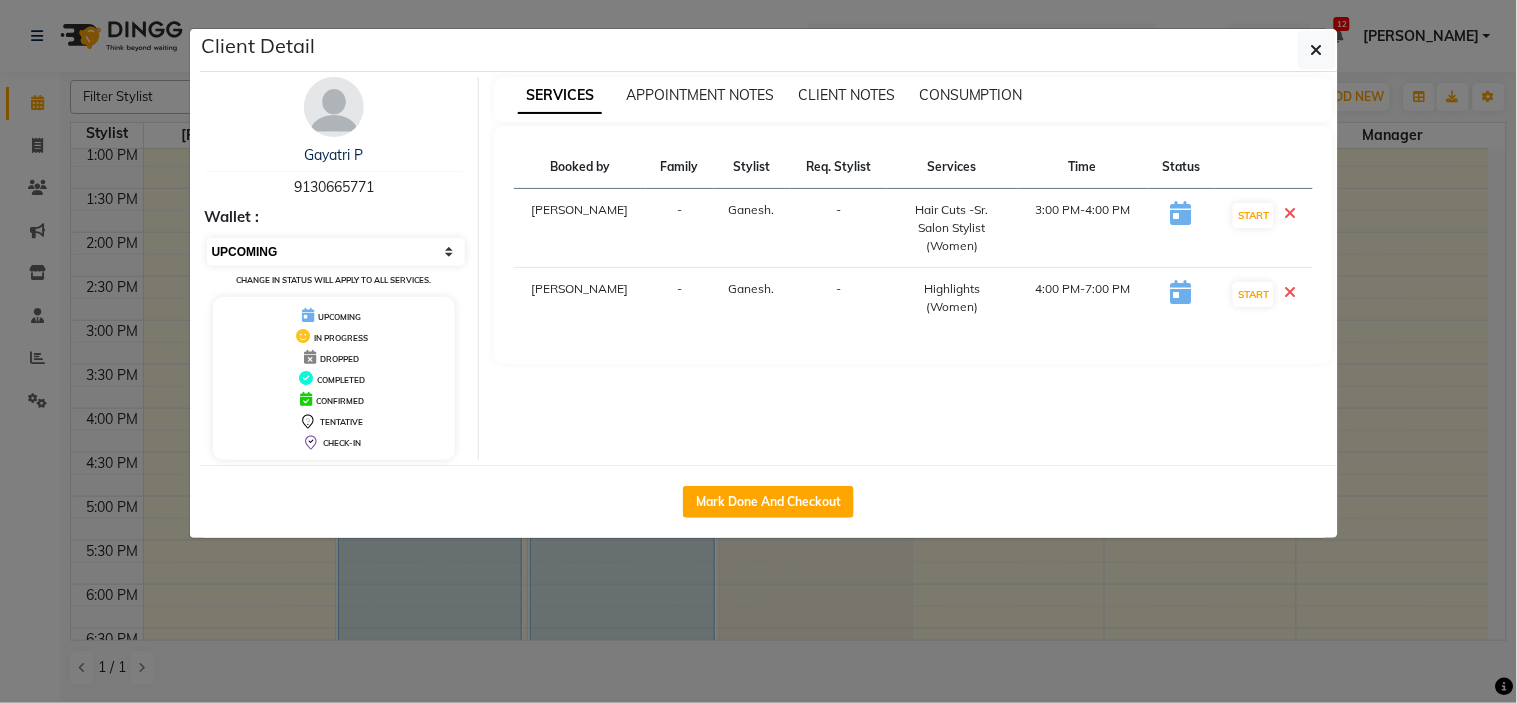click on "Select IN SERVICE CONFIRMED TENTATIVE CHECK IN MARK DONE DROPPED UPCOMING" at bounding box center [336, 252] 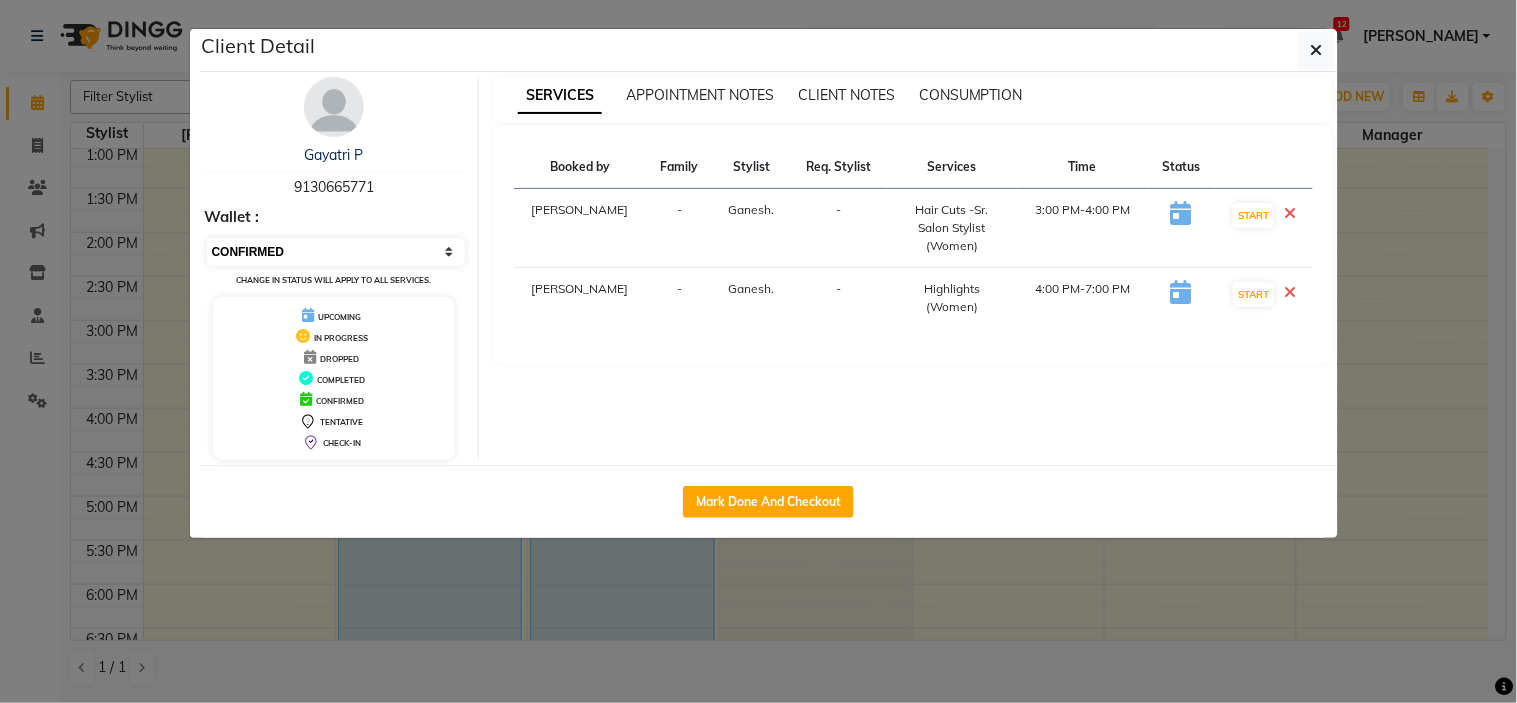 click on "Select IN SERVICE CONFIRMED TENTATIVE CHECK IN MARK DONE DROPPED UPCOMING" at bounding box center (336, 252) 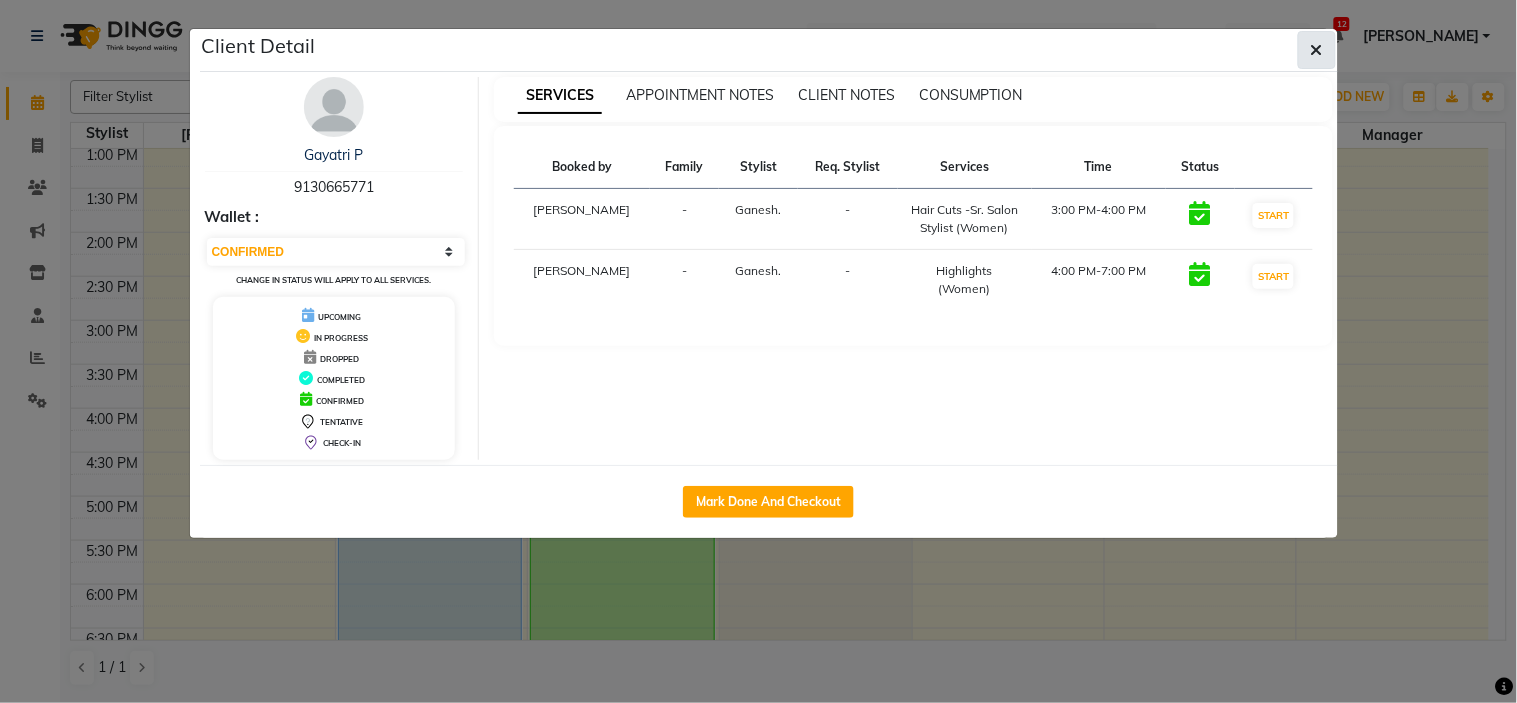 click 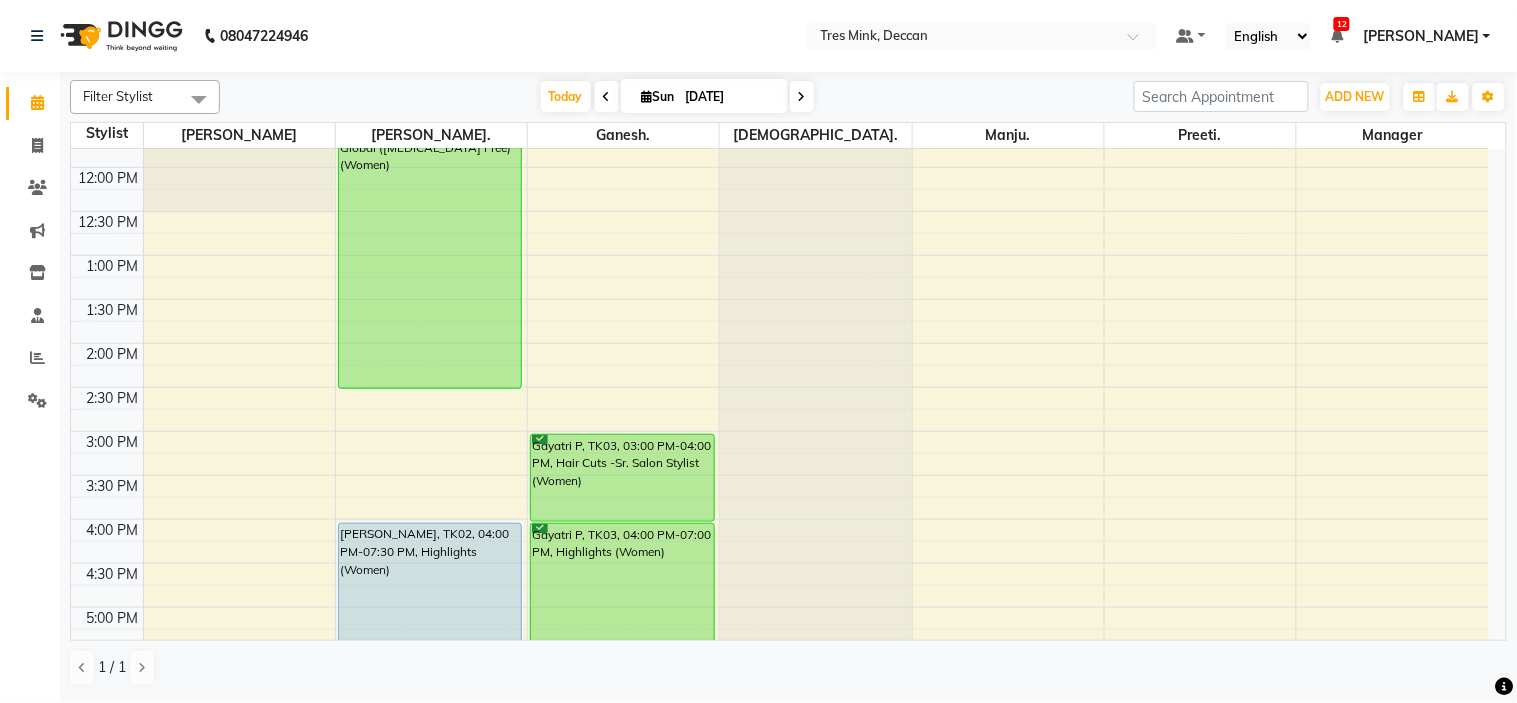 scroll, scrollTop: 0, scrollLeft: 0, axis: both 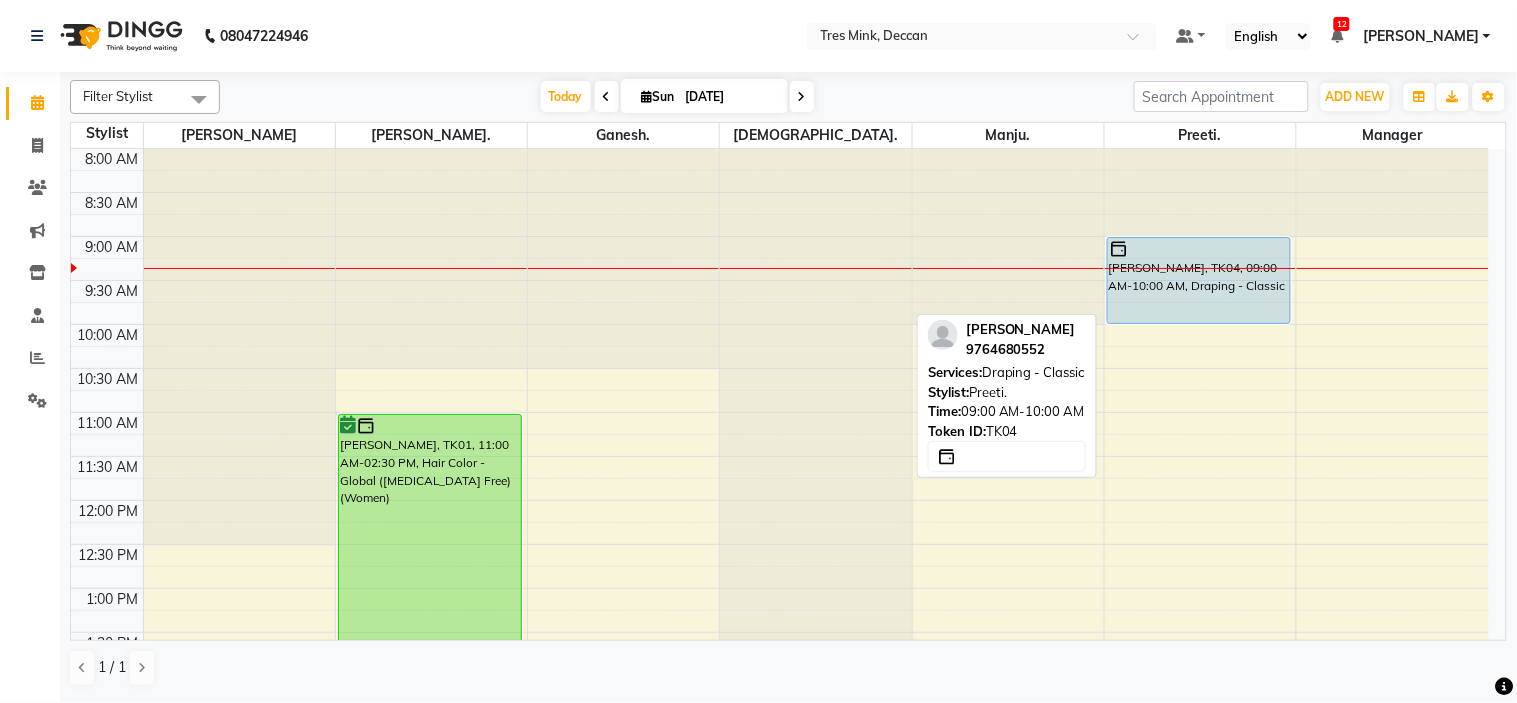 click at bounding box center [1199, 249] 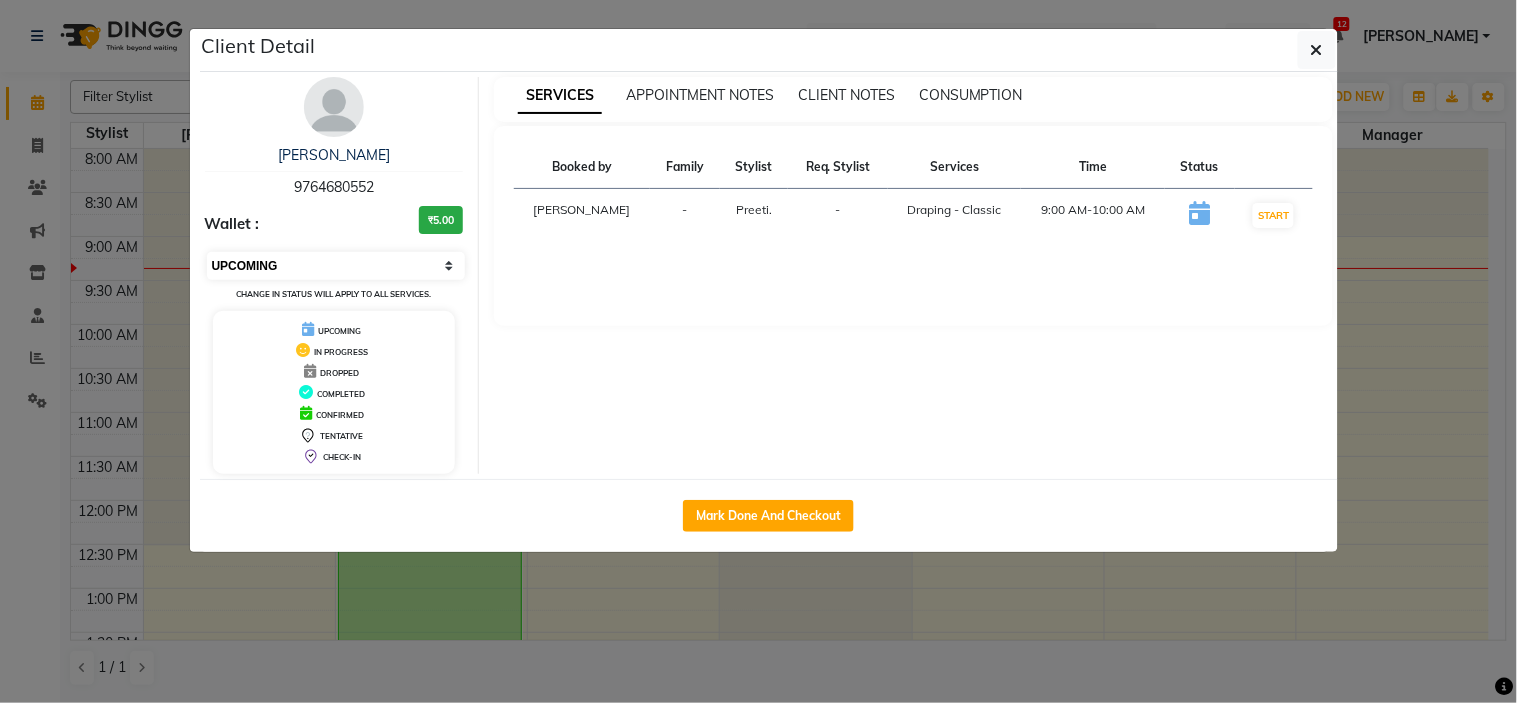 click on "Select IN SERVICE CONFIRMED TENTATIVE CHECK IN MARK DONE DROPPED UPCOMING Change in status will apply to all services." at bounding box center [334, 276] 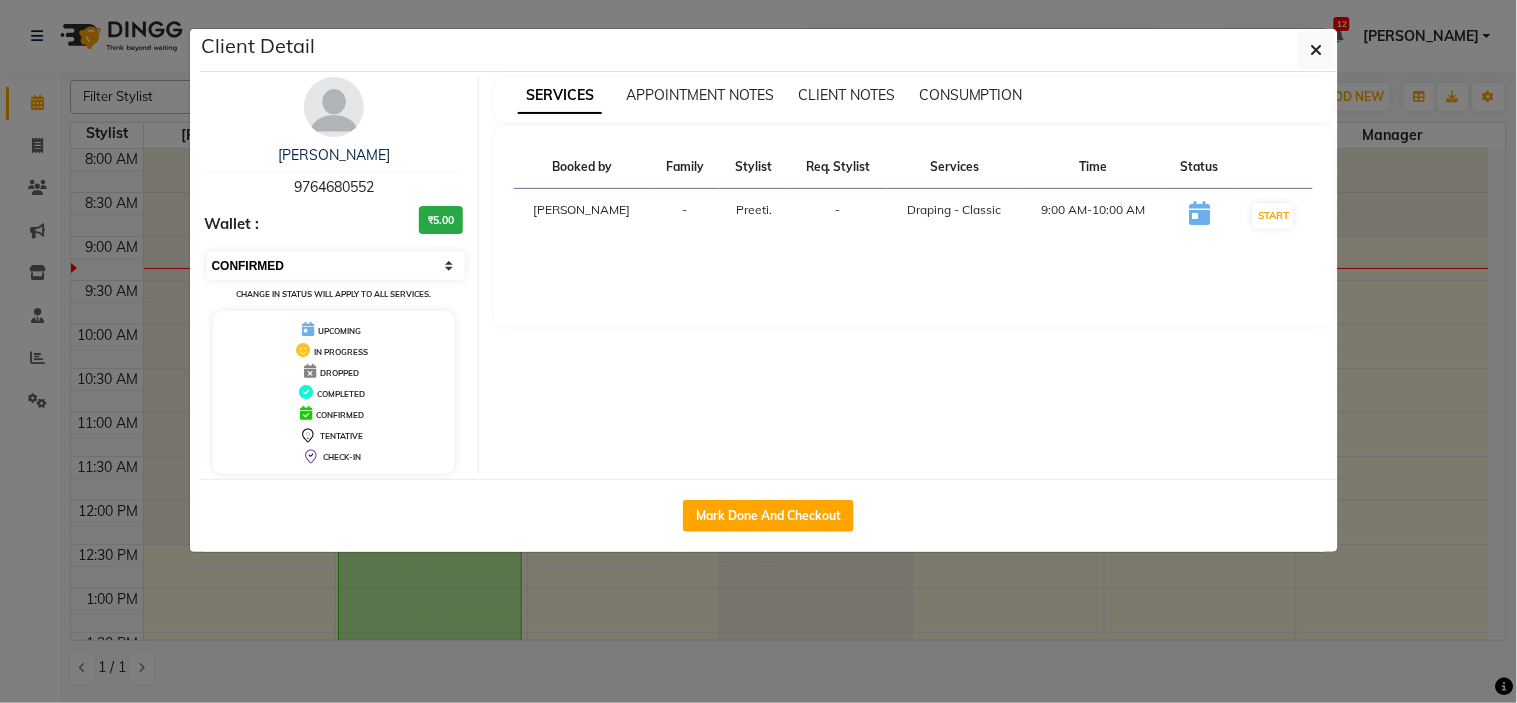 click on "Select IN SERVICE CONFIRMED TENTATIVE CHECK IN MARK DONE DROPPED UPCOMING" at bounding box center [336, 266] 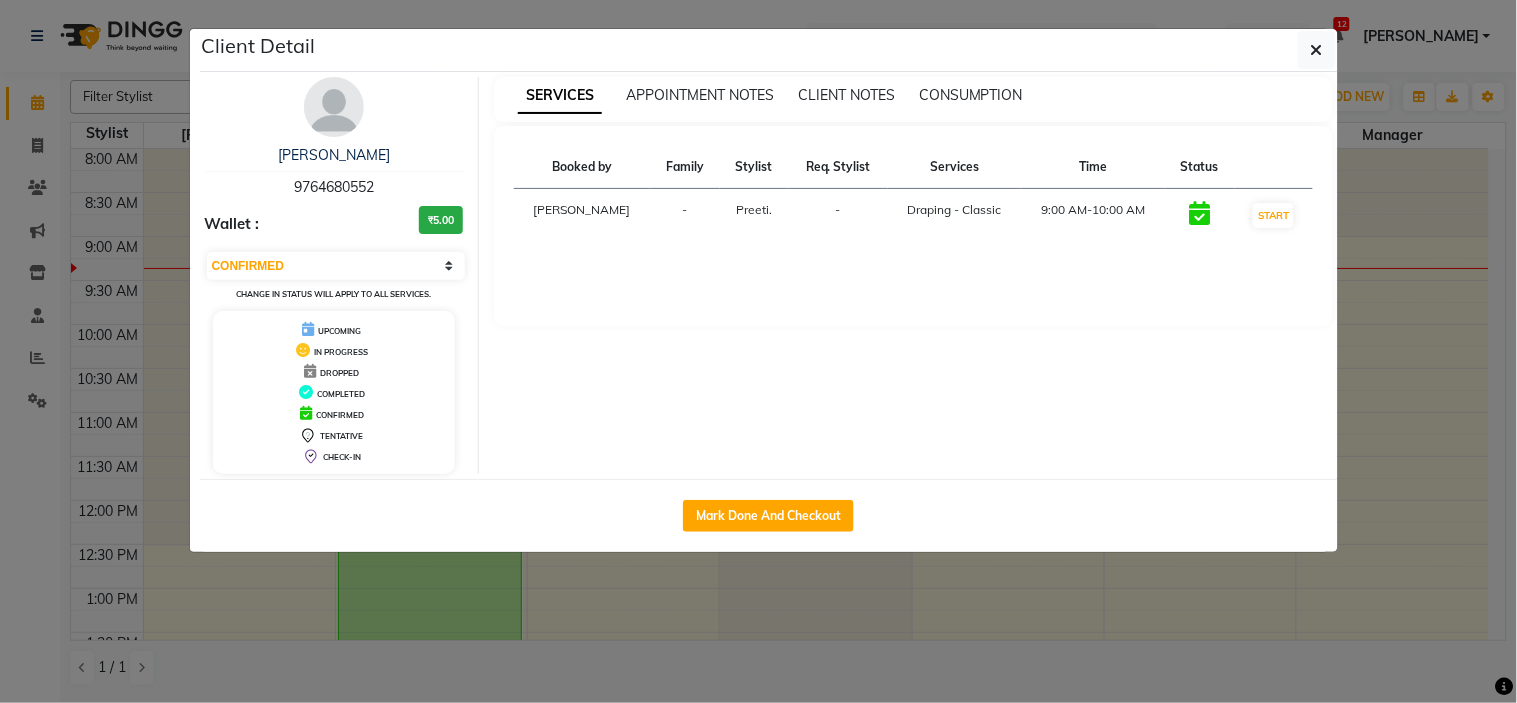 click on "Client Detail  Tulsi Jachak   9764680552 Wallet : ₹5.00 Select IN SERVICE CONFIRMED TENTATIVE CHECK IN MARK DONE DROPPED UPCOMING Change in status will apply to all services. UPCOMING IN PROGRESS DROPPED COMPLETED CONFIRMED TENTATIVE CHECK-IN SERVICES APPOINTMENT NOTES CLIENT NOTES CONSUMPTION Booked by Family Stylist Req. Stylist Services Time Status  Revati Karandikar  - Preeti. -  Draping - Classic   9:00 AM-10:00 AM   START   Mark Done And Checkout" 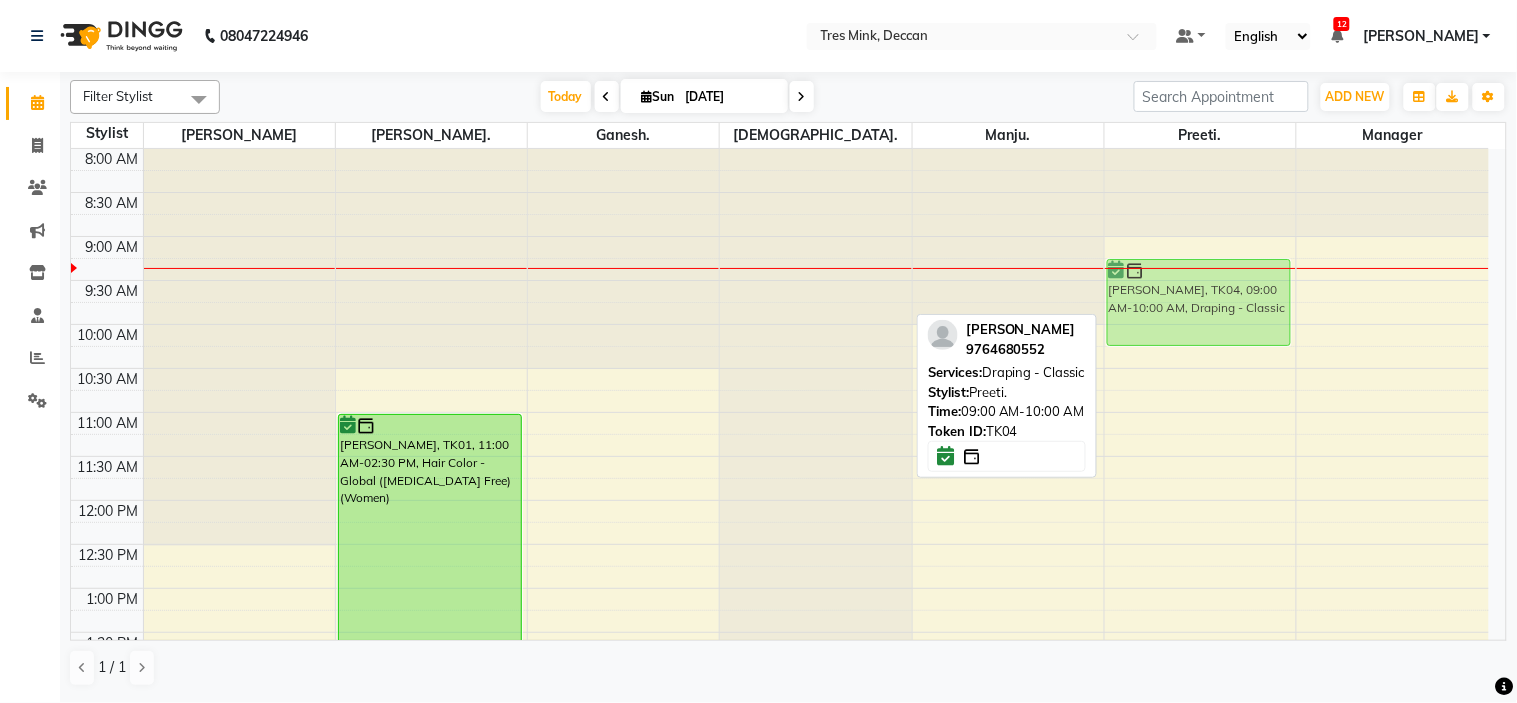 click on "Tulsi Jachak, TK04, 09:00 AM-10:00 AM, Draping - Classic     Tulsi Jachak, TK04, 09:00 AM-10:00 AM, Draping - Classic" at bounding box center [1200, 720] 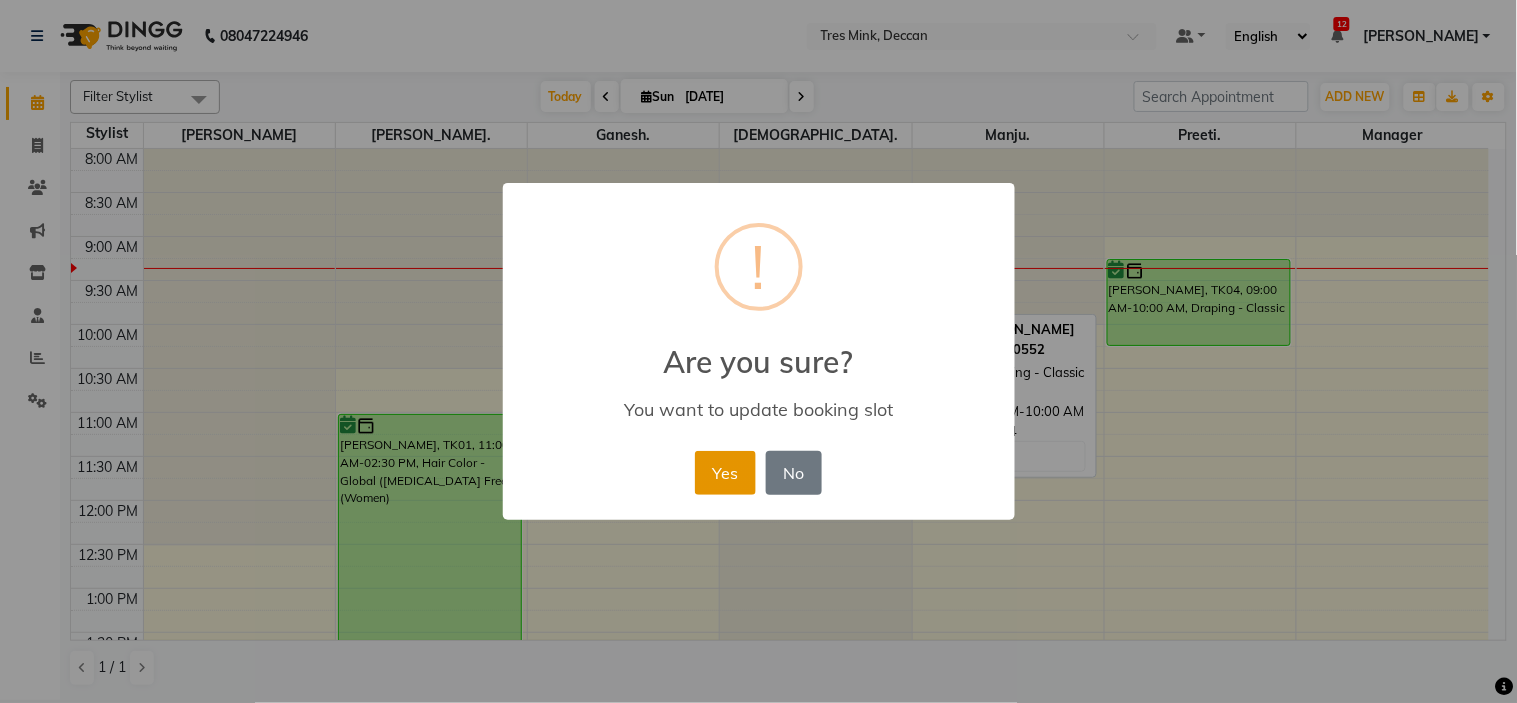 click on "Yes" at bounding box center (725, 473) 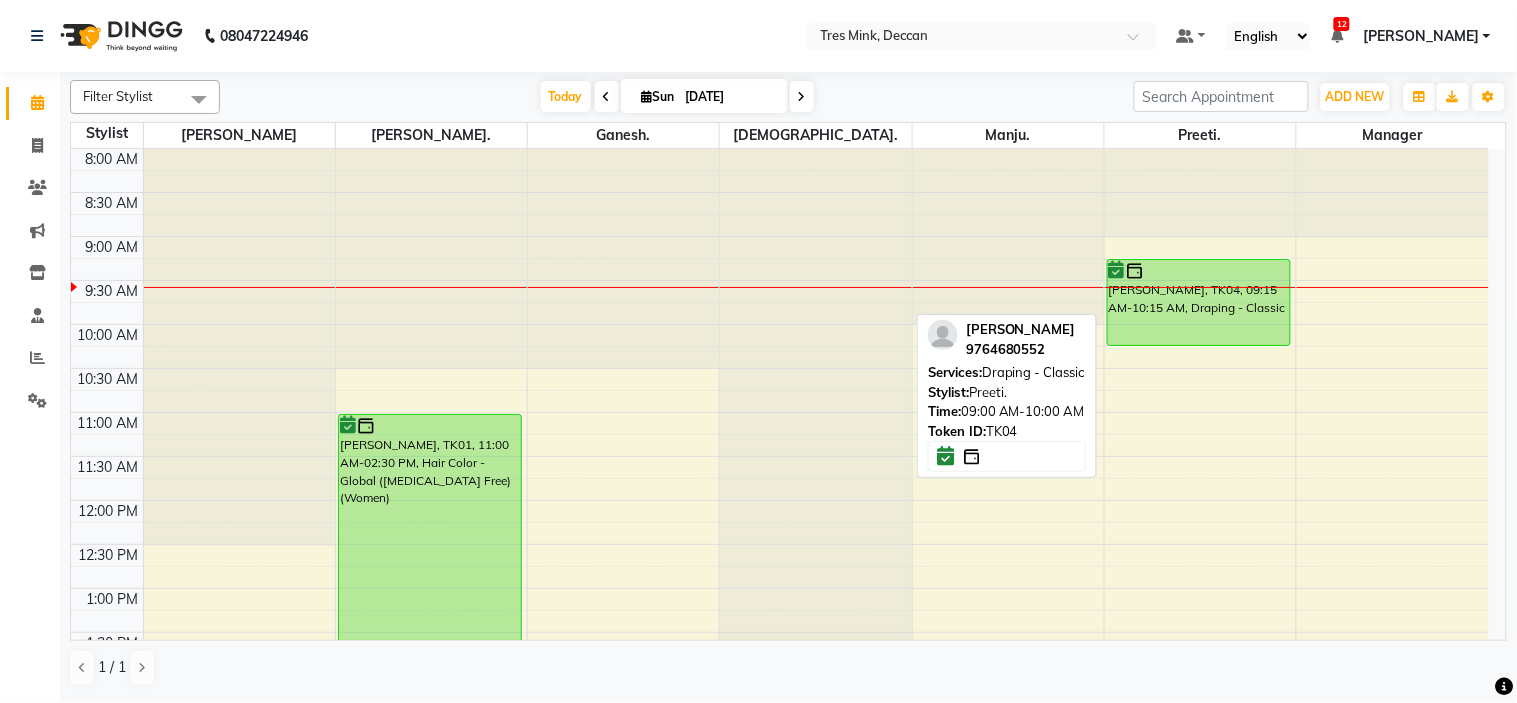 click at bounding box center (815, 149) 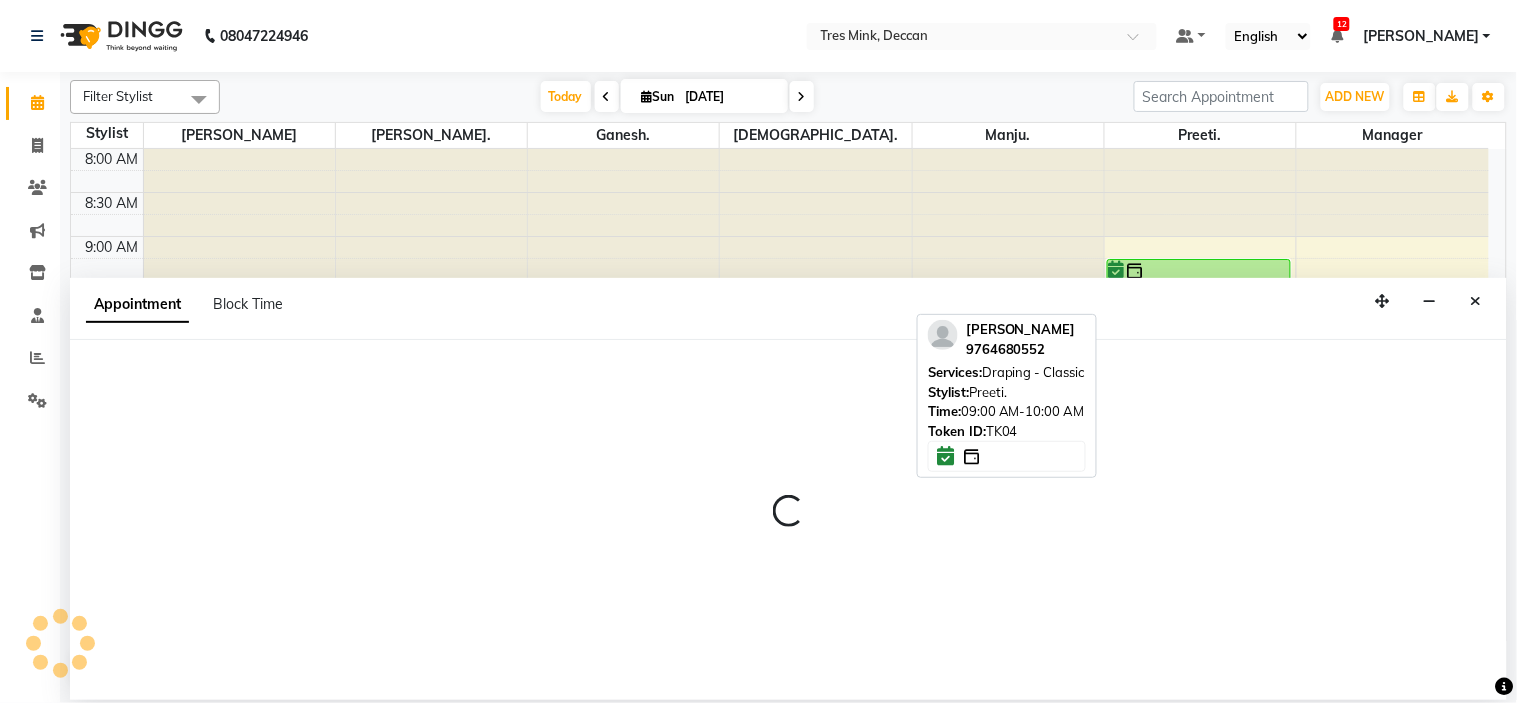 select on "82698" 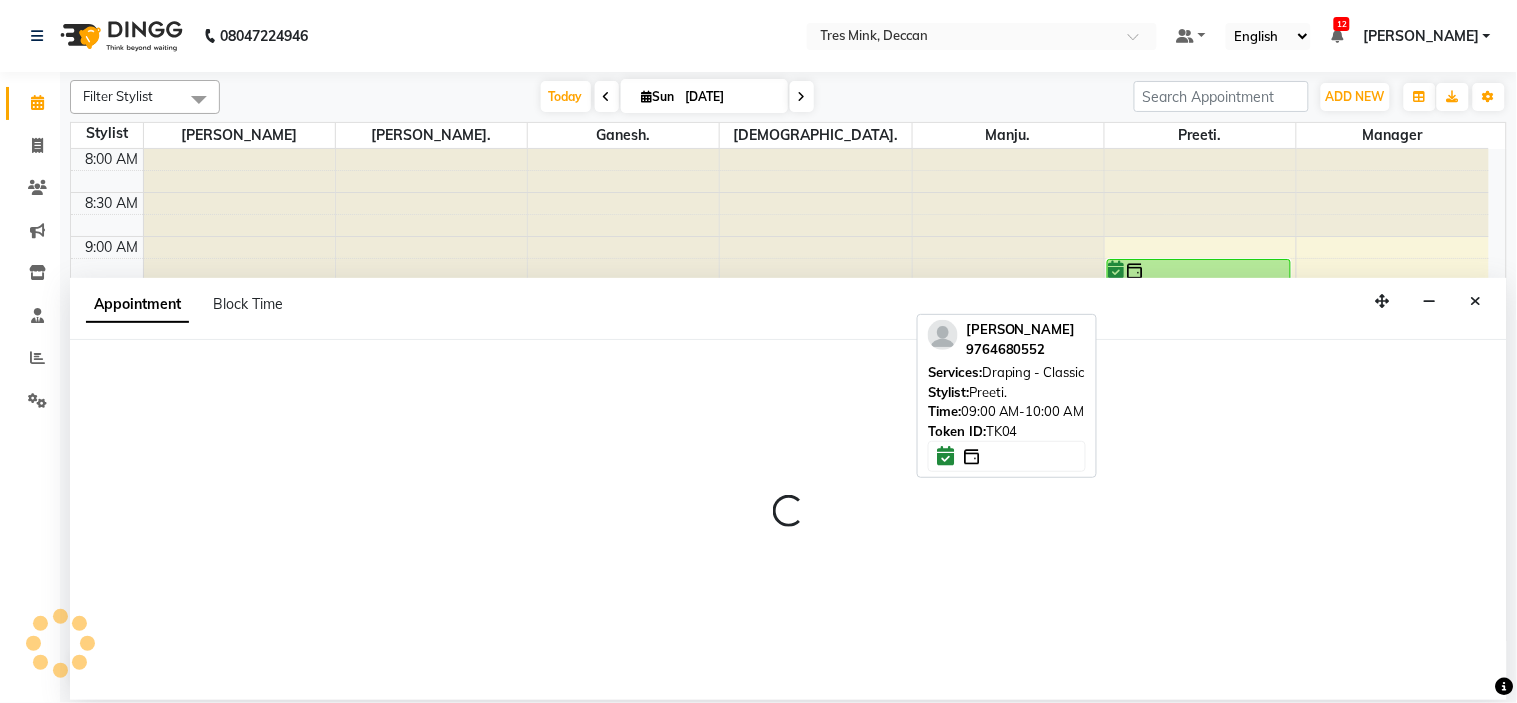 select on "660" 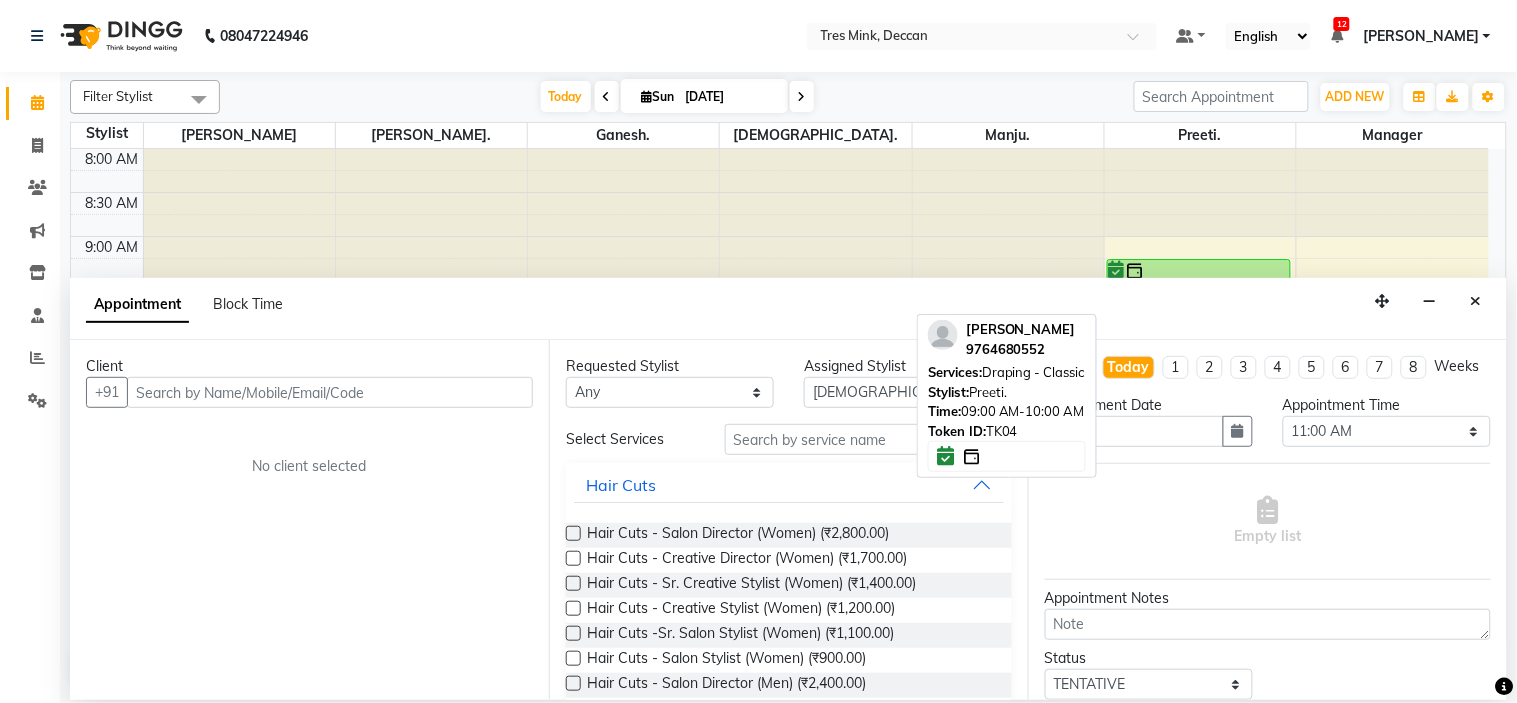 click at bounding box center [1476, 301] 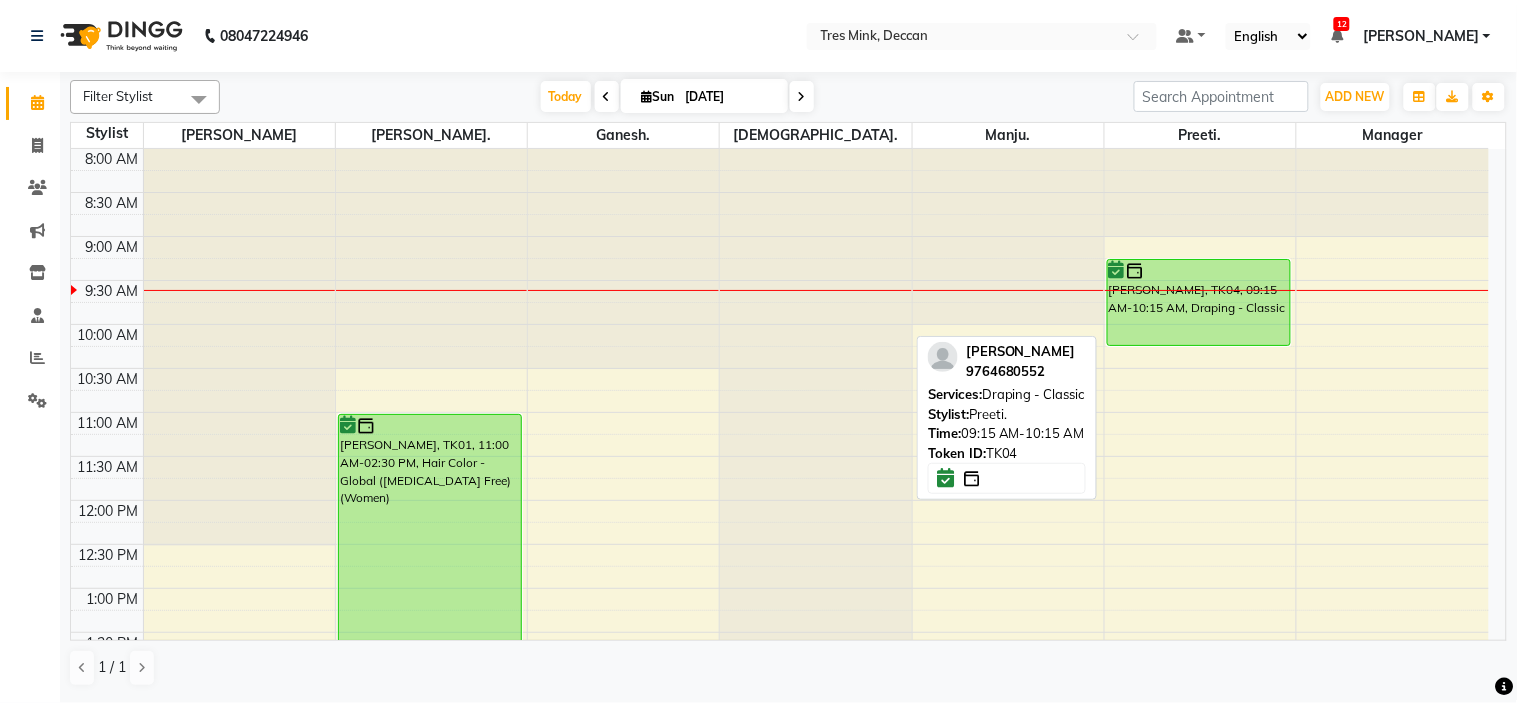 click at bounding box center (1199, 271) 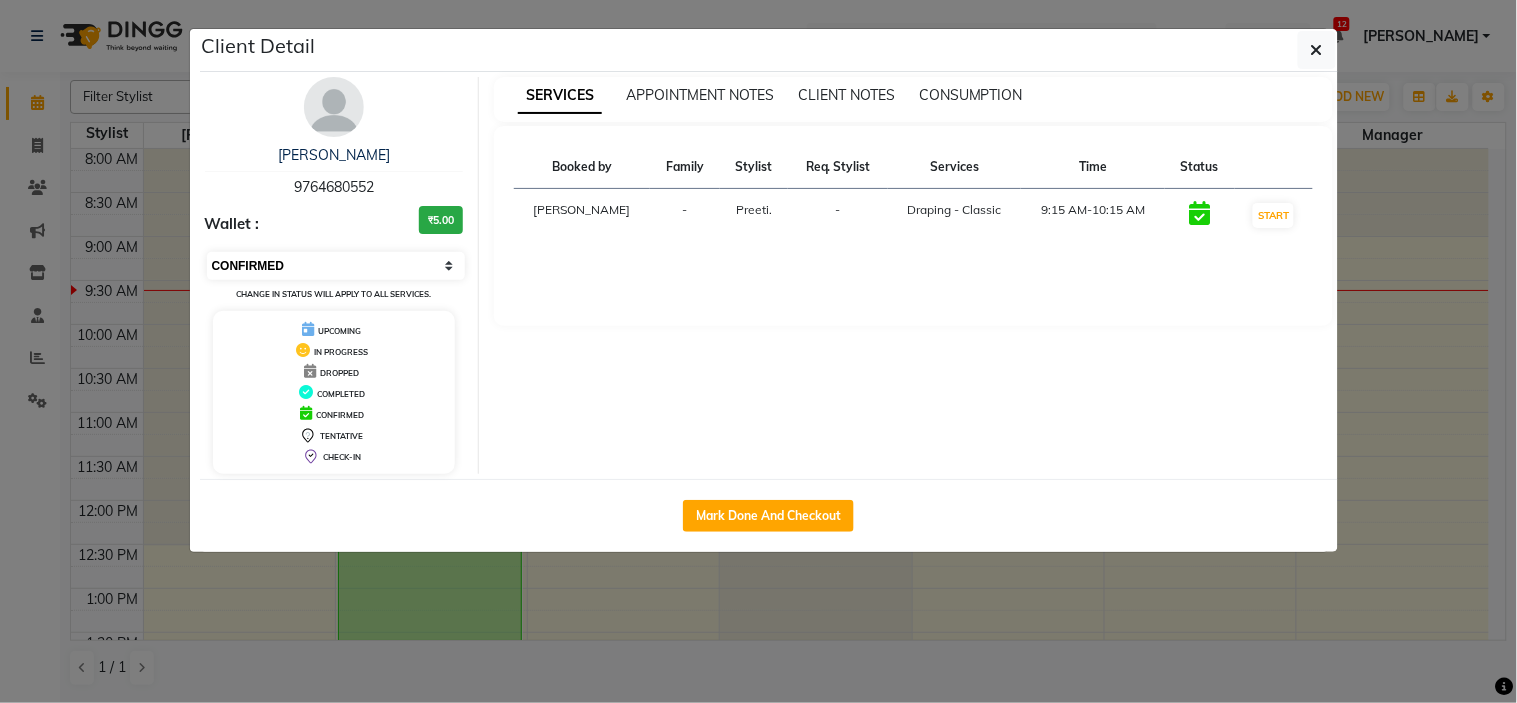 click on "Select IN SERVICE CONFIRMED TENTATIVE CHECK IN MARK DONE DROPPED UPCOMING" at bounding box center (336, 266) 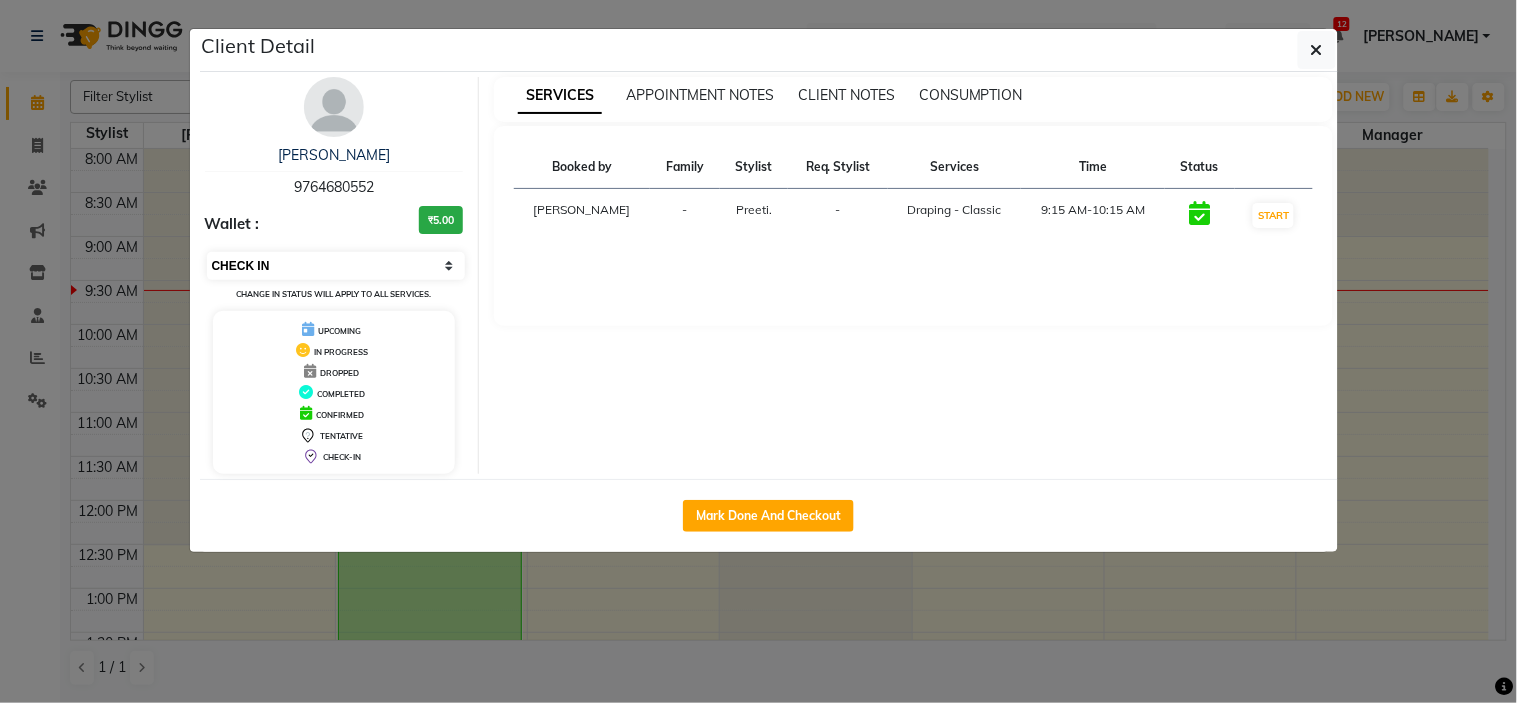 click on "Select IN SERVICE CONFIRMED TENTATIVE CHECK IN MARK DONE DROPPED UPCOMING" at bounding box center (336, 266) 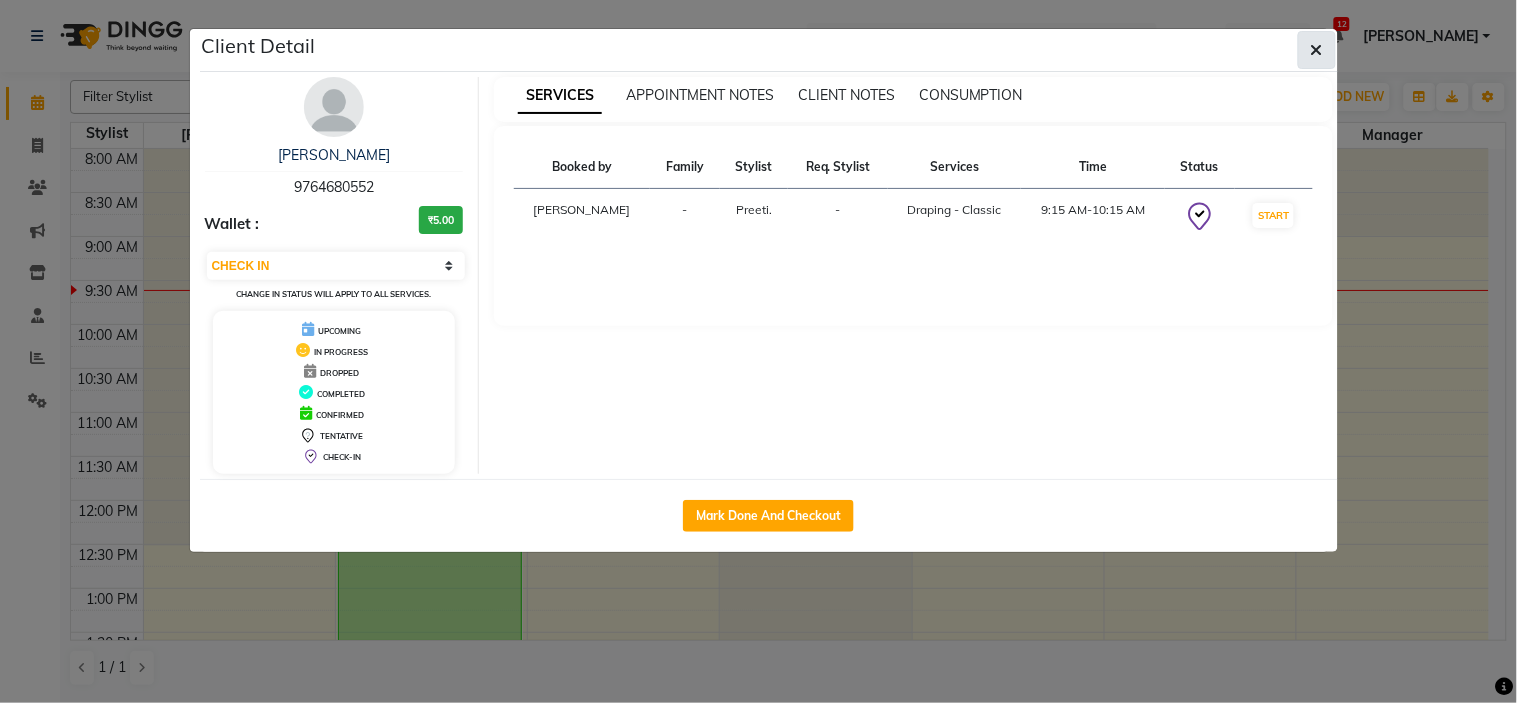 click 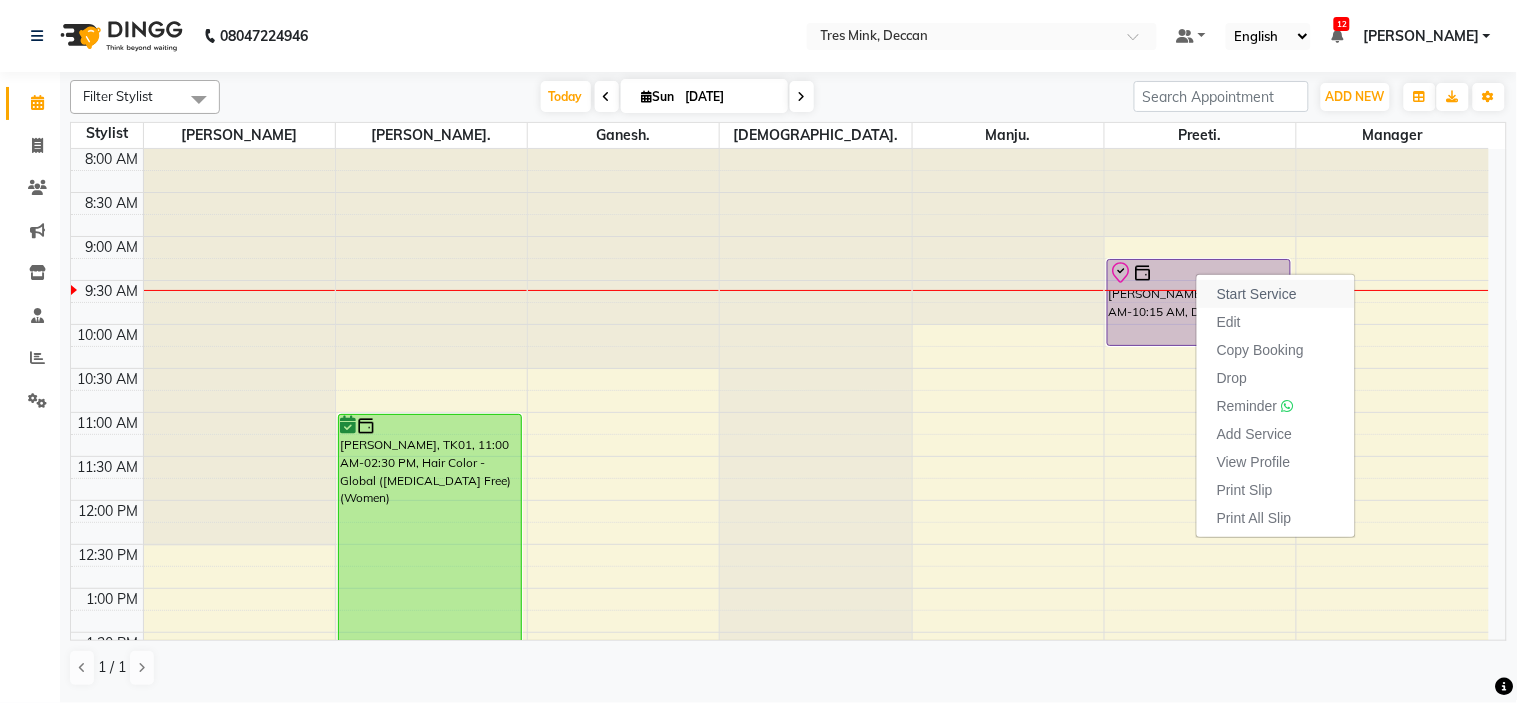 click on "Start Service" at bounding box center (1276, 294) 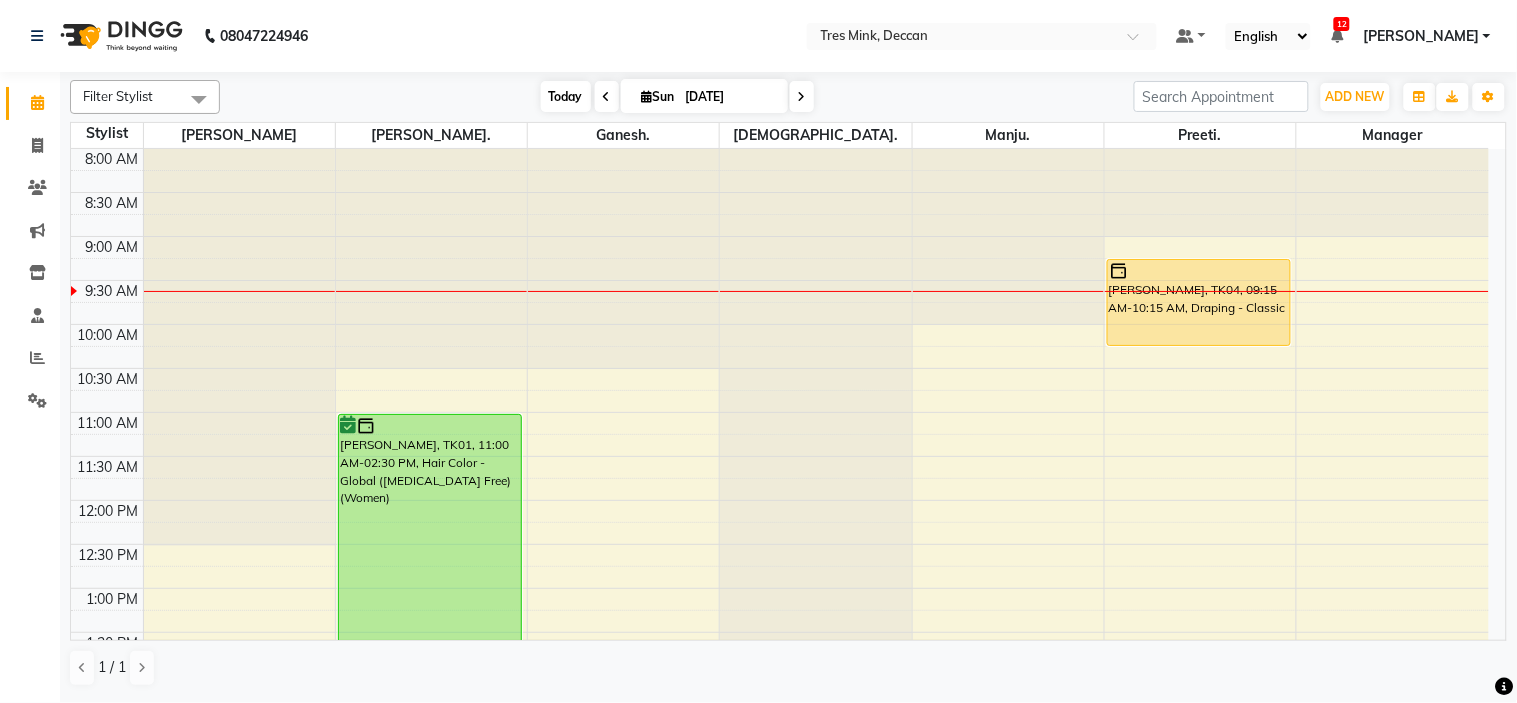 click on "Today" at bounding box center [566, 96] 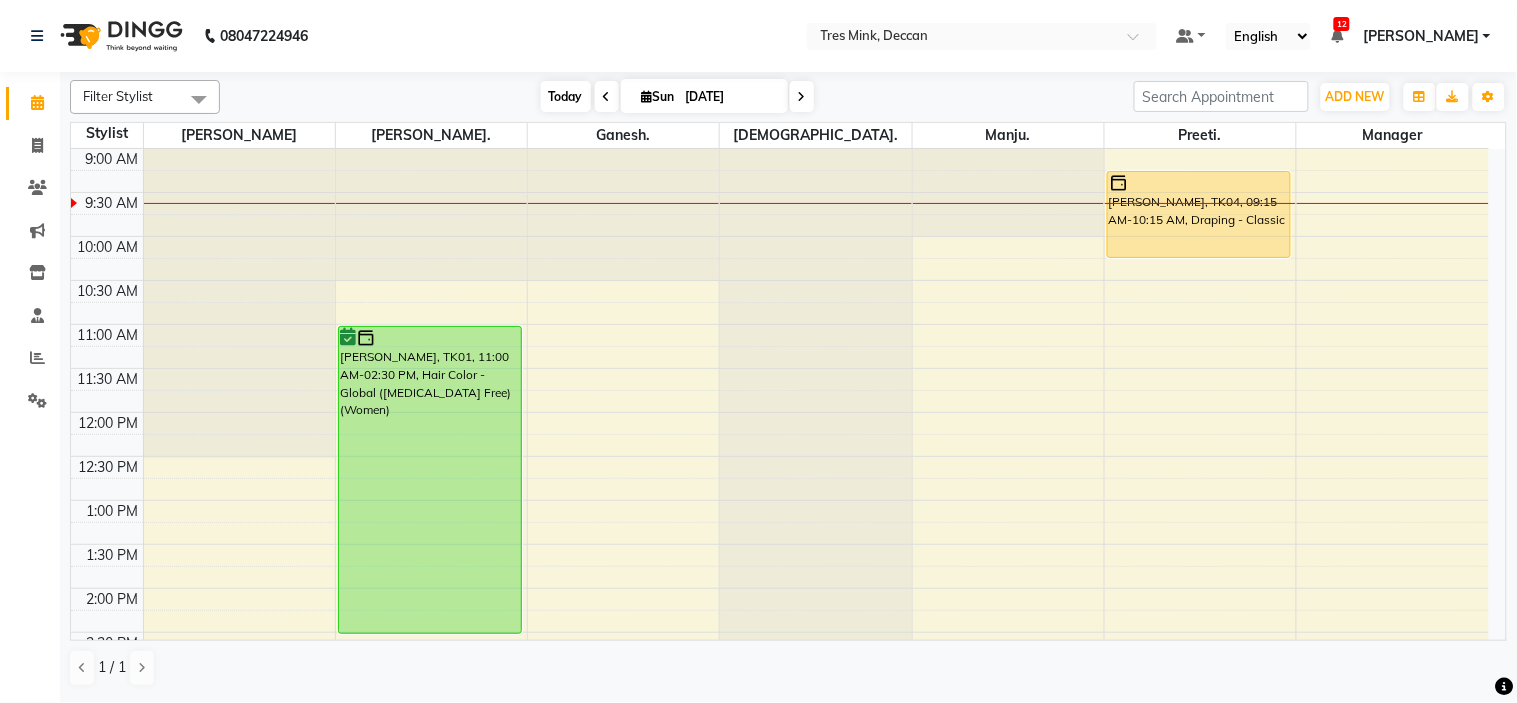 click on "Today" at bounding box center (566, 96) 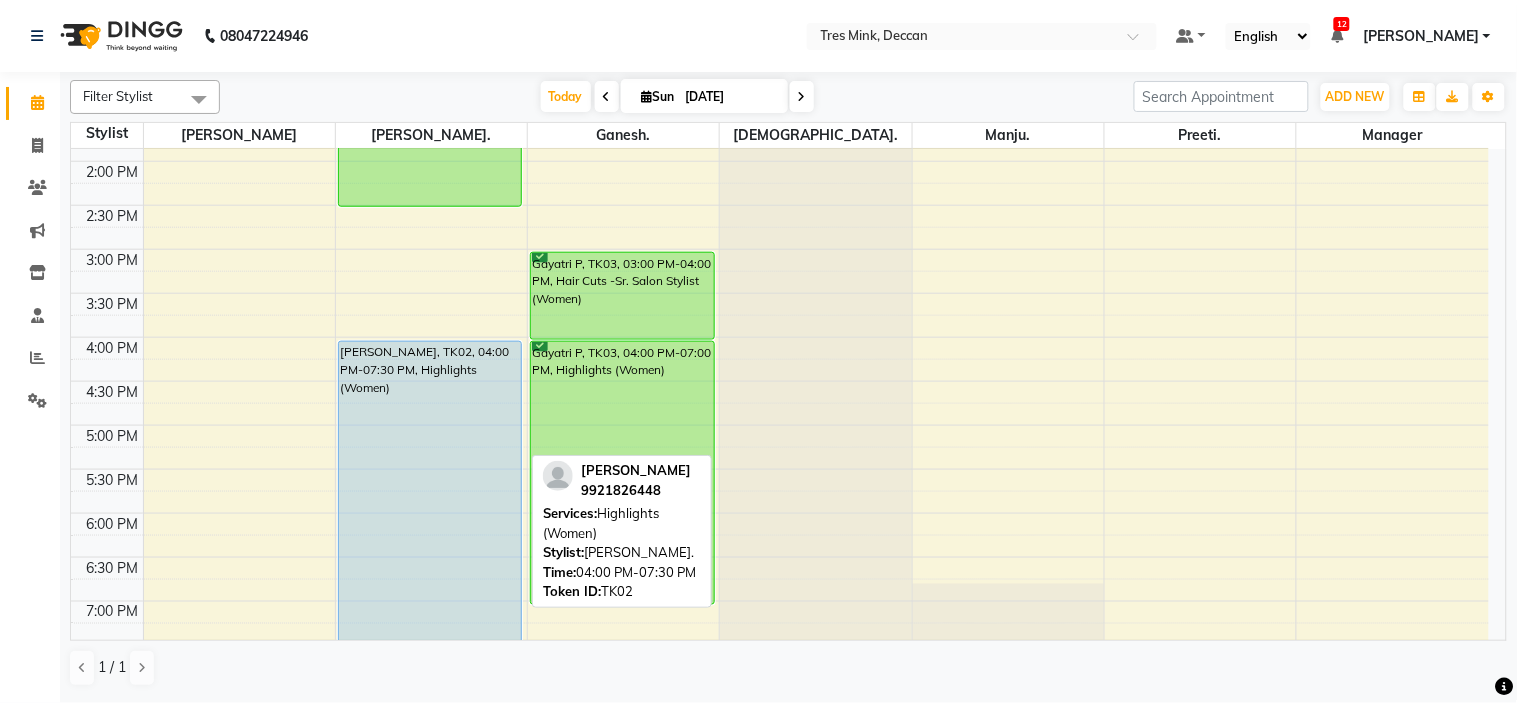 scroll, scrollTop: 516, scrollLeft: 0, axis: vertical 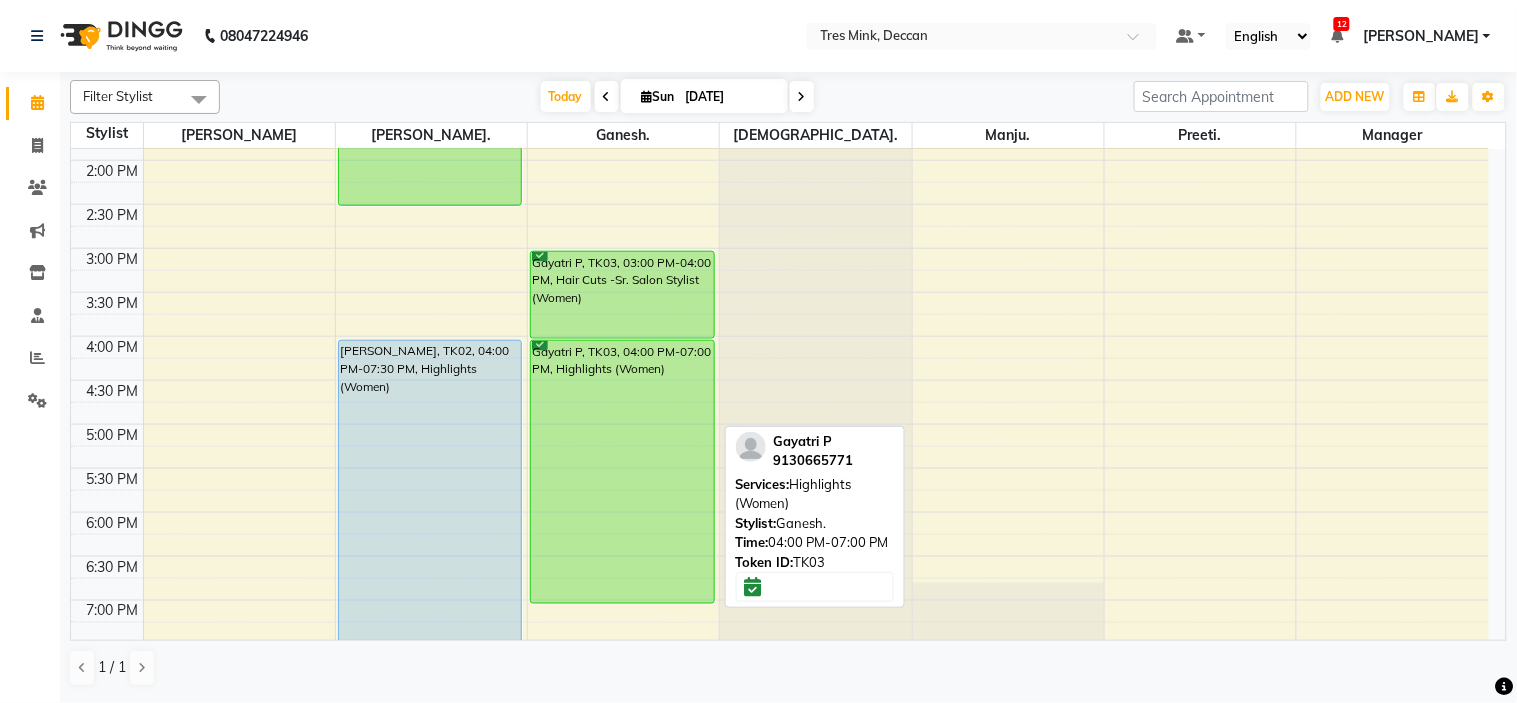 click on "Gayatri P, TK03, 04:00 PM-07:00 PM, Highlights (Women)" at bounding box center [622, 472] 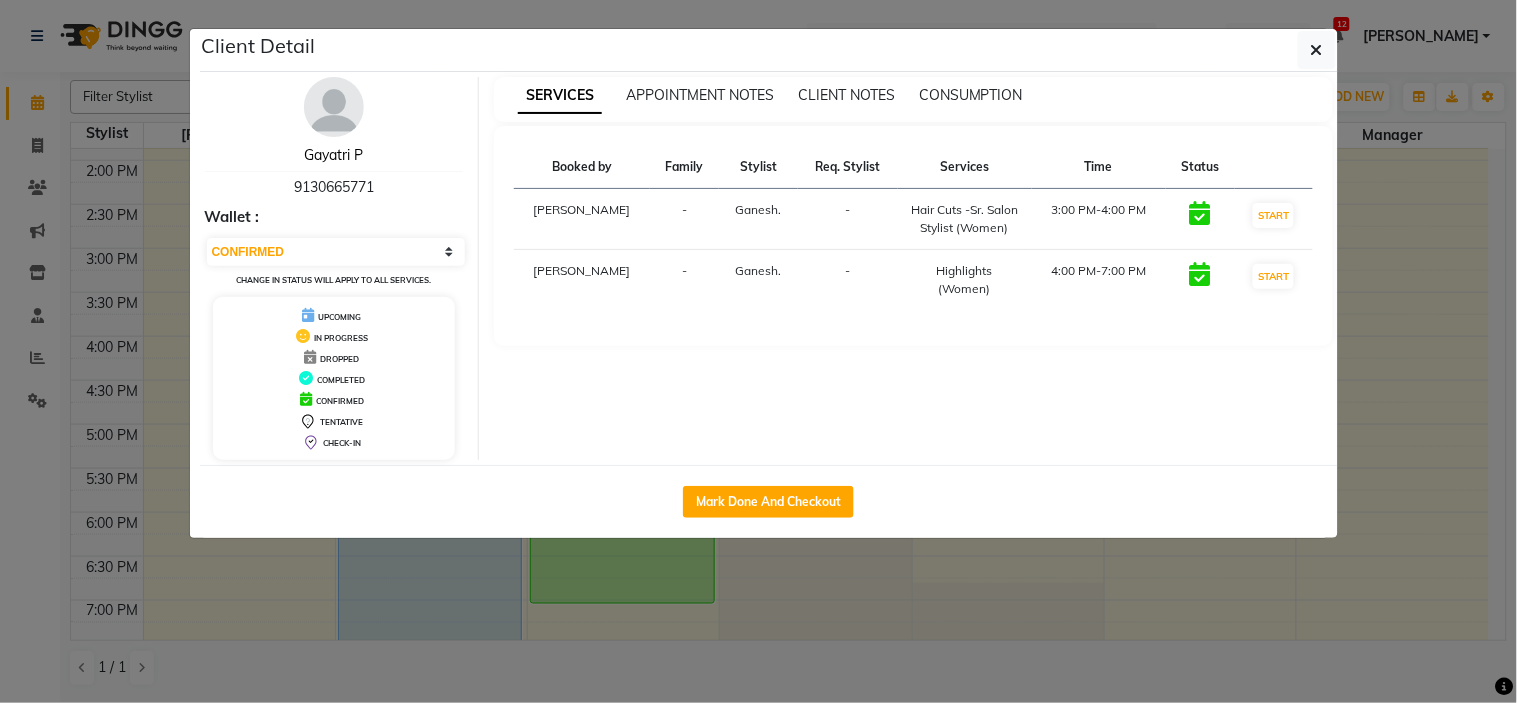 click on "Gayatri P" at bounding box center (333, 155) 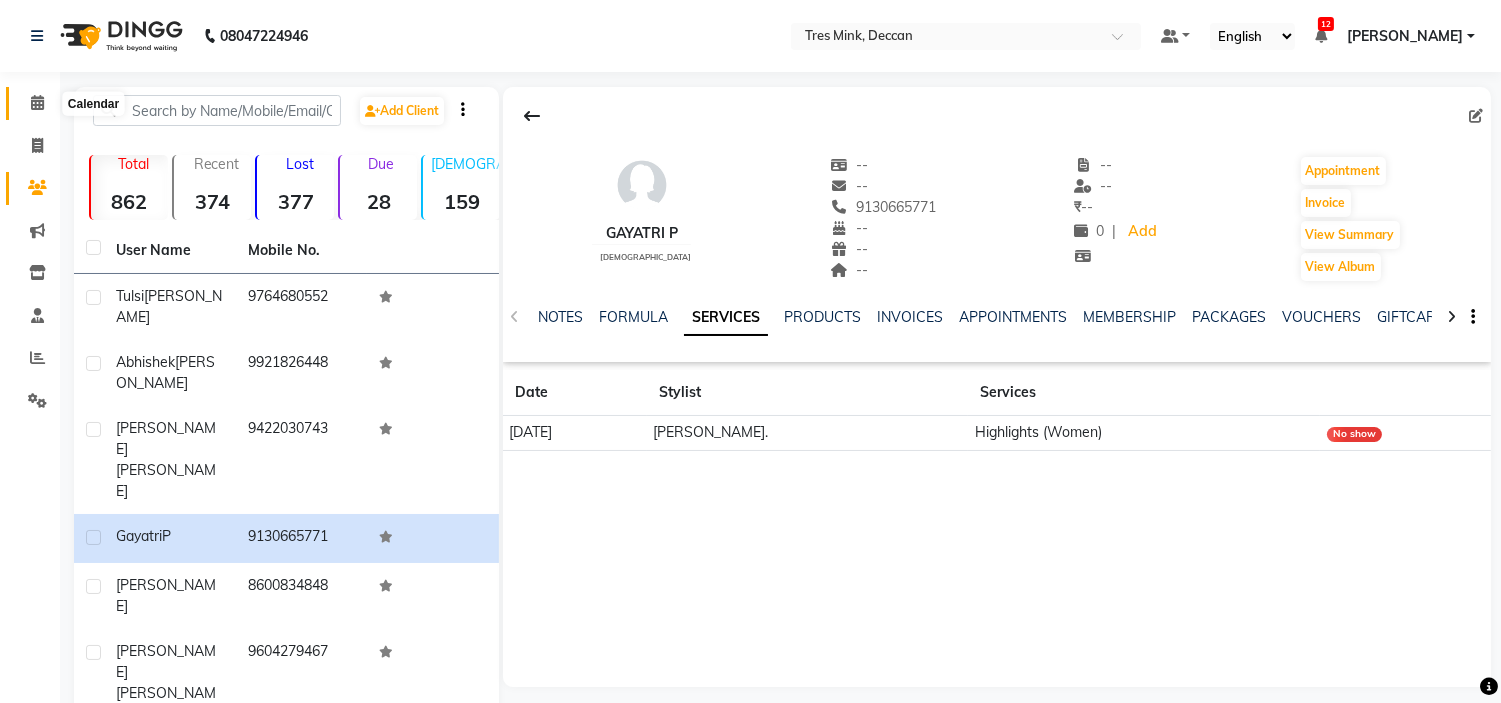 click 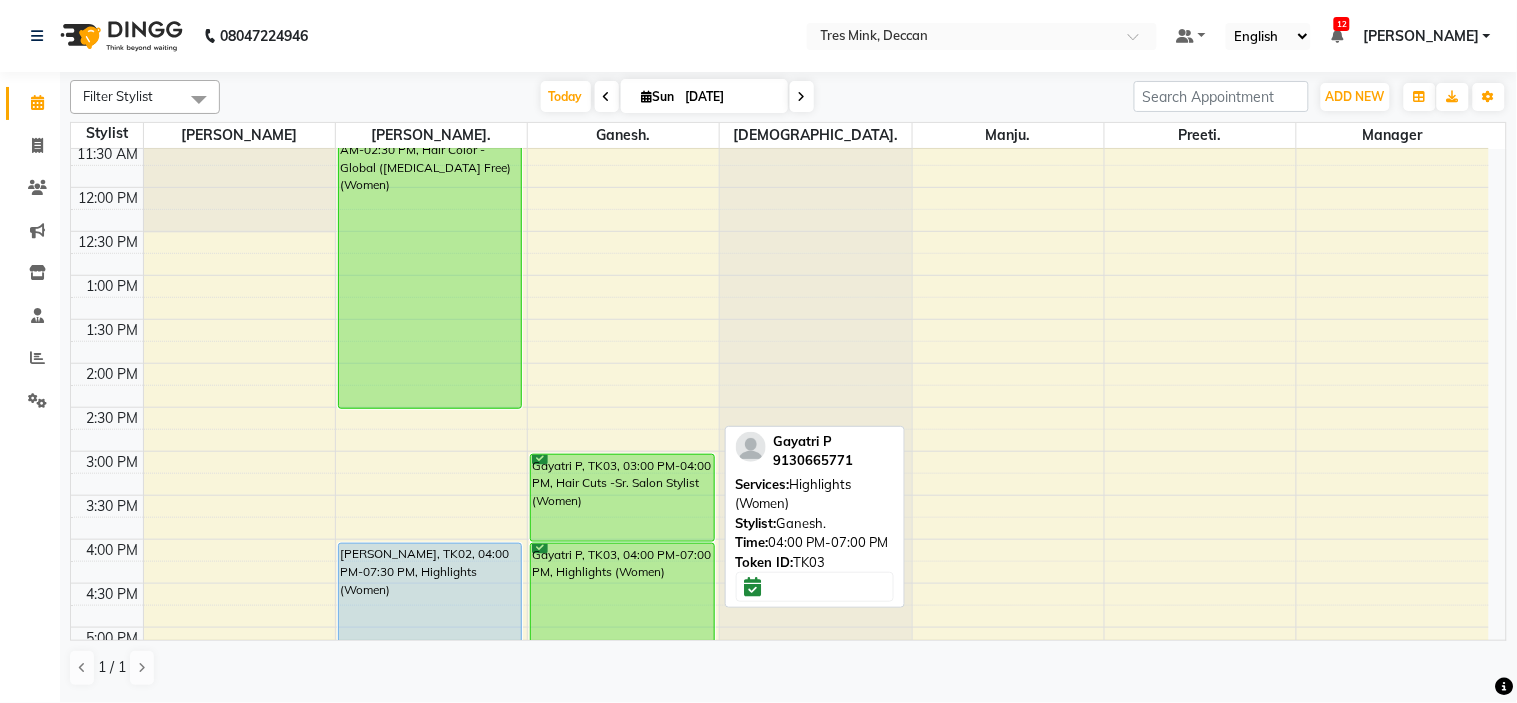 scroll, scrollTop: 484, scrollLeft: 0, axis: vertical 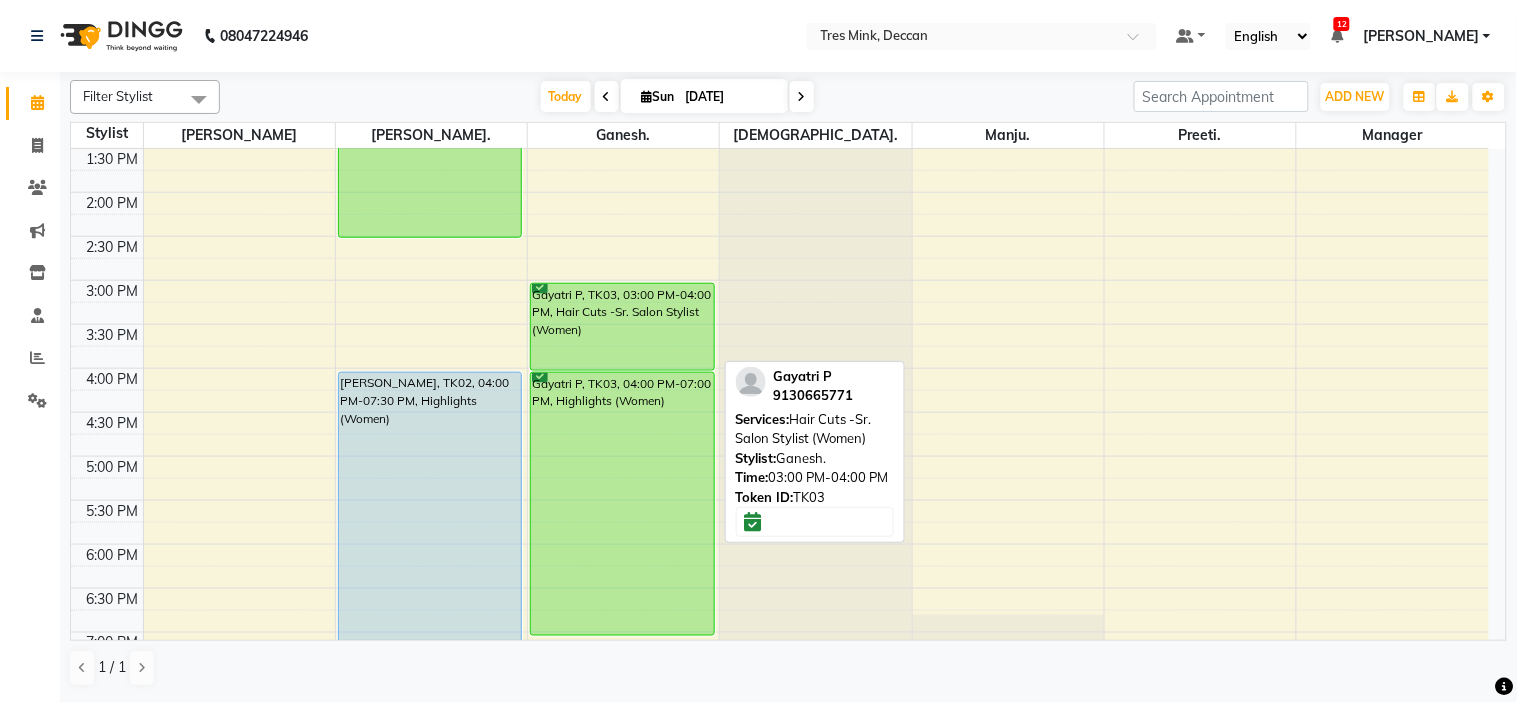 click on "Gayatri P, TK03, 03:00 PM-04:00 PM, Hair Cuts -Sr. Salon Stylist (Women)" at bounding box center (622, 327) 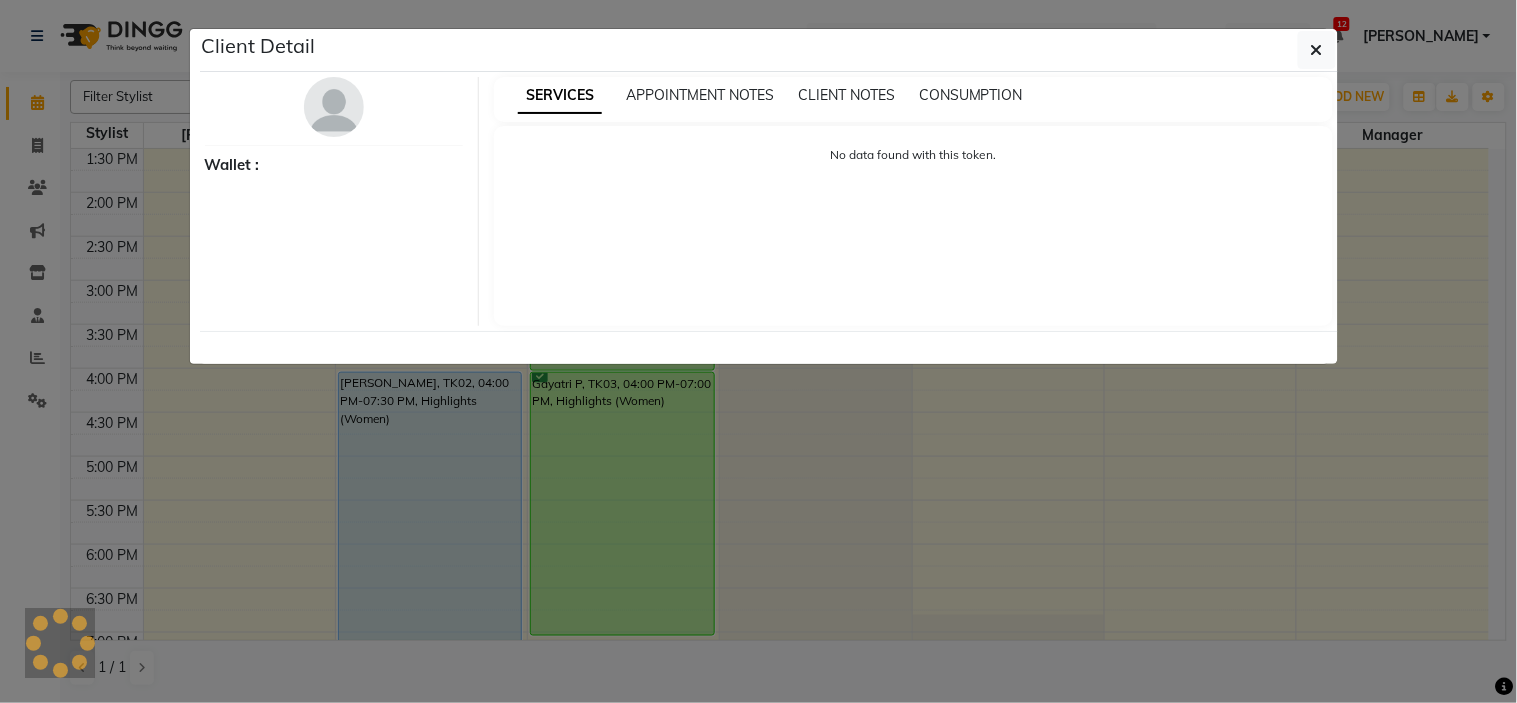 select on "6" 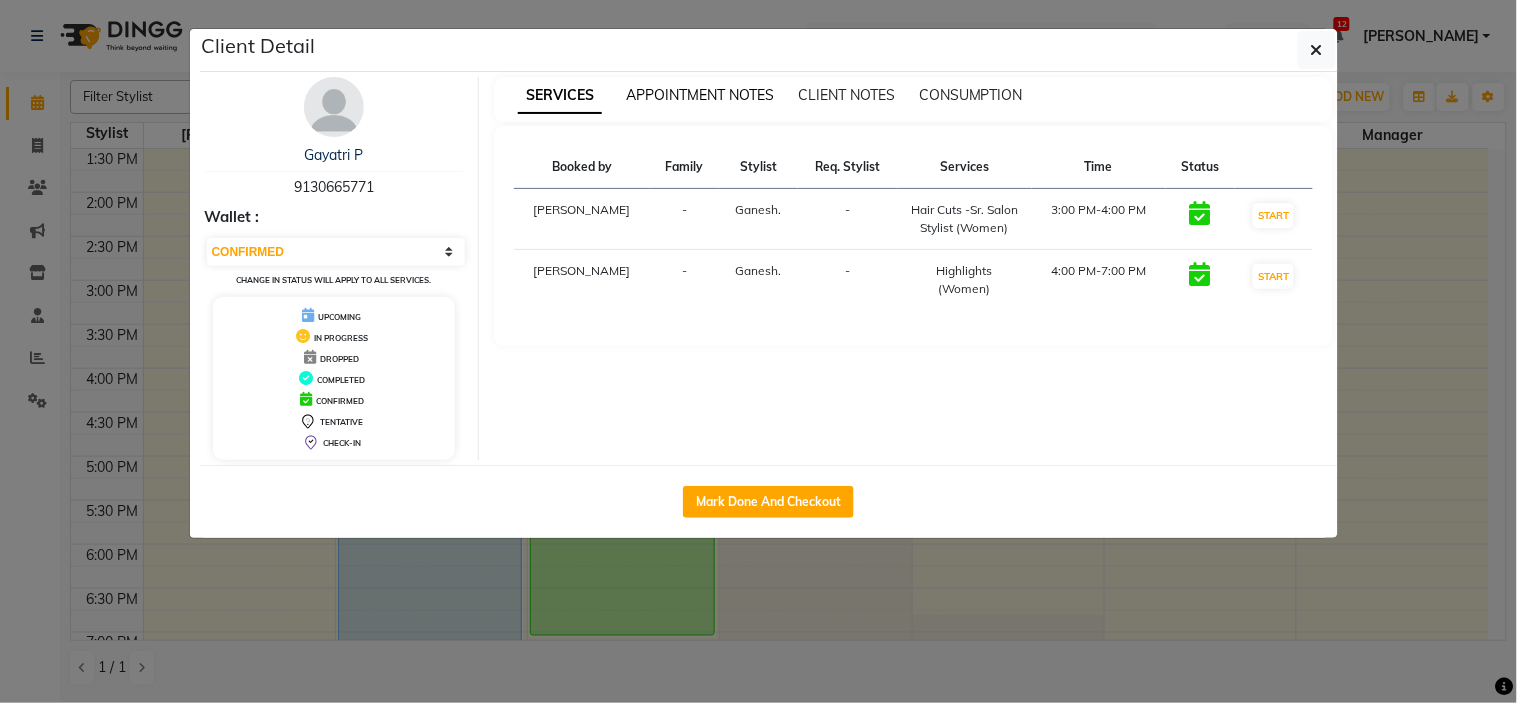 click on "APPOINTMENT NOTES" at bounding box center (700, 95) 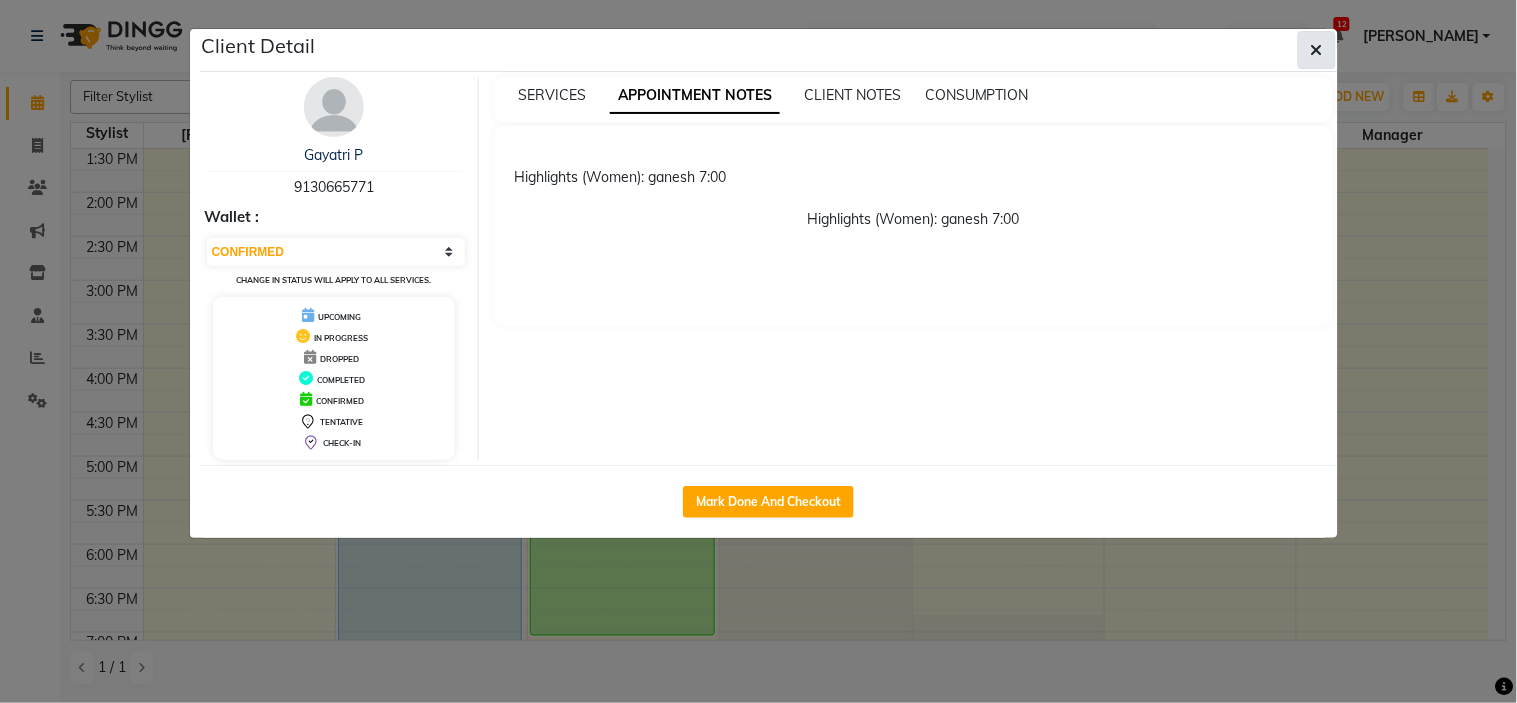 click 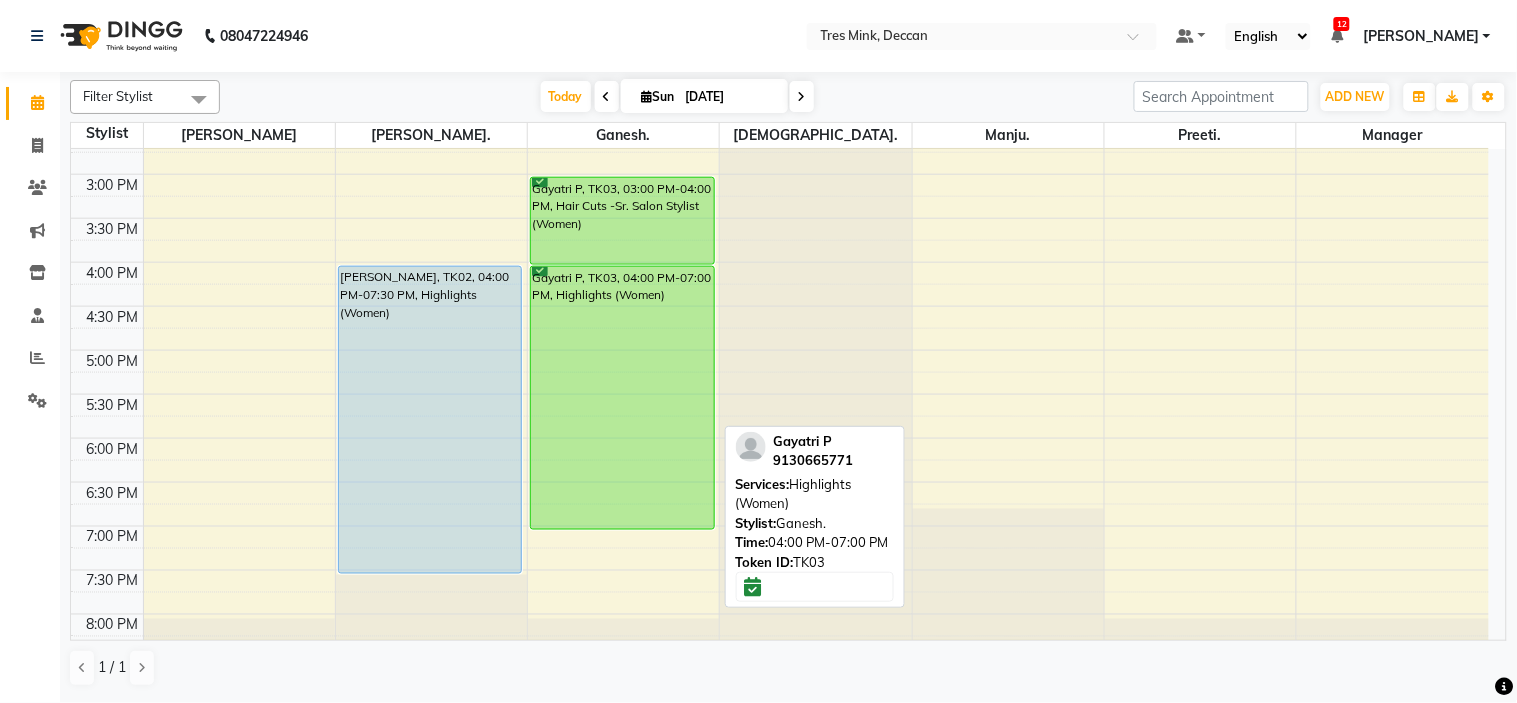 scroll, scrollTop: 591, scrollLeft: 0, axis: vertical 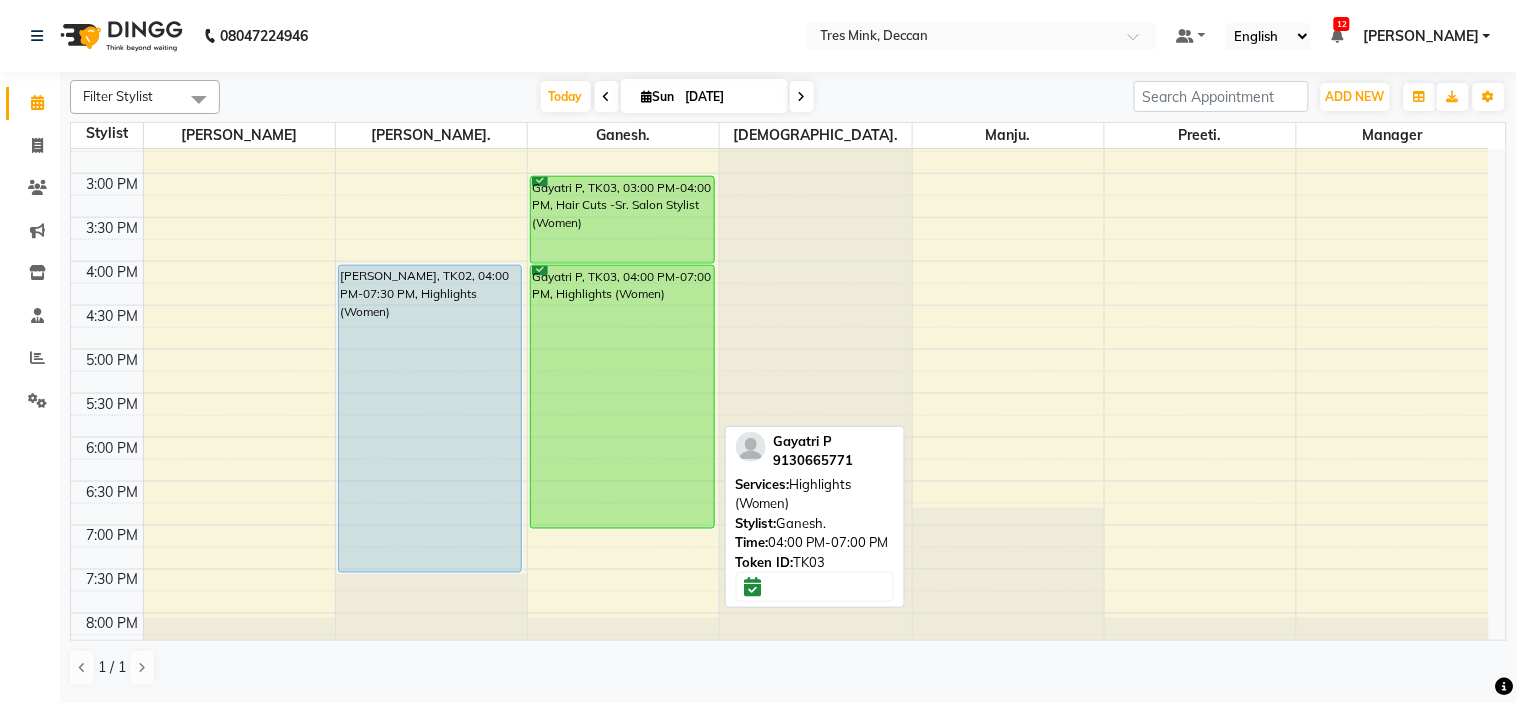 click on "Gayatri P, TK03, 04:00 PM-07:00 PM, Highlights (Women)" at bounding box center (622, 397) 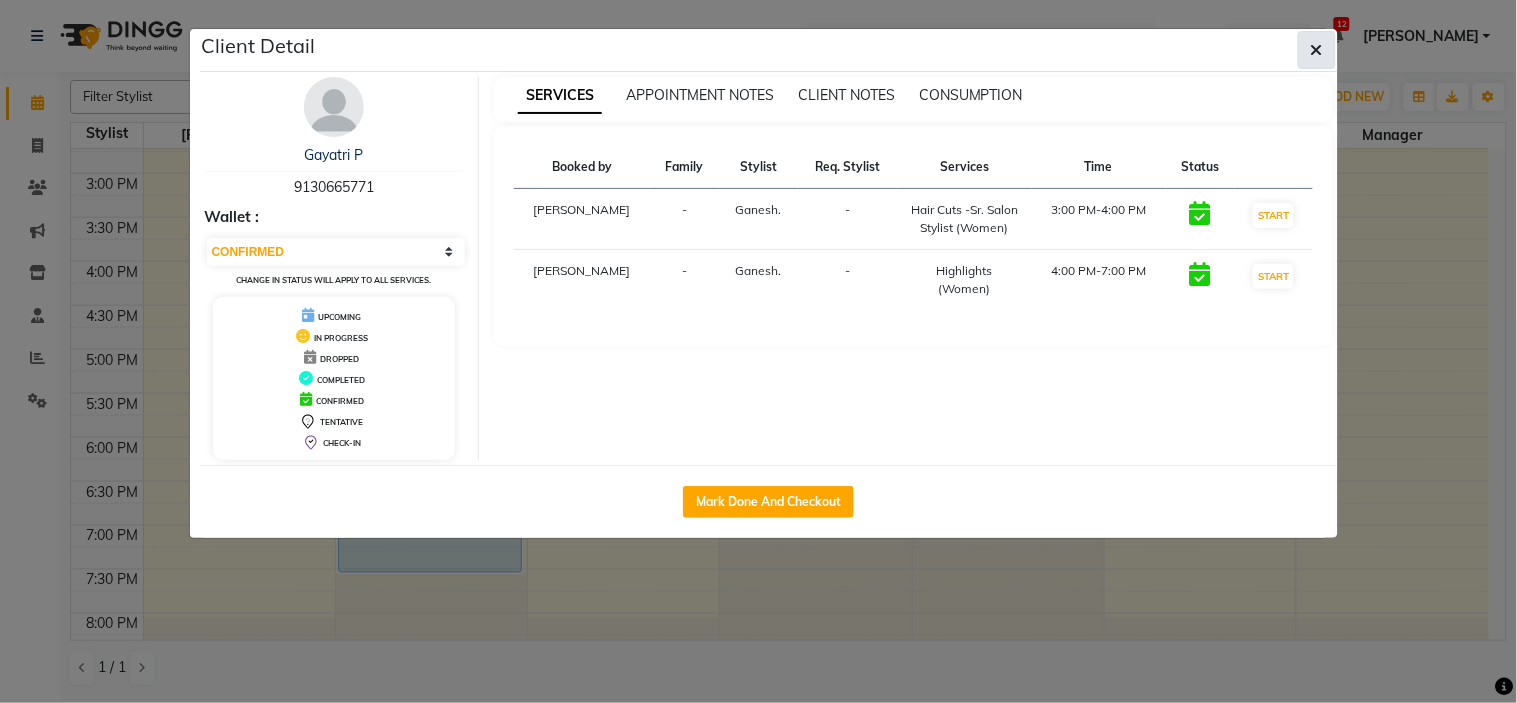 click 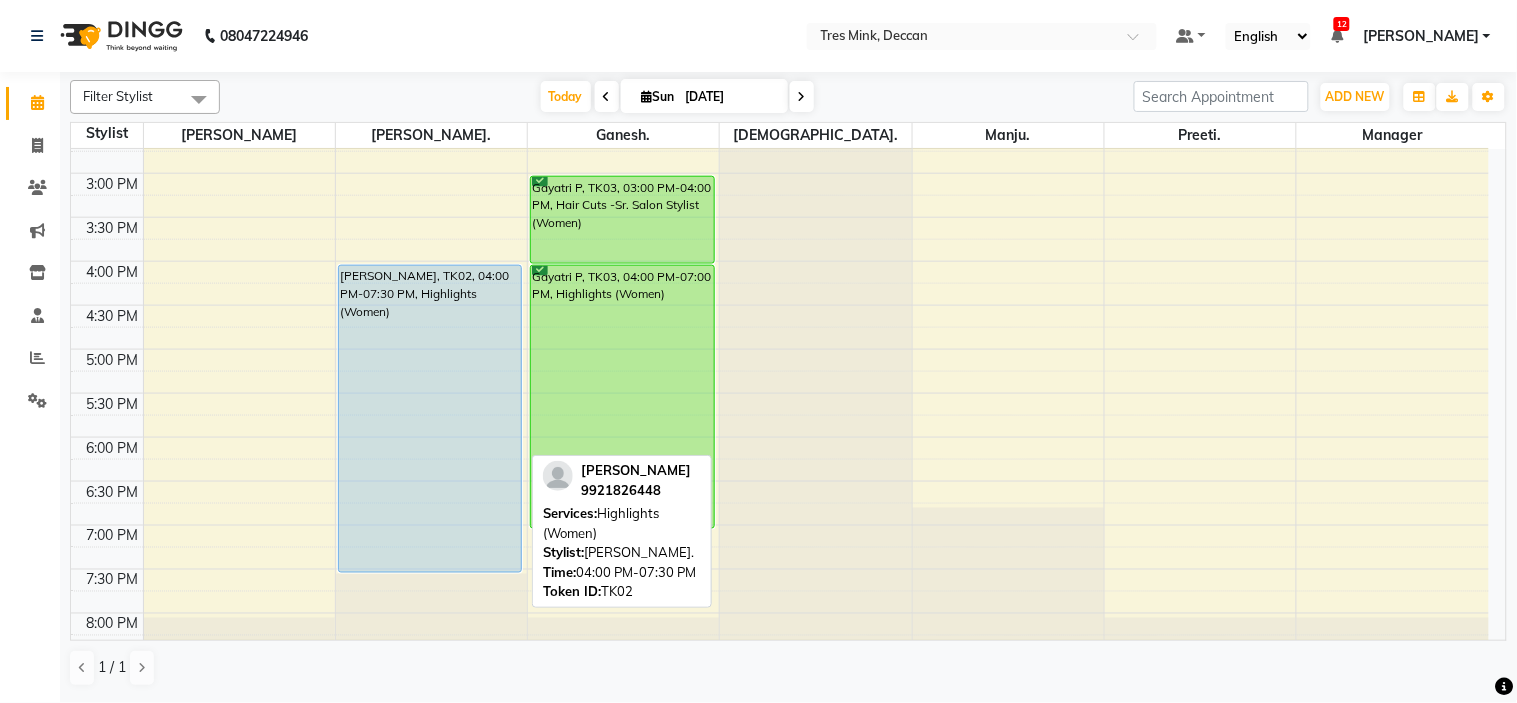 click on "[PERSON_NAME], TK02, 04:00 PM-07:30 PM, Highlights (Women)" at bounding box center [430, 419] 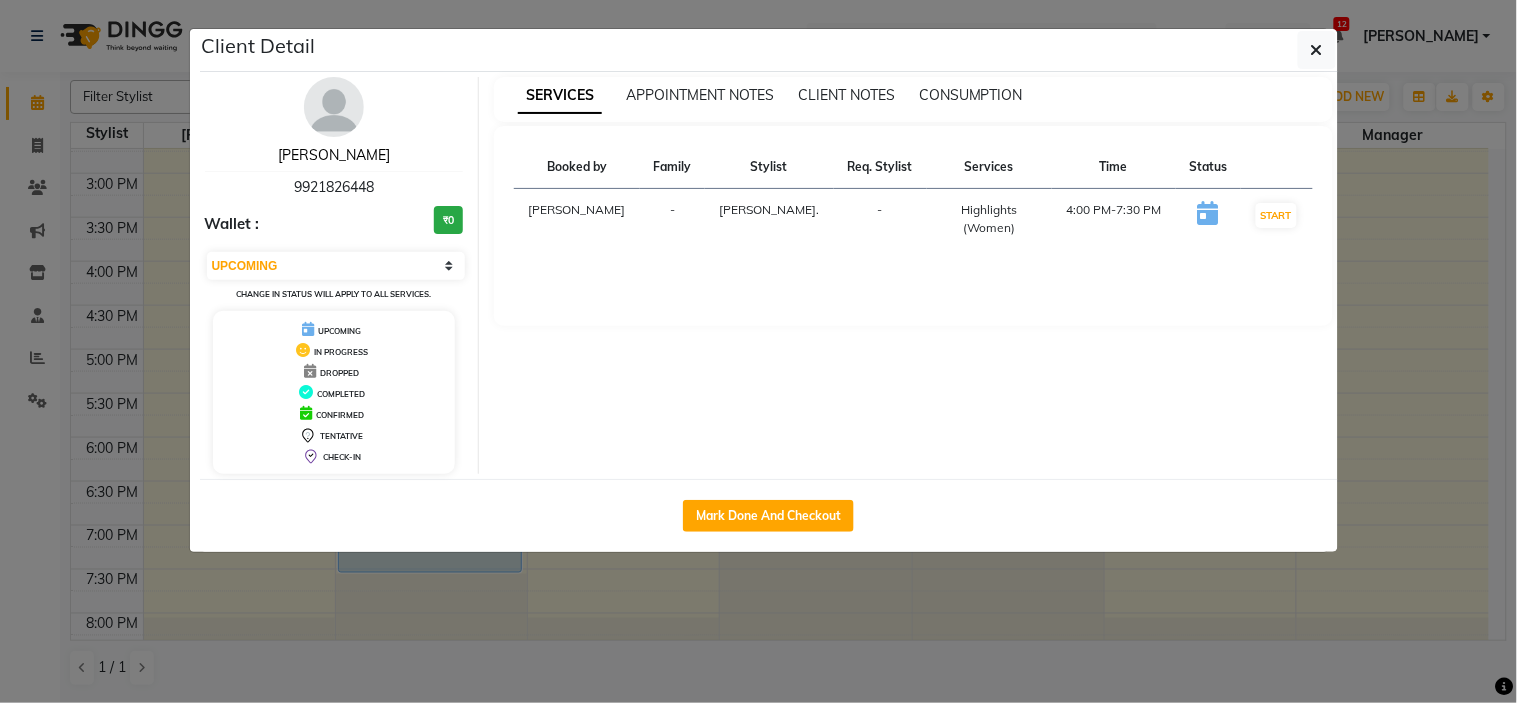 click on "[PERSON_NAME]" at bounding box center [334, 155] 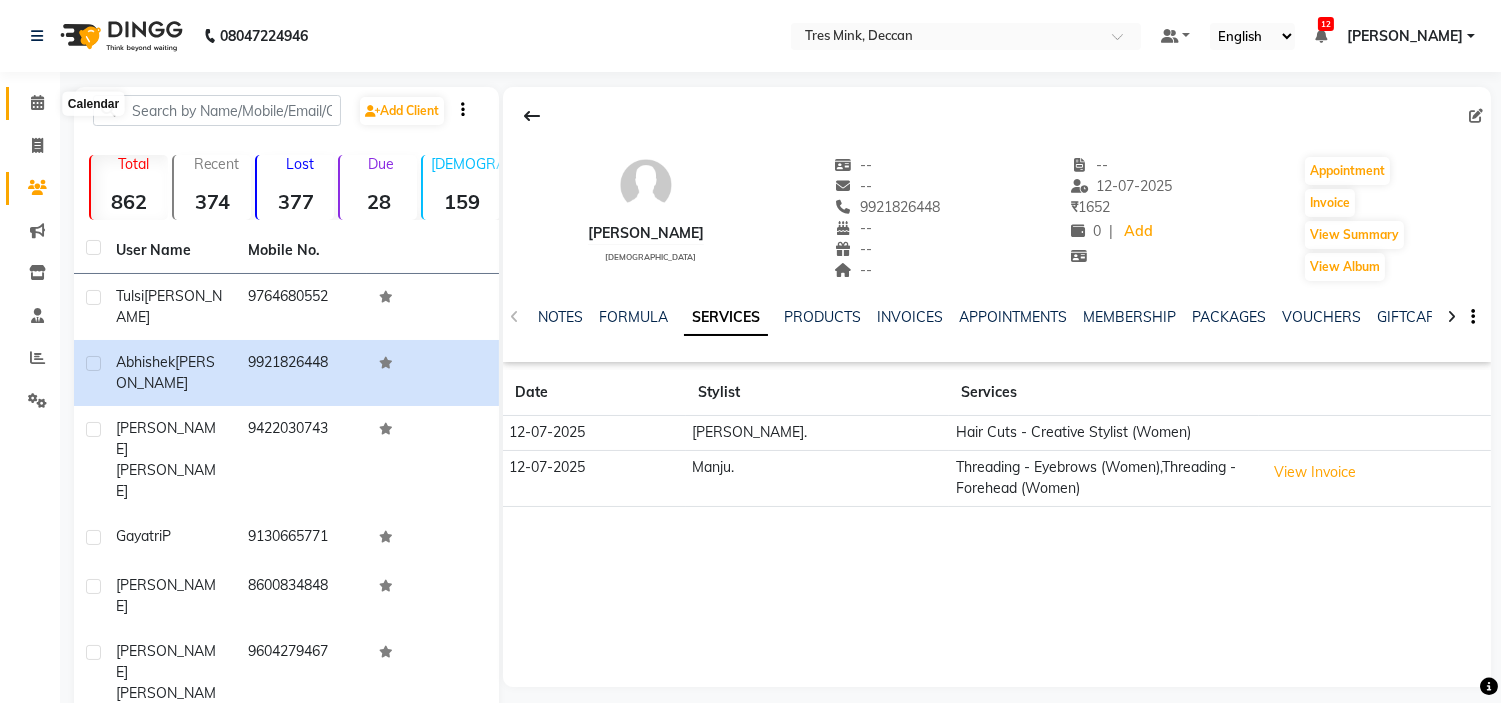 click 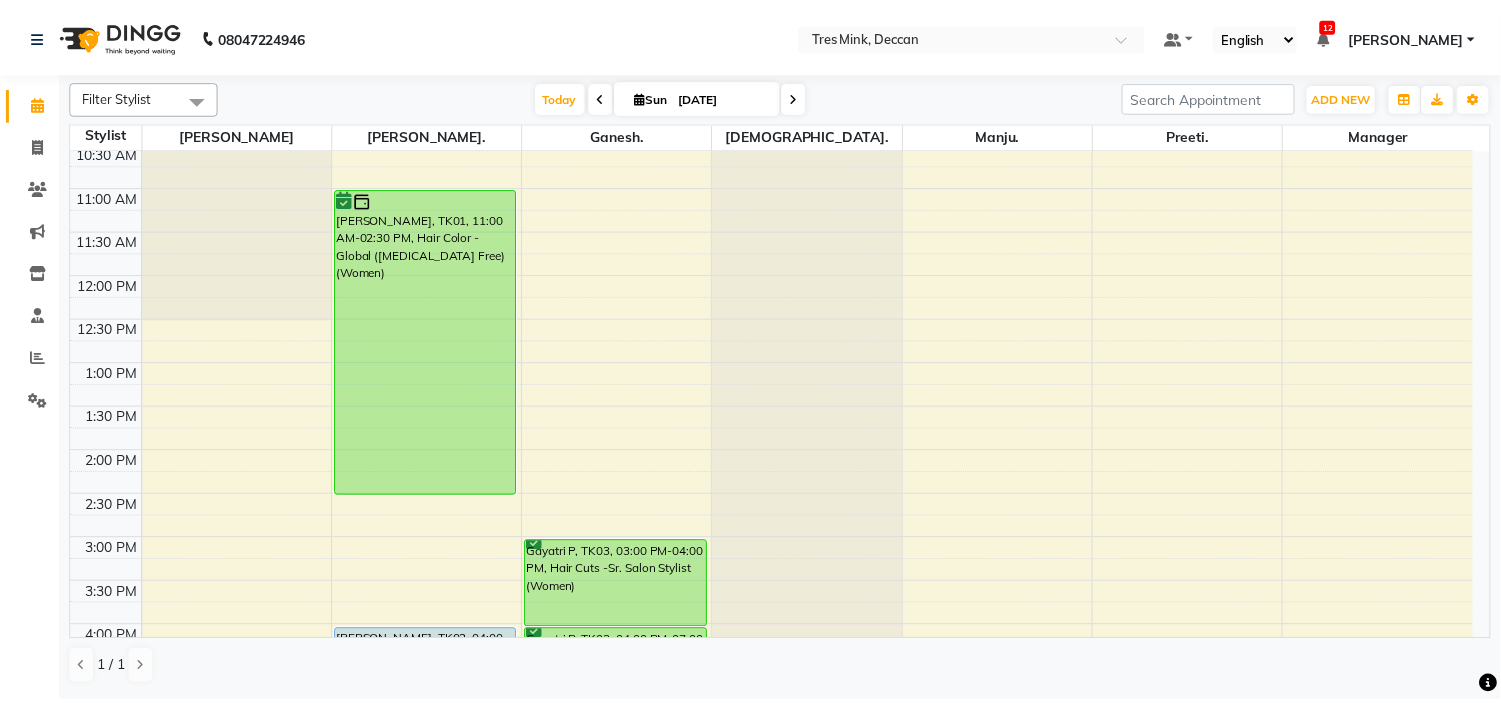 scroll, scrollTop: 225, scrollLeft: 0, axis: vertical 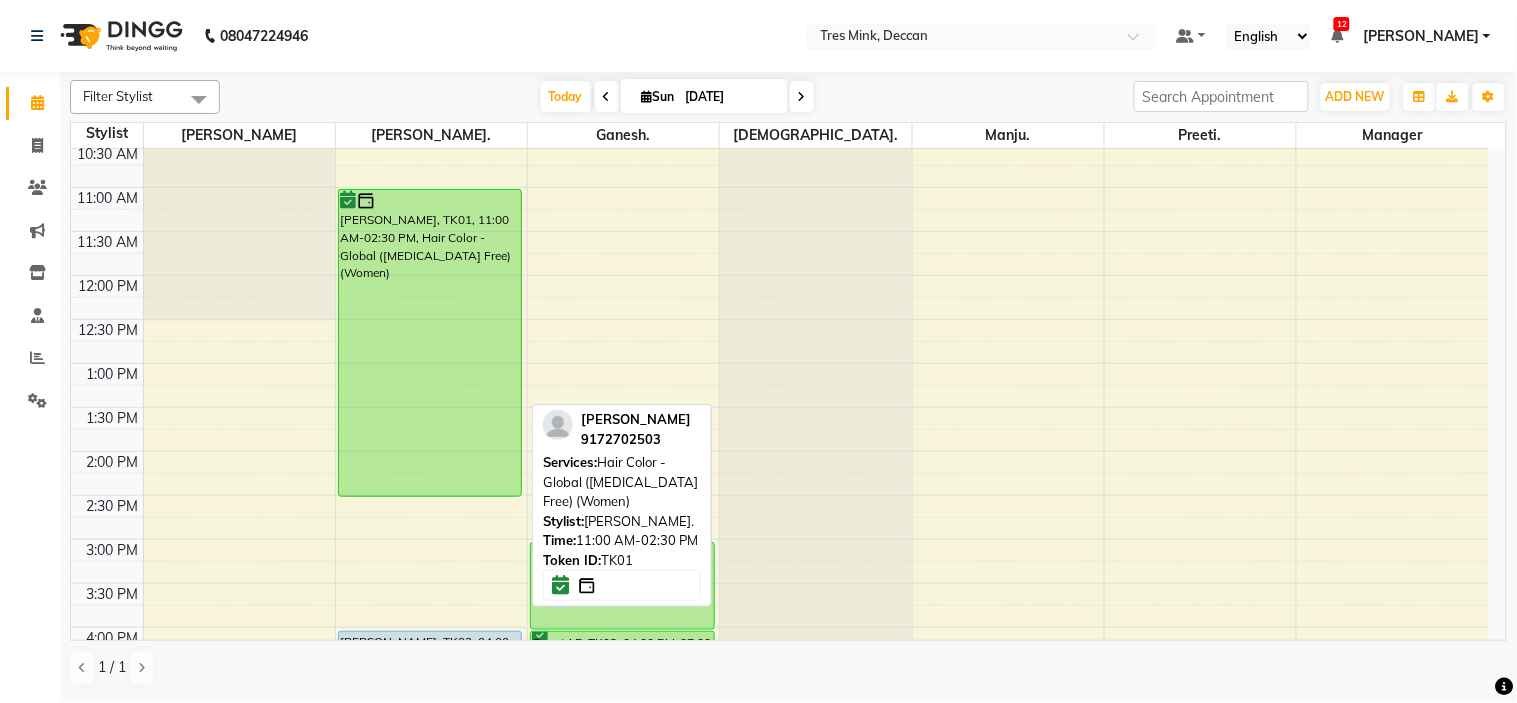 click on "[PERSON_NAME], TK01, 11:00 AM-02:30 PM, Hair Color - Global ([MEDICAL_DATA] Free) (Women)" at bounding box center (430, 343) 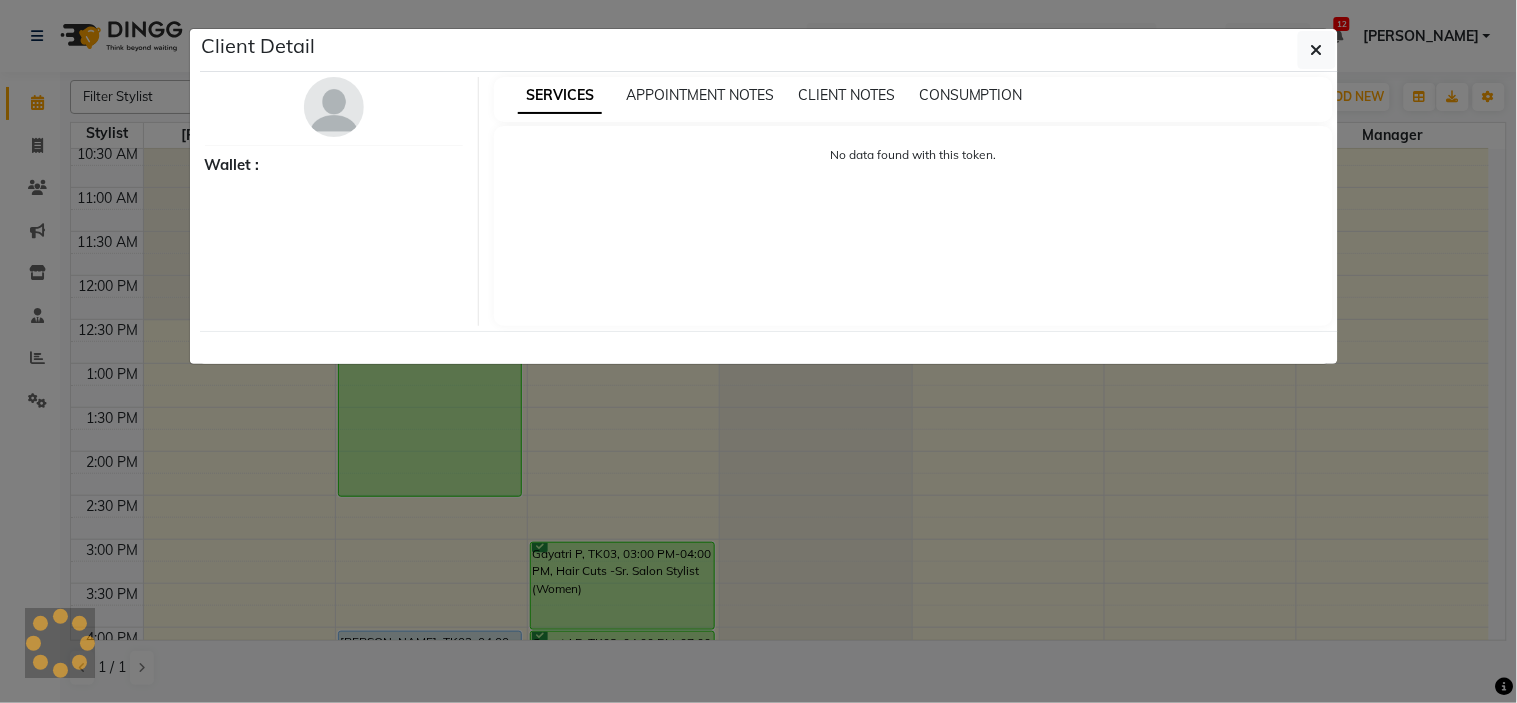 select on "6" 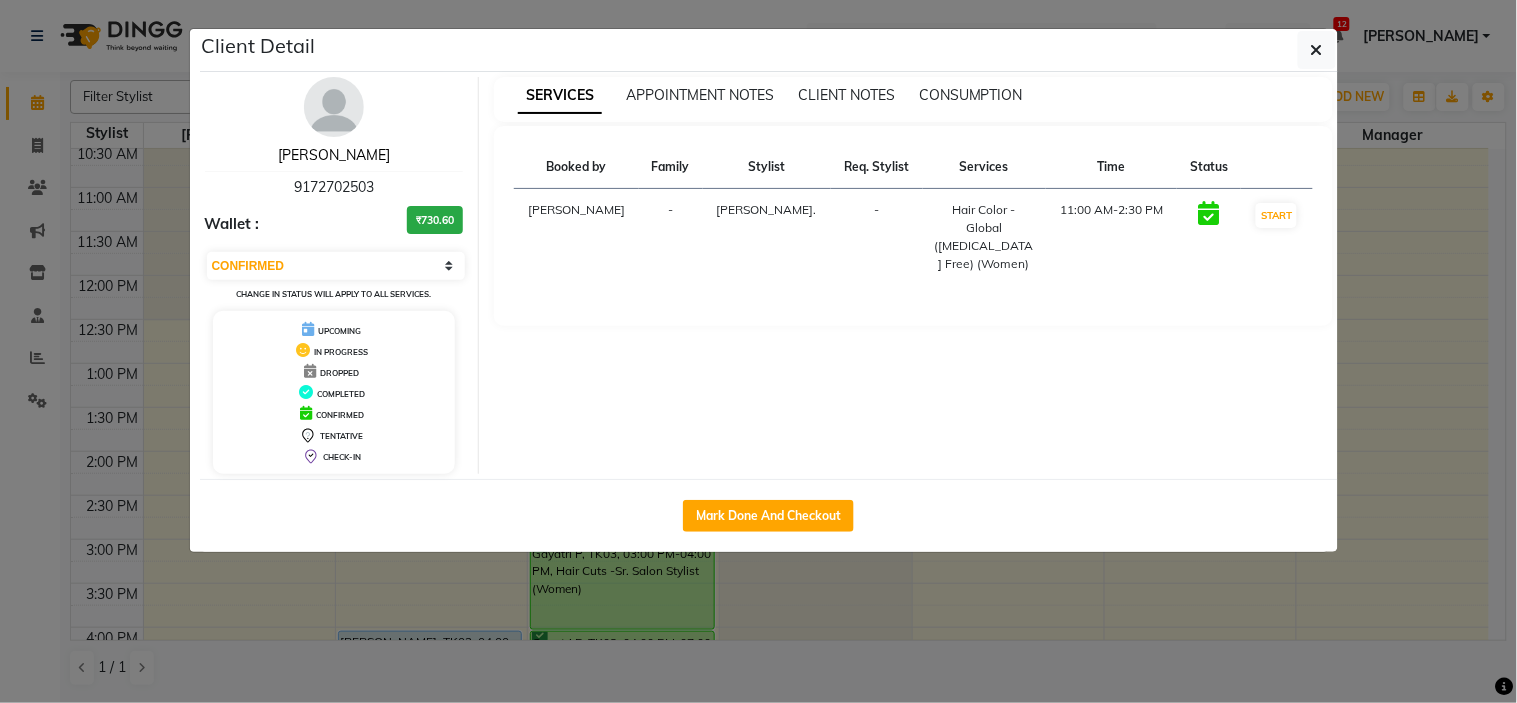 click on "[PERSON_NAME]" at bounding box center [334, 155] 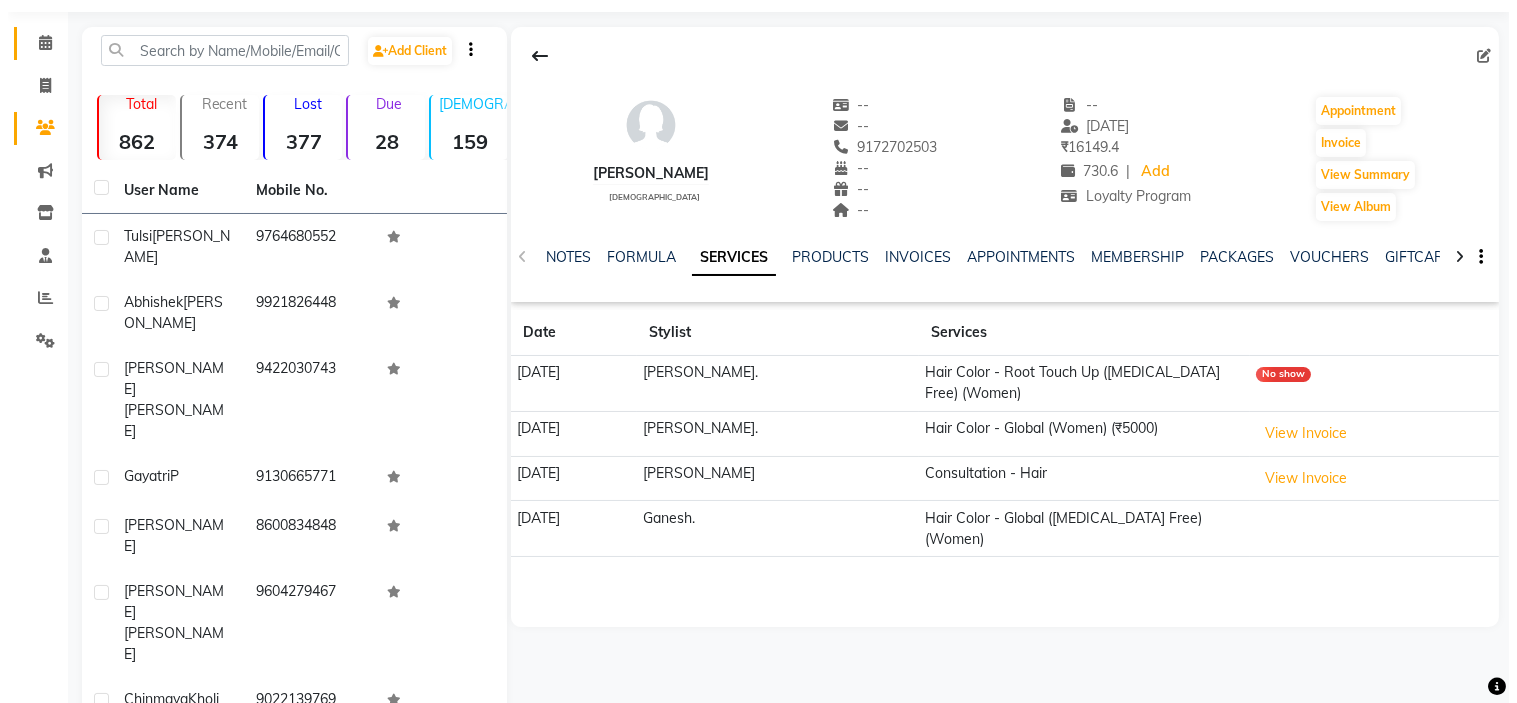 scroll, scrollTop: 0, scrollLeft: 0, axis: both 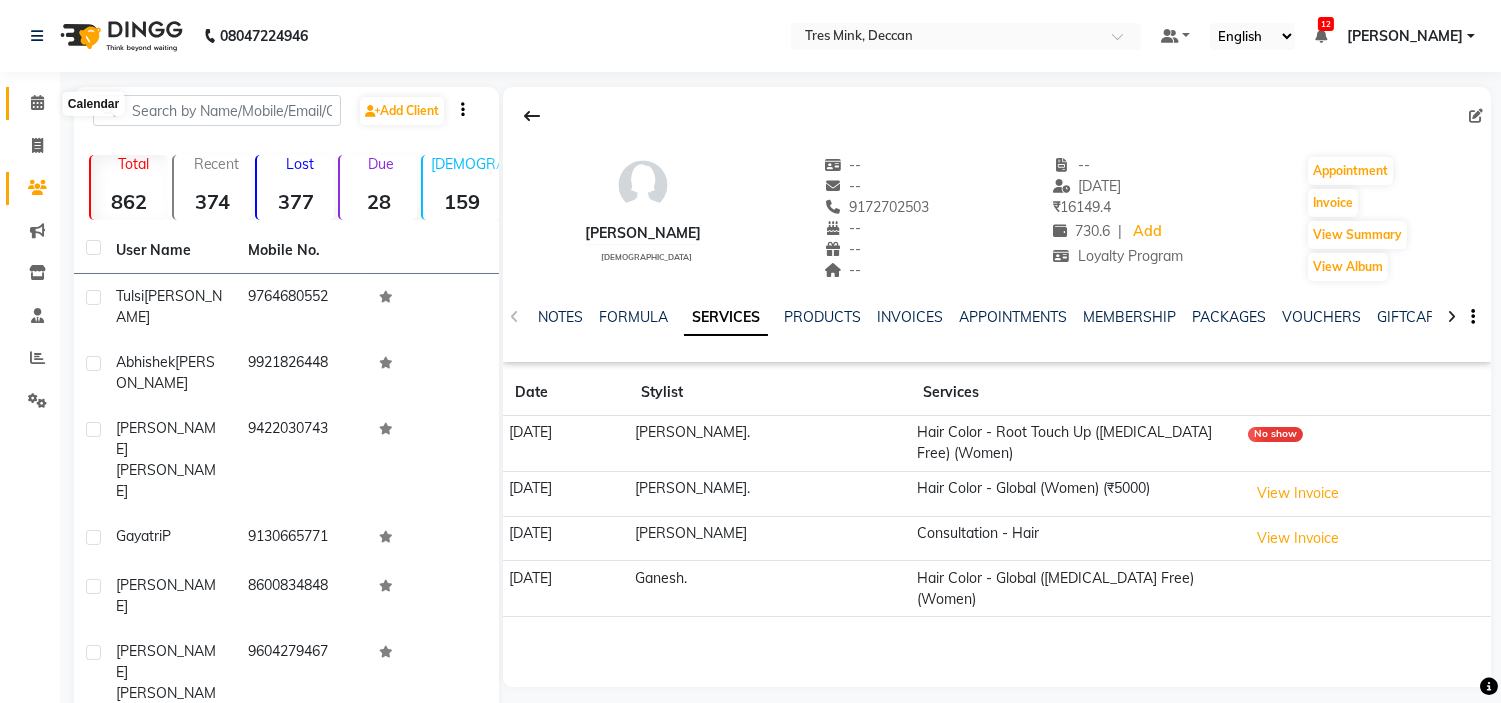 click 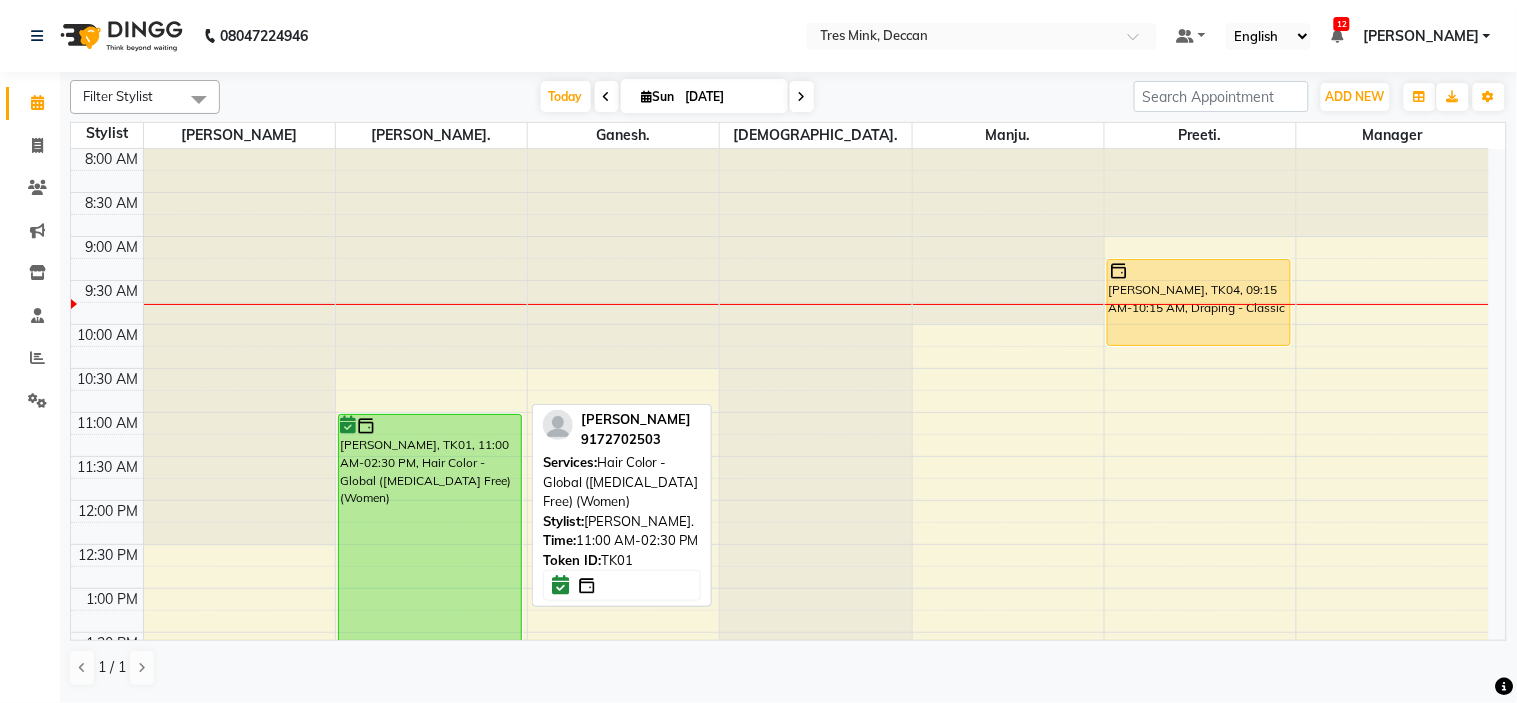 click on "[PERSON_NAME], TK01, 11:00 AM-02:30 PM, Hair Color - Global ([MEDICAL_DATA] Free) (Women)" at bounding box center [430, 568] 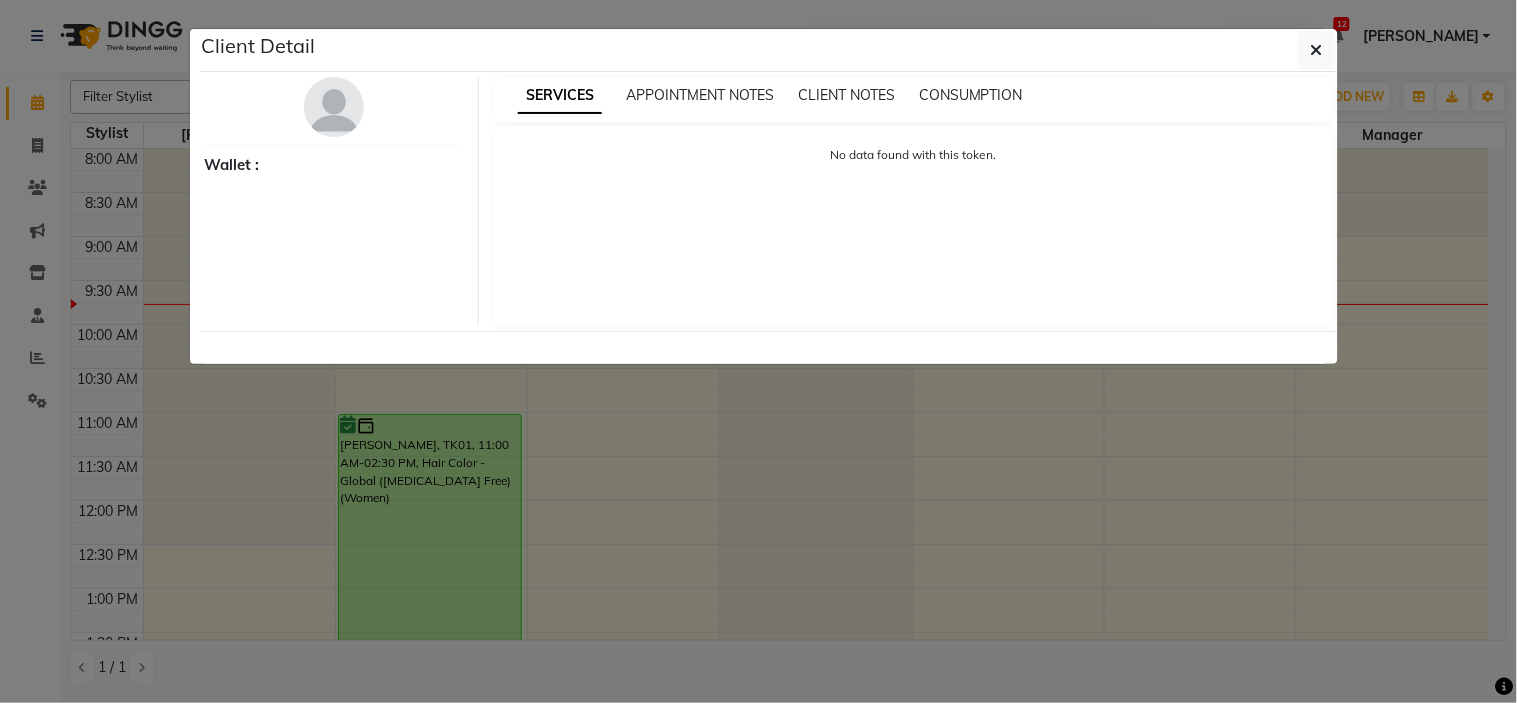 select on "6" 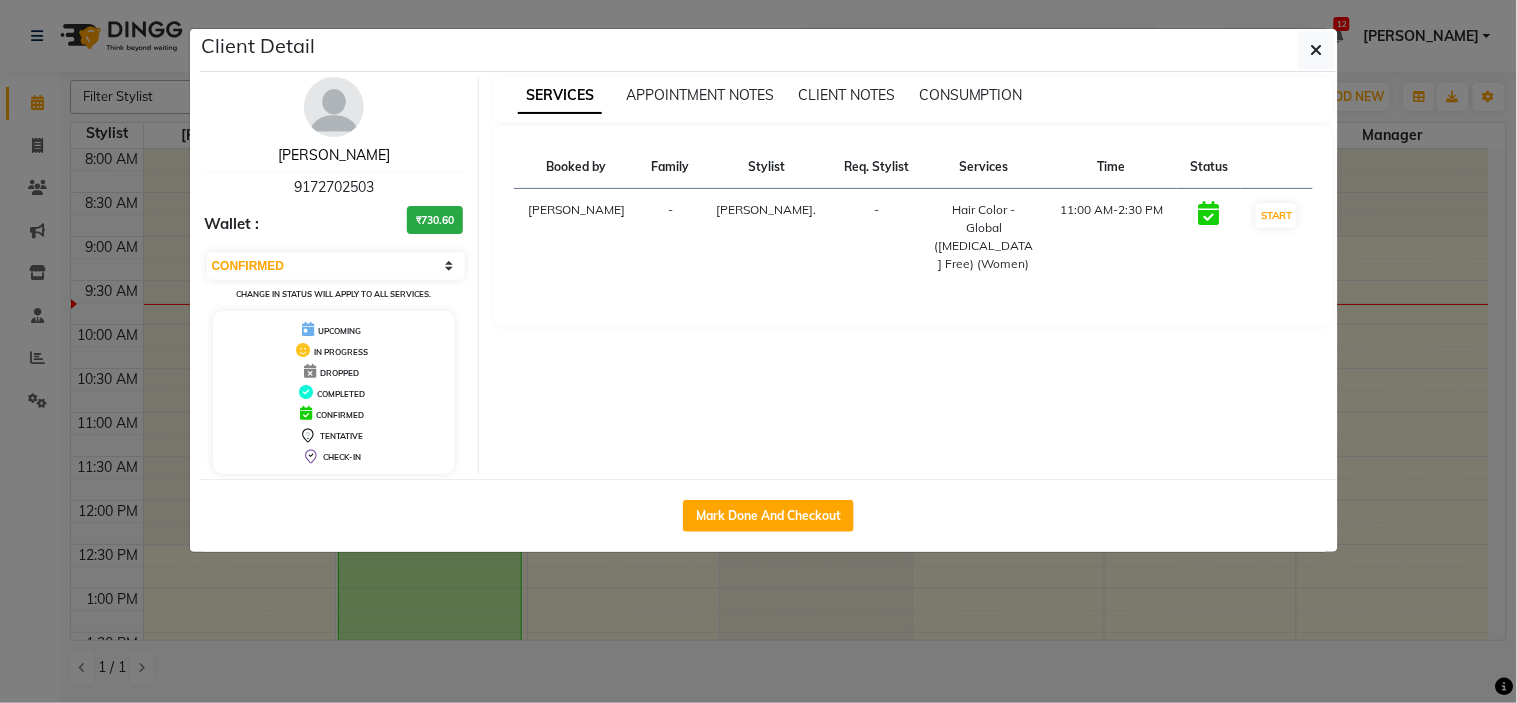 click on "[PERSON_NAME]" at bounding box center (334, 155) 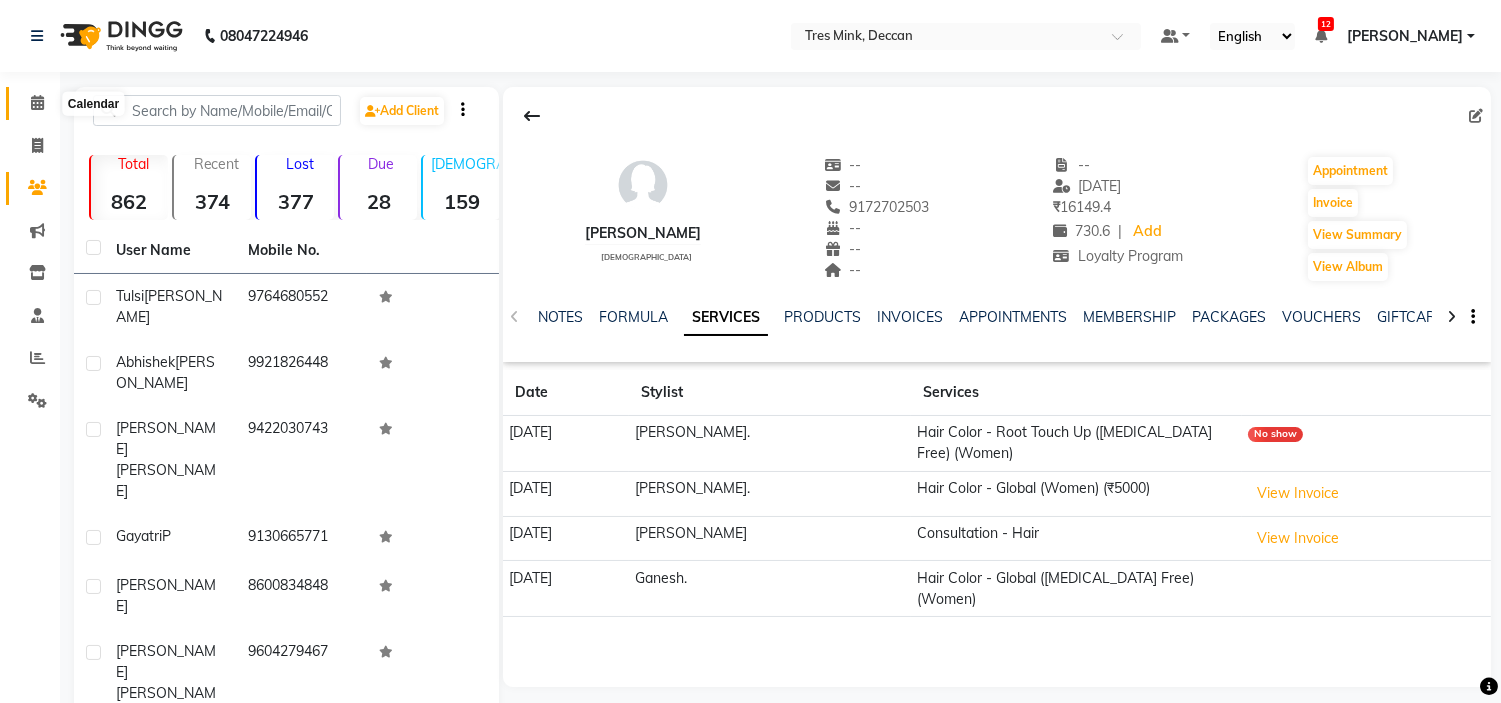 click 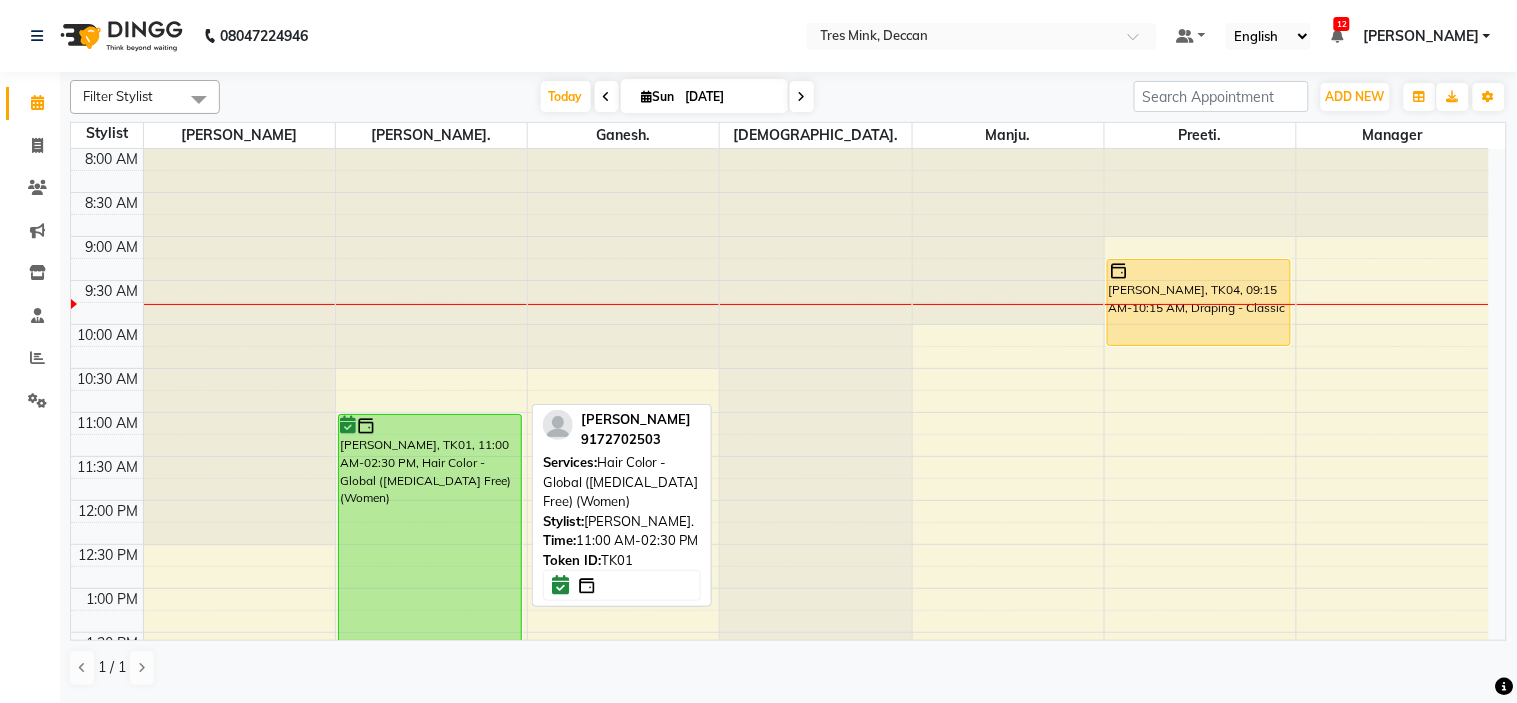 click on "[PERSON_NAME], TK01, 11:00 AM-02:30 PM, Hair Color - Global ([MEDICAL_DATA] Free) (Women)" at bounding box center [430, 568] 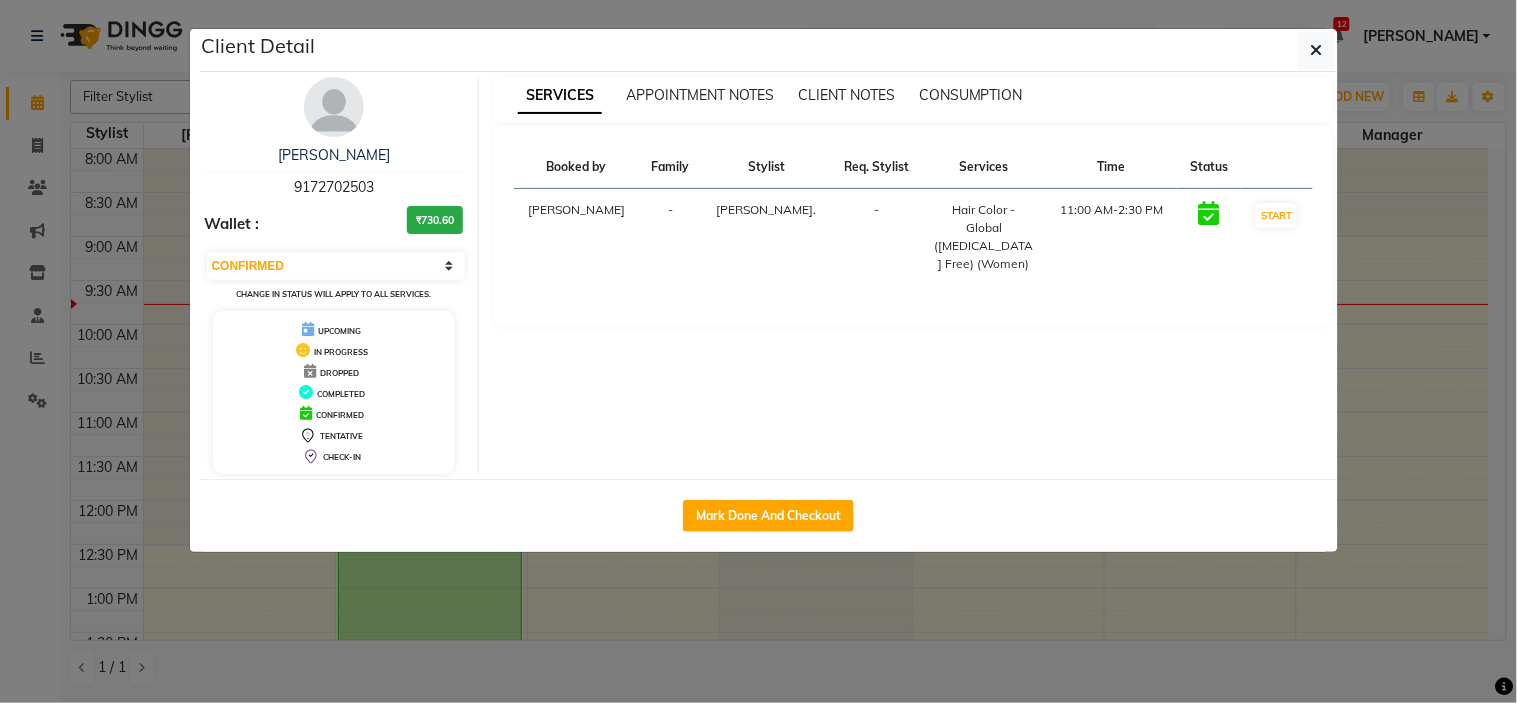 click on "SERVICES APPOINTMENT NOTES CLIENT NOTES CONSUMPTION" at bounding box center (913, 99) 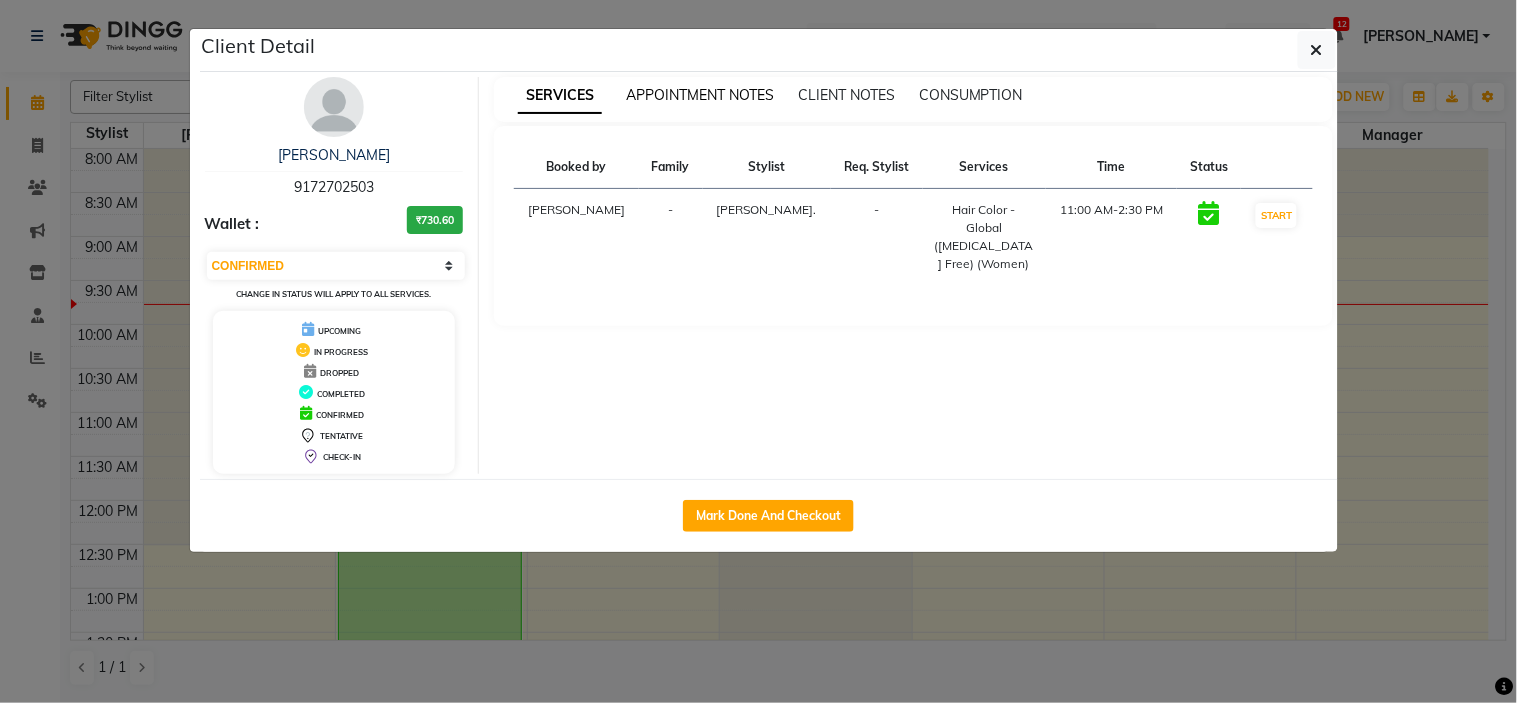 click on "APPOINTMENT NOTES" at bounding box center (700, 95) 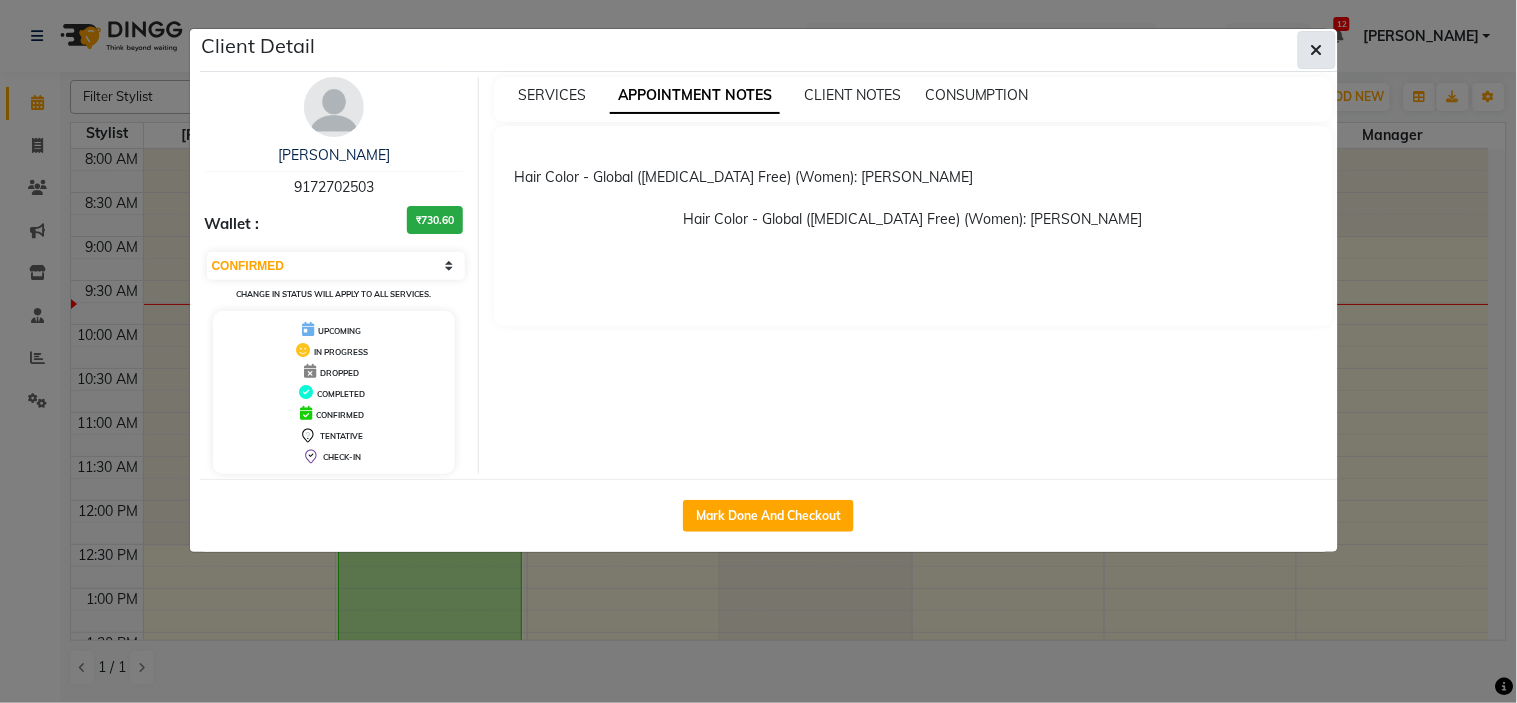click 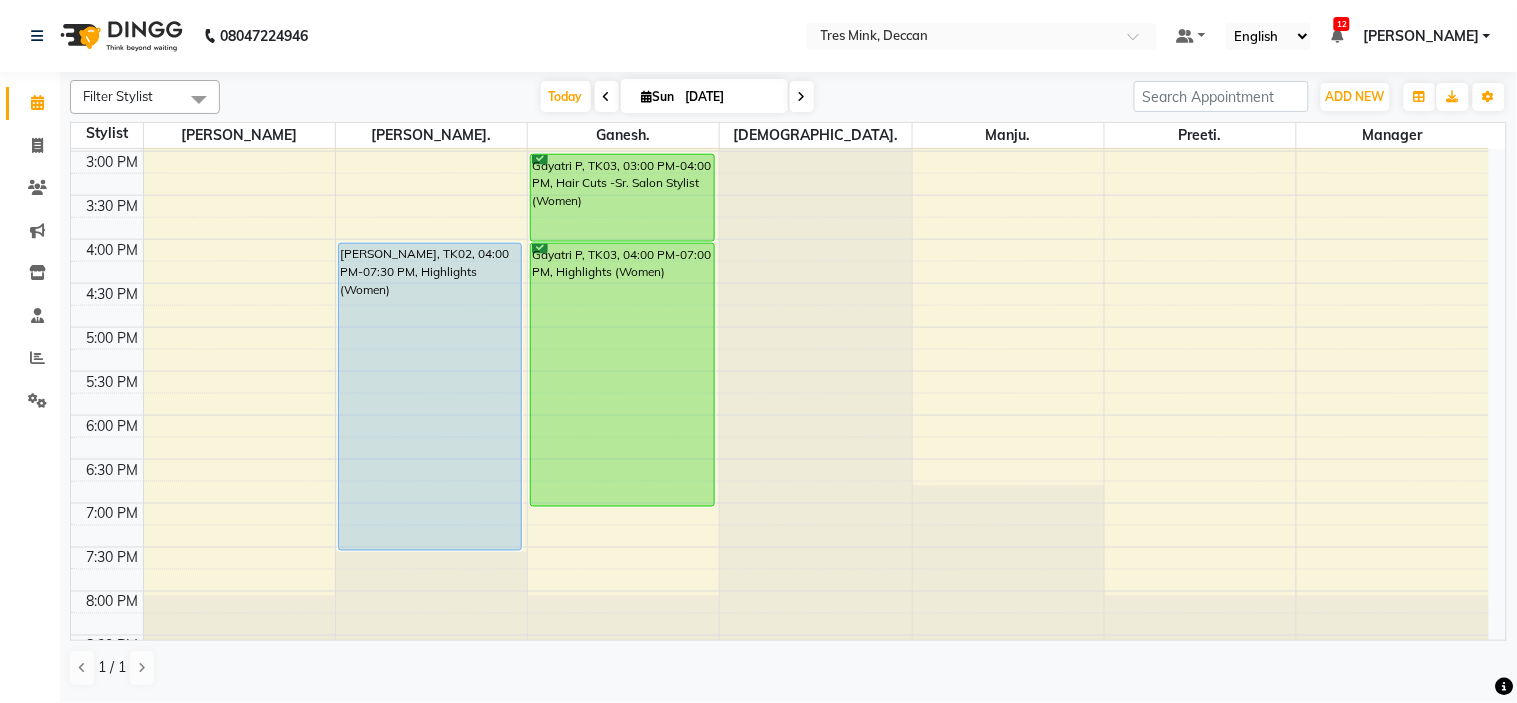 scroll, scrollTop: 614, scrollLeft: 0, axis: vertical 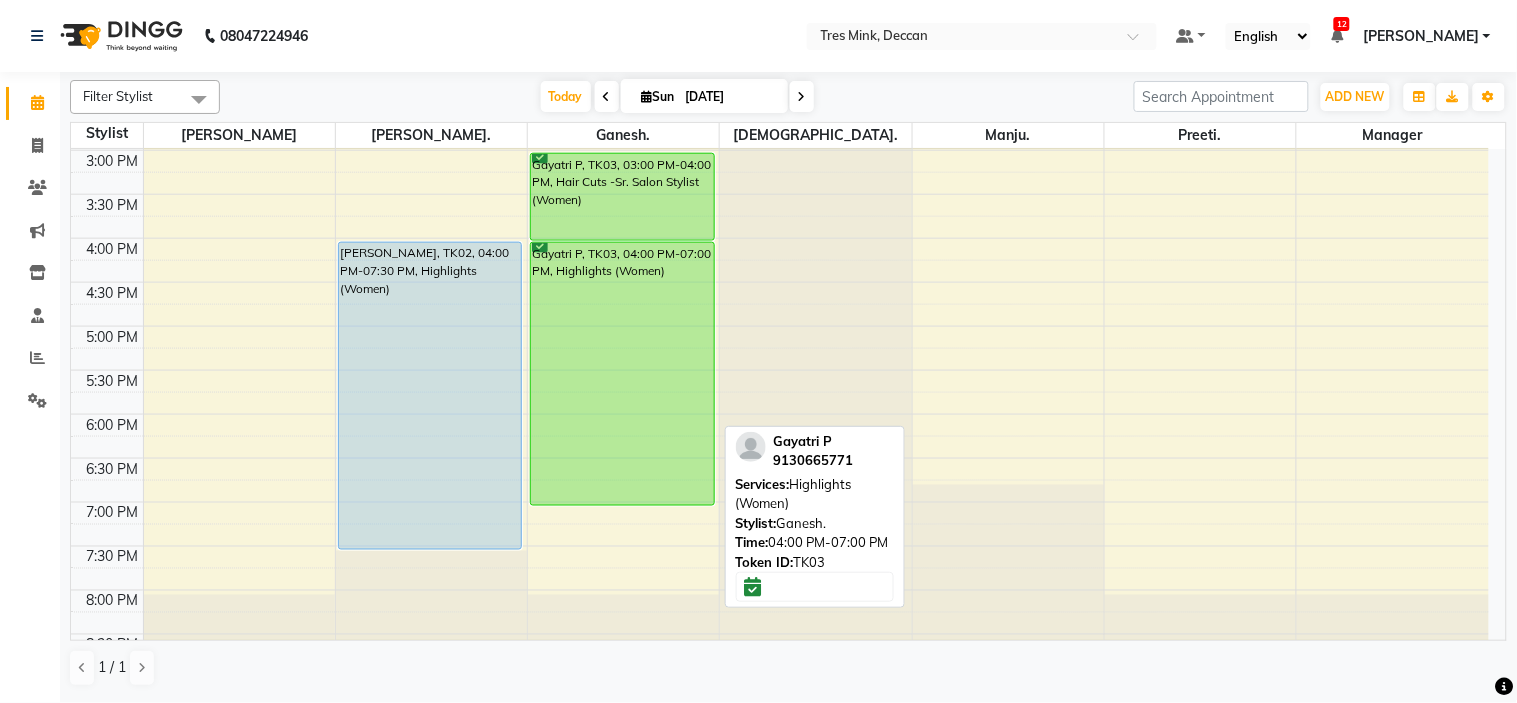 click on "Gayatri P, TK03, 04:00 PM-07:00 PM, Highlights (Women)" at bounding box center (622, 374) 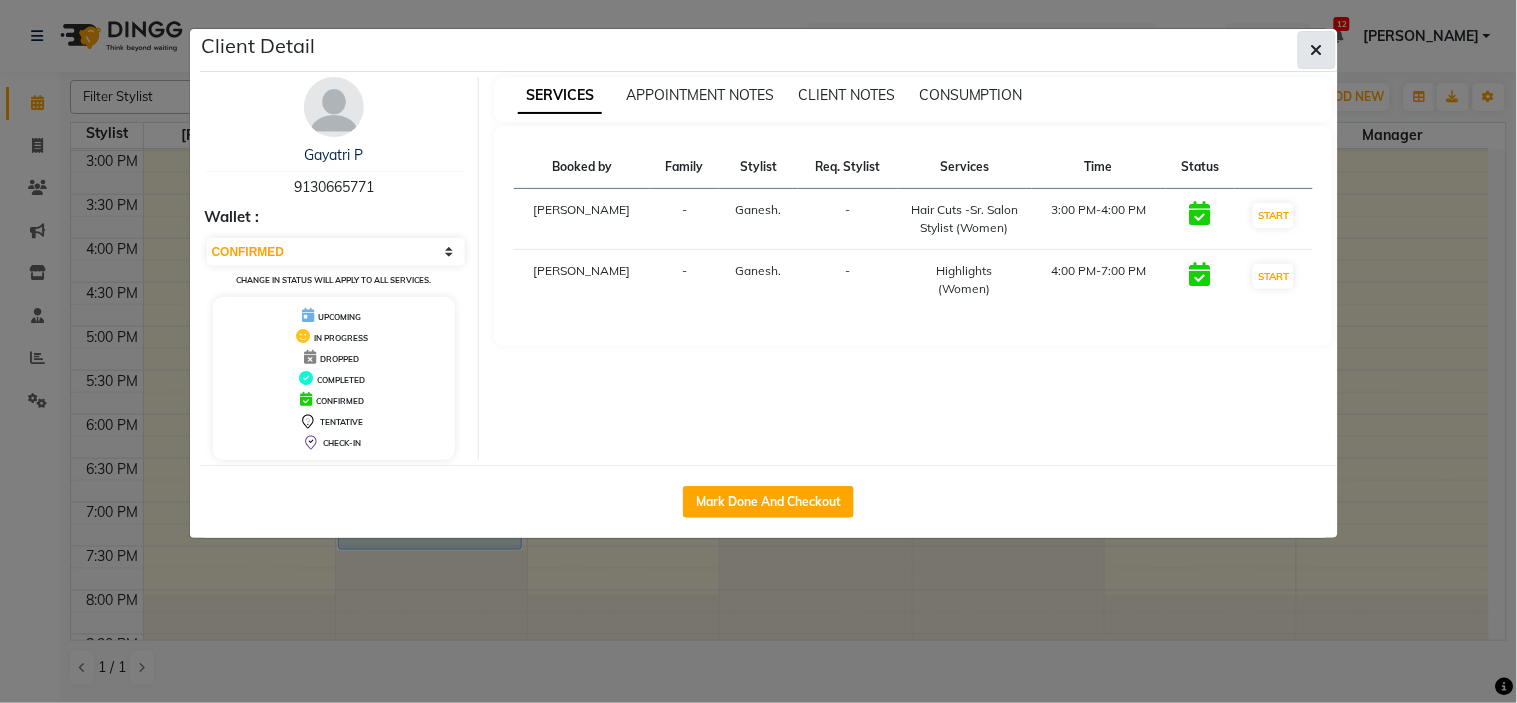 click 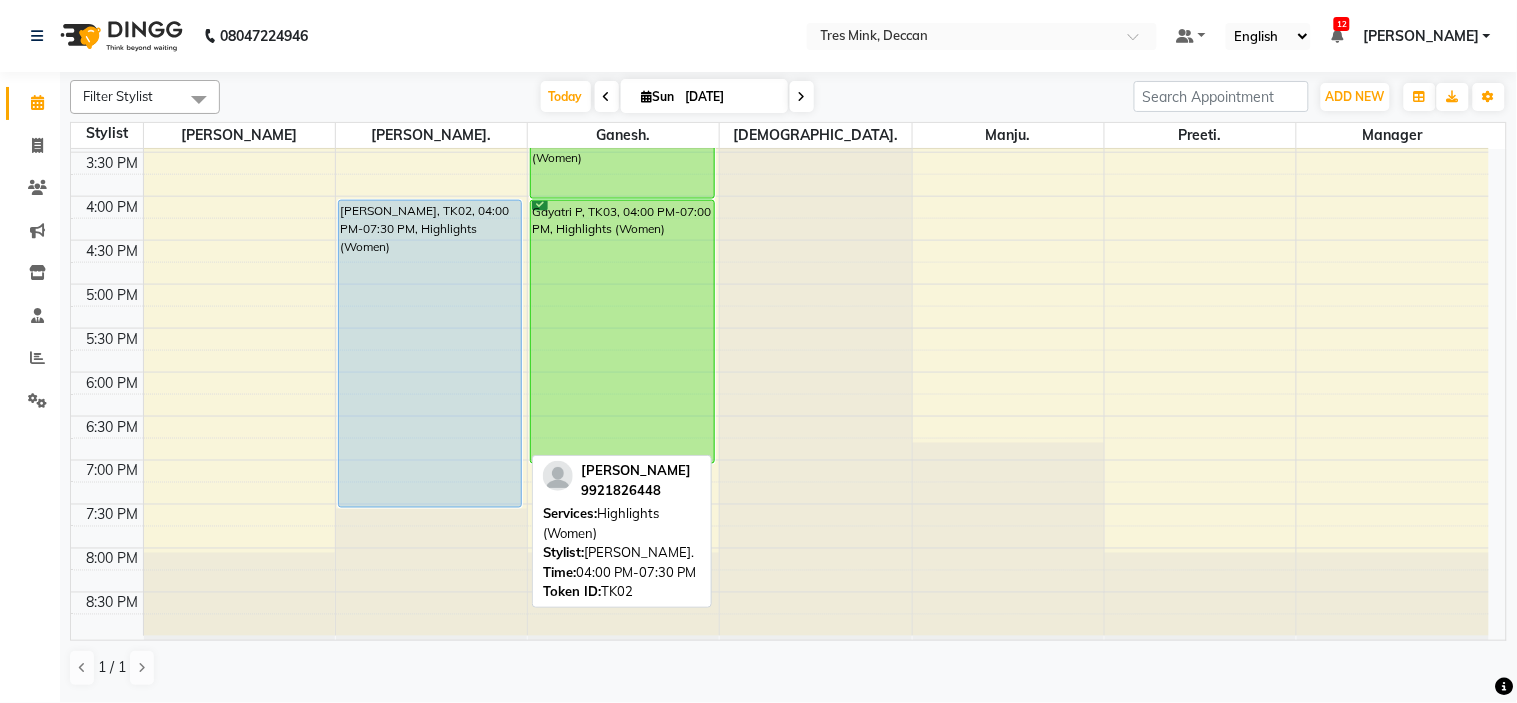 scroll, scrollTop: 581, scrollLeft: 0, axis: vertical 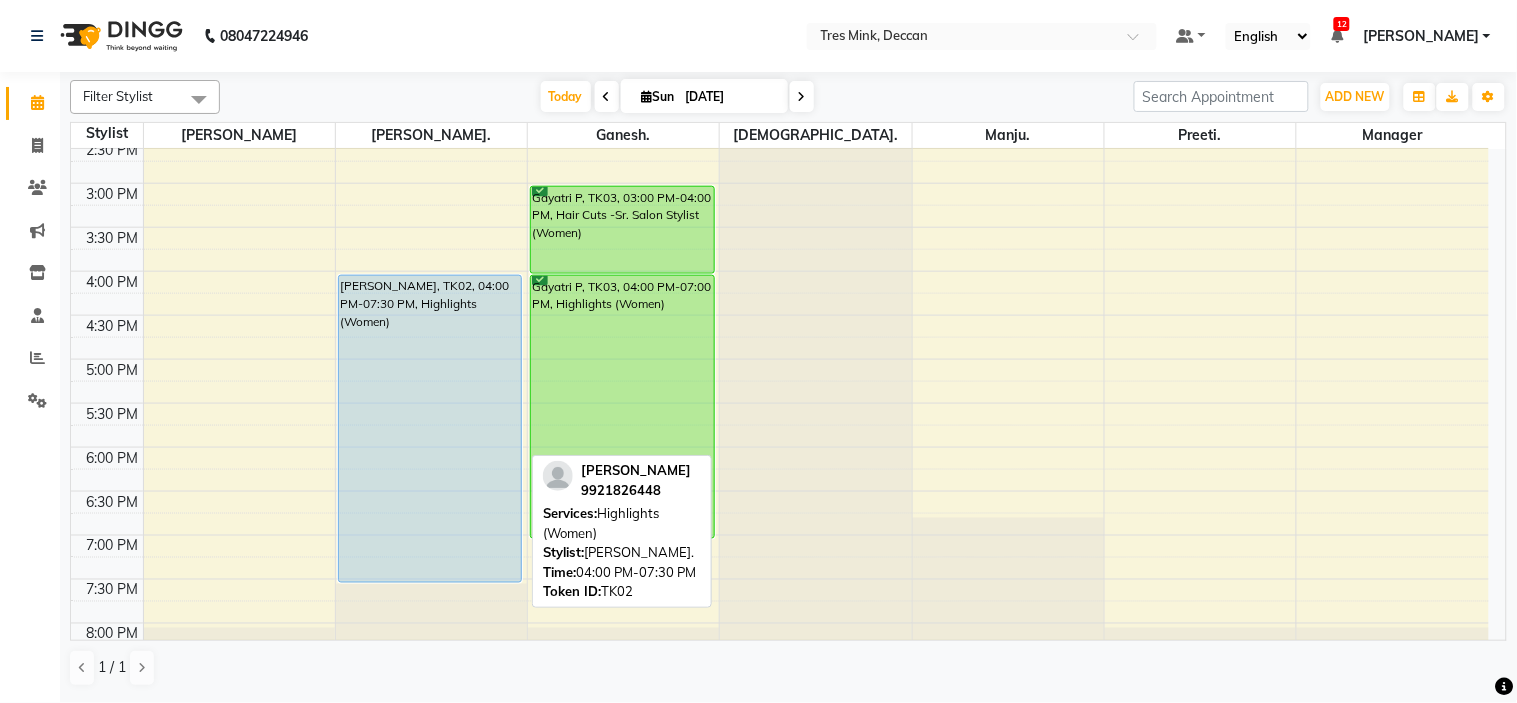 click on "[PERSON_NAME], TK02, 04:00 PM-07:30 PM, Highlights (Women)" at bounding box center (430, 429) 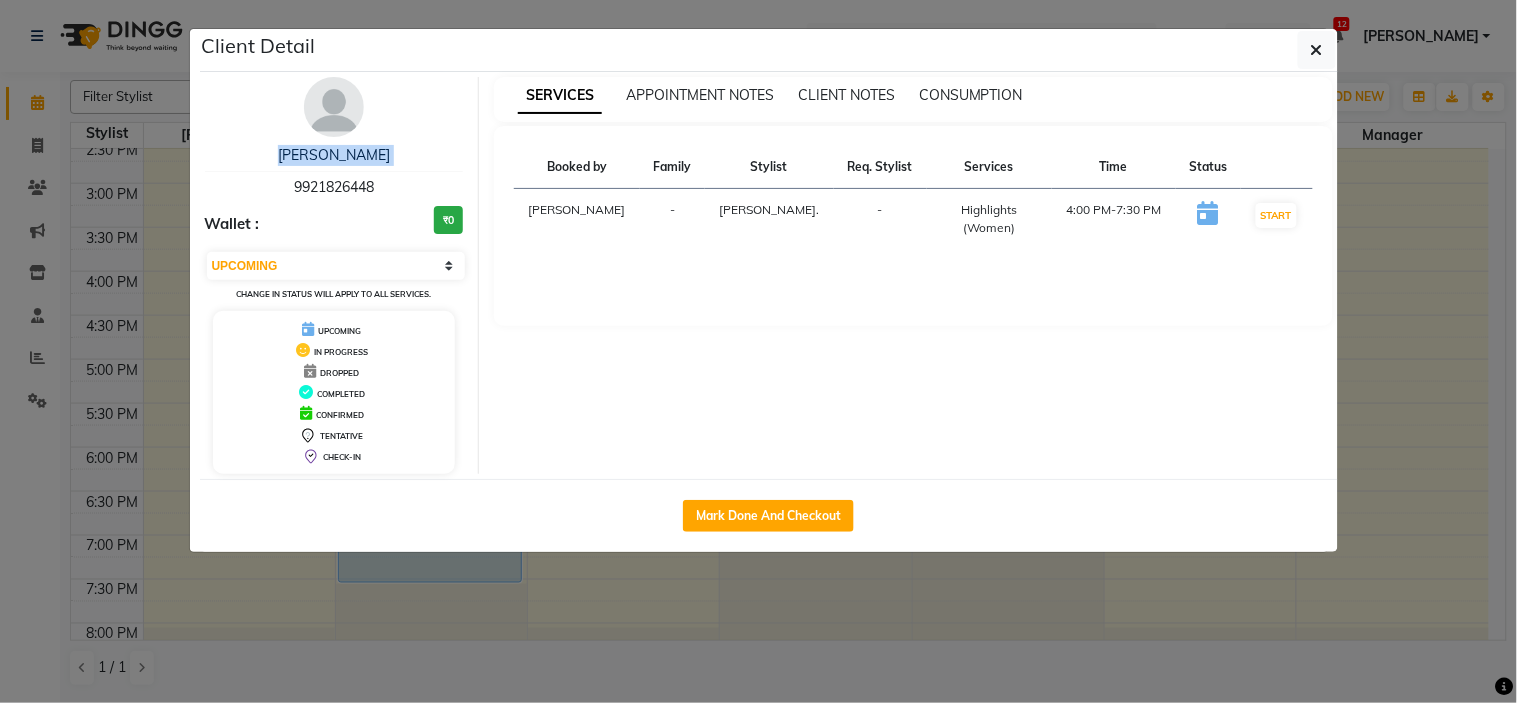 drag, startPoint x: 293, startPoint y: 185, endPoint x: 412, endPoint y: 163, distance: 121.016525 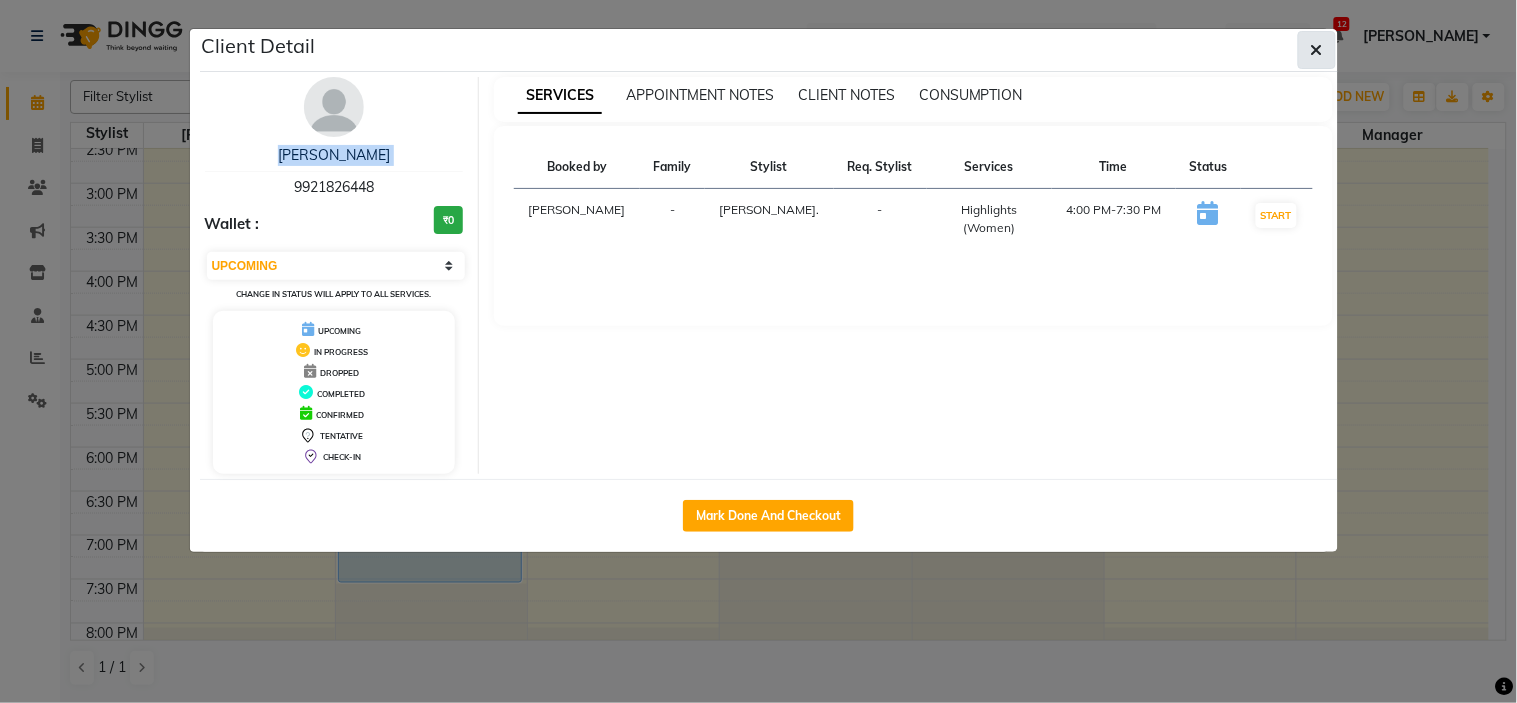click 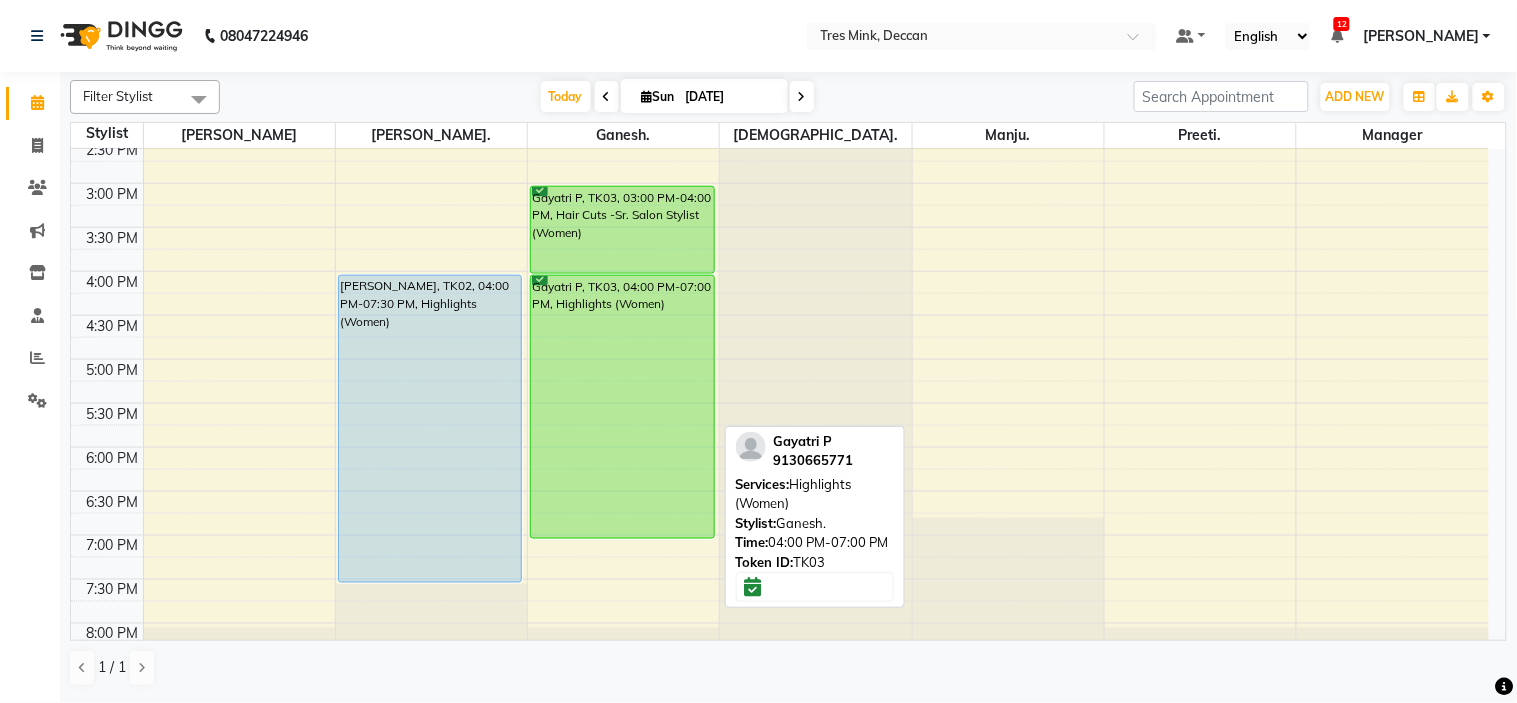 click on "Gayatri P, TK03, 04:00 PM-07:00 PM, Highlights (Women)" at bounding box center [622, 407] 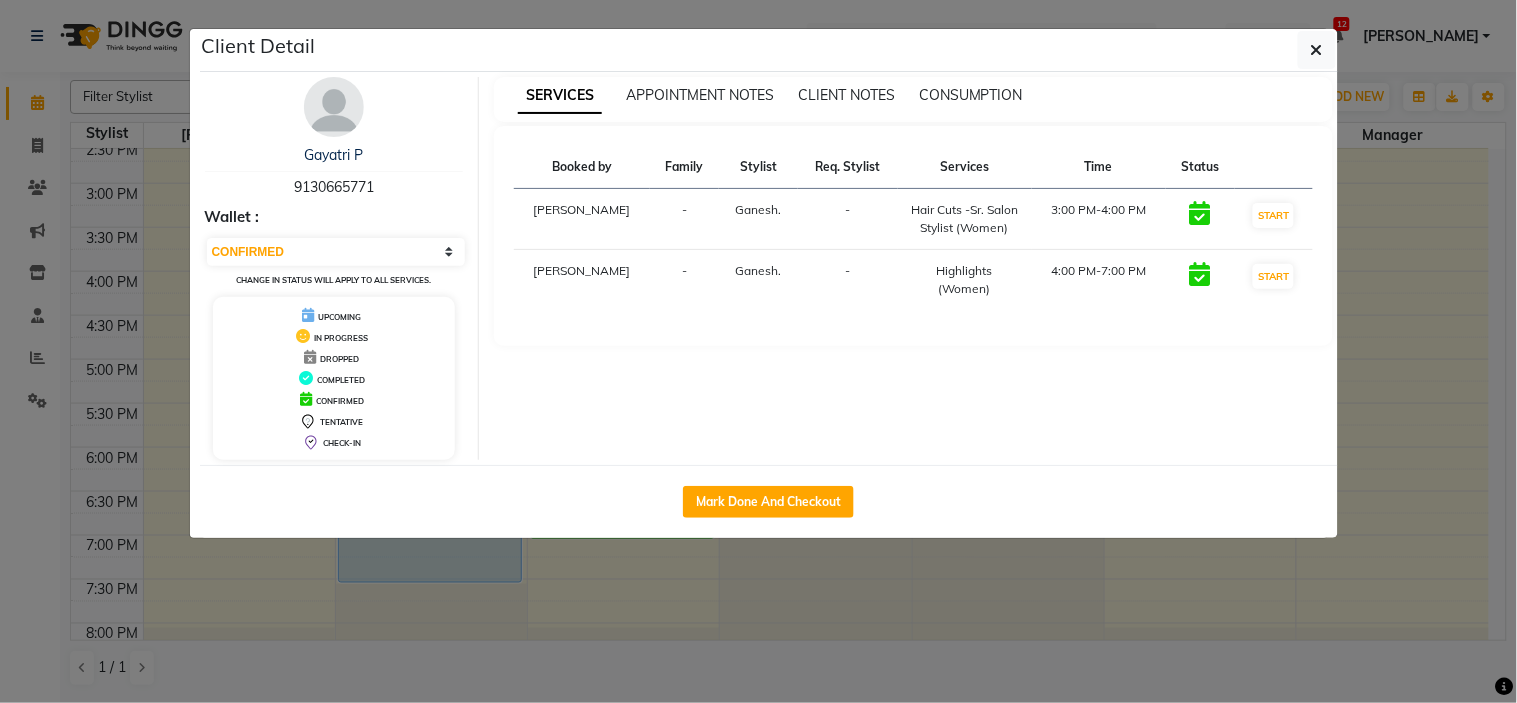 click at bounding box center [334, 107] 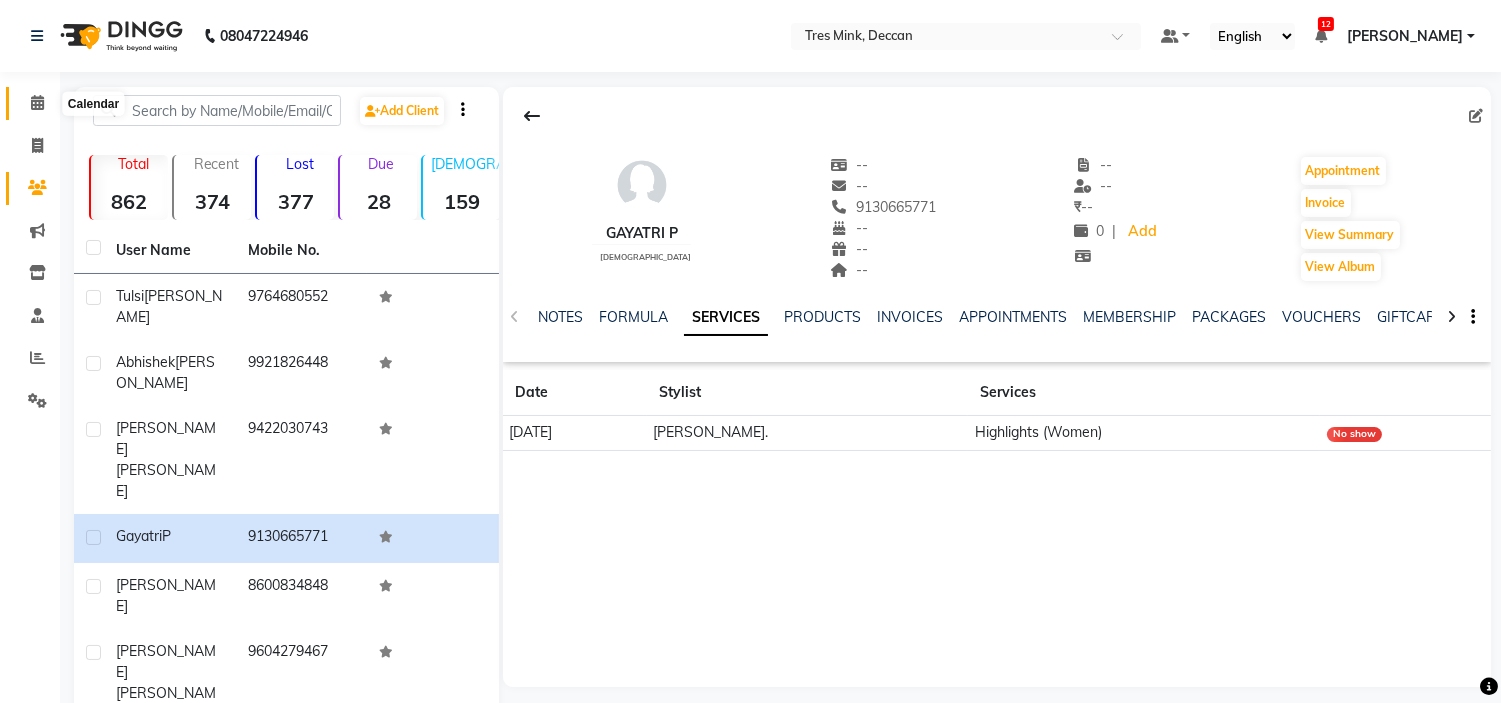 click 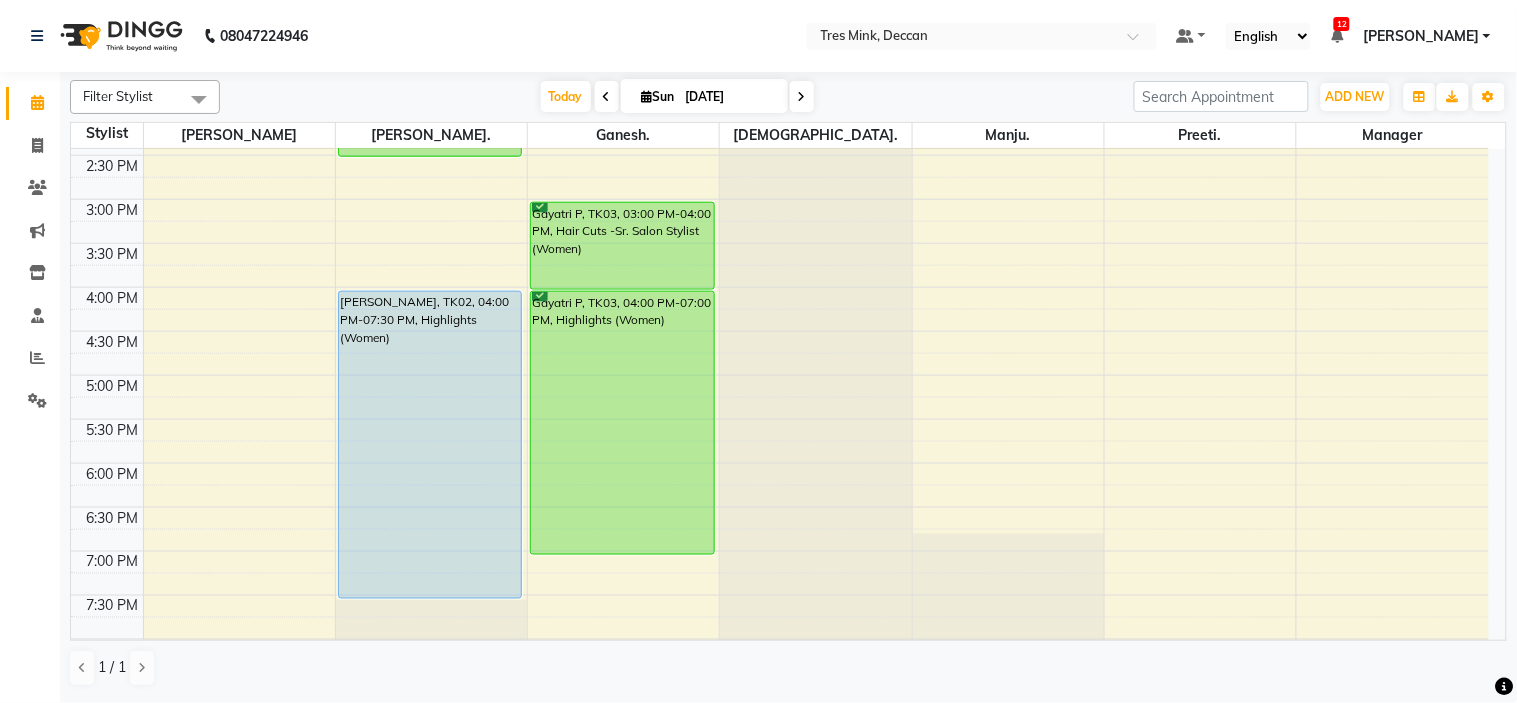 scroll, scrollTop: 567, scrollLeft: 0, axis: vertical 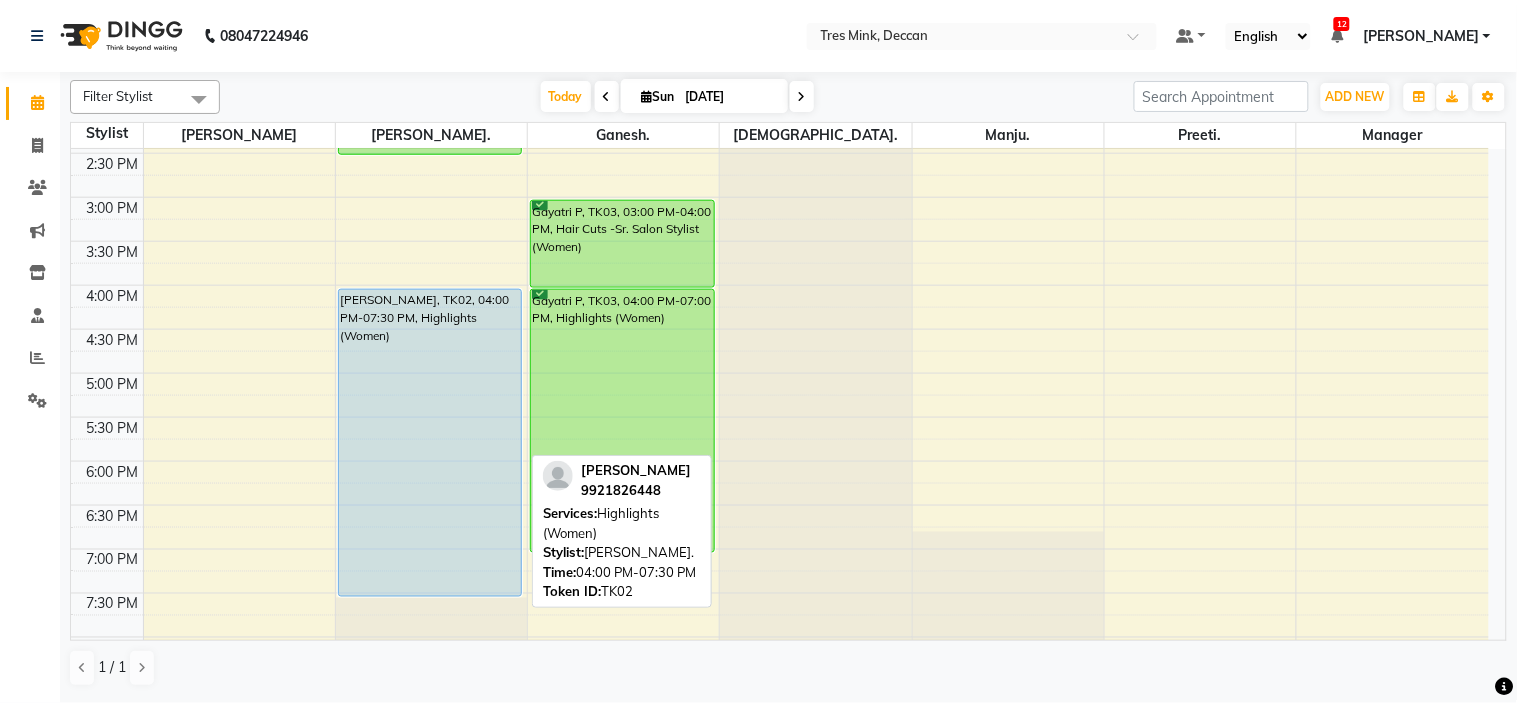 click on "[PERSON_NAME], TK02, 04:00 PM-07:30 PM, Highlights (Women)" at bounding box center [430, 443] 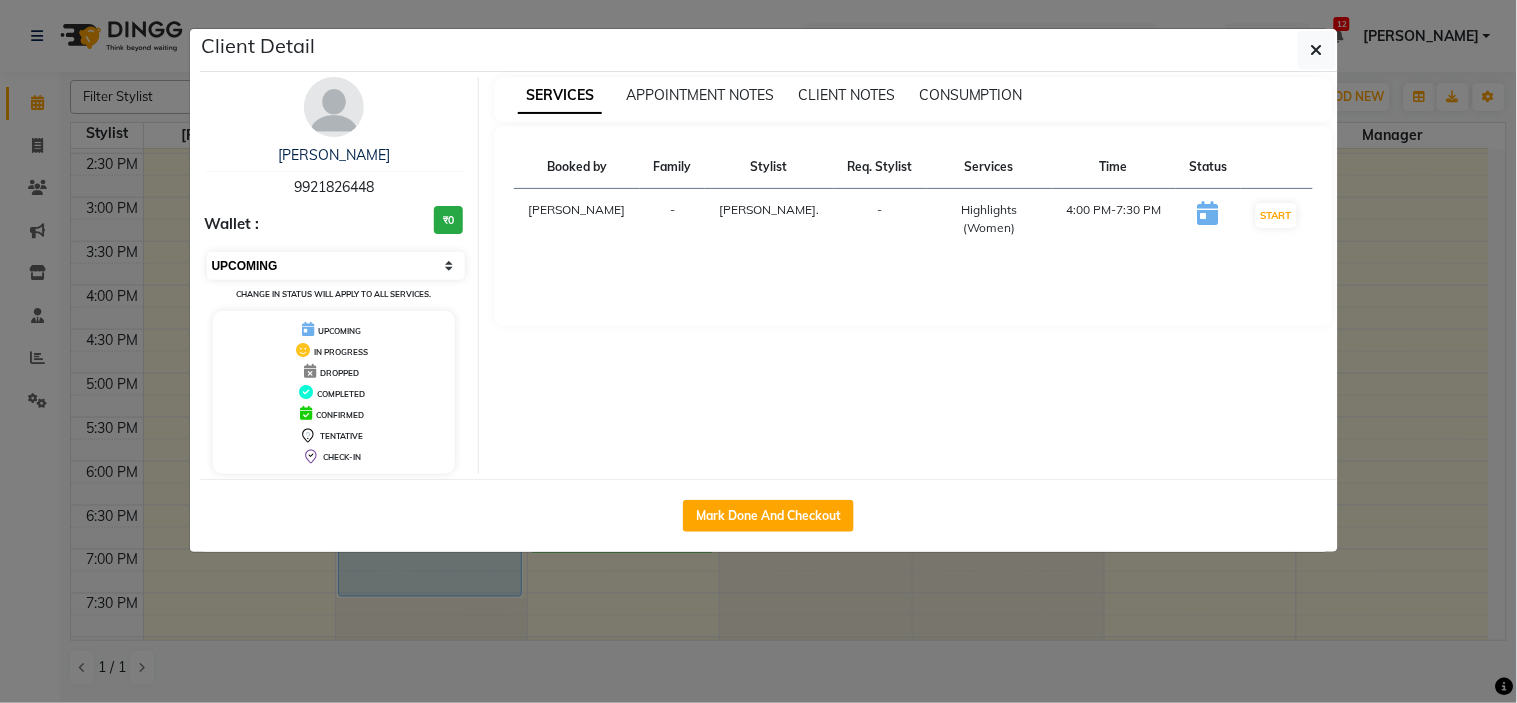 click on "Select IN SERVICE CONFIRMED TENTATIVE CHECK IN MARK DONE DROPPED UPCOMING" at bounding box center (336, 266) 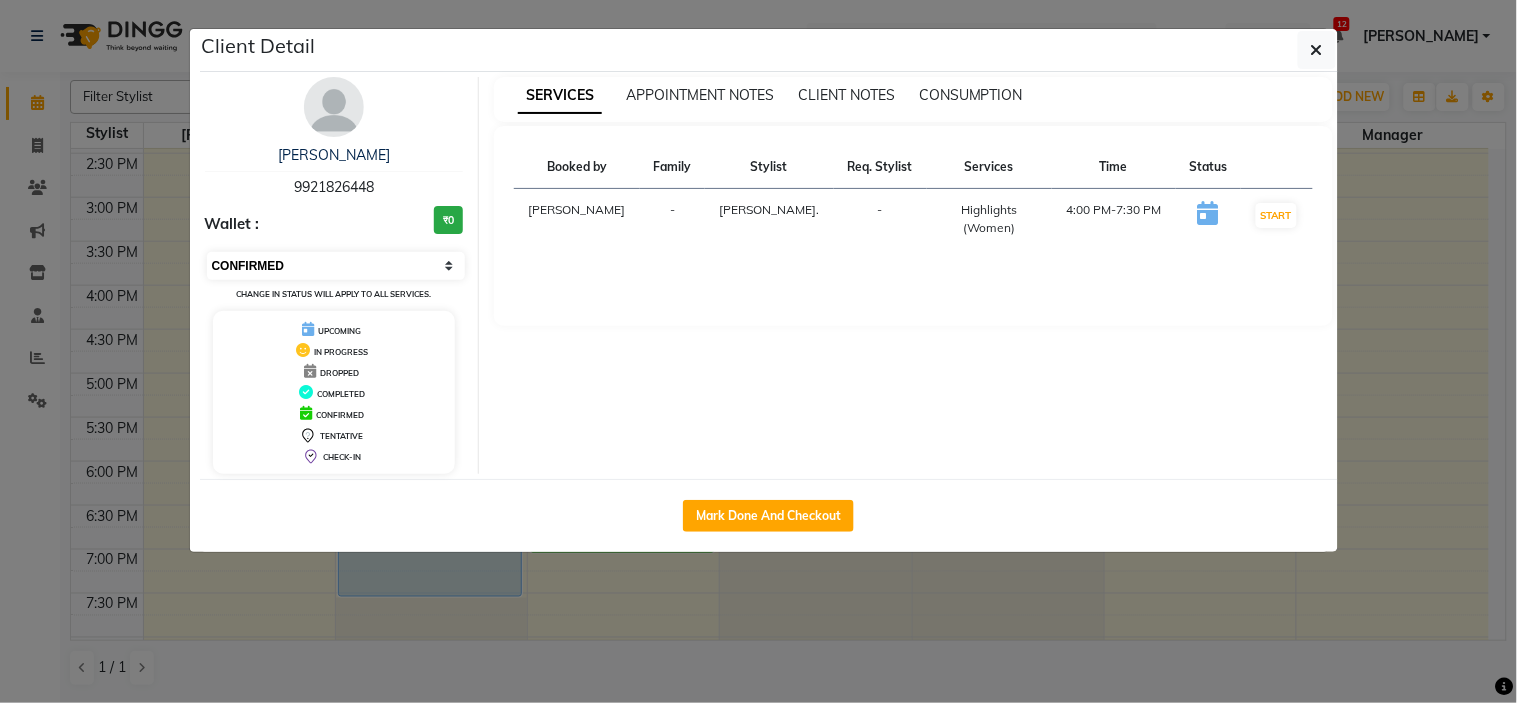 click on "Select IN SERVICE CONFIRMED TENTATIVE CHECK IN MARK DONE DROPPED UPCOMING" at bounding box center (336, 266) 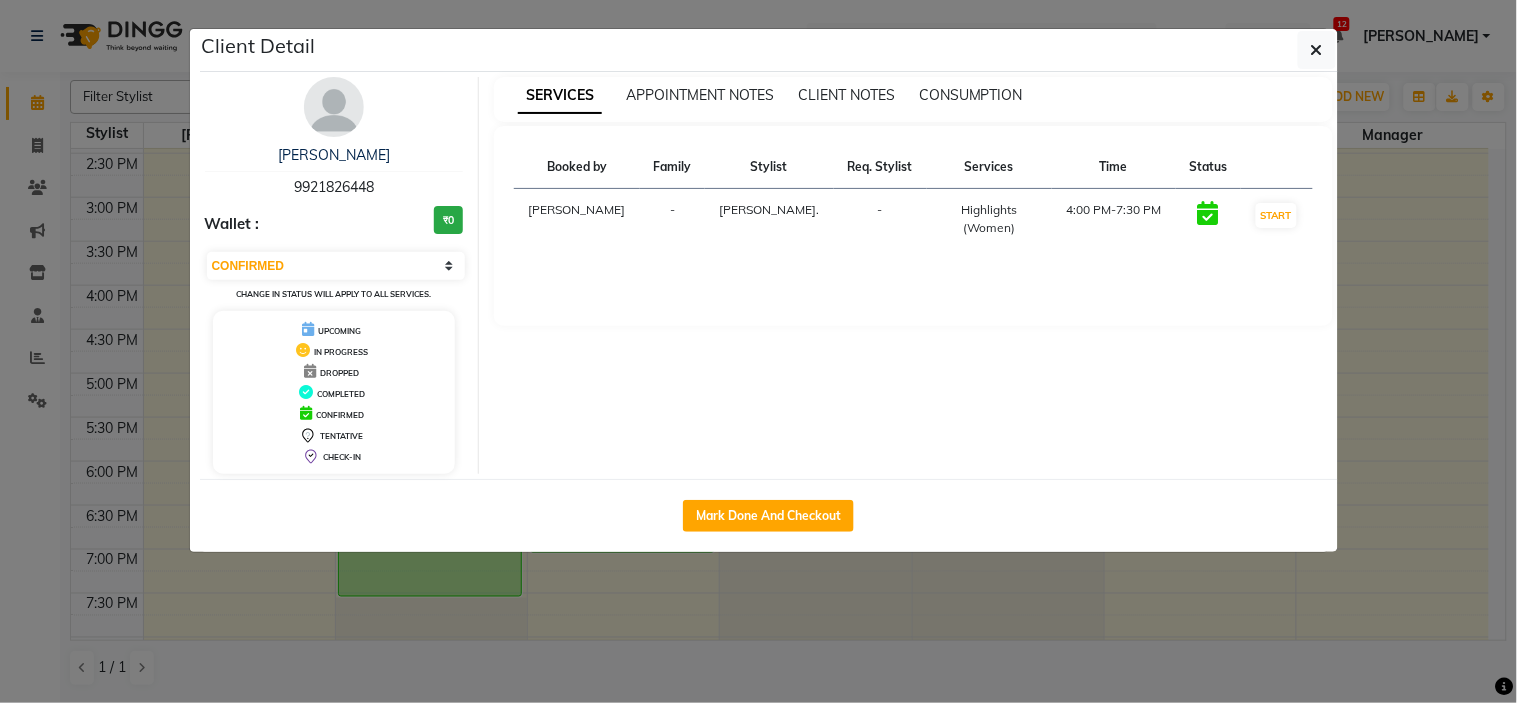 click on "Client Detail  abhishek murty   9921826448 Wallet : ₹0 Select IN SERVICE CONFIRMED TENTATIVE CHECK IN MARK DONE DROPPED UPCOMING Change in status will apply to all services. UPCOMING IN PROGRESS DROPPED COMPLETED CONFIRMED TENTATIVE CHECK-IN SERVICES APPOINTMENT NOTES CLIENT NOTES CONSUMPTION Booked by Family Stylist Req. Stylist Services Time Status  Revati Karandikar  - Gunjan. -  Highlights (Women)   4:00 PM-7:30 PM   START   Mark Done And Checkout" 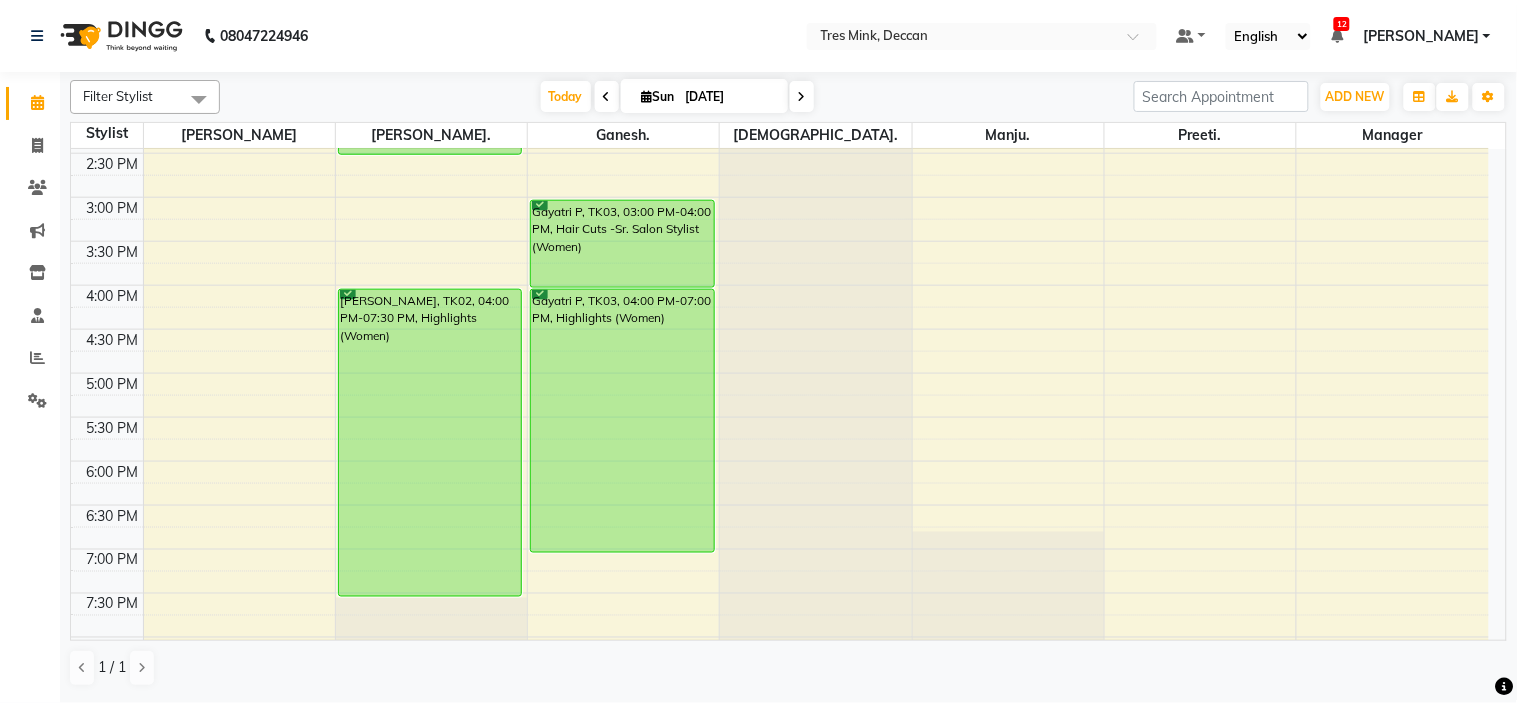 click at bounding box center [802, 96] 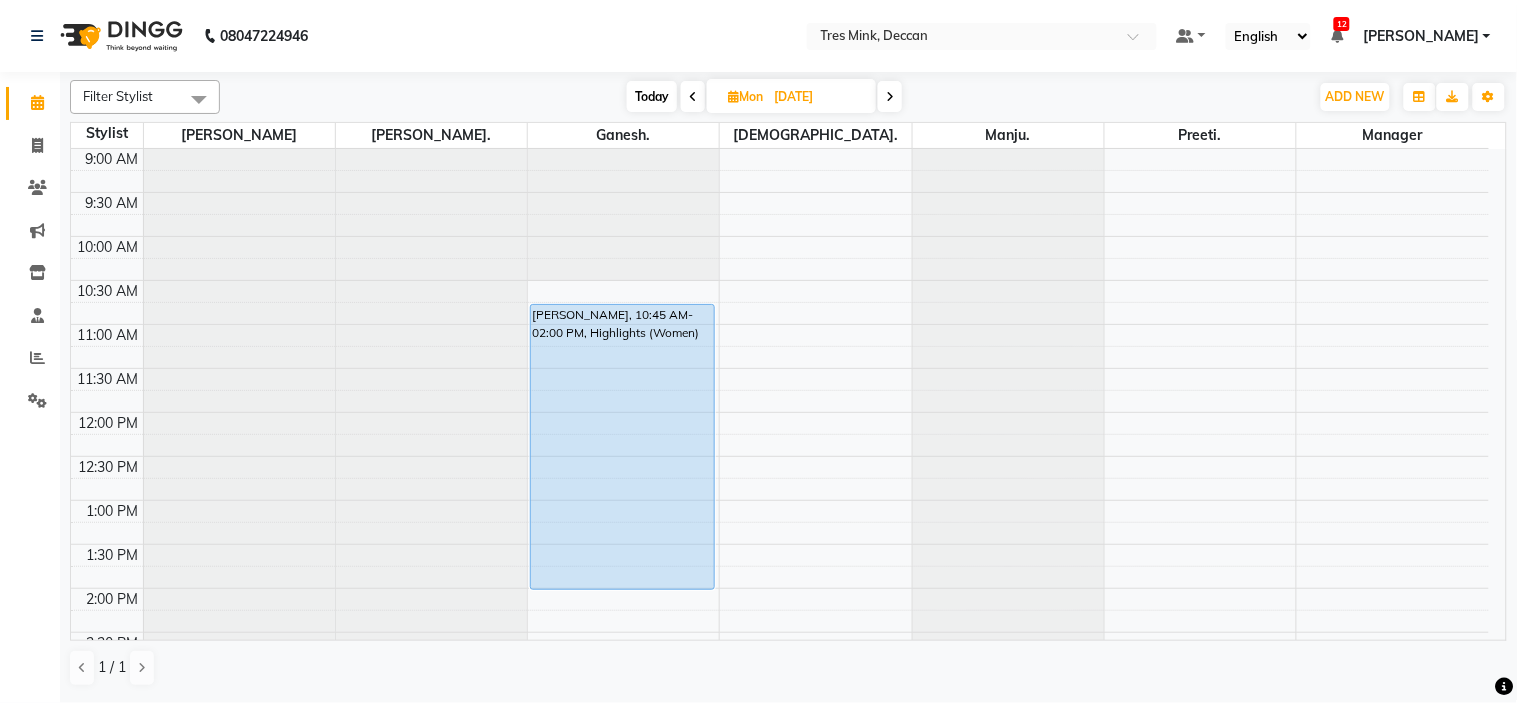 scroll, scrollTop: 0, scrollLeft: 0, axis: both 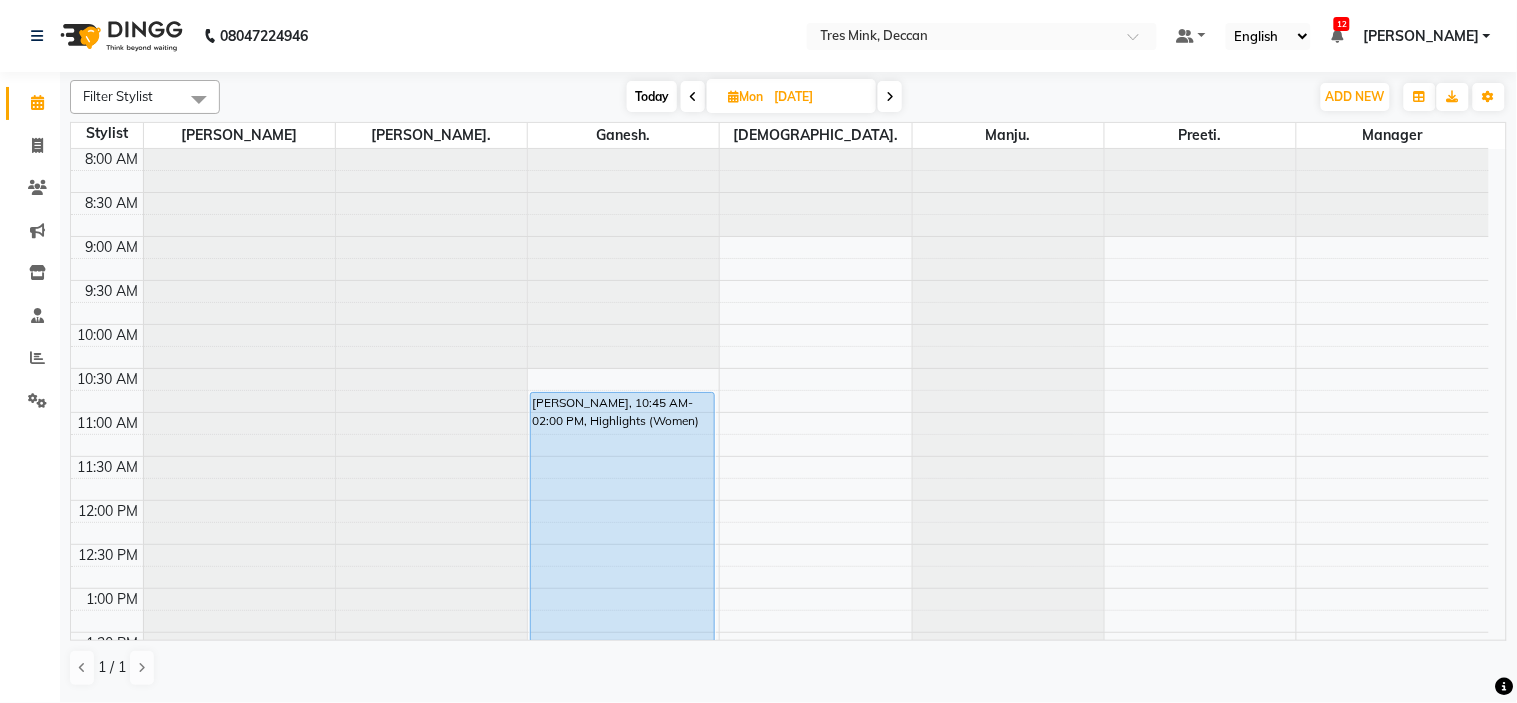 click at bounding box center (693, 96) 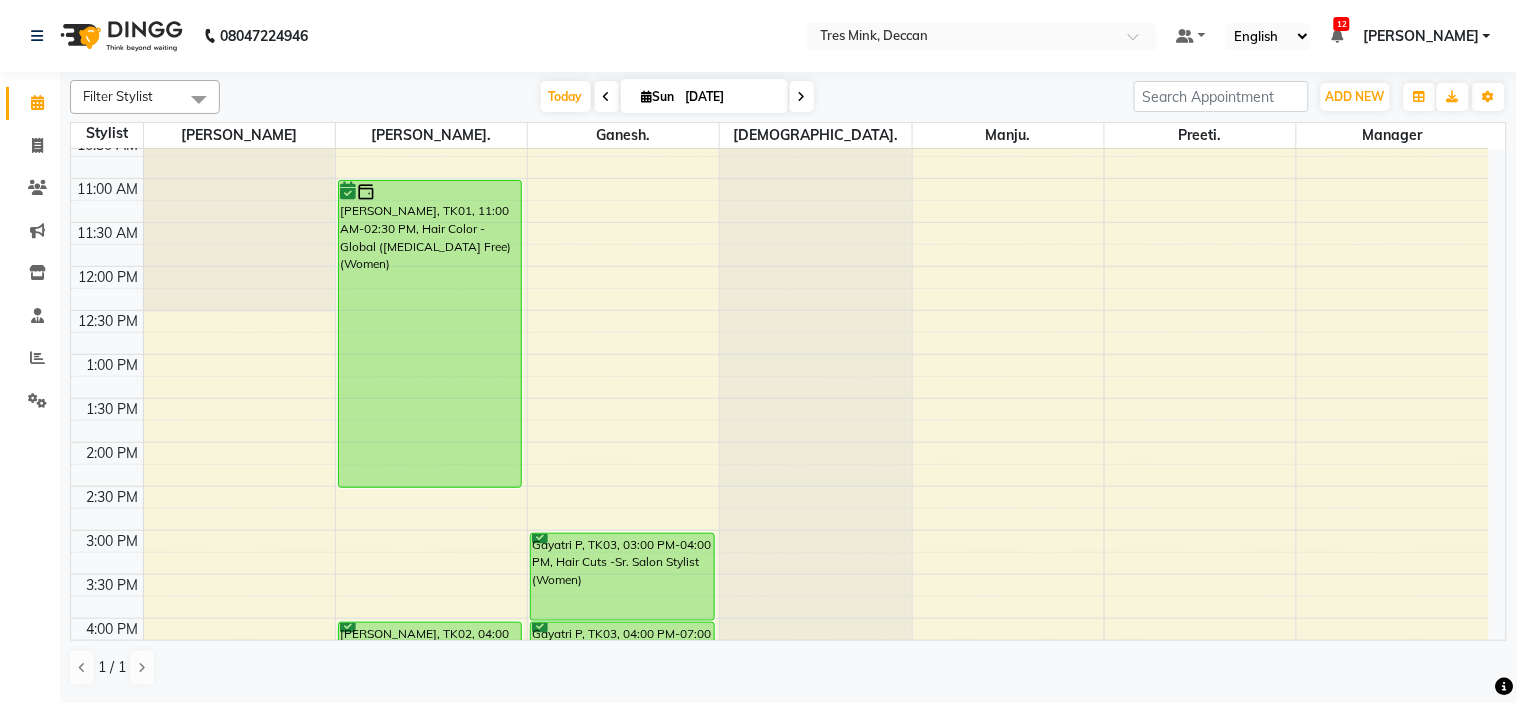 scroll, scrollTop: 88, scrollLeft: 0, axis: vertical 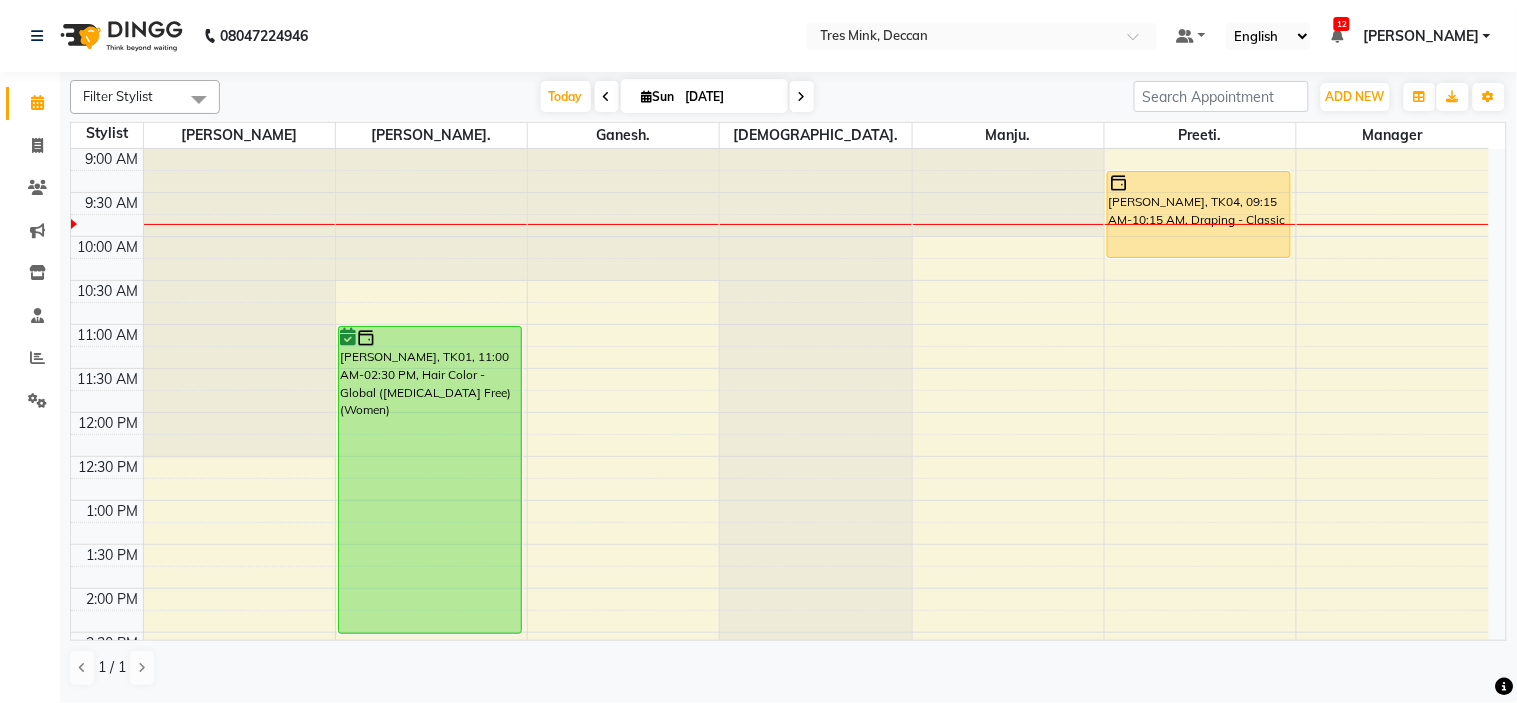 click at bounding box center (802, 97) 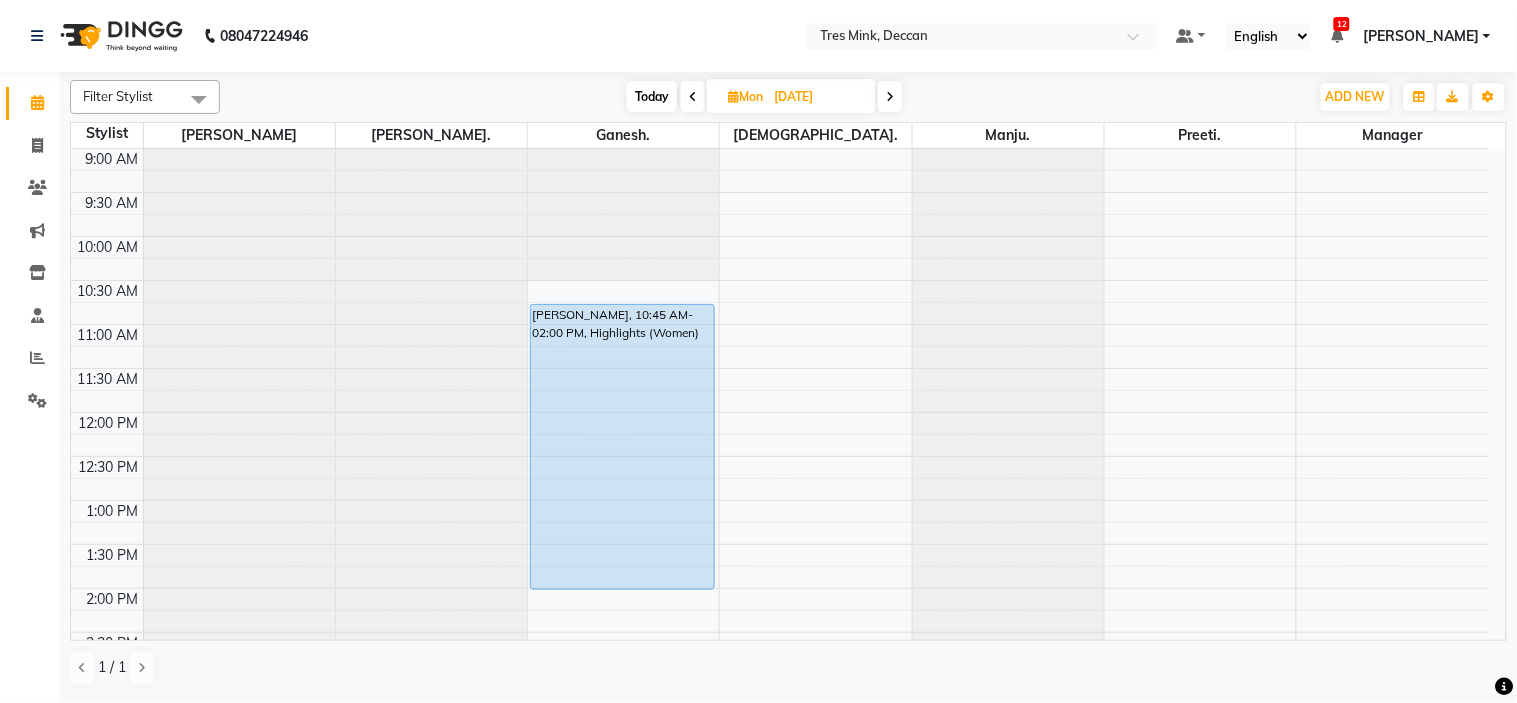 click at bounding box center [693, 96] 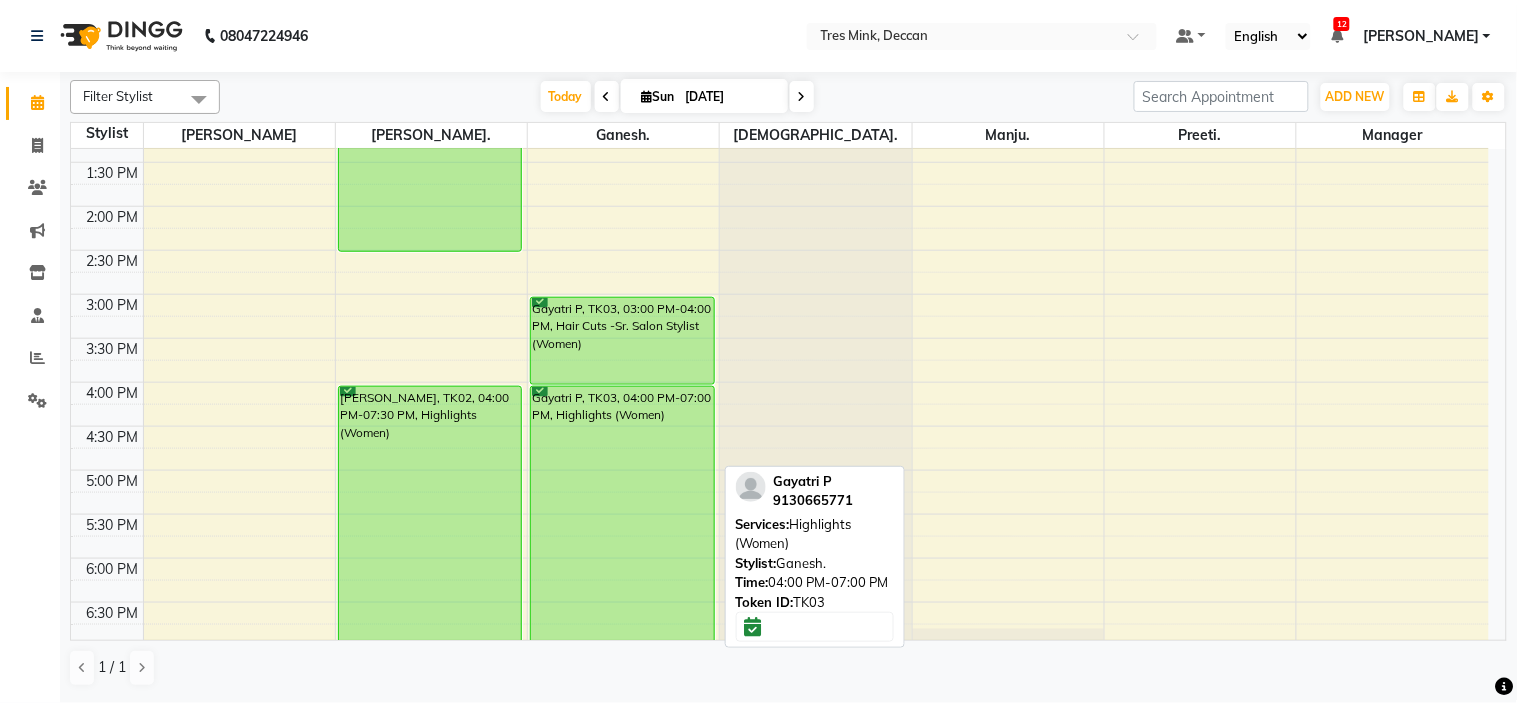 scroll, scrollTop: 422, scrollLeft: 0, axis: vertical 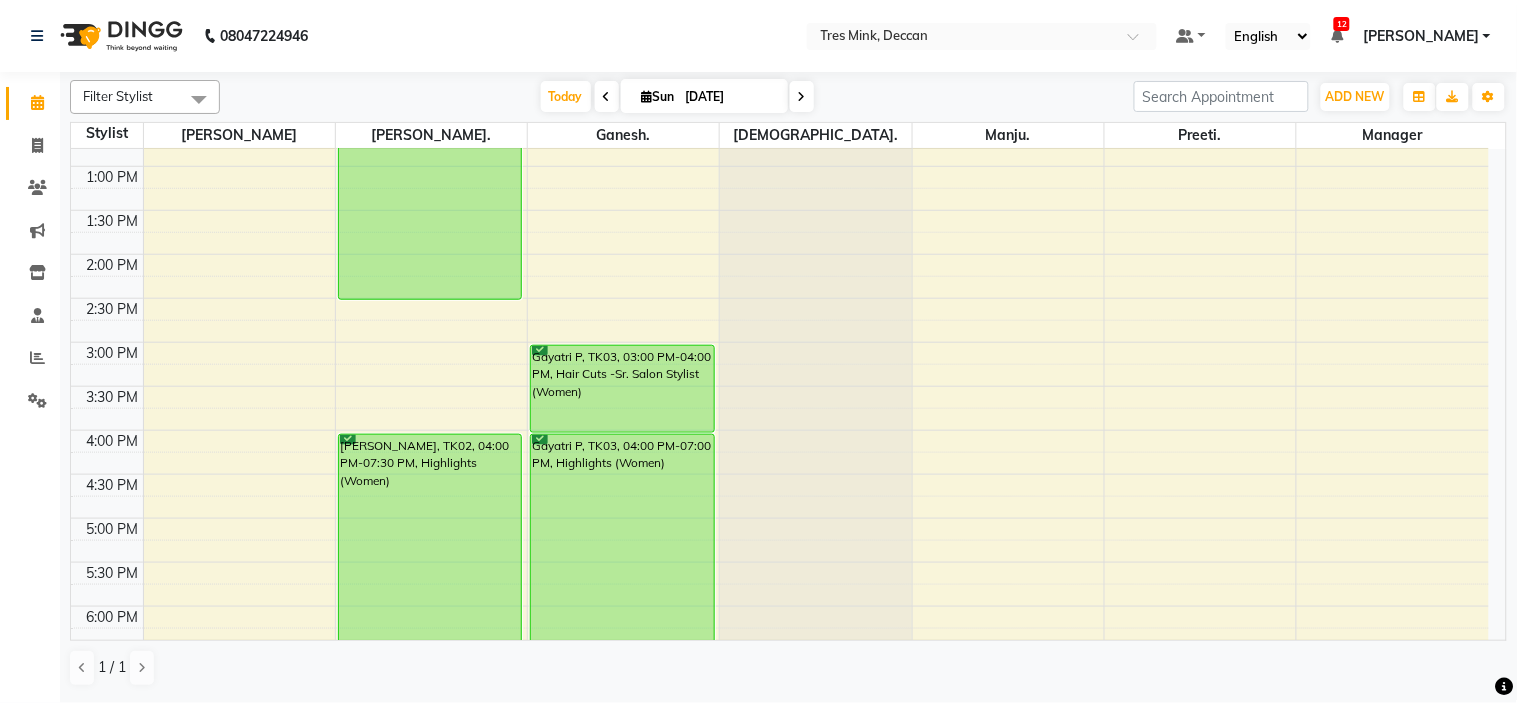 click at bounding box center [802, 96] 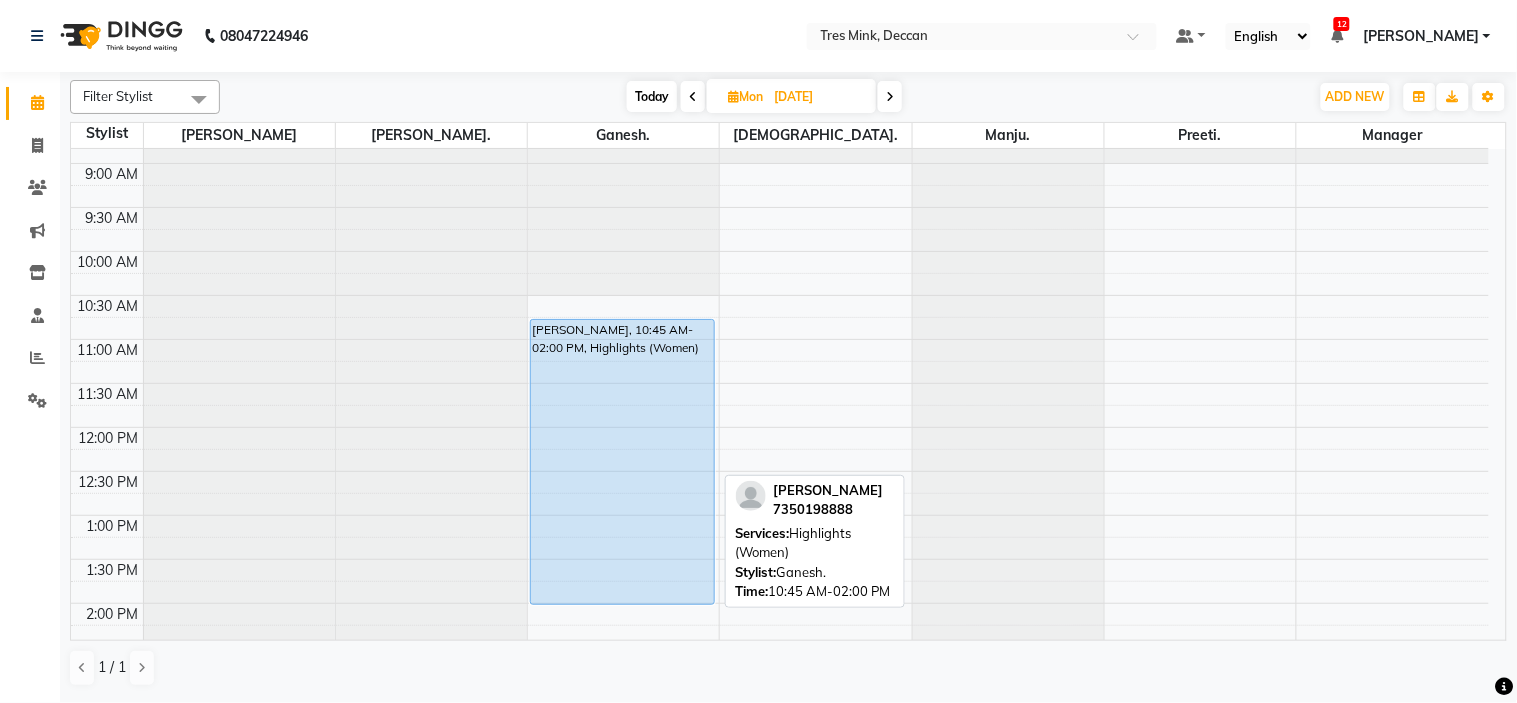 scroll, scrollTop: 111, scrollLeft: 0, axis: vertical 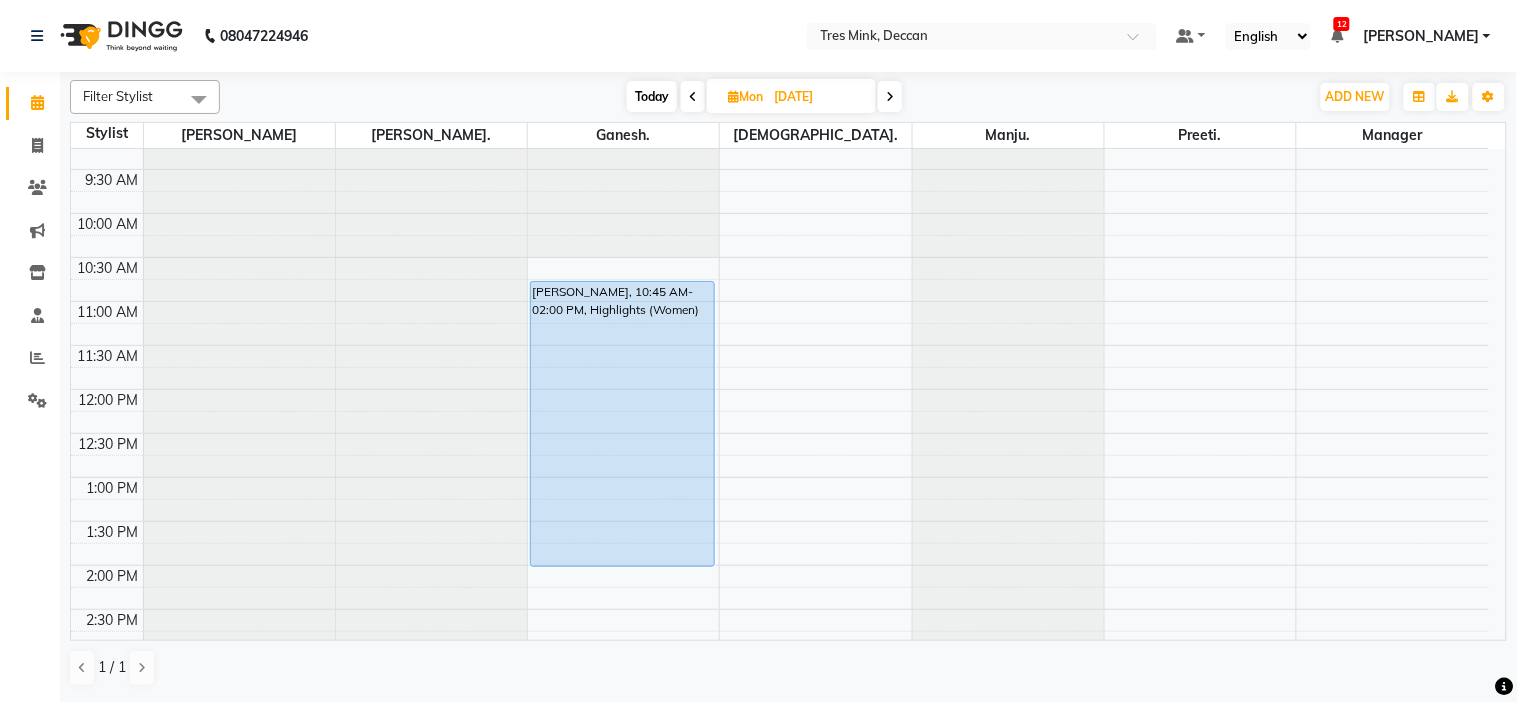 click at bounding box center (693, 97) 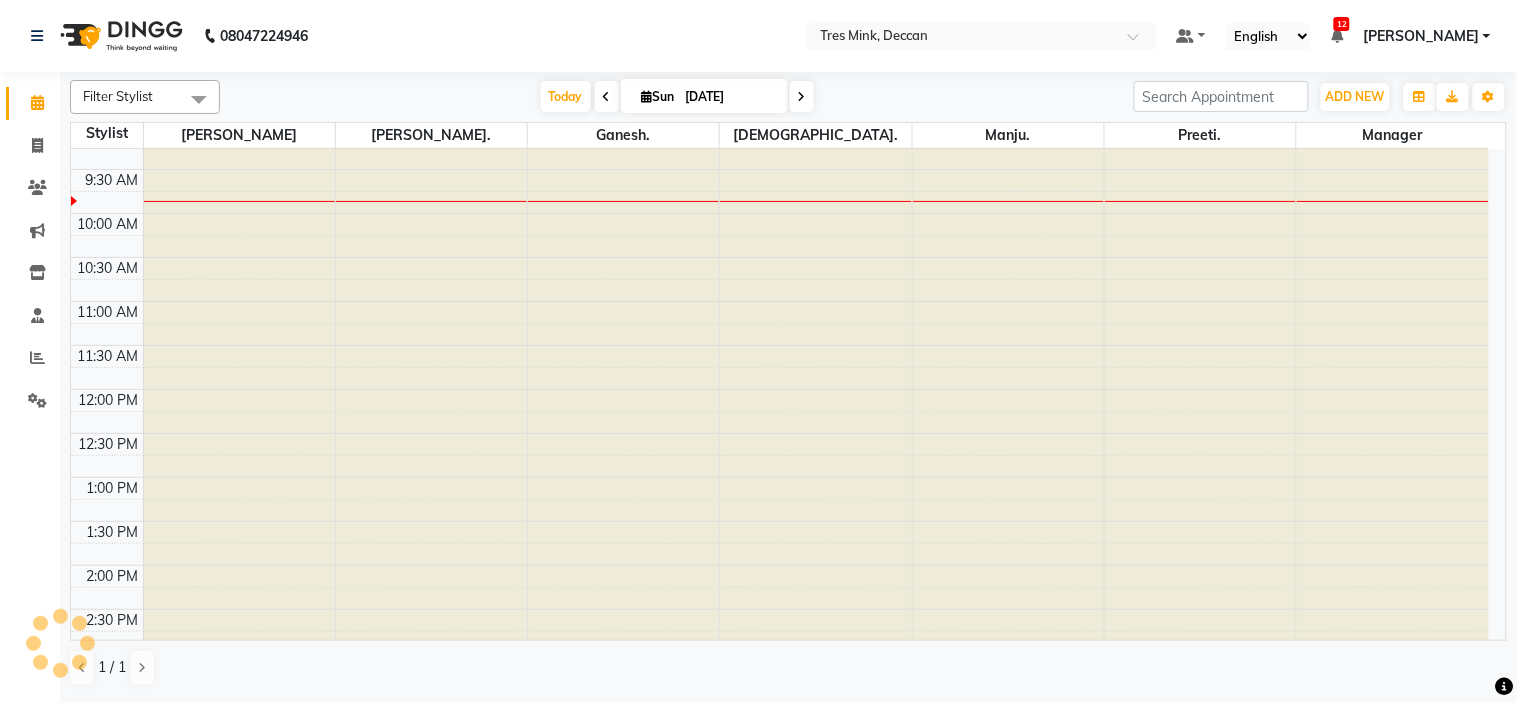 scroll, scrollTop: 88, scrollLeft: 0, axis: vertical 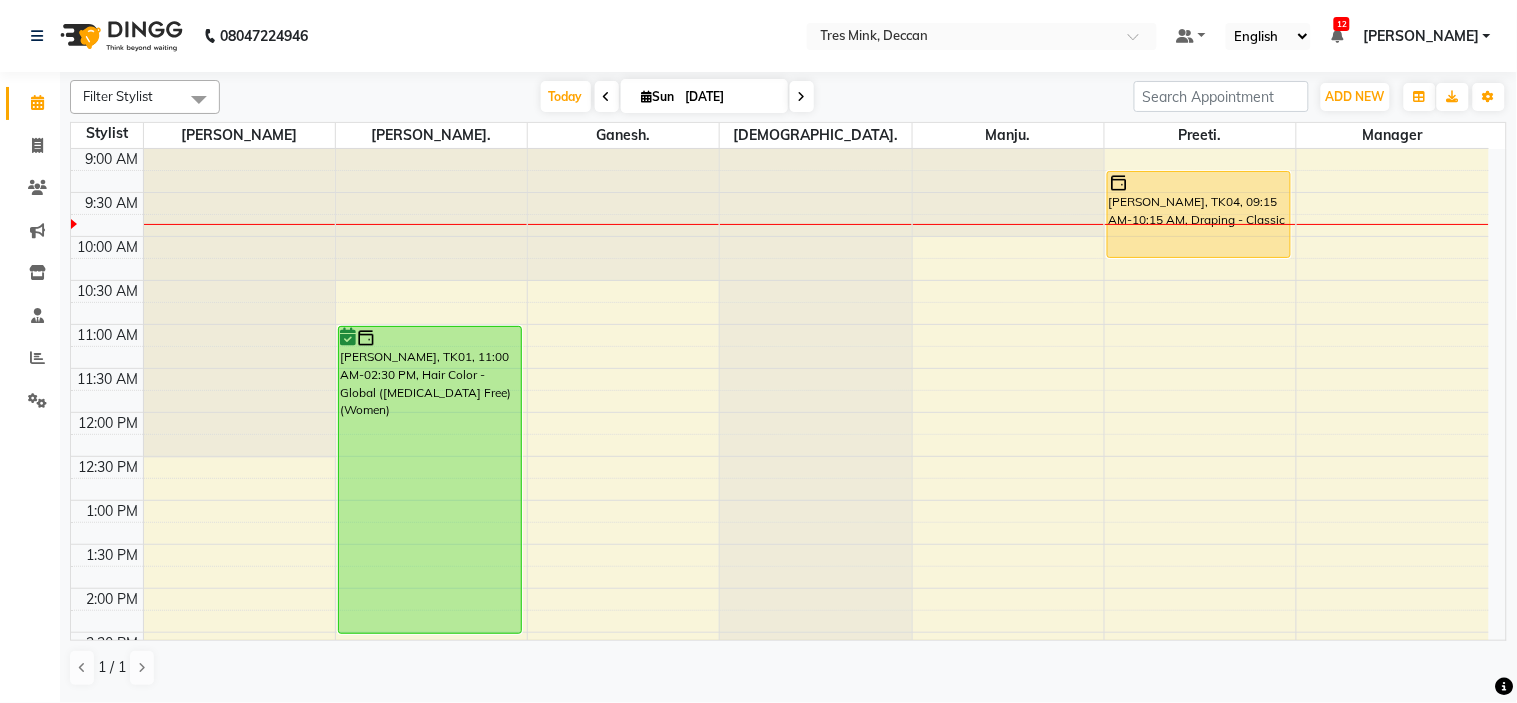 click at bounding box center [802, 97] 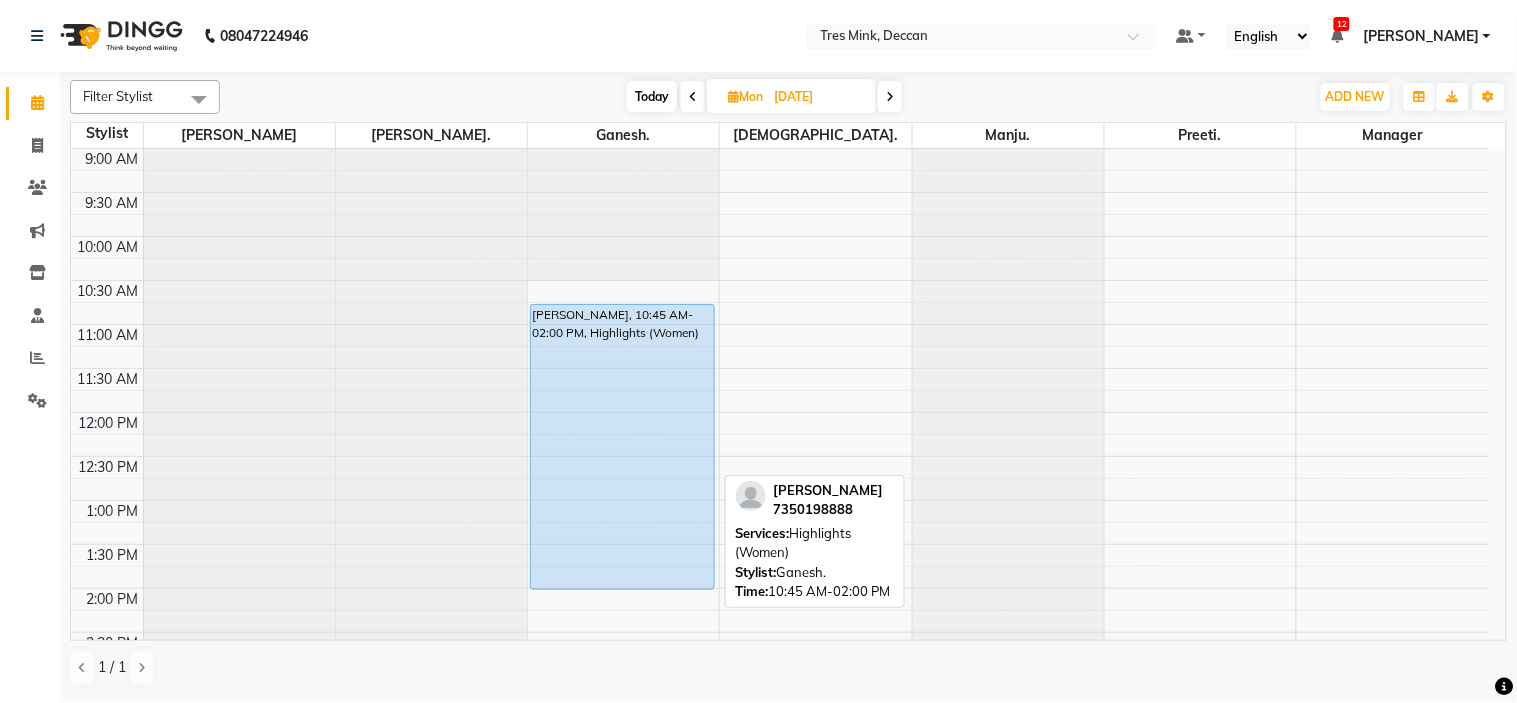 click on "Soniya Tamhane, 10:45 AM-02:00 PM, Highlights (Women)" at bounding box center [622, 447] 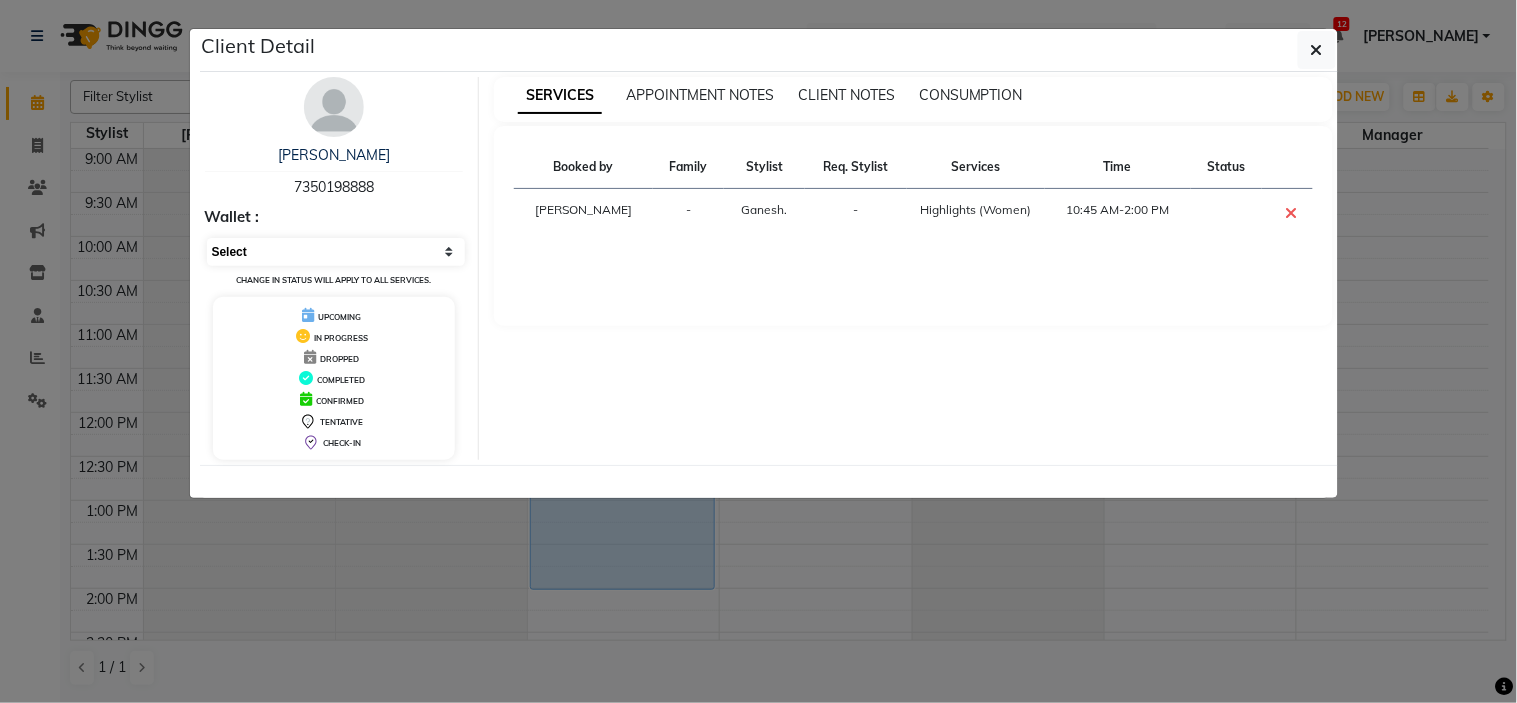 click on "Select CONFIRMED TENTATIVE" at bounding box center [336, 252] 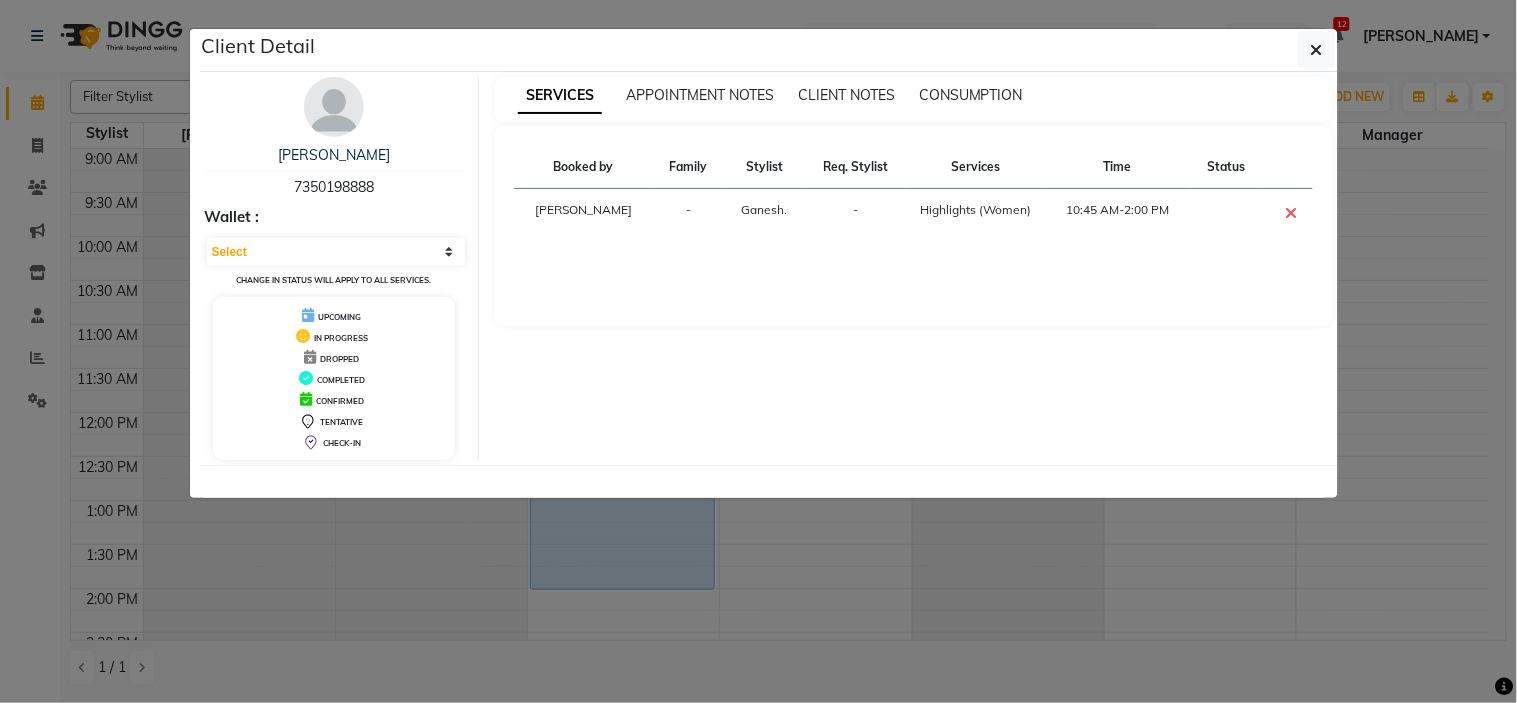 drag, startPoint x: 620, startPoint y: 347, endPoint x: 652, endPoint y: 326, distance: 38.27532 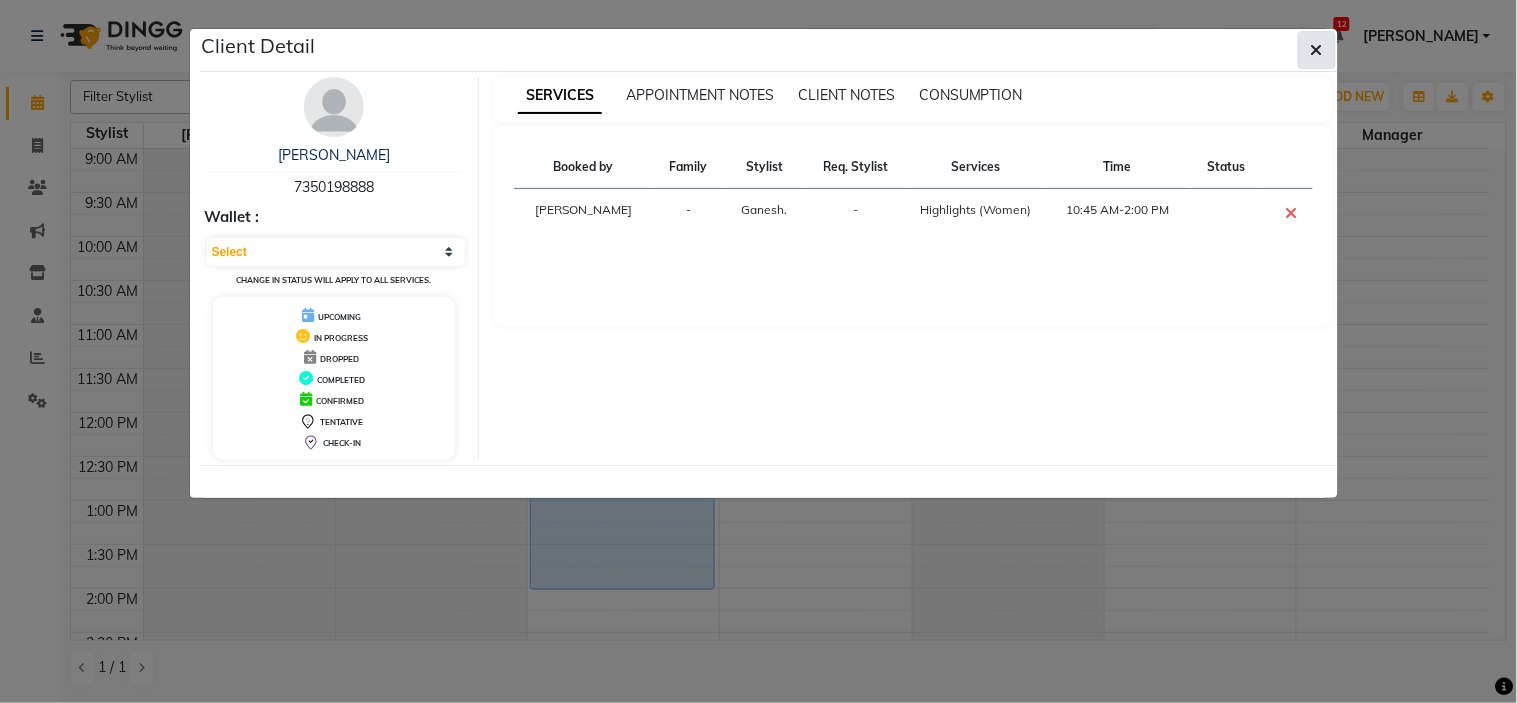 click 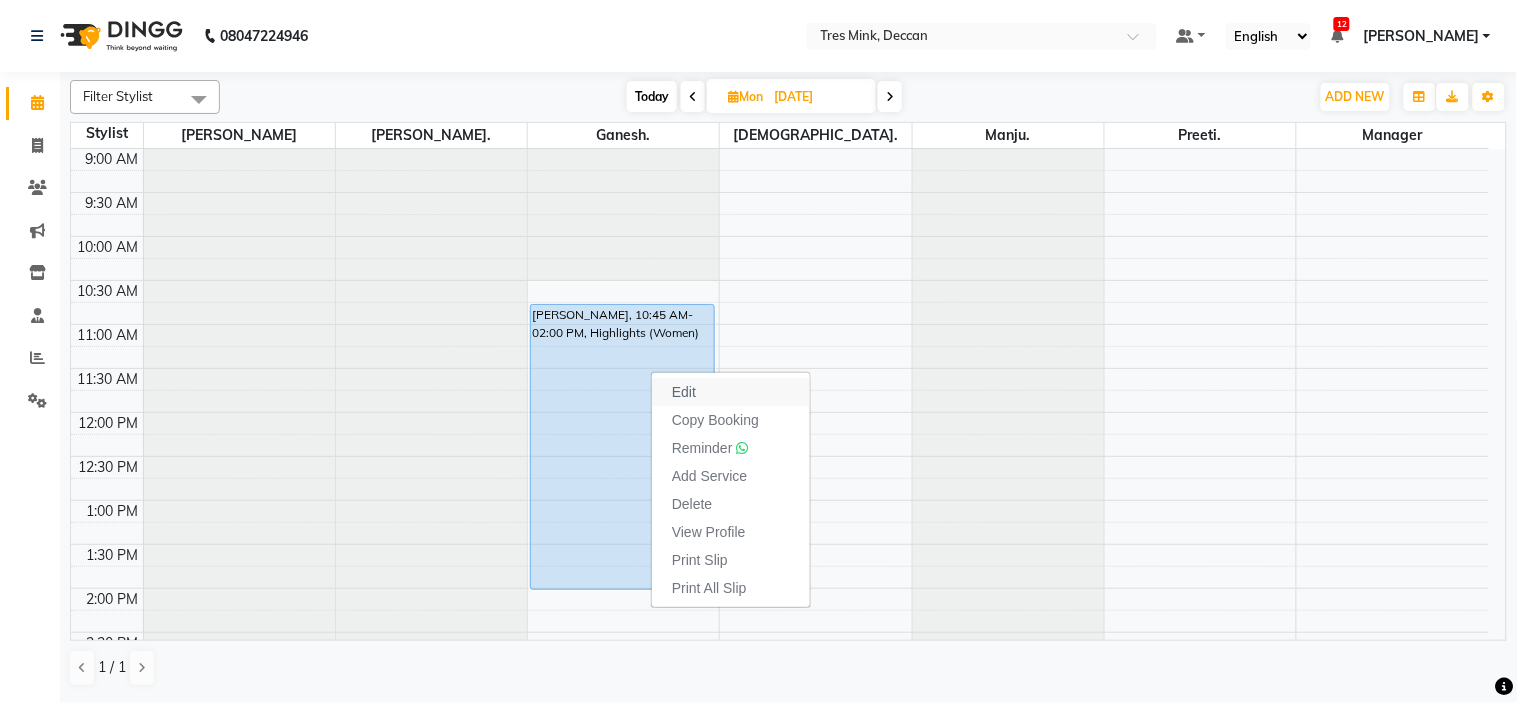 click on "Edit" at bounding box center (684, 392) 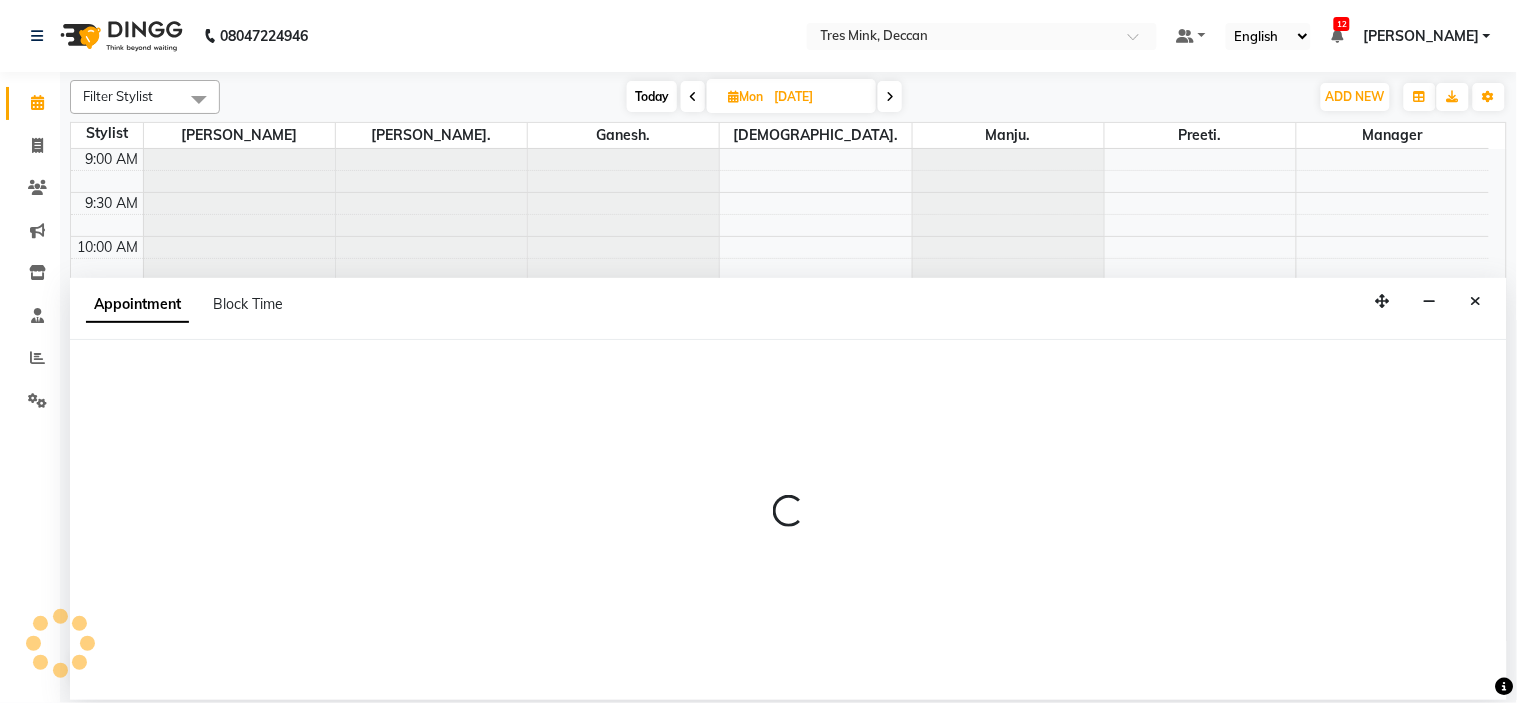 scroll, scrollTop: 88, scrollLeft: 0, axis: vertical 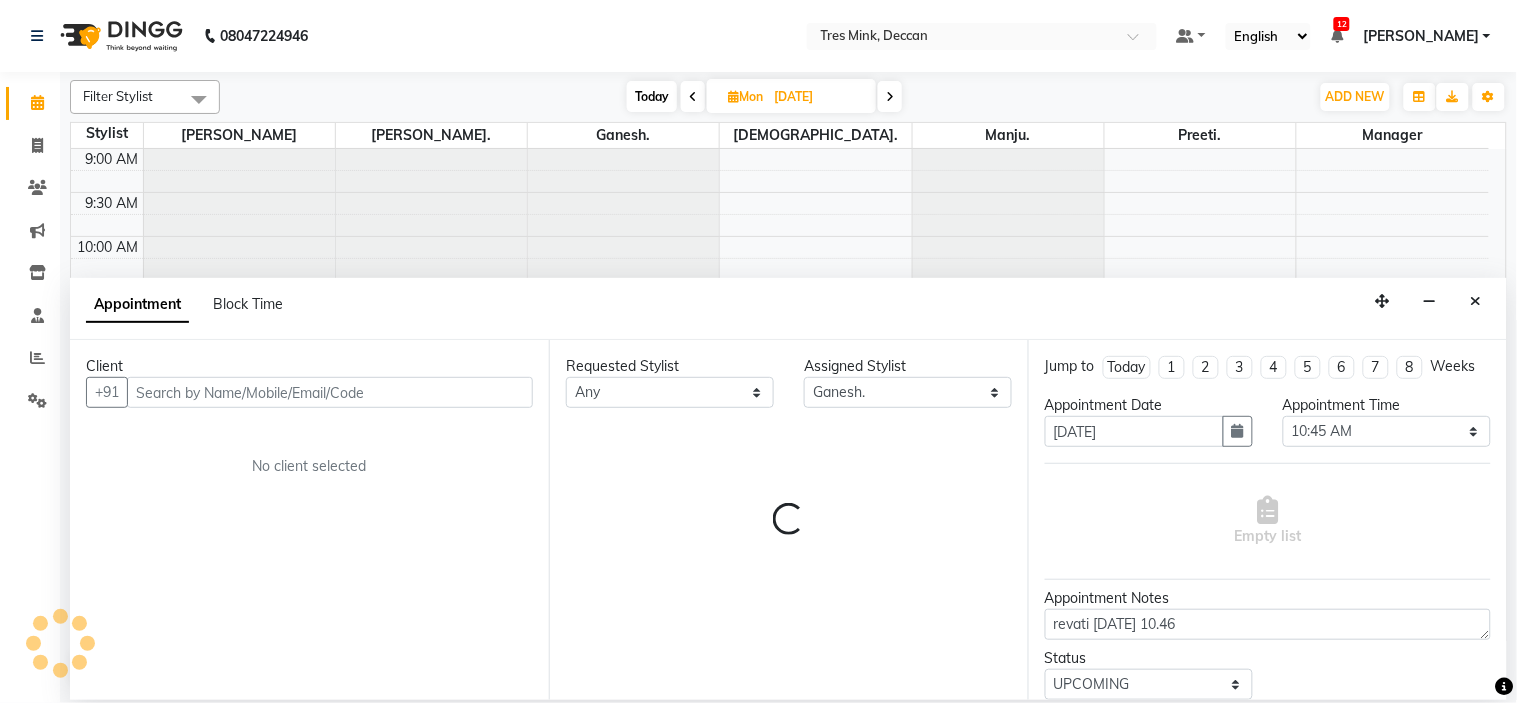 select on "3564" 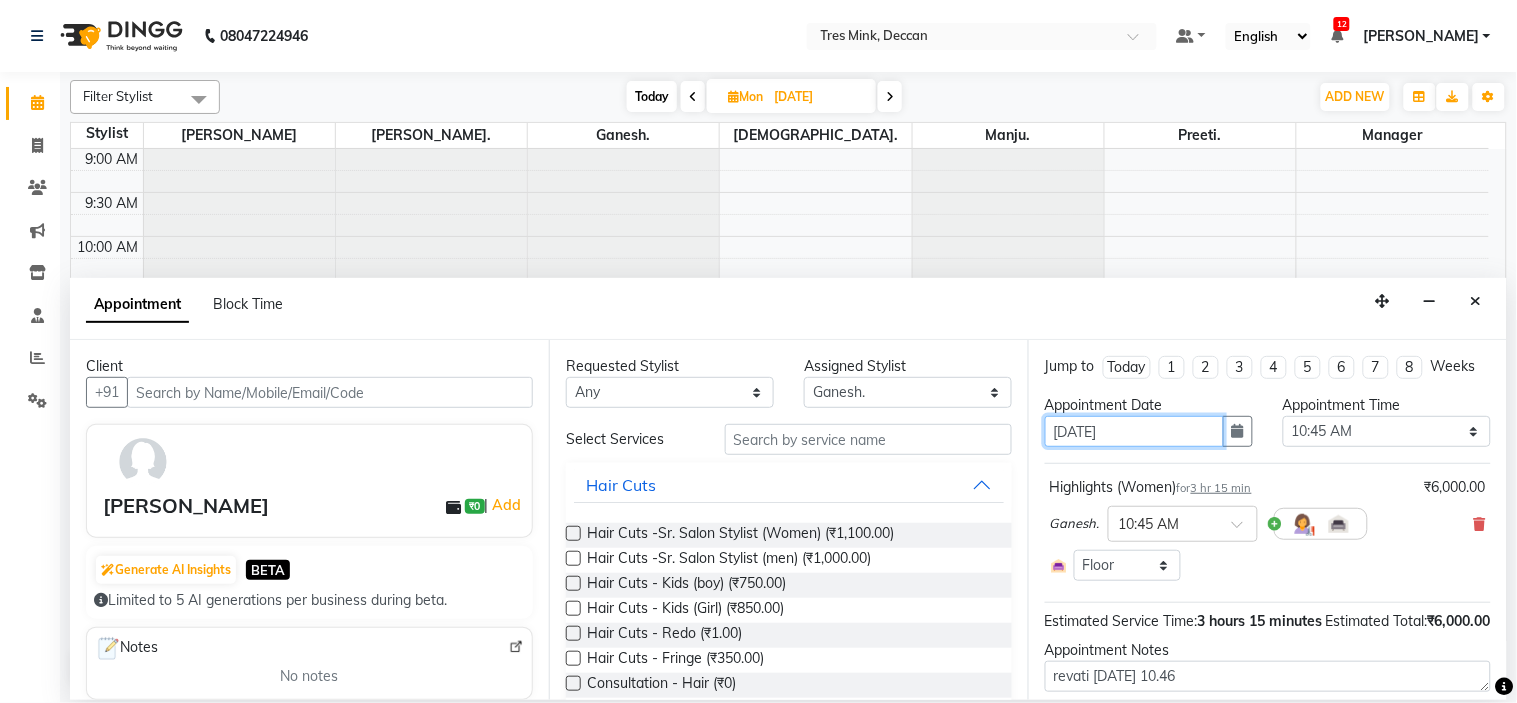 click on "[DATE]" at bounding box center [1134, 431] 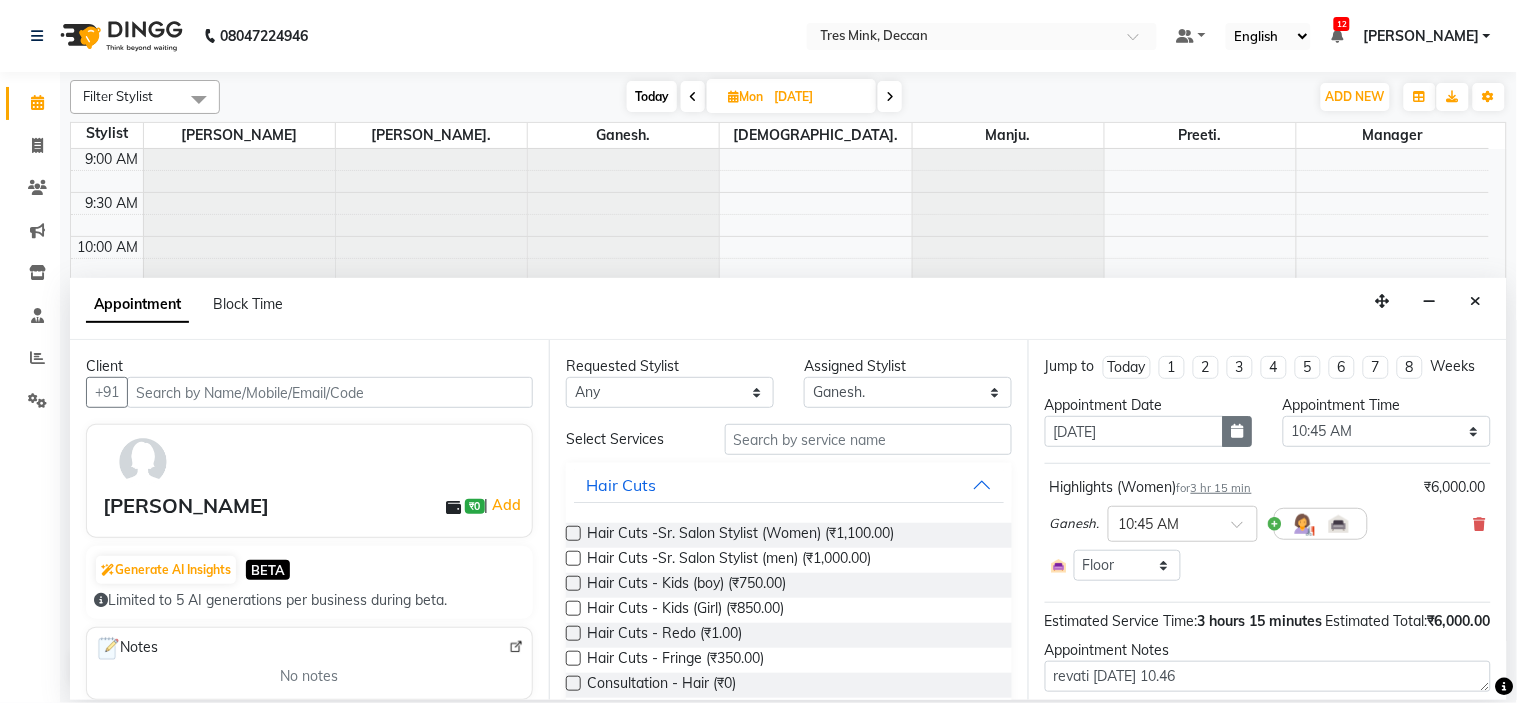 click at bounding box center (1238, 431) 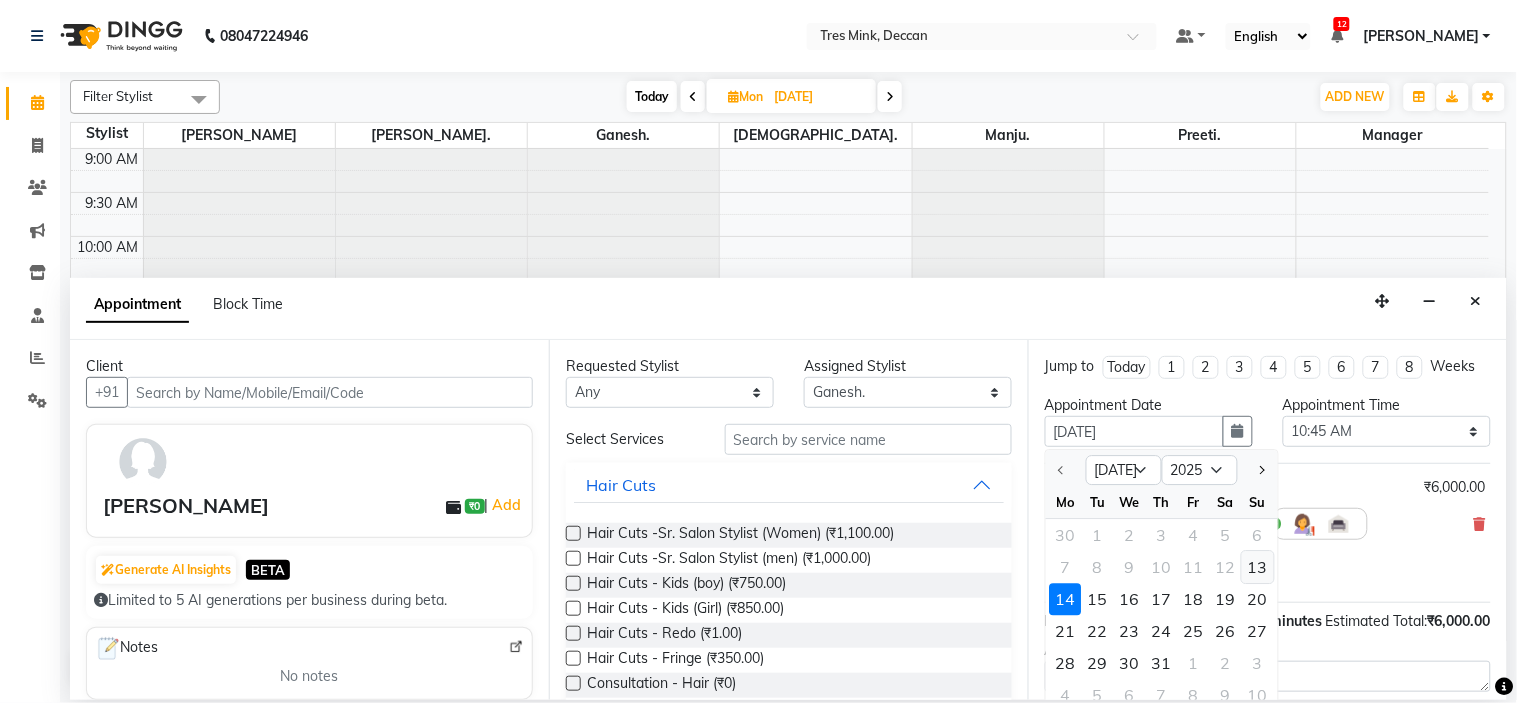 click on "13" at bounding box center (1258, 567) 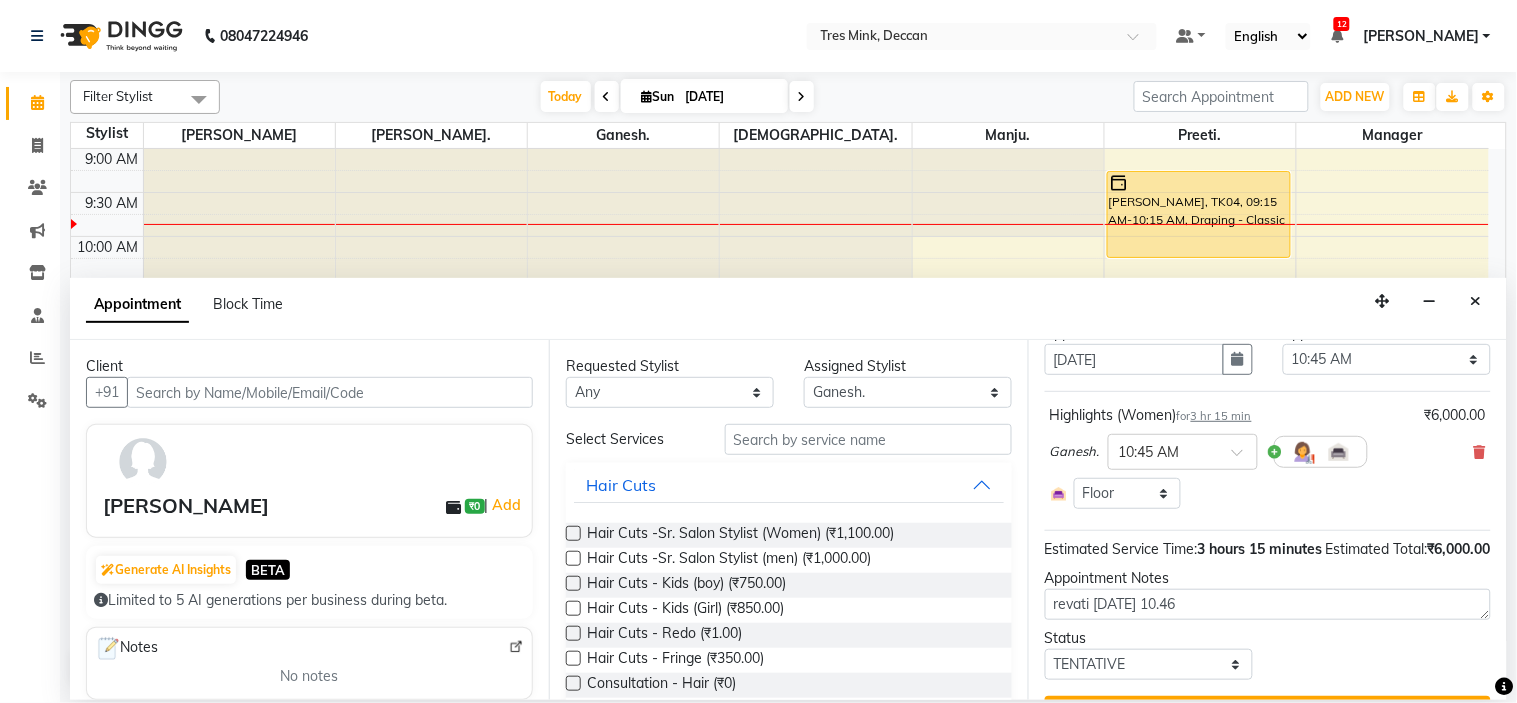 scroll, scrollTop: 111, scrollLeft: 0, axis: vertical 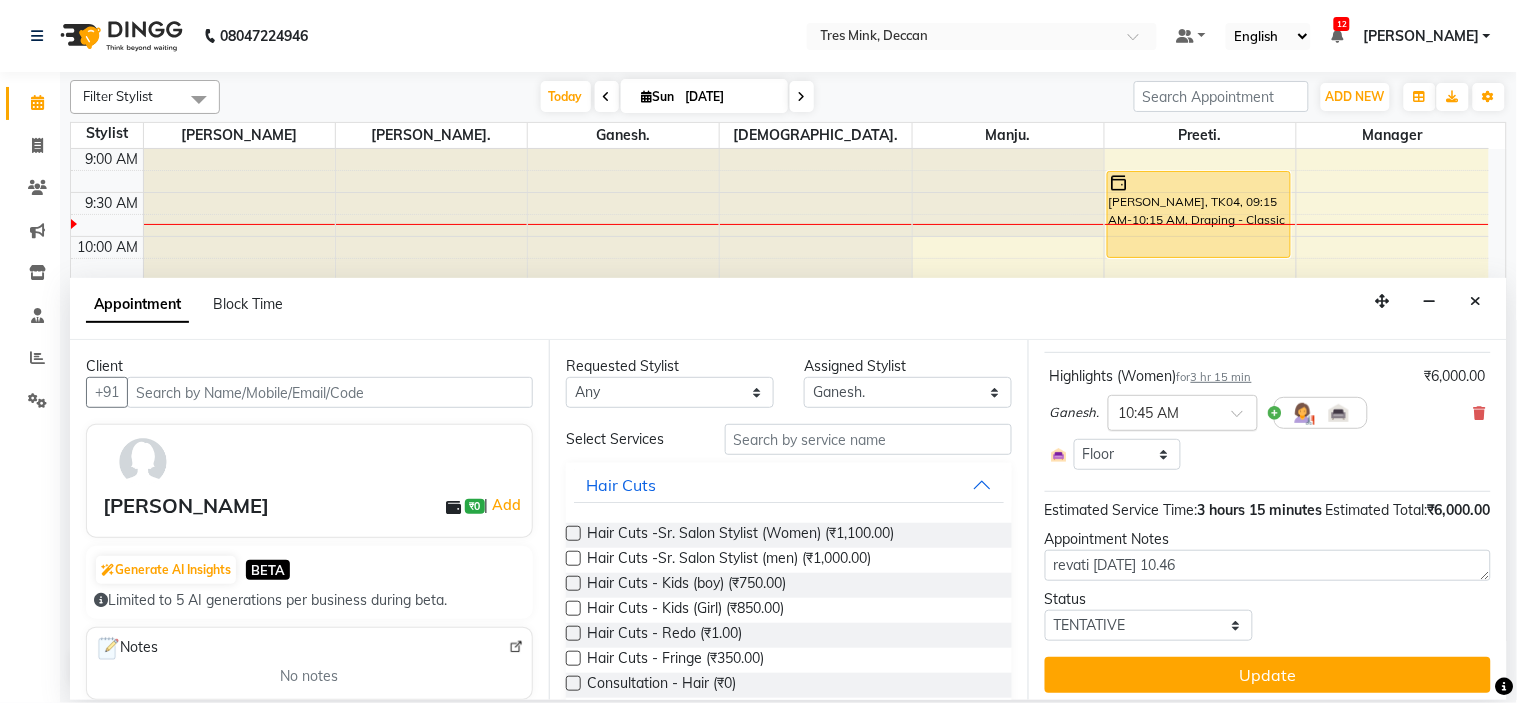 click at bounding box center [1163, 411] 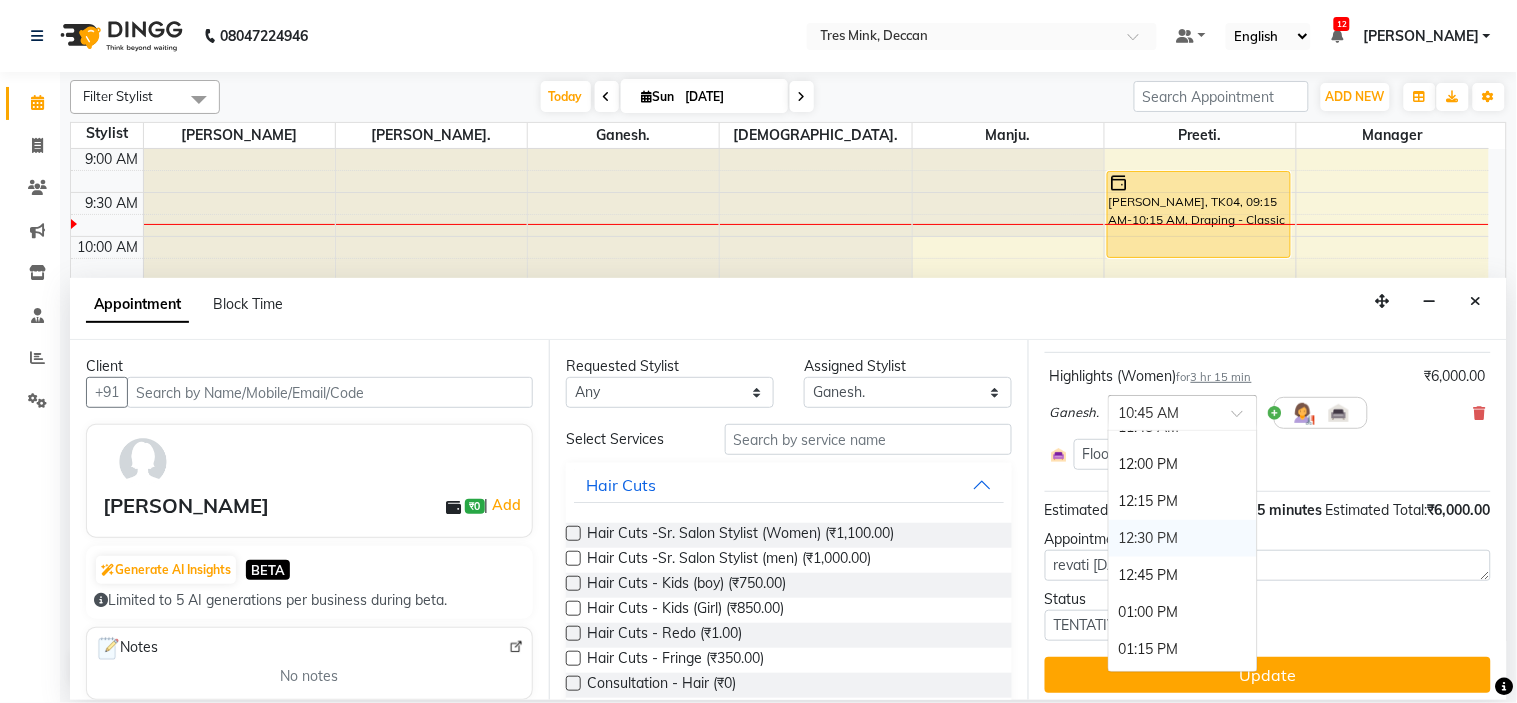scroll, scrollTop: 494, scrollLeft: 0, axis: vertical 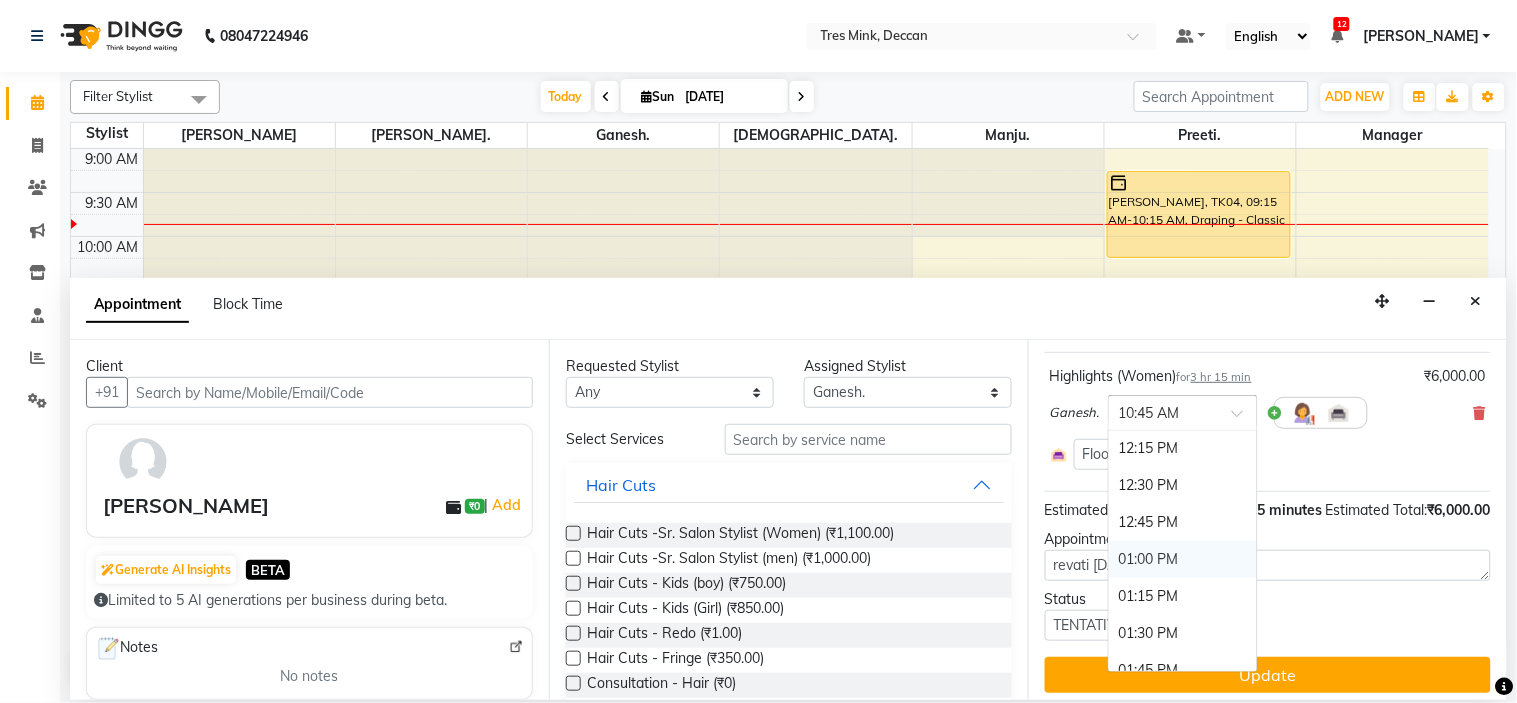 click on "01:00 PM" at bounding box center [1183, 559] 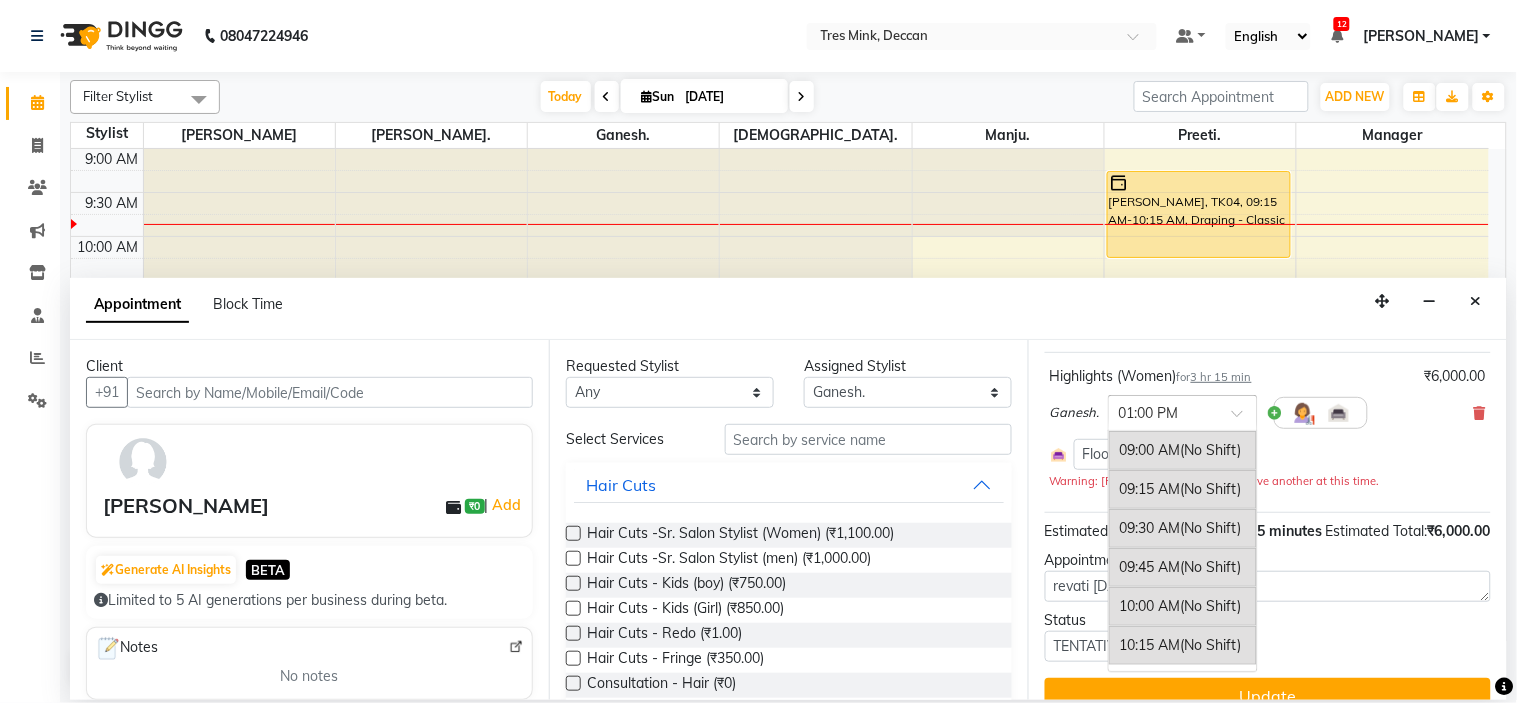 click at bounding box center (1163, 411) 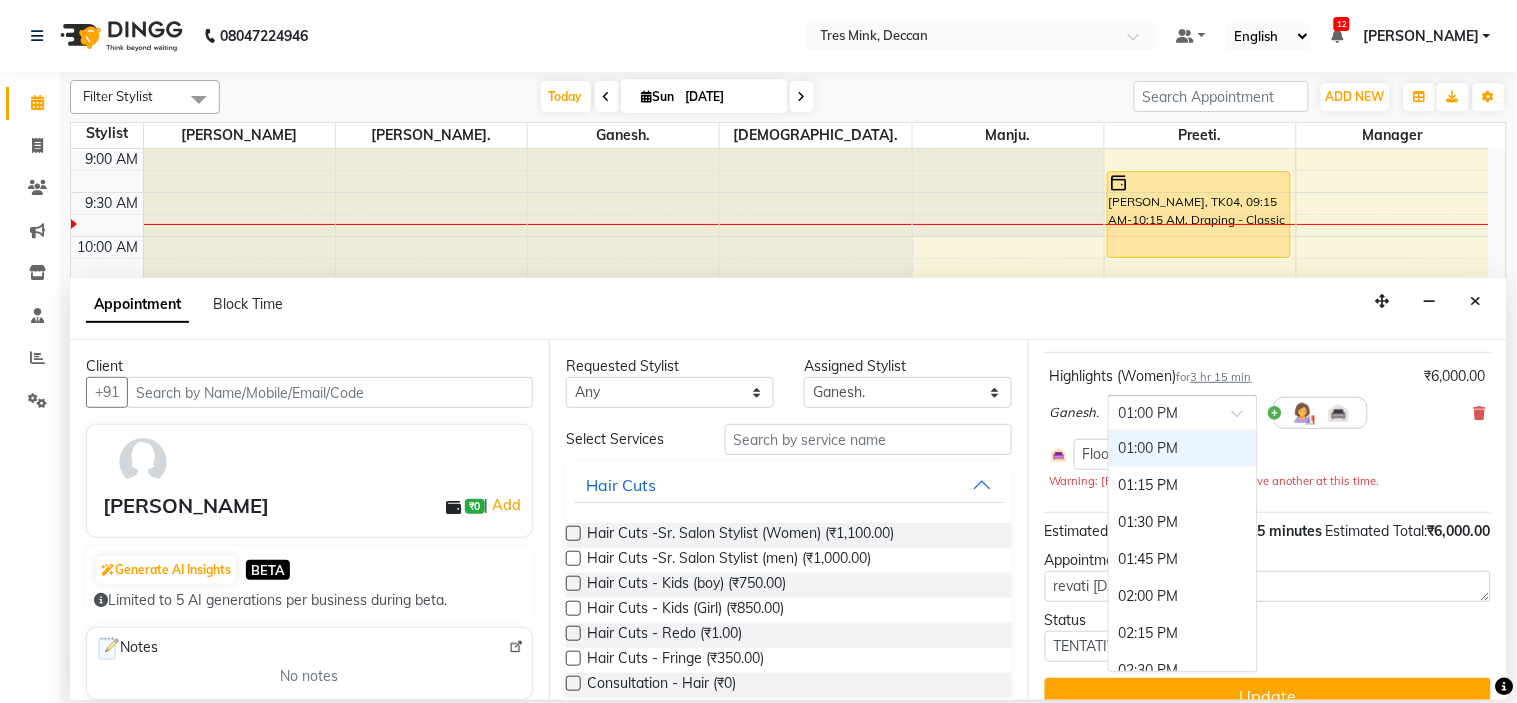 click at bounding box center (1163, 411) 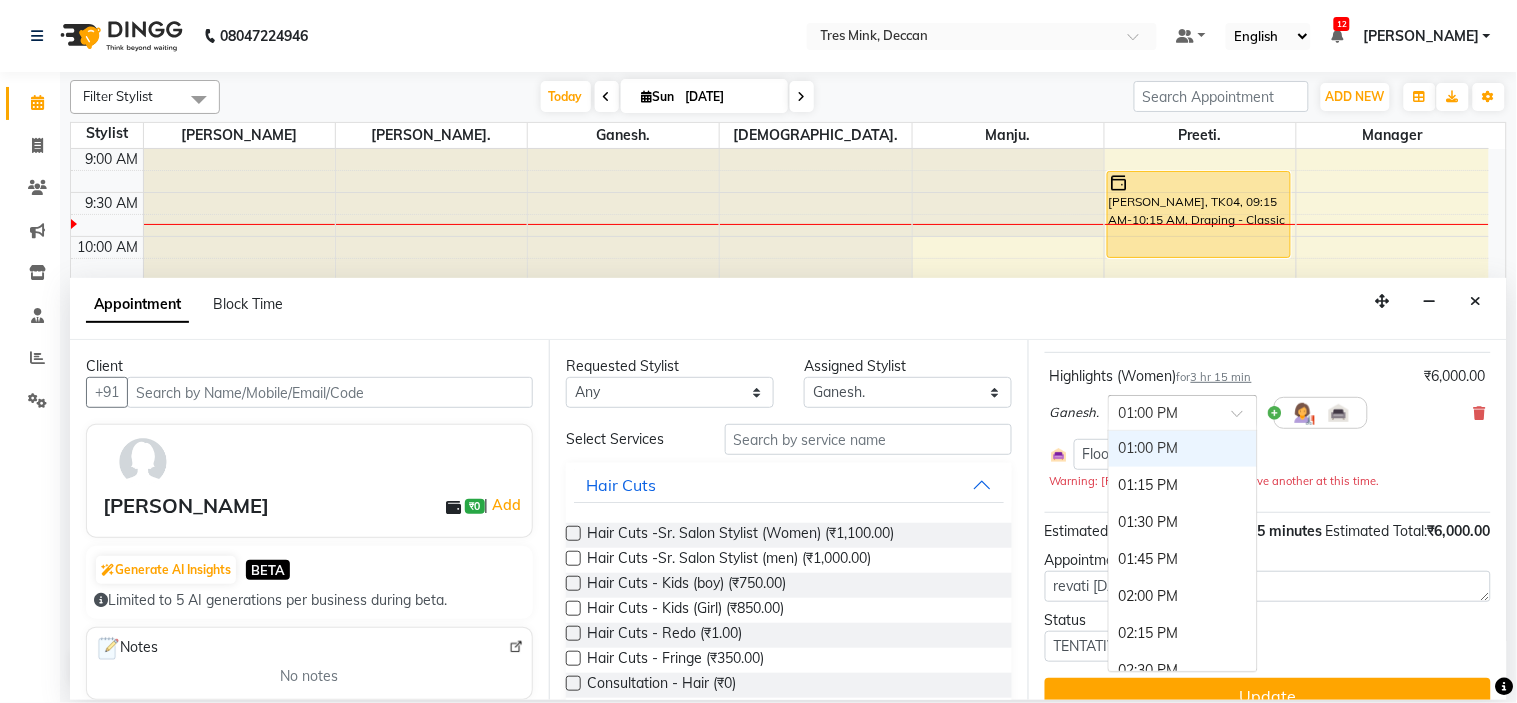 click on "Select Room Floor" at bounding box center (1268, 454) 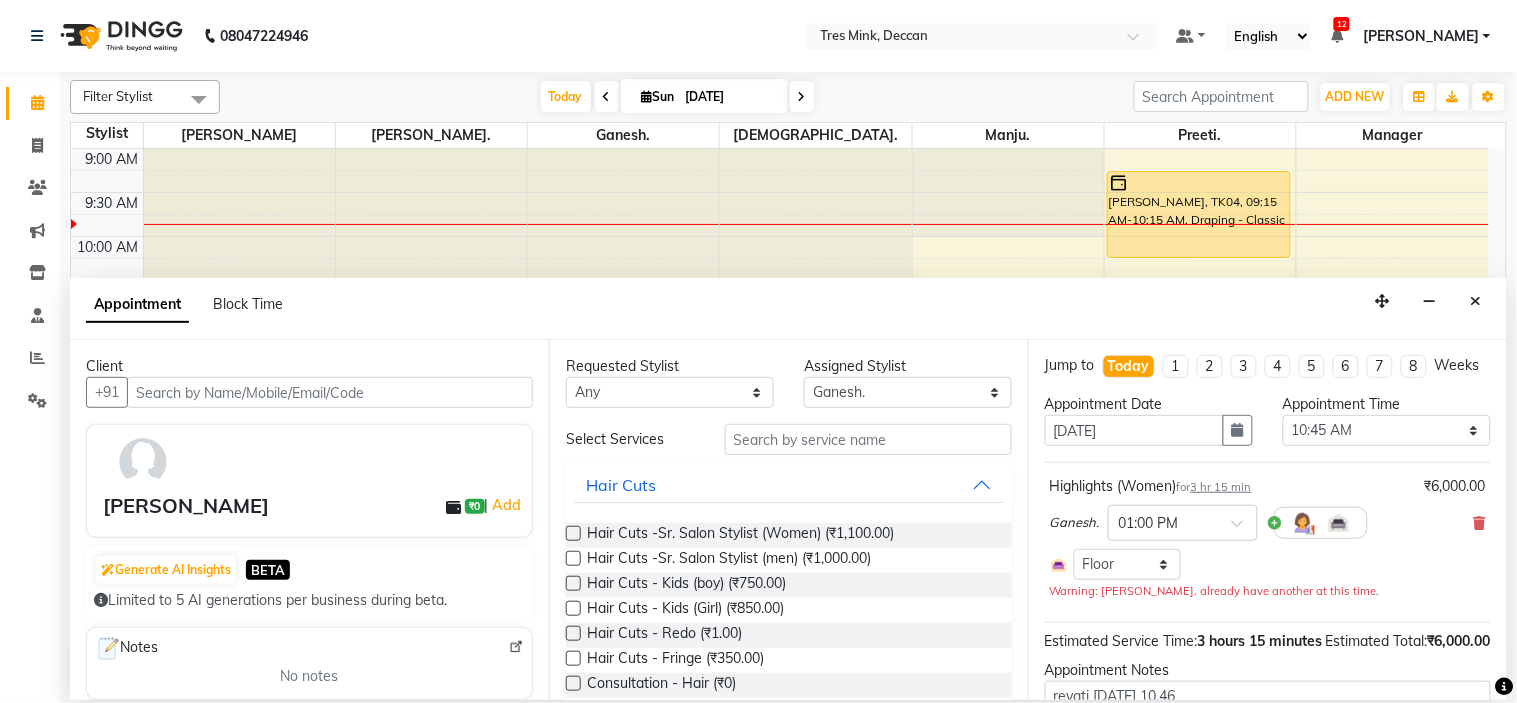 scroll, scrollTop: 0, scrollLeft: 0, axis: both 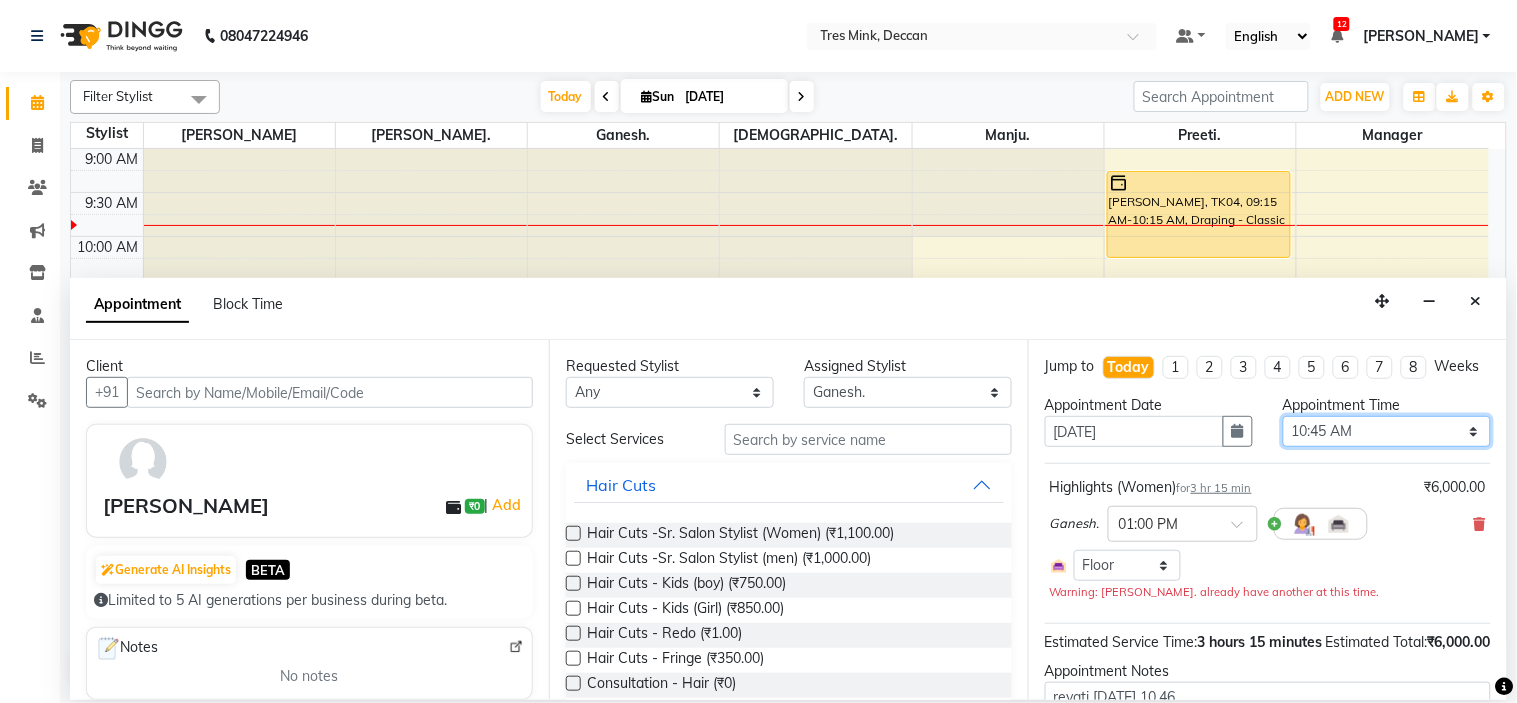 click on "Select 09:00 AM 09:15 AM 09:30 AM 09:45 AM 10:00 AM 10:15 AM 10:30 AM 10:45 AM 11:00 AM 11:15 AM 11:30 AM 11:45 AM 12:00 PM 12:15 PM 12:30 PM 12:45 PM 01:00 PM 01:15 PM 01:30 PM 01:45 PM 02:00 PM 02:15 PM 02:30 PM 02:45 PM 03:00 PM 03:15 PM 03:30 PM 03:45 PM 04:00 PM 04:15 PM 04:30 PM 04:45 PM 05:00 PM 05:15 PM 05:30 PM 05:45 PM 06:00 PM 06:15 PM 06:30 PM 06:45 PM 07:00 PM 07:15 PM 07:30 PM 07:45 PM 08:00 PM" at bounding box center [1387, 431] 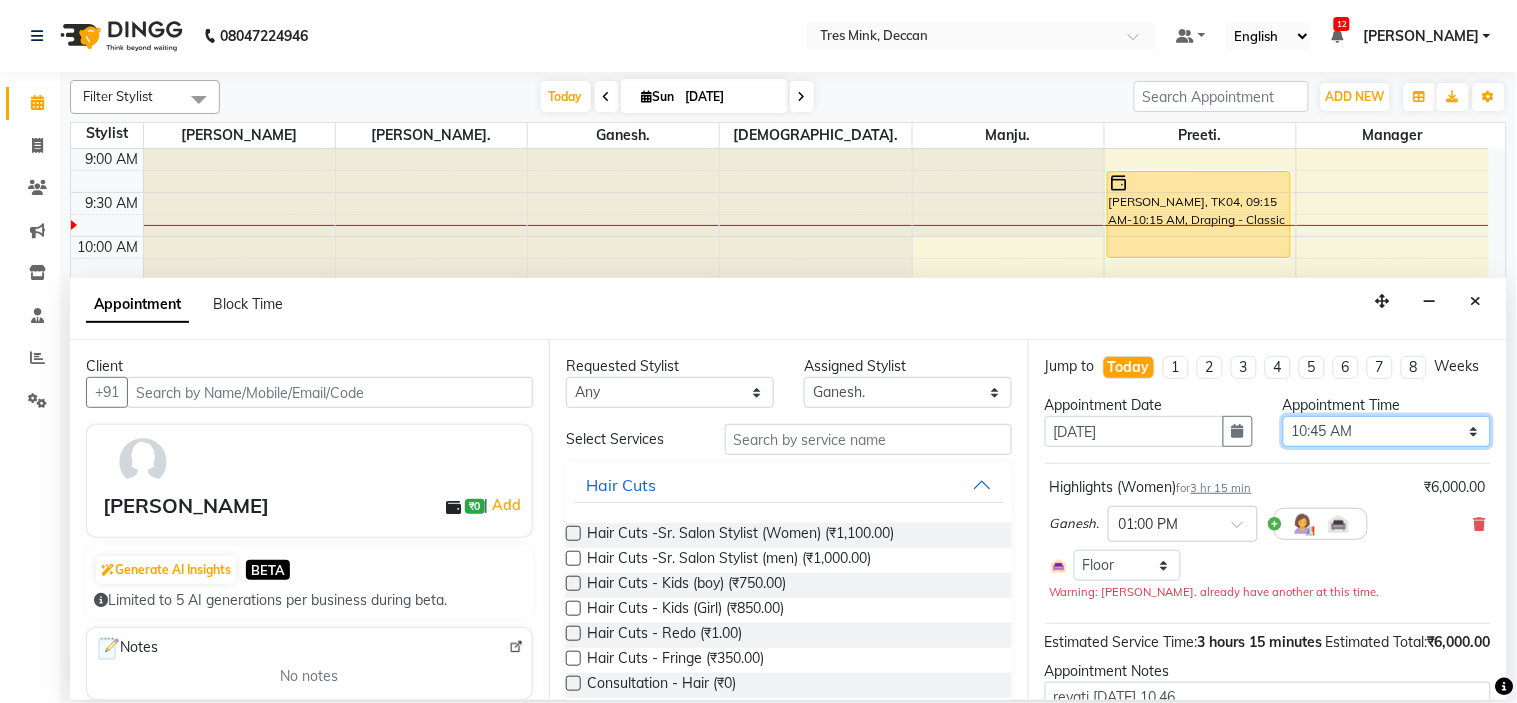 select on "780" 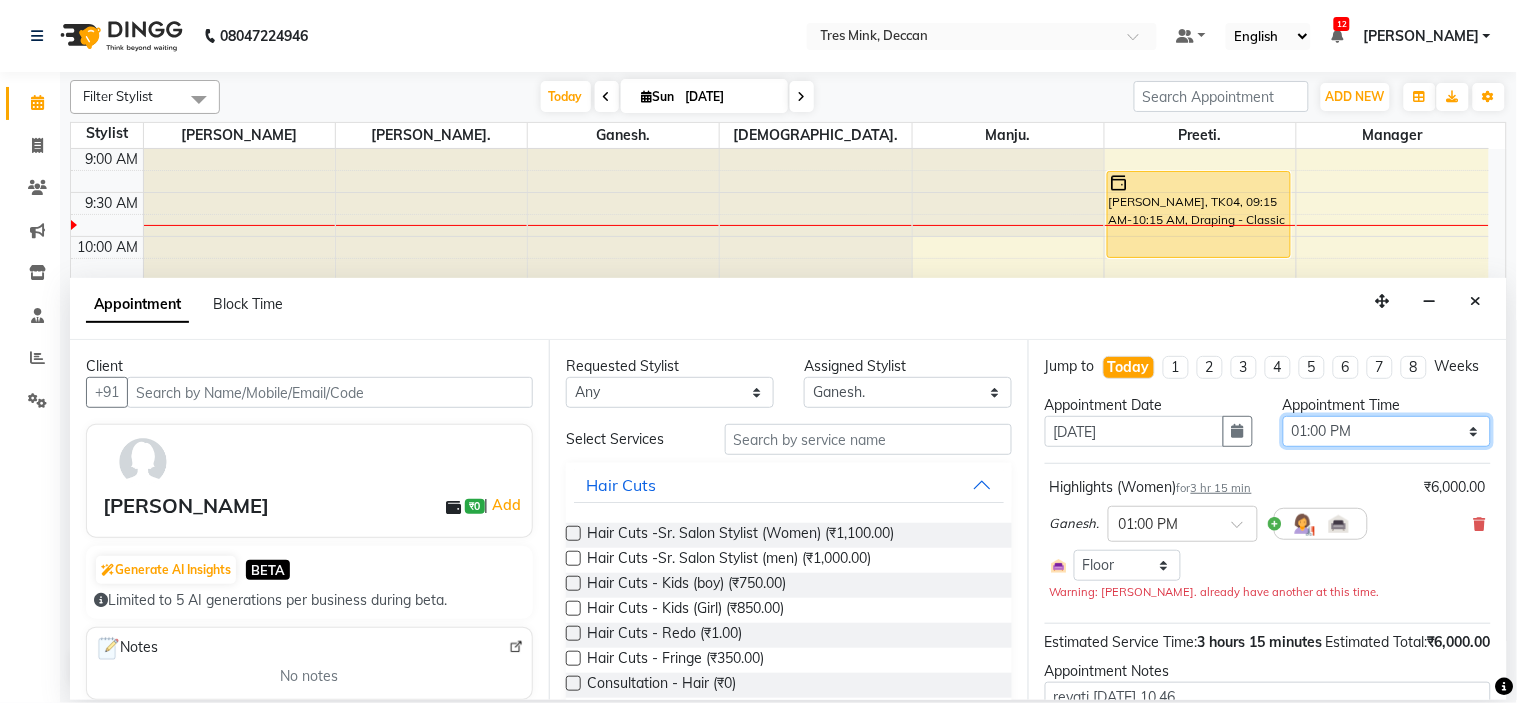 click on "Select 09:00 AM 09:15 AM 09:30 AM 09:45 AM 10:00 AM 10:15 AM 10:30 AM 10:45 AM 11:00 AM 11:15 AM 11:30 AM 11:45 AM 12:00 PM 12:15 PM 12:30 PM 12:45 PM 01:00 PM 01:15 PM 01:30 PM 01:45 PM 02:00 PM 02:15 PM 02:30 PM 02:45 PM 03:00 PM 03:15 PM 03:30 PM 03:45 PM 04:00 PM 04:15 PM 04:30 PM 04:45 PM 05:00 PM 05:15 PM 05:30 PM 05:45 PM 06:00 PM 06:15 PM 06:30 PM 06:45 PM 07:00 PM 07:15 PM 07:30 PM 07:45 PM 08:00 PM" at bounding box center (1387, 431) 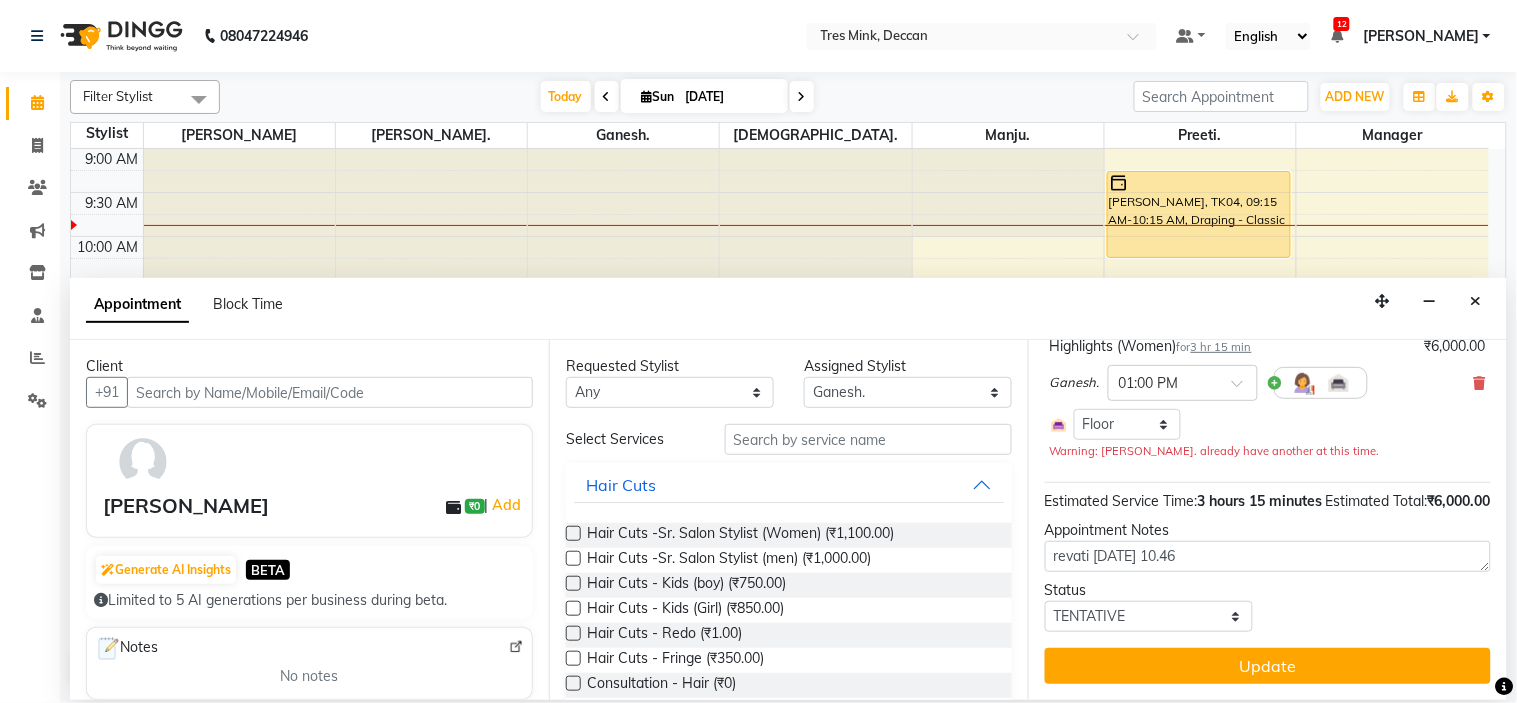 scroll, scrollTop: 181, scrollLeft: 0, axis: vertical 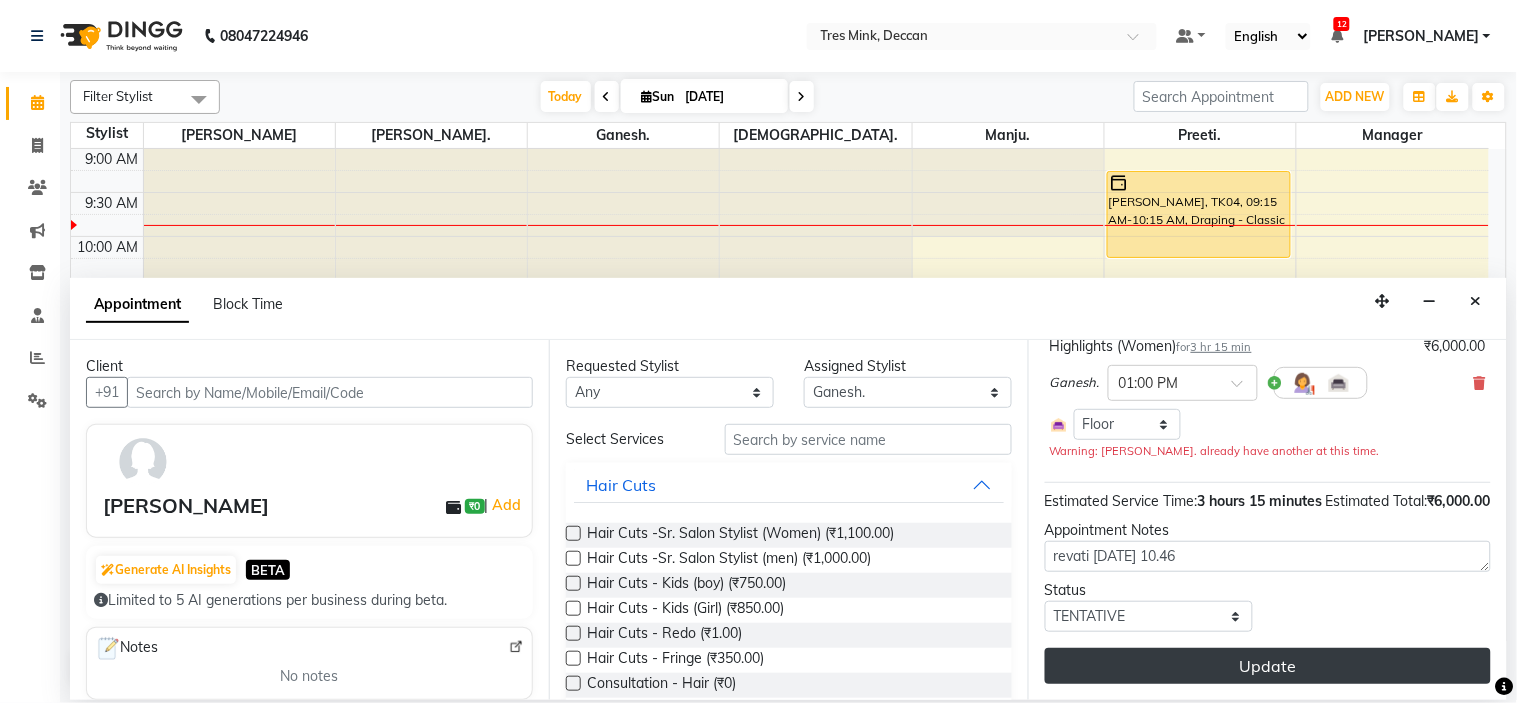 click on "Update" at bounding box center (1268, 666) 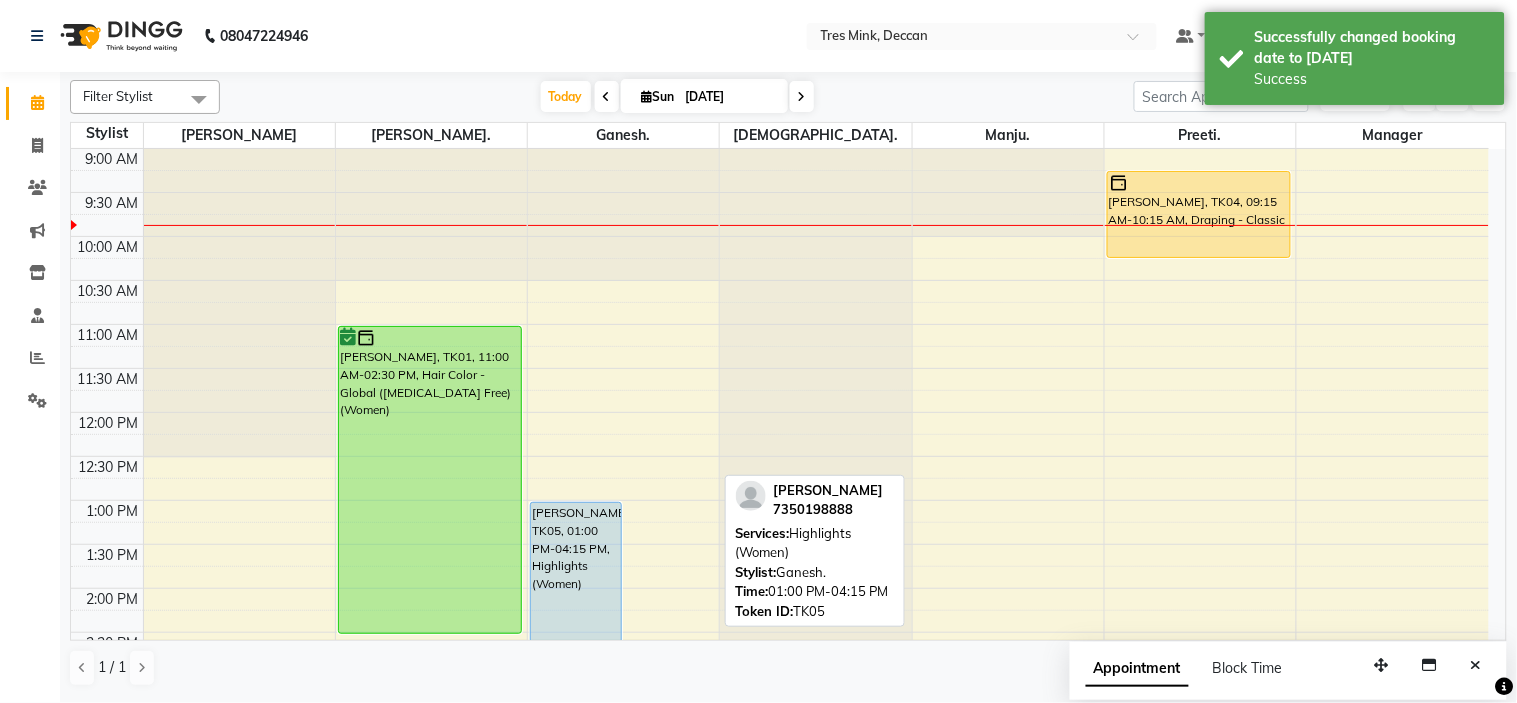 click on "[PERSON_NAME], TK05, 01:00 PM-04:15 PM, Highlights (Women)" at bounding box center (576, 645) 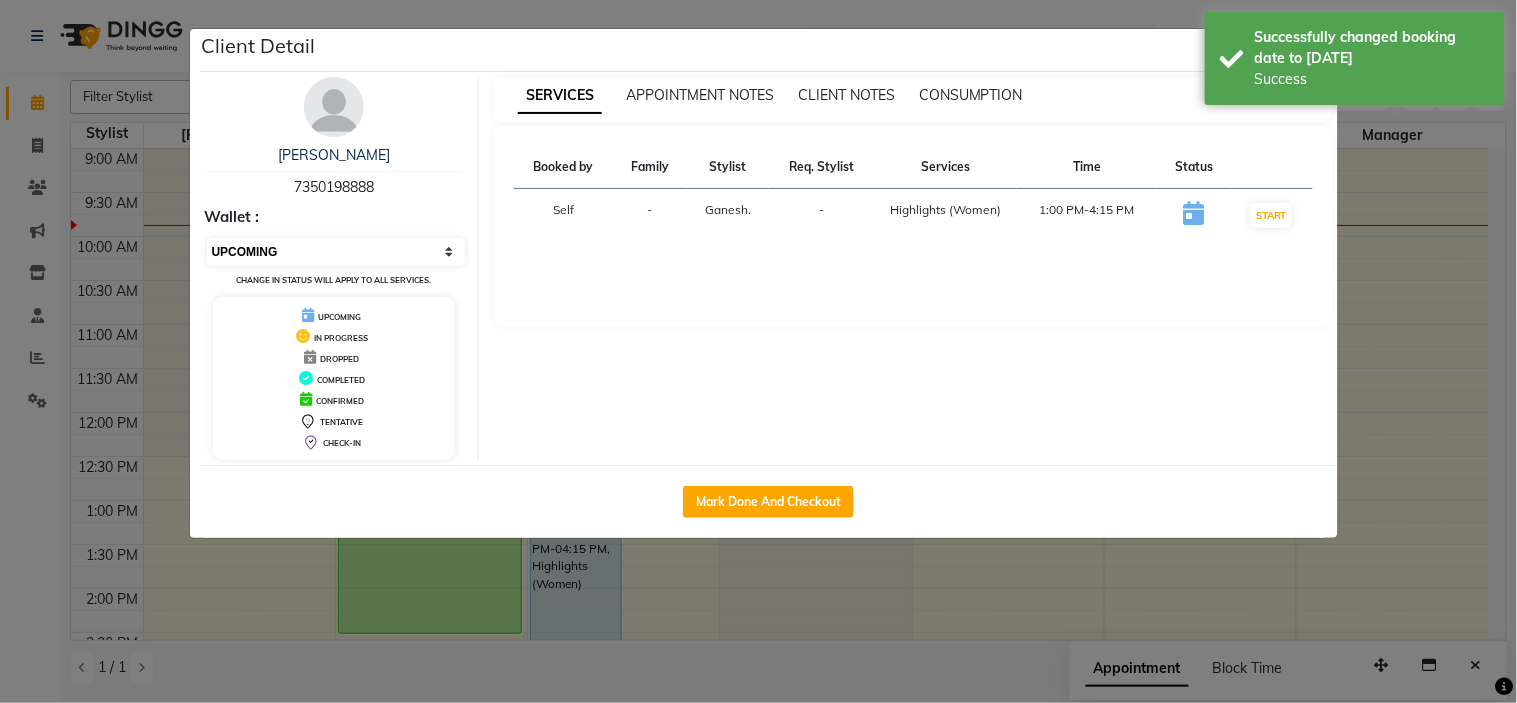click on "Select IN SERVICE CONFIRMED TENTATIVE CHECK IN MARK DONE DROPPED UPCOMING" at bounding box center (336, 252) 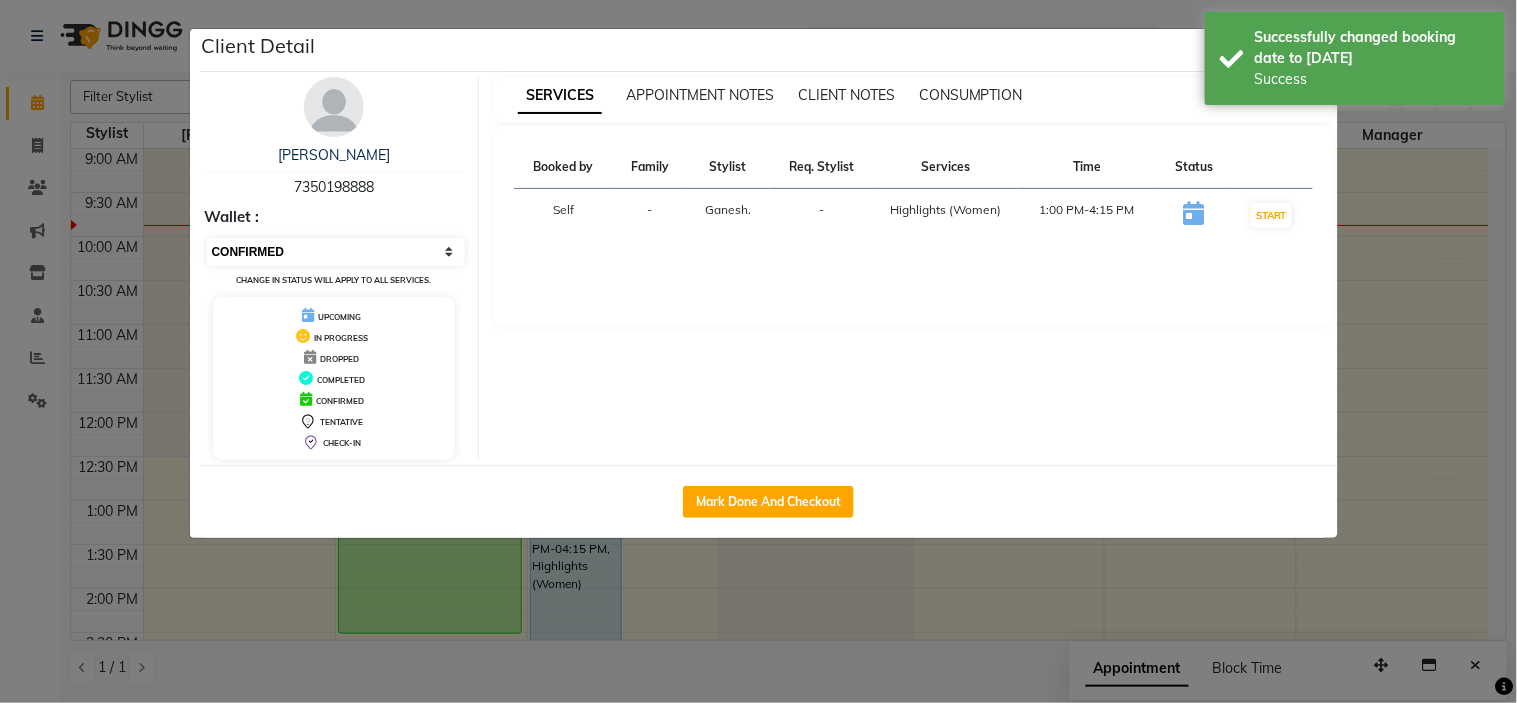 click on "Select IN SERVICE CONFIRMED TENTATIVE CHECK IN MARK DONE DROPPED UPCOMING" at bounding box center (336, 252) 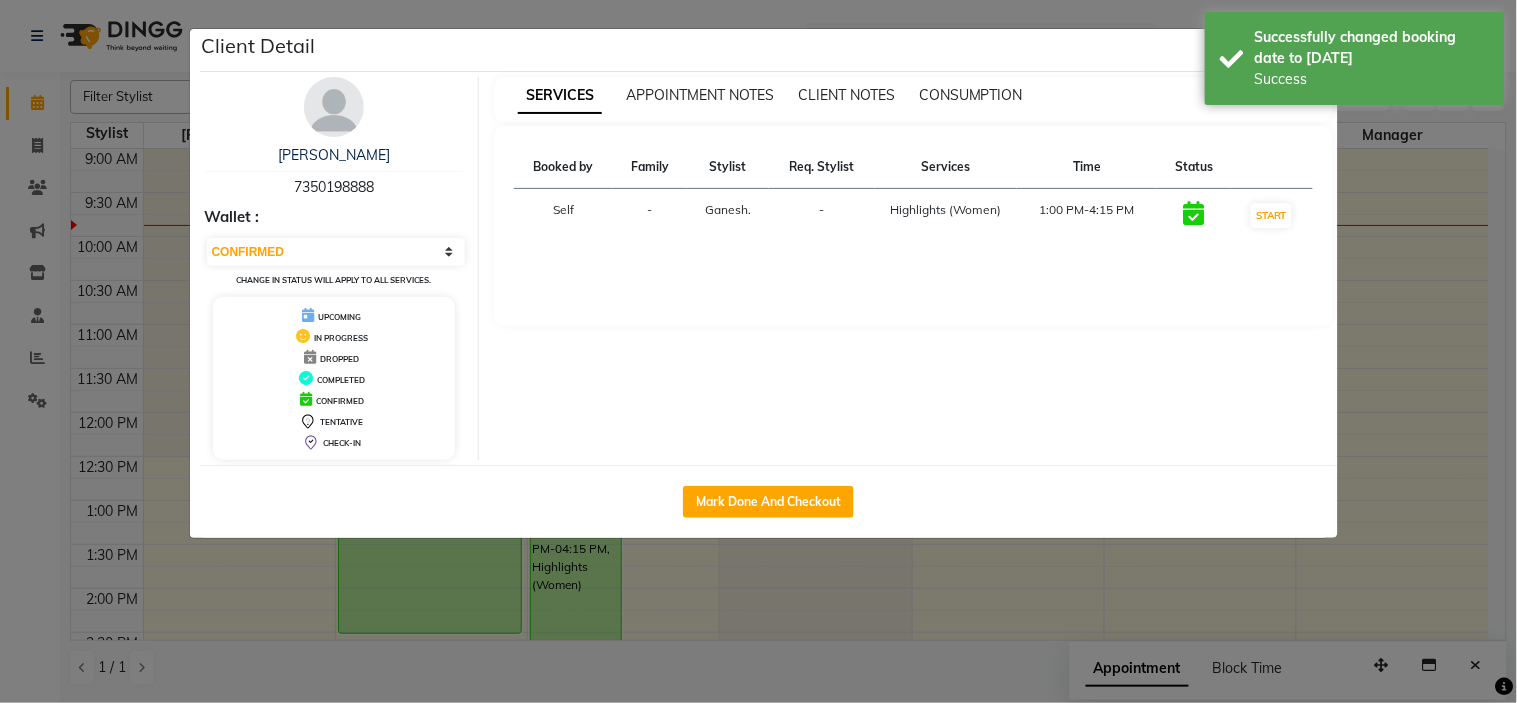 click on "Client Detail  Soniya Tamhane   7350198888 Wallet : Select IN SERVICE CONFIRMED TENTATIVE CHECK IN MARK DONE DROPPED UPCOMING Change in status will apply to all services. UPCOMING IN PROGRESS DROPPED COMPLETED CONFIRMED TENTATIVE CHECK-IN SERVICES APPOINTMENT NOTES CLIENT NOTES CONSUMPTION Booked by Family Stylist Req. Stylist Services Time Status  Self  - Ganesh. -  Highlights (Women)   1:00 PM-4:15 PM   START   Mark Done And Checkout" 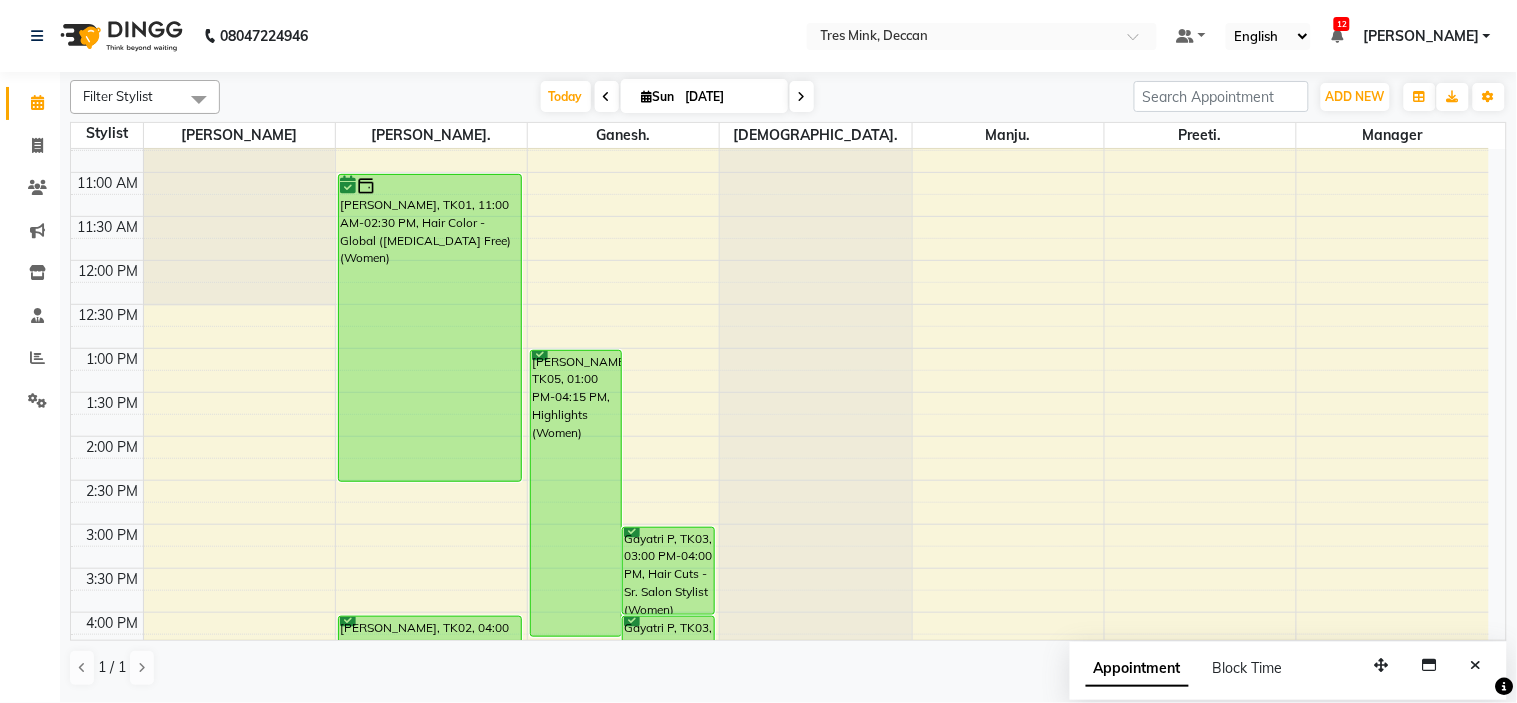 scroll, scrollTop: 200, scrollLeft: 0, axis: vertical 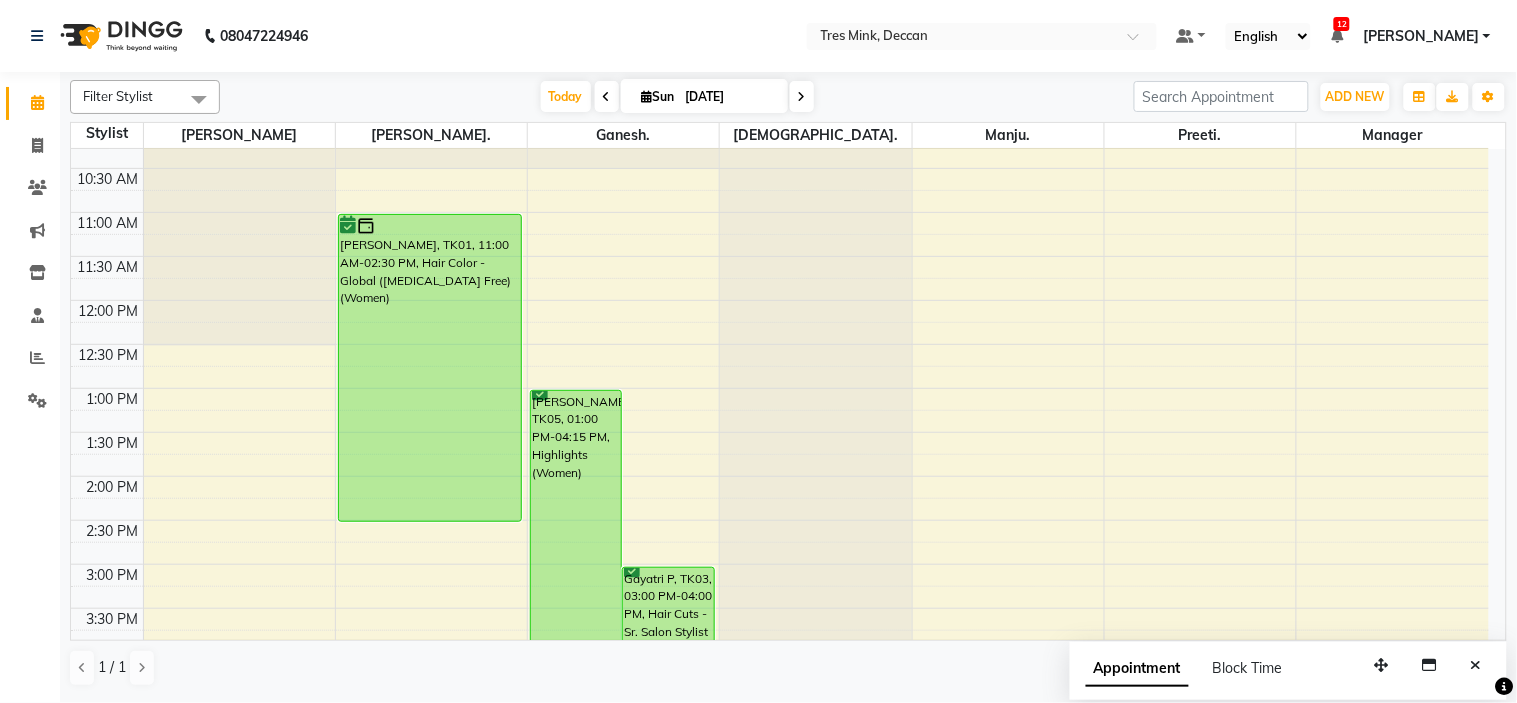click on "Filter Stylist Select All Ganesh. Gunjan. Krishna. Manager Manju. Preeti. Revati Karandikar Today  Sun 13-07-2025 Toggle Dropdown Add Appointment Add Invoice Add Expense Add Attendance Add Client Add Transaction Toggle Dropdown Add Appointment Add Invoice Add Expense Add Attendance Add Client ADD NEW Toggle Dropdown Add Appointment Add Invoice Add Expense Add Attendance Add Client Add Transaction Filter Stylist Select All Ganesh. Gunjan. Krishna. Manager Manju. Preeti. Revati Karandikar Group By  Staff View   Room View  View as Vertical  Vertical - Week View  Horizontal  Horizontal - Week View  List  Toggle Dropdown Calendar Settings Manage Tags   Arrange Stylists   Reset Stylists  Full Screen Appointment Form Zoom 100% Staff/Room Display Count 7" at bounding box center (788, 97) 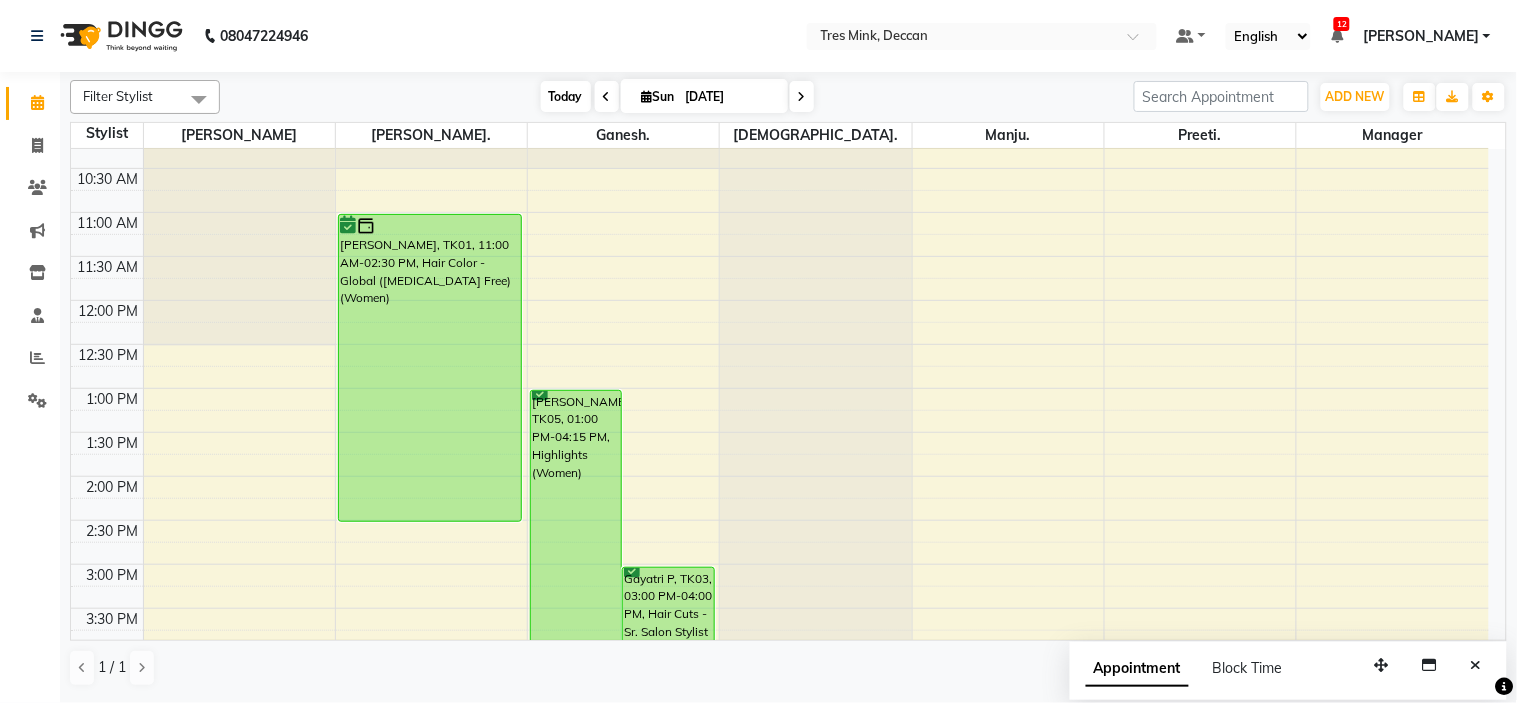 click on "Today" at bounding box center [566, 96] 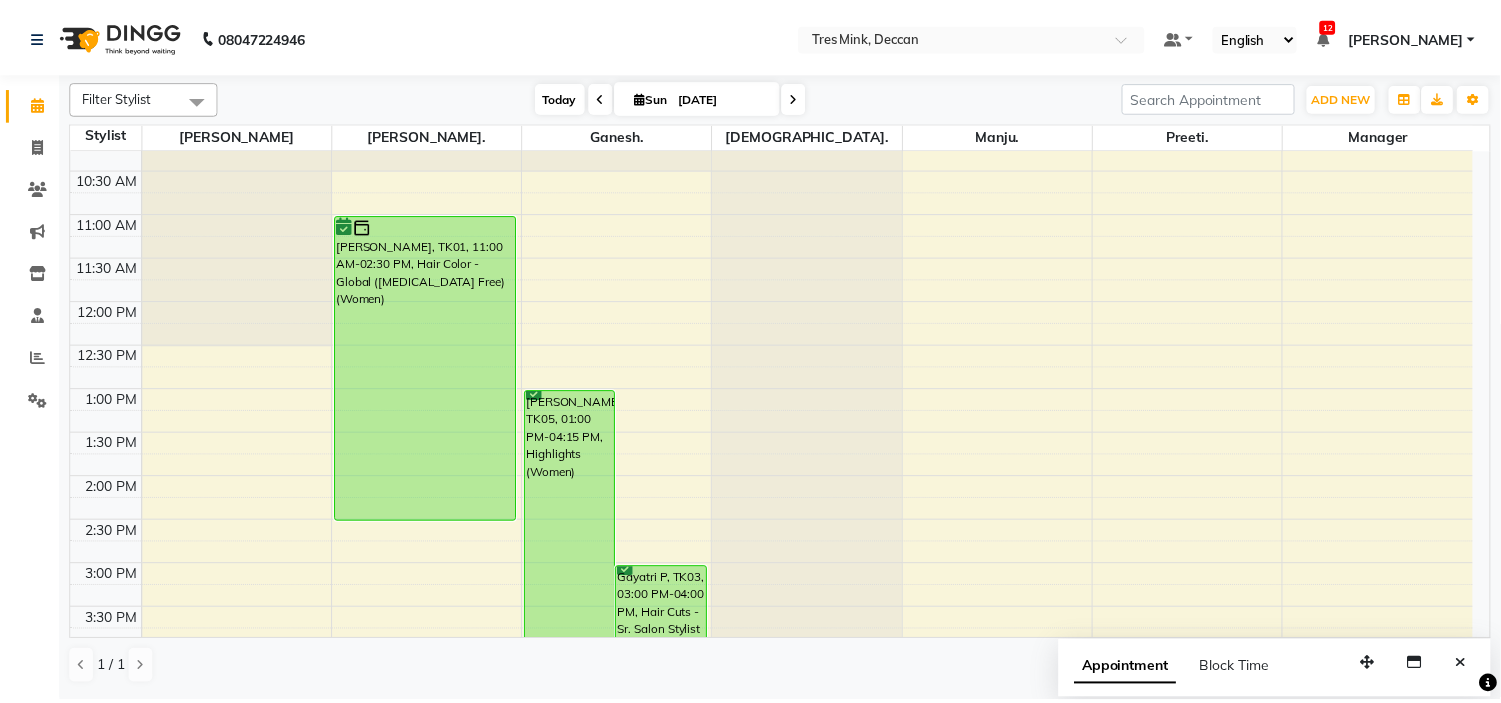 scroll, scrollTop: 88, scrollLeft: 0, axis: vertical 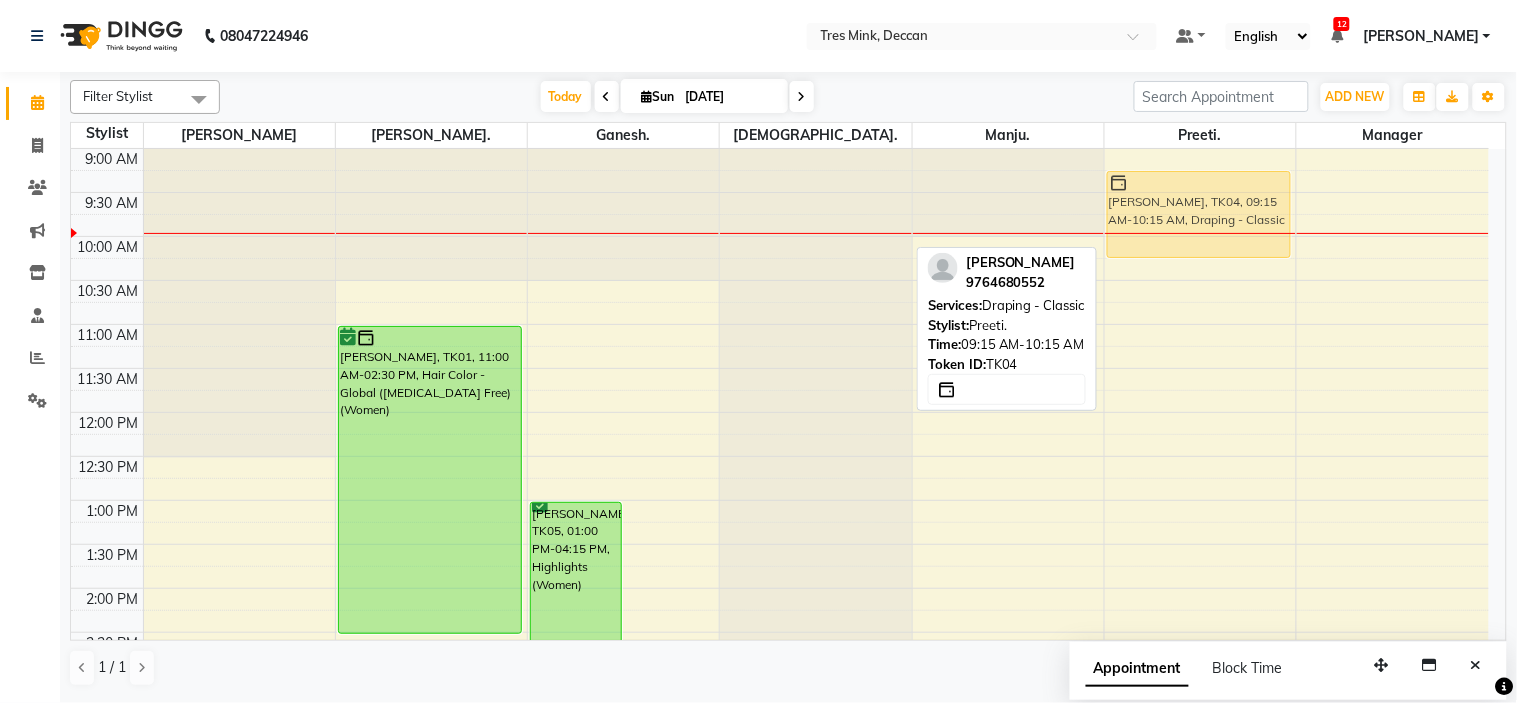 click on "Tulsi Jachak, TK04, 09:15 AM-10:15 AM, Draping - Classic     Tulsi Jachak, TK04, 09:15 AM-10:15 AM, Draping - Classic" at bounding box center [1200, 632] 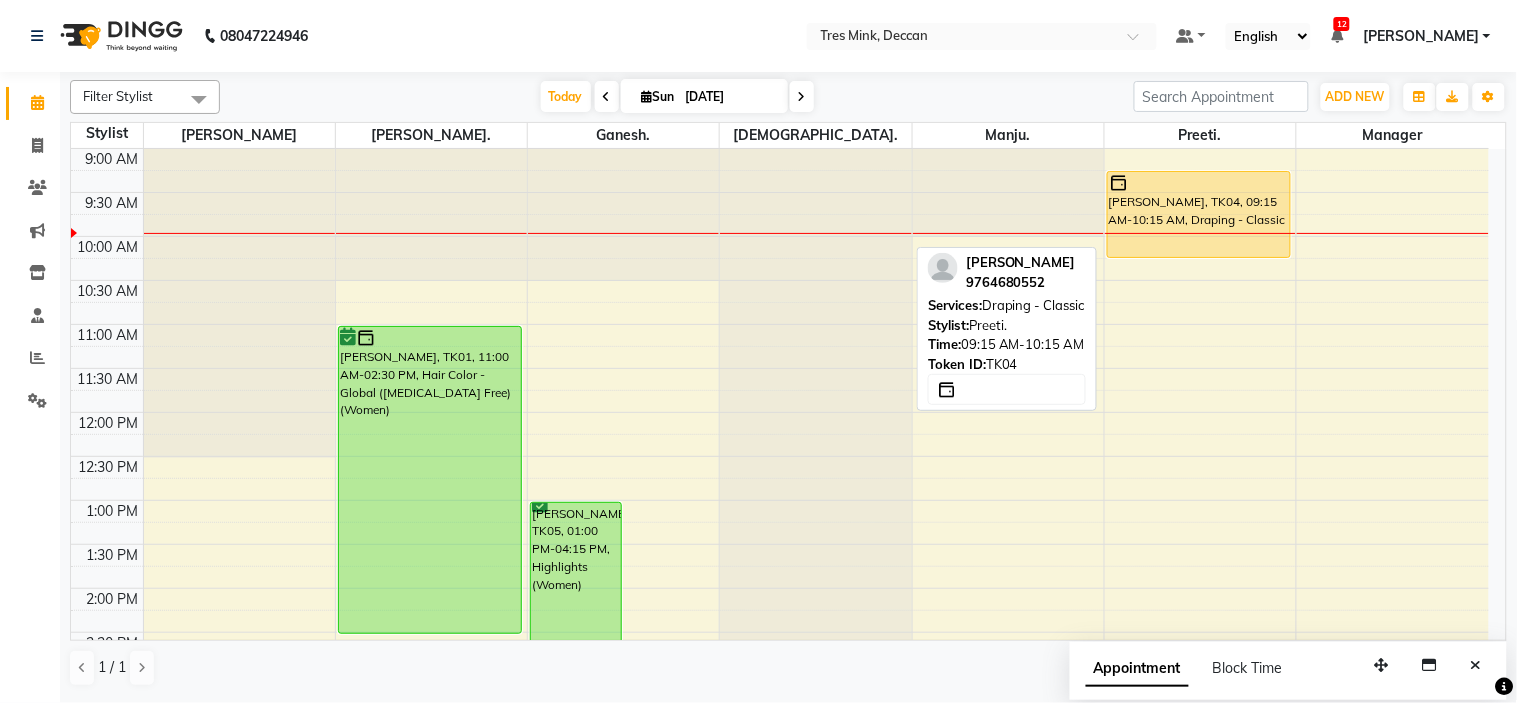 click on "[PERSON_NAME], TK04, 09:15 AM-10:15 AM, Draping - Classic" at bounding box center (1199, 214) 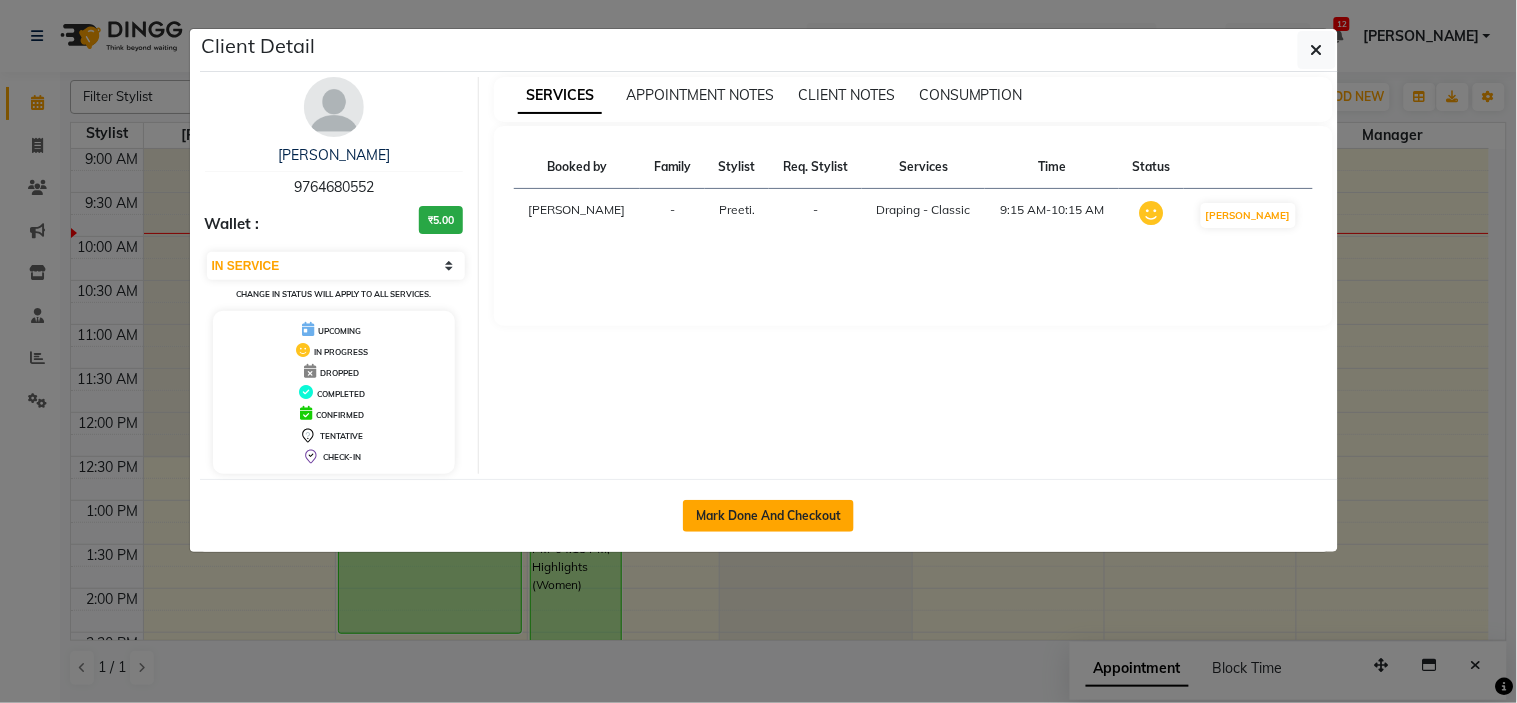 click on "Mark Done And Checkout" 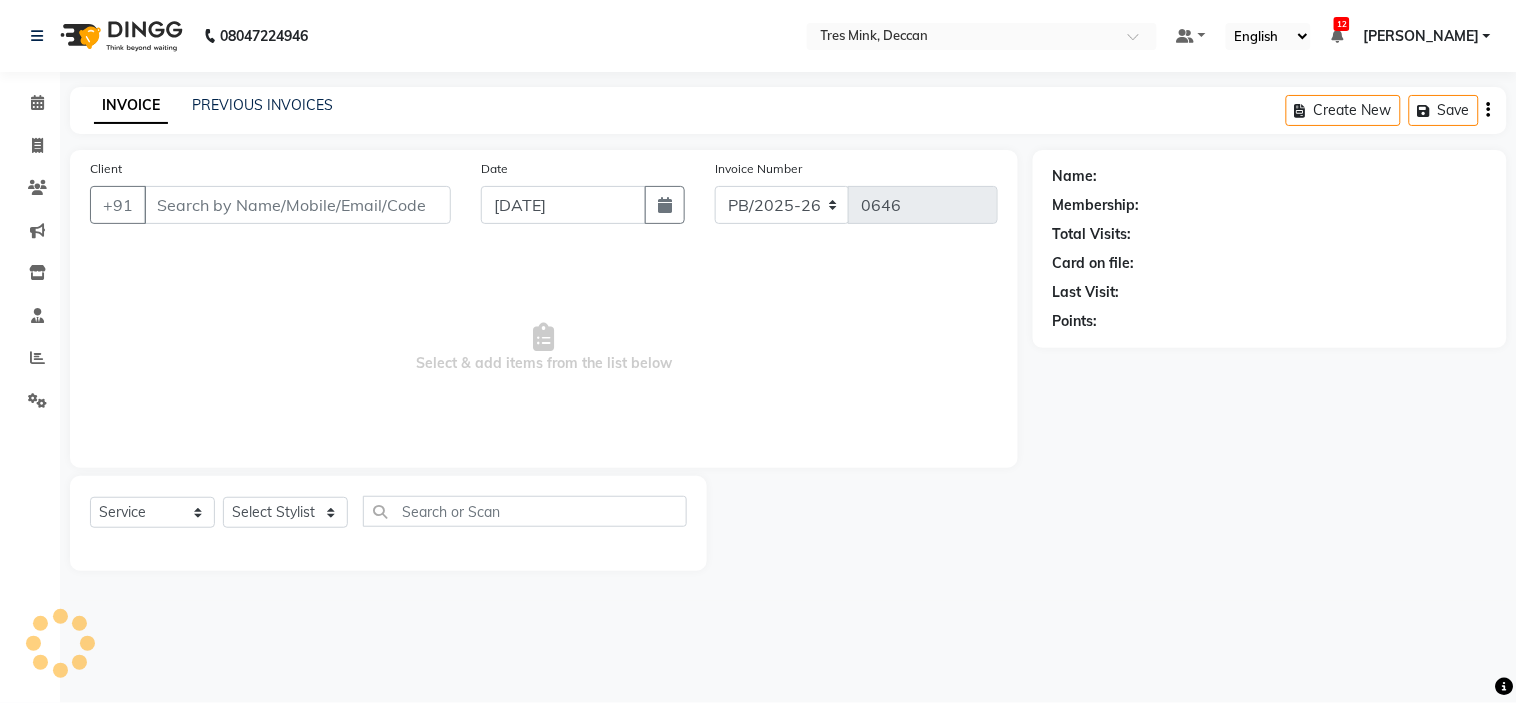 select on "3" 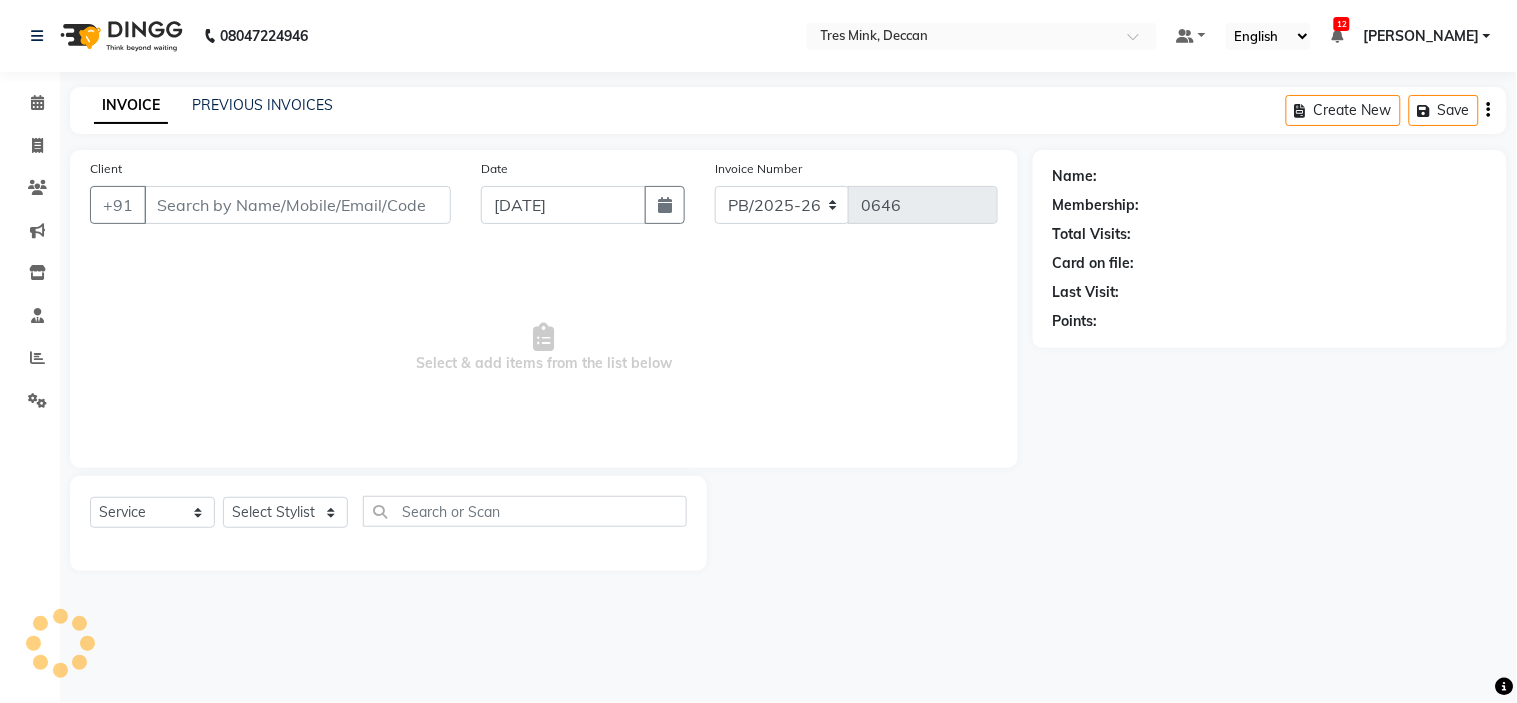 type on "9764680552" 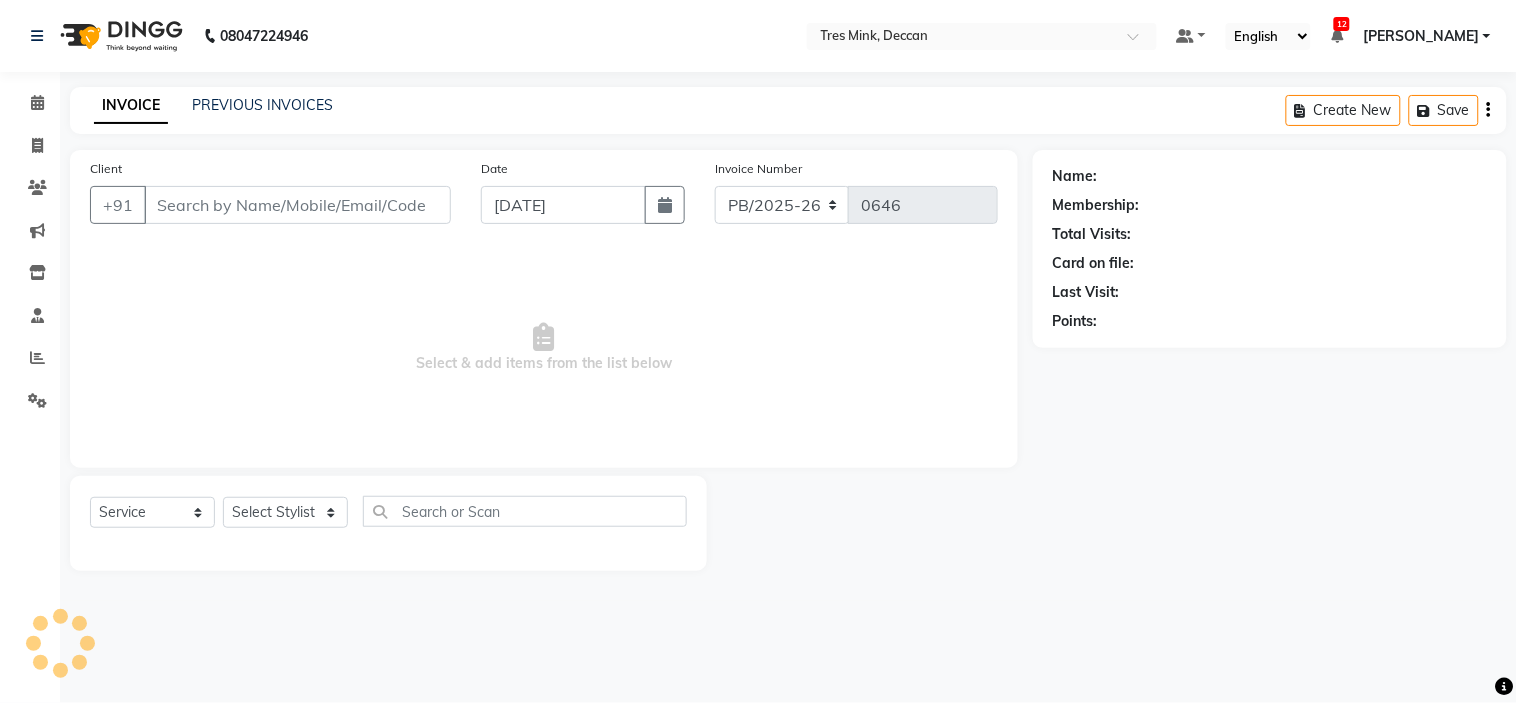 select on "59502" 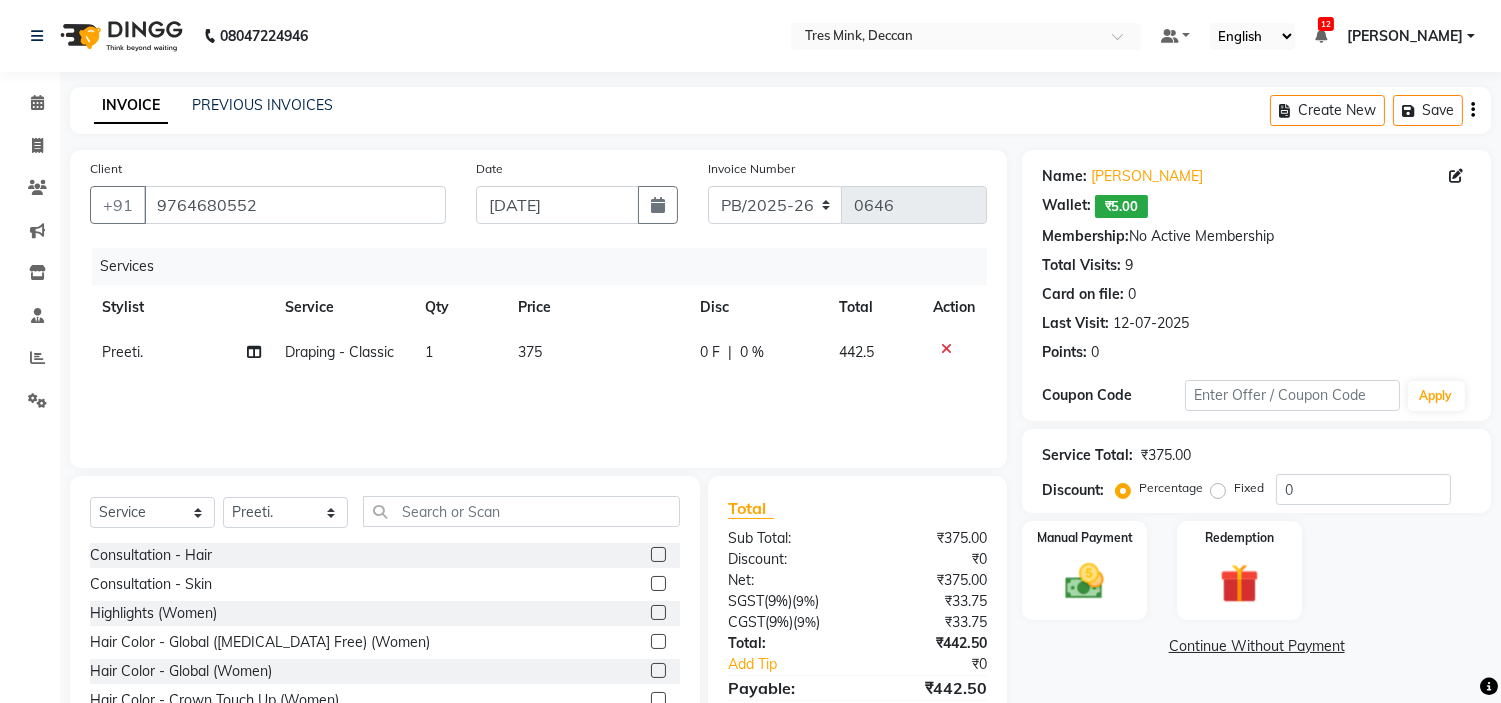 scroll, scrollTop: 97, scrollLeft: 0, axis: vertical 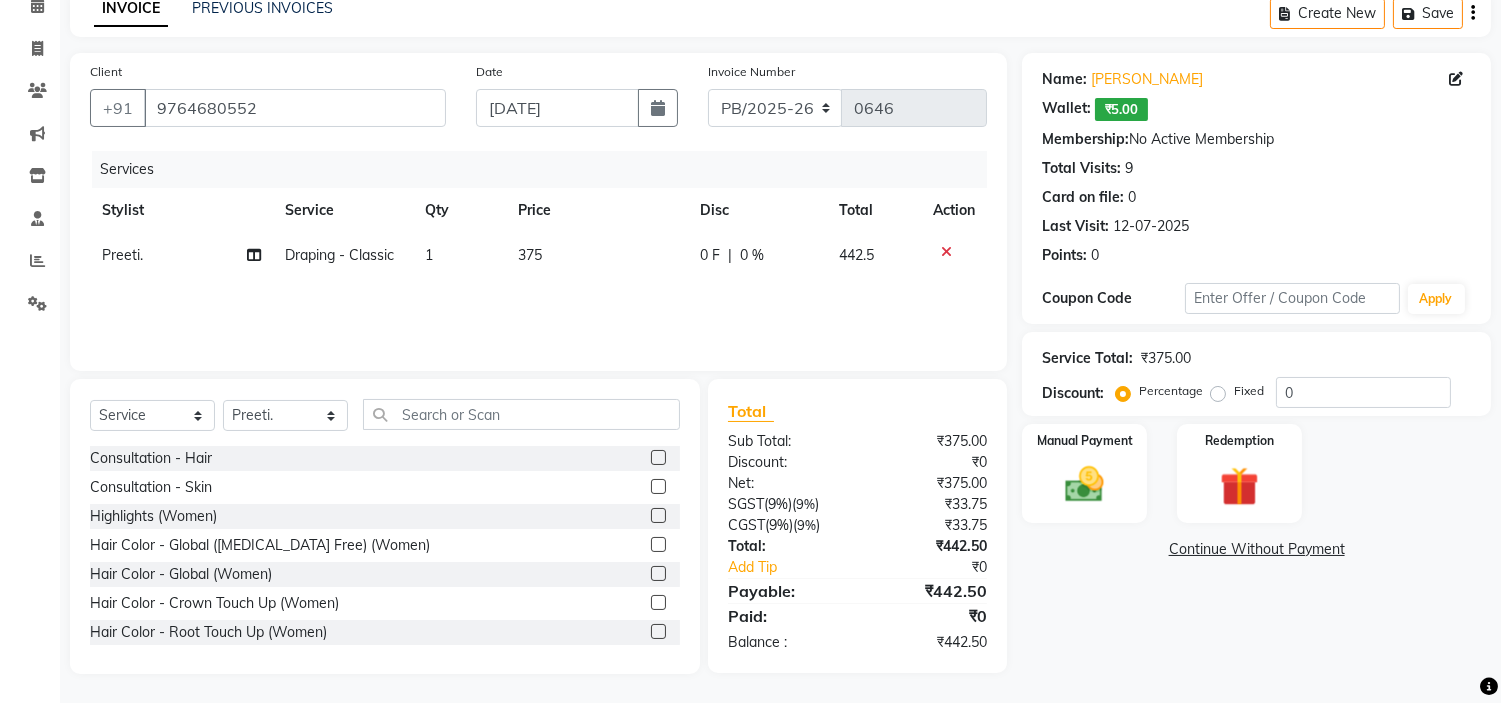 click on "375" 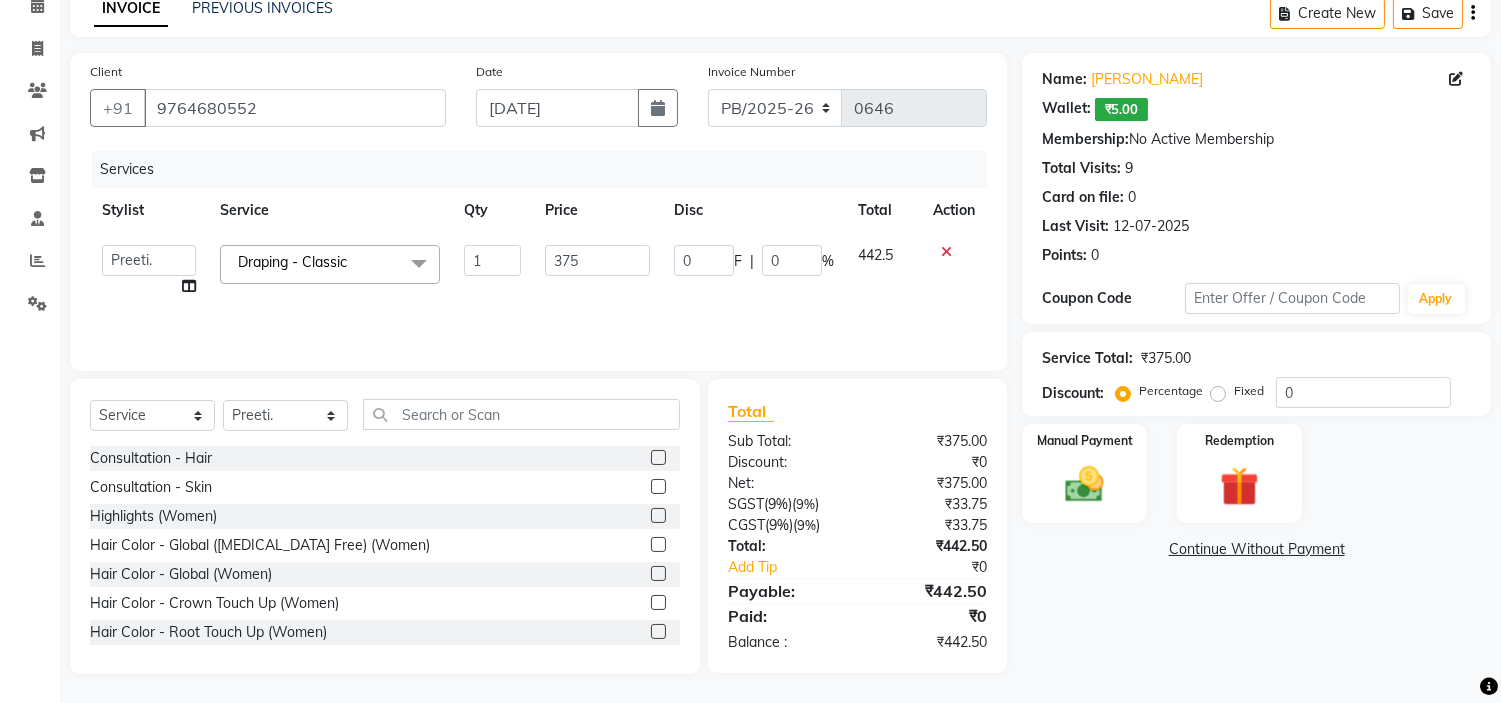 click on "375" 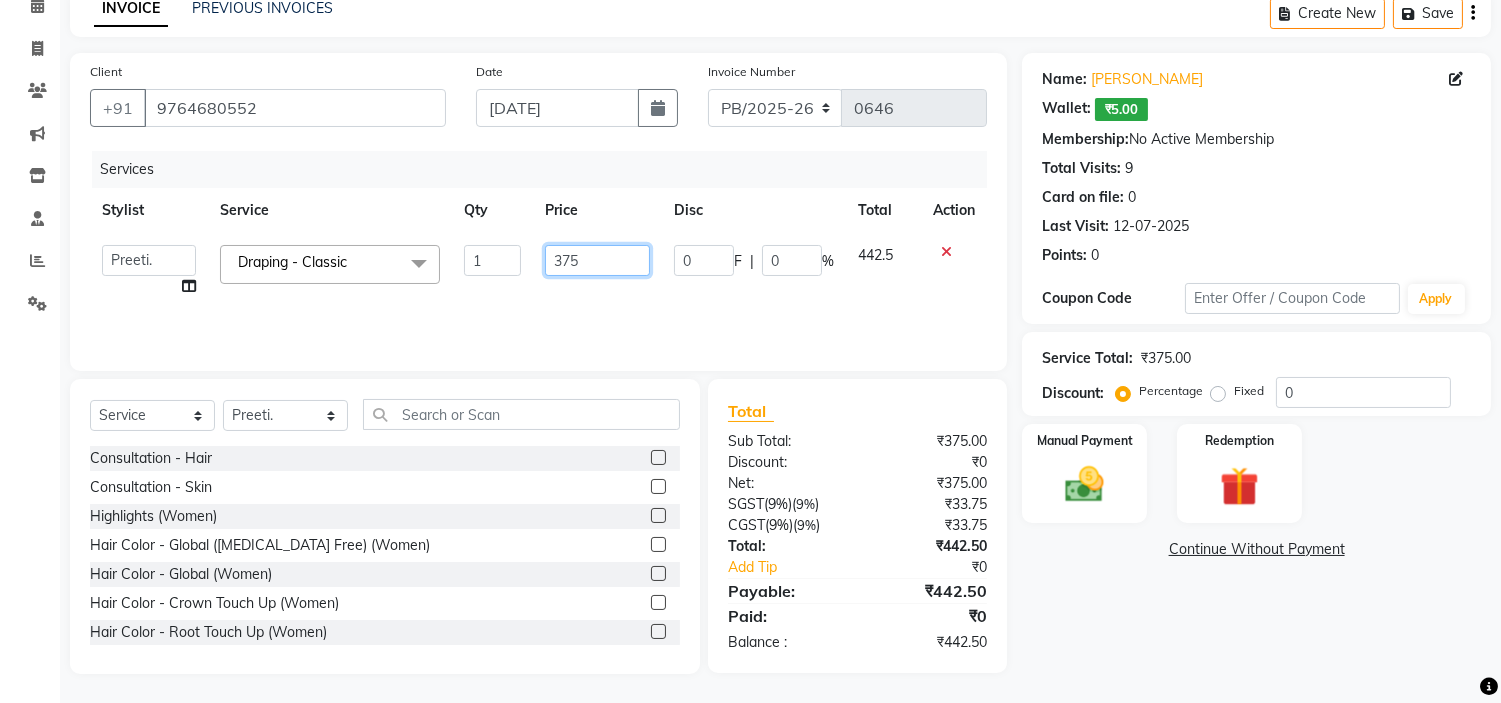click on "375" 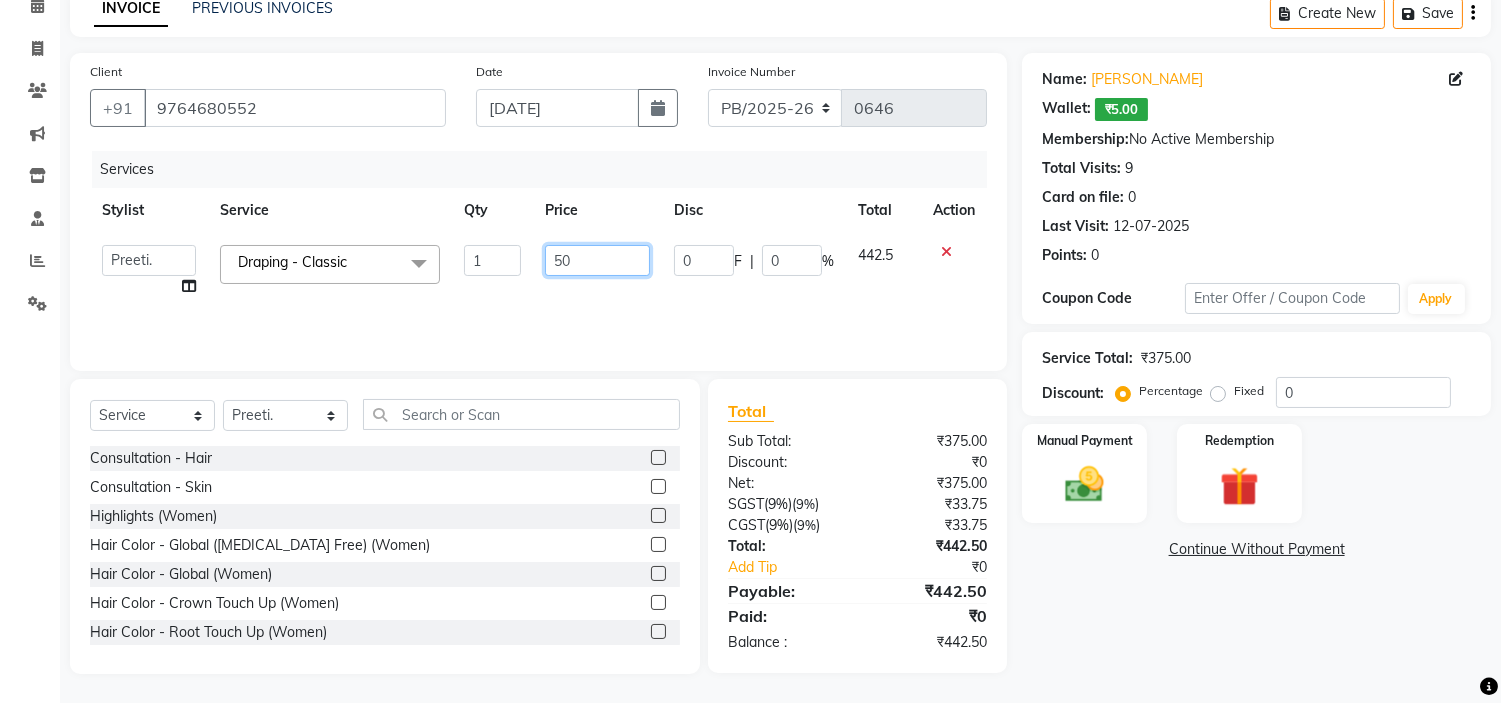 type on "500" 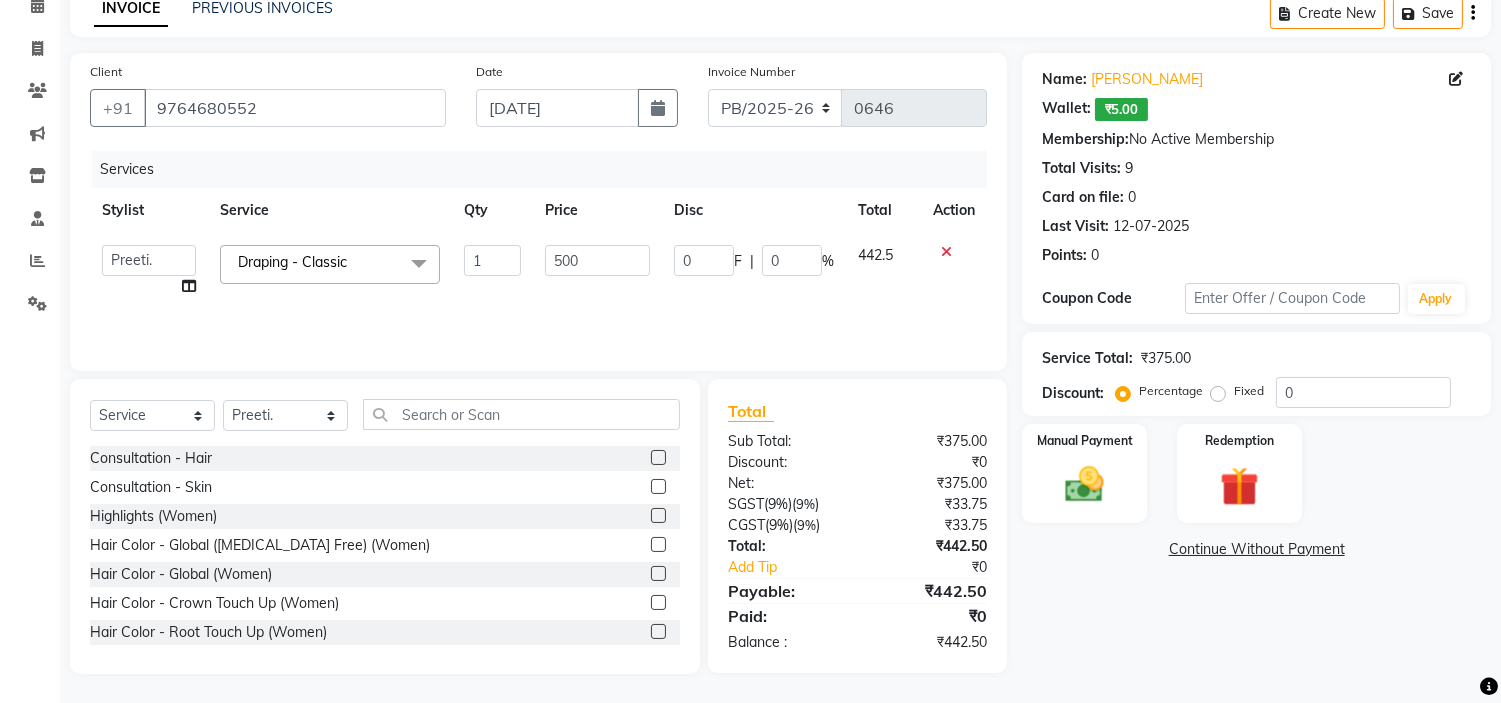 click on "Services Stylist Service Qty Price Disc Total Action  Eva   Ganesh.   Gunjan.   Karan Arya   Krishna.   Manager   Manju.   Philomina.   Preeti.   Revati Karandikar   Shailesh Mistry   Siddhant.   Soham Ahire.  Draping - Classic  x Consultation - Hair  Consultation - Skin Highlights (Women) Hair Color - Global (Ammonia Free) (Women) Hair Color - Global (Women) Hair Color - Crown Touch Up (Women) Hair Color - Root Touch Up (Women) Hair Color - Highlights (Men) Hair Color - Global (Ammonia Free) (Men) Hair Color - Global (Men) Hair Color -Toner Hair Color - Colour Correction Hair Color -  Lowlights Styling - shampo and conditioner Styling - Blow-dry without Shampoo Styling - Blow-dry with Shampoo Styling - Hair Ironing Styling - Hair Tongs Styling -Tong,Iron curls with shampoo Treatment - Keratin Treatment Treatment - Botox Treatment Nashi Filler Therapy Treatment Nashi Express filler Therapy Spa & Ritual - Premium ( Schwarzkopf ) Spa & Ritual - Exclusive ( Moroccanoil ) Spa & Ritual -  Fiber plex Bleach - Feet" 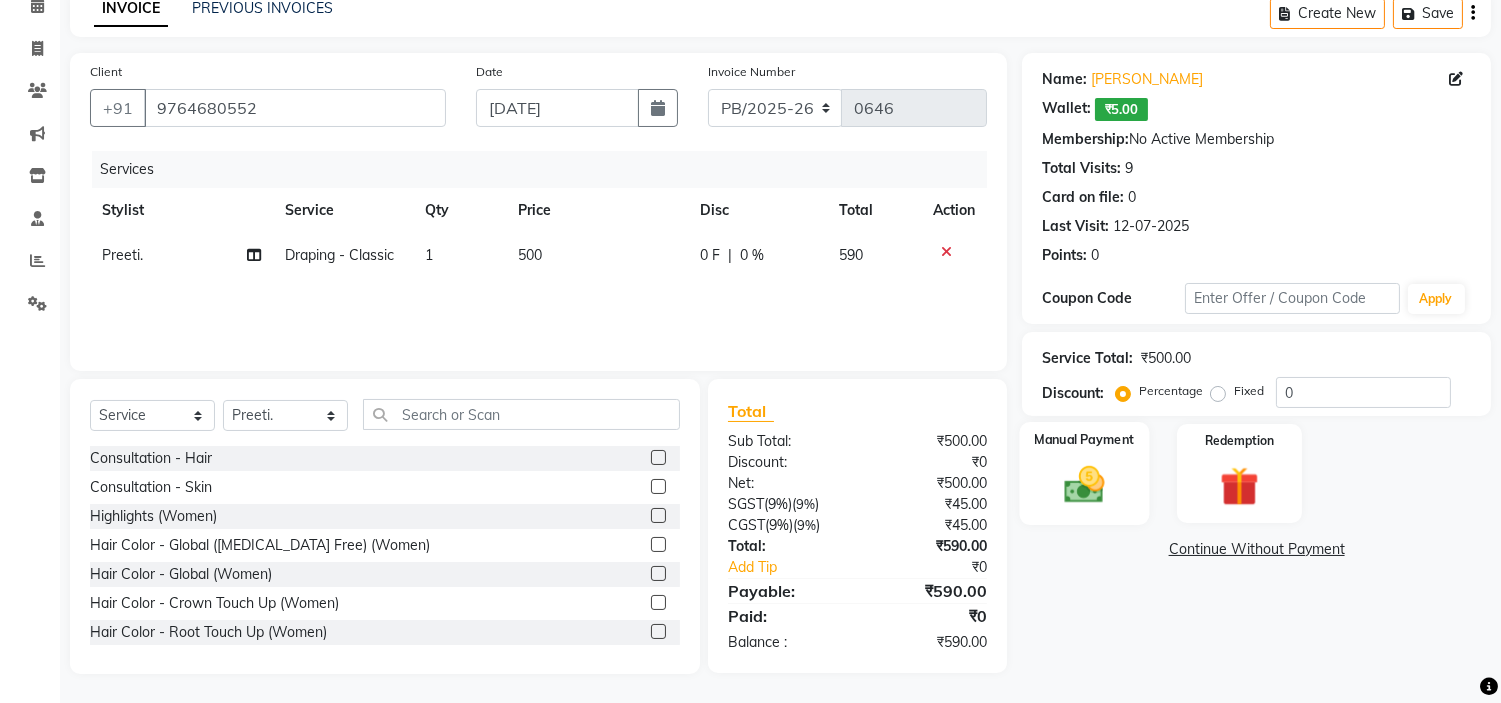 click 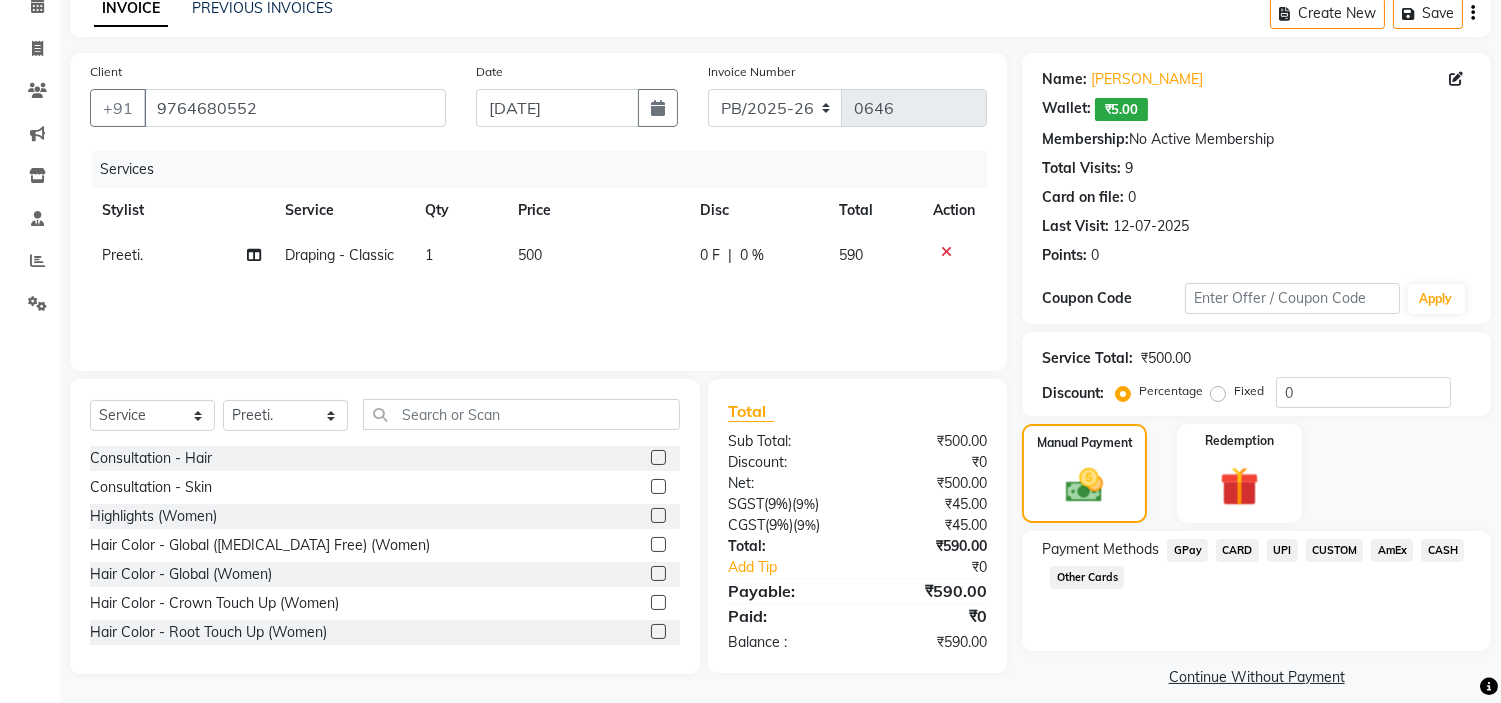 click on "CUSTOM" 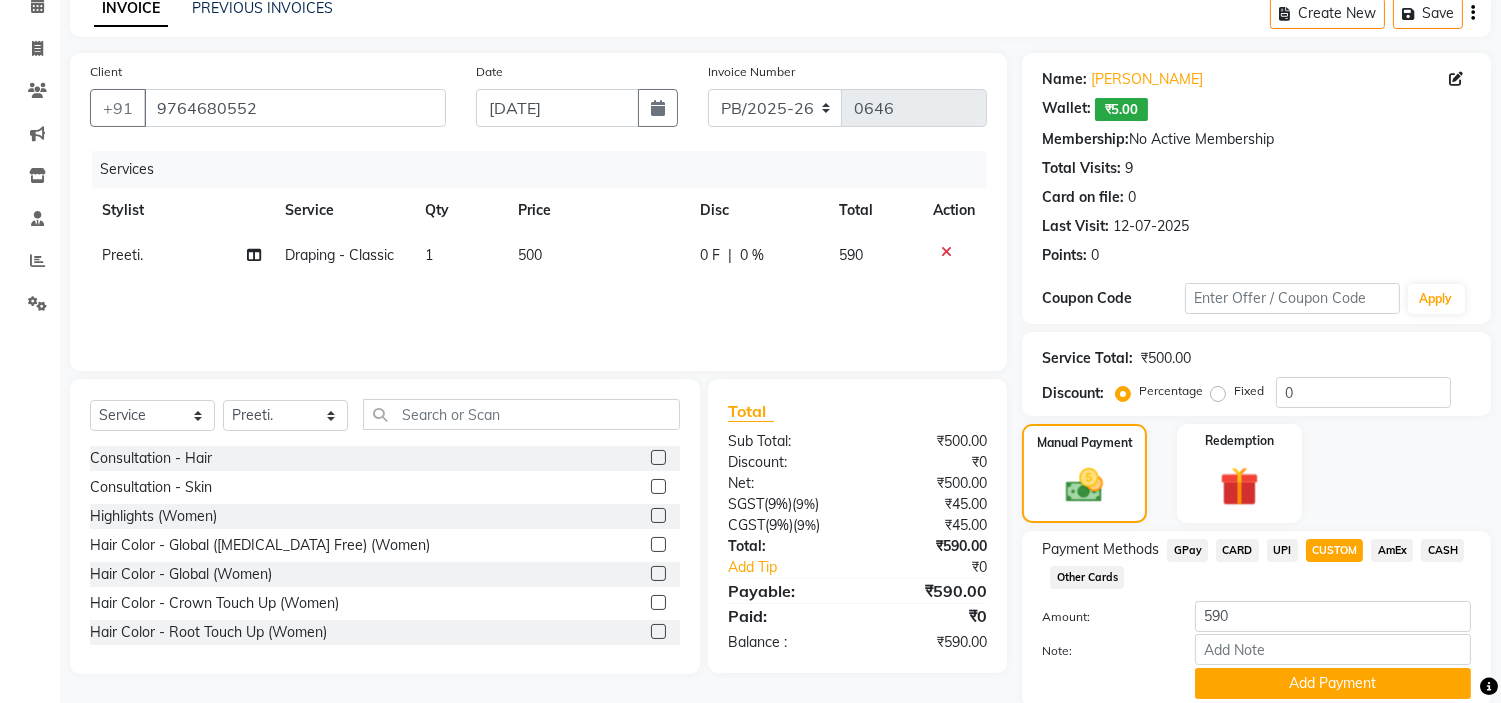scroll, scrollTop: 172, scrollLeft: 0, axis: vertical 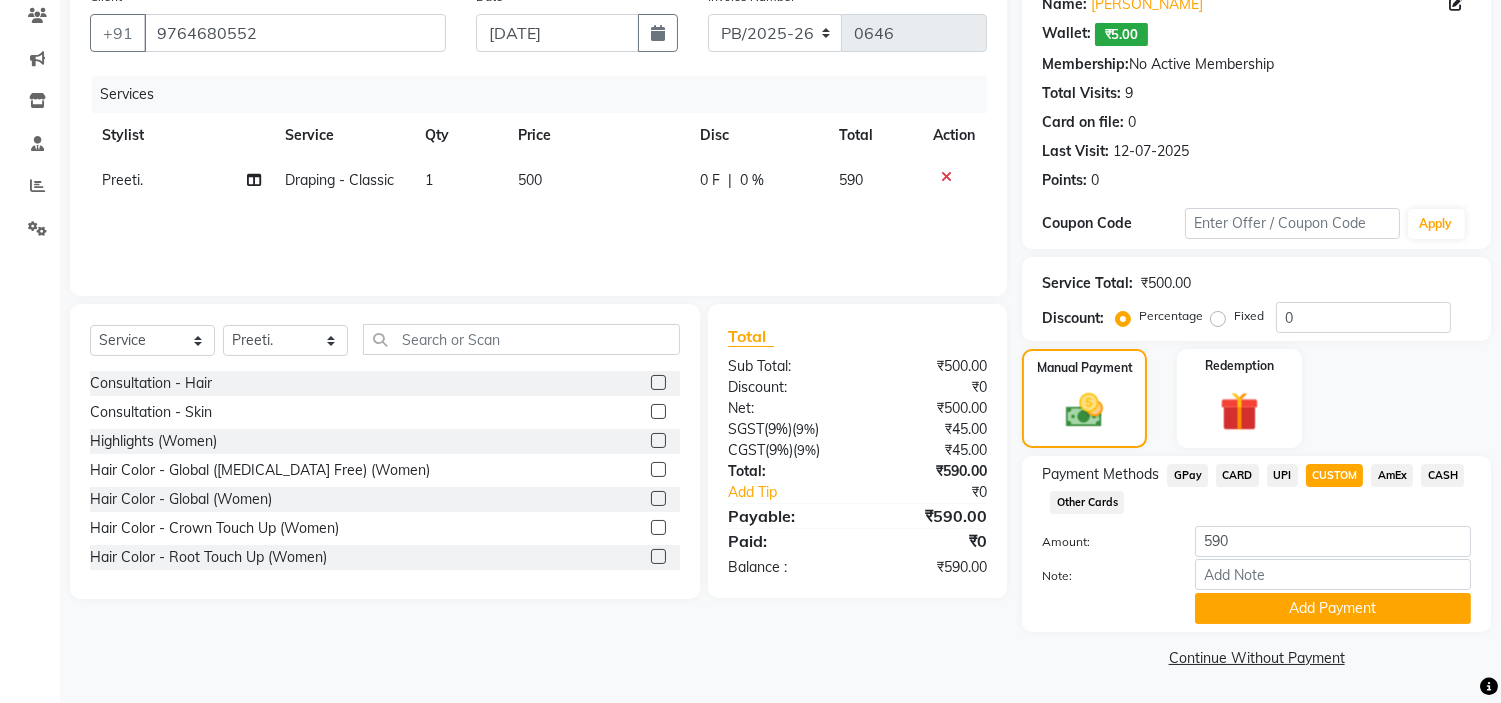 click on "Add Payment" 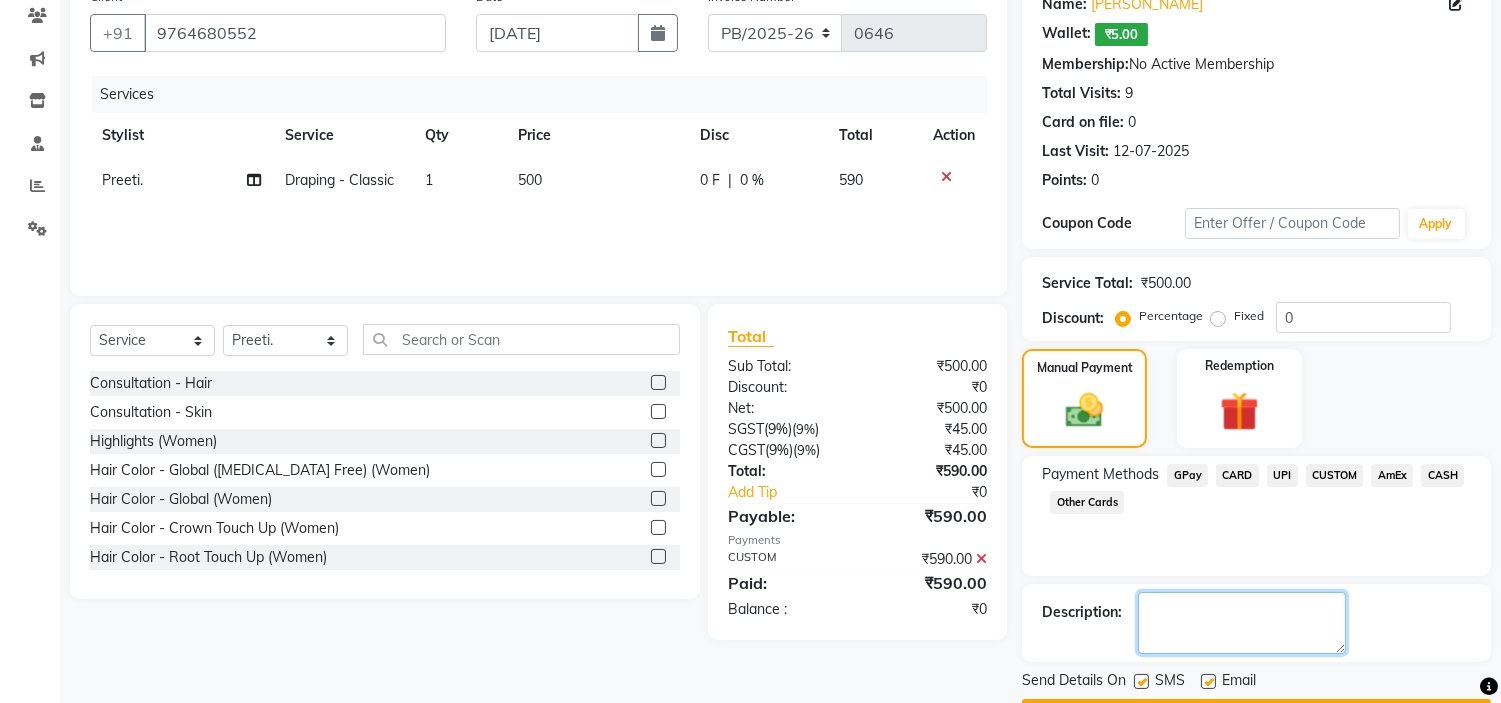 click 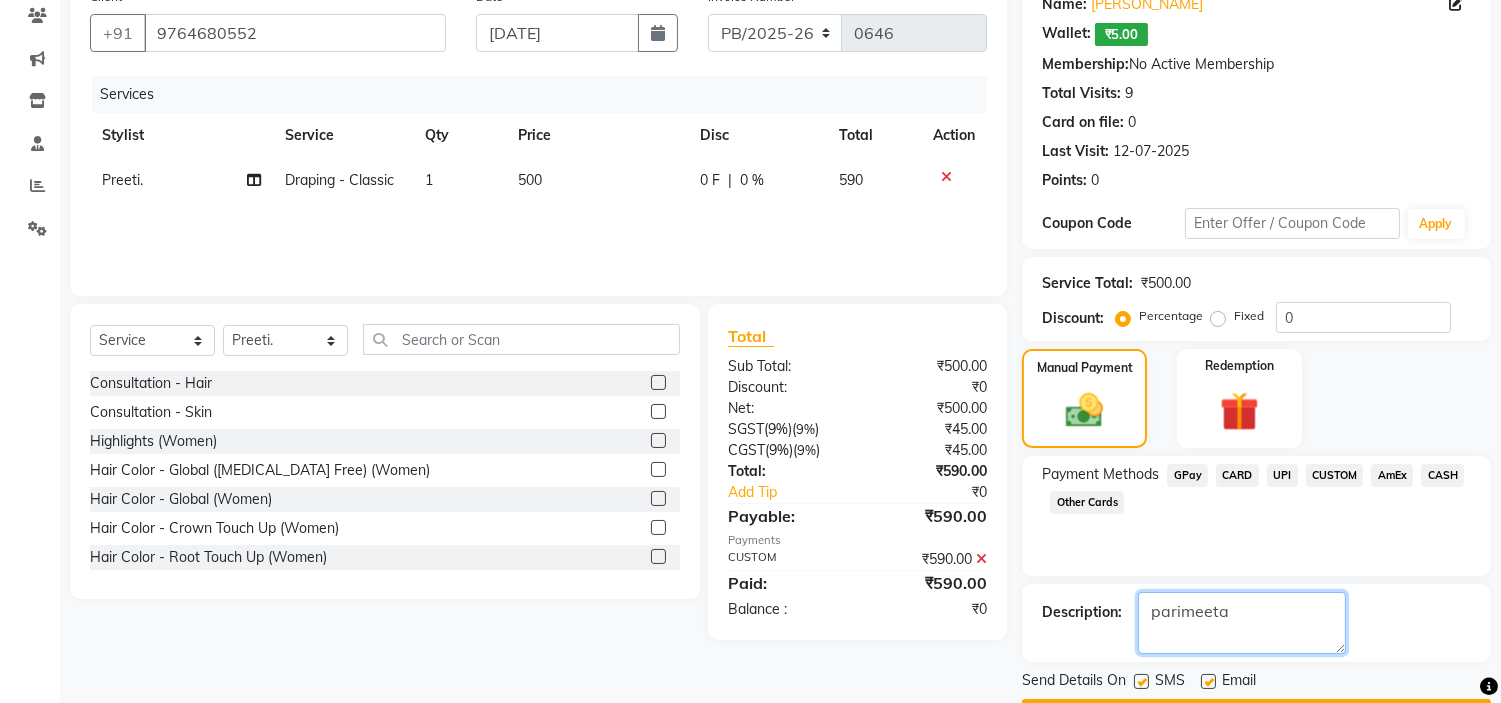scroll, scrollTop: 227, scrollLeft: 0, axis: vertical 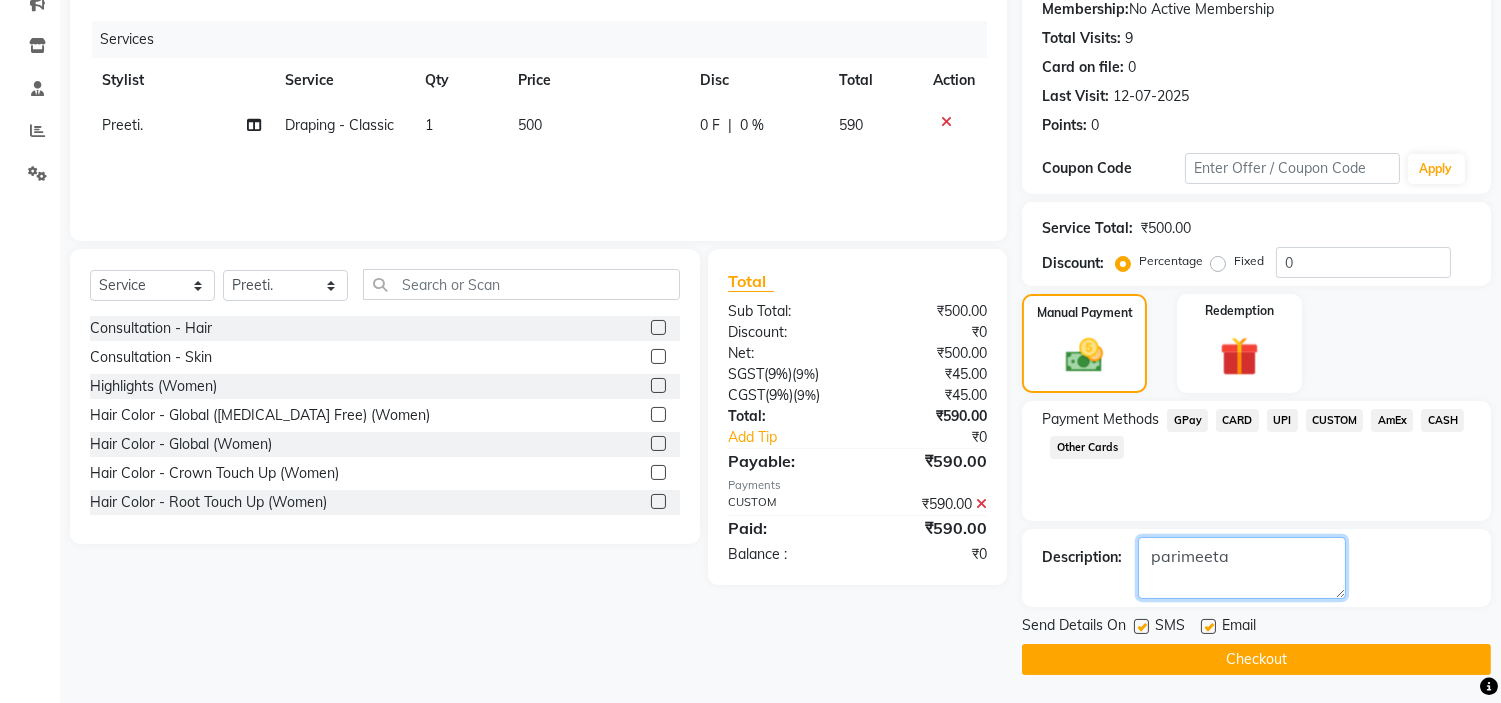 type on "parimeeta" 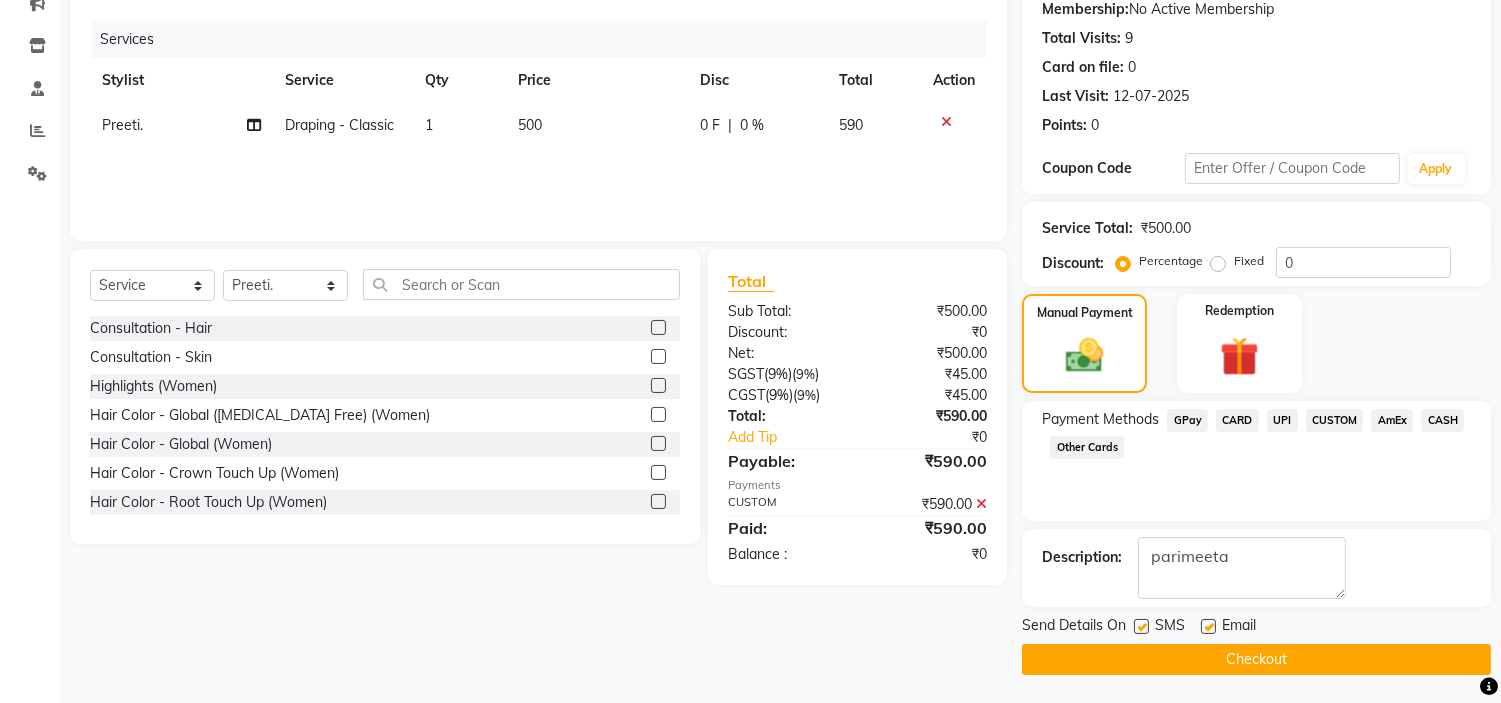 click on "Checkout" 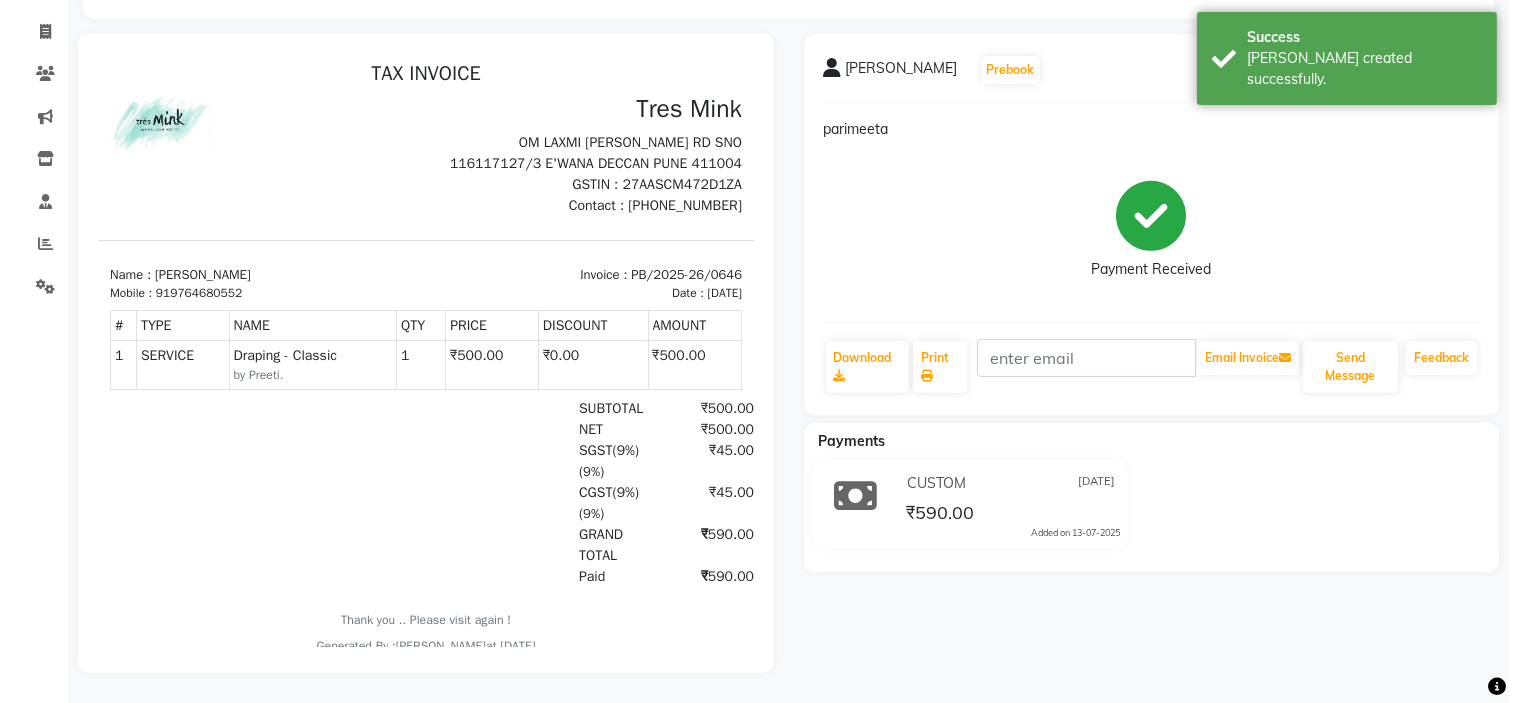 scroll, scrollTop: 0, scrollLeft: 0, axis: both 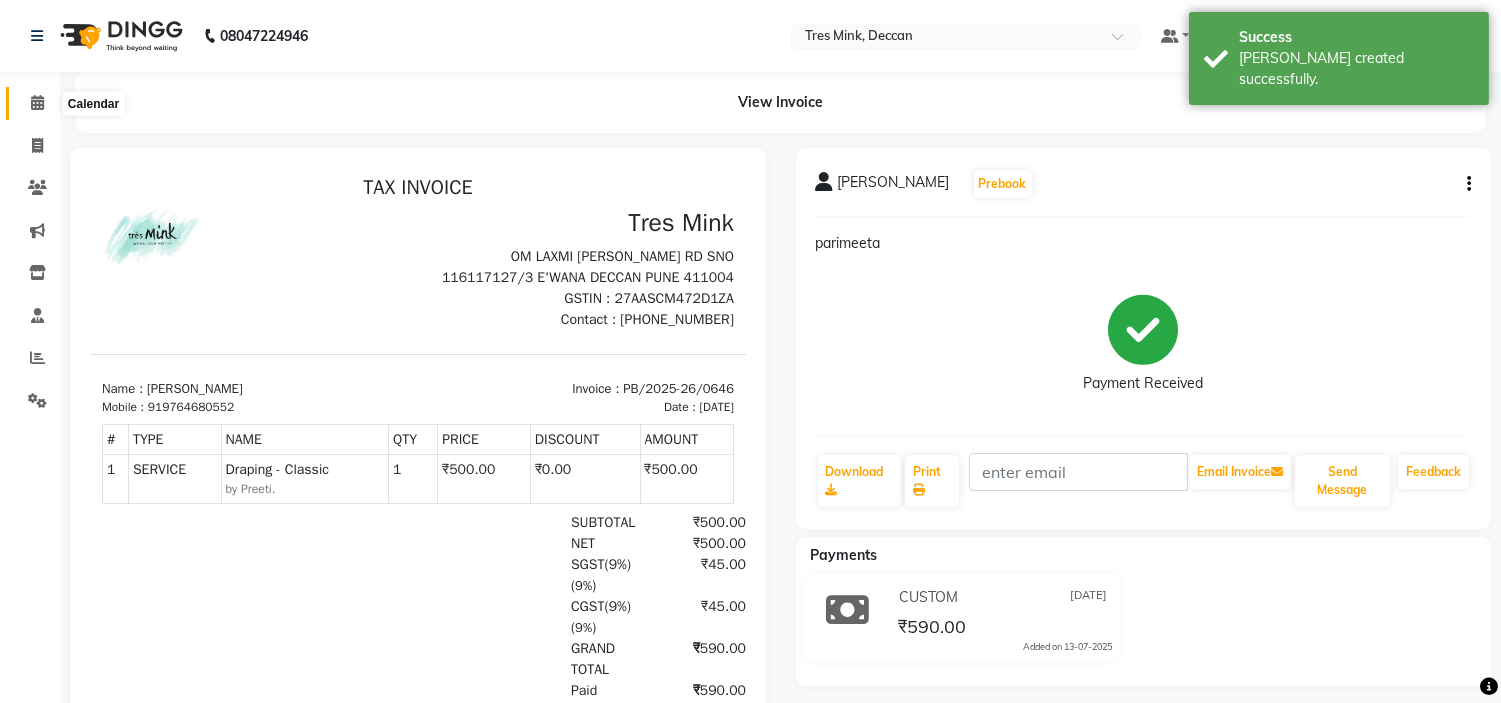 click 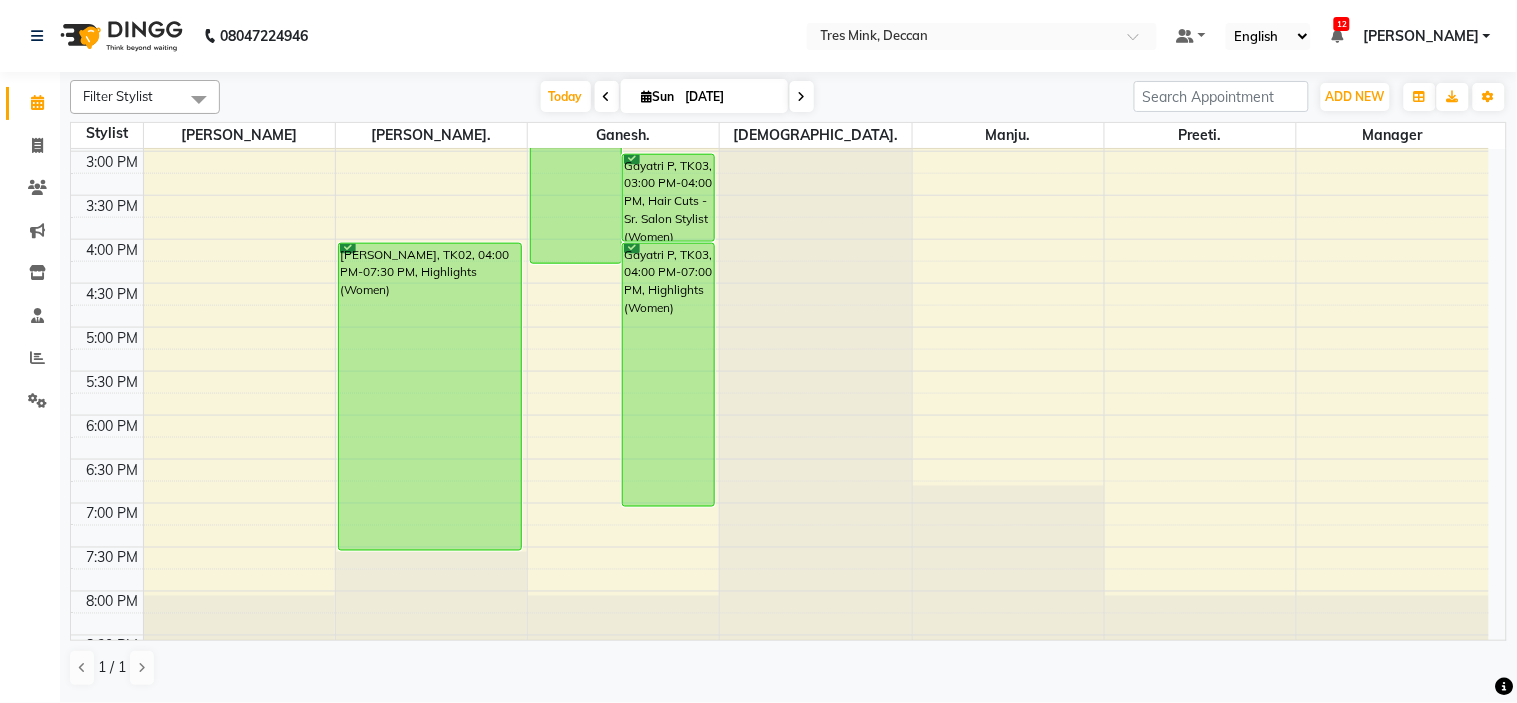 scroll, scrollTop: 614, scrollLeft: 0, axis: vertical 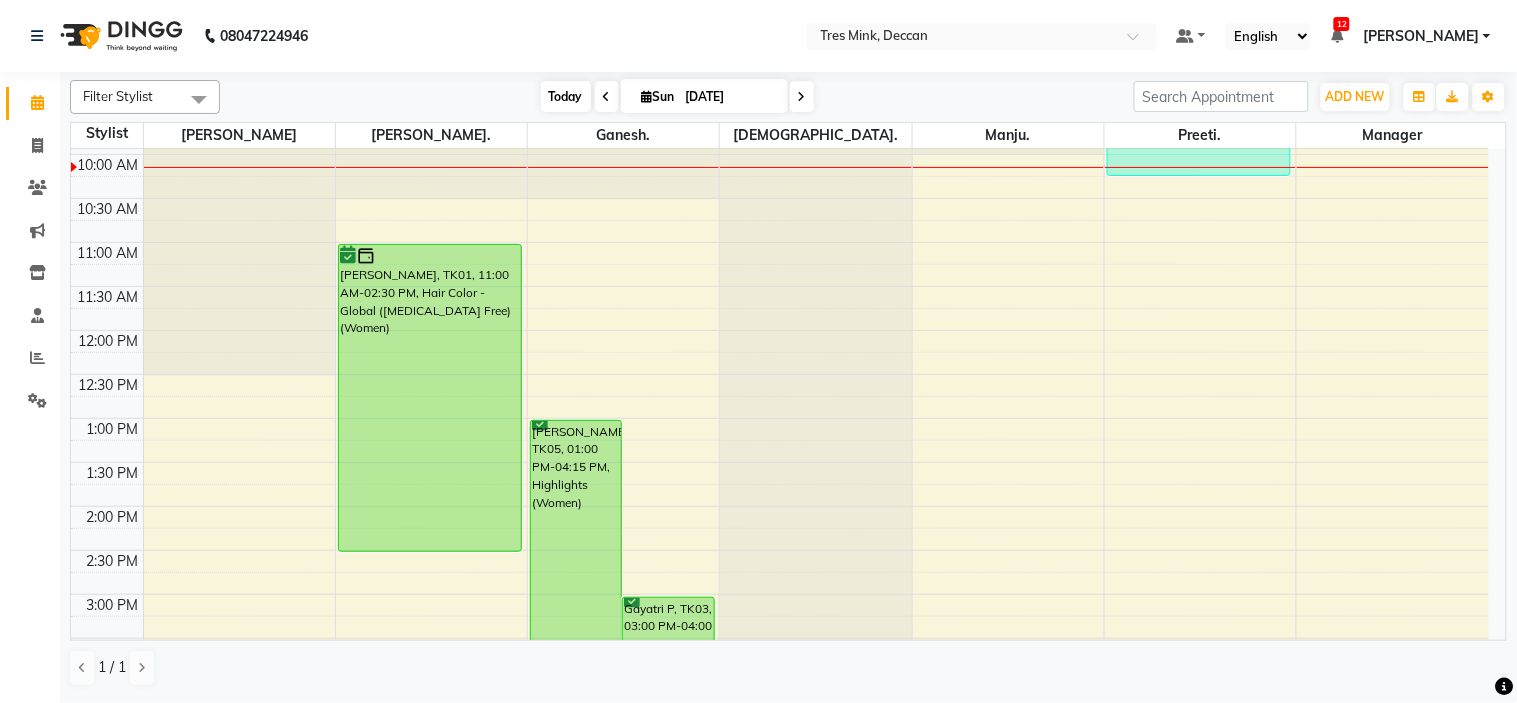 click on "Today" at bounding box center (566, 96) 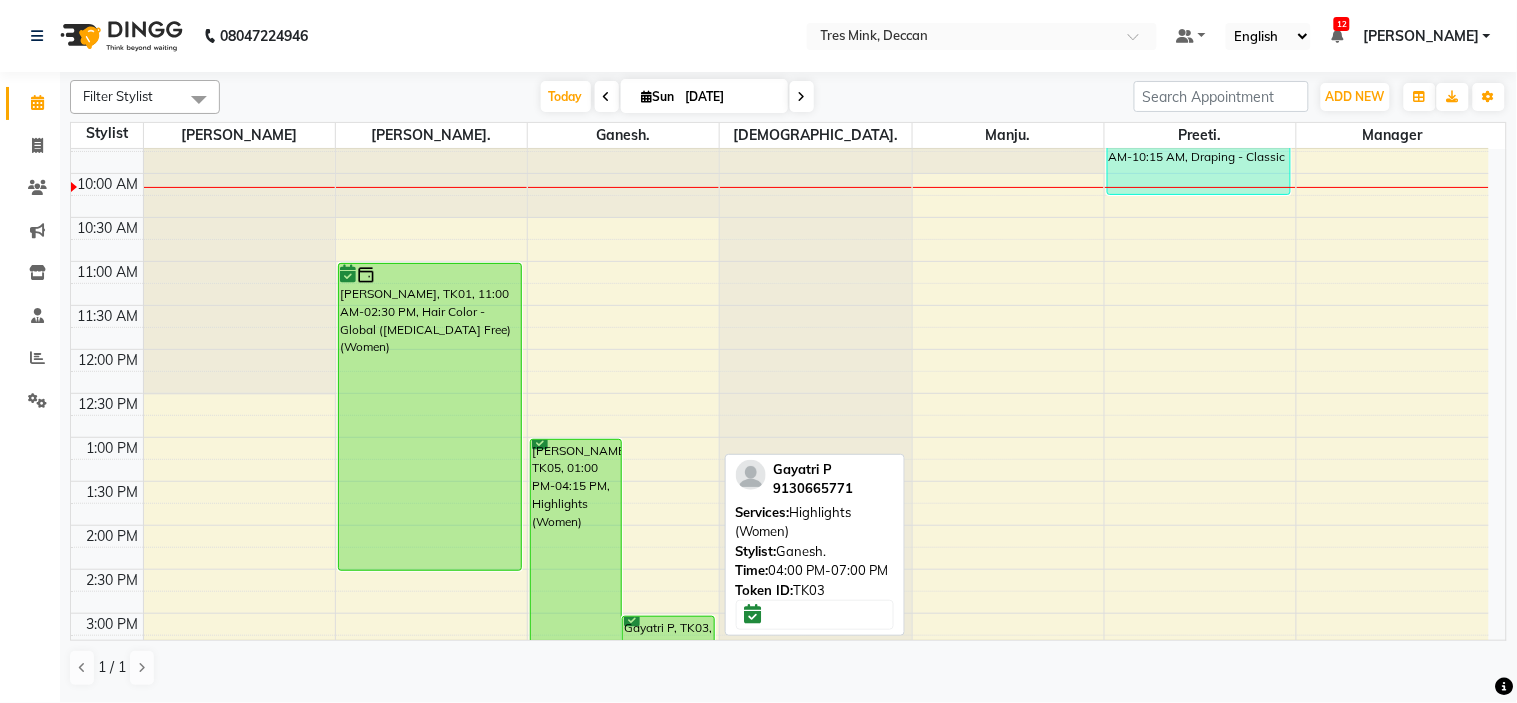 scroll, scrollTop: 102, scrollLeft: 0, axis: vertical 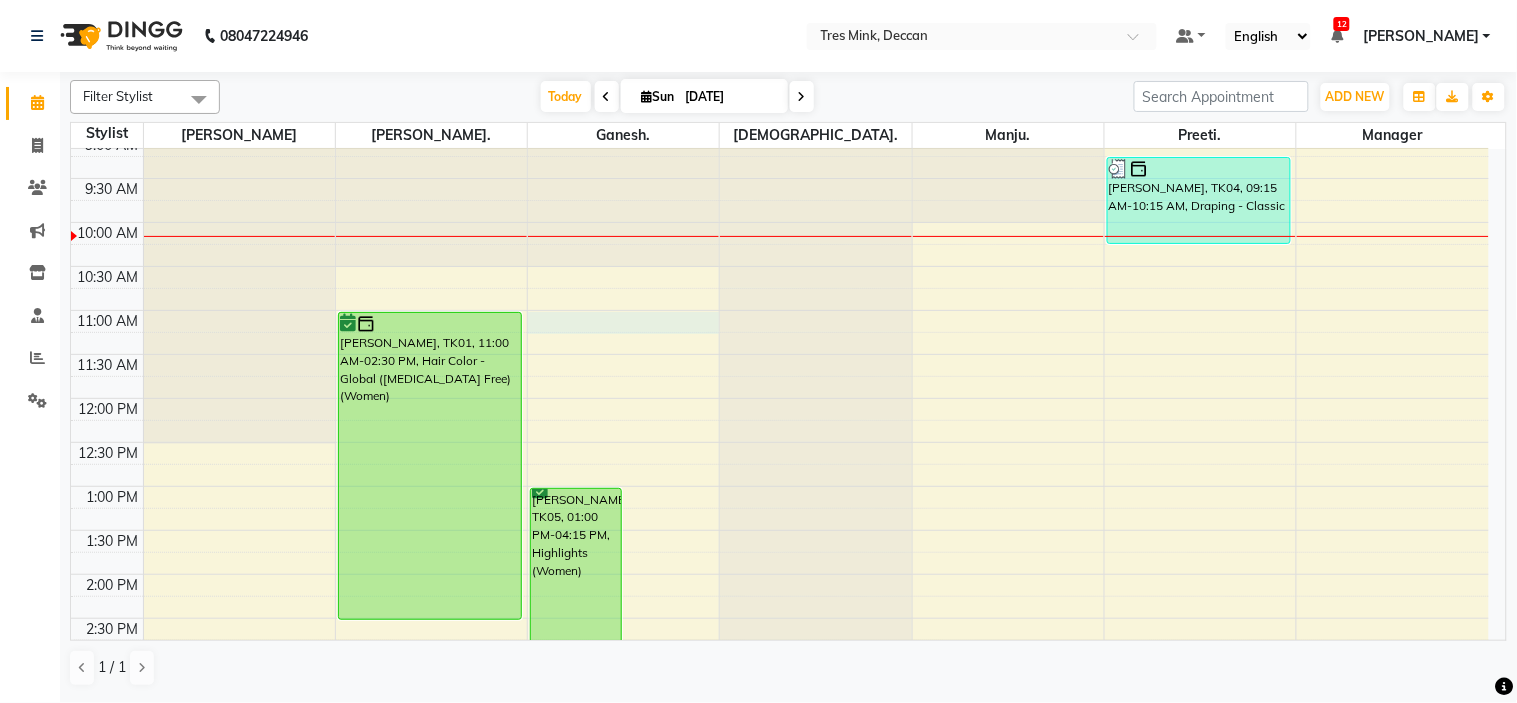 click on "8:00 AM 8:30 AM 9:00 AM 9:30 AM 10:00 AM 10:30 AM 11:00 AM 11:30 AM 12:00 PM 12:30 PM 1:00 PM 1:30 PM 2:00 PM 2:30 PM 3:00 PM 3:30 PM 4:00 PM 4:30 PM 5:00 PM 5:30 PM 6:00 PM 6:30 PM 7:00 PM 7:30 PM 8:00 PM 8:30 PM     Vandana Sharma, TK01, 11:00 AM-02:30 PM, Hair Color - Global (Ammonia Free) (Women)     abhishek murty, TK02, 04:00 PM-07:30 PM, Highlights (Women)     Soniya Tamhane, TK05, 01:00 PM-04:15 PM, Highlights (Women)     Gayatri P, TK03, 03:00 PM-04:00 PM, Hair Cuts -Sr. Salon Stylist (Women)     Gayatri P, TK03, 04:00 PM-07:00 PM, Highlights (Women)     Tulsi Jachak, TK04, 09:15 AM-10:15 AM, Draping - Classic" at bounding box center (780, 618) 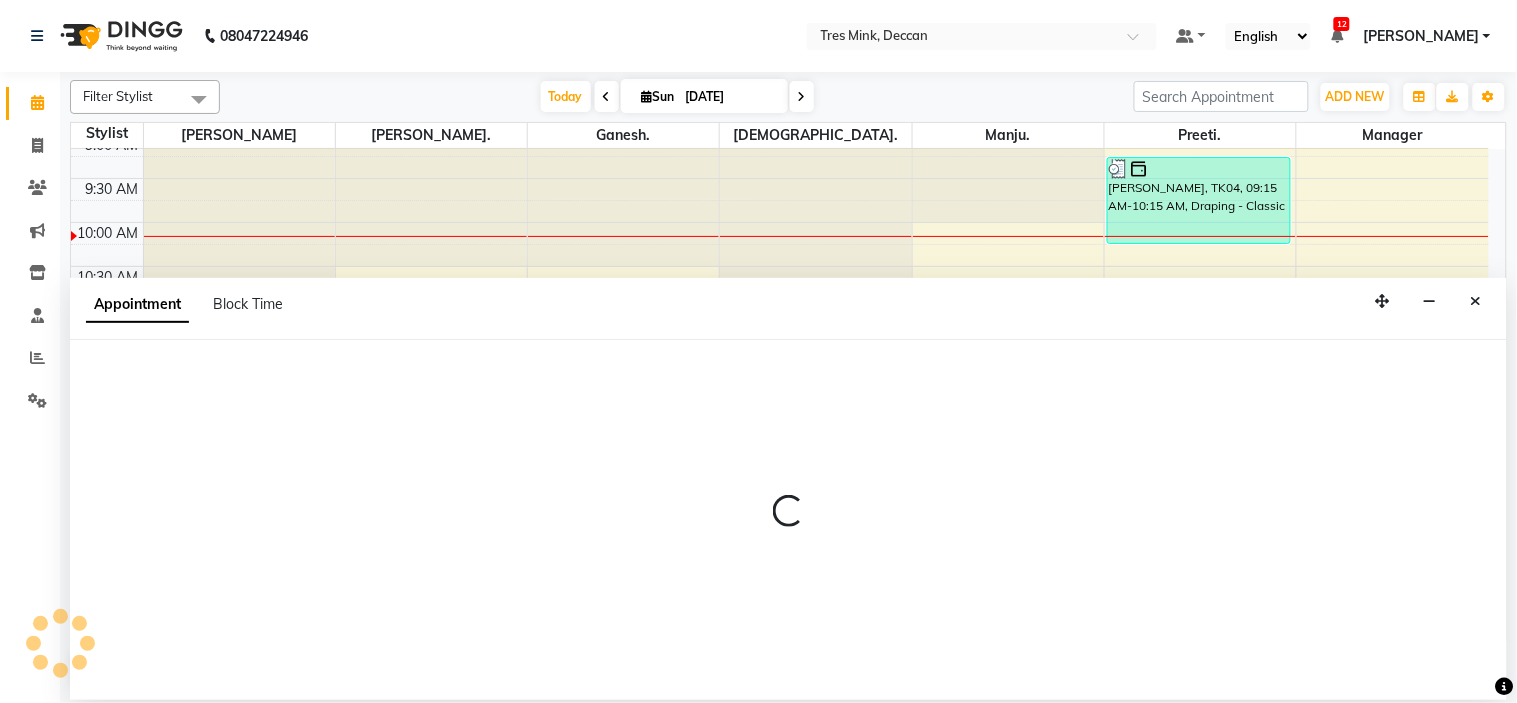 select on "59501" 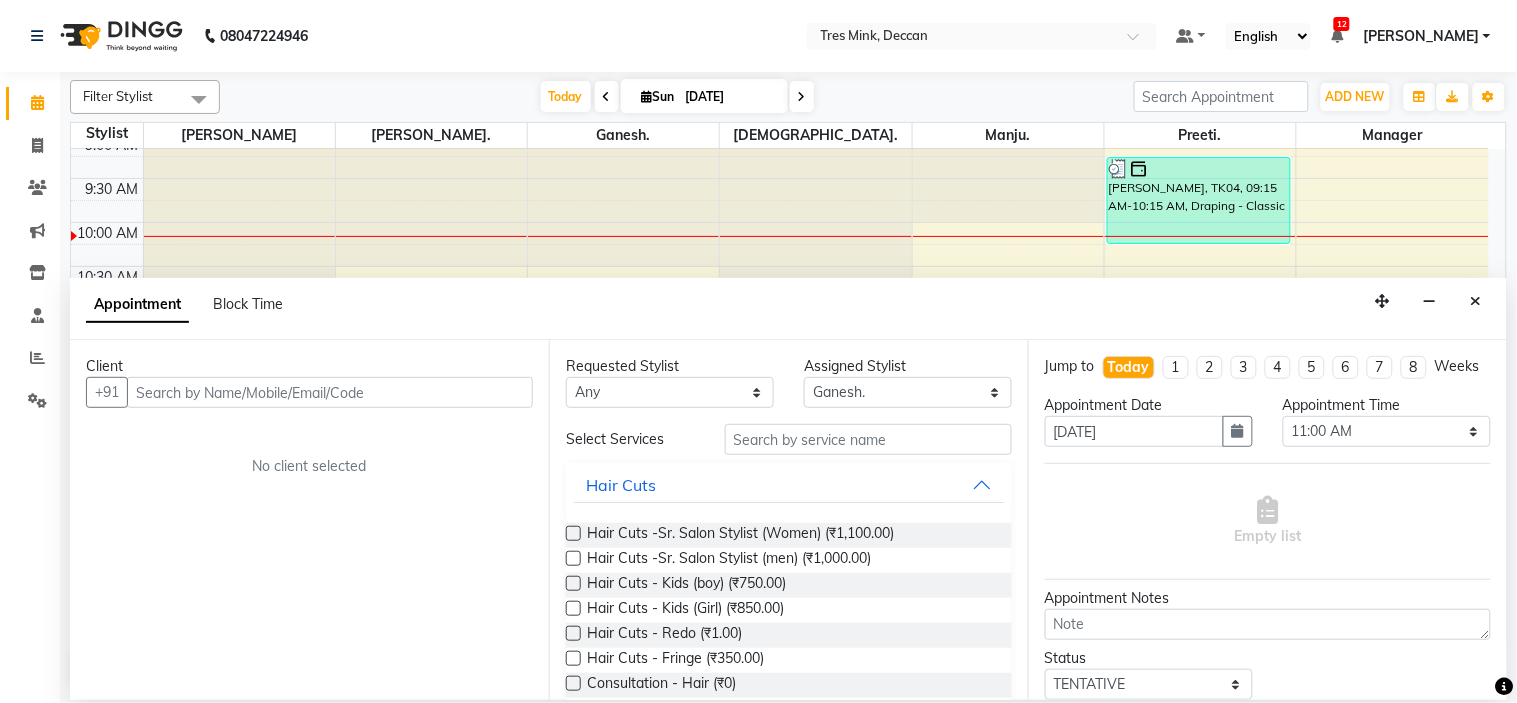 click at bounding box center [330, 392] 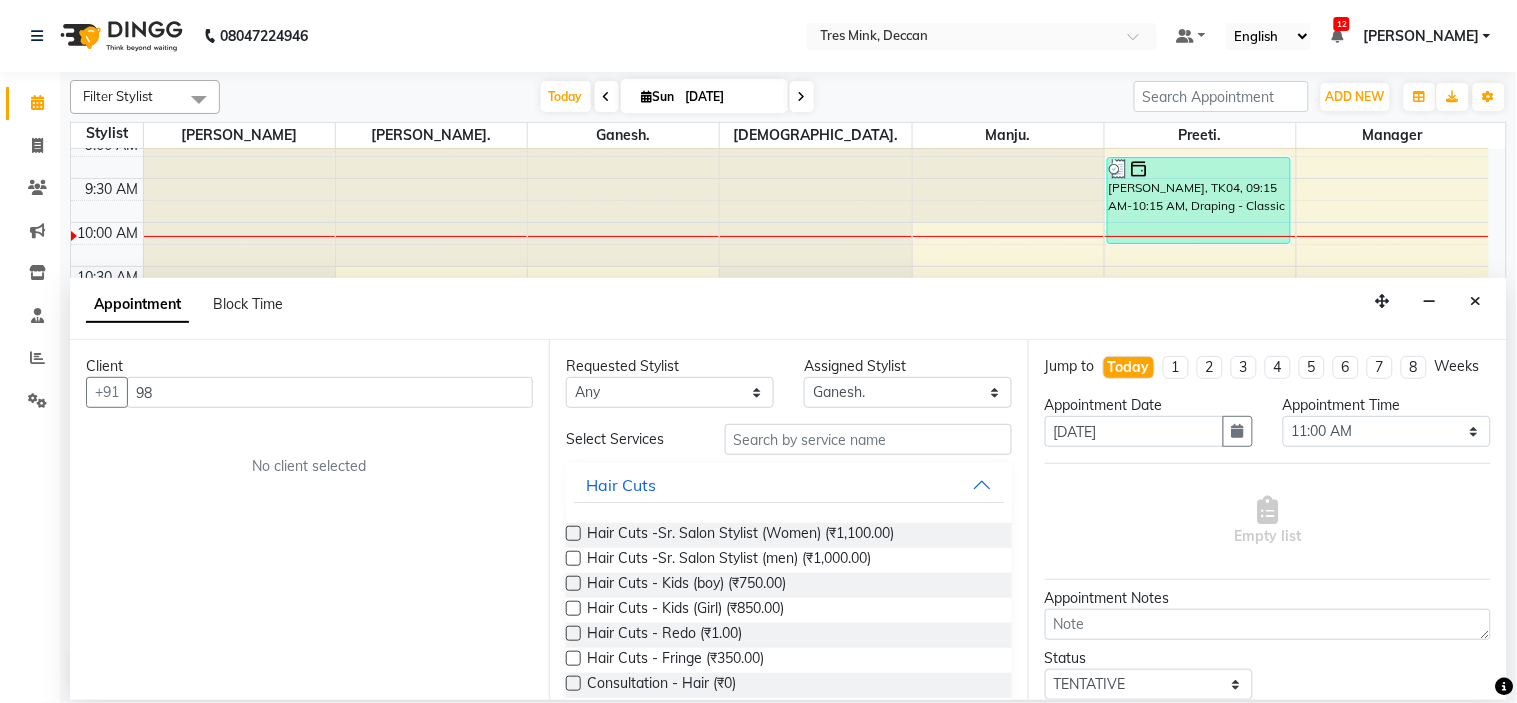 type on "9" 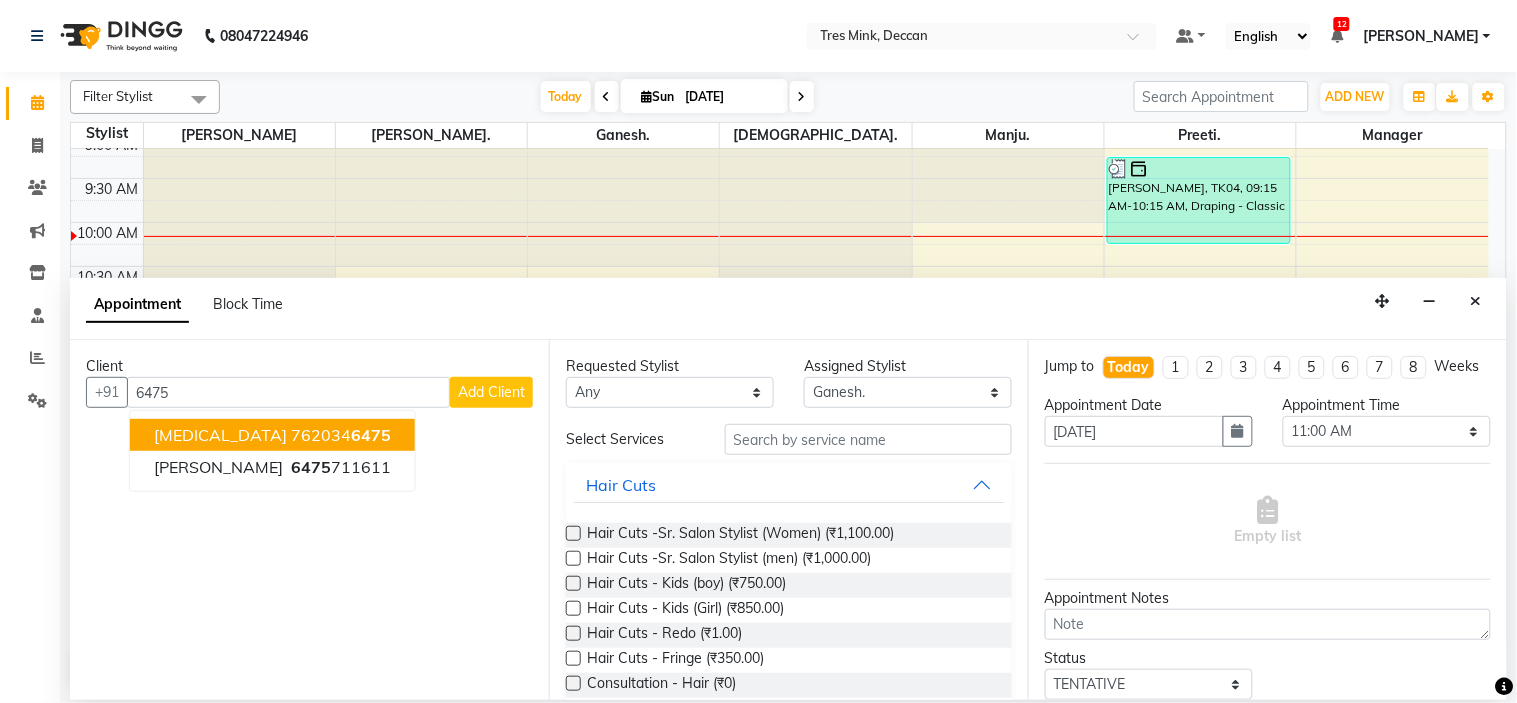 click on "6475" at bounding box center (288, 392) 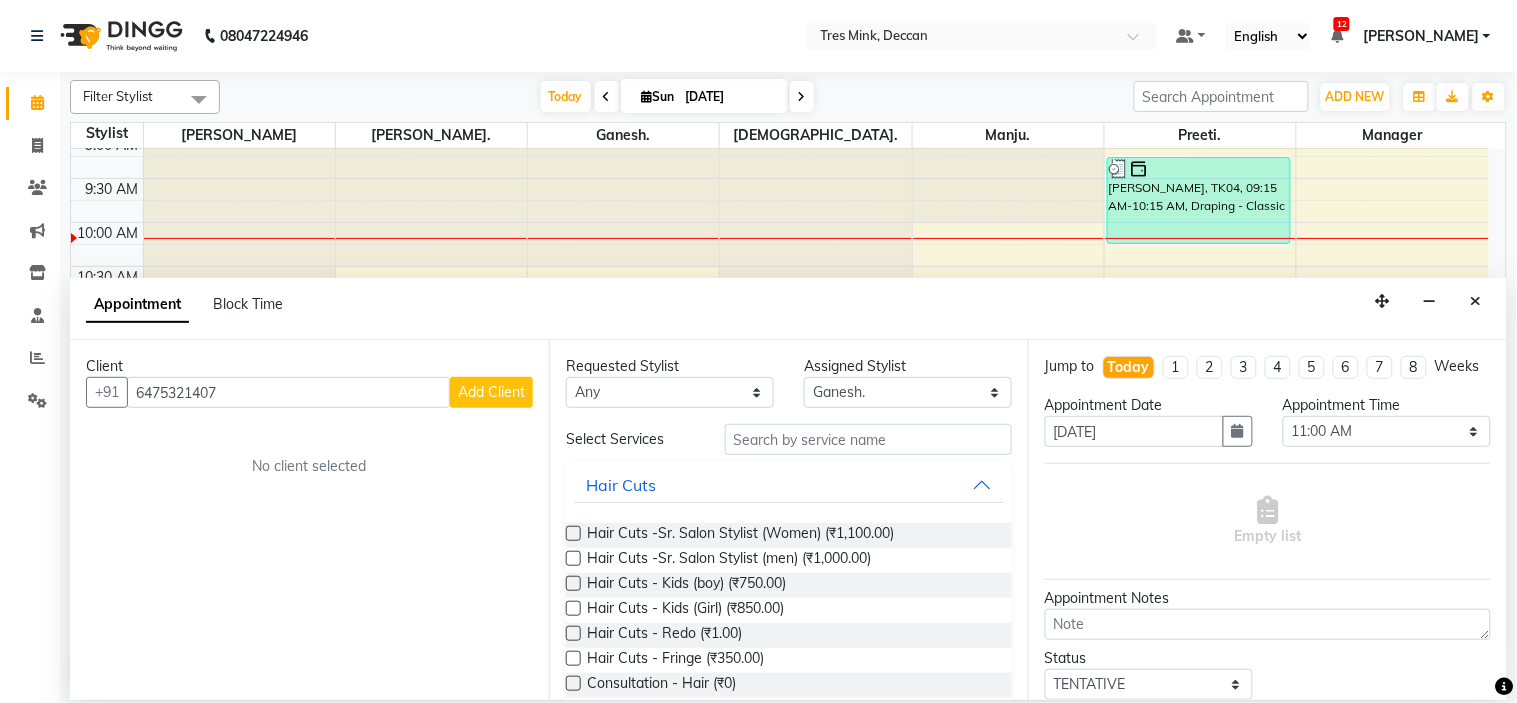 type on "6475321407" 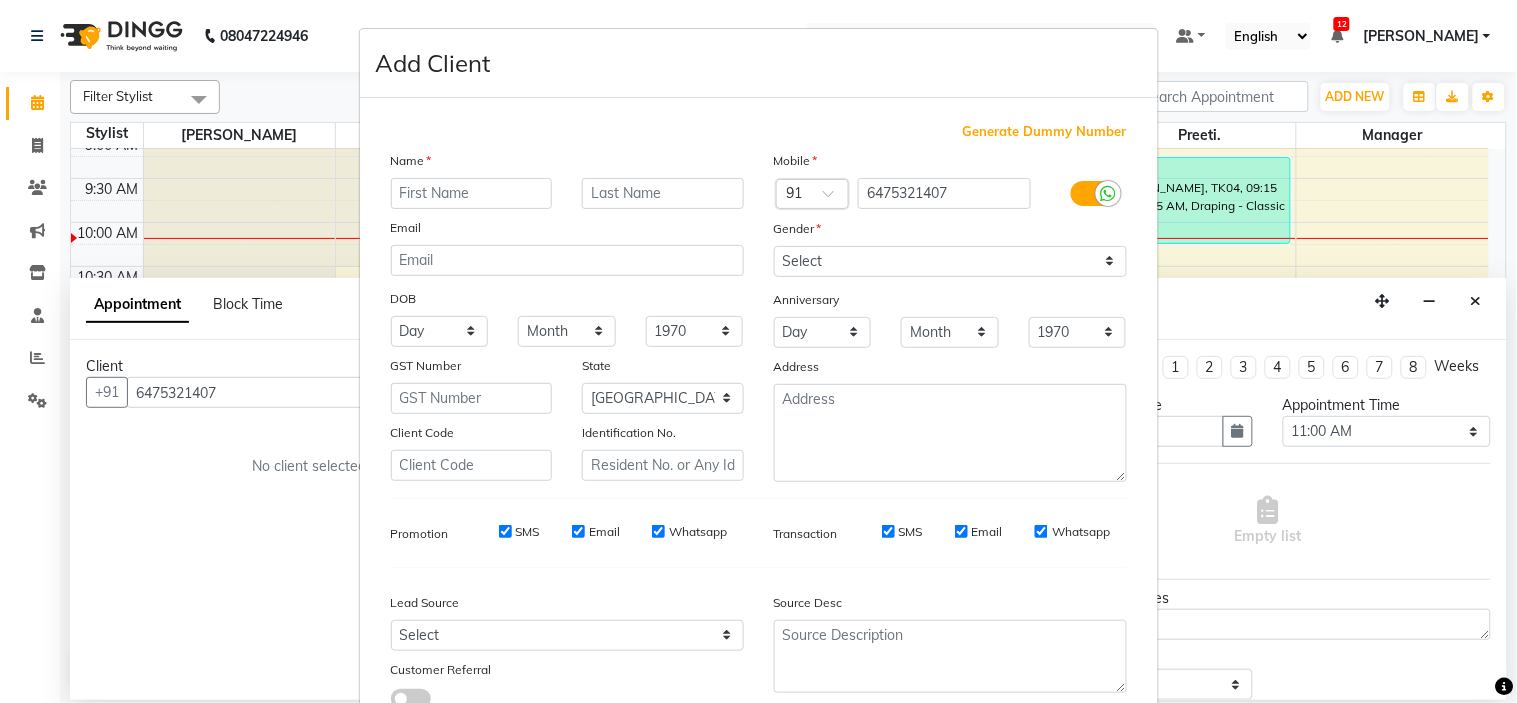 click at bounding box center (472, 193) 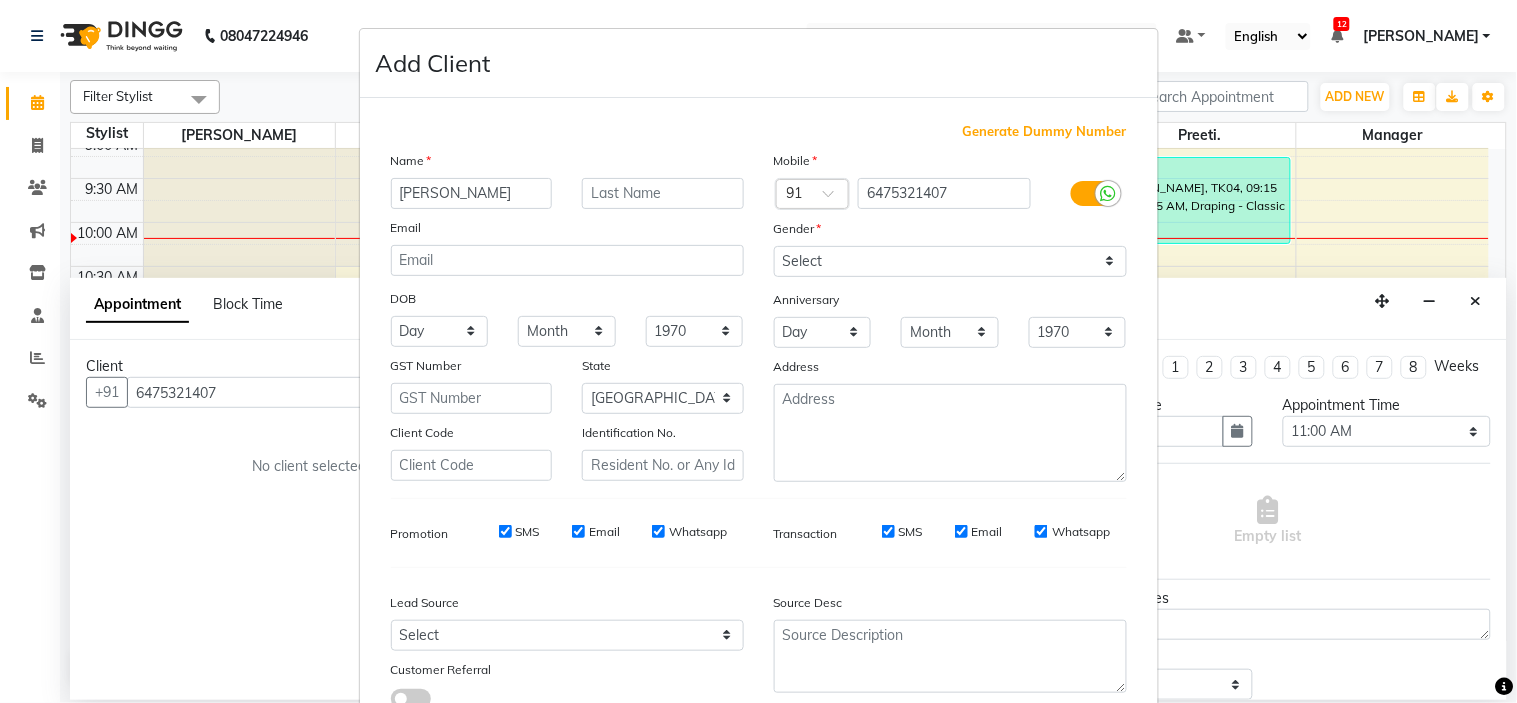 type on "[PERSON_NAME]" 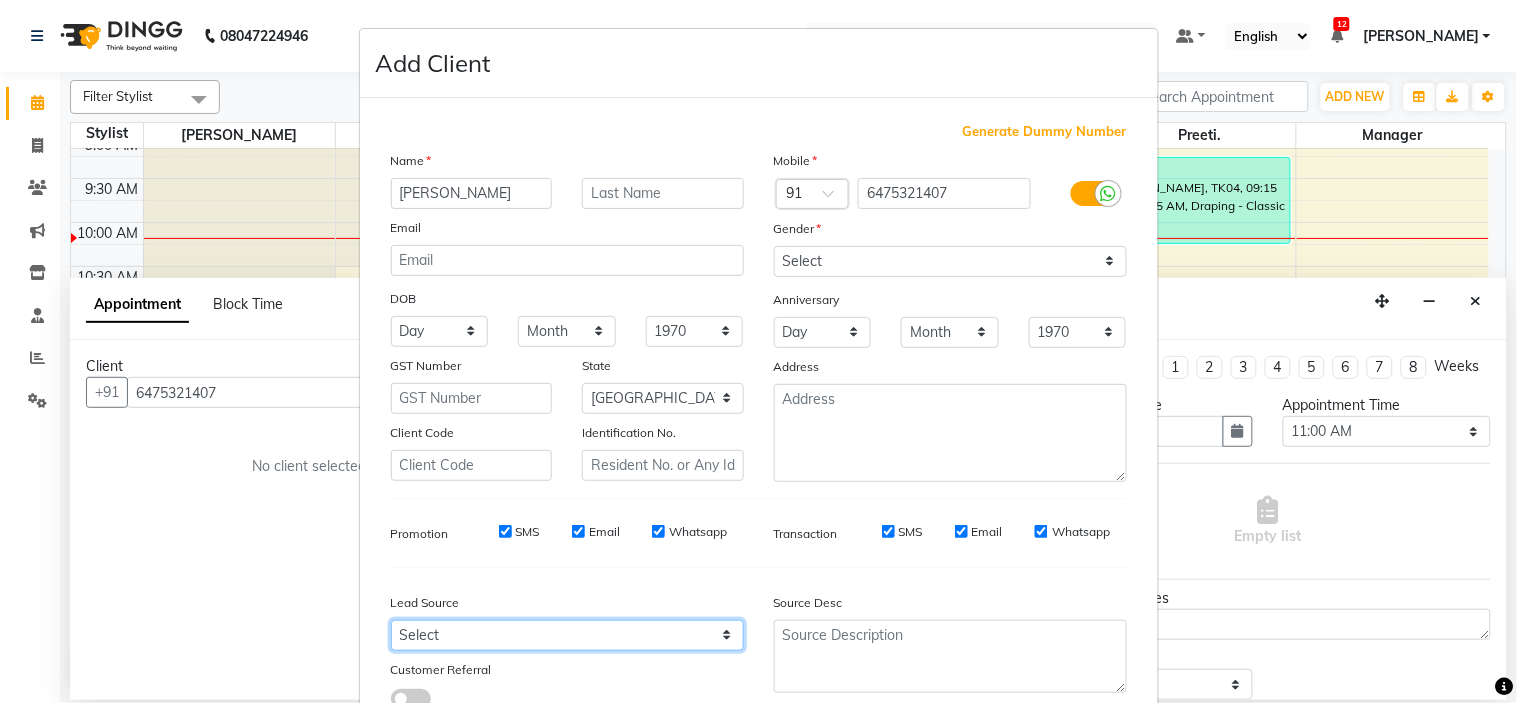 click on "Select Walk-in Referral Internet Friend Word of Mouth Advertisement Facebook JustDial Google Other" at bounding box center [567, 635] 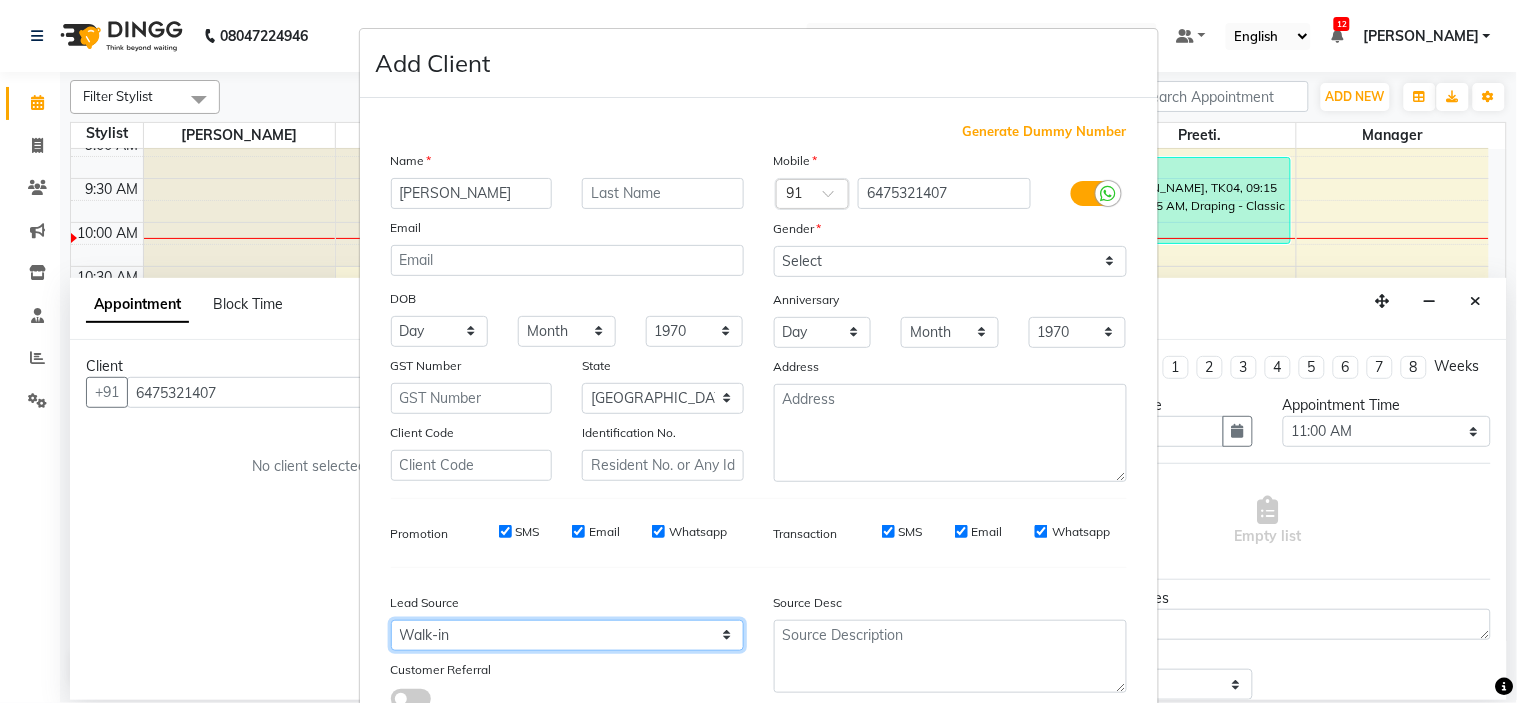 click on "Select Walk-in Referral Internet Friend Word of Mouth Advertisement Facebook JustDial Google Other" at bounding box center (567, 635) 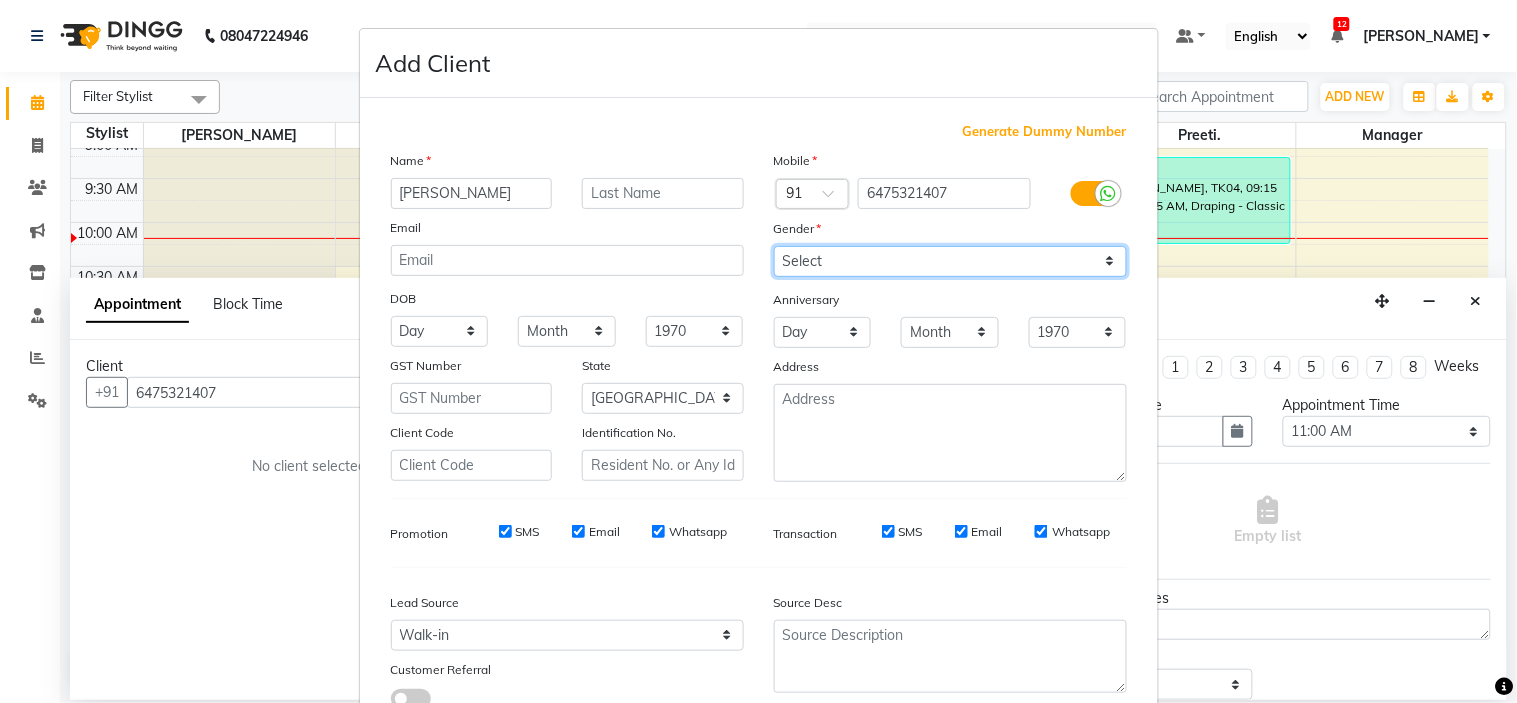 click on "Select Male Female Other Prefer Not To Say" at bounding box center (950, 261) 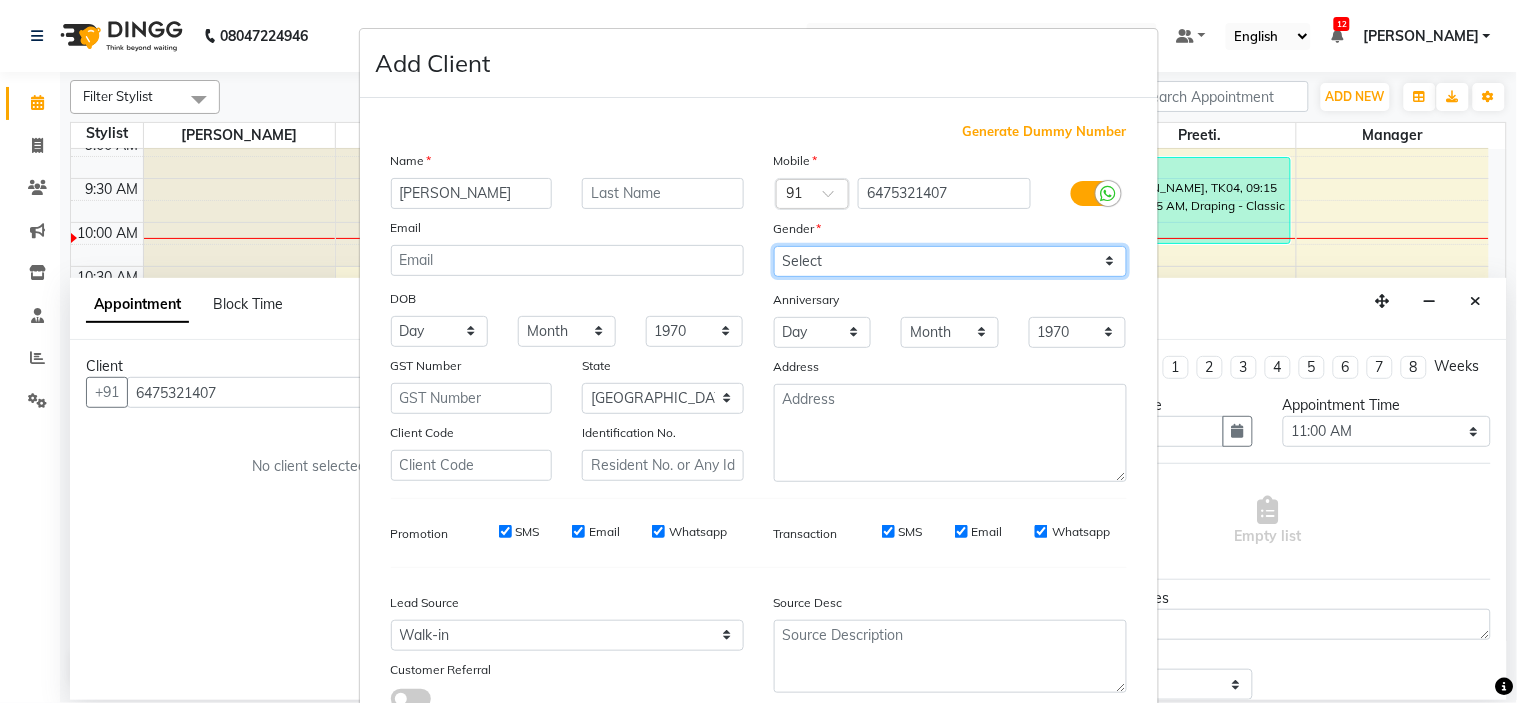 select on "[DEMOGRAPHIC_DATA]" 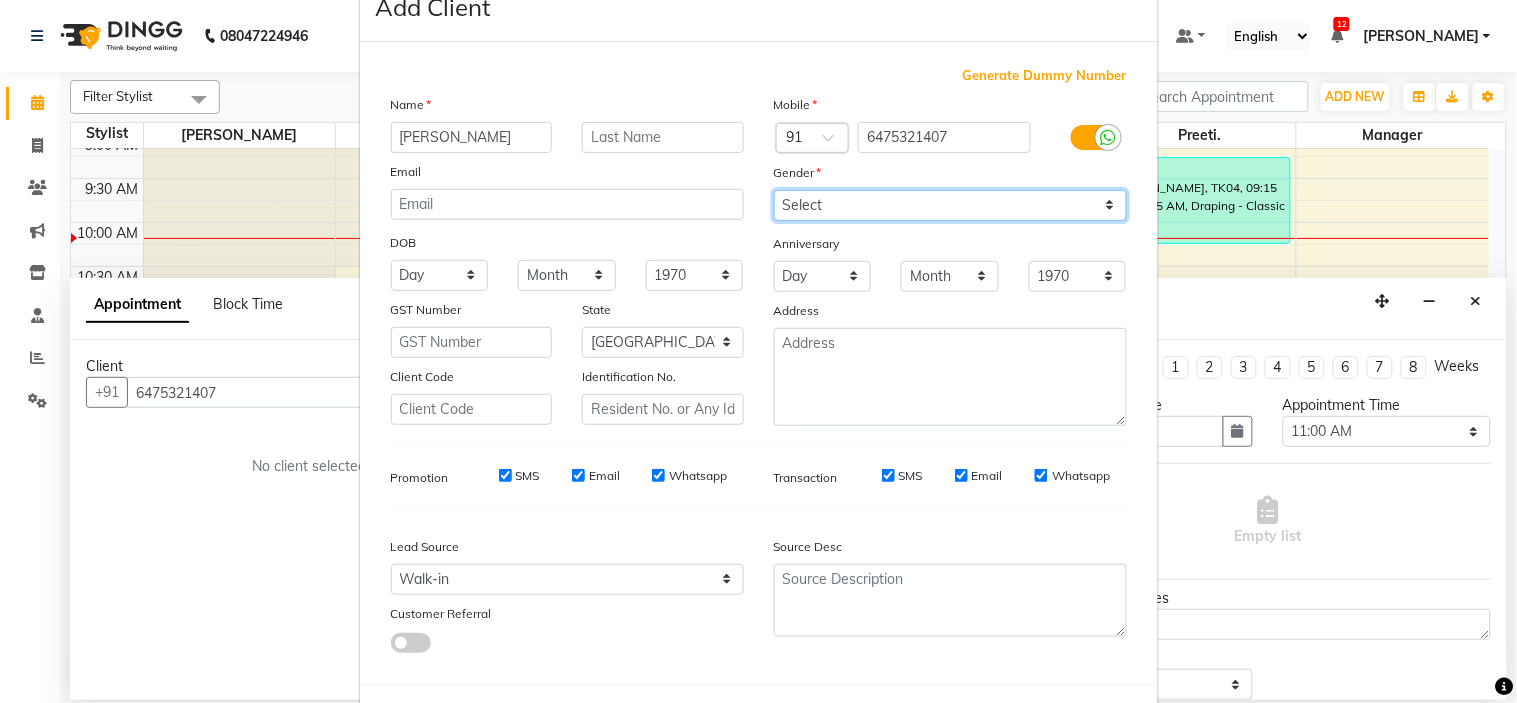 scroll, scrollTop: 147, scrollLeft: 0, axis: vertical 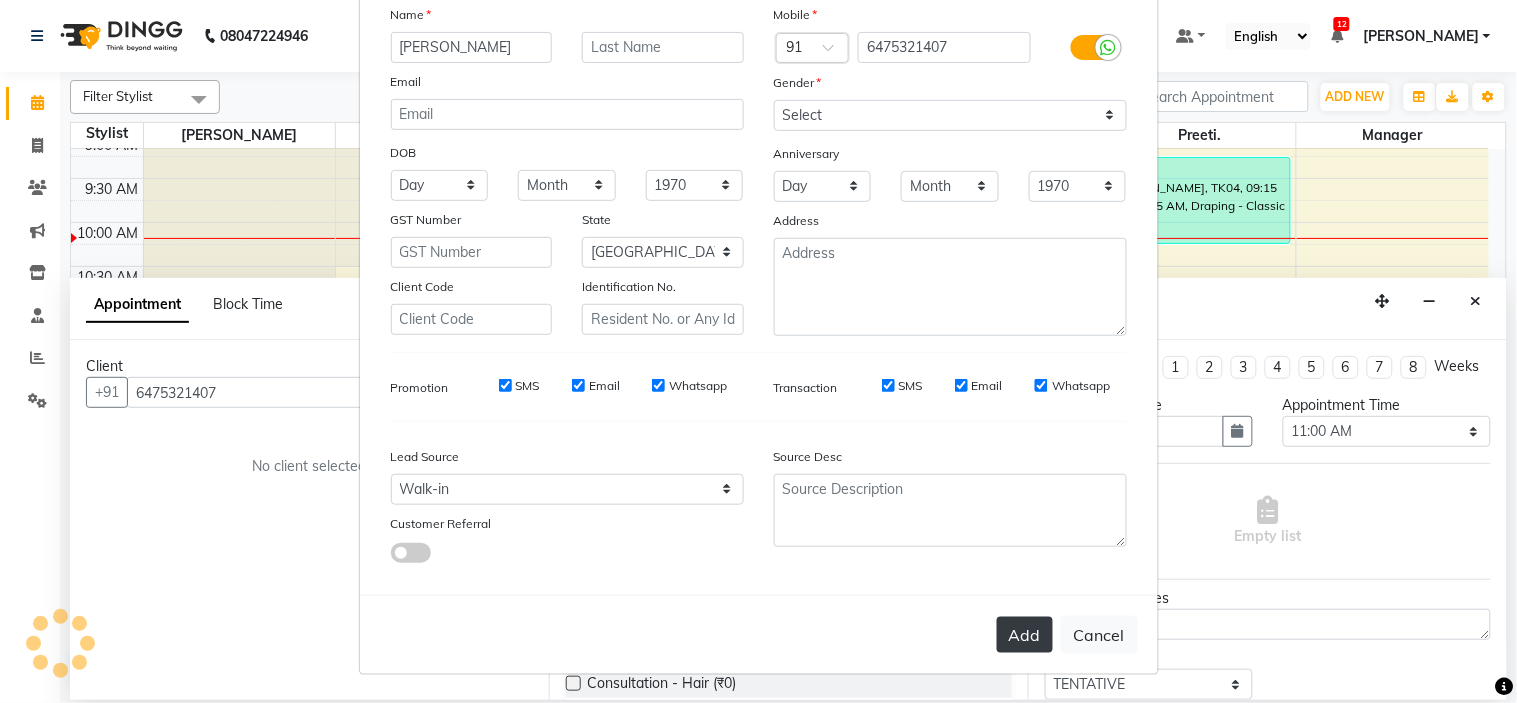 click on "Add" at bounding box center (1025, 635) 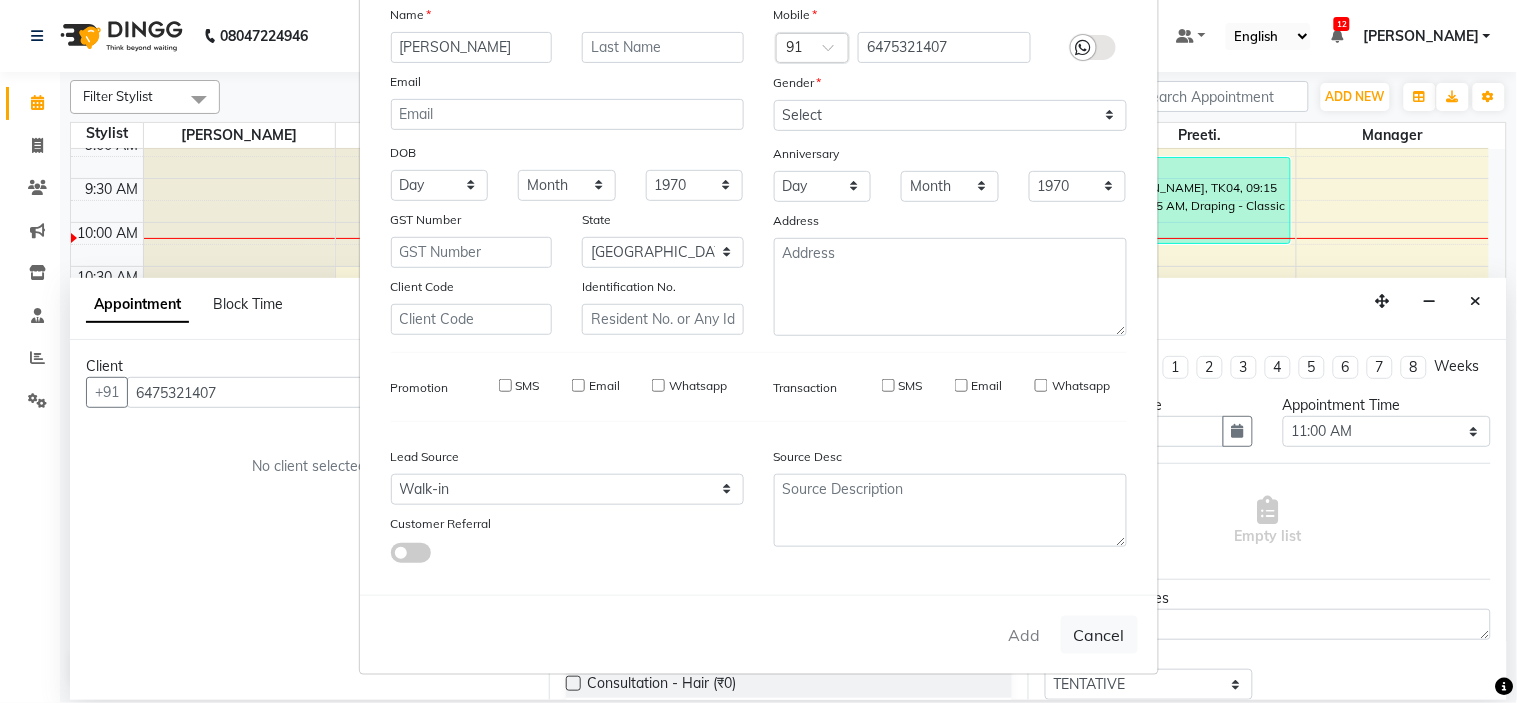 type 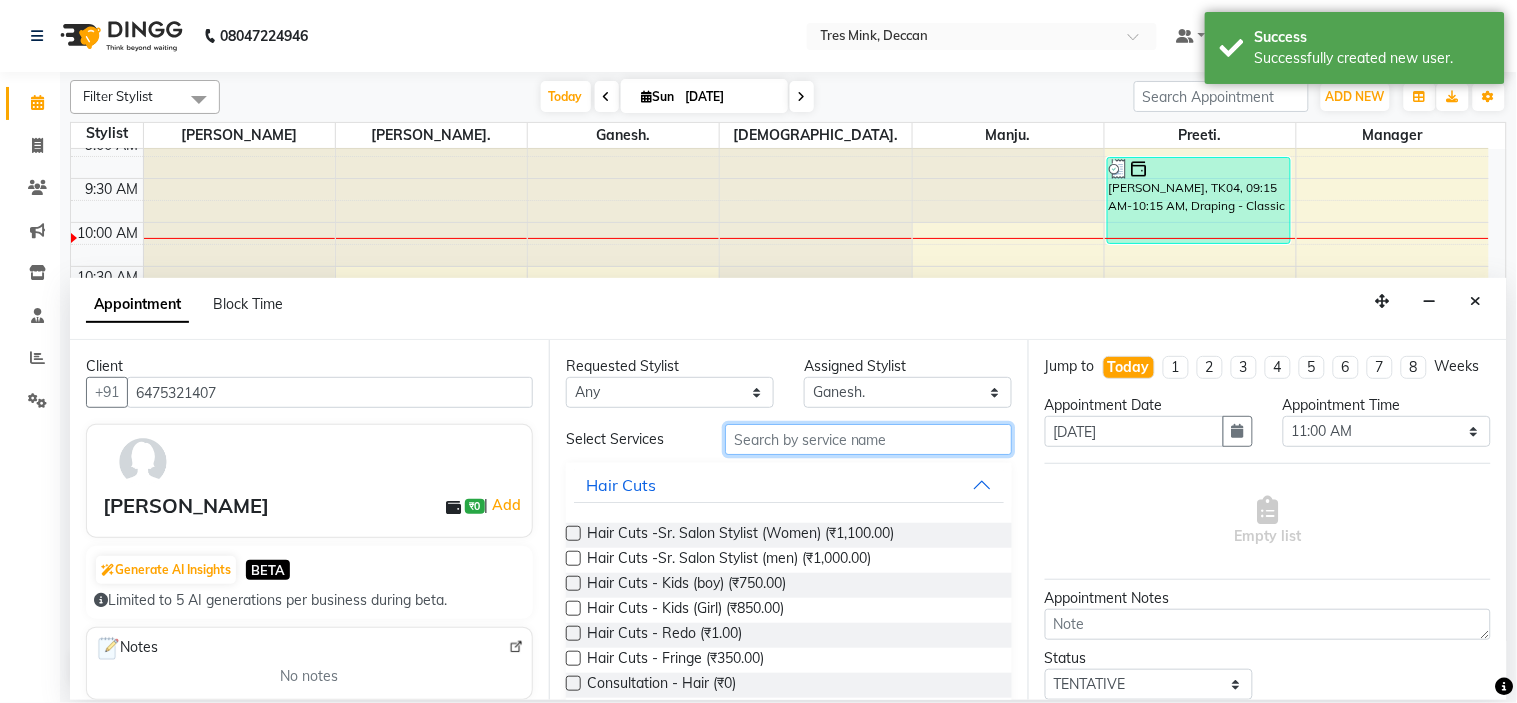 click at bounding box center (868, 439) 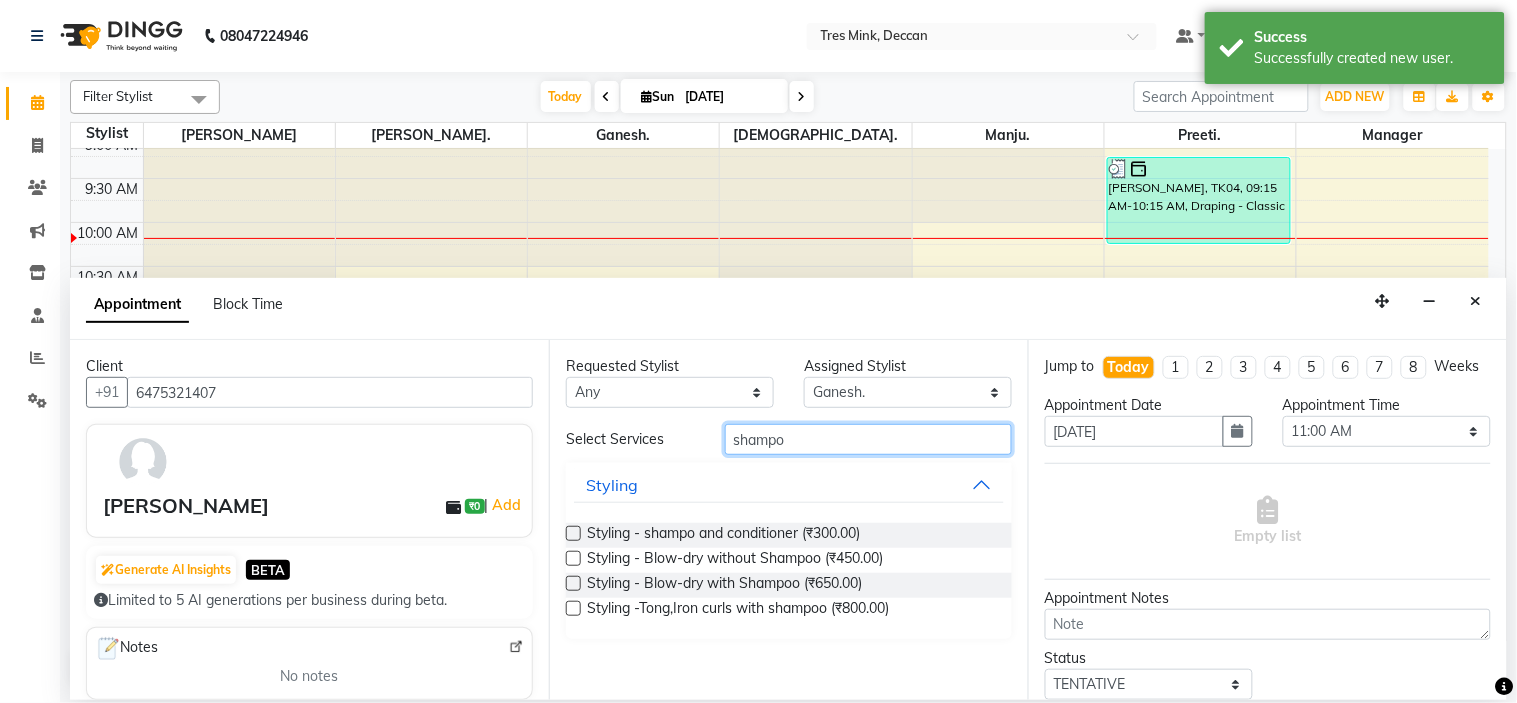 type on "shampo" 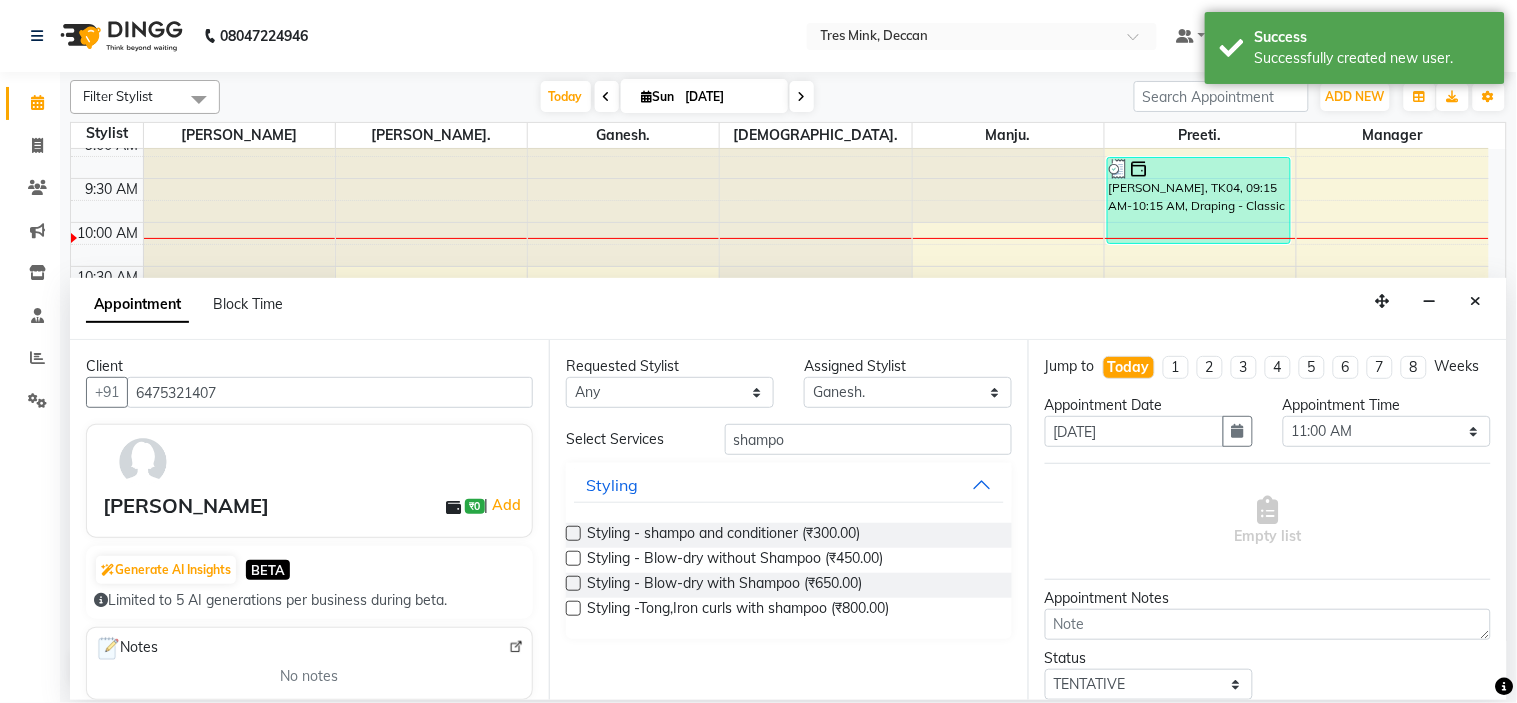 click on "Requested Stylist Any Ganesh. Gunjan. Krishna. Manager Manju. Preeti. Revati Karandikar Assigned Stylist Select Ganesh. Gunjan. Krishna. Manager Manju. Preeti. Revati Karandikar Select Services shampo    Styling Styling - shampo and conditioner (₹300.00) Styling - Blow-dry without Shampoo (₹450.00) Styling - Blow-dry with Shampoo (₹650.00) Styling -Tong,Iron curls with shampoo (₹800.00)" at bounding box center (788, 520) 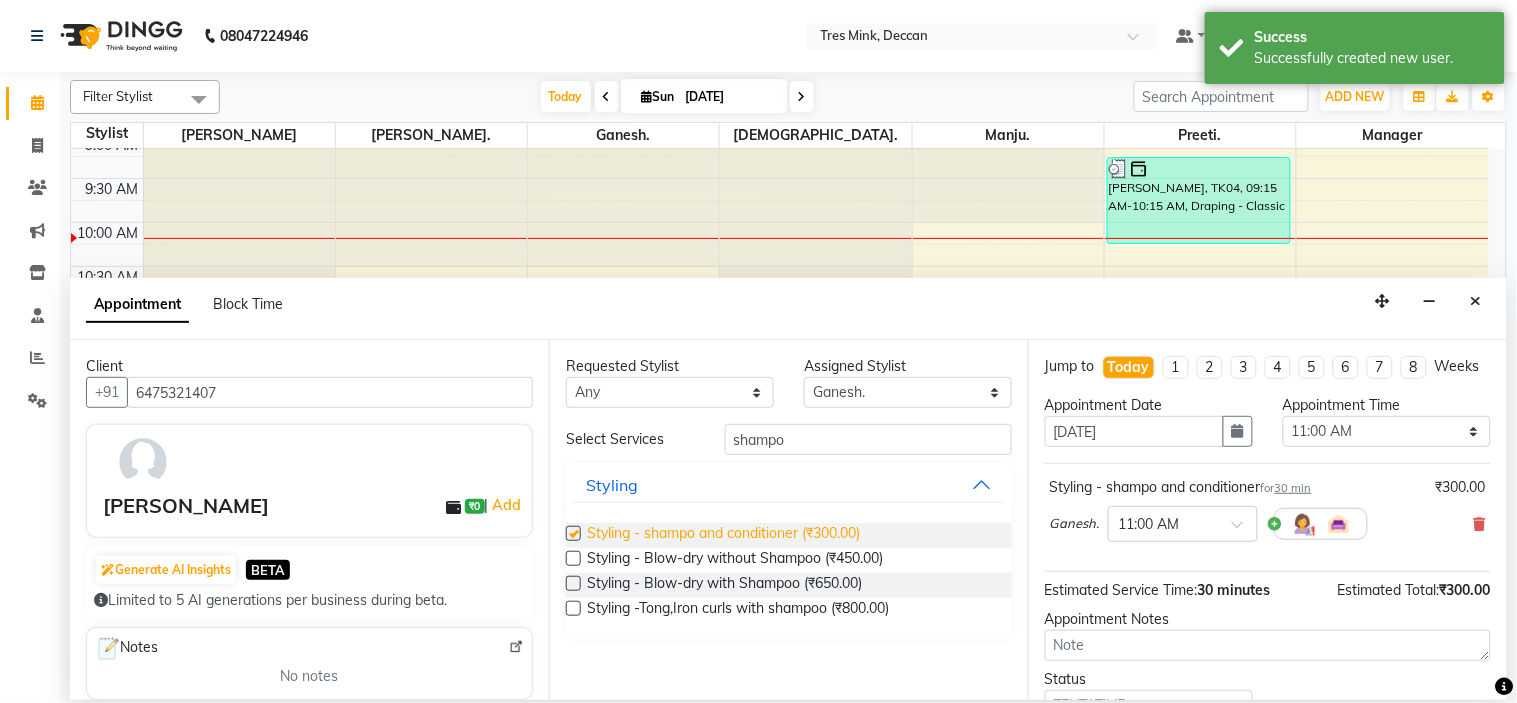 checkbox on "false" 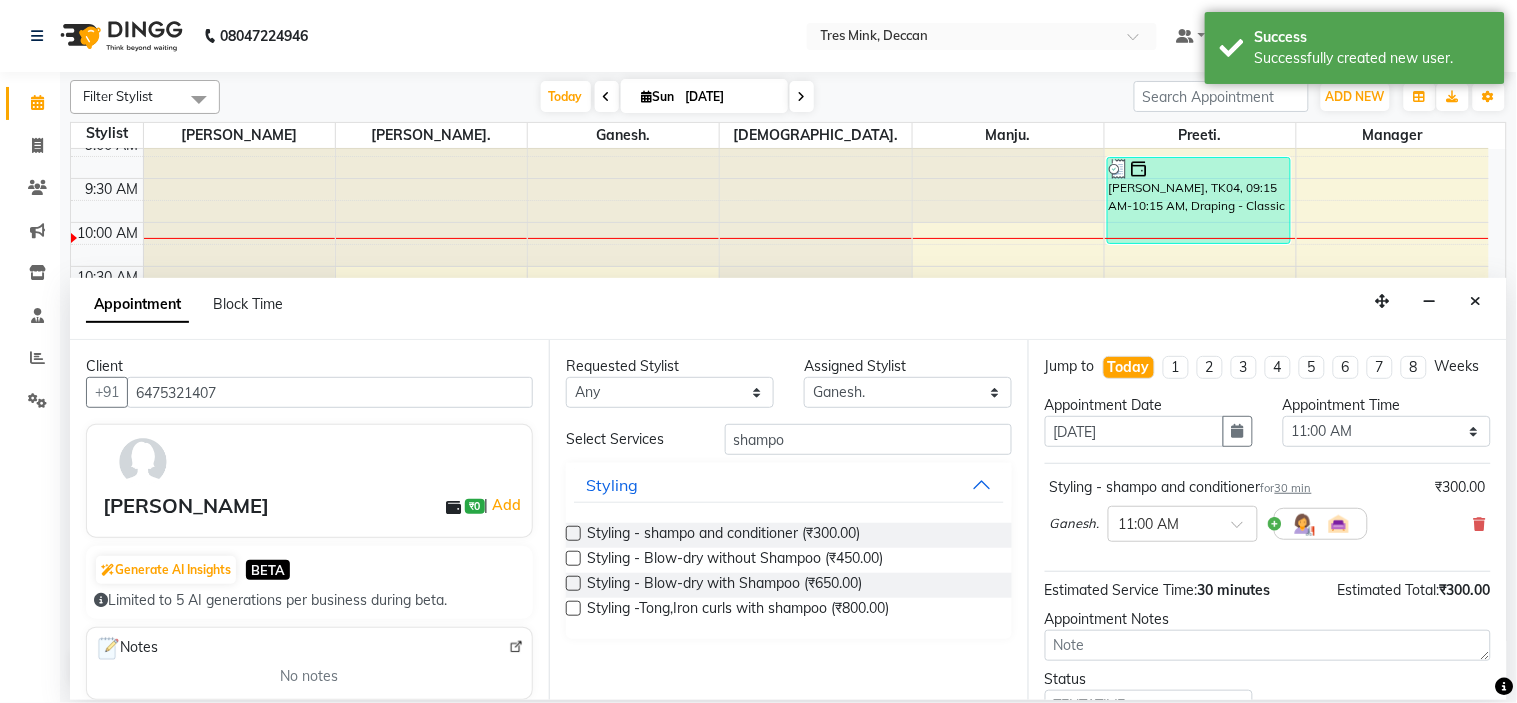 scroll, scrollTop: 111, scrollLeft: 0, axis: vertical 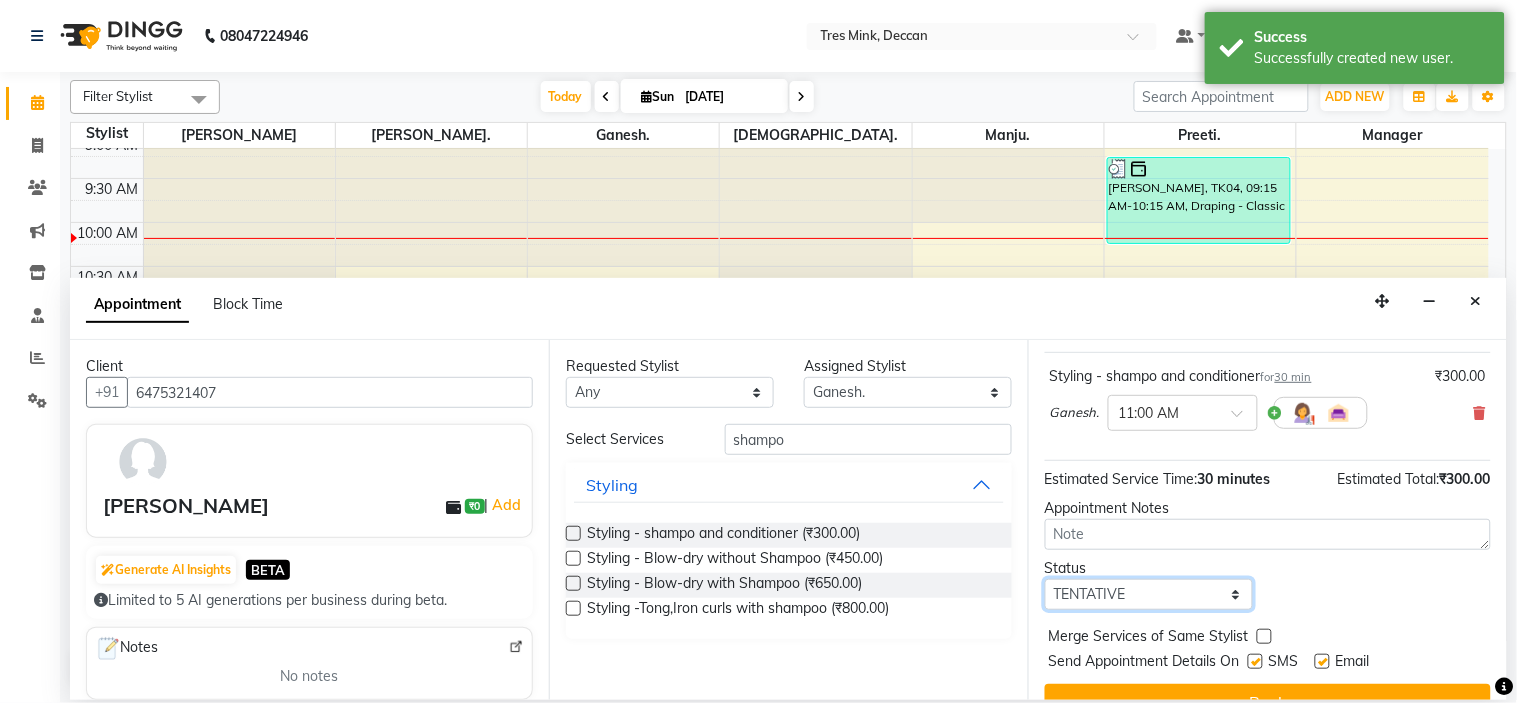 click on "Select TENTATIVE CONFIRM CHECK-IN UPCOMING" at bounding box center [1149, 594] 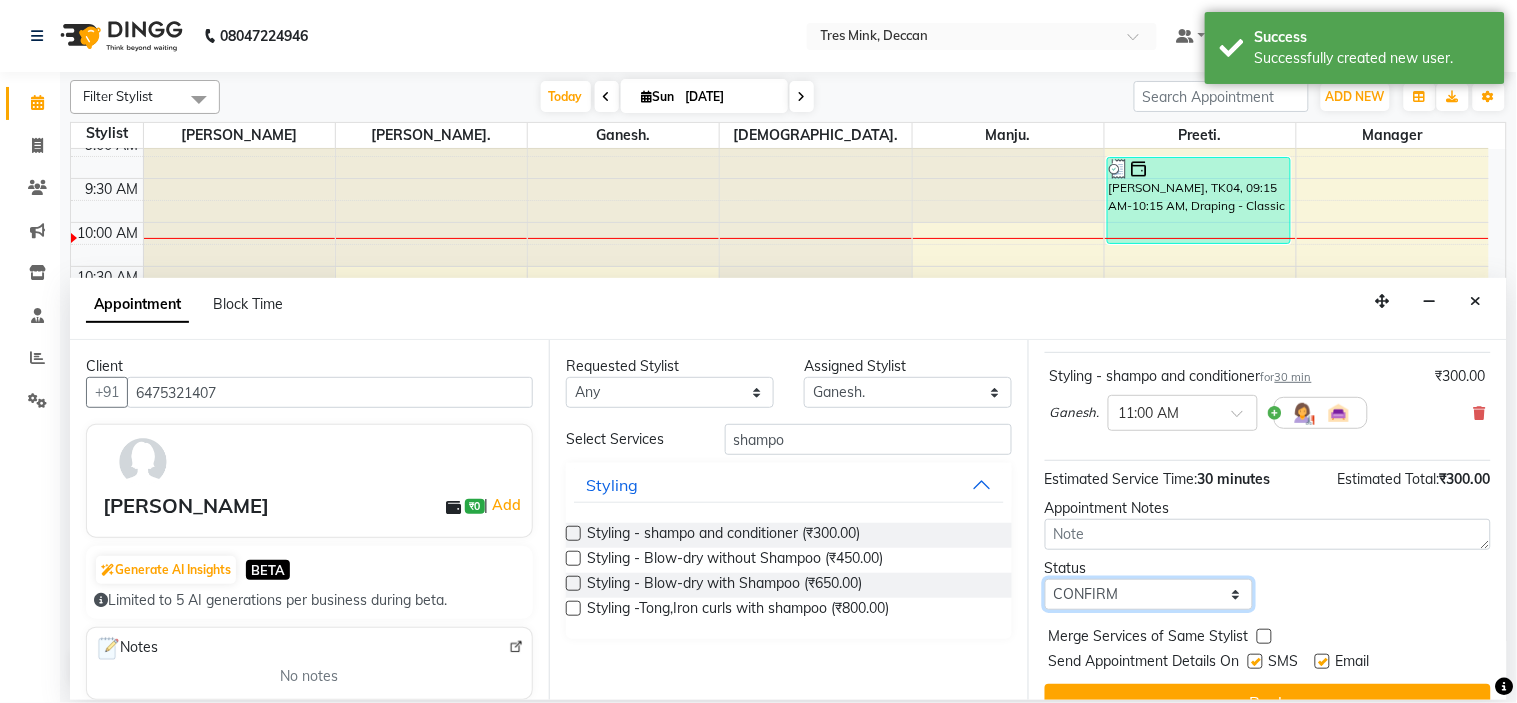 click on "Select TENTATIVE CONFIRM CHECK-IN UPCOMING" at bounding box center (1149, 594) 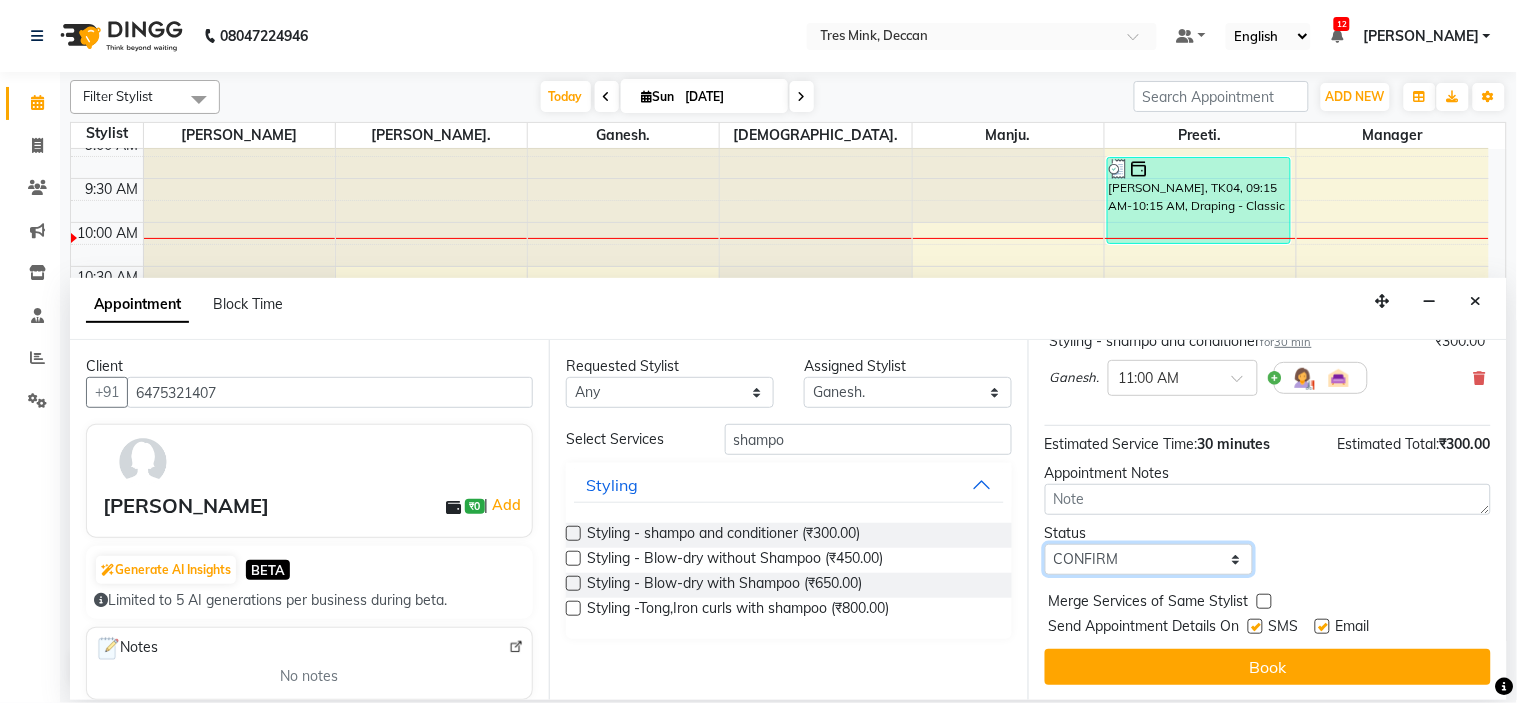 scroll, scrollTop: 166, scrollLeft: 0, axis: vertical 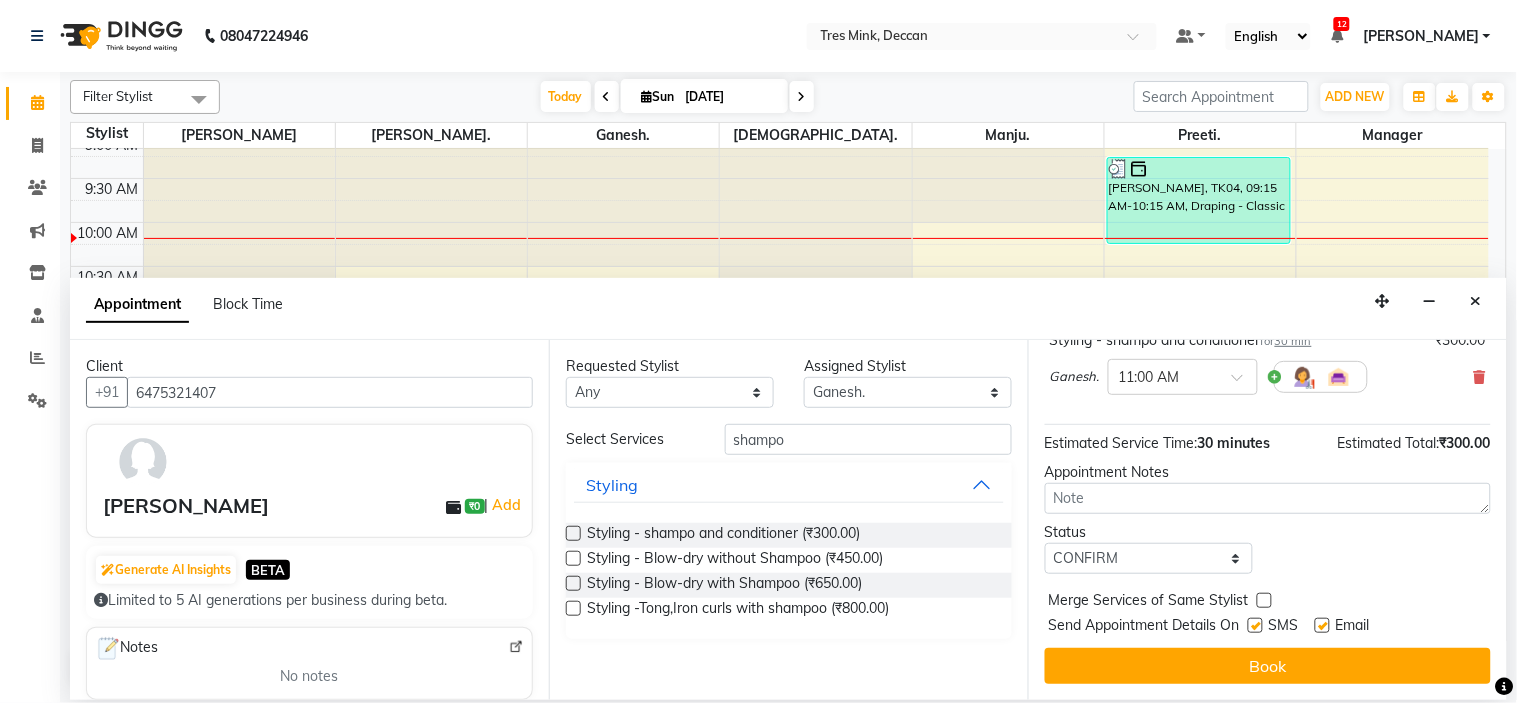 click on "Jump to Today 1 2 3 4 5 6 7 8 Weeks Appointment Date 13-07-2025 Appointment Time Select 09:00 AM 09:15 AM 09:30 AM 09:45 AM 10:00 AM 10:15 AM 10:30 AM 10:45 AM 11:00 AM 11:15 AM 11:30 AM 11:45 AM 12:00 PM 12:15 PM 12:30 PM 12:45 PM 01:00 PM 01:15 PM 01:30 PM 01:45 PM 02:00 PM 02:15 PM 02:30 PM 02:45 PM 03:00 PM 03:15 PM 03:30 PM 03:45 PM 04:00 PM 04:15 PM 04:30 PM 04:45 PM 05:00 PM 05:15 PM 05:30 PM 05:45 PM 06:00 PM 06:15 PM 06:30 PM 06:45 PM 07:00 PM 07:15 PM 07:30 PM 07:45 PM 08:00 PM Styling - shampo and conditioner   for  30 min ₹300.00 Ganesh. × 11:00 AM Estimated Service Time:  30 minutes Estimated Total:  ₹300.00 Appointment Notes Status Select TENTATIVE CONFIRM CHECK-IN UPCOMING Merge Services of Same Stylist Send Appointment Details On SMS Email  Book" at bounding box center [1267, 520] 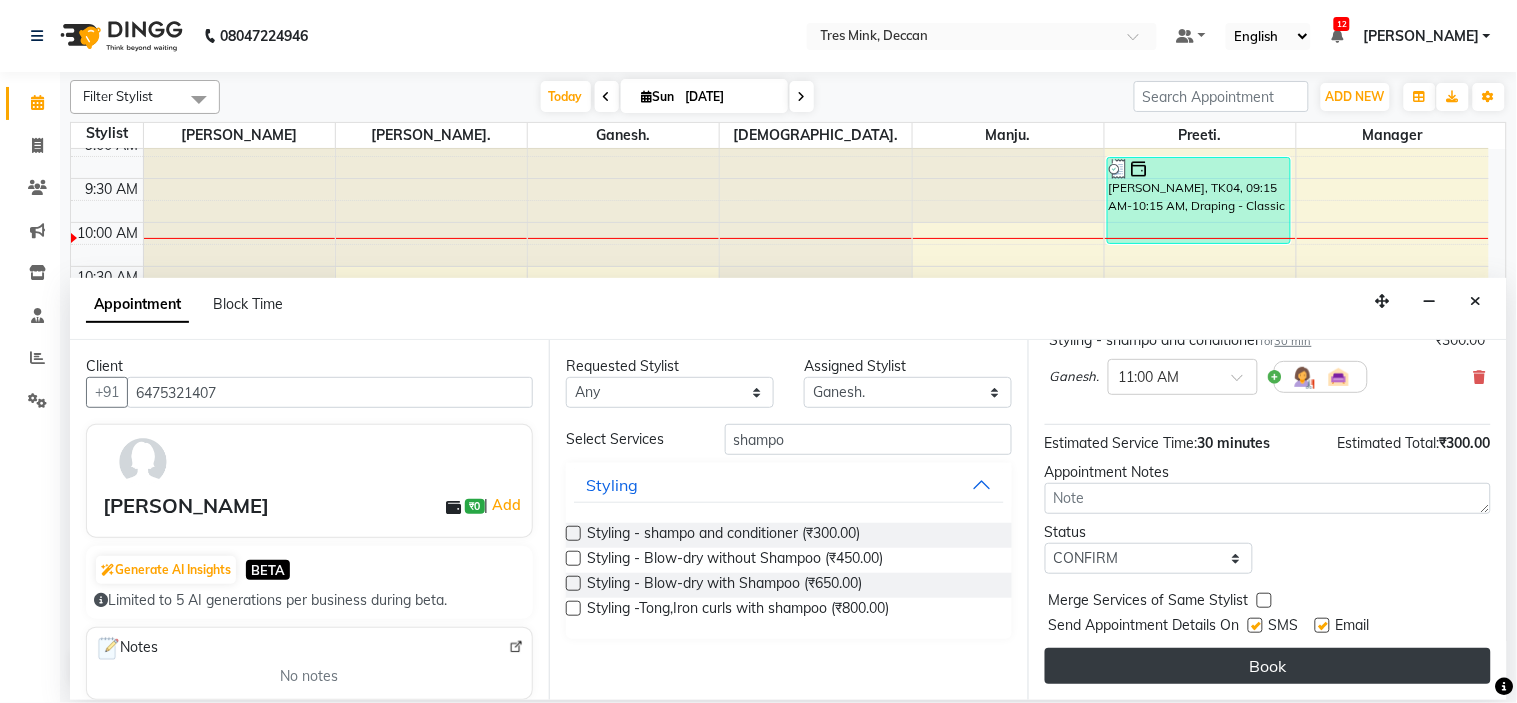 click on "Book" at bounding box center [1268, 666] 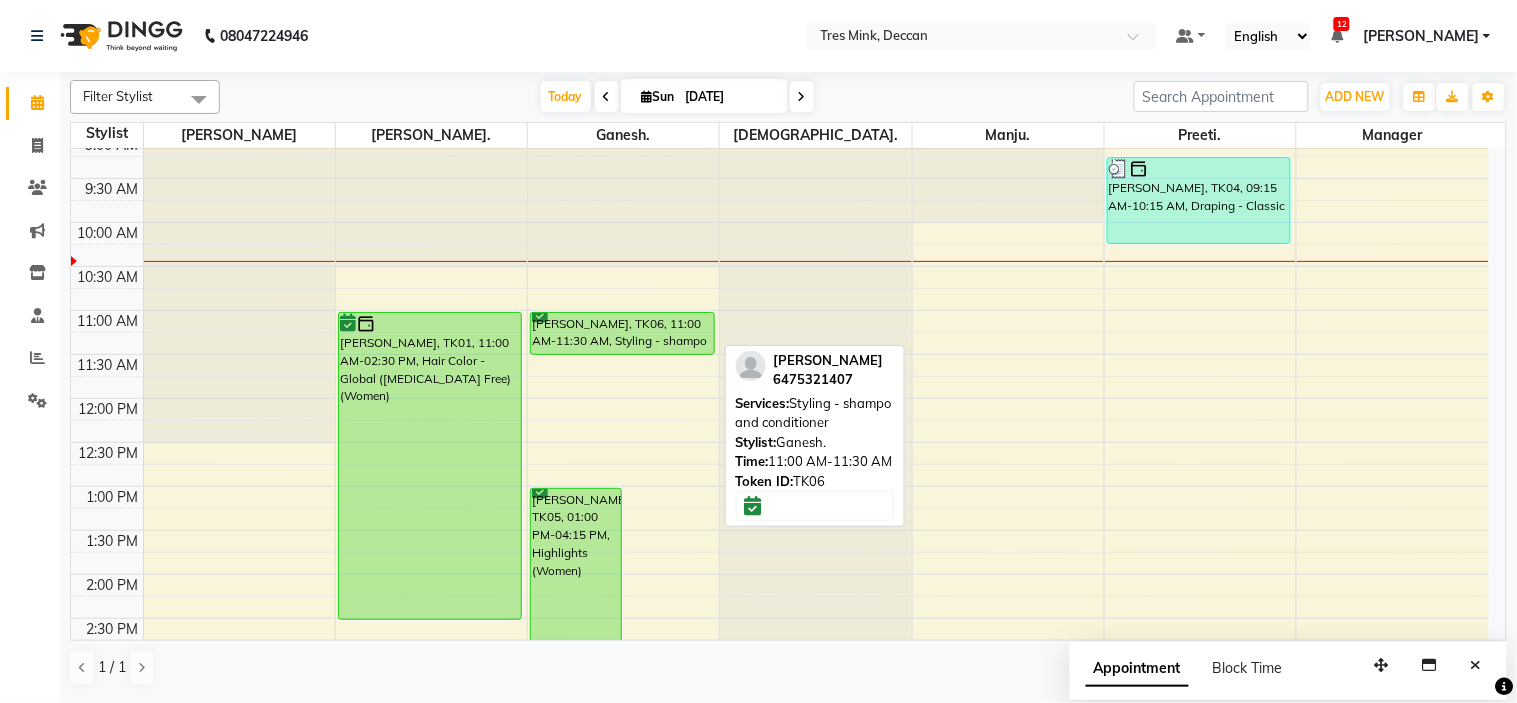click at bounding box center [622, 354] 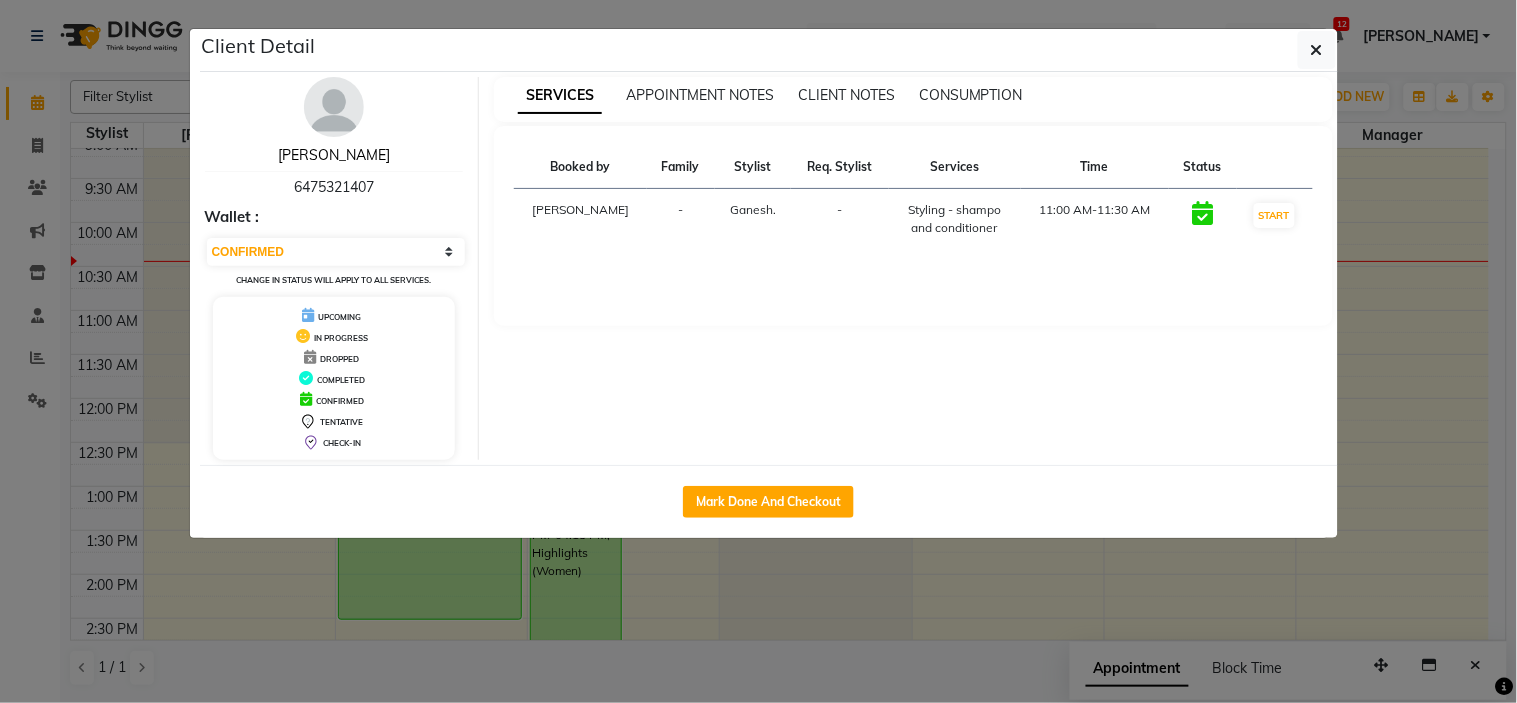 click on "[PERSON_NAME]" at bounding box center (334, 155) 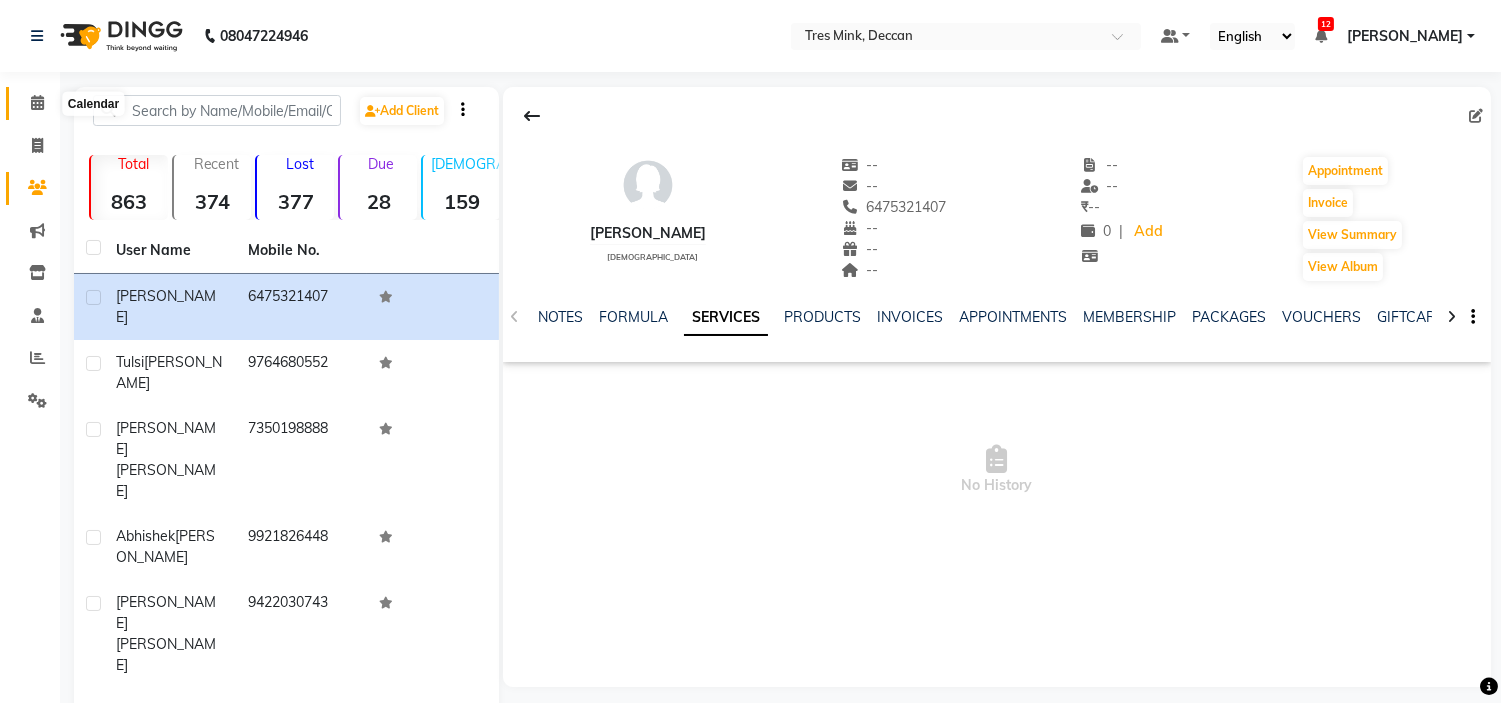 click 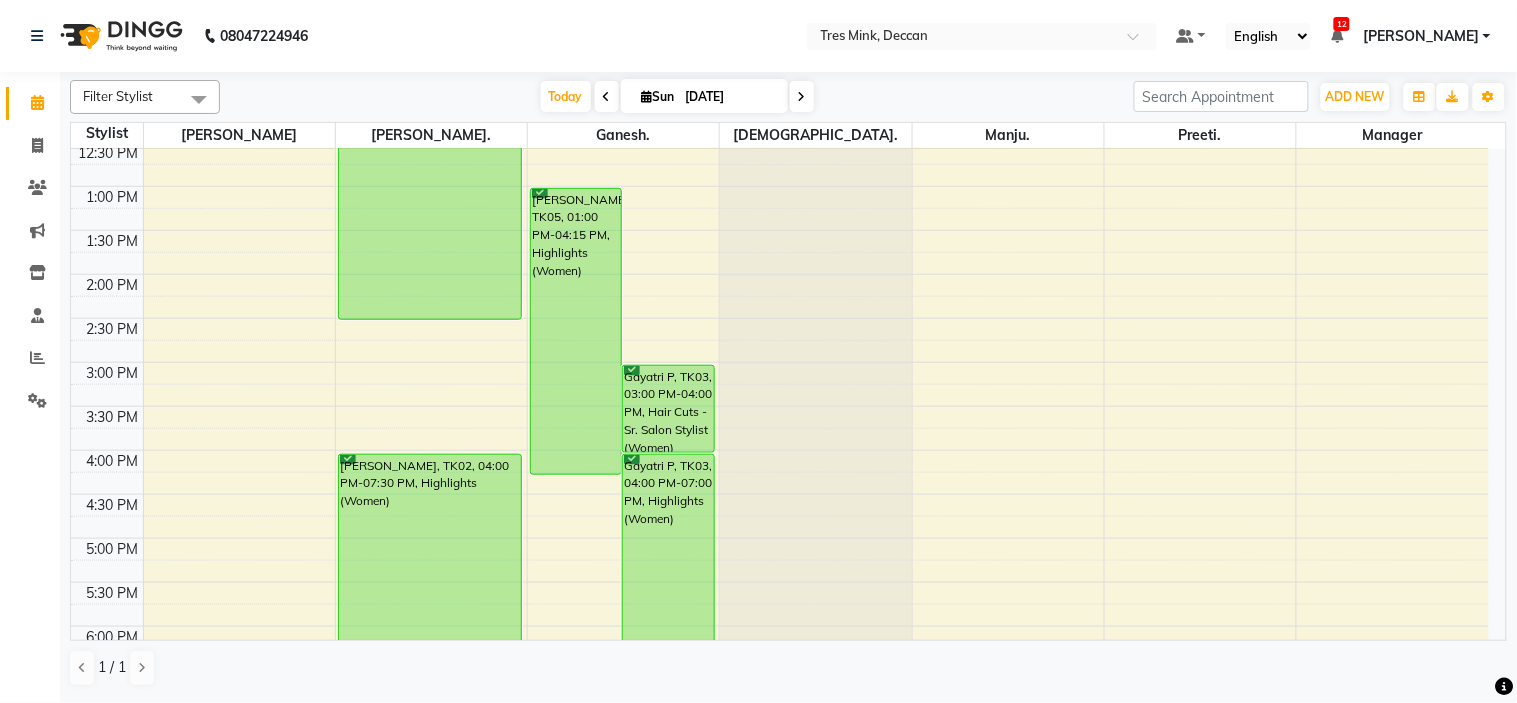 scroll, scrollTop: 404, scrollLeft: 0, axis: vertical 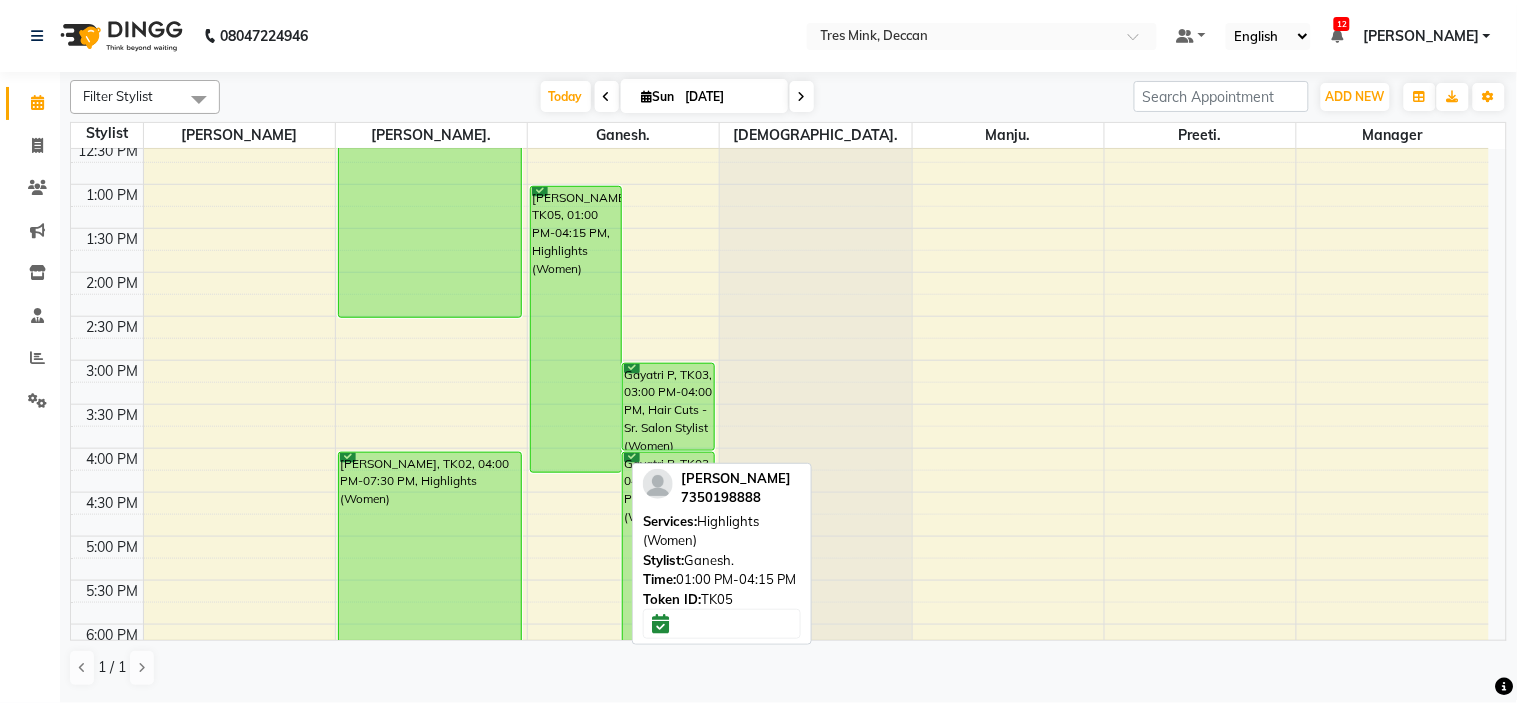 click on "[PERSON_NAME], TK05, 01:00 PM-04:15 PM, Highlights (Women)" at bounding box center (576, 329) 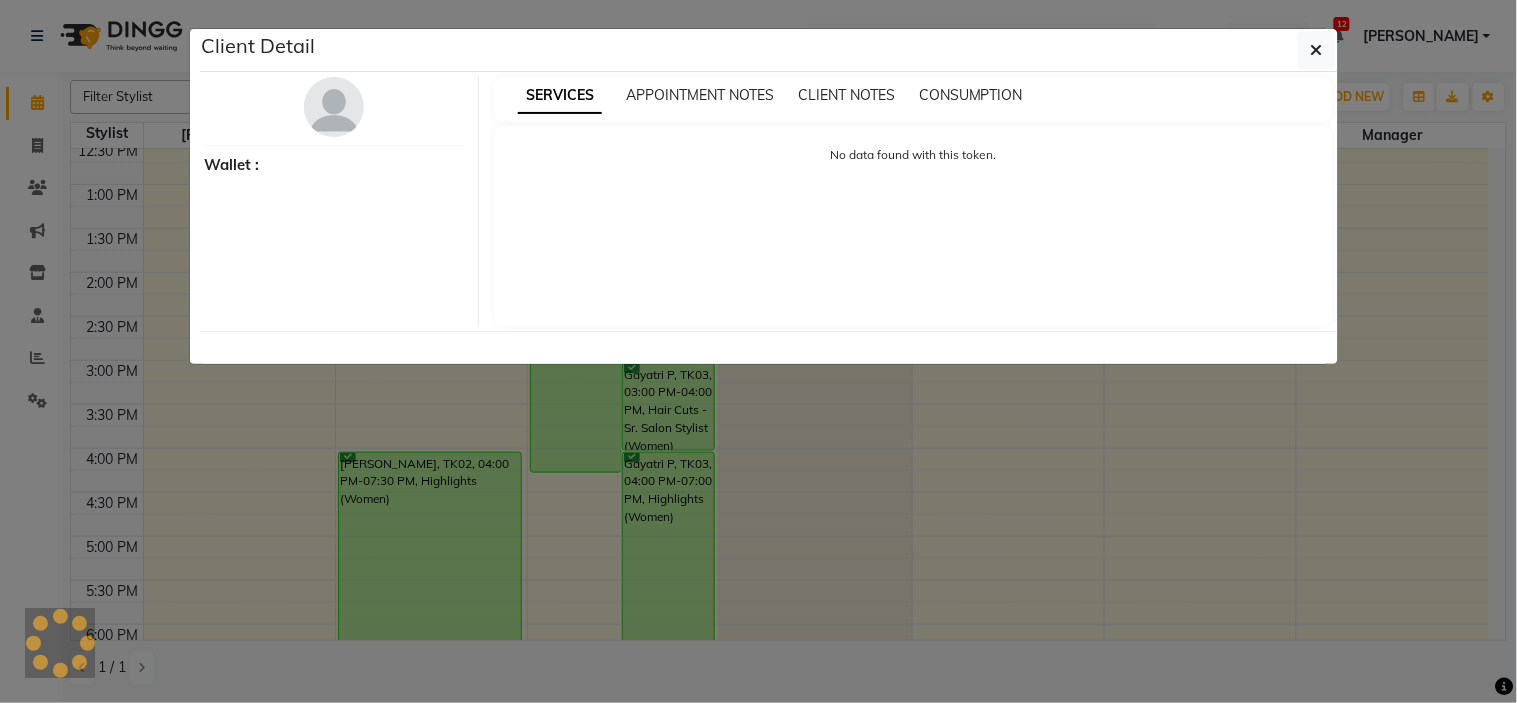 select on "6" 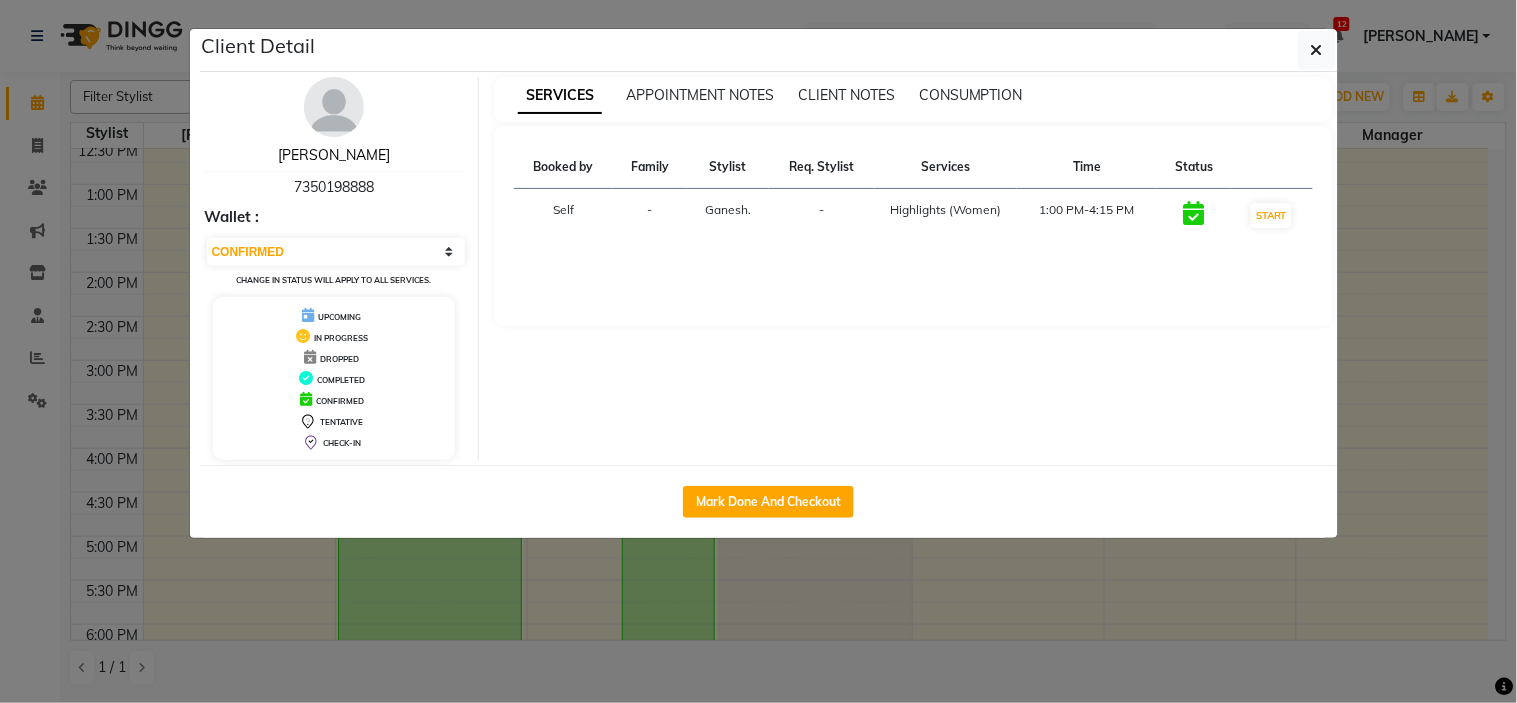 click on "[PERSON_NAME]" at bounding box center (334, 155) 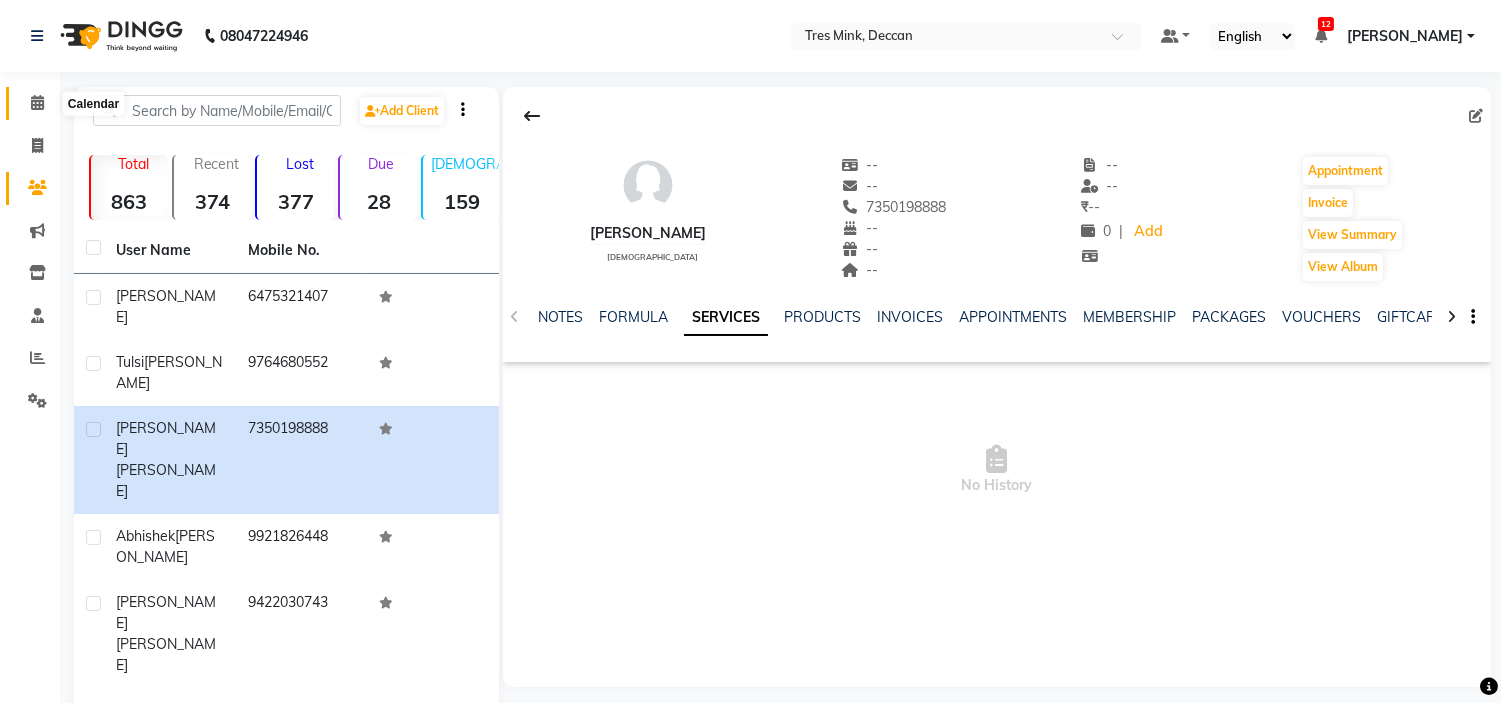 click 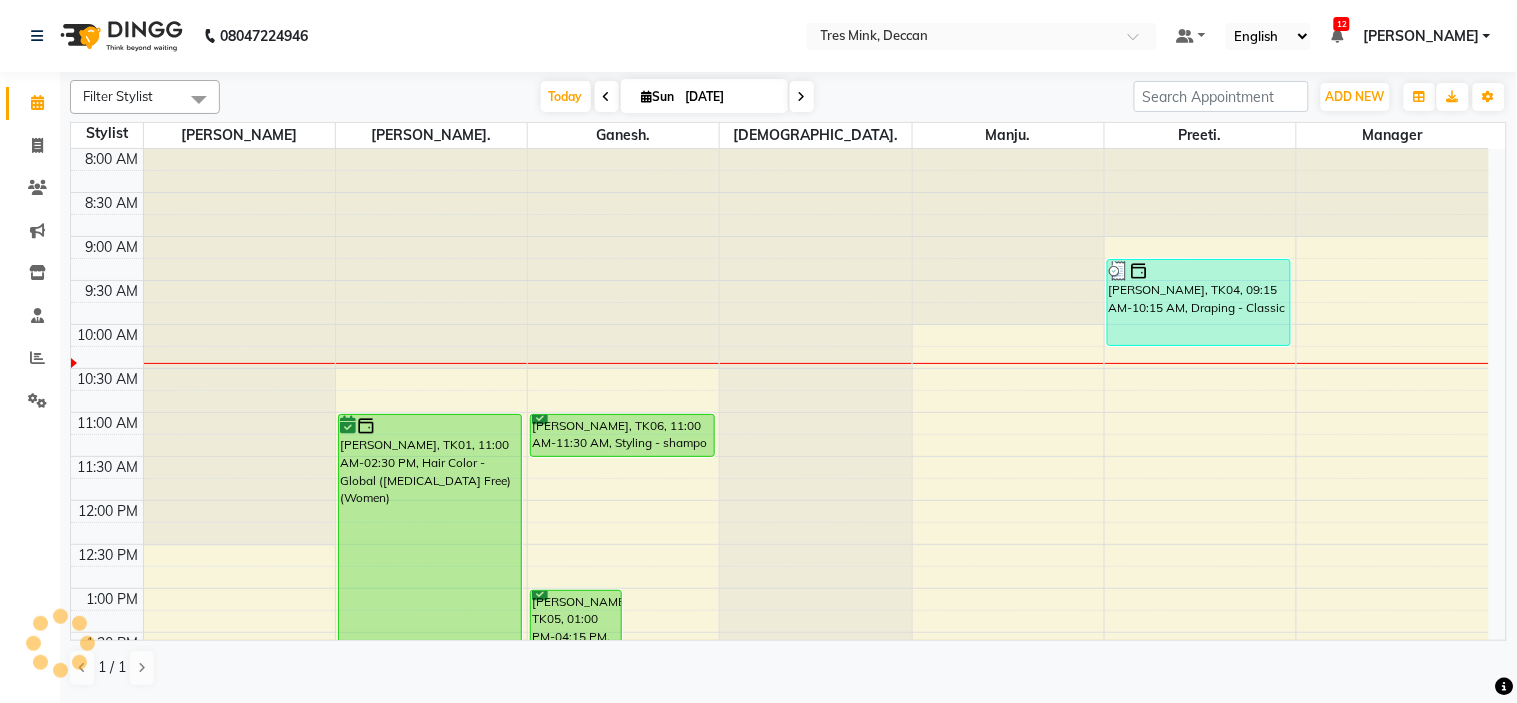 scroll, scrollTop: 0, scrollLeft: 0, axis: both 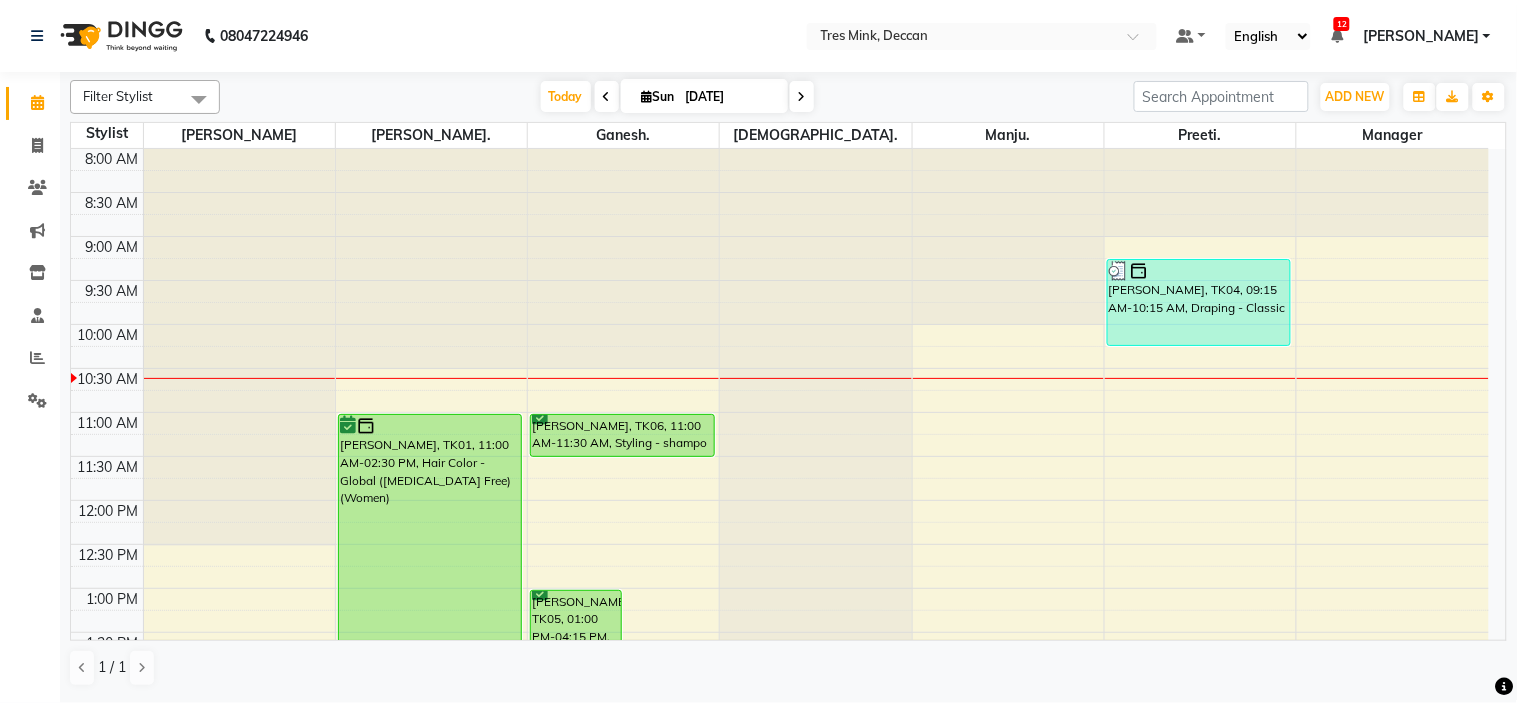 click 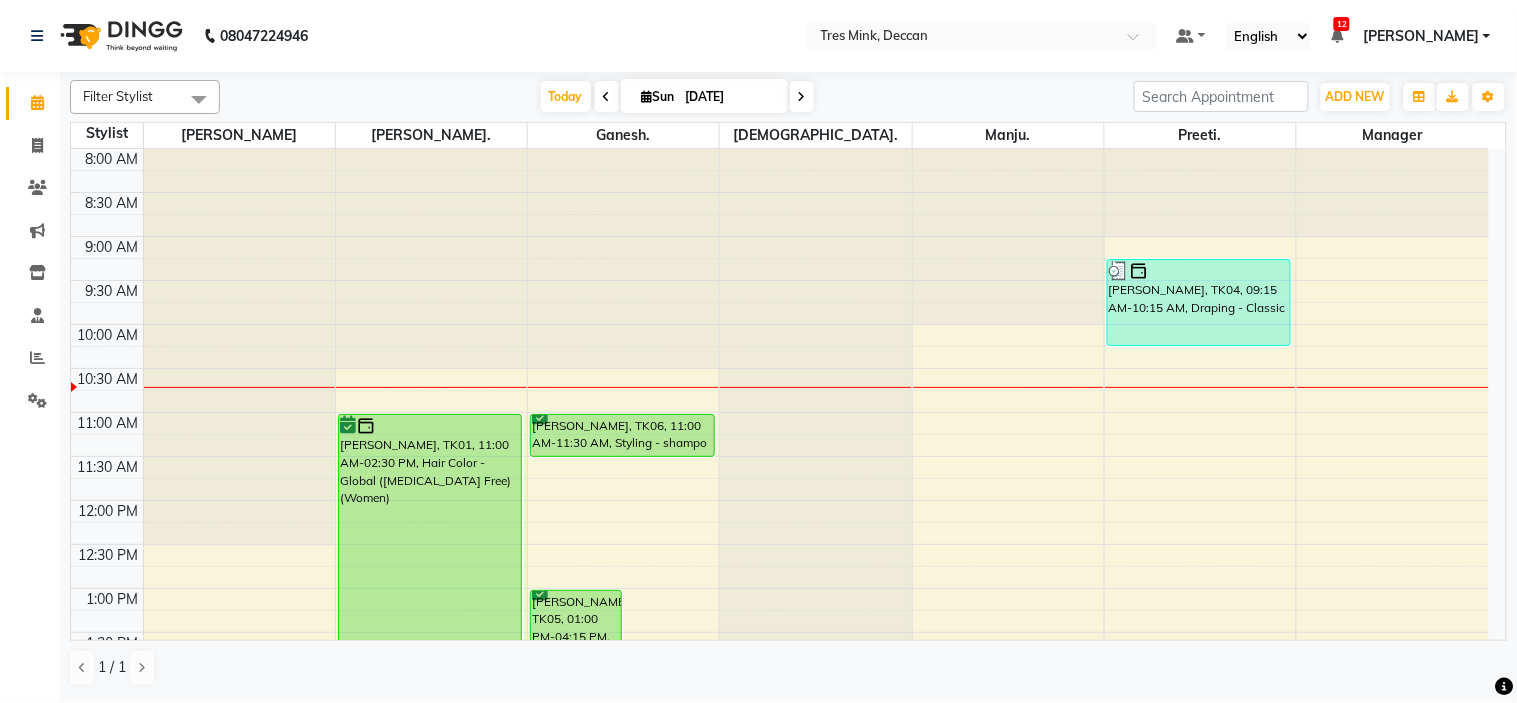 scroll, scrollTop: 111, scrollLeft: 0, axis: vertical 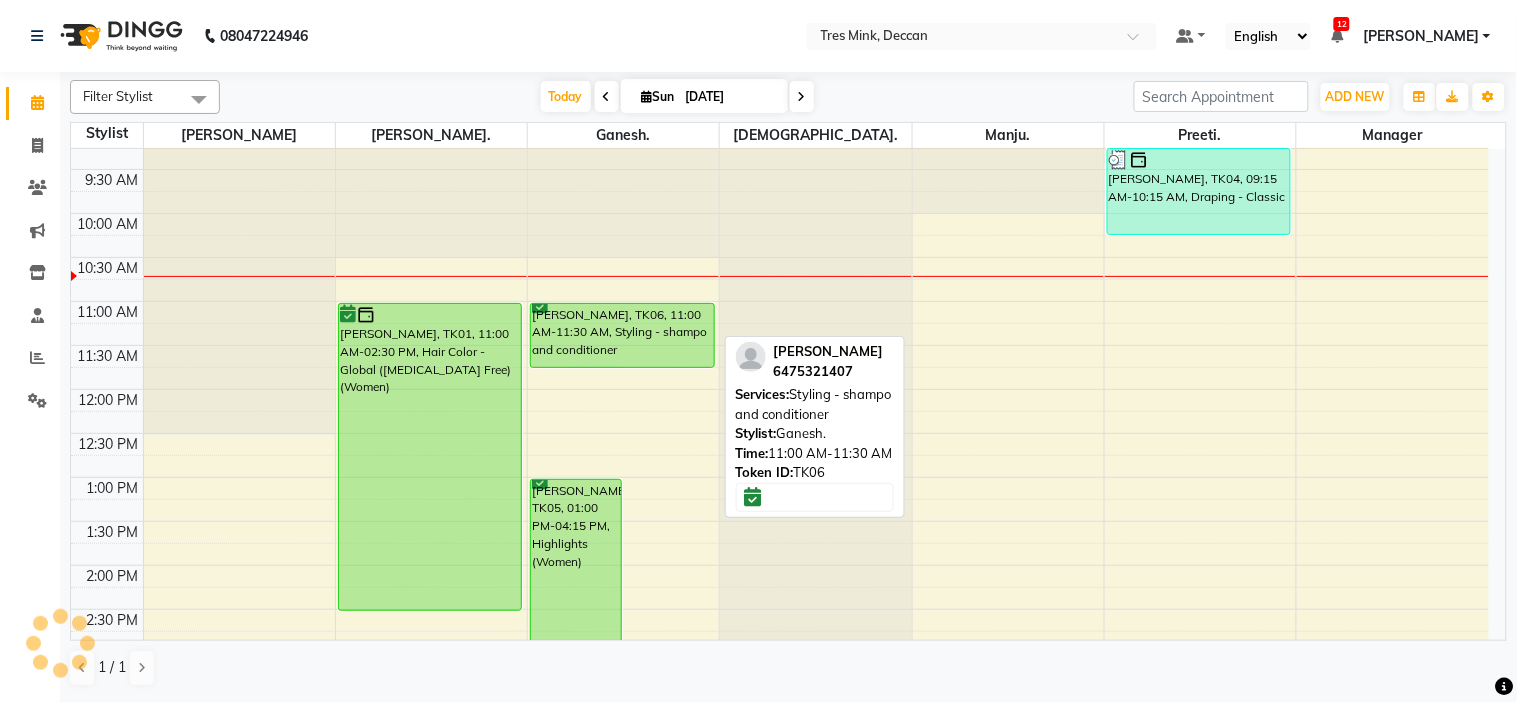 click on "Soniya Tamhane, TK05, 01:00 PM-04:15 PM, Highlights (Women)     Gayatri P, TK03, 03:00 PM-04:00 PM, Hair Cuts -Sr. Salon Stylist (Women)     Gayatri P, TK03, 04:00 PM-07:00 PM, Highlights (Women)     karishma, TK06, 11:00 AM-11:30 AM, Styling - shampo and conditioner     karishma, TK06, 11:00 AM-11:30 AM, Styling - shampo and conditioner" at bounding box center [623, 609] 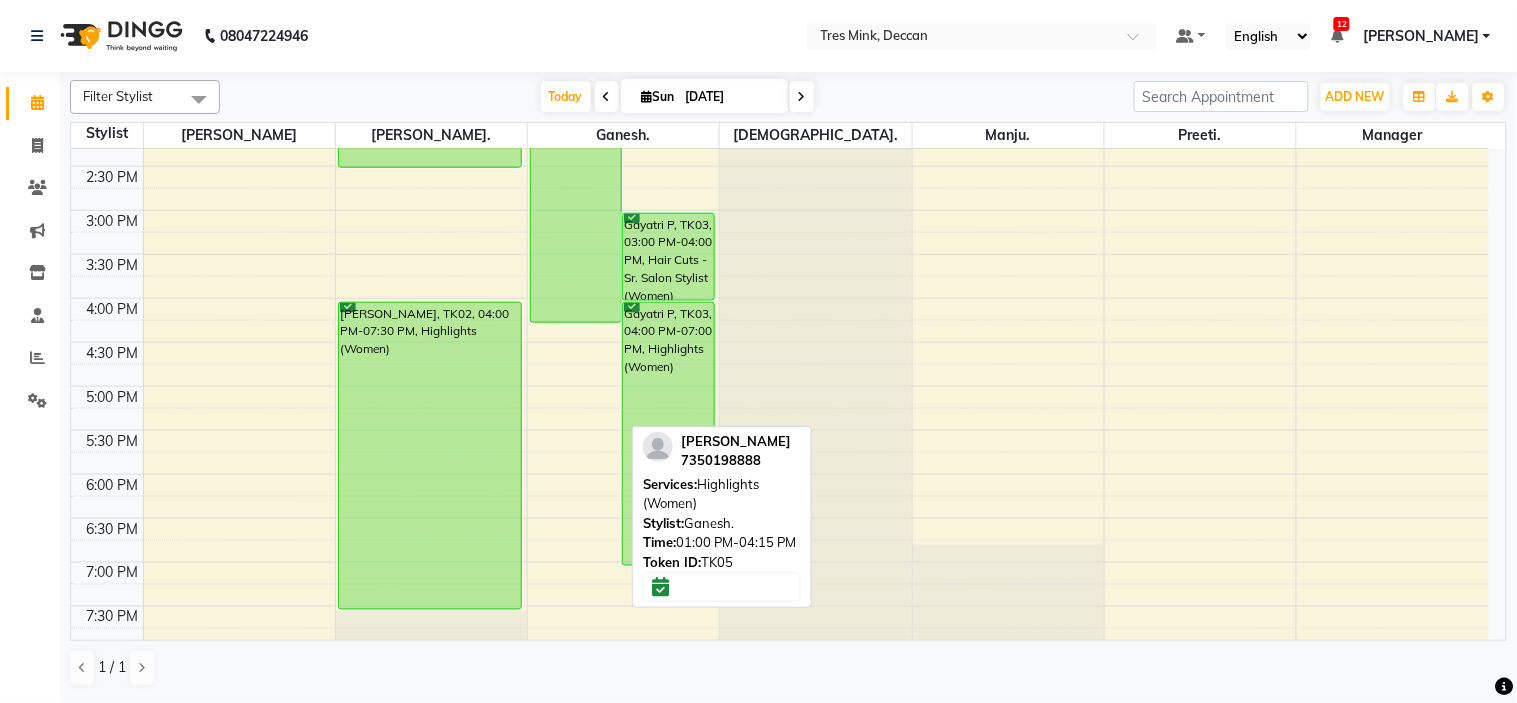 scroll, scrollTop: 555, scrollLeft: 0, axis: vertical 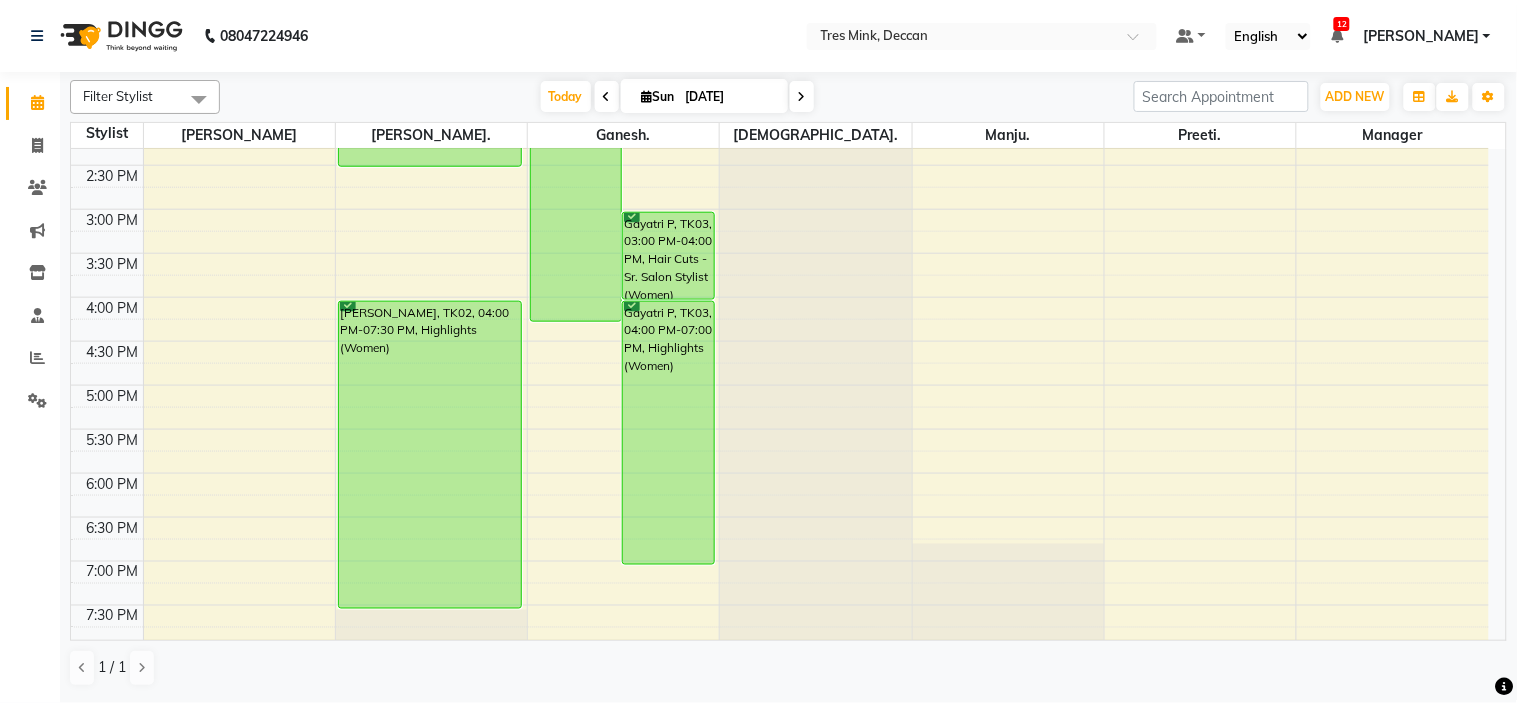 drag, startPoint x: 595, startPoint y: 93, endPoint x: 555, endPoint y: 106, distance: 42.059483 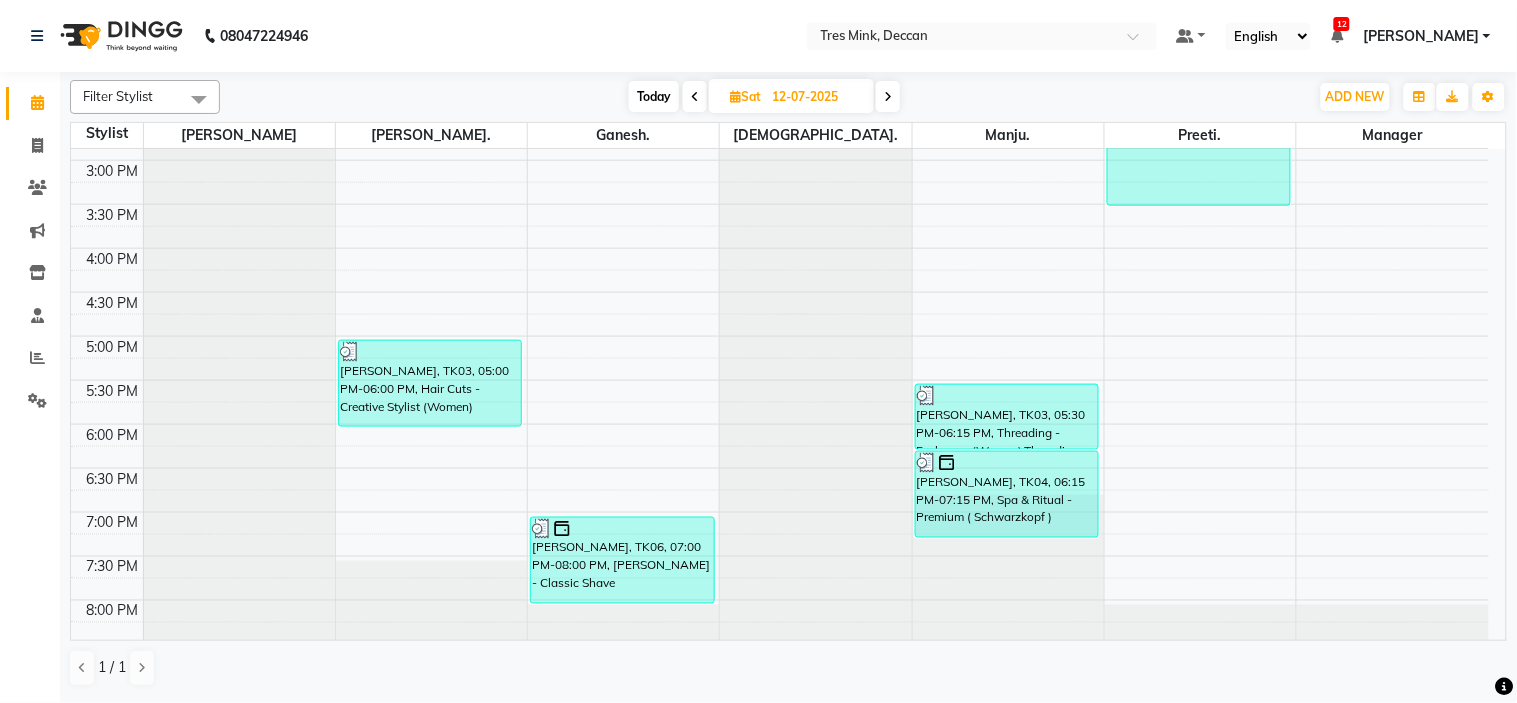 scroll, scrollTop: 656, scrollLeft: 0, axis: vertical 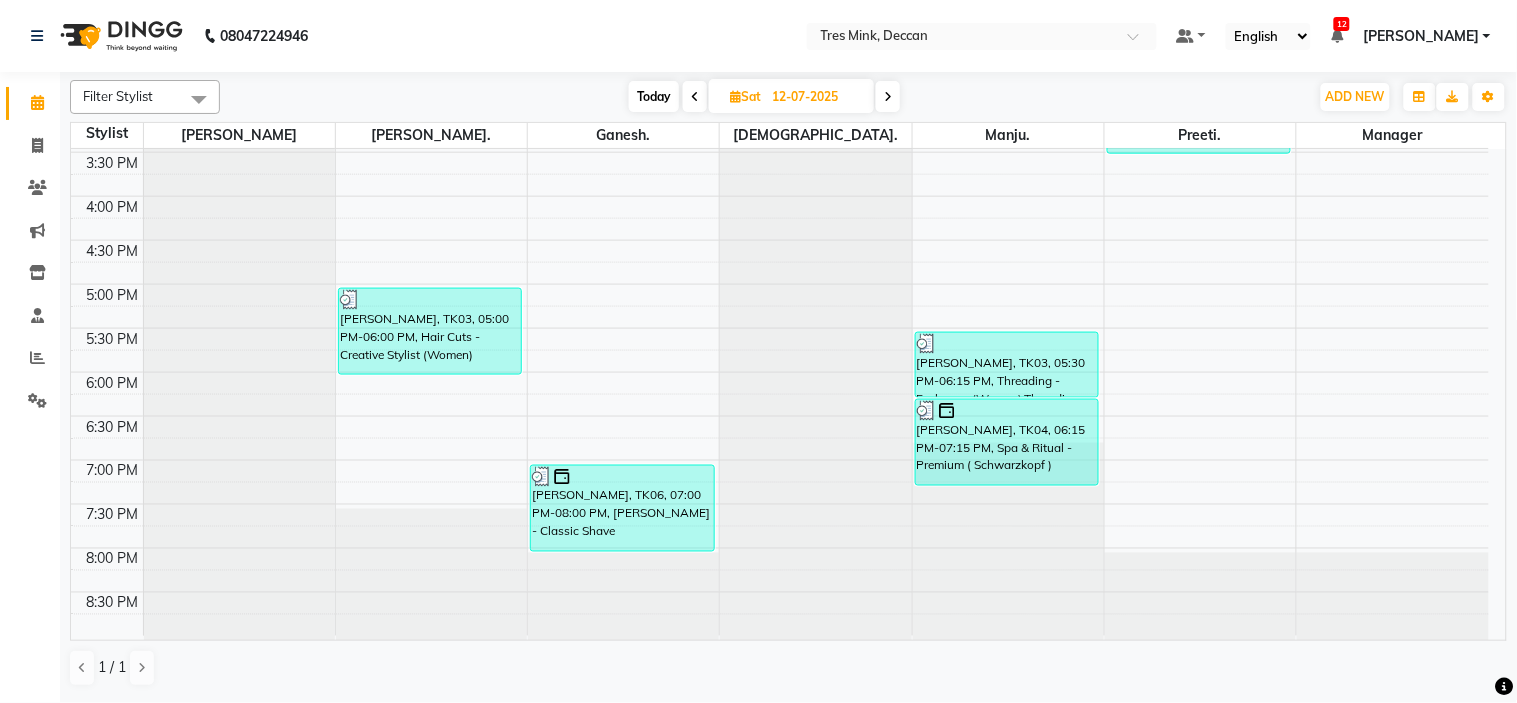 click on "Today" at bounding box center [654, 96] 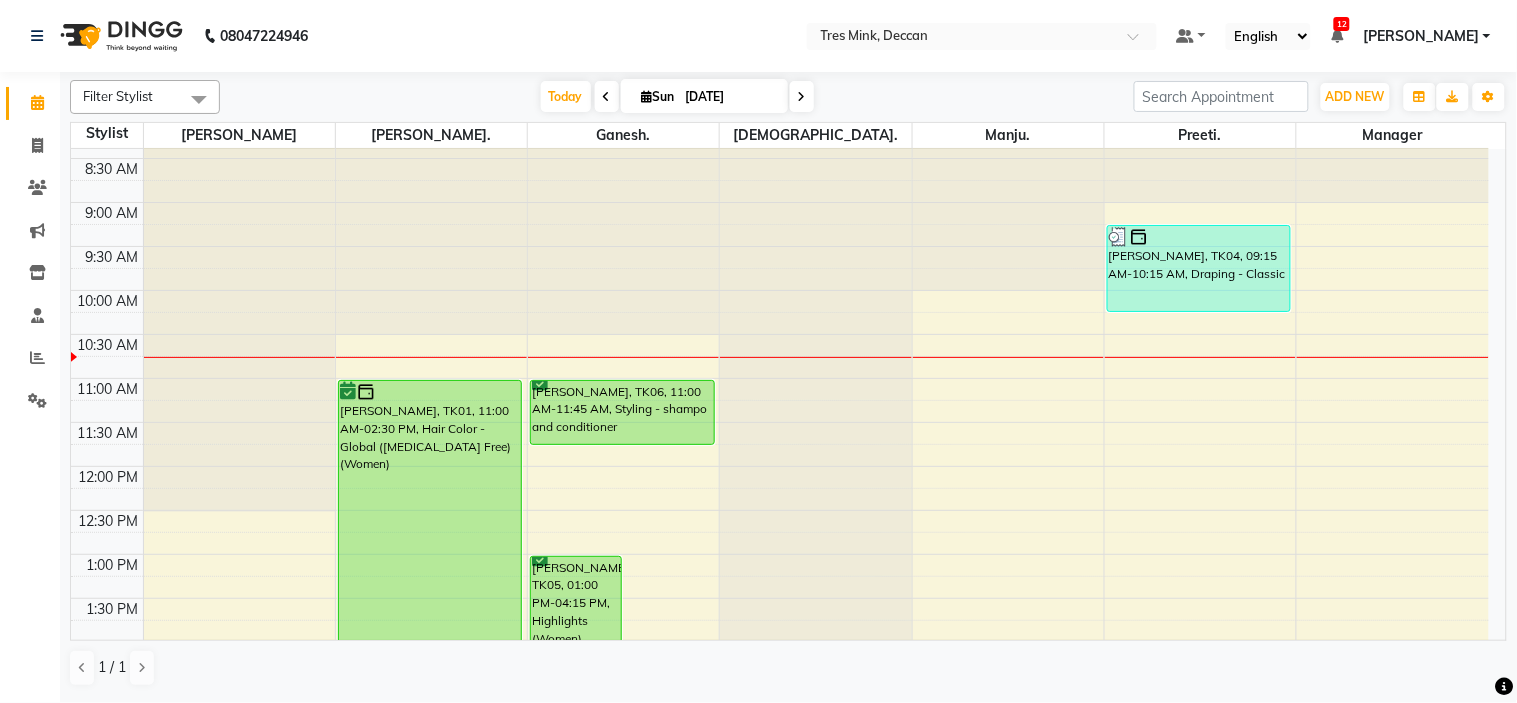 scroll, scrollTop: 0, scrollLeft: 0, axis: both 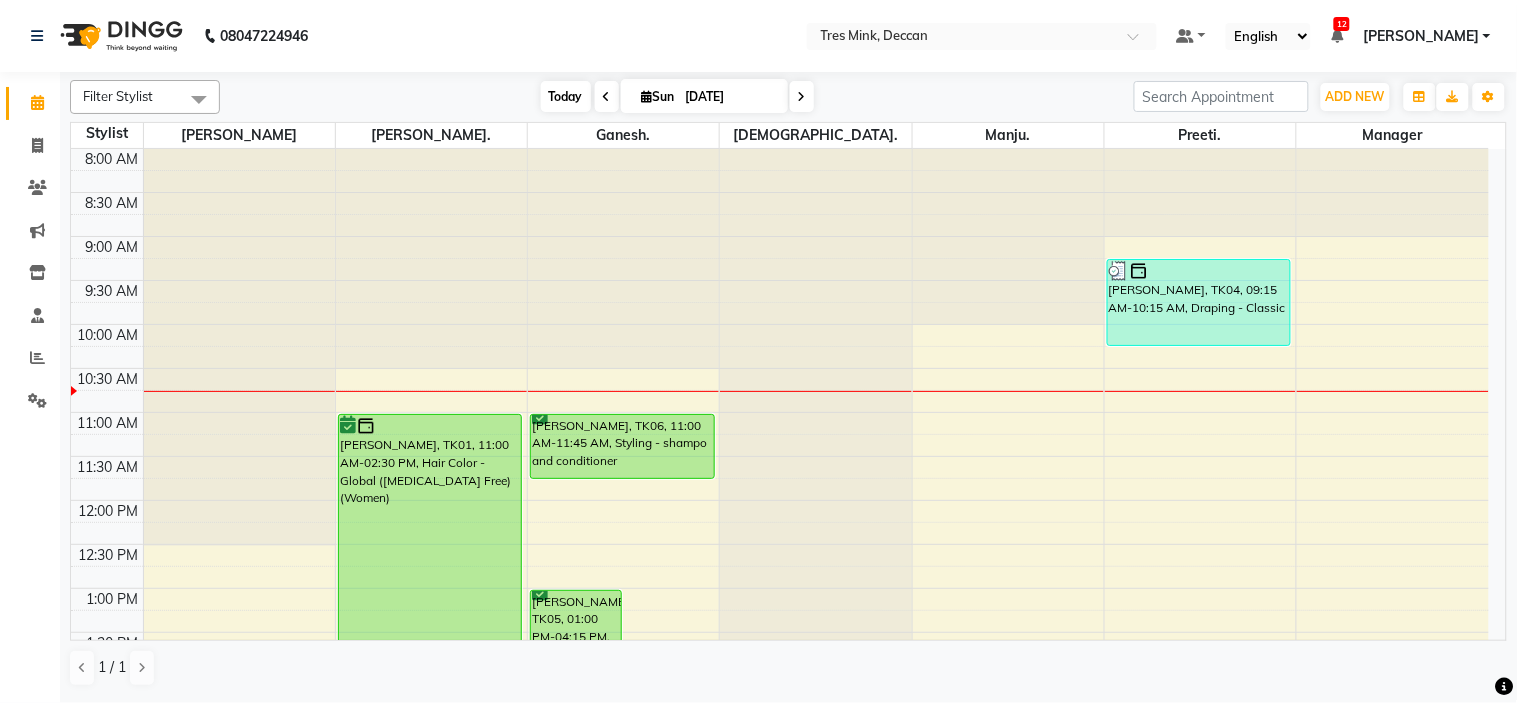 click on "Today" at bounding box center [566, 96] 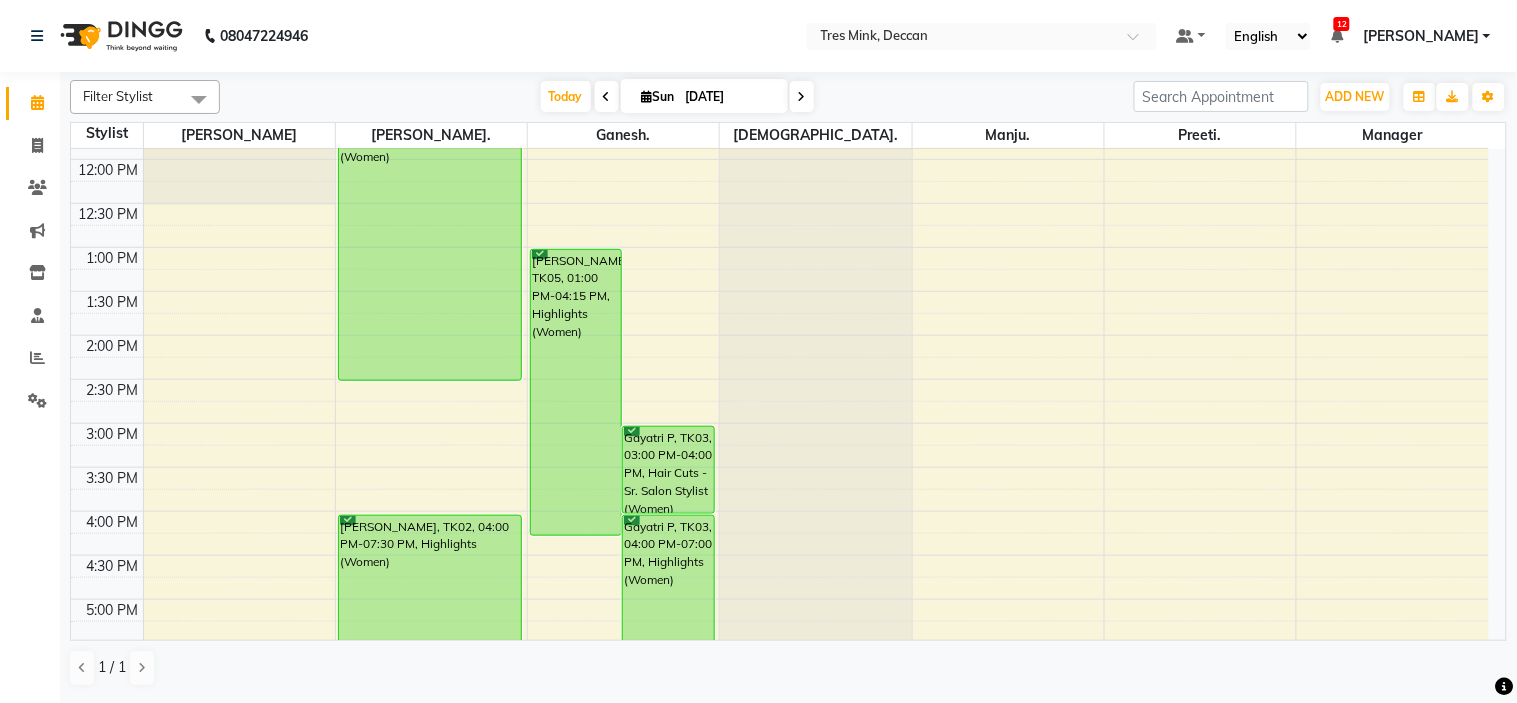 scroll, scrollTop: 400, scrollLeft: 0, axis: vertical 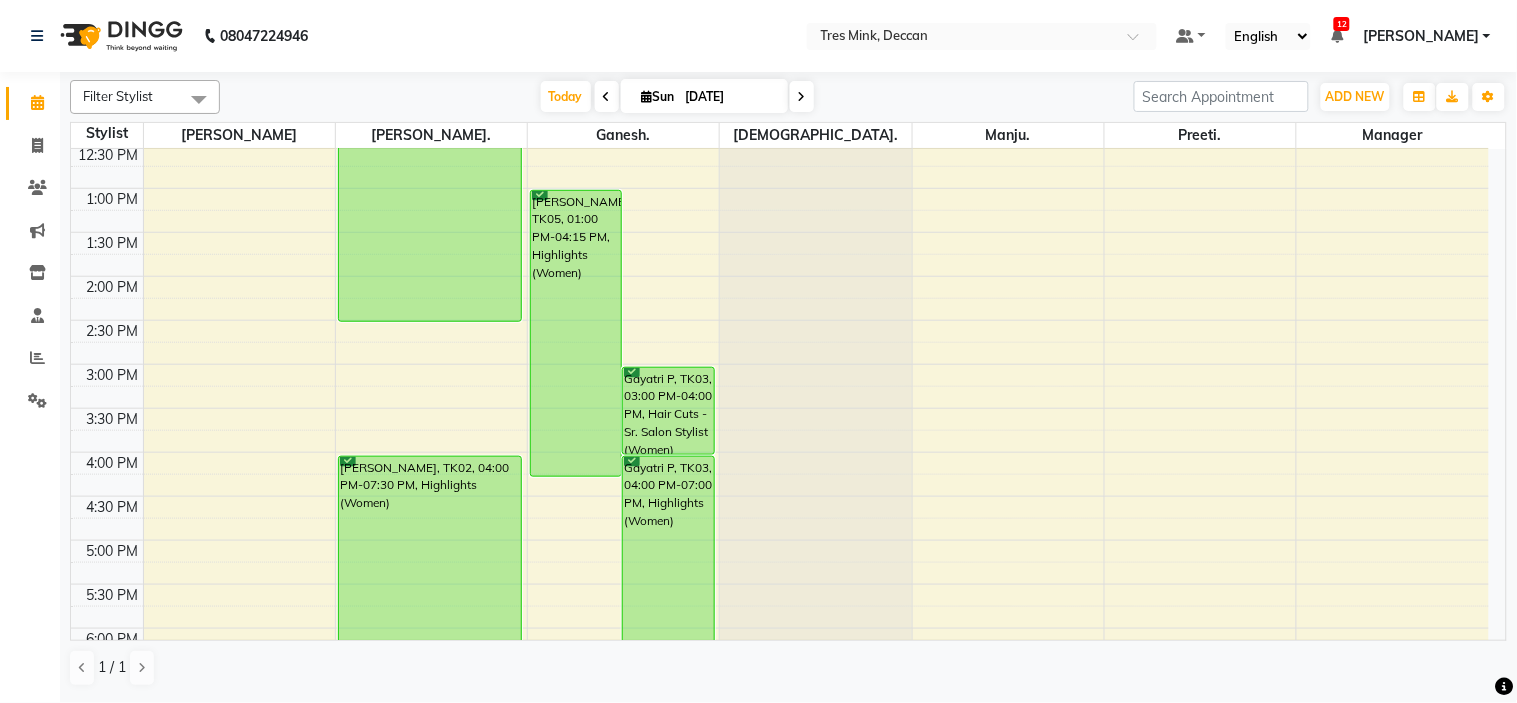 click on "Filter Stylist Select All Ganesh. Gunjan. Krishna. Manager Manju. Preeti. Revati Karandikar Today  Sun 13-07-2025 Toggle Dropdown Add Appointment Add Invoice Add Expense Add Attendance Add Client Add Transaction Toggle Dropdown Add Appointment Add Invoice Add Expense Add Attendance Add Client ADD NEW Toggle Dropdown Add Appointment Add Invoice Add Expense Add Attendance Add Client Add Transaction Filter Stylist Select All Ganesh. Gunjan. Krishna. Manager Manju. Preeti. Revati Karandikar Group By  Staff View   Room View  View as Vertical  Vertical - Week View  Horizontal  Horizontal - Week View  List  Toggle Dropdown Calendar Settings Manage Tags   Arrange Stylists   Reset Stylists  Full Screen Appointment Form Zoom 100% Staff/Room Display Count 7" at bounding box center [788, 97] 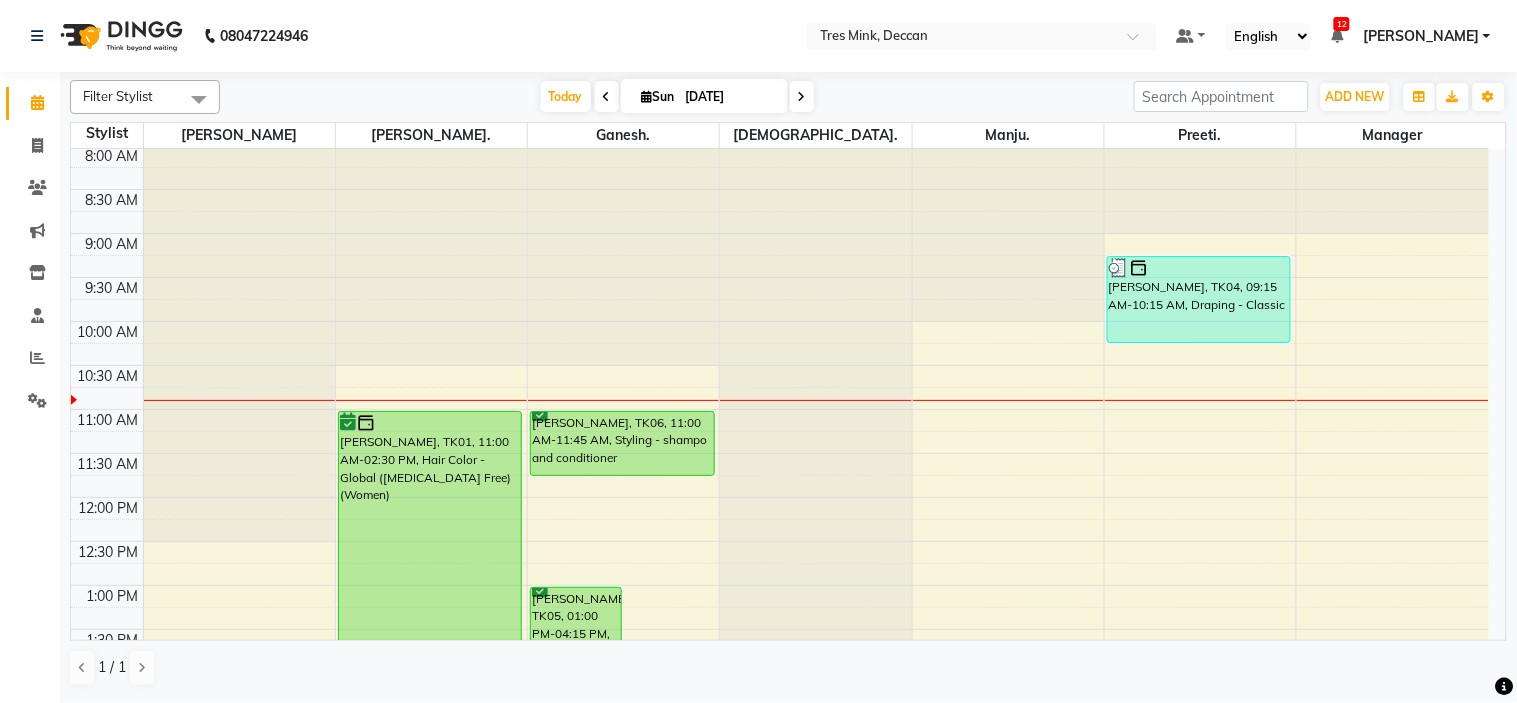scroll, scrollTop: 0, scrollLeft: 0, axis: both 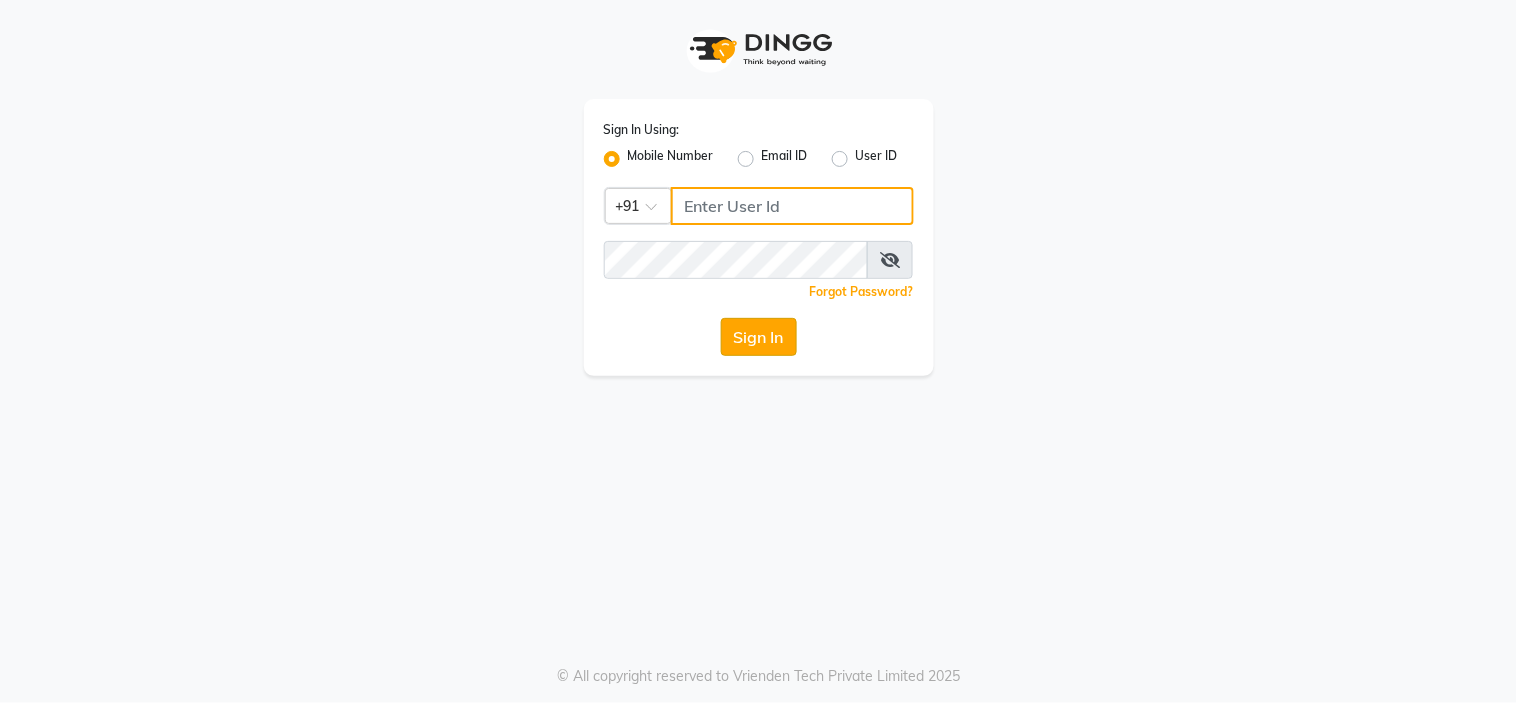 type on "8999659395" 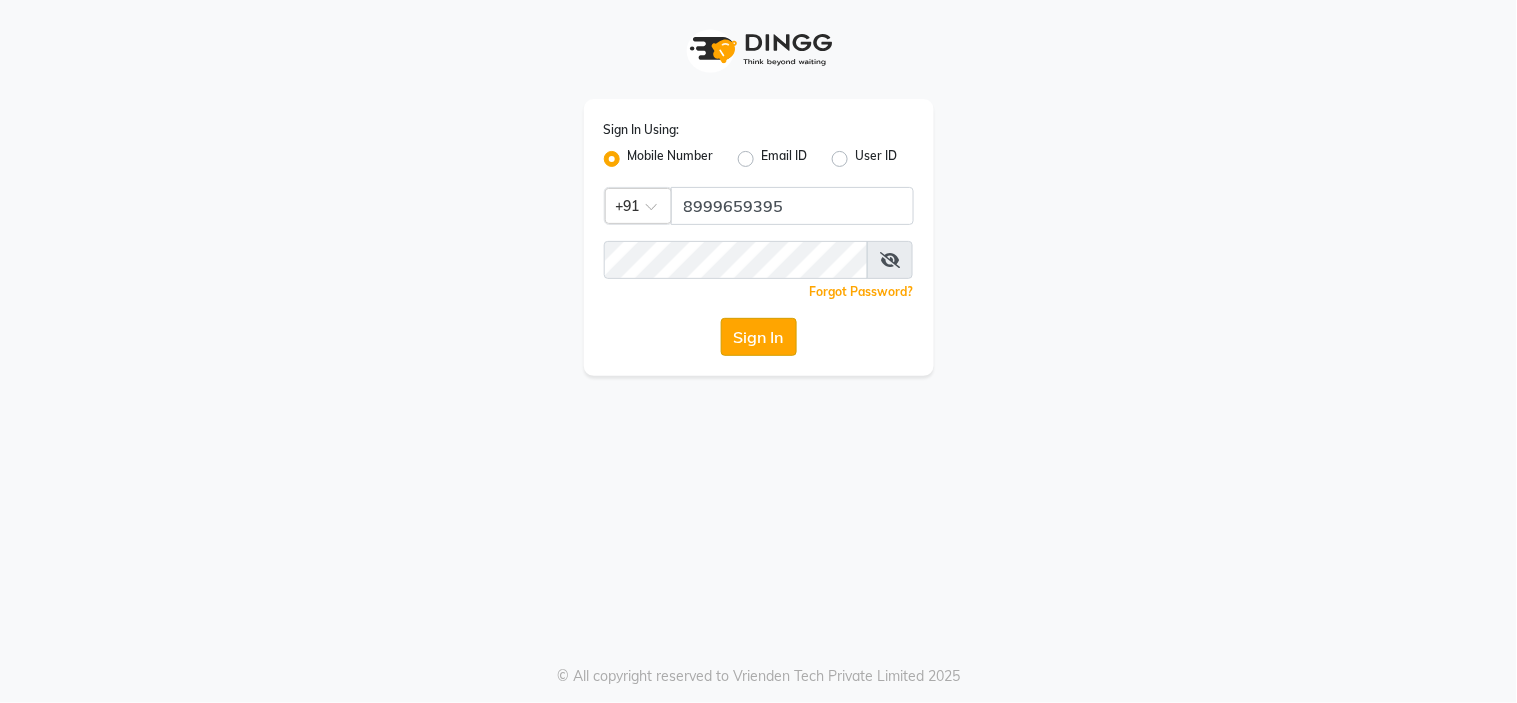 click on "Sign In" 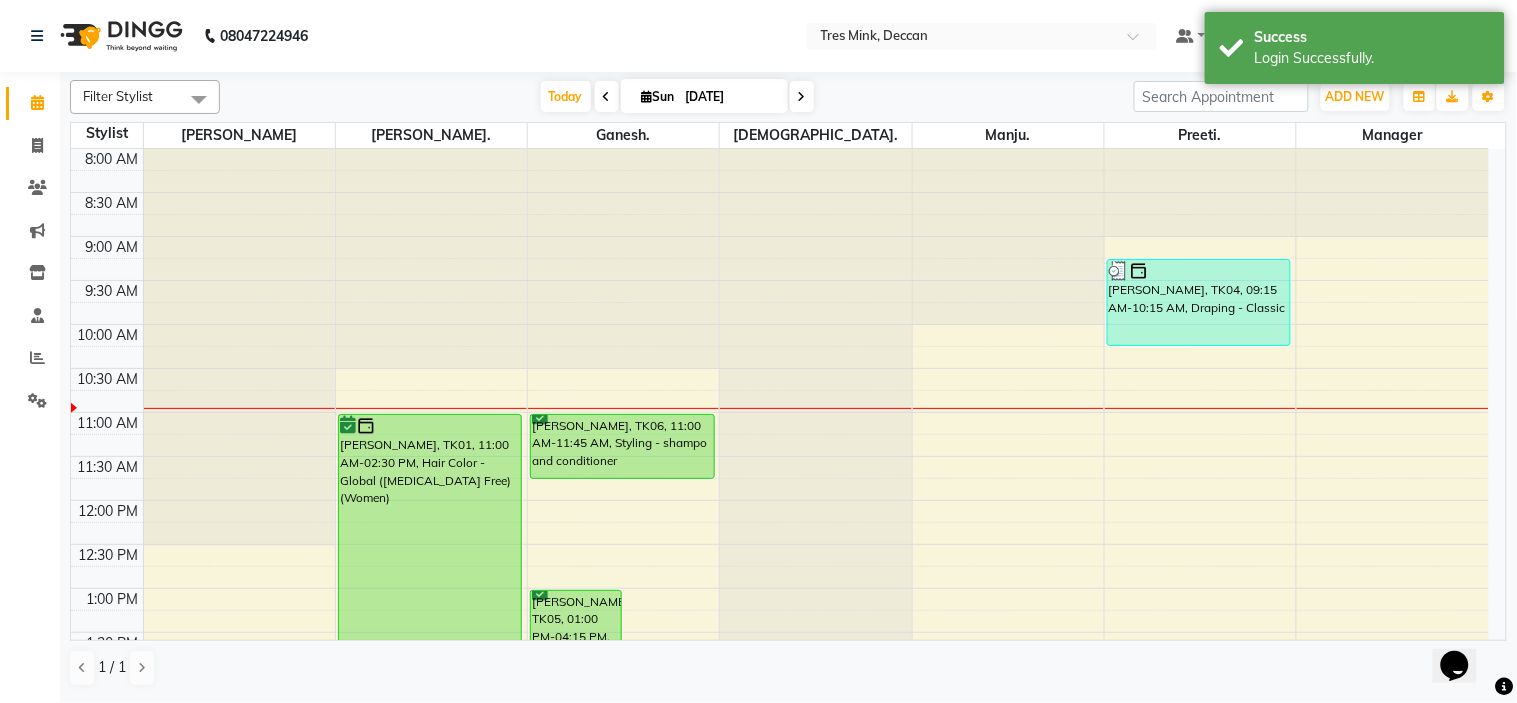 scroll, scrollTop: 0, scrollLeft: 0, axis: both 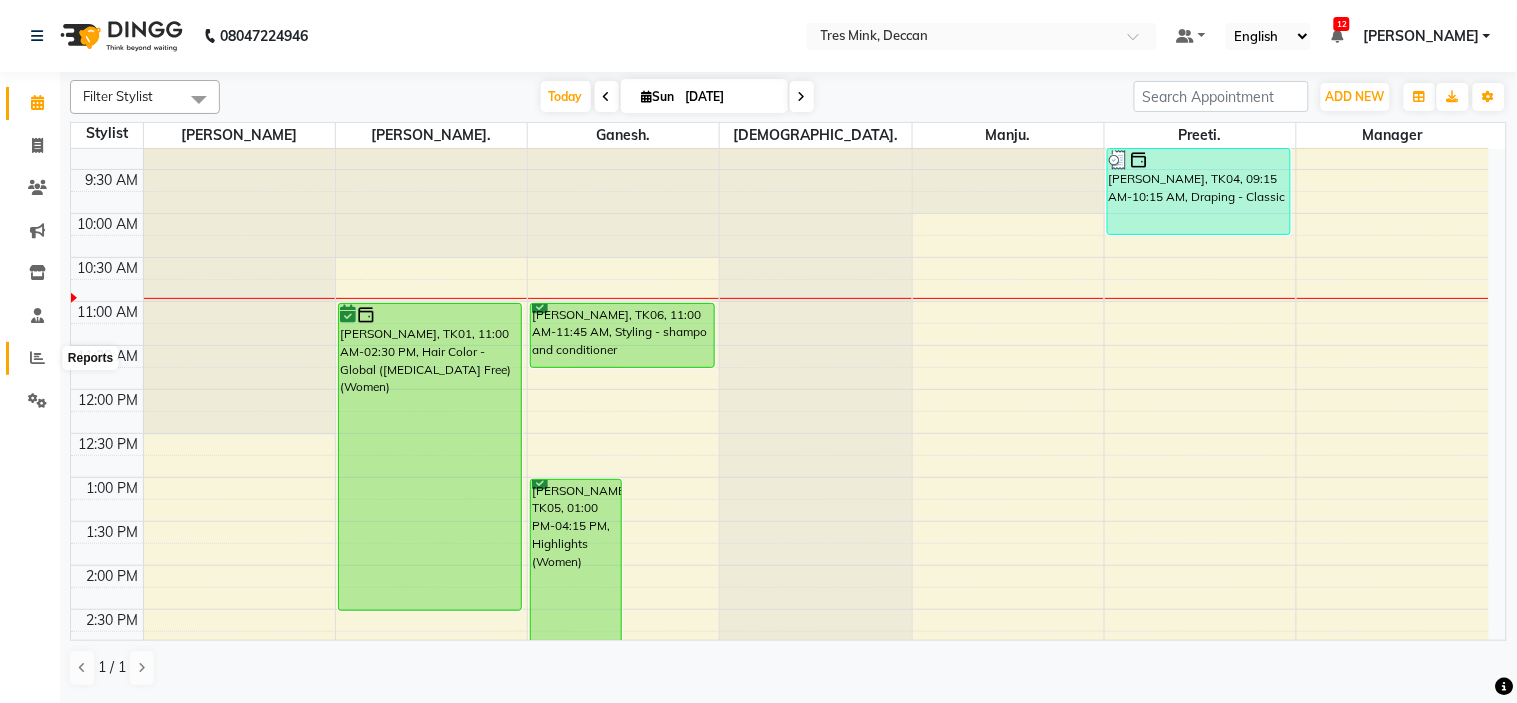 click 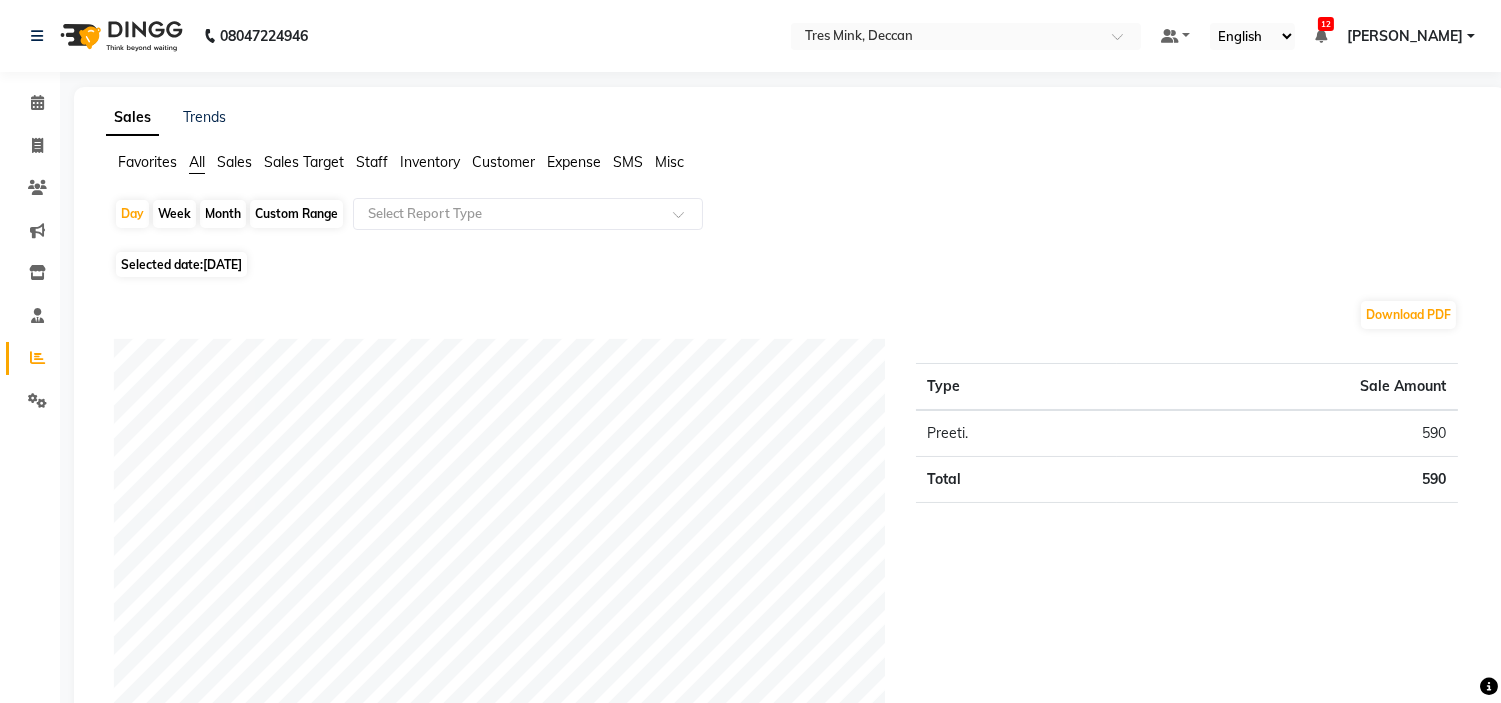 click on "Favorites" 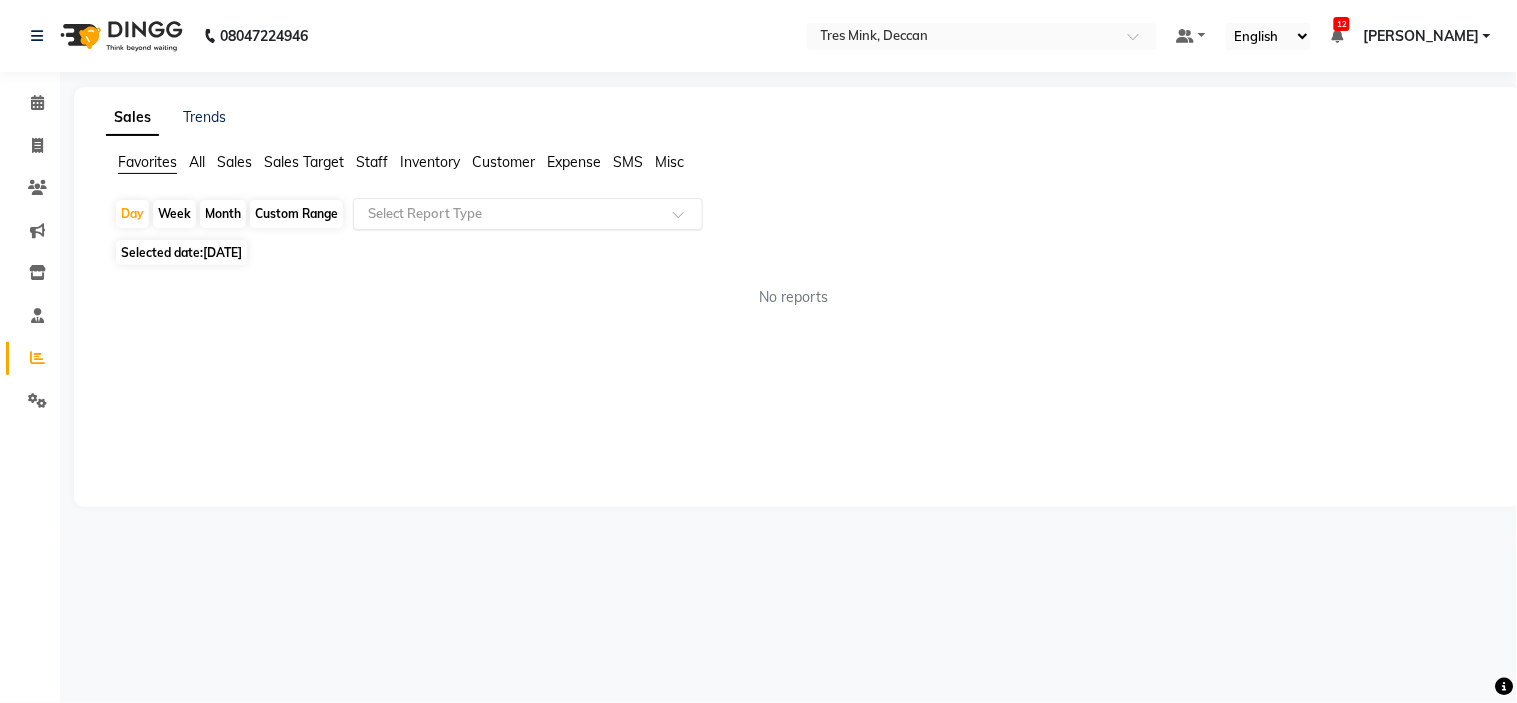 click 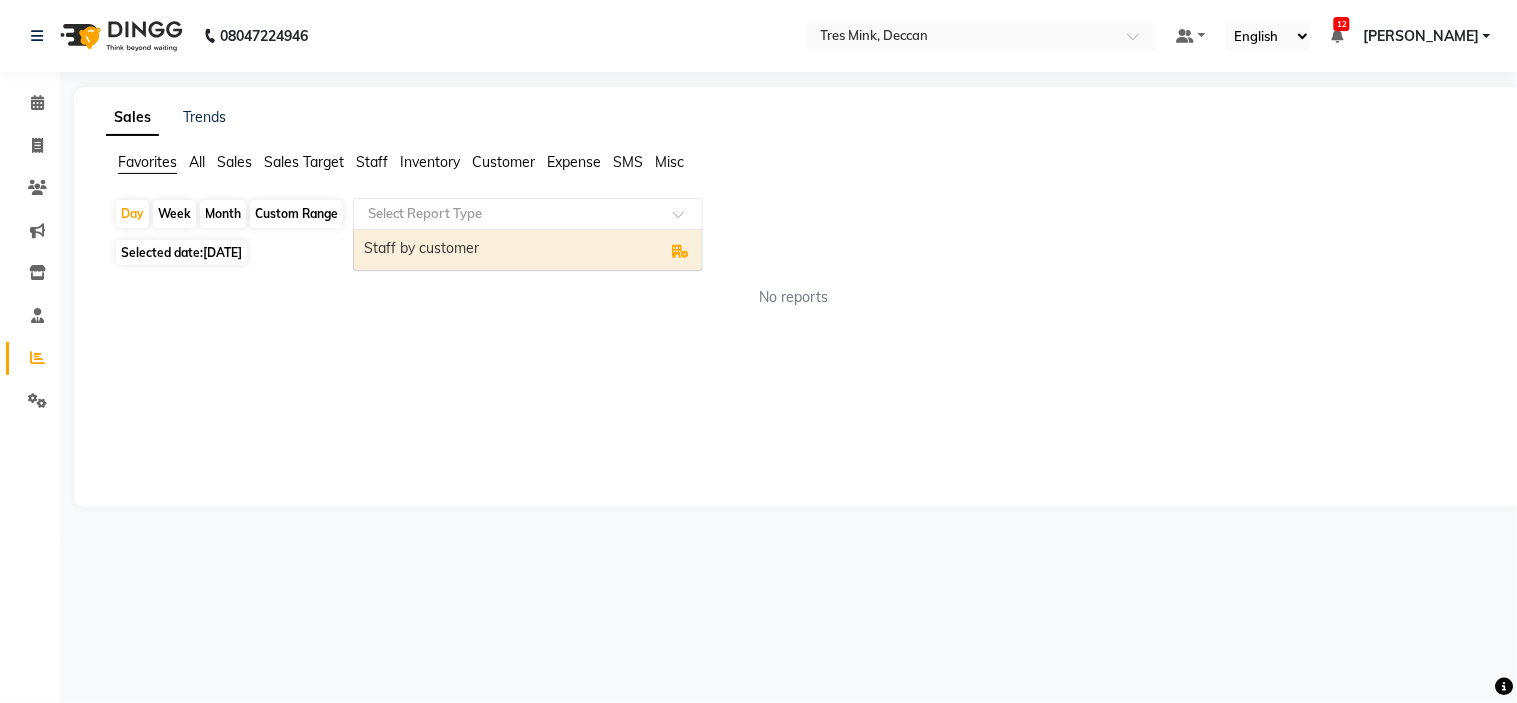 click on "Staff by customer" at bounding box center [528, 250] 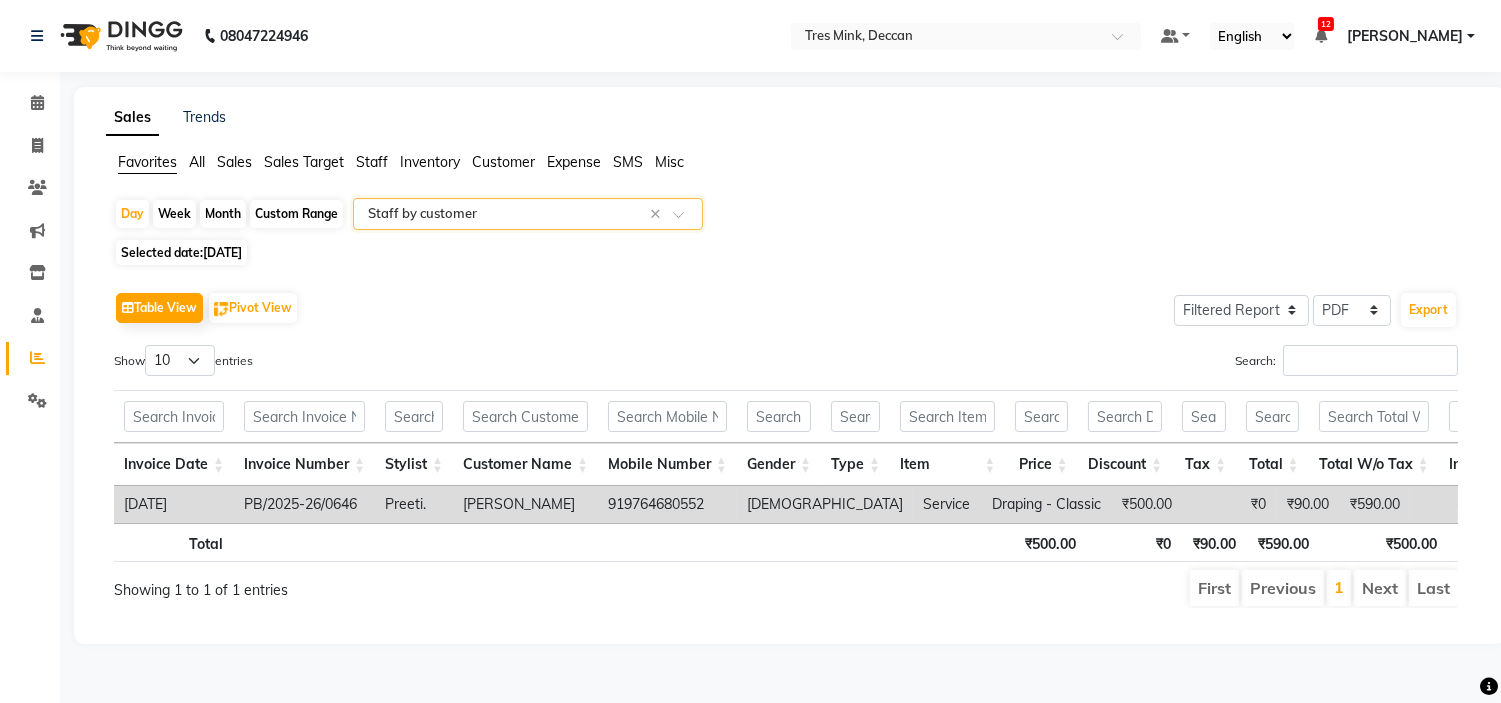 click on "Selected date:  [DATE]" 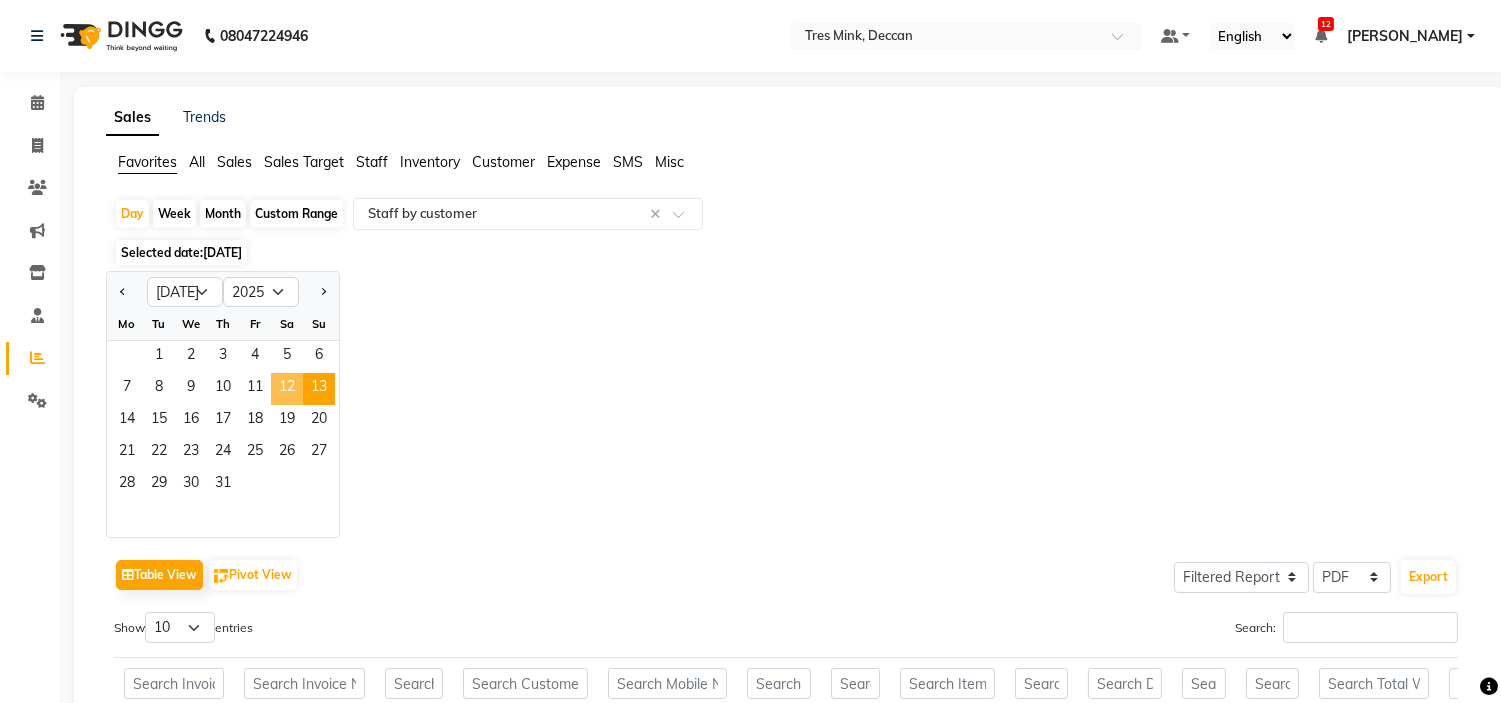 click on "12" 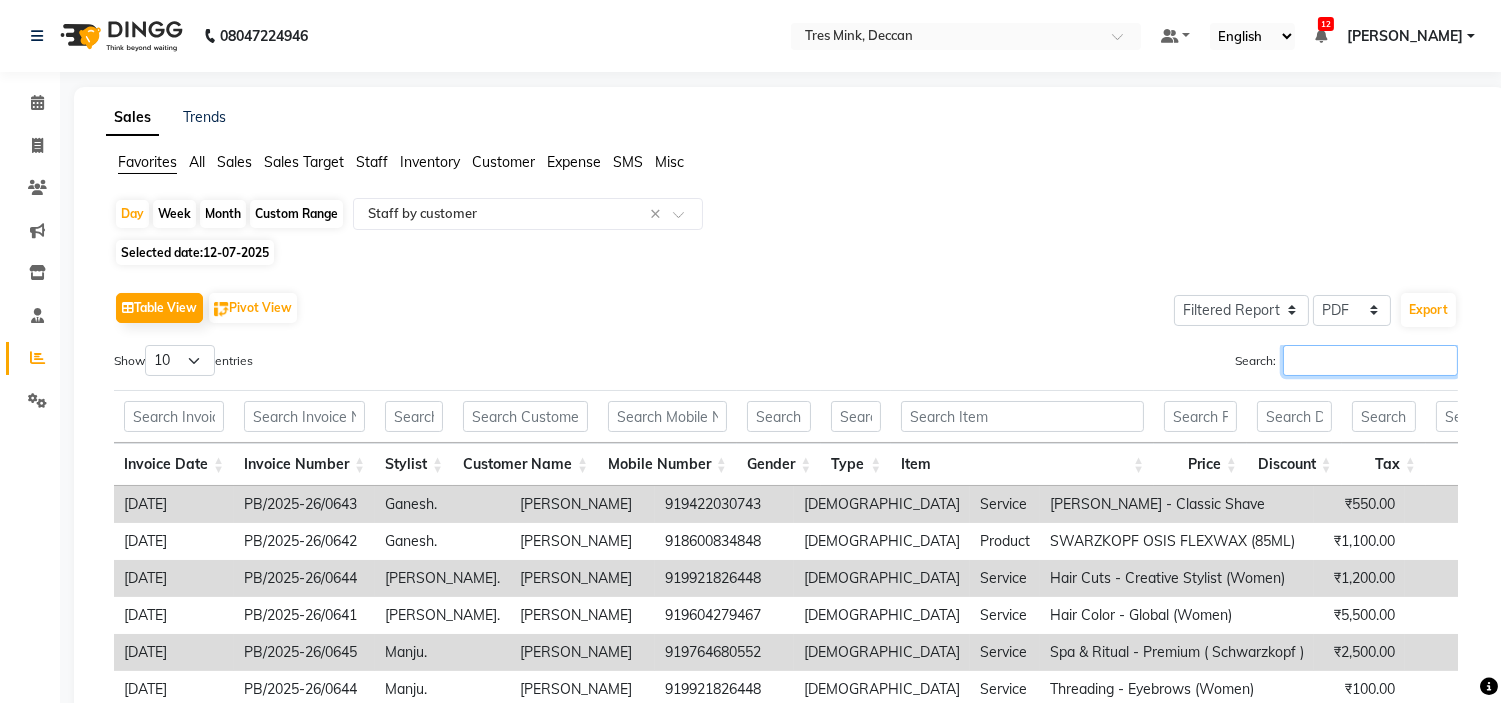 click on "Search:" at bounding box center (1370, 360) 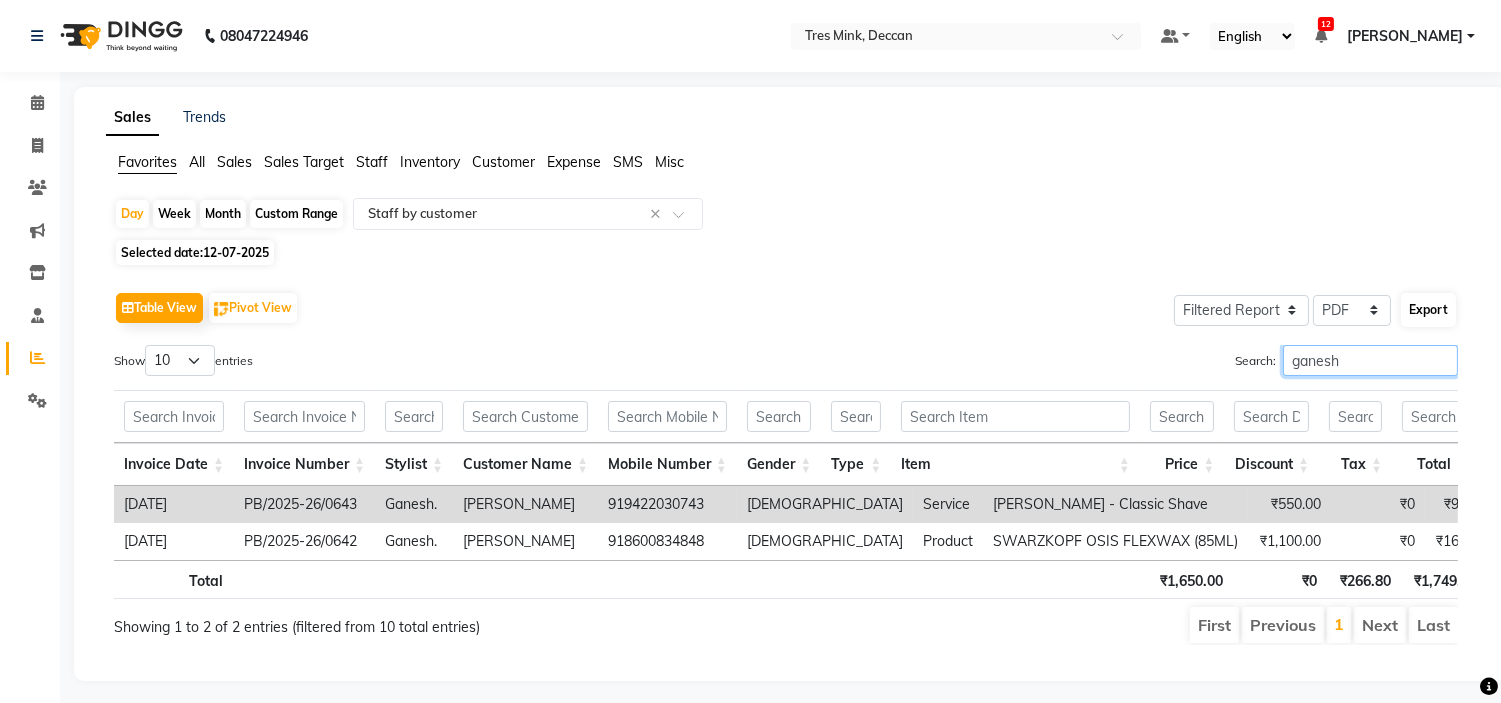 type on "ganesh" 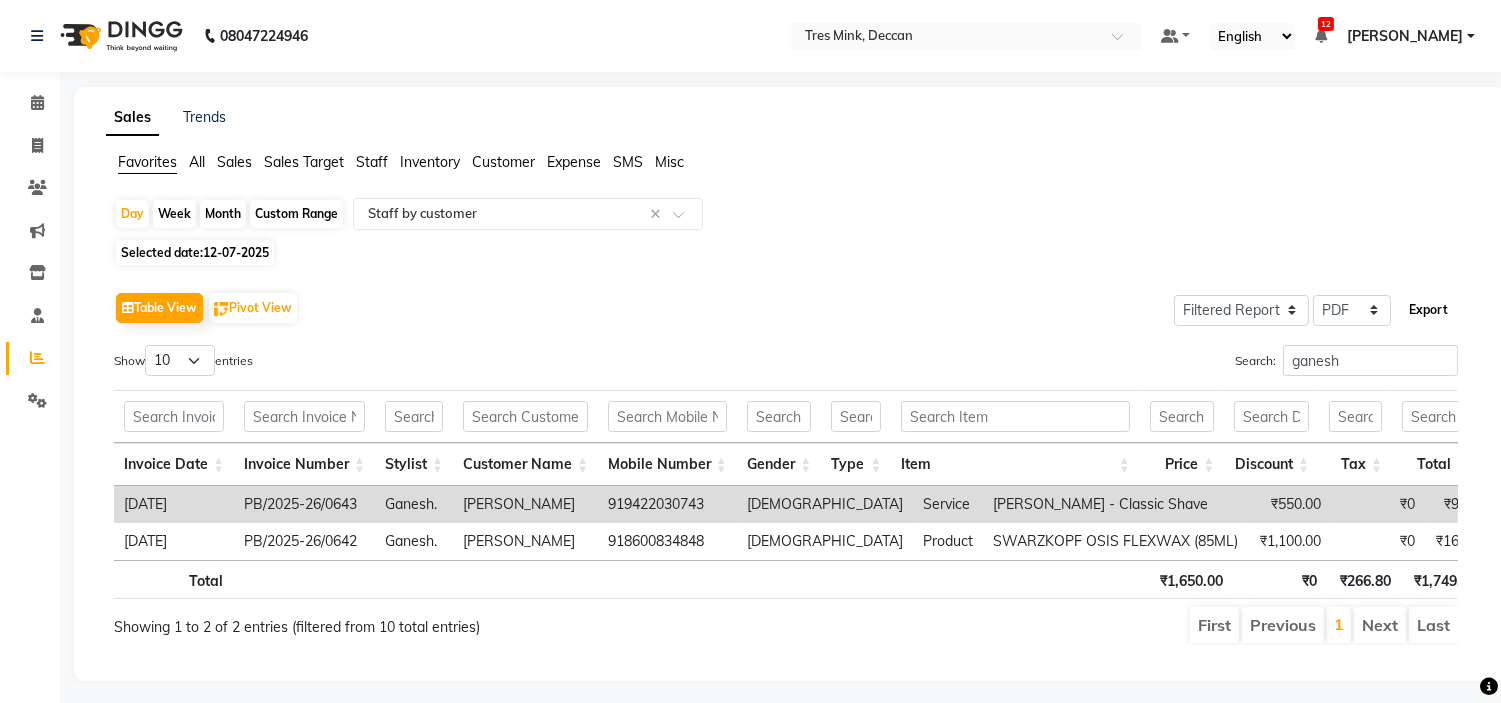 click on "Export" 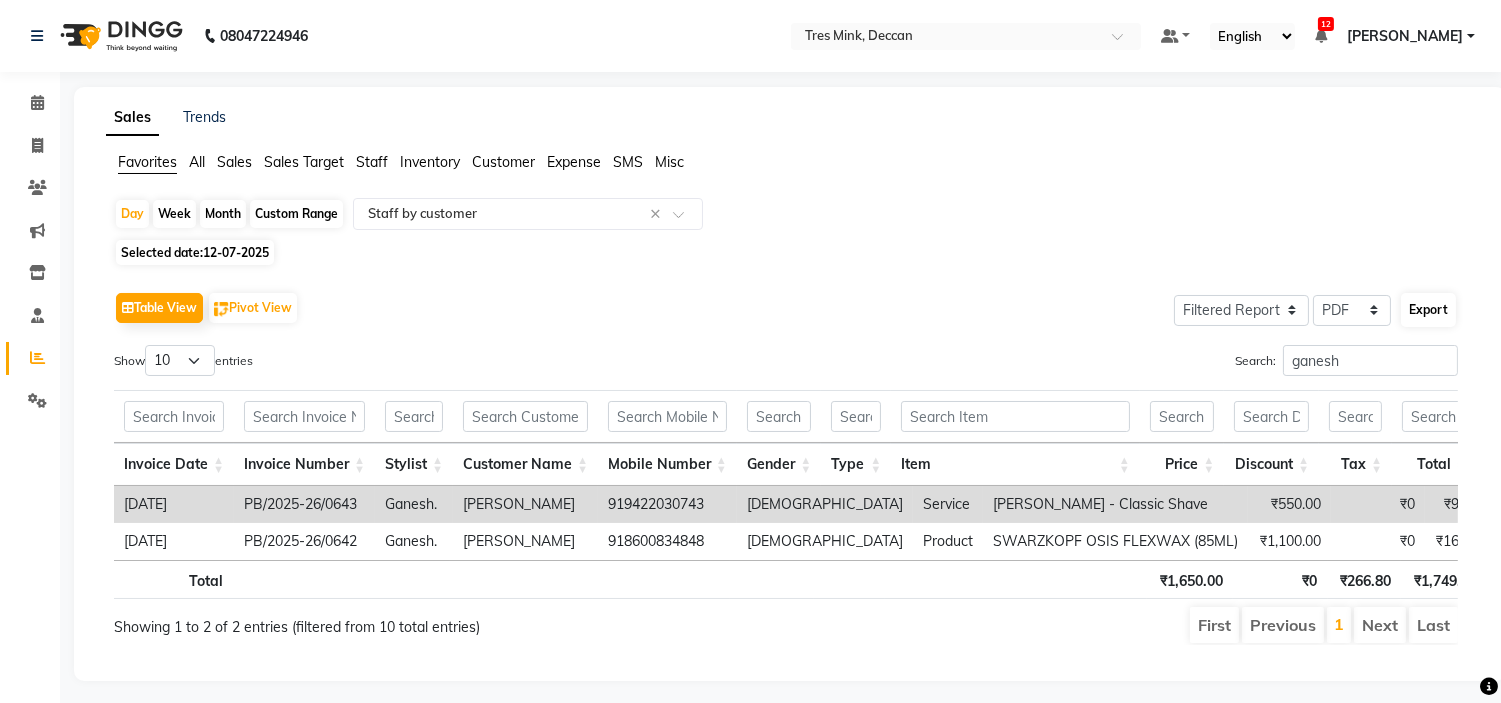 select on "sans-serif" 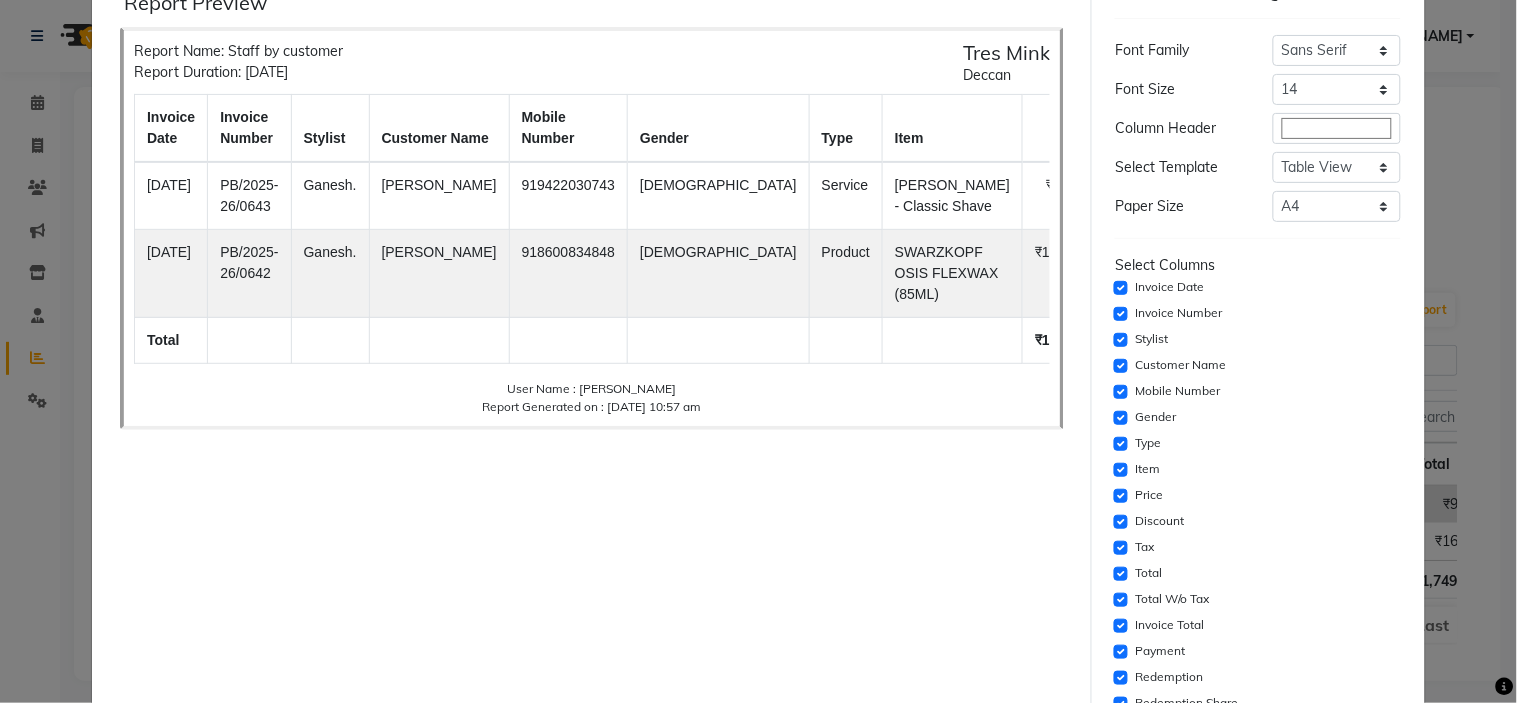 scroll, scrollTop: 361, scrollLeft: 0, axis: vertical 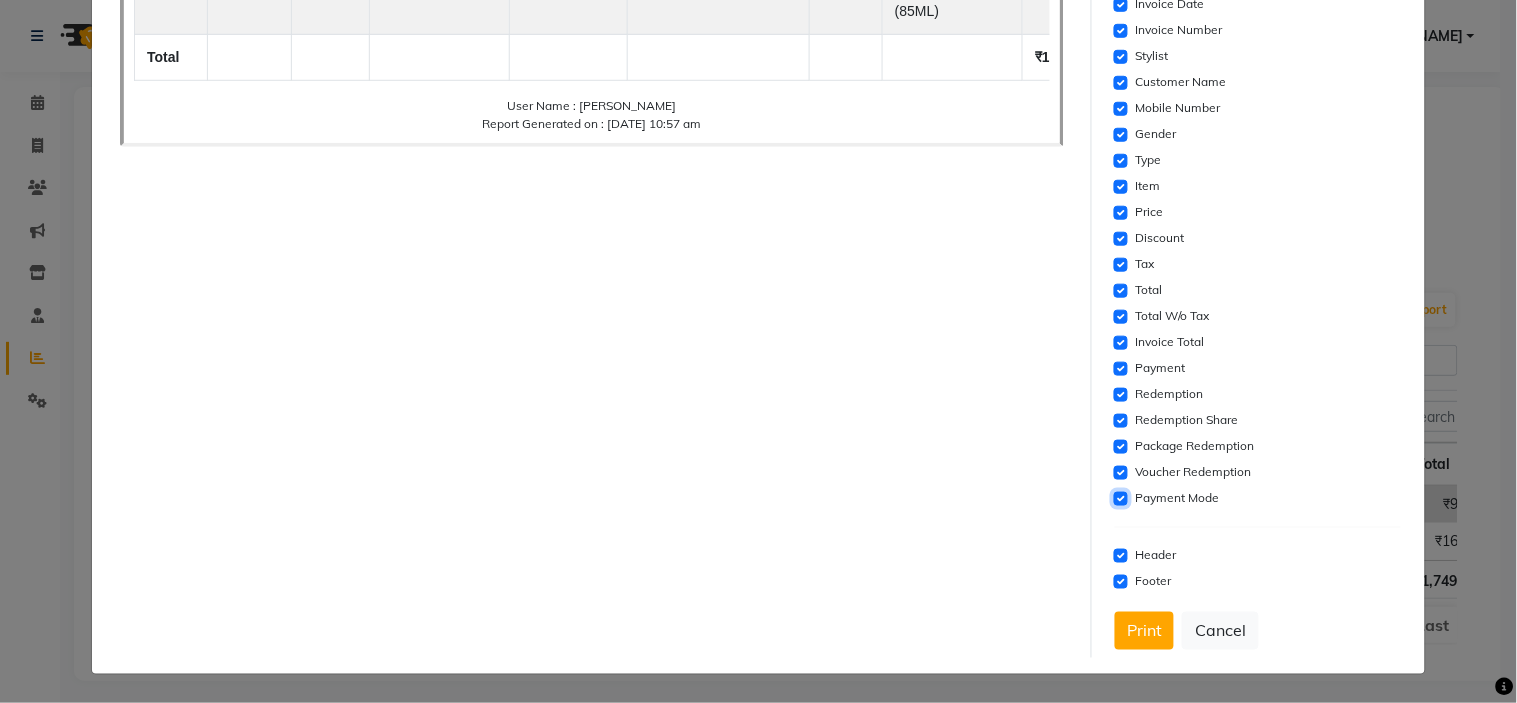 click 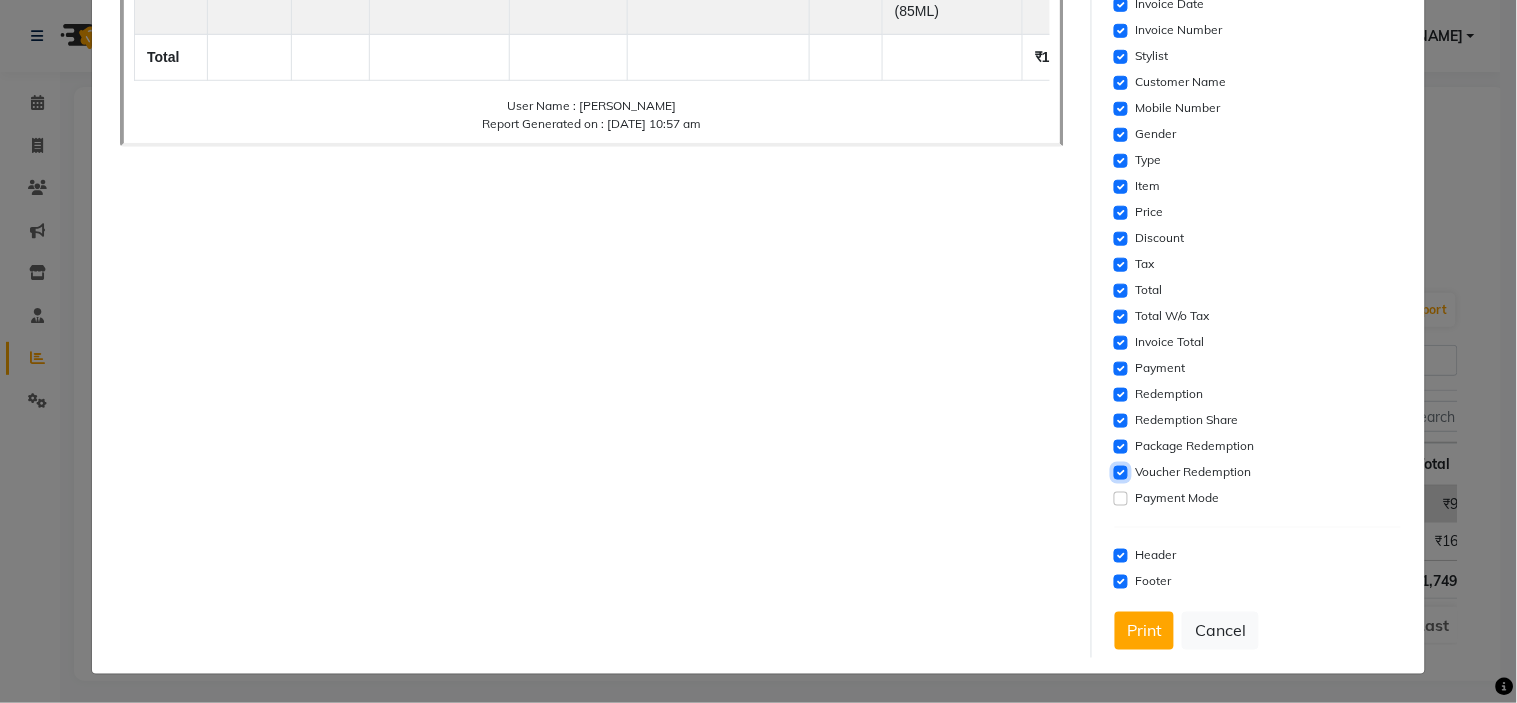 click 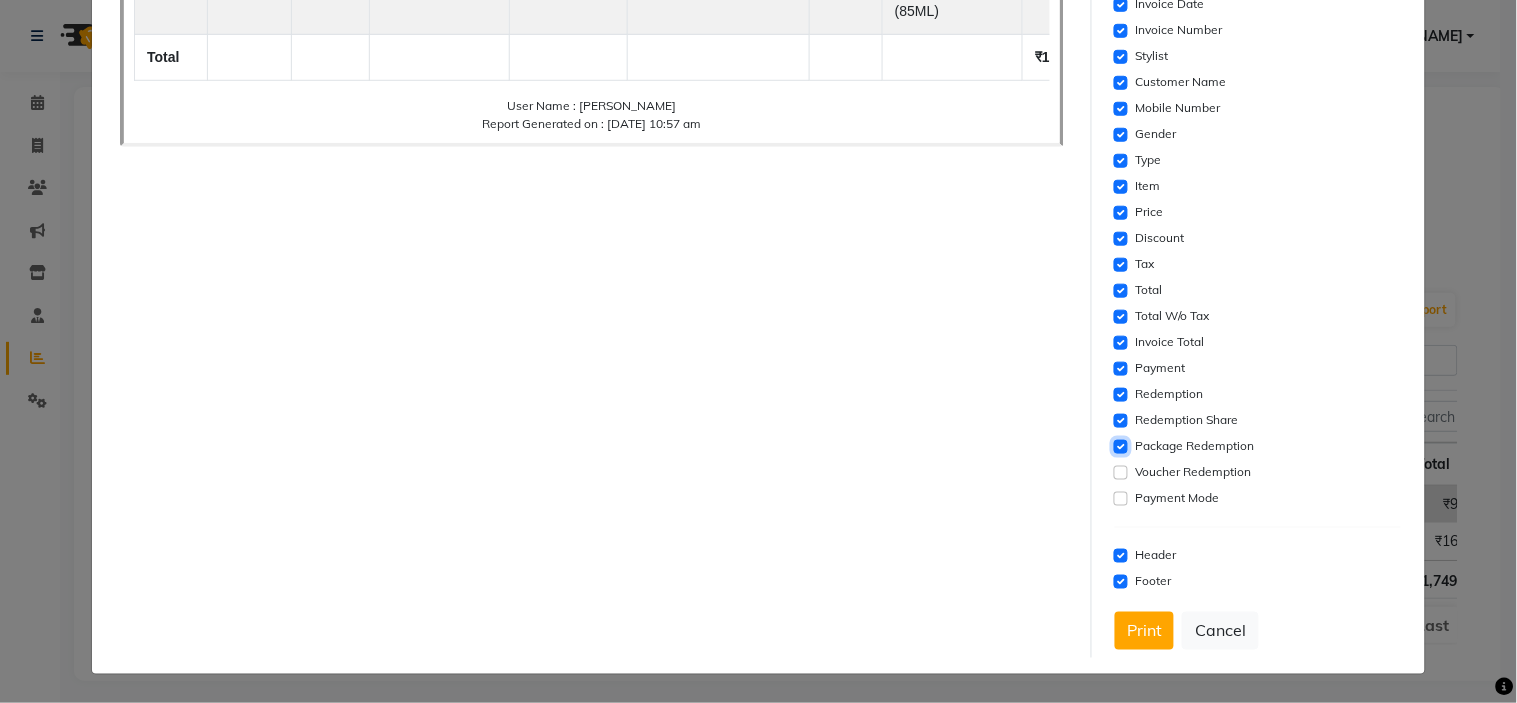 click 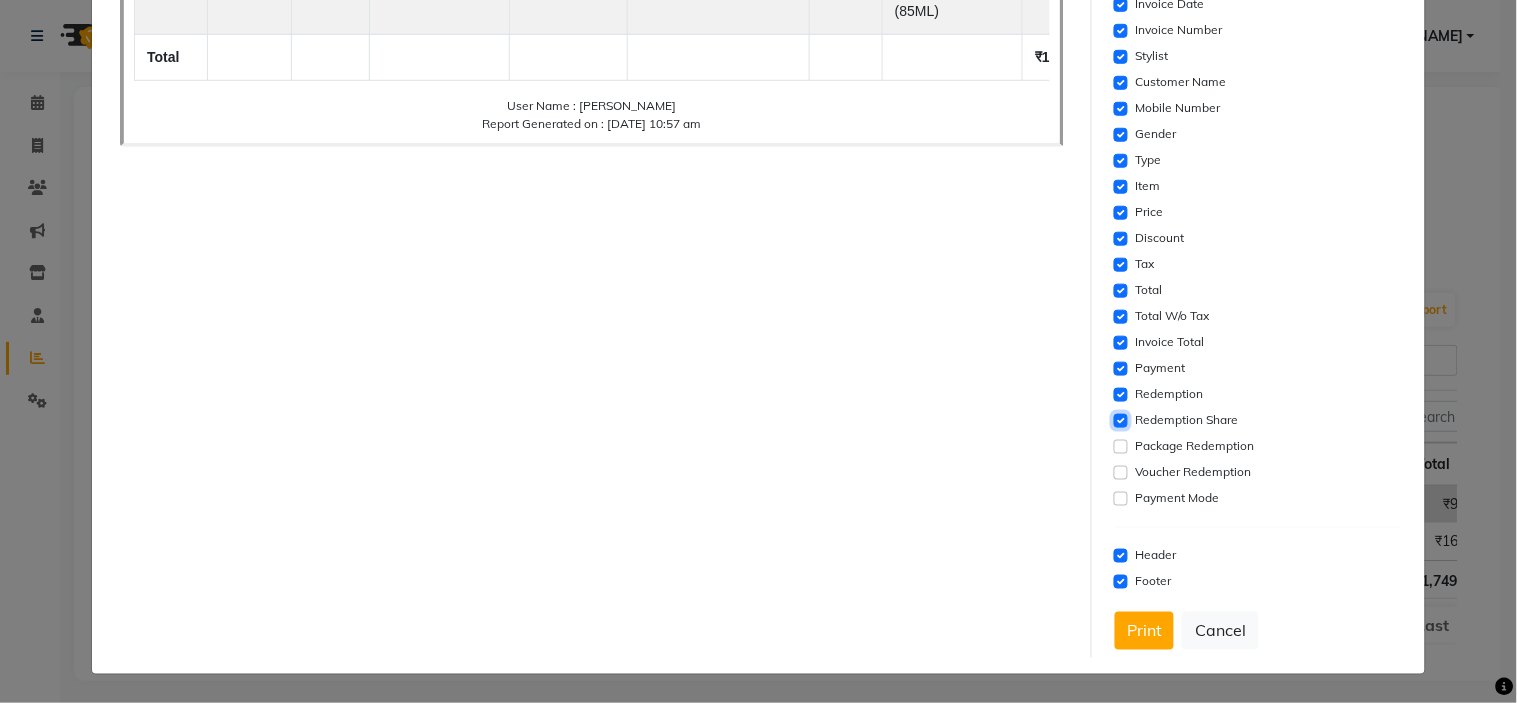 click 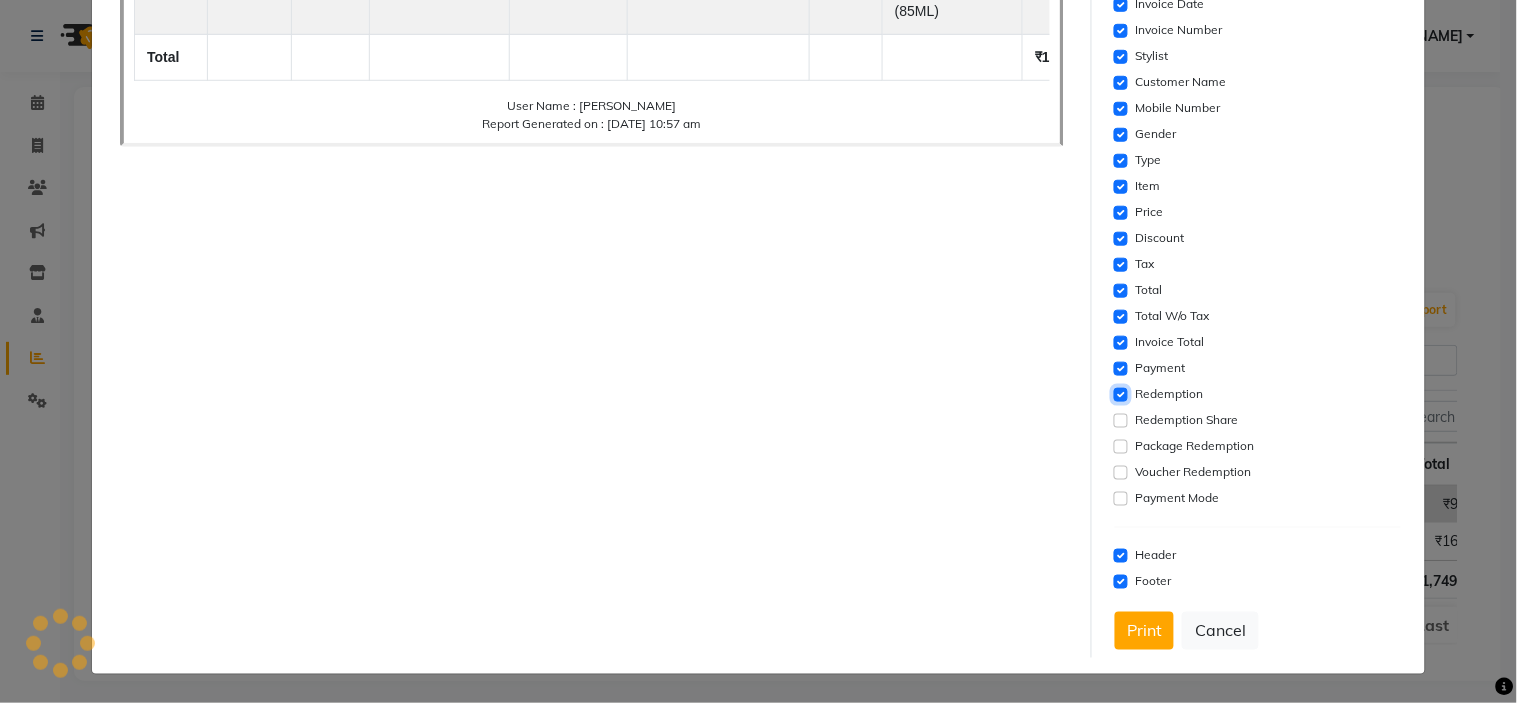 click 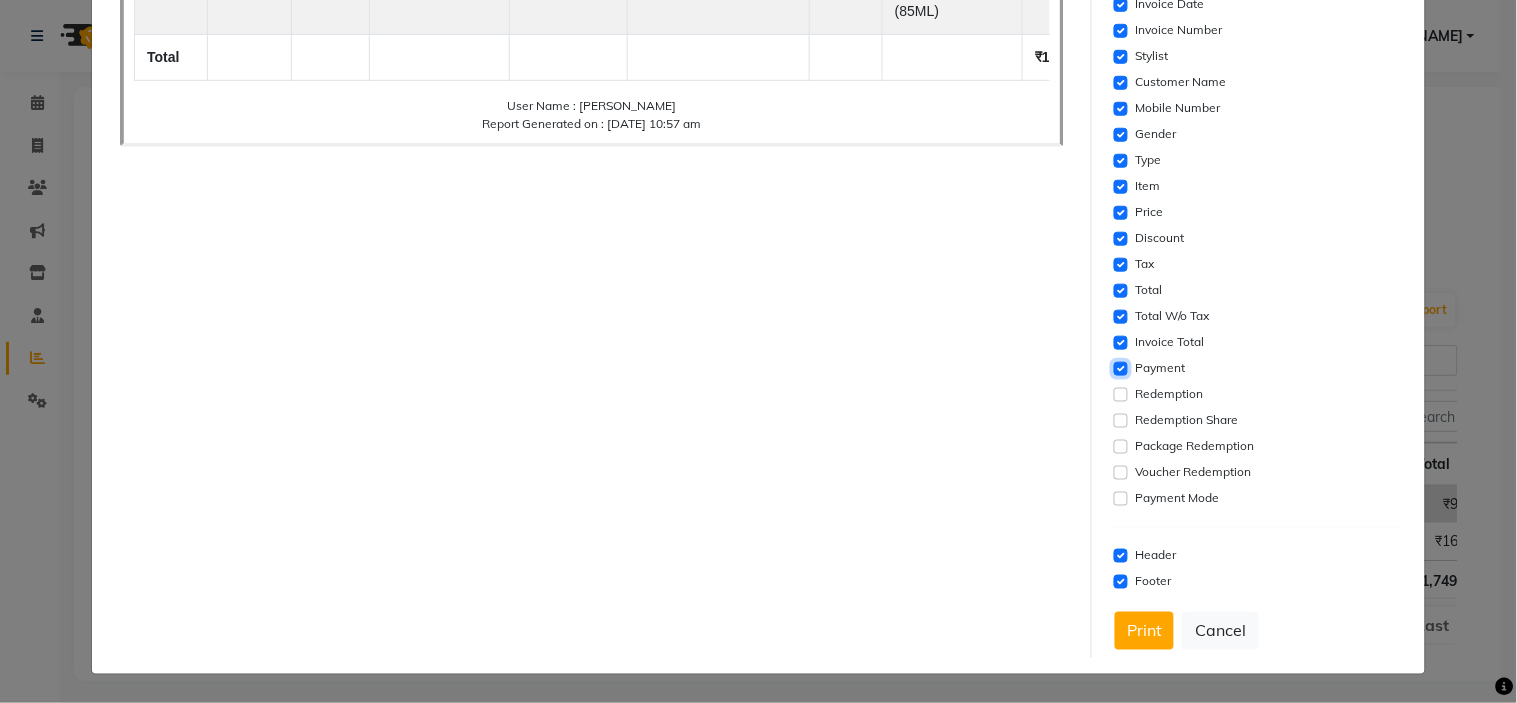 click 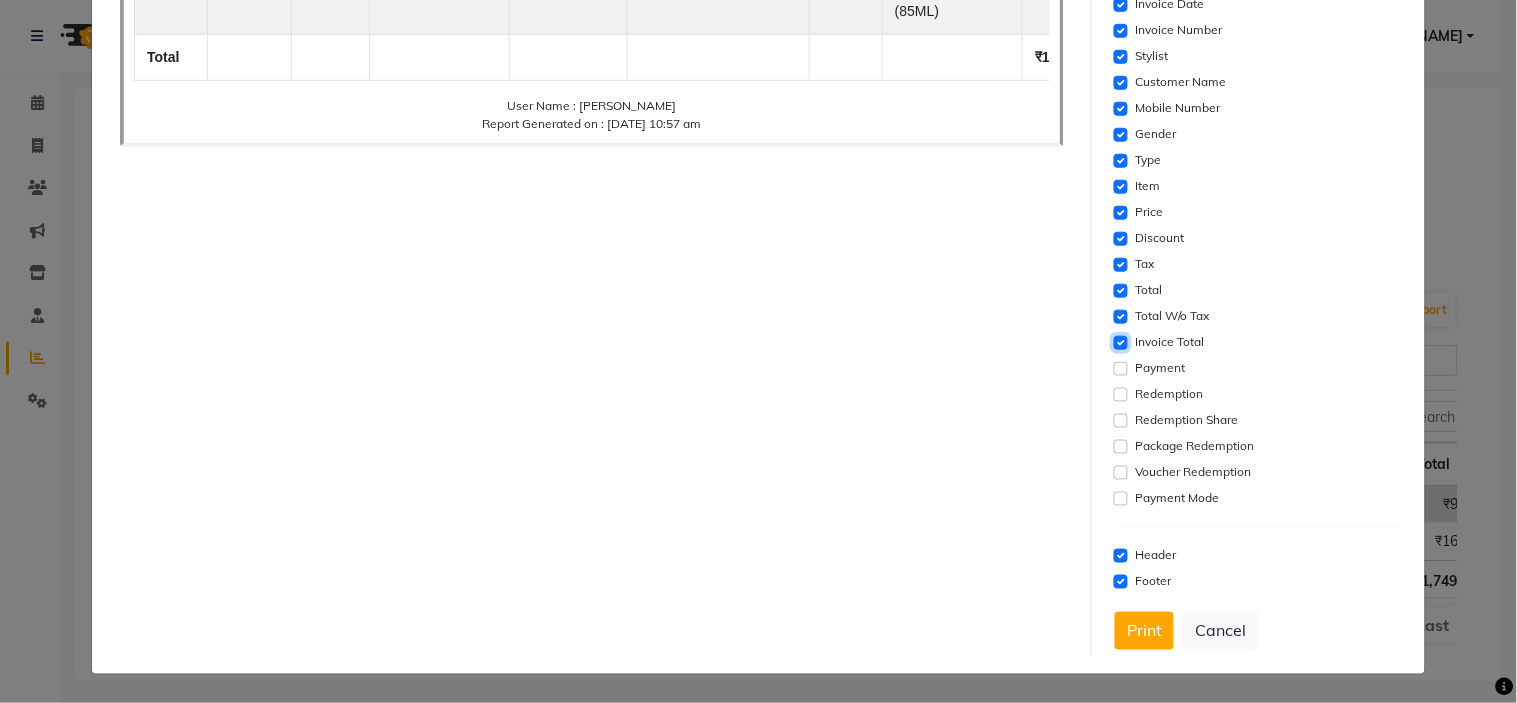 click 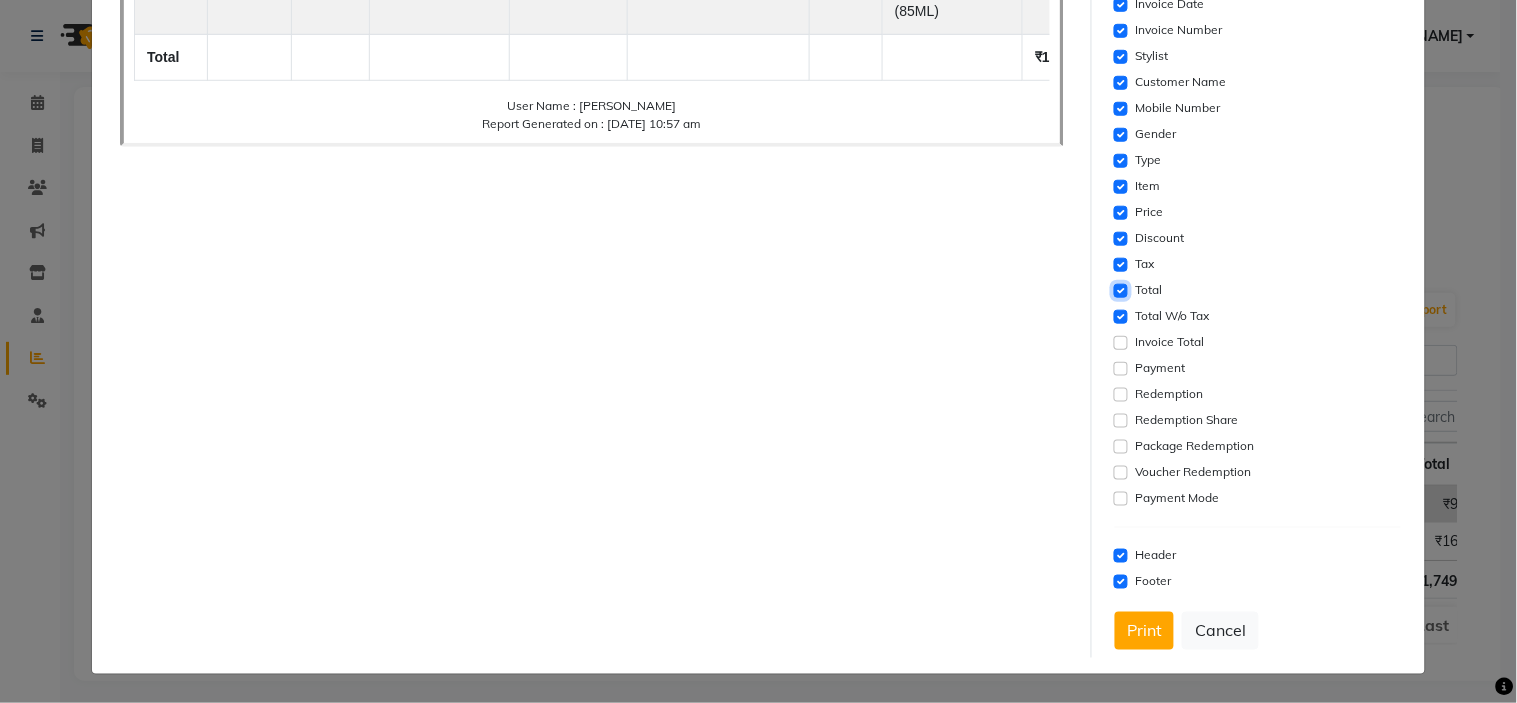 click 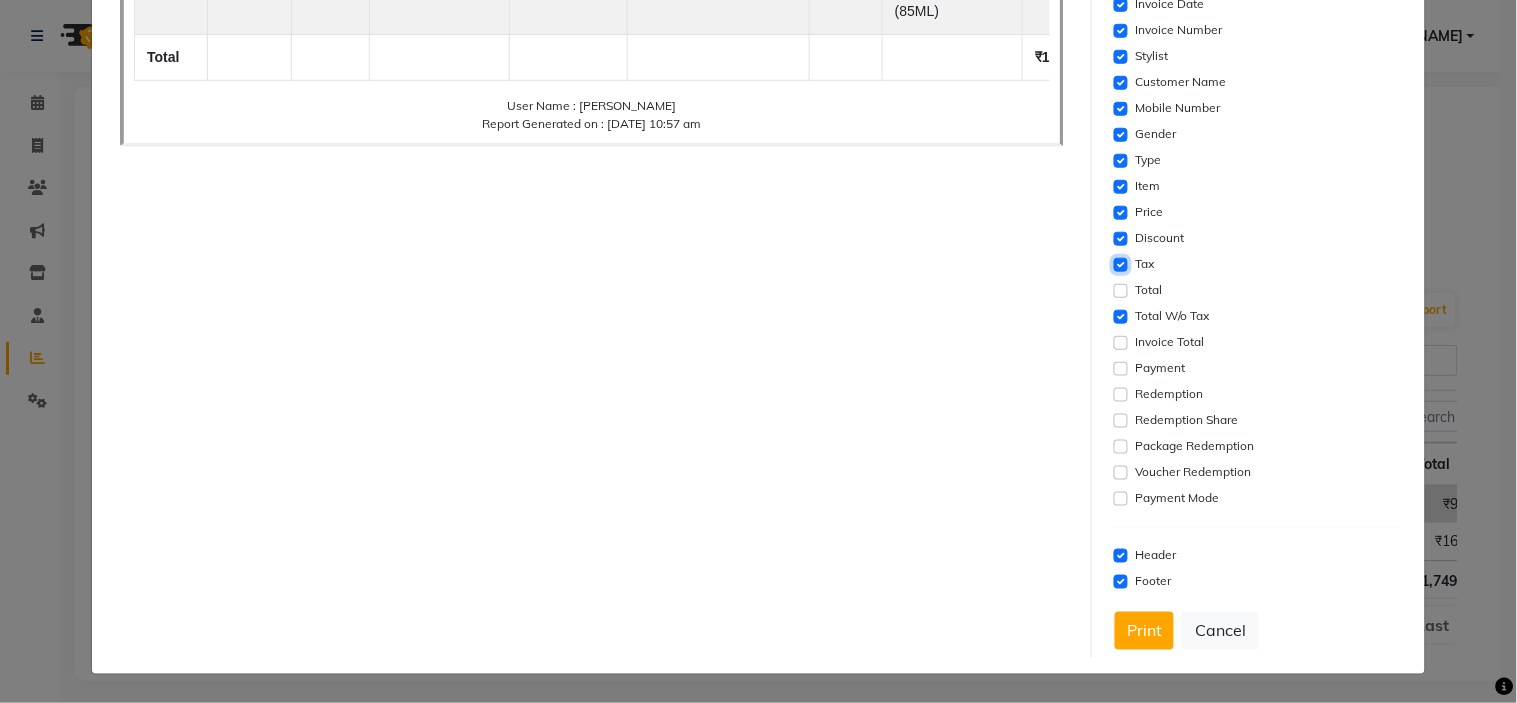 click 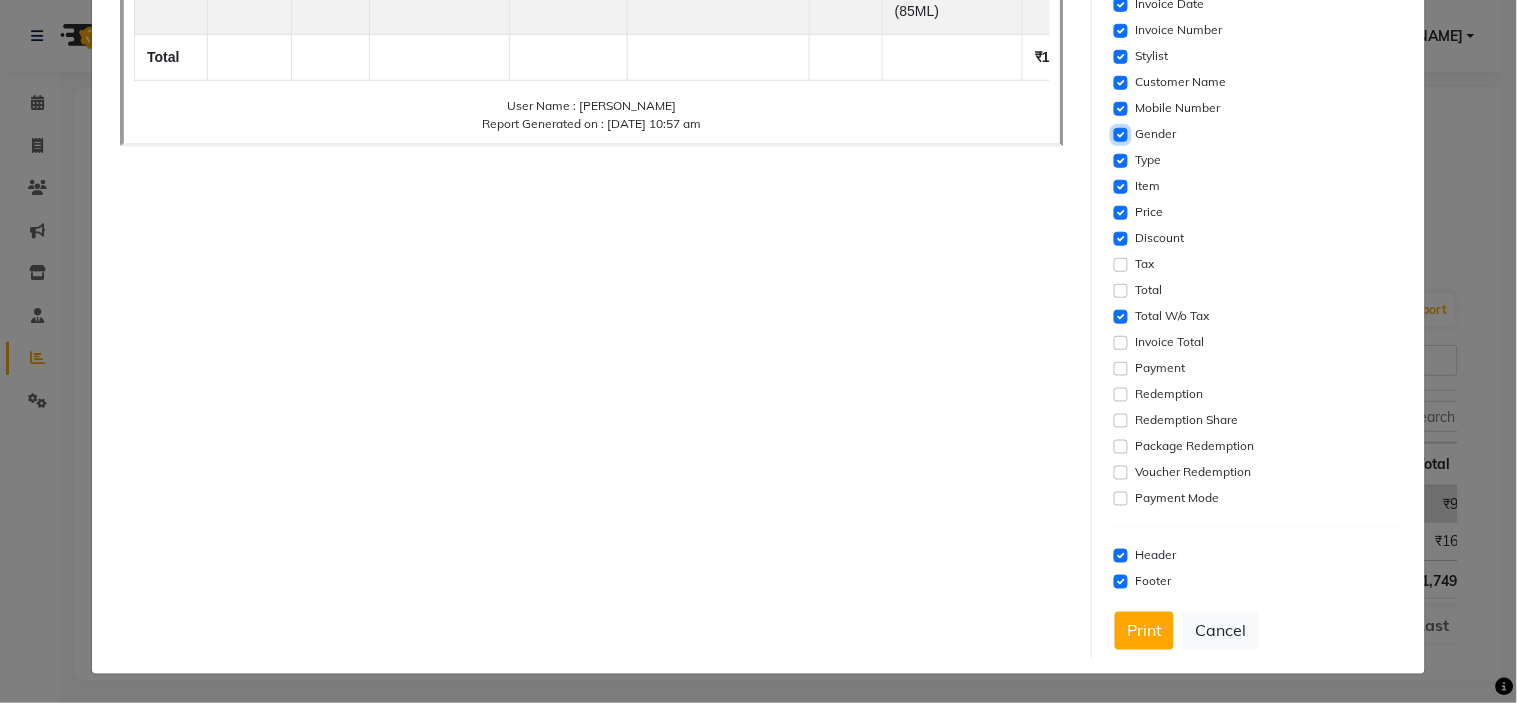 drag, startPoint x: 1104, startPoint y: 134, endPoint x: 1106, endPoint y: 124, distance: 10.198039 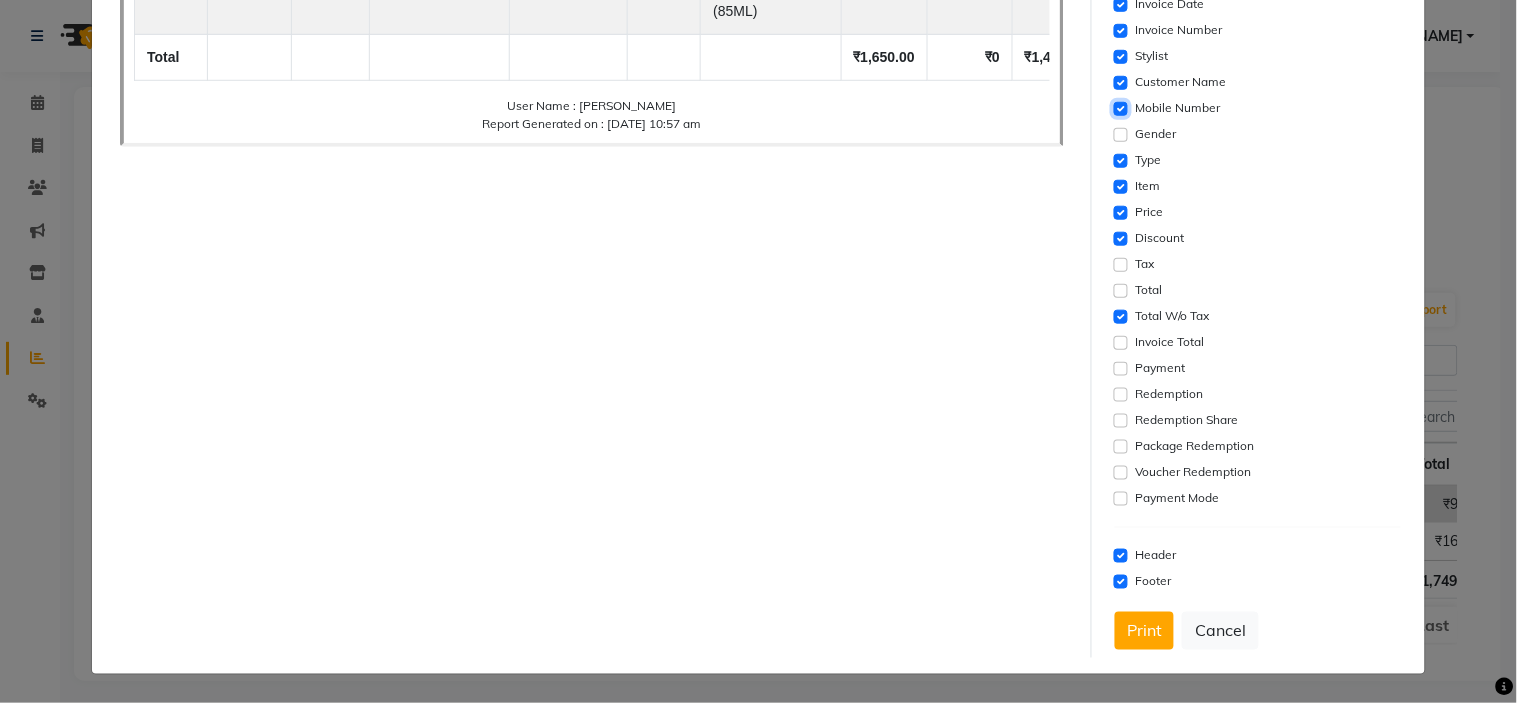 click 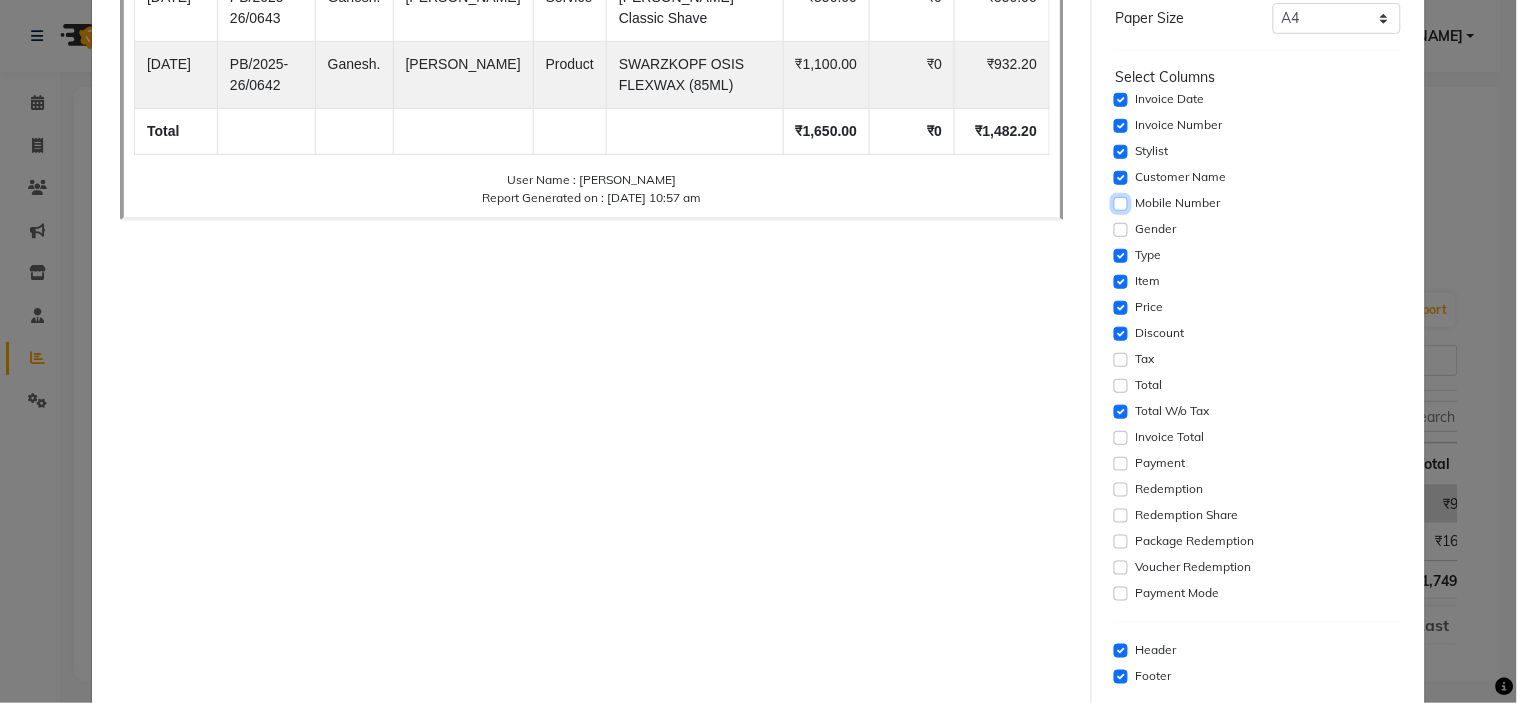 scroll, scrollTop: 138, scrollLeft: 0, axis: vertical 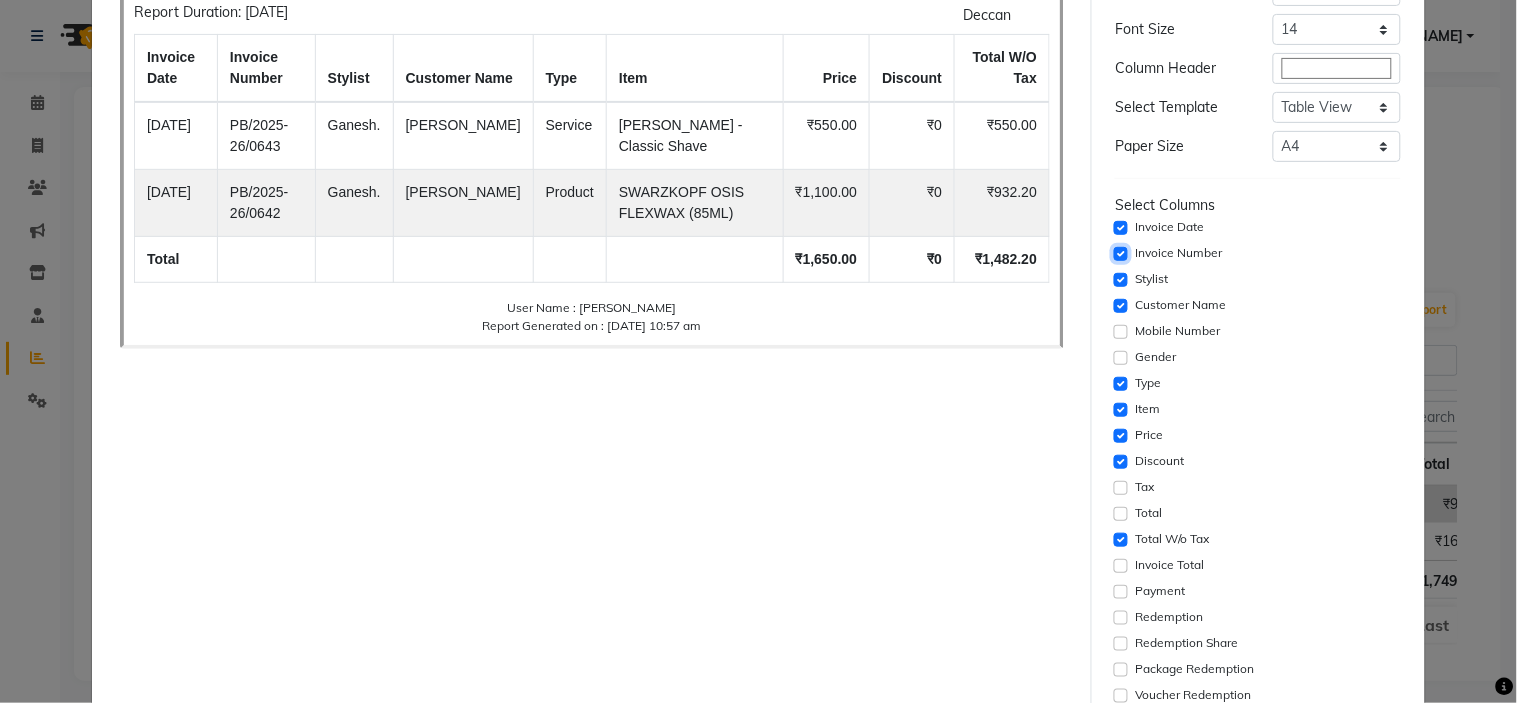 click 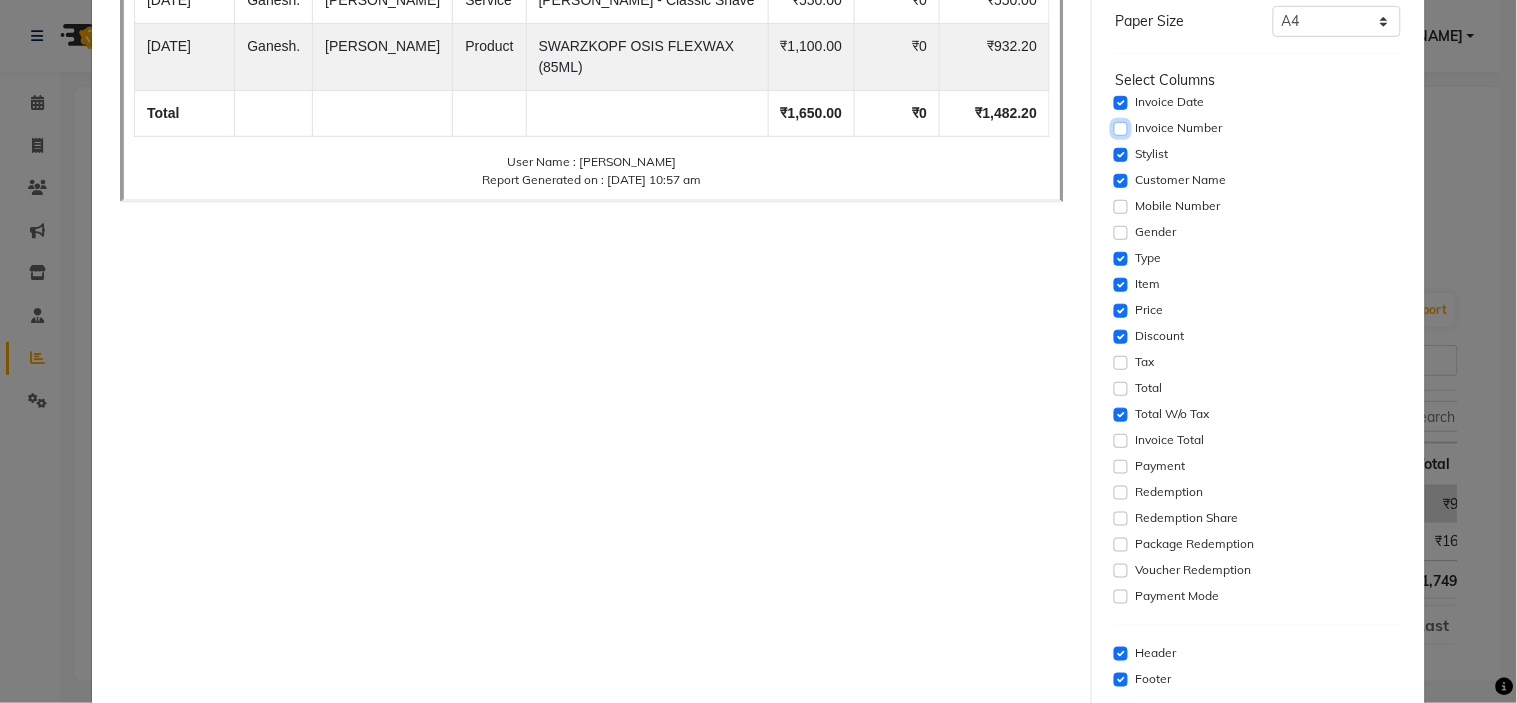 scroll, scrollTop: 361, scrollLeft: 0, axis: vertical 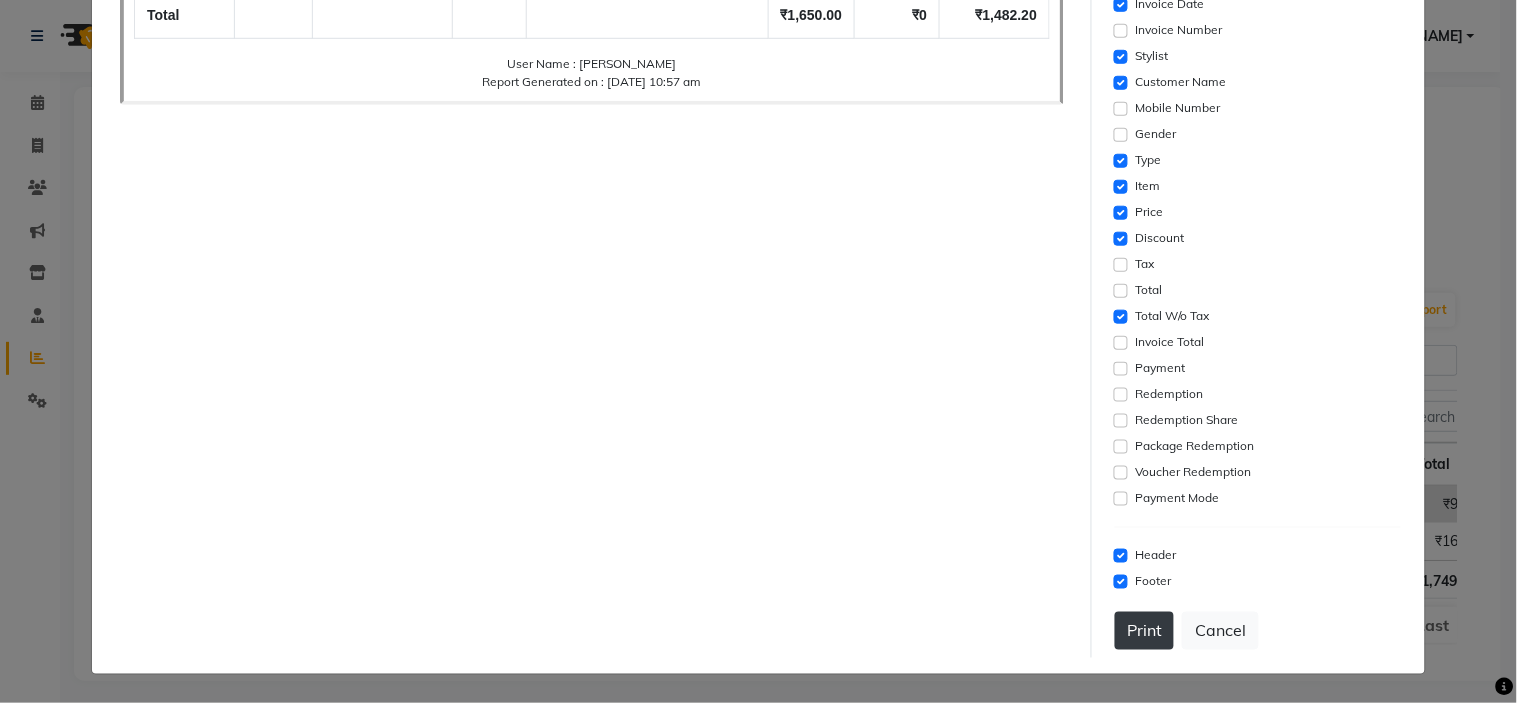 click on "Print" 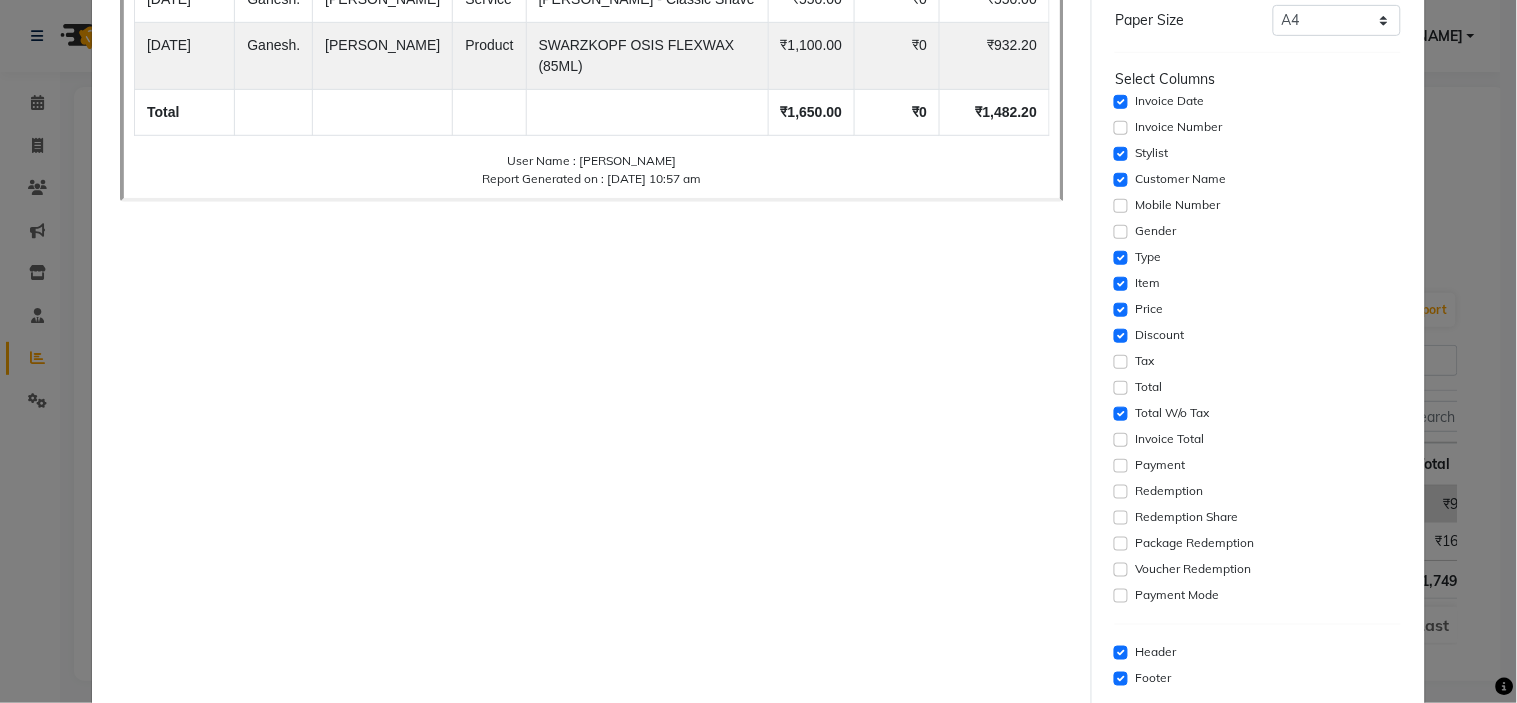 scroll, scrollTop: 361, scrollLeft: 0, axis: vertical 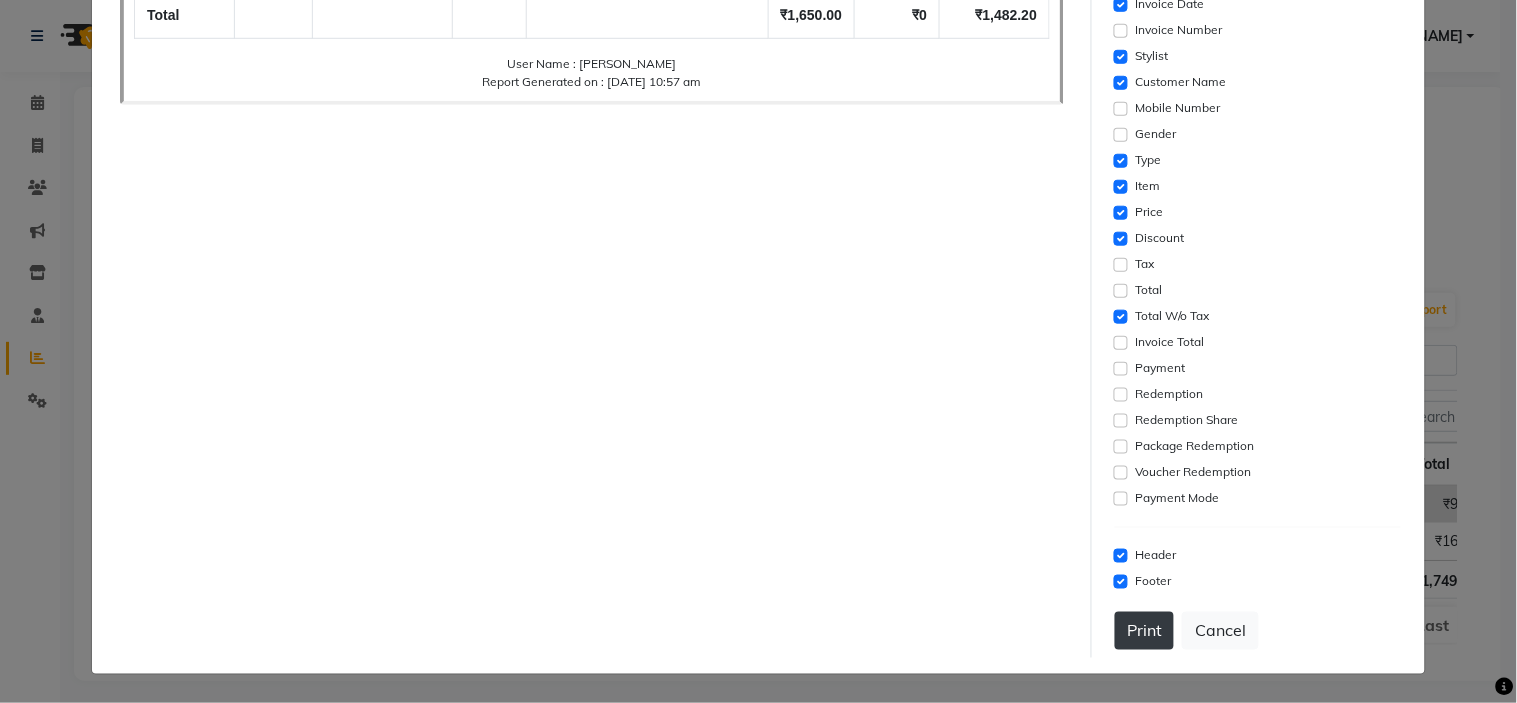 click on "Print" 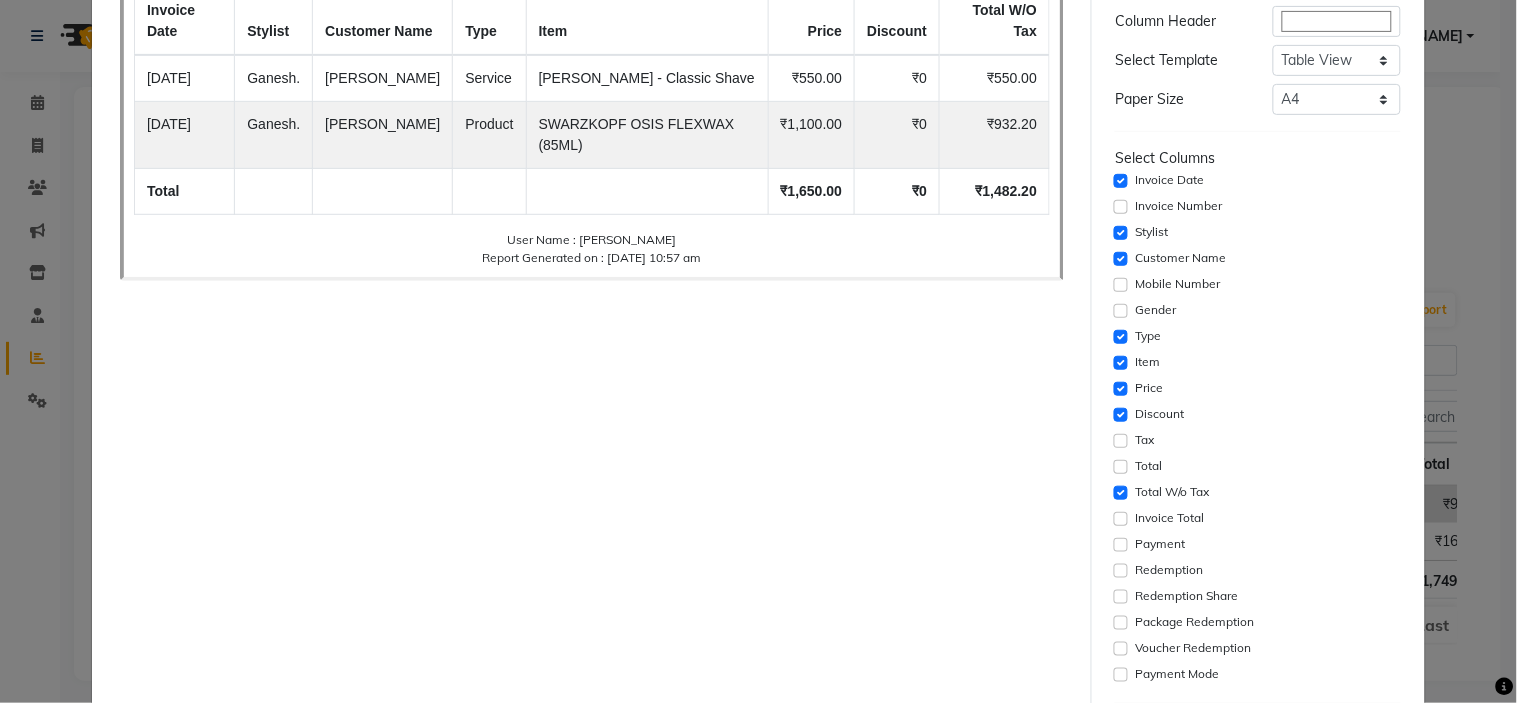 scroll, scrollTop: 0, scrollLeft: 0, axis: both 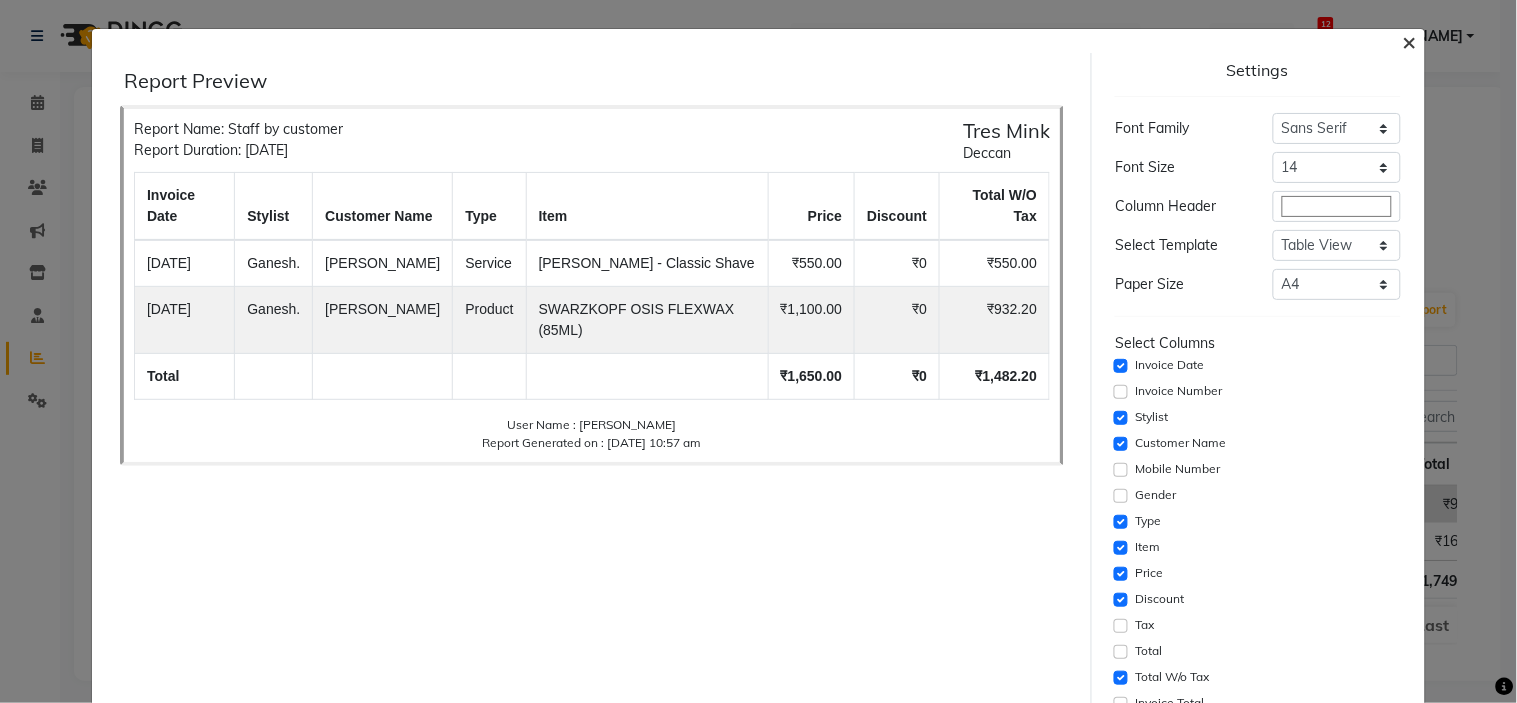 click on "×" 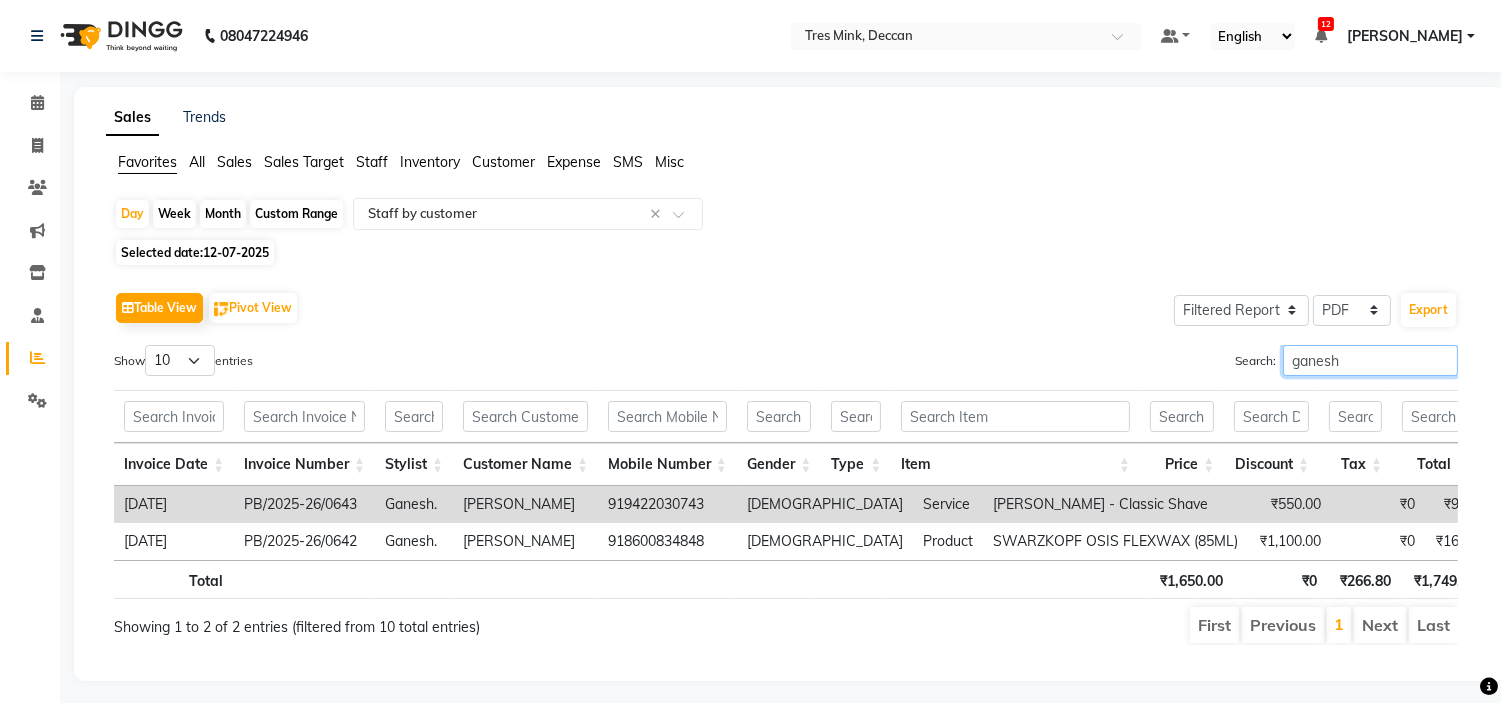 click on "ganesh" at bounding box center [1370, 360] 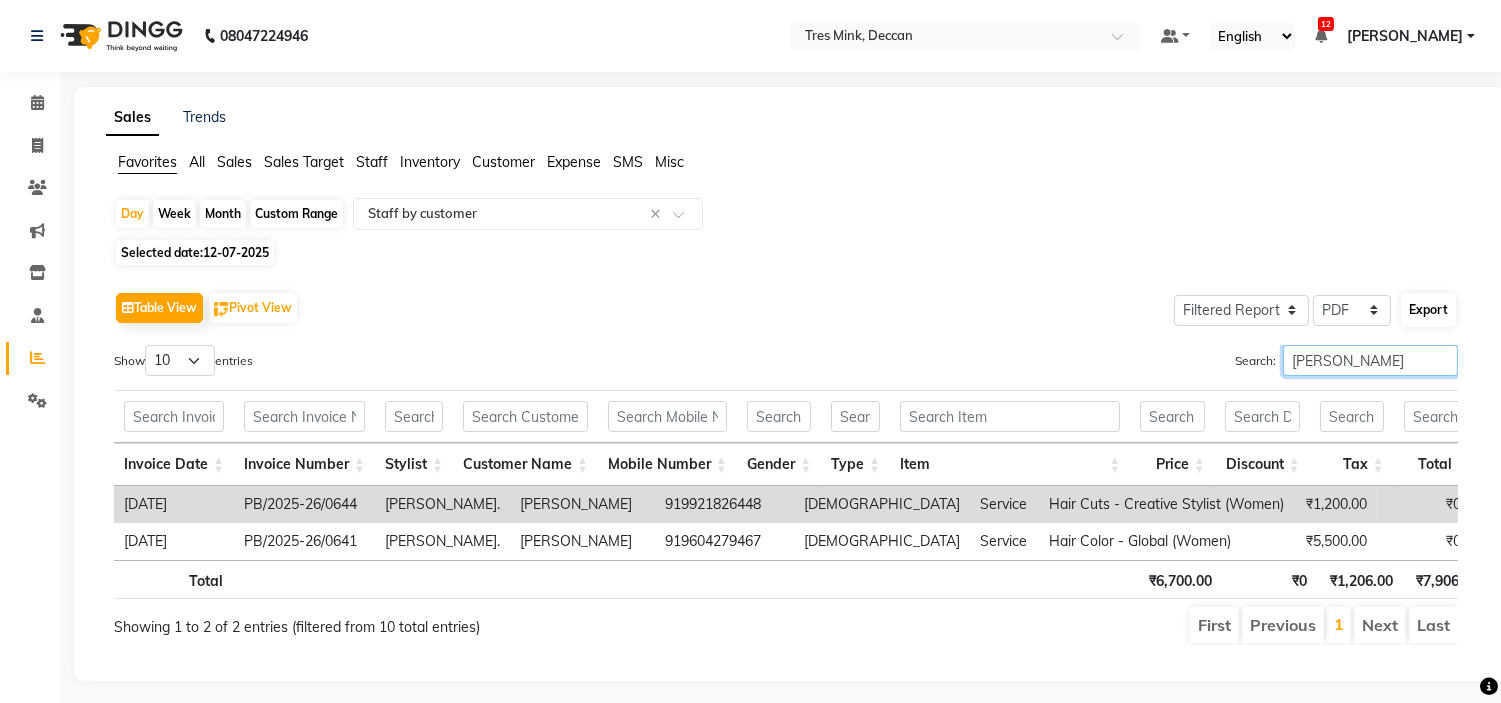 type on "[PERSON_NAME]" 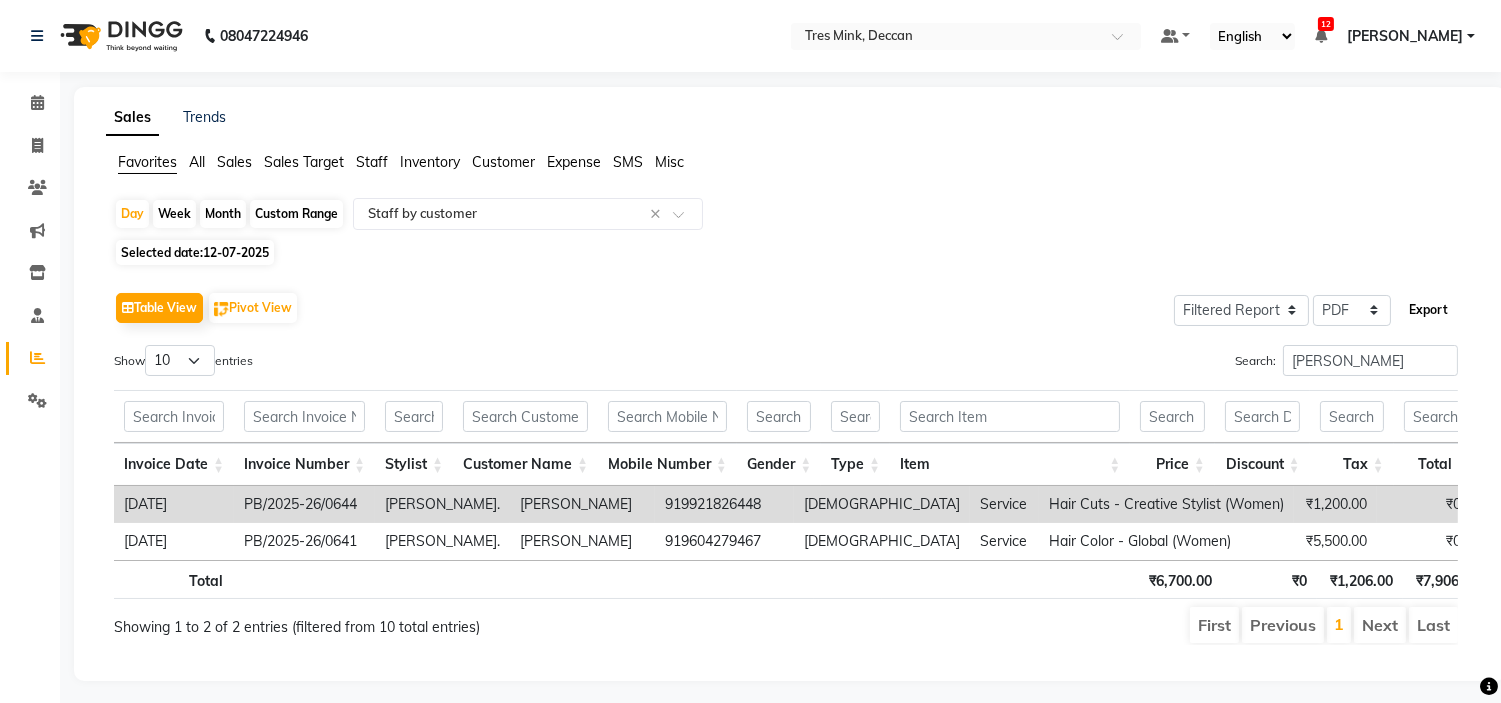 click on "Export" 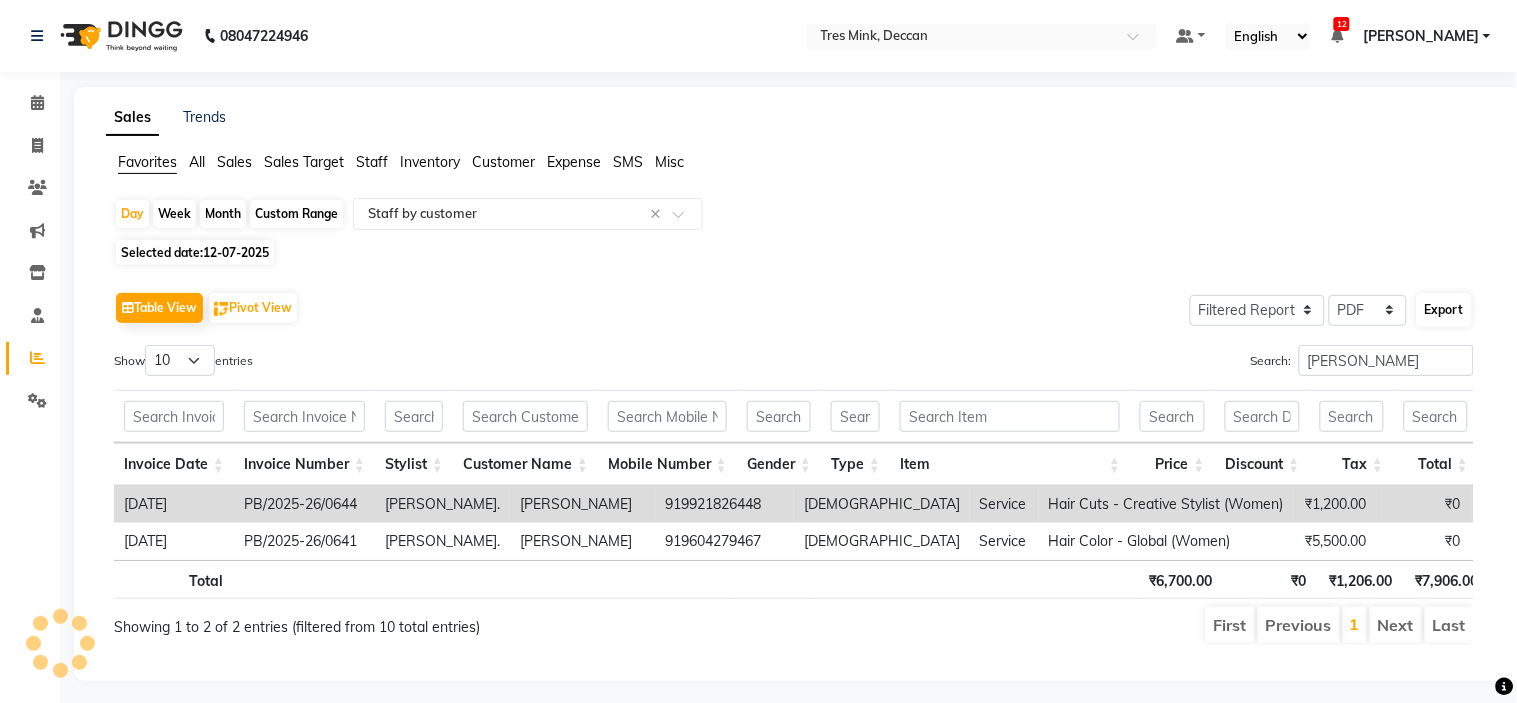 select on "sans-serif" 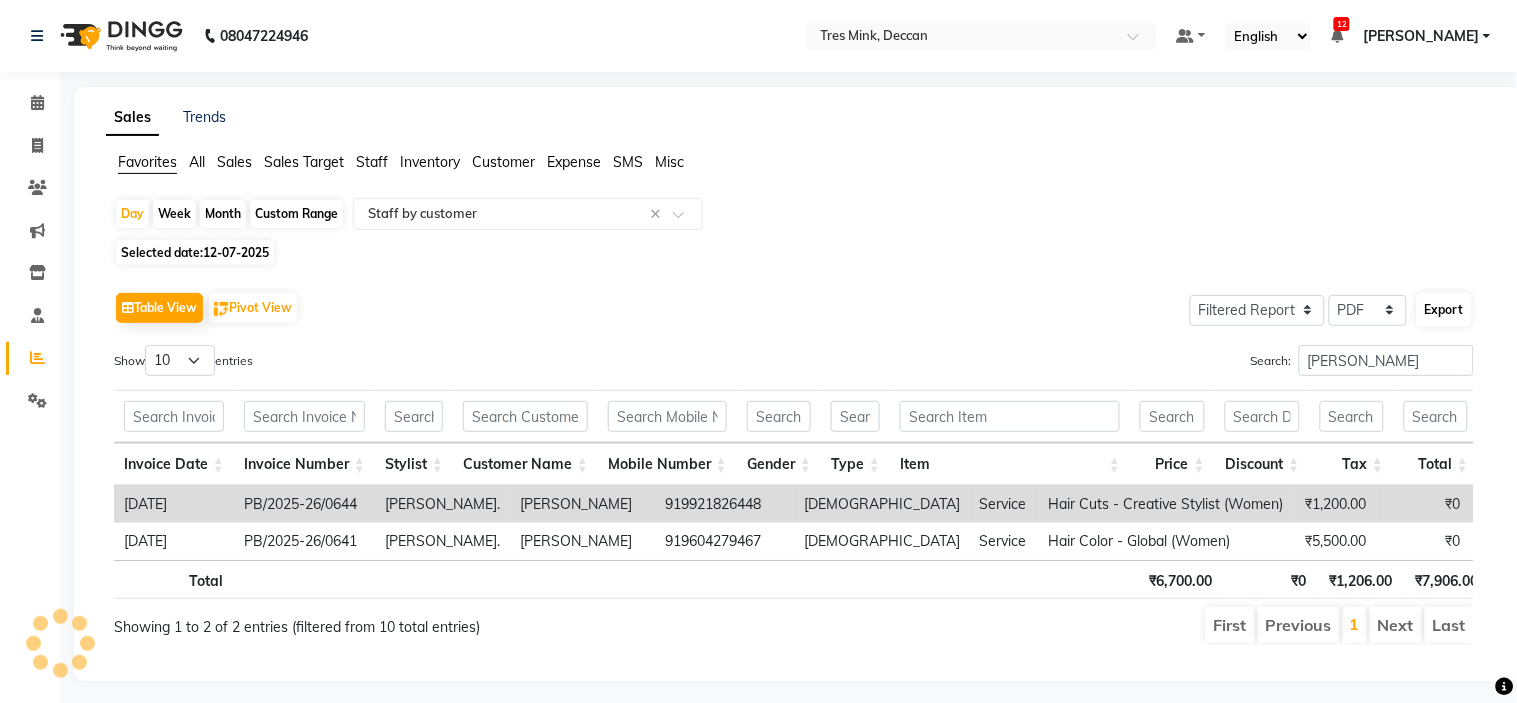 select on "14px" 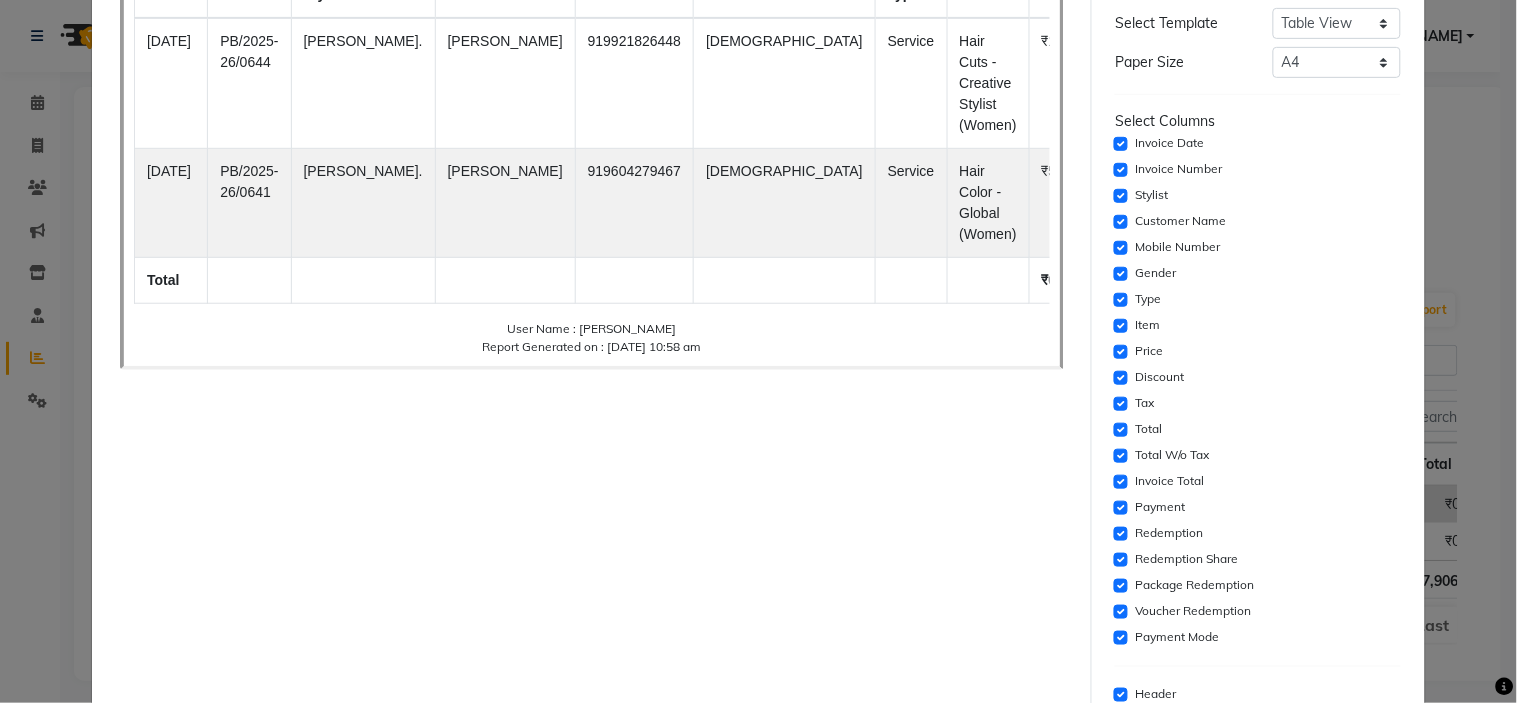 scroll, scrollTop: 333, scrollLeft: 0, axis: vertical 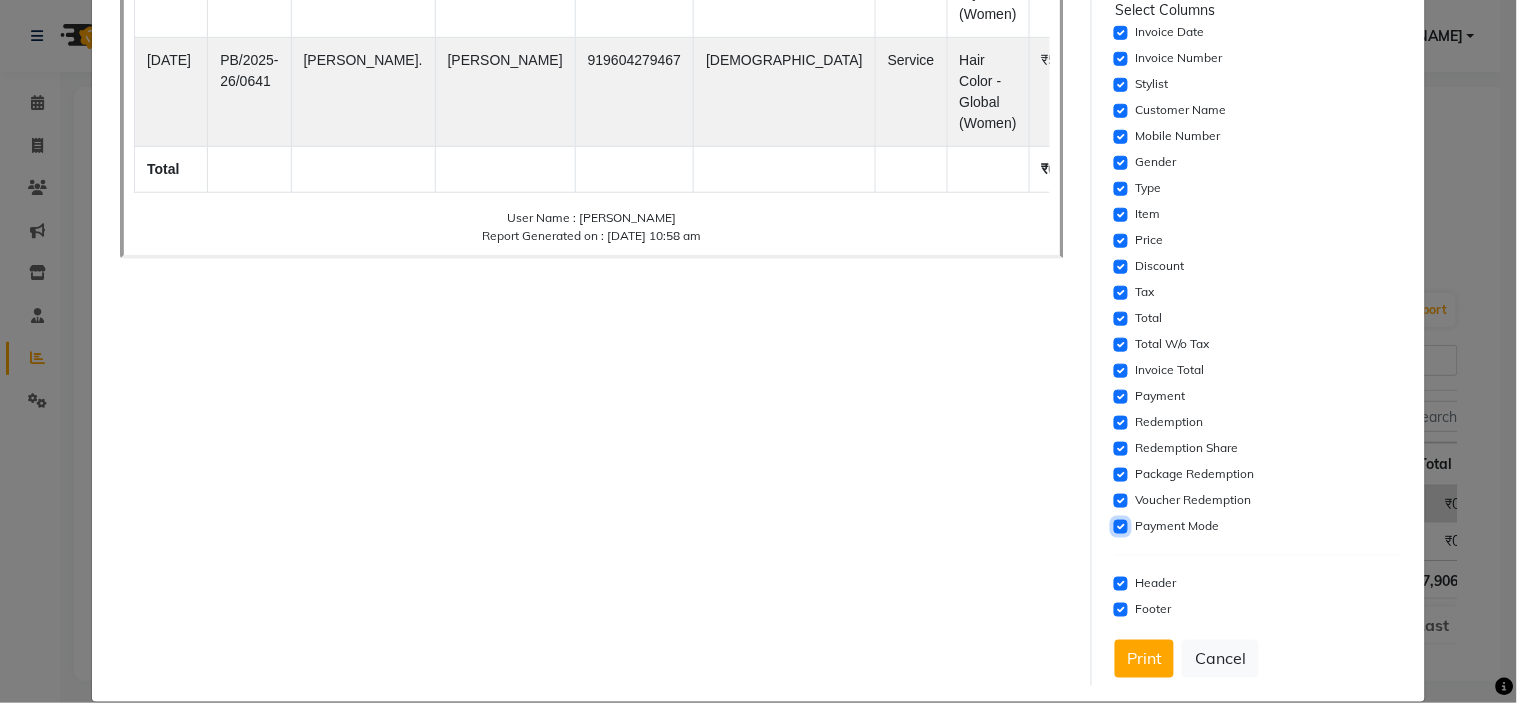 click 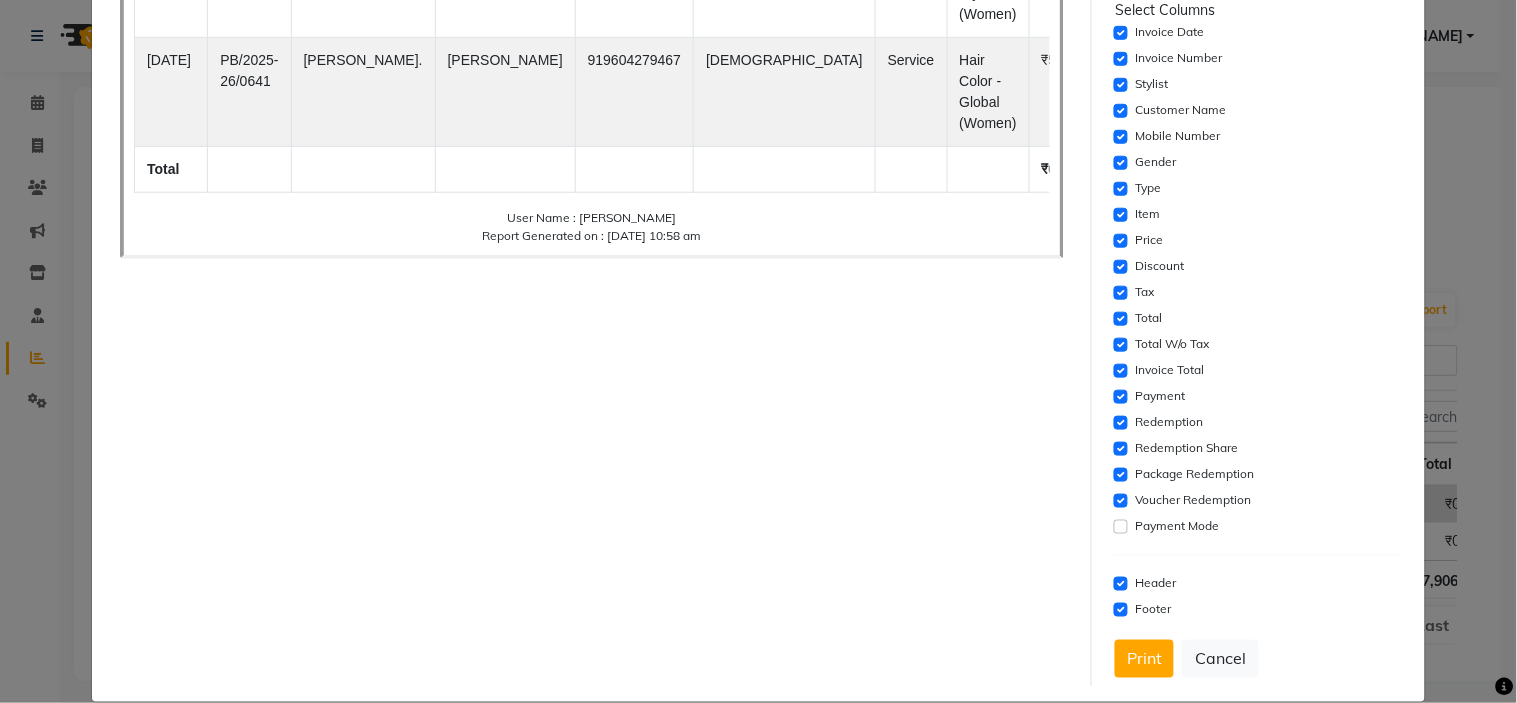 click on "Voucher Redemption" 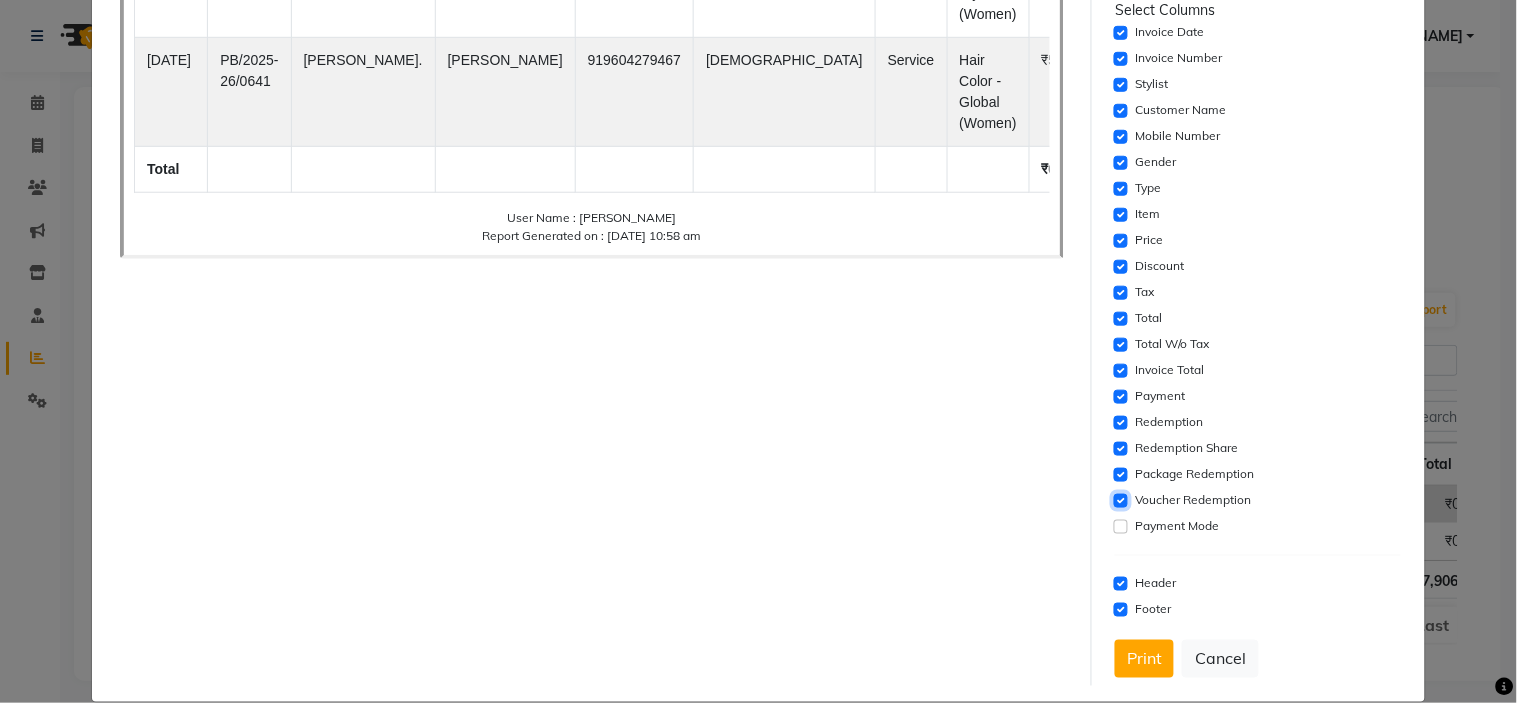 click 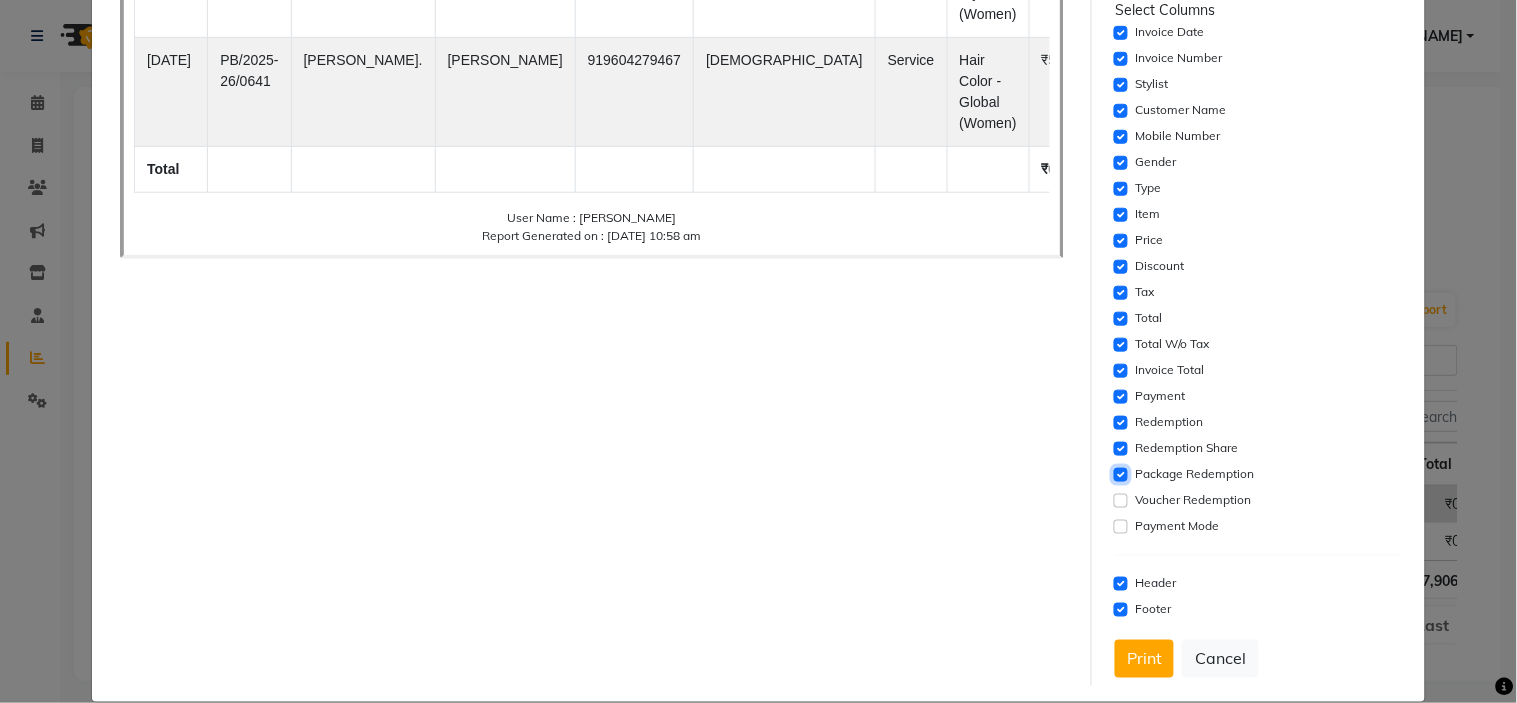 click 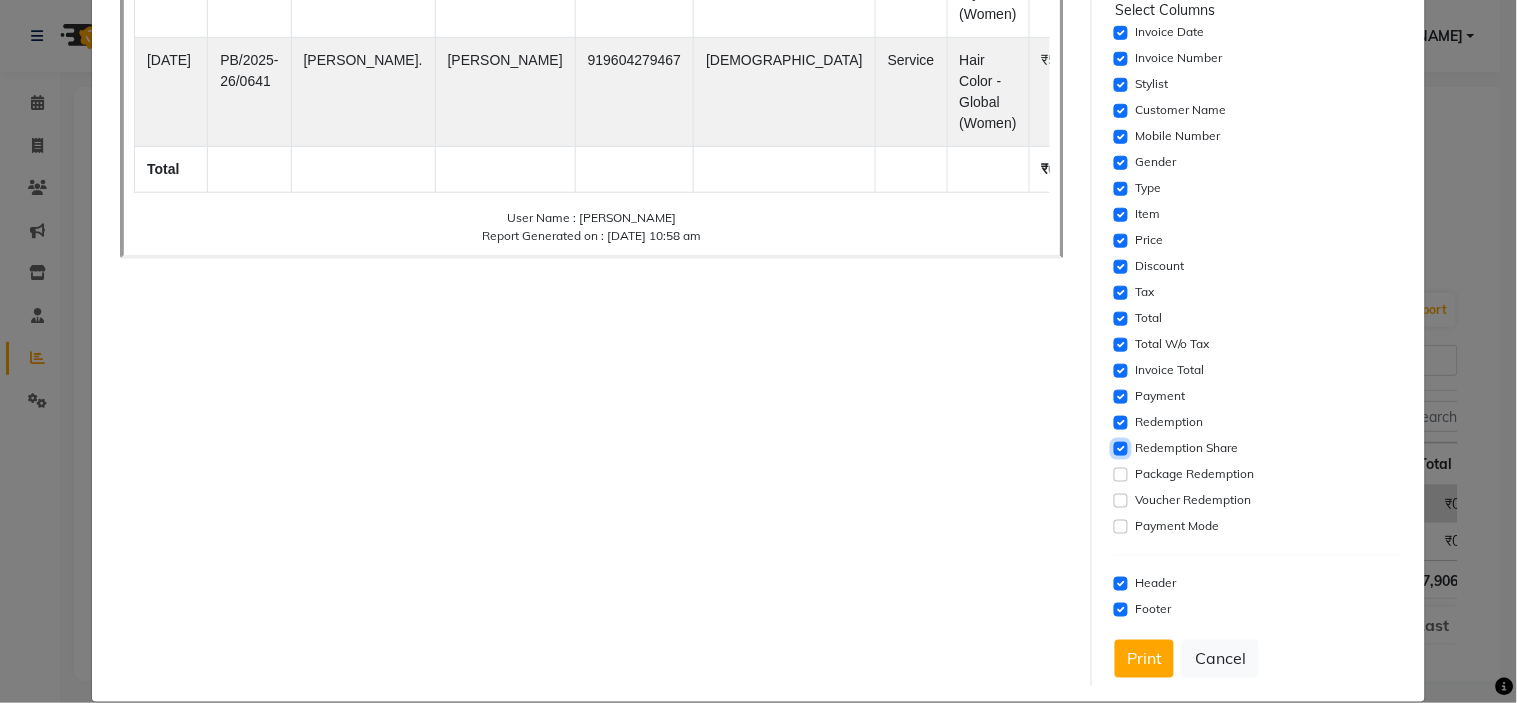 click 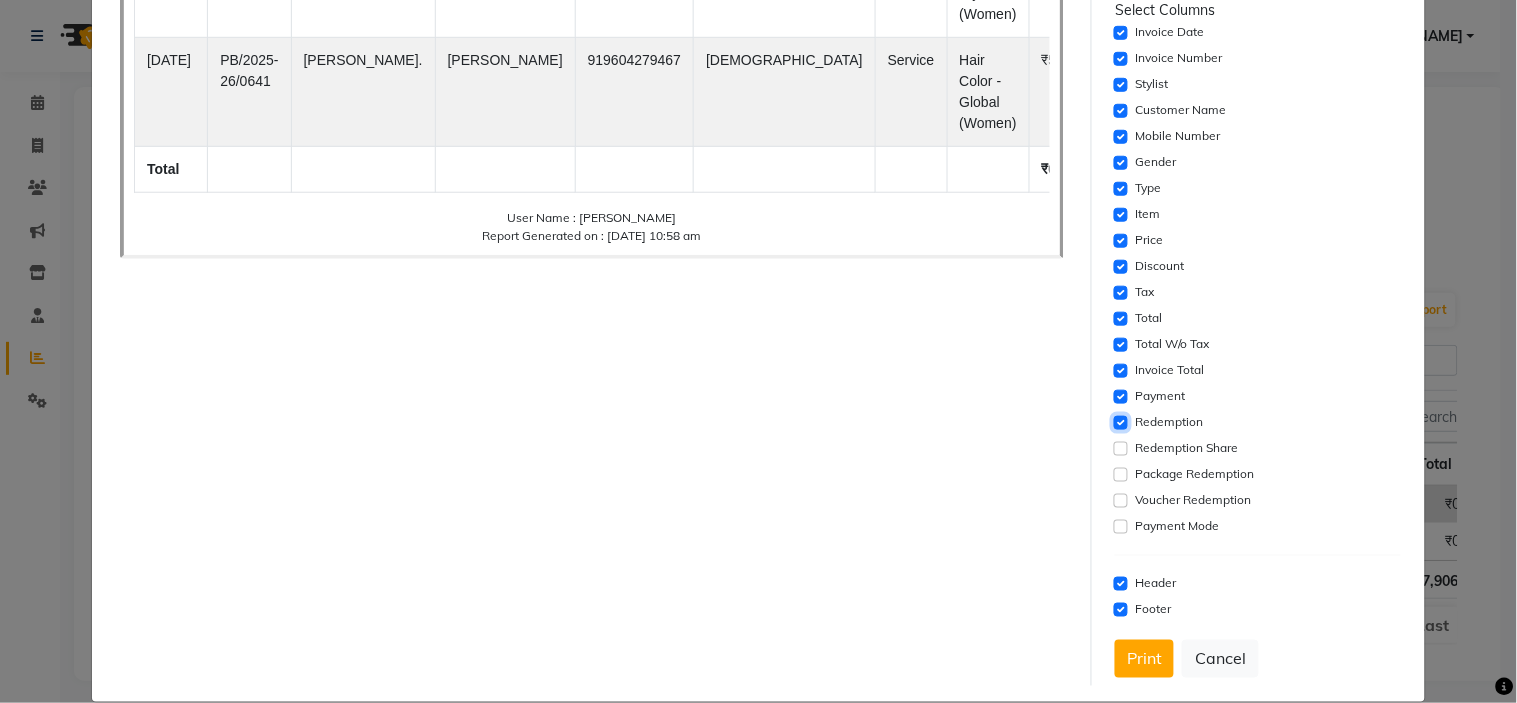 click 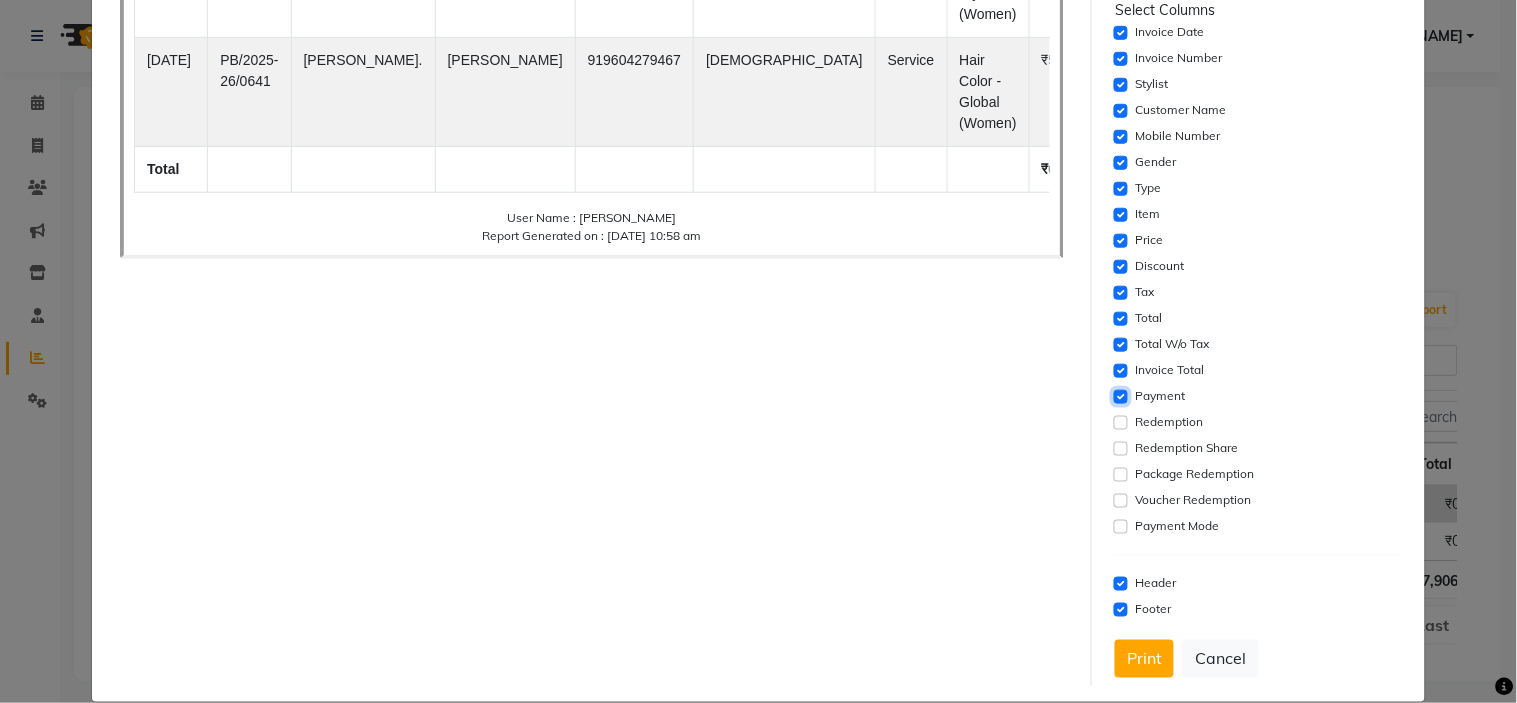 click 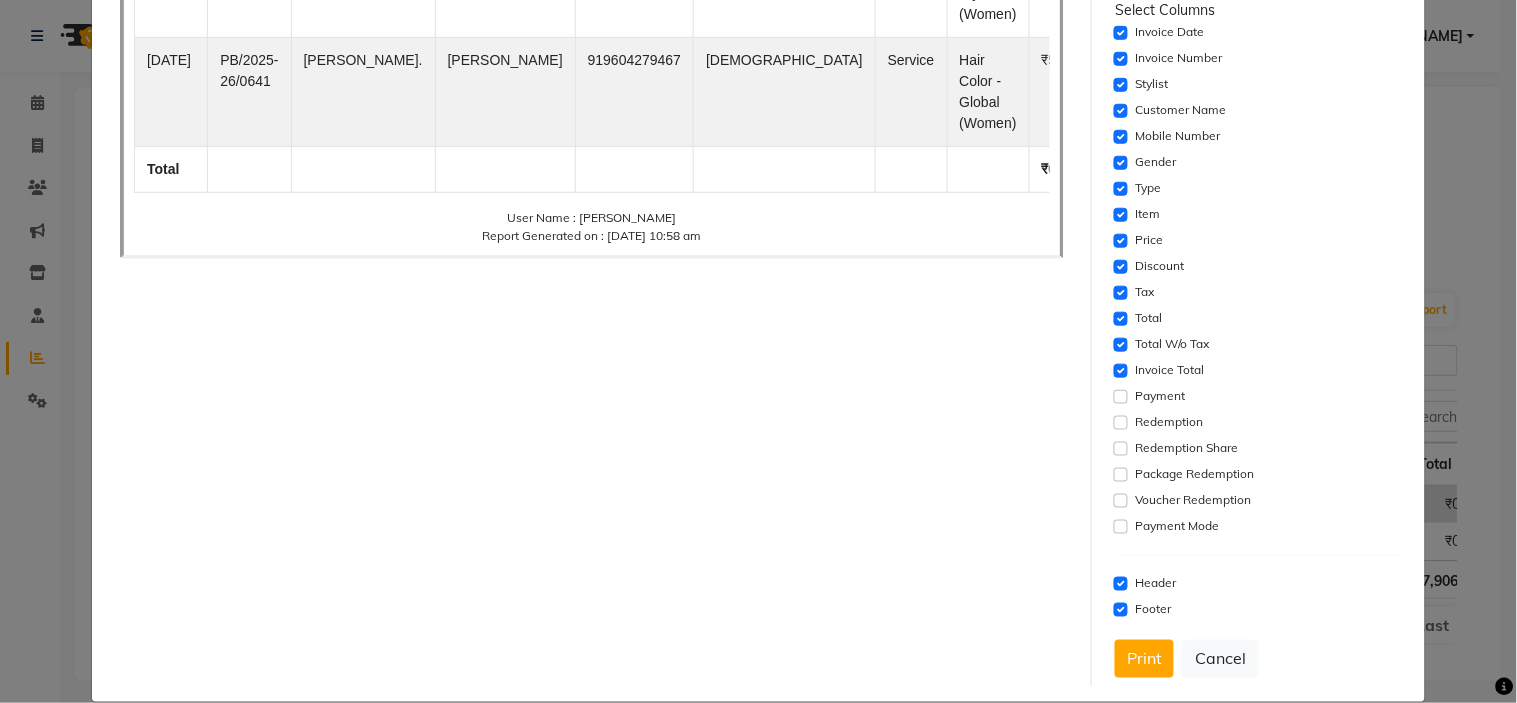 click on "Settings  Font Family  Select Sans Serif Monospace Serif  Font Size  Select 8 9 10 11 12 13 14 15 16 17 18 19 20  Column Header  #ffffff  Select Template  Select Dynamic Table View List View  Paper Size  Select A4 A5 A6 A7 Thermal Select Columns  Invoice Date   Invoice Number   Stylist   Customer Name   Mobile Number   Gender   Type   Item   Price   Discount   Tax   Total   Total W/o Tax   Invoice Total   Payment   Redemption   Redemption Share   Package Redemption   Voucher Redemption   Payment Mode   Header   Footer   Print   Cancel" 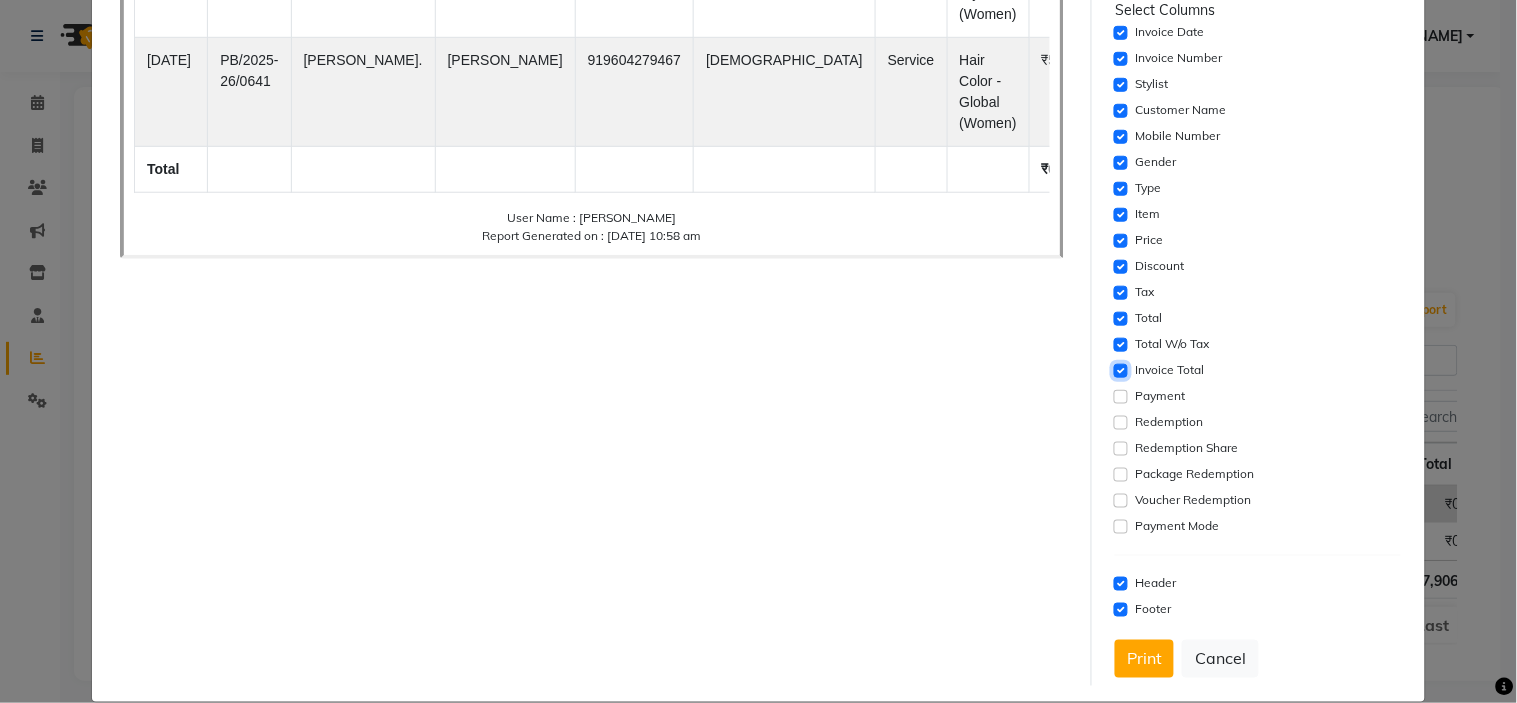 click 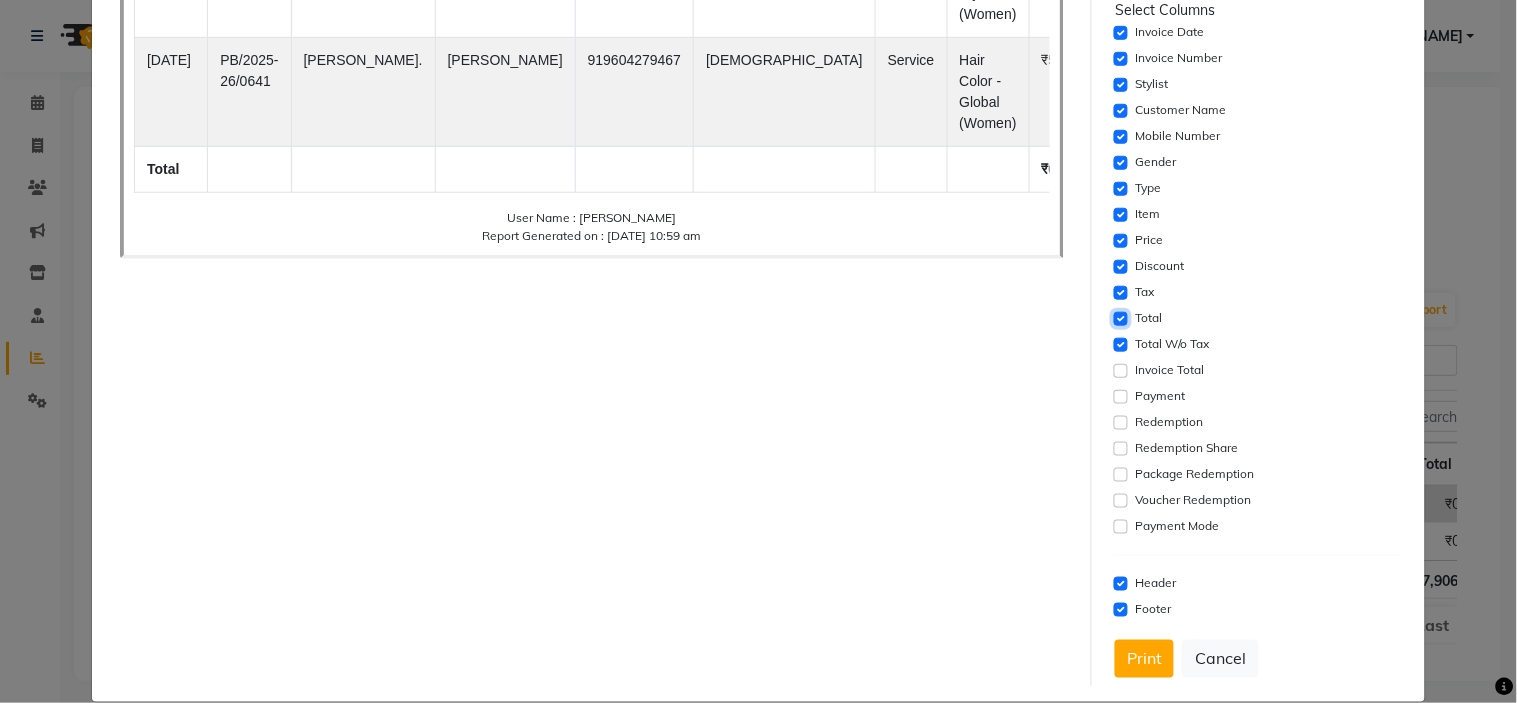 click 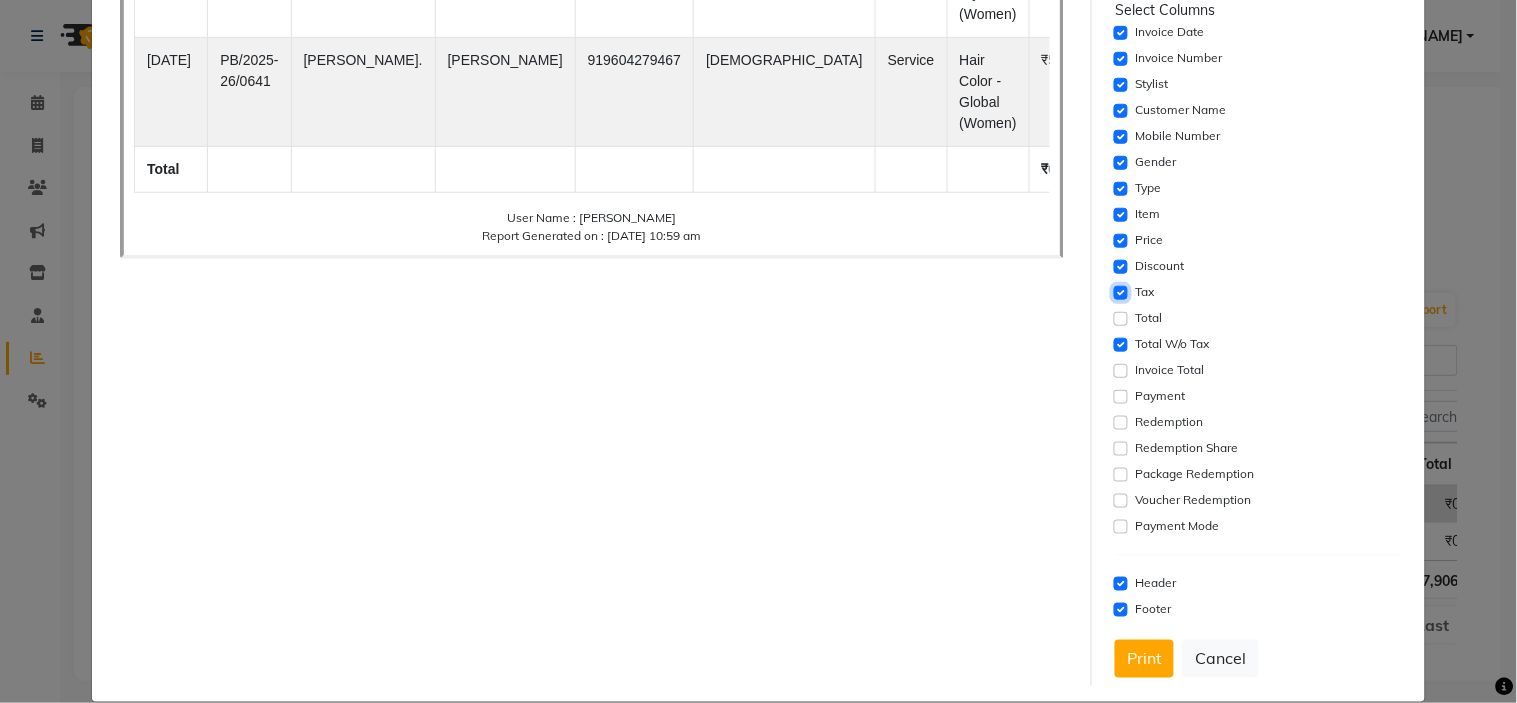 click 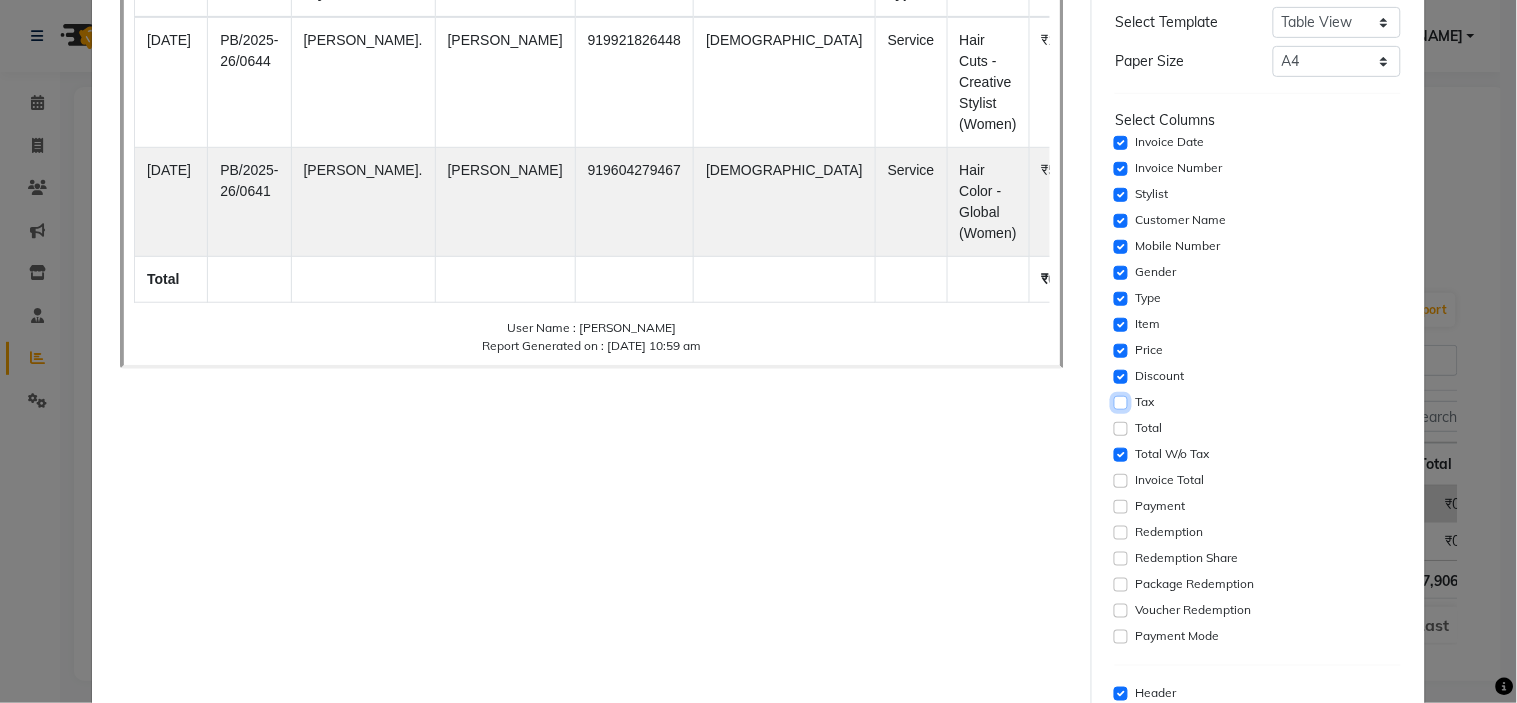 scroll, scrollTop: 222, scrollLeft: 0, axis: vertical 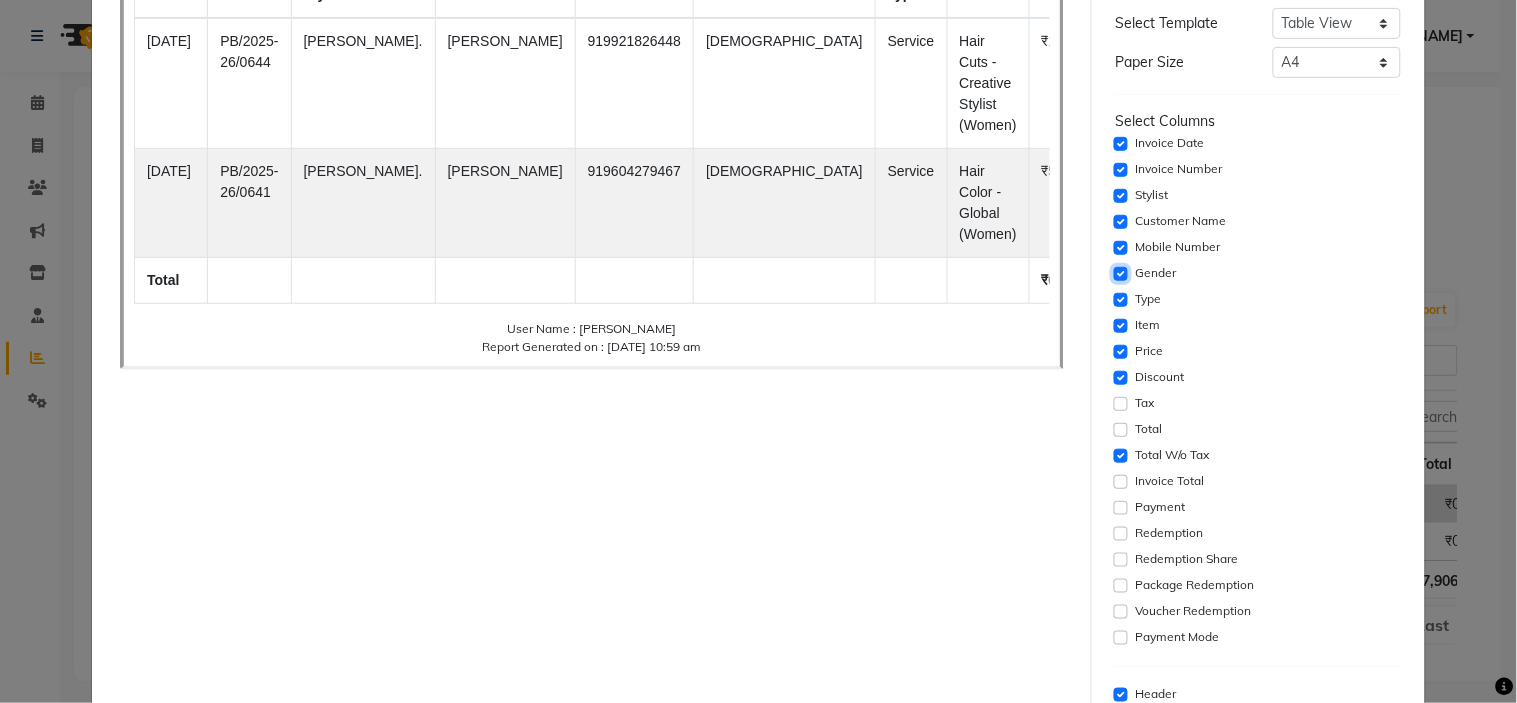 click 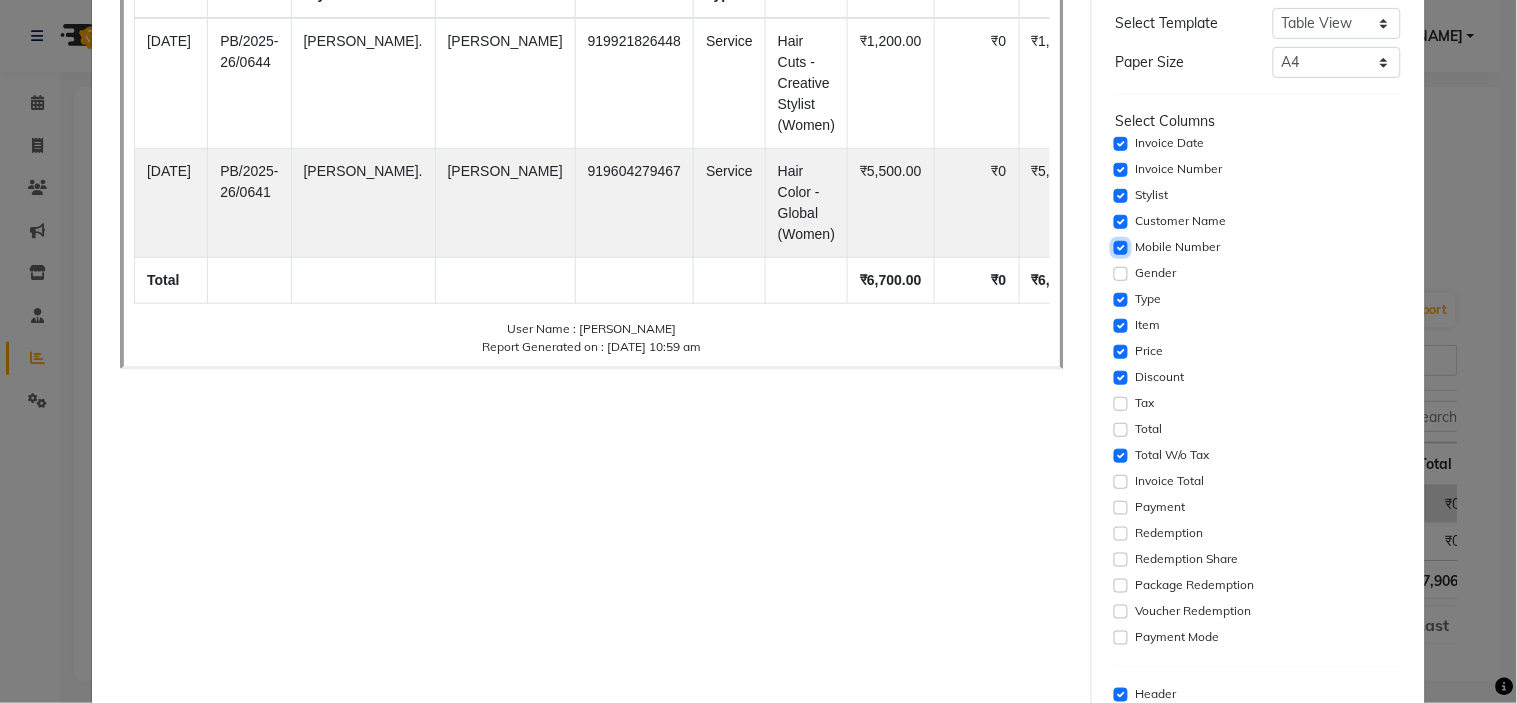 click 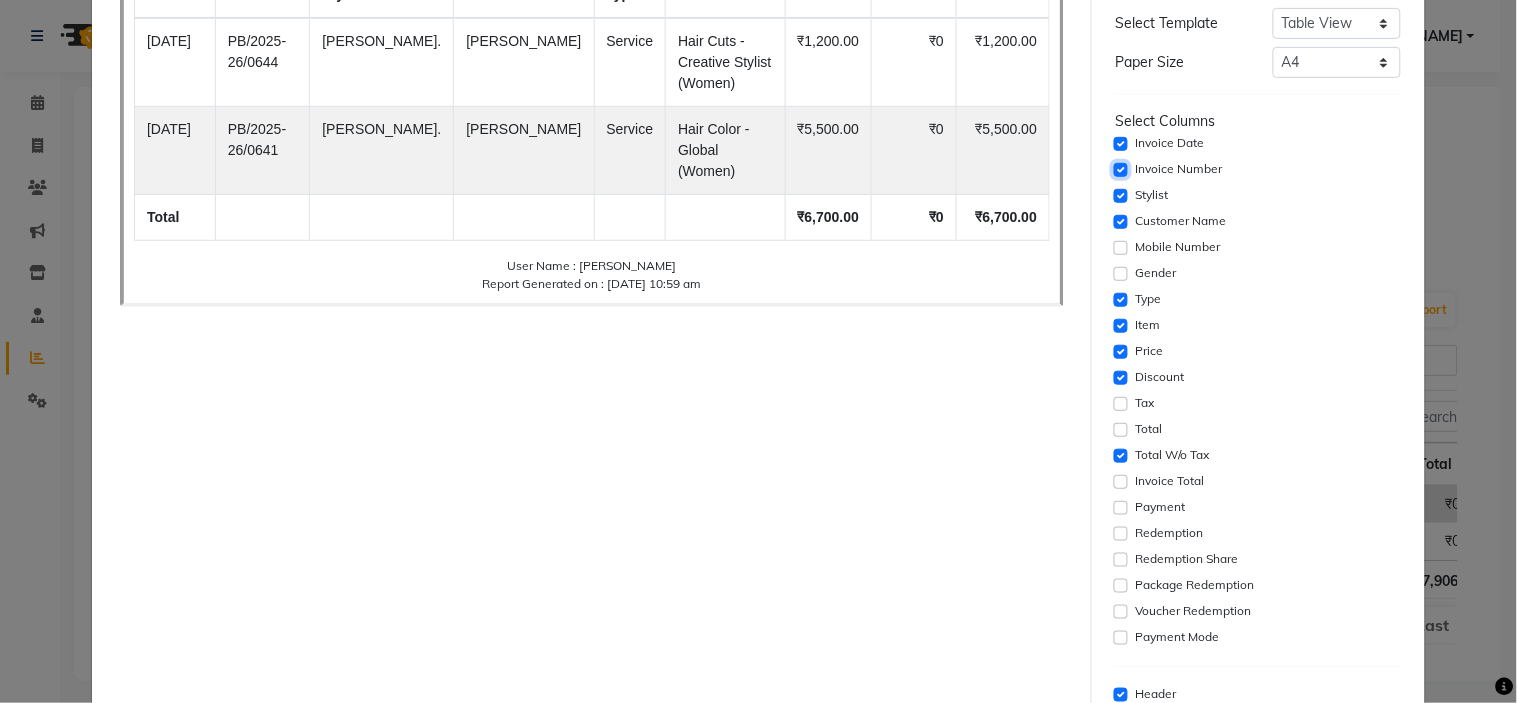 click 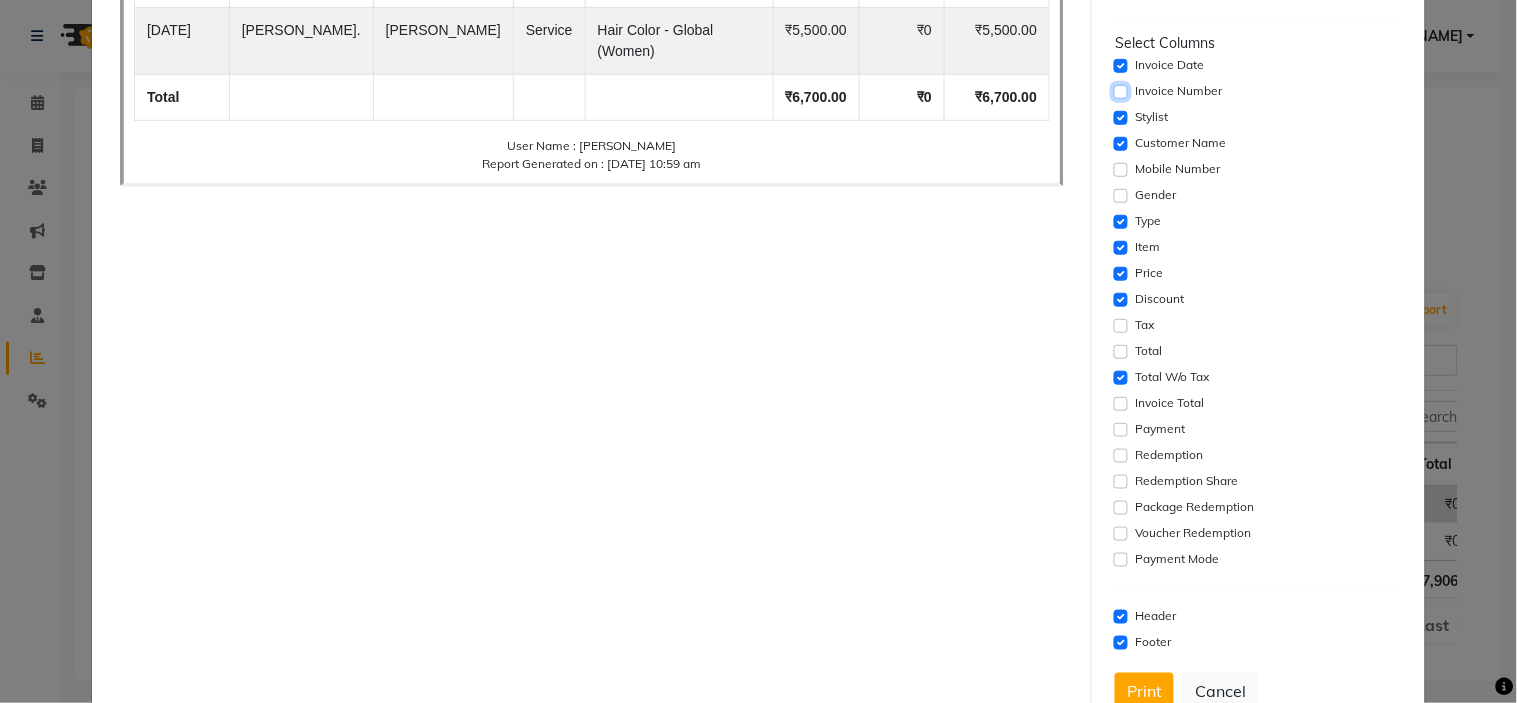 scroll, scrollTop: 361, scrollLeft: 0, axis: vertical 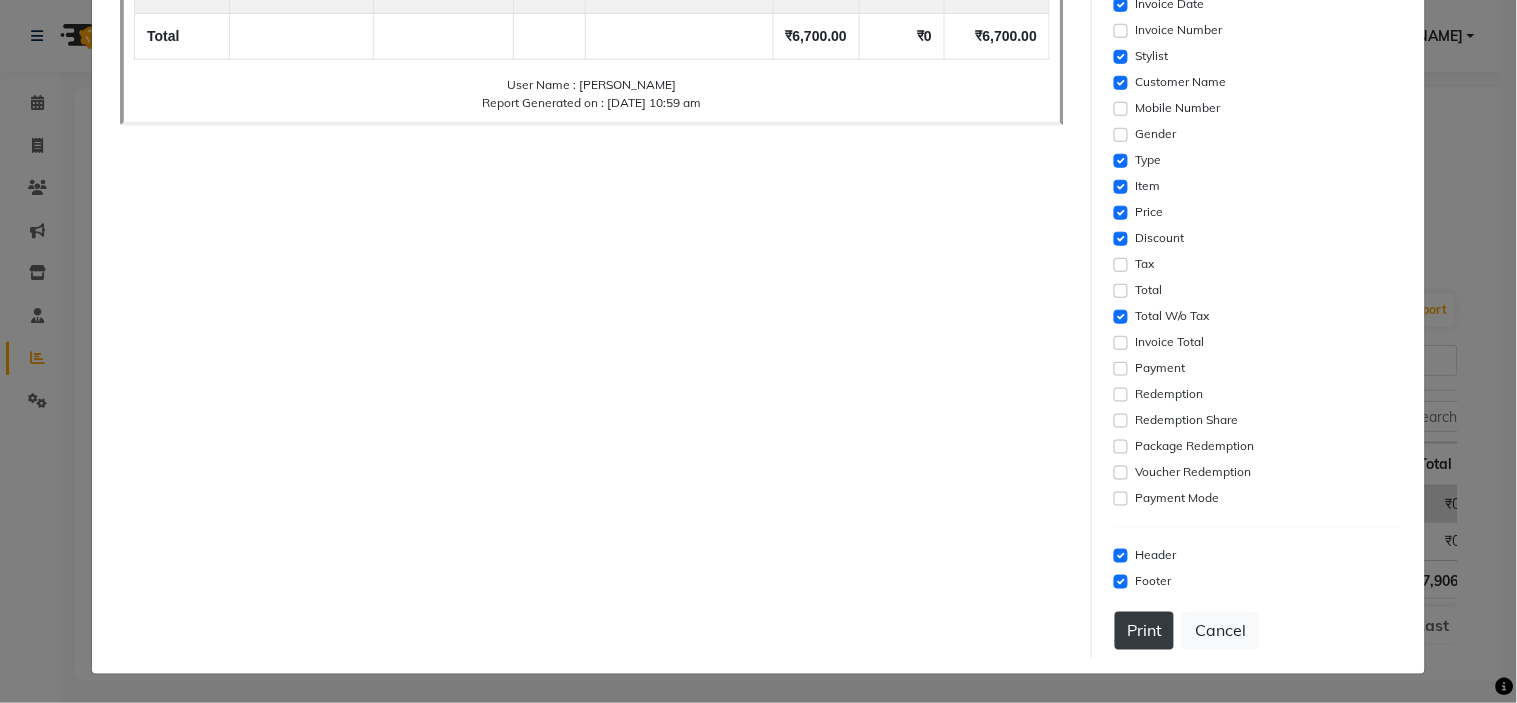 click on "Print" 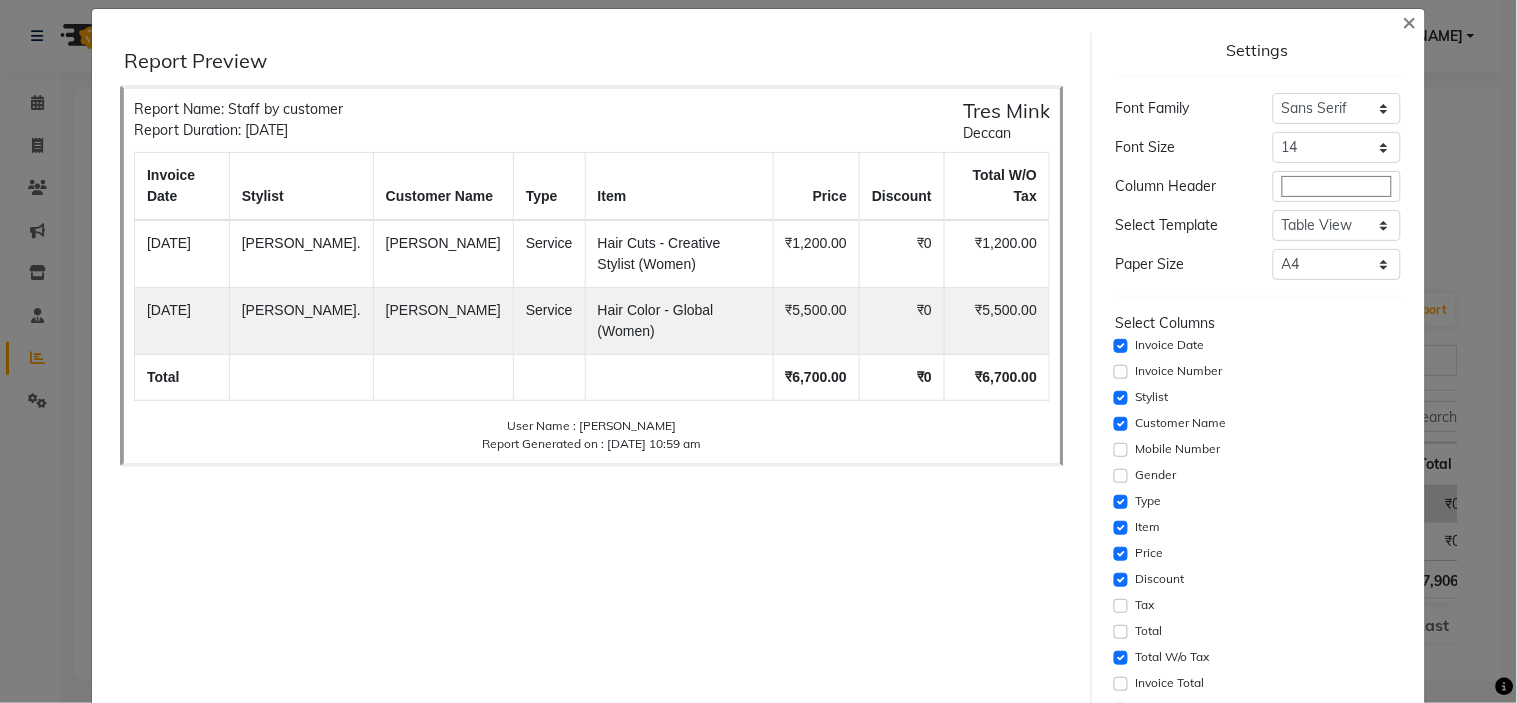 scroll, scrollTop: 0, scrollLeft: 0, axis: both 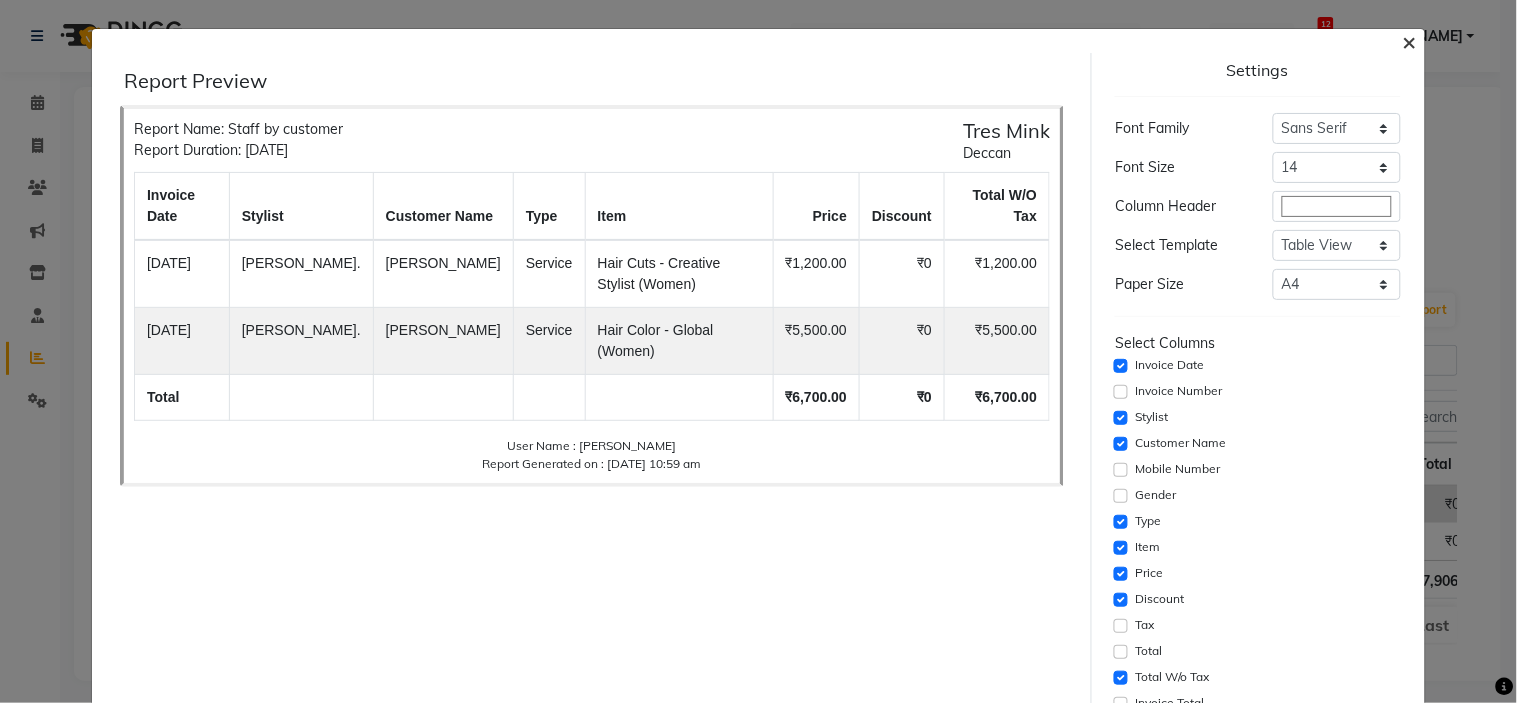 click on "×" 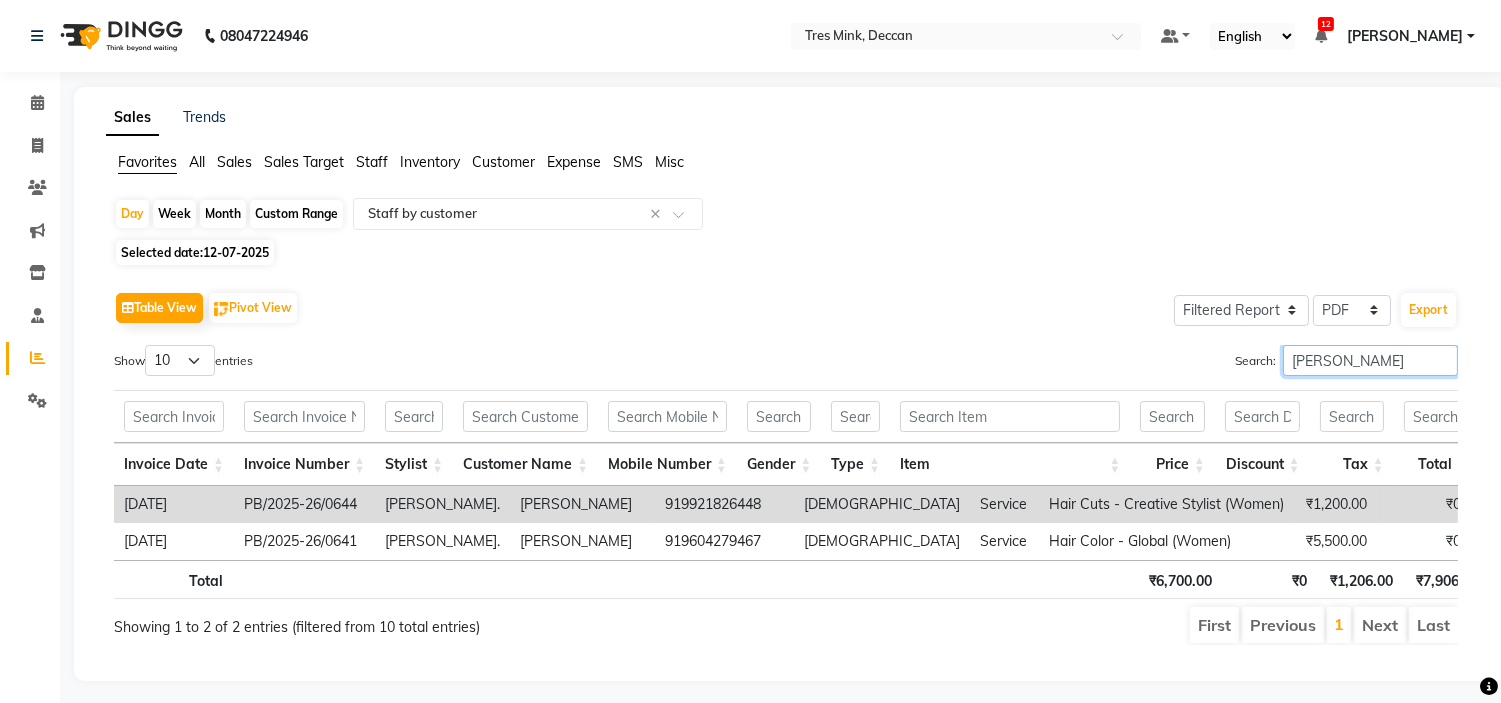 click on "[PERSON_NAME]" at bounding box center (1370, 360) 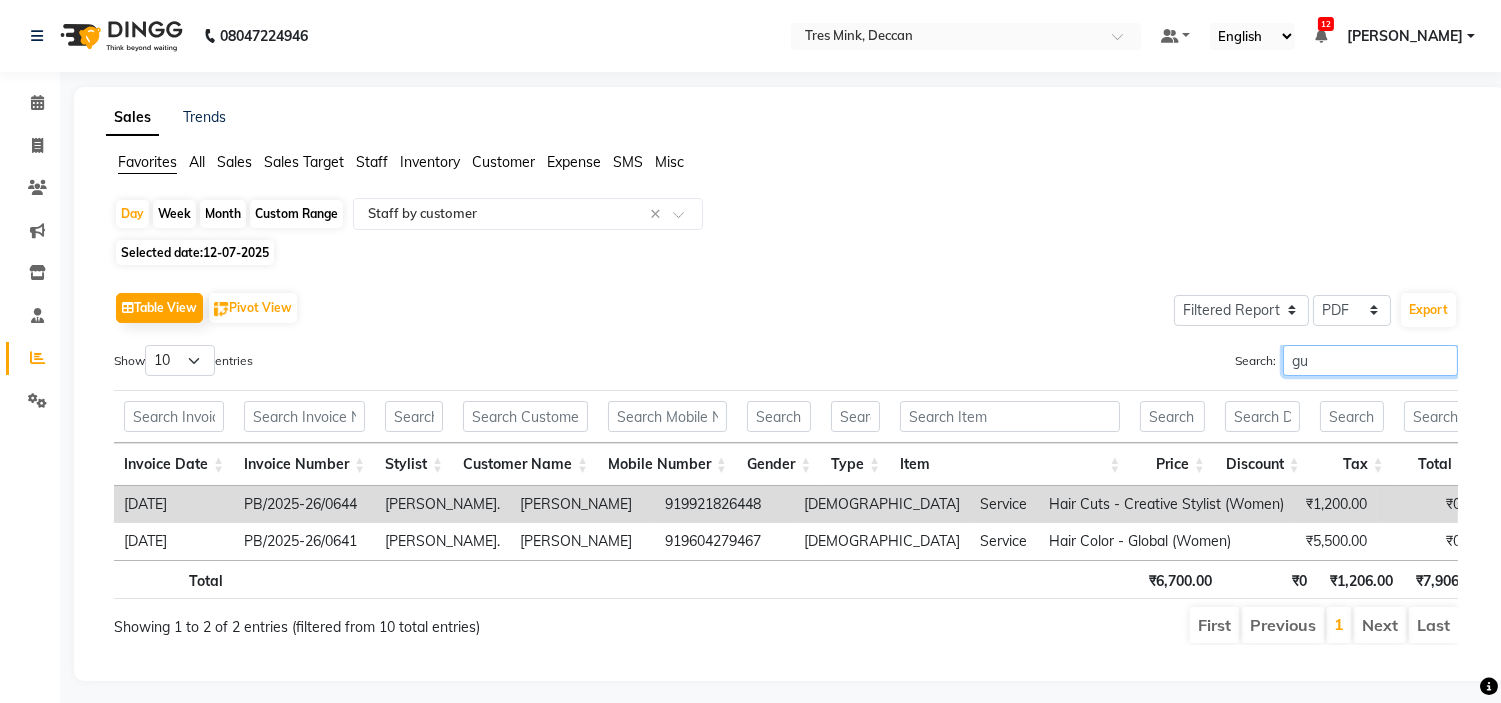 type on "g" 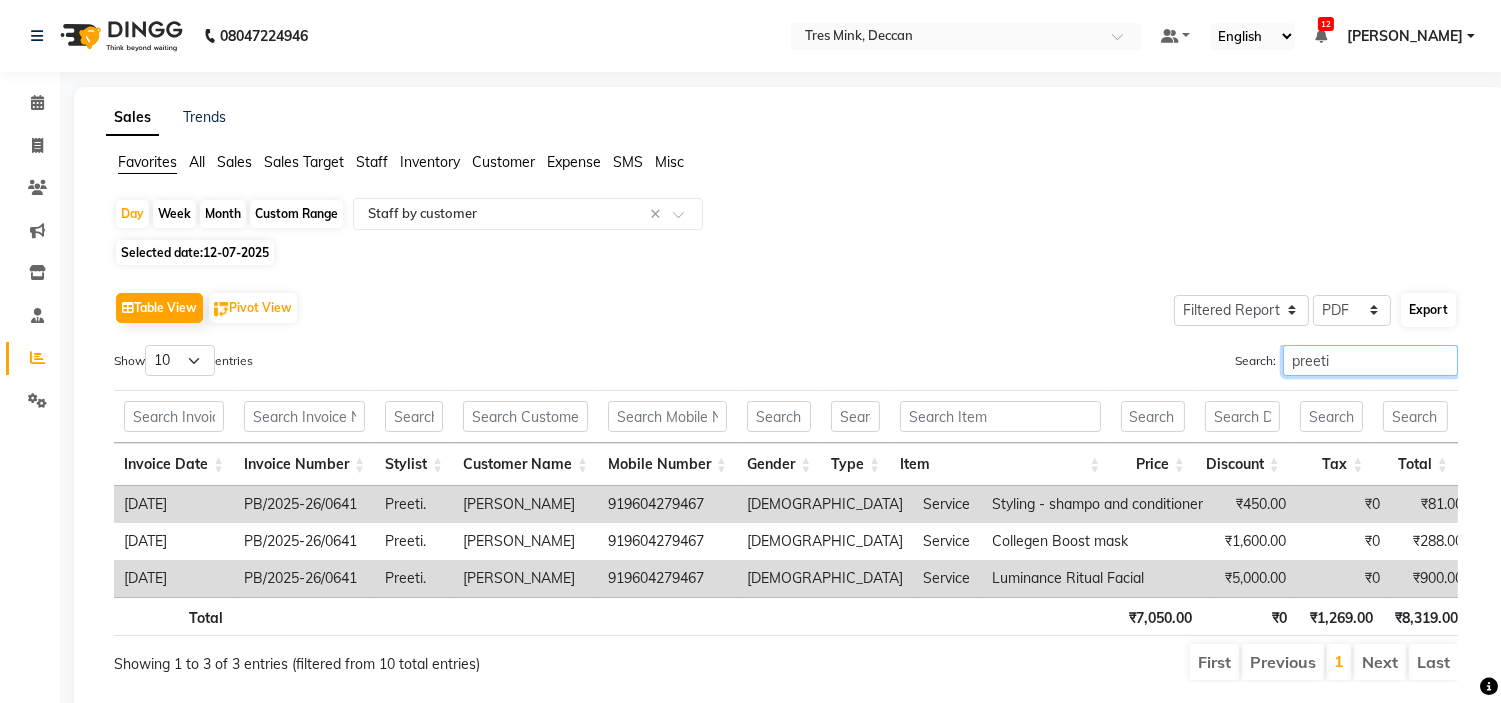type on "preeti" 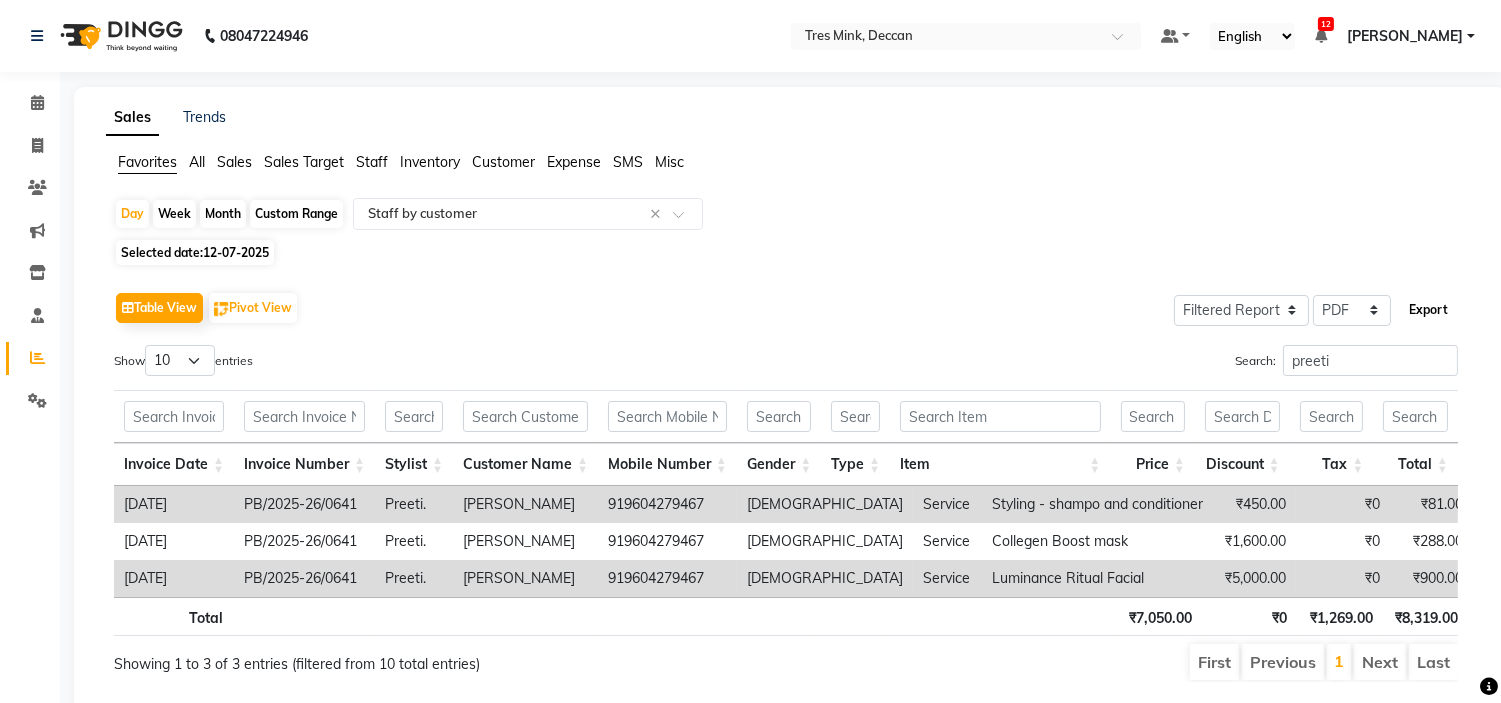 click on "Export" 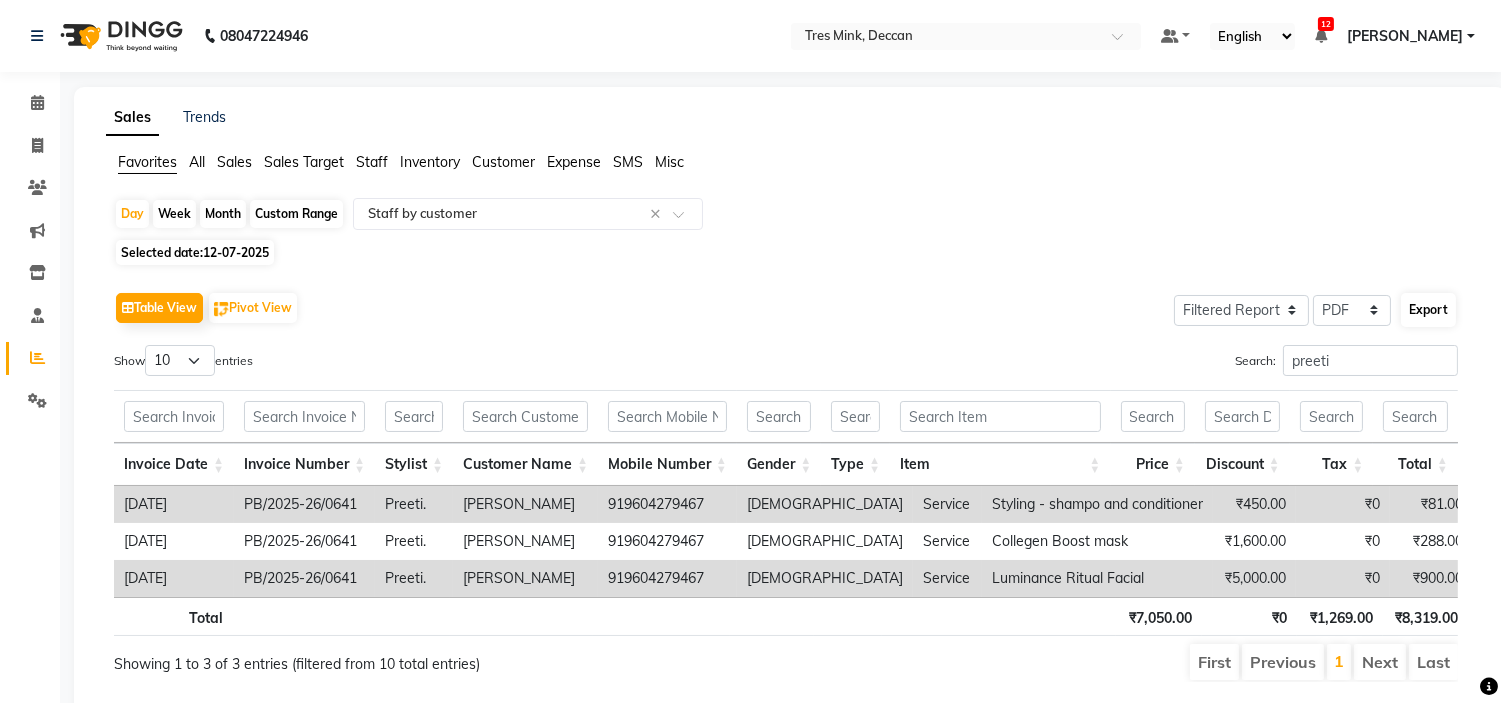 select on "sans-serif" 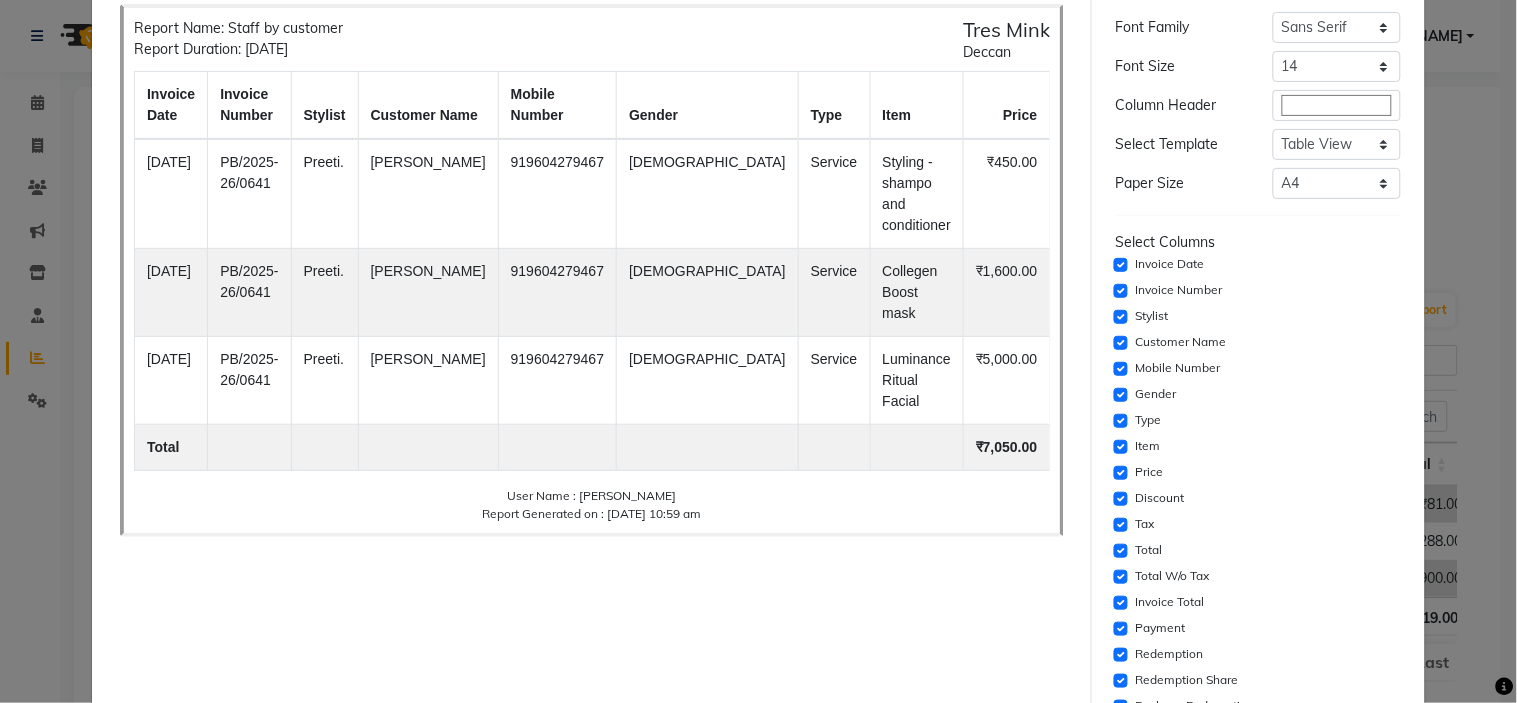 scroll, scrollTop: 333, scrollLeft: 0, axis: vertical 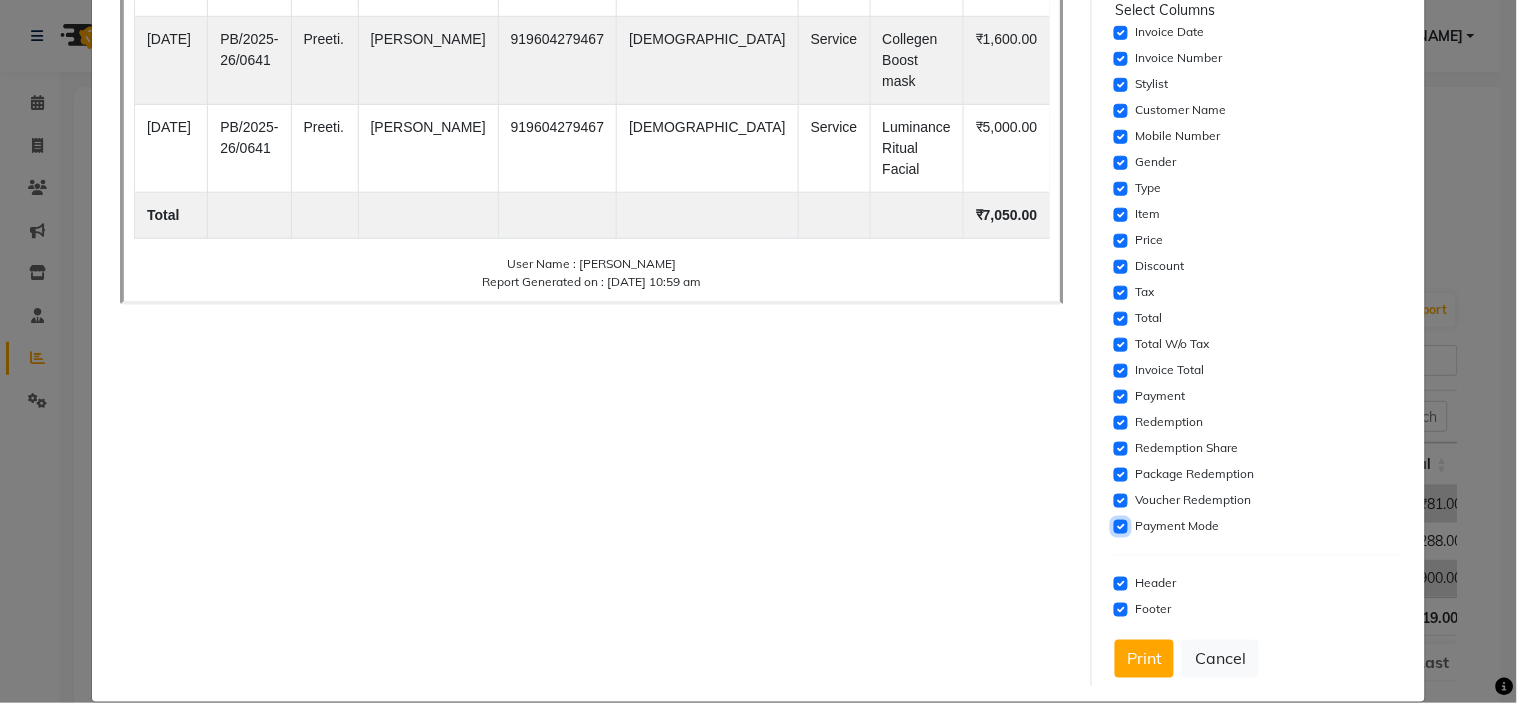 click 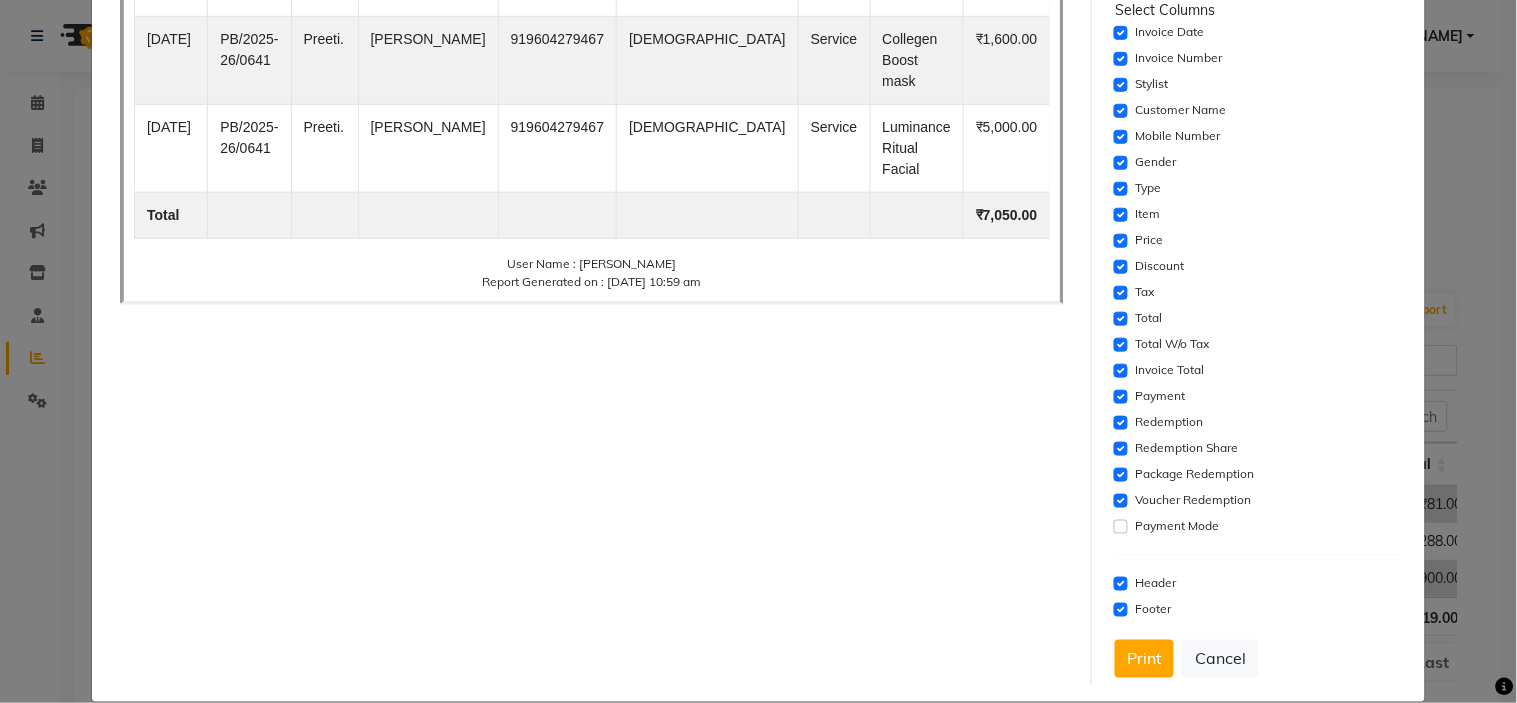 click on "Payment Mode" 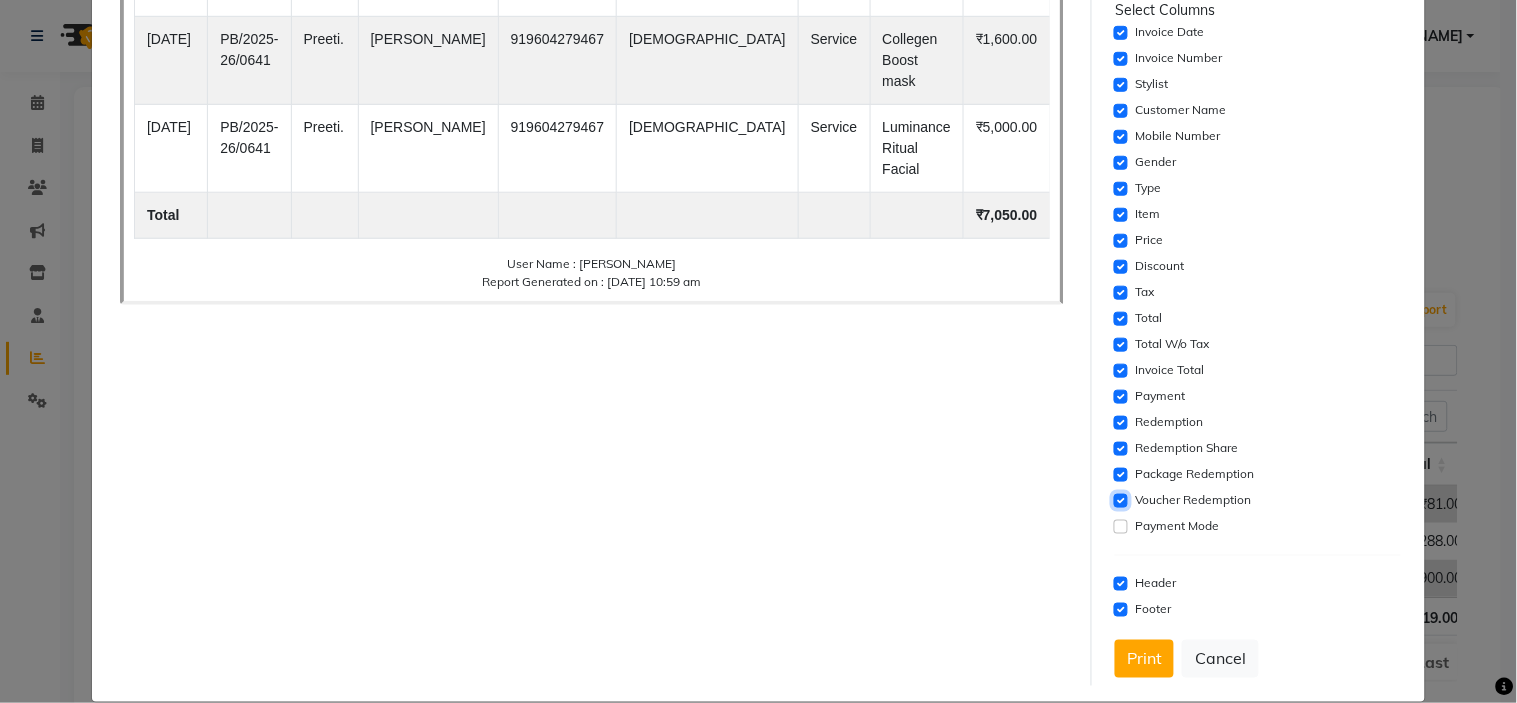 click 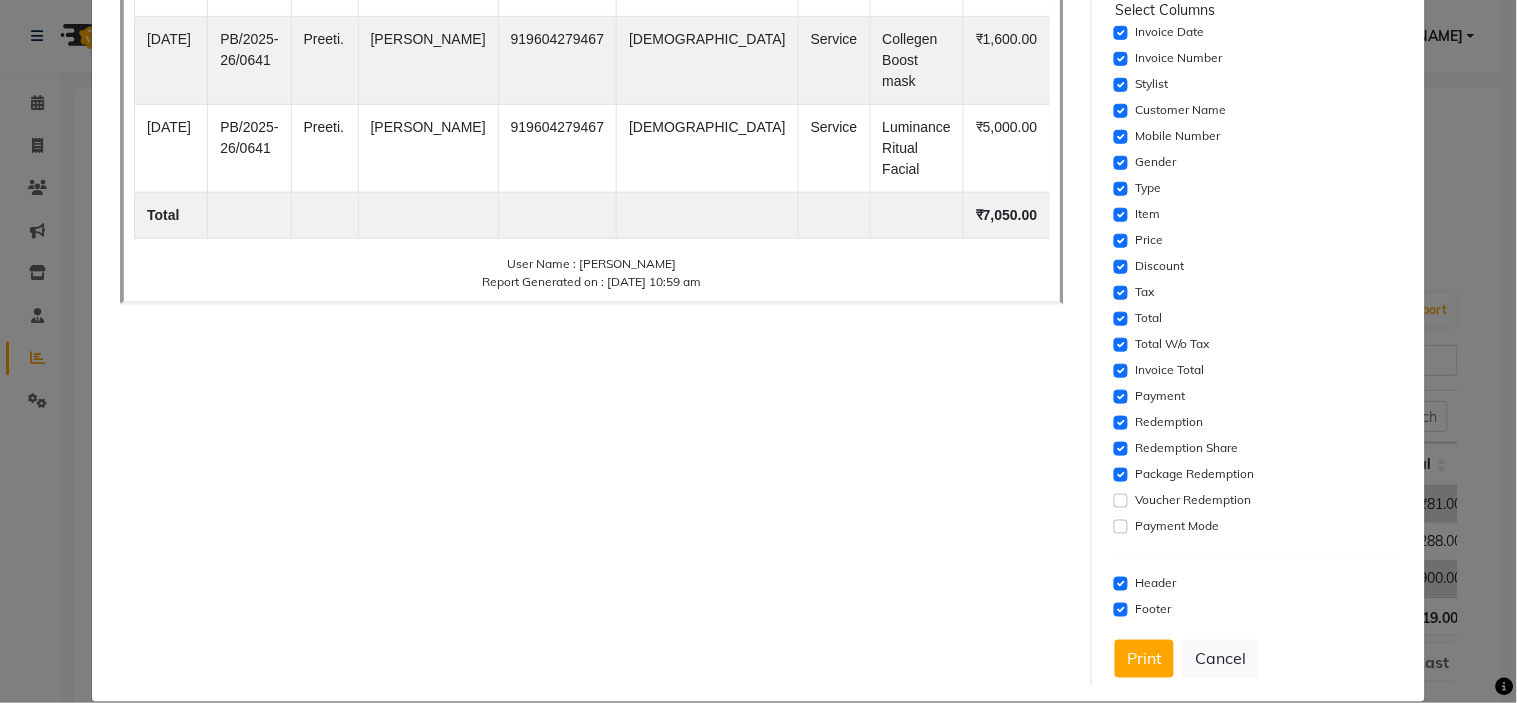 click on "Package Redemption" 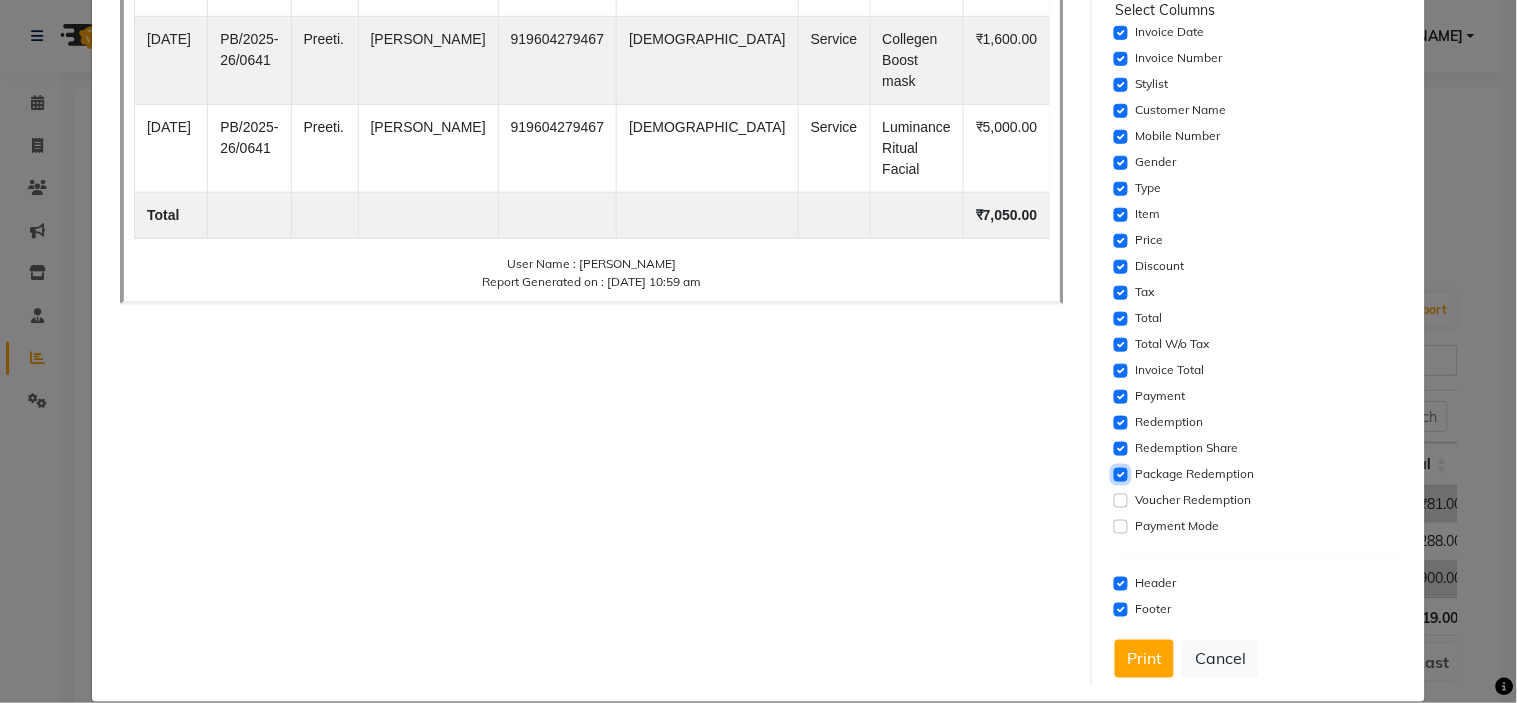 click 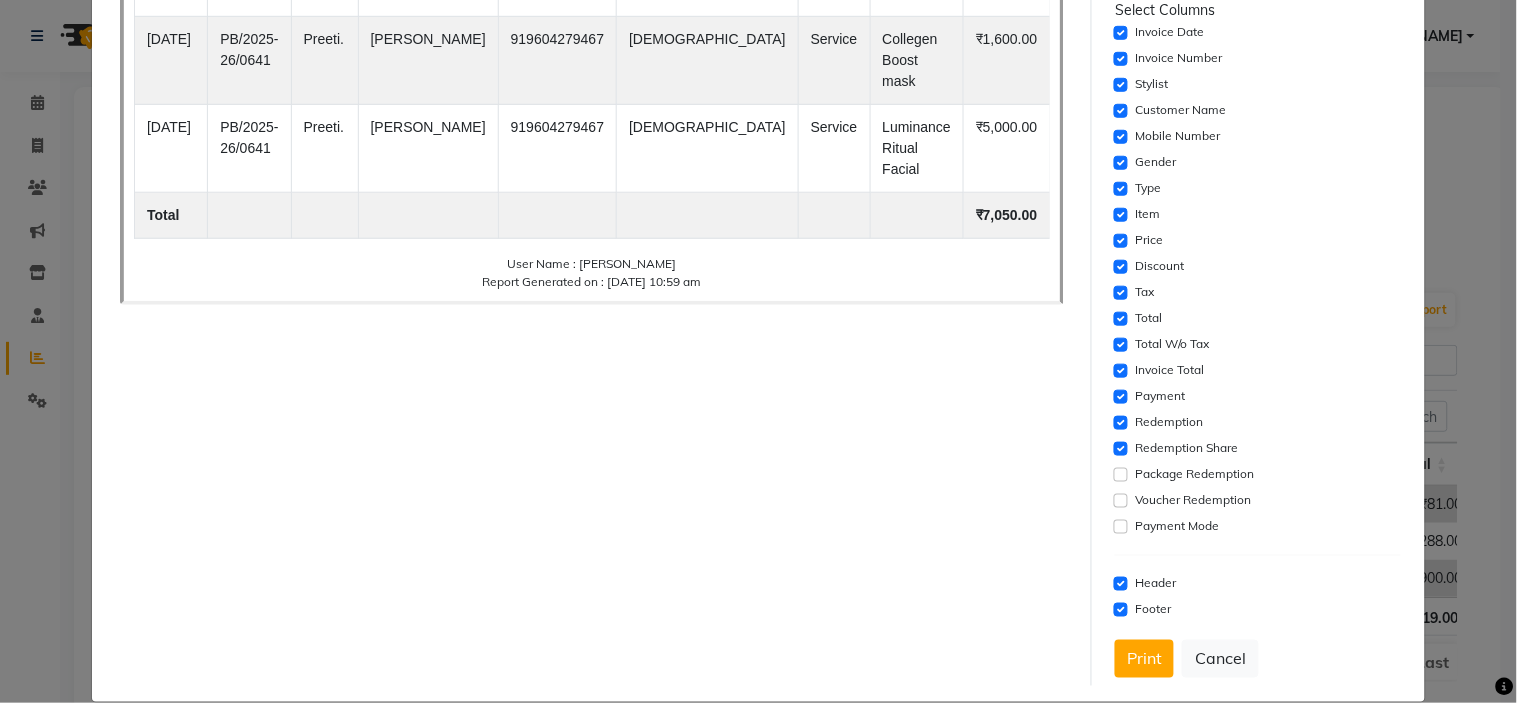 click on "Redemption Share" 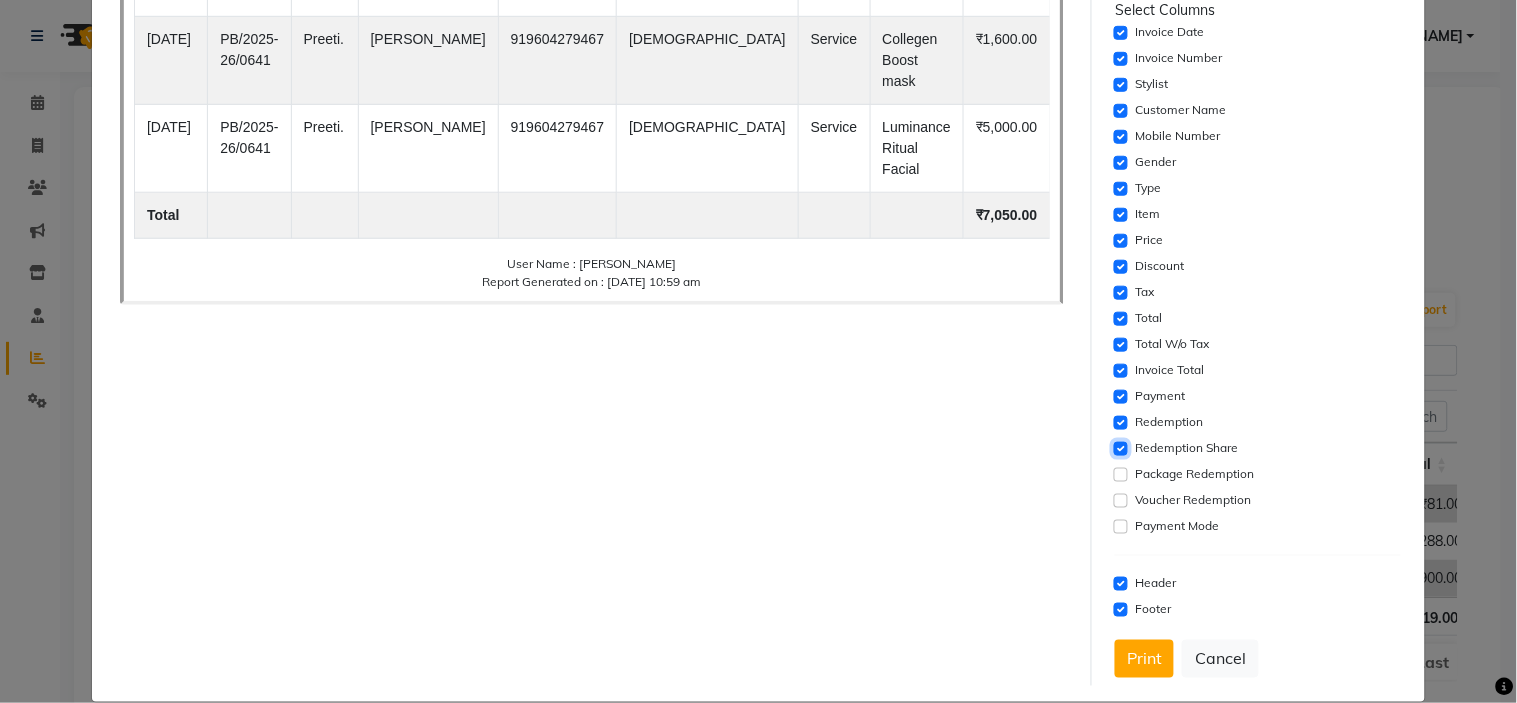 click 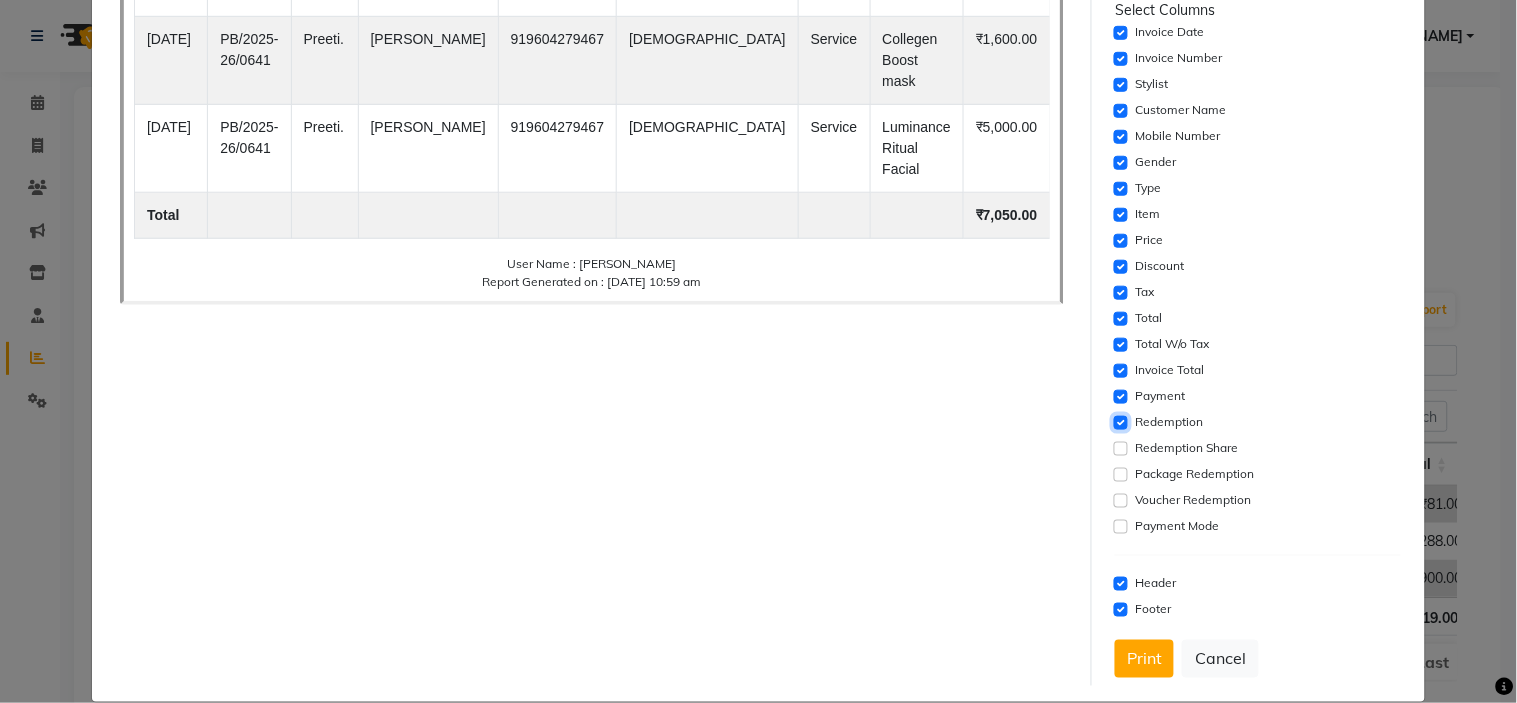 click 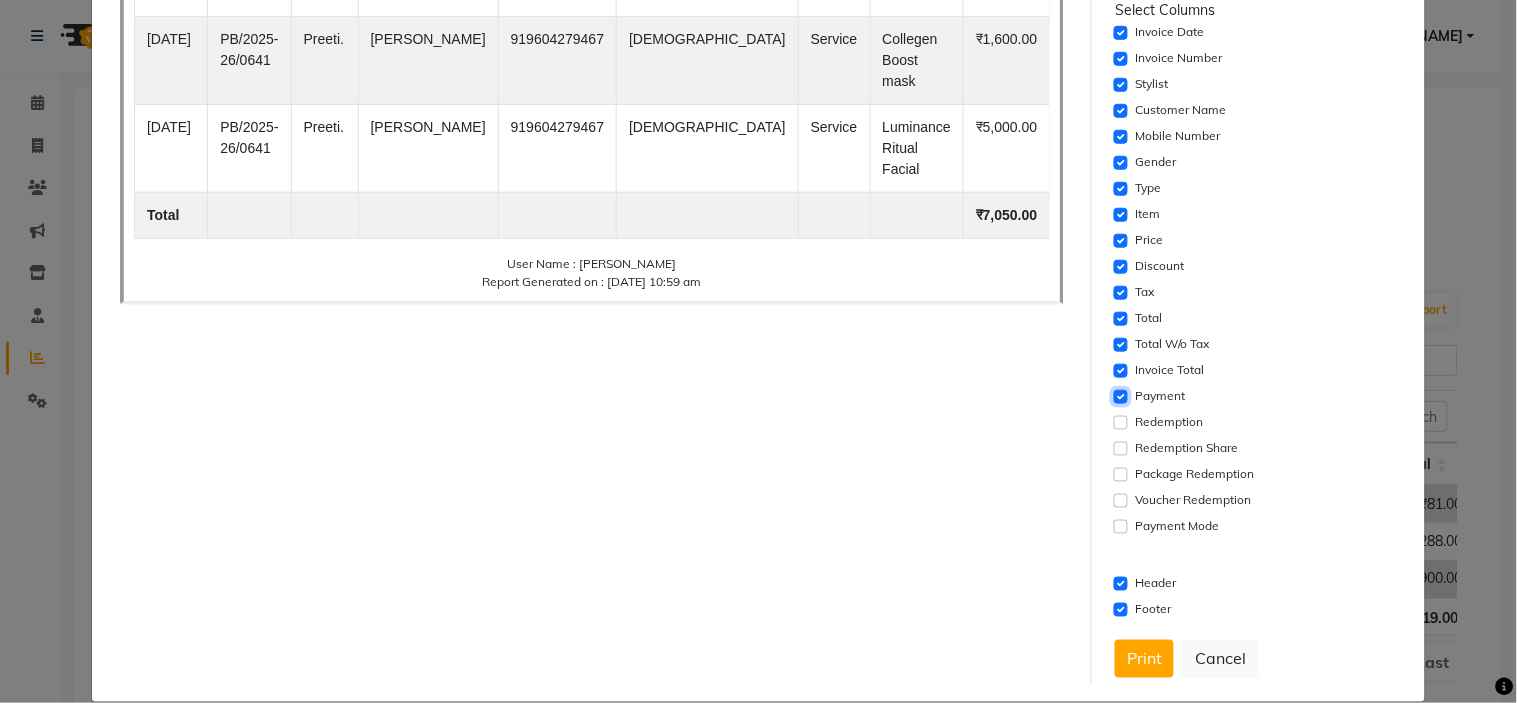 click 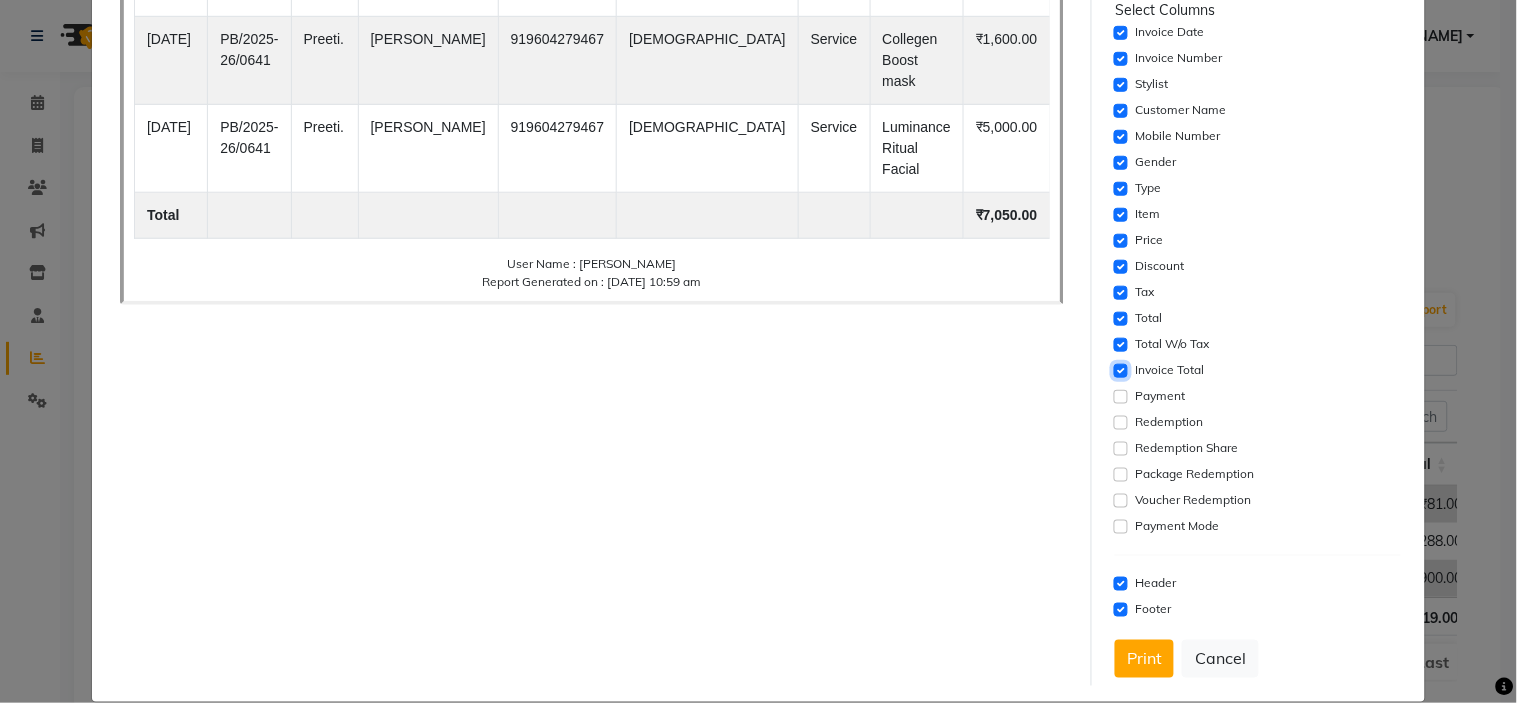 click 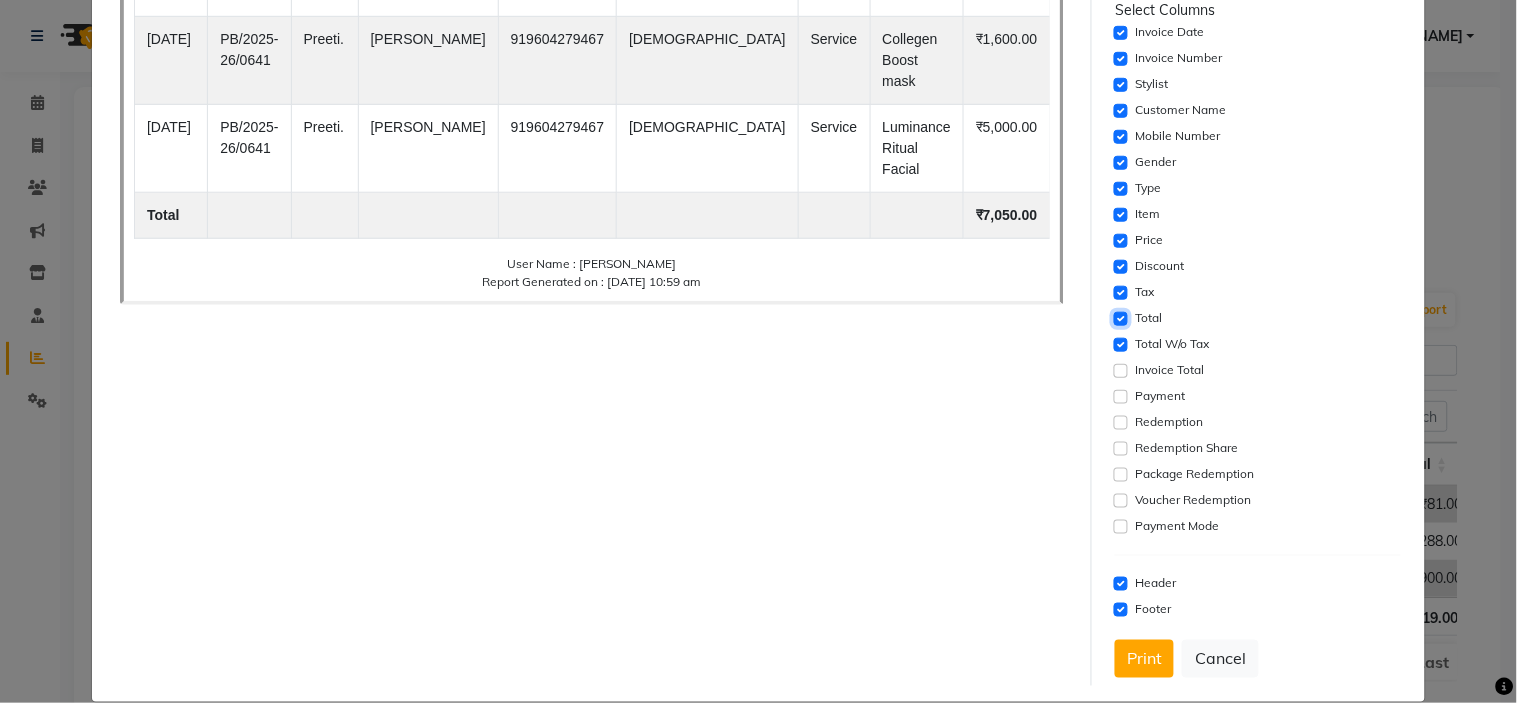 click 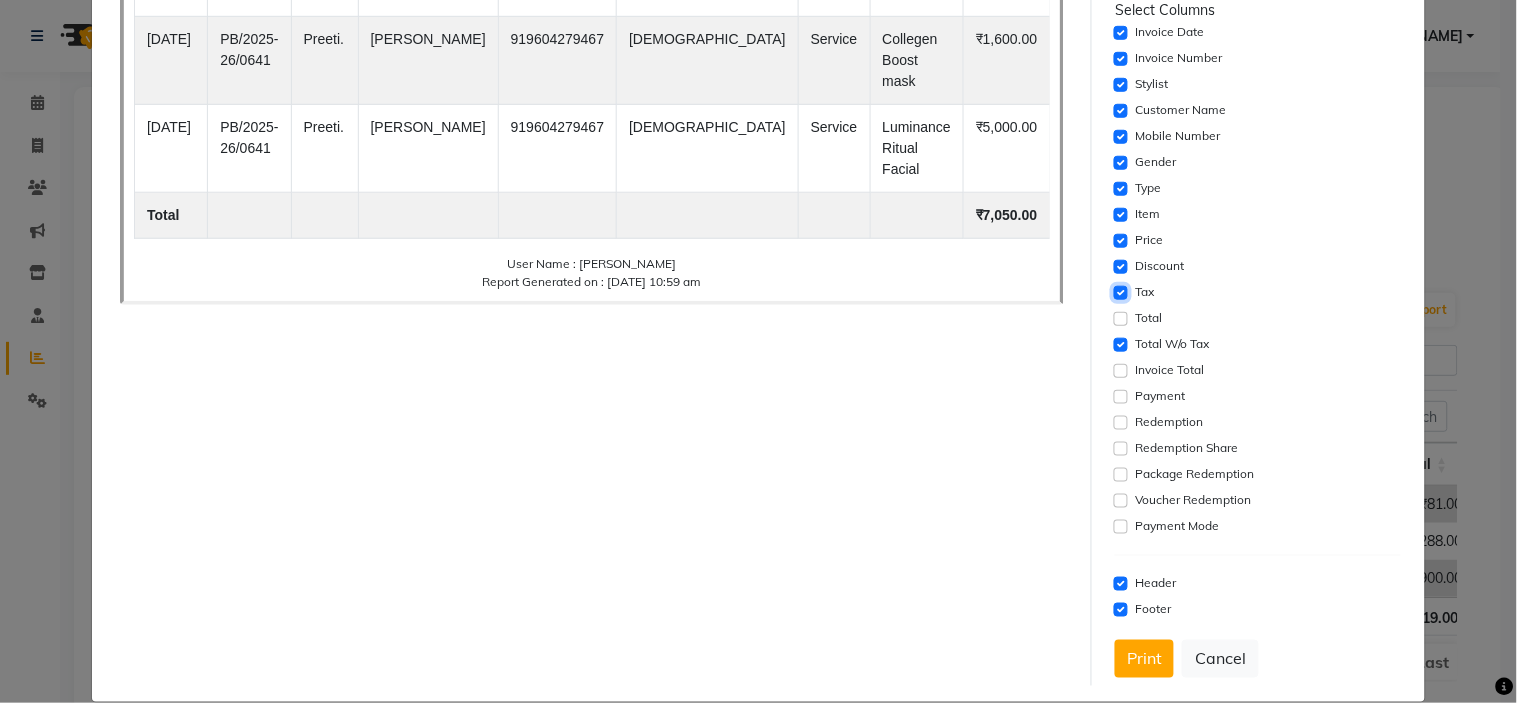 click 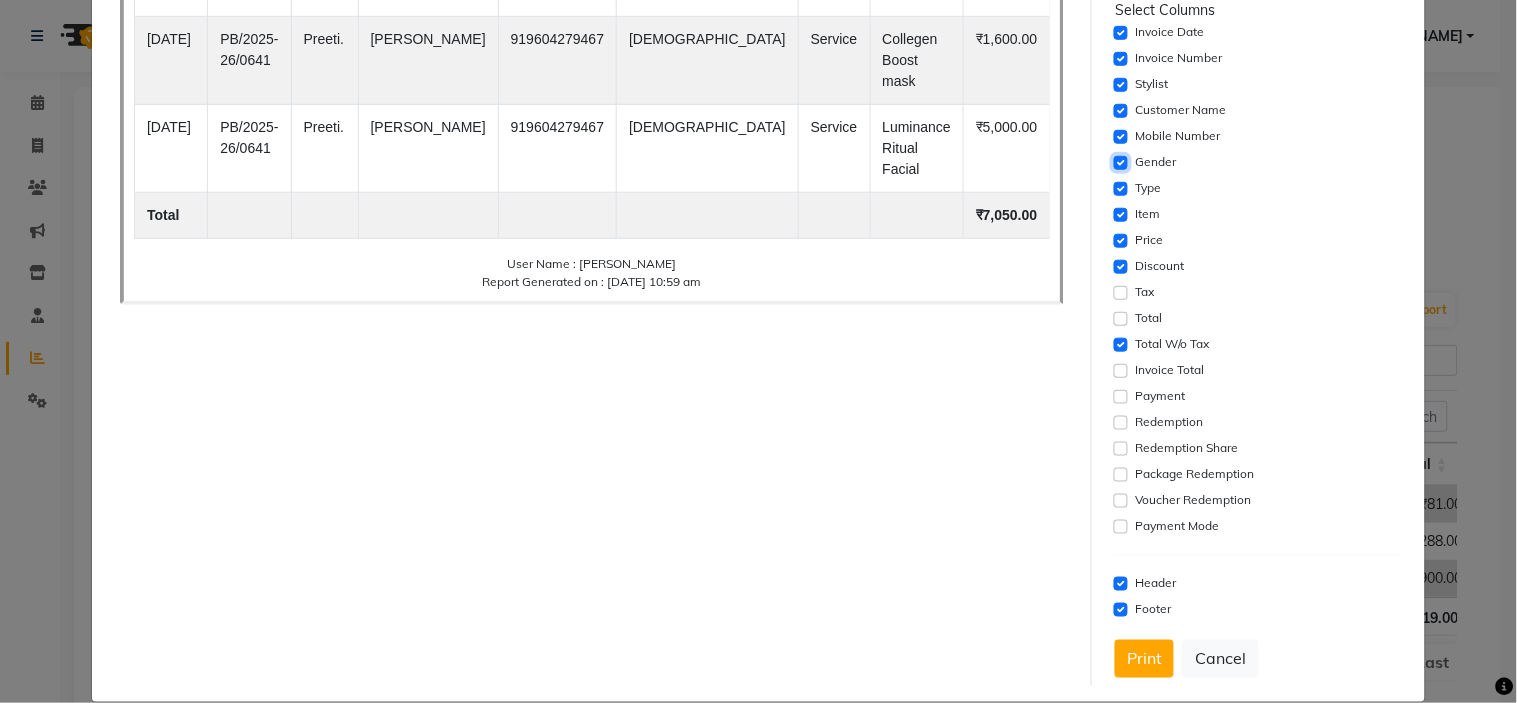 click 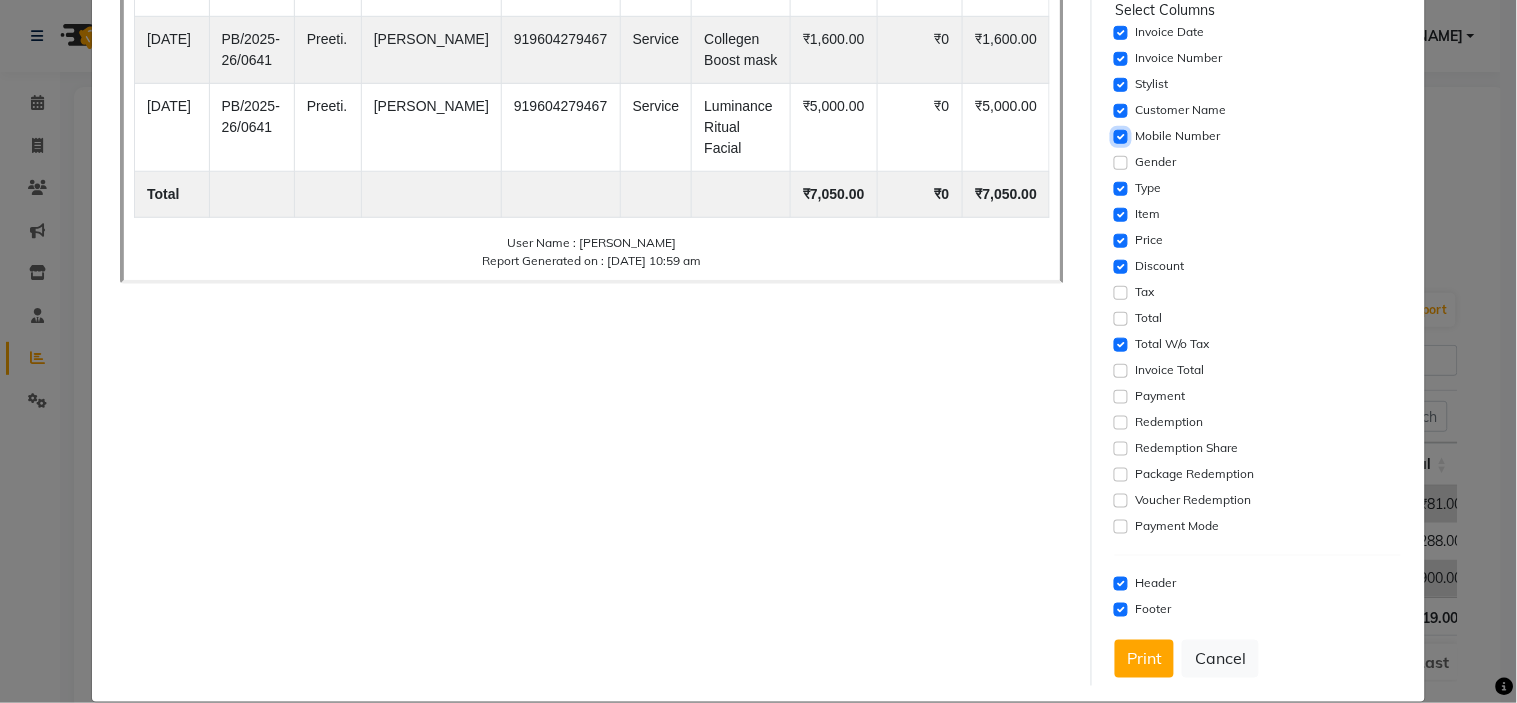 click 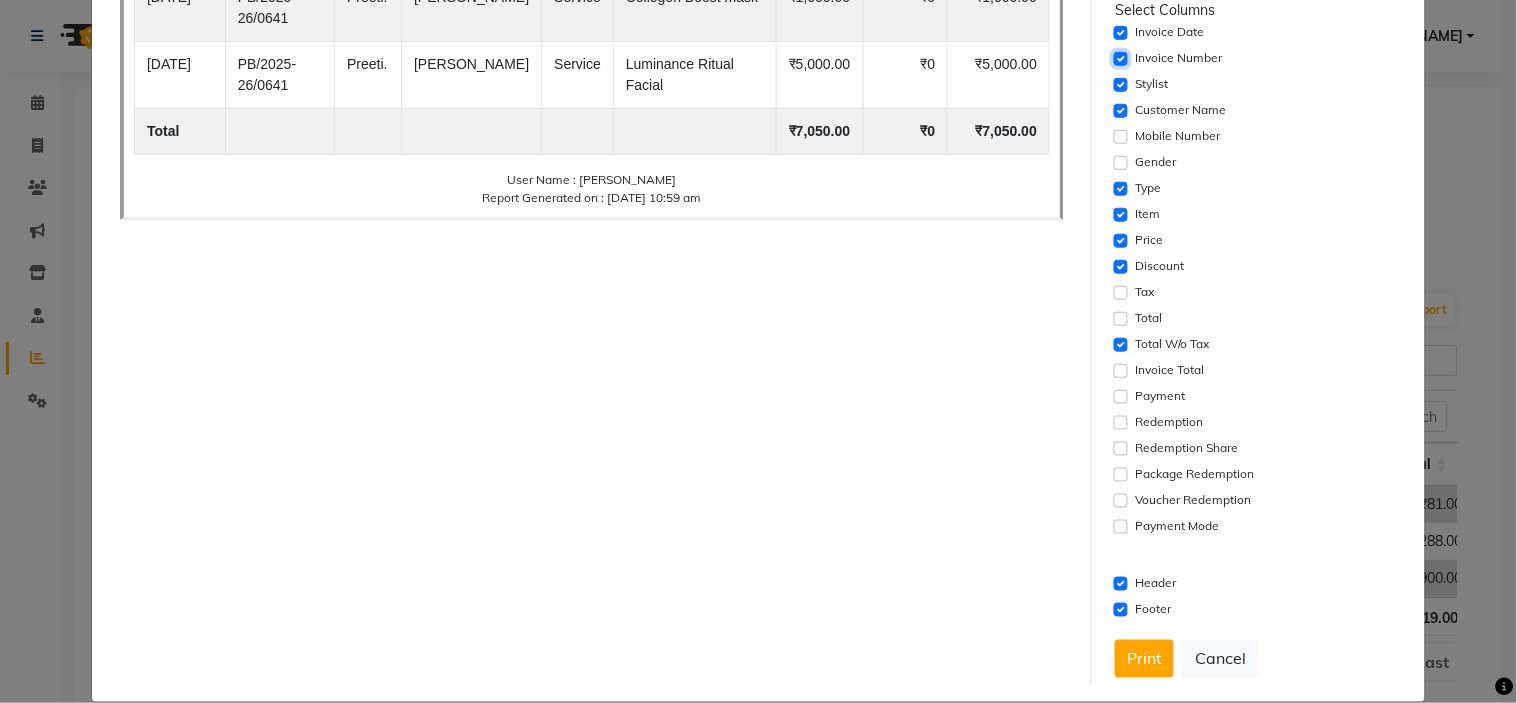 click 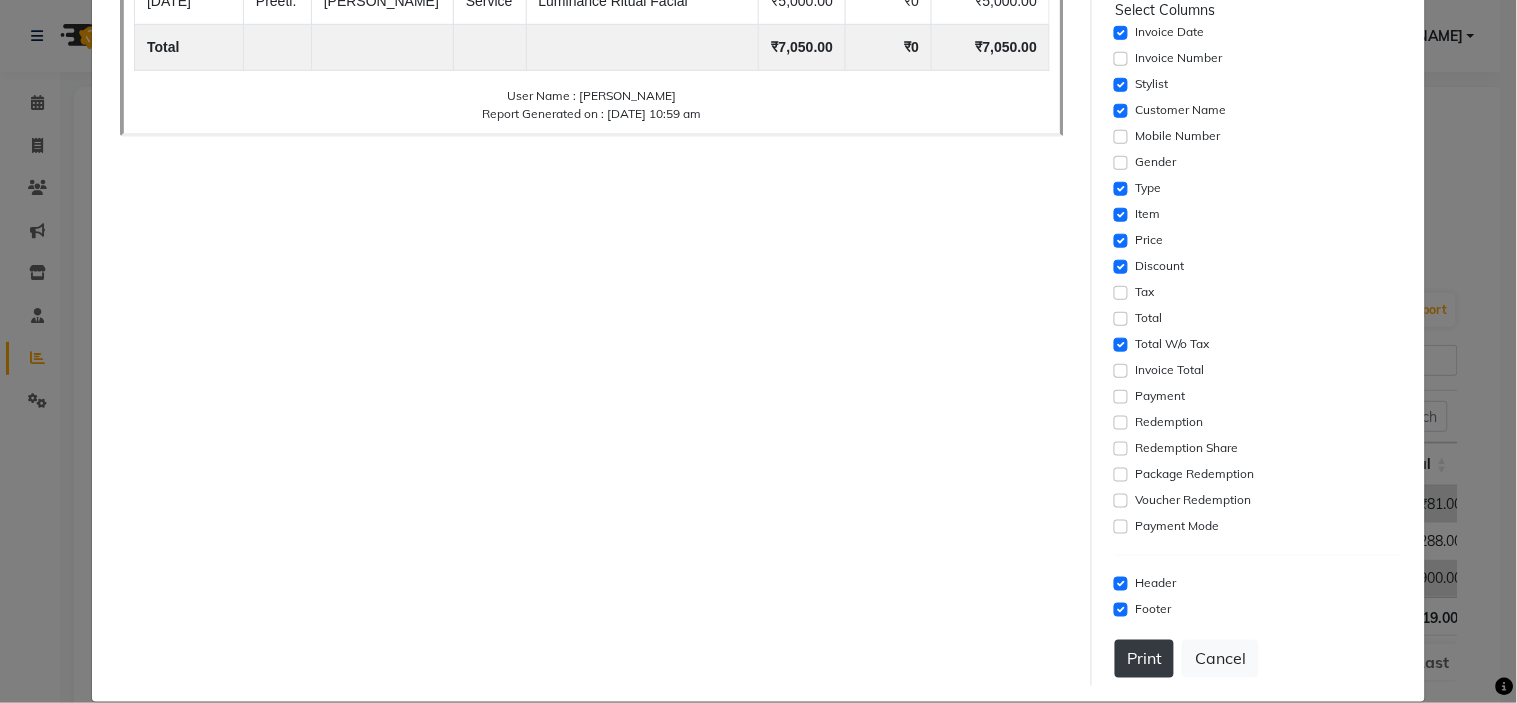 click on "Print" 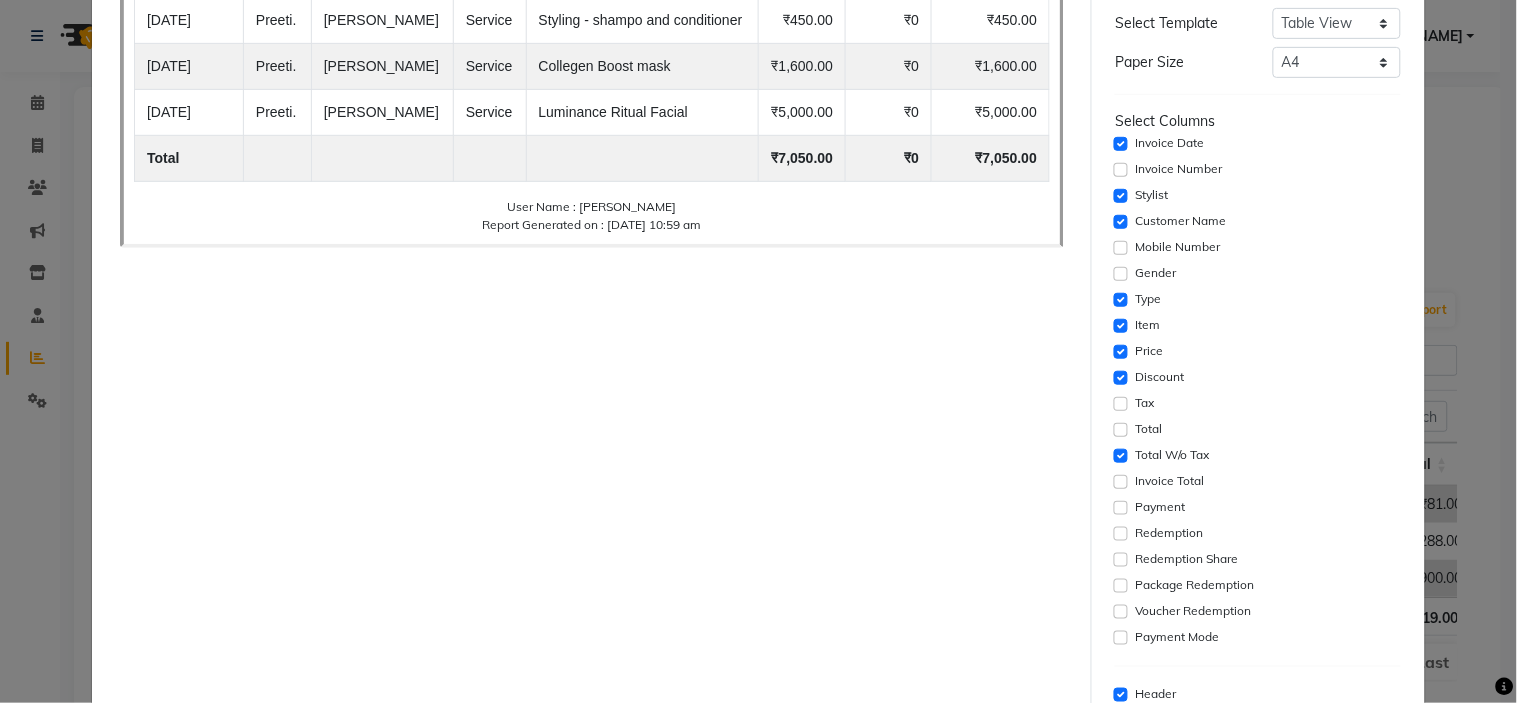scroll, scrollTop: 0, scrollLeft: 0, axis: both 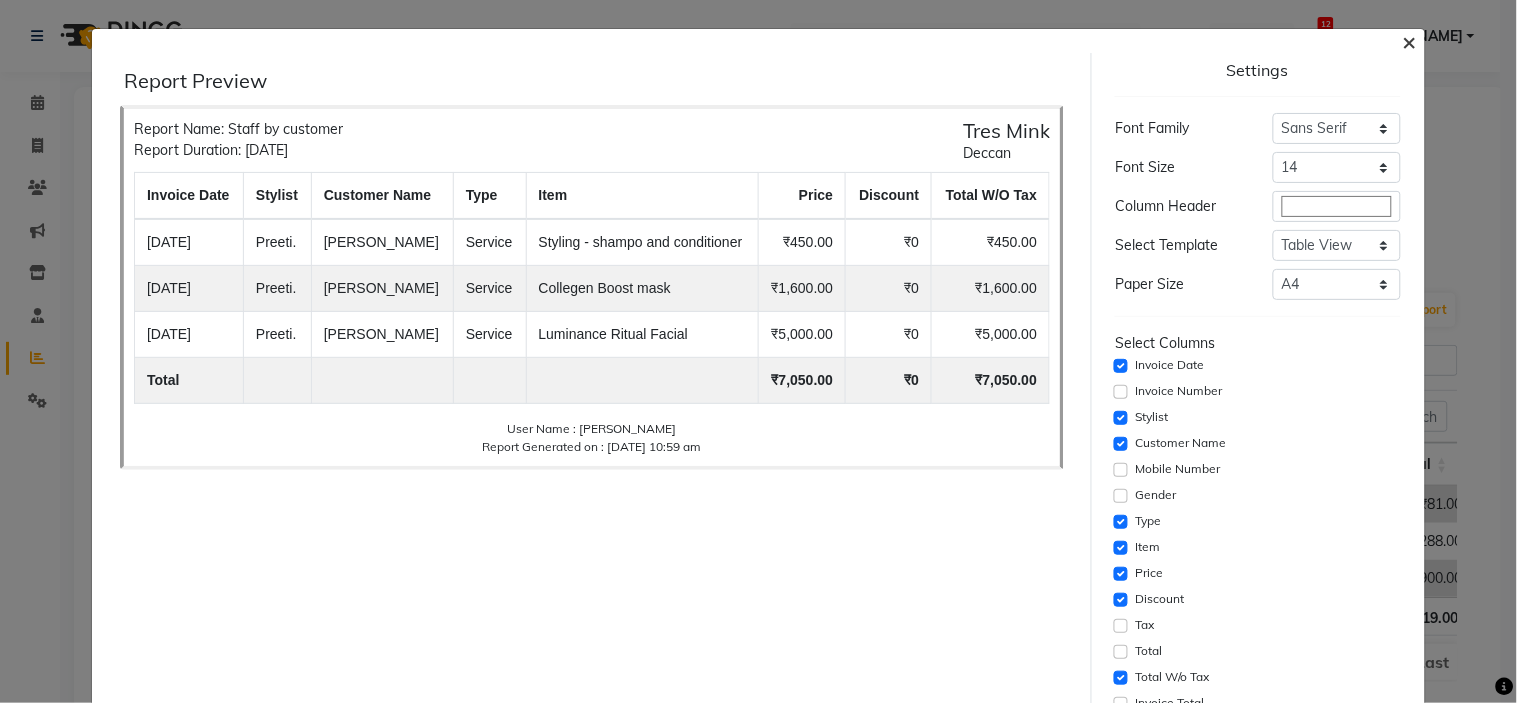 click on "×" 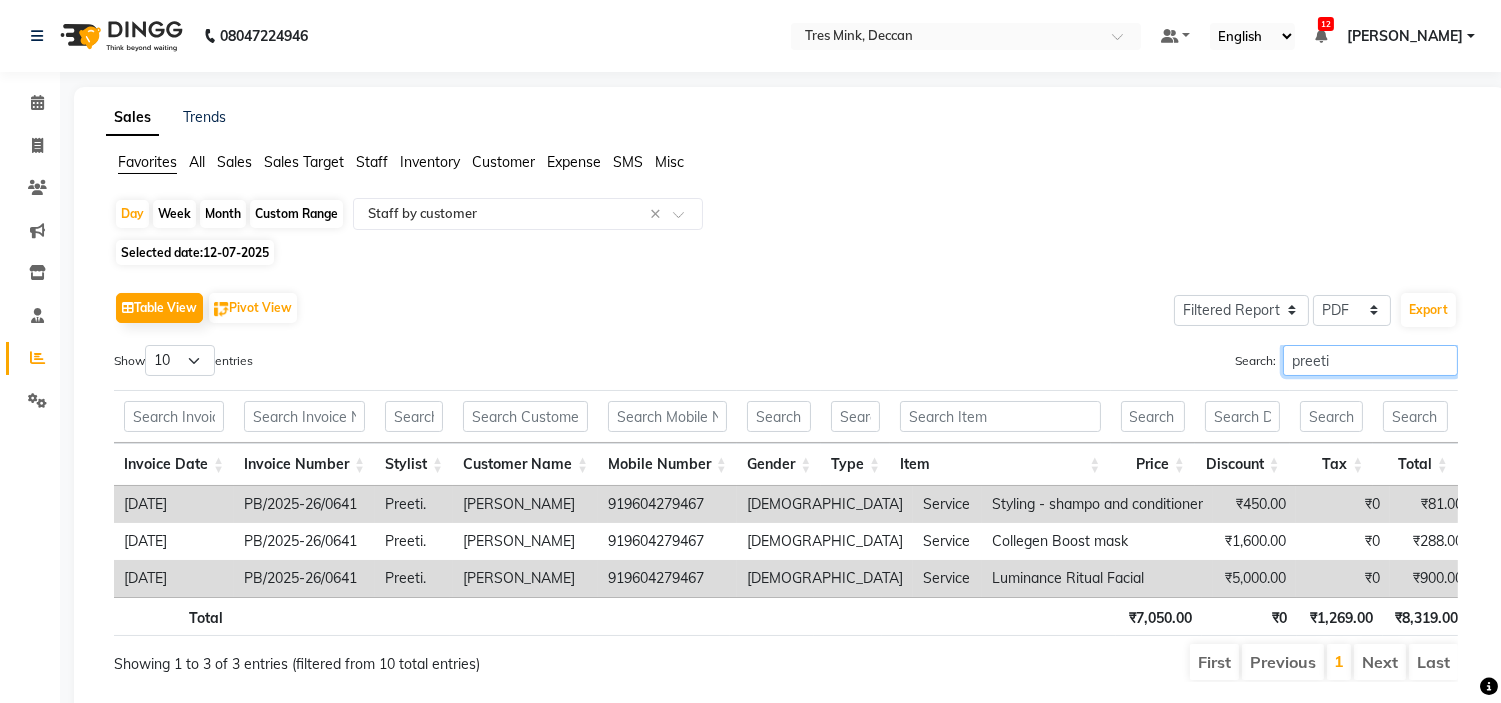click on "preeti" at bounding box center (1370, 360) 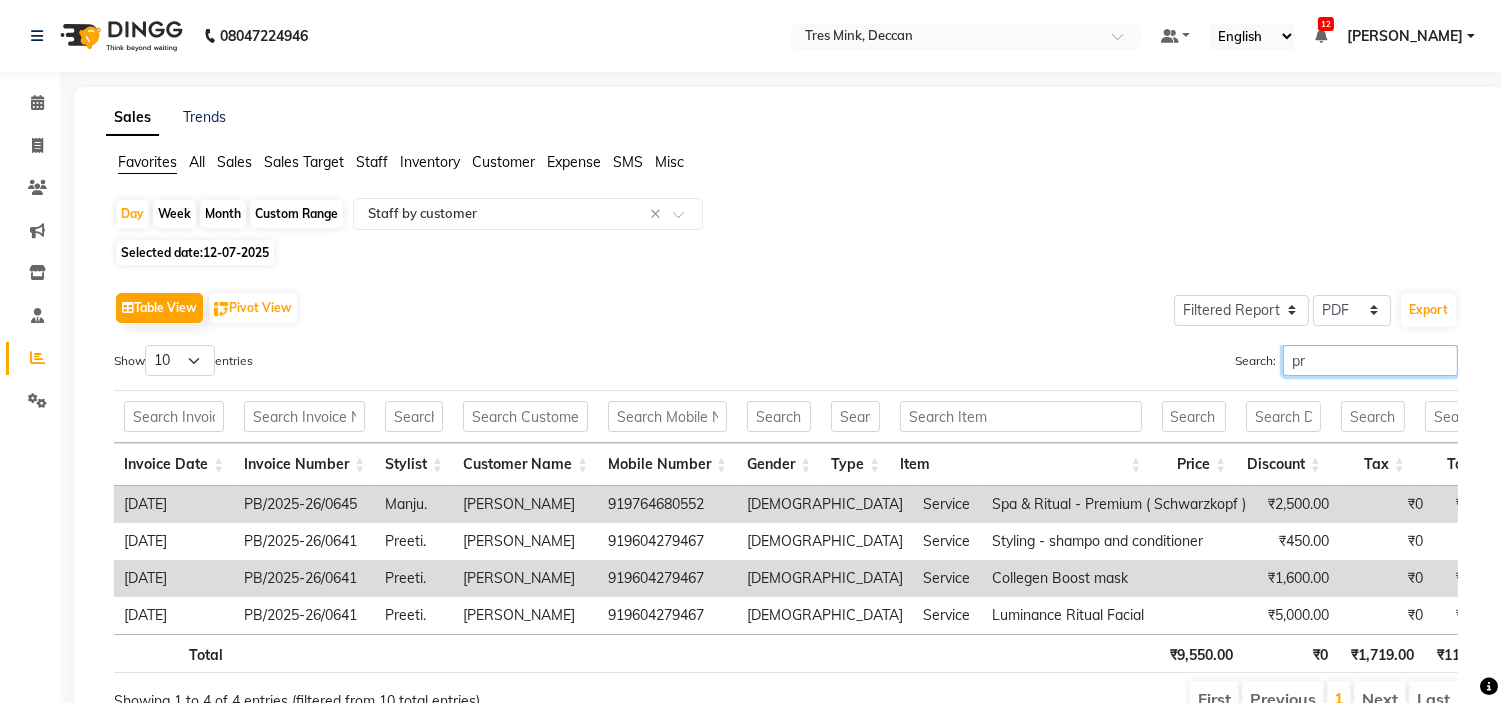 type on "p" 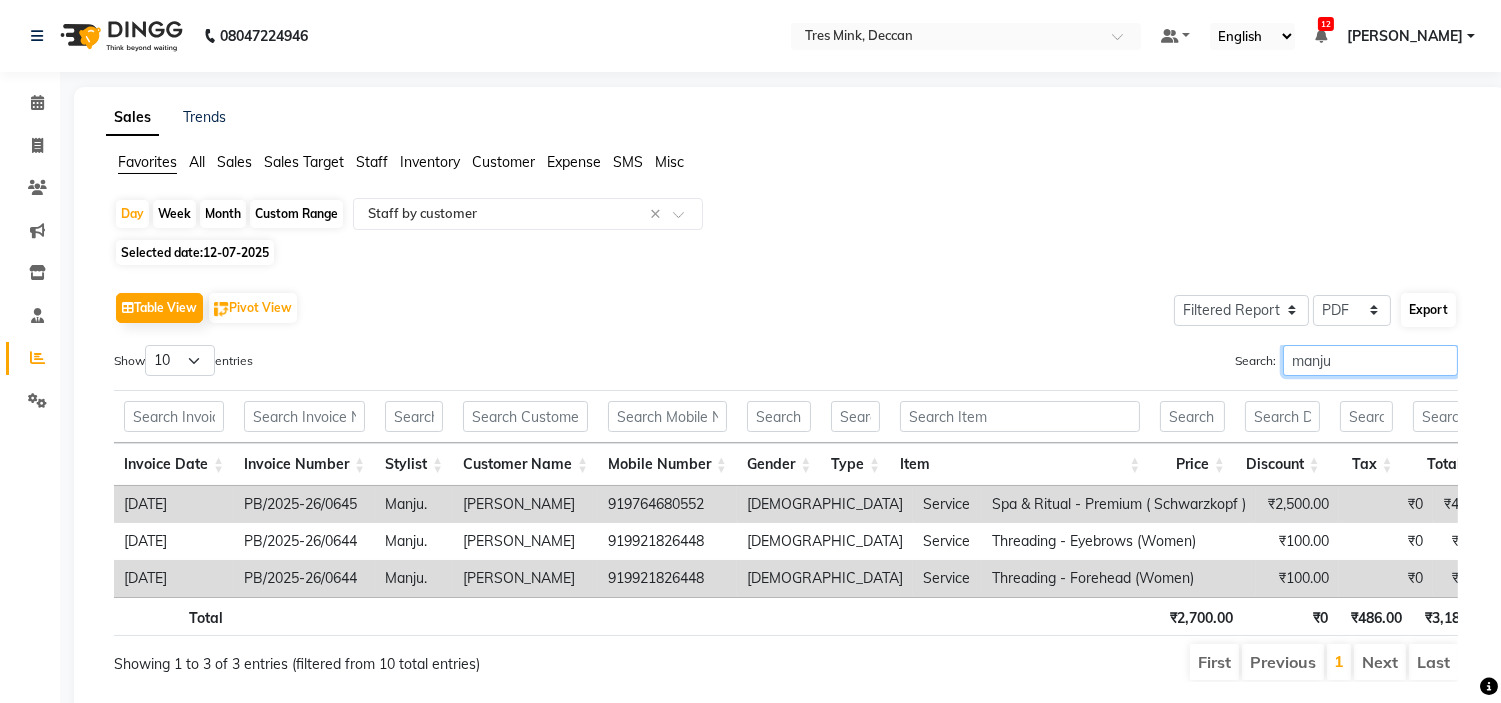 type on "manju" 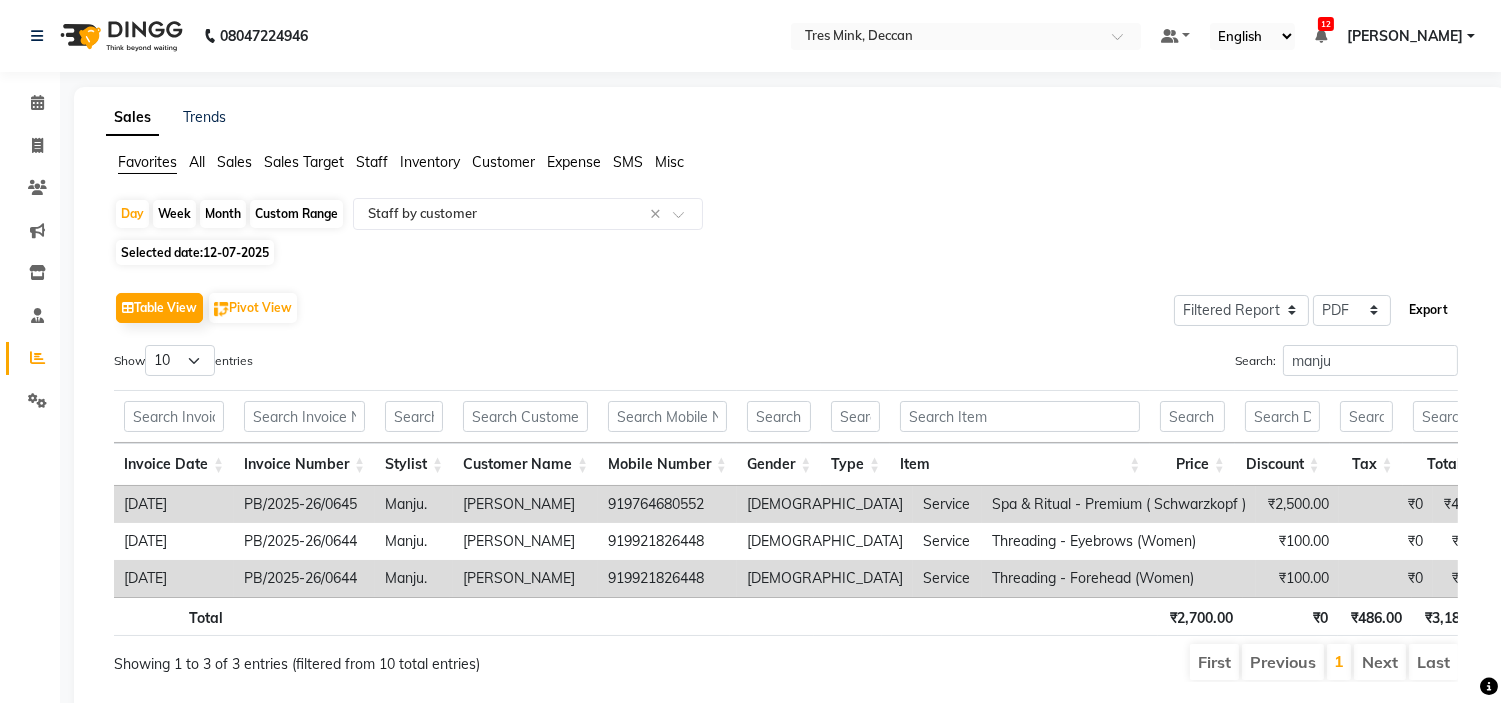 click on "Export" 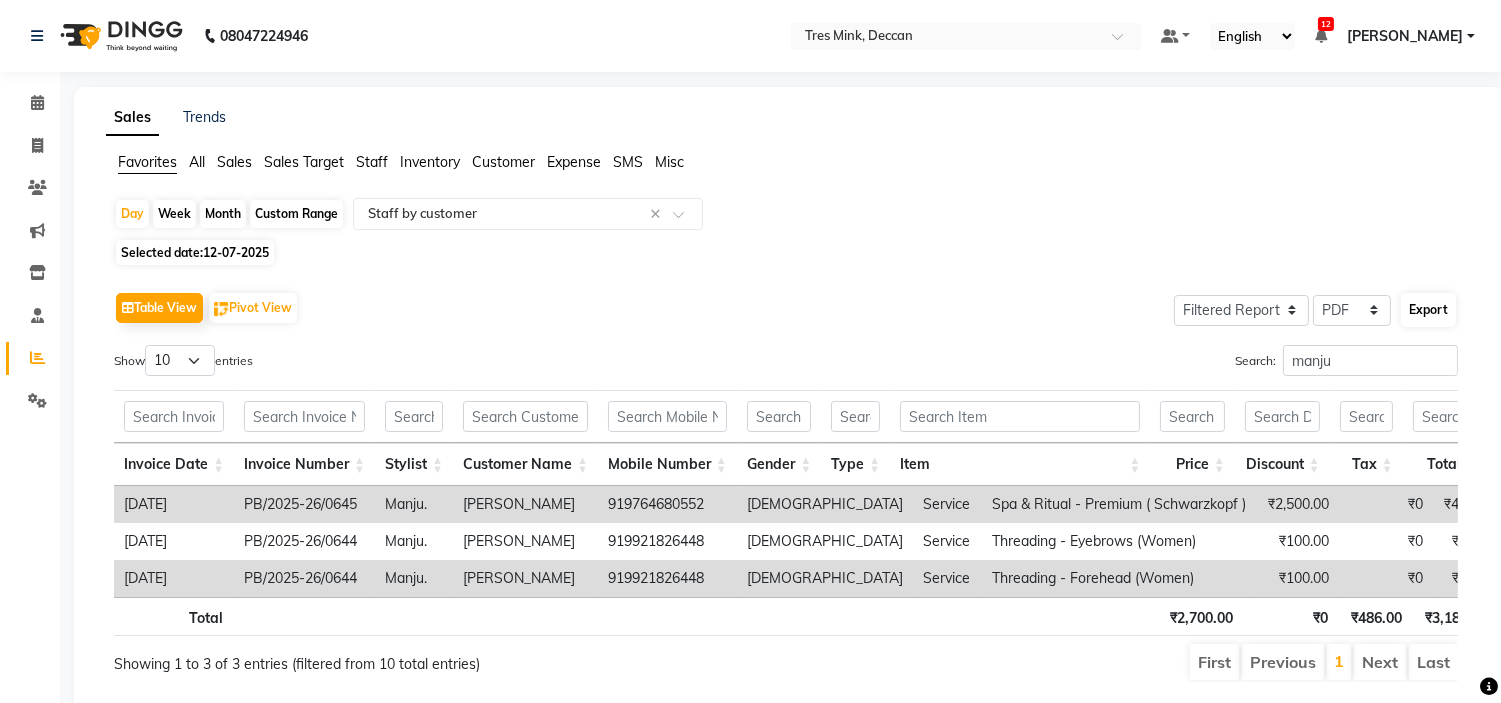 select on "sans-serif" 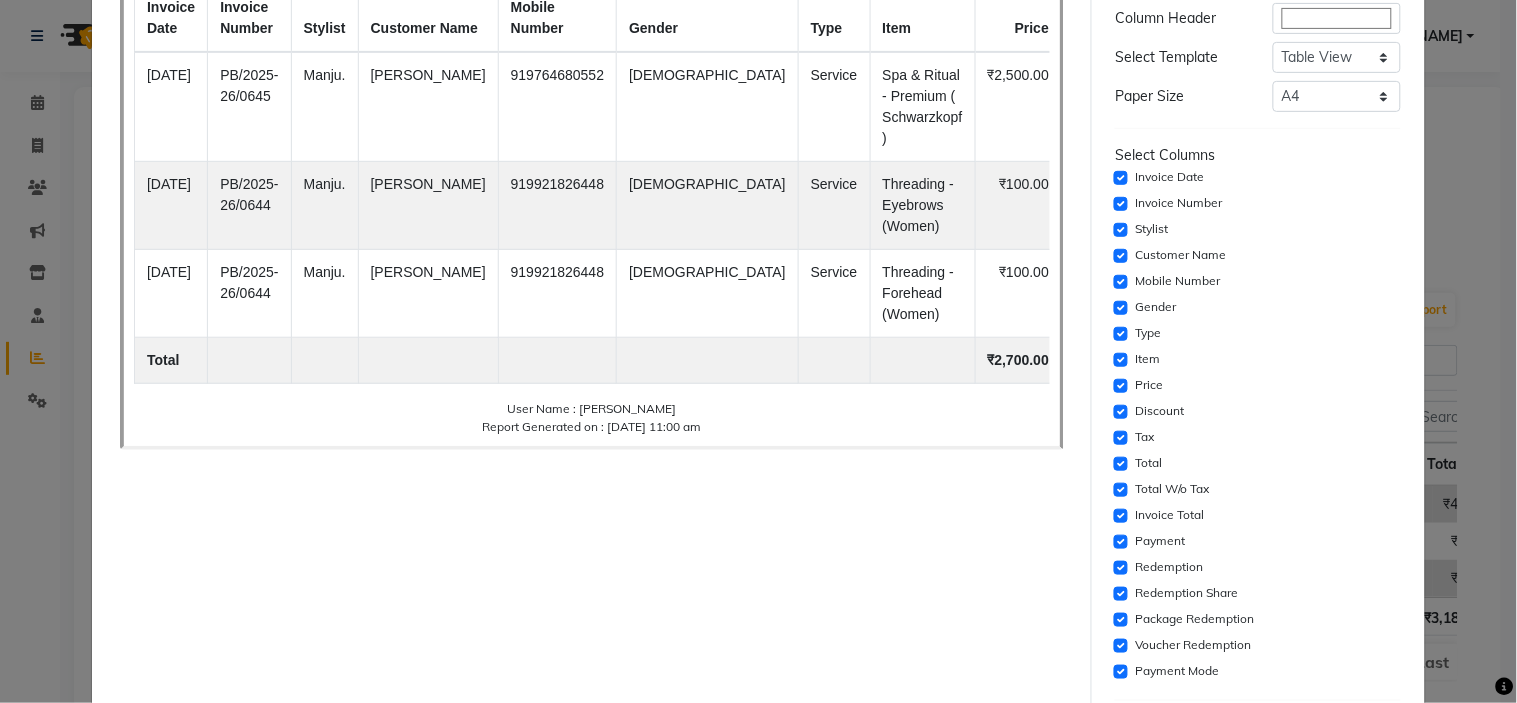 scroll, scrollTop: 361, scrollLeft: 0, axis: vertical 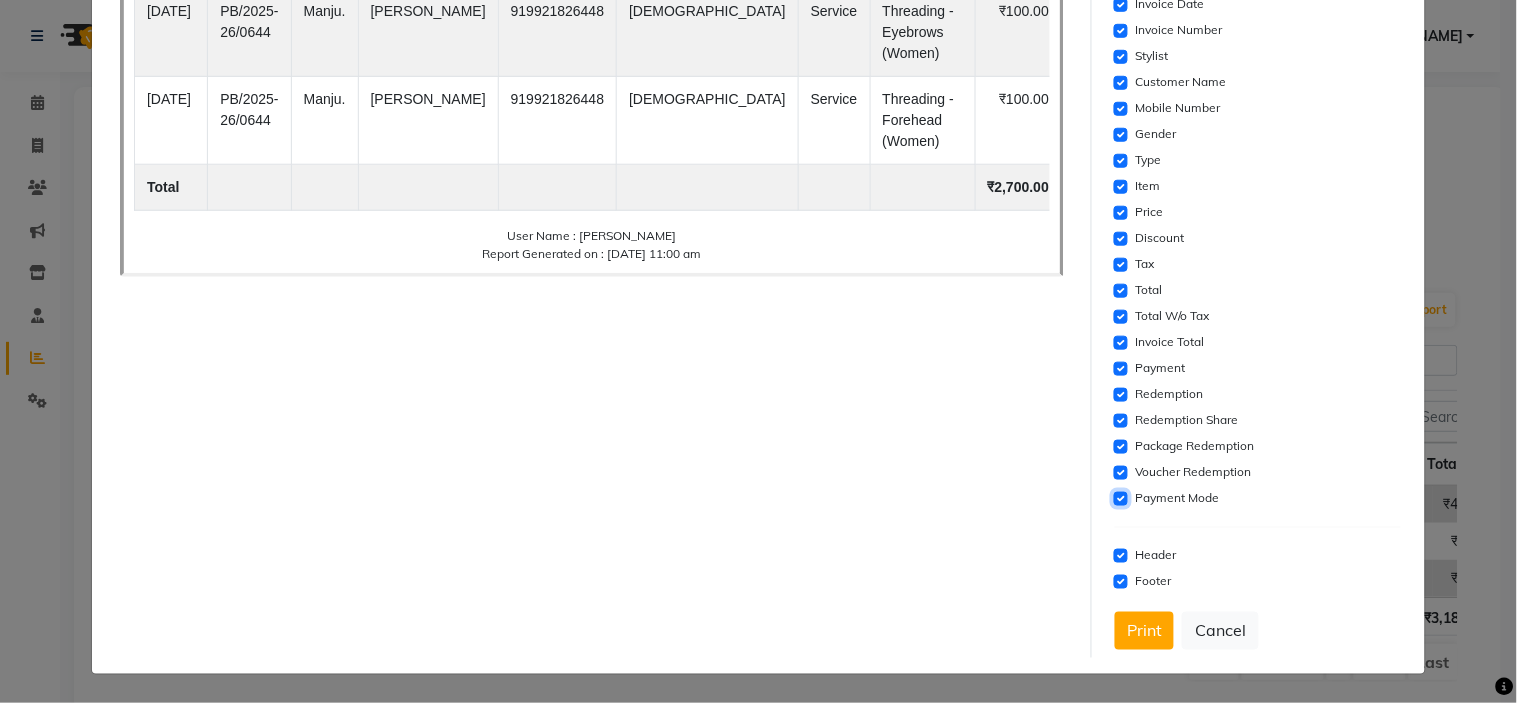 click 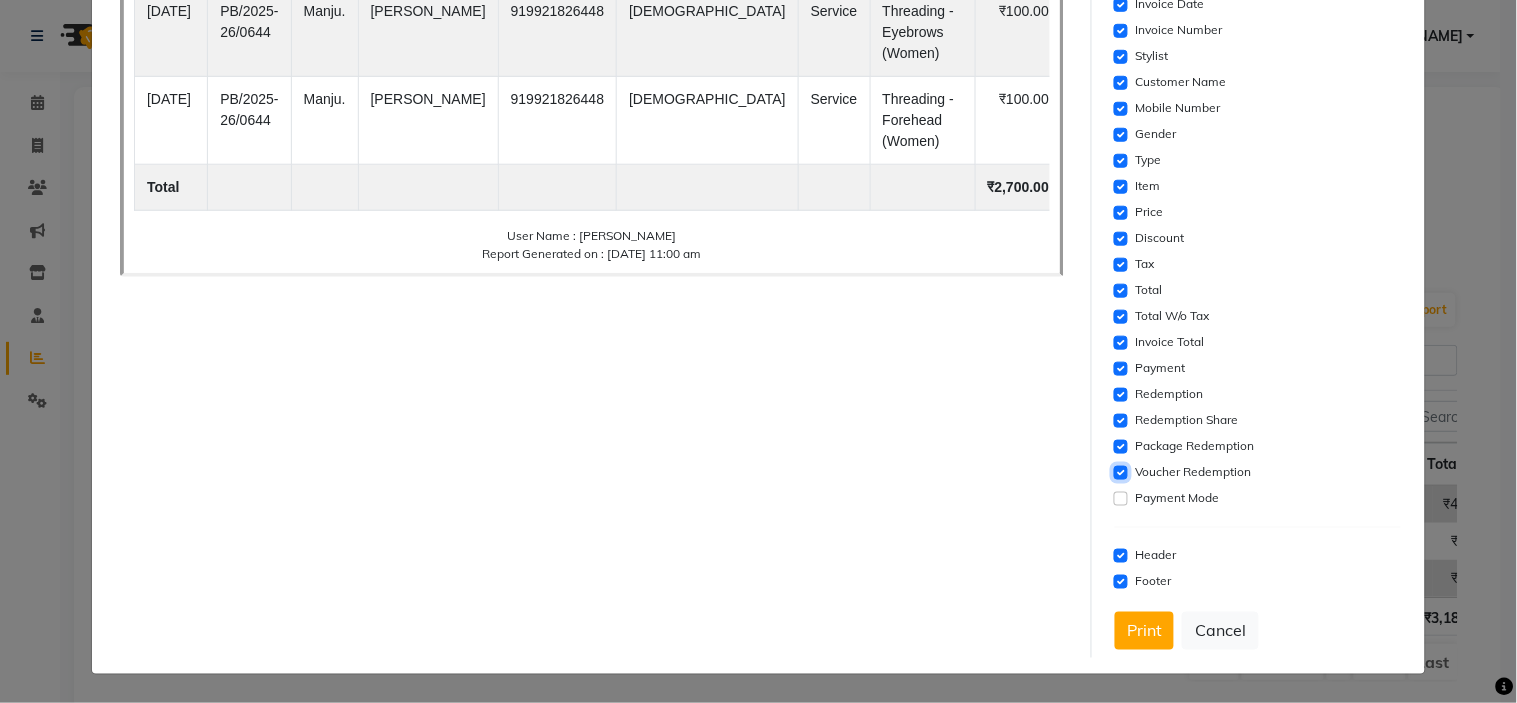 click 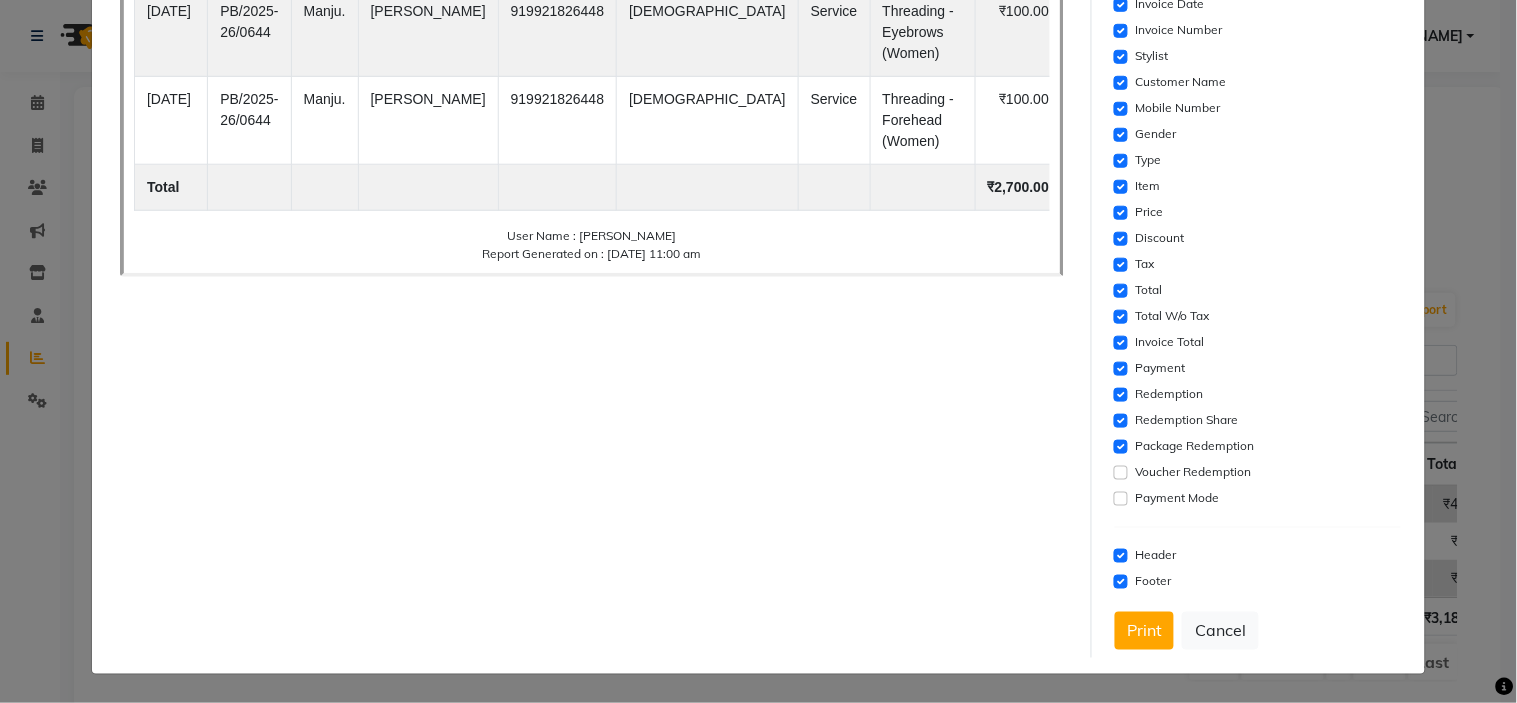 click on "Settings  Font Family  Select Sans Serif Monospace Serif  Font Size  Select 8 9 10 11 12 13 14 15 16 17 18 19 20  Column Header  #ffffff  Select Template  Select Dynamic Table View List View  Paper Size  Select A4 A5 A6 A7 Thermal Select Columns  Invoice Date   Invoice Number   Stylist   Customer Name   Mobile Number   Gender   Type   Item   Price   Discount   Tax   Total   Total W/o Tax   Invoice Total   Payment   Redemption   Redemption Share   Package Redemption   Voucher Redemption   Payment Mode   Header   Footer   Print   Cancel" 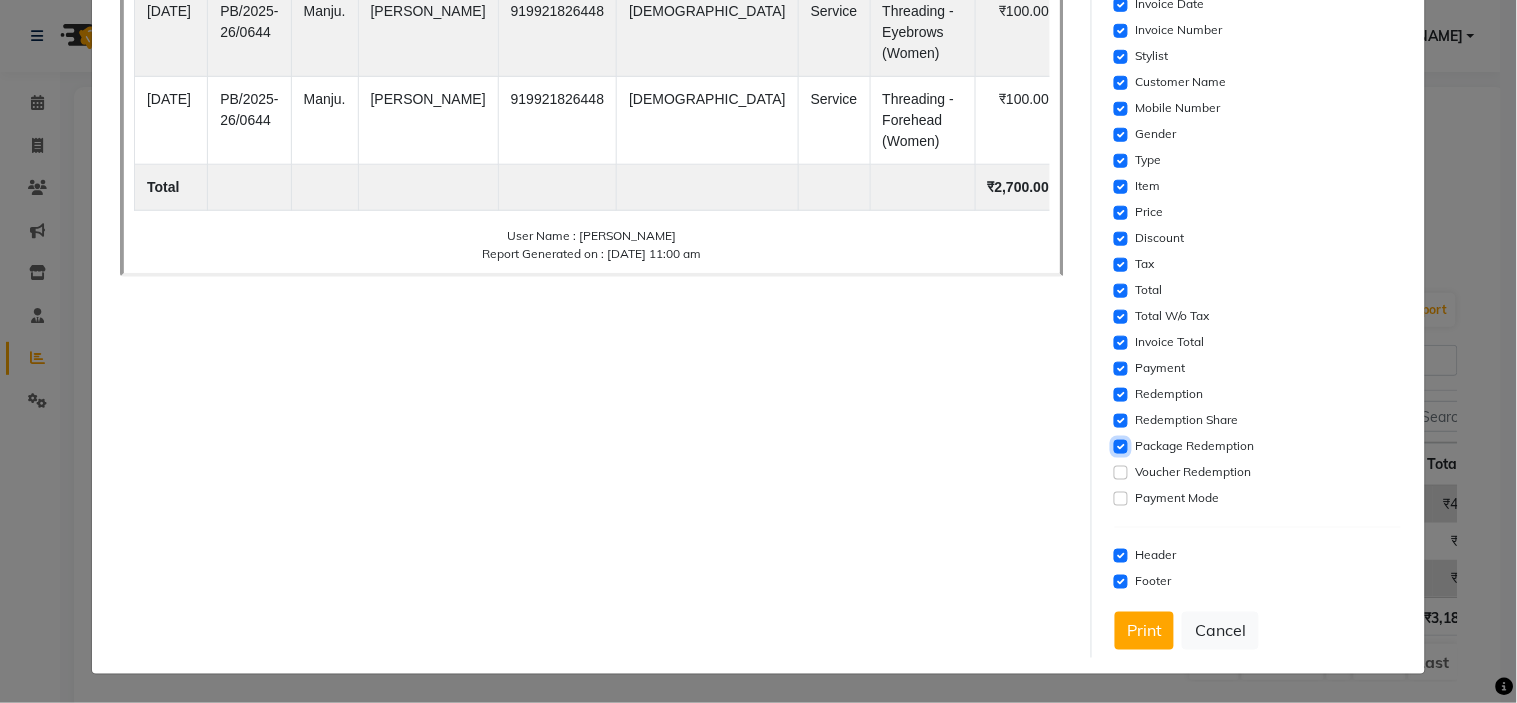 click 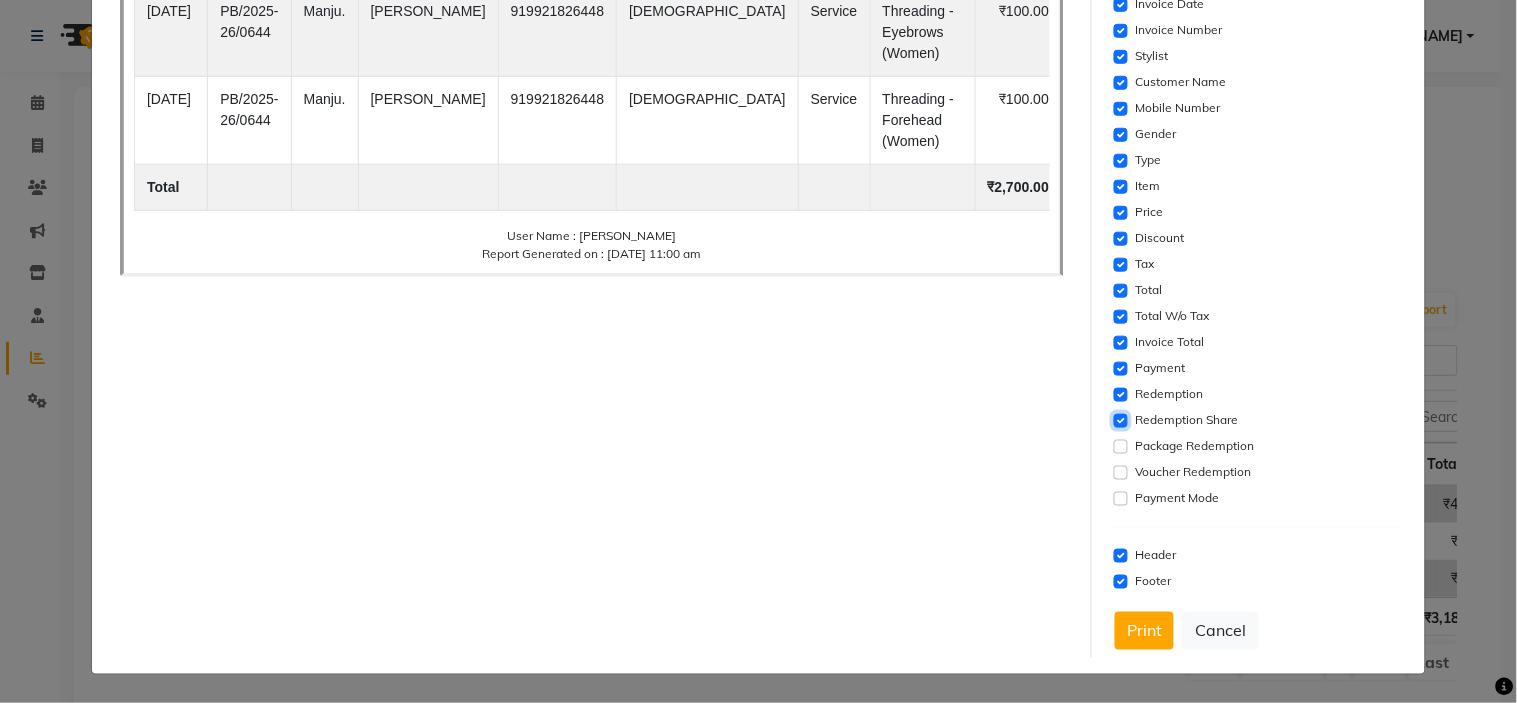 click 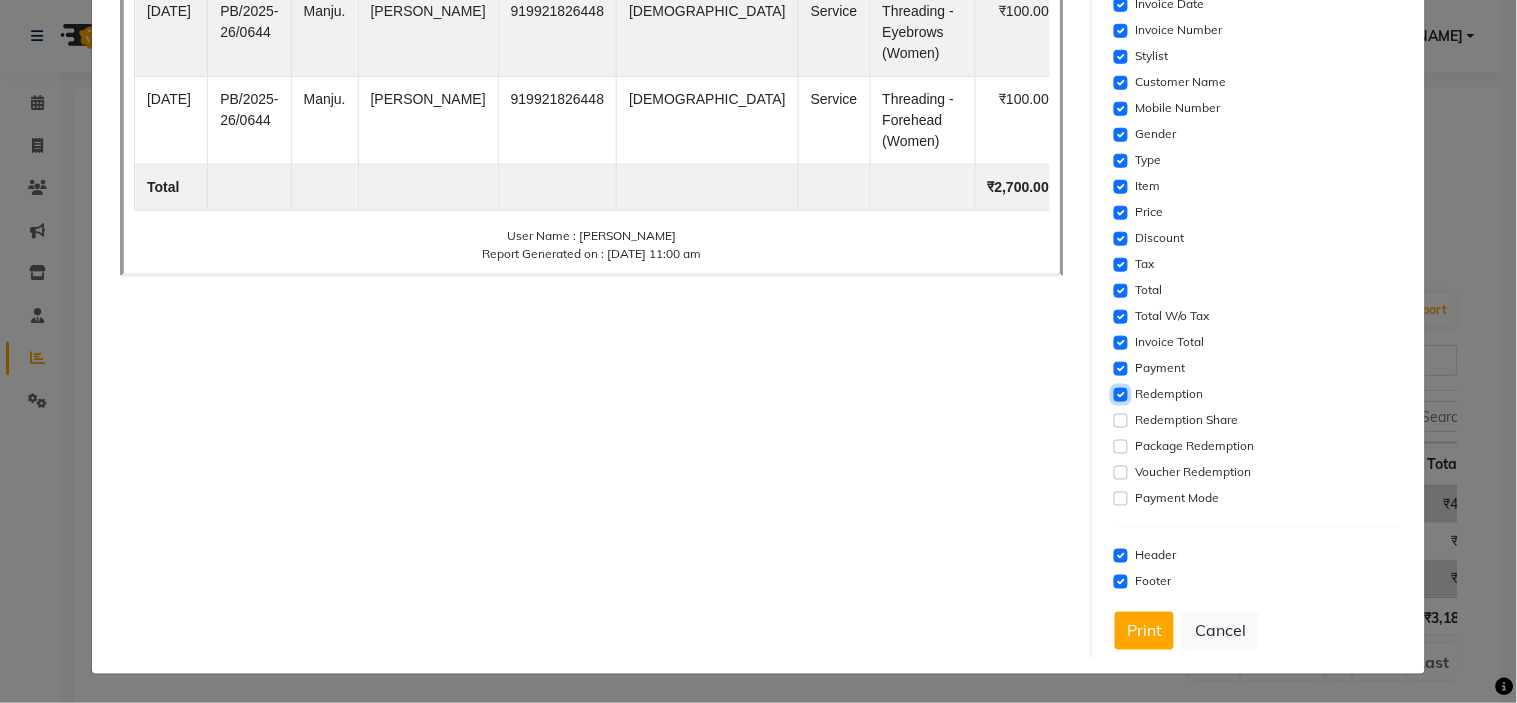 click 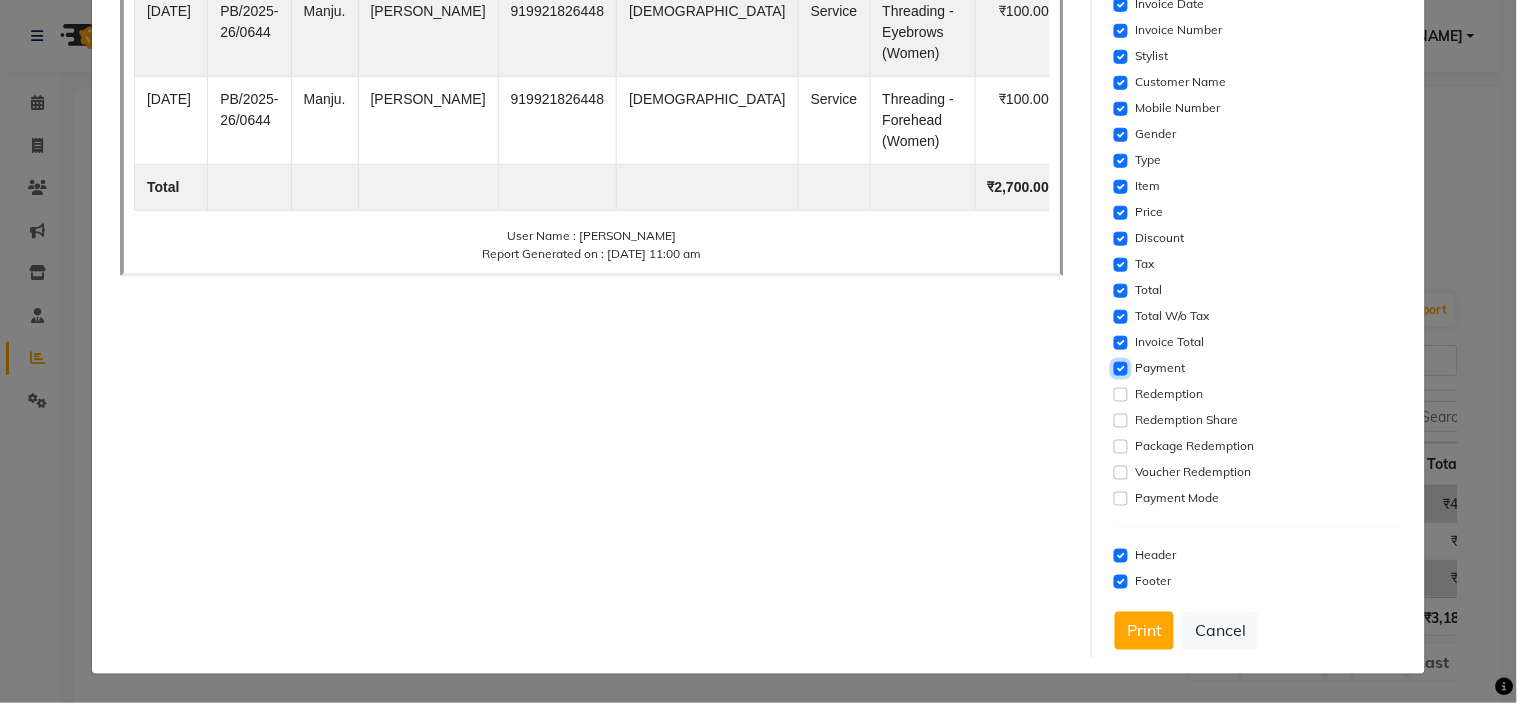 click 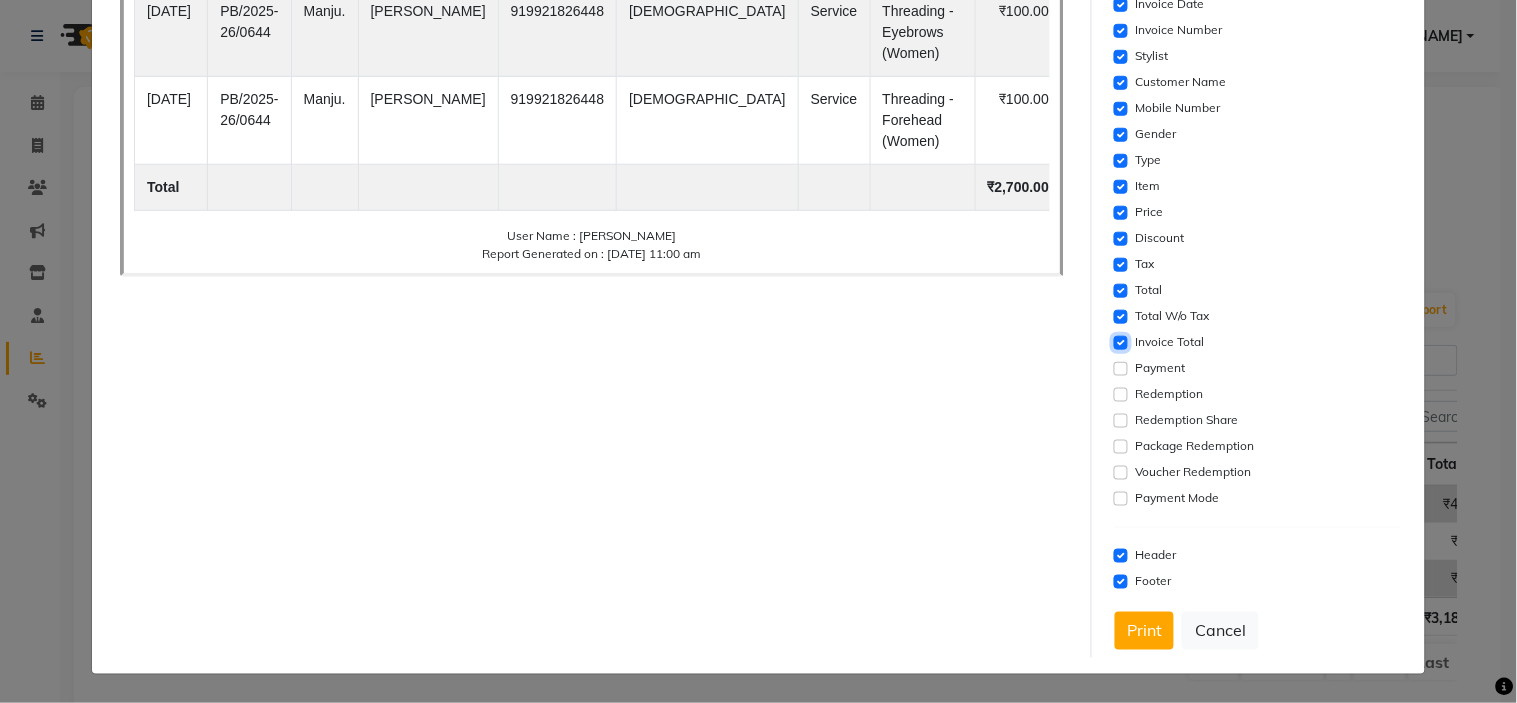 click 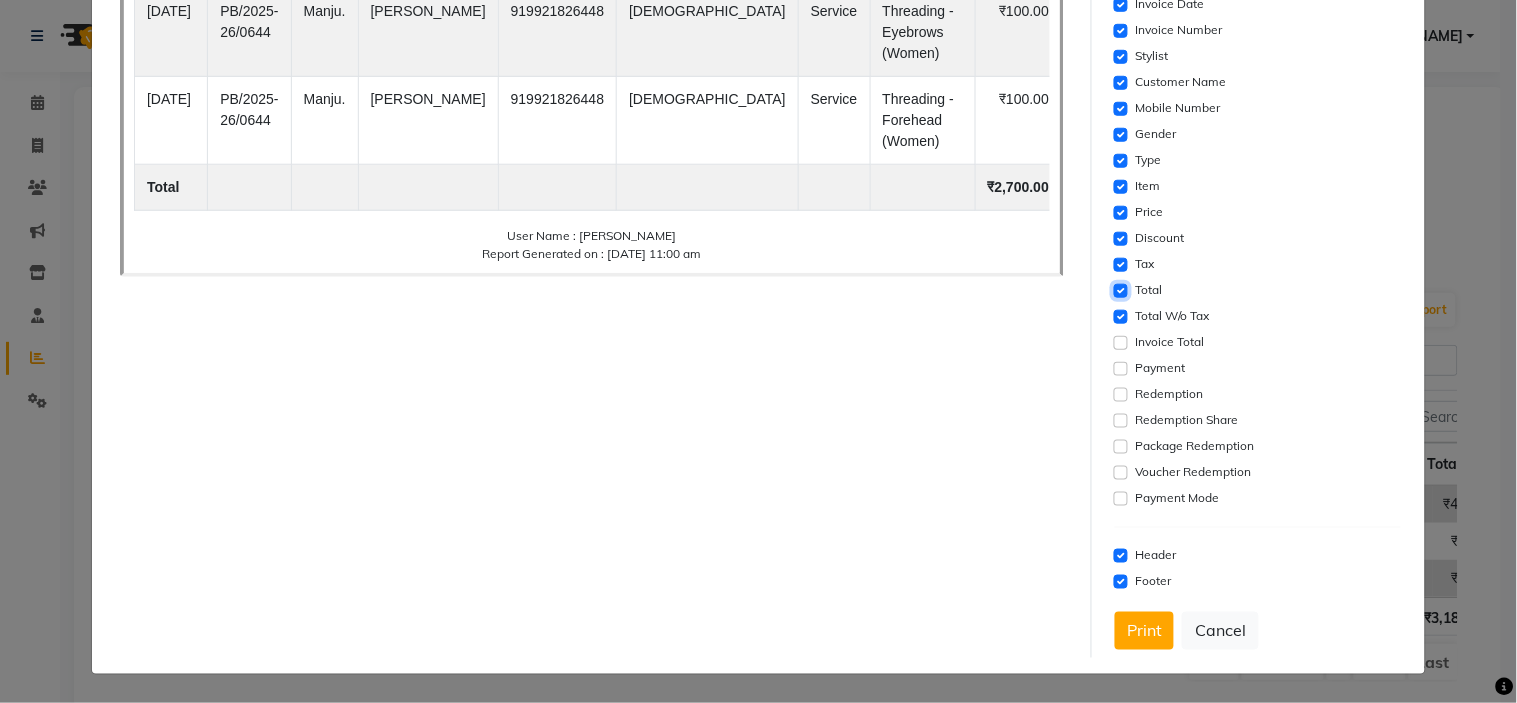 click 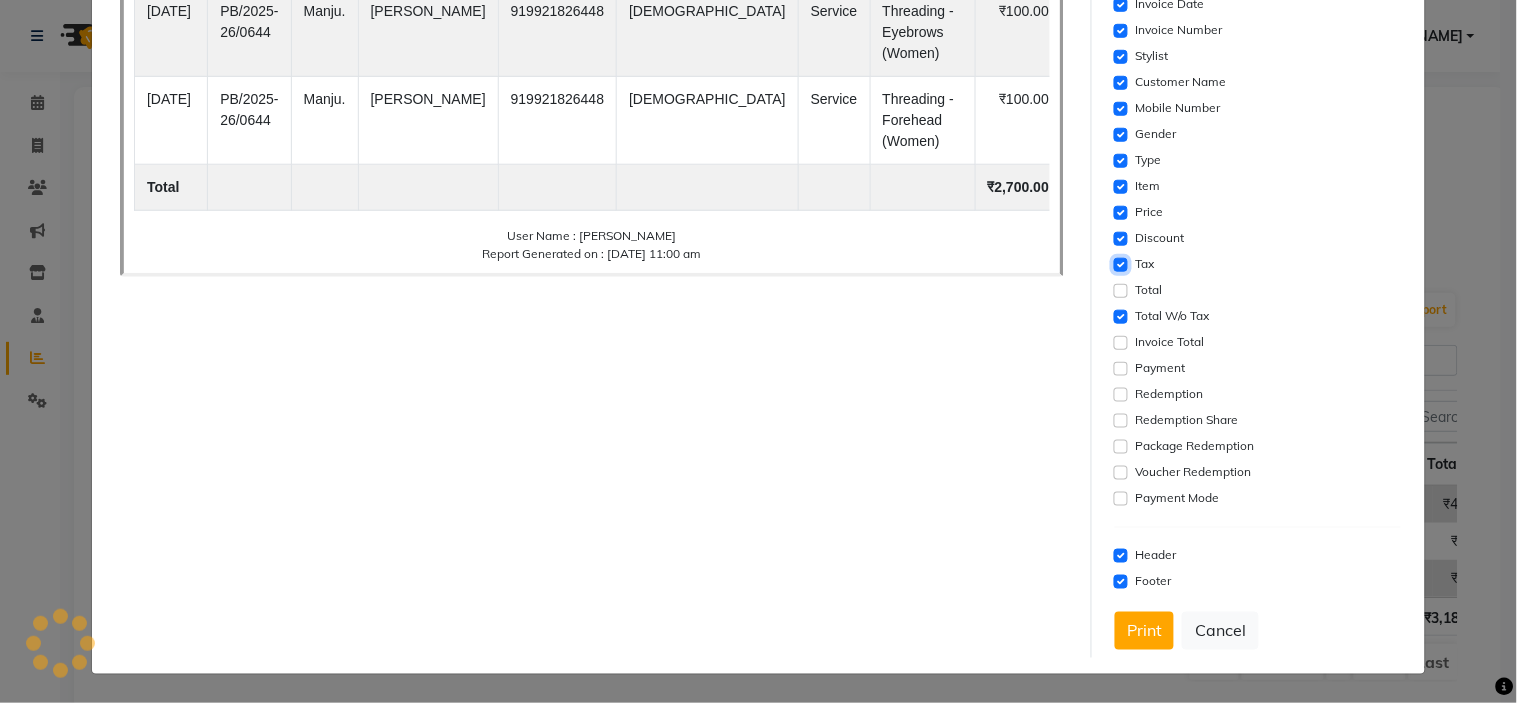 click 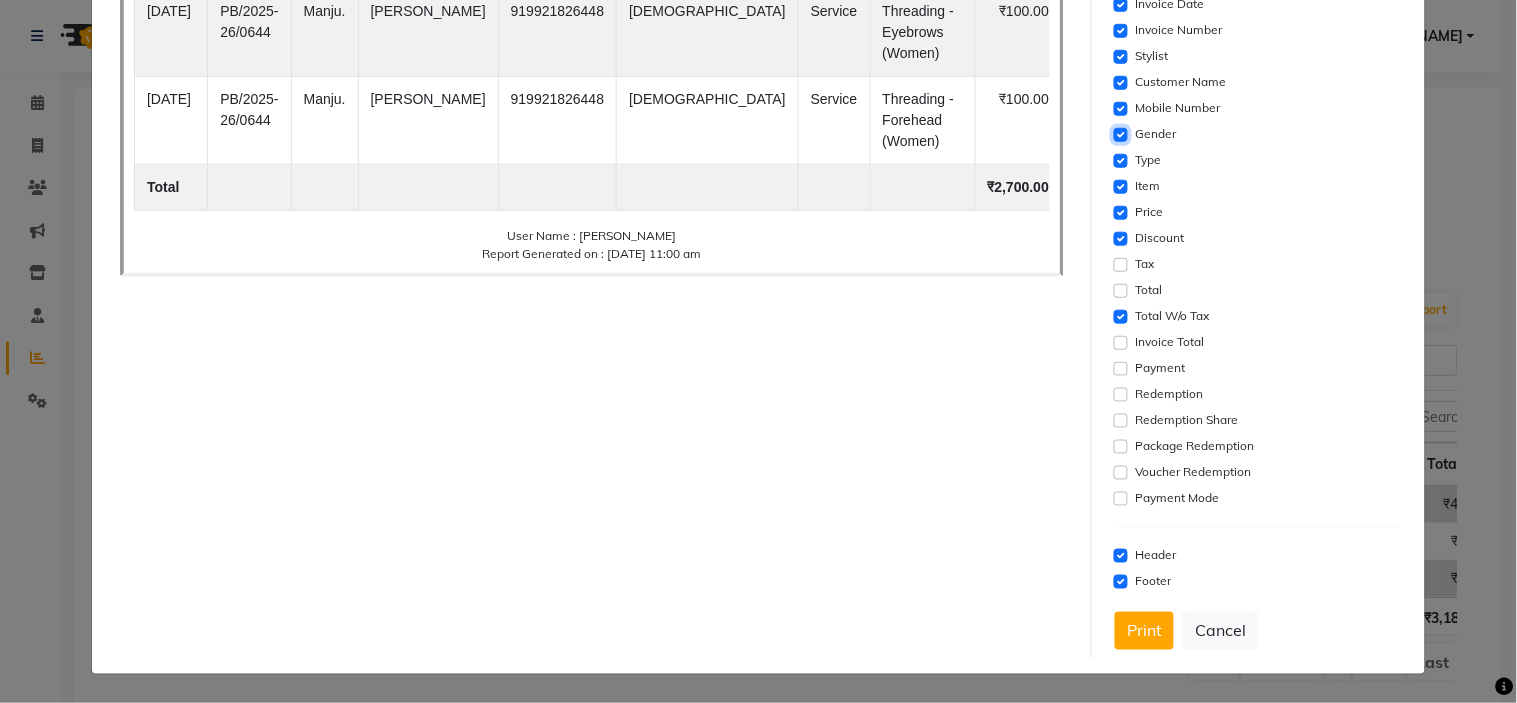 click 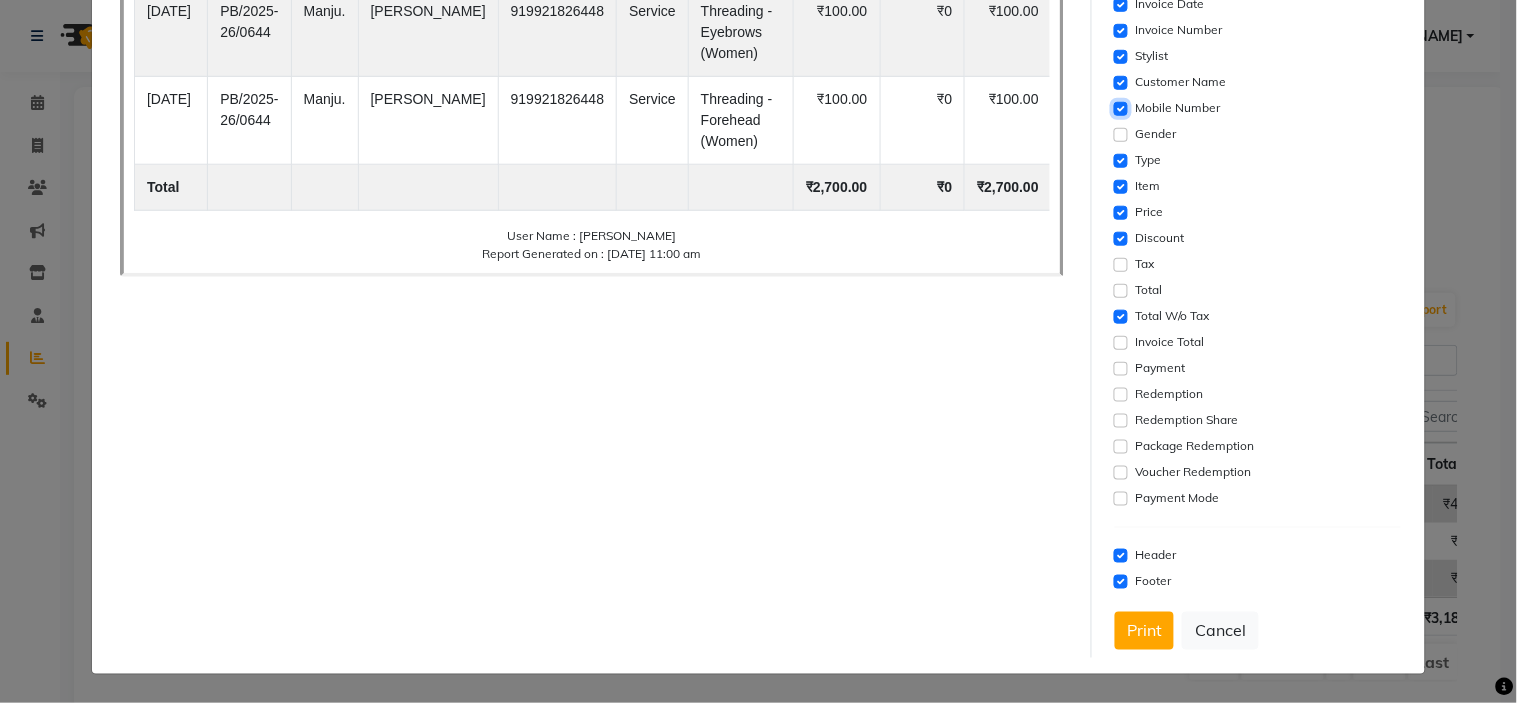 click 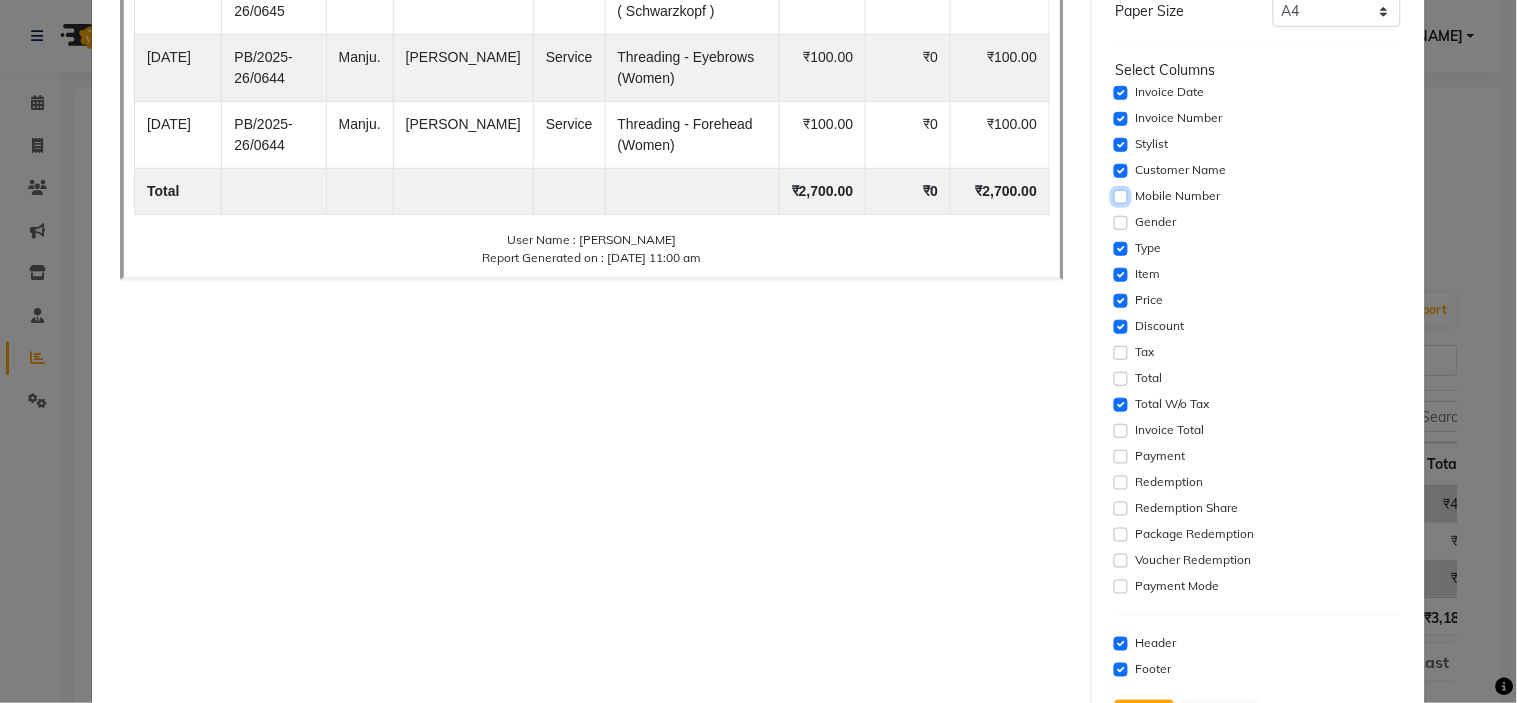 scroll, scrollTop: 138, scrollLeft: 0, axis: vertical 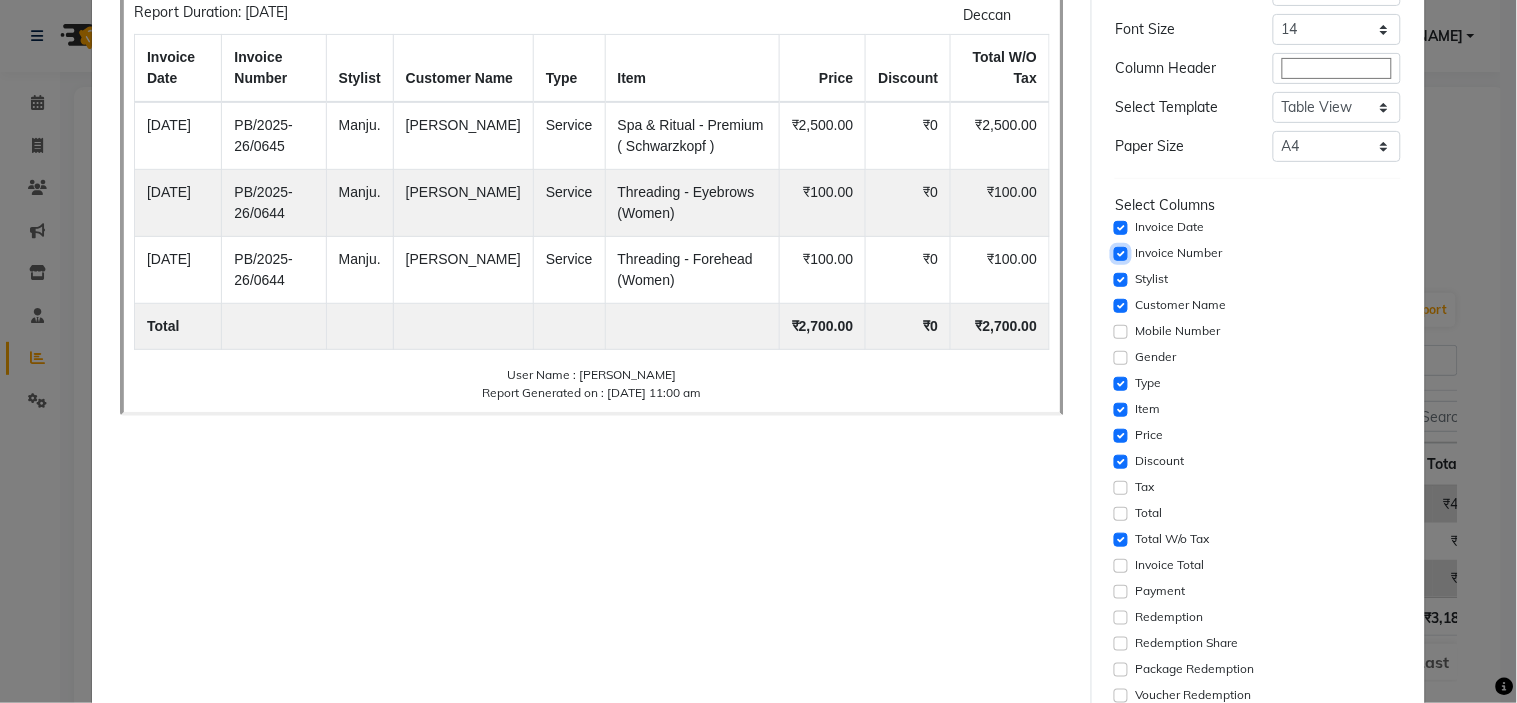 click 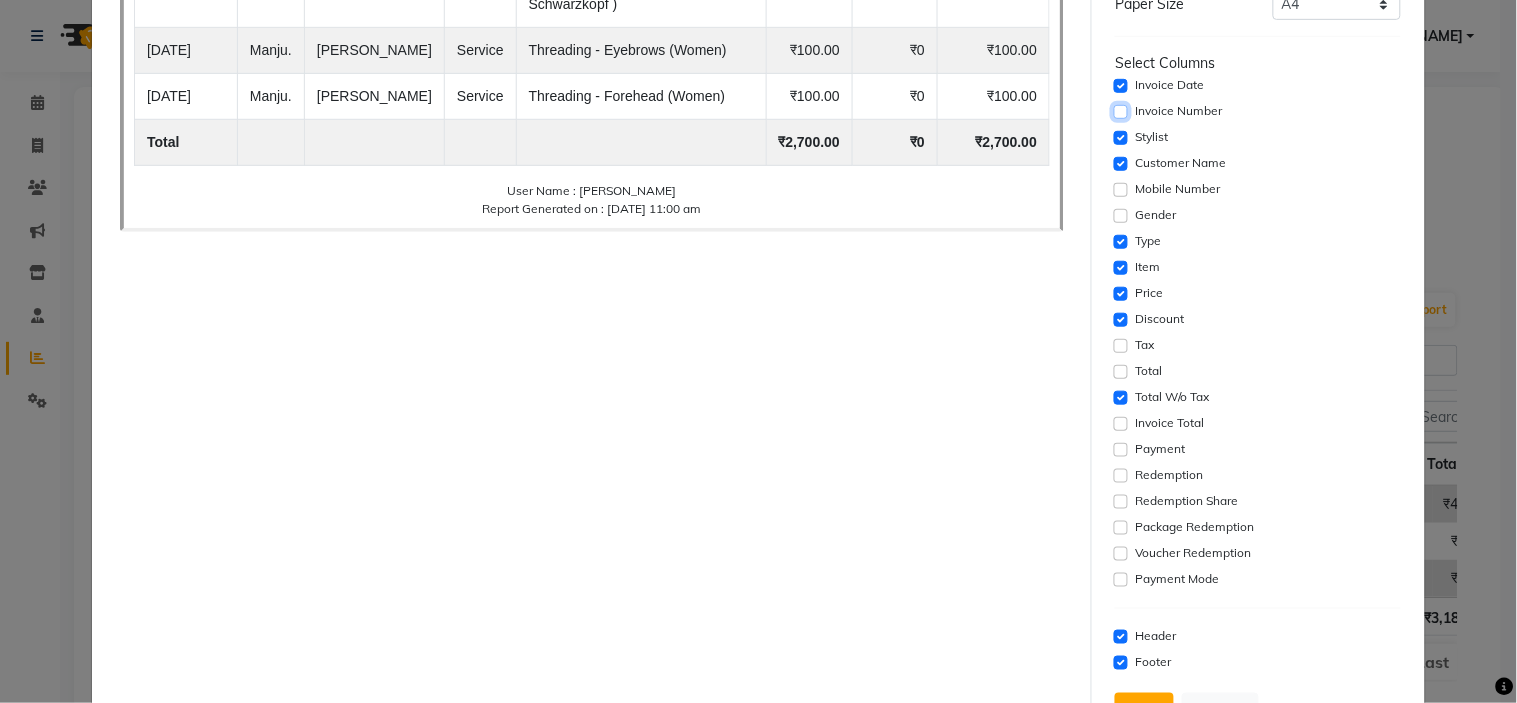 scroll, scrollTop: 361, scrollLeft: 0, axis: vertical 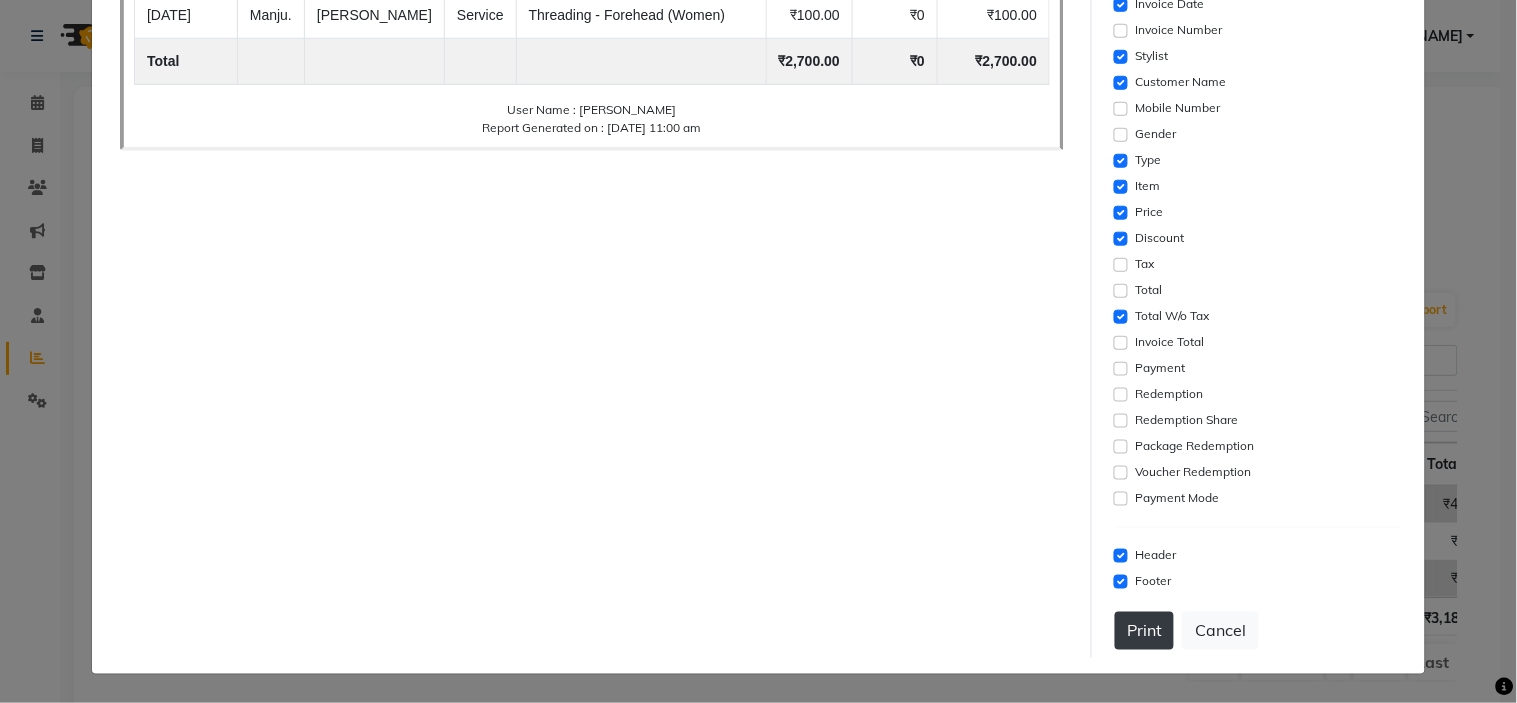 click on "Print" 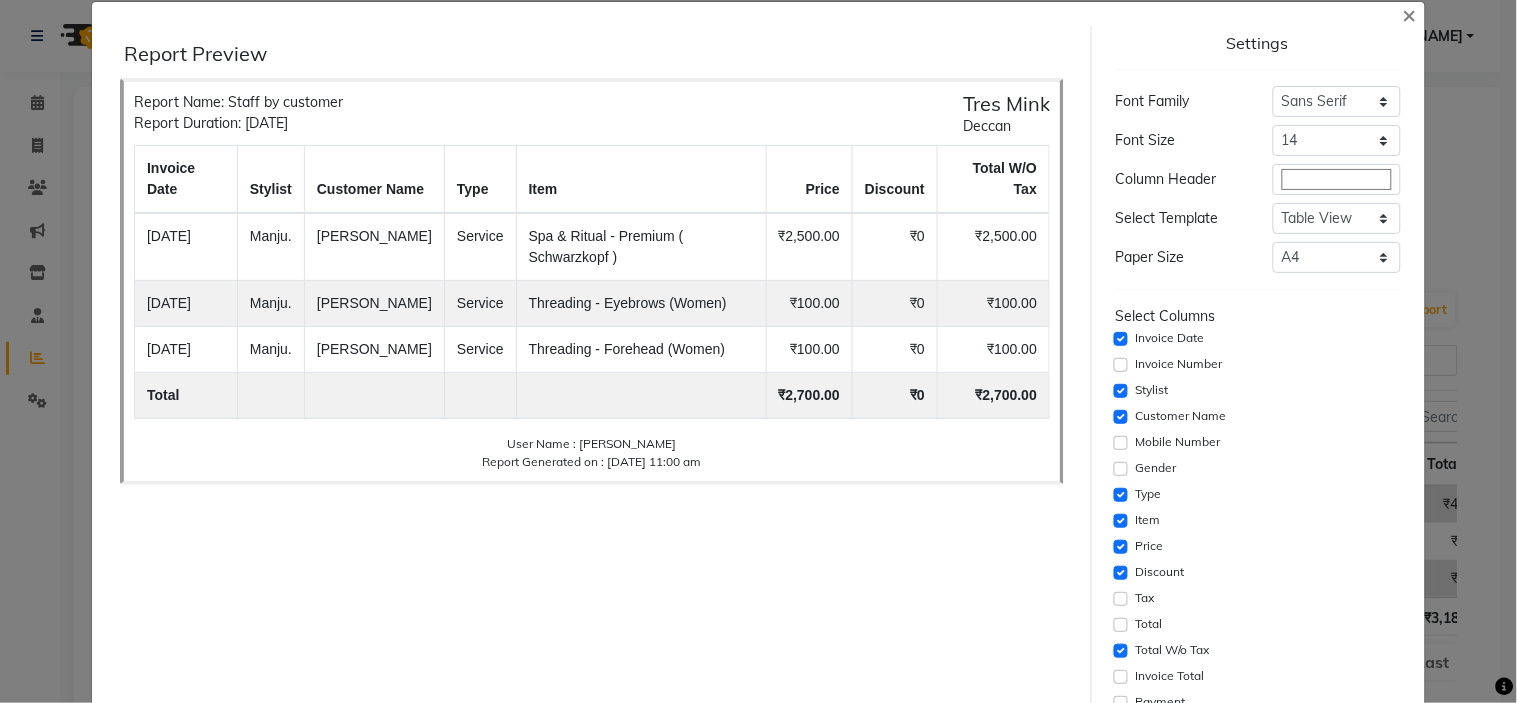 scroll, scrollTop: 0, scrollLeft: 0, axis: both 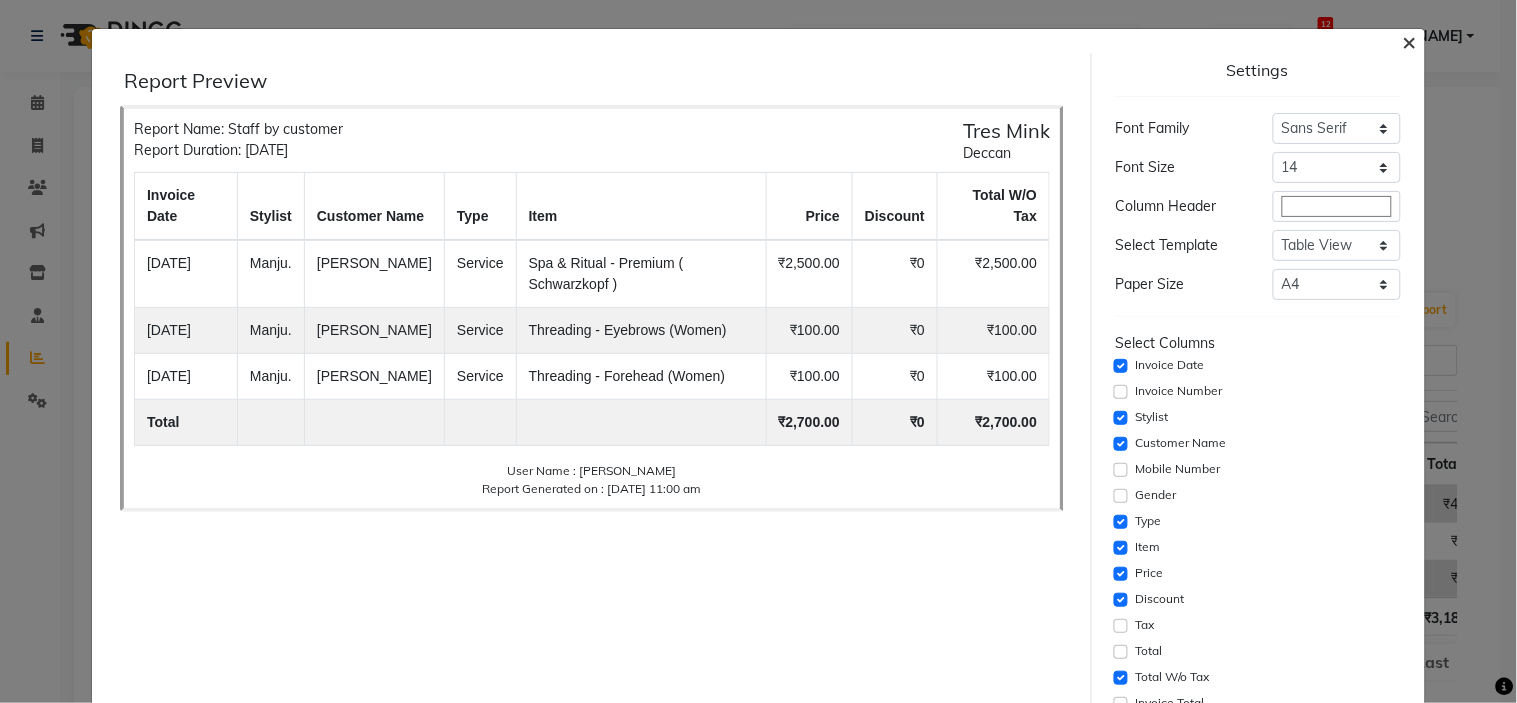 click on "×" 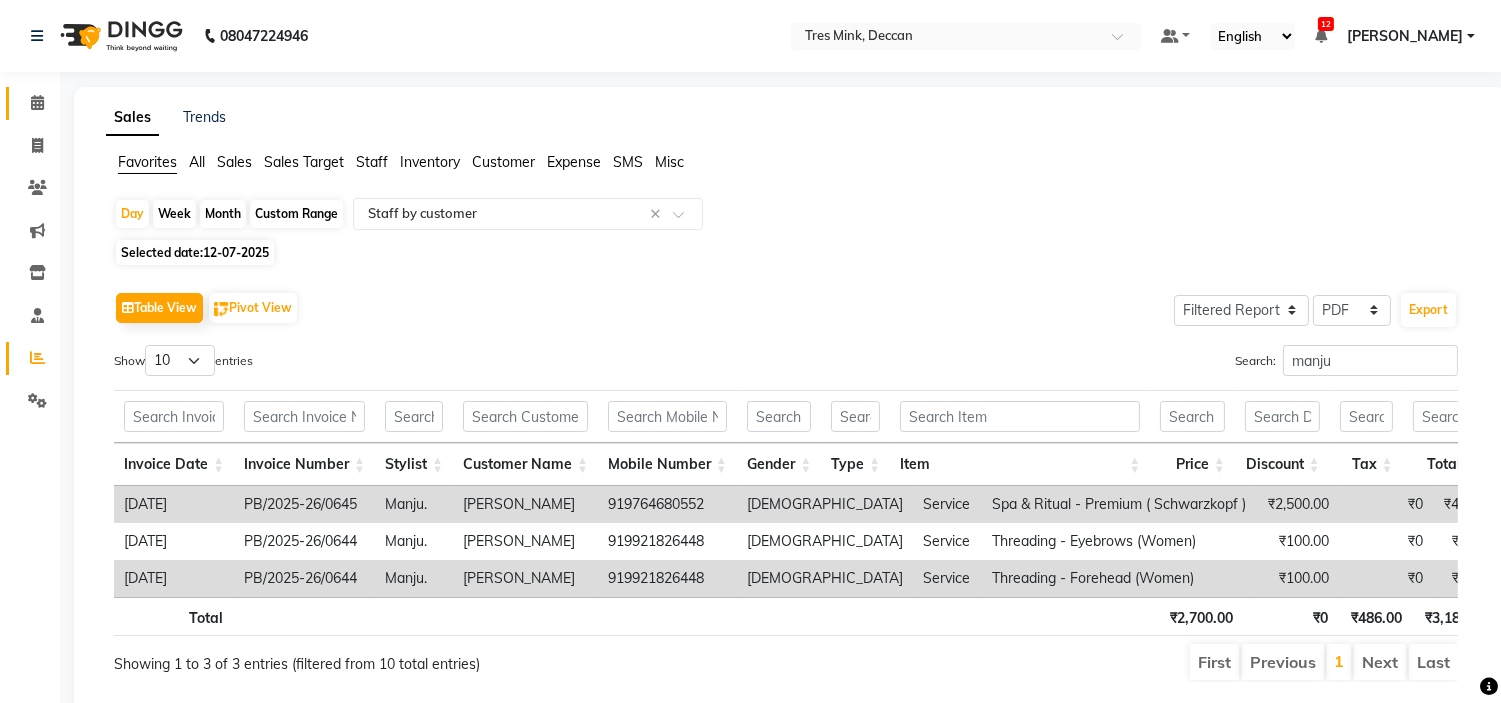 click 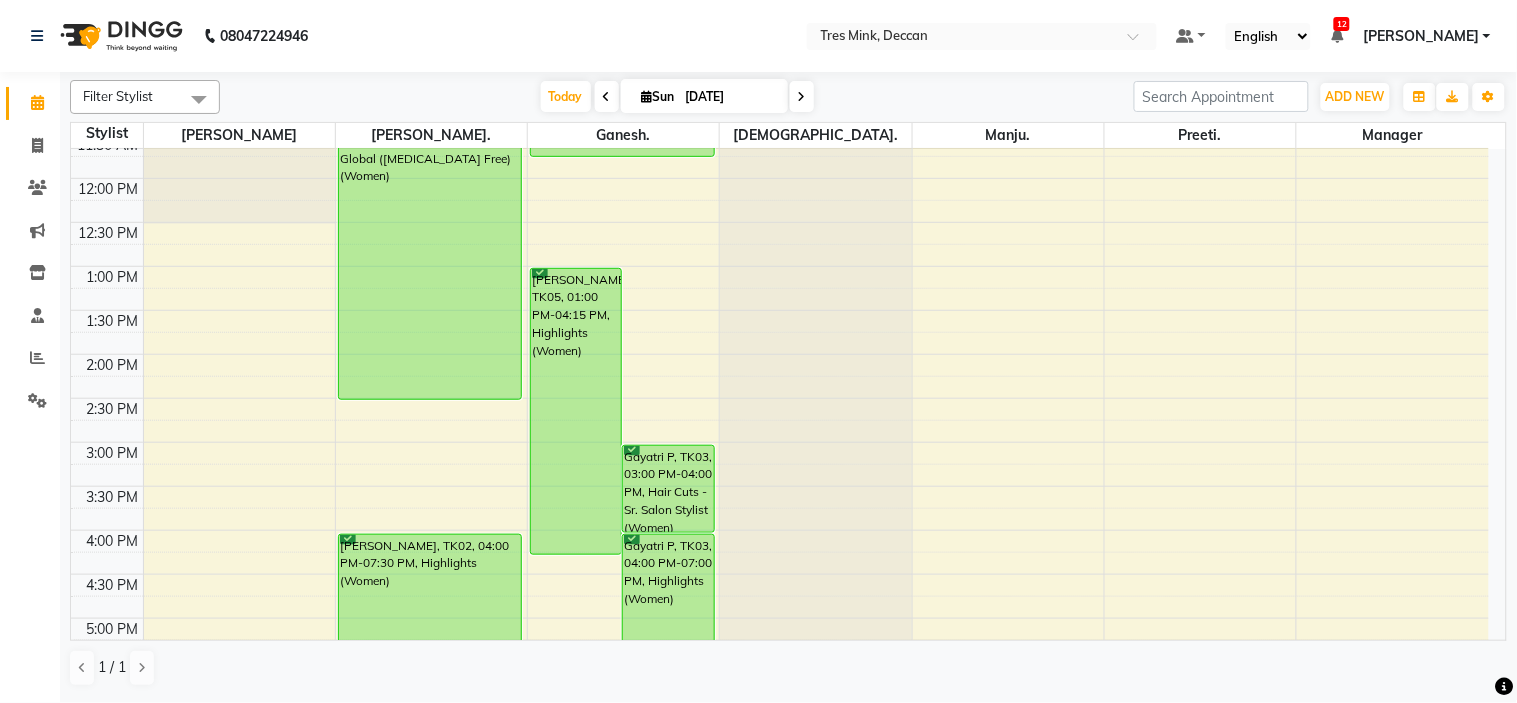 scroll, scrollTop: 333, scrollLeft: 0, axis: vertical 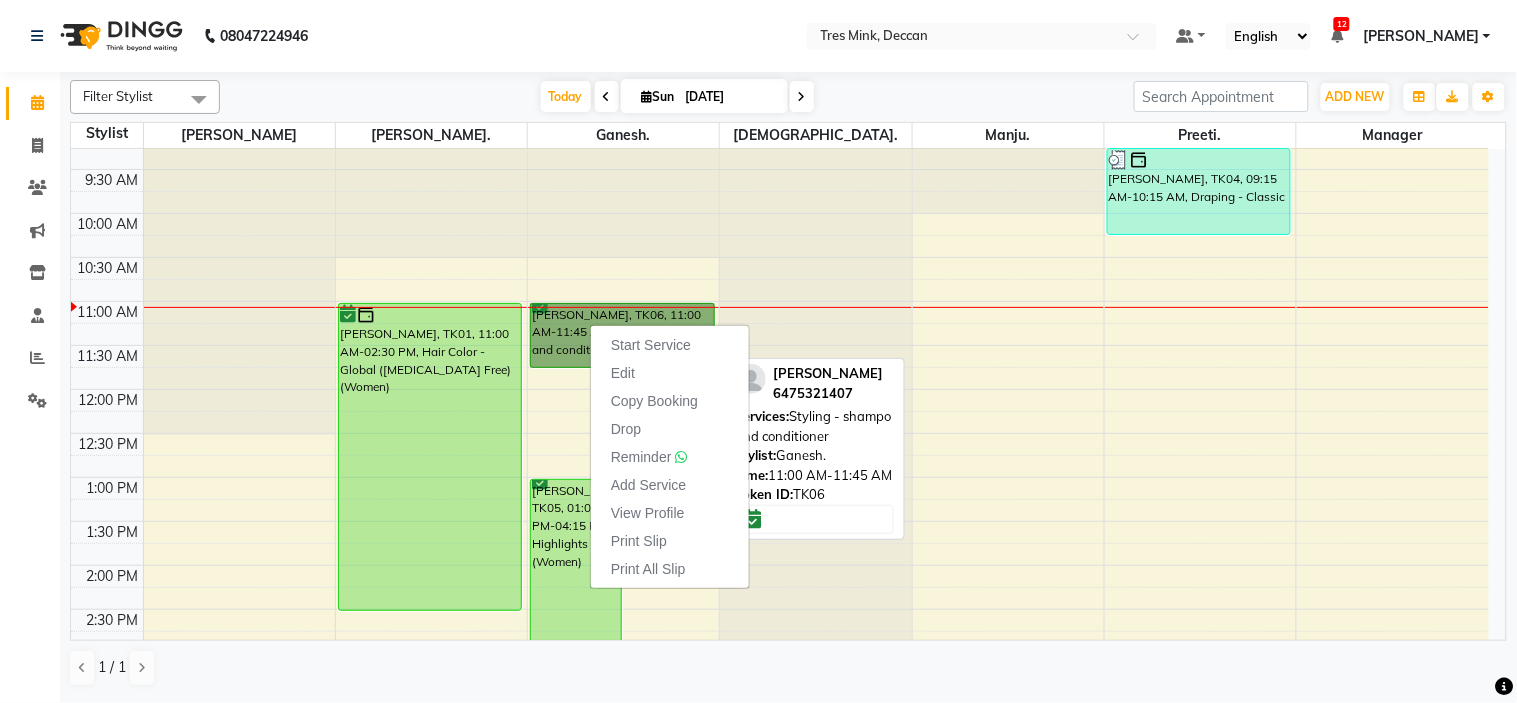 click on "[PERSON_NAME], TK06, 11:00 AM-11:45 AM, Styling - shampo and conditioner" at bounding box center [622, 335] 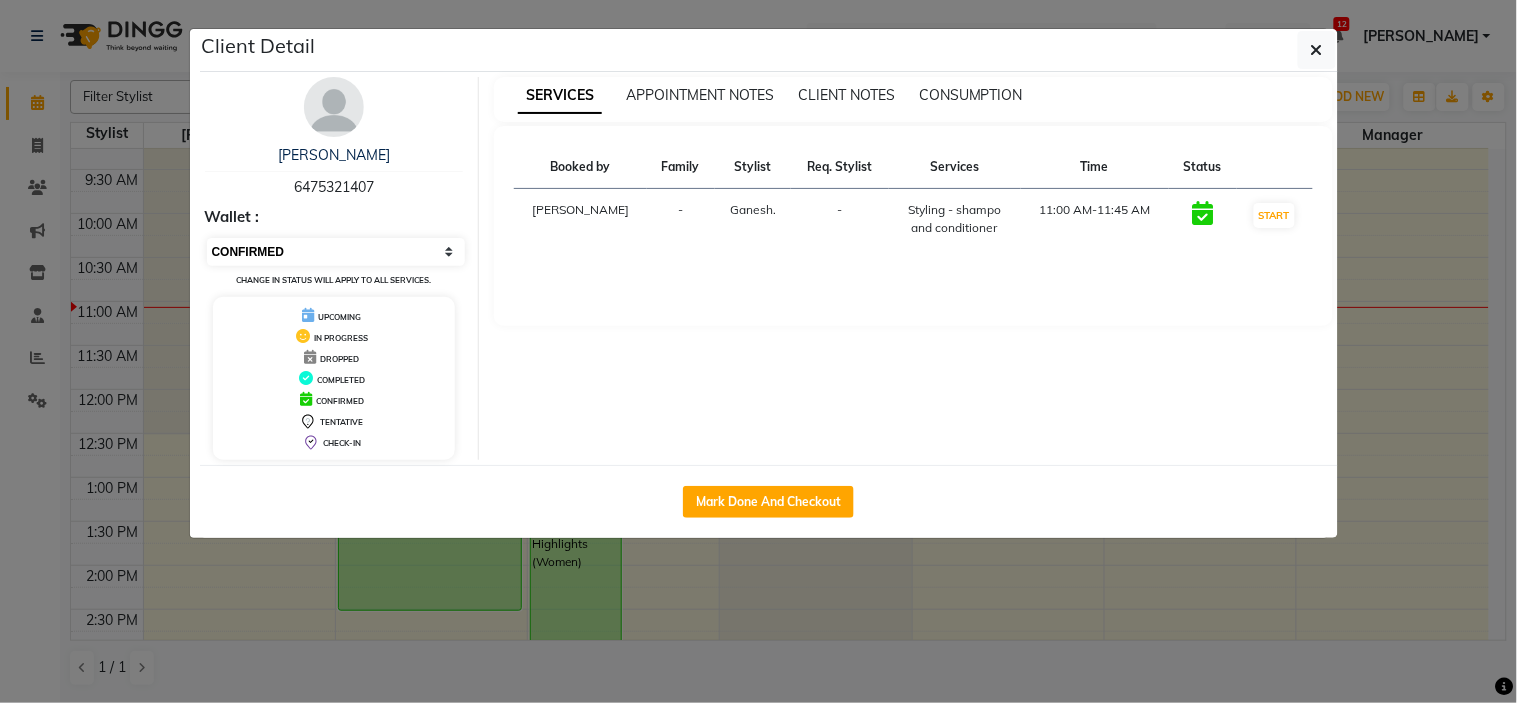 click on "Select IN SERVICE CONFIRMED TENTATIVE CHECK IN MARK DONE DROPPED UPCOMING" at bounding box center (336, 252) 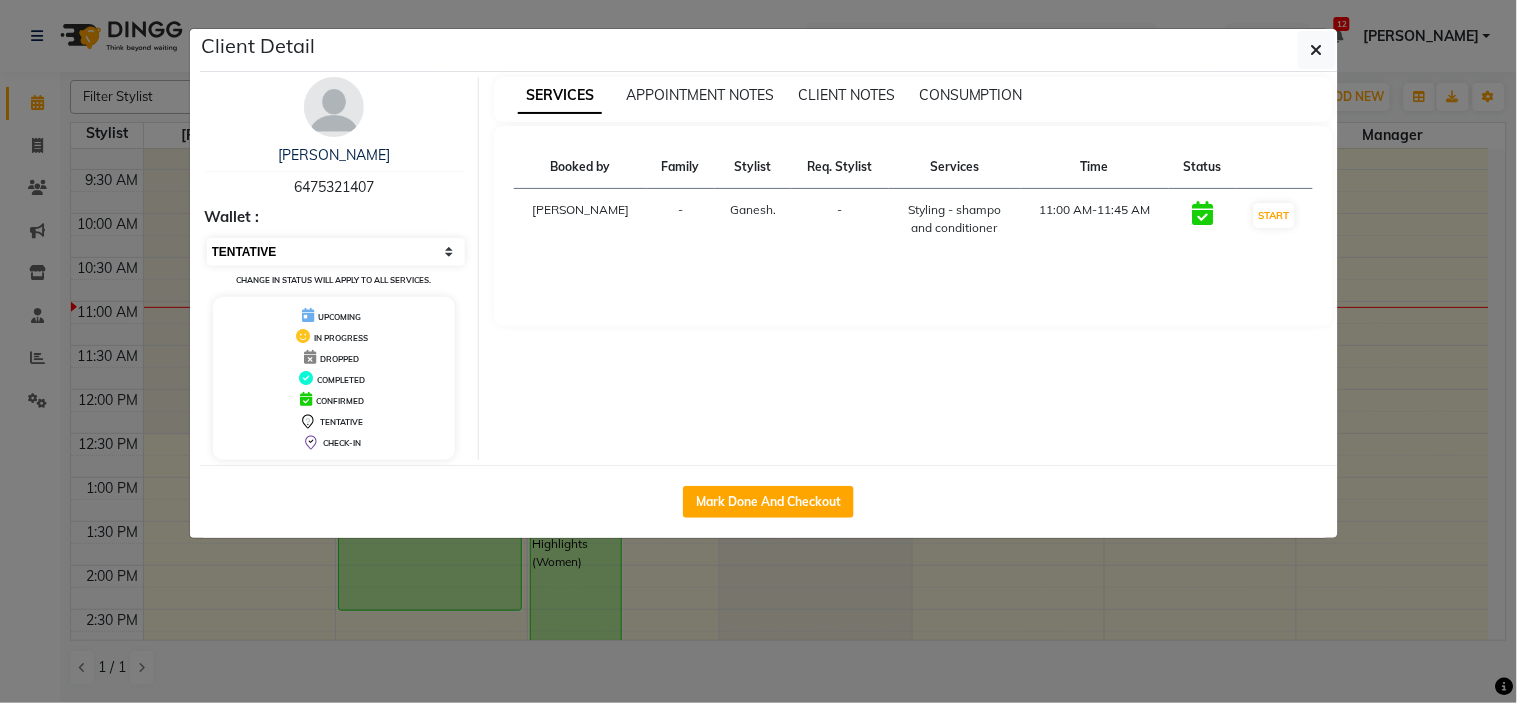 click on "Select IN SERVICE CONFIRMED TENTATIVE CHECK IN MARK DONE DROPPED UPCOMING" at bounding box center [336, 252] 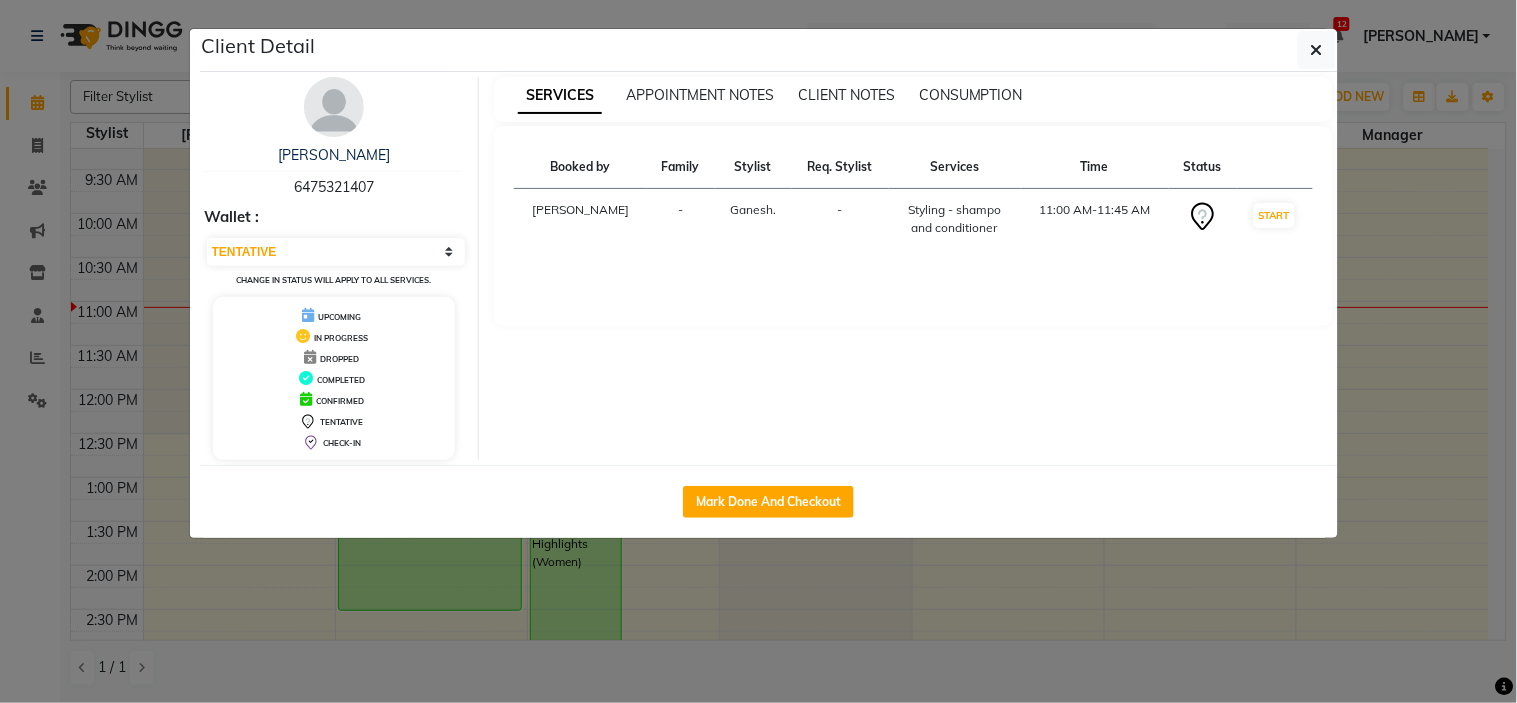 click on "[PERSON_NAME]    6475321407 Wallet : Select IN SERVICE CONFIRMED TENTATIVE CHECK IN MARK DONE DROPPED UPCOMING Change in status will apply to all services. UPCOMING IN PROGRESS DROPPED COMPLETED CONFIRMED TENTATIVE CHECK-IN" at bounding box center [335, 268] 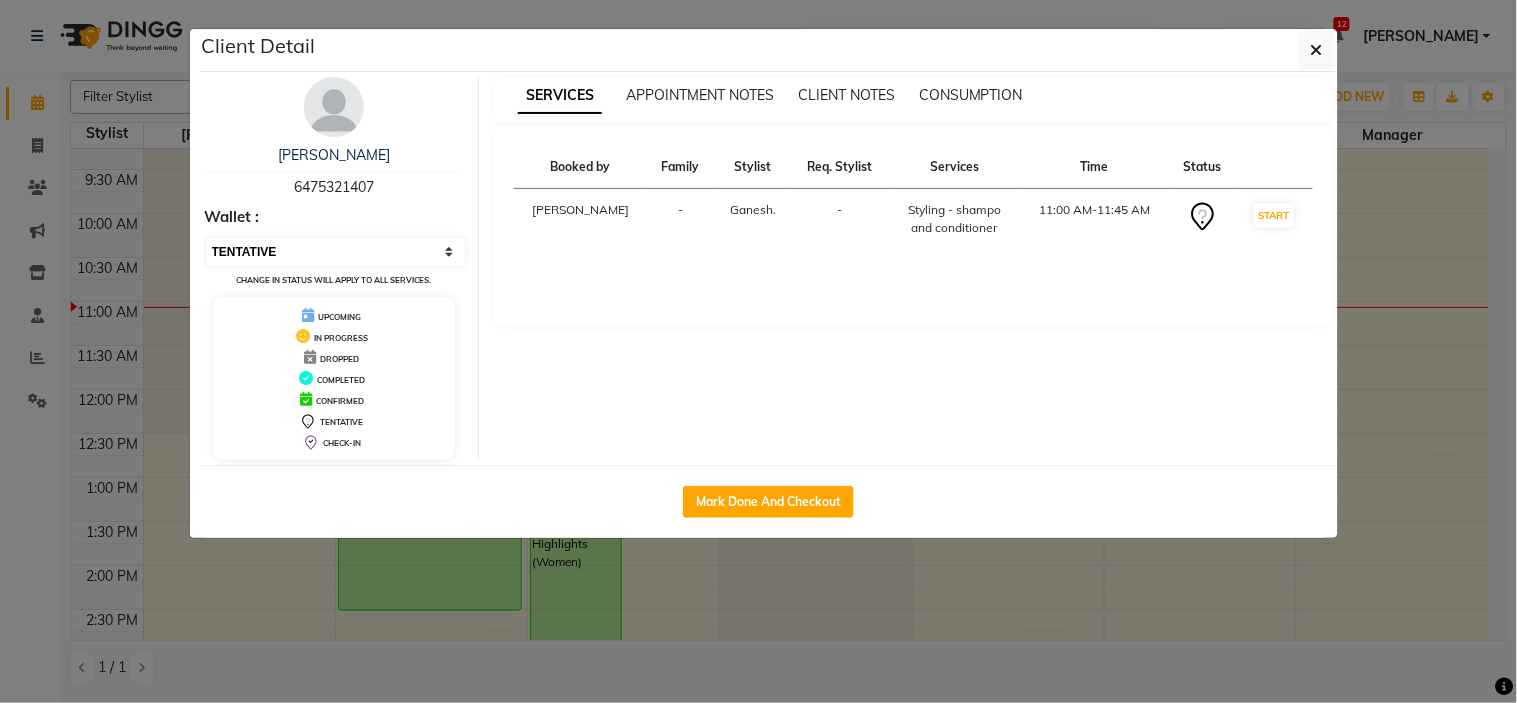 click on "Select IN SERVICE CONFIRMED TENTATIVE CHECK IN MARK DONE DROPPED UPCOMING" at bounding box center [336, 252] 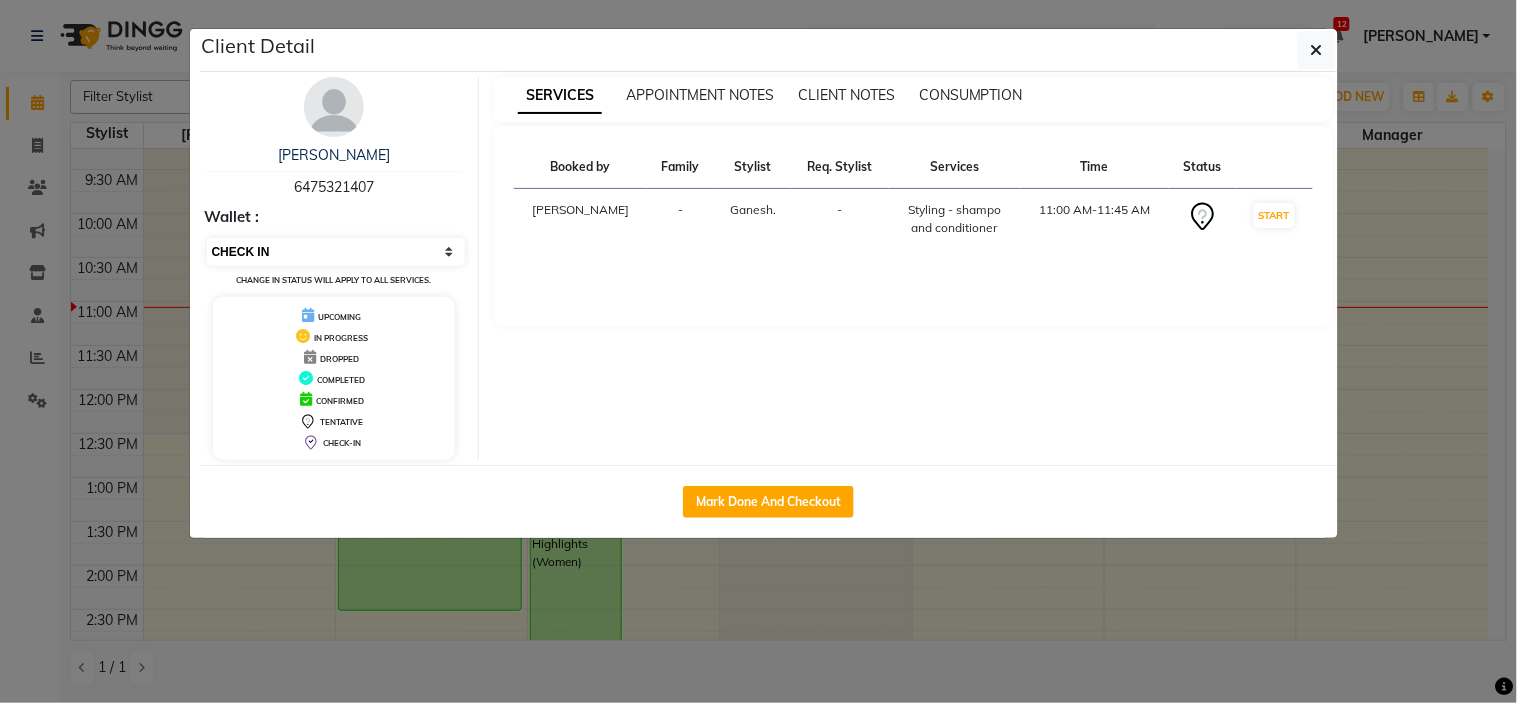 click on "Select IN SERVICE CONFIRMED TENTATIVE CHECK IN MARK DONE DROPPED UPCOMING" at bounding box center [336, 252] 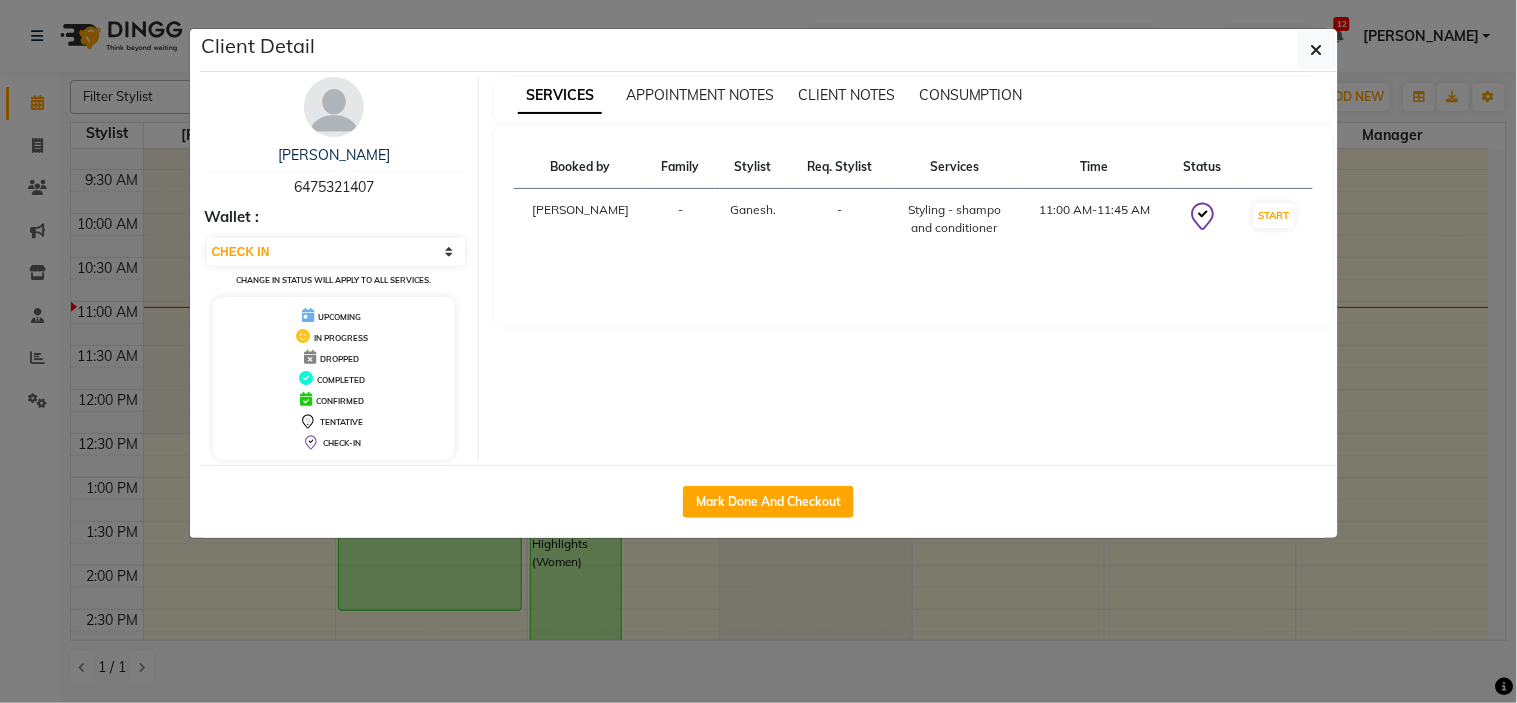 click on "Client Detail  [PERSON_NAME]    6475321407 Wallet : Select IN SERVICE CONFIRMED TENTATIVE CHECK IN MARK DONE DROPPED UPCOMING Change in status will apply to all services. UPCOMING IN PROGRESS DROPPED COMPLETED CONFIRMED TENTATIVE CHECK-IN SERVICES APPOINTMENT NOTES CLIENT NOTES CONSUMPTION Booked by Family Stylist Req. Stylist Services Time Status  [PERSON_NAME]  - [GEOGRAPHIC_DATA]. -  Styling - shampo and conditioner   11:00 AM-11:45 AM   START   Mark Done And Checkout" 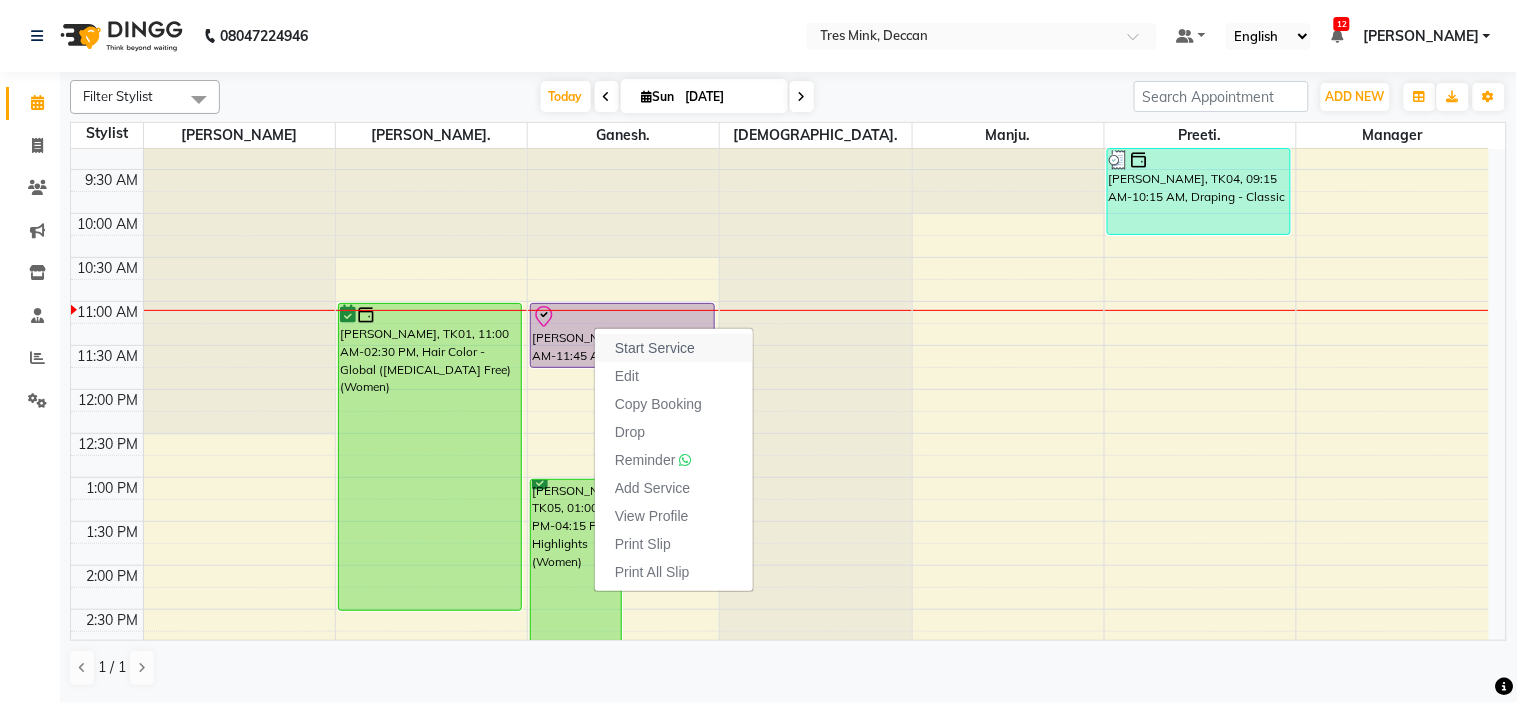 click on "Start Service" at bounding box center [674, 348] 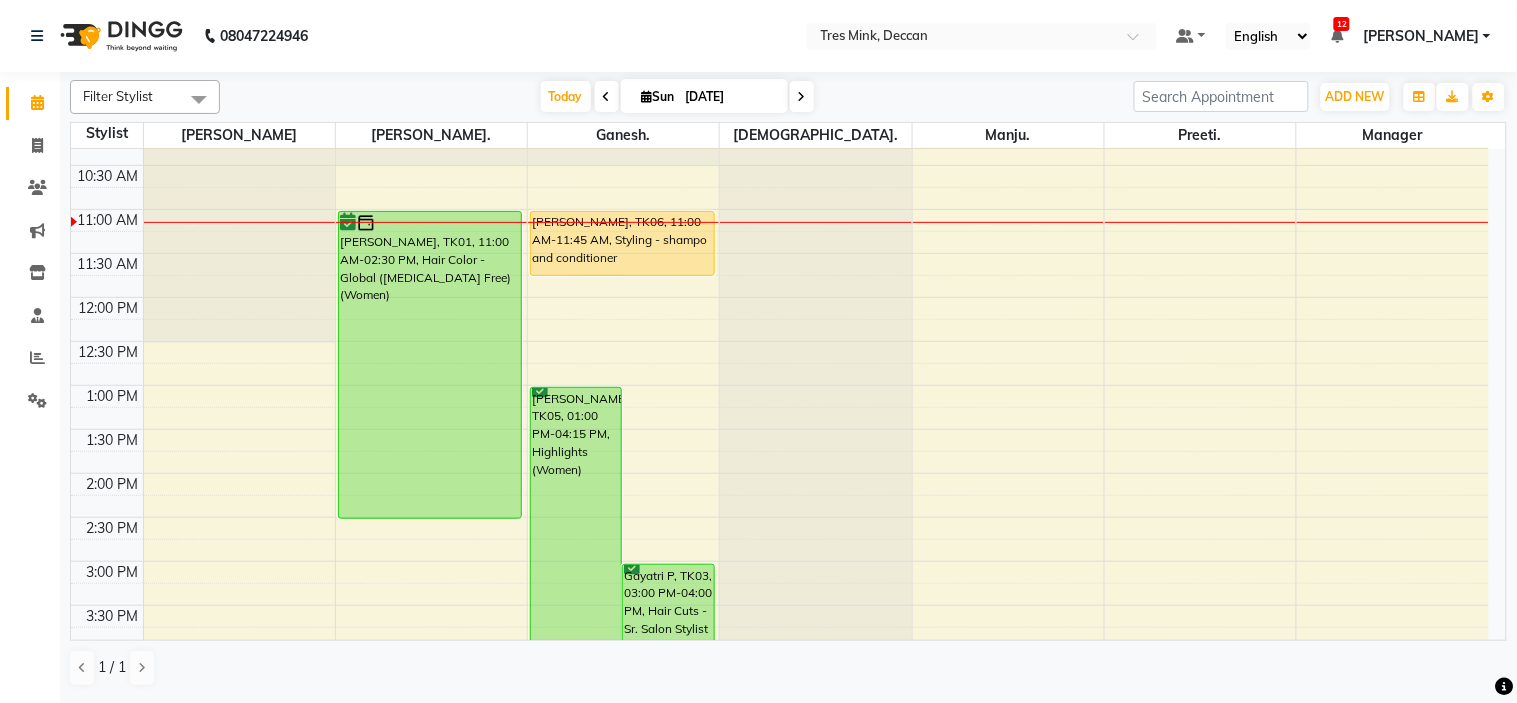 scroll, scrollTop: 202, scrollLeft: 0, axis: vertical 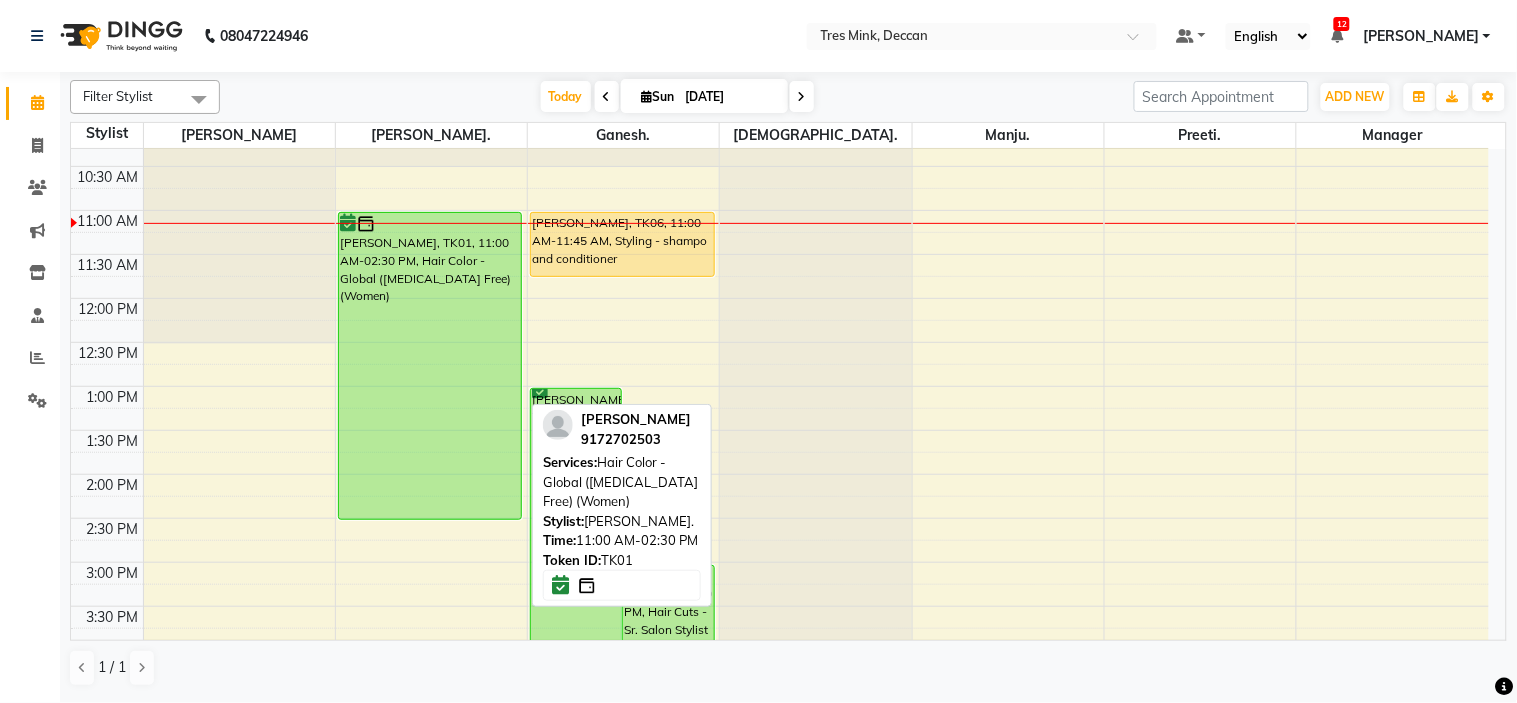 click on "[PERSON_NAME], TK01, 11:00 AM-02:30 PM, Hair Color - Global ([MEDICAL_DATA] Free) (Women)" at bounding box center (430, 366) 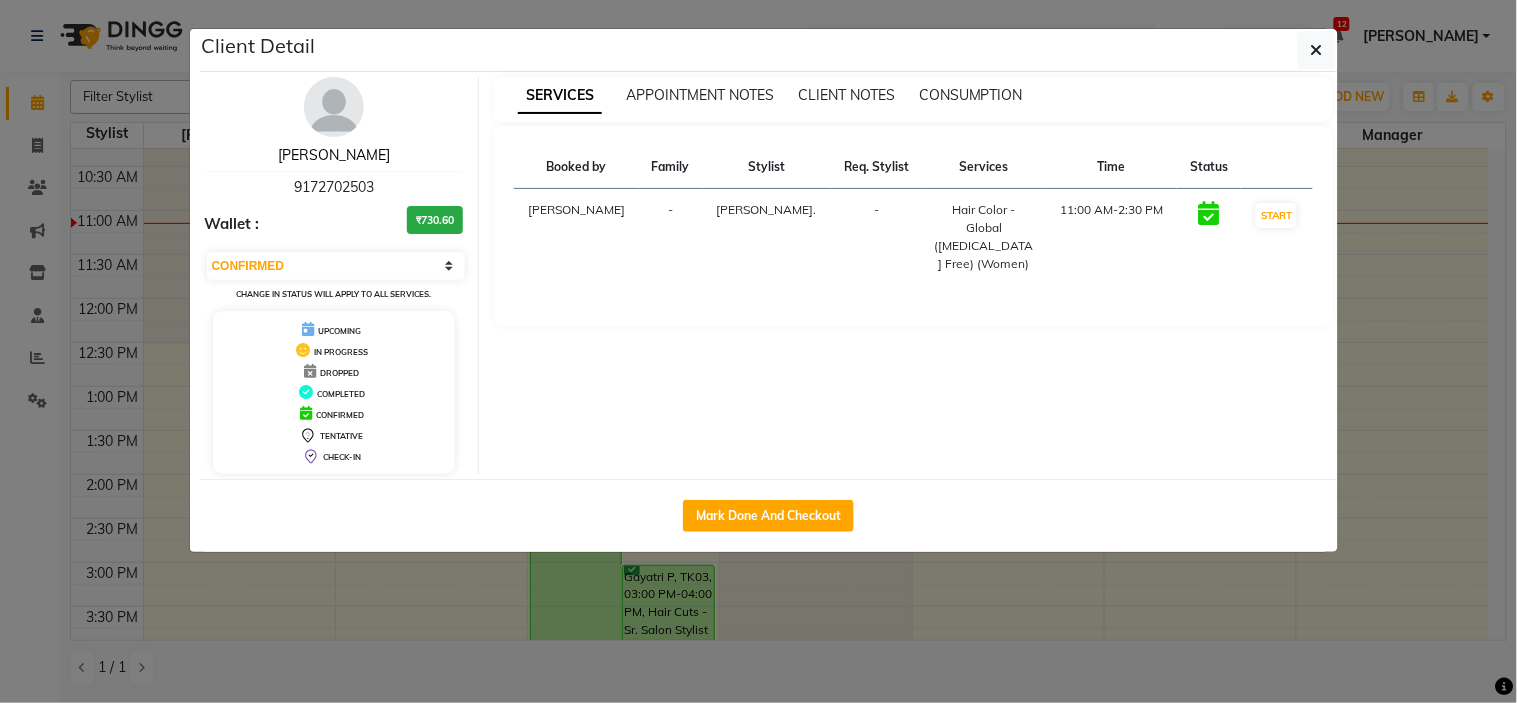 click on "[PERSON_NAME]" at bounding box center [334, 155] 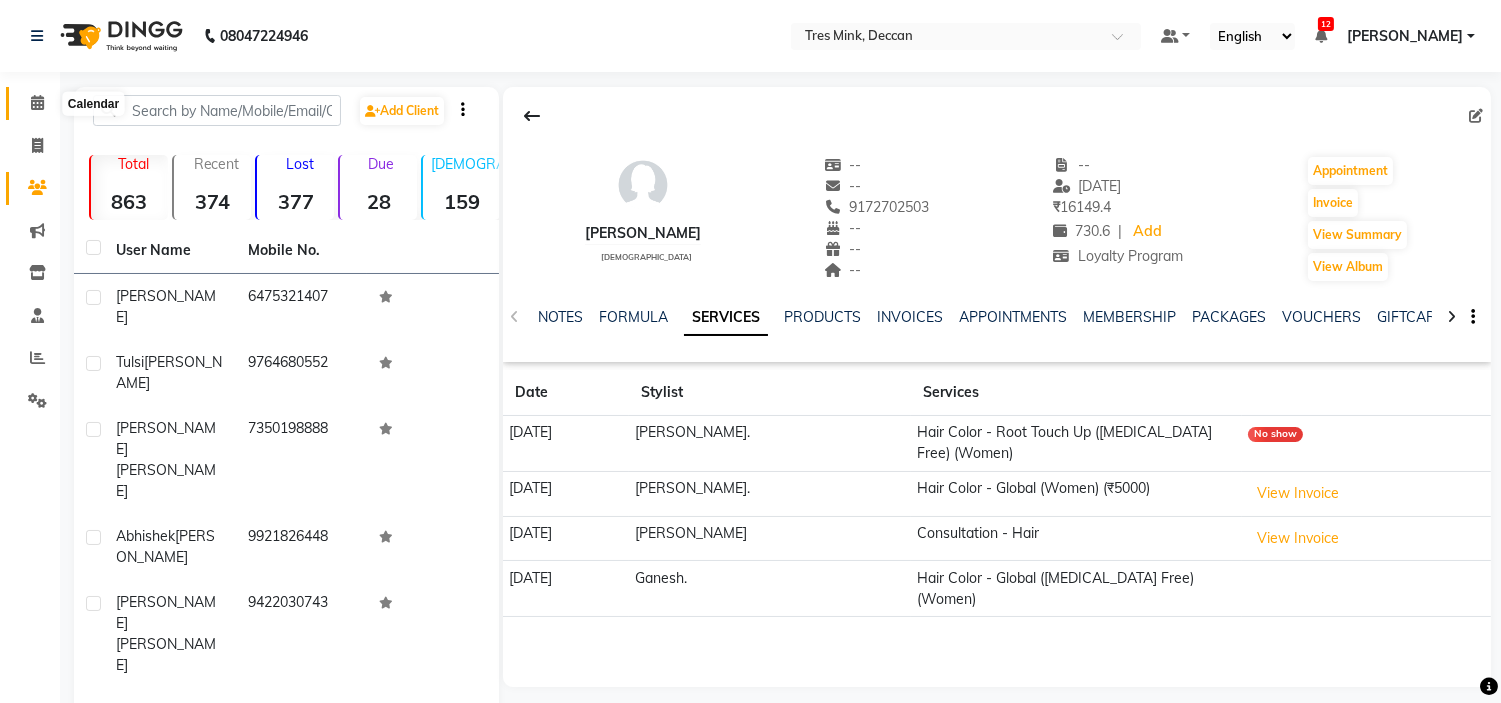 click 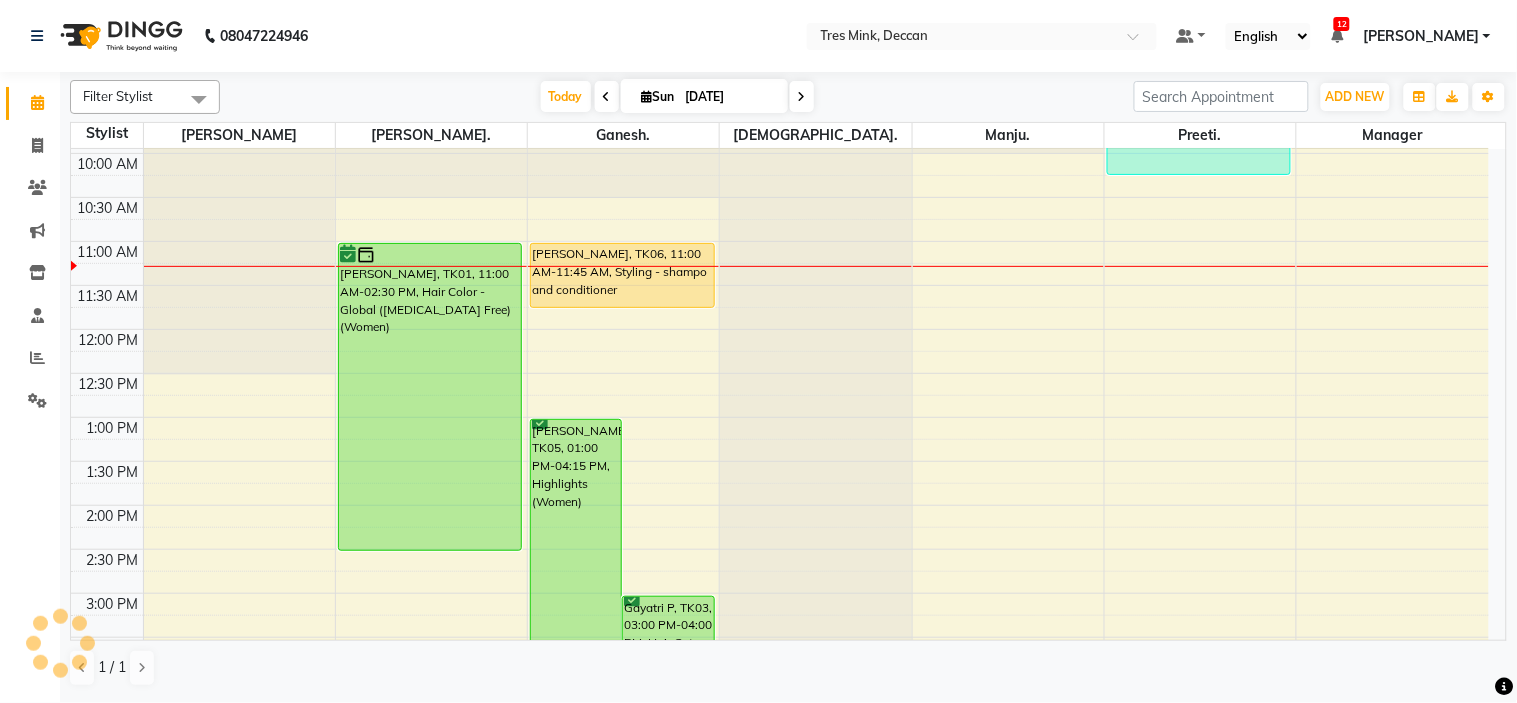 scroll, scrollTop: 222, scrollLeft: 0, axis: vertical 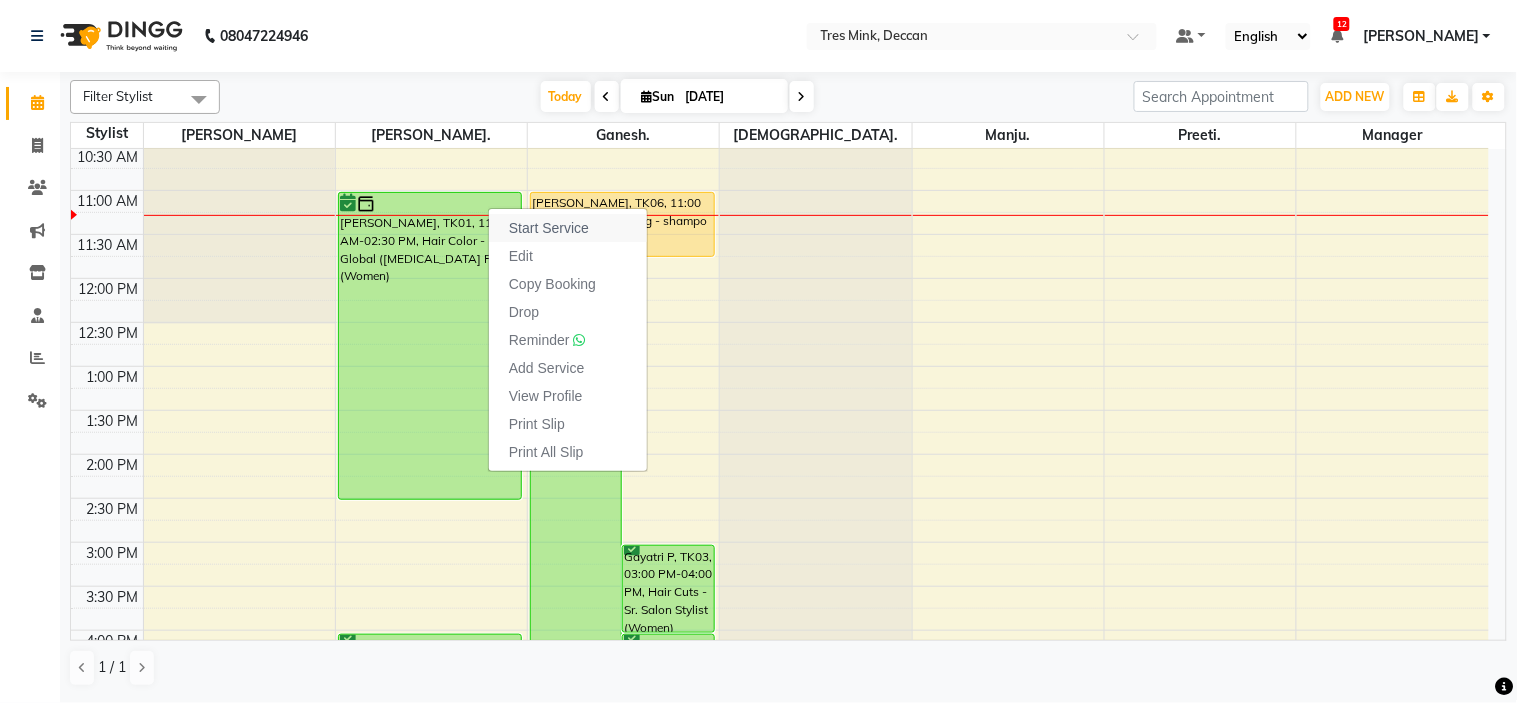 click on "Start Service" at bounding box center (549, 228) 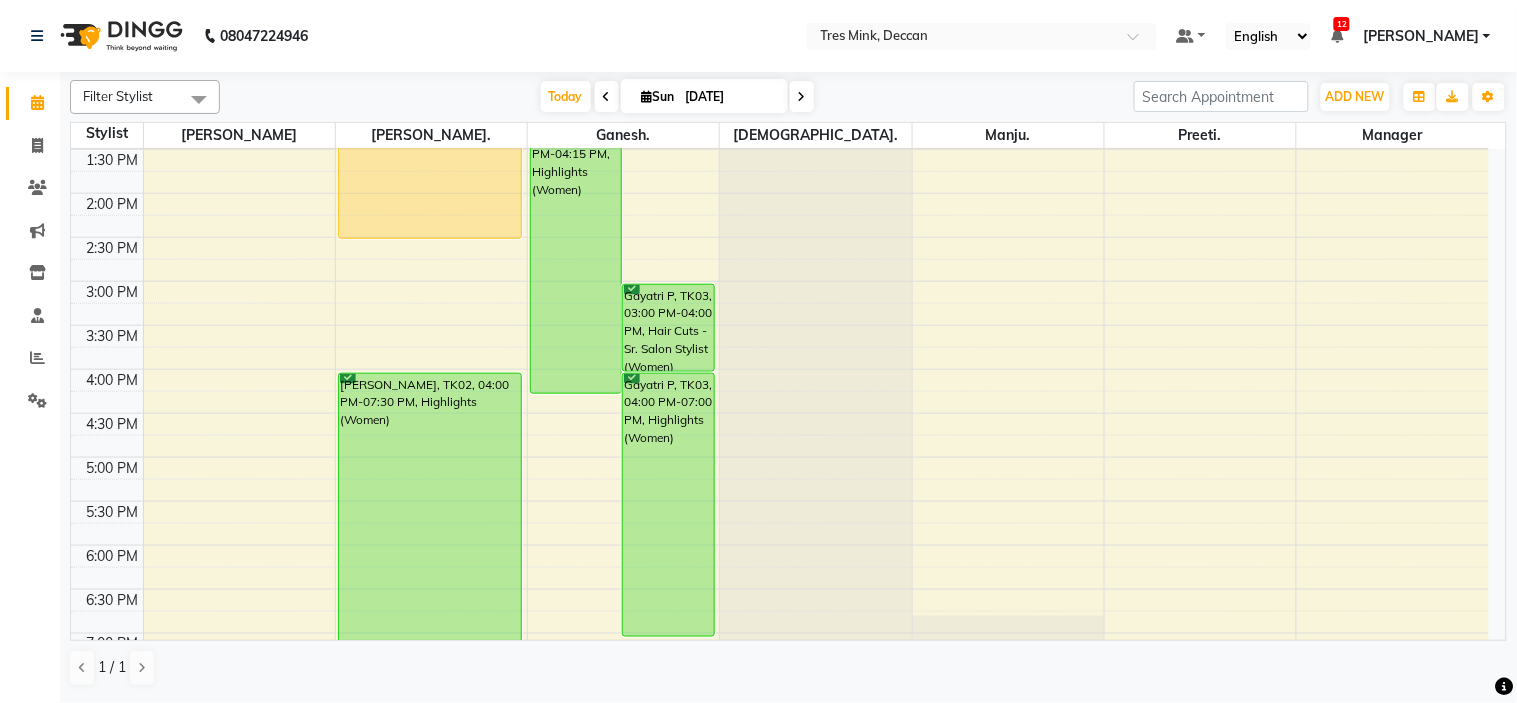 scroll, scrollTop: 444, scrollLeft: 0, axis: vertical 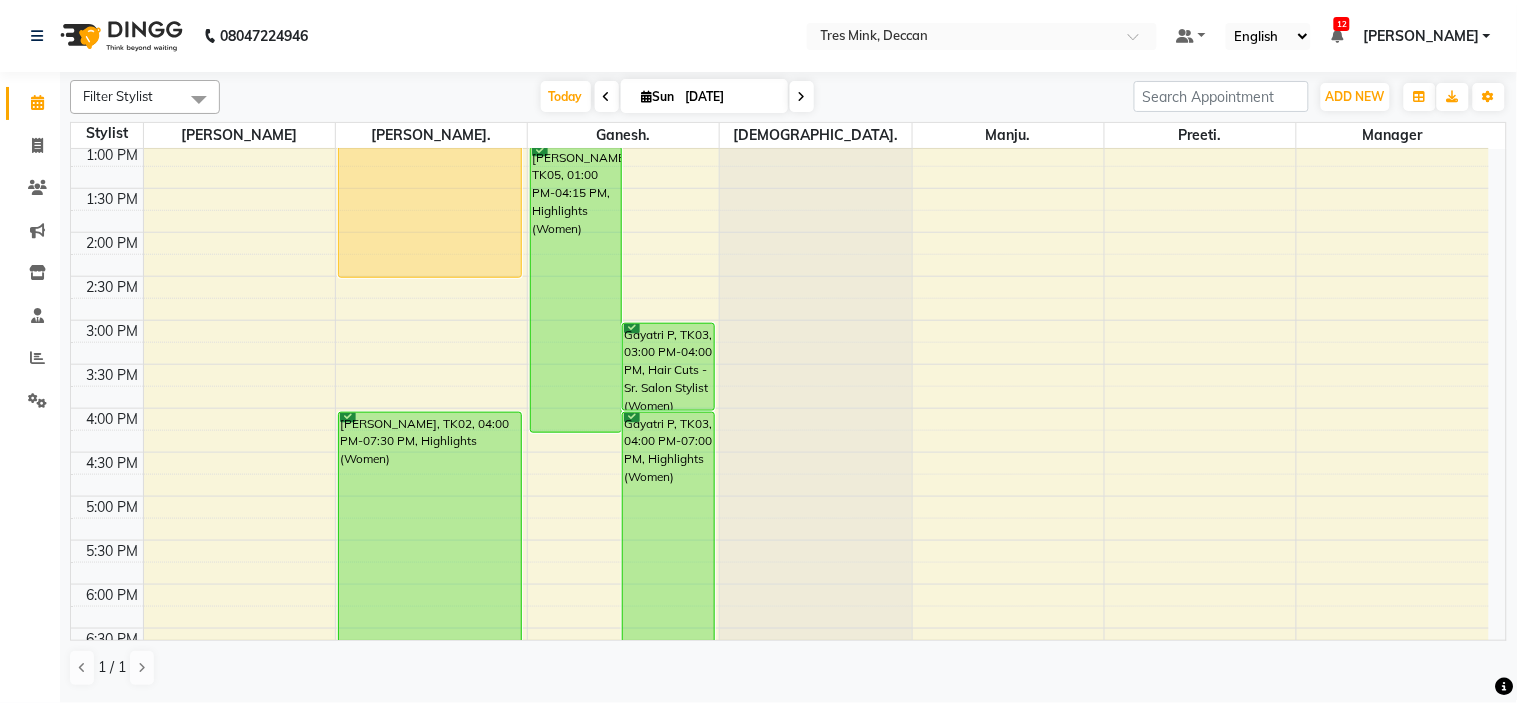 click on "[DATE]  [DATE]" at bounding box center [677, 97] 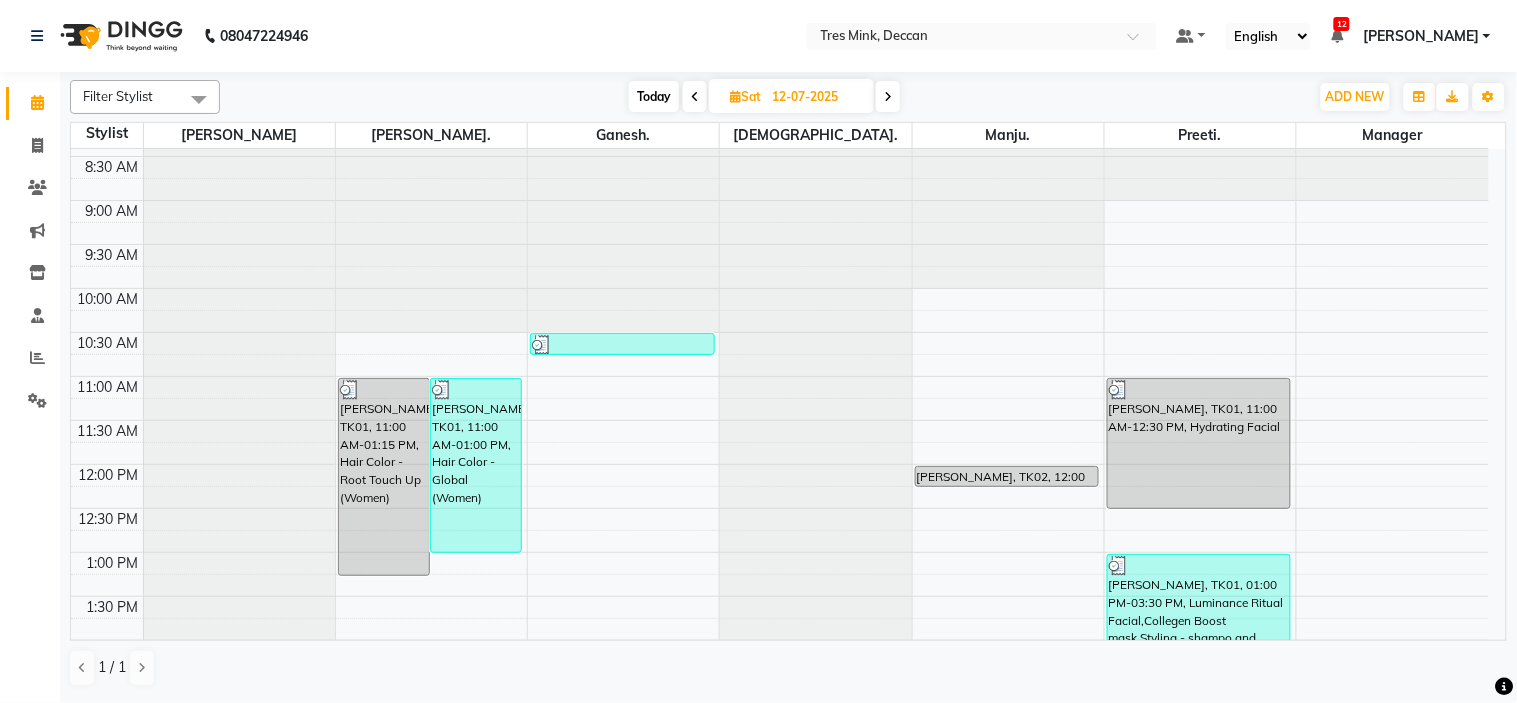 scroll, scrollTop: 0, scrollLeft: 0, axis: both 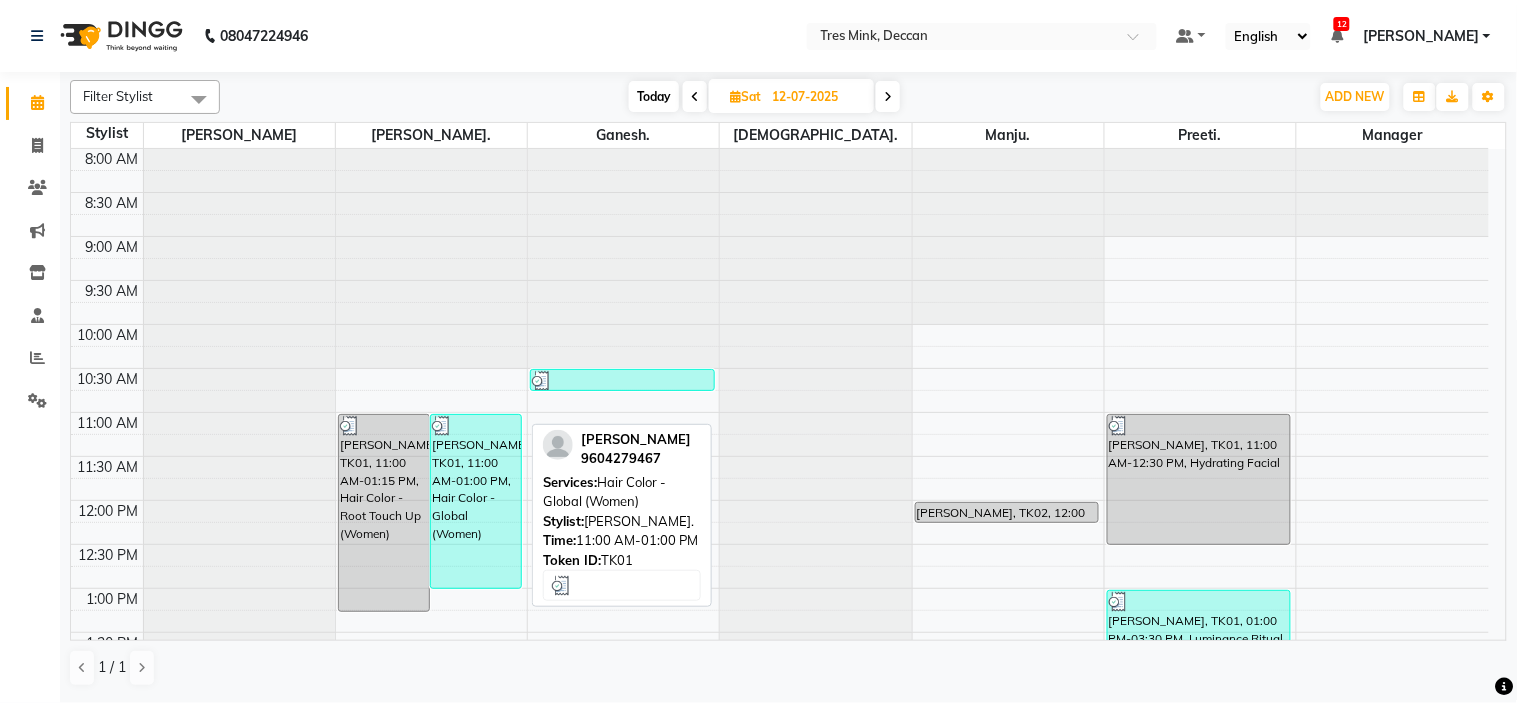 click on "[PERSON_NAME], TK01, 11:00 AM-01:00 PM, Hair Color - Global (Women)" at bounding box center (476, 501) 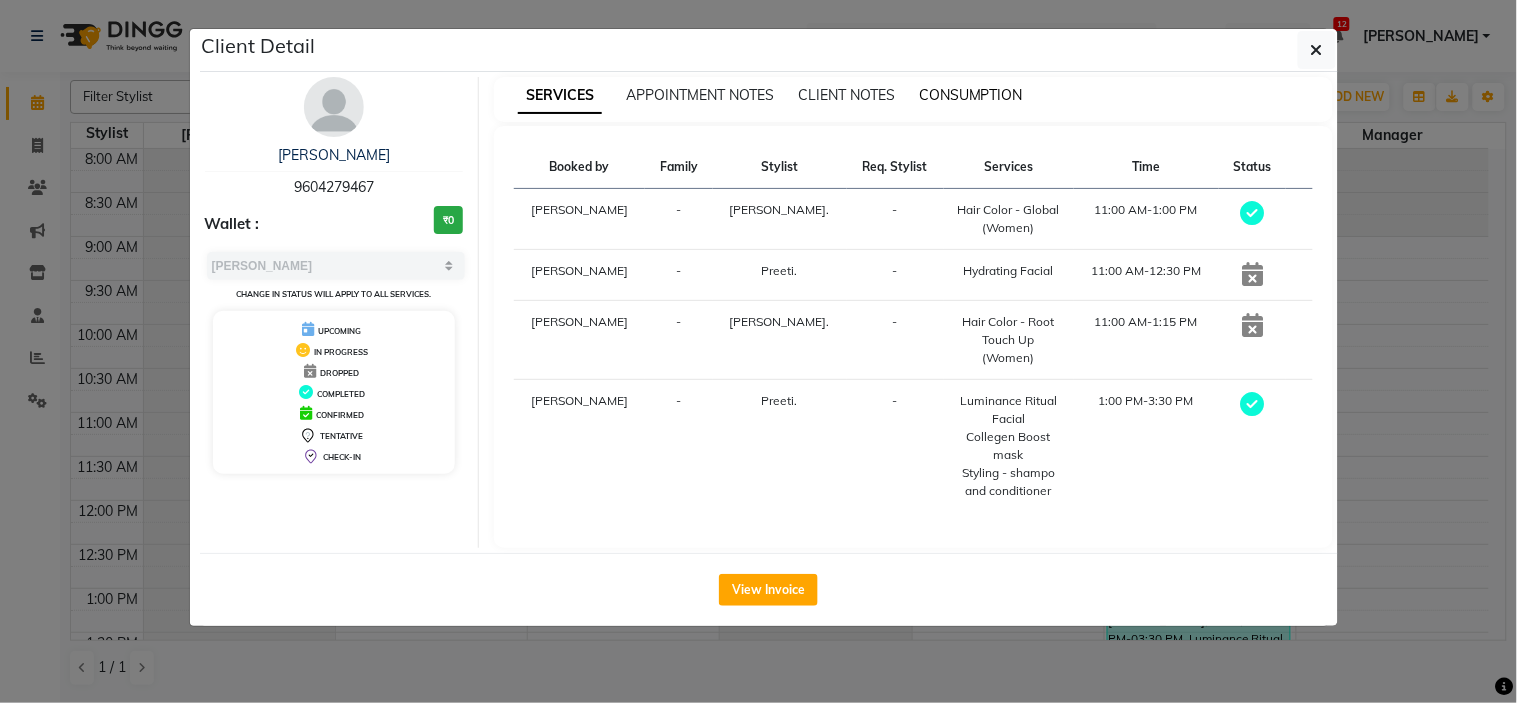 click on "CONSUMPTION" at bounding box center [971, 95] 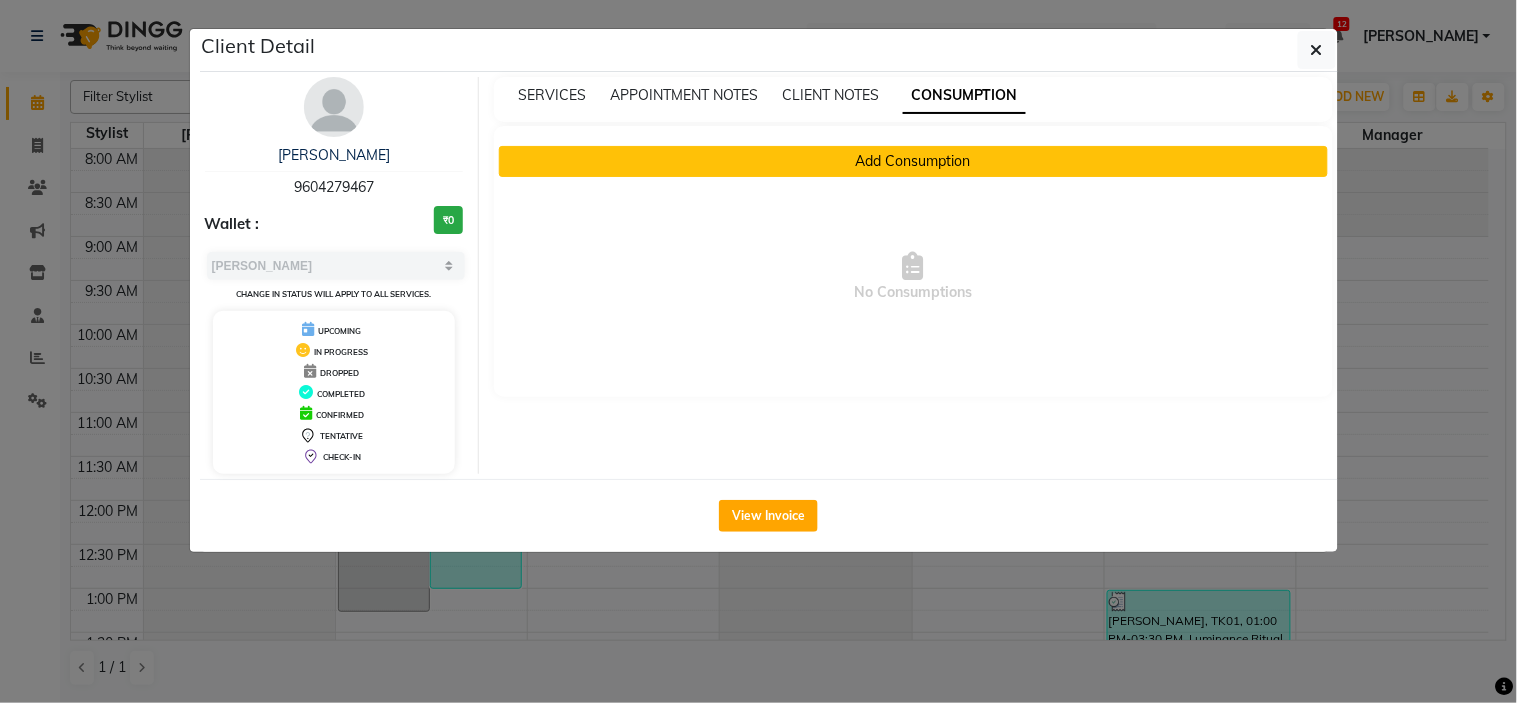click on "Add Consumption" at bounding box center (913, 161) 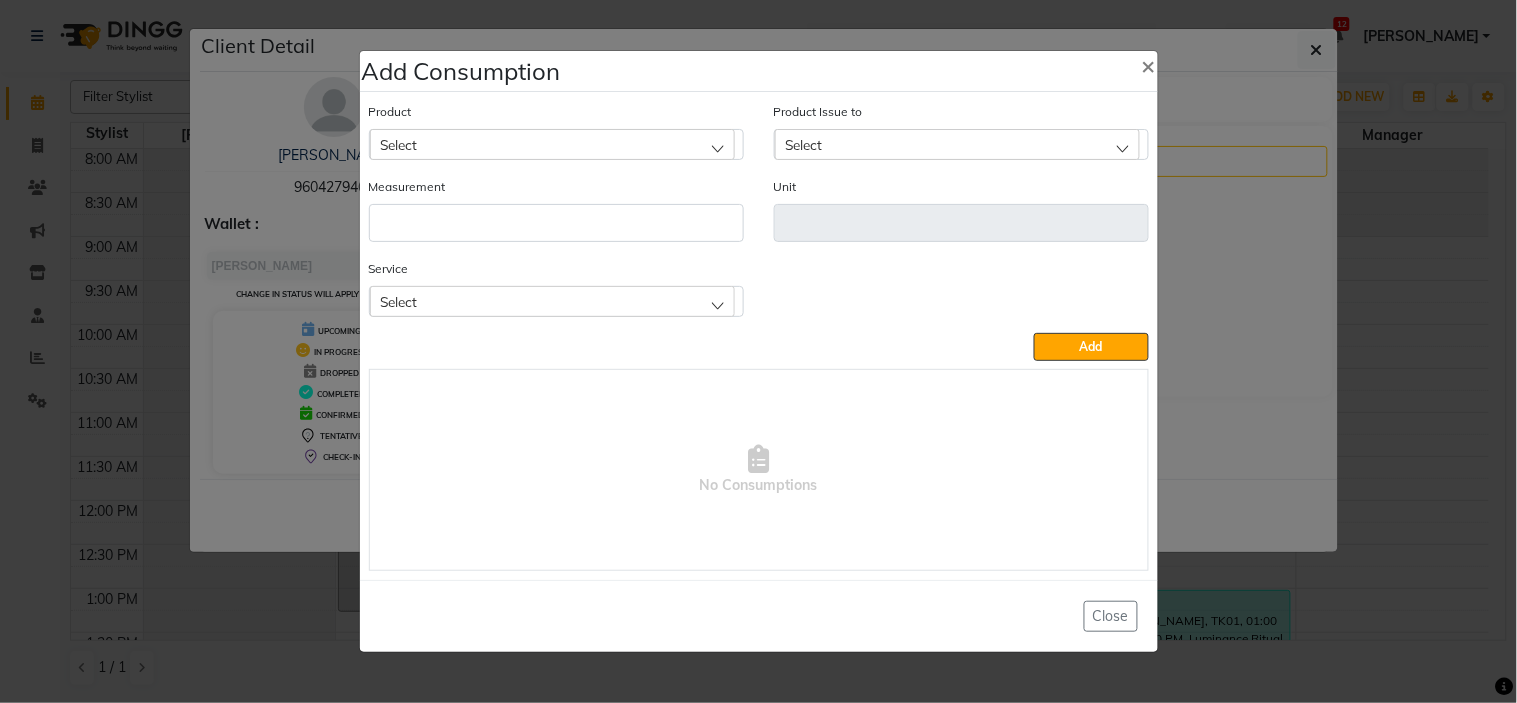click on "Select" 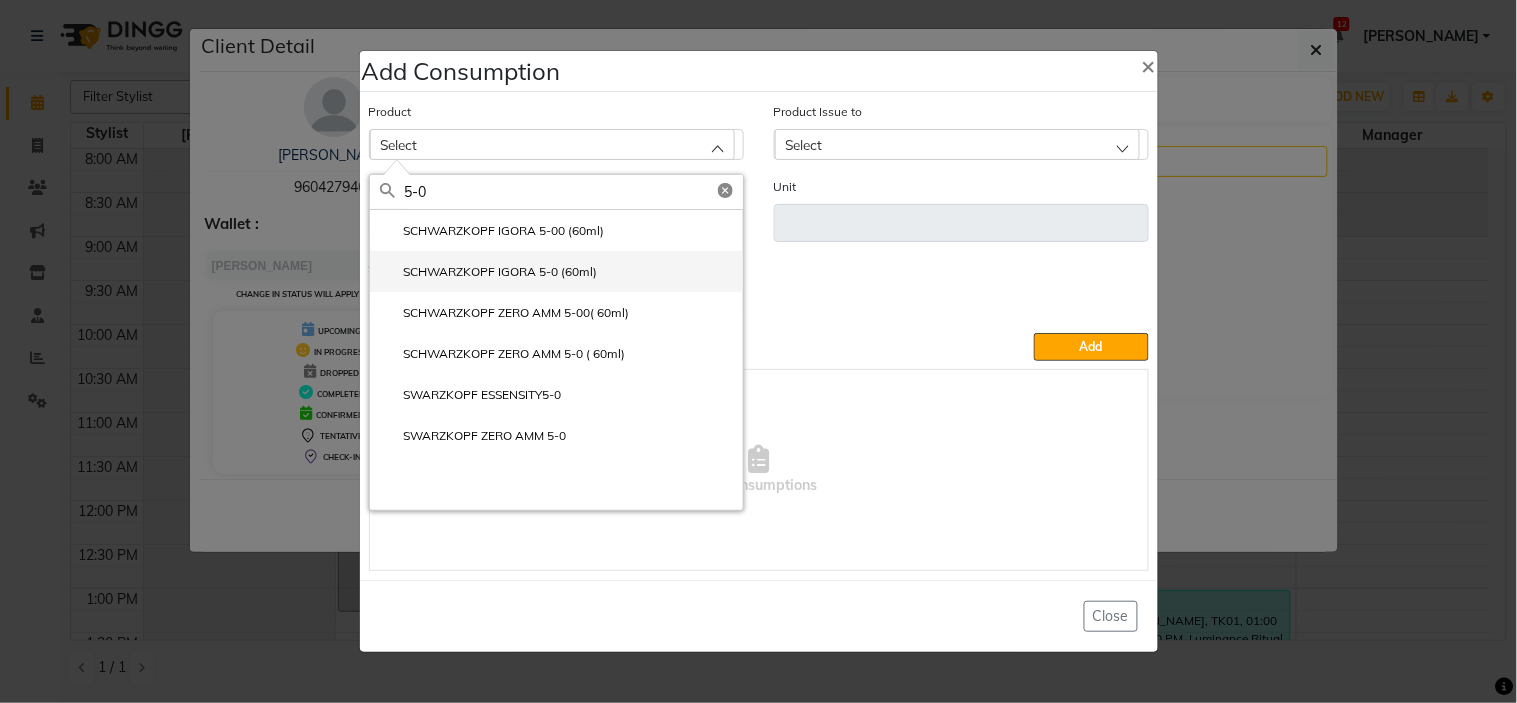 type on "5-0" 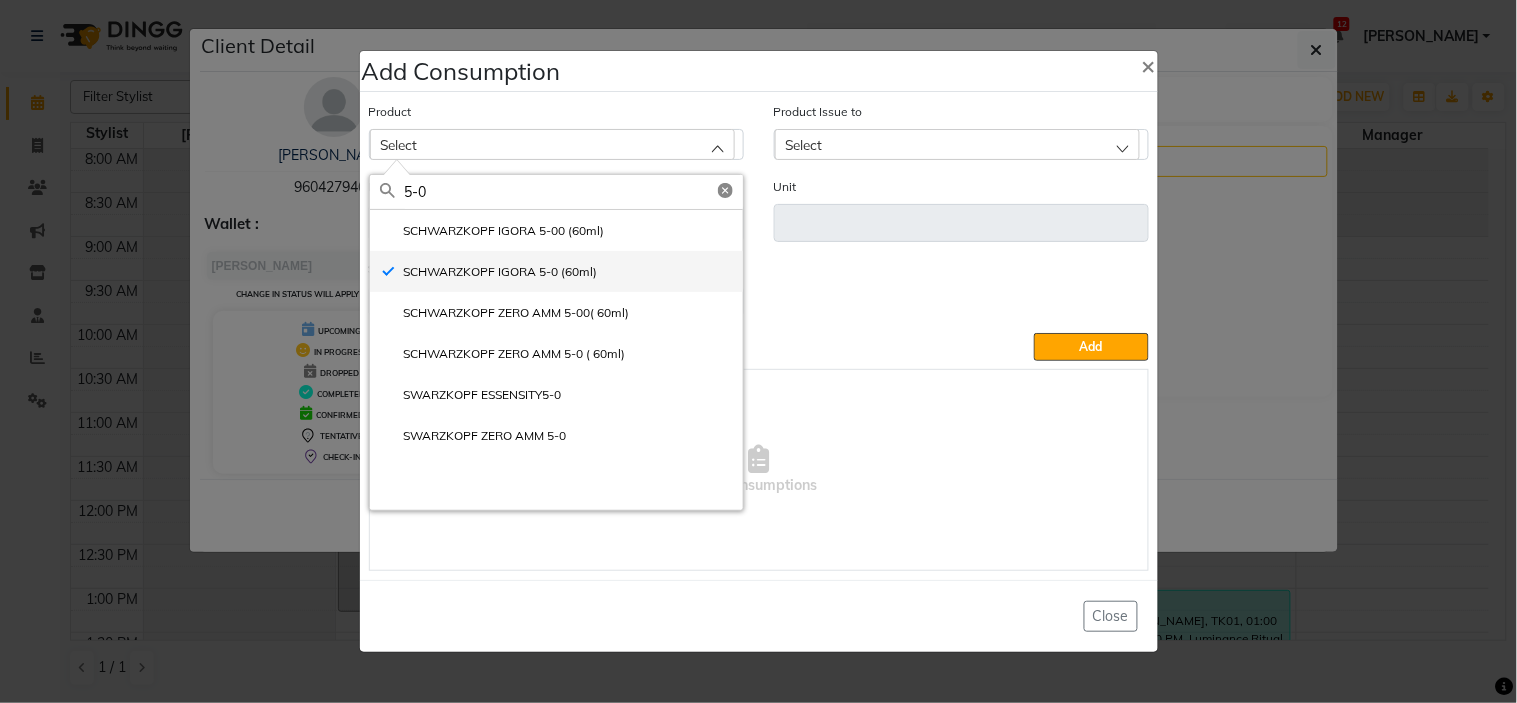 type on "ml" 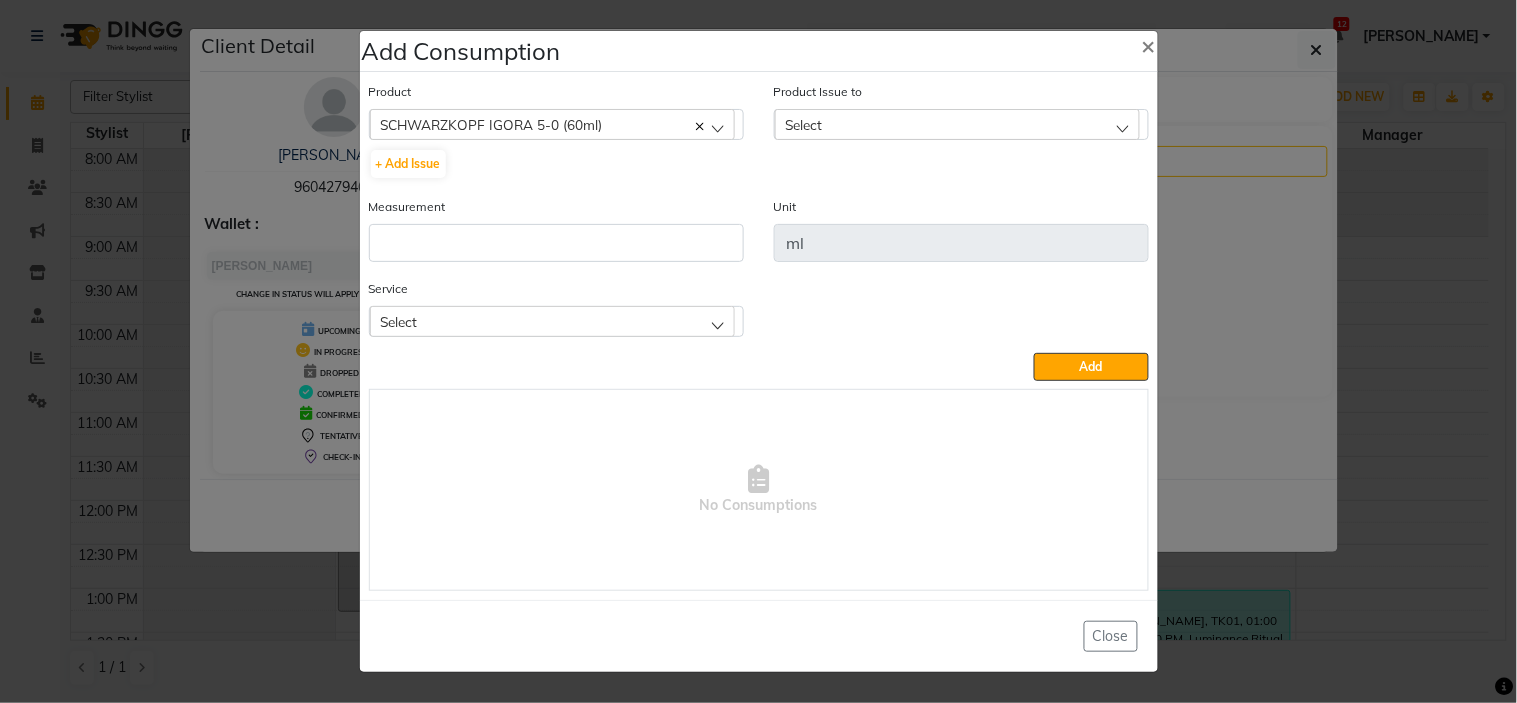 click on "Select" 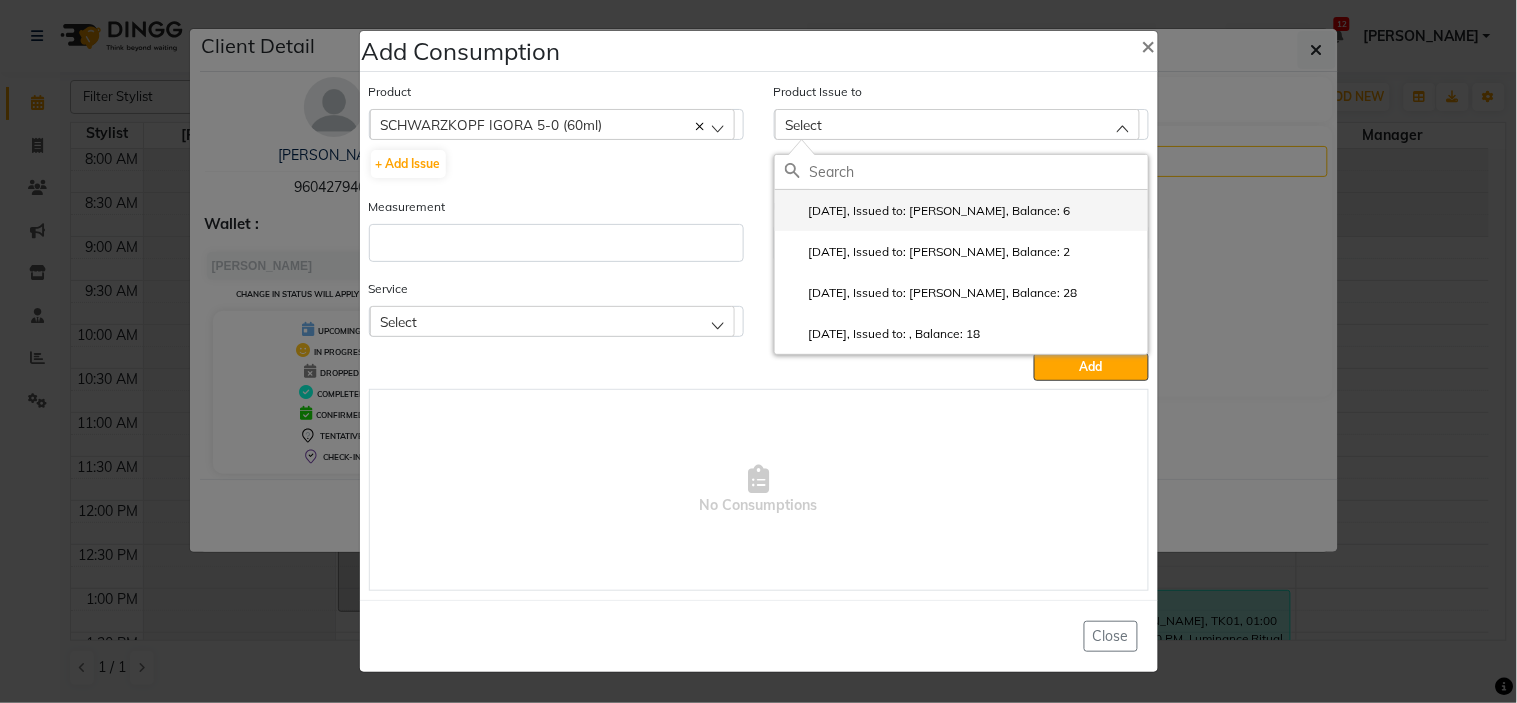 click on "[DATE], Issued to: [PERSON_NAME], Balance: 6" 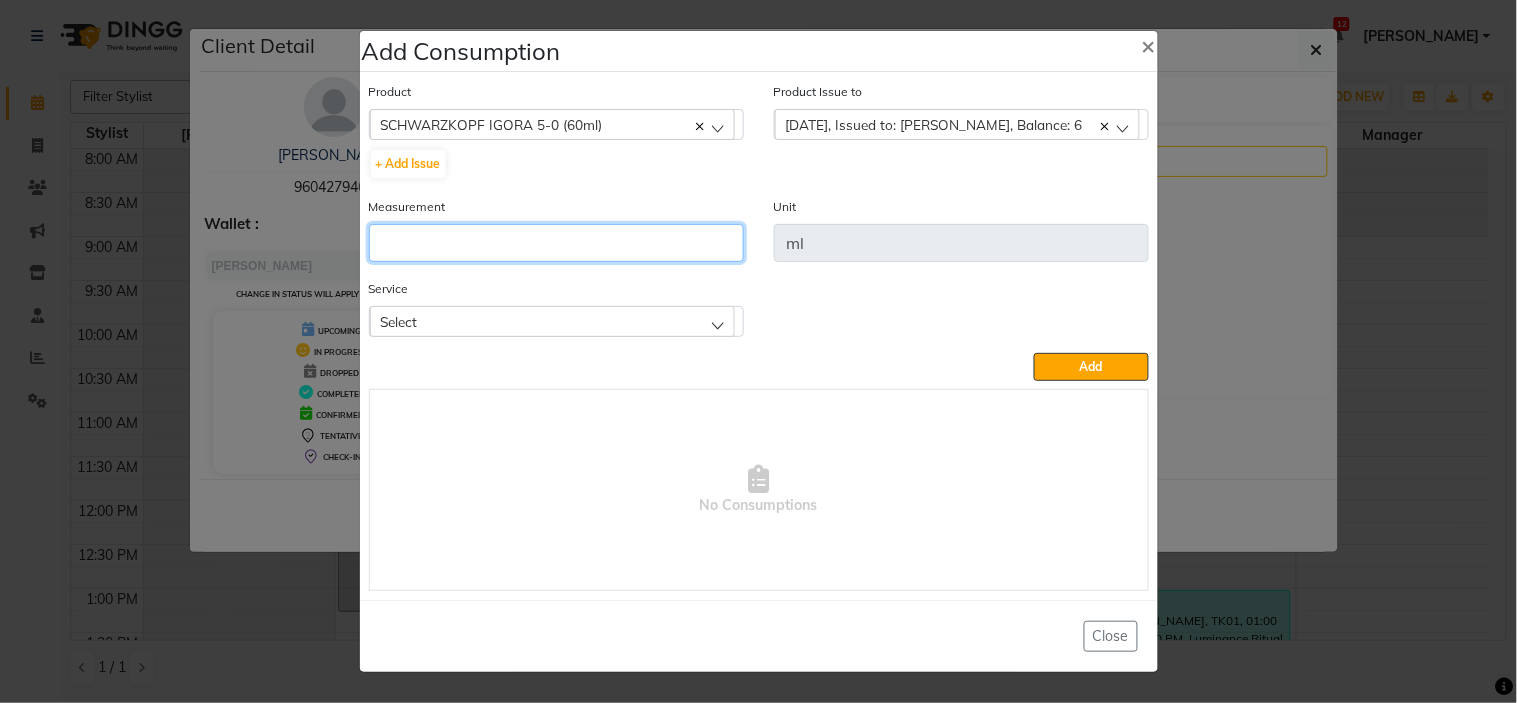 click 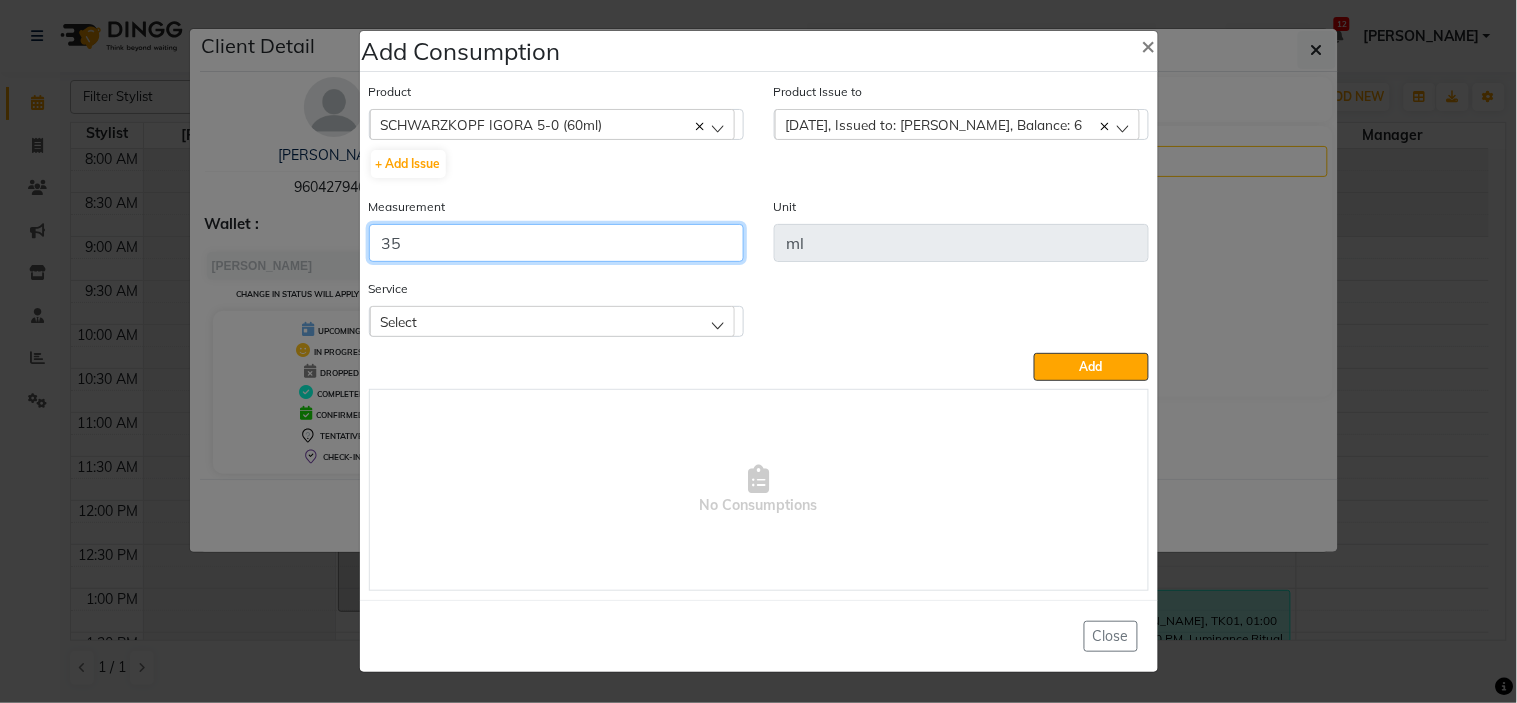 type on "35" 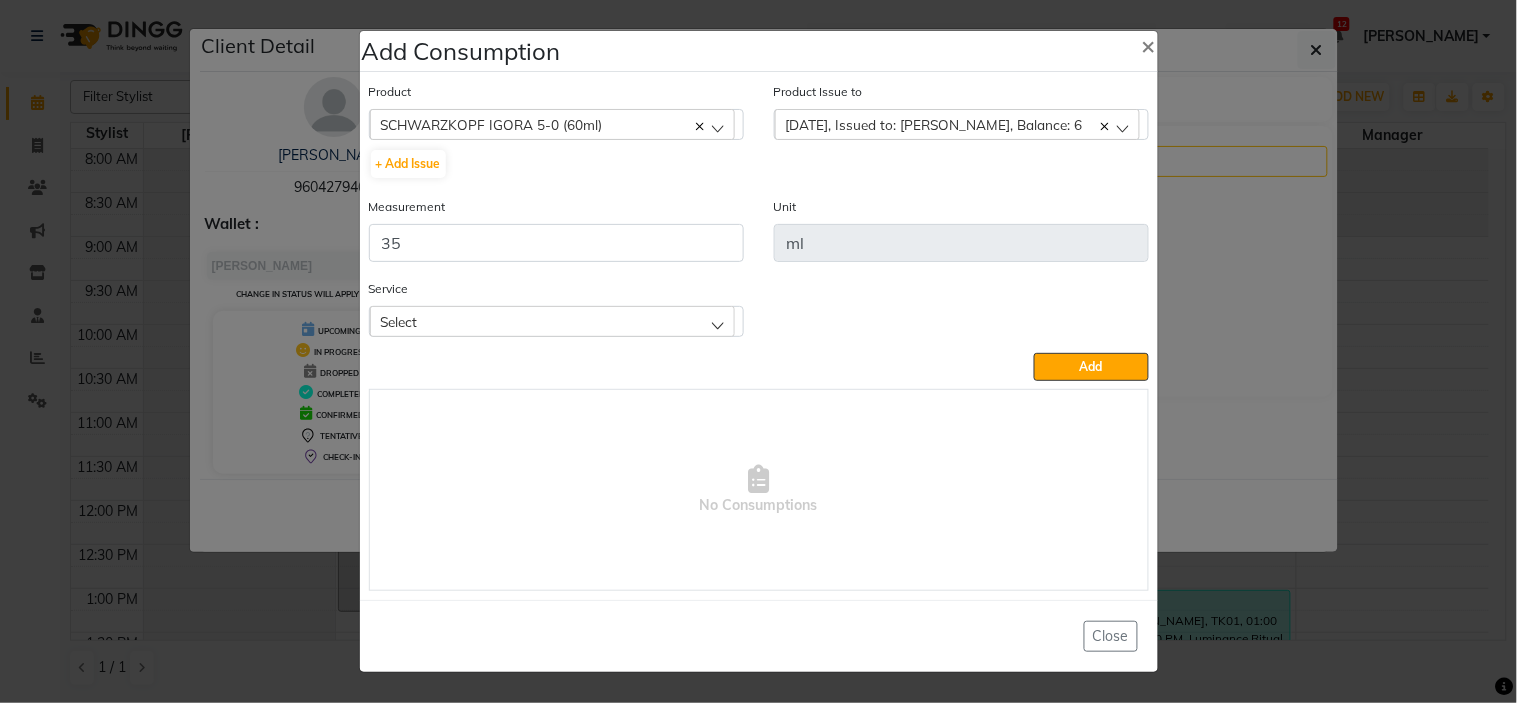 click on "Select" 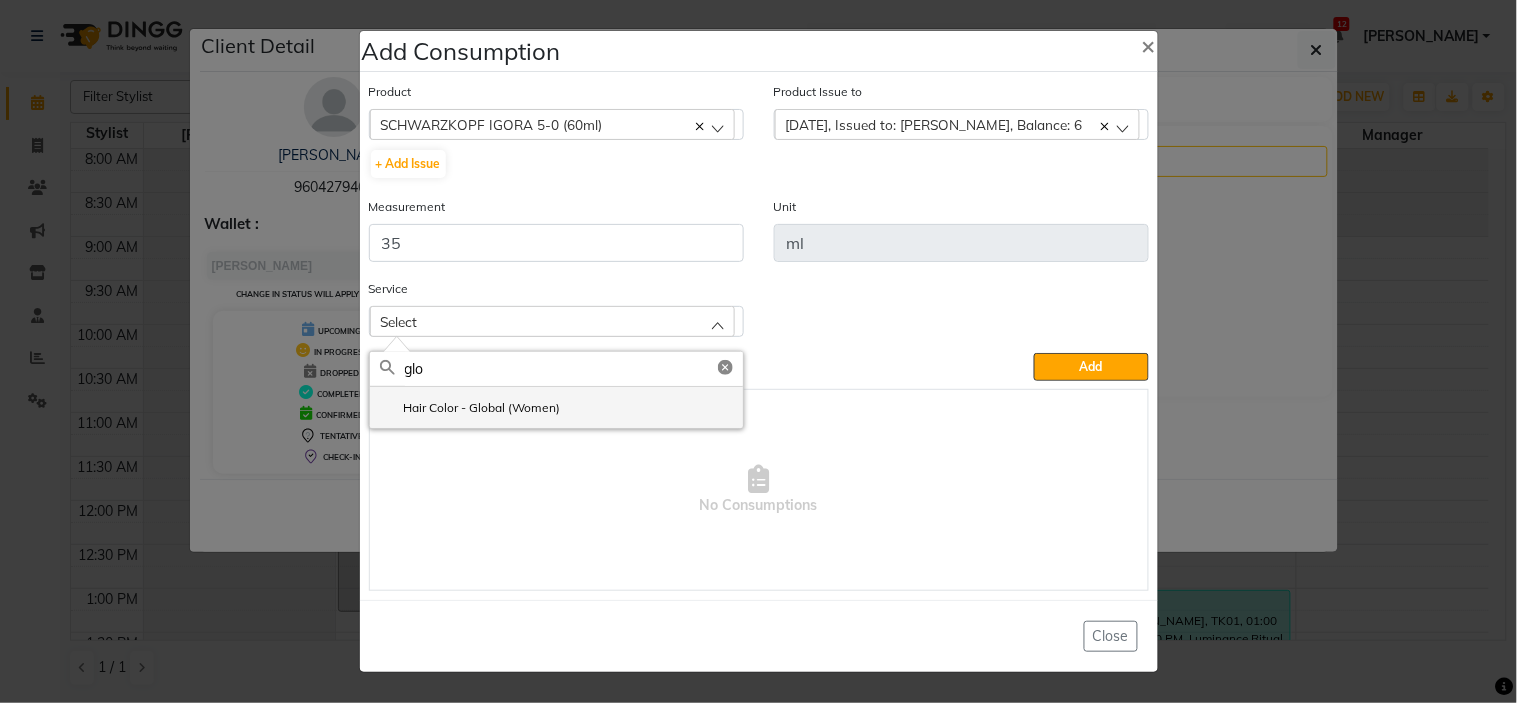 type on "glo" 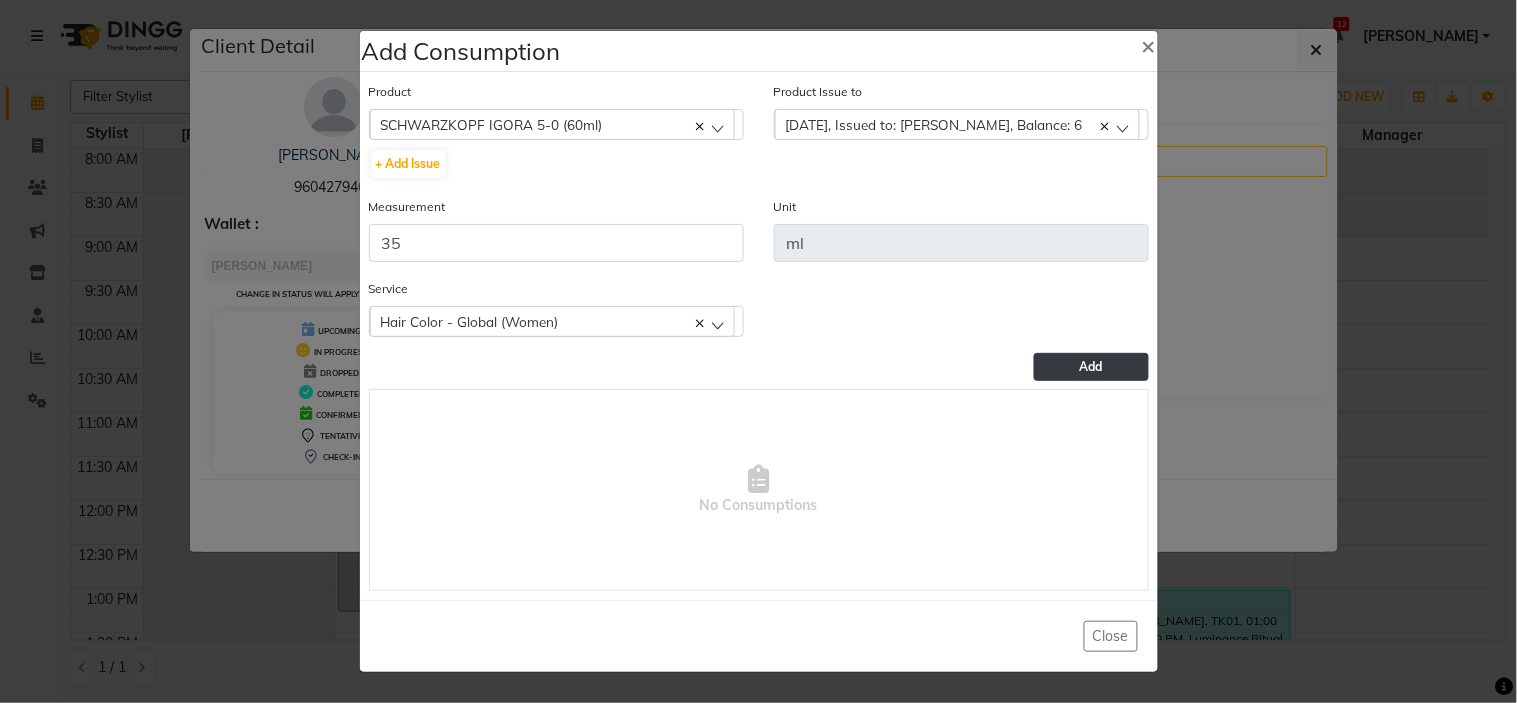 click on "Add" 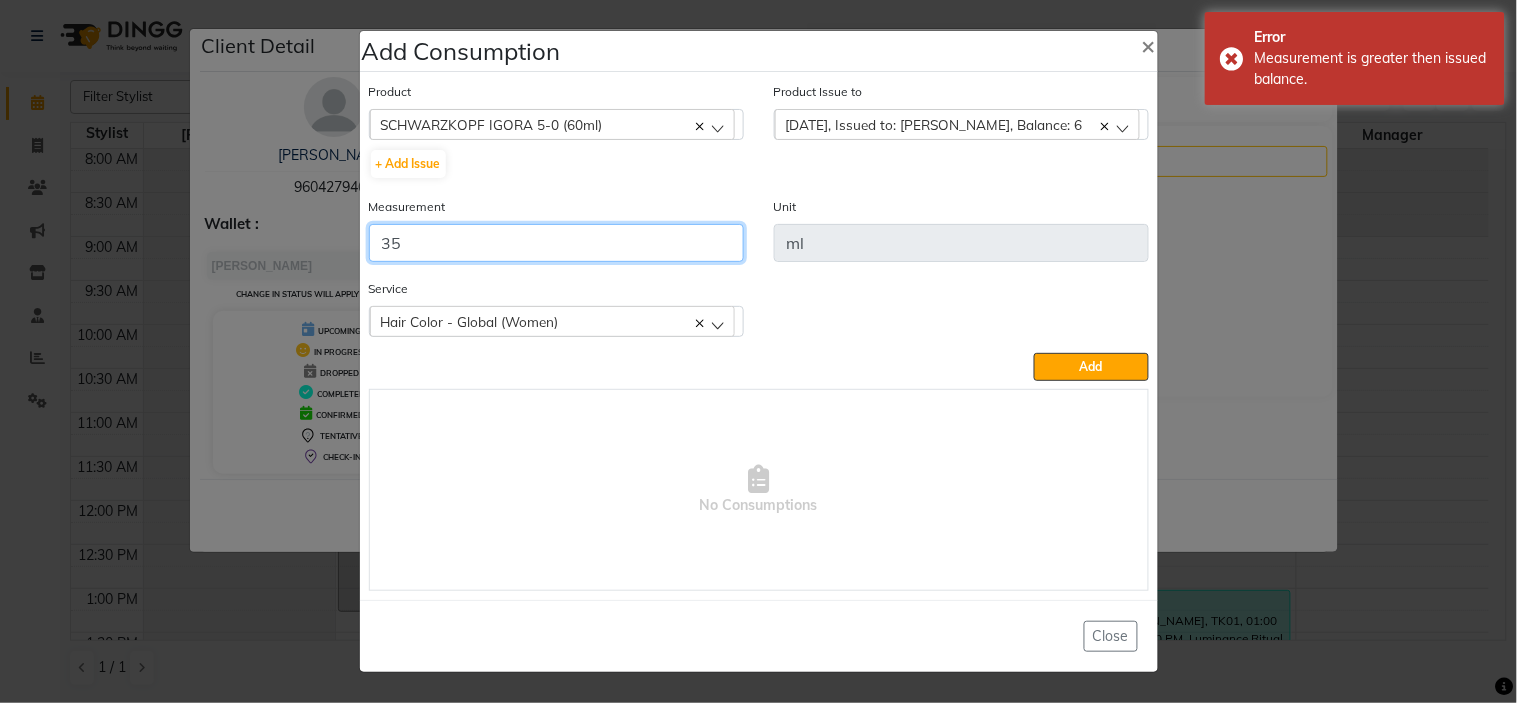 click on "35" 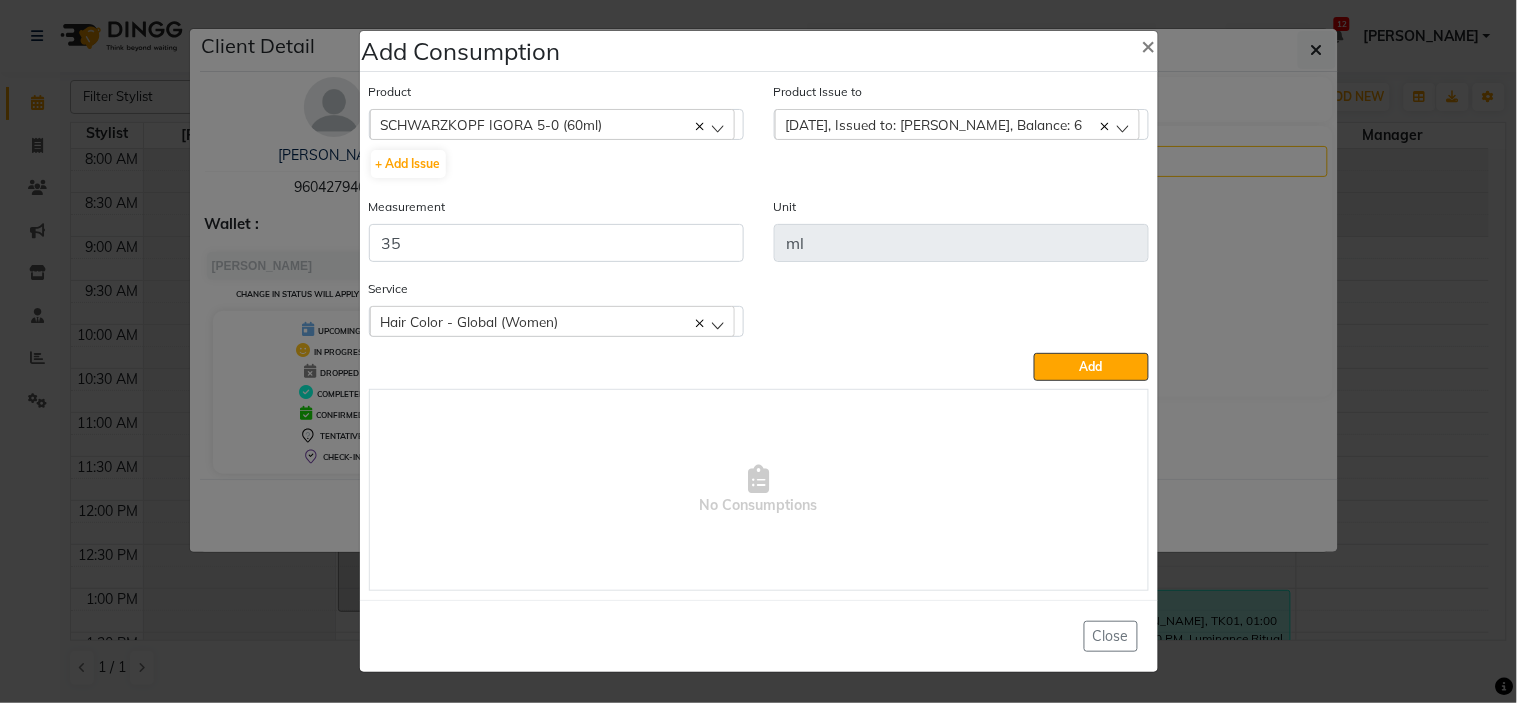 click on "[DATE], Issued to: [PERSON_NAME], Balance: 6" 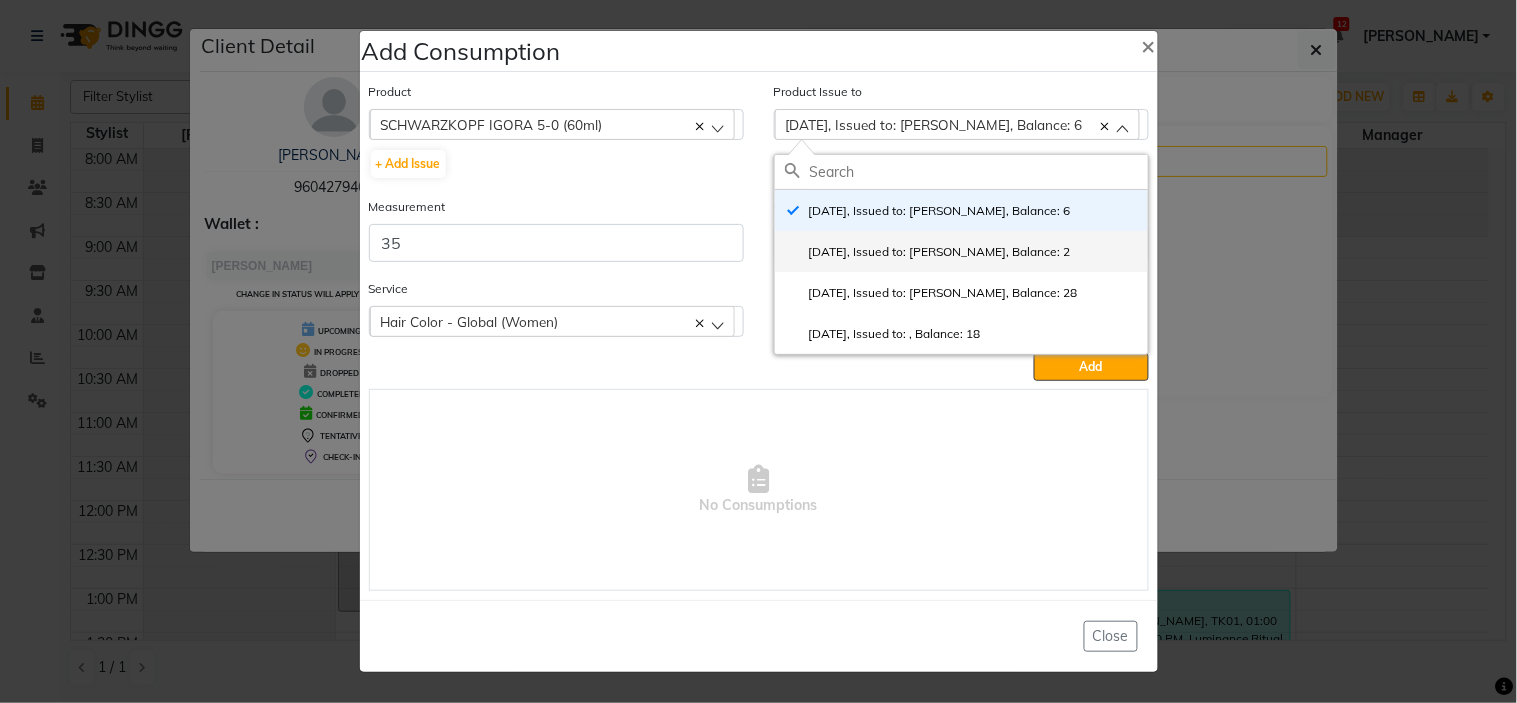 click on "[DATE], Issued to: [PERSON_NAME], Balance: 2" 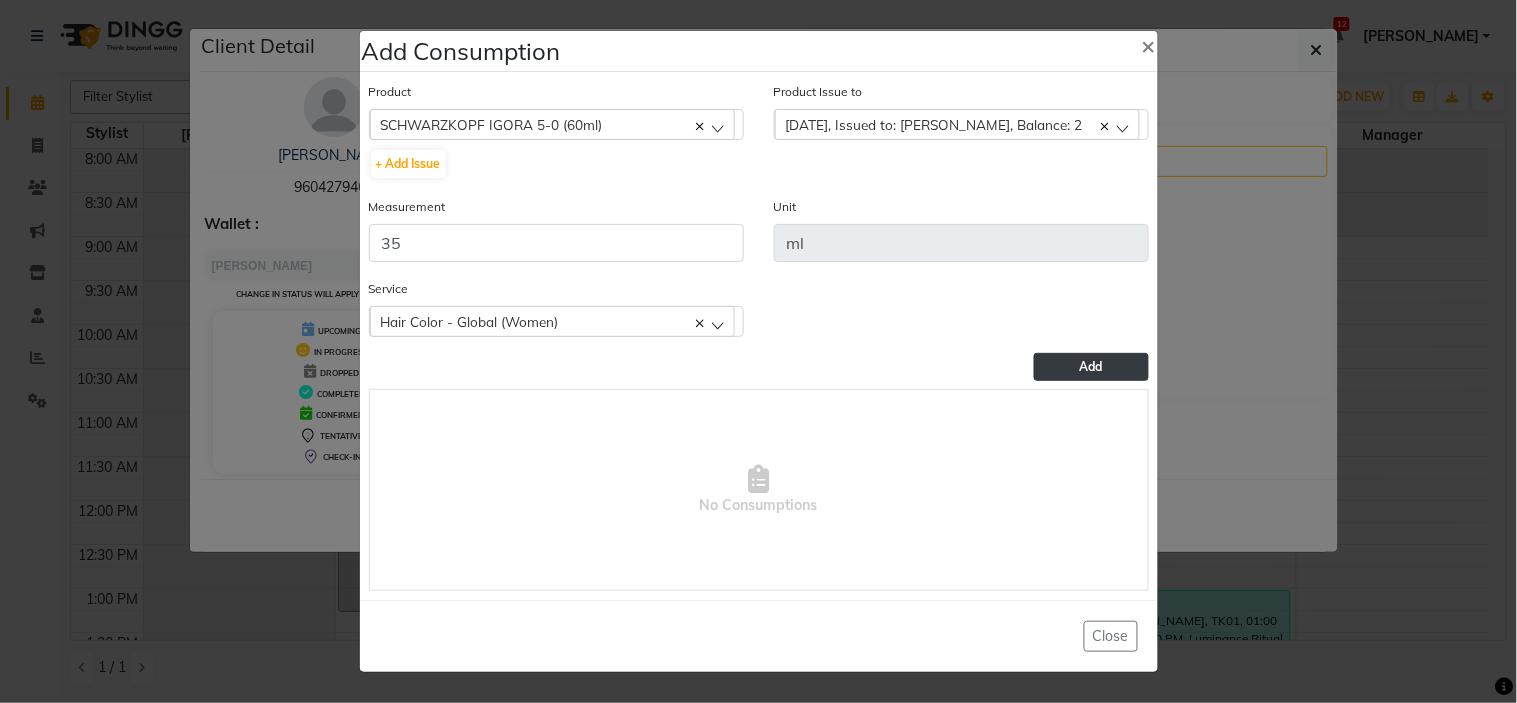 click on "Add" 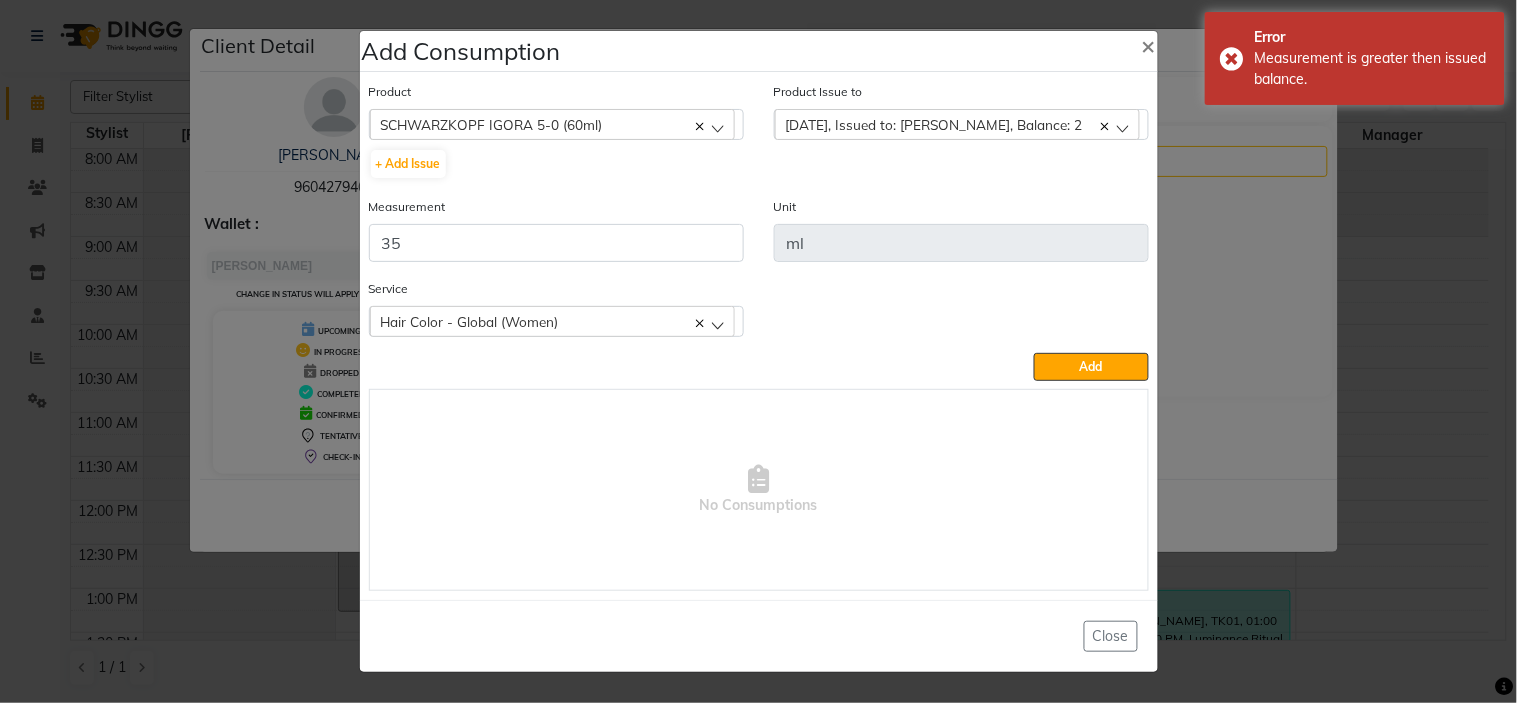 click on "[DATE], Issued to: [PERSON_NAME], Balance: 2" 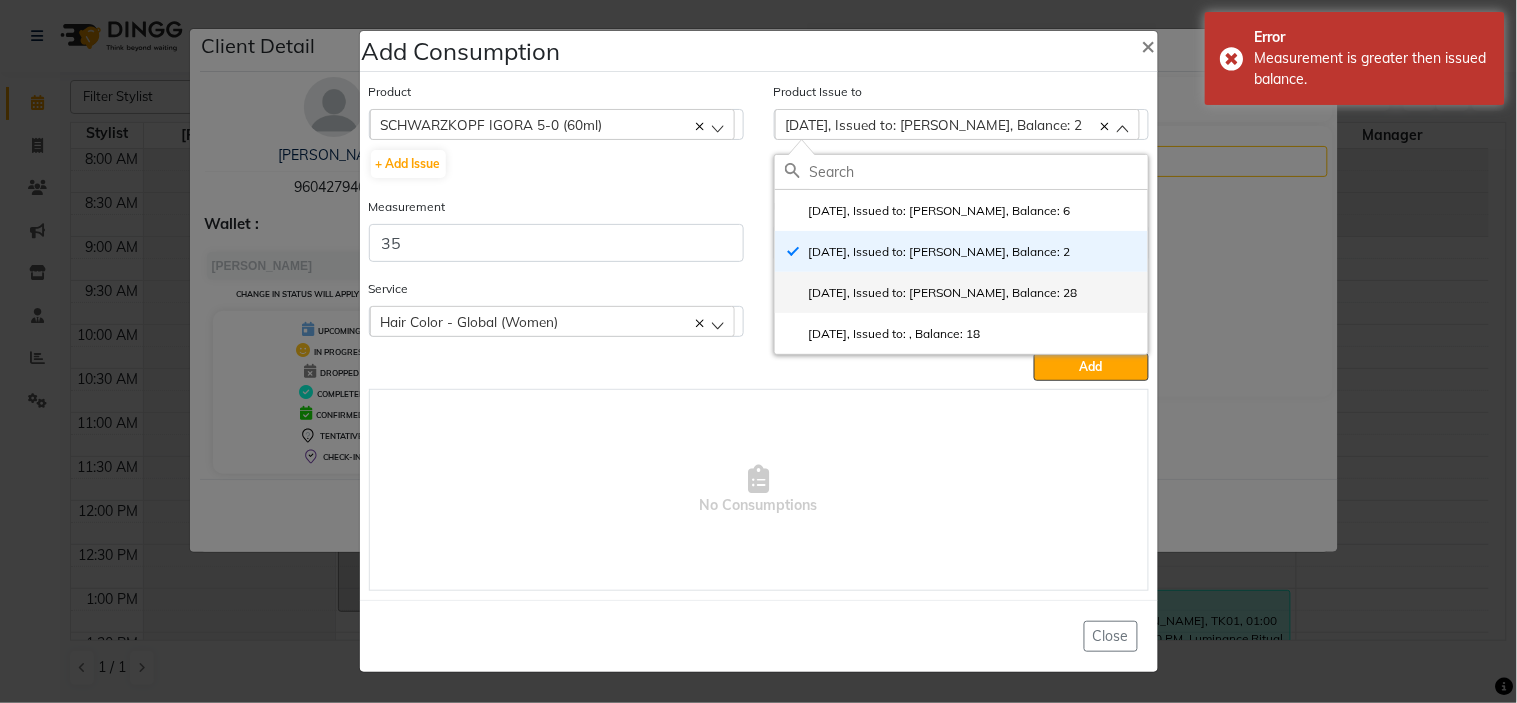 click on "[DATE], Issued to: [PERSON_NAME], Balance: 28" 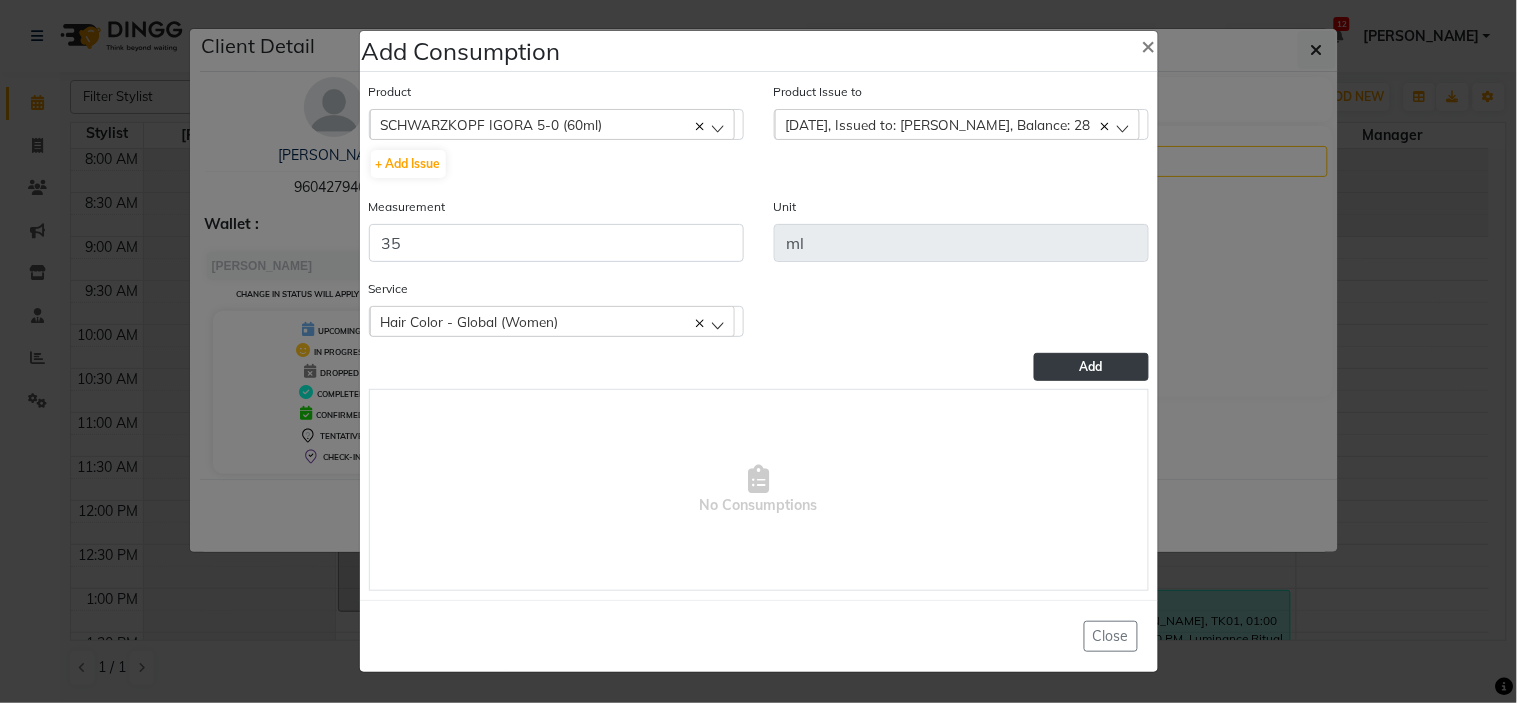 click on "Add" 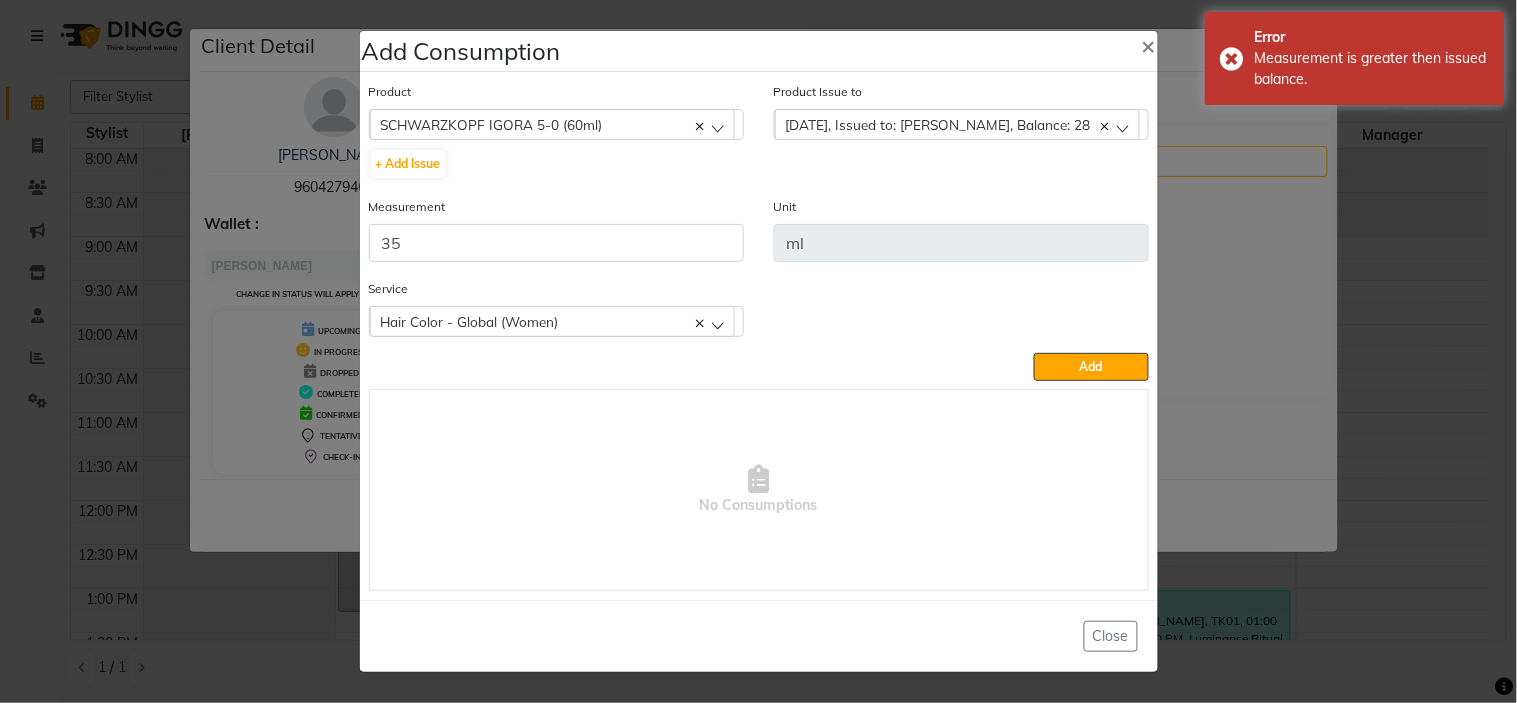 click on "[DATE], Issued to: [PERSON_NAME], Balance: 28" 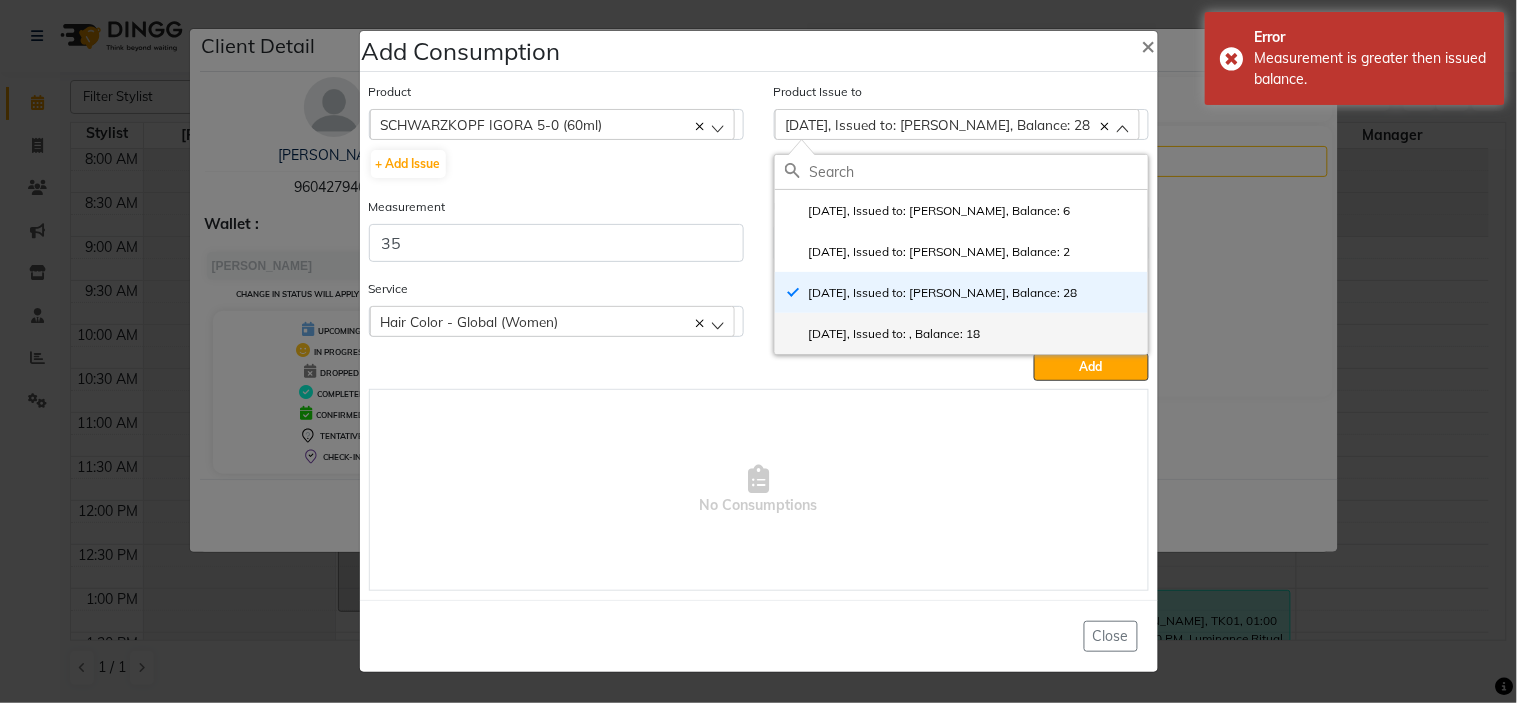 click on "[DATE], Issued to: , Balance: 18" 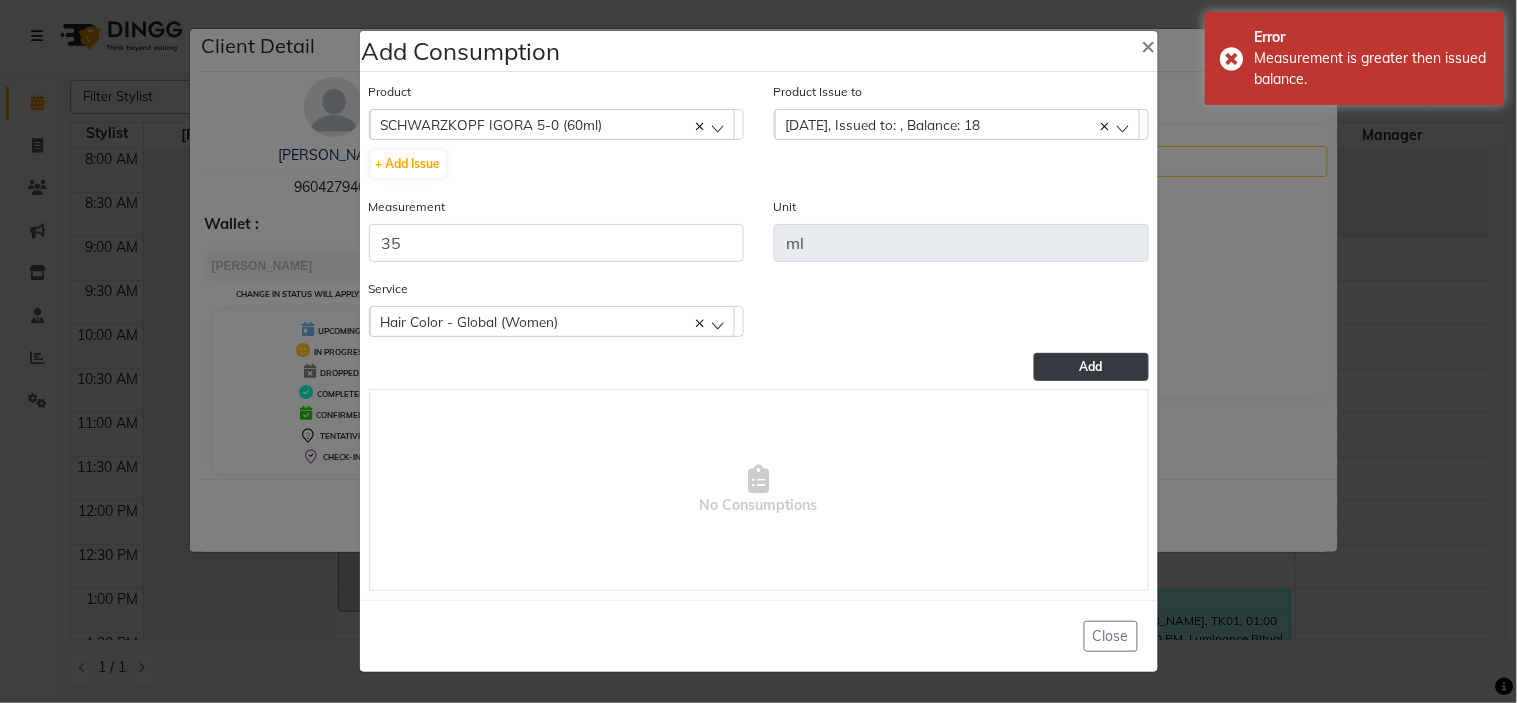 click on "Add" 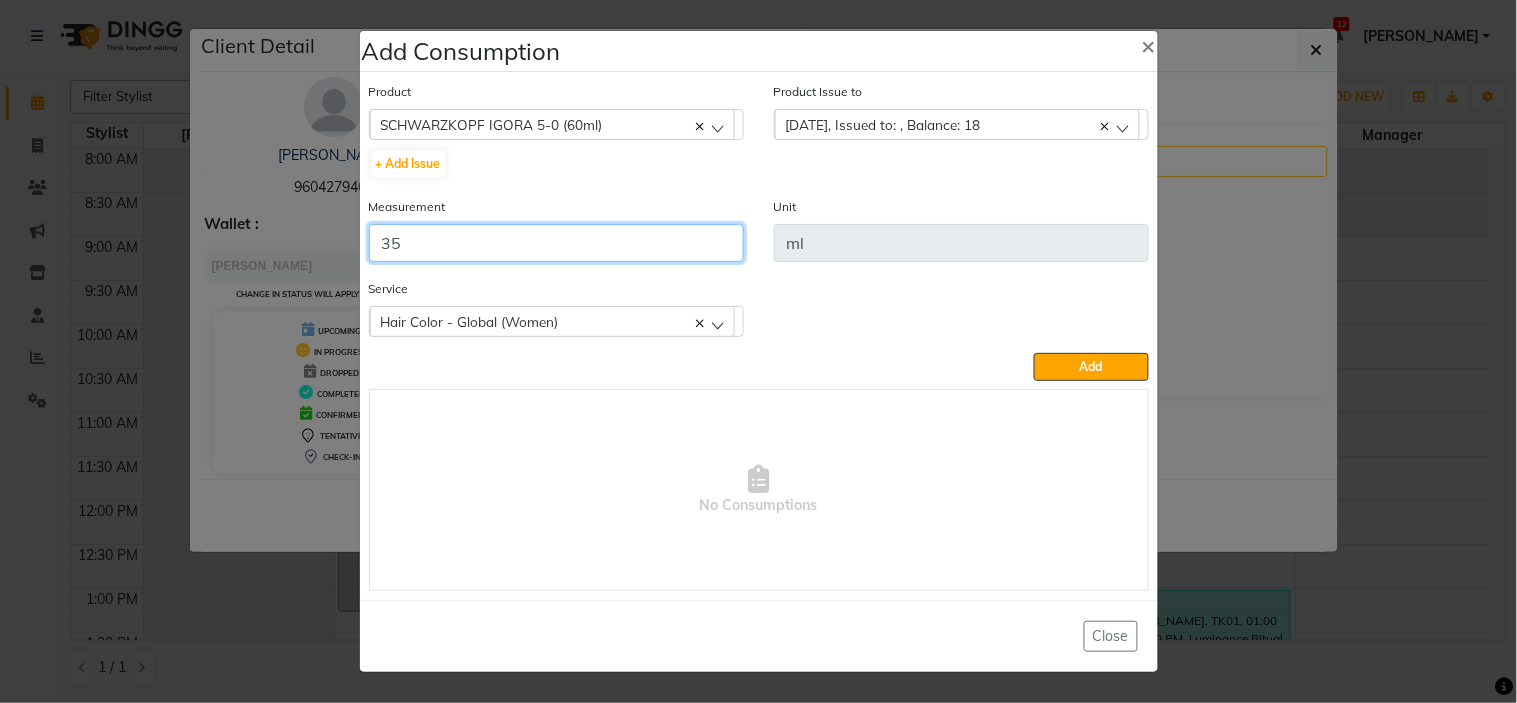 click on "35" 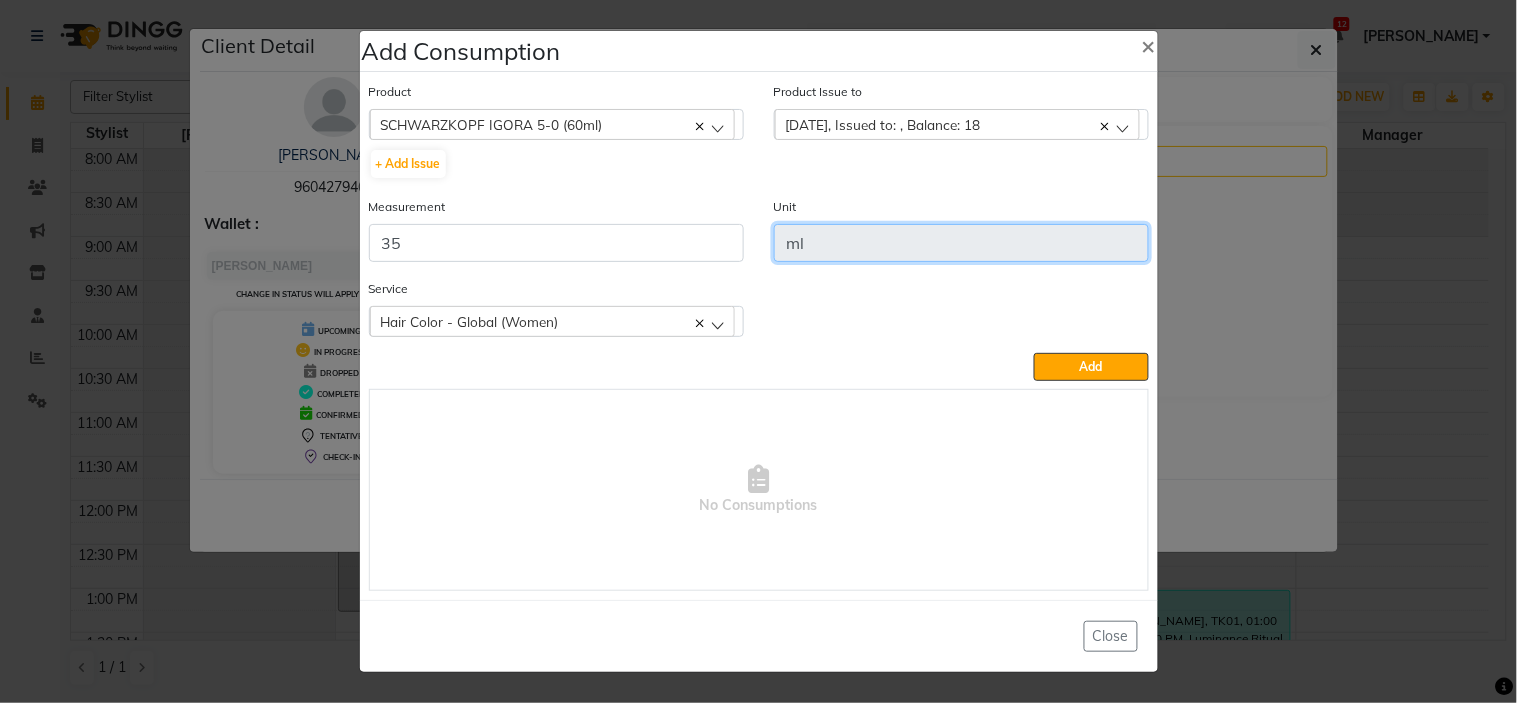 click on "ml" 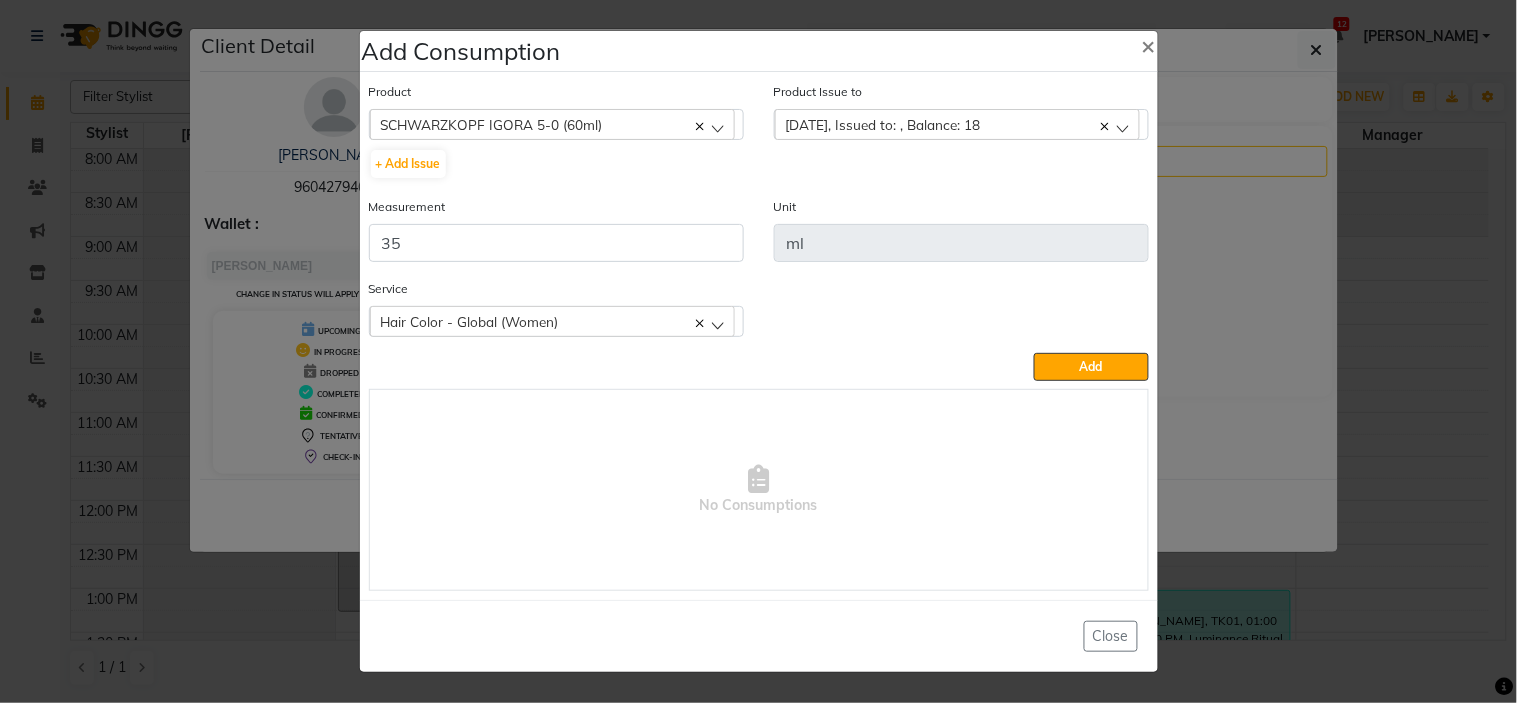 click on "[DATE], Issued to: , Balance: 18" 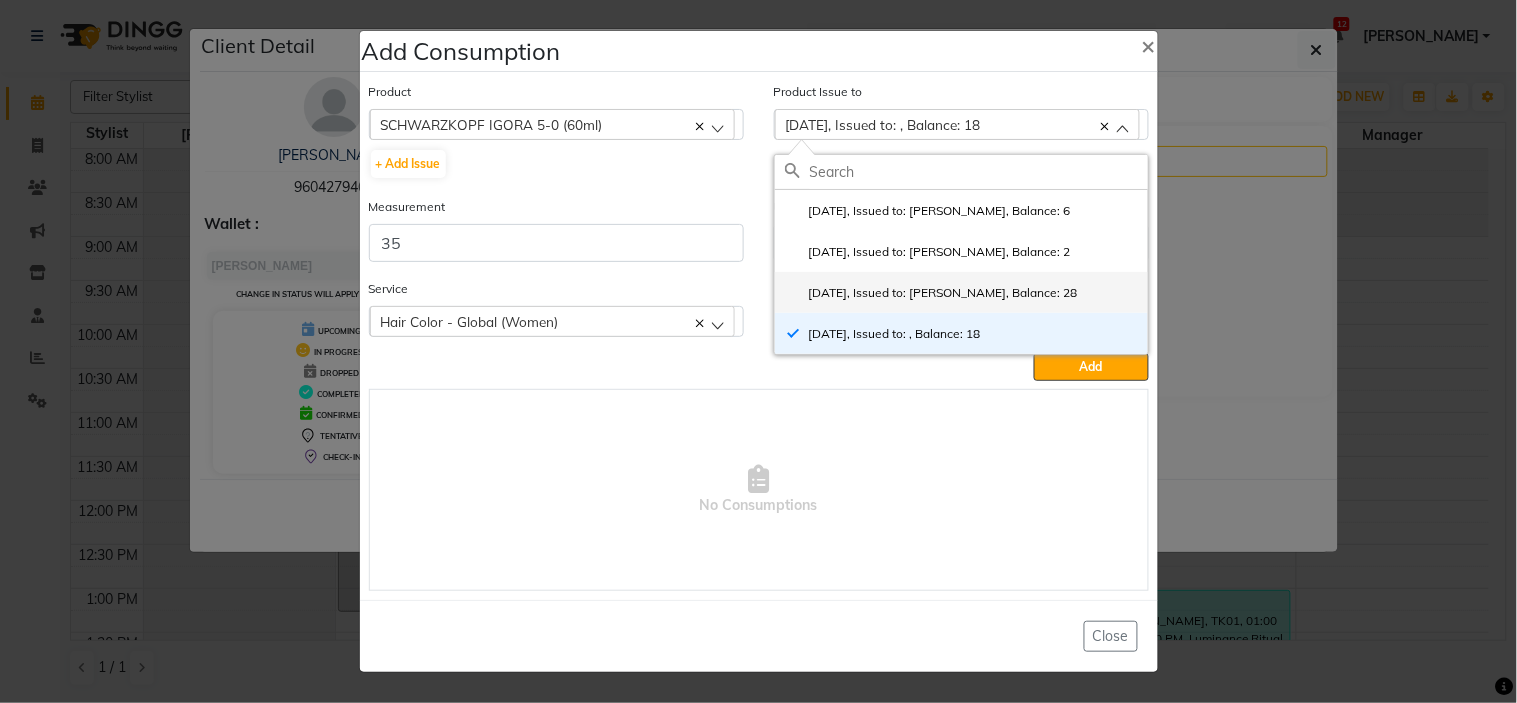 click on "[DATE], Issued to: [PERSON_NAME], Balance: 28" 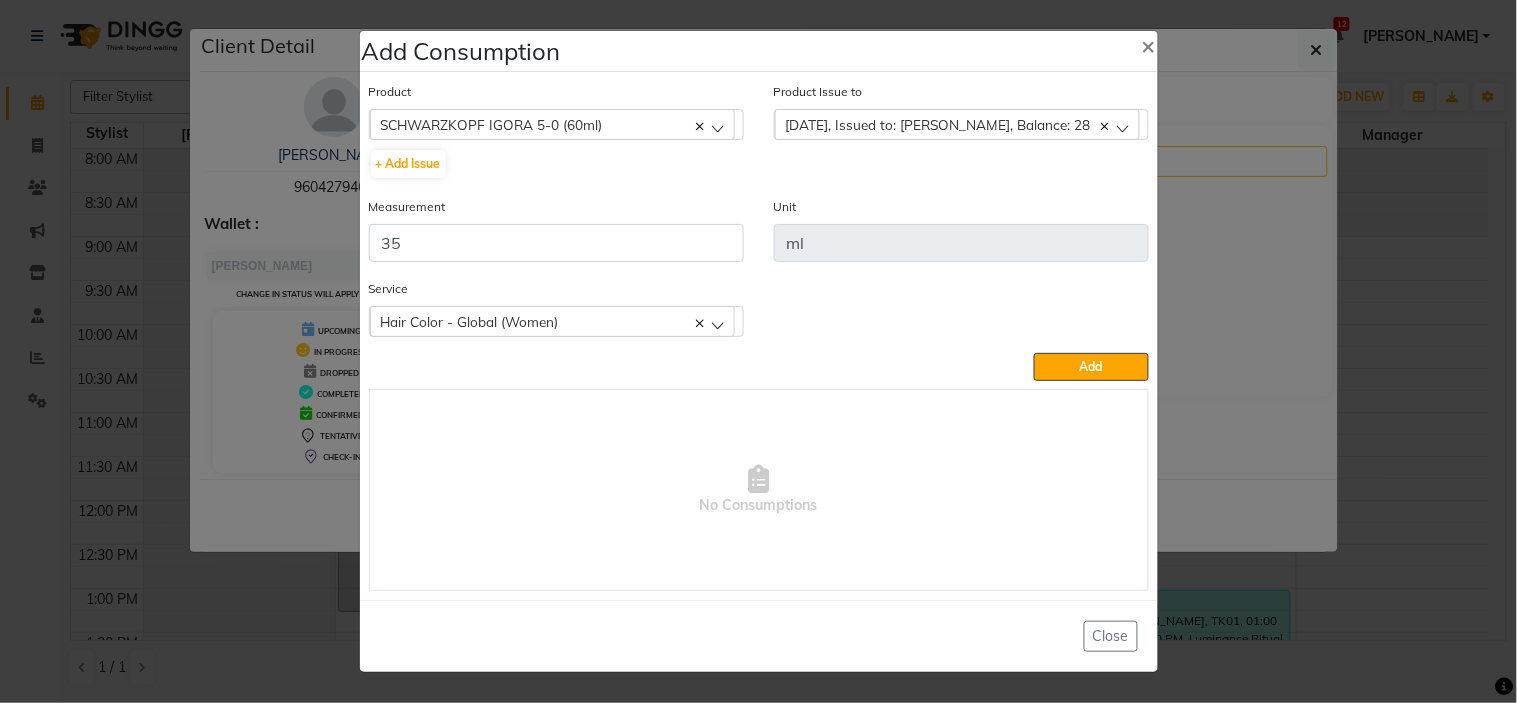 click on "[DATE], Issued to: [PERSON_NAME], Balance: 28" 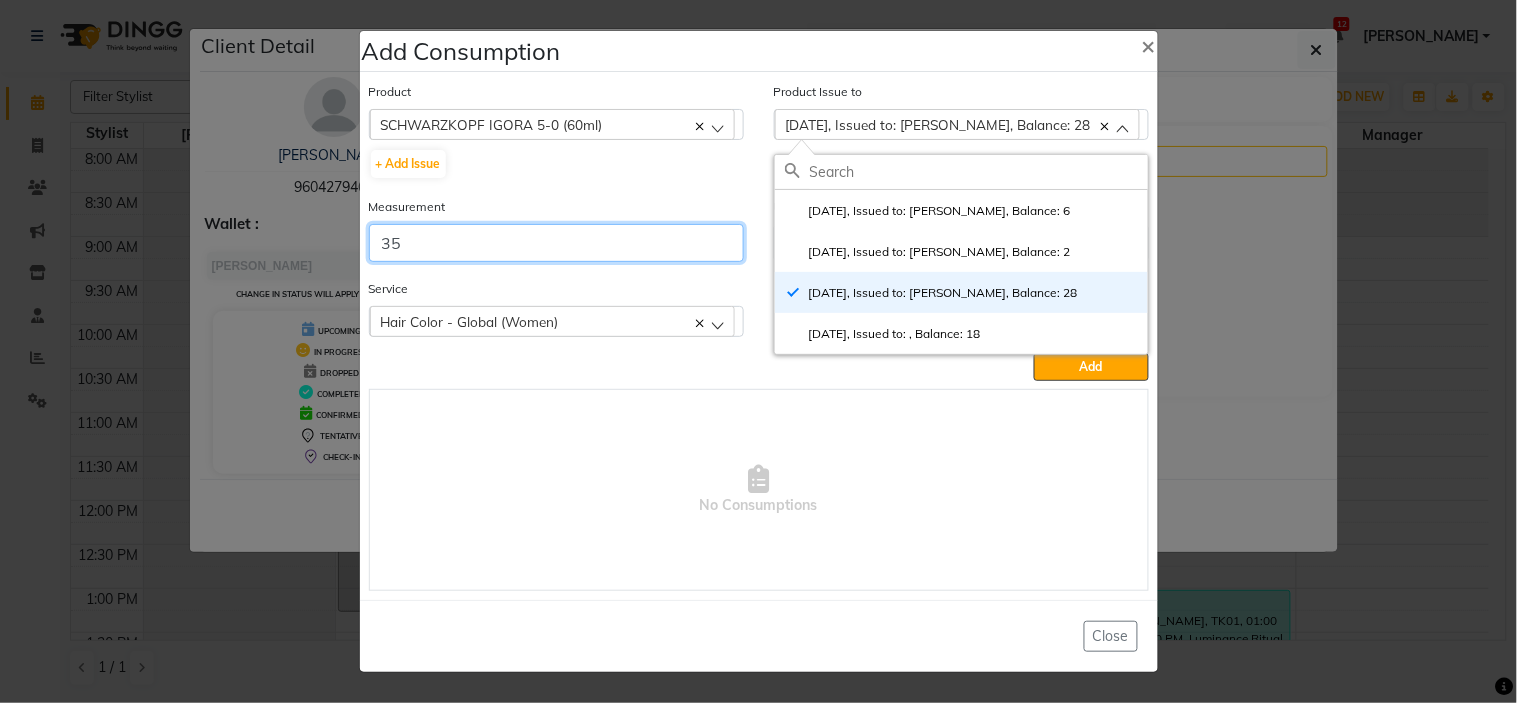 click on "35" 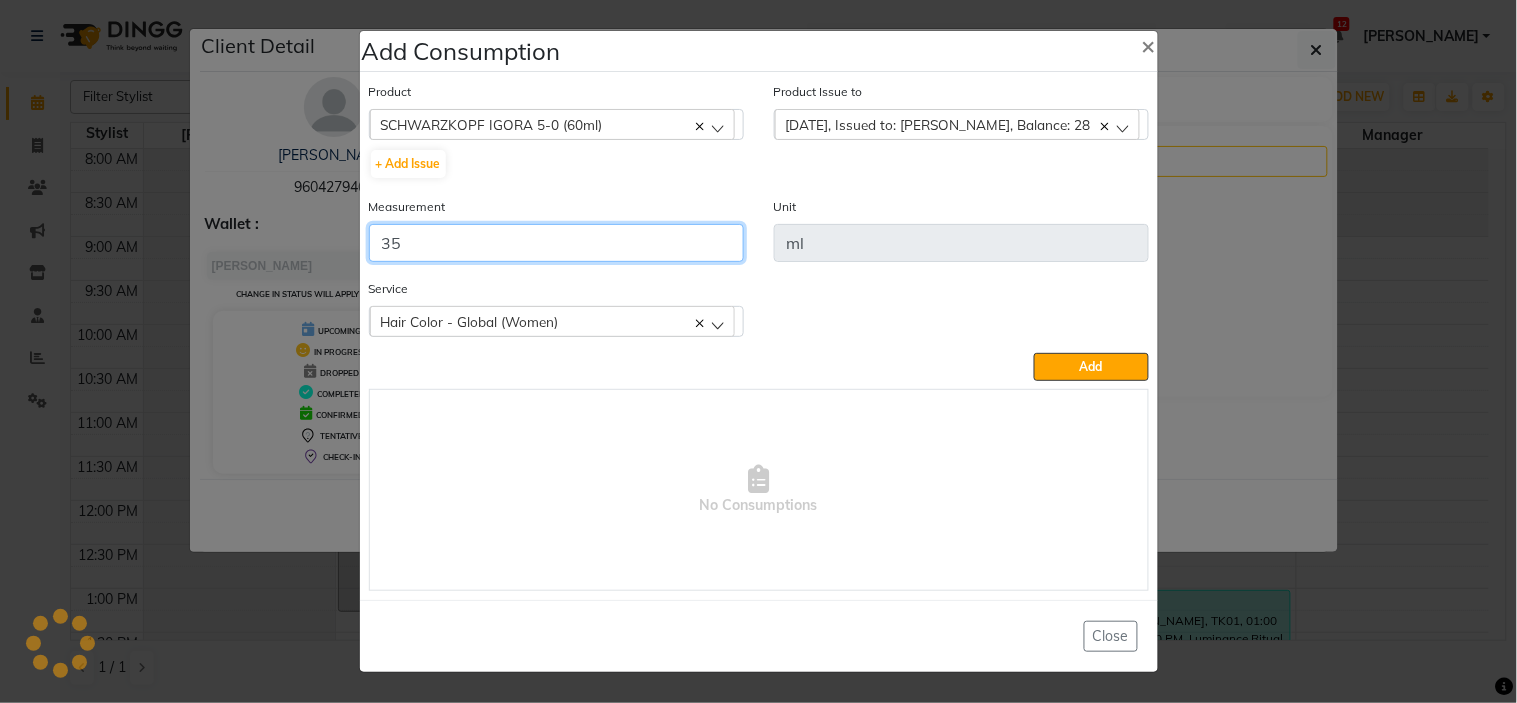 type on "3" 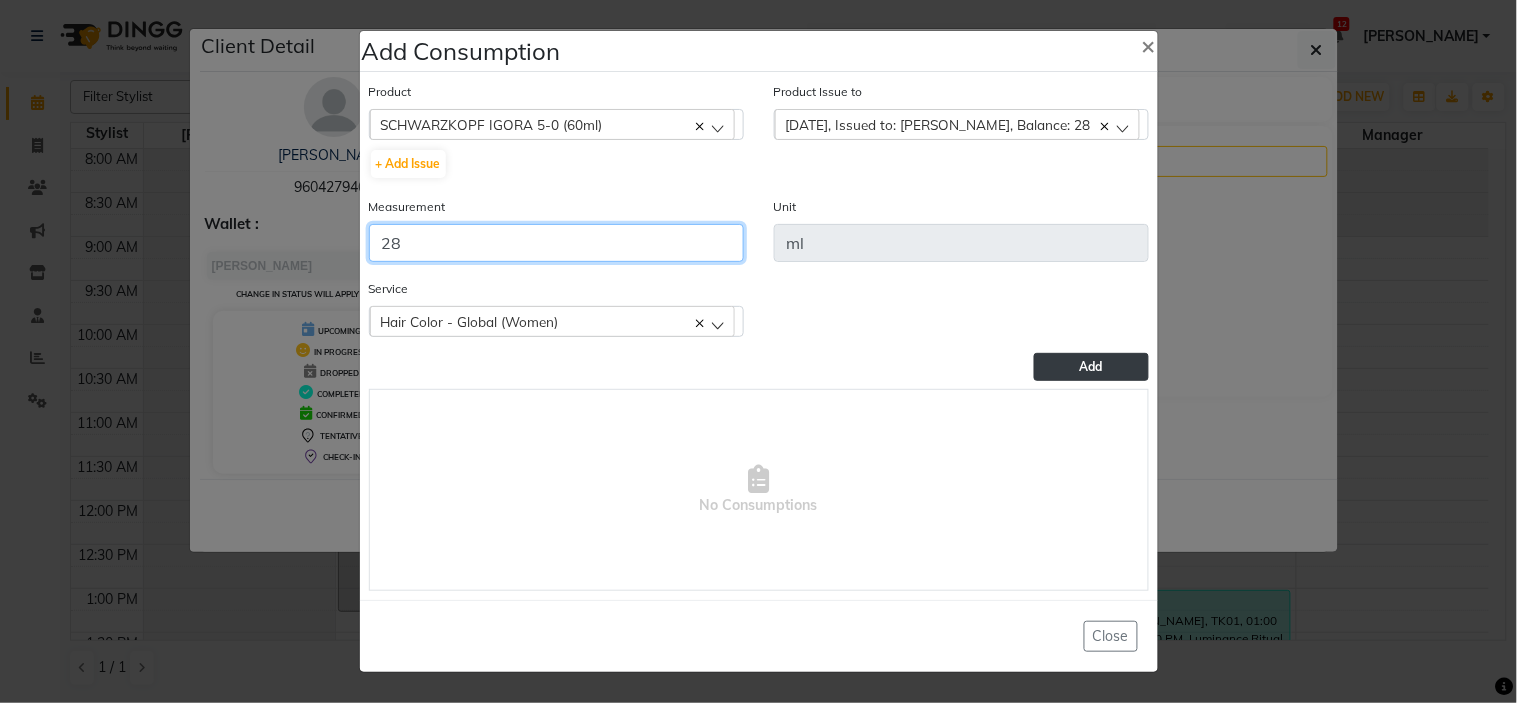 type on "28" 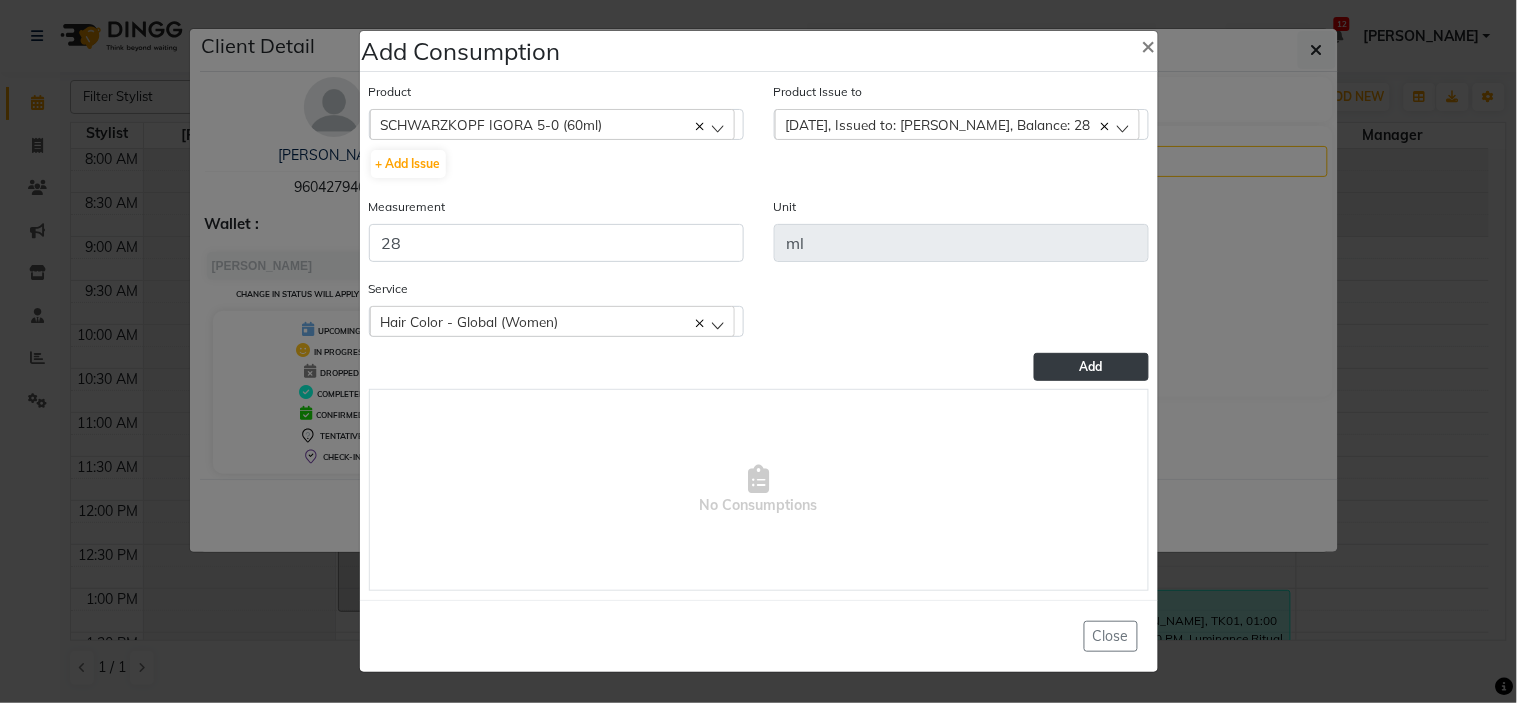 click on "Add" 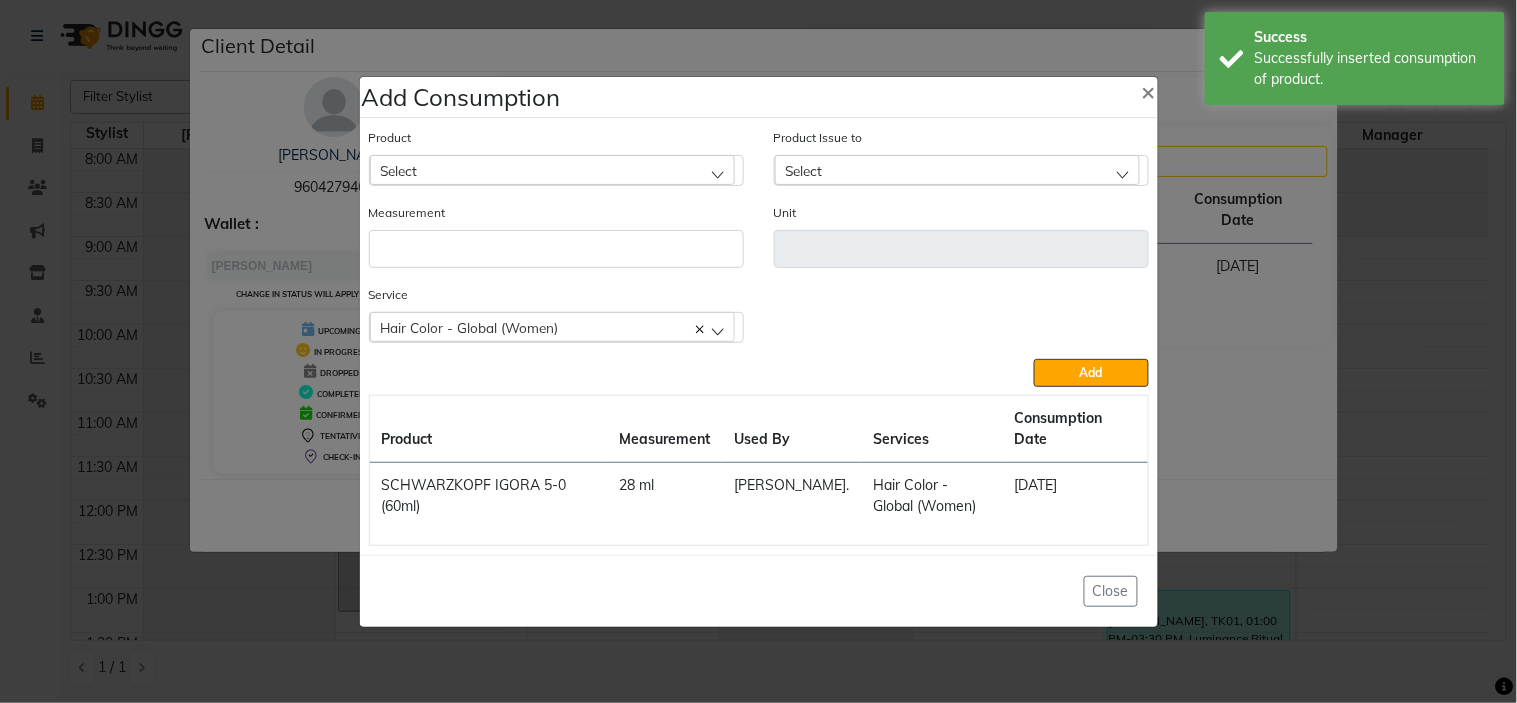 click on "Select" 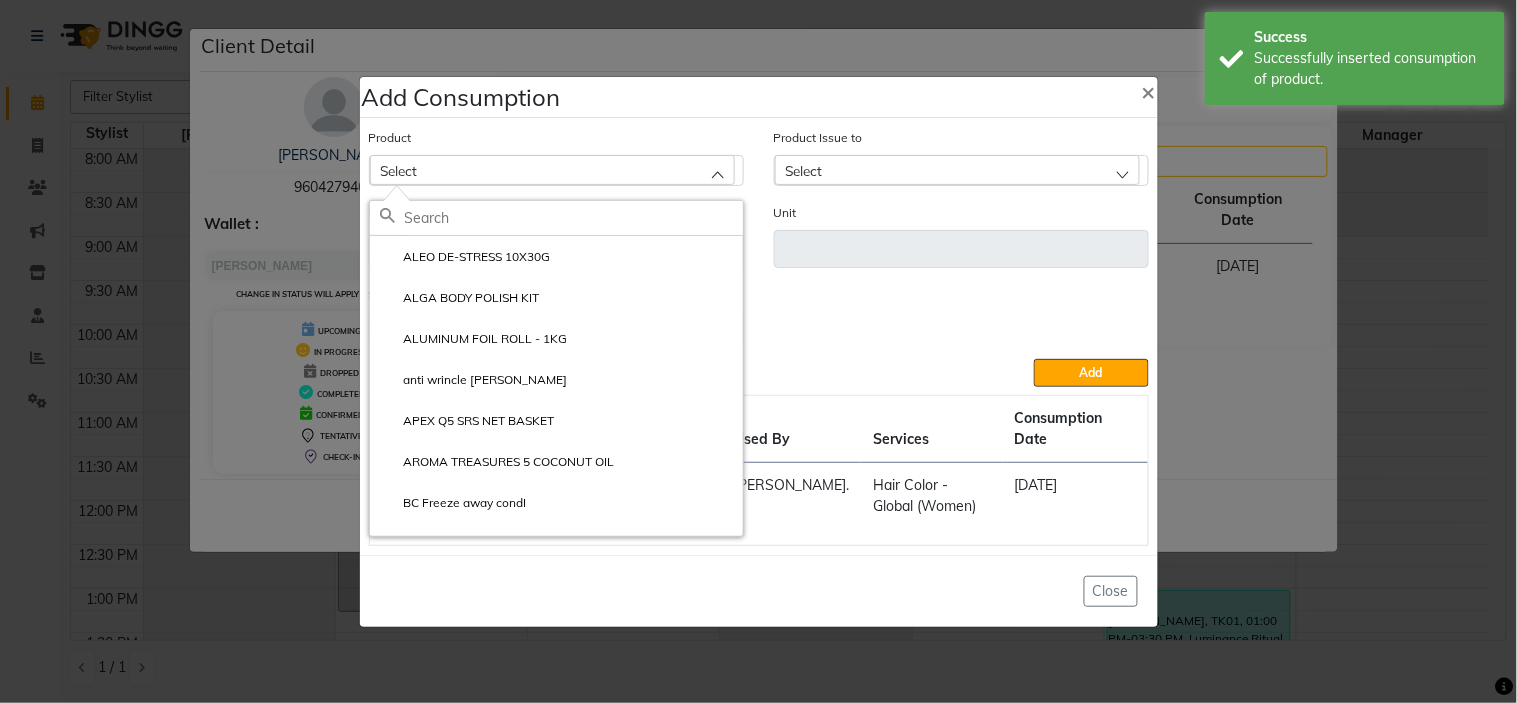 click 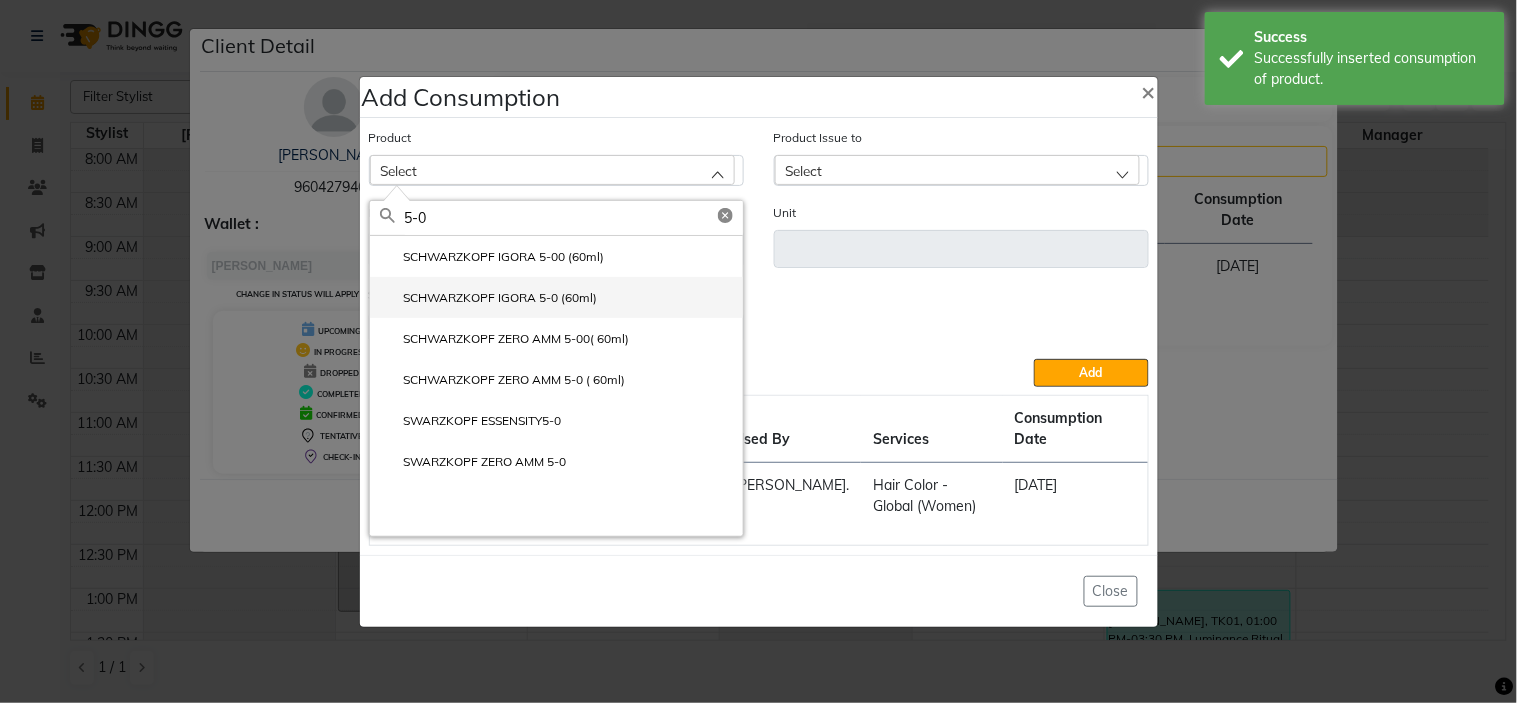 type on "5-0" 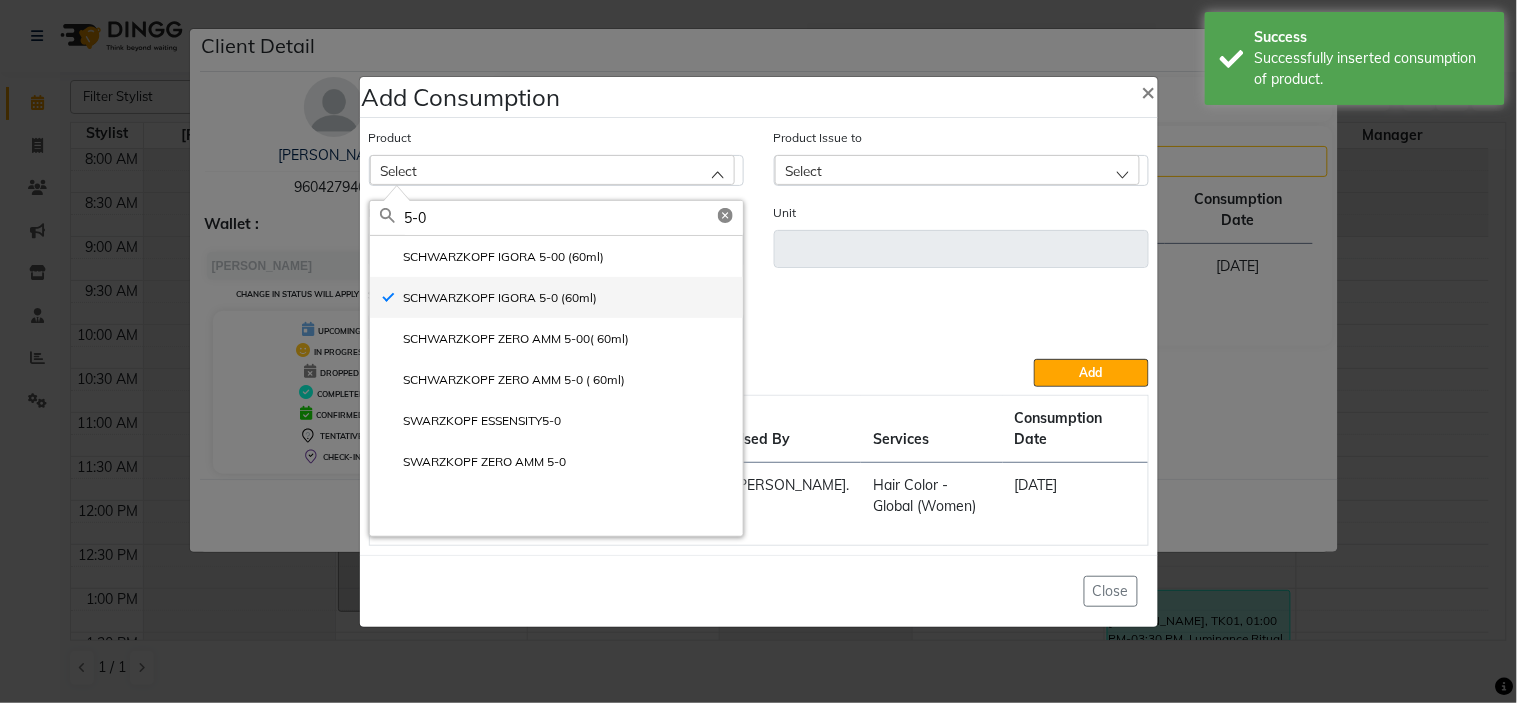 type on "ml" 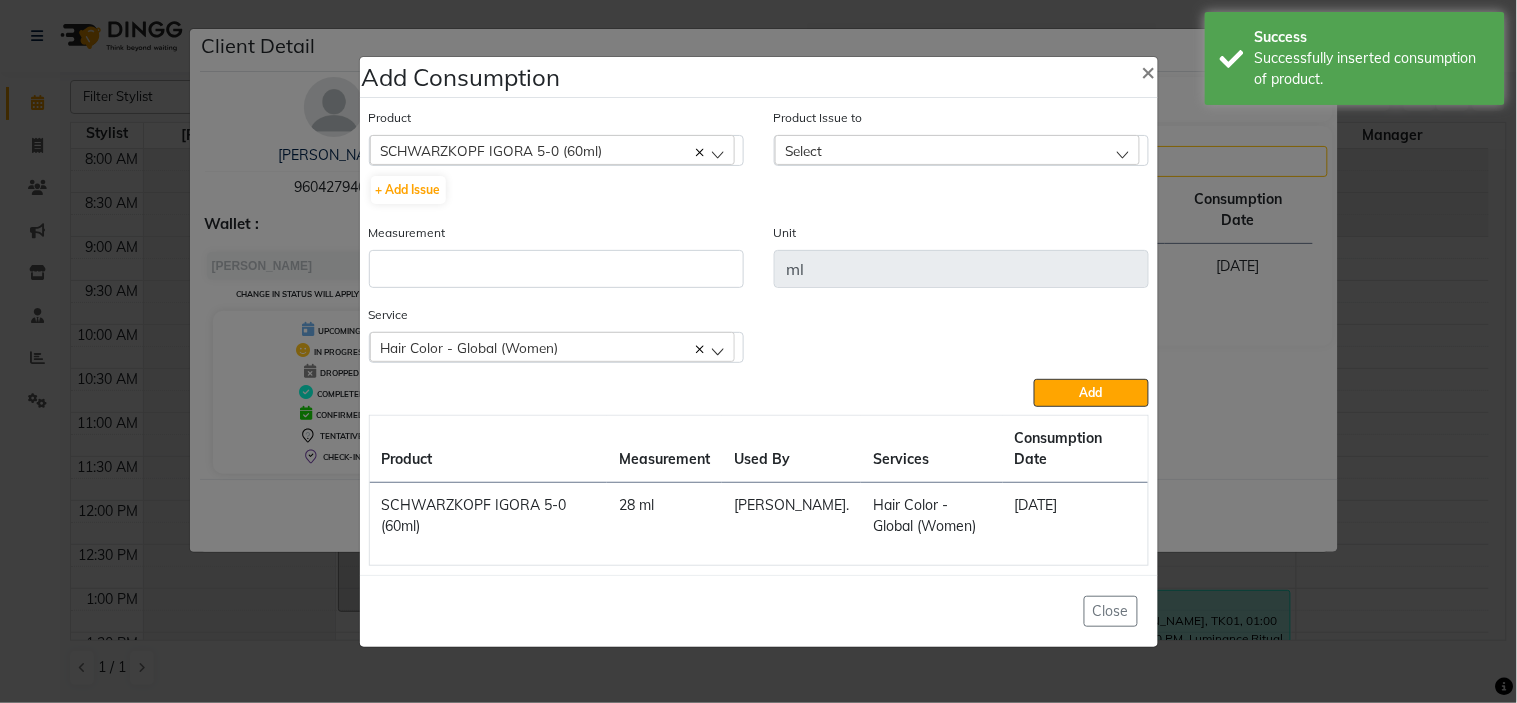 click on "Select" 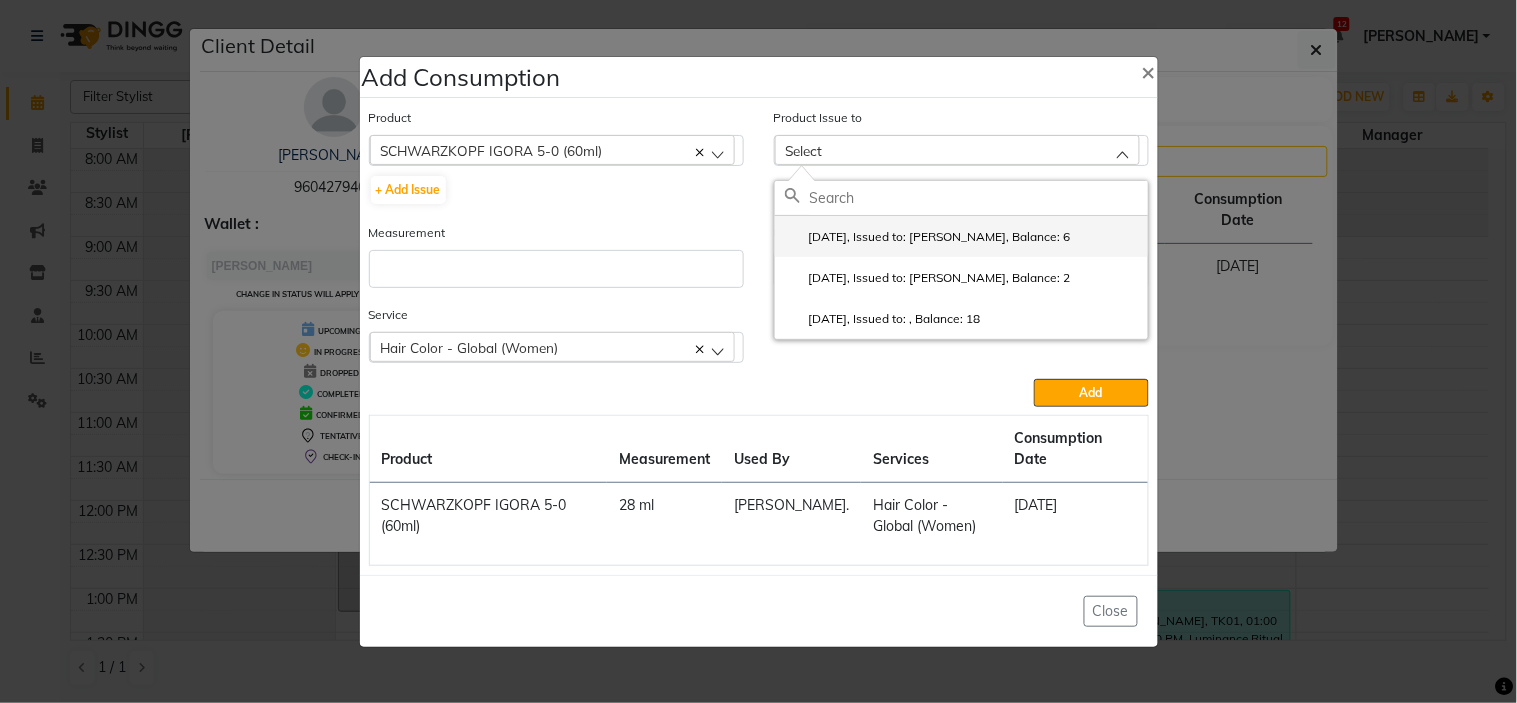 click on "[DATE], Issued to: [PERSON_NAME], Balance: 6" 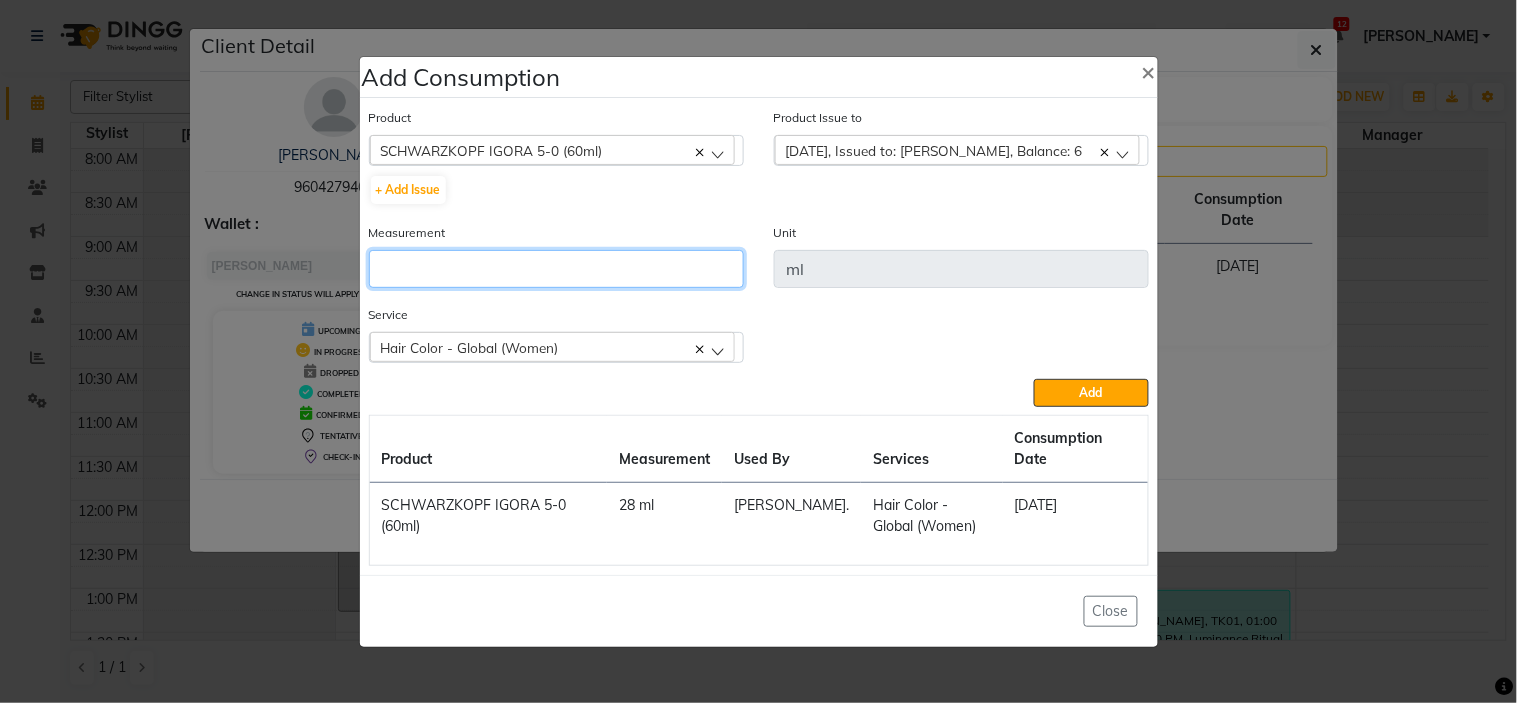 click 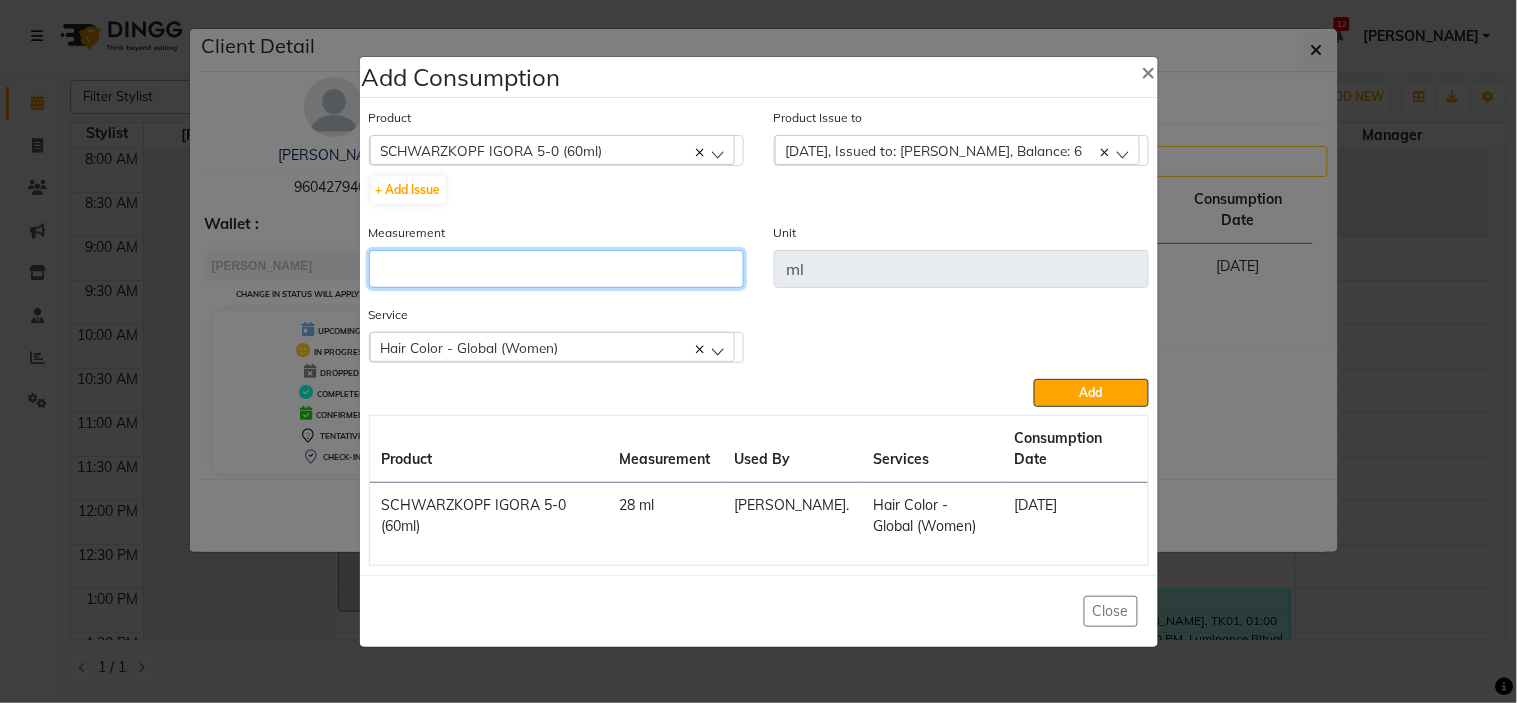 click 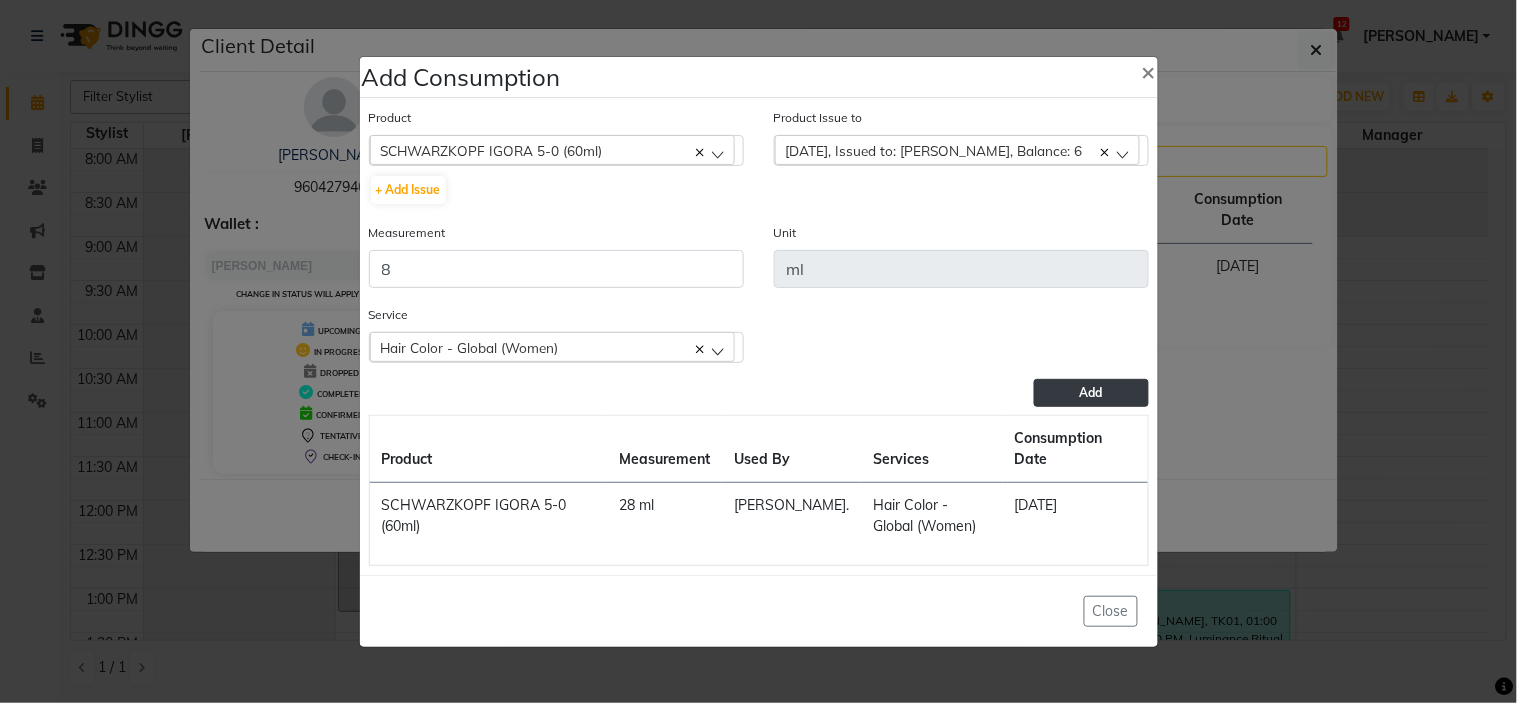 click on "Add" 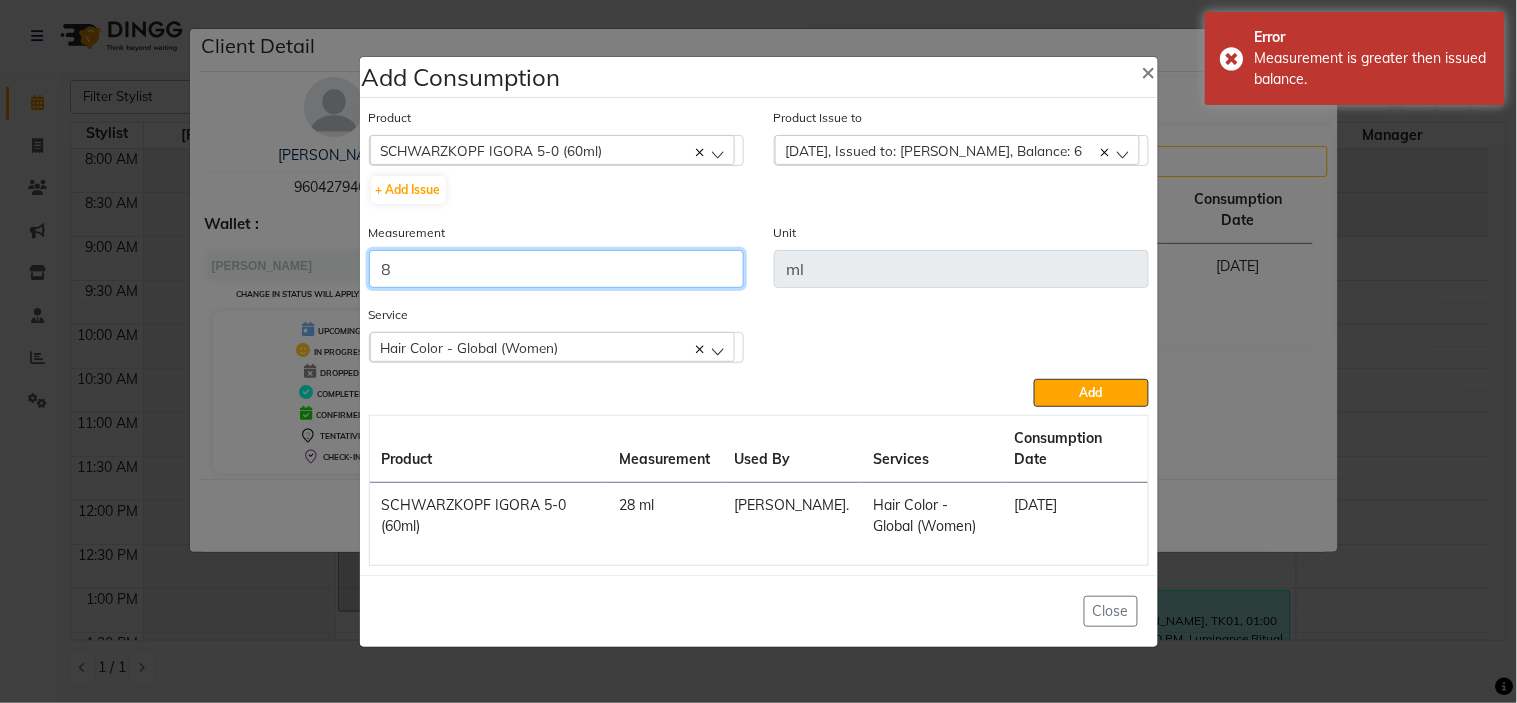 click on "8" 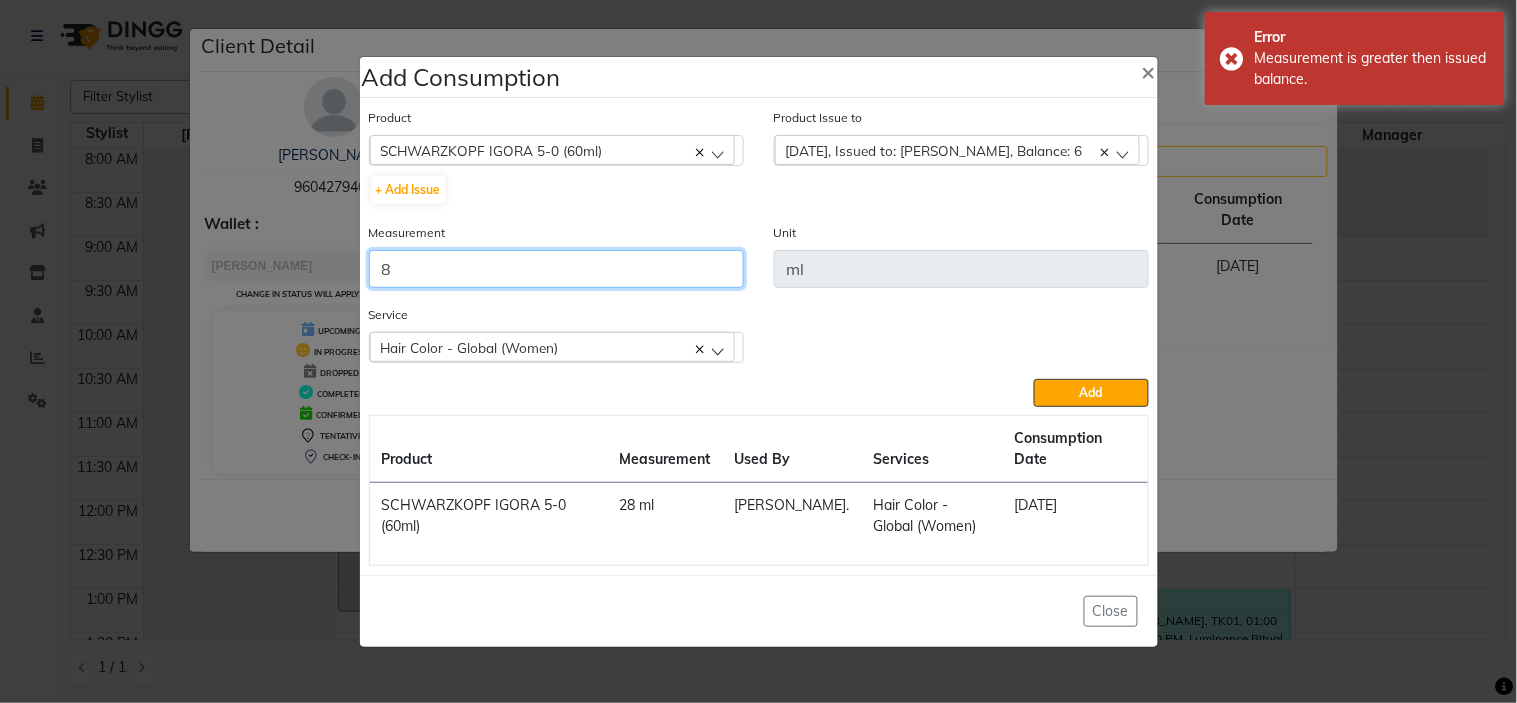 click on "8" 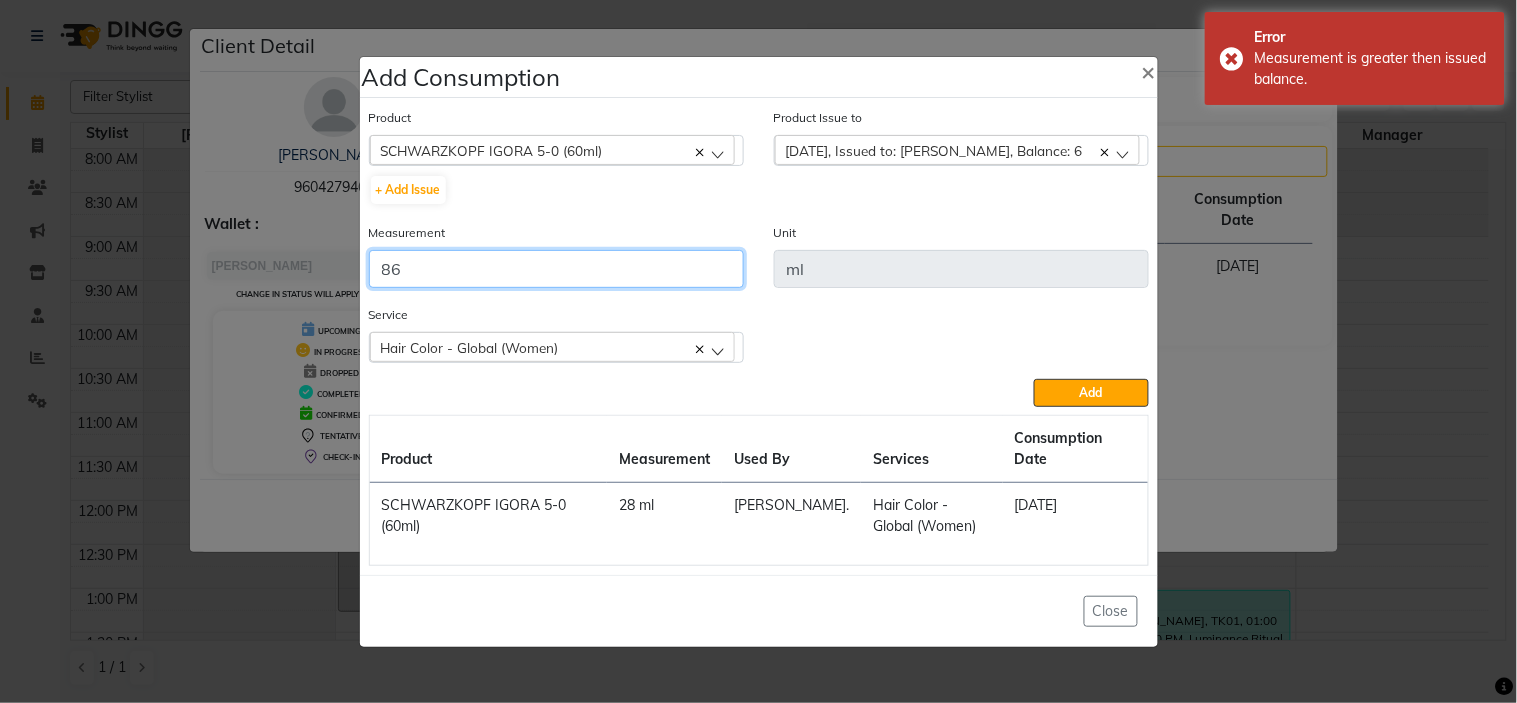 type on "8" 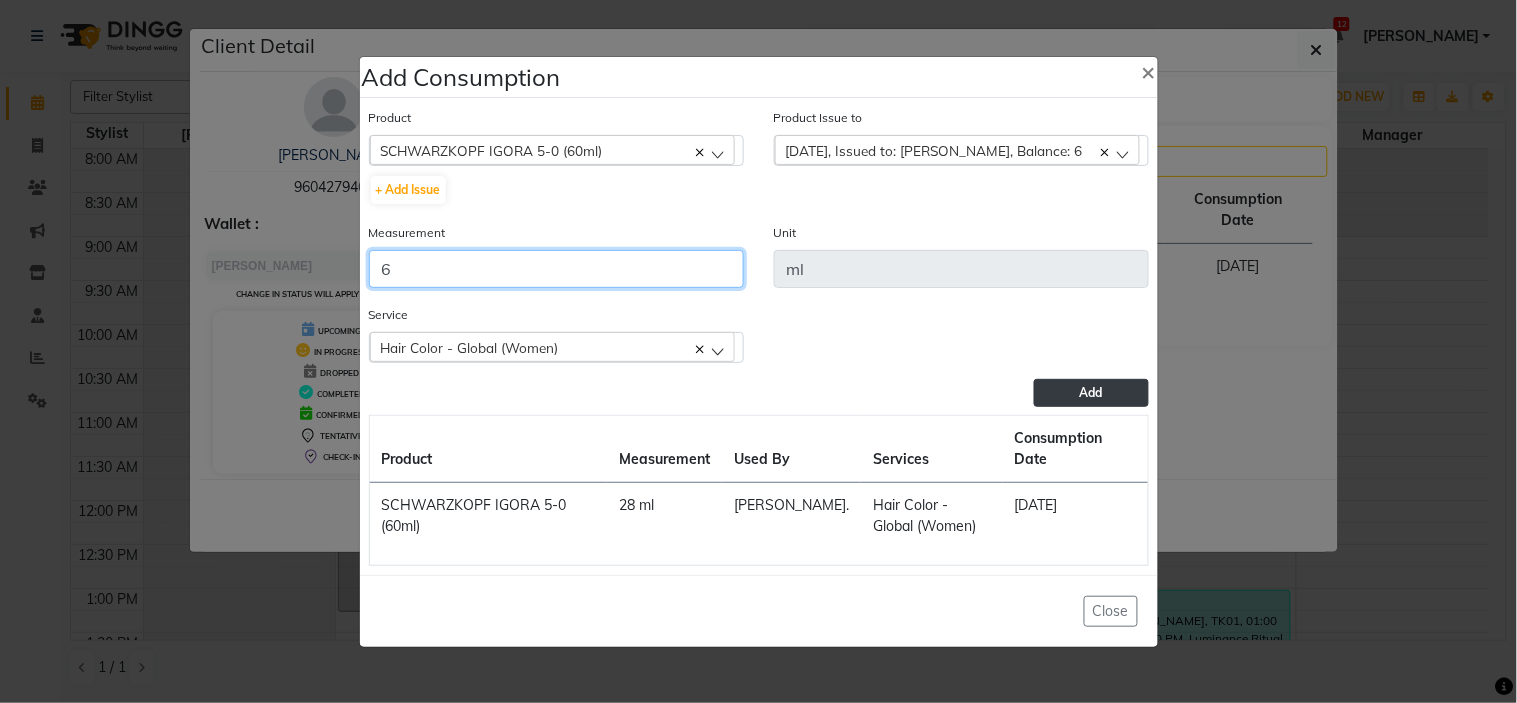 type on "6" 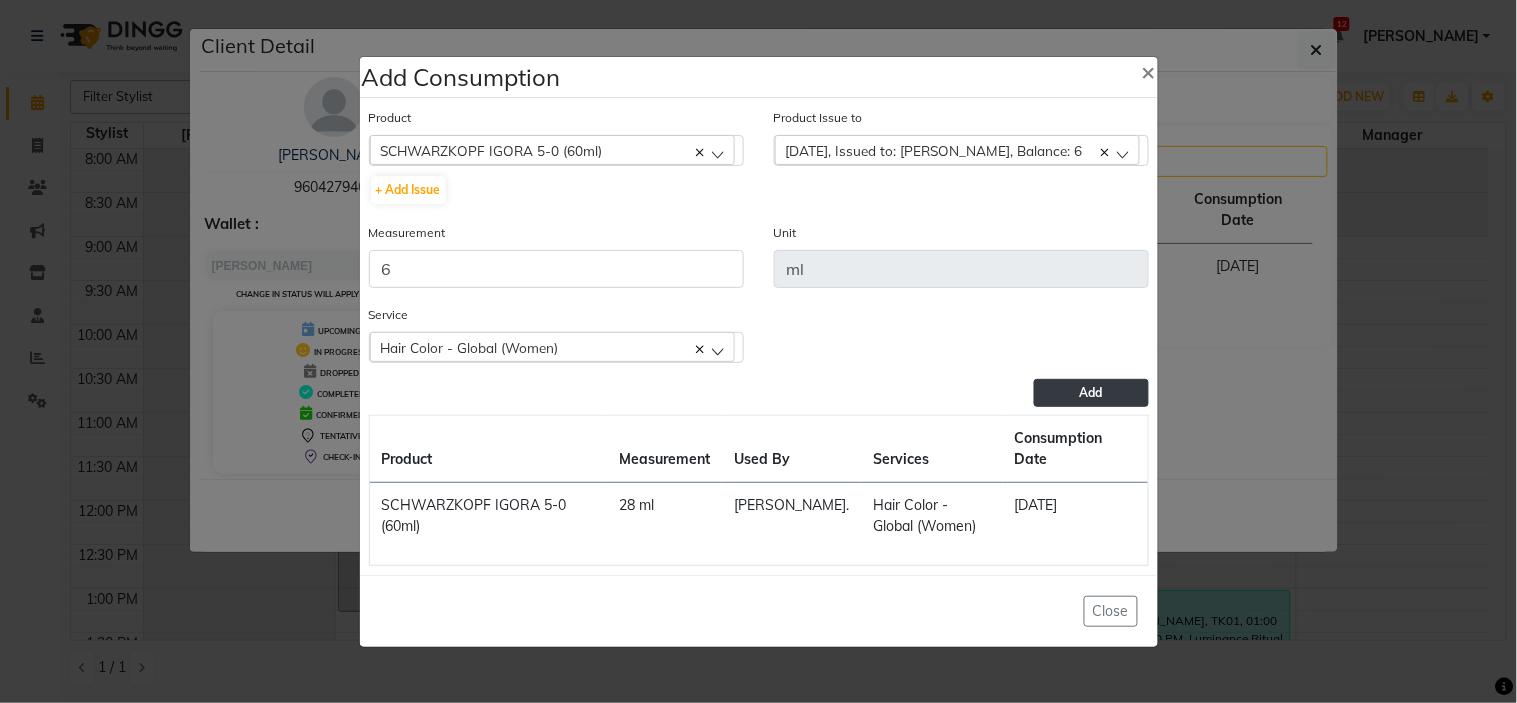 click on "Add" 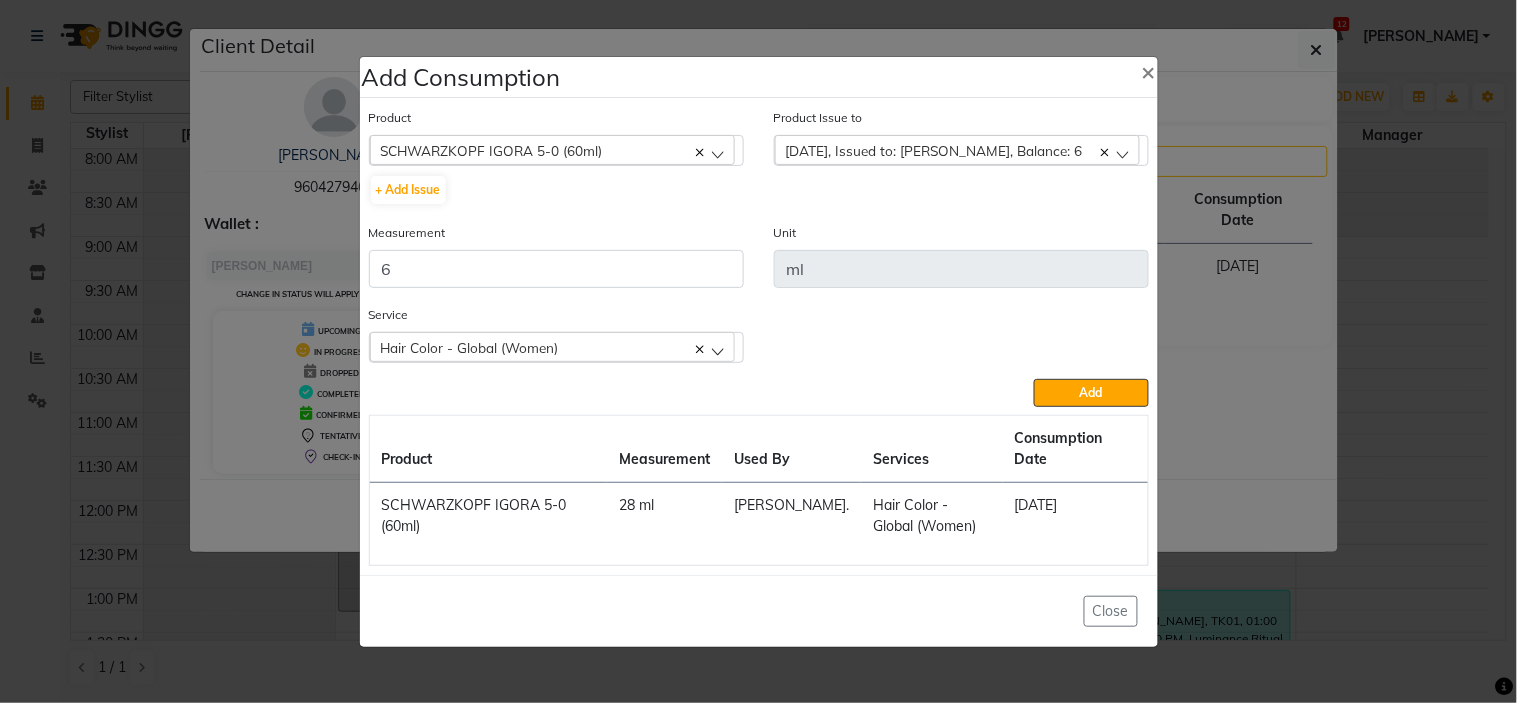 type 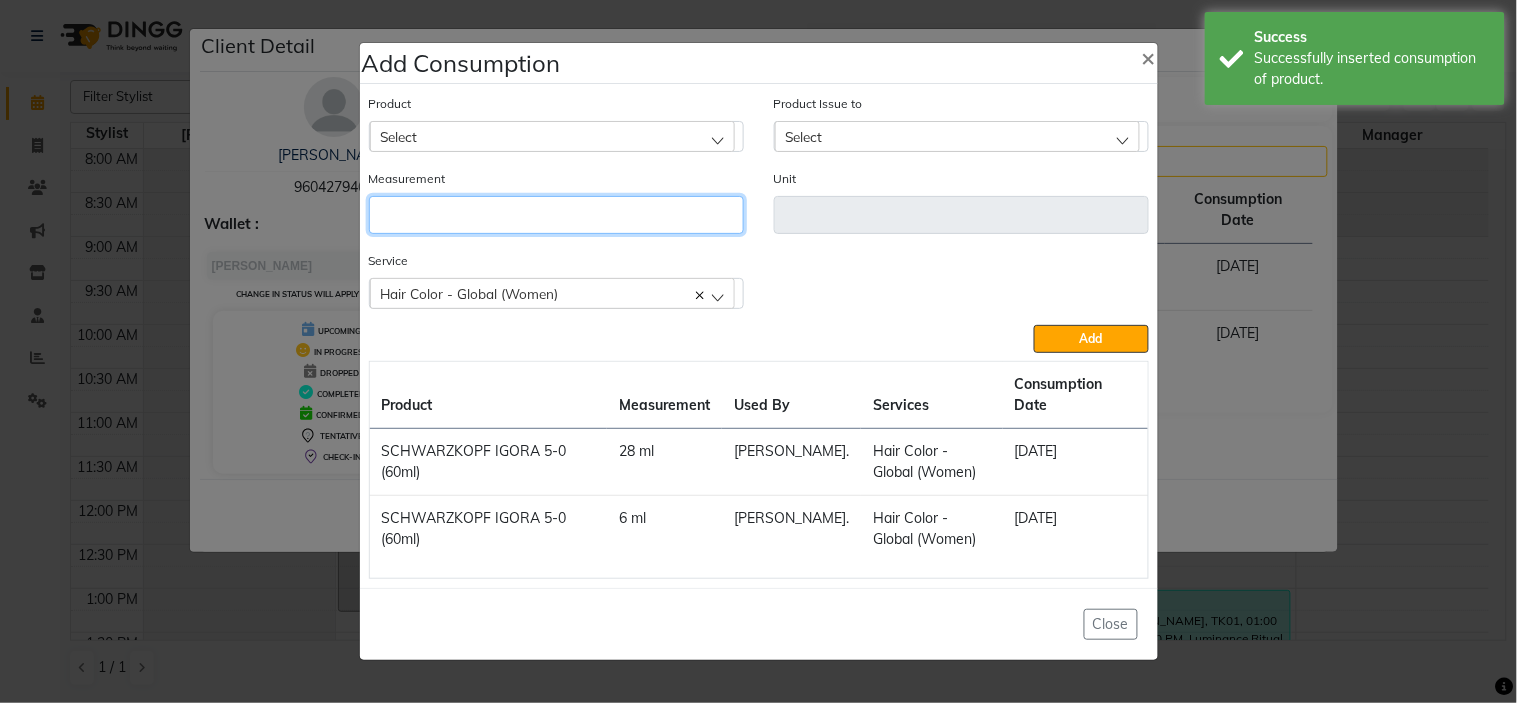 click 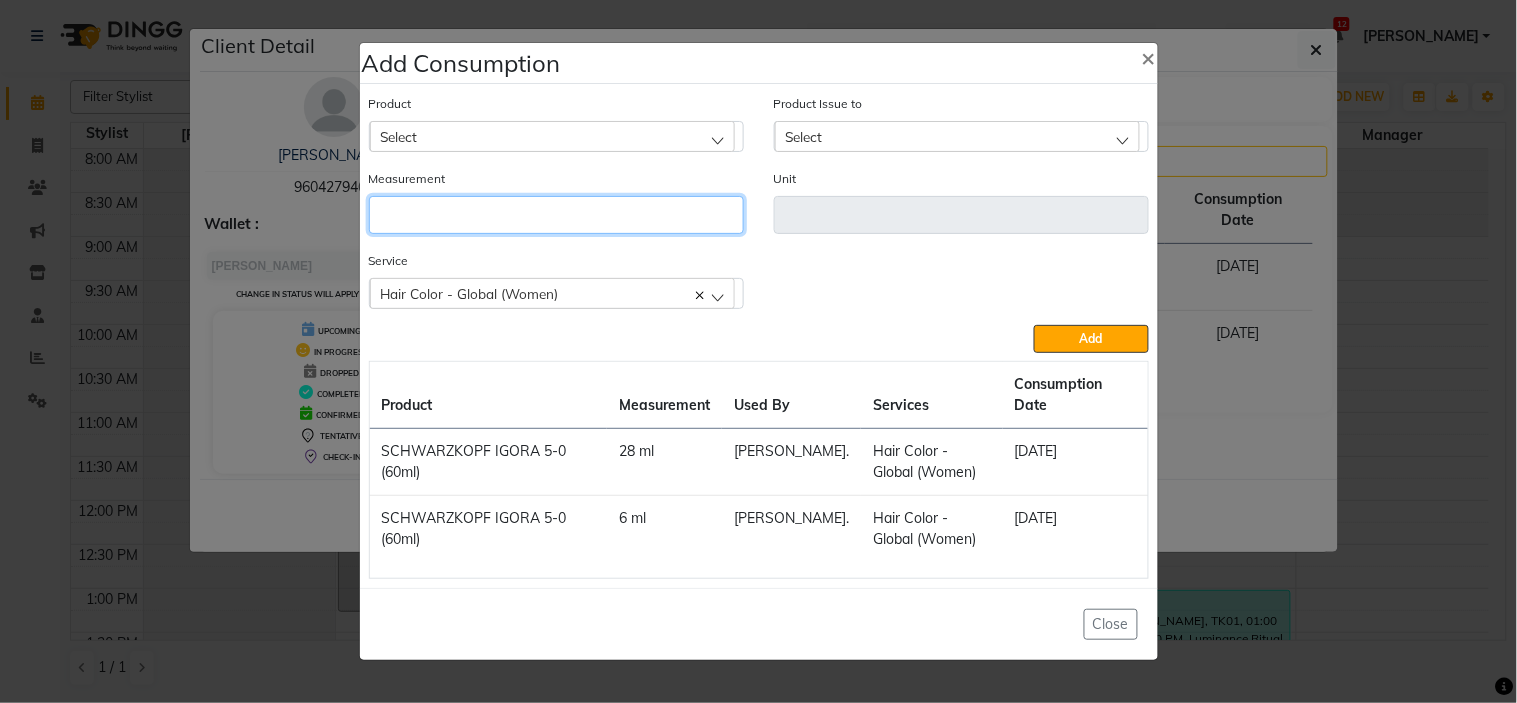type on "5" 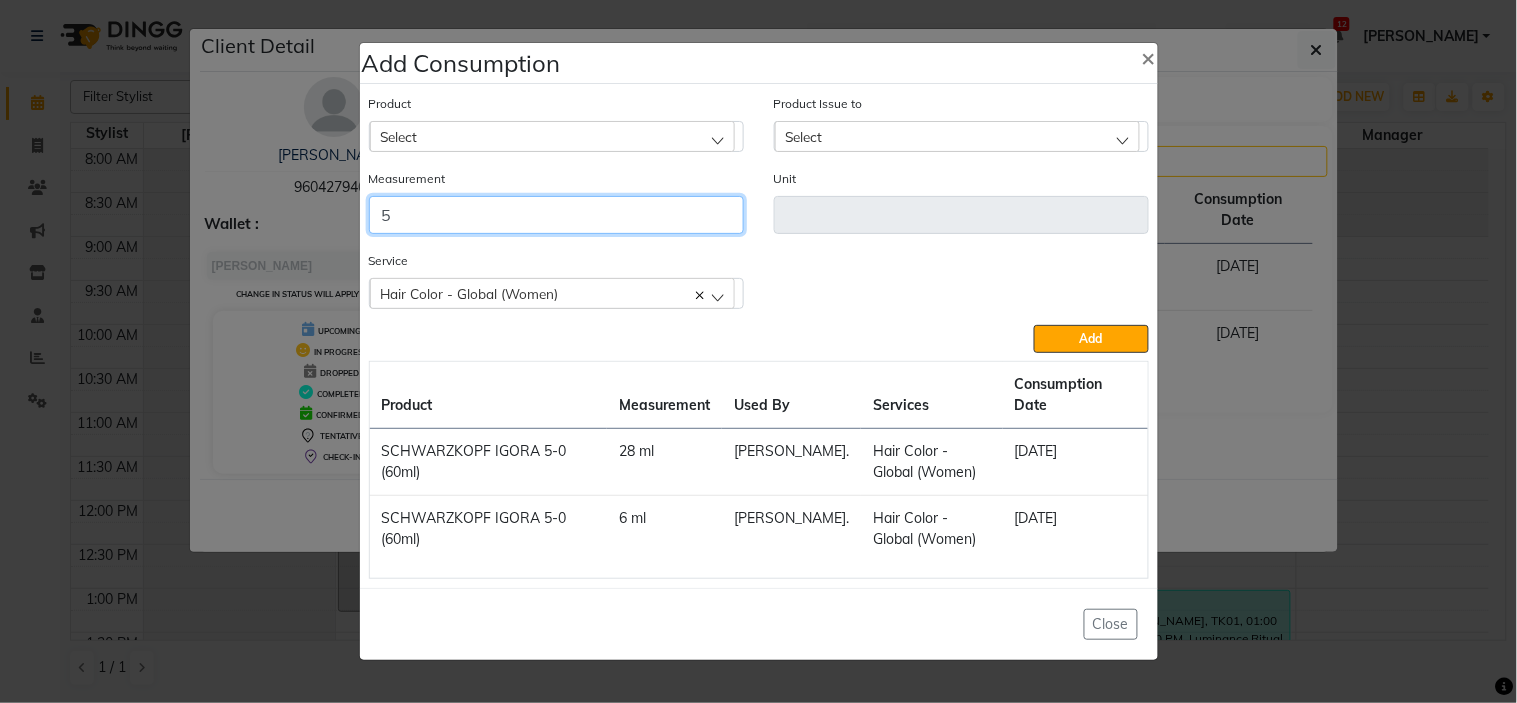 type 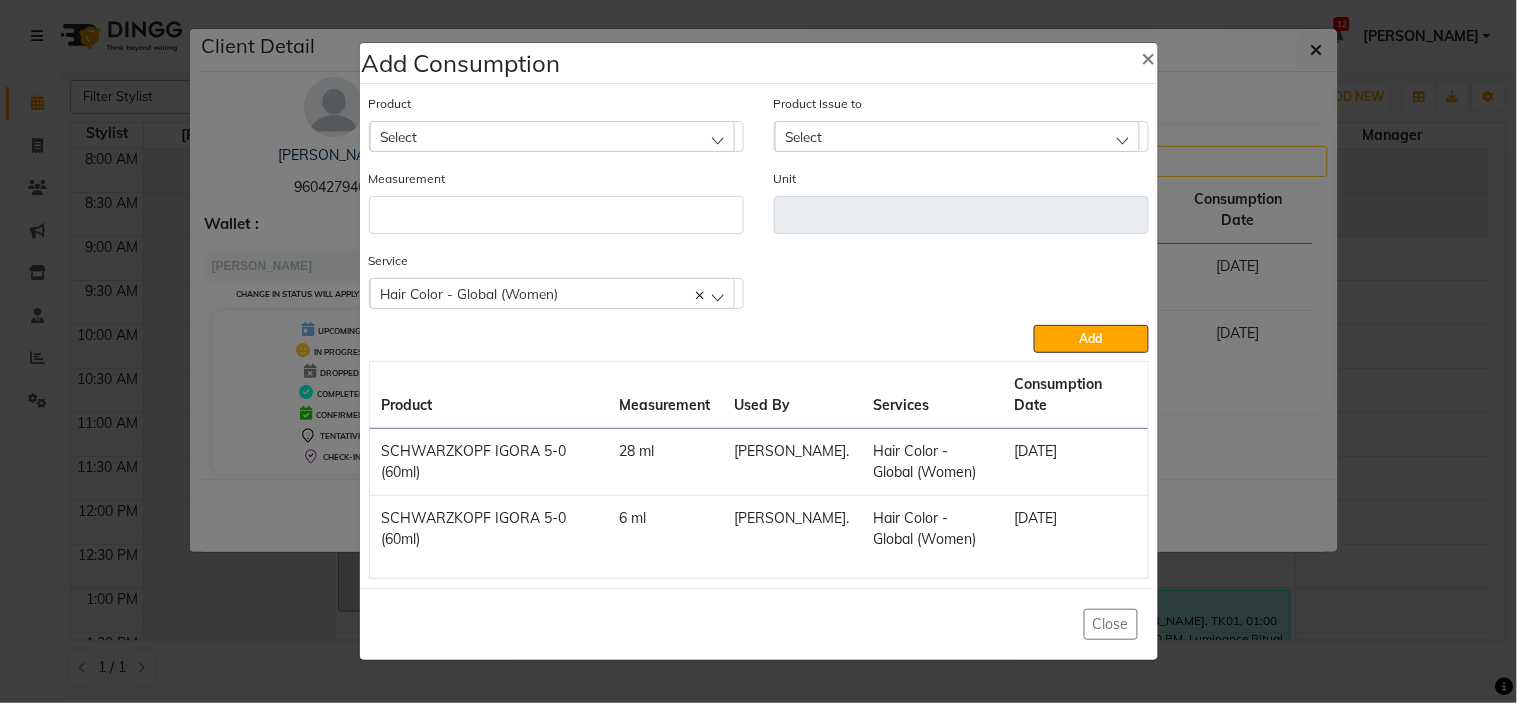 click on "Select" 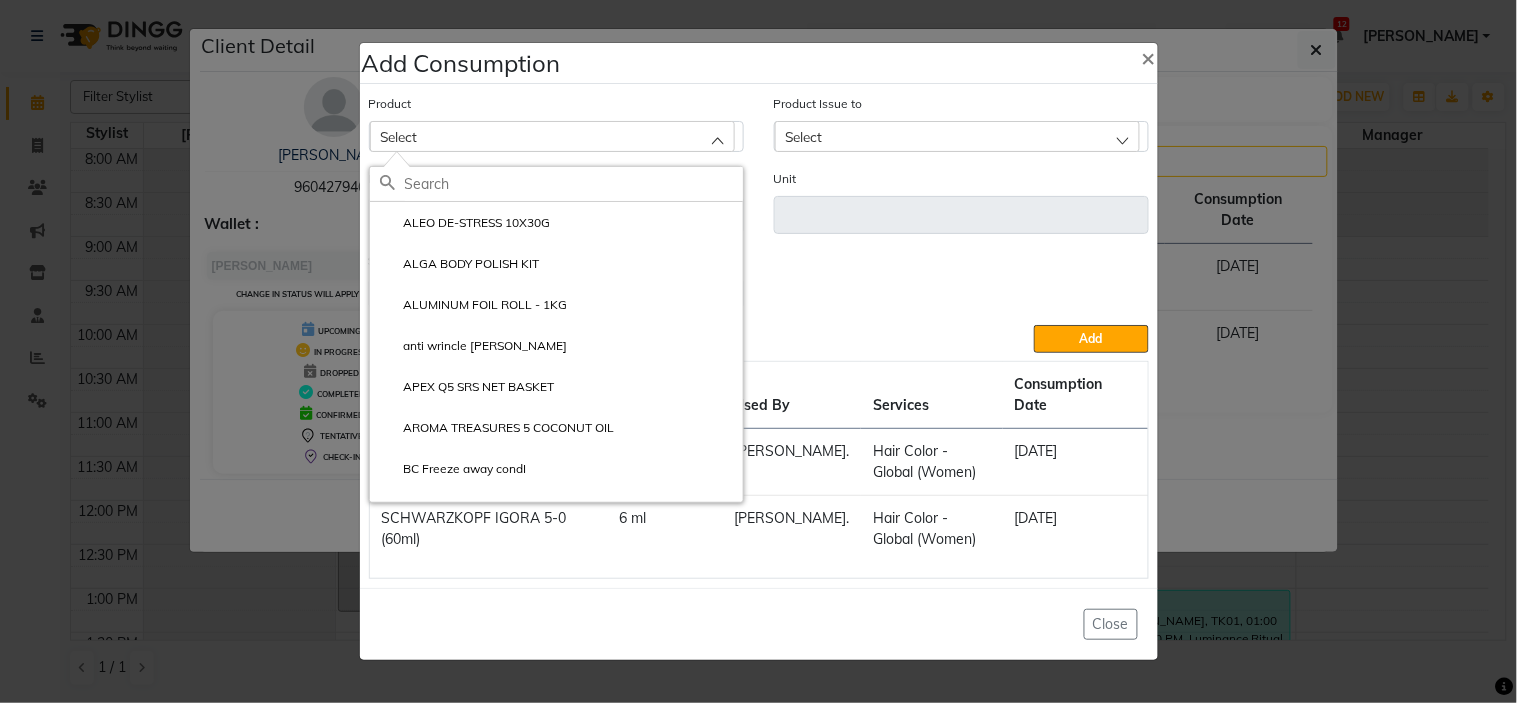 click 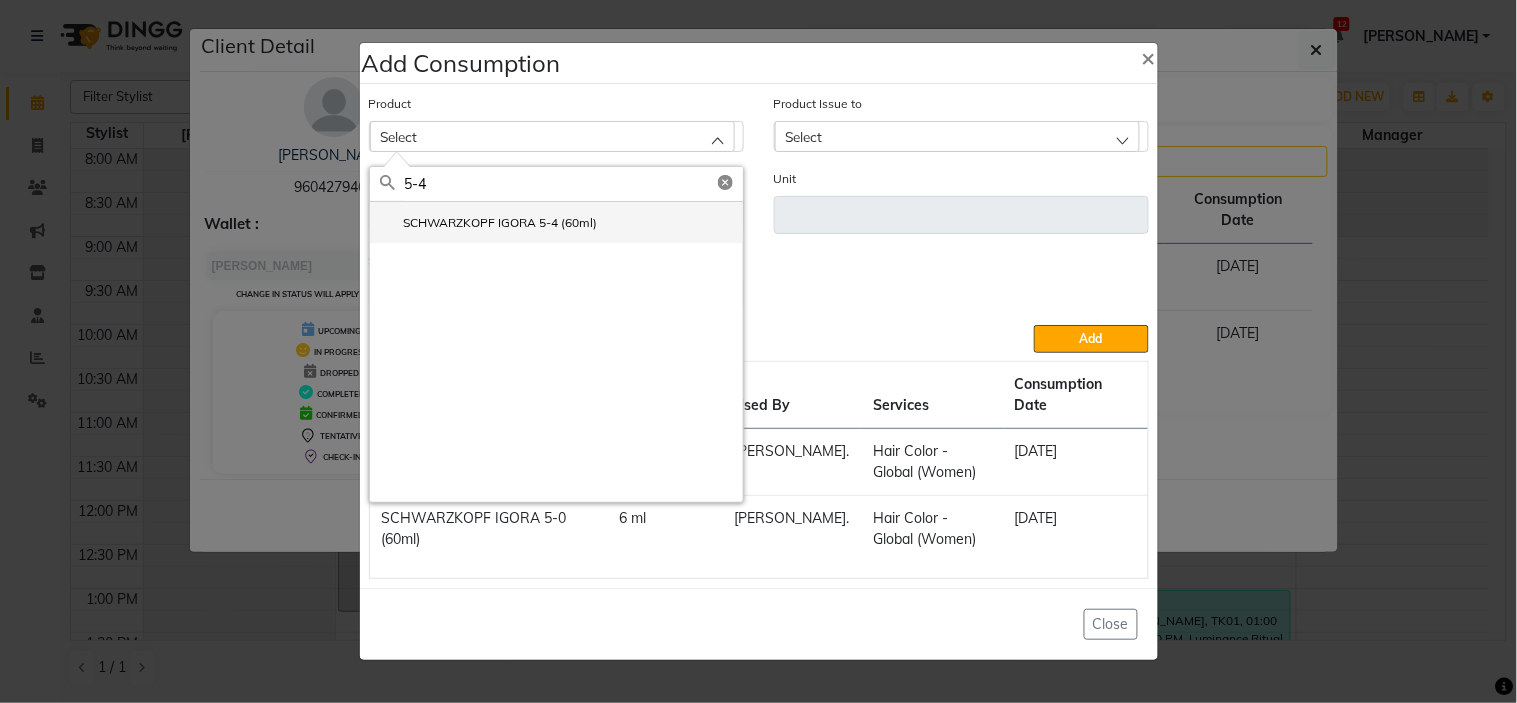 type on "5-4" 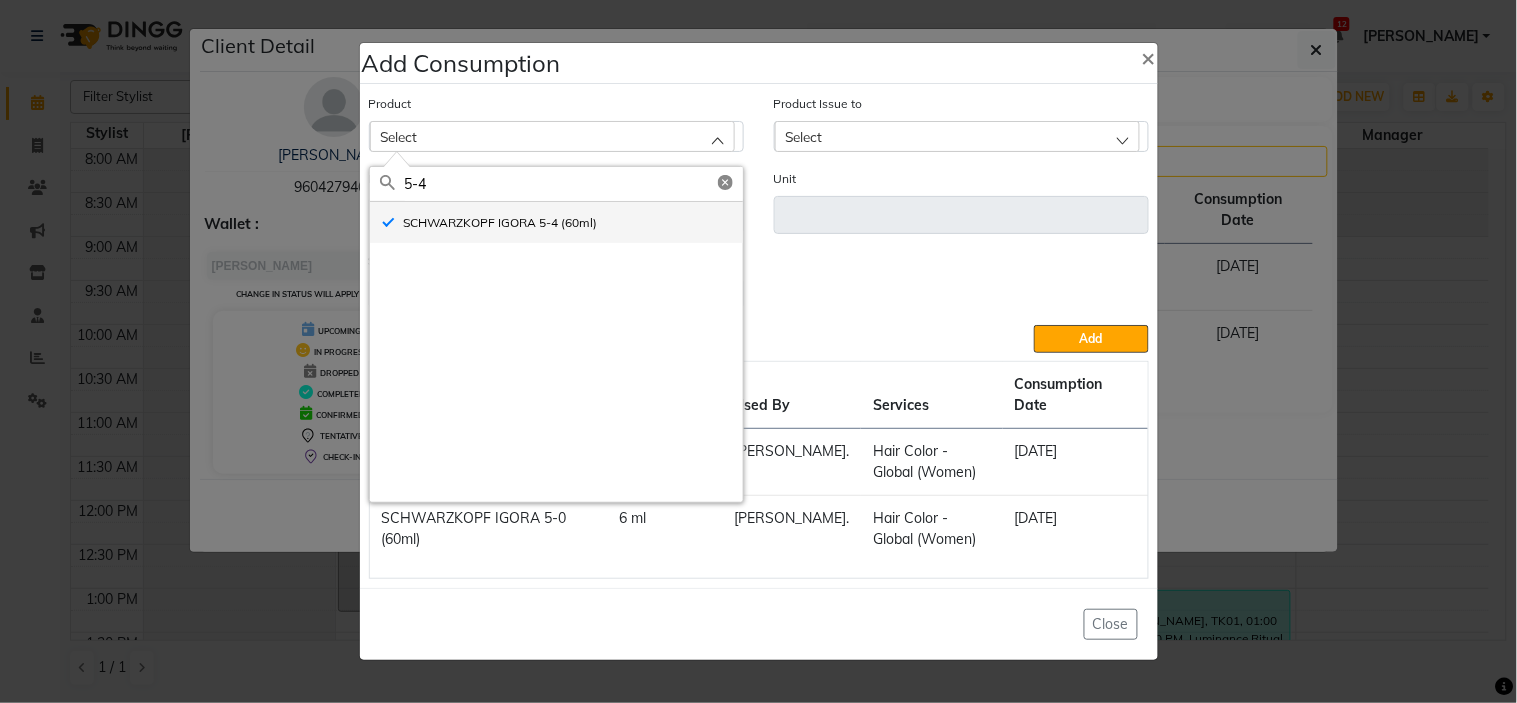 type on "ml" 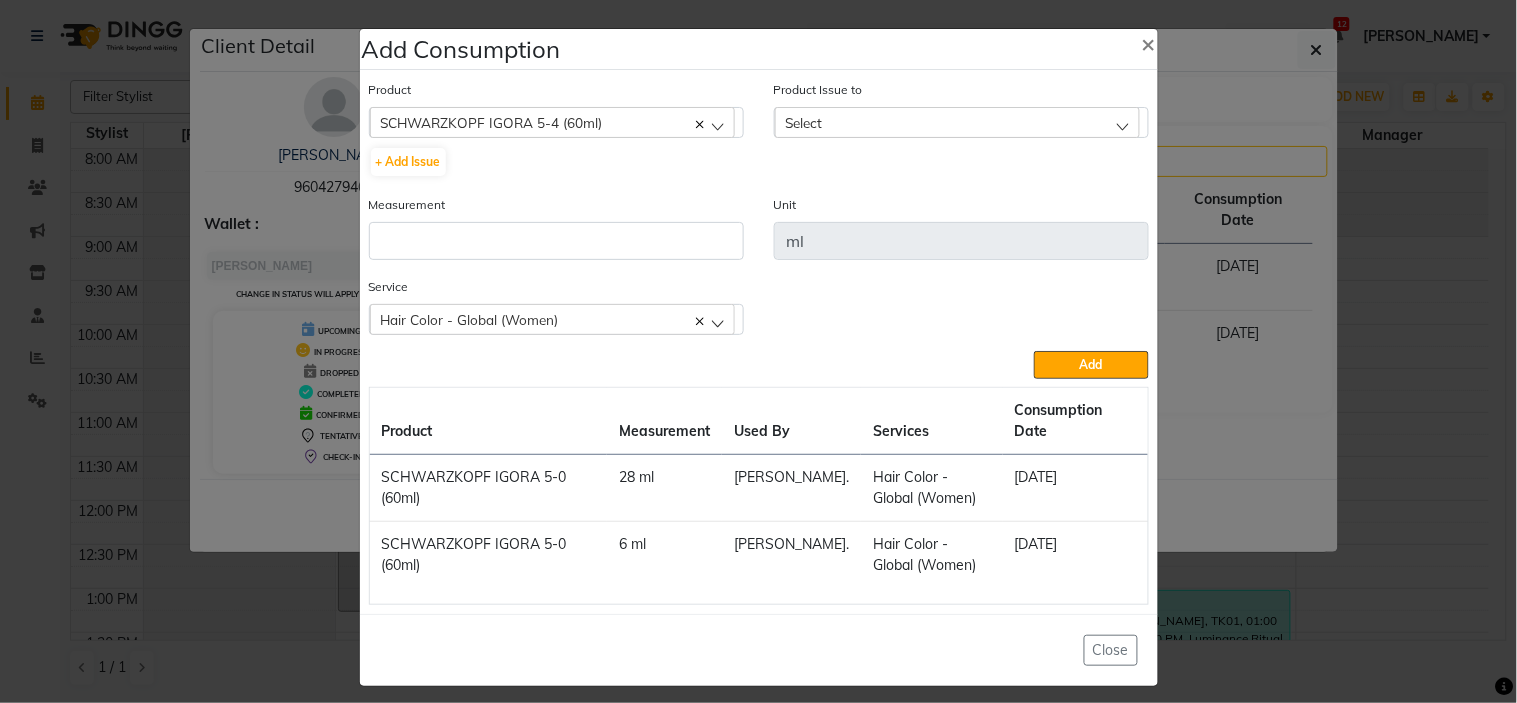 click on "Select" 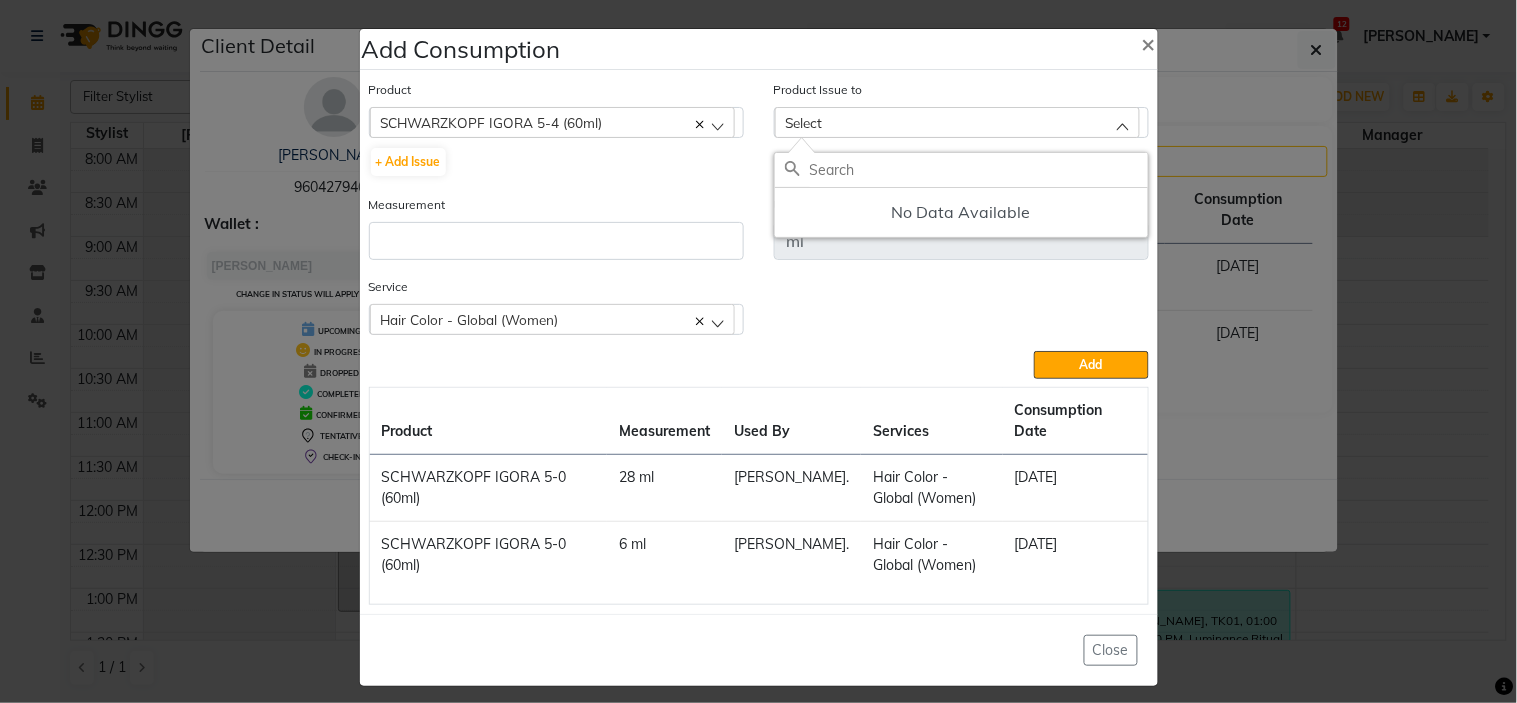 click 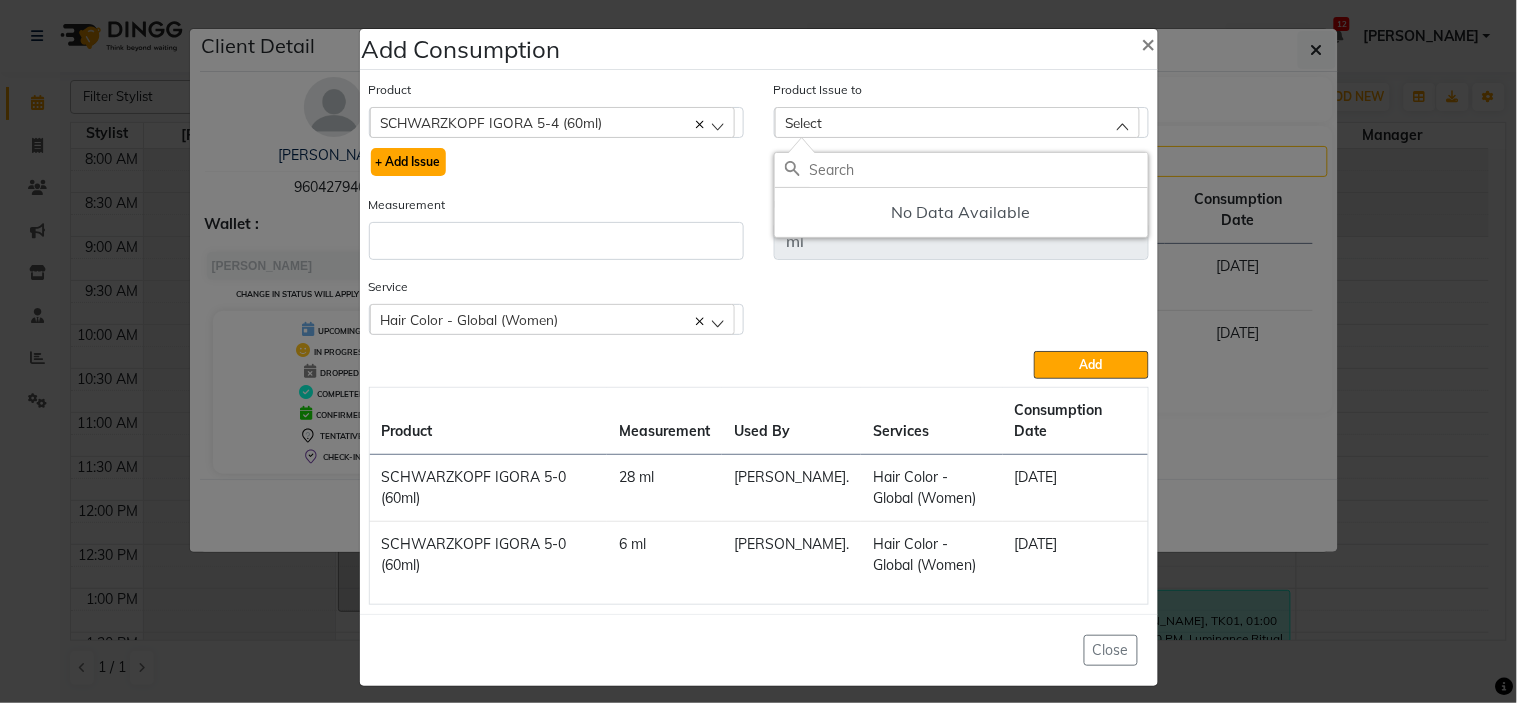 click on "+ Add Issue" 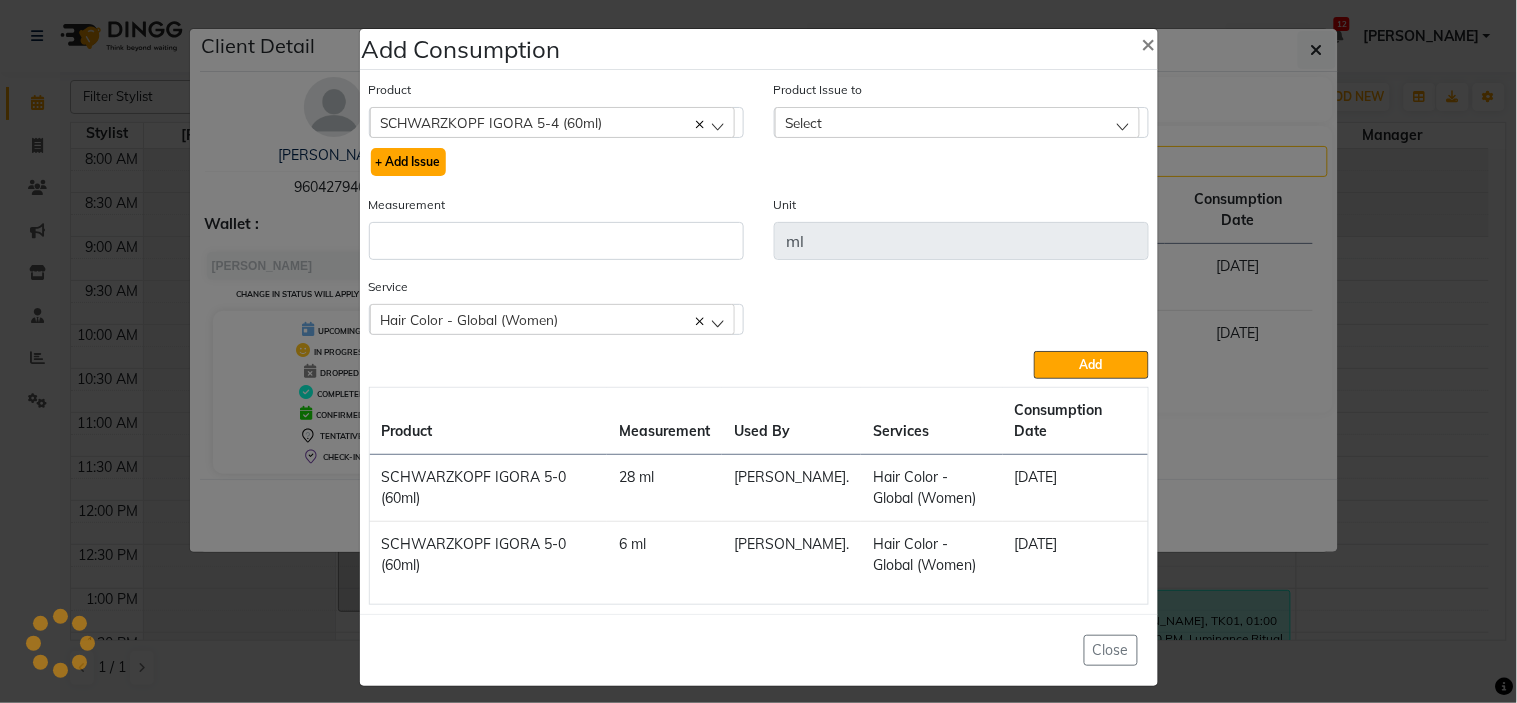 select 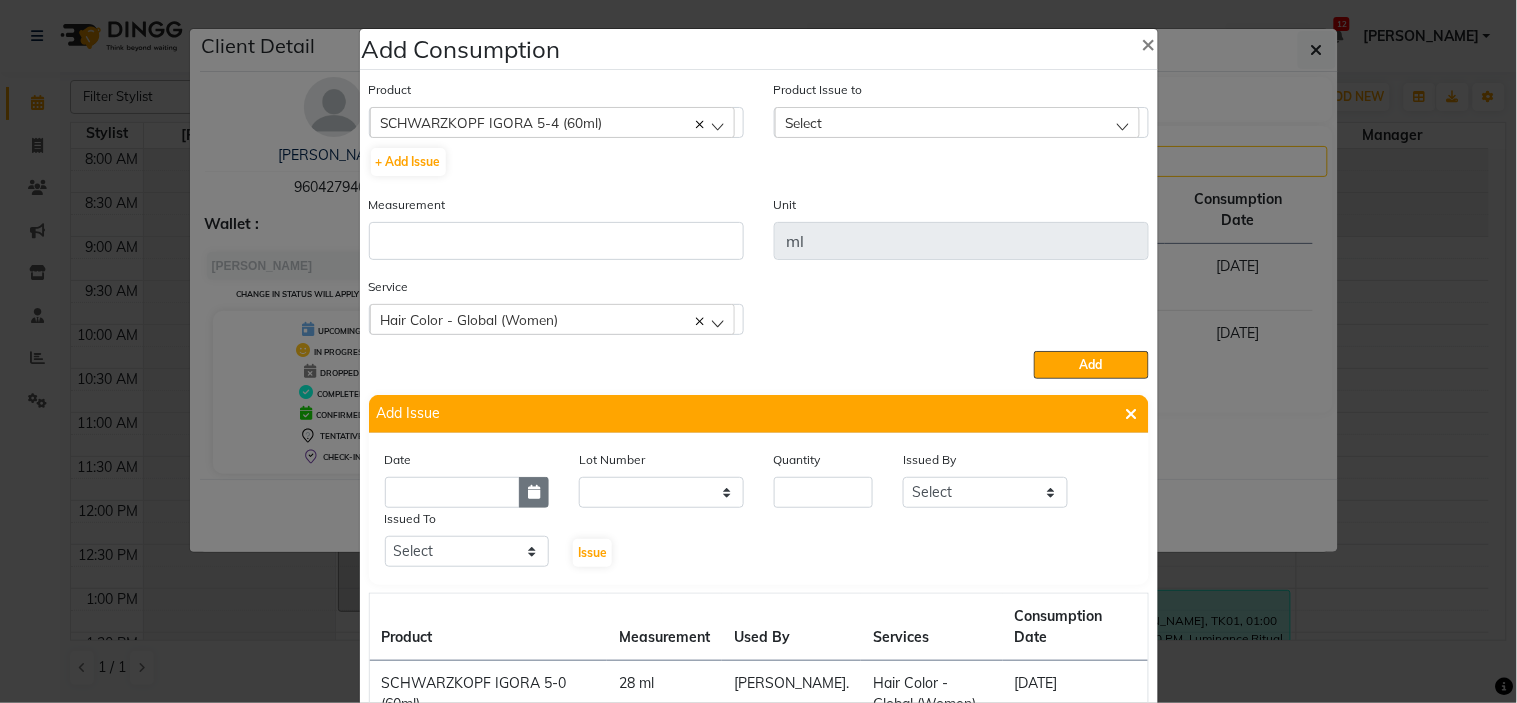 click 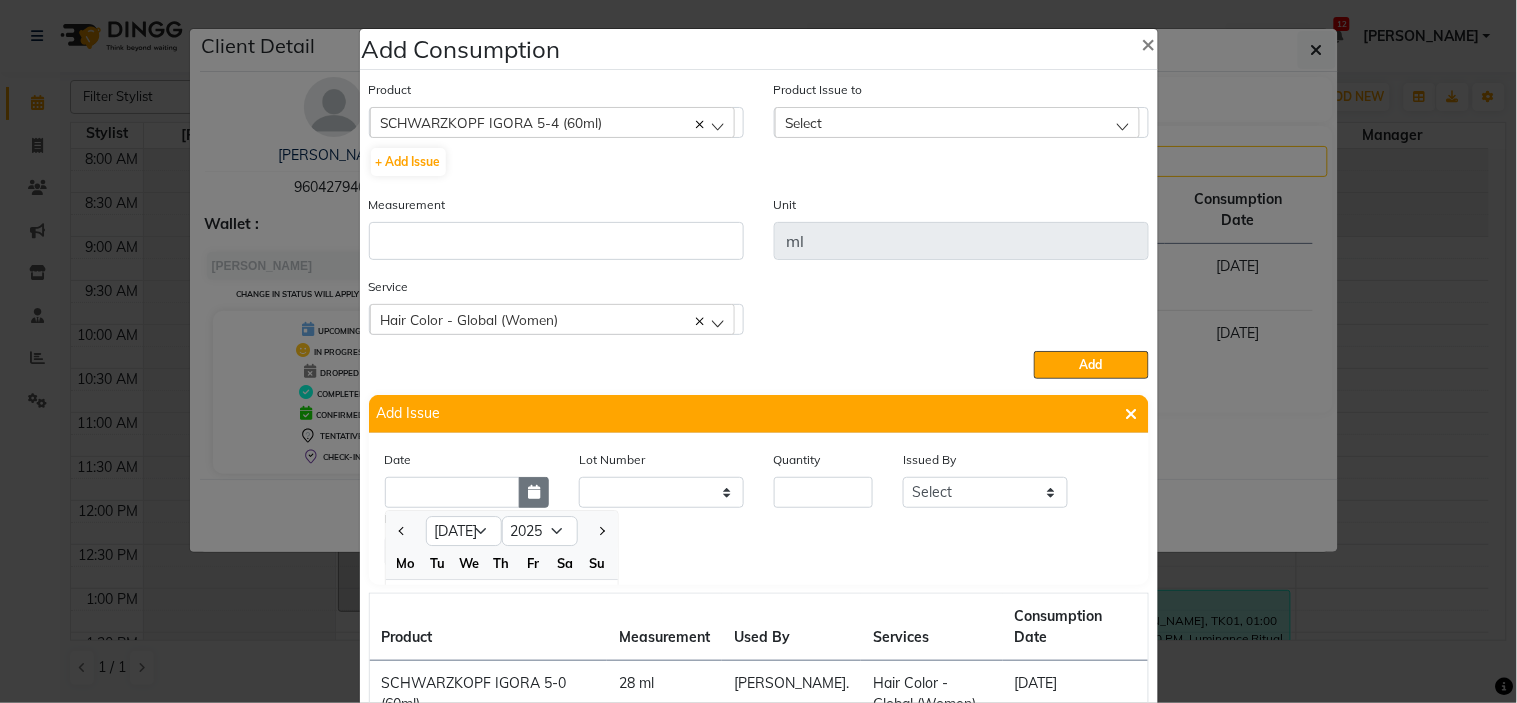 scroll, scrollTop: 138, scrollLeft: 0, axis: vertical 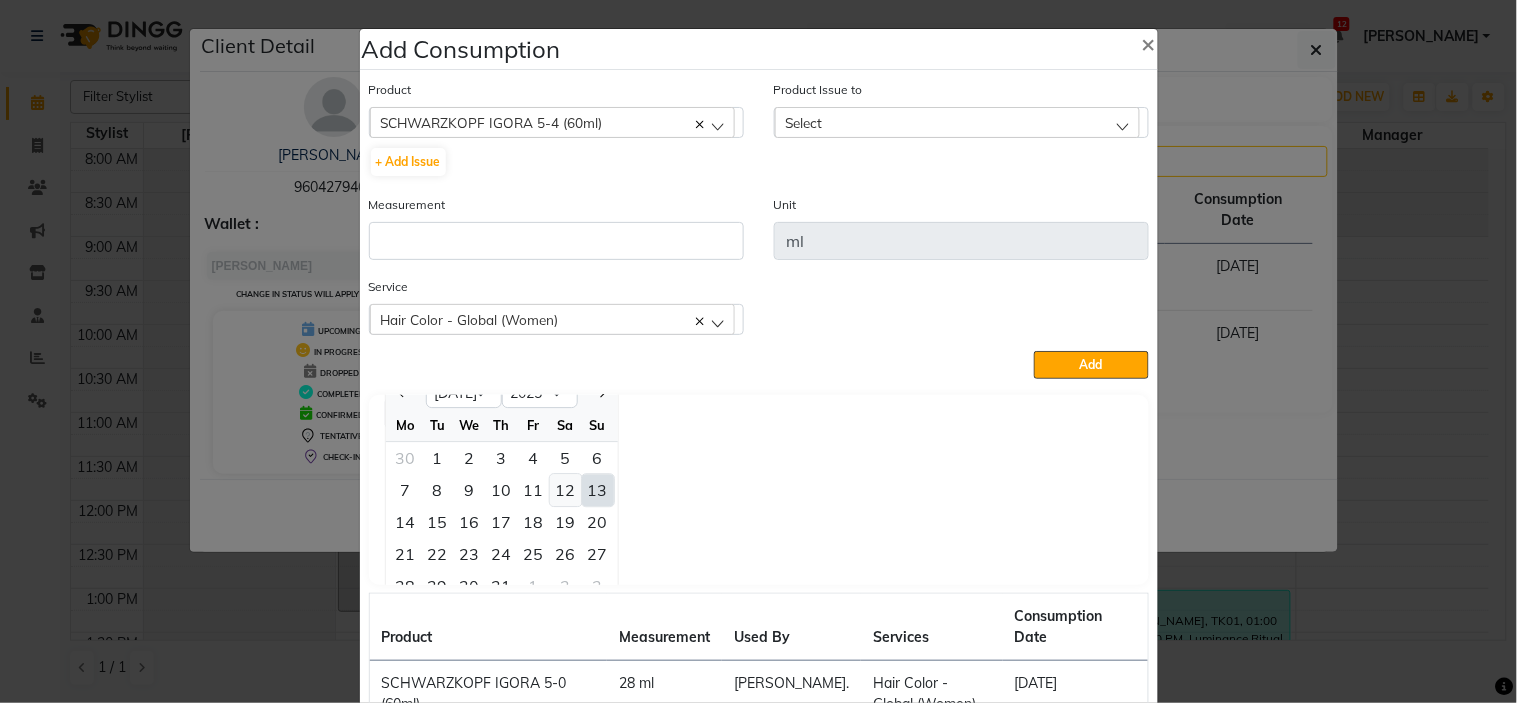 click on "12" 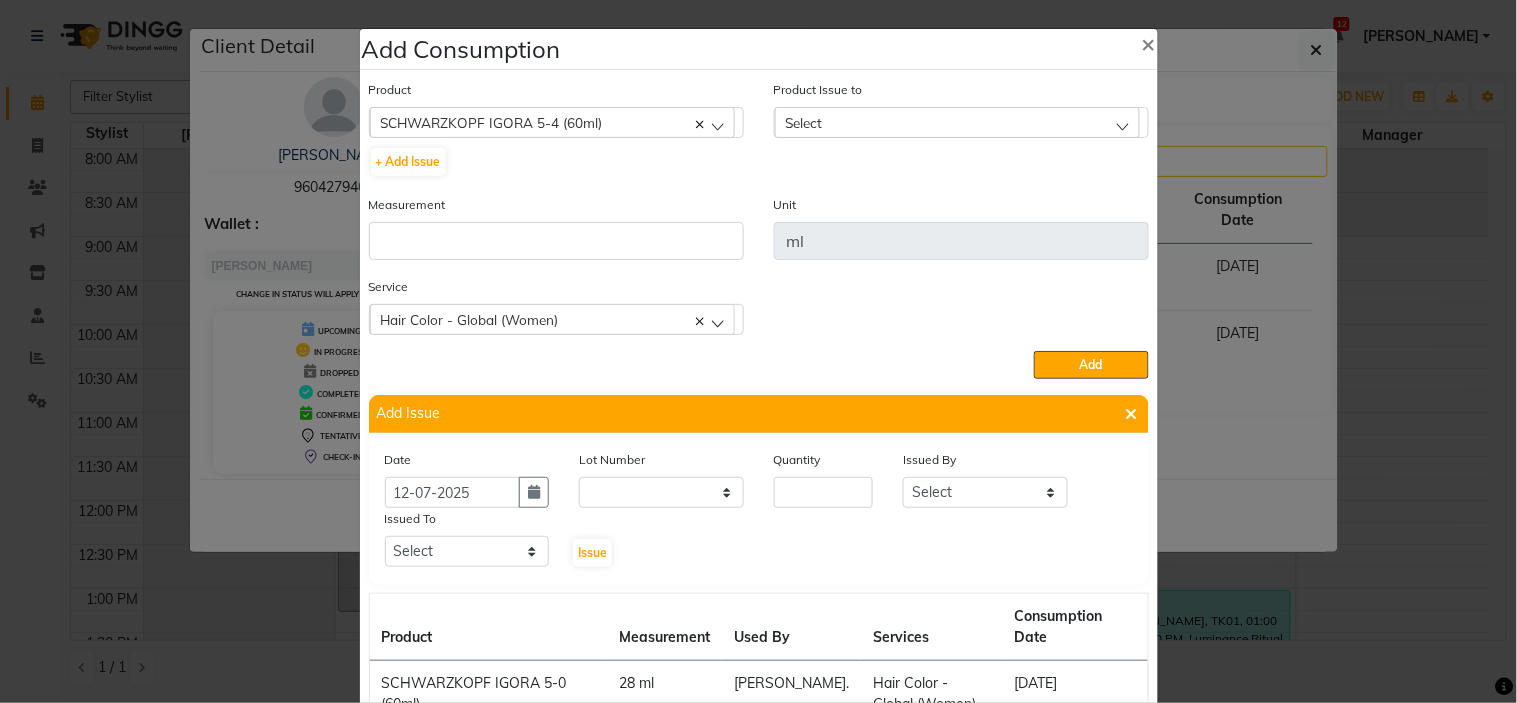scroll, scrollTop: 0, scrollLeft: 0, axis: both 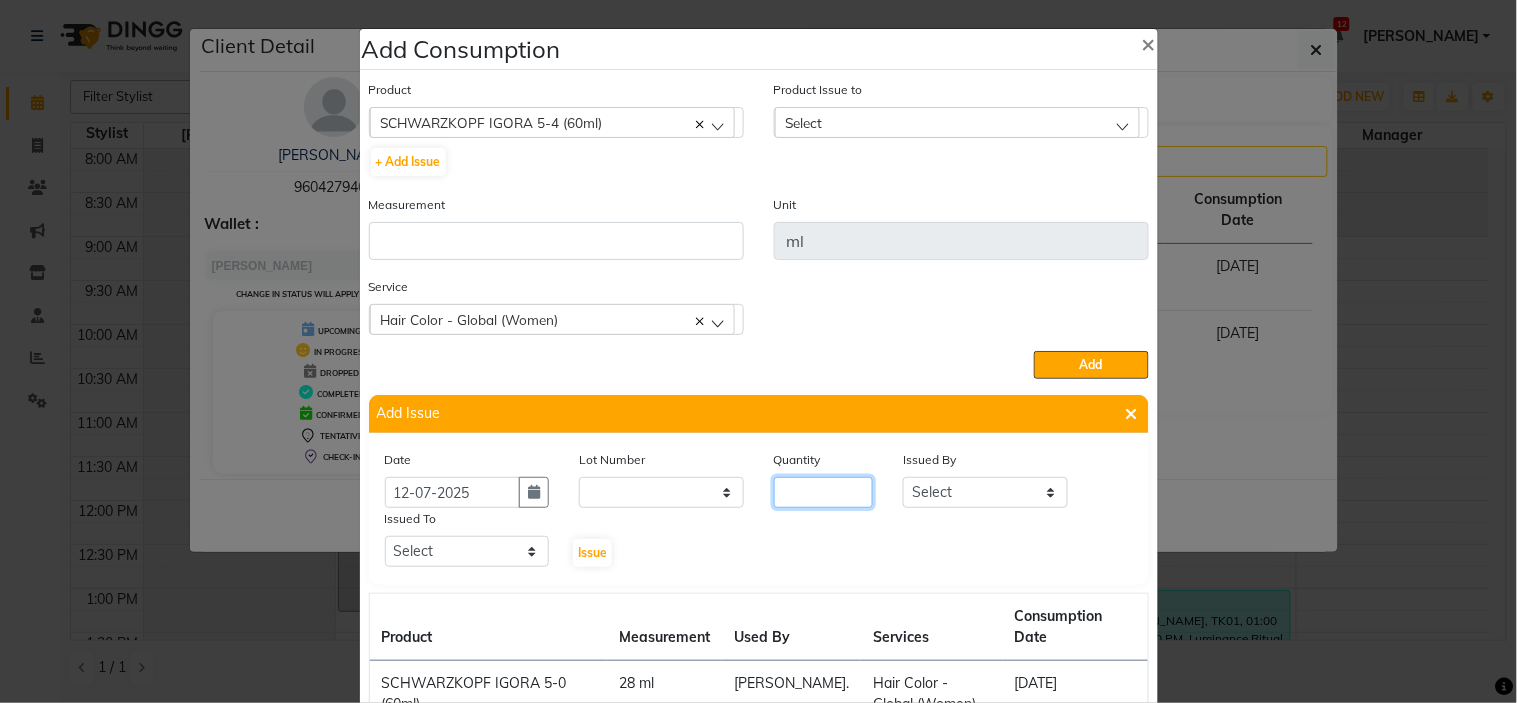 click 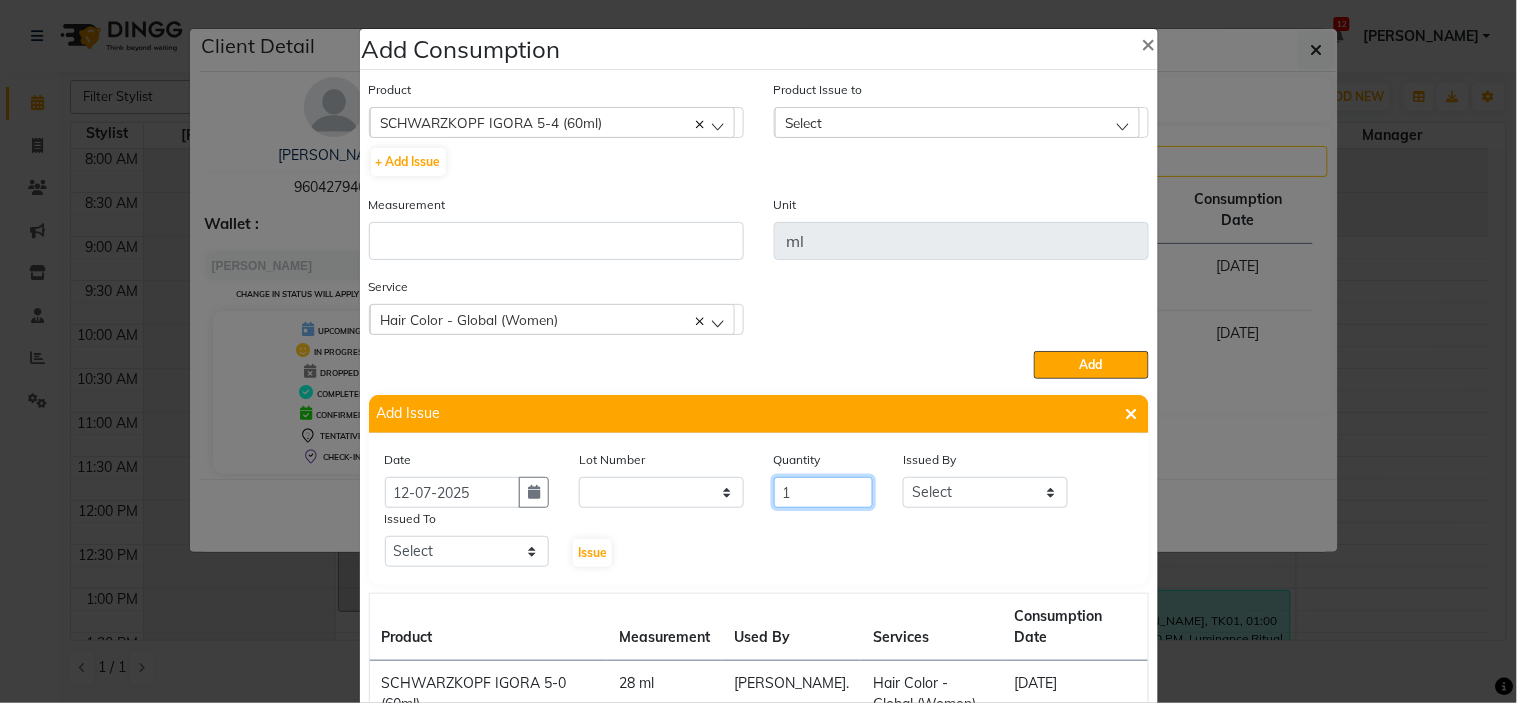 type on "1" 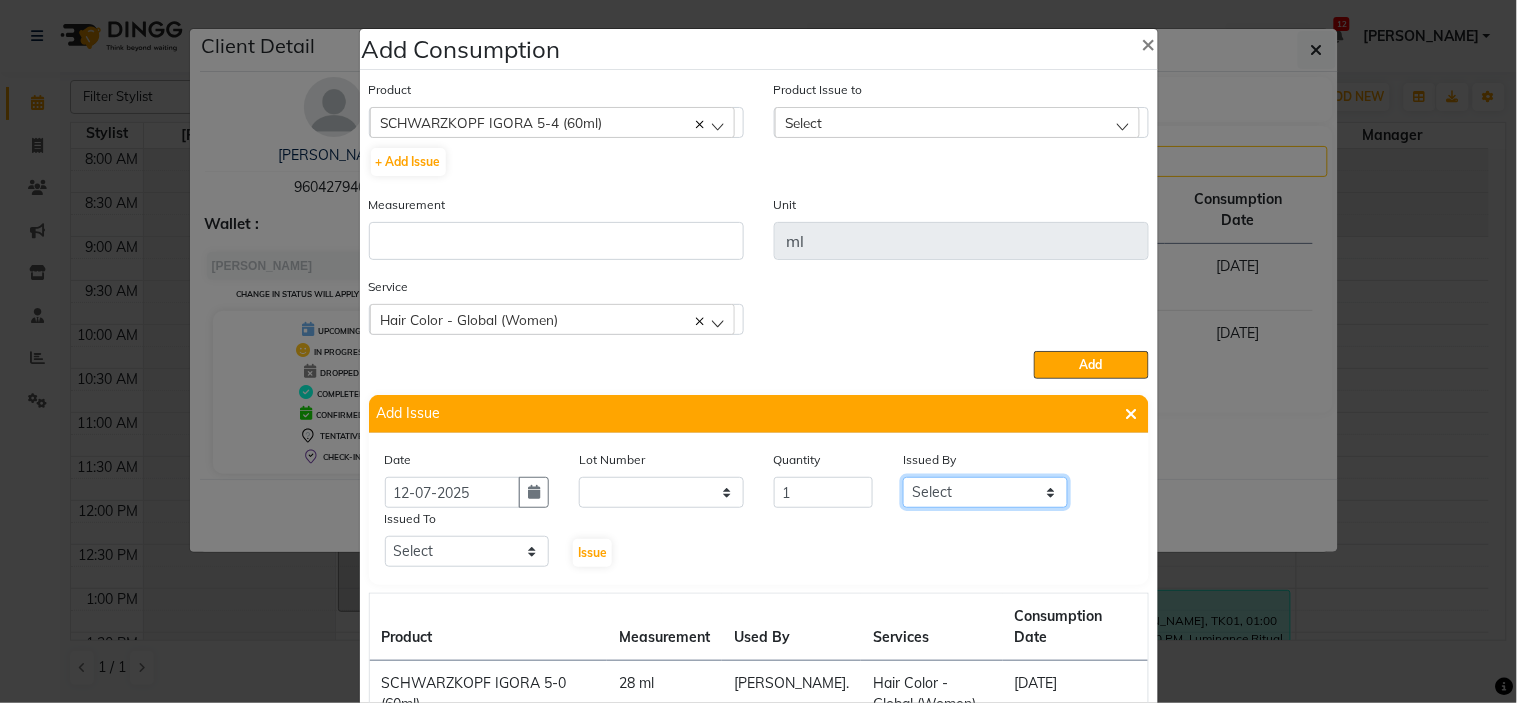 click on "Select Revati [PERSON_NAME]. [GEOGRAPHIC_DATA]. [DEMOGRAPHIC_DATA]. [GEOGRAPHIC_DATA]. [GEOGRAPHIC_DATA]. Manager" 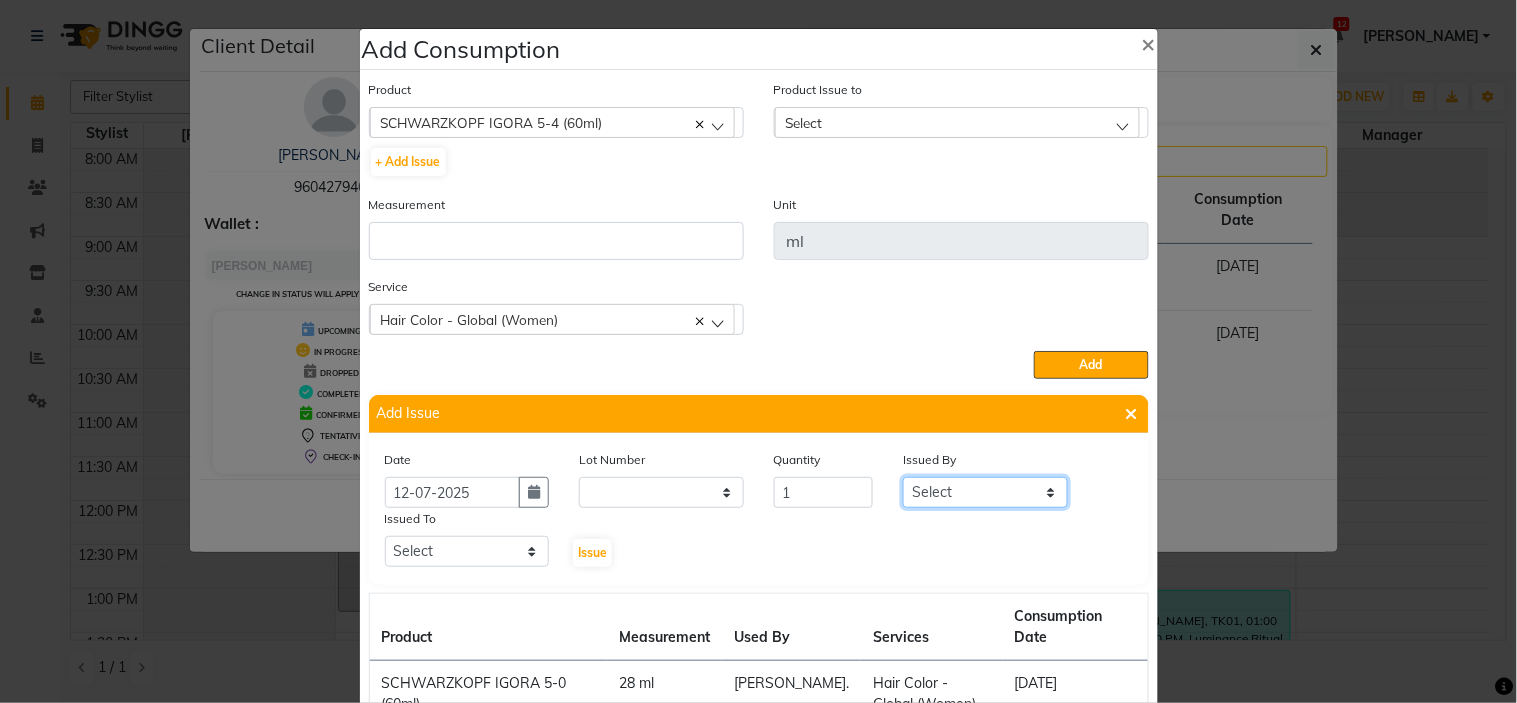 select on "83853" 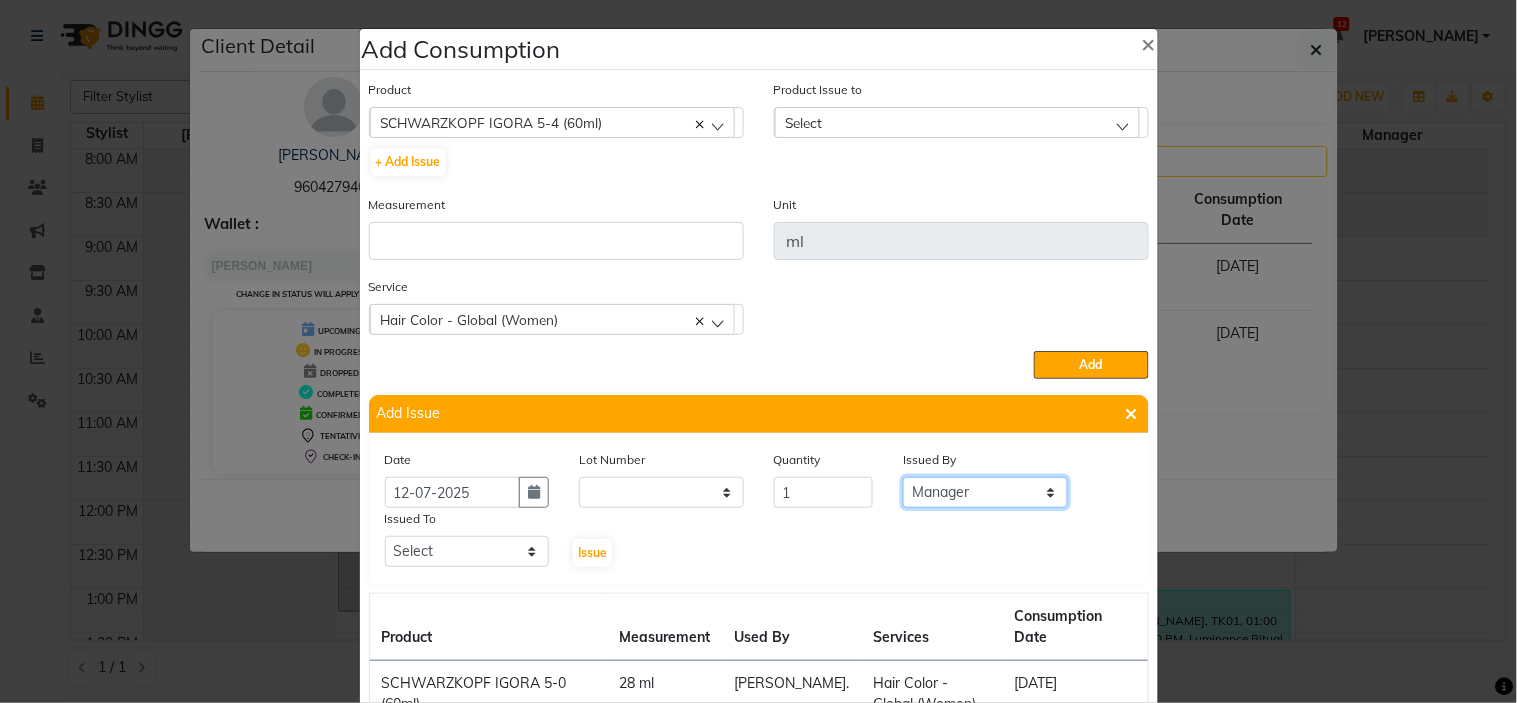 click on "Select Revati [PERSON_NAME]. [GEOGRAPHIC_DATA]. [DEMOGRAPHIC_DATA]. [GEOGRAPHIC_DATA]. [GEOGRAPHIC_DATA]. Manager" 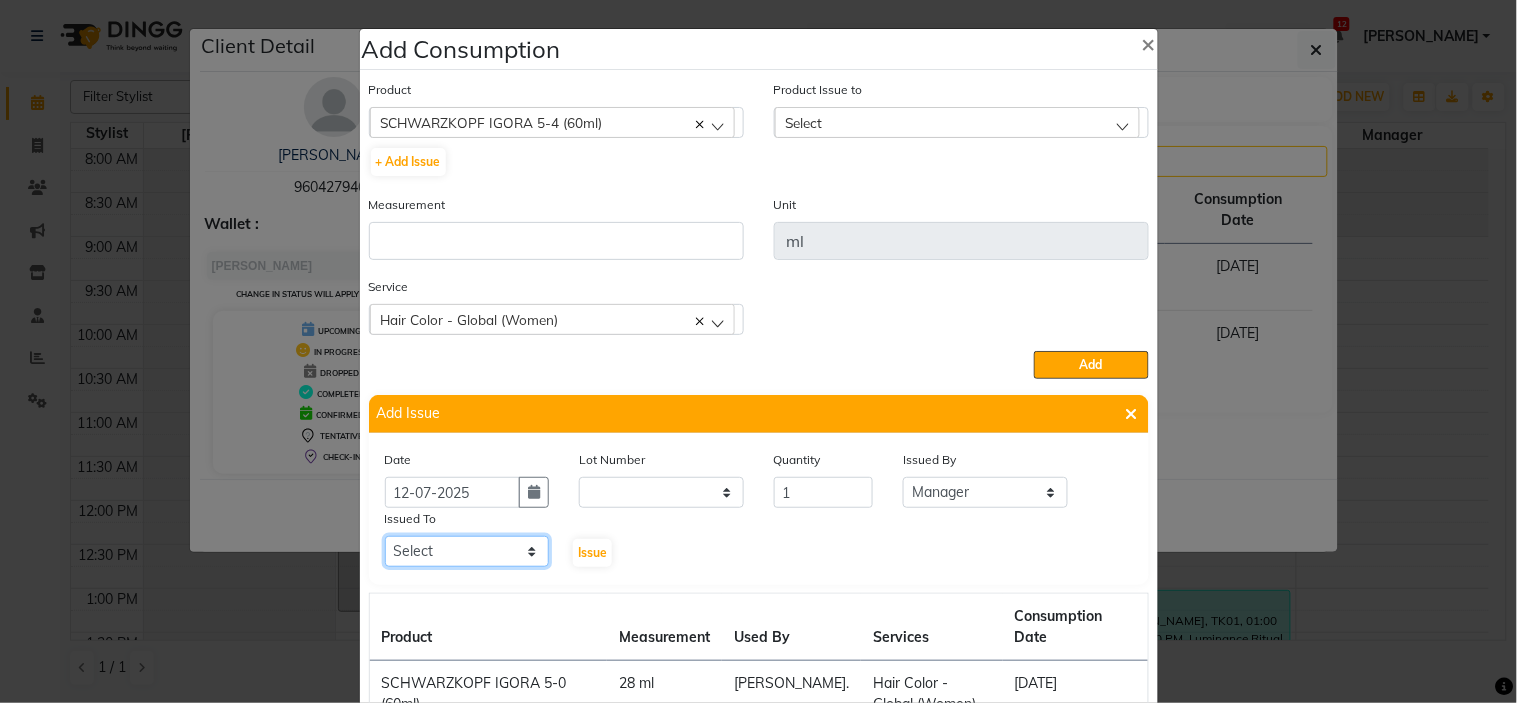click on "Select Revati [PERSON_NAME]. [GEOGRAPHIC_DATA]. [DEMOGRAPHIC_DATA]. [GEOGRAPHIC_DATA]. [GEOGRAPHIC_DATA]. Manager" 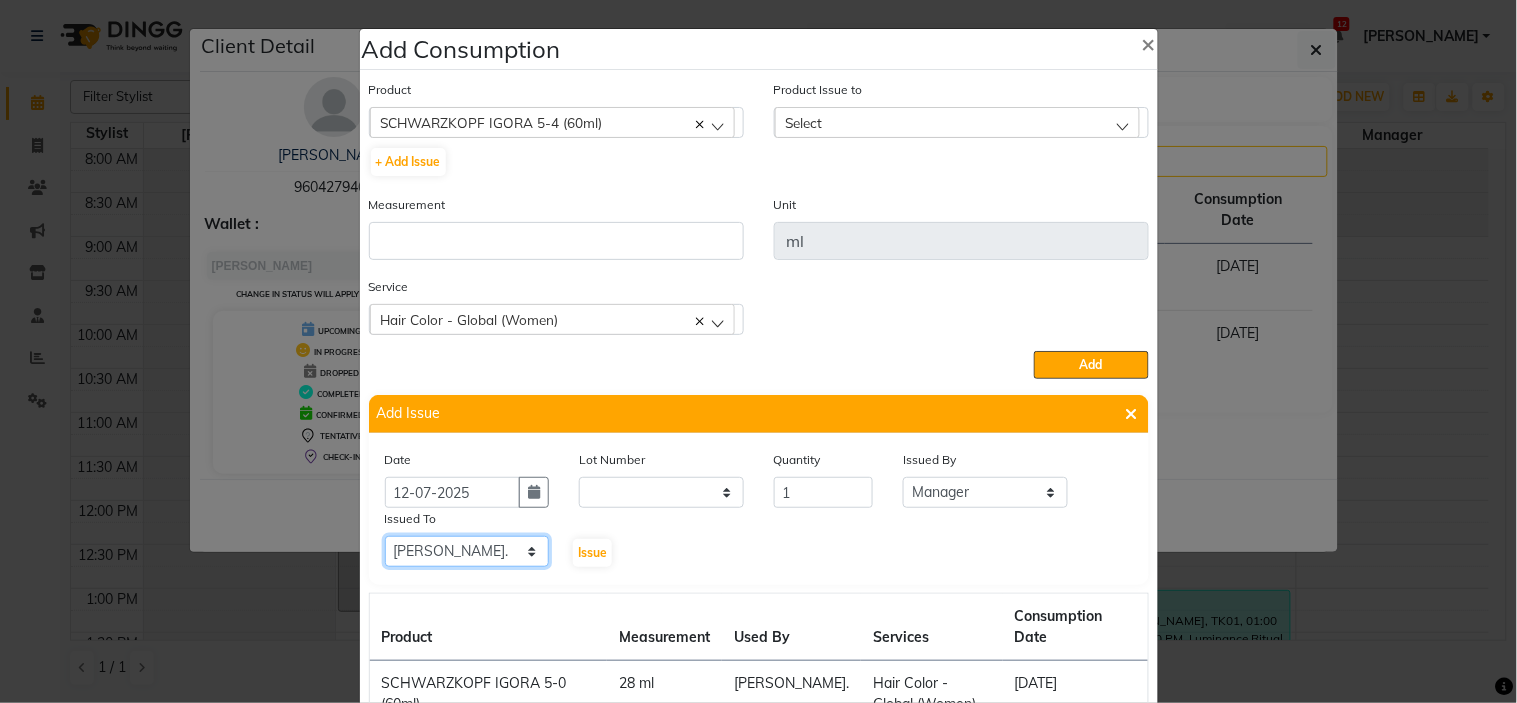 click on "Select Revati [PERSON_NAME]. [GEOGRAPHIC_DATA]. [DEMOGRAPHIC_DATA]. [GEOGRAPHIC_DATA]. [GEOGRAPHIC_DATA]. Manager" 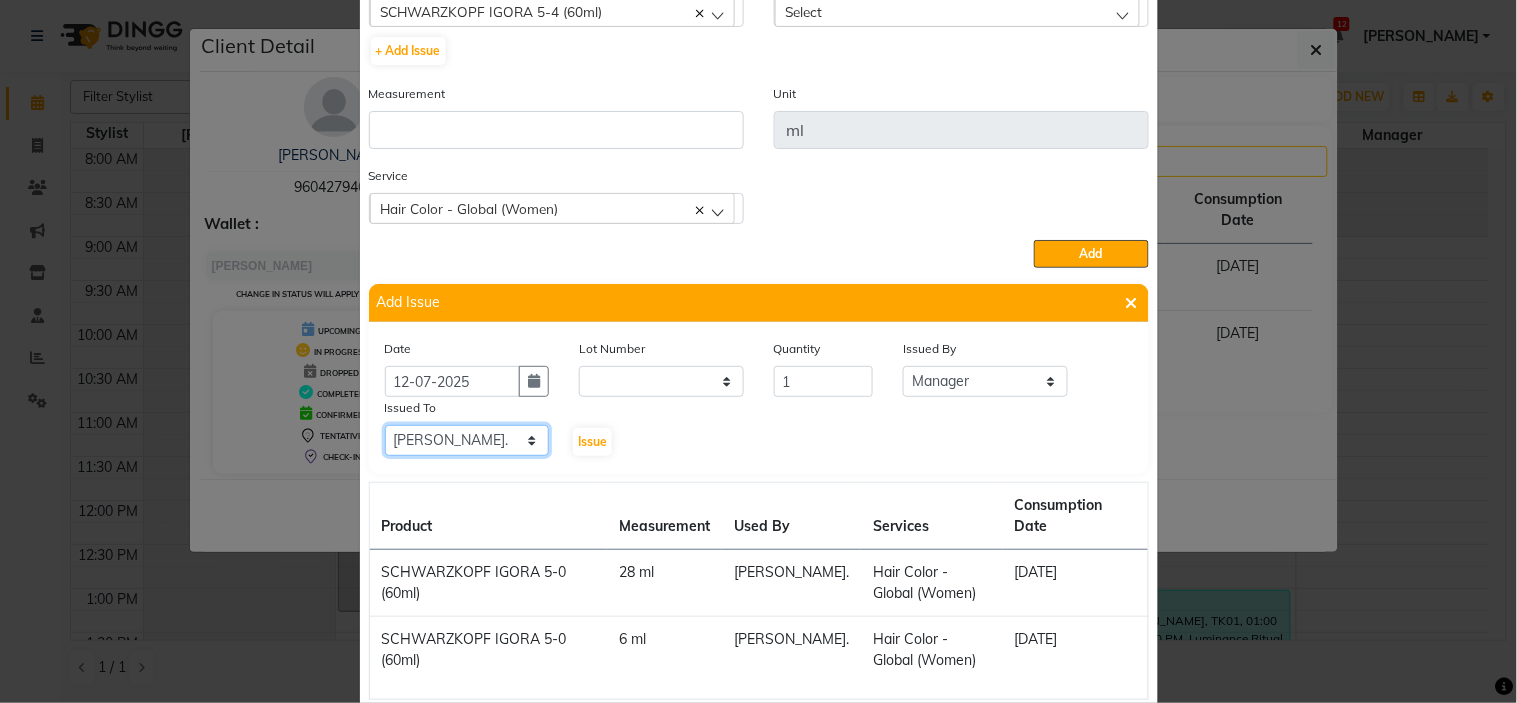 scroll, scrollTop: 198, scrollLeft: 0, axis: vertical 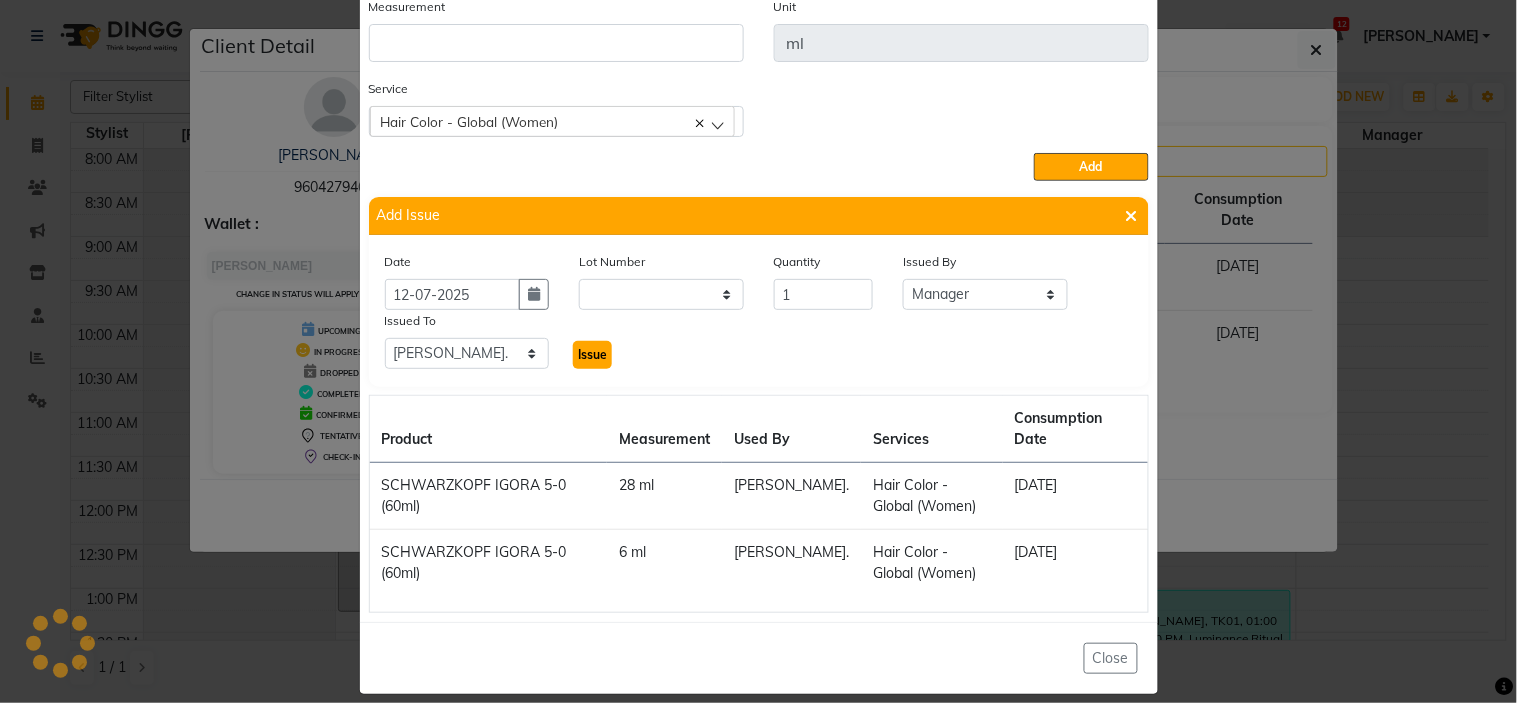 click on "Issue" 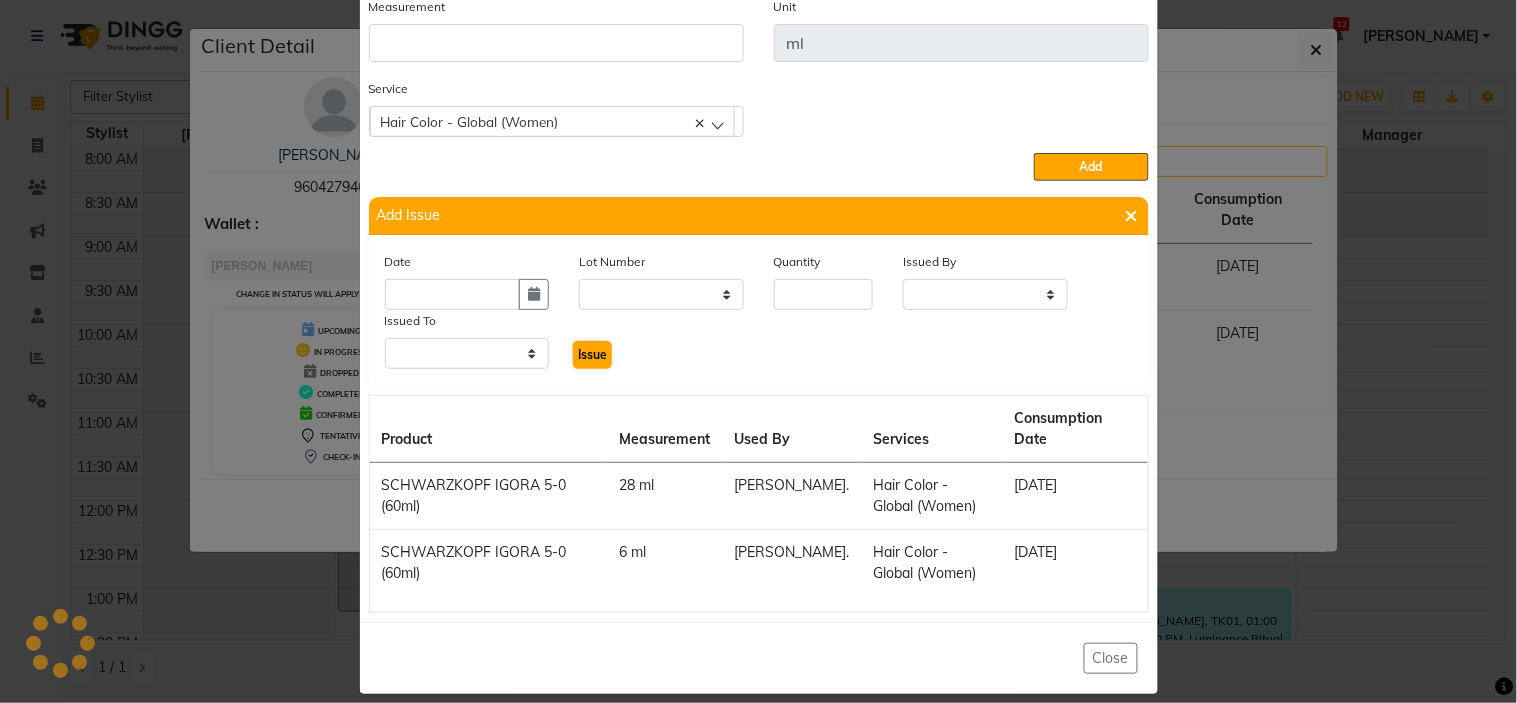 scroll, scrollTop: 0, scrollLeft: 0, axis: both 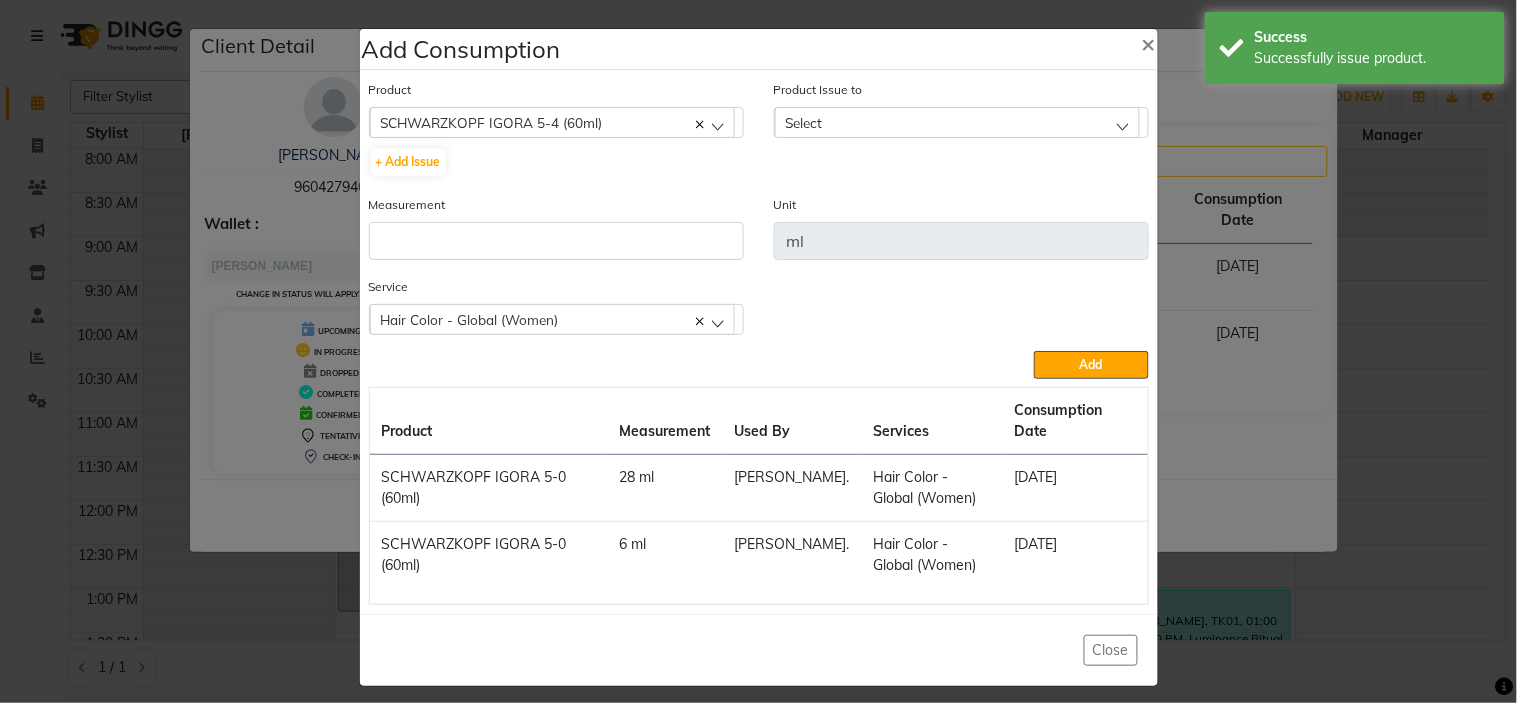 click on "Select" 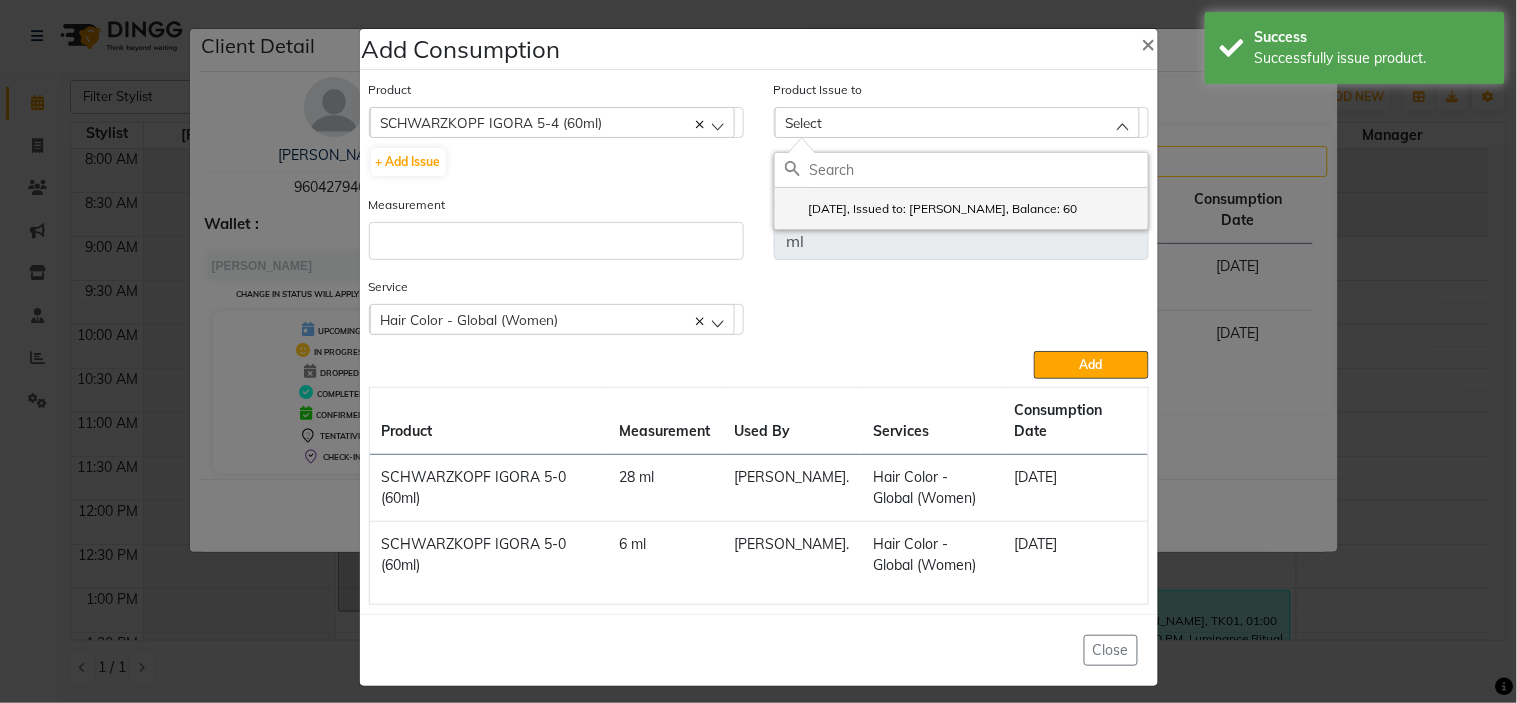 click on "[DATE], Issued to: [PERSON_NAME], Balance: 60" 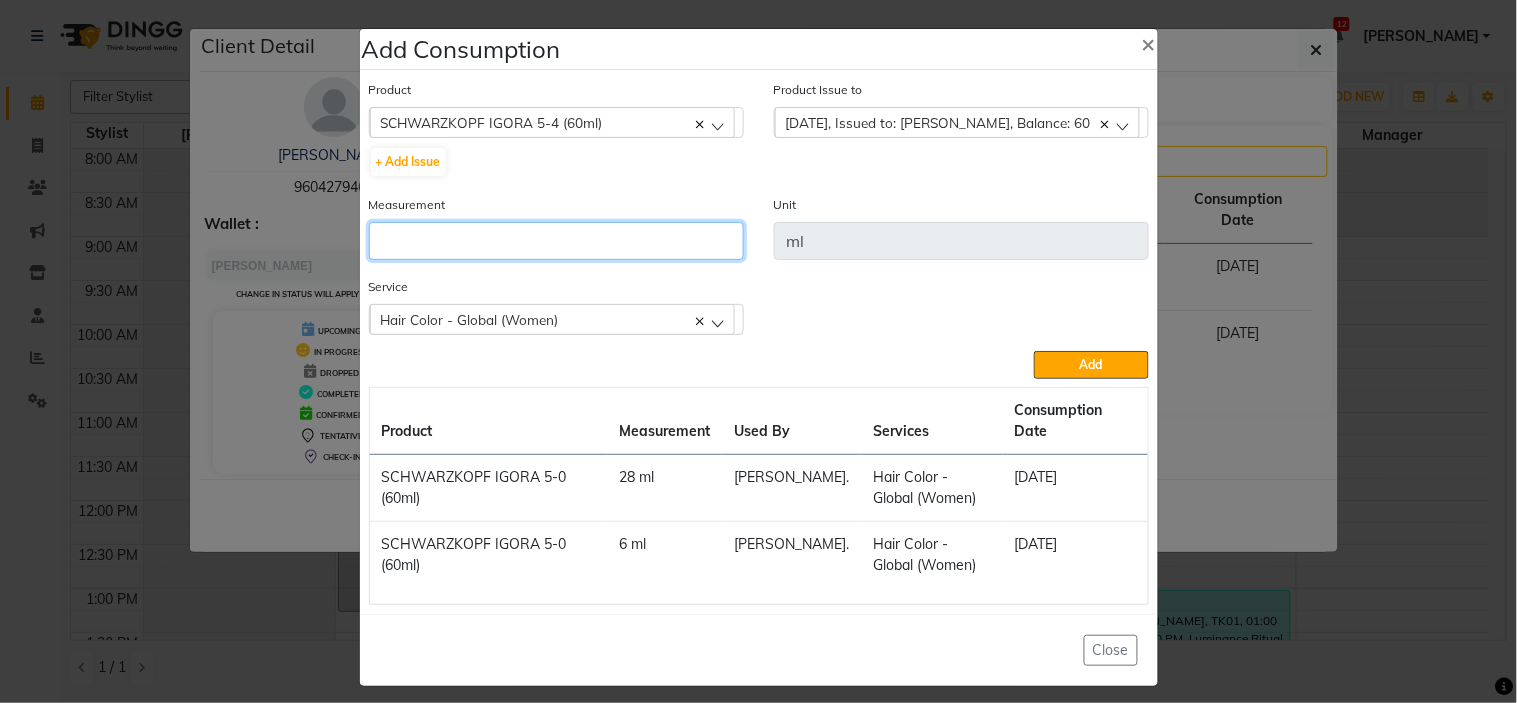 click 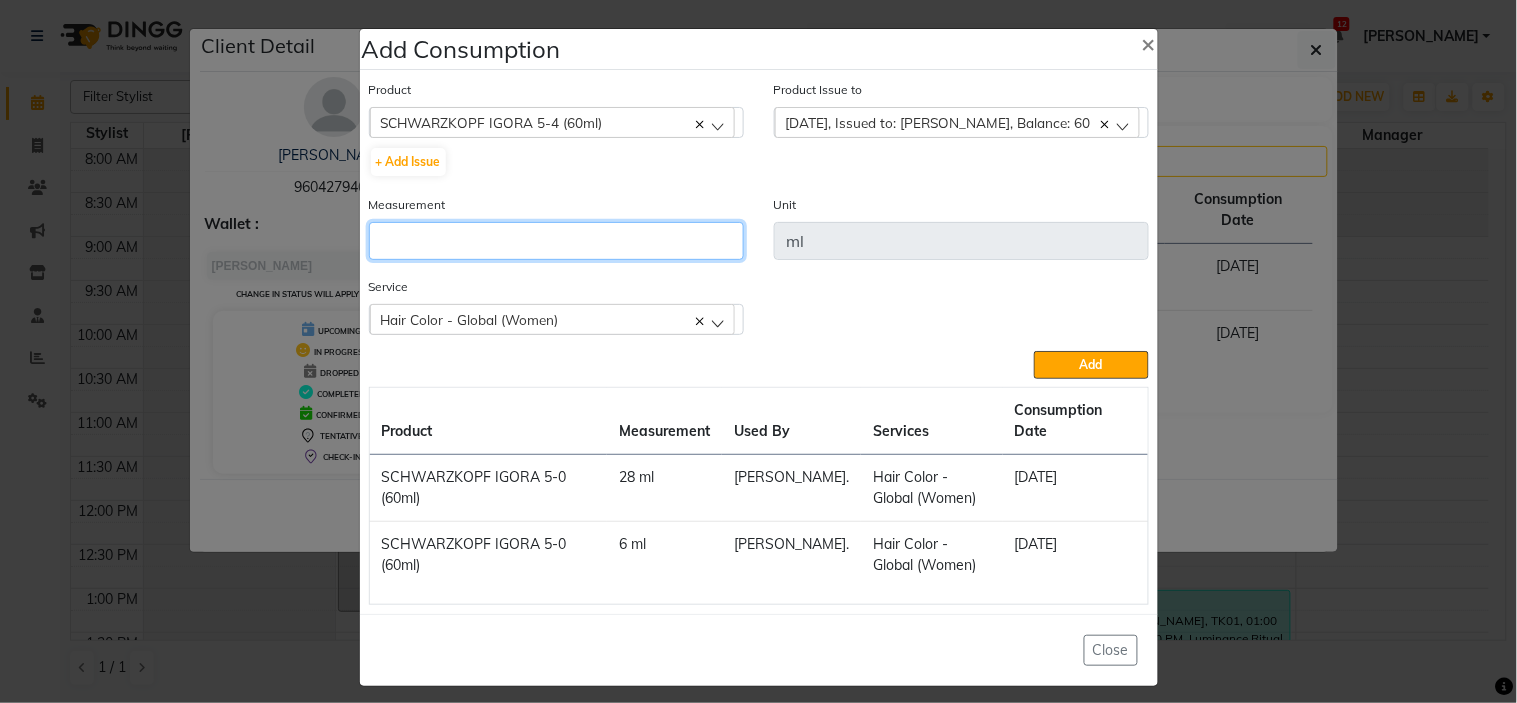 type on "5" 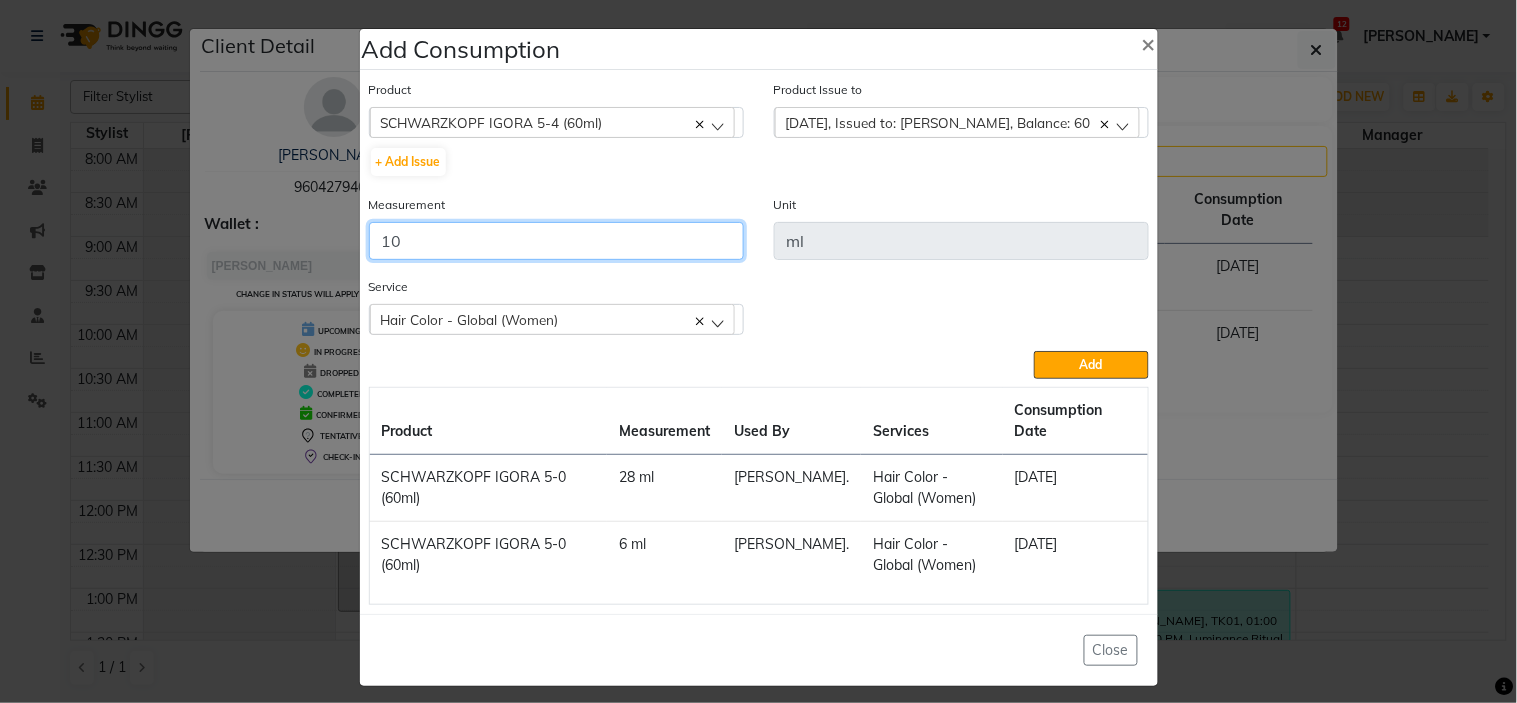 type on "1" 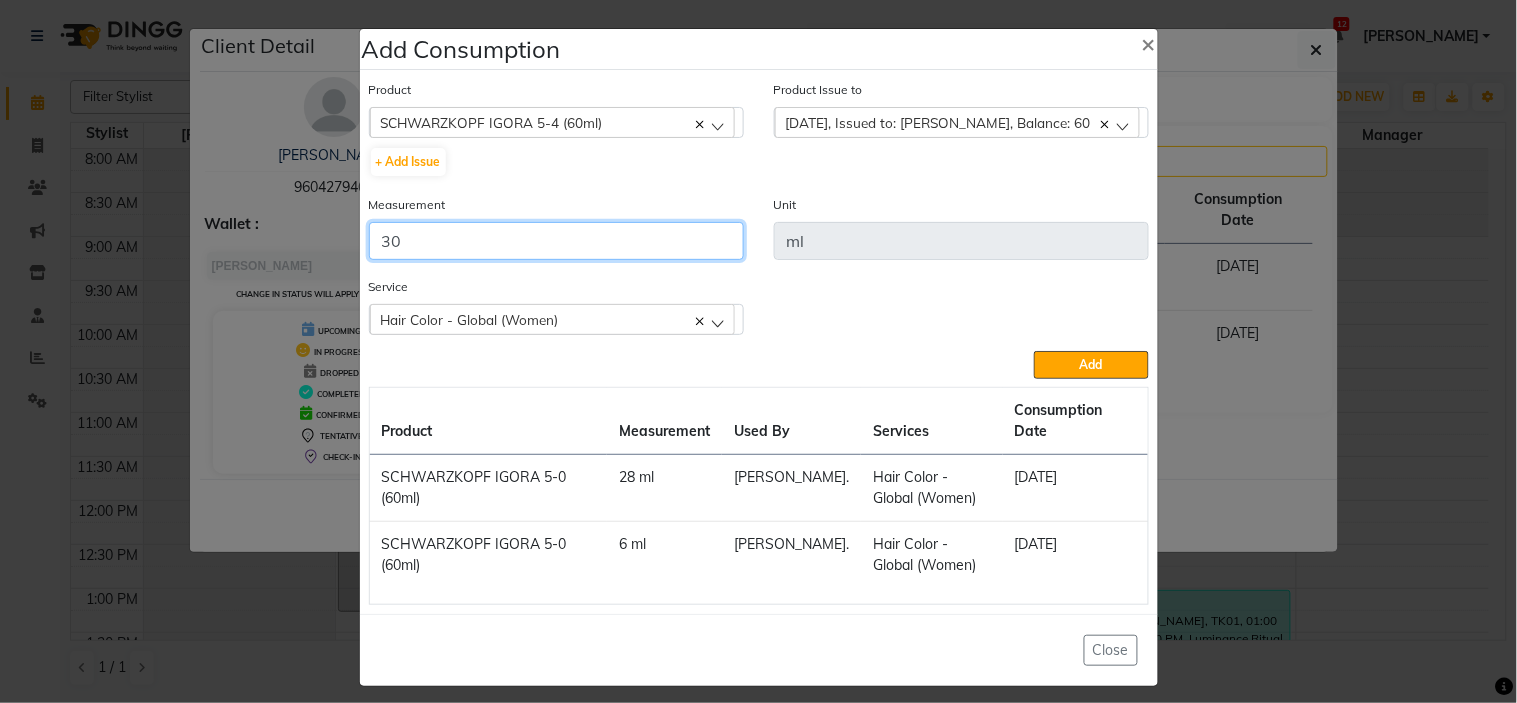 type on "30" 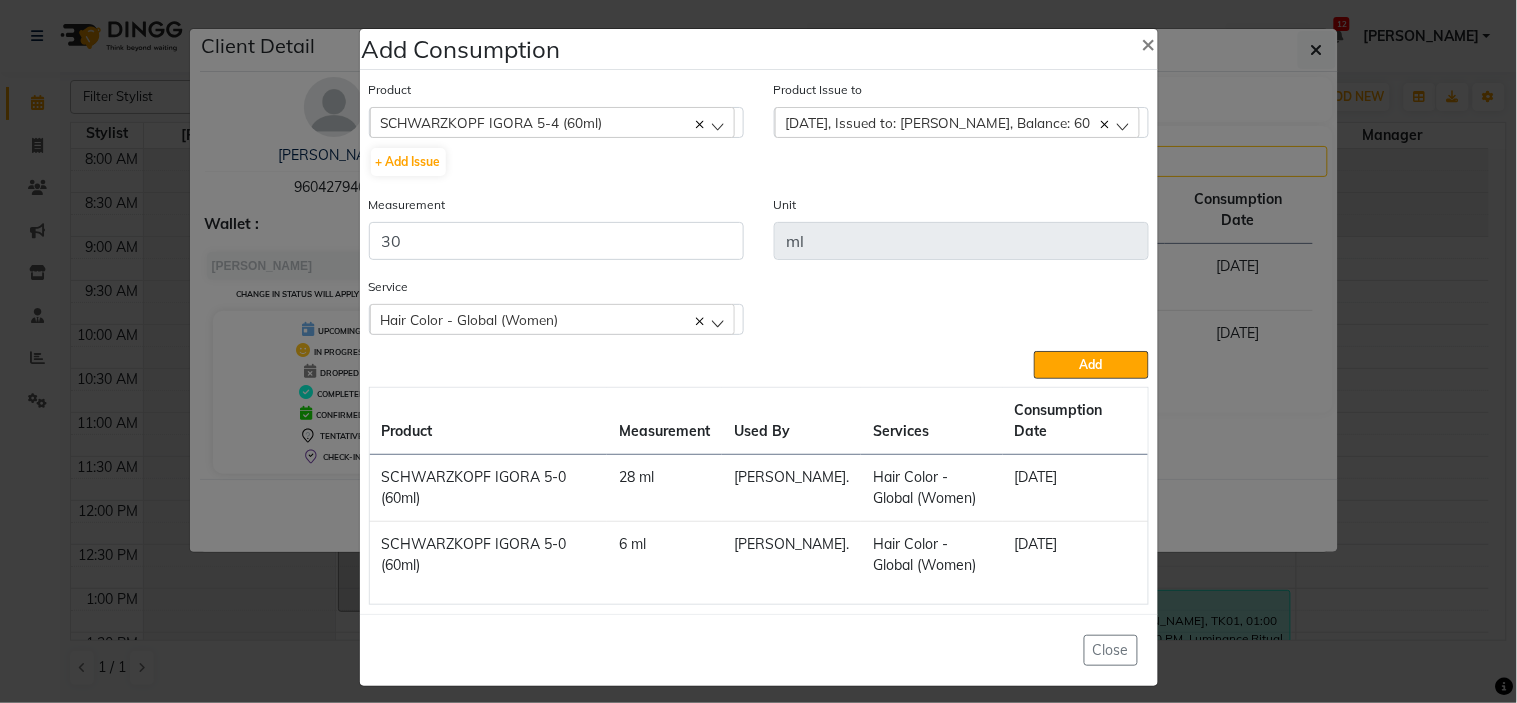 click on "Service  Hair Color - Global (Women)  Hair Color - Global (Women)  Hydrating [MEDICAL_DATA] Color - Root Touch Up (Women)  Luminance Ritual Facial  Collegen Boost mask  Styling - shampo and conditioner" 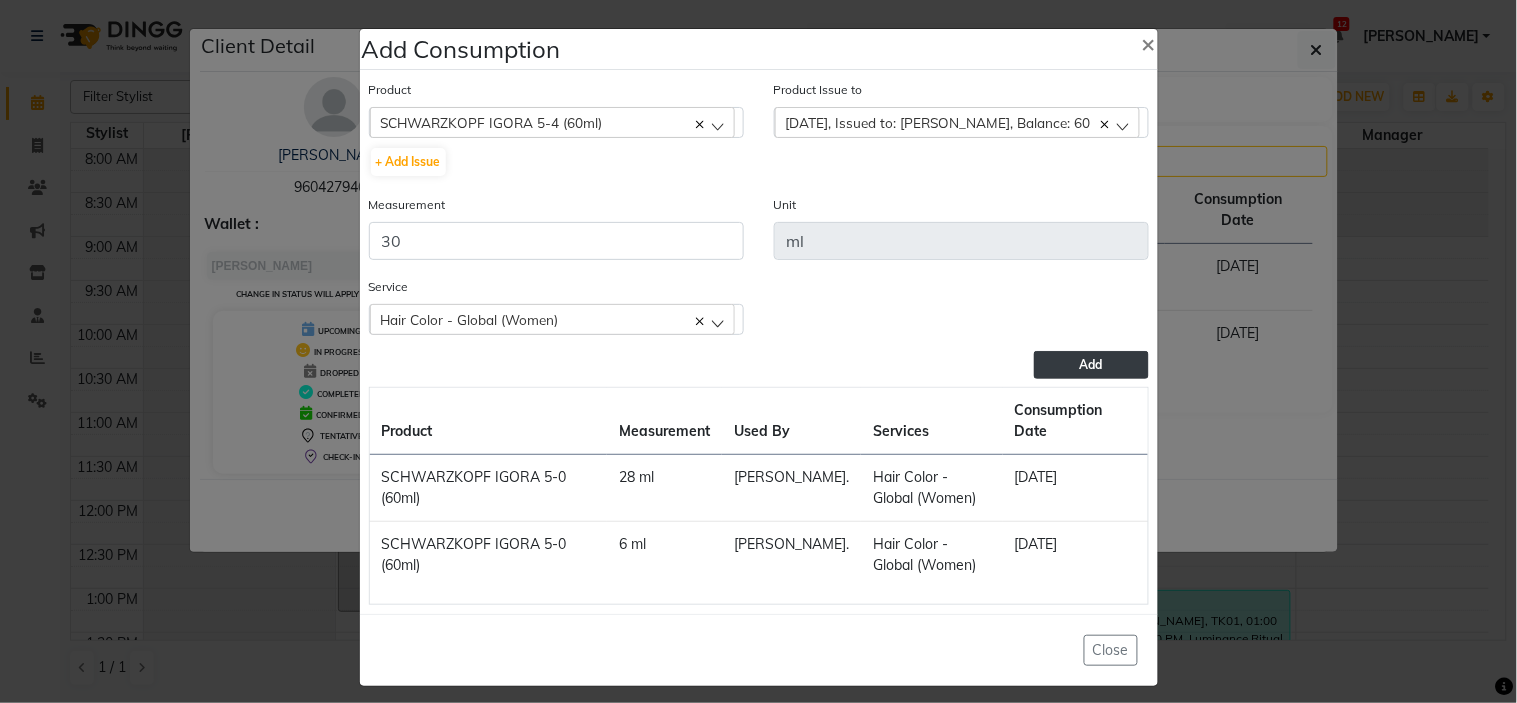 click on "Add" 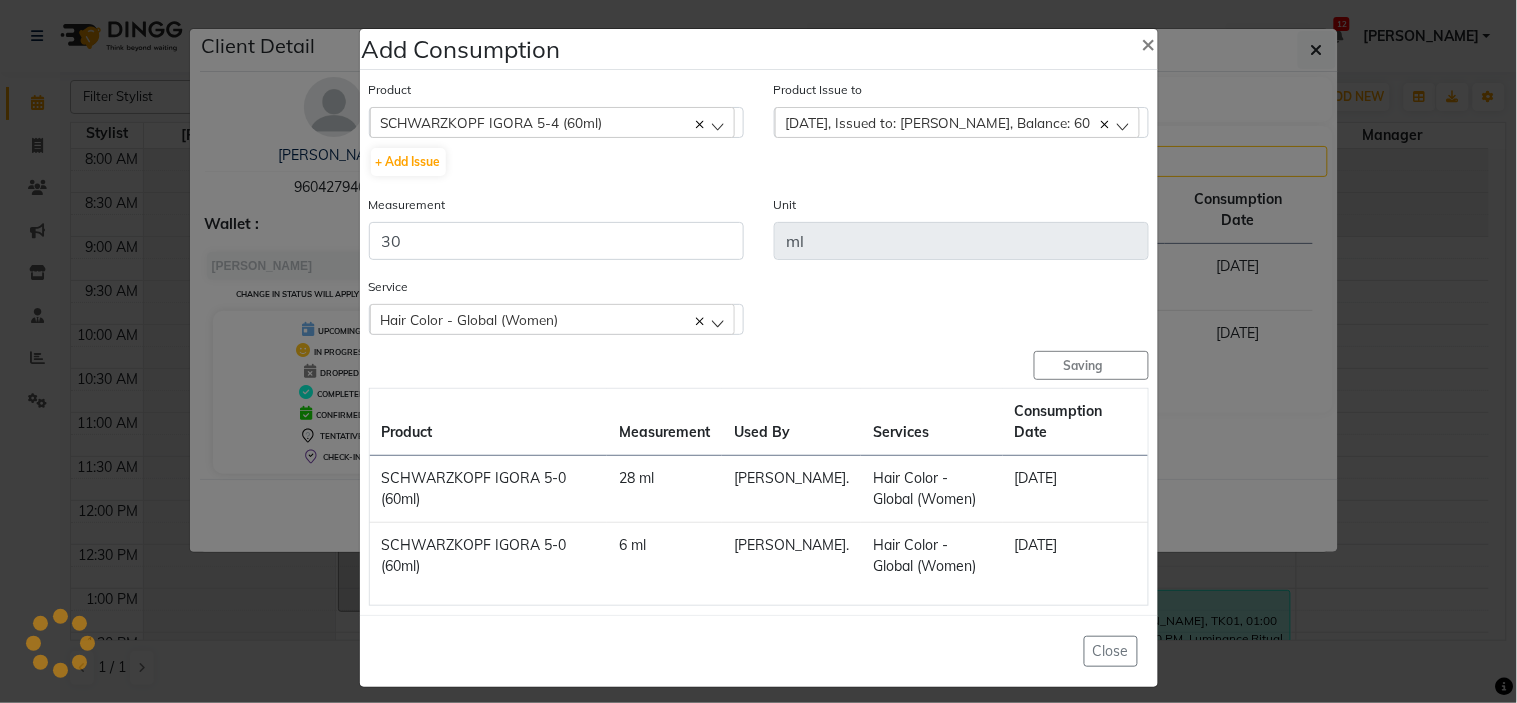 type 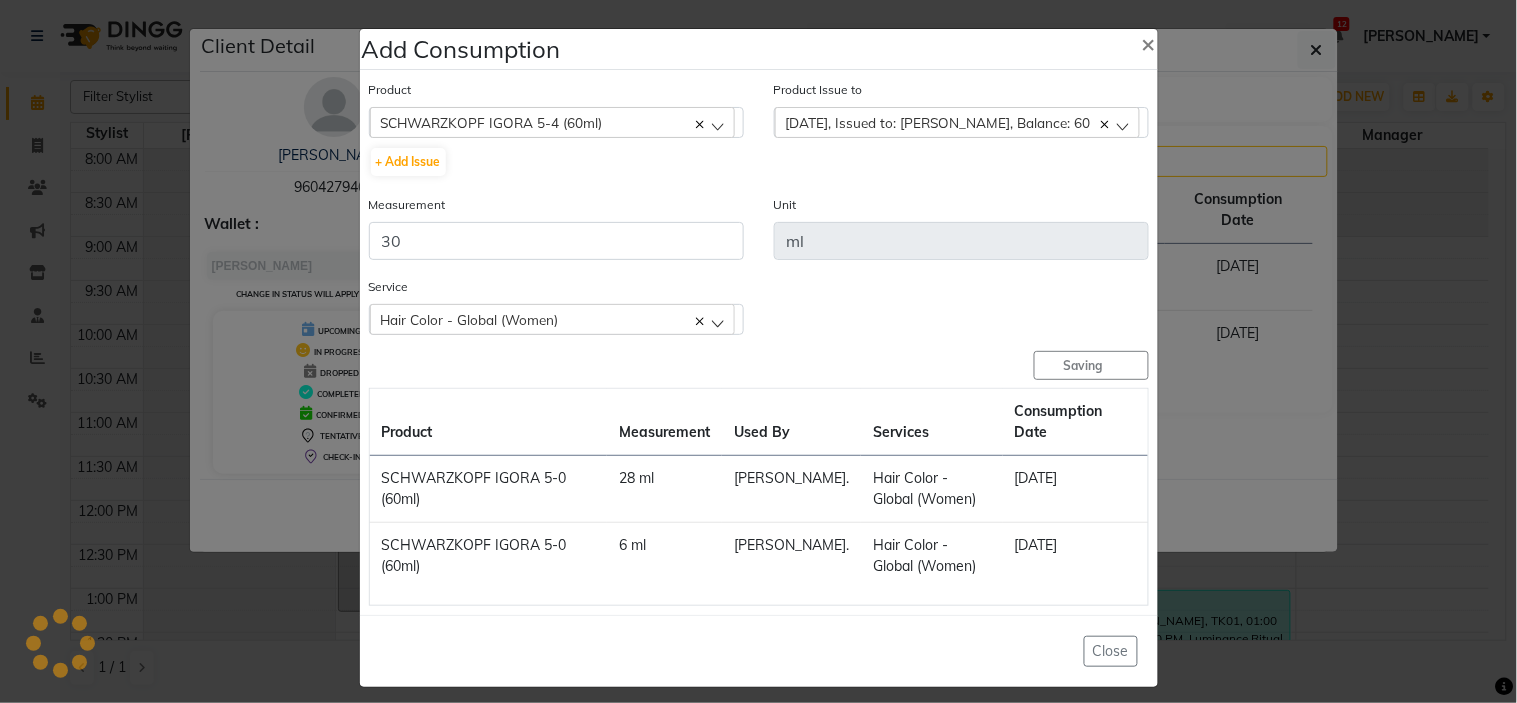type 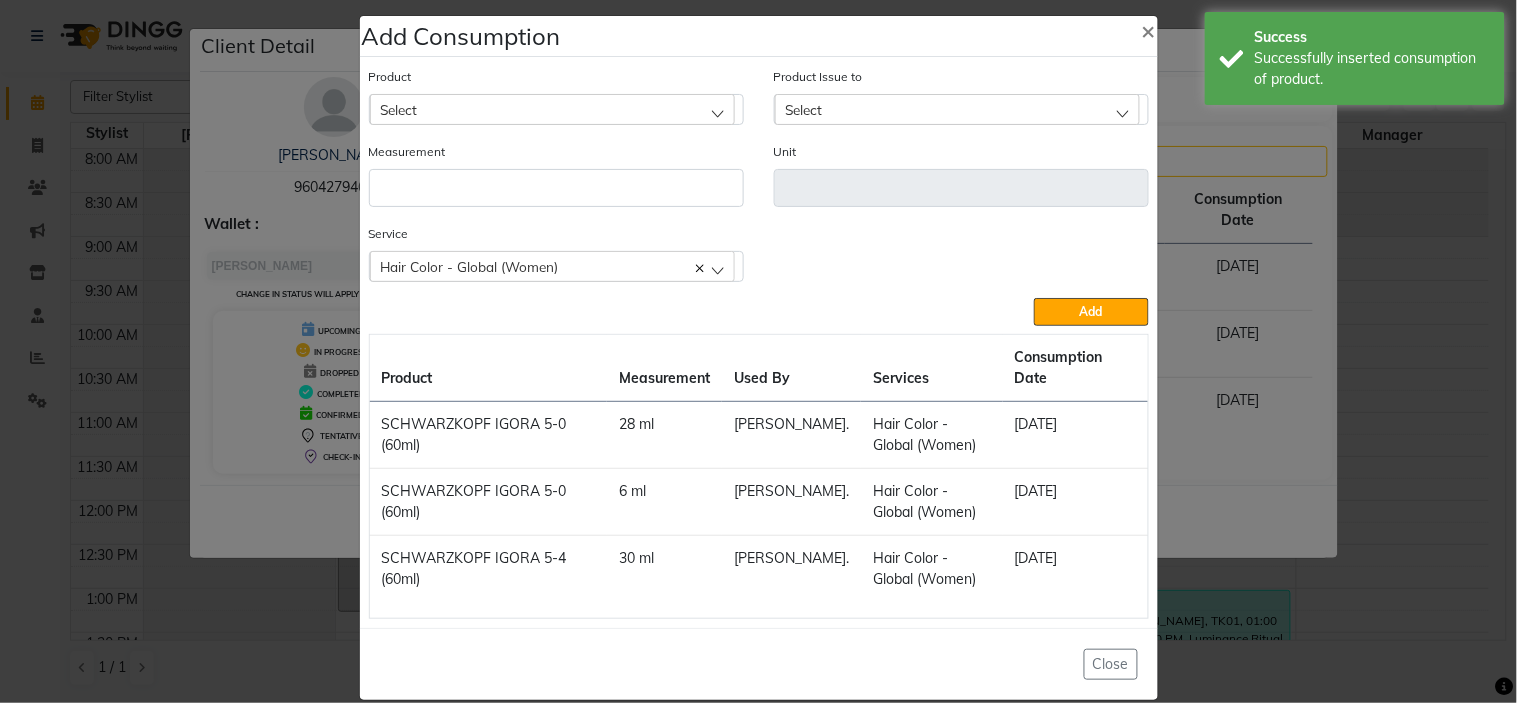 scroll, scrollTop: 18, scrollLeft: 0, axis: vertical 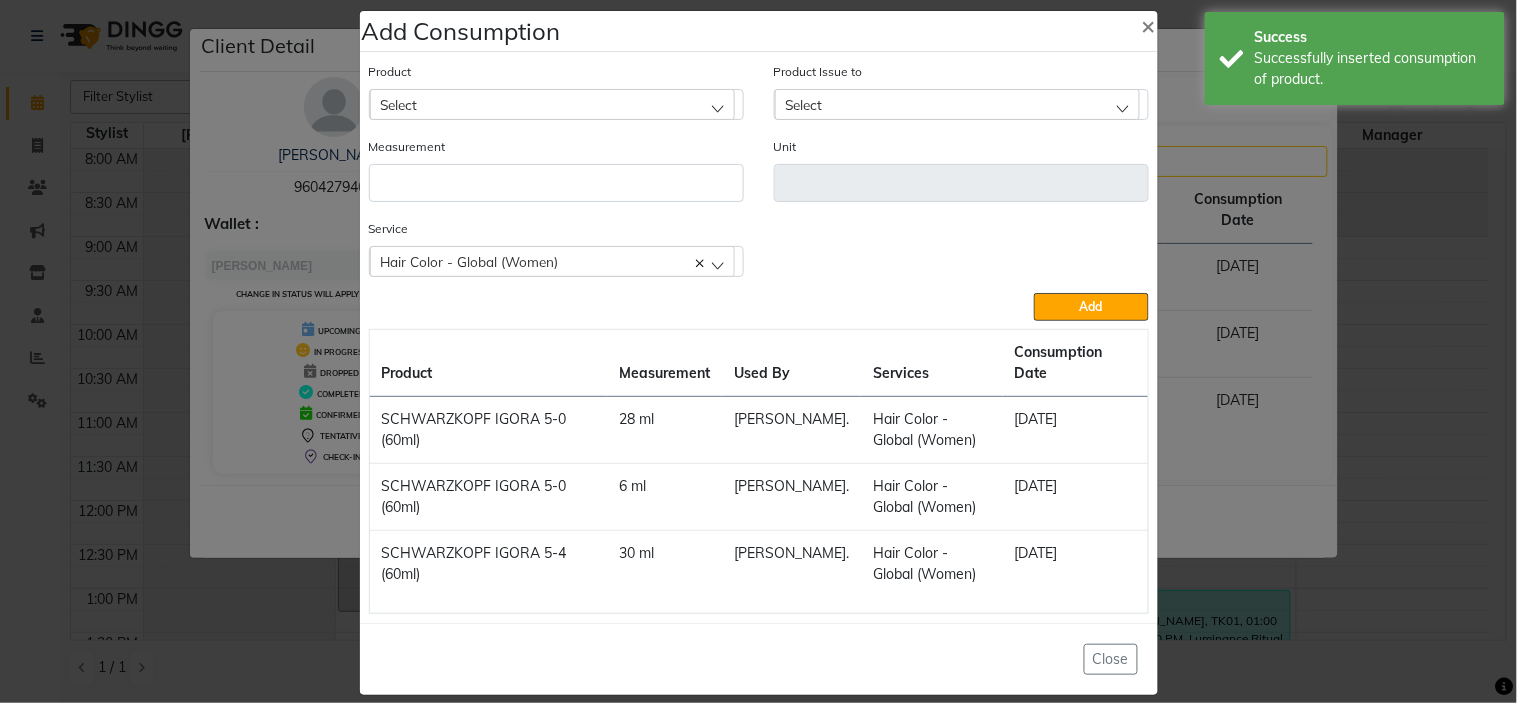 click on "Select" 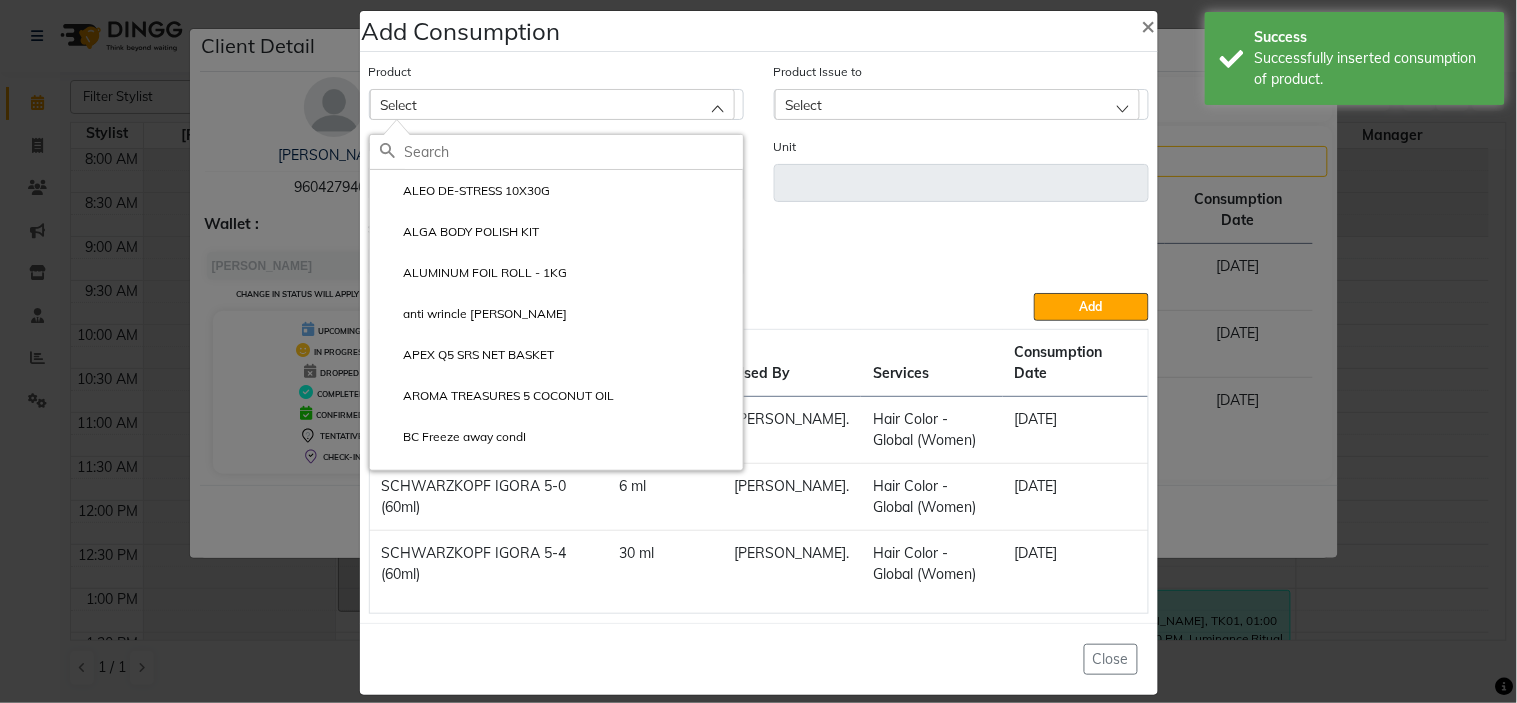 click 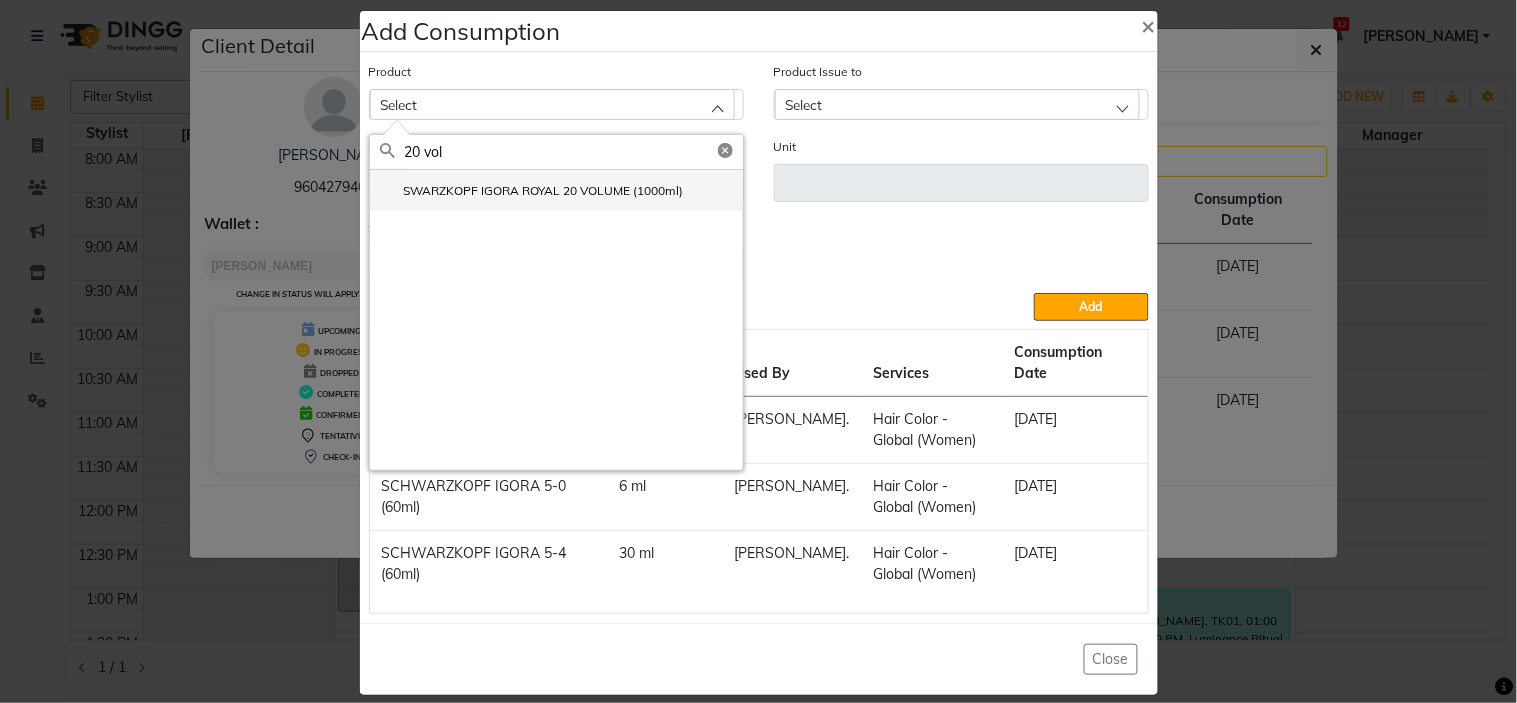 type on "20 vol" 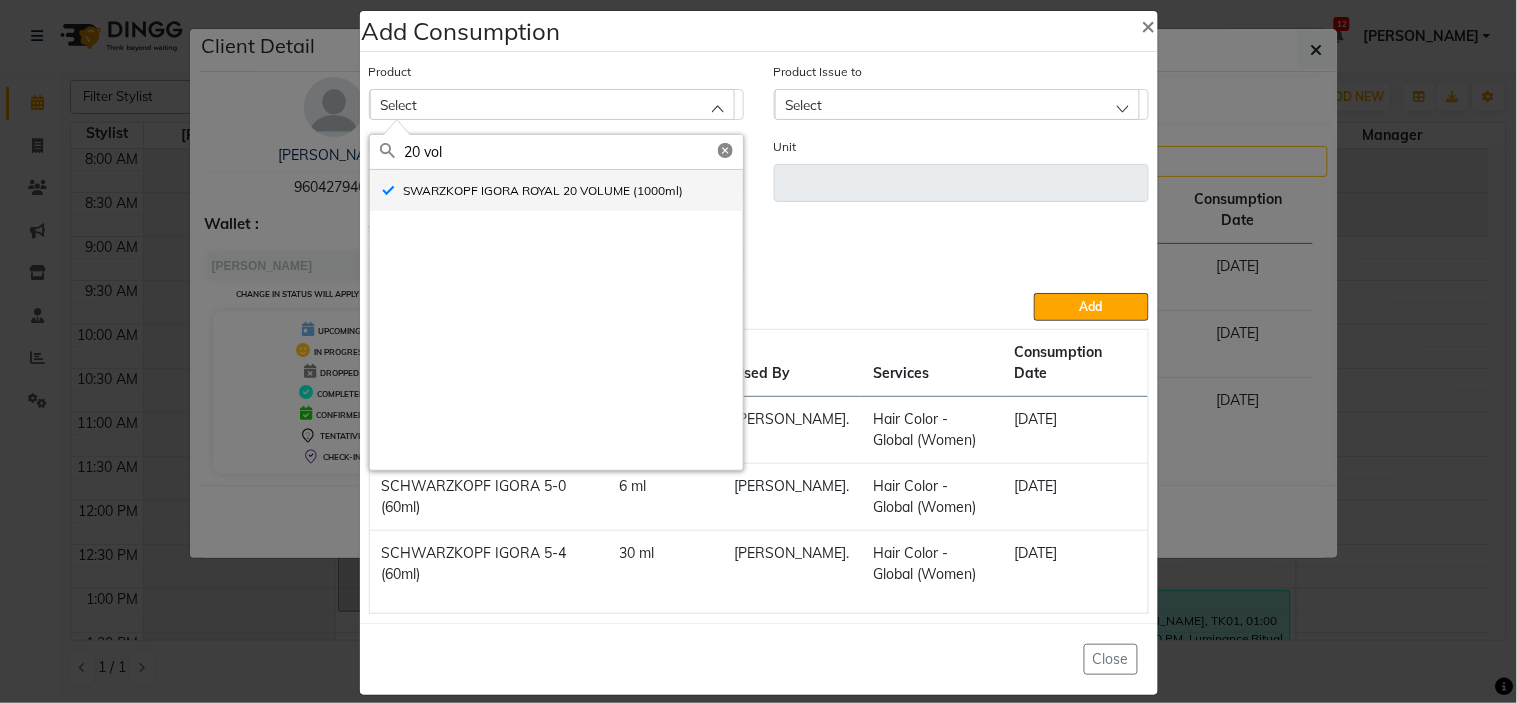 type on "ml" 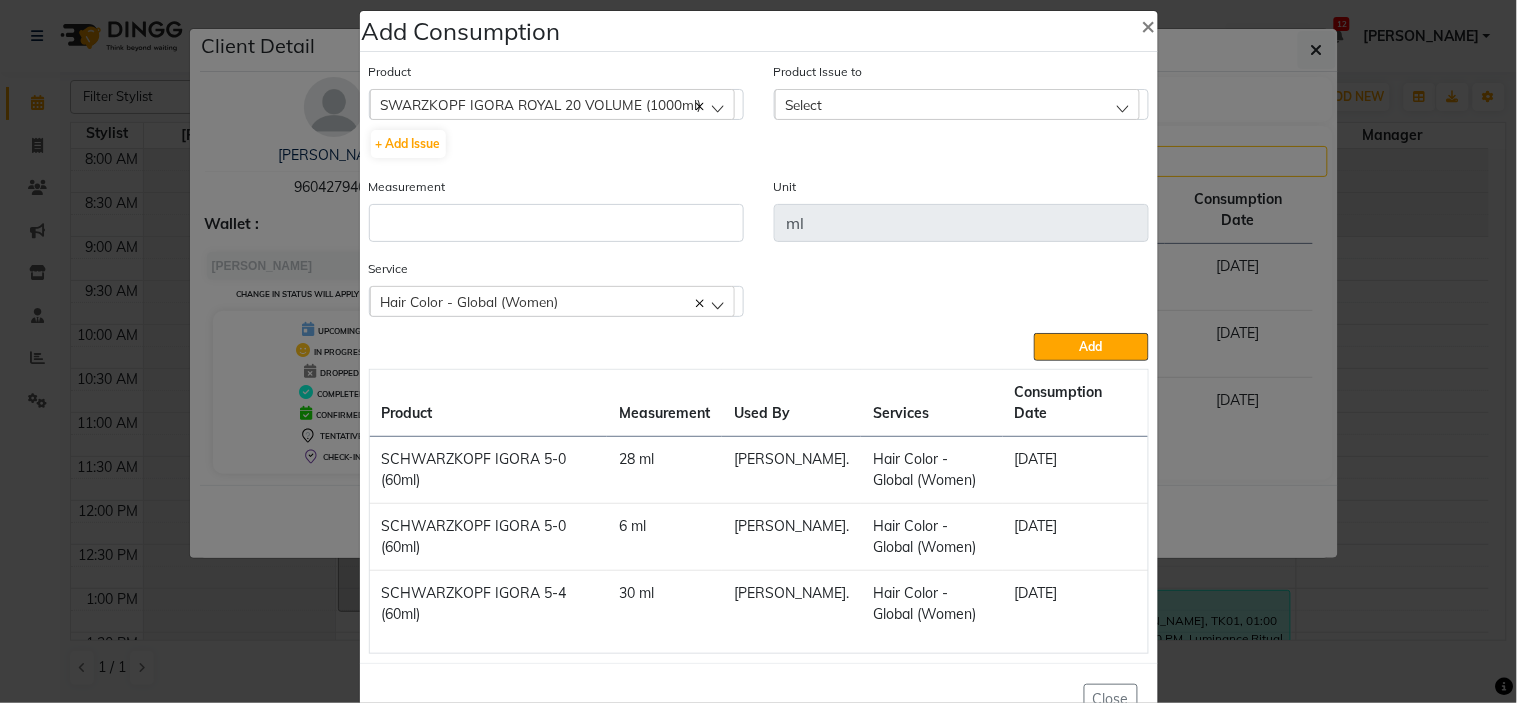 scroll, scrollTop: 58, scrollLeft: 0, axis: vertical 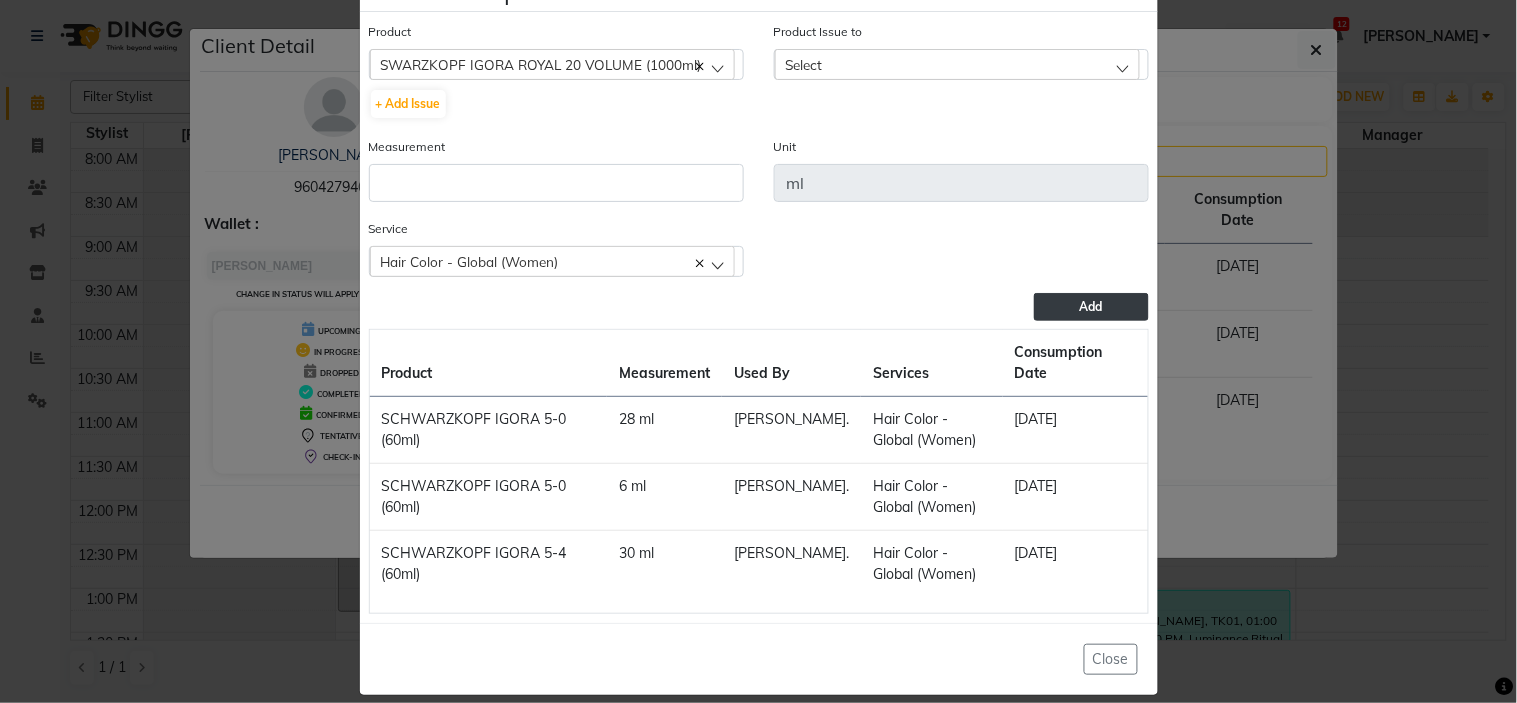 click on "Add" 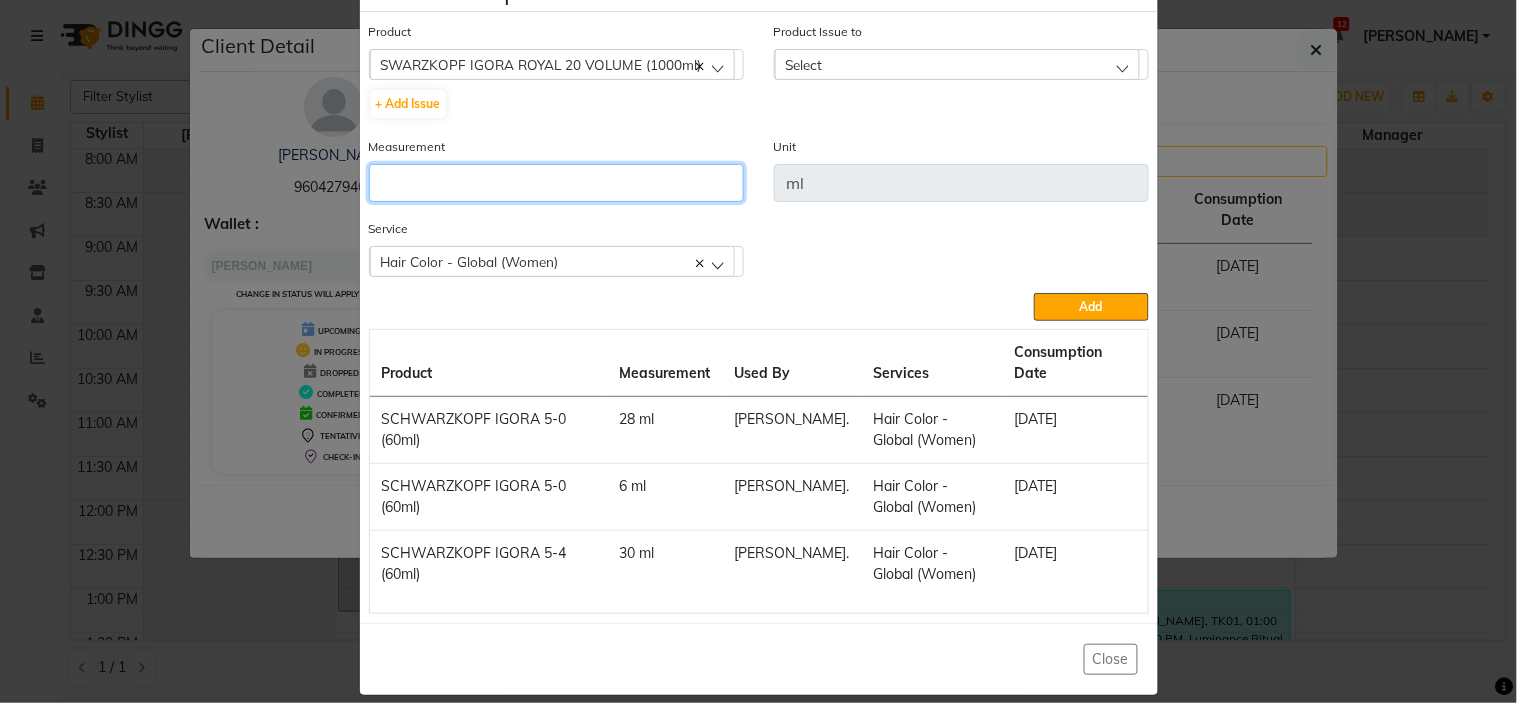 click 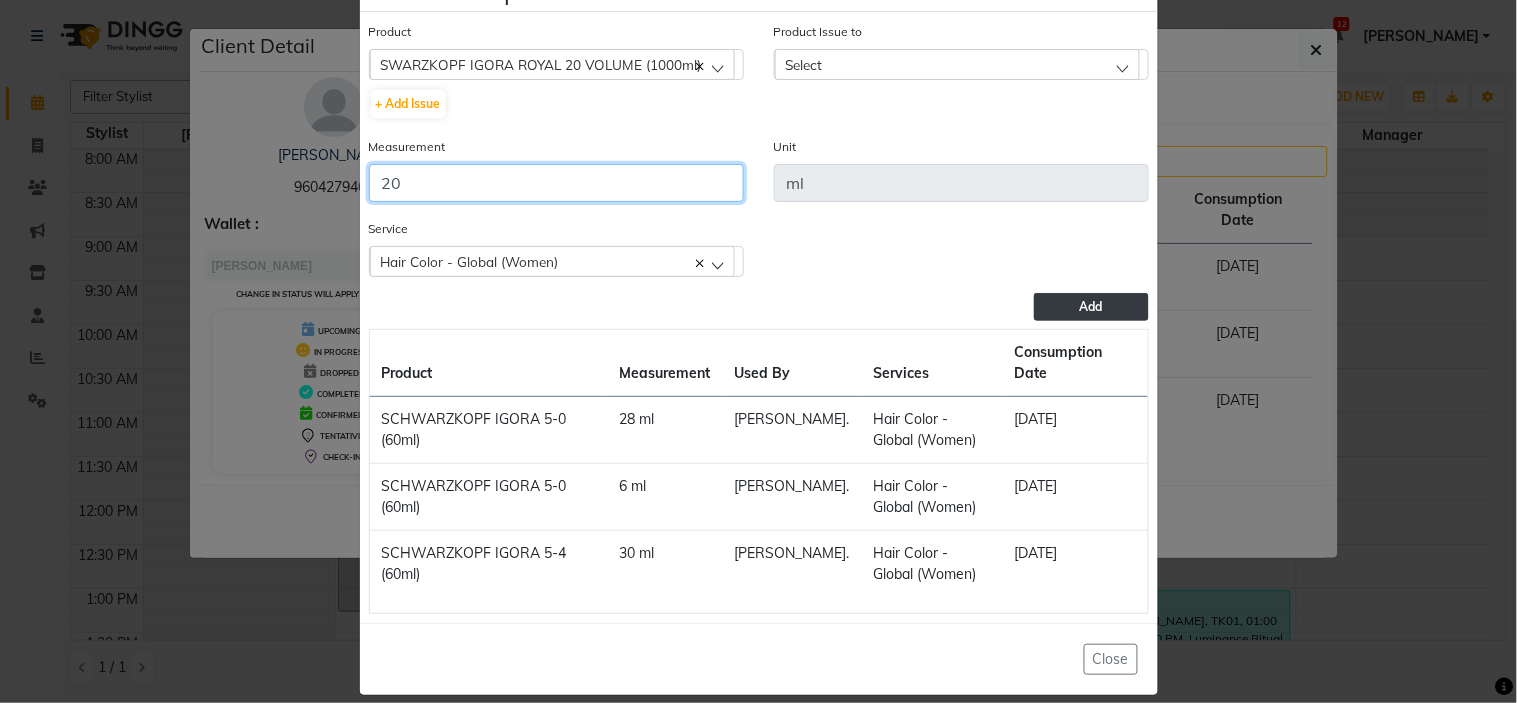 type on "20" 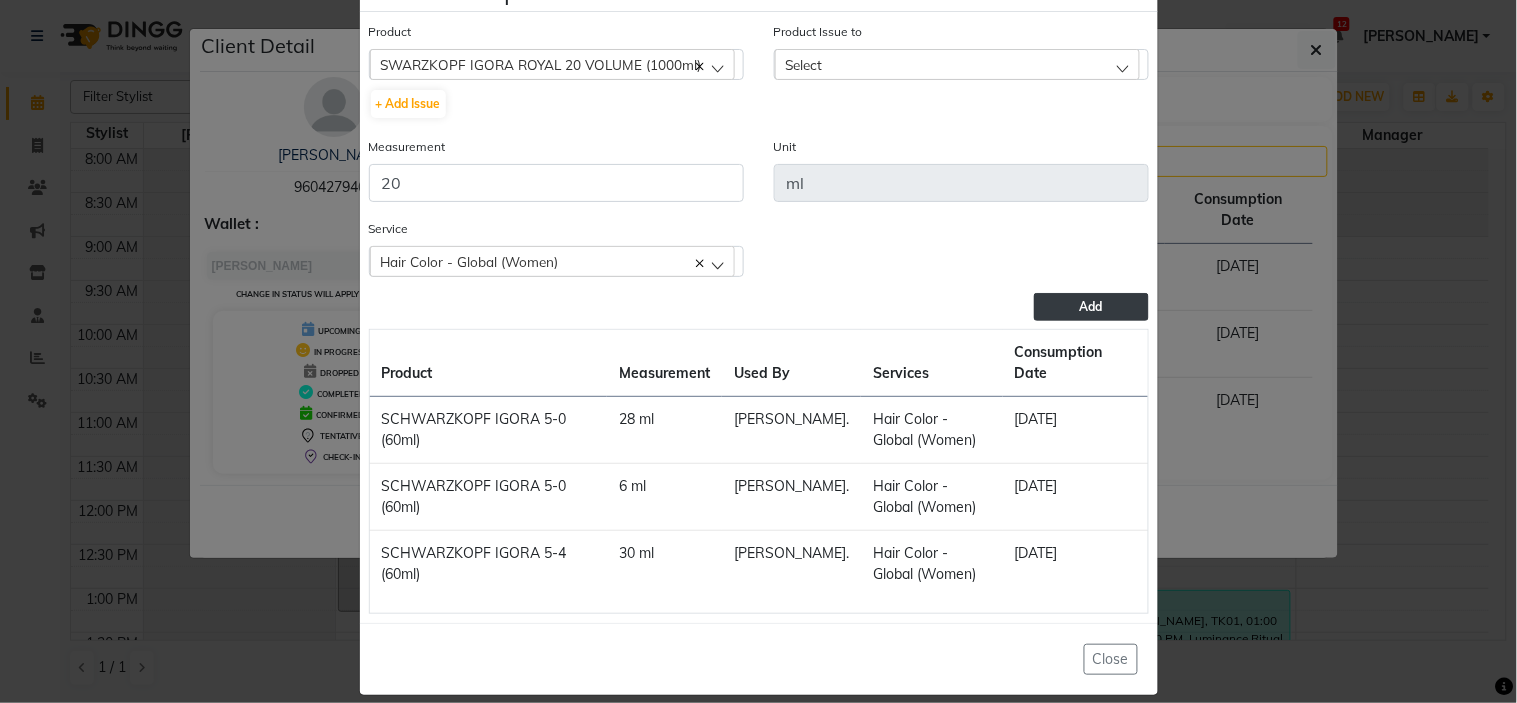 click on "Add" 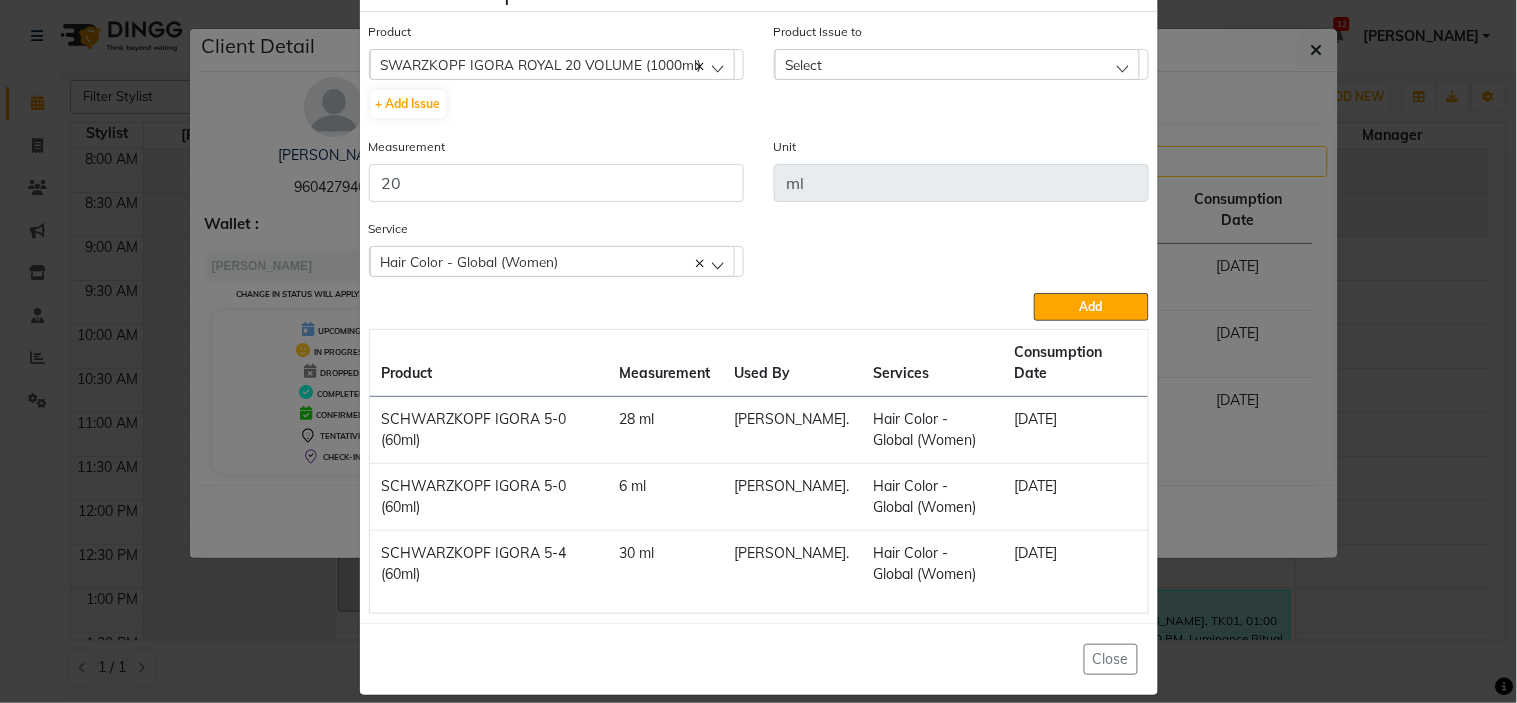 click on "Select" 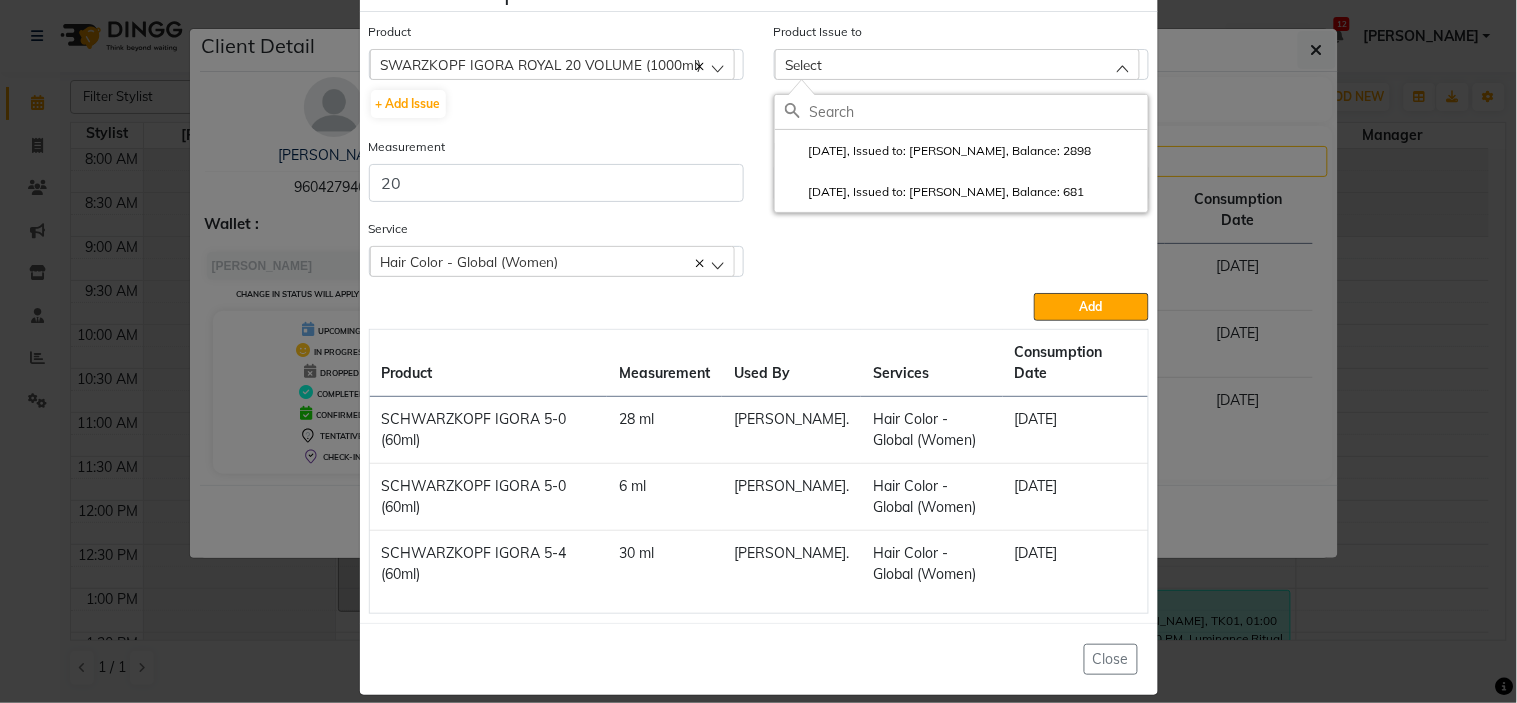 click on "[DATE], Issued to: [PERSON_NAME], Balance: 681" 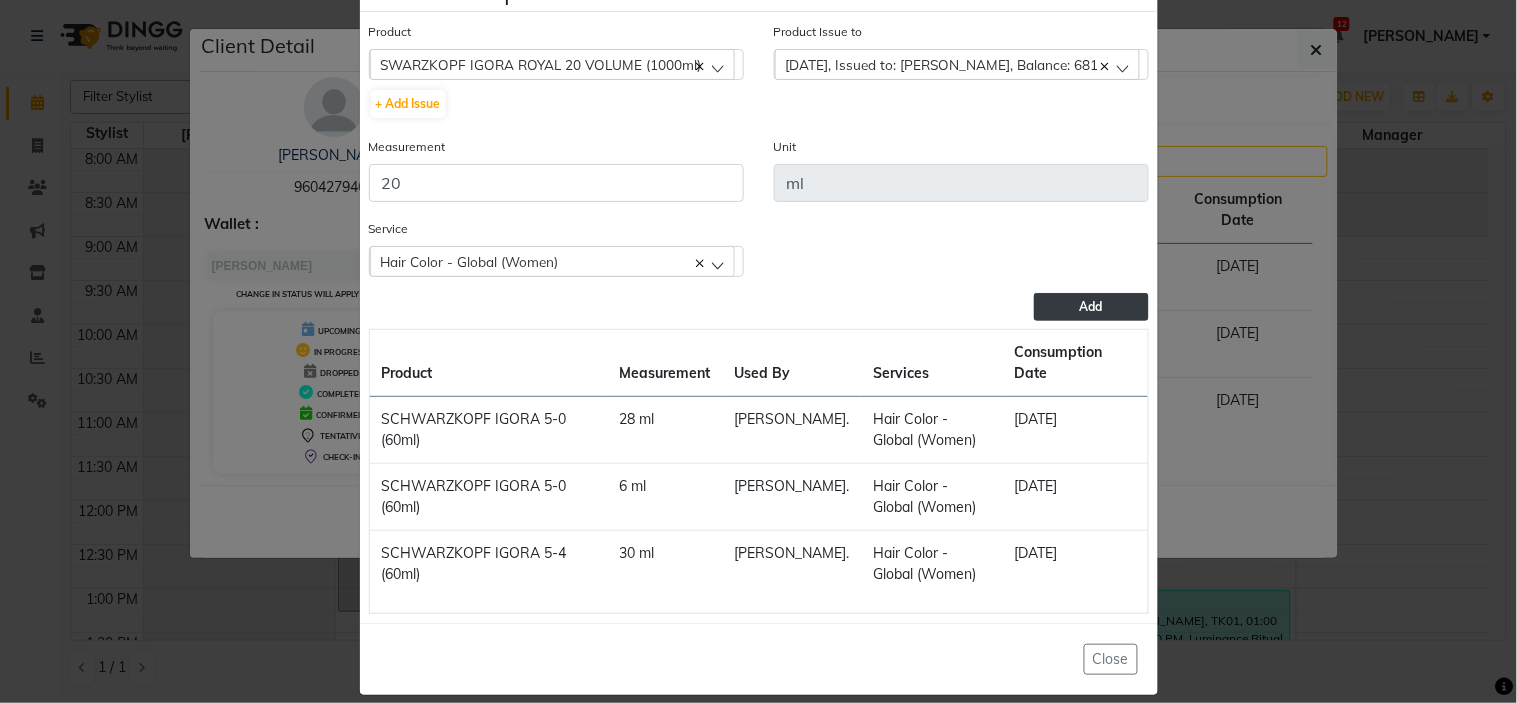 click on "Add" 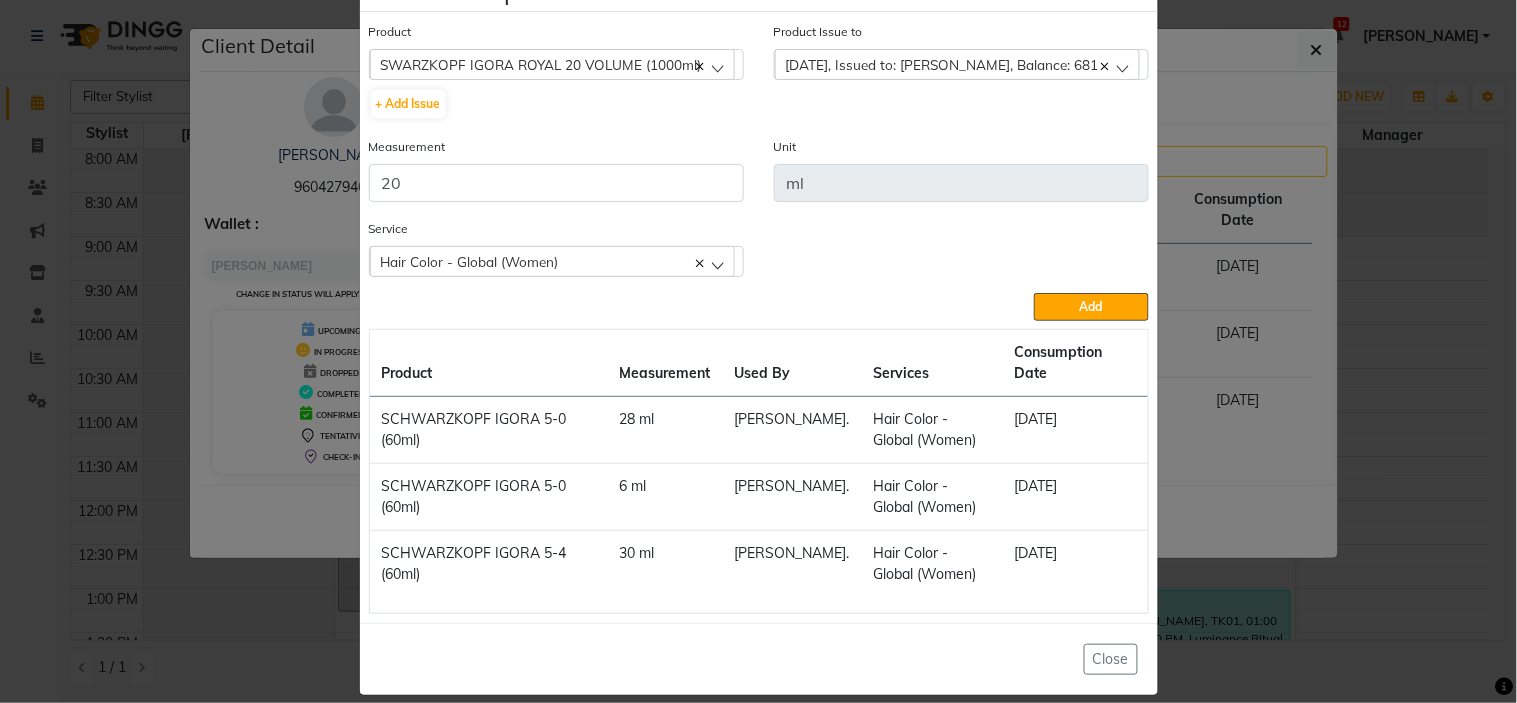 type 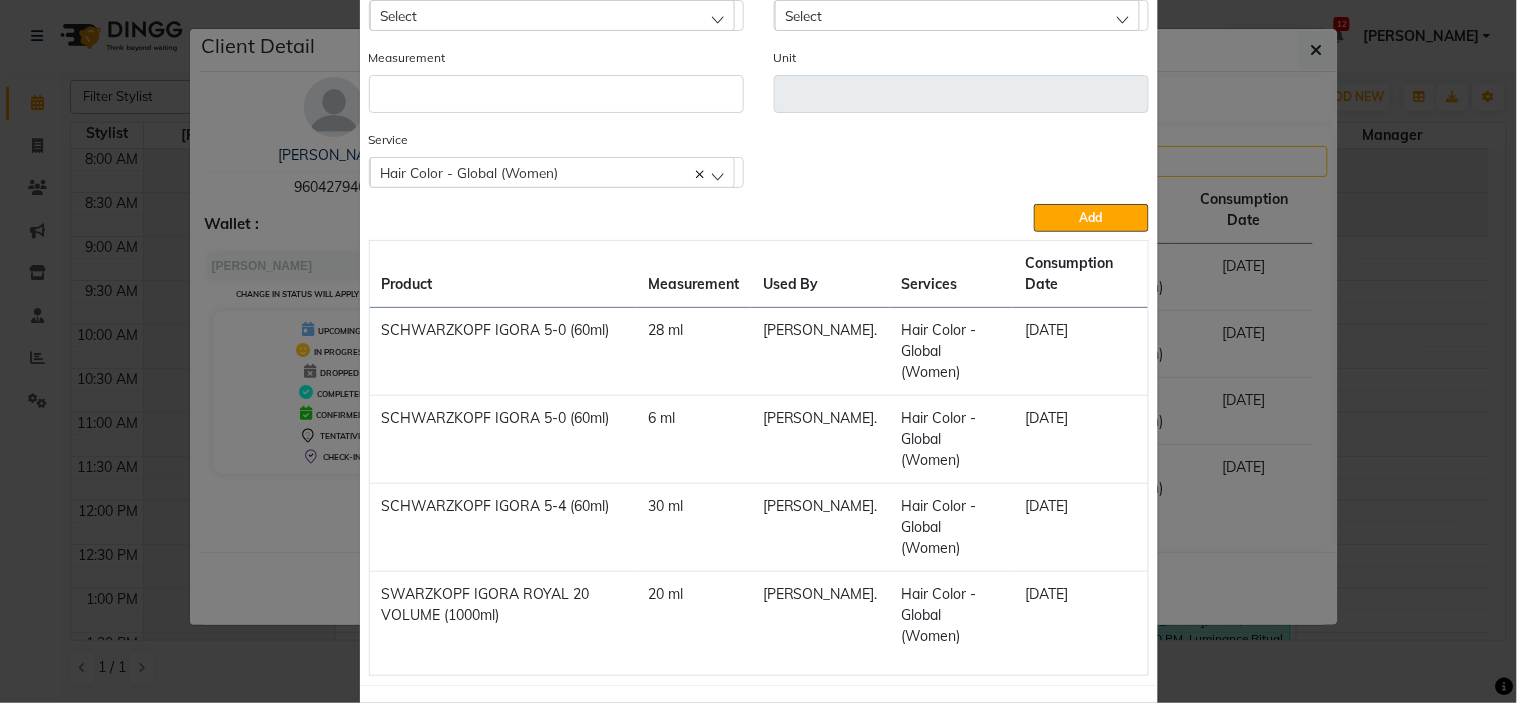 scroll, scrollTop: 0, scrollLeft: 0, axis: both 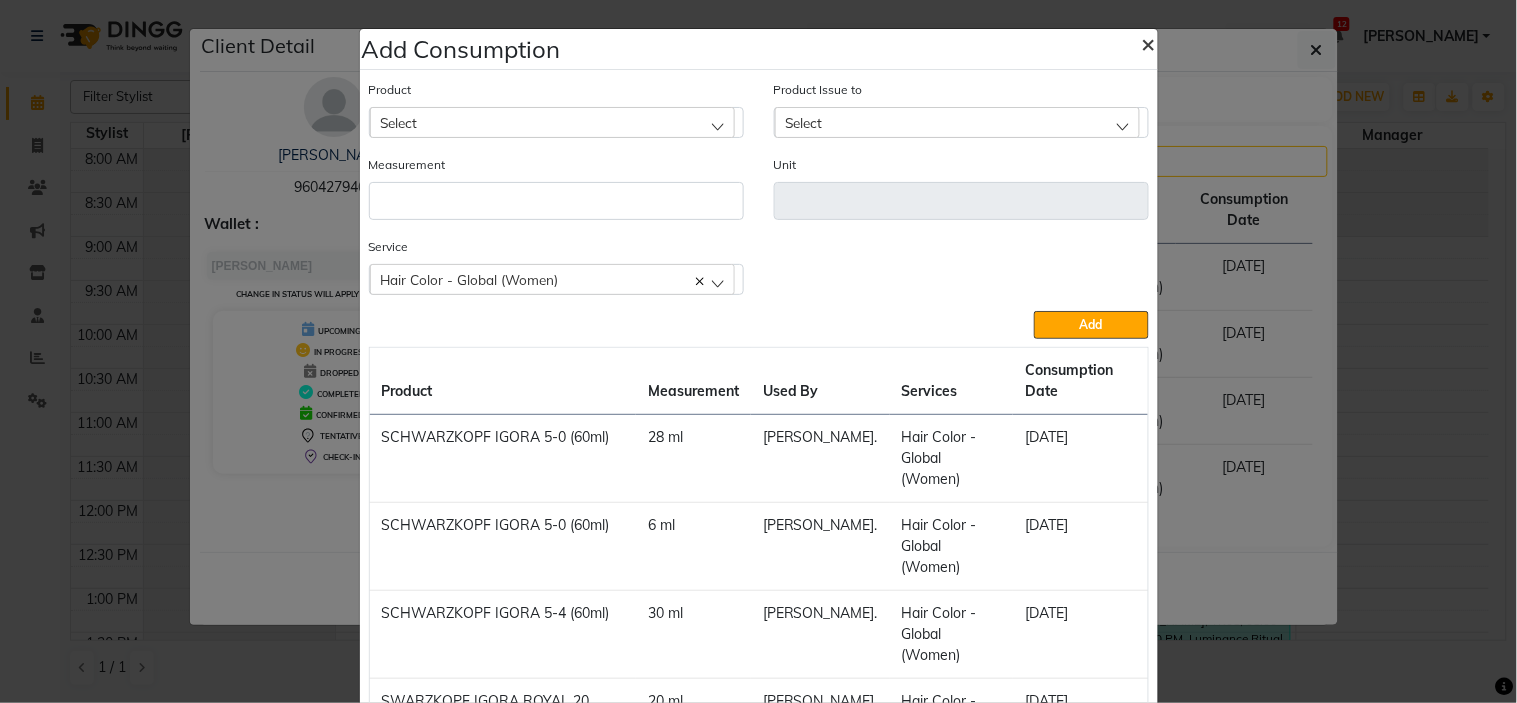 click on "×" 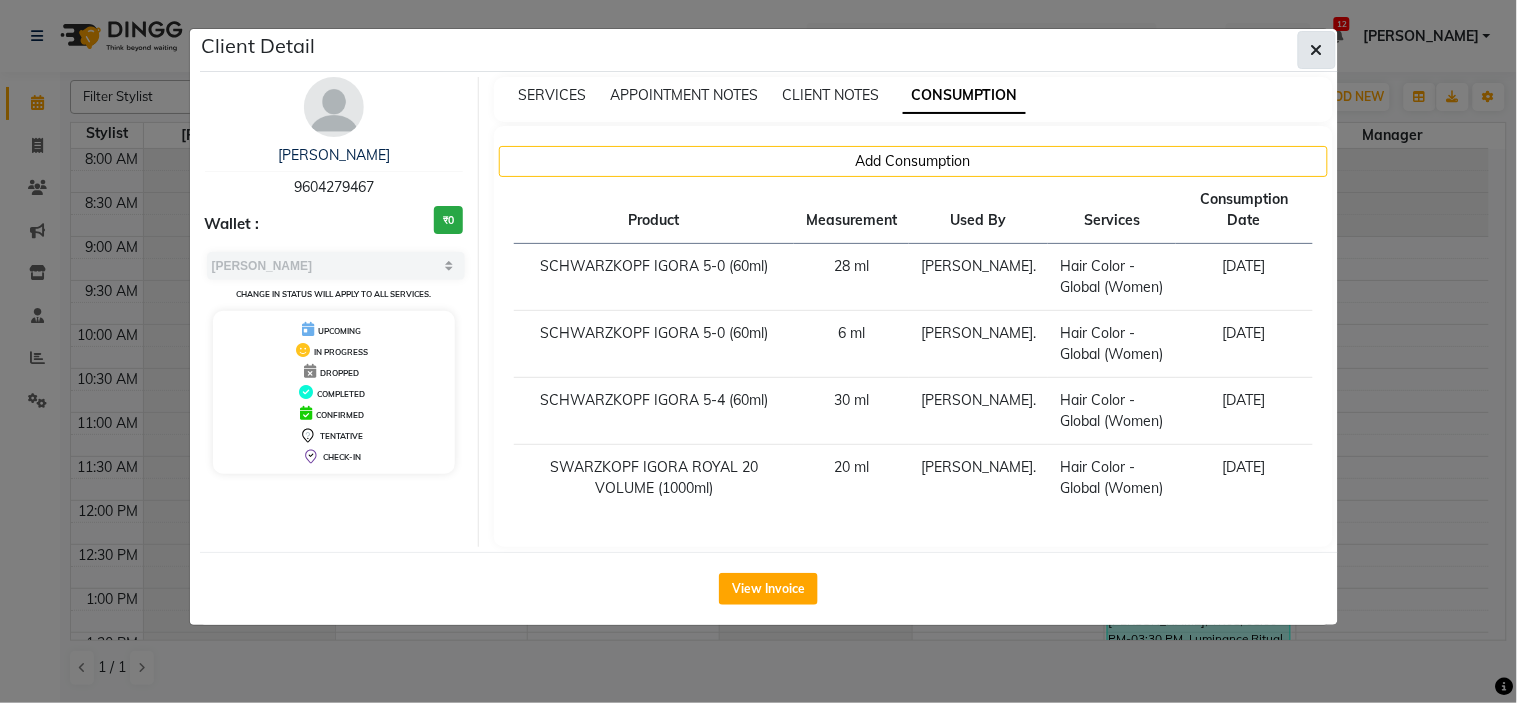 click 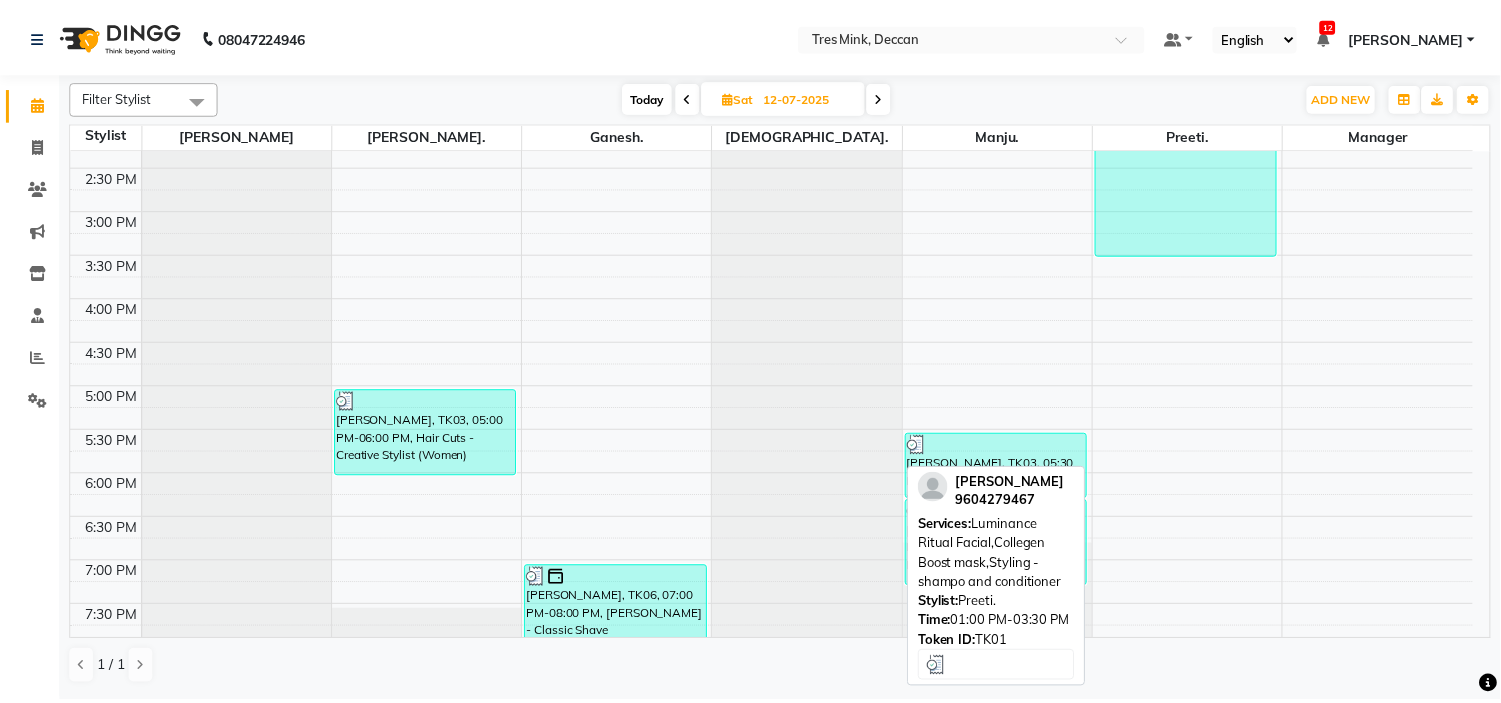scroll, scrollTop: 555, scrollLeft: 0, axis: vertical 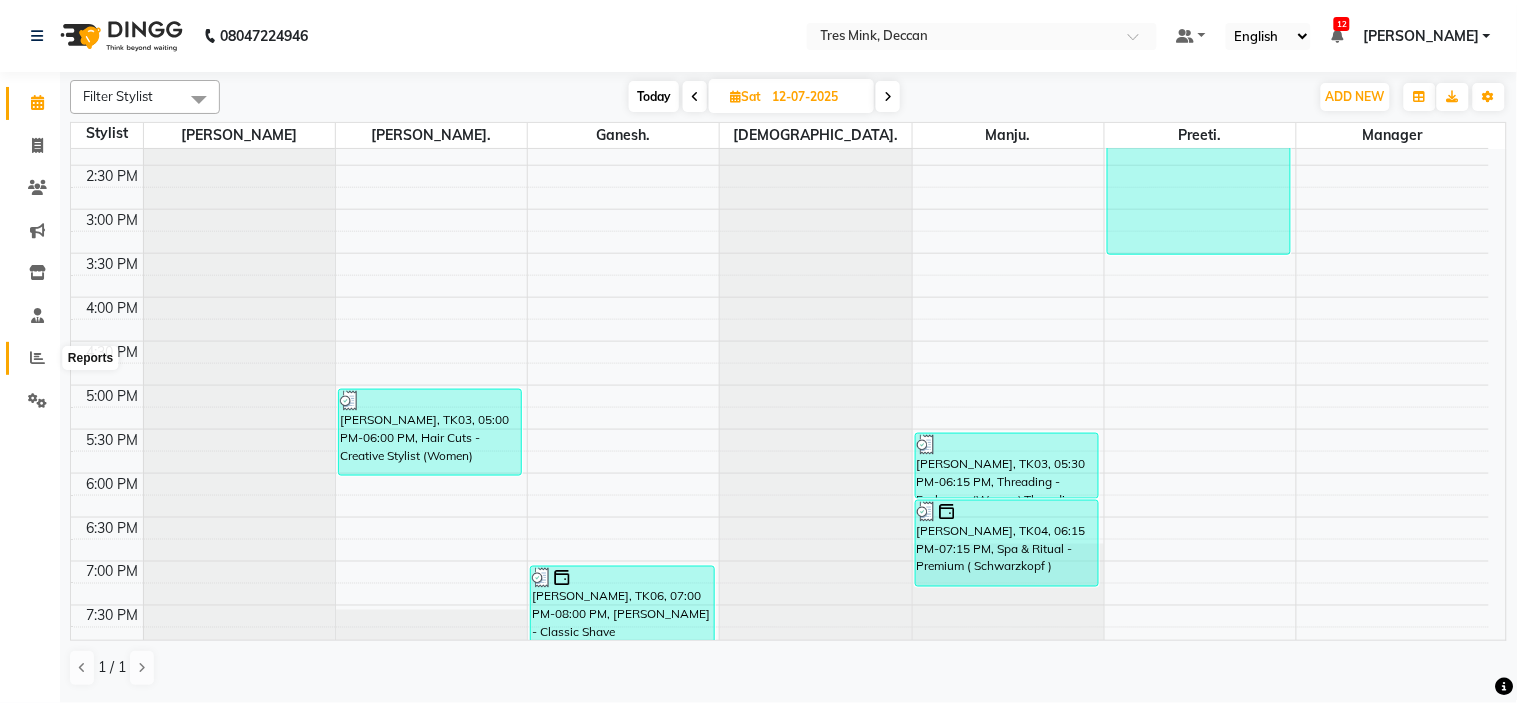 click 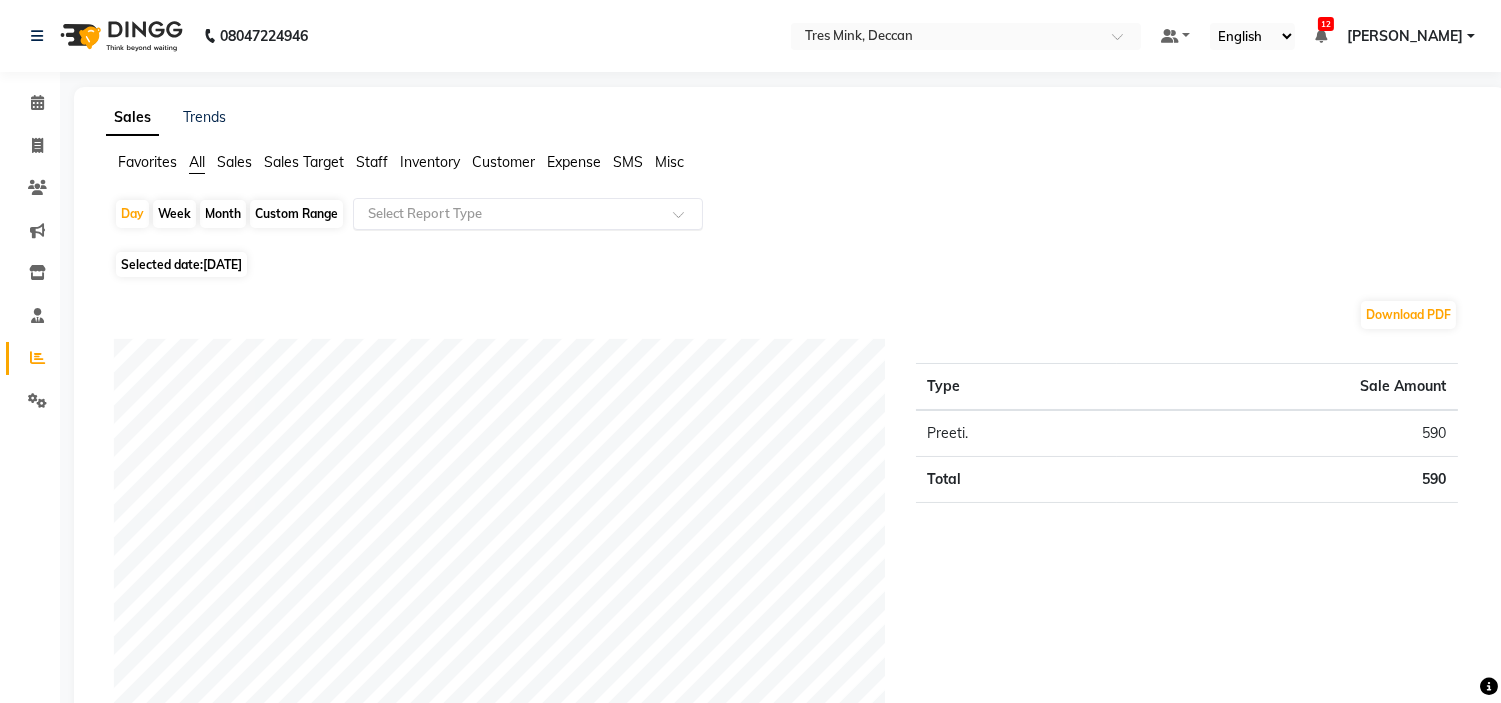 click 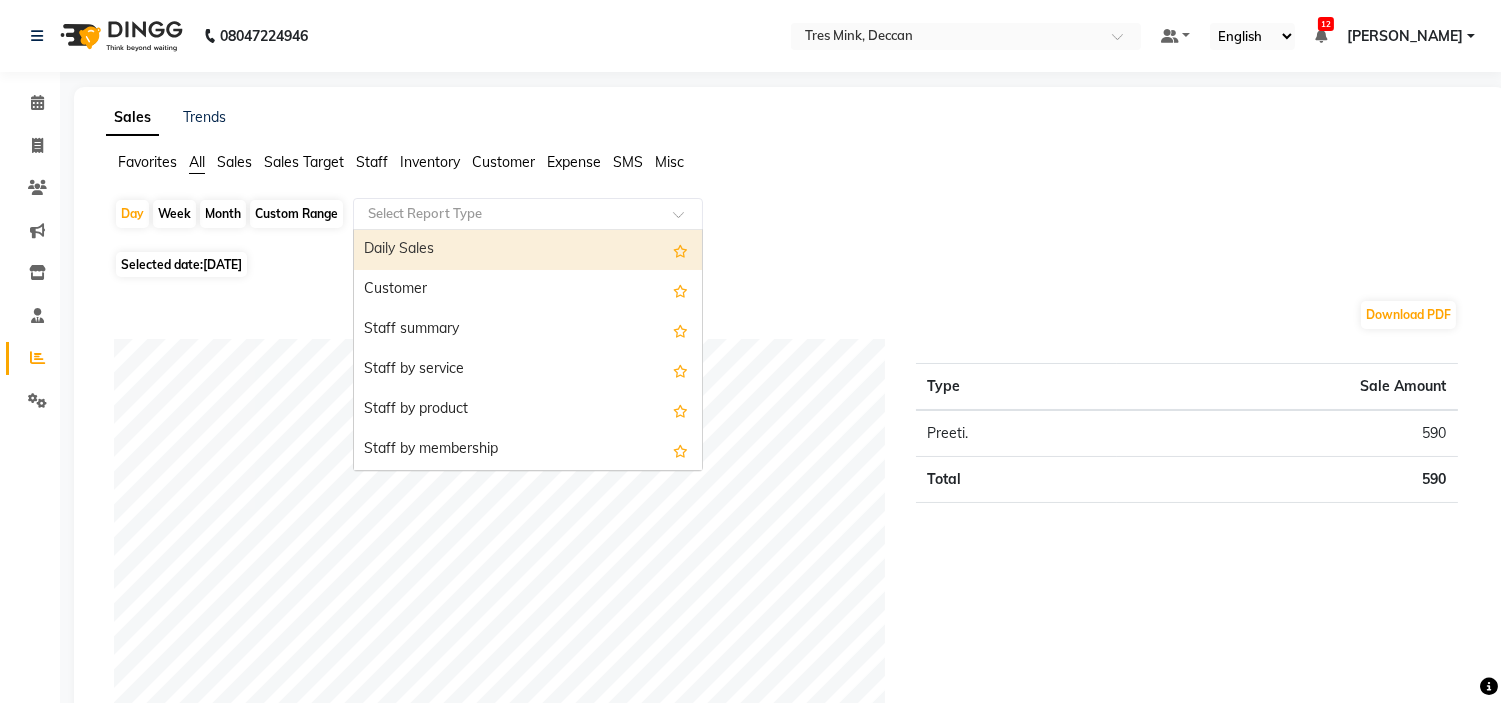 click 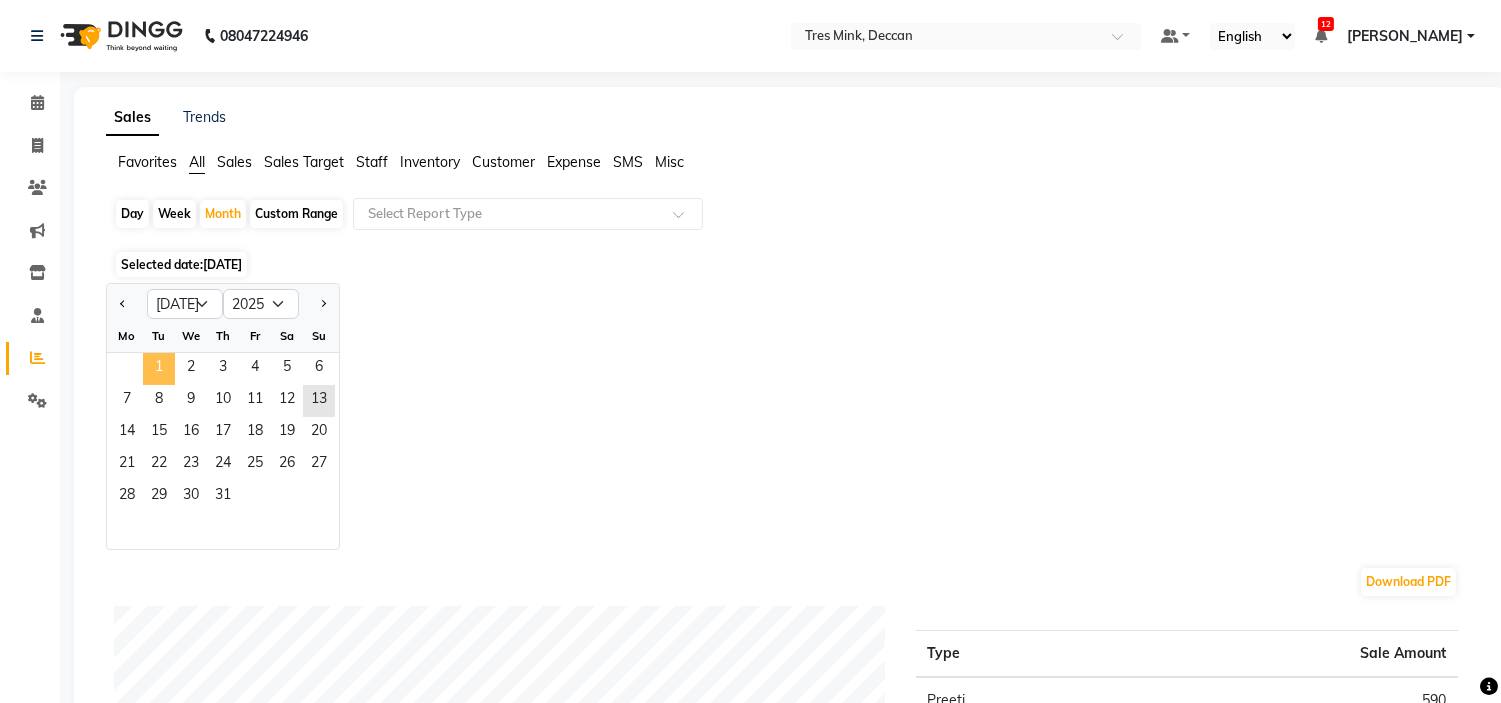 click on "1" 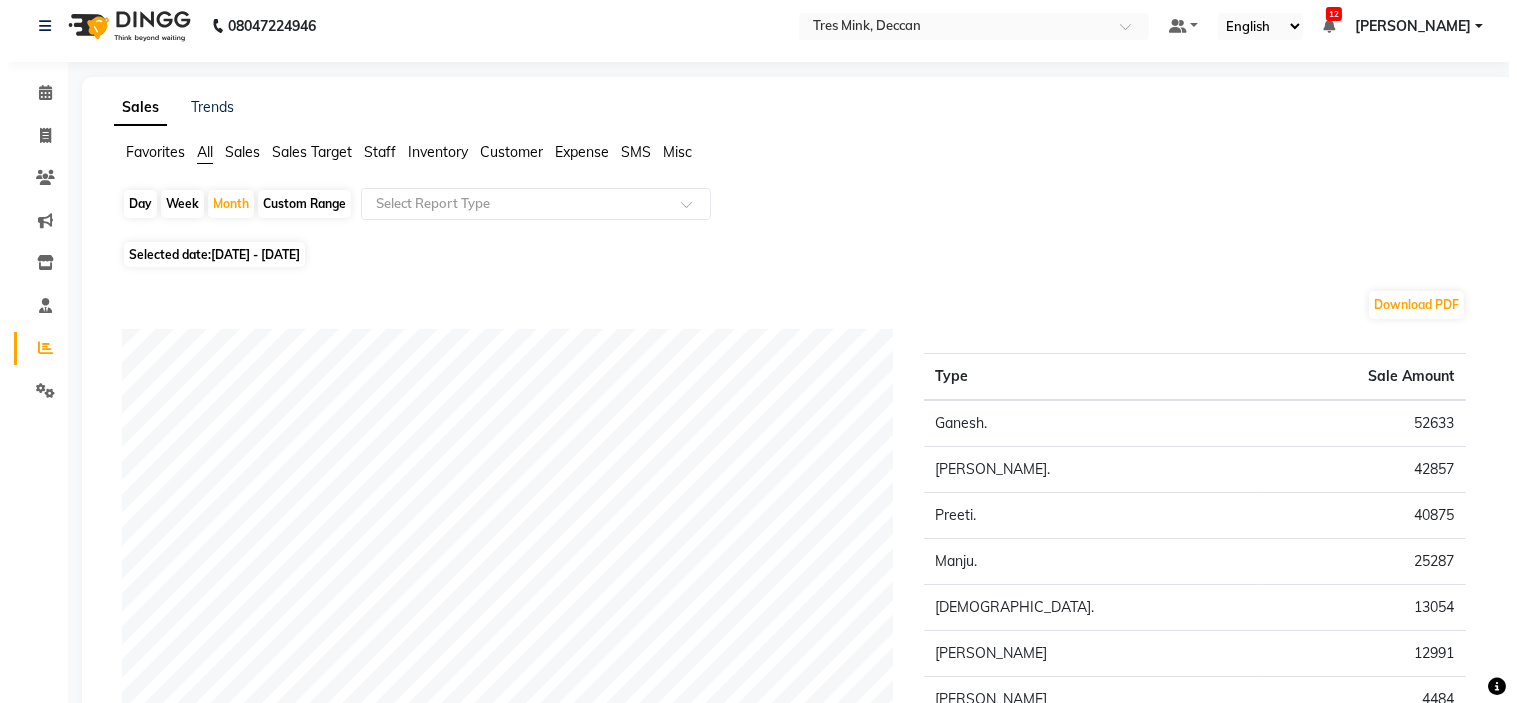 scroll, scrollTop: 0, scrollLeft: 0, axis: both 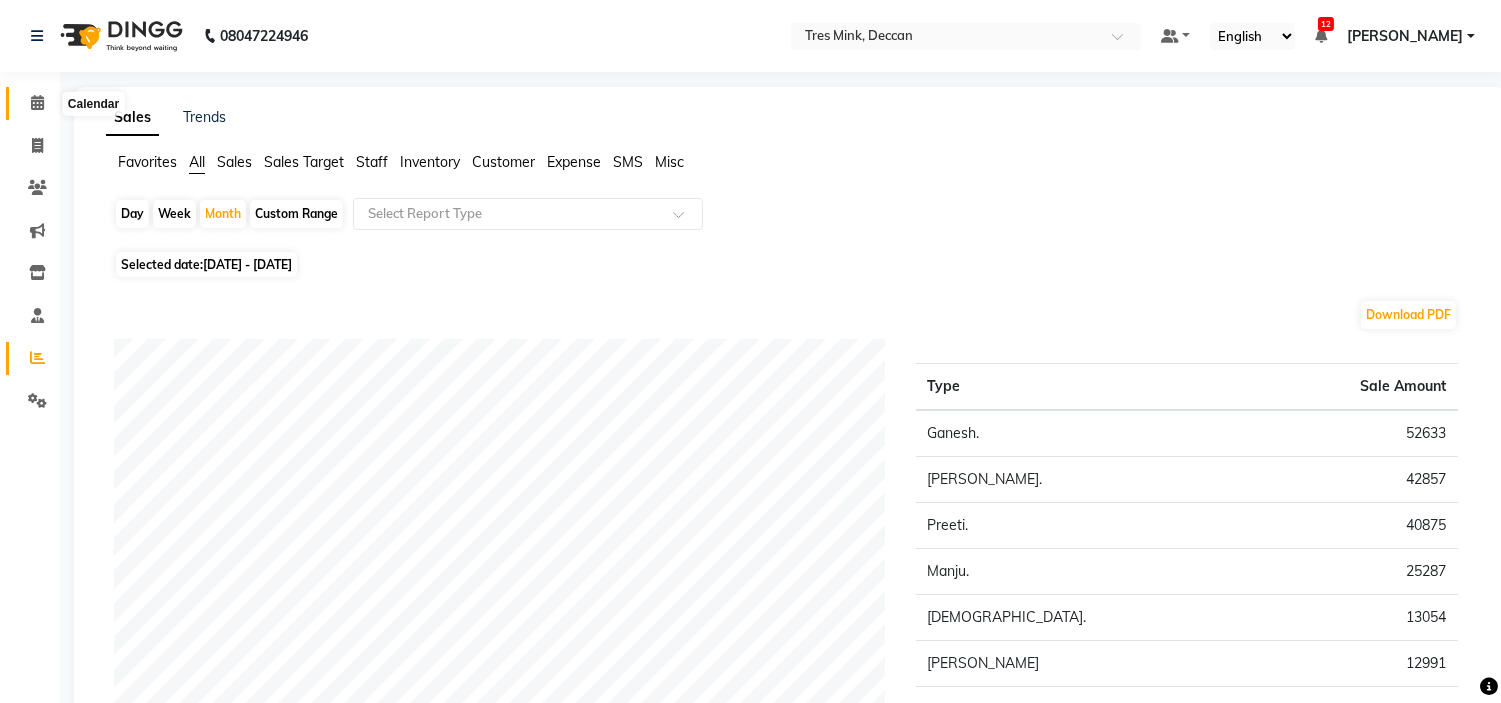 click 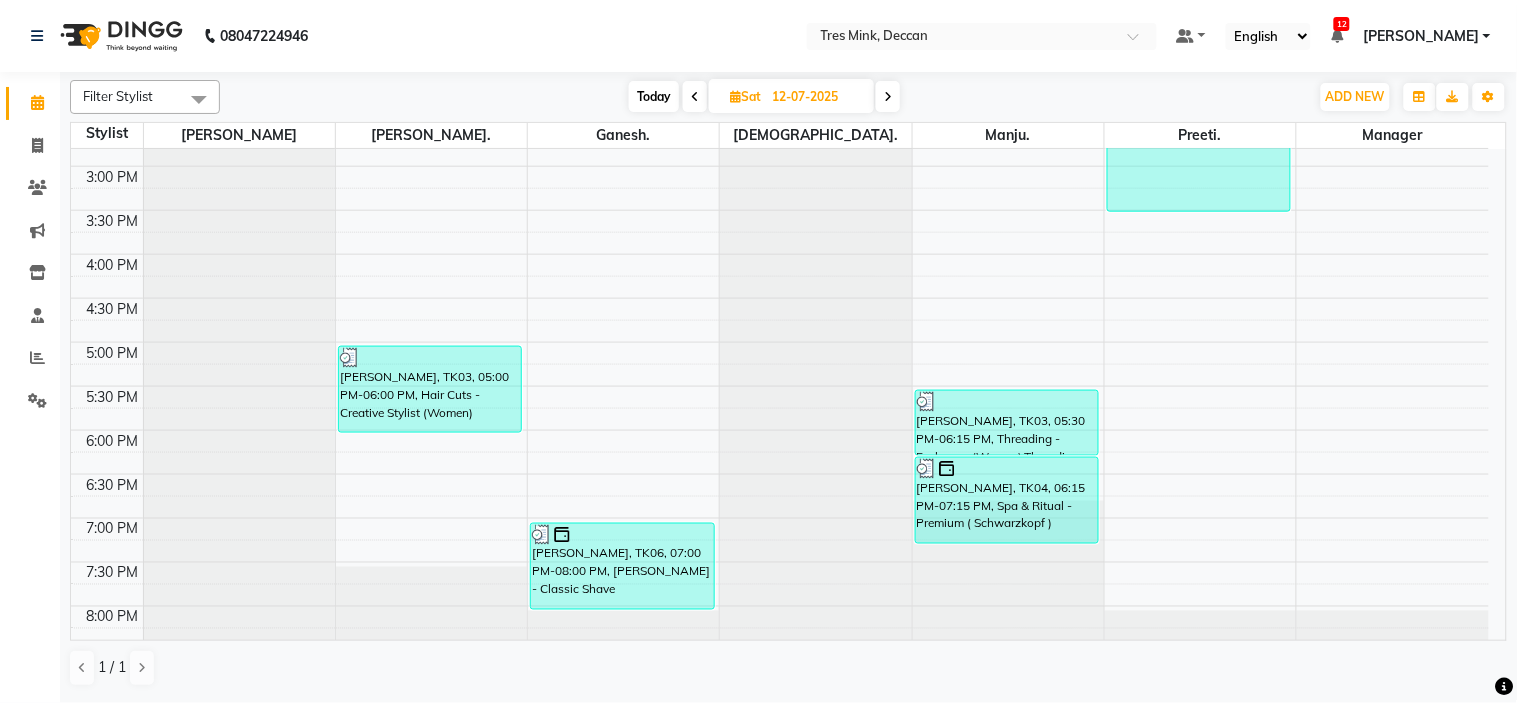 scroll, scrollTop: 656, scrollLeft: 0, axis: vertical 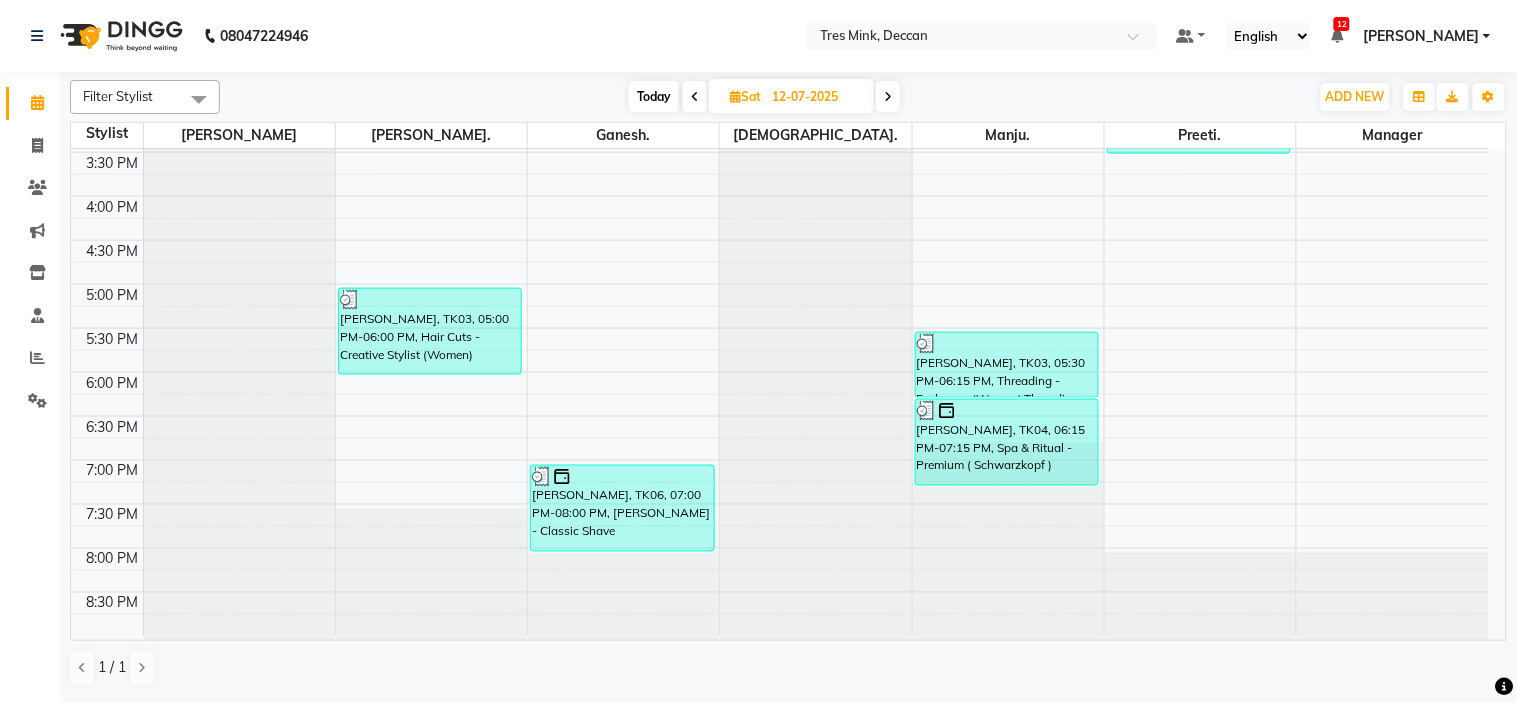 click at bounding box center [815, -507] 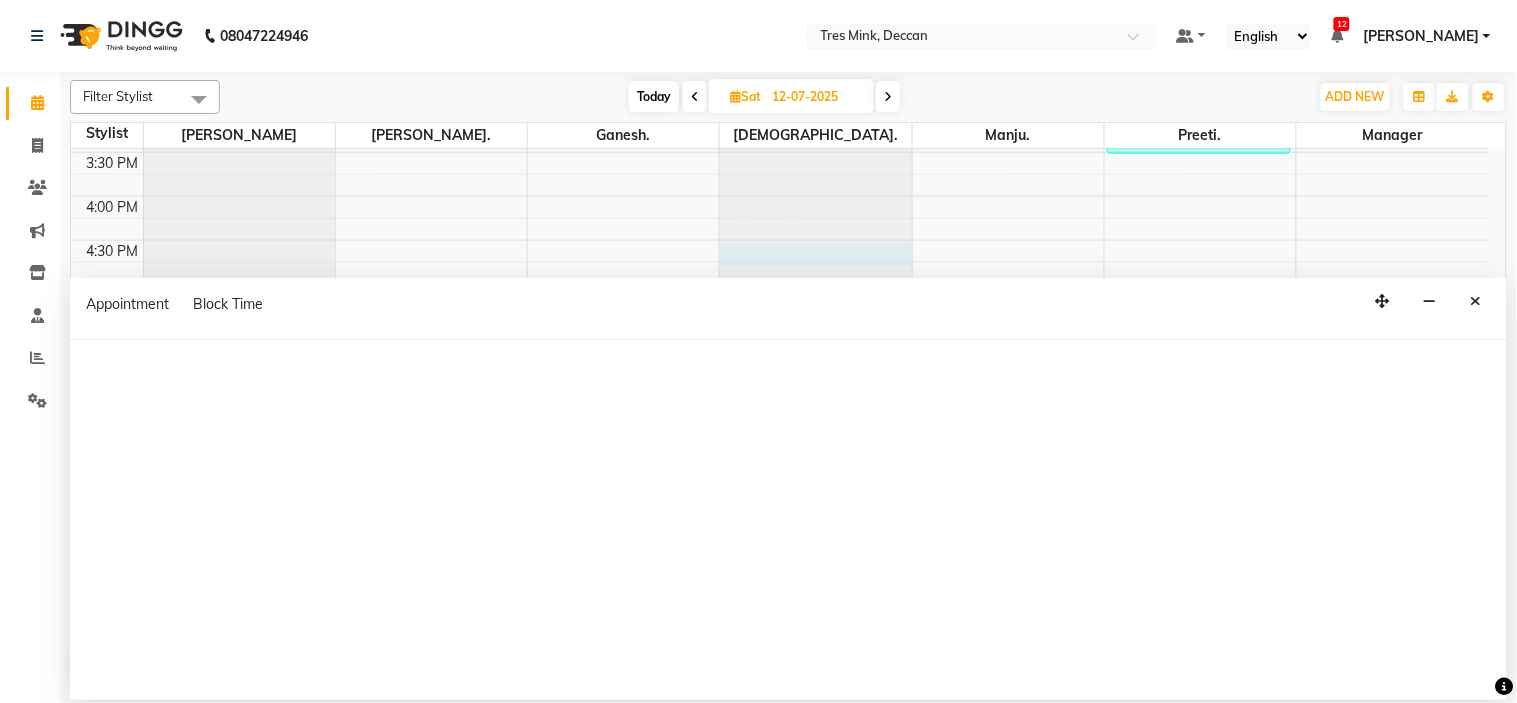 select on "82698" 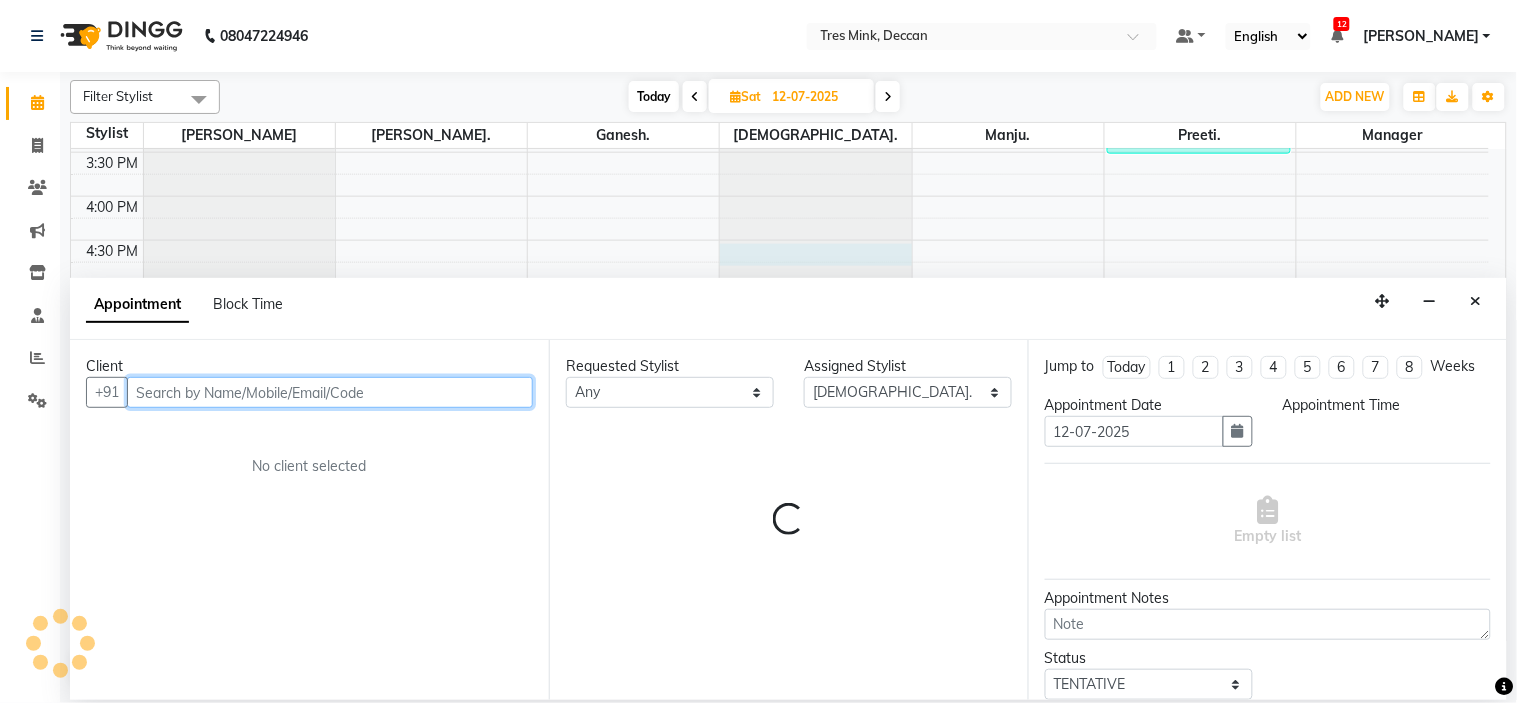 select on "990" 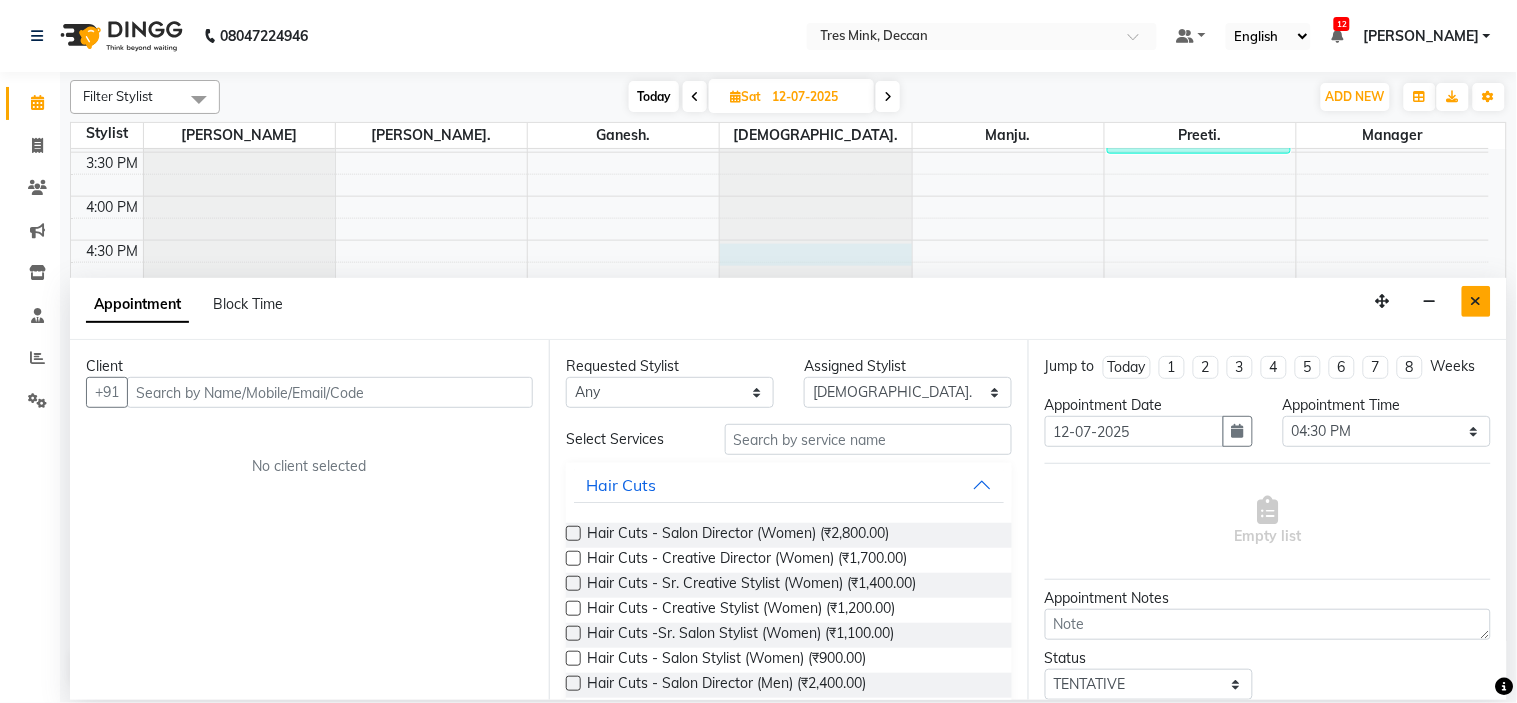 click at bounding box center [1476, 301] 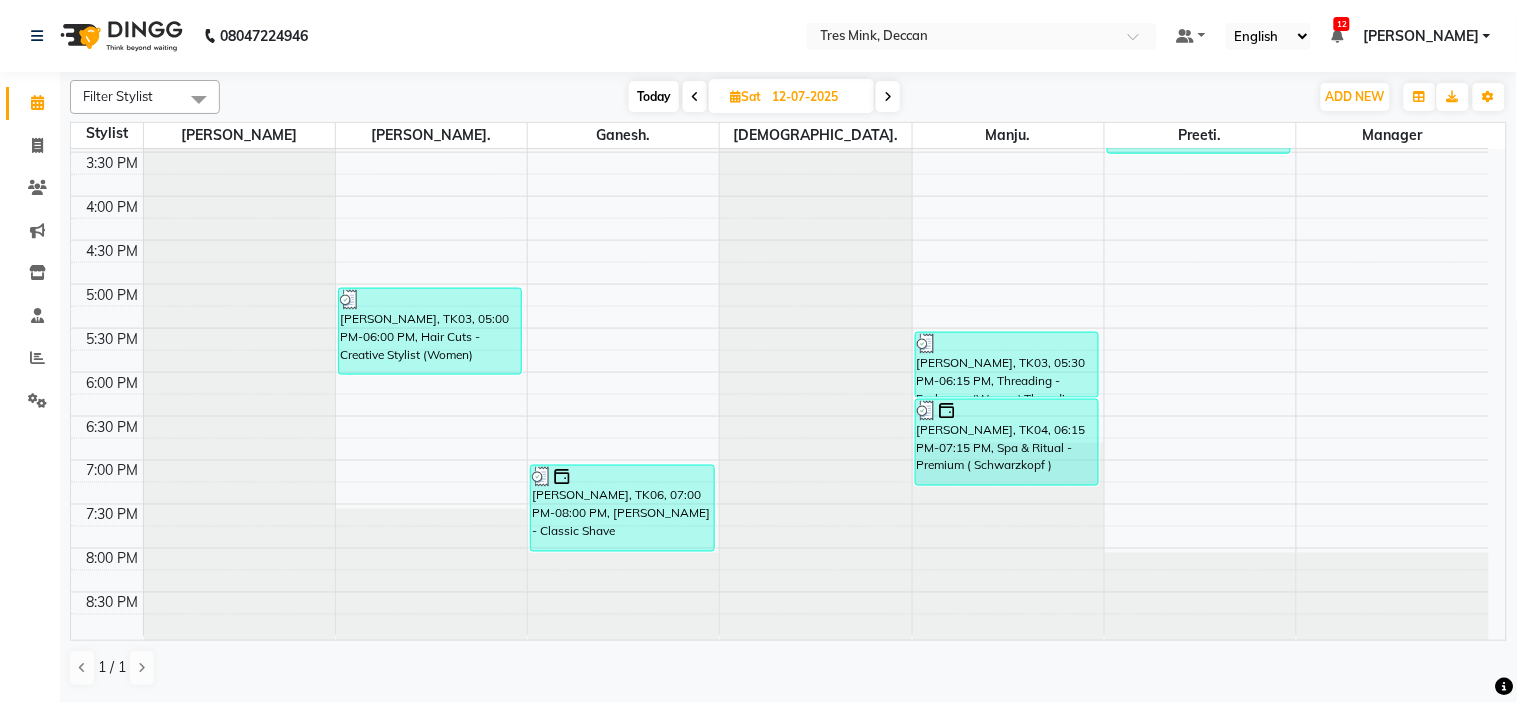 click at bounding box center [695, 96] 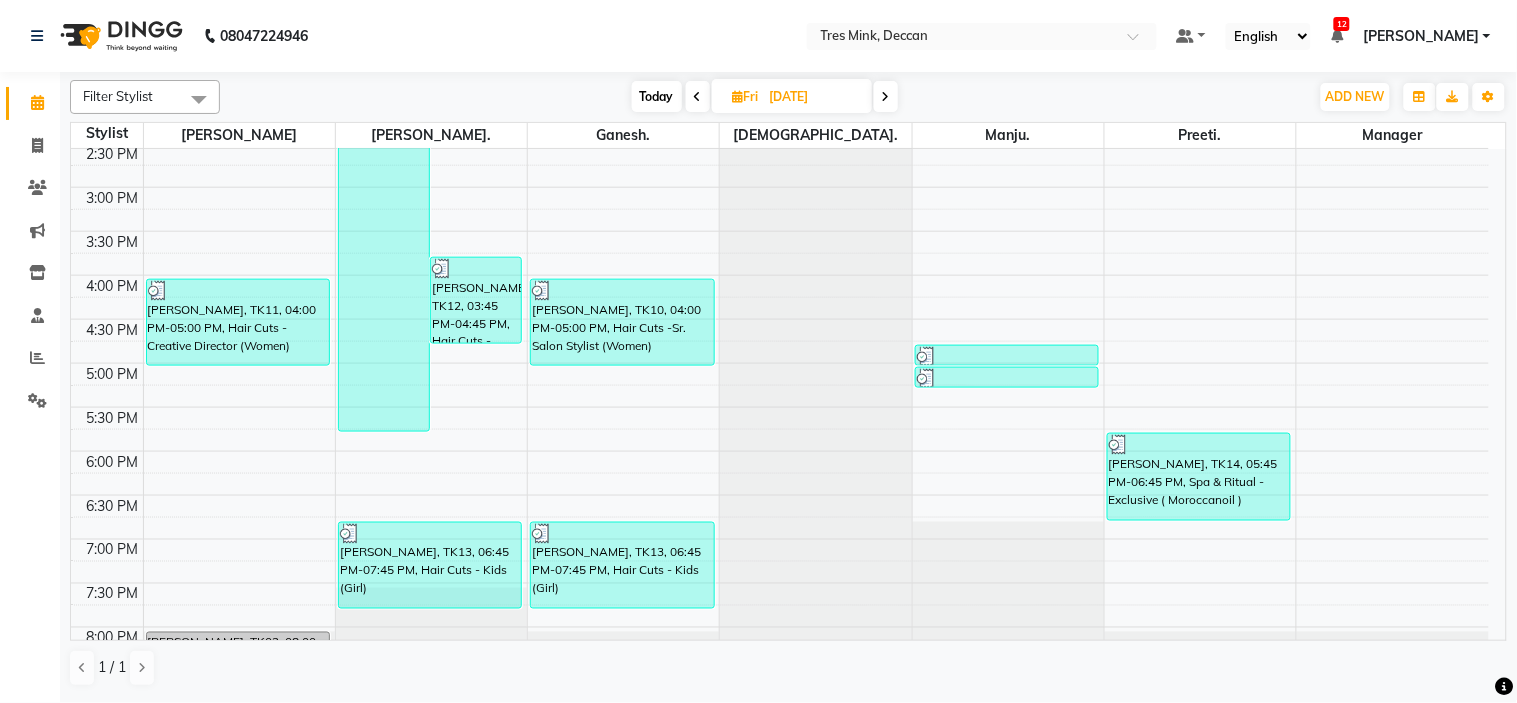 scroll, scrollTop: 598, scrollLeft: 0, axis: vertical 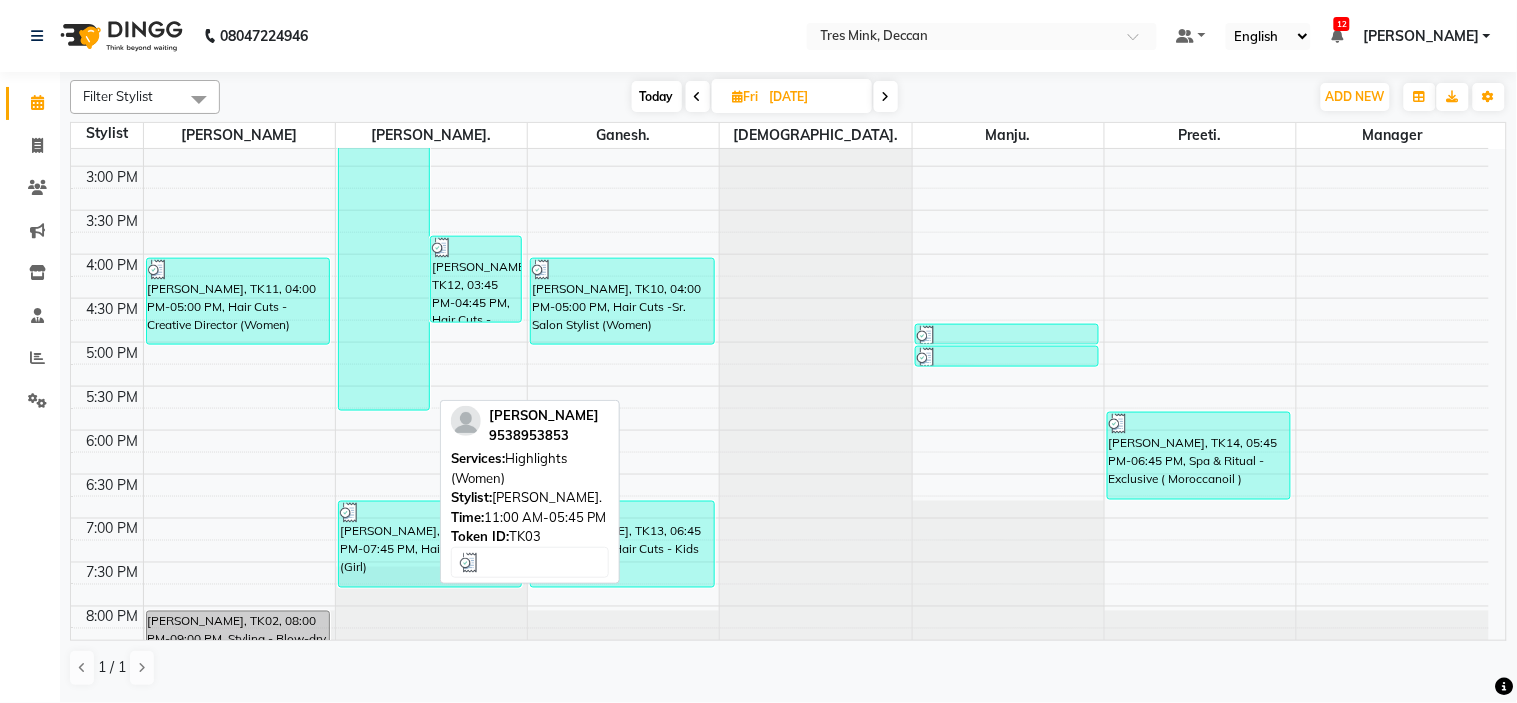 click on "[PERSON_NAME], TK03, 11:00 AM-05:45 PM, Highlights (Women)" at bounding box center (384, 113) 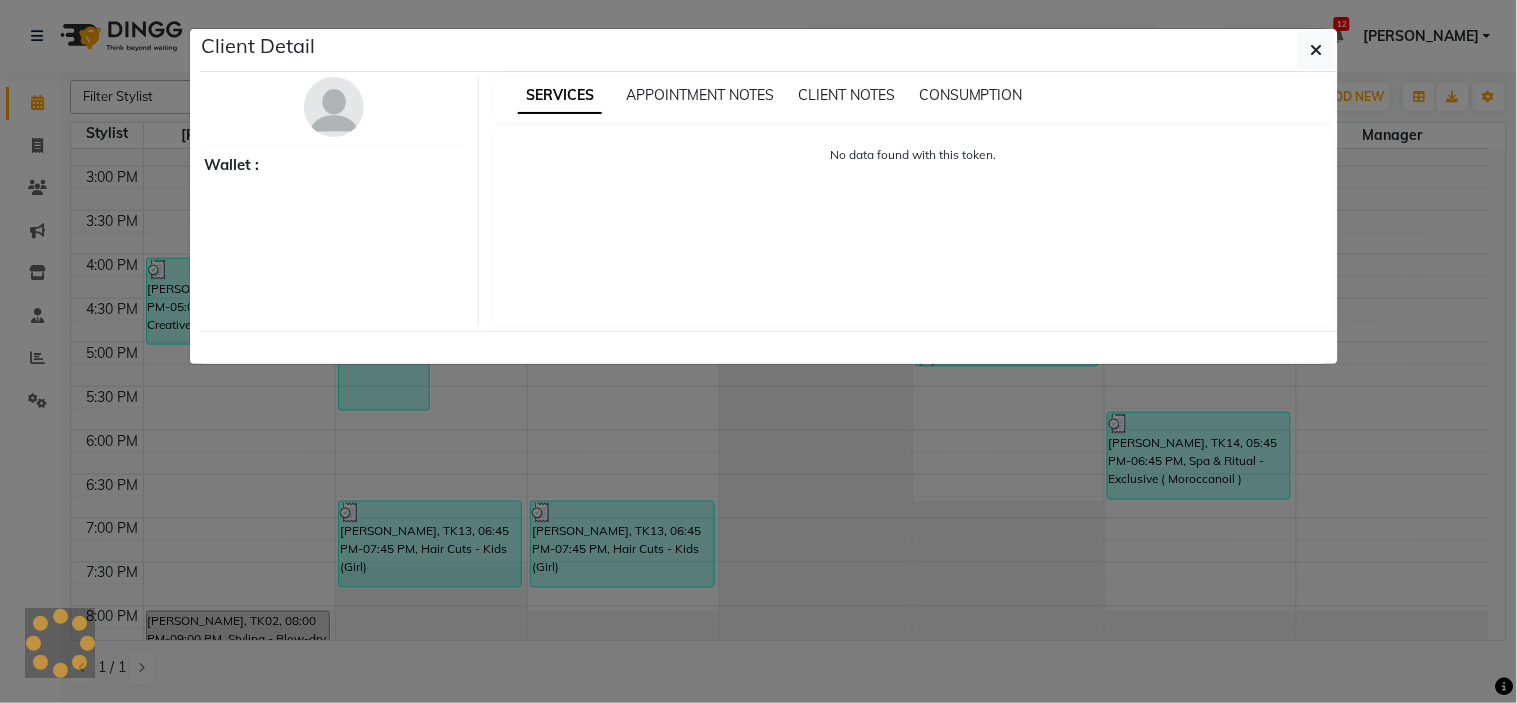 select on "3" 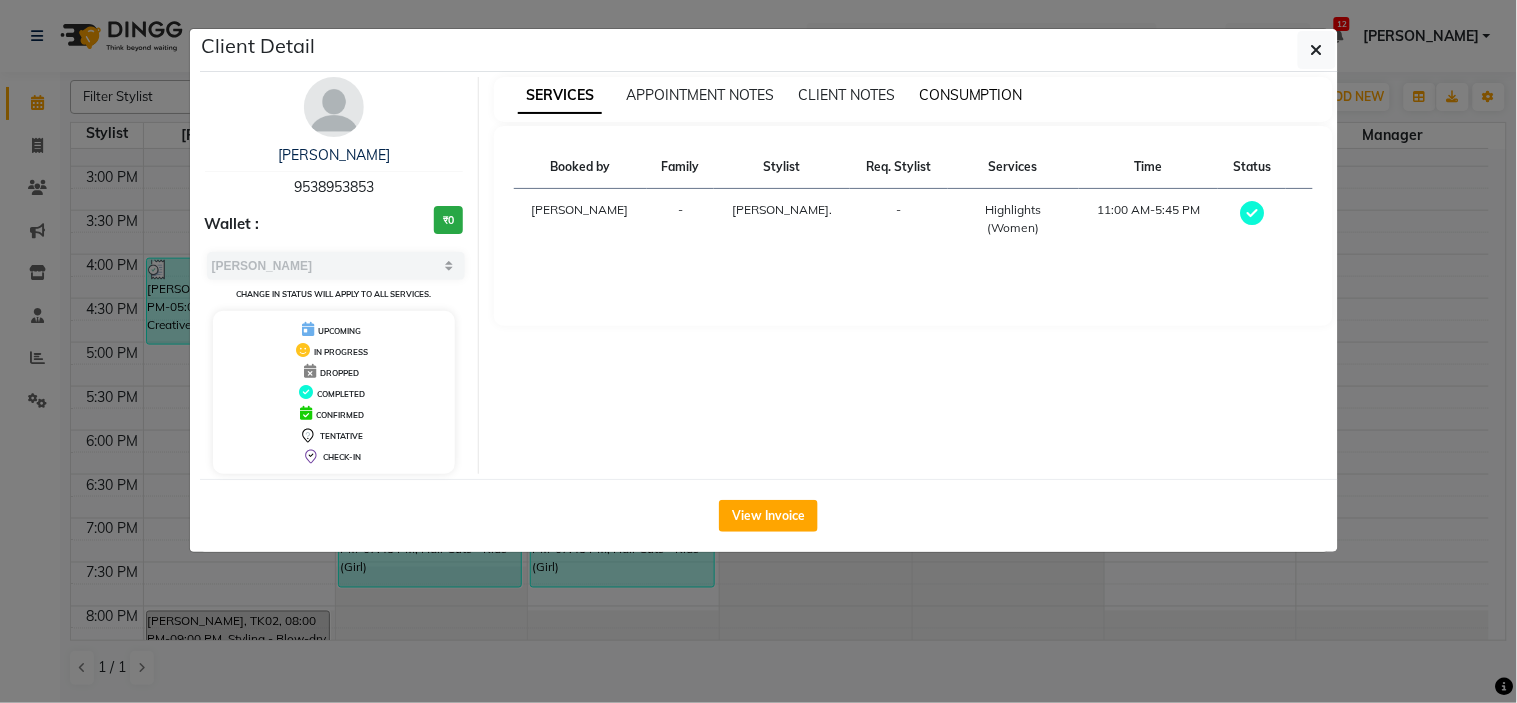 click on "CONSUMPTION" at bounding box center [971, 95] 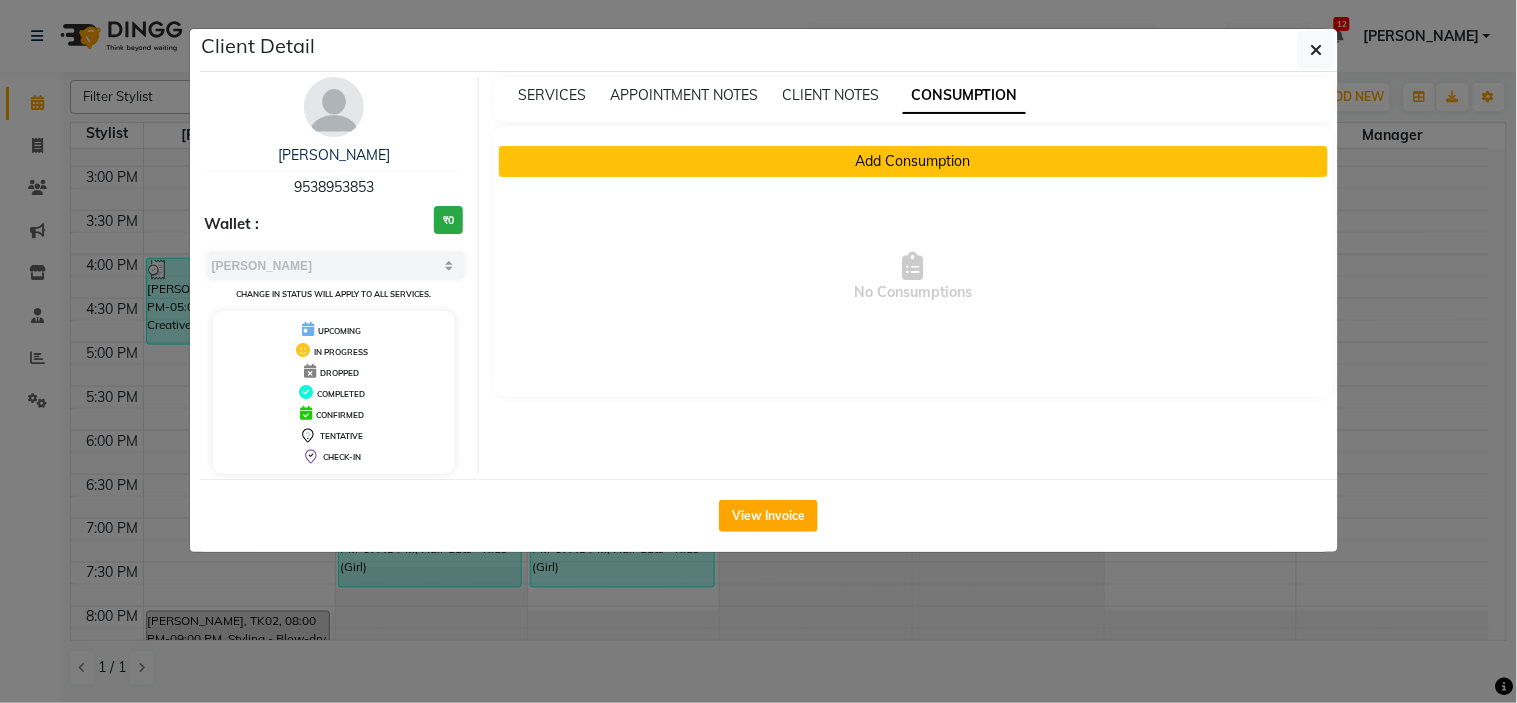 click on "Add Consumption" at bounding box center [913, 161] 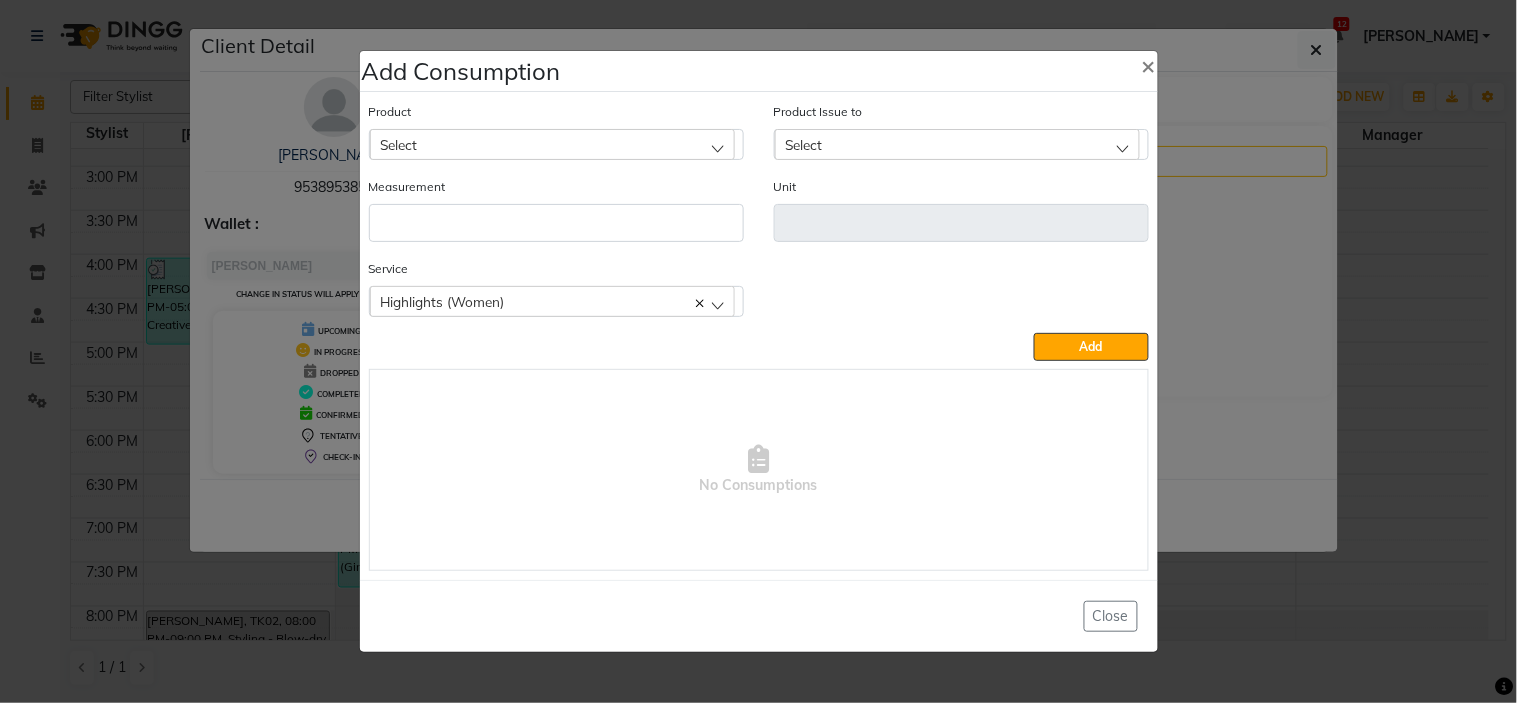 click on "Select" 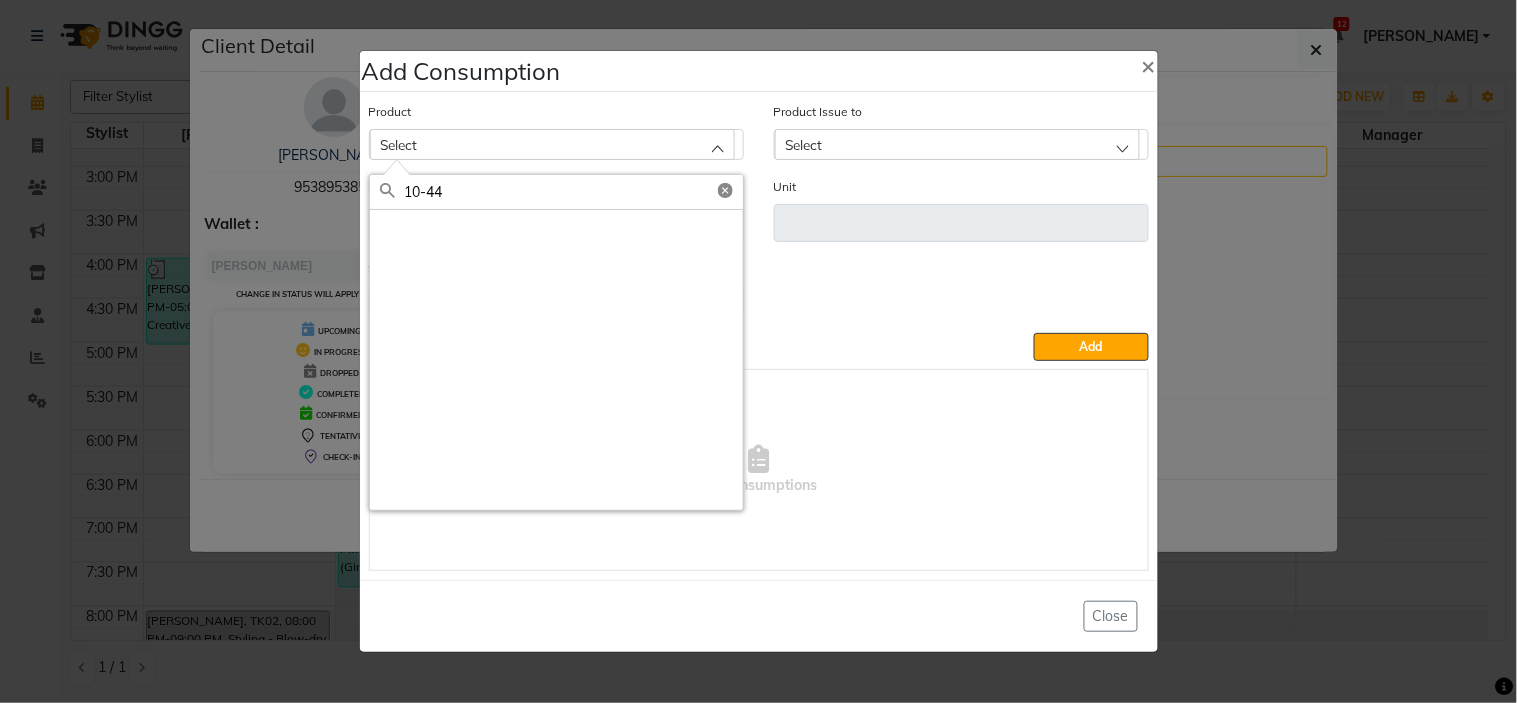 click on "10-44" 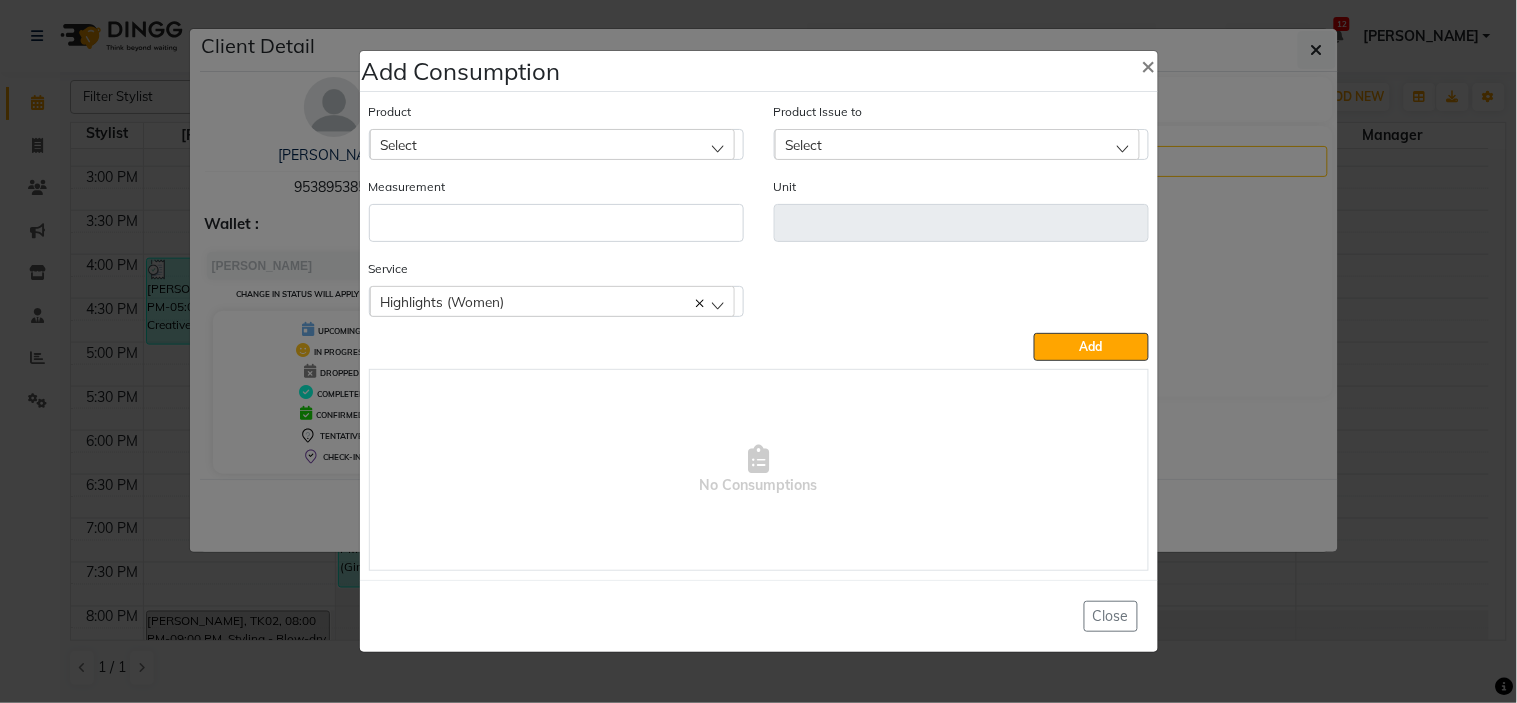 click on "Select" 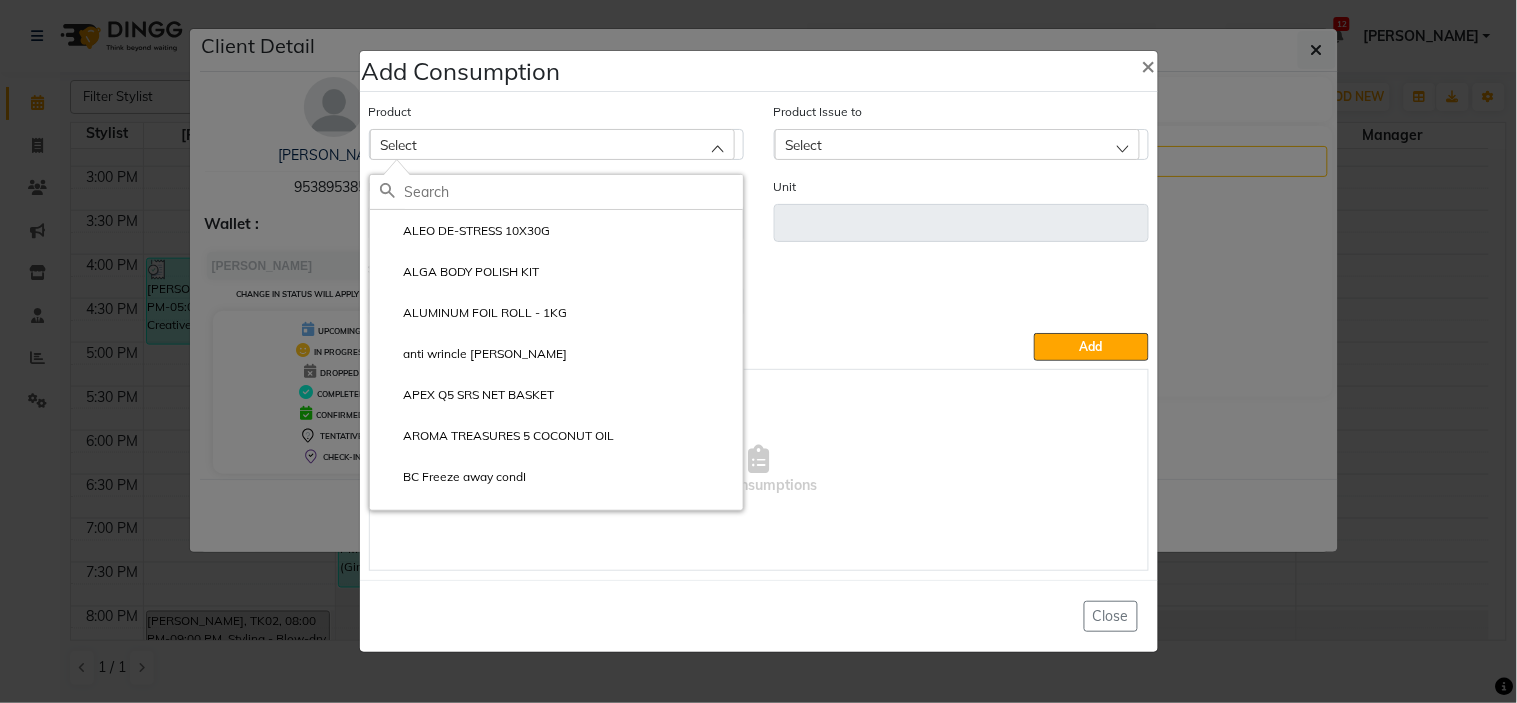 click 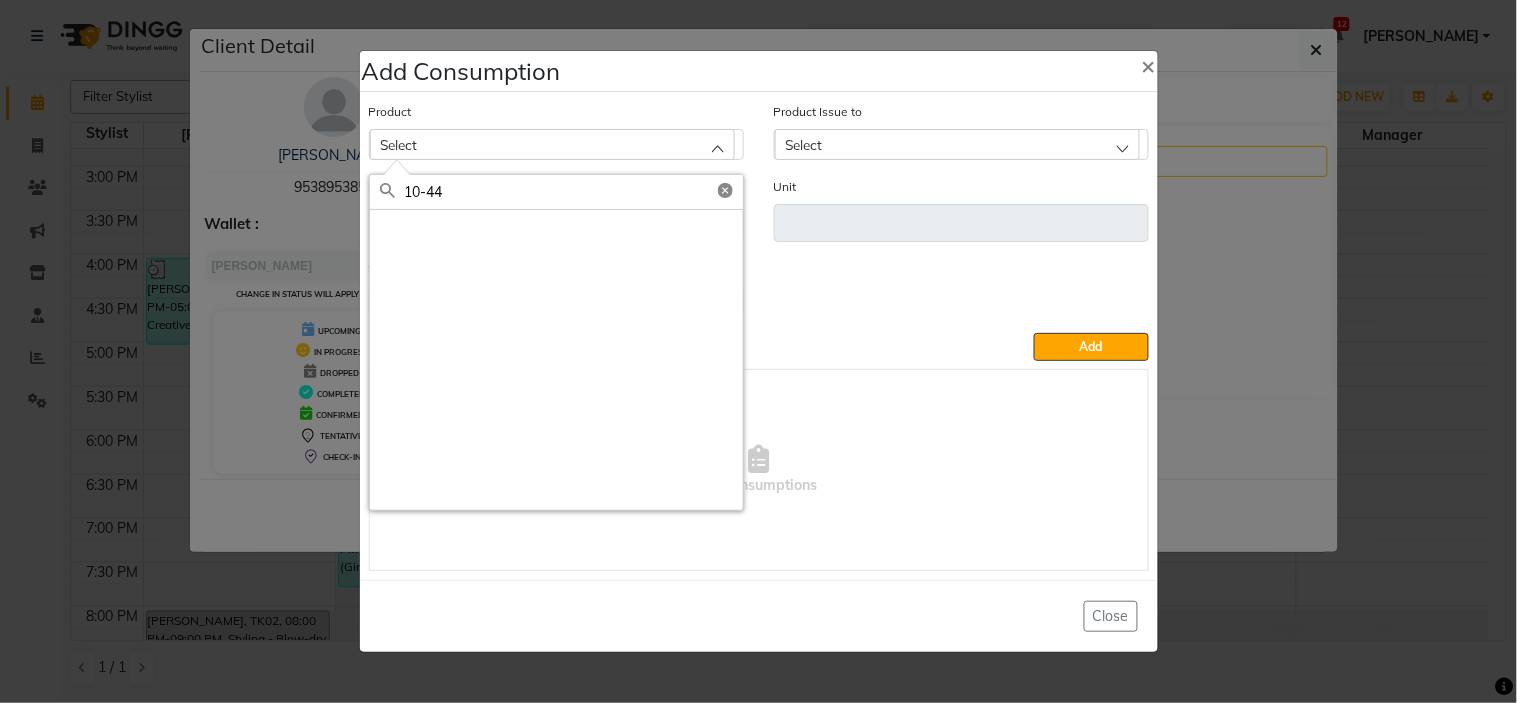click on "10-44" 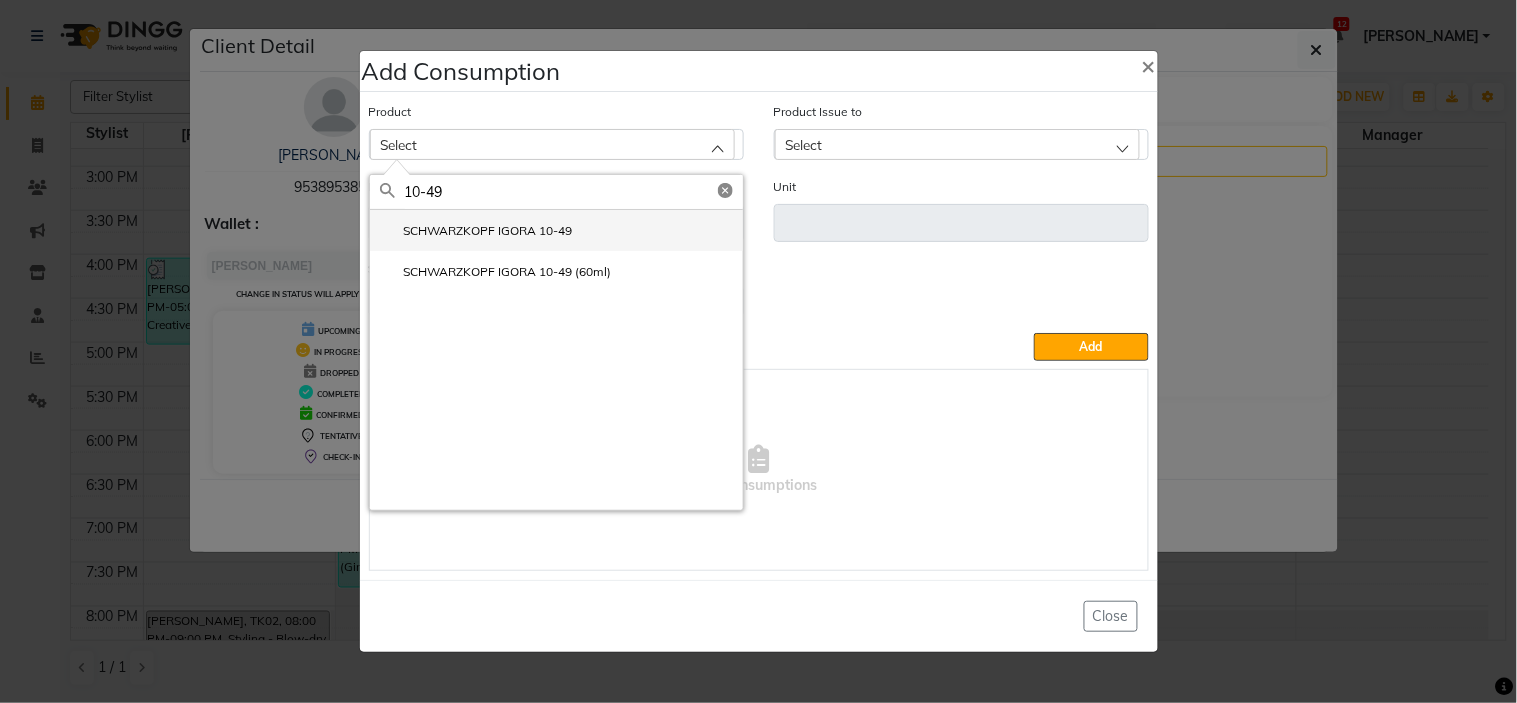 type on "10-49" 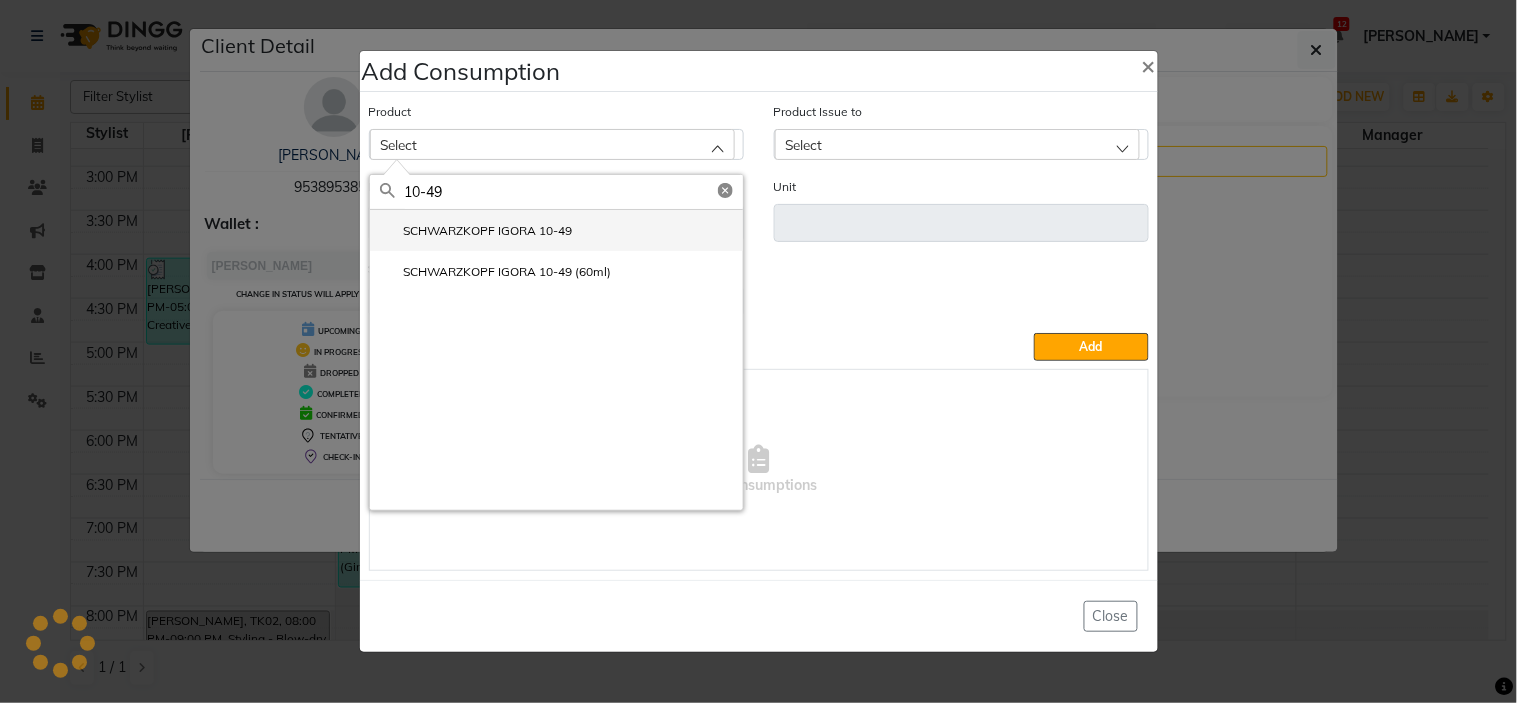 click on "SCHWARZKOPF IGORA 10-49" 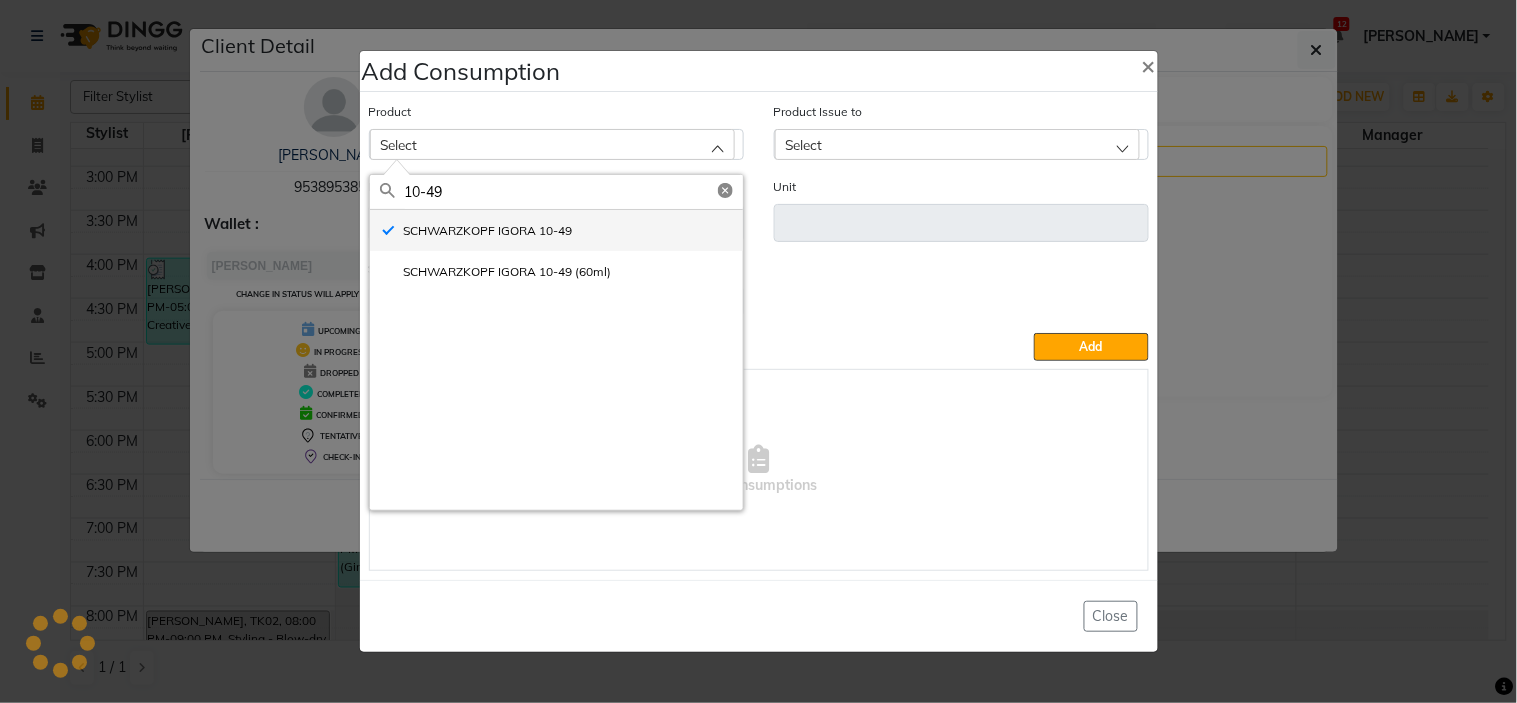 type on "ML" 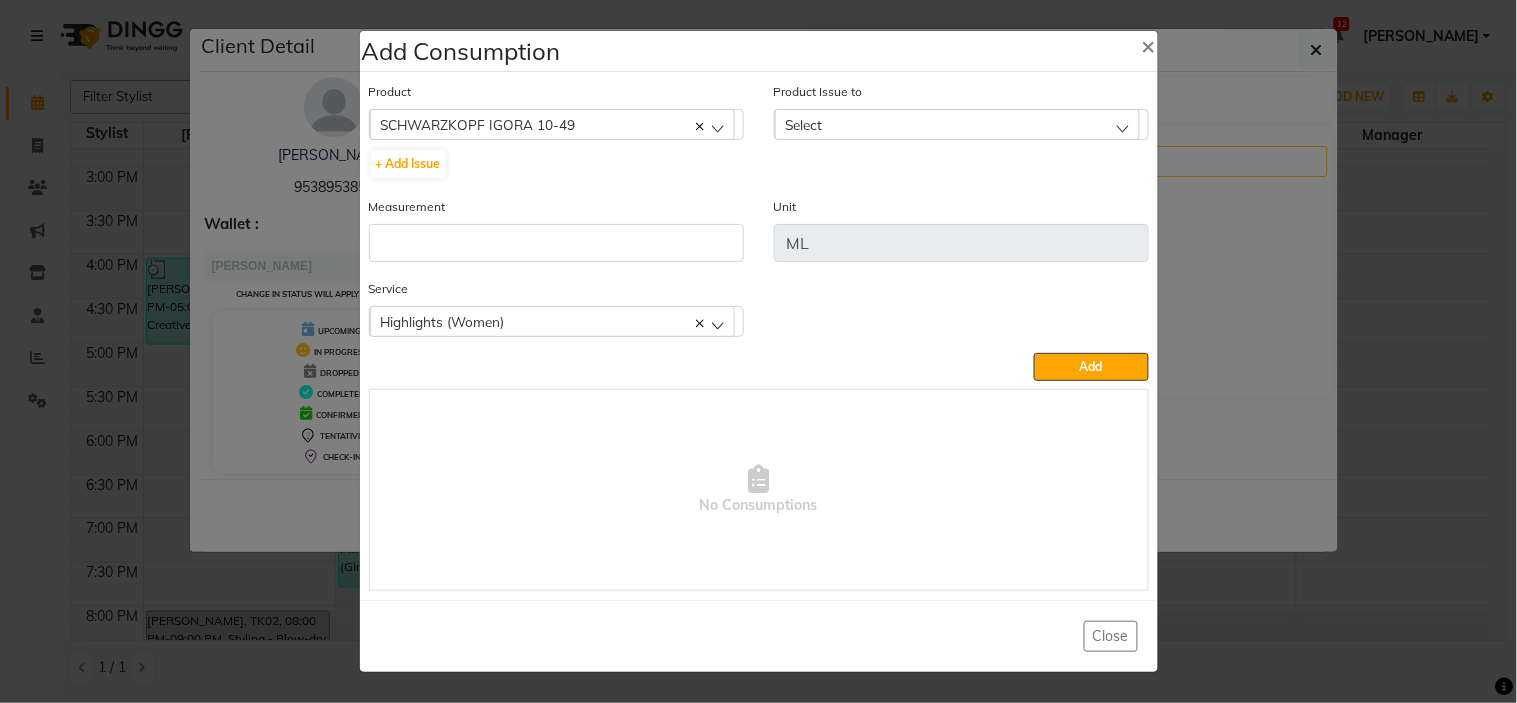 click on "Select" 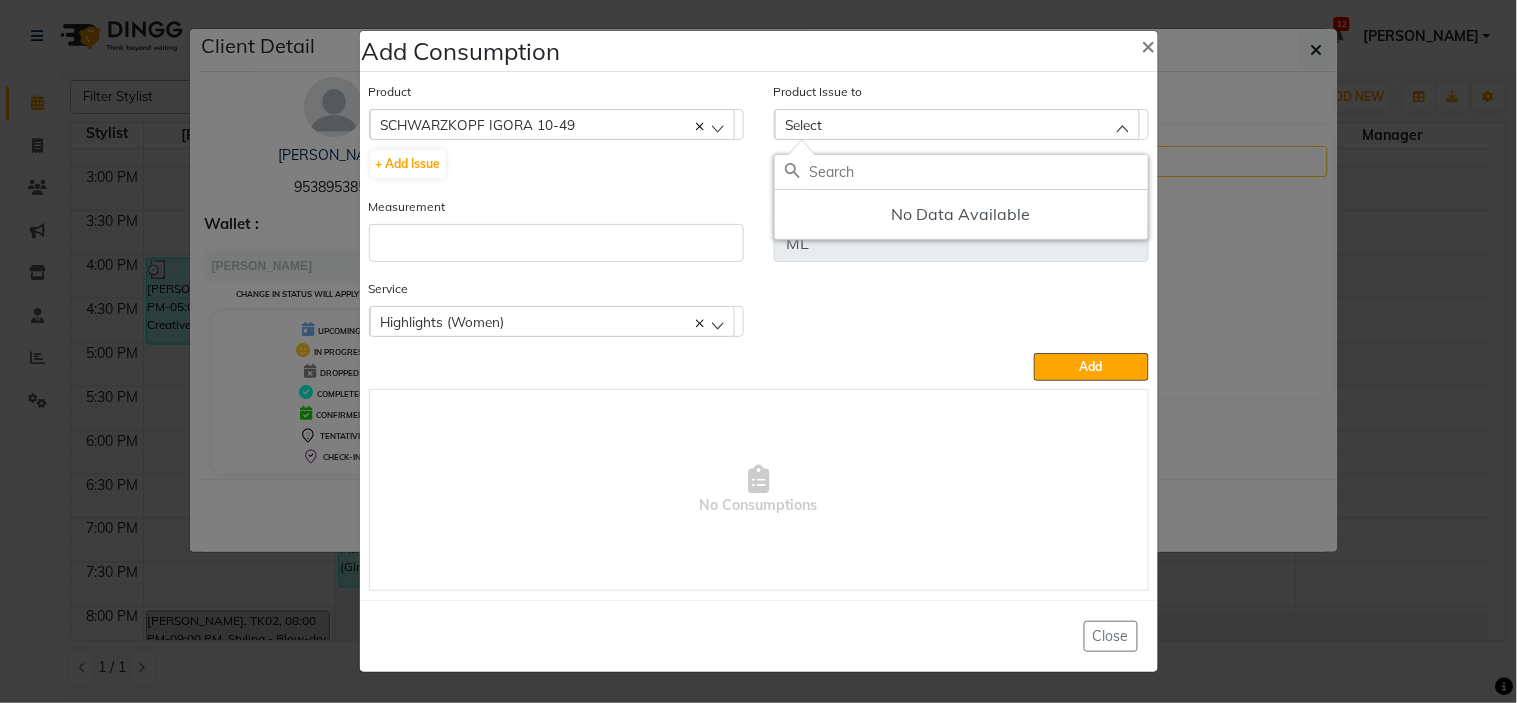 click 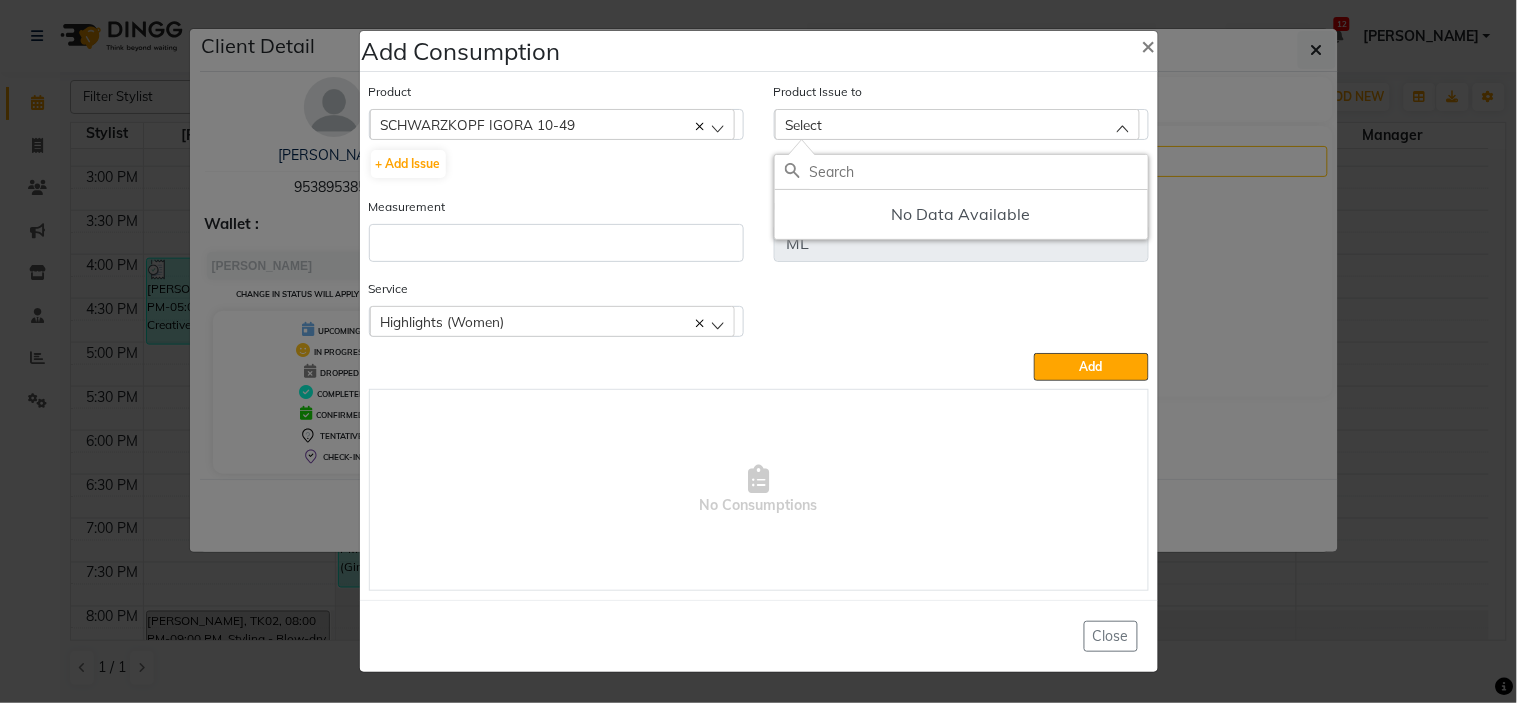 click on "+ Add Issue" 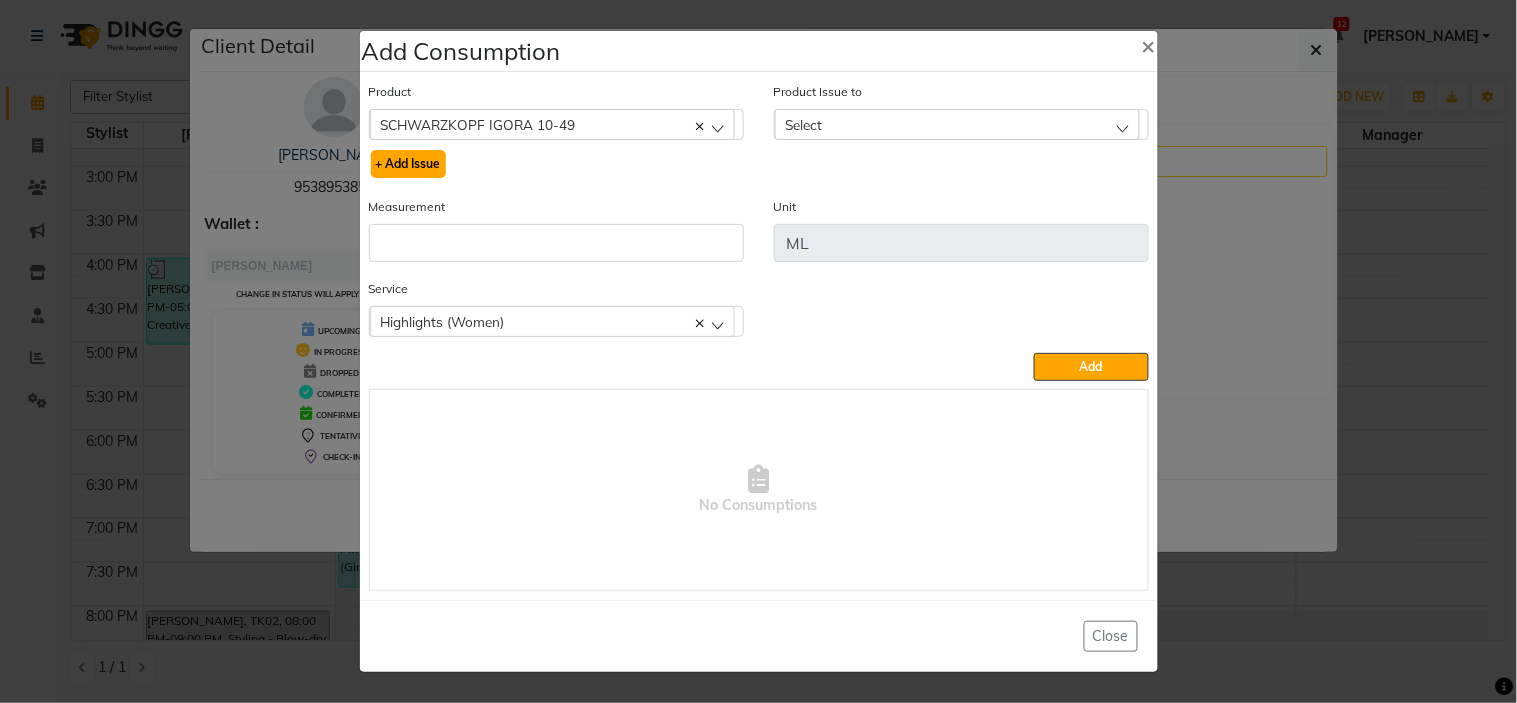 click on "+ Add Issue" 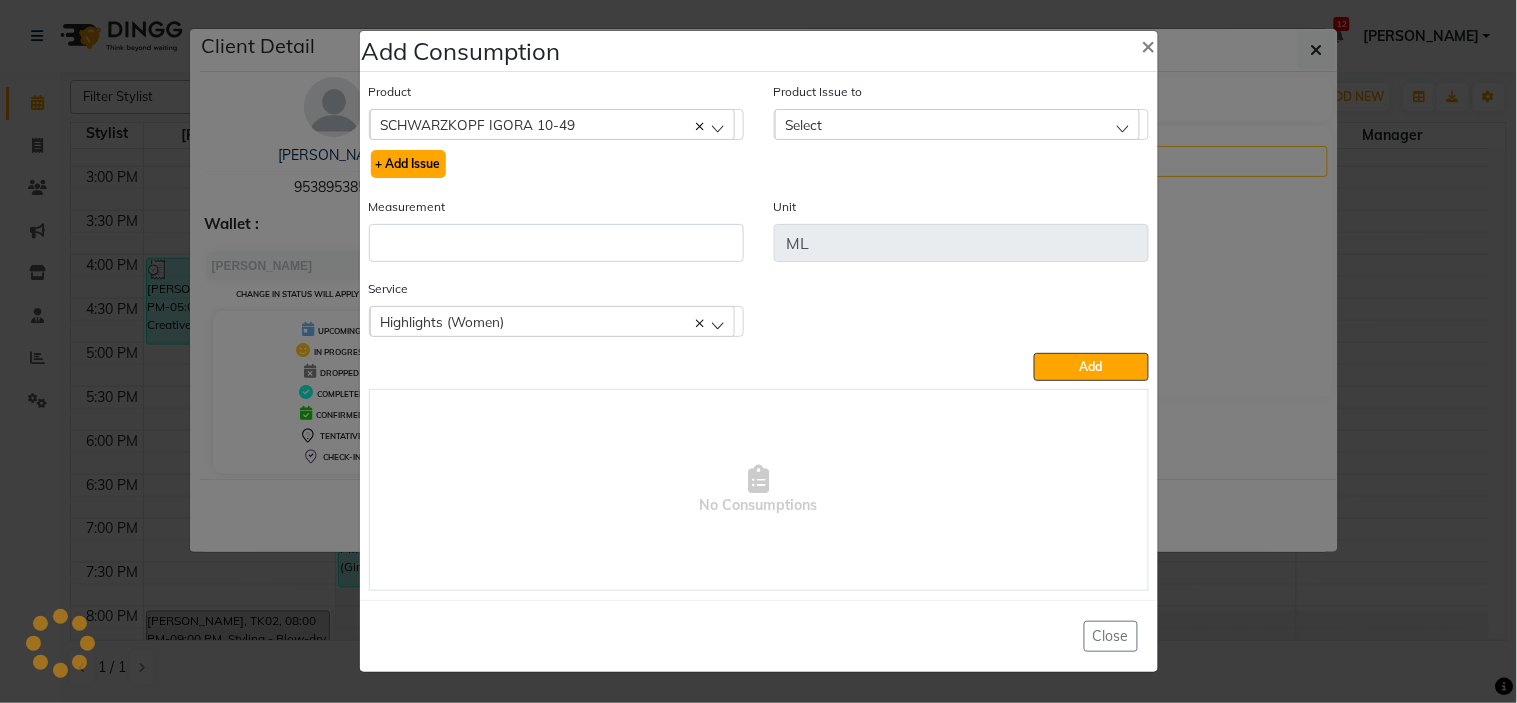 select 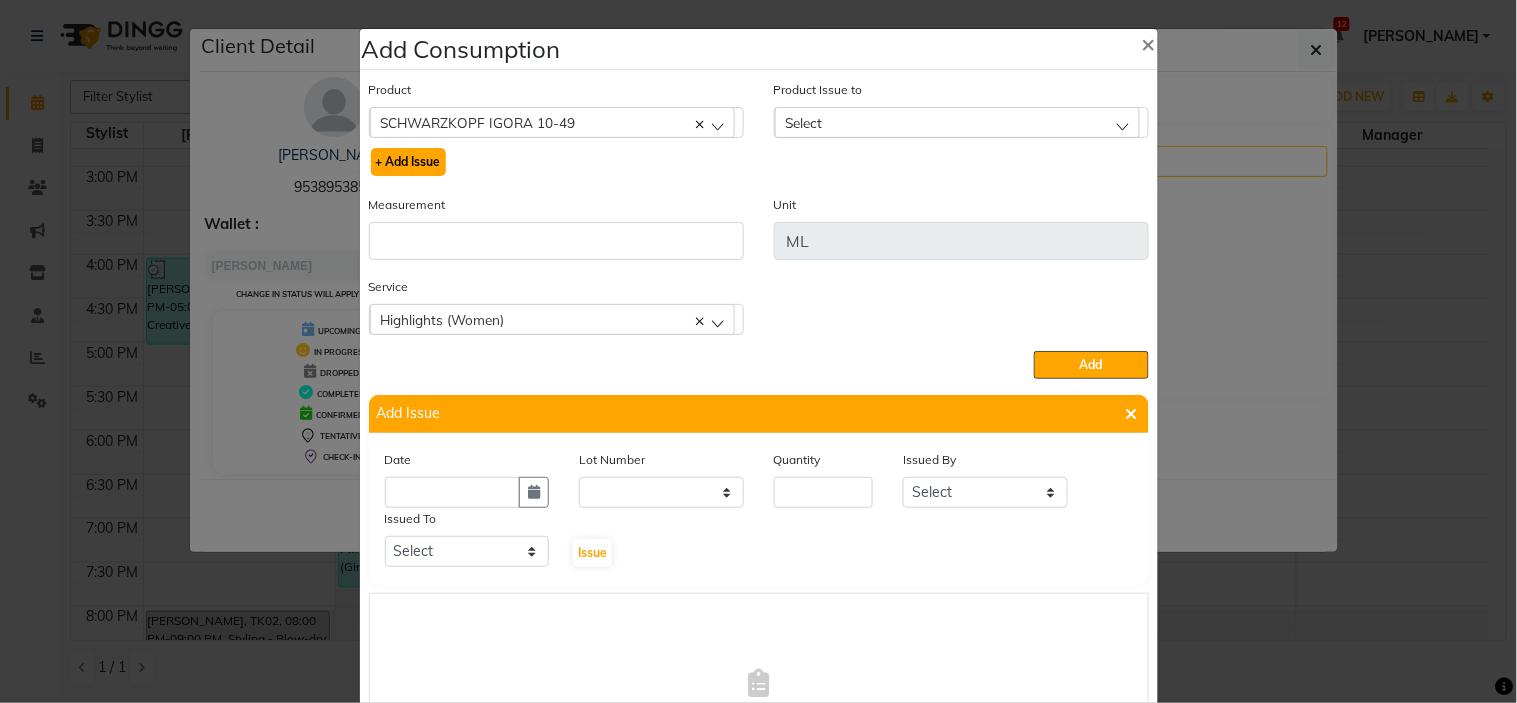 click on "+ Add Issue" 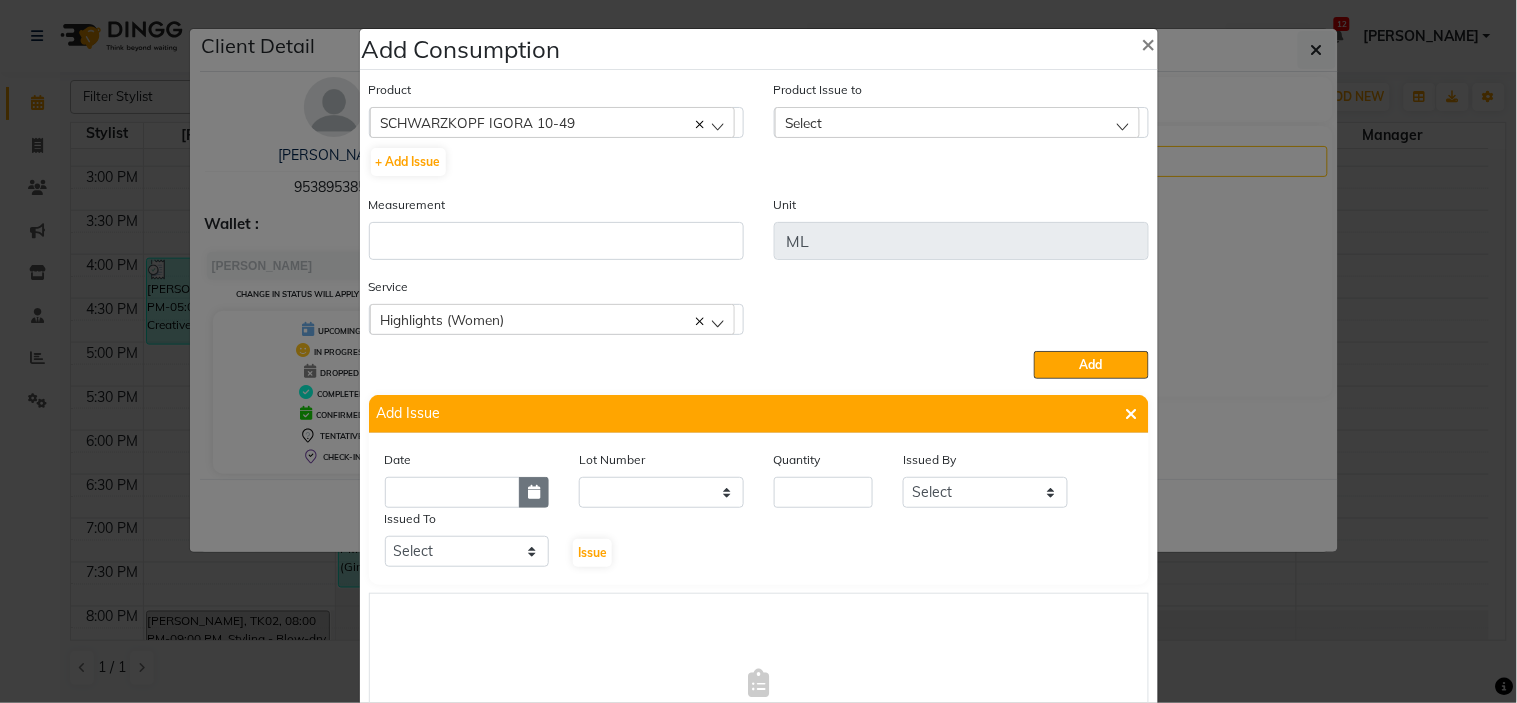 click 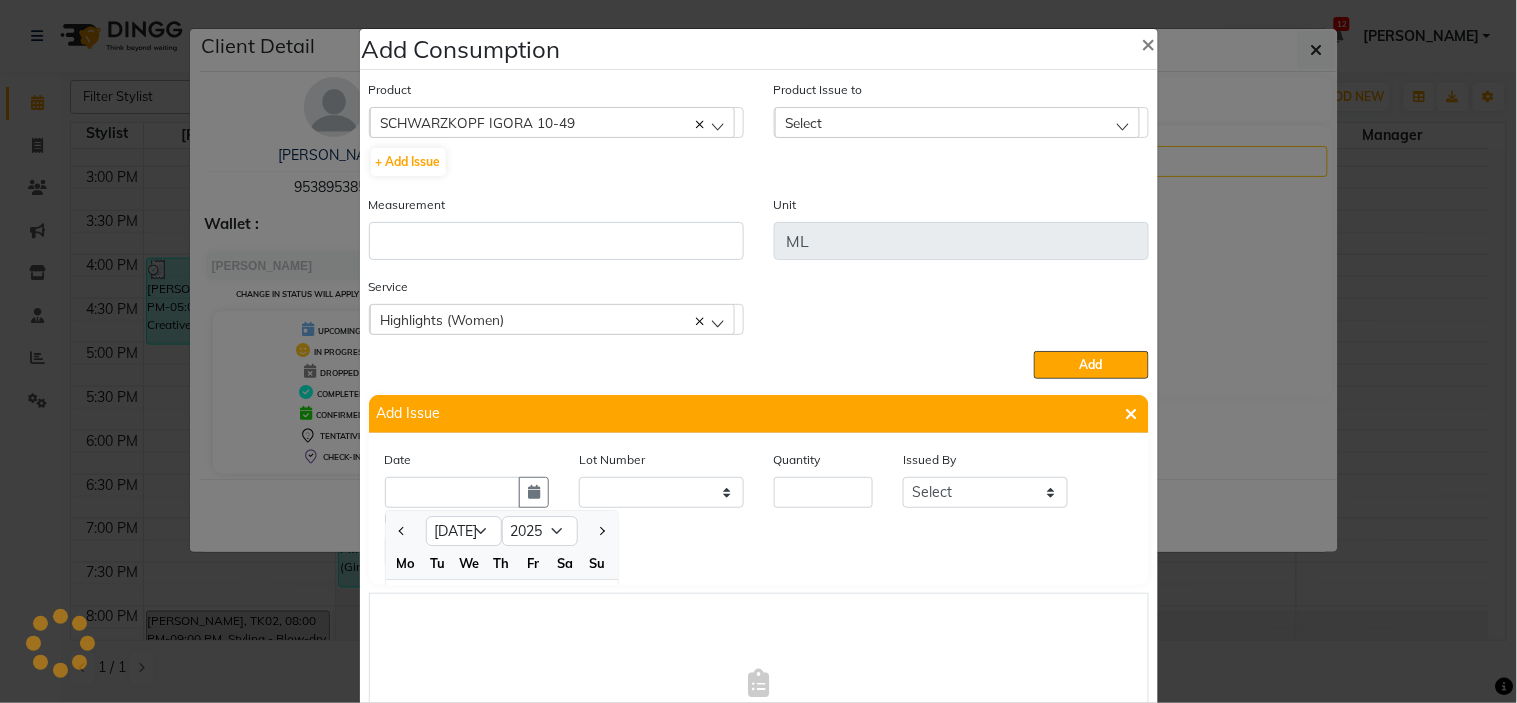 scroll, scrollTop: 138, scrollLeft: 0, axis: vertical 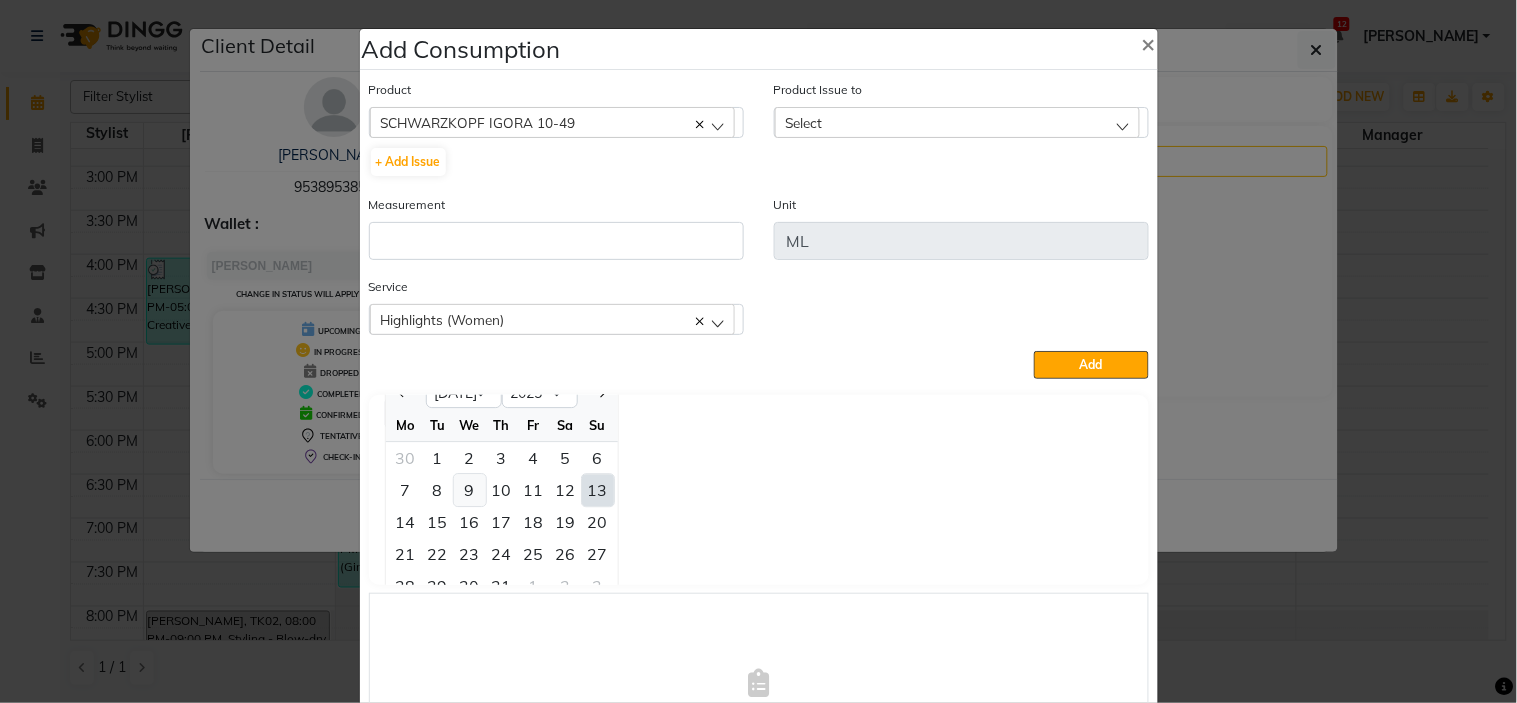 click on "9" 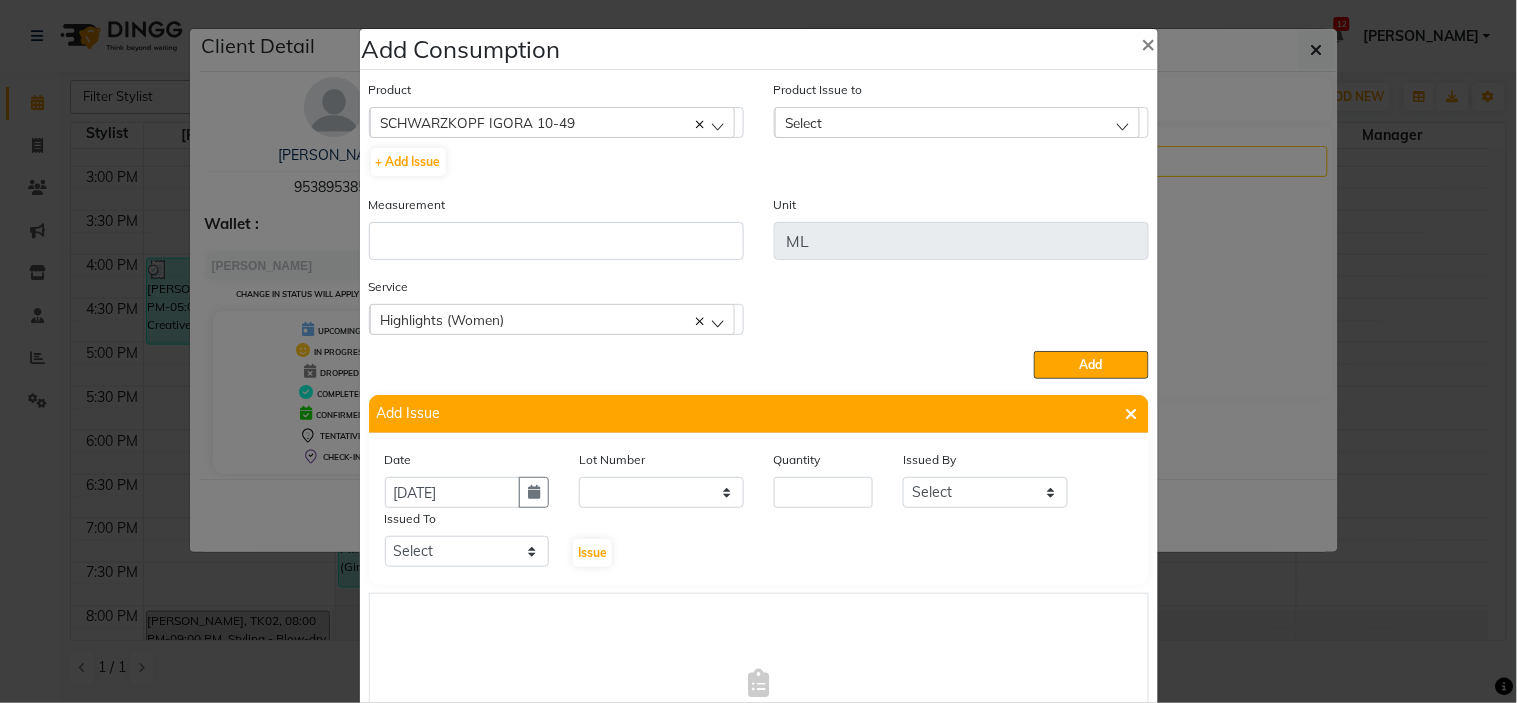 scroll, scrollTop: 0, scrollLeft: 0, axis: both 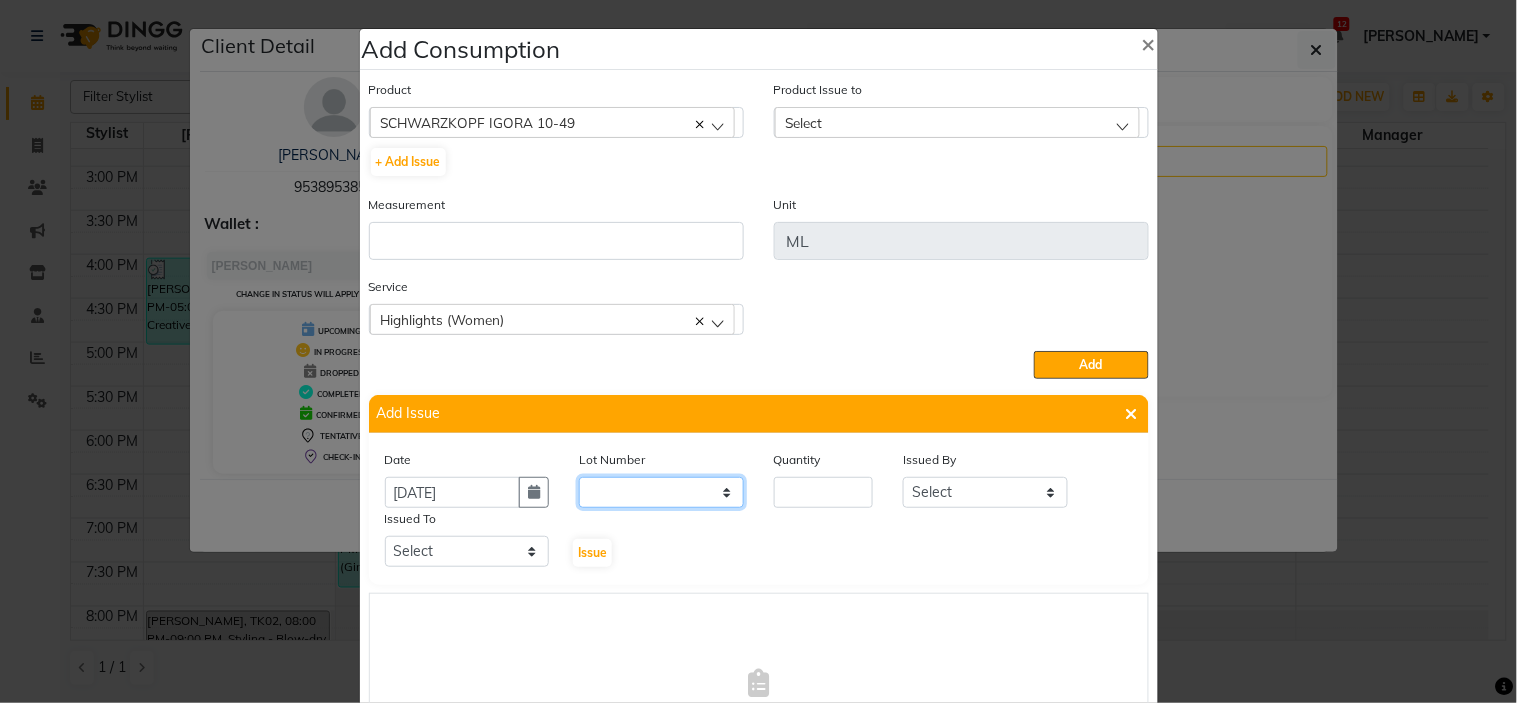 click on "None" 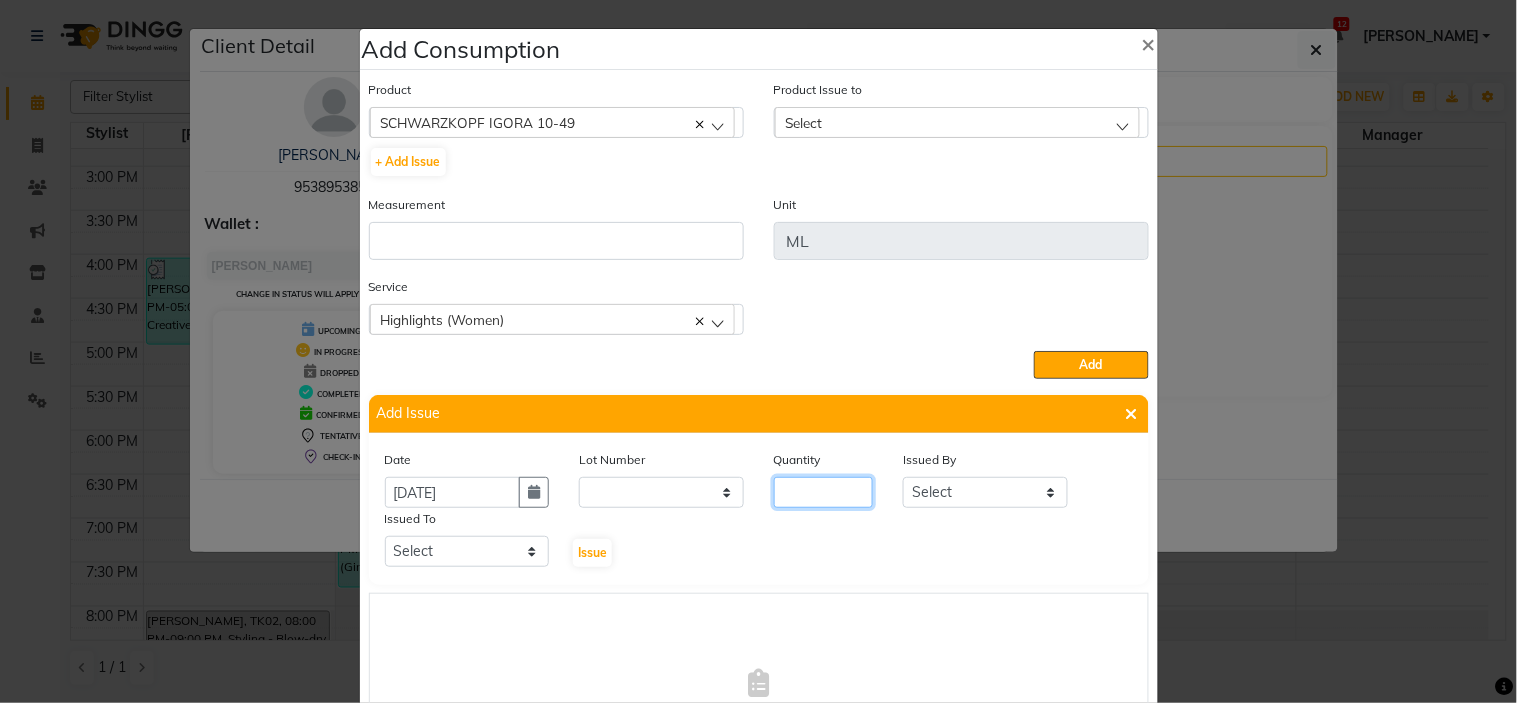 click 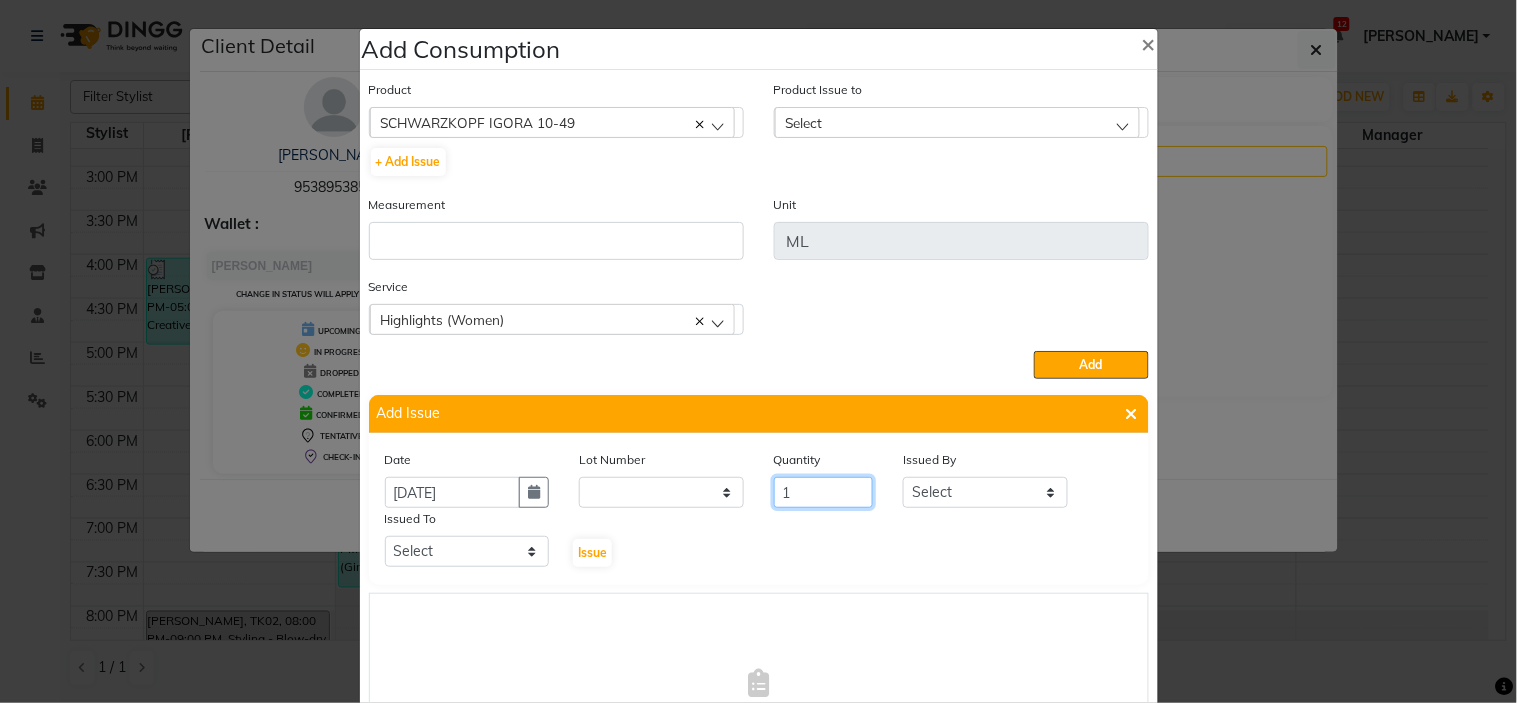 type on "1" 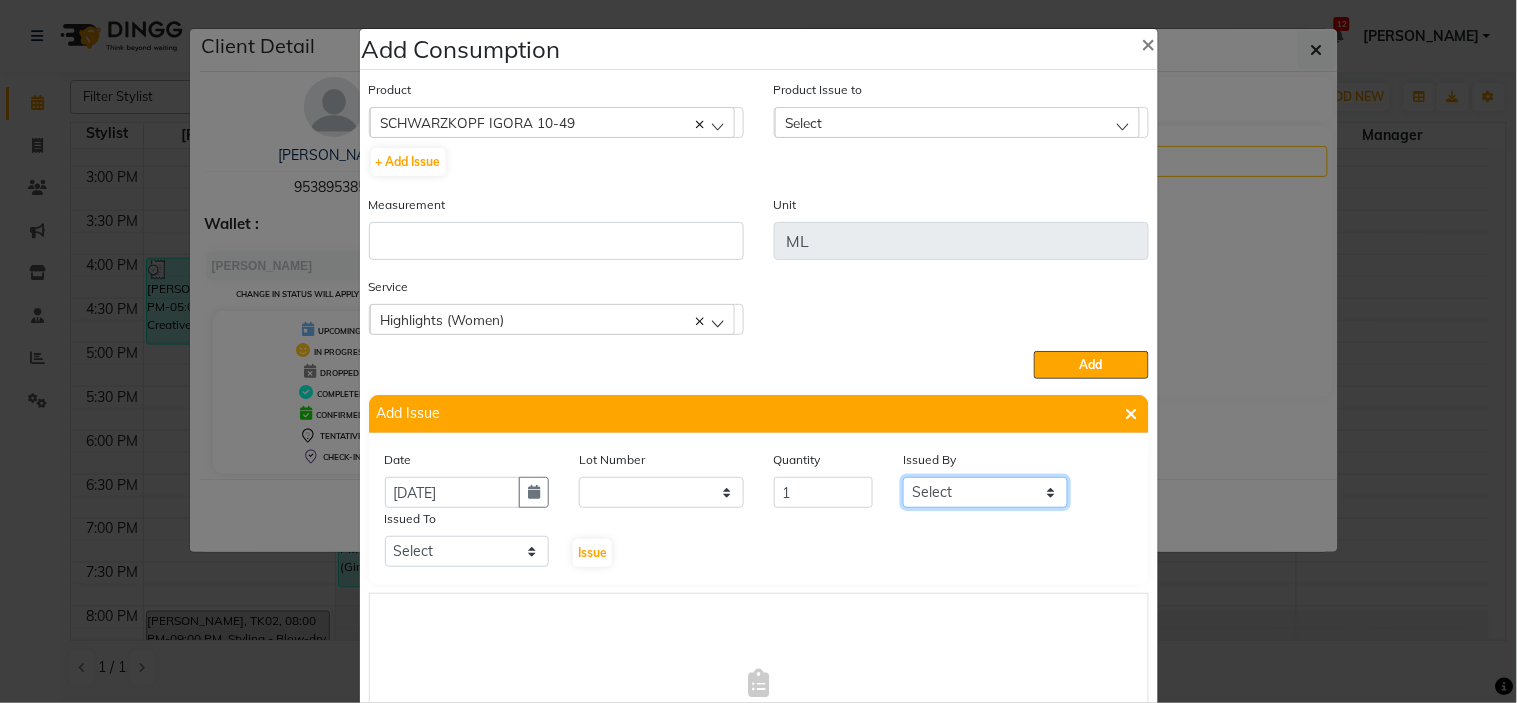 click on "Select Revati [PERSON_NAME]. [GEOGRAPHIC_DATA]. [DEMOGRAPHIC_DATA]. [GEOGRAPHIC_DATA]. [GEOGRAPHIC_DATA]. Manager" 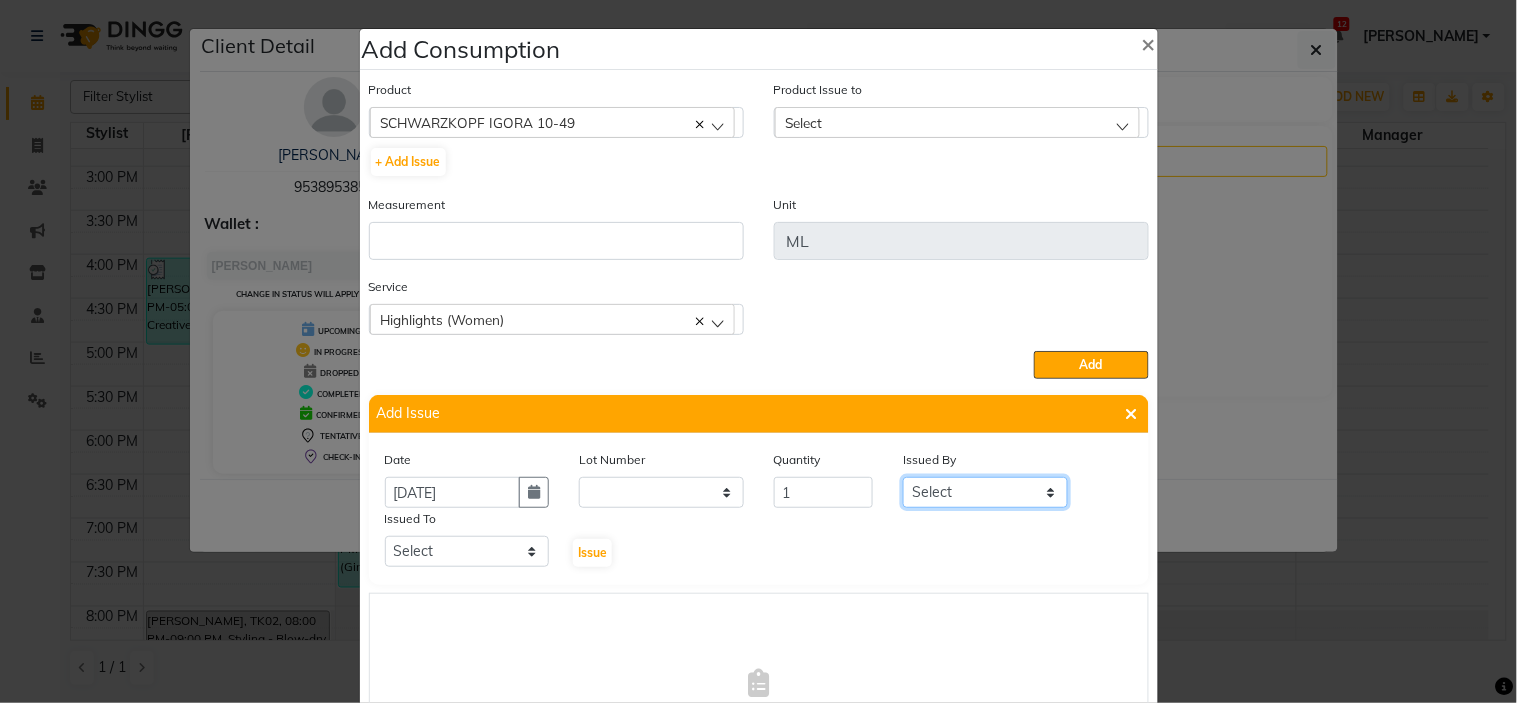 select on "83853" 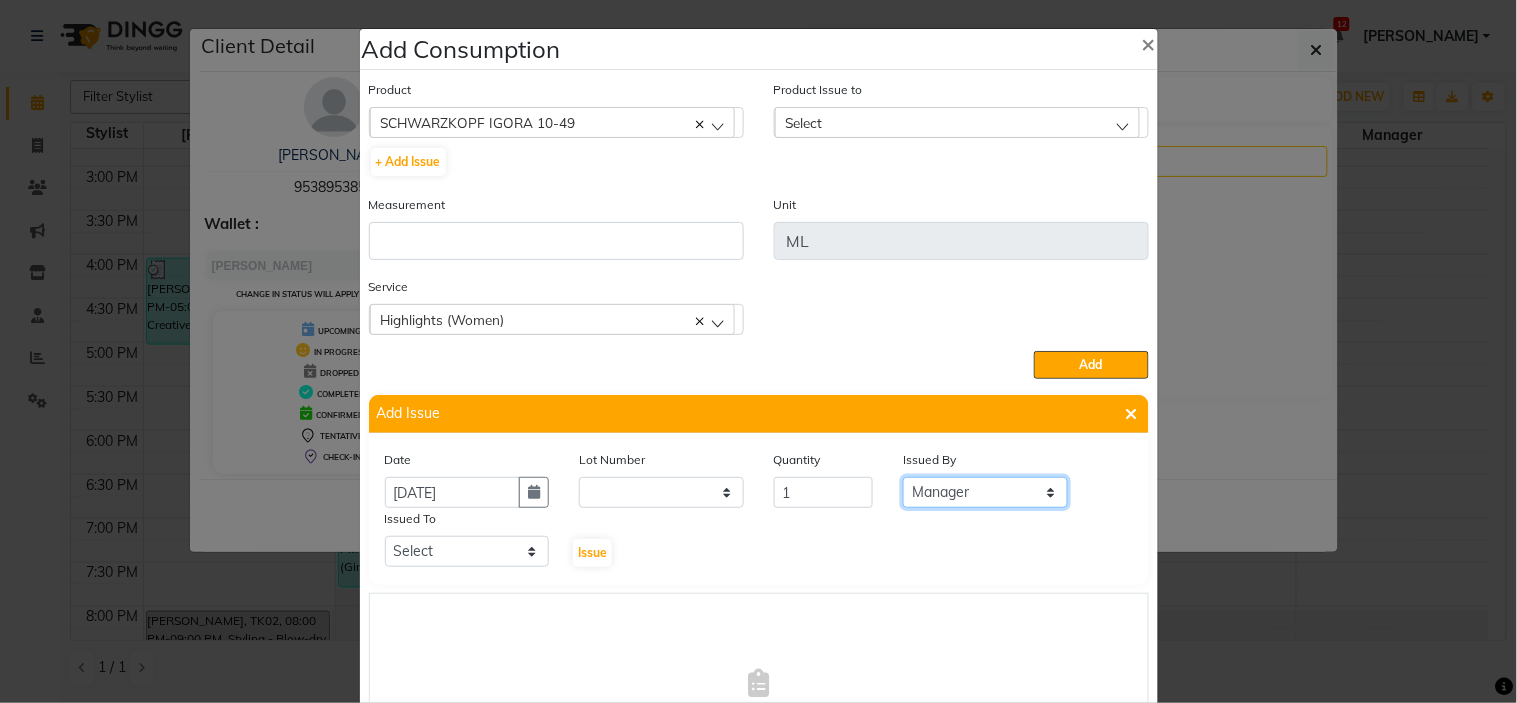 click on "Select Revati [PERSON_NAME]. [GEOGRAPHIC_DATA]. [DEMOGRAPHIC_DATA]. [GEOGRAPHIC_DATA]. [GEOGRAPHIC_DATA]. Manager" 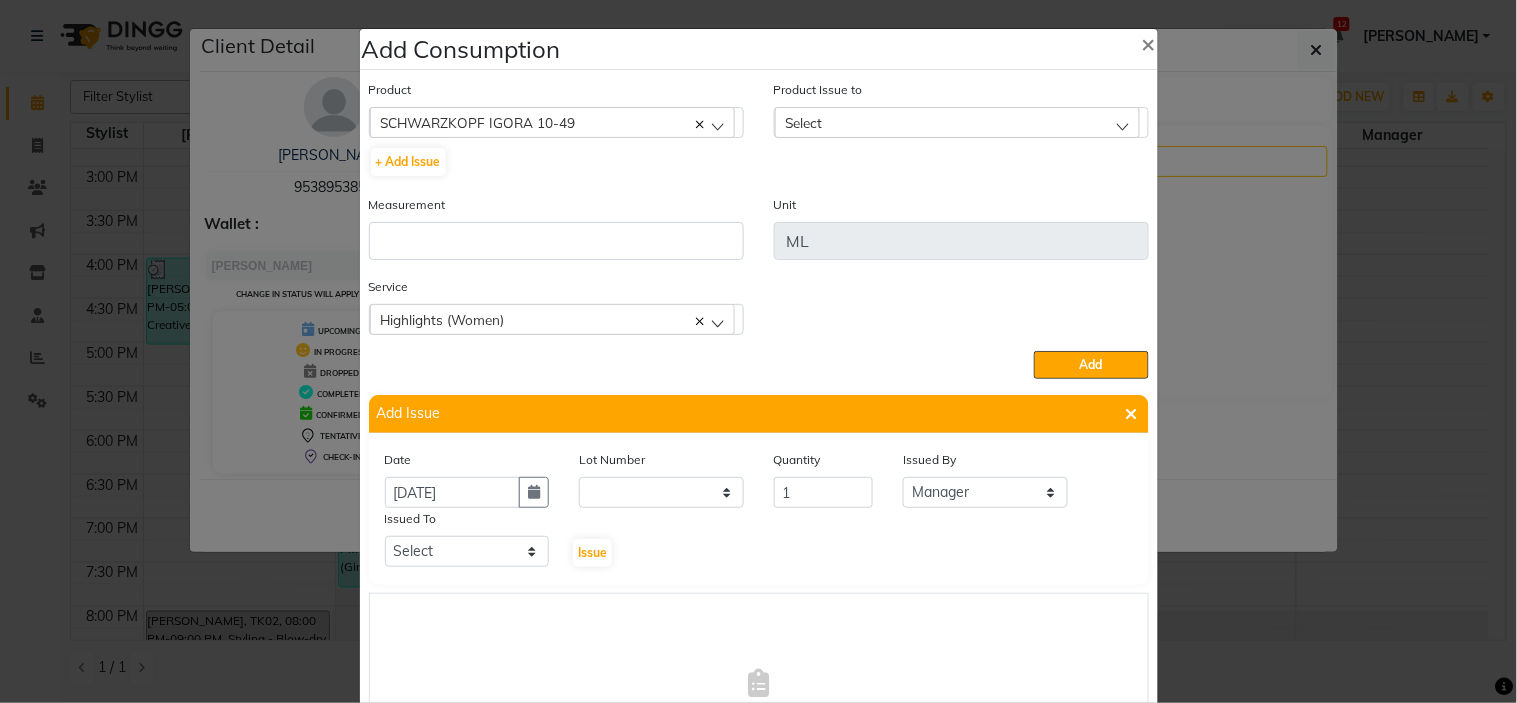 click on "Issued To" 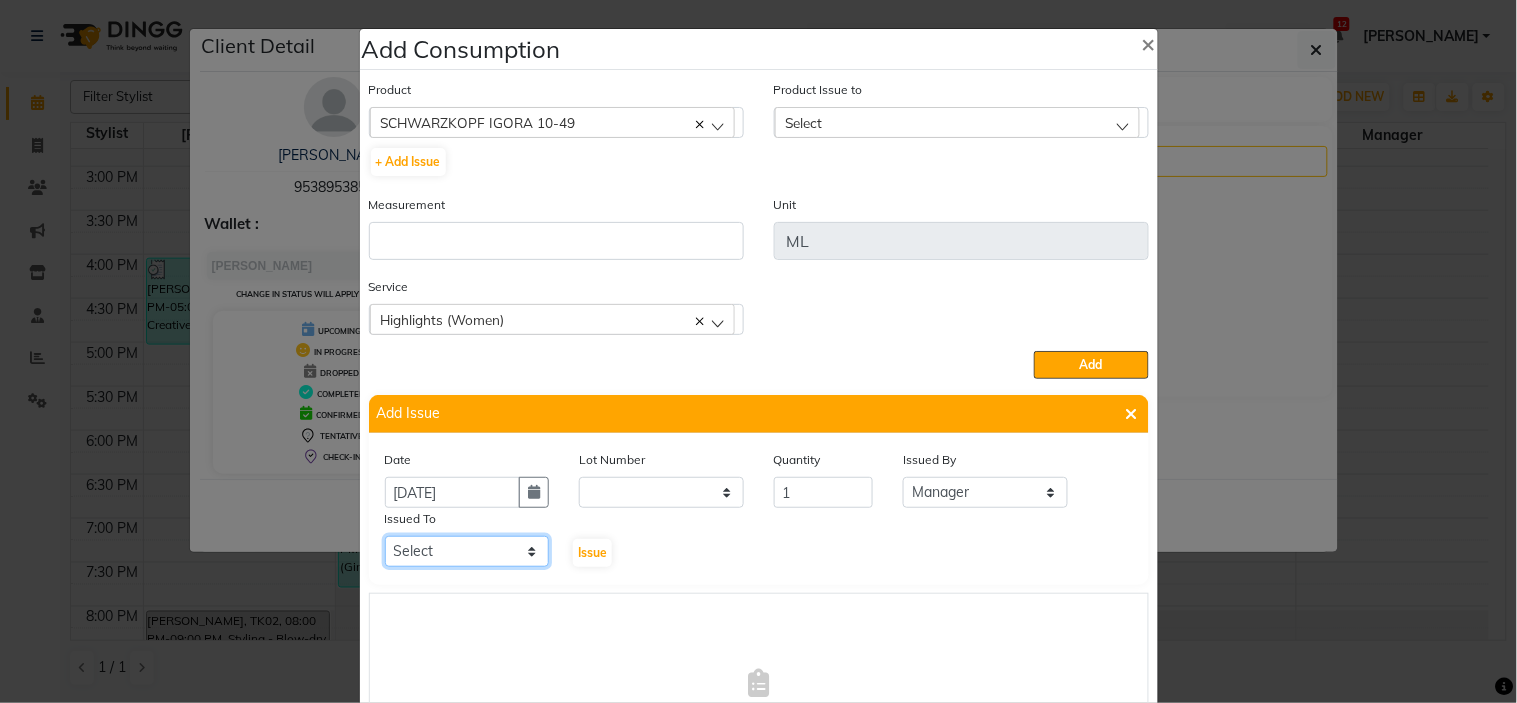 click on "Select Revati [PERSON_NAME]. [GEOGRAPHIC_DATA]. [DEMOGRAPHIC_DATA]. [GEOGRAPHIC_DATA]. [GEOGRAPHIC_DATA]. Manager" 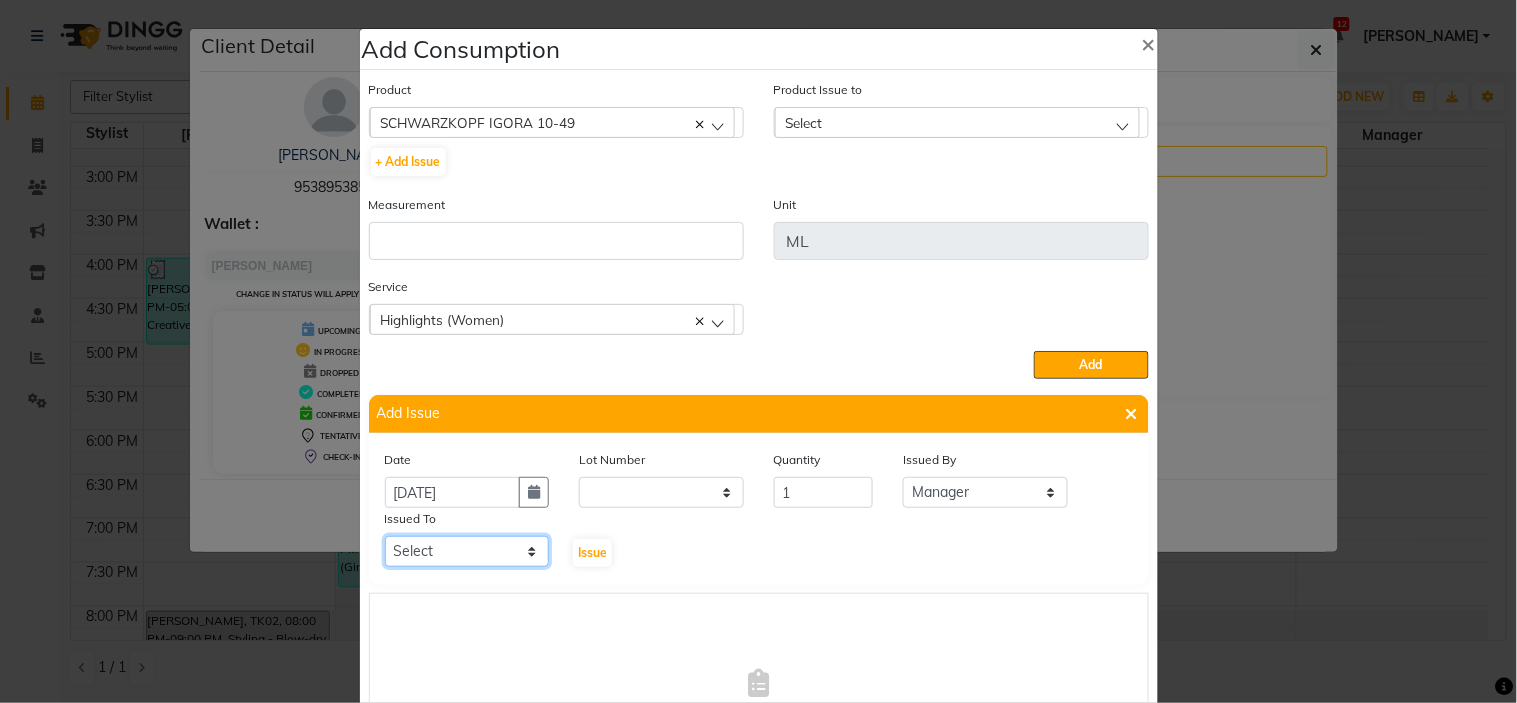 select on "59499" 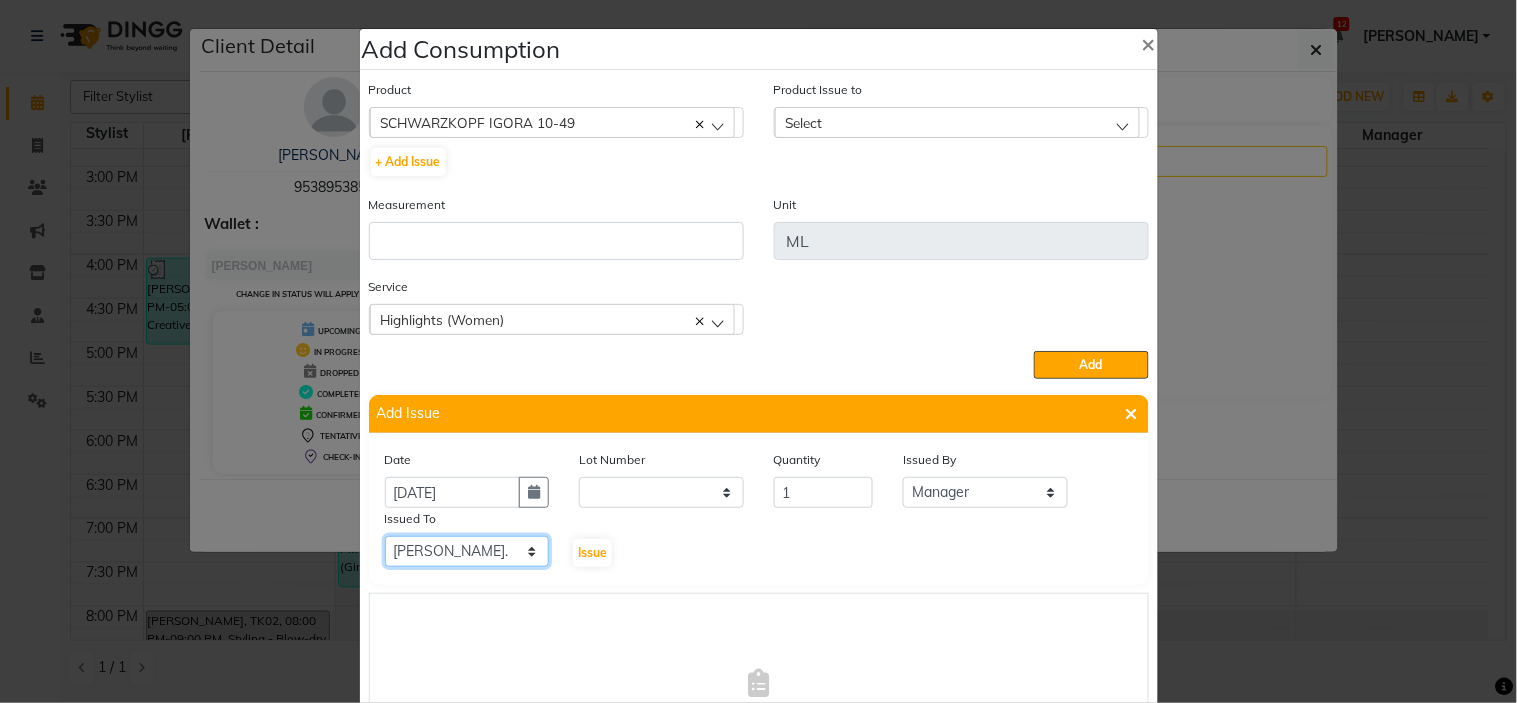 click on "Select Revati [PERSON_NAME]. [GEOGRAPHIC_DATA]. [DEMOGRAPHIC_DATA]. [GEOGRAPHIC_DATA]. [GEOGRAPHIC_DATA]. Manager" 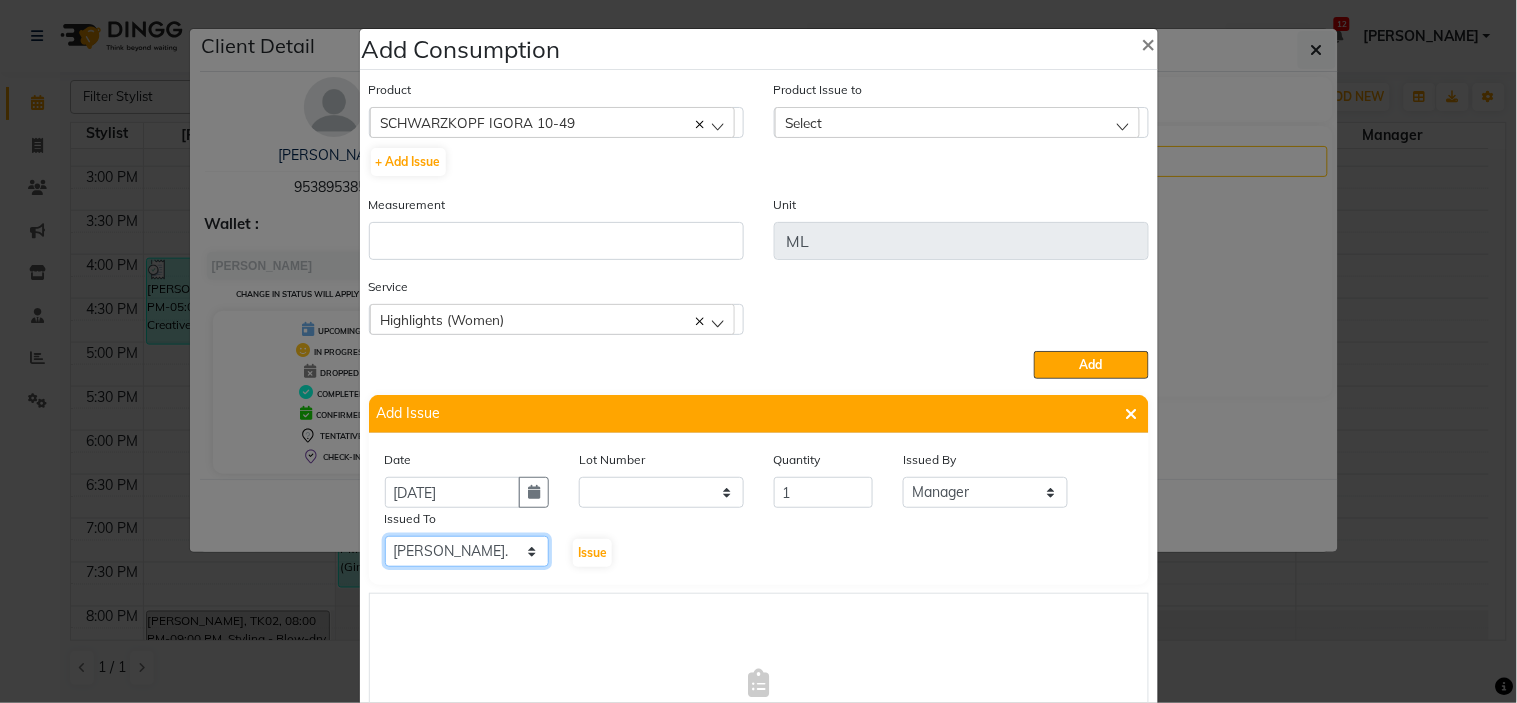 scroll, scrollTop: 111, scrollLeft: 0, axis: vertical 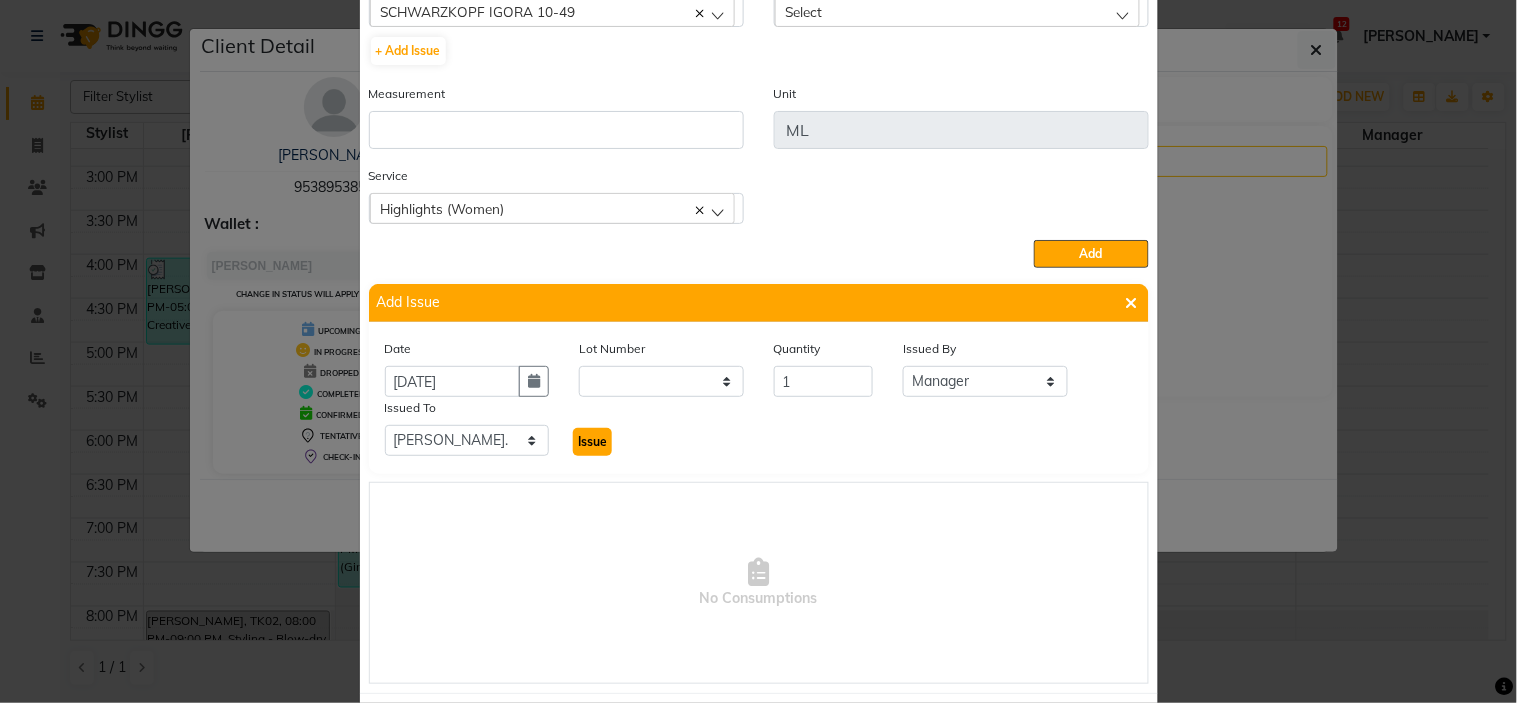 click on "Issue" 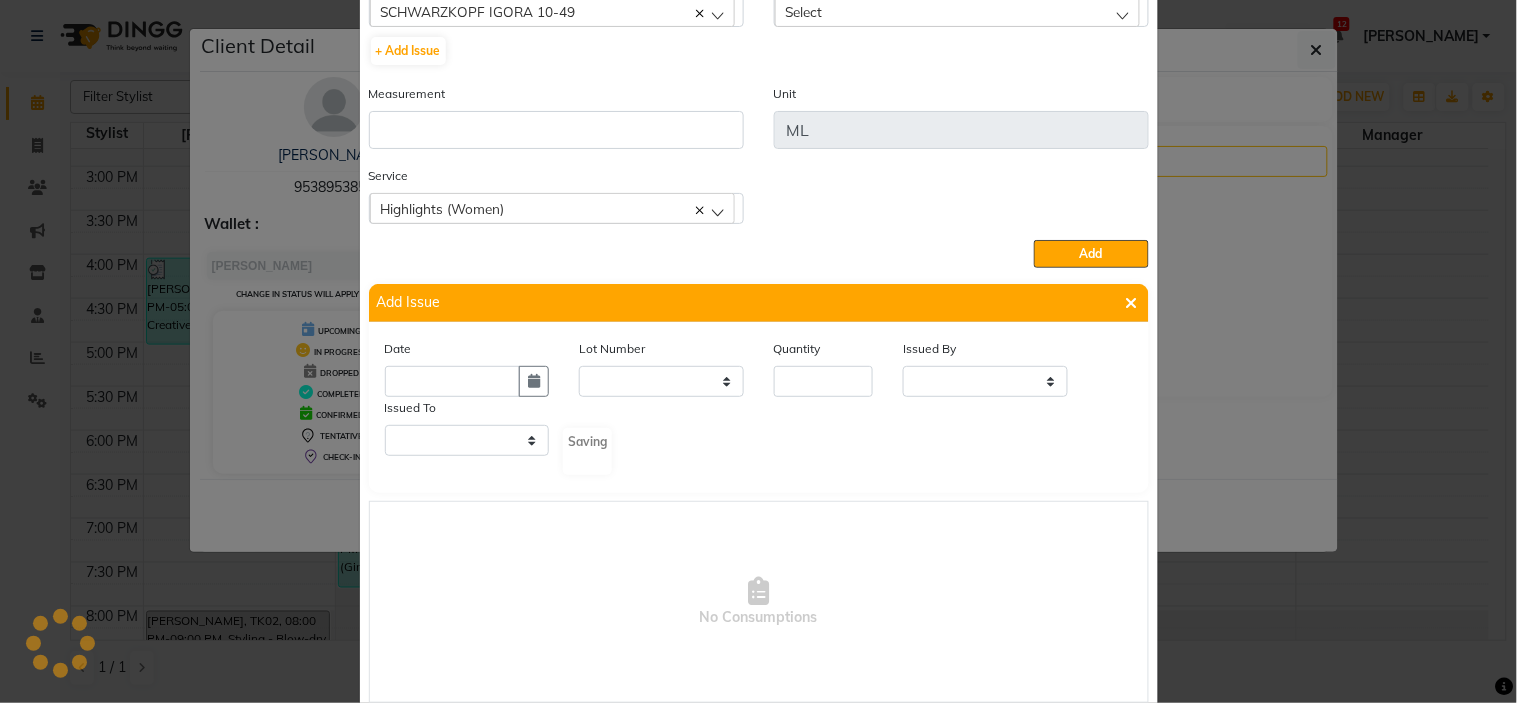 scroll, scrollTop: 0, scrollLeft: 0, axis: both 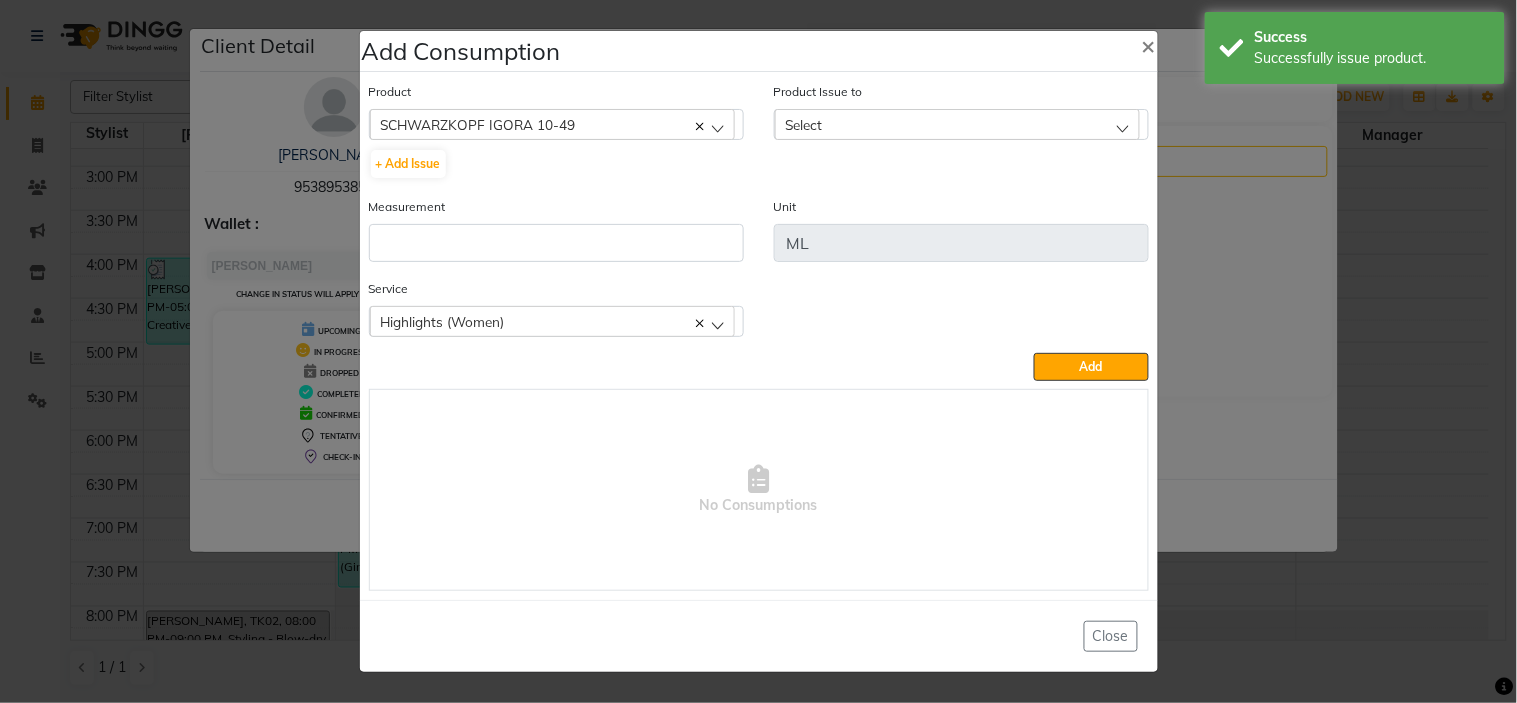 click on "Select" 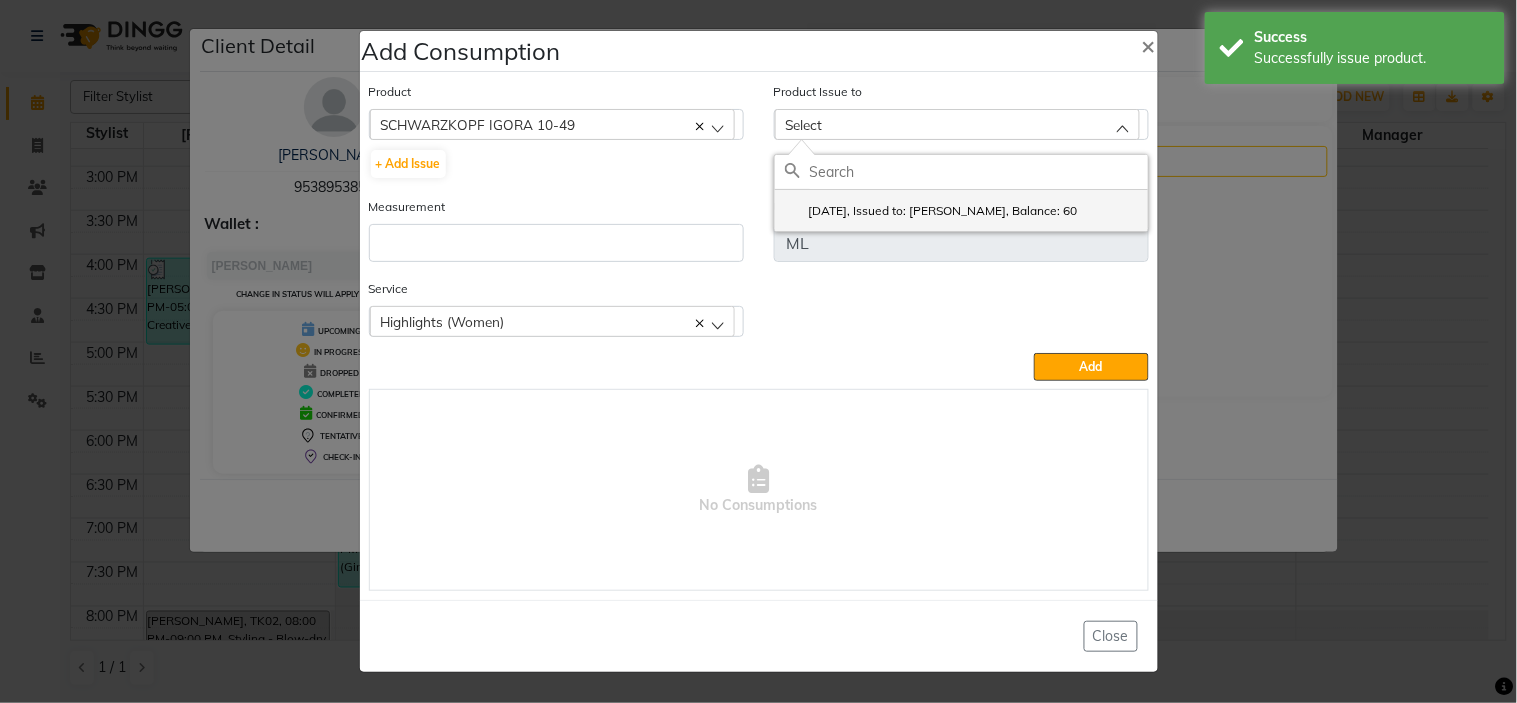 click on "[DATE], Issued to: [PERSON_NAME], Balance: 60" 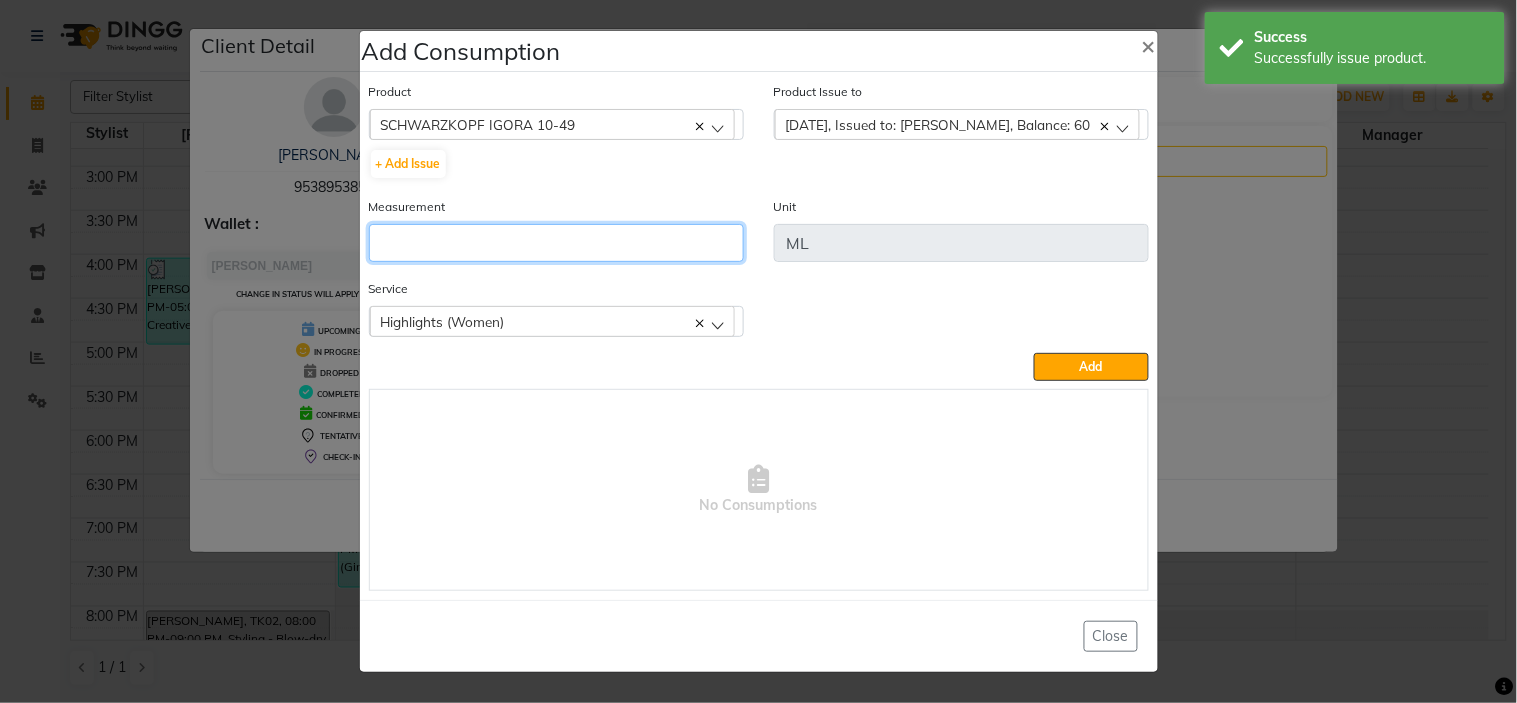 click 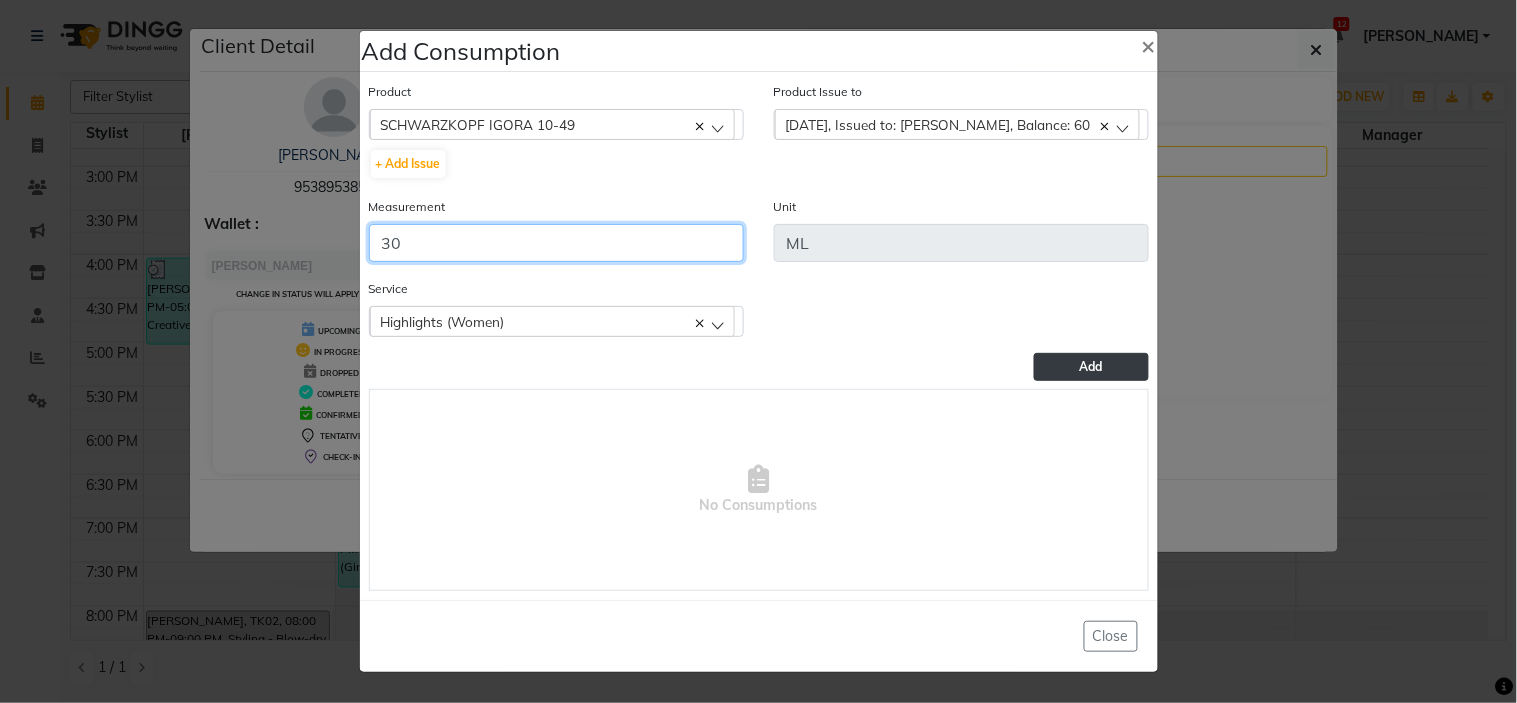 type on "30" 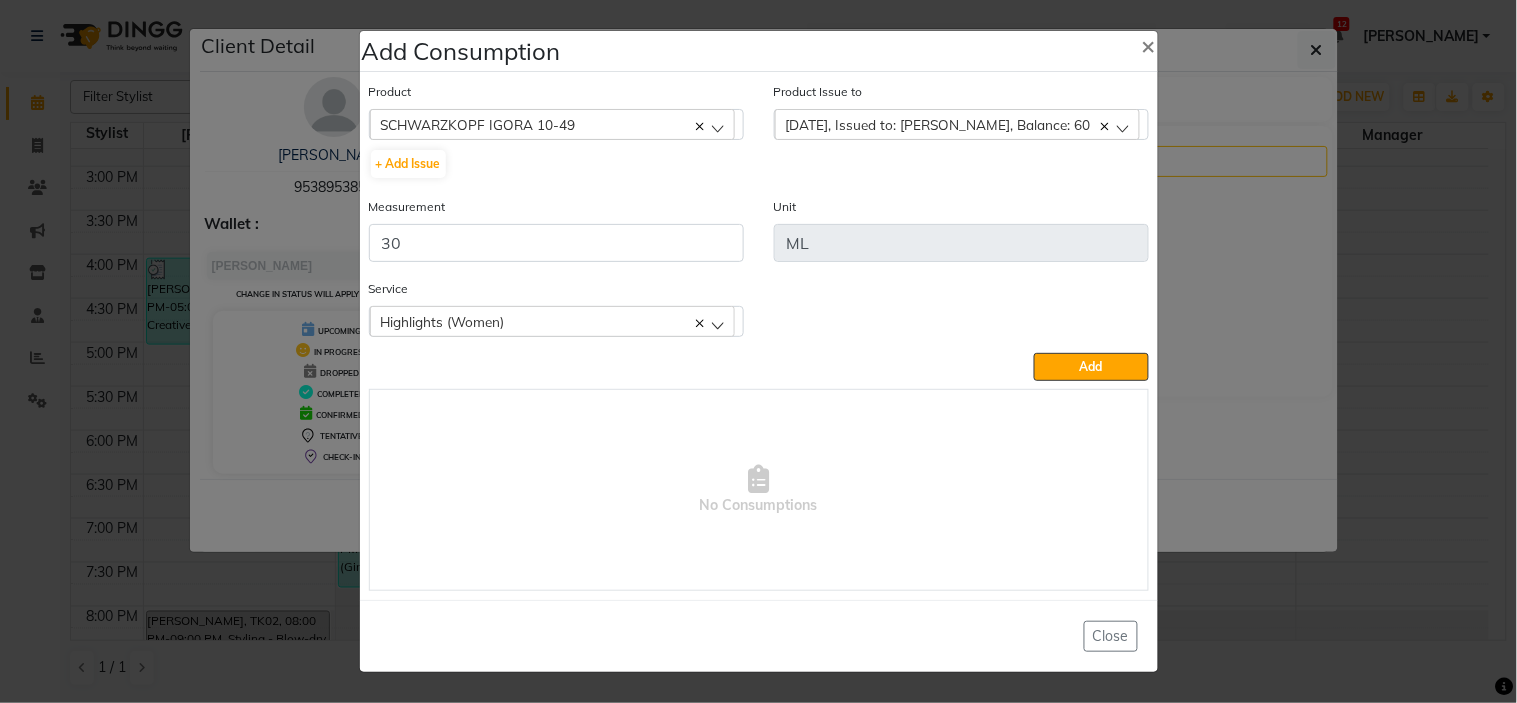 click on "Add" 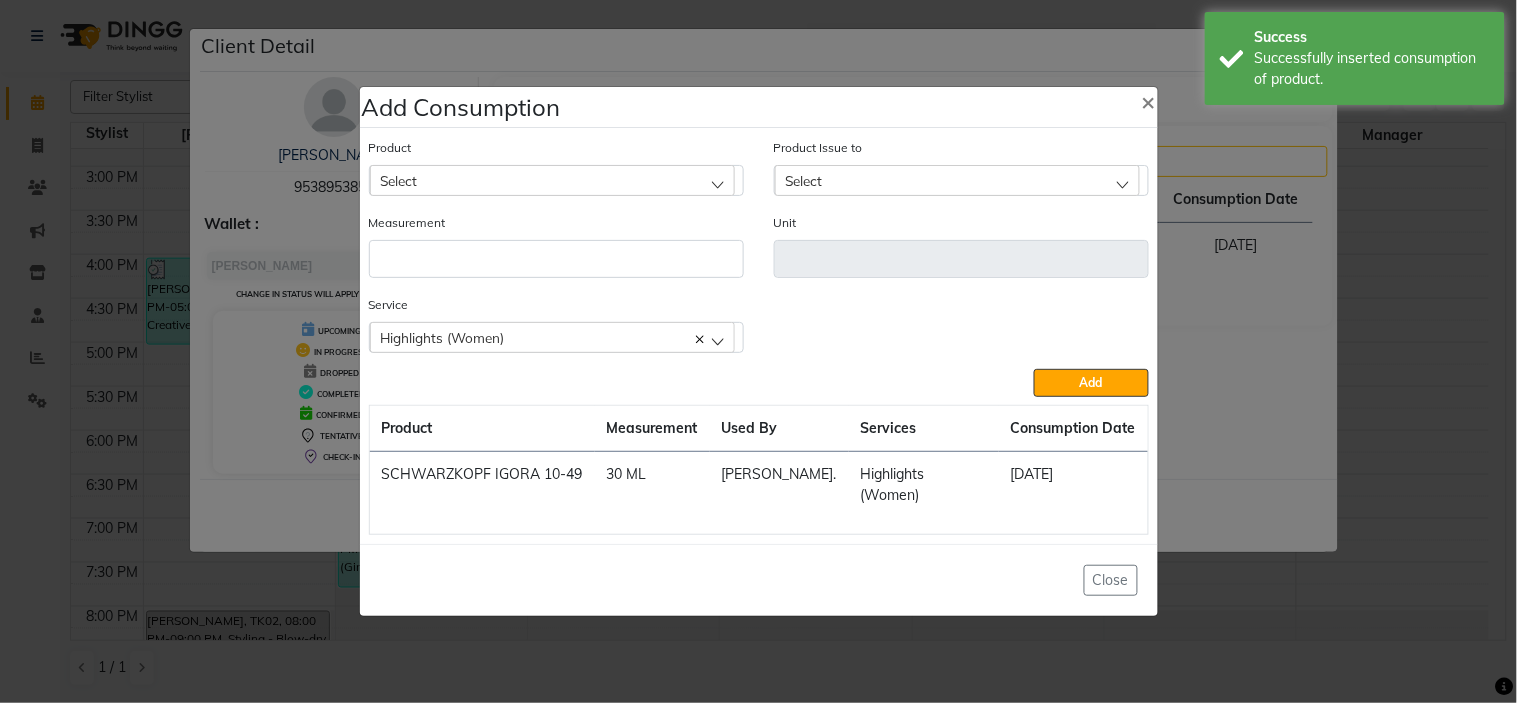 click on "Select" 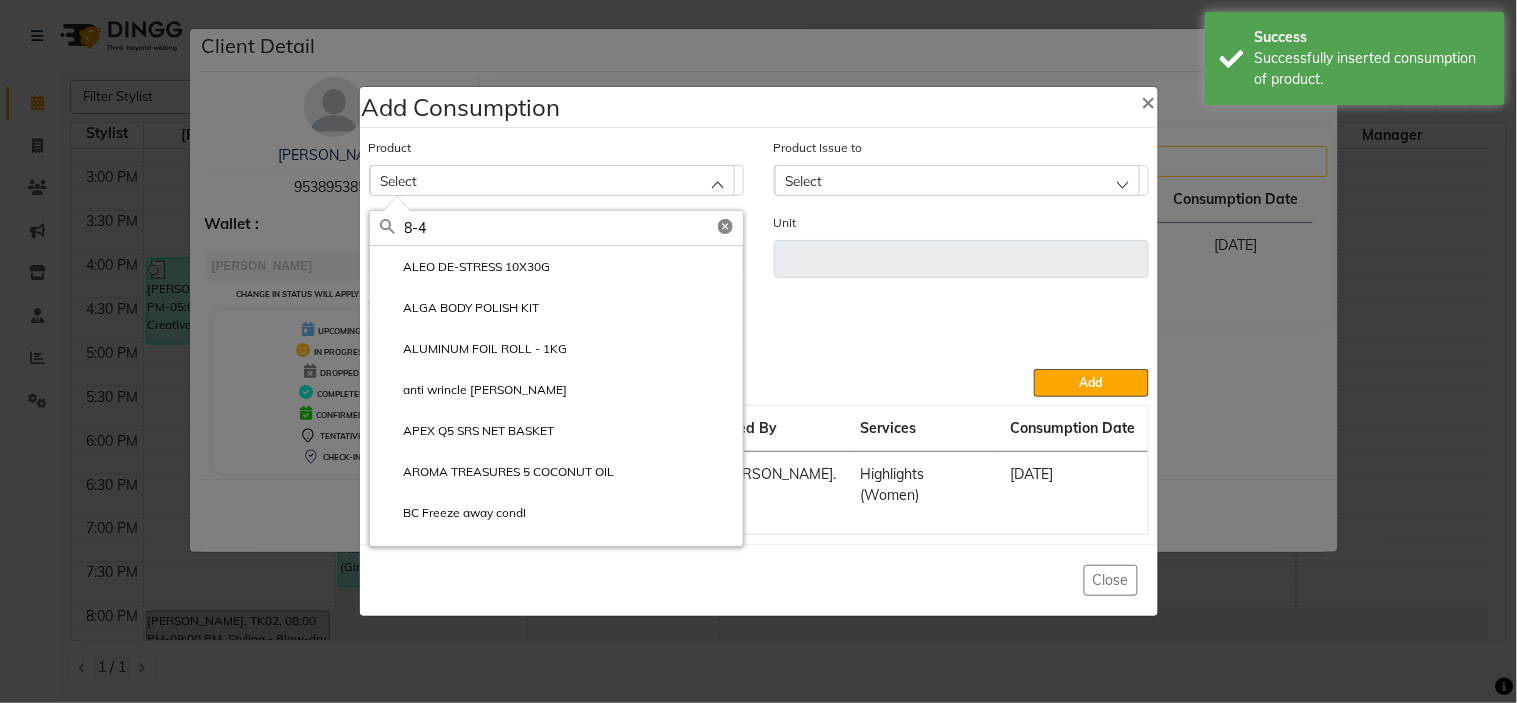 type on "8-46" 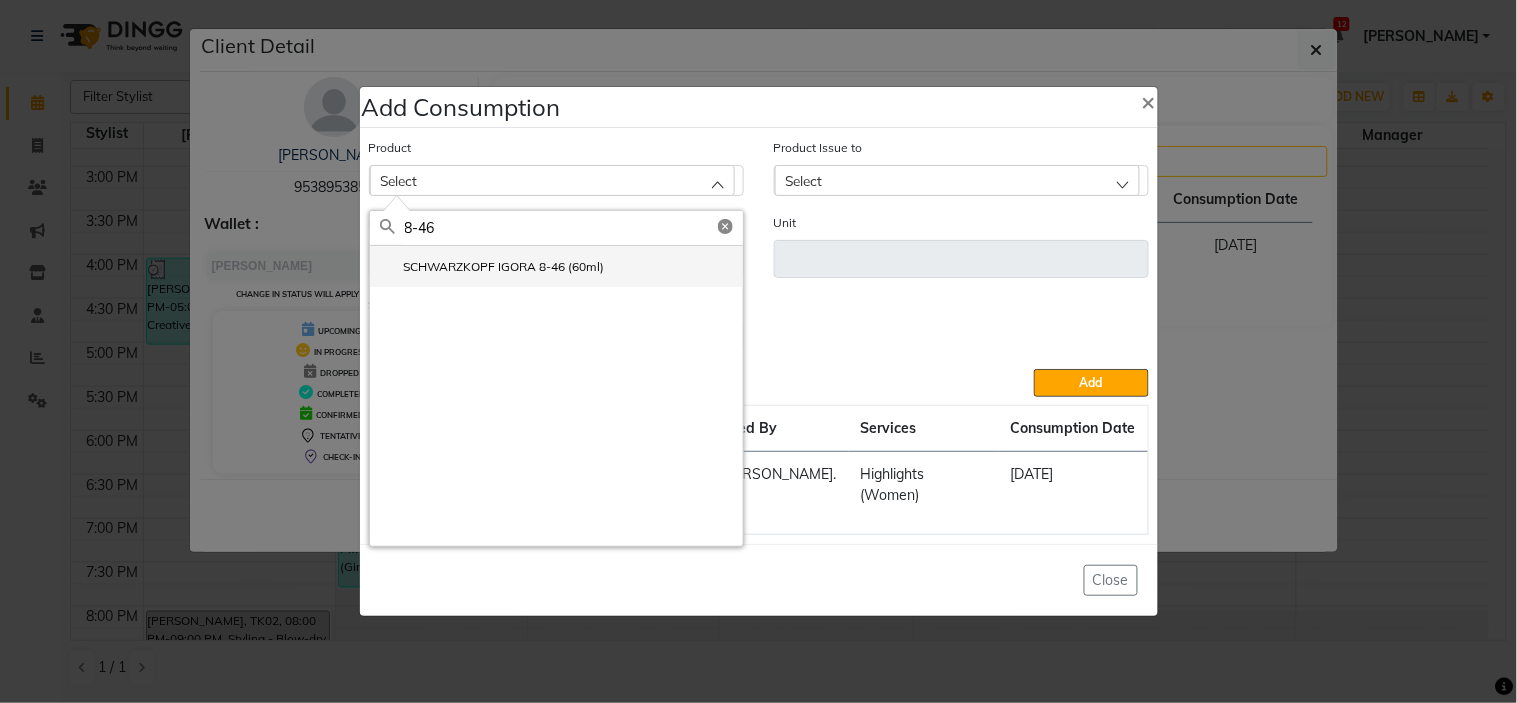 click on "SCHWARZKOPF IGORA 8-46 (60ml)" 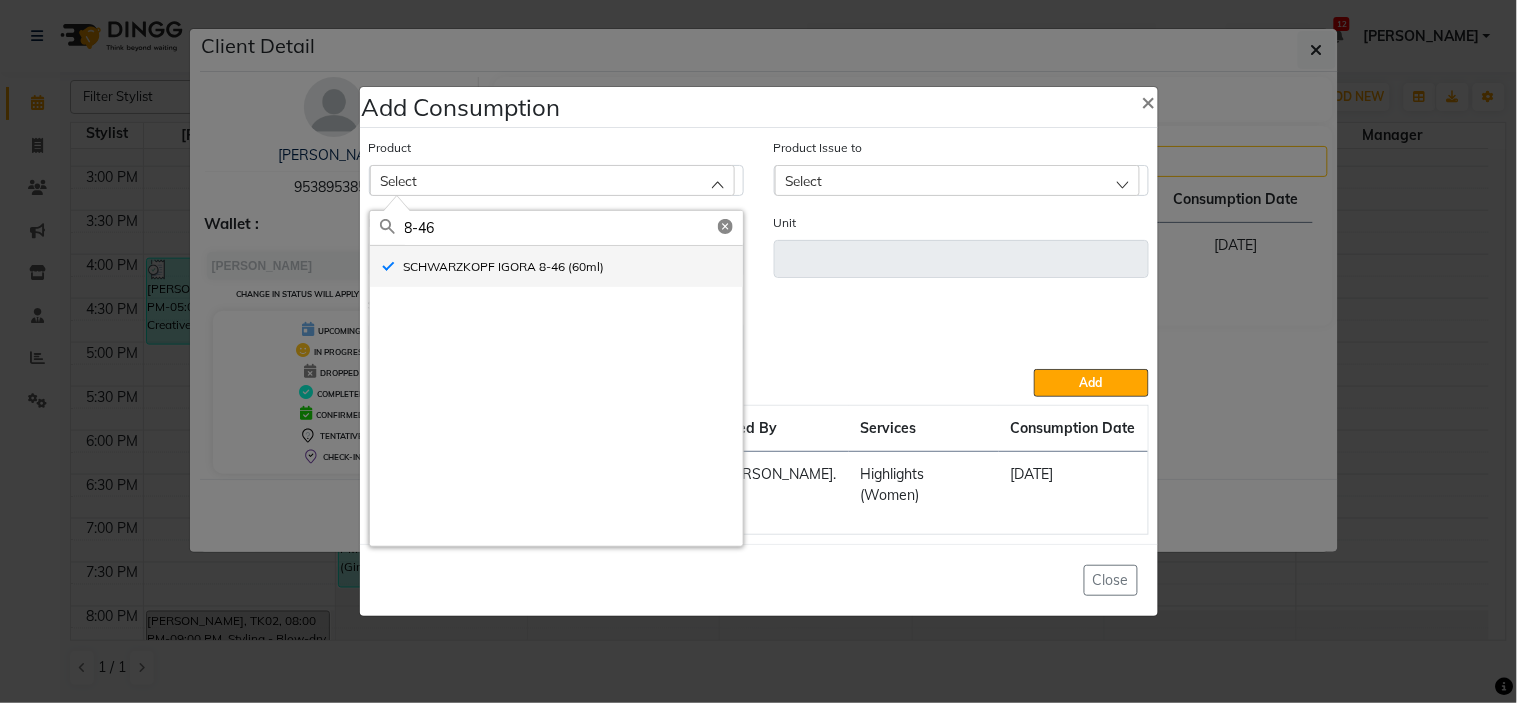 type on "ml" 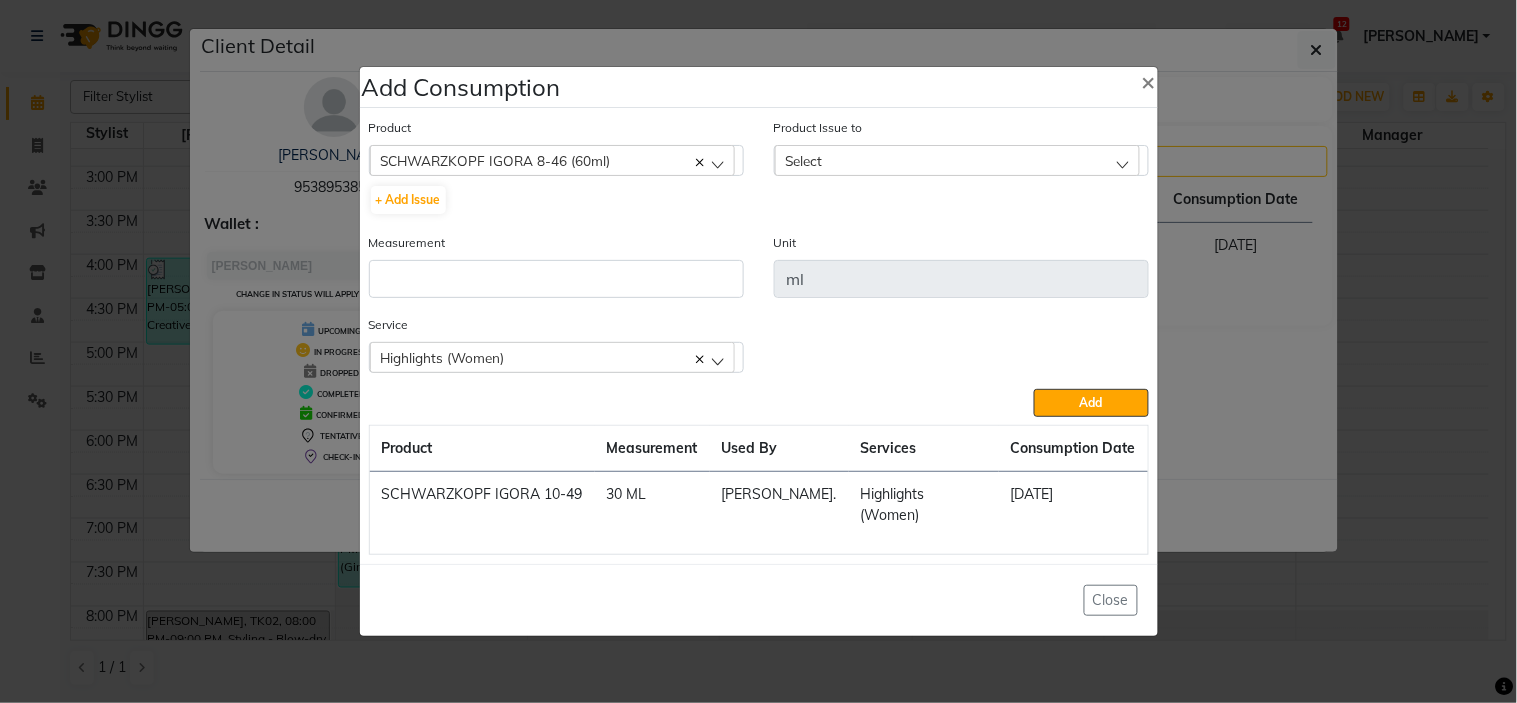 click on "Select" 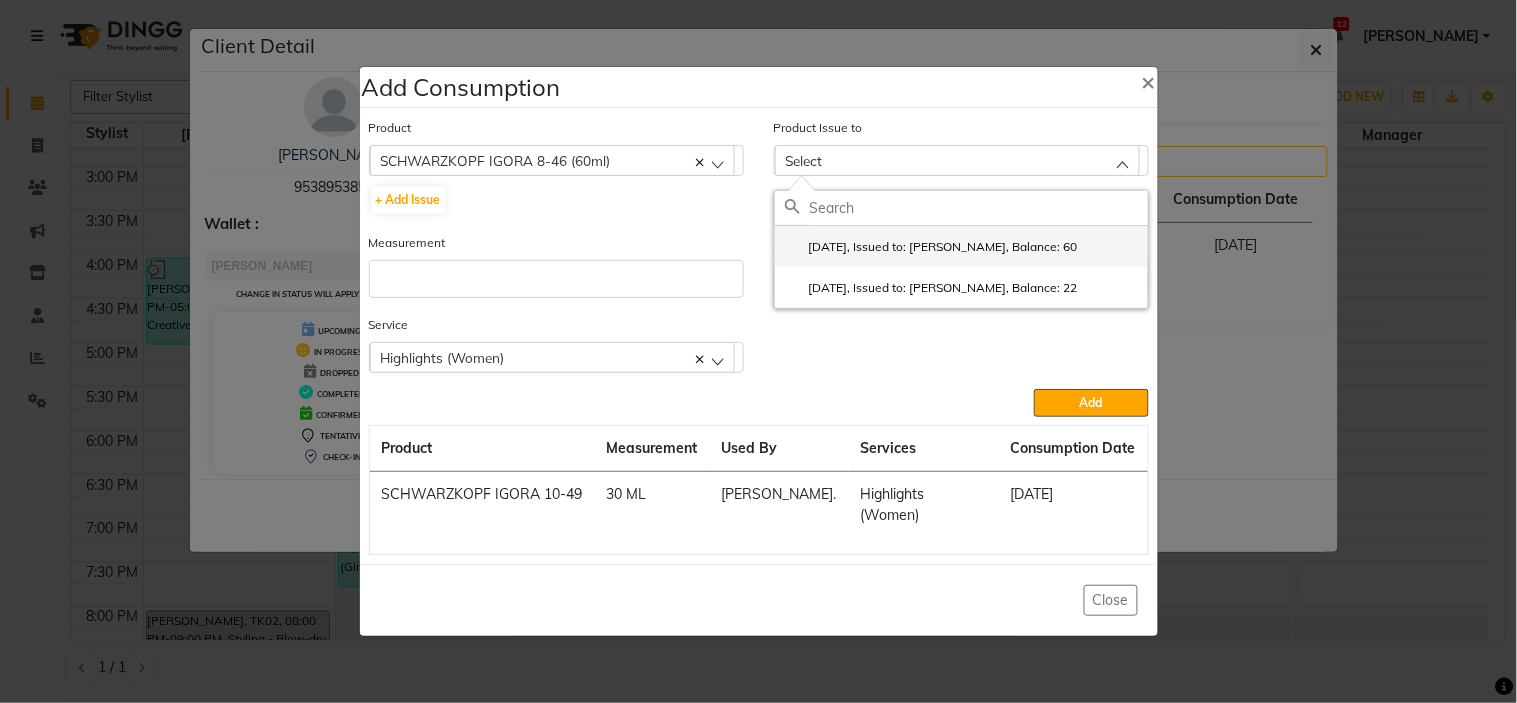 click on "[DATE], Issued to: [PERSON_NAME], Balance: 60" 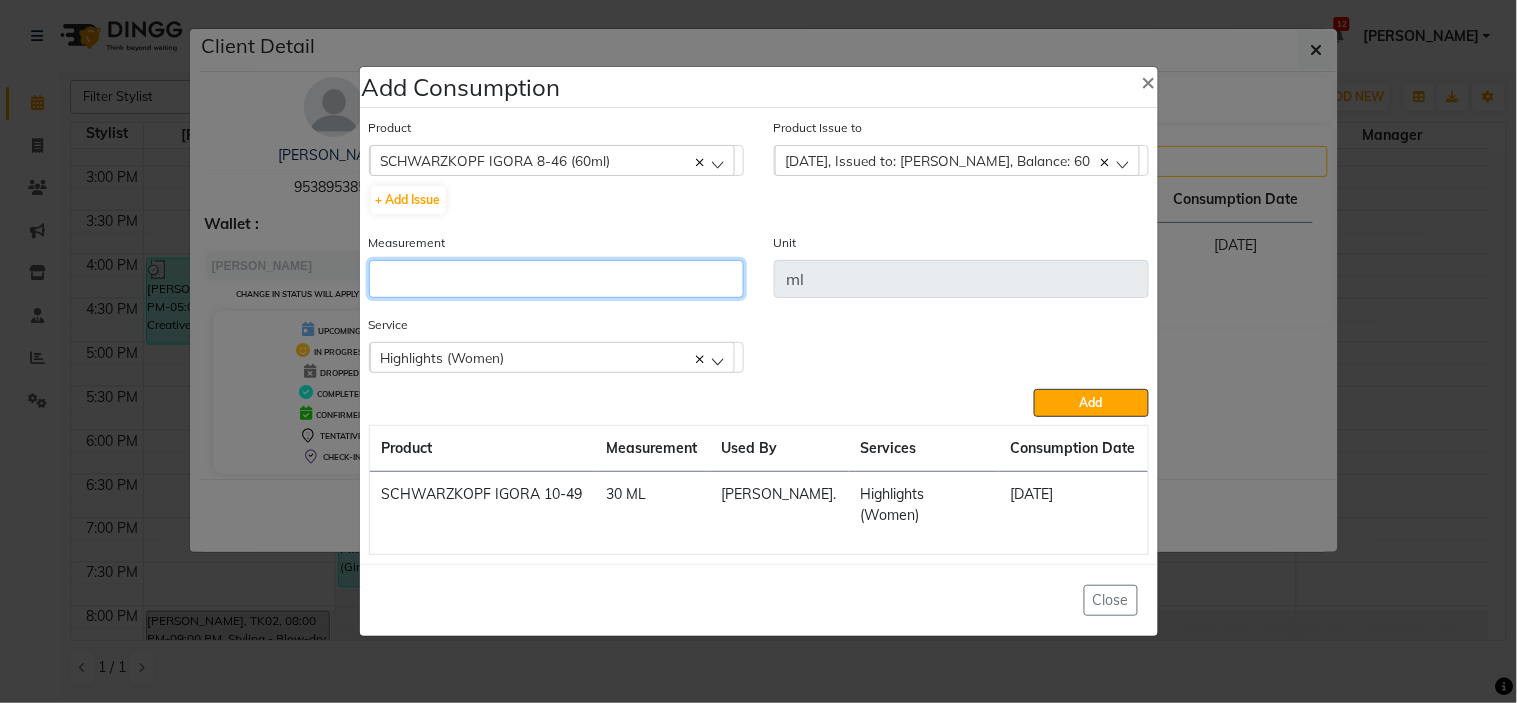 click 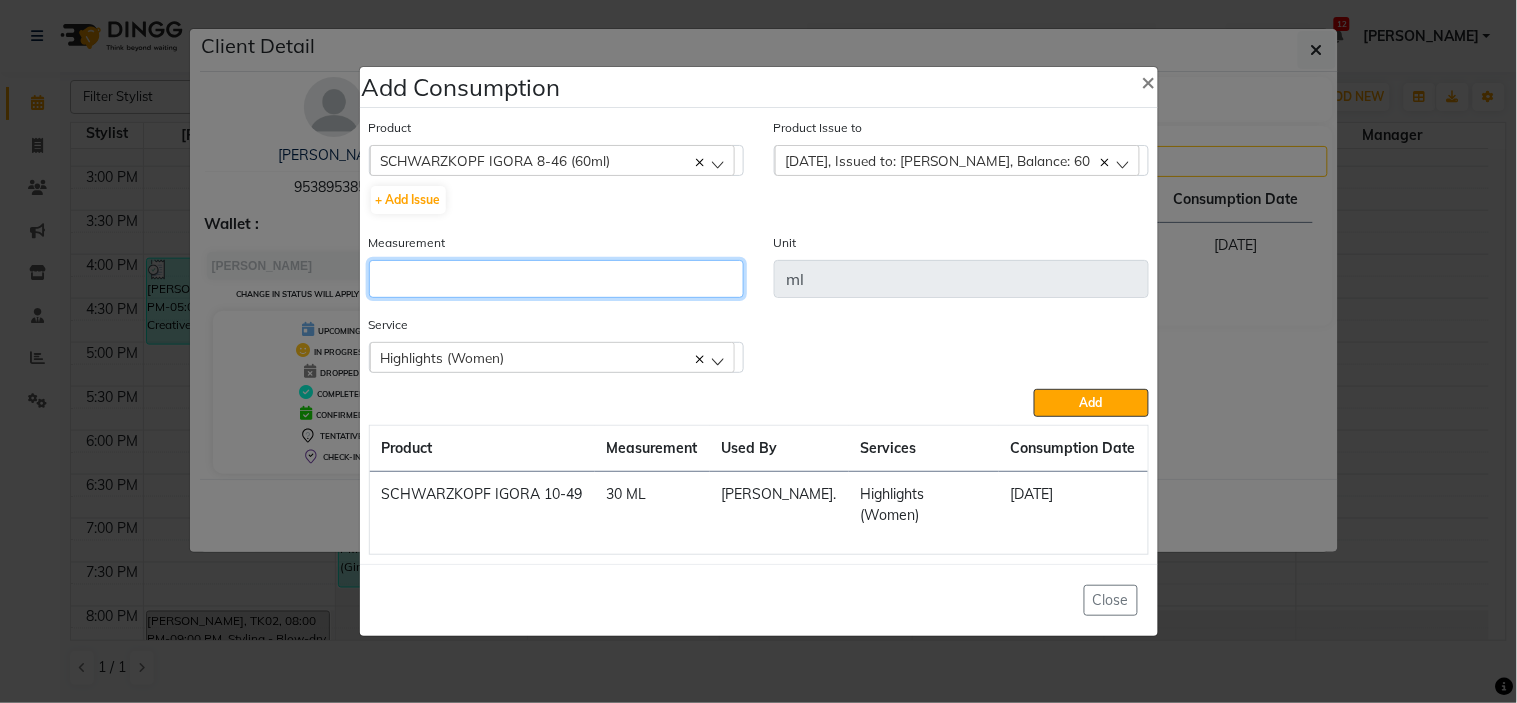 type on "8" 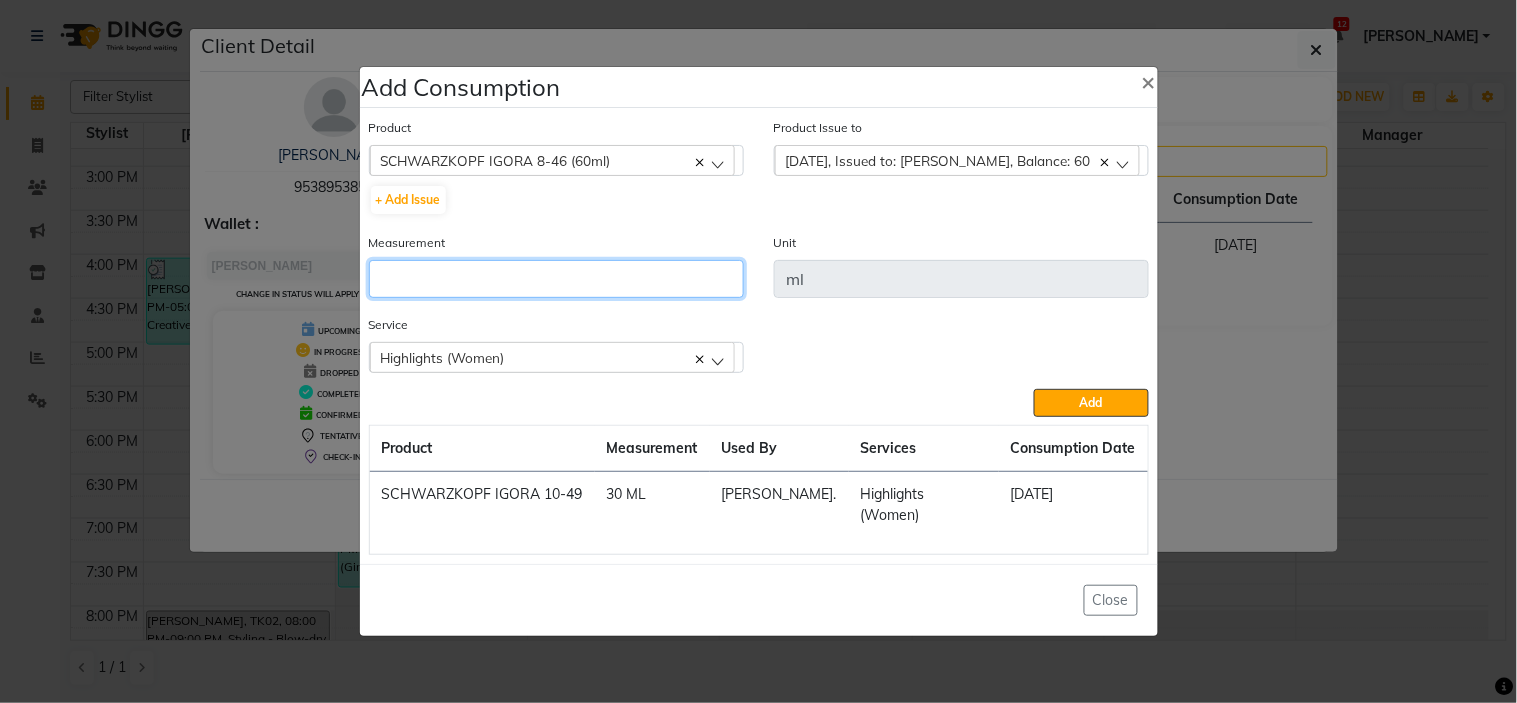 type on "8" 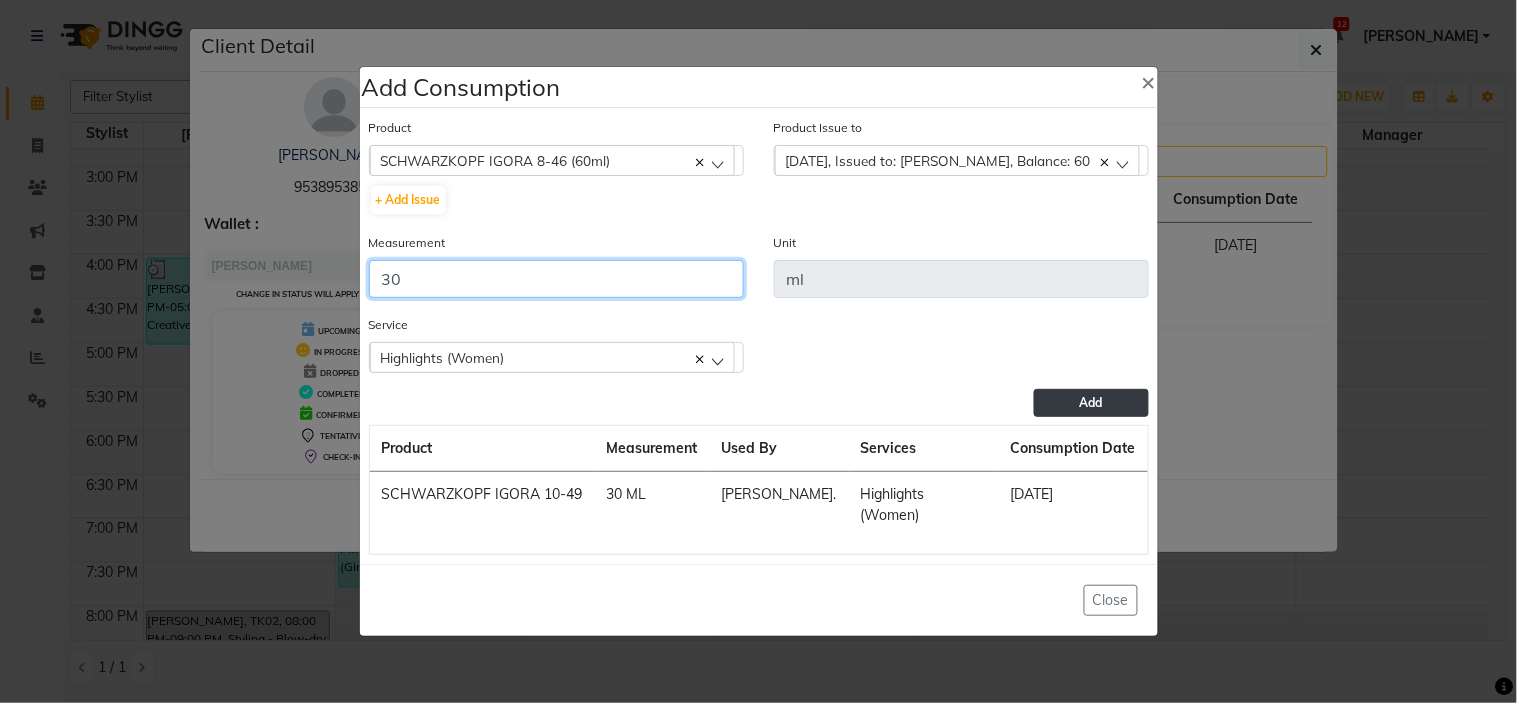 type on "30" 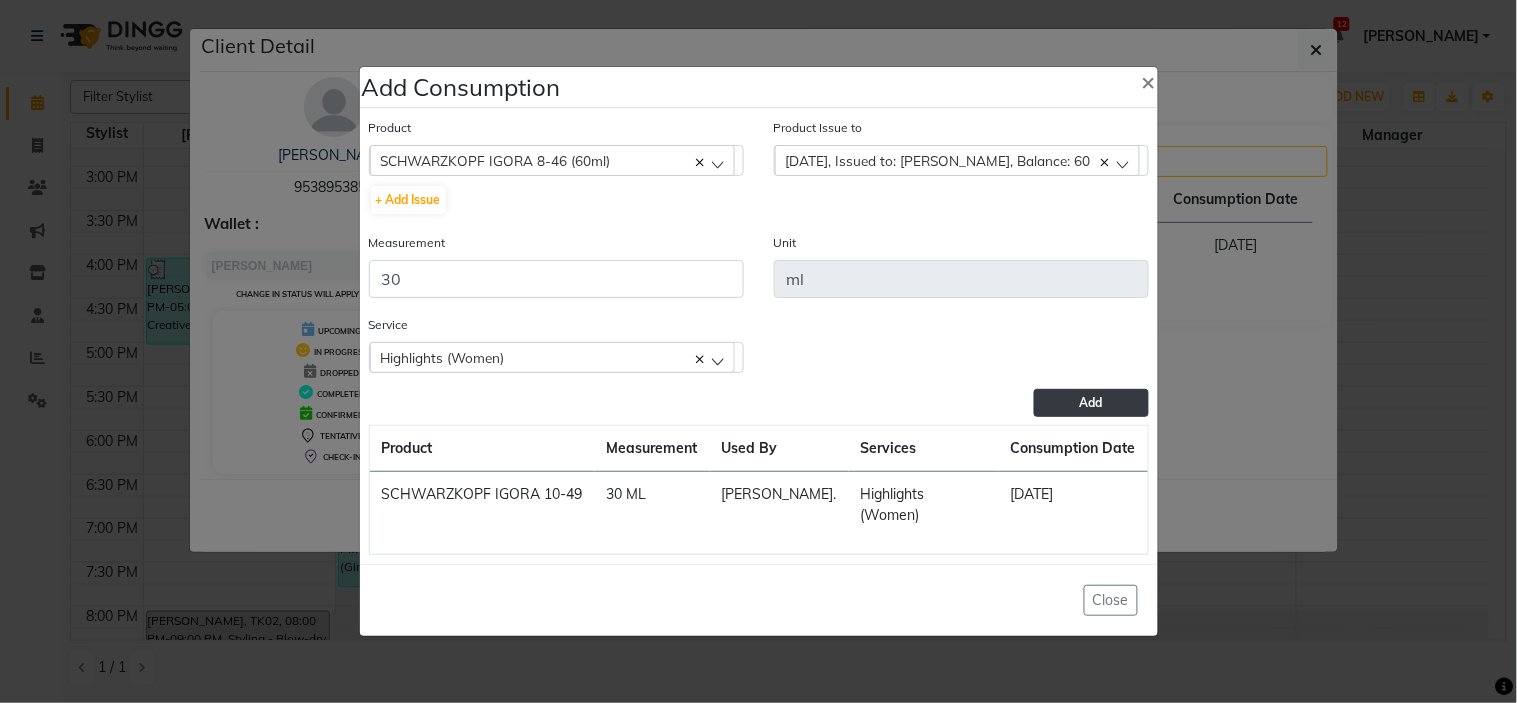 click on "Add" 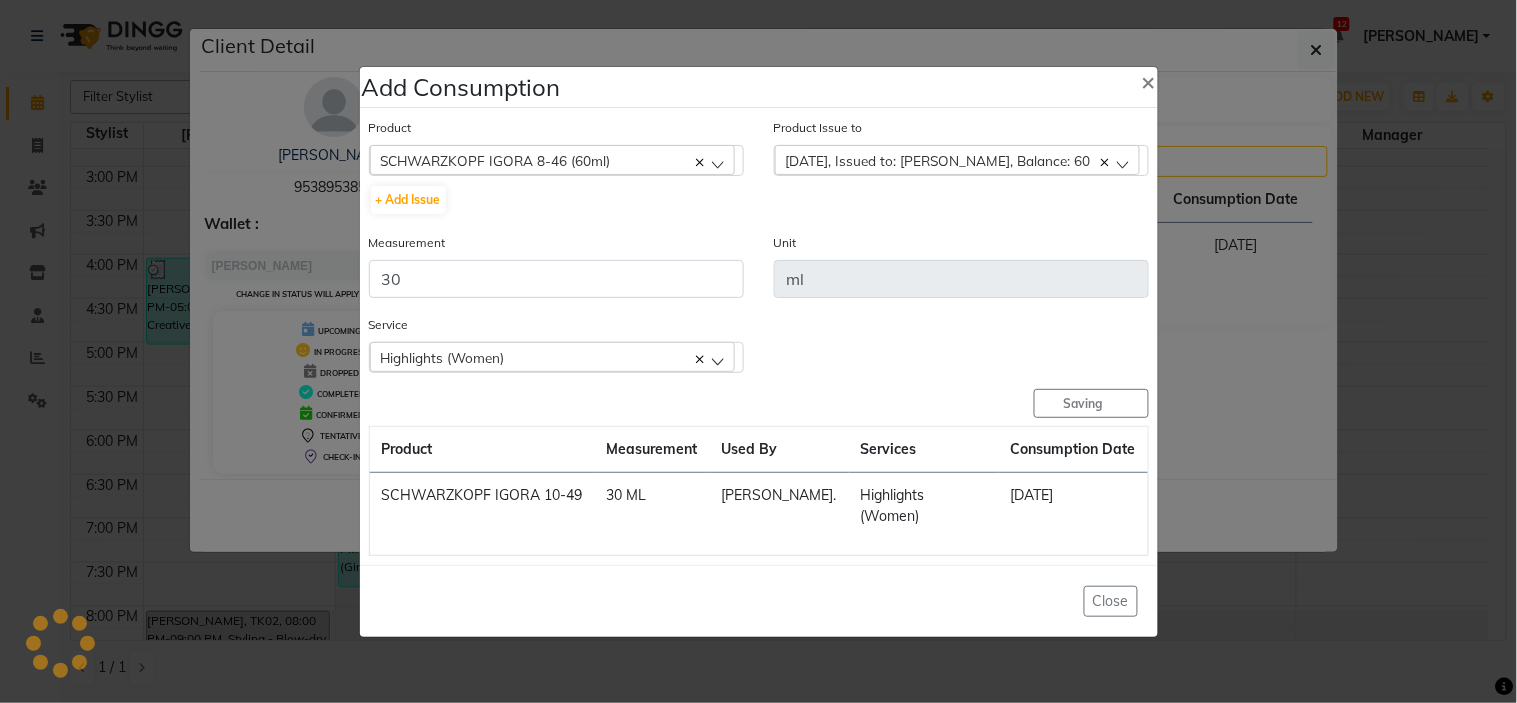 type 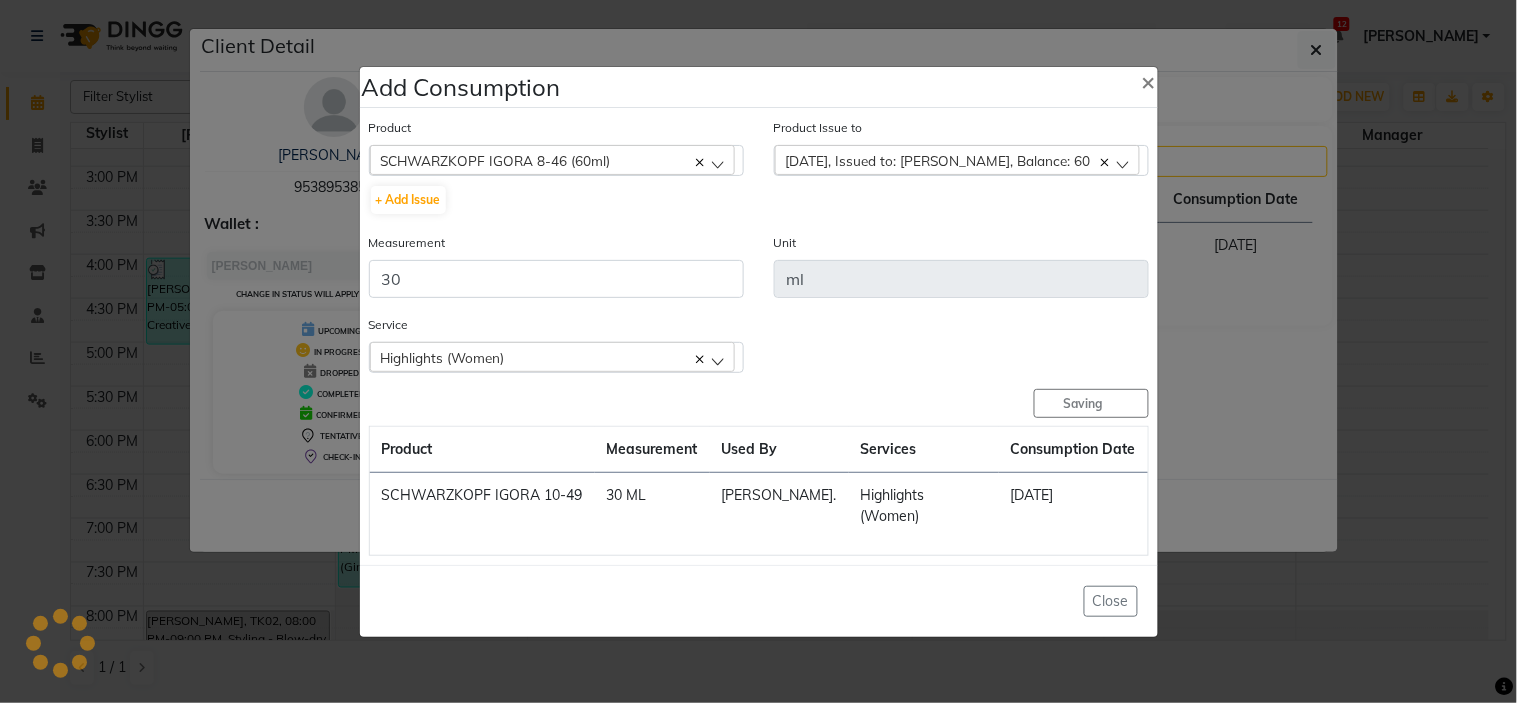 type 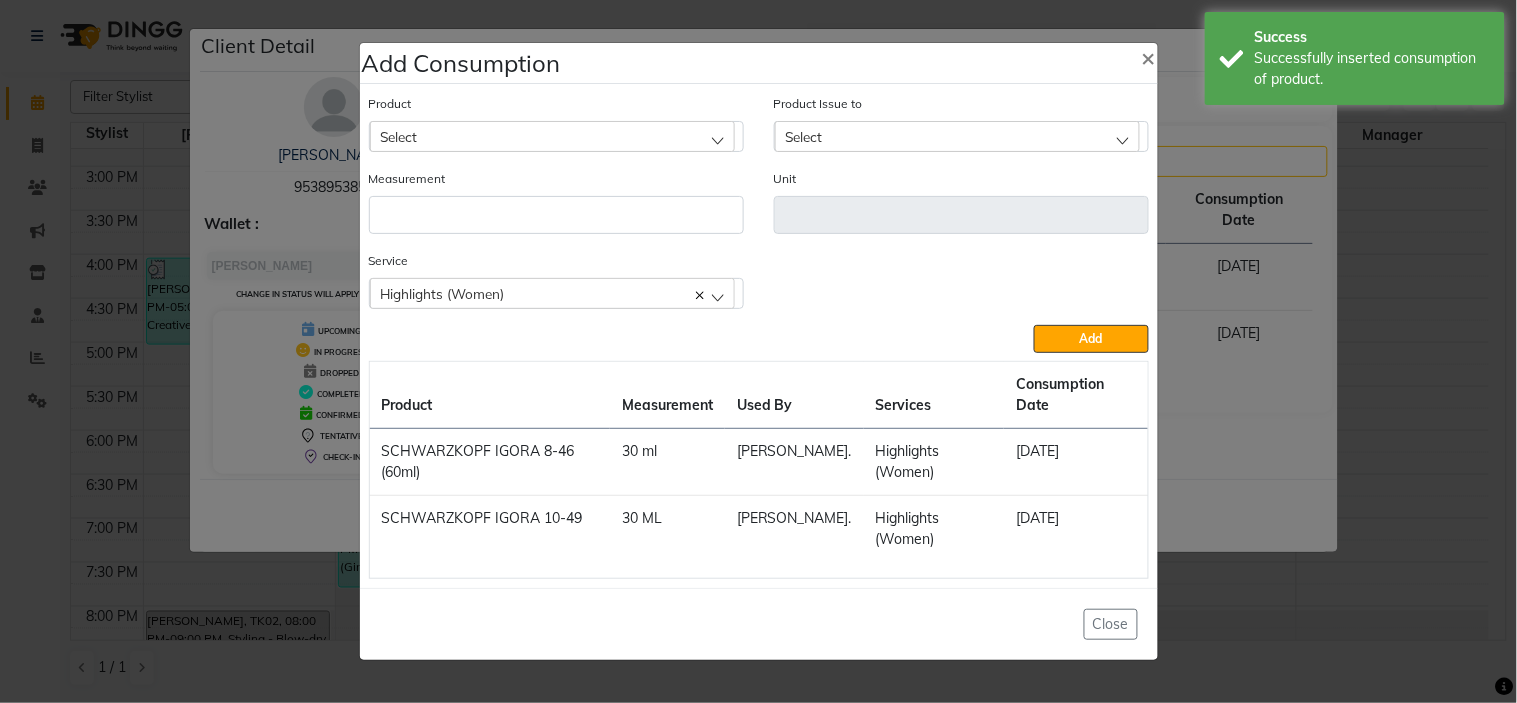 click on "Select" 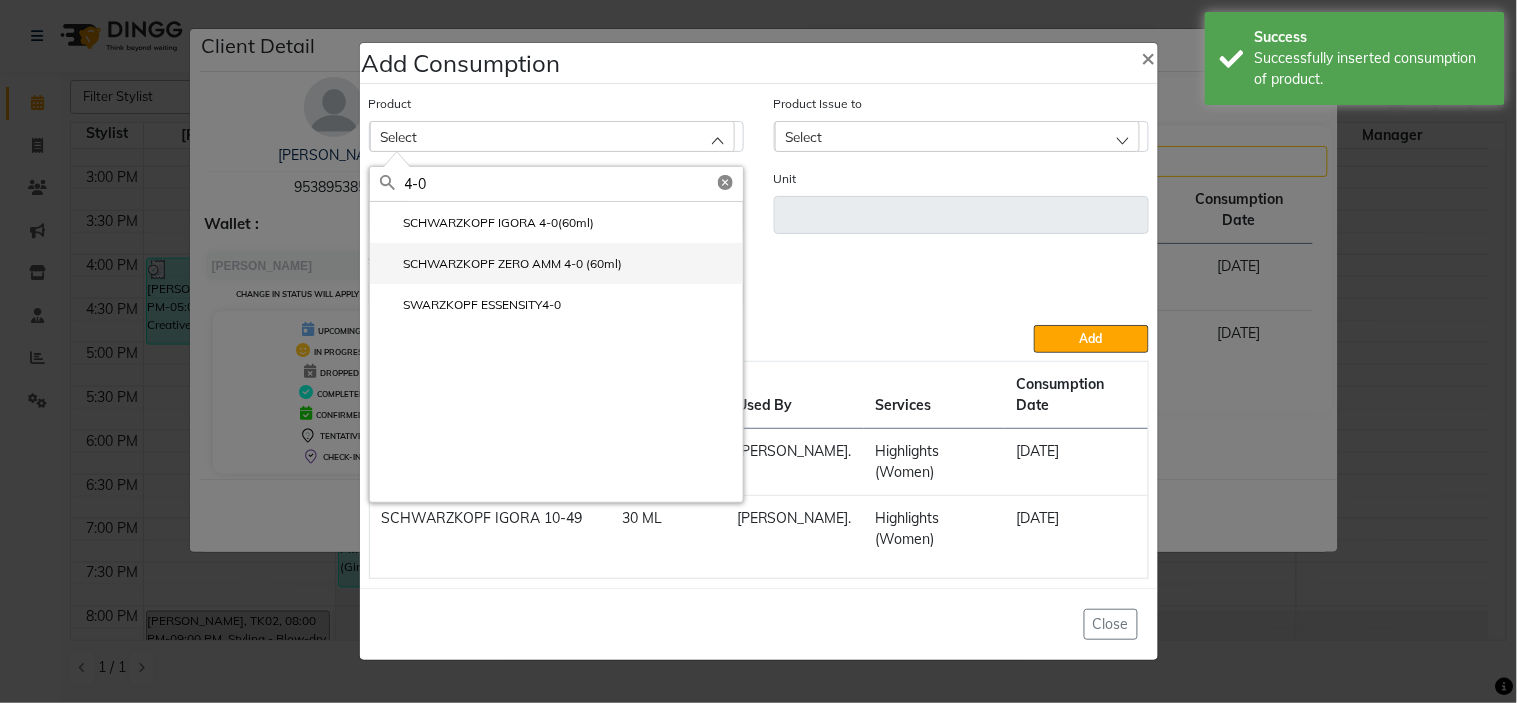 type on "4-0" 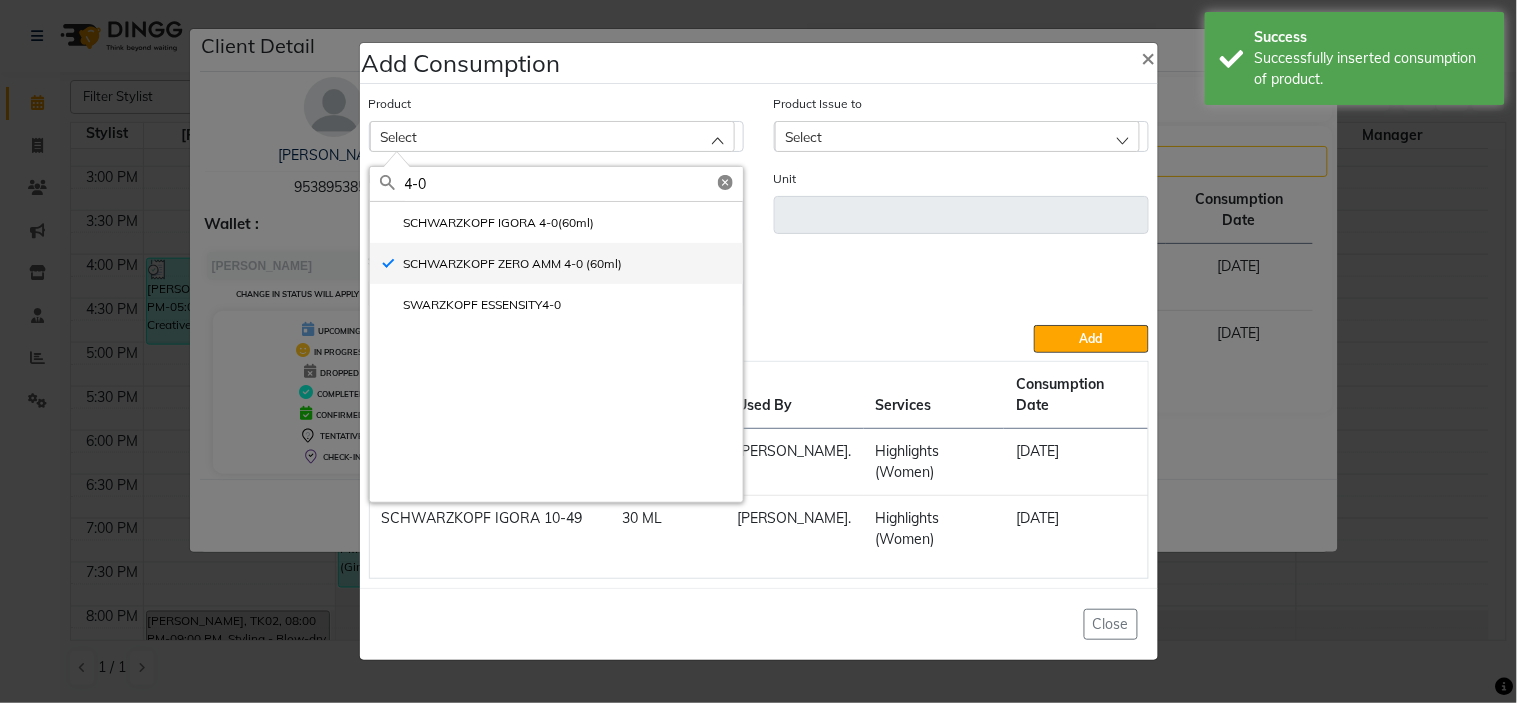 type on "ml" 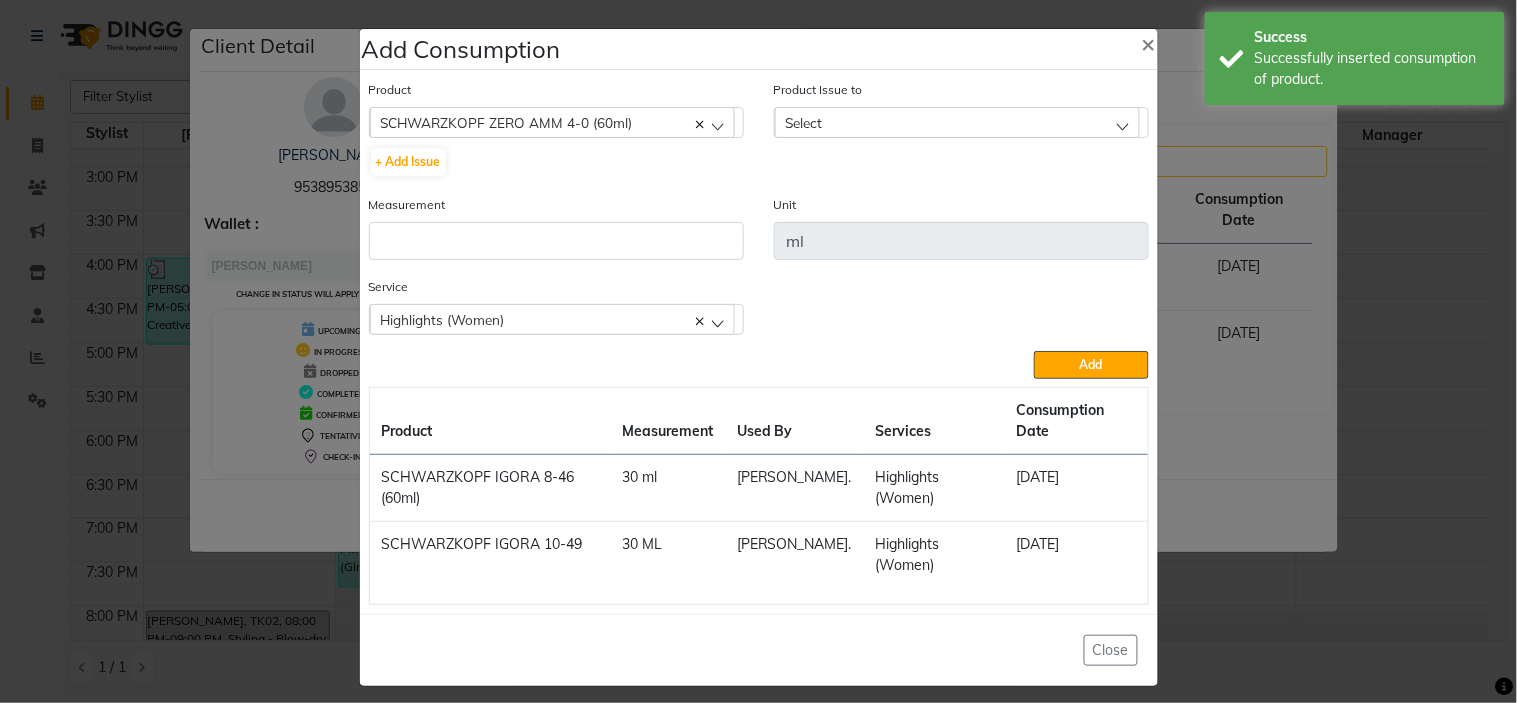 click on "Select" 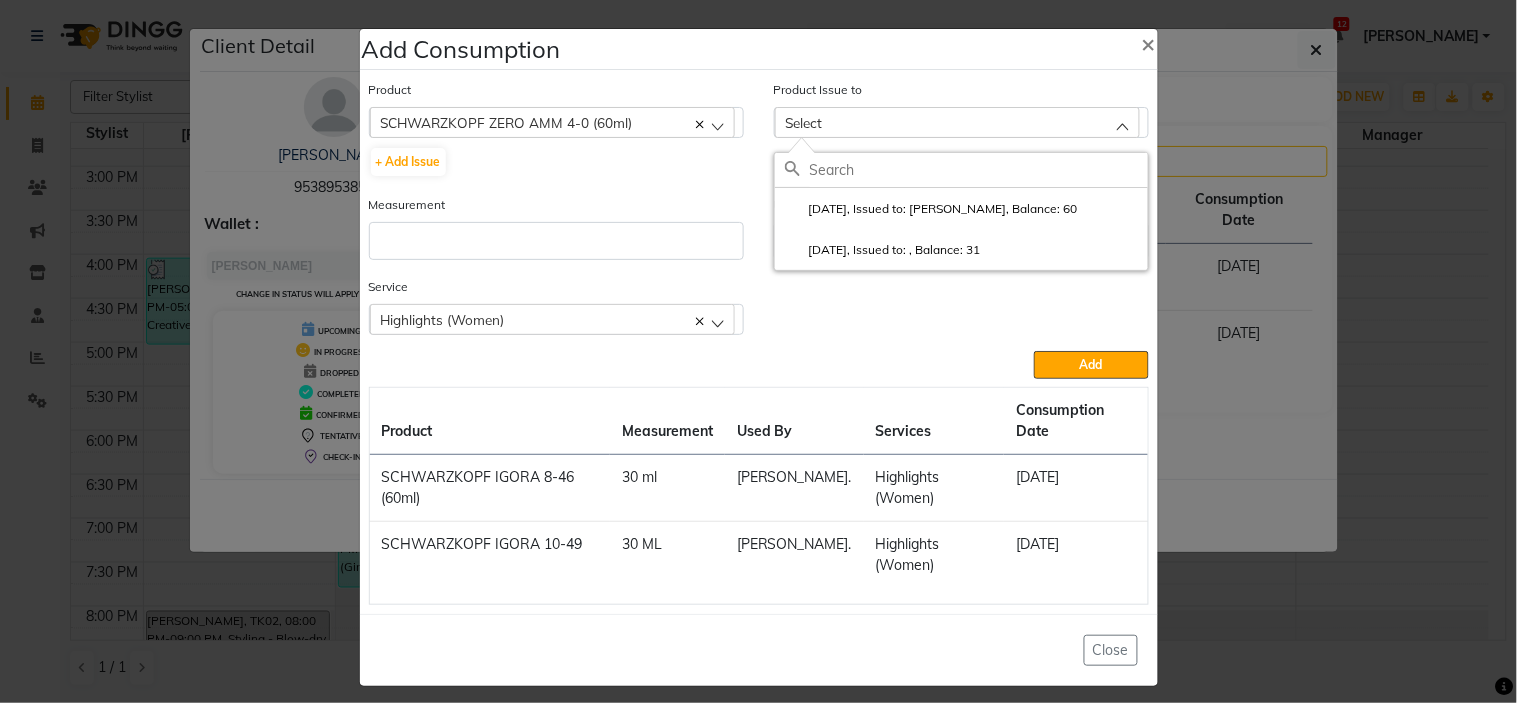 click on "[DATE], Issued to: [PERSON_NAME], Balance: 60" 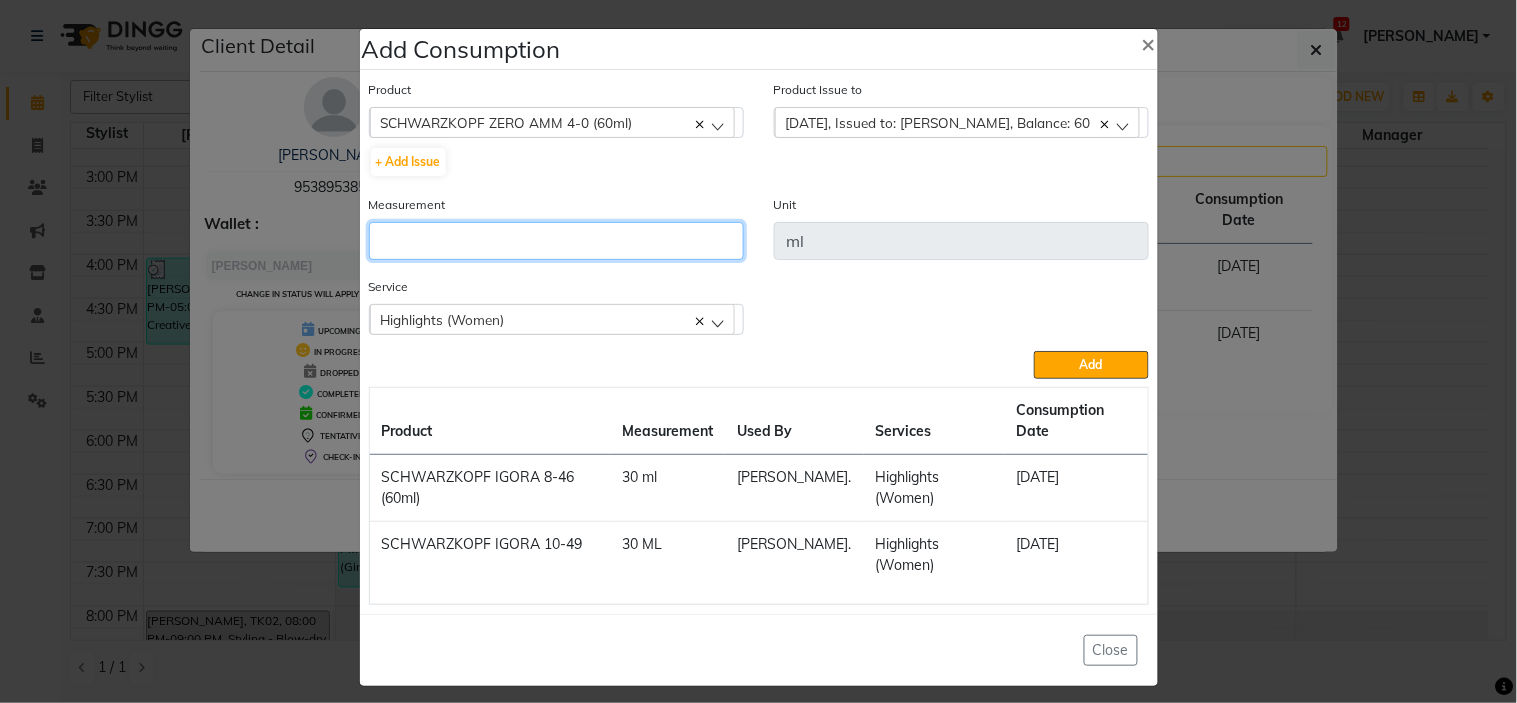 click 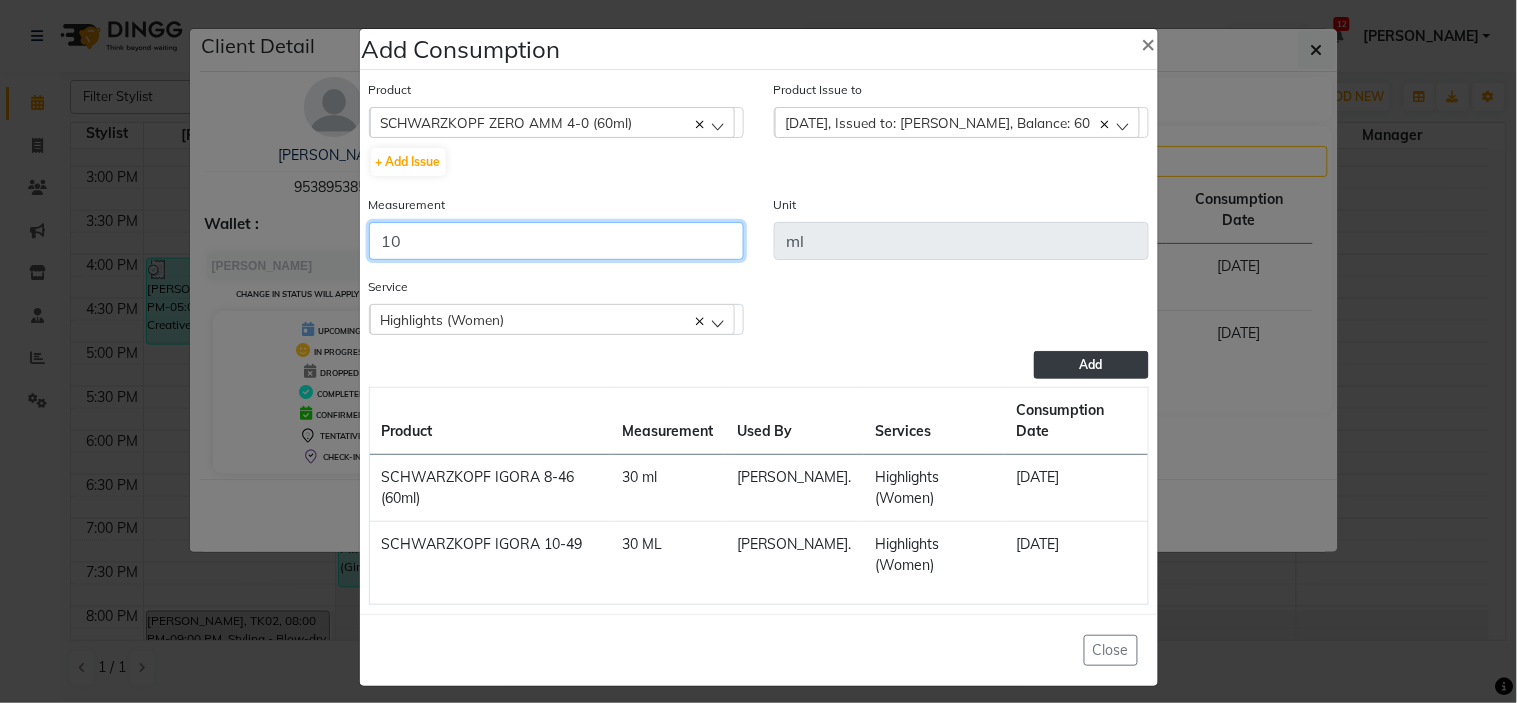 type on "10" 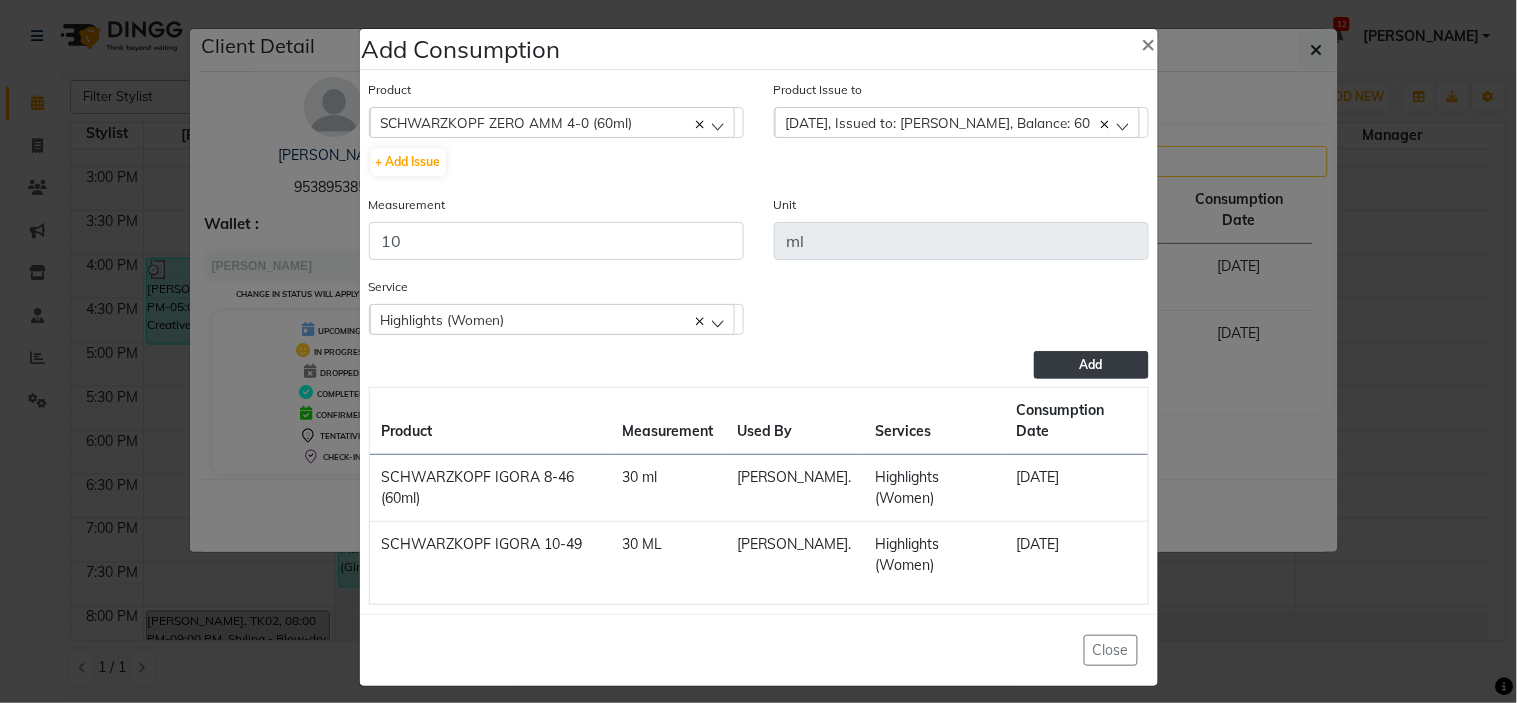 click on "Add" 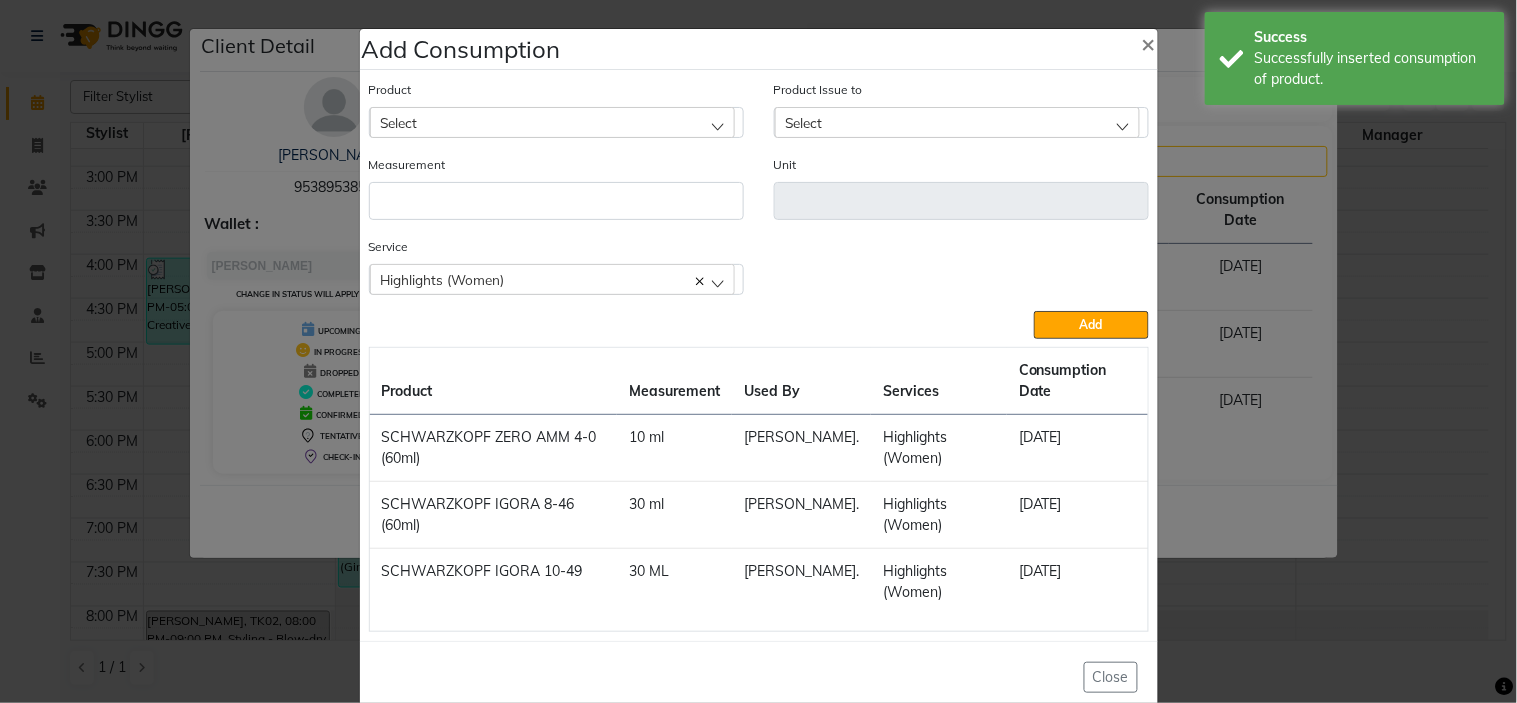 click on "Select" 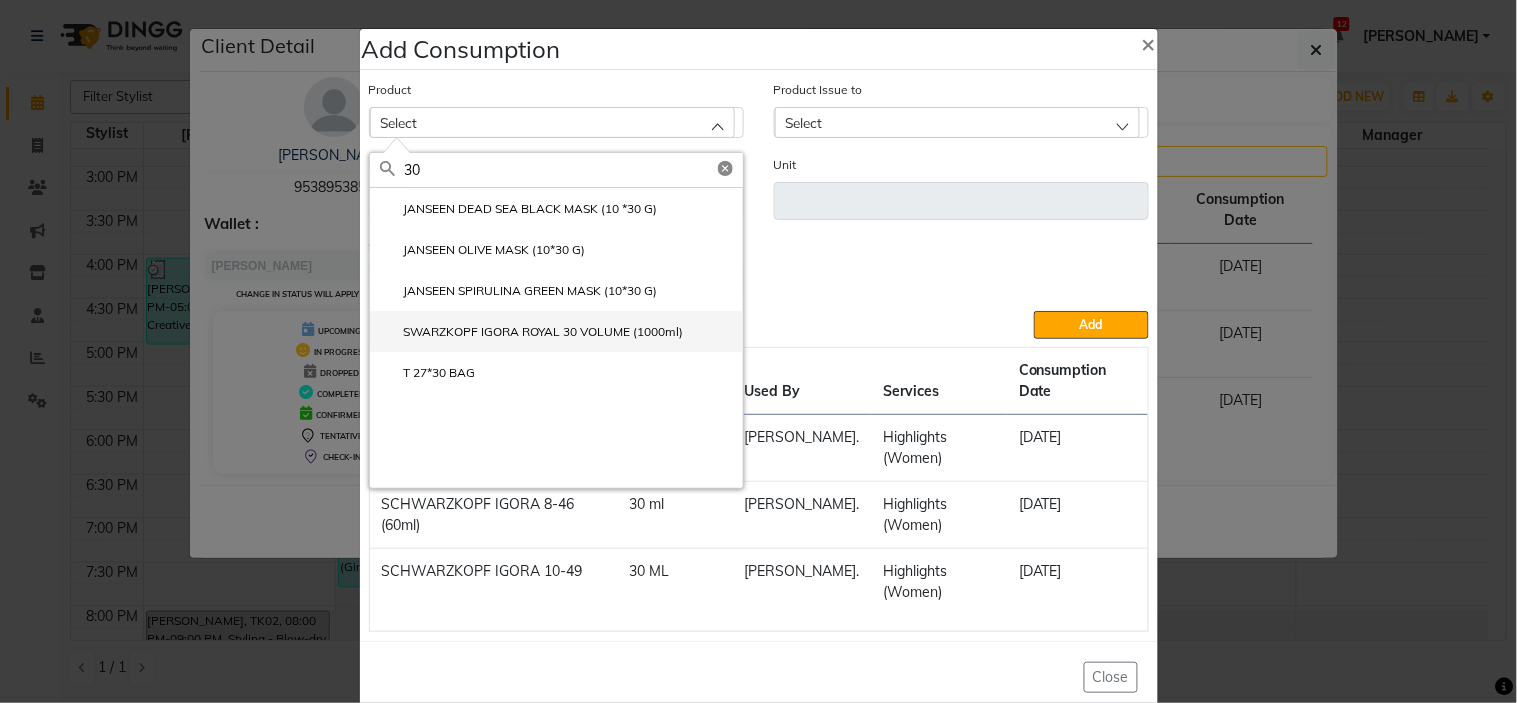 type on "30" 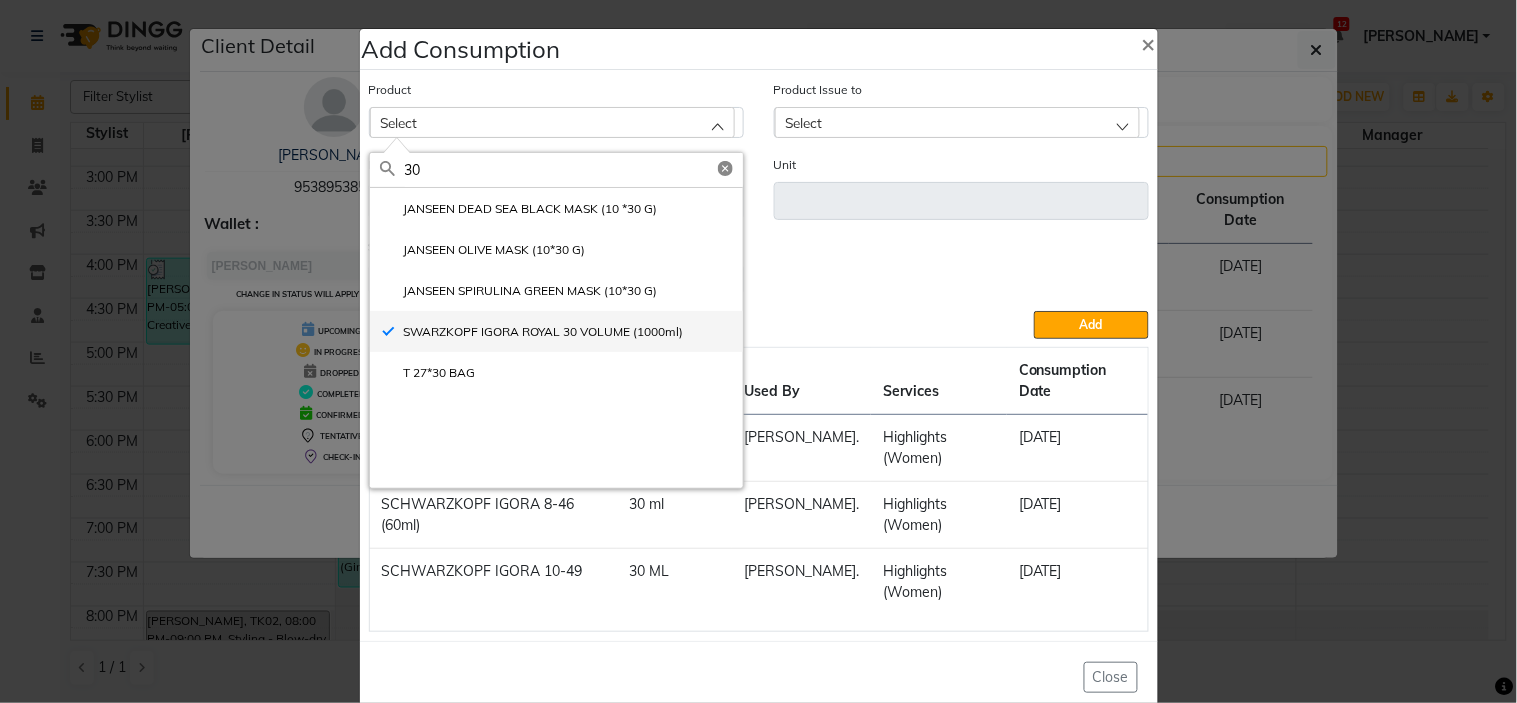 type on "ml" 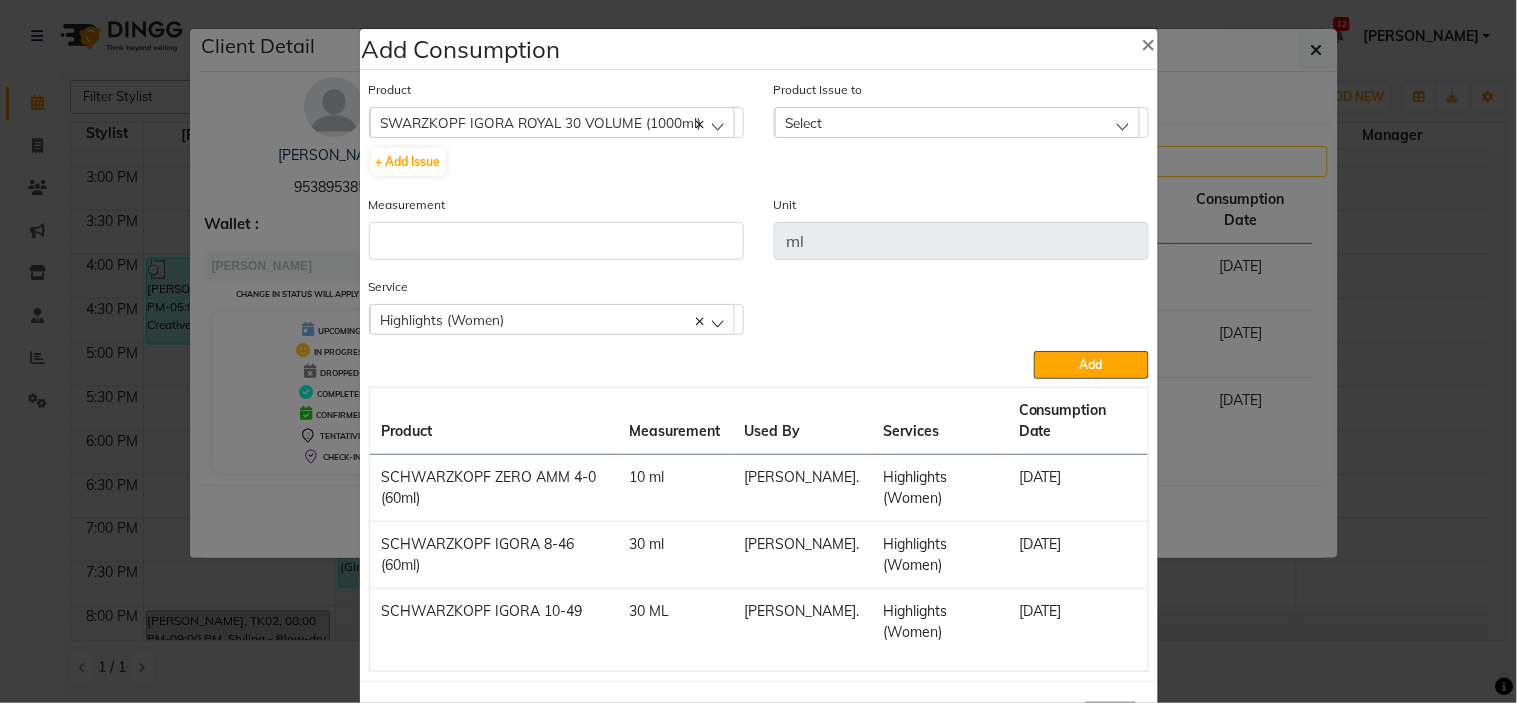 click on "Select" 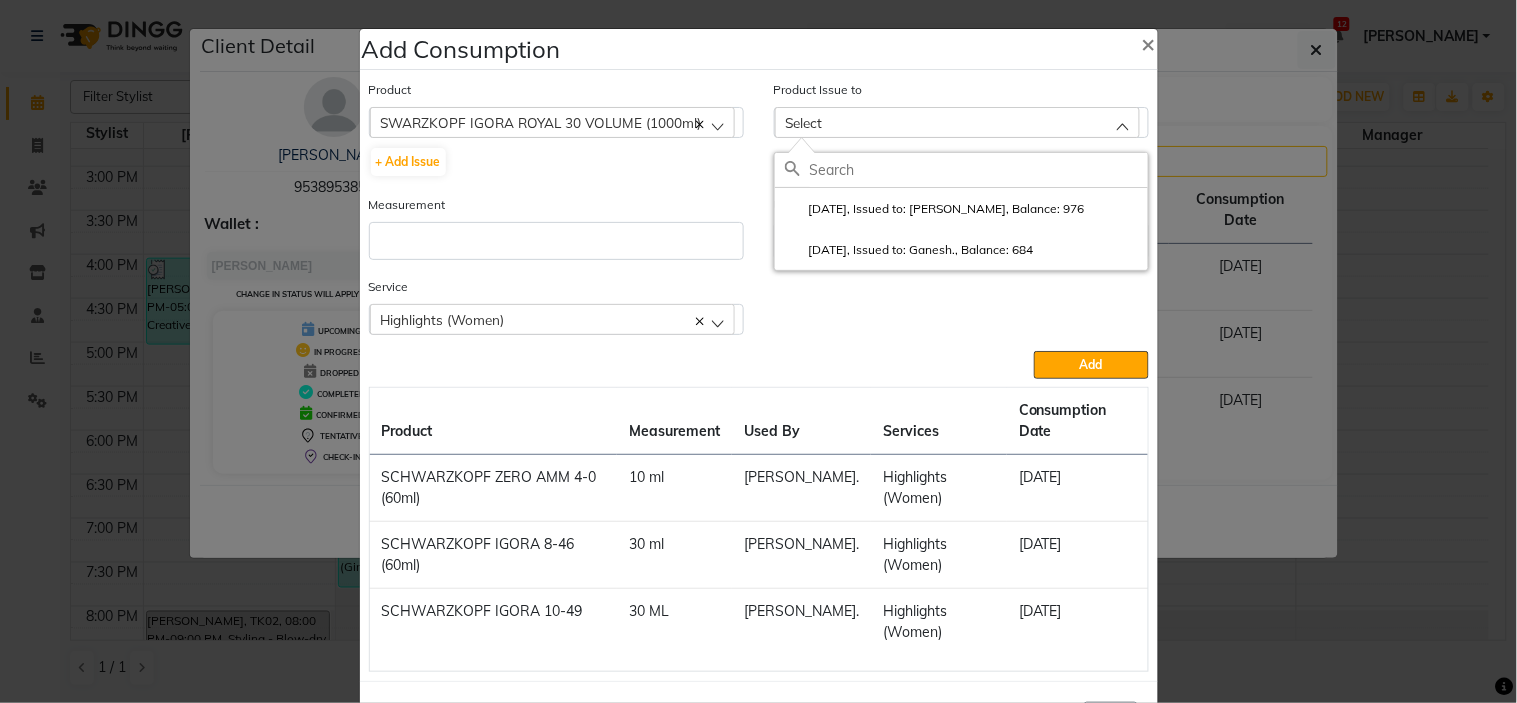 click on "Select" 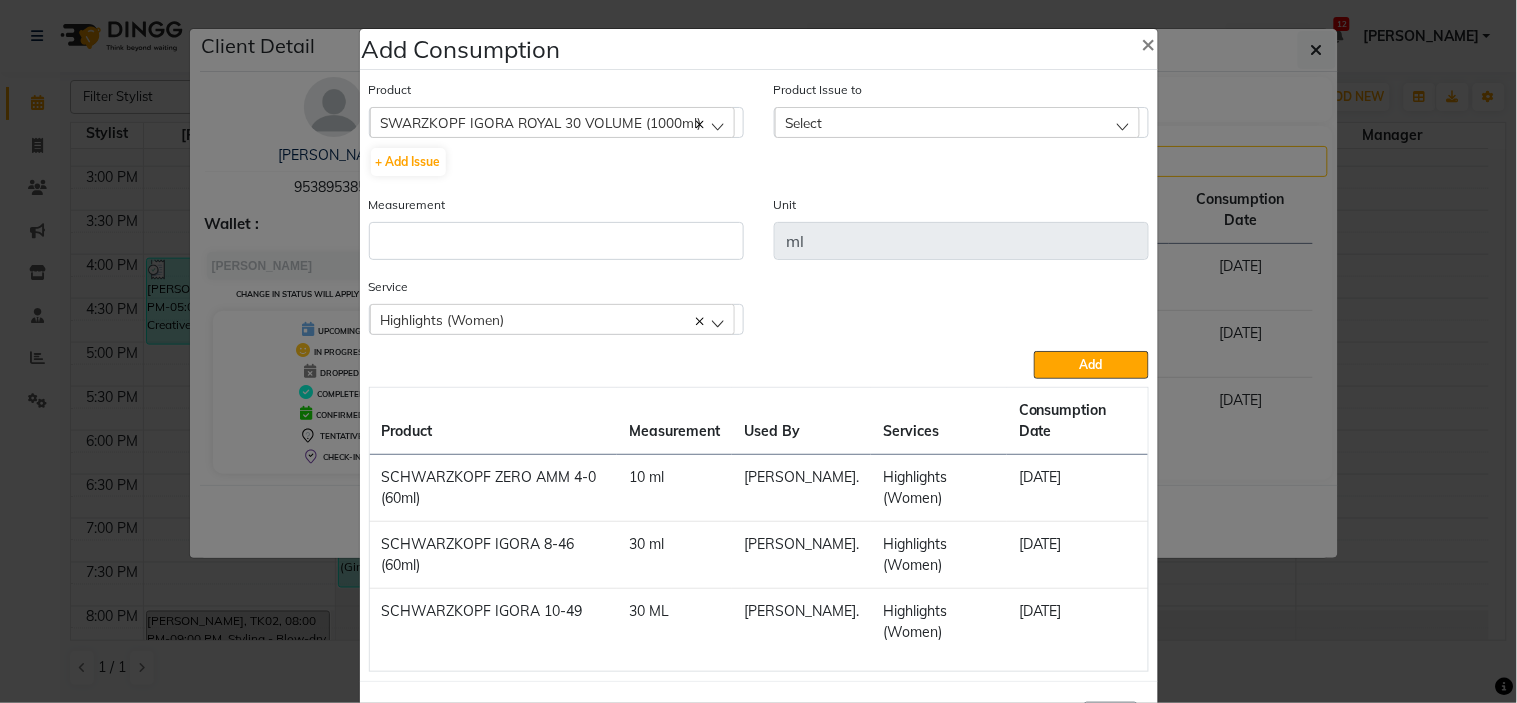 click on "Select" 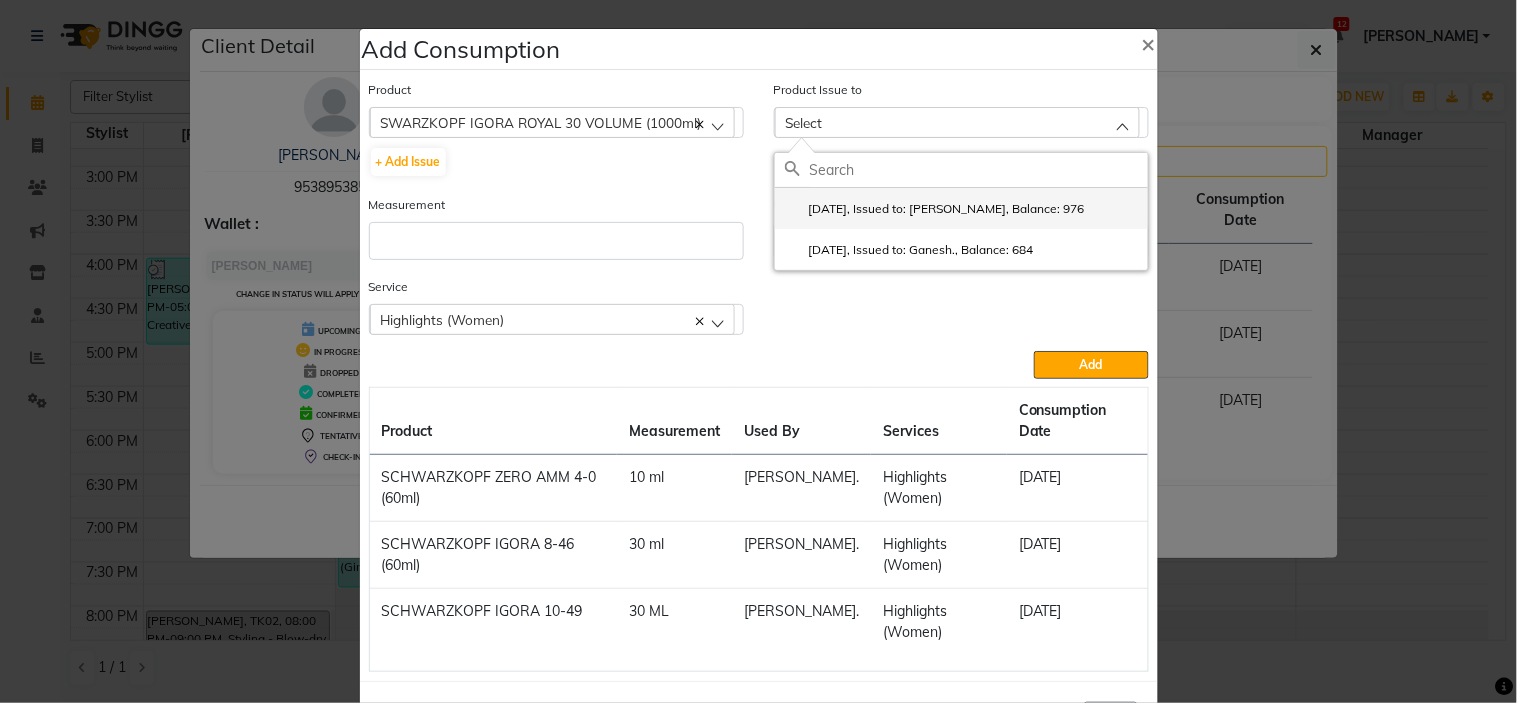 click on "[DATE], Issued to: [PERSON_NAME], Balance: 976" 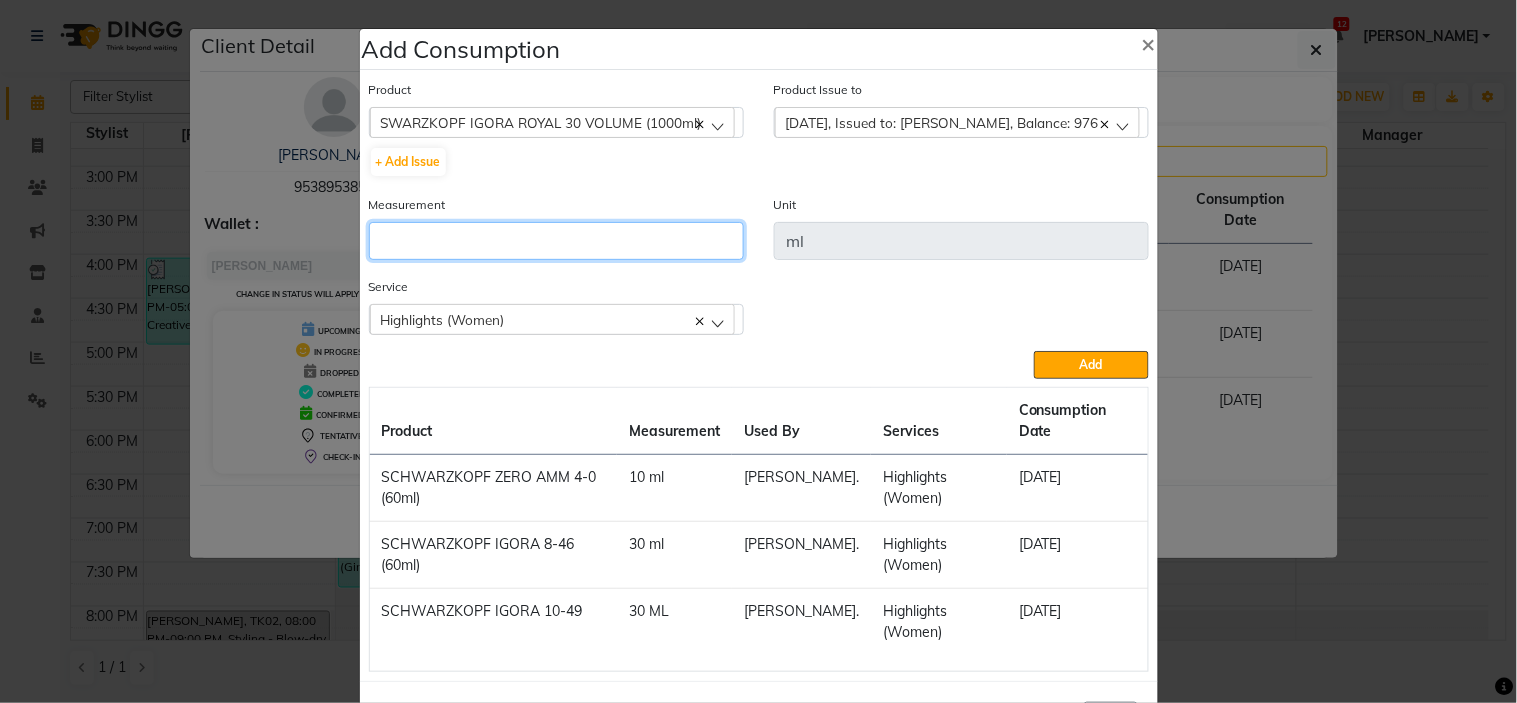 click 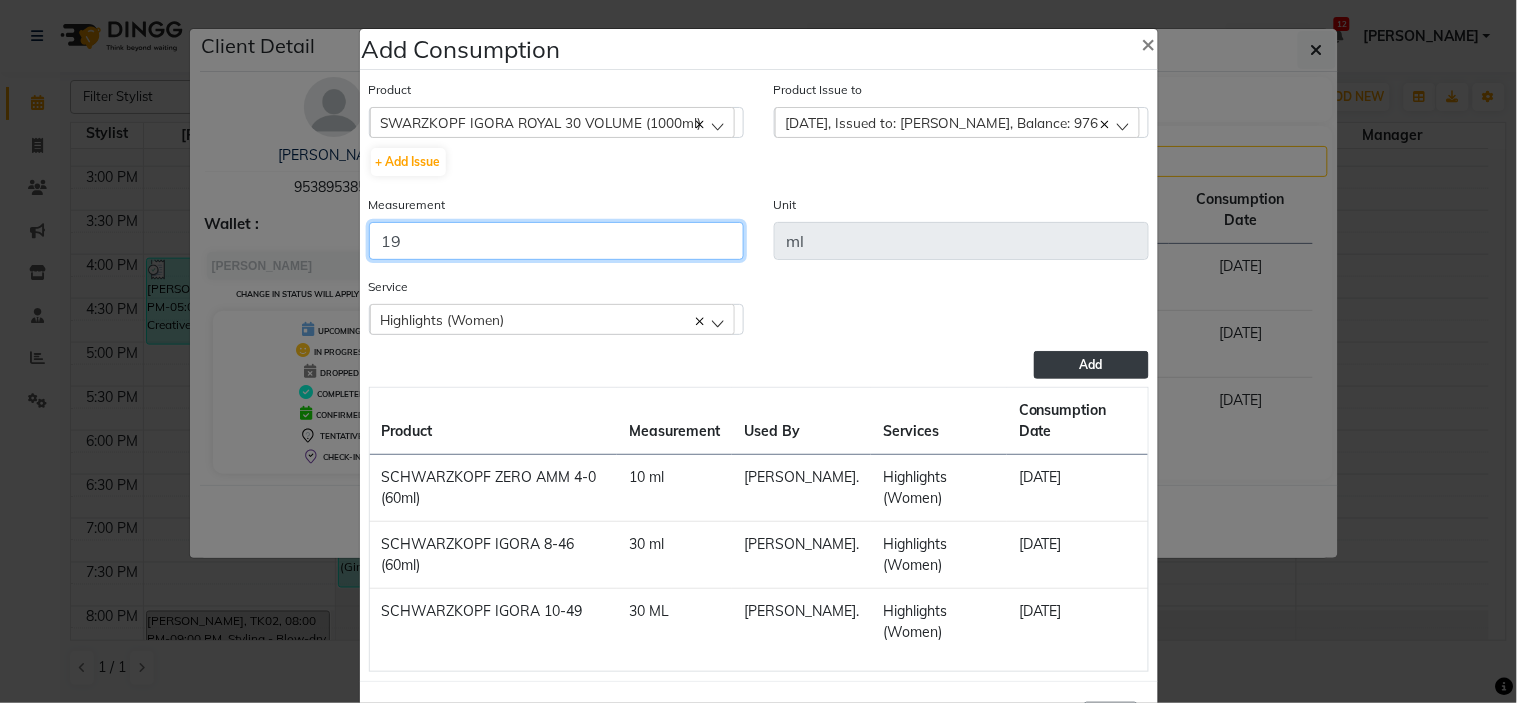 type on "19" 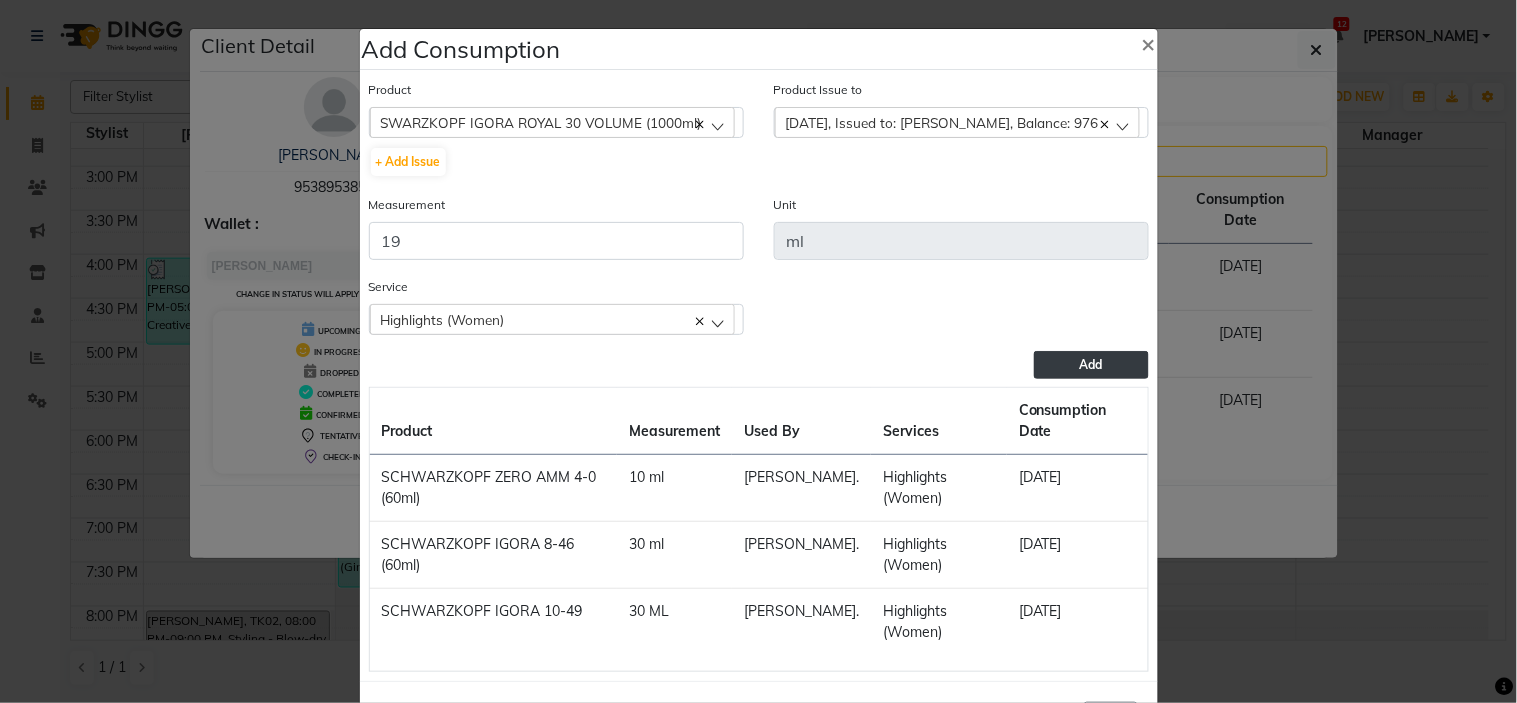 click on "Add" 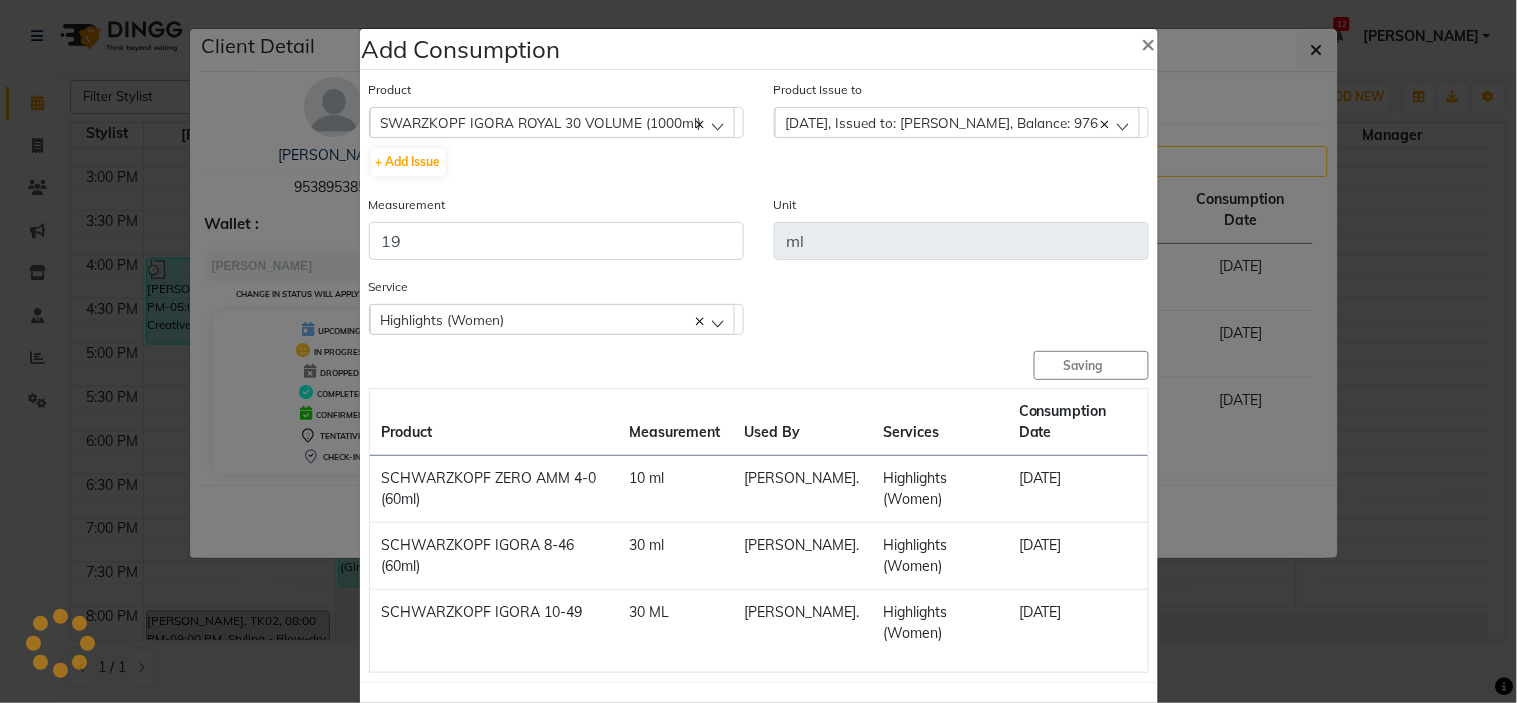 type 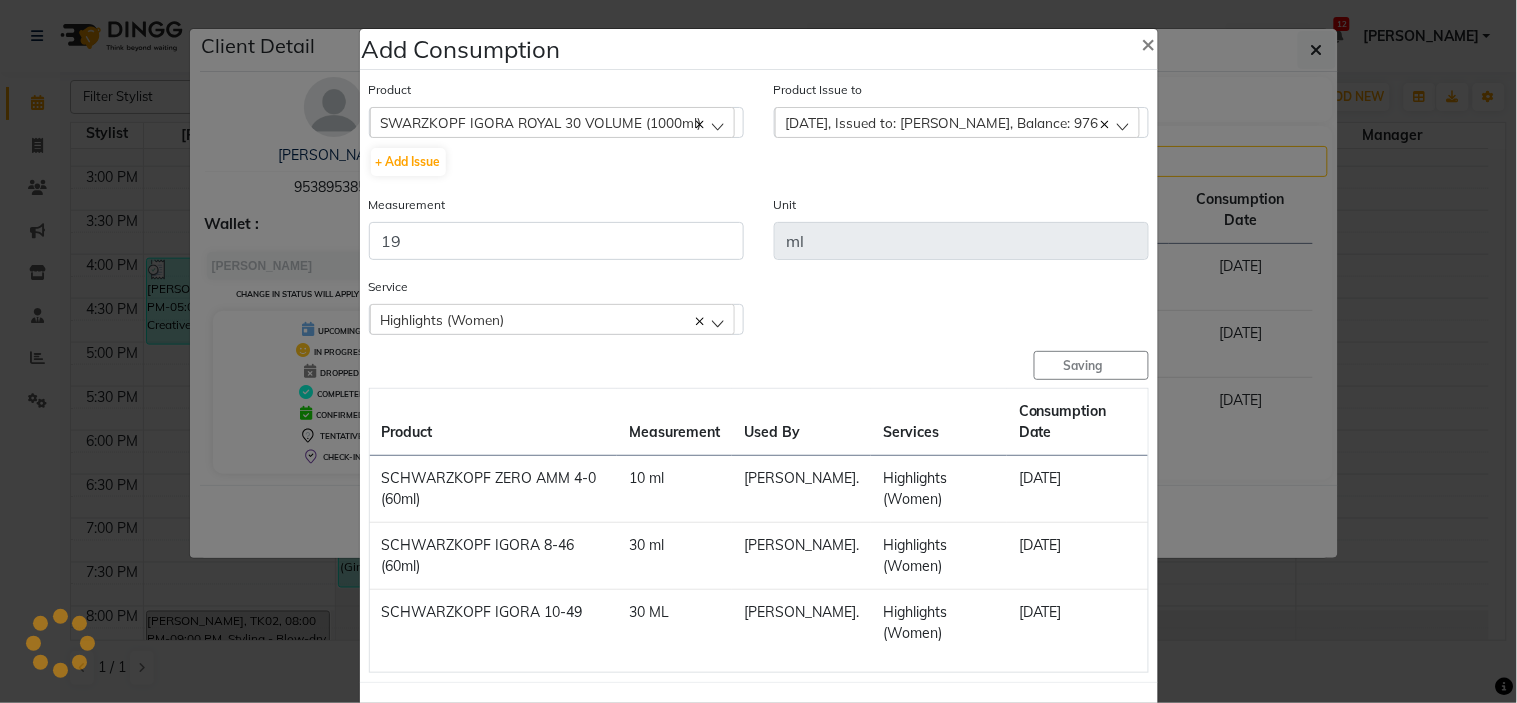 type 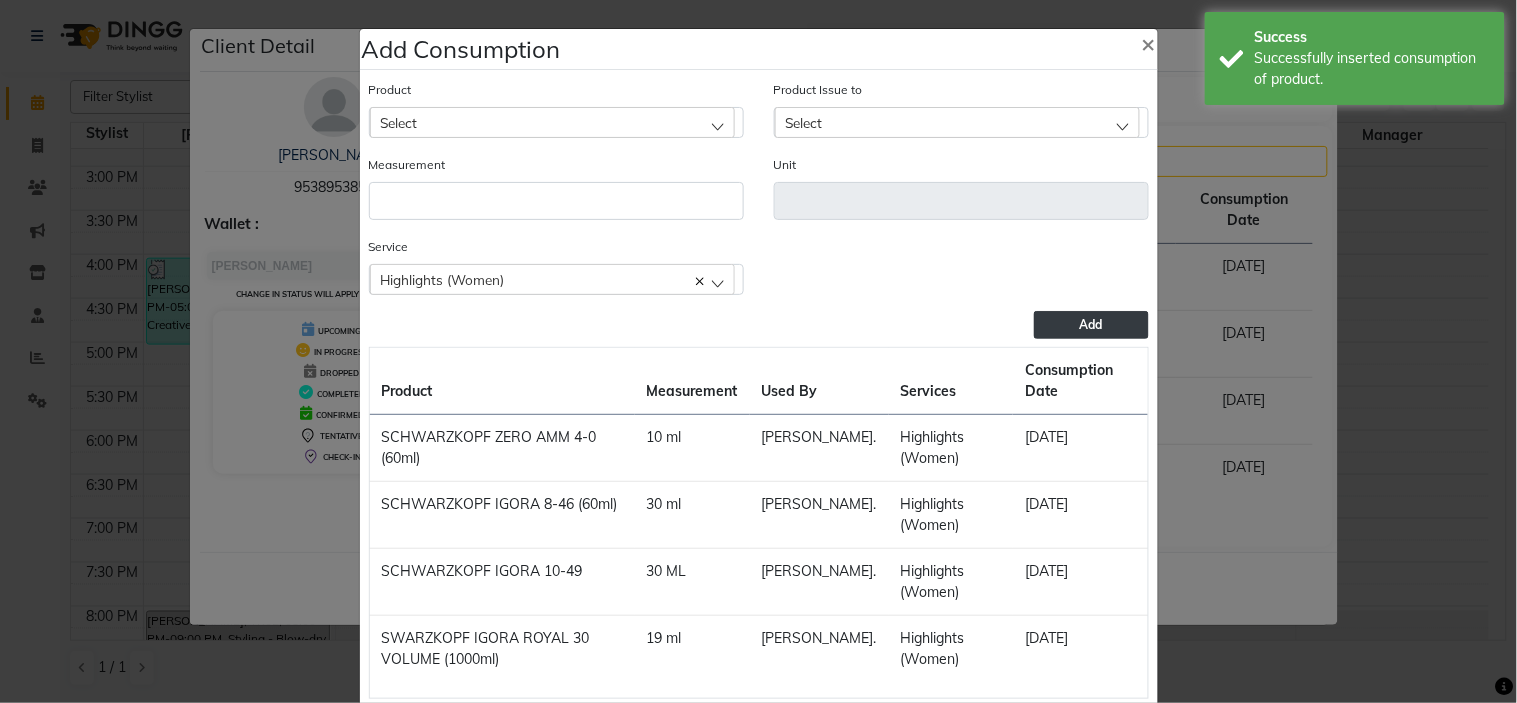 click on "Select" 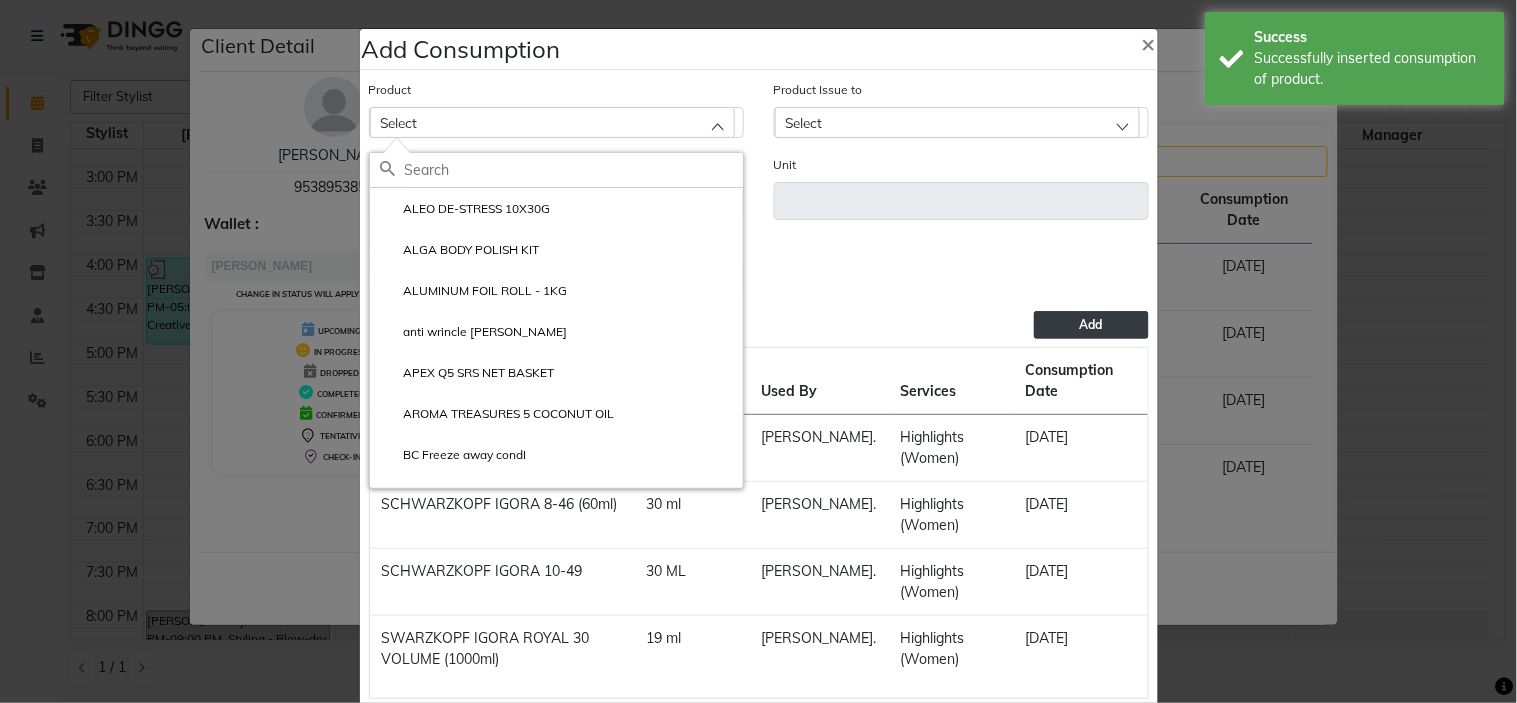click 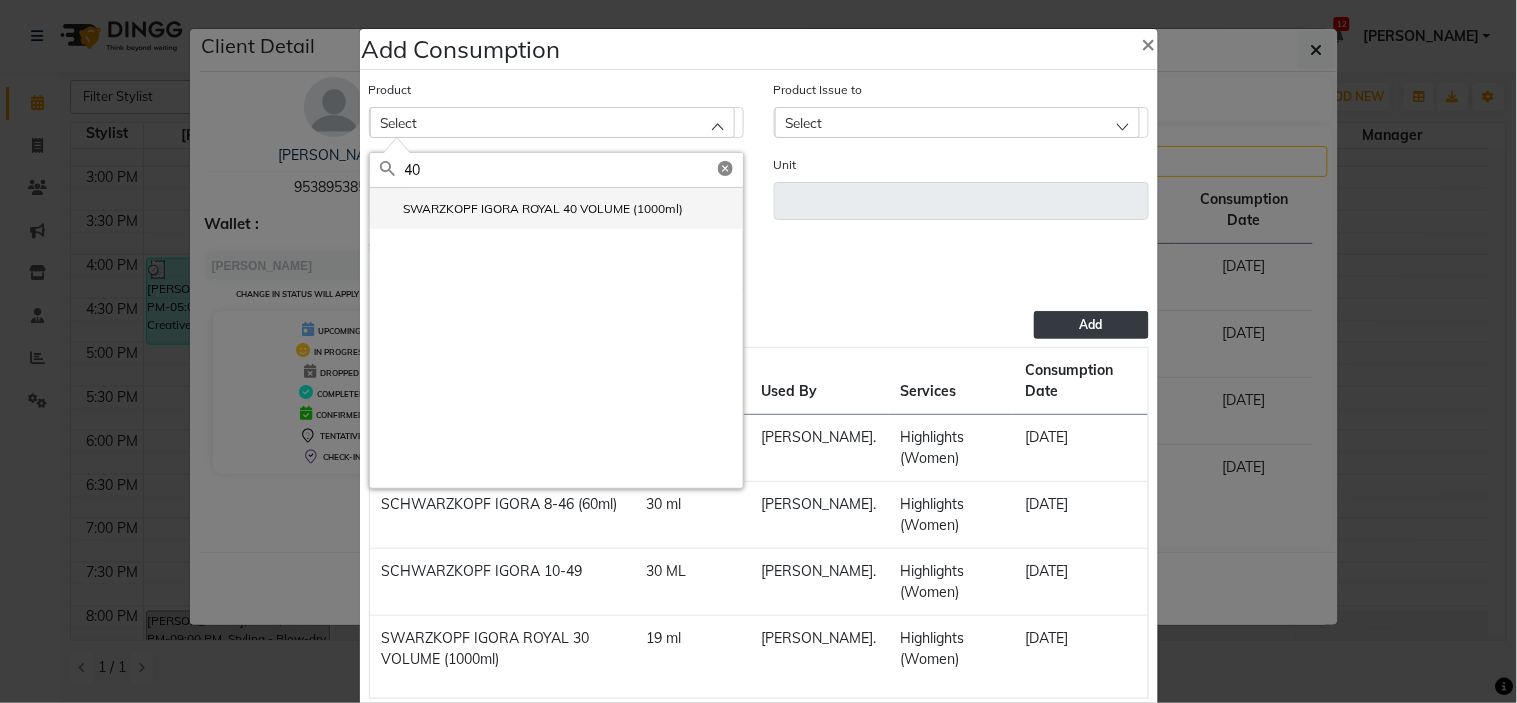 type on "40" 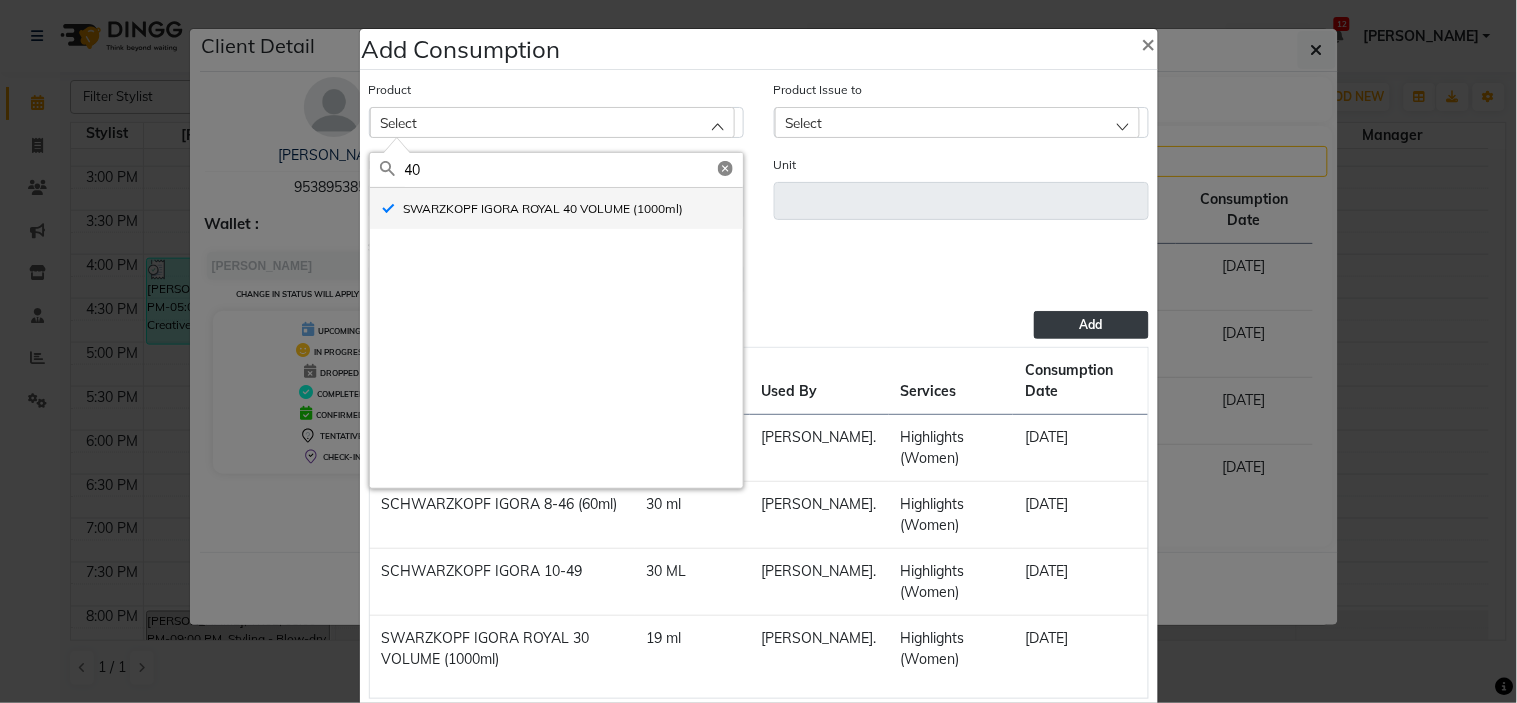 type on "ml" 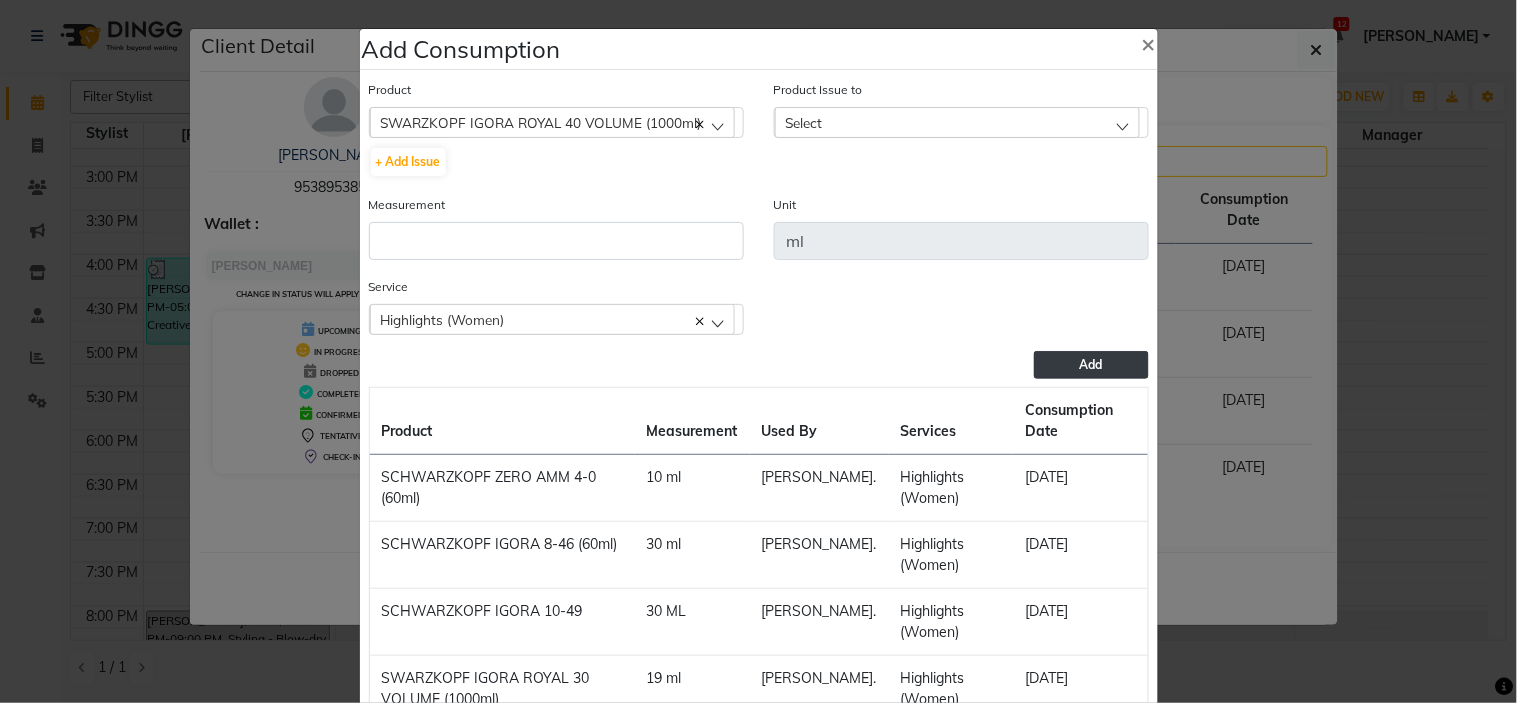 click on "Select" 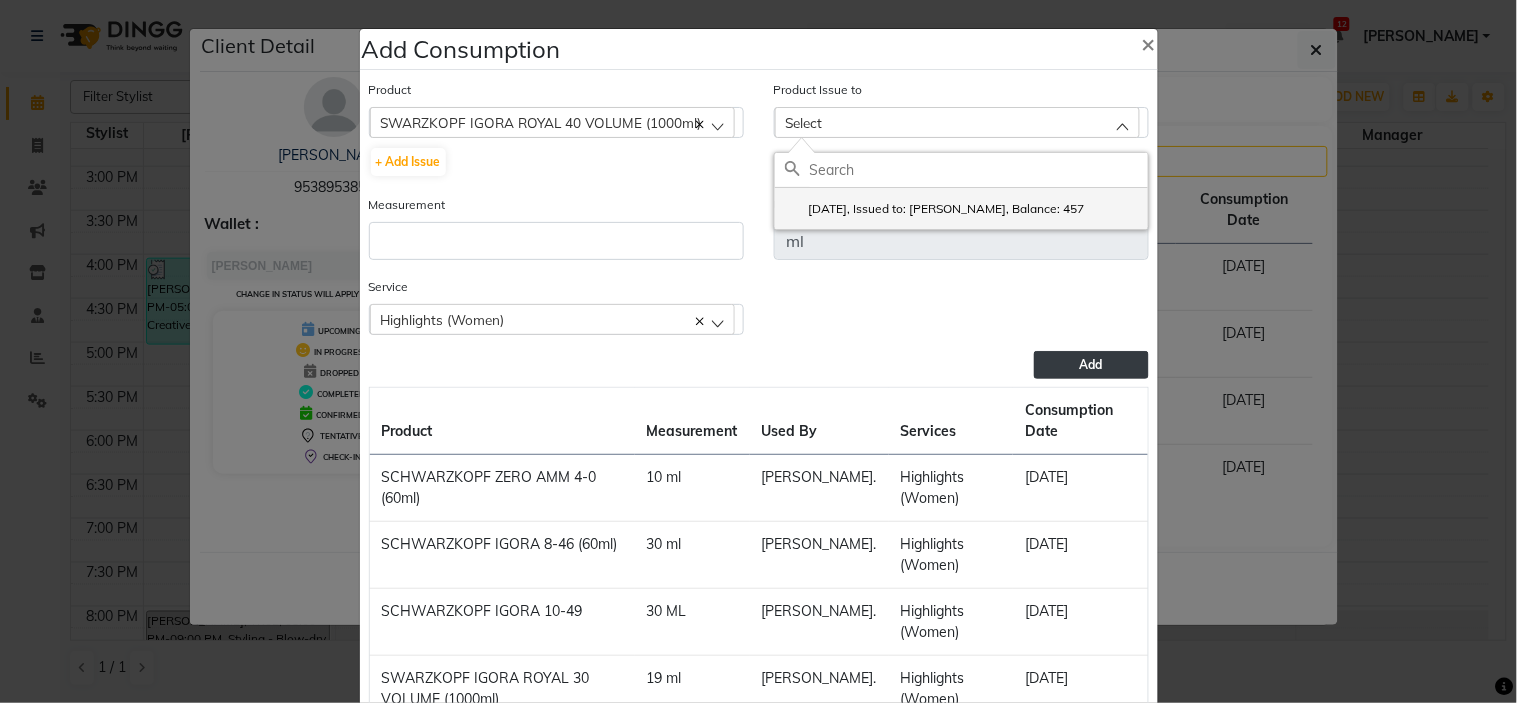 click on "[DATE], Issued to: [PERSON_NAME], Balance: 457" 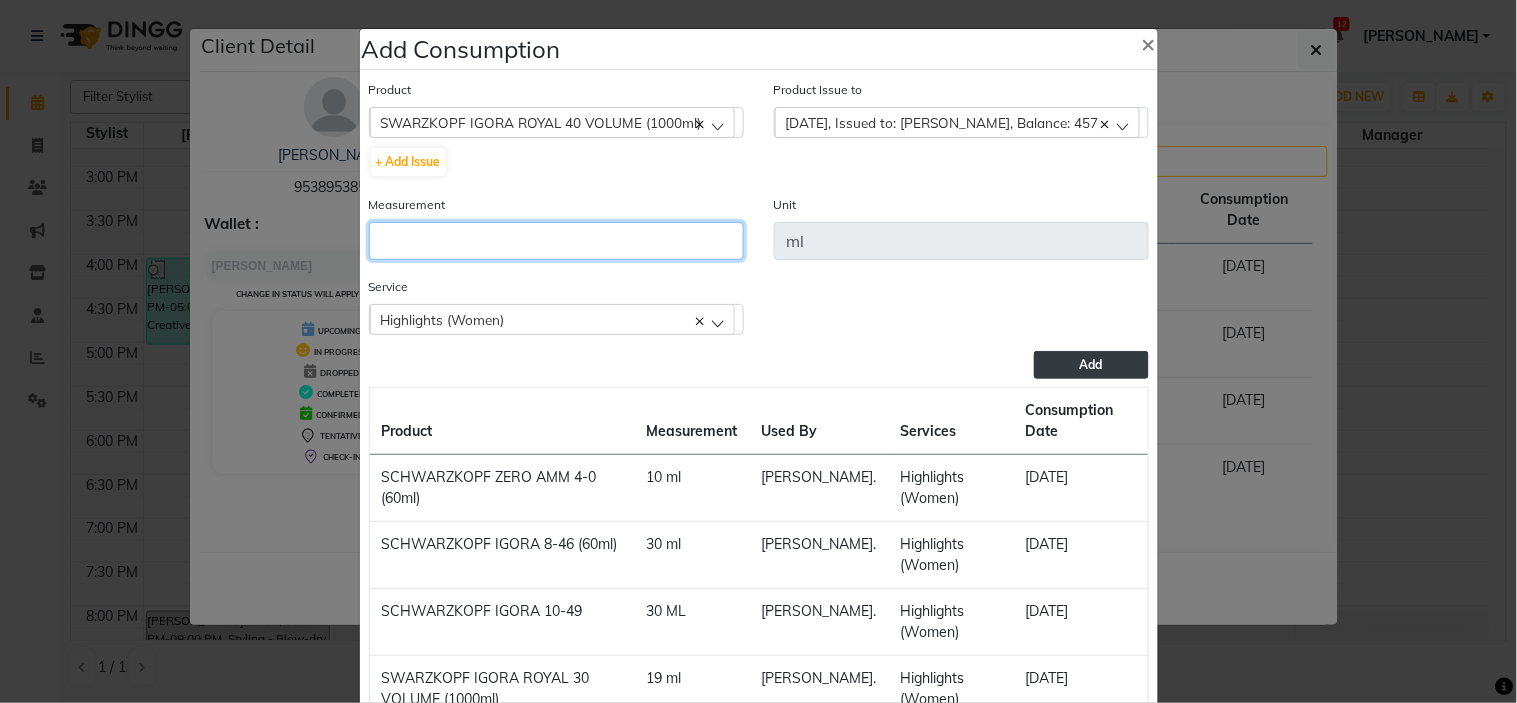 click 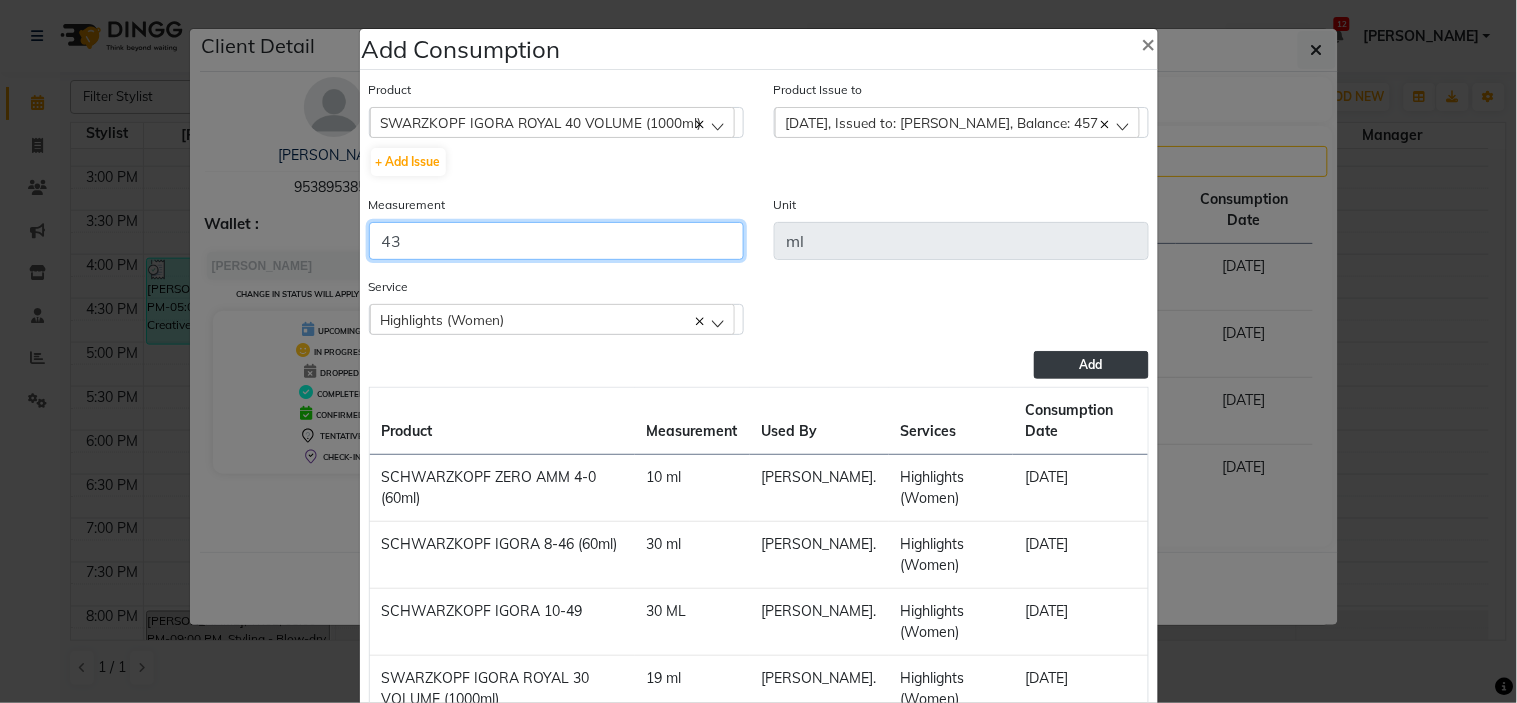 type on "43" 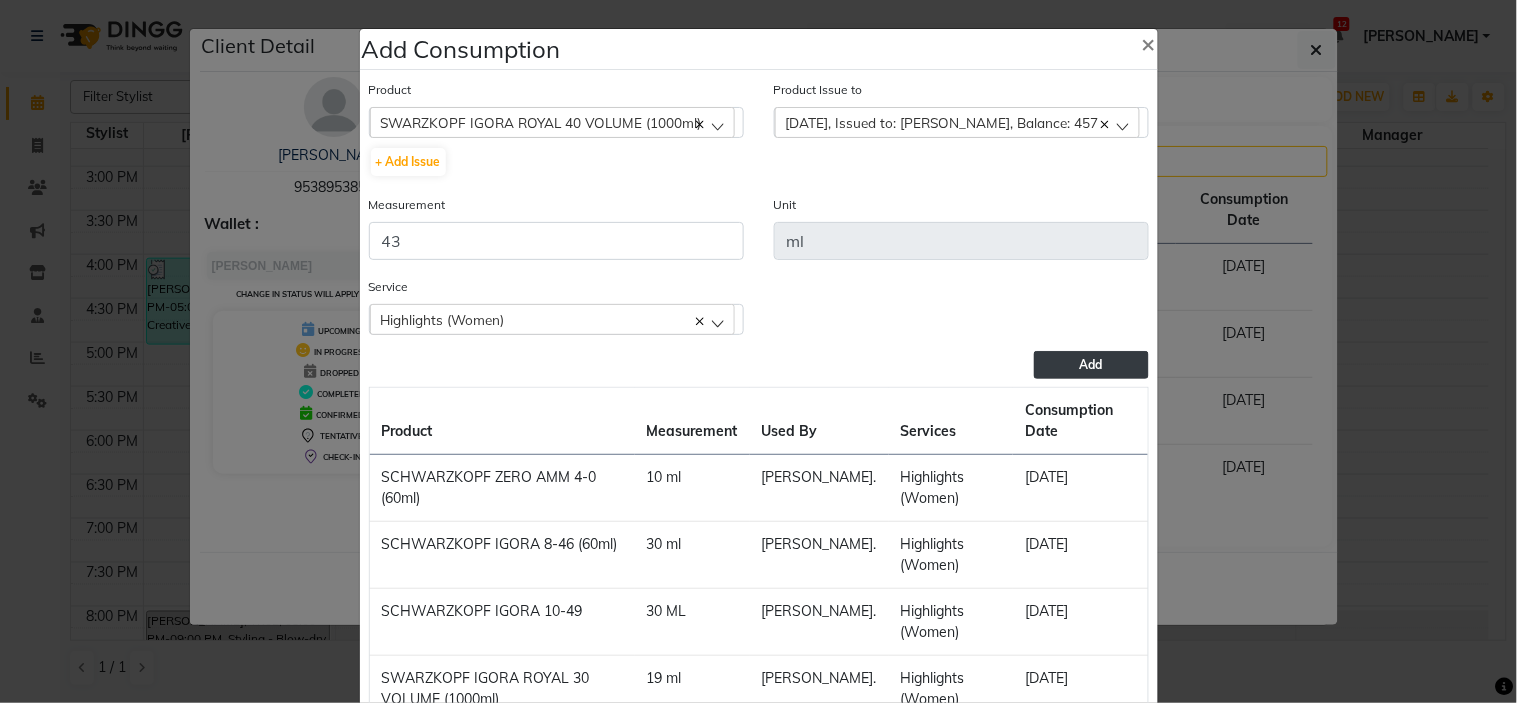 click on "Add" 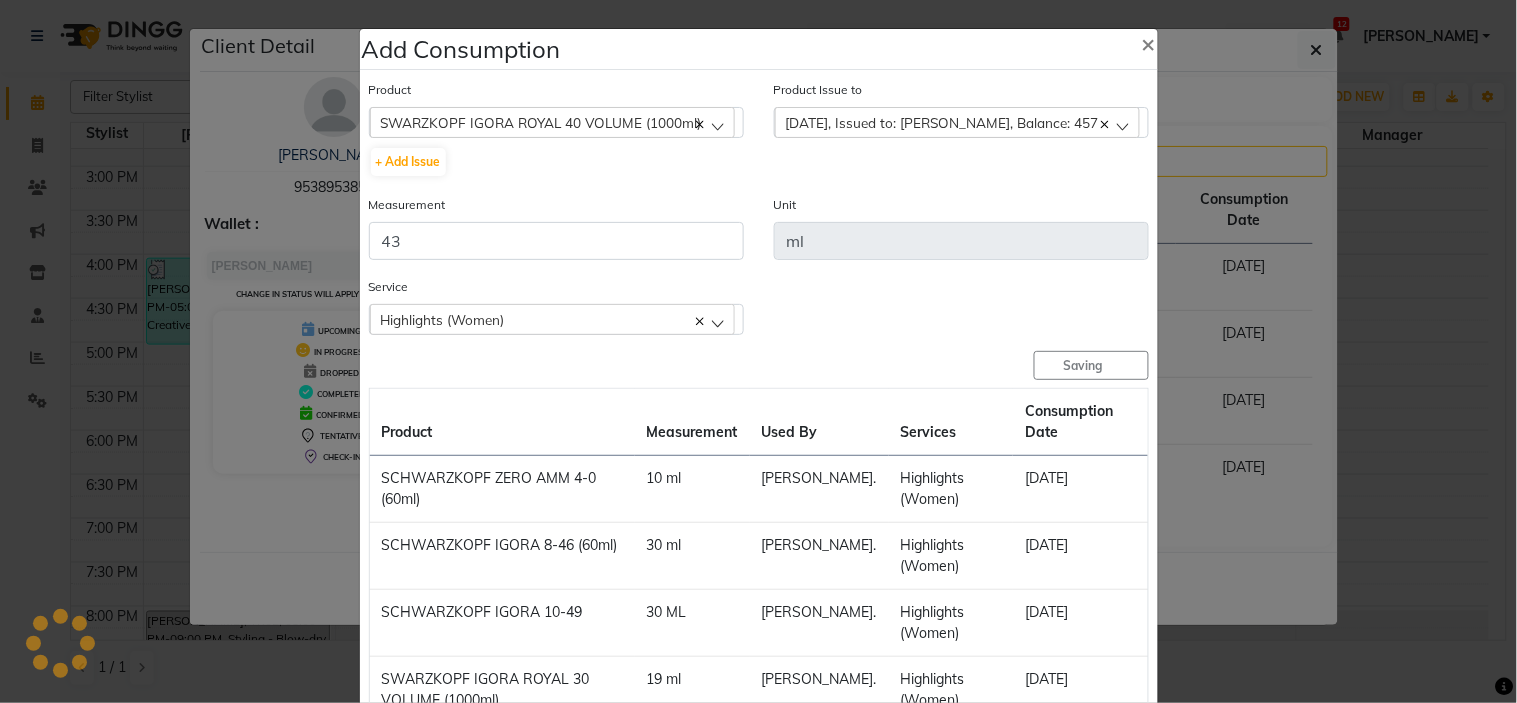 type 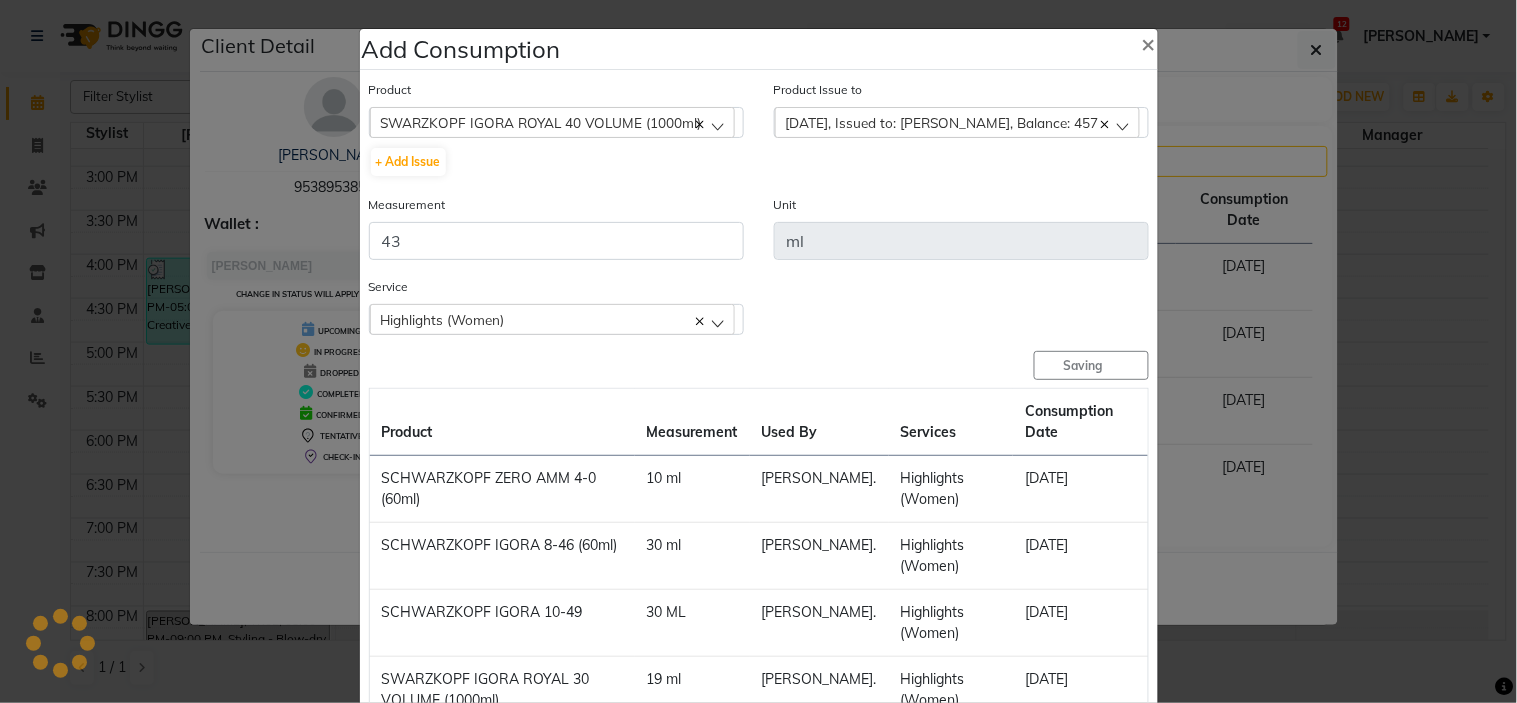 type 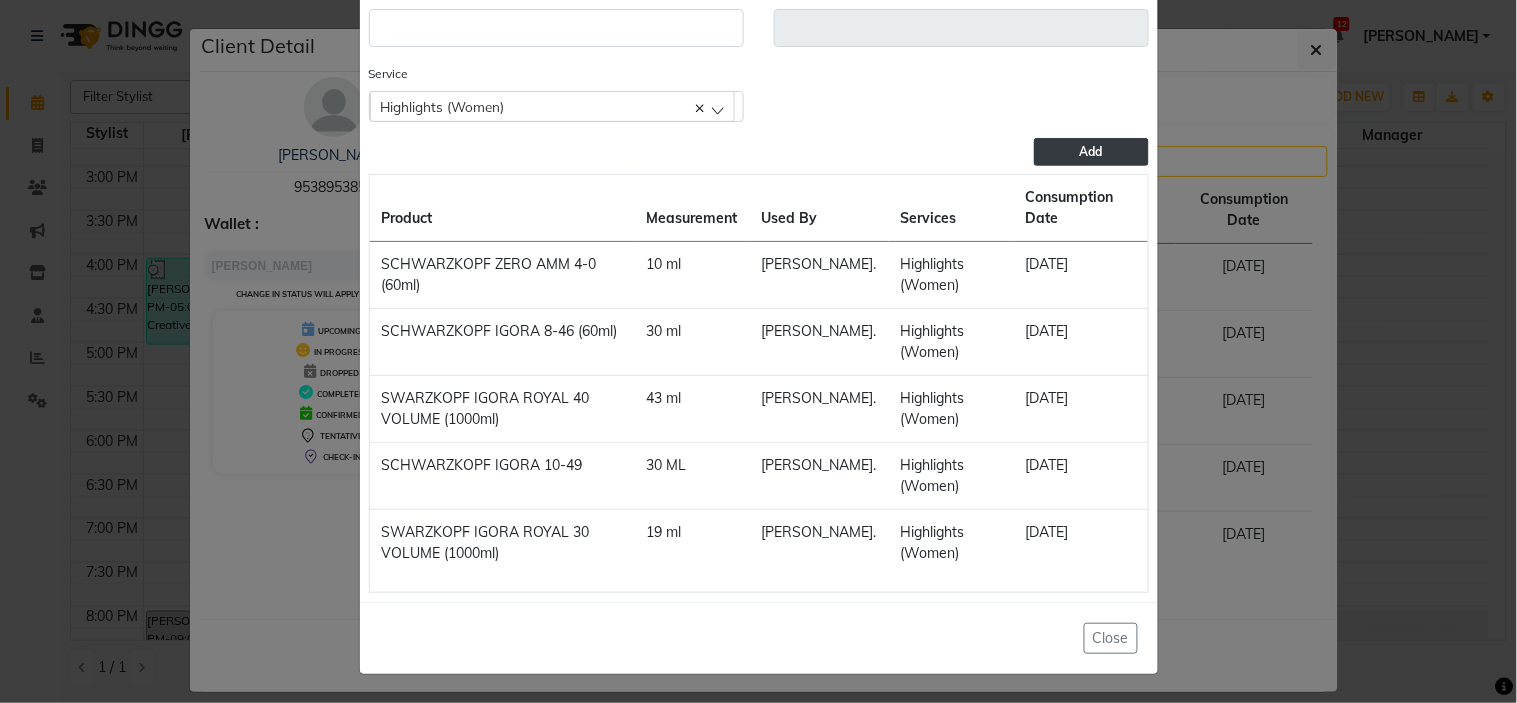 scroll, scrollTop: 0, scrollLeft: 0, axis: both 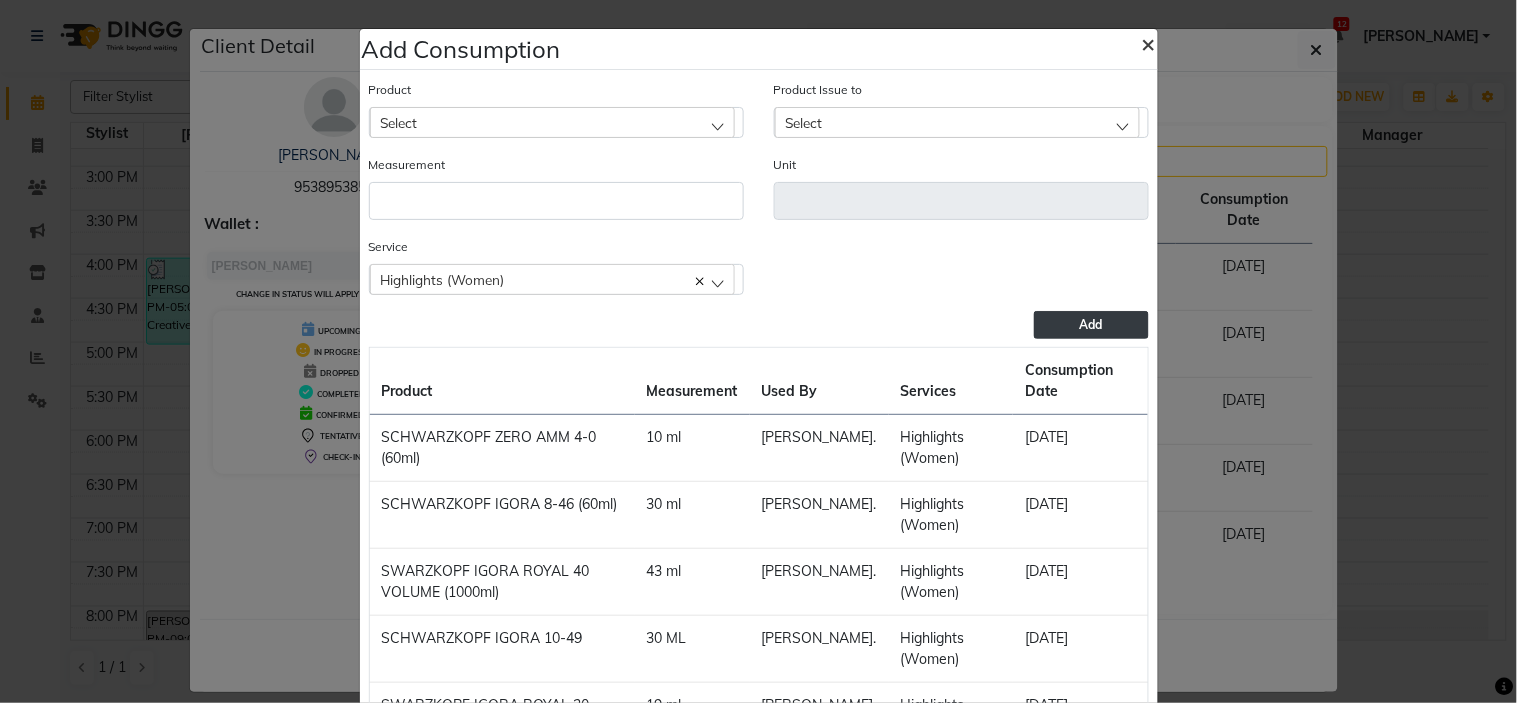 click on "×" 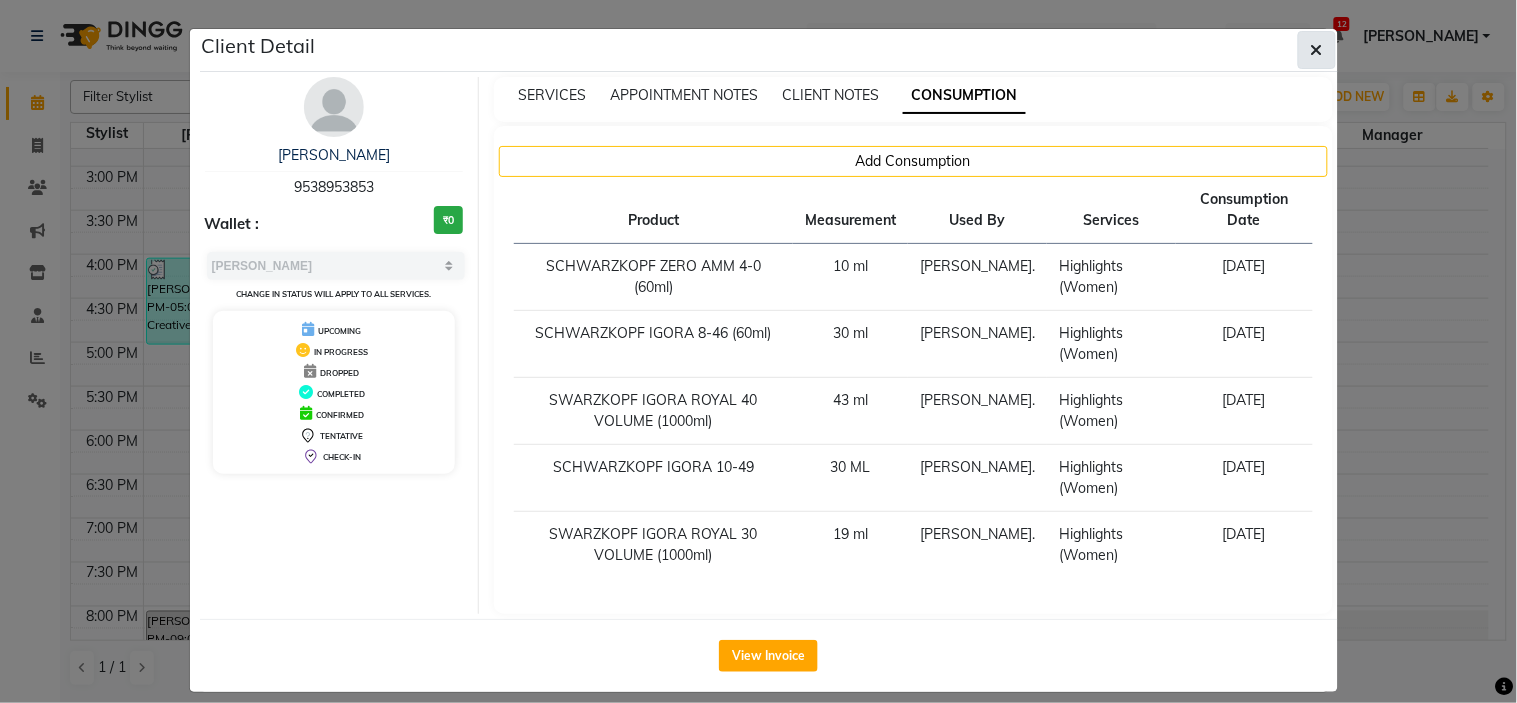 click 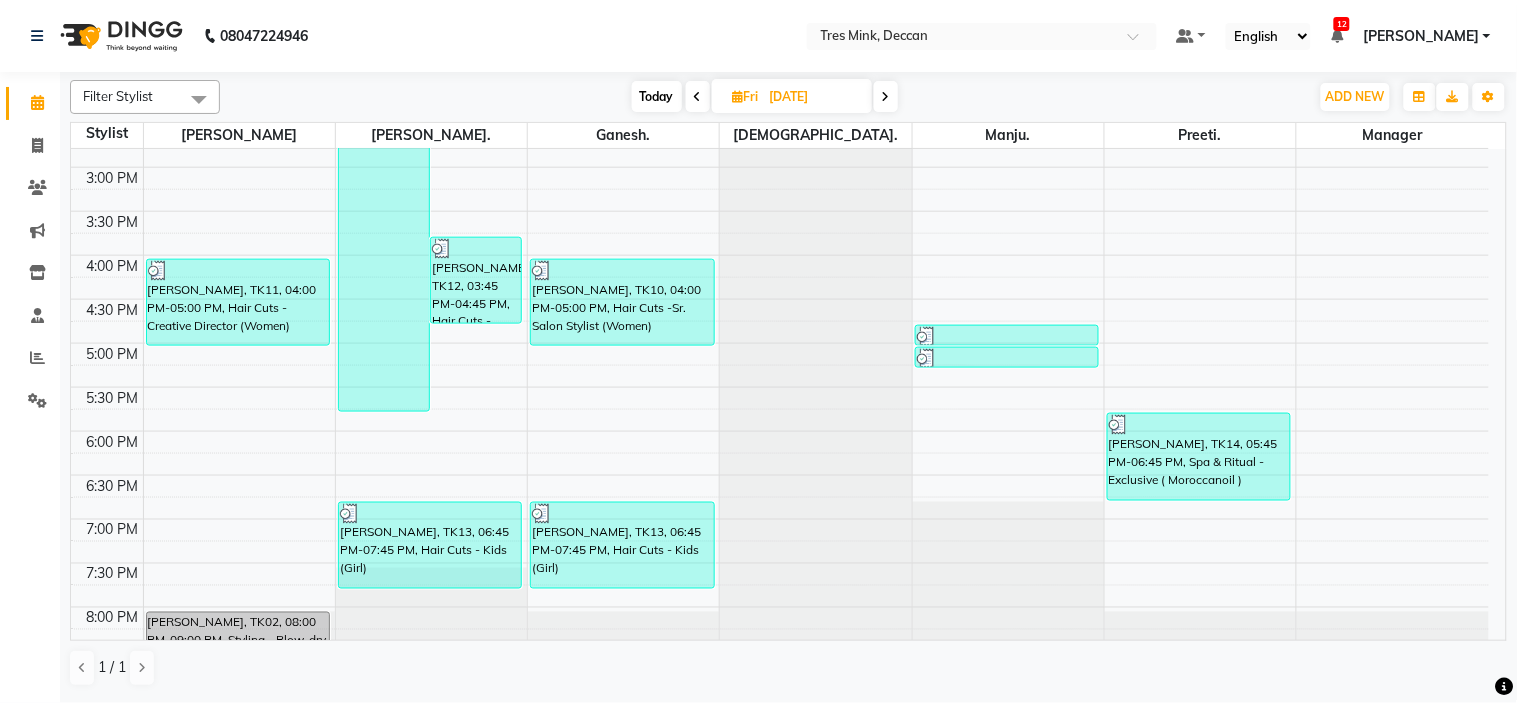 scroll, scrollTop: 598, scrollLeft: 0, axis: vertical 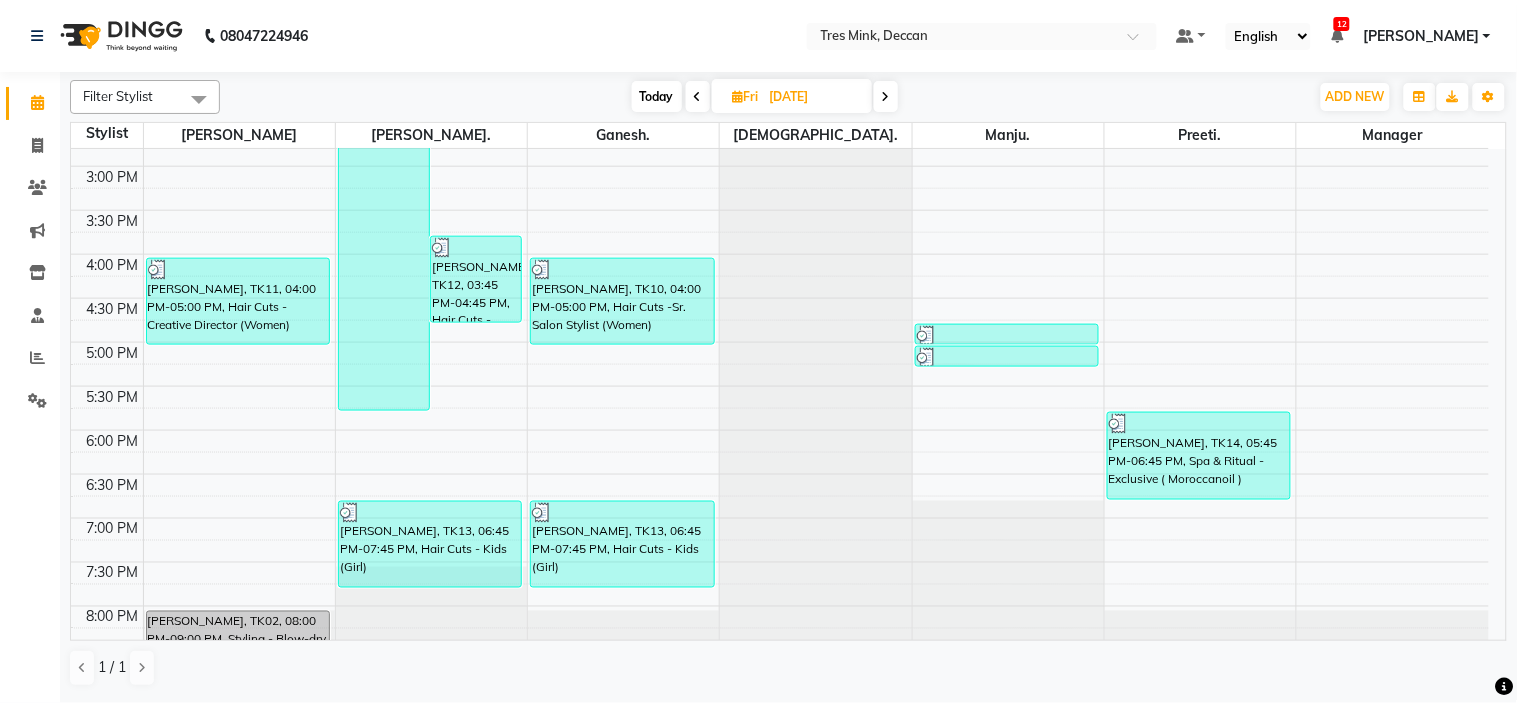 click at bounding box center [698, 96] 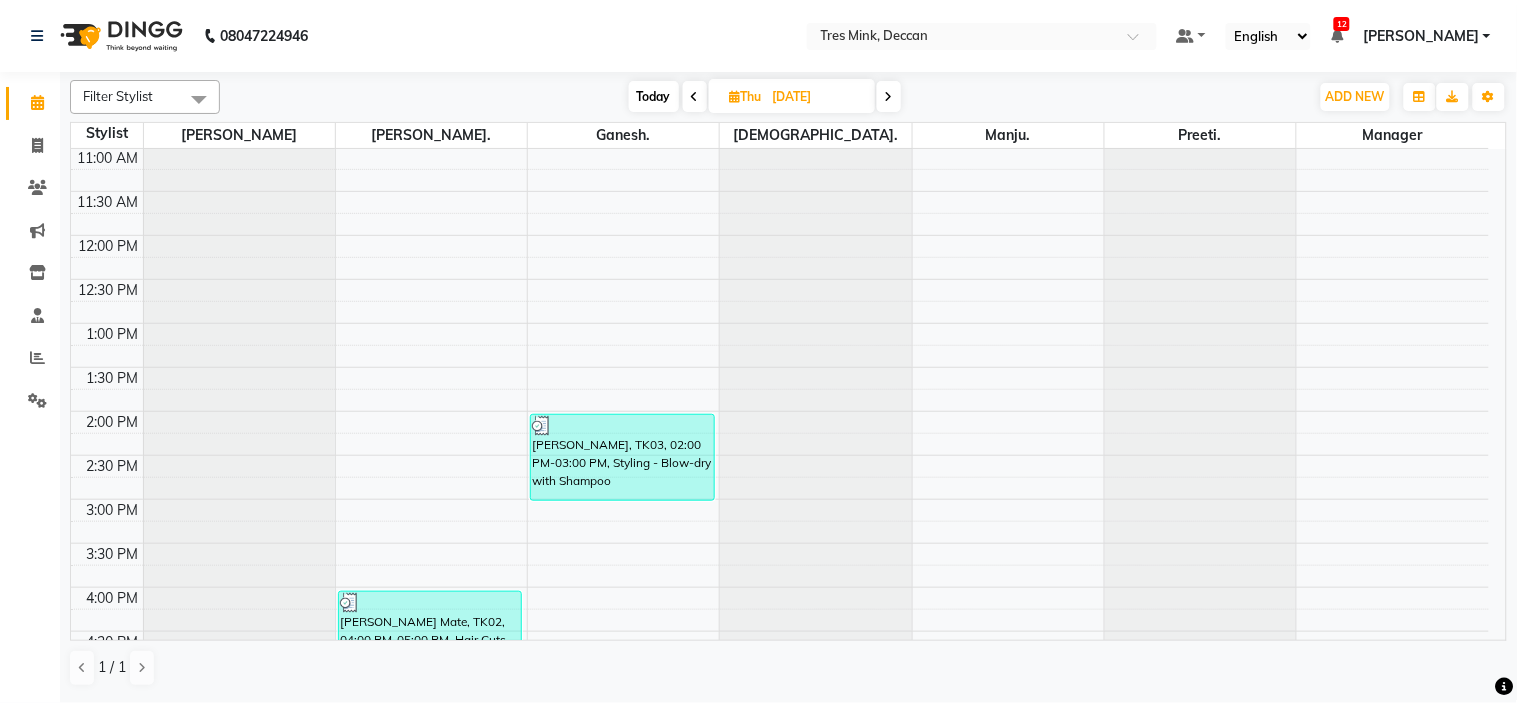 click at bounding box center (695, 96) 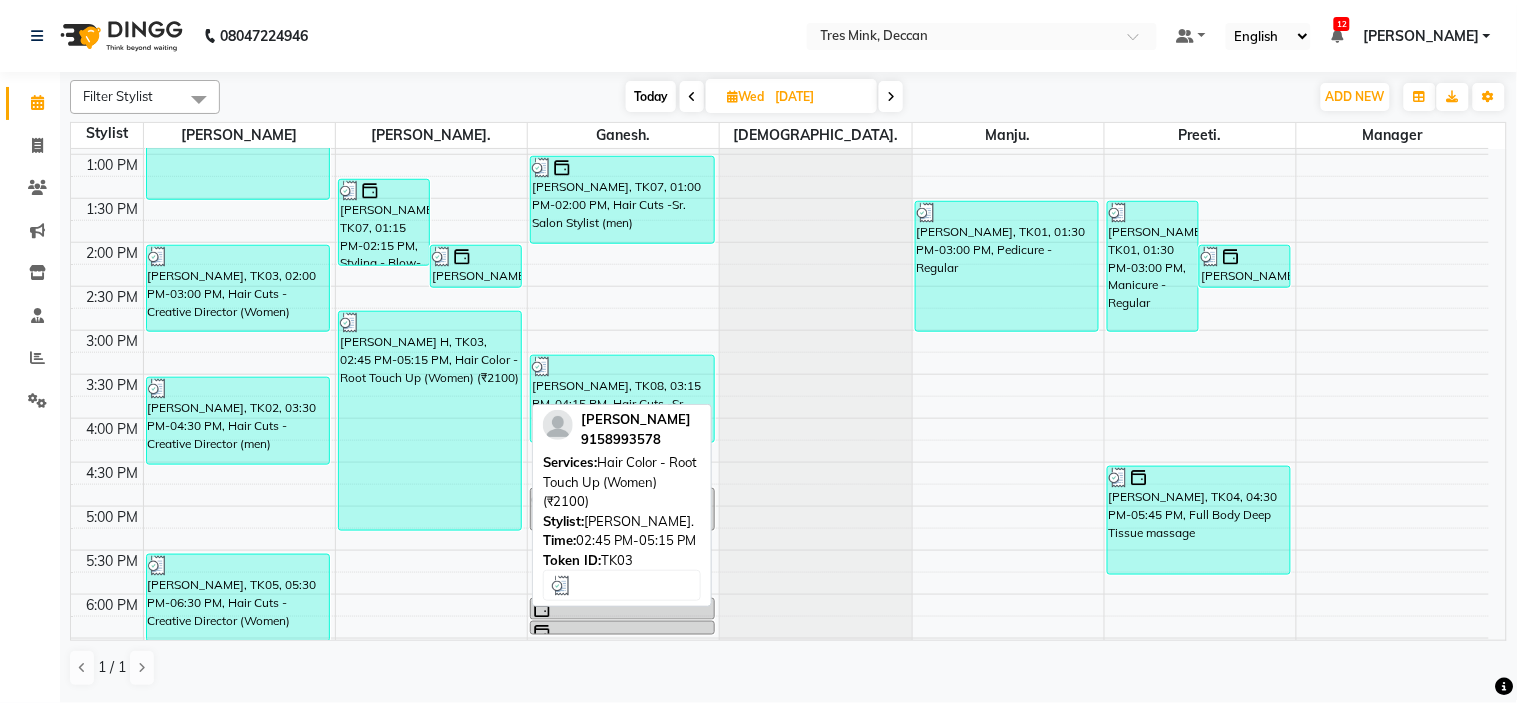 scroll, scrollTop: 487, scrollLeft: 0, axis: vertical 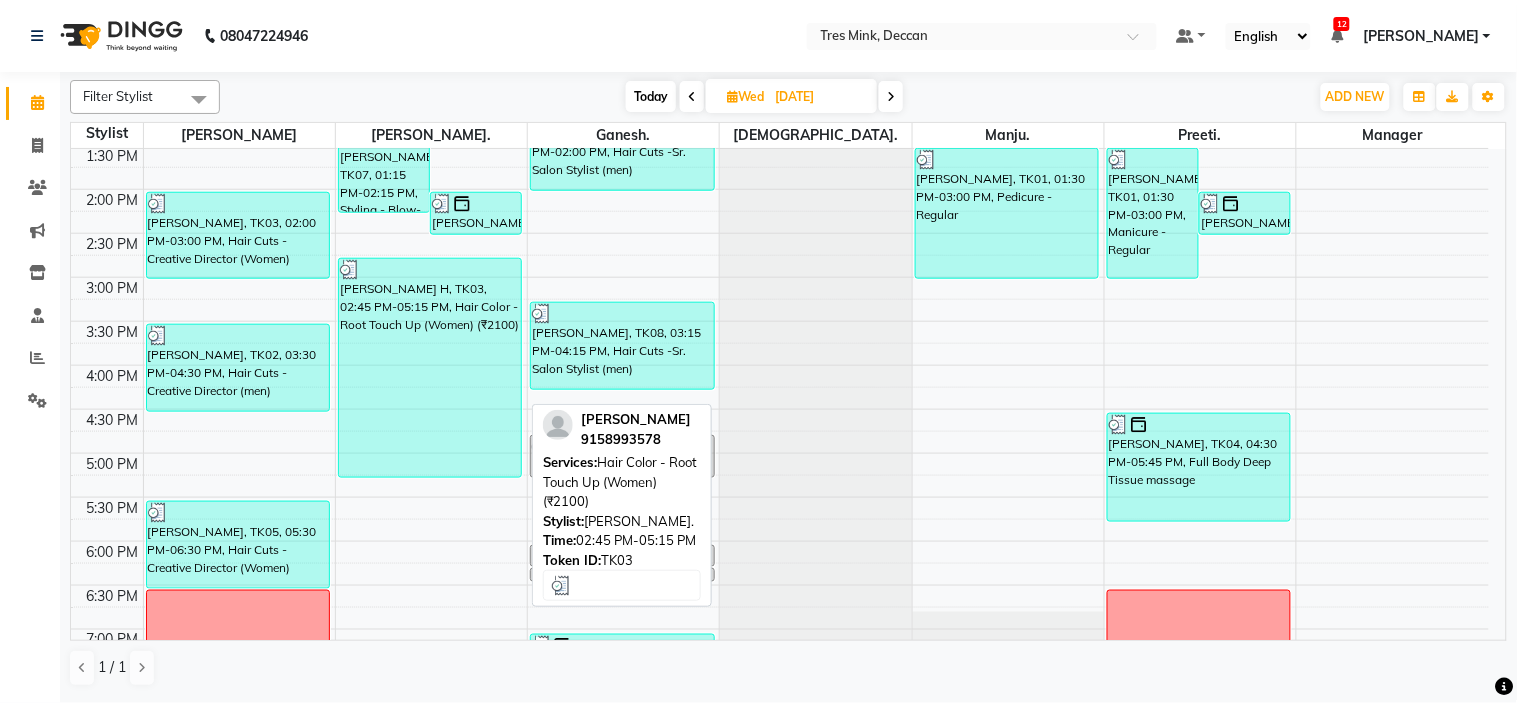 click on "[PERSON_NAME] H, TK03, 02:45 PM-05:15 PM, Hair Color - Root Touch Up (Women) (₹2100)" at bounding box center [430, 368] 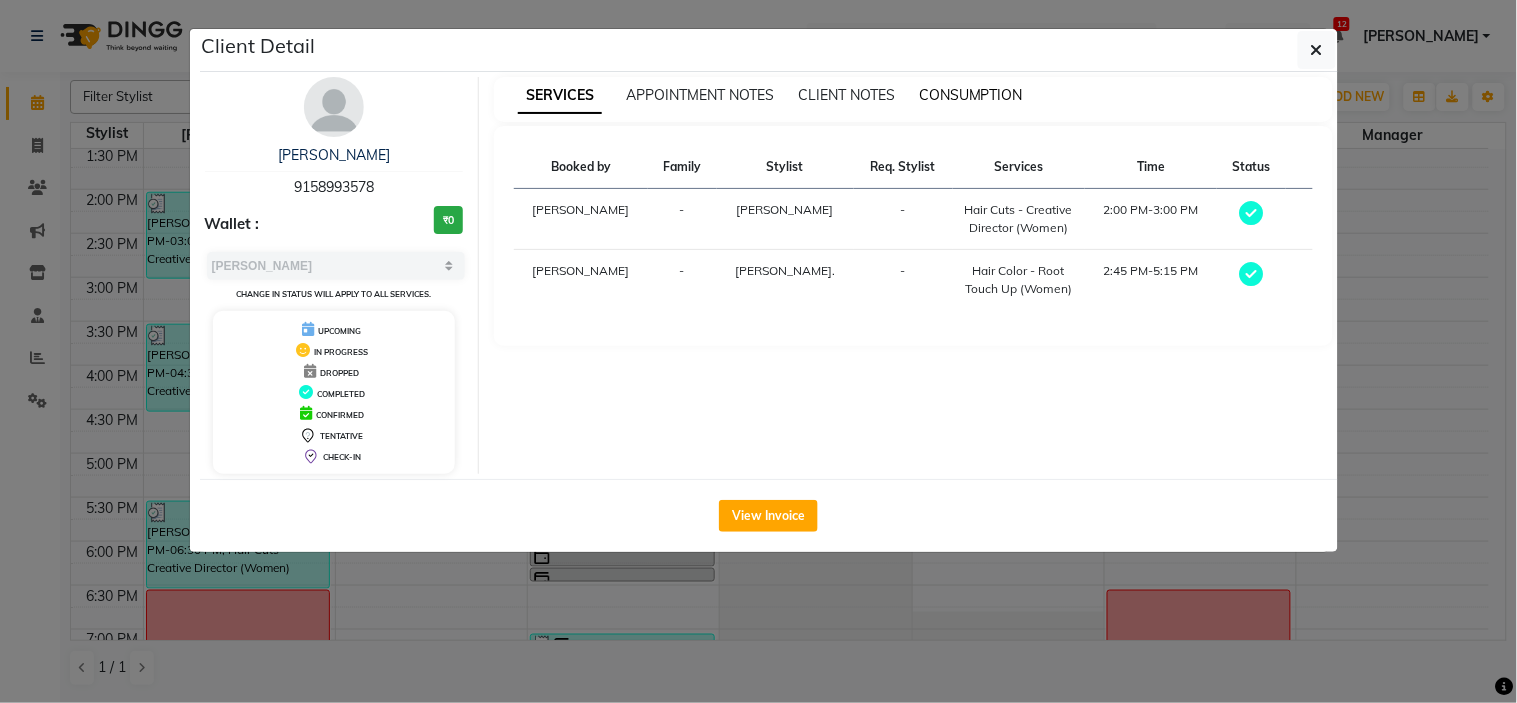 click on "CONSUMPTION" at bounding box center (971, 95) 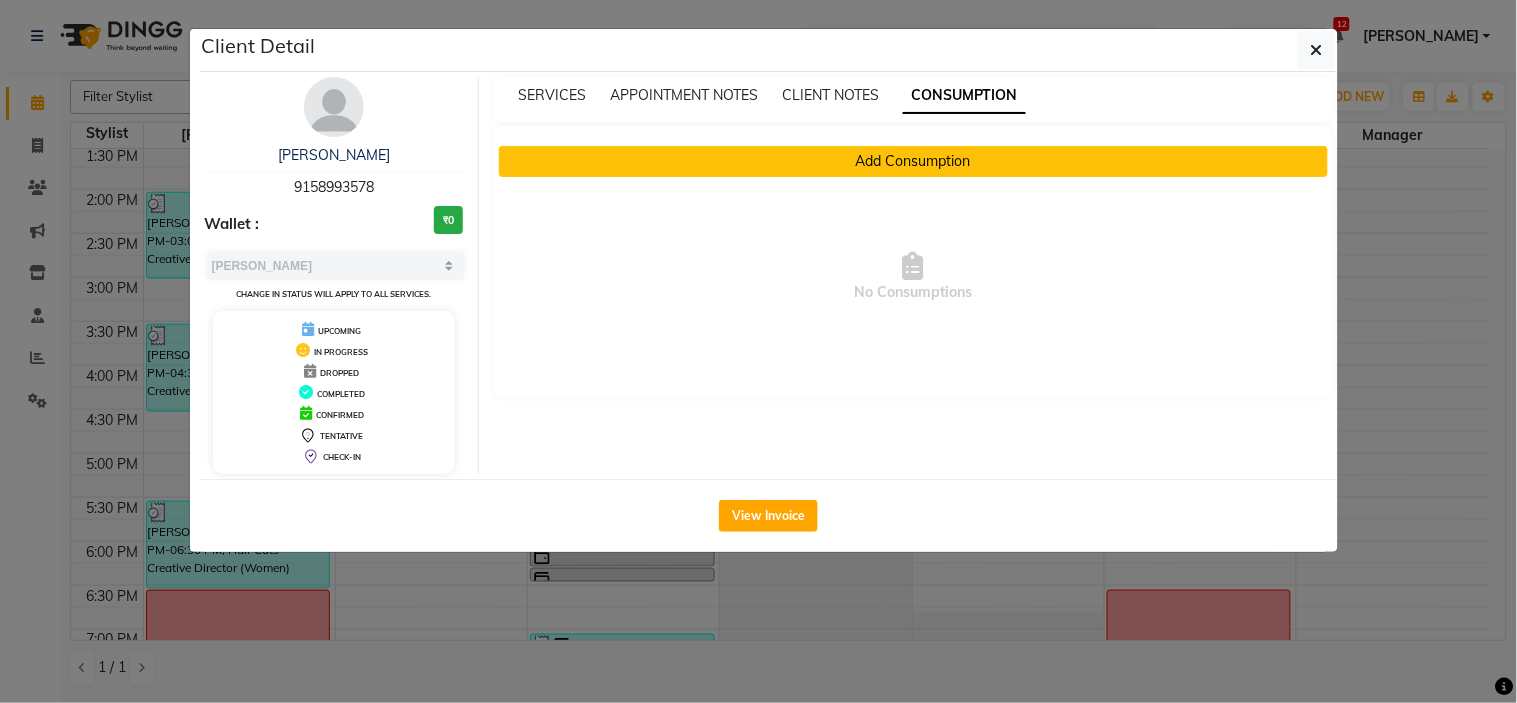 click on "Add Consumption" at bounding box center (913, 161) 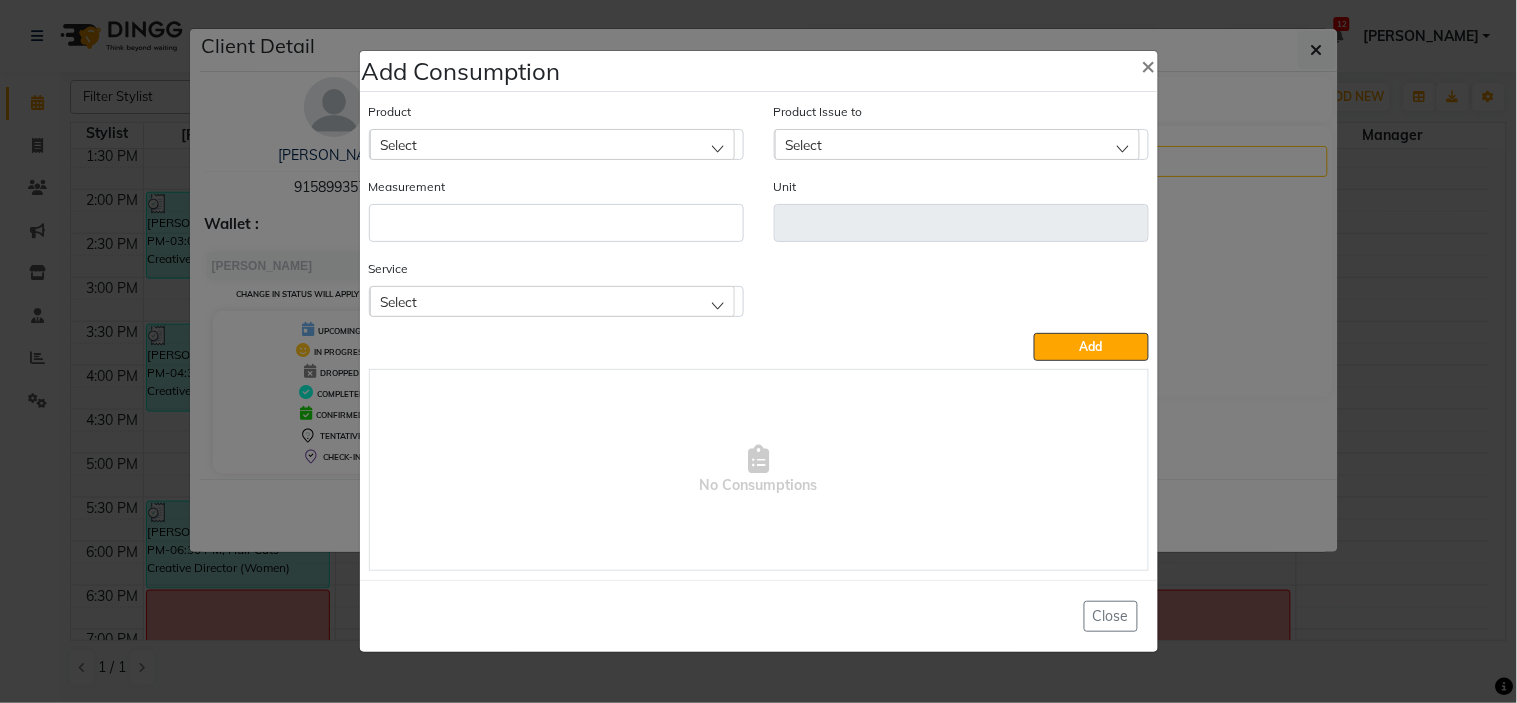 click on "Select" 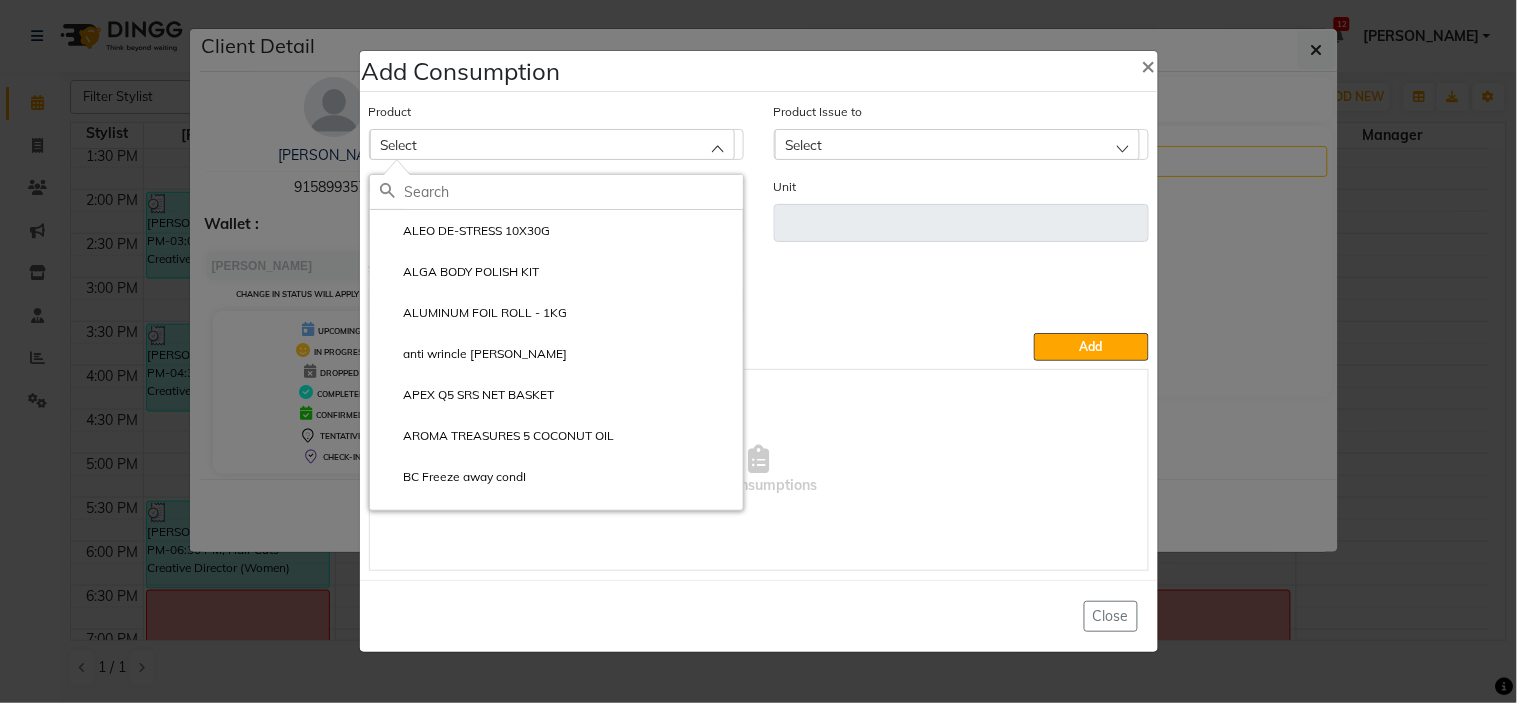 click 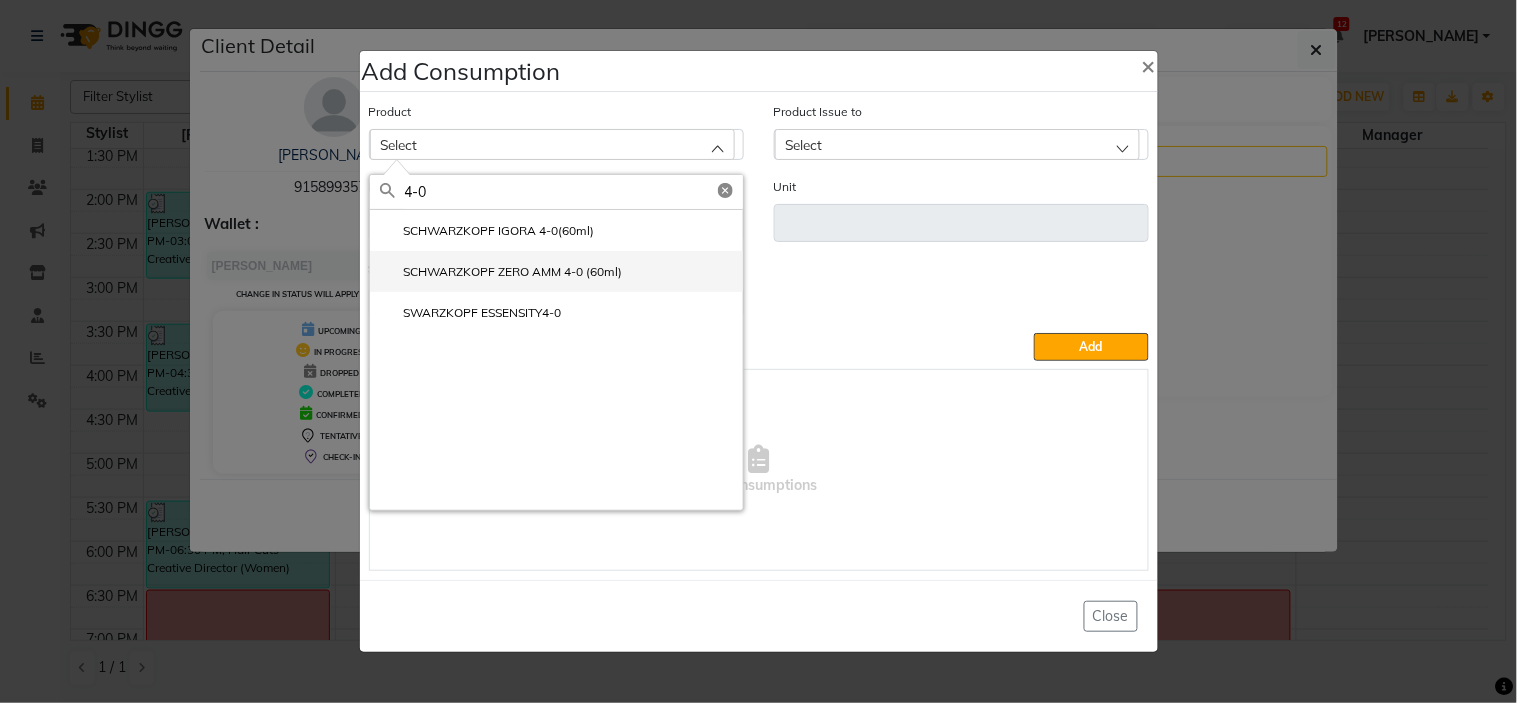 type on "4-0" 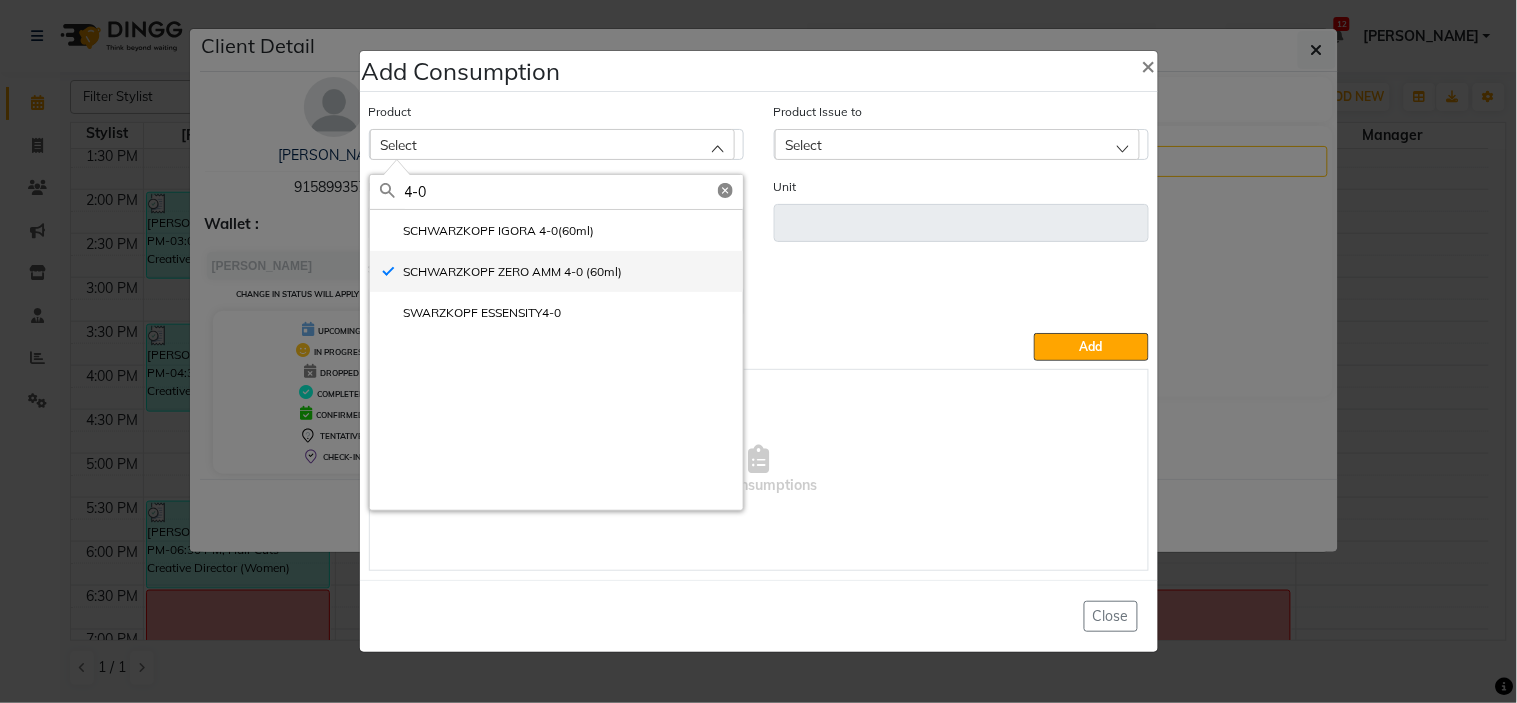 type on "ml" 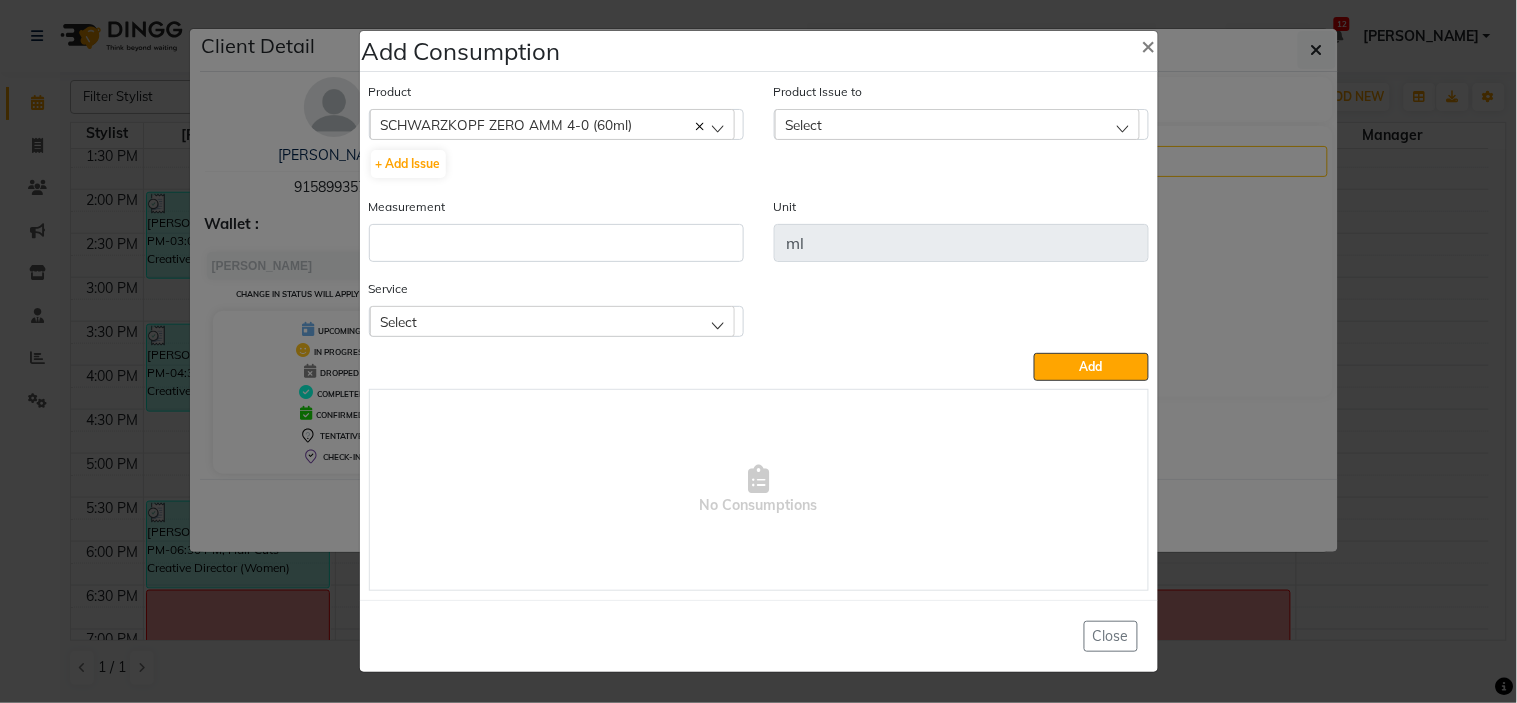 click on "Select" 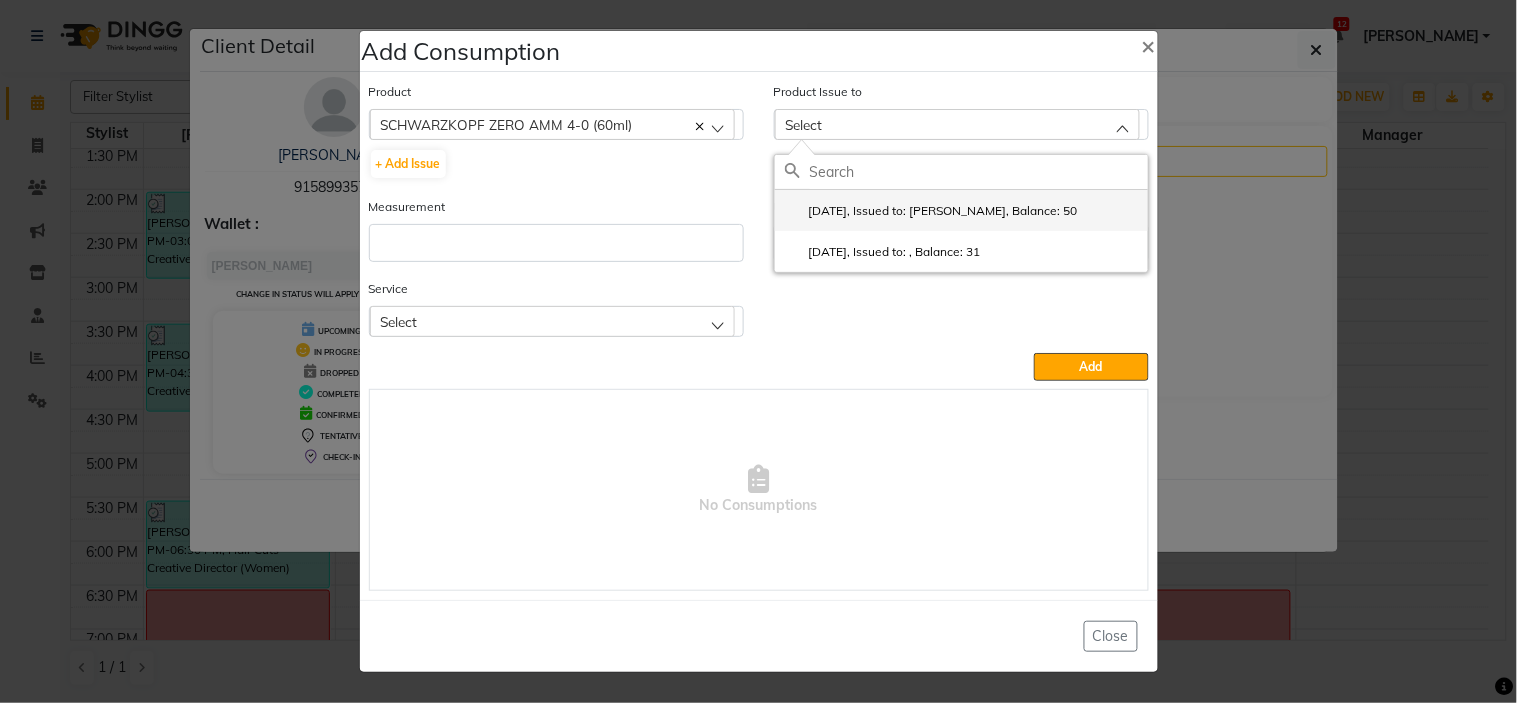 click on "[DATE], Issued to: [PERSON_NAME], Balance: 50" 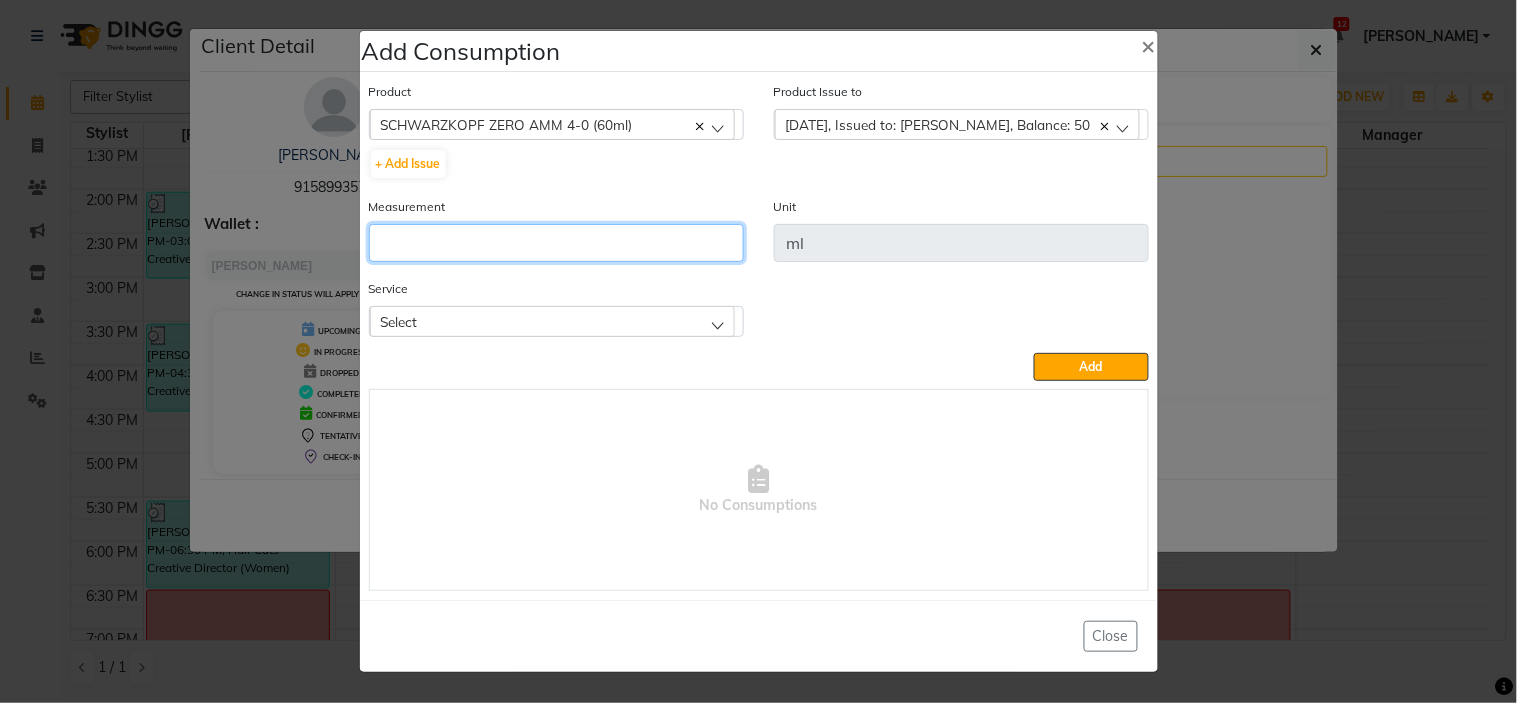 click 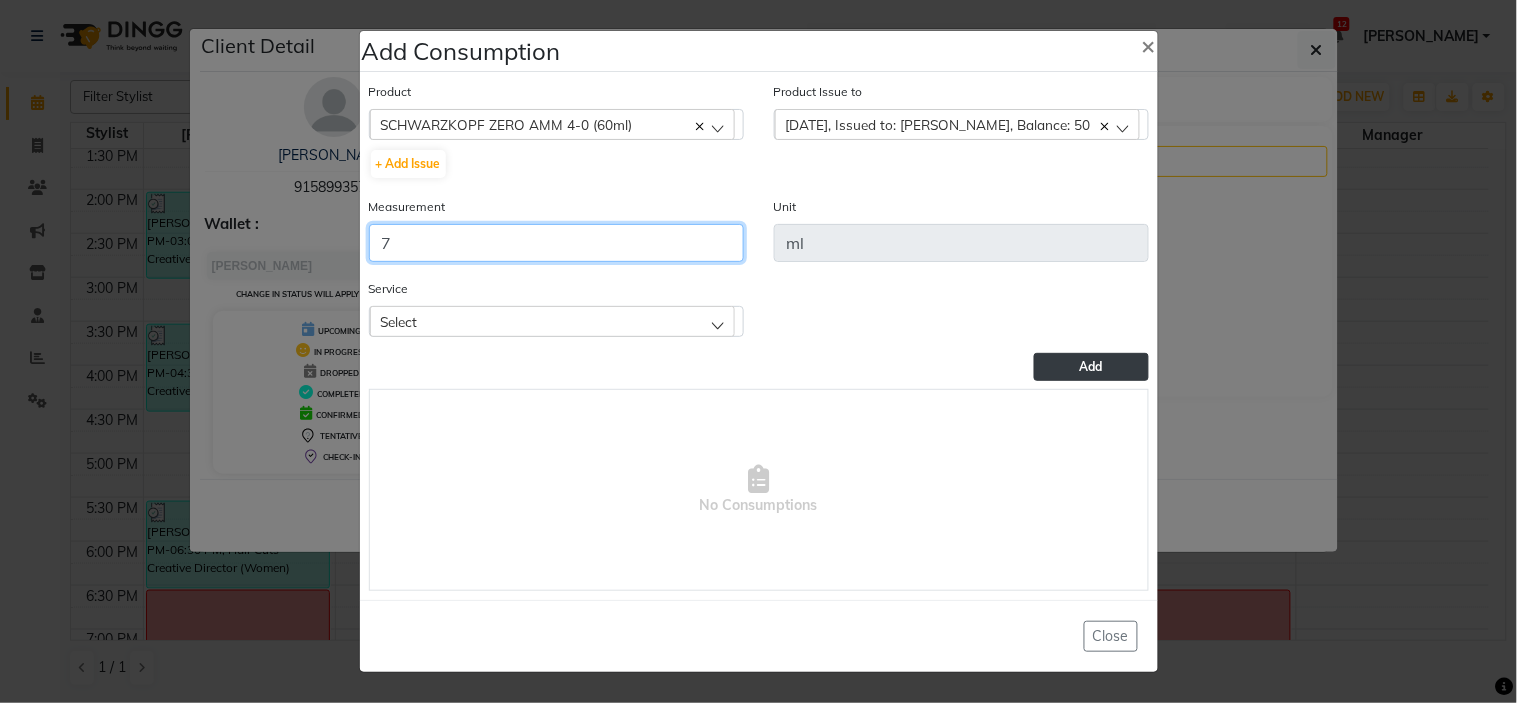 type on "7" 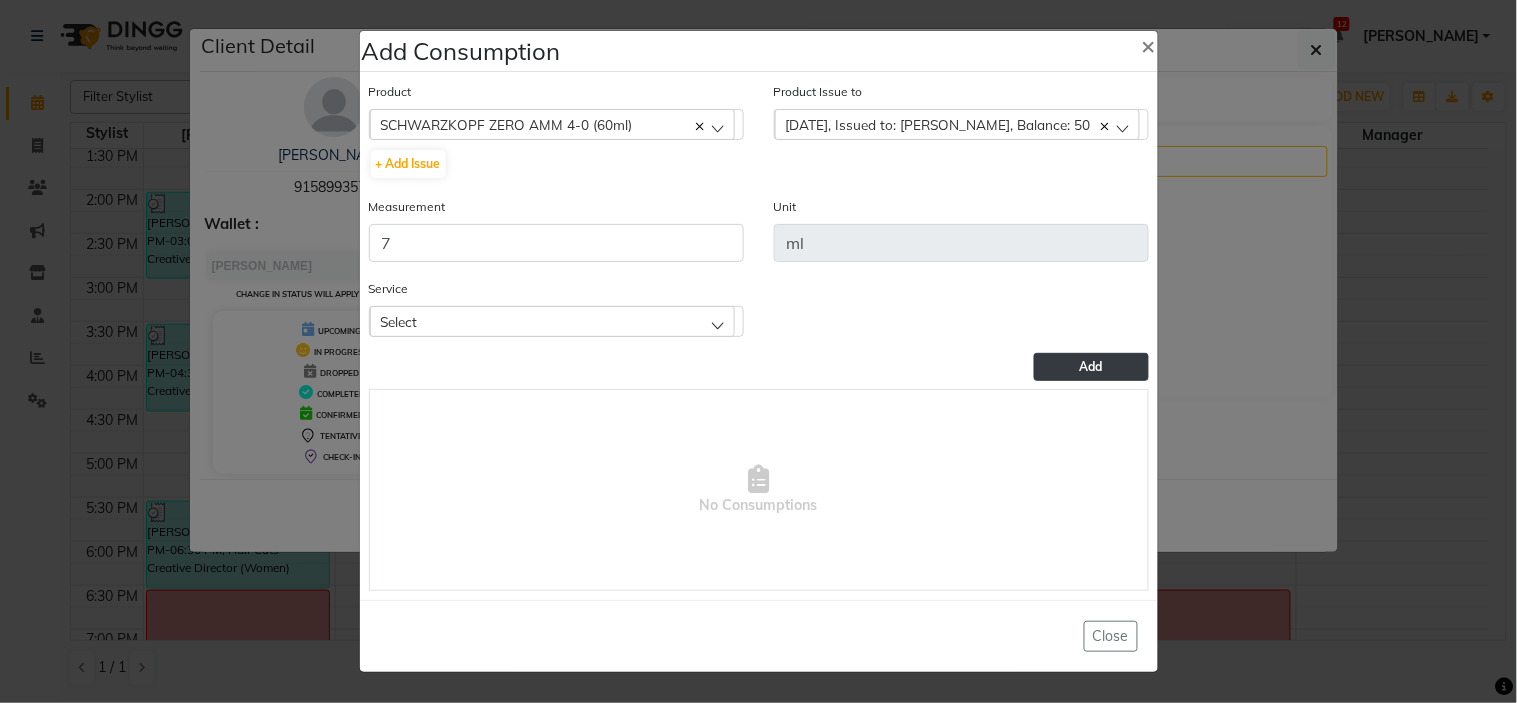 click on "Add" 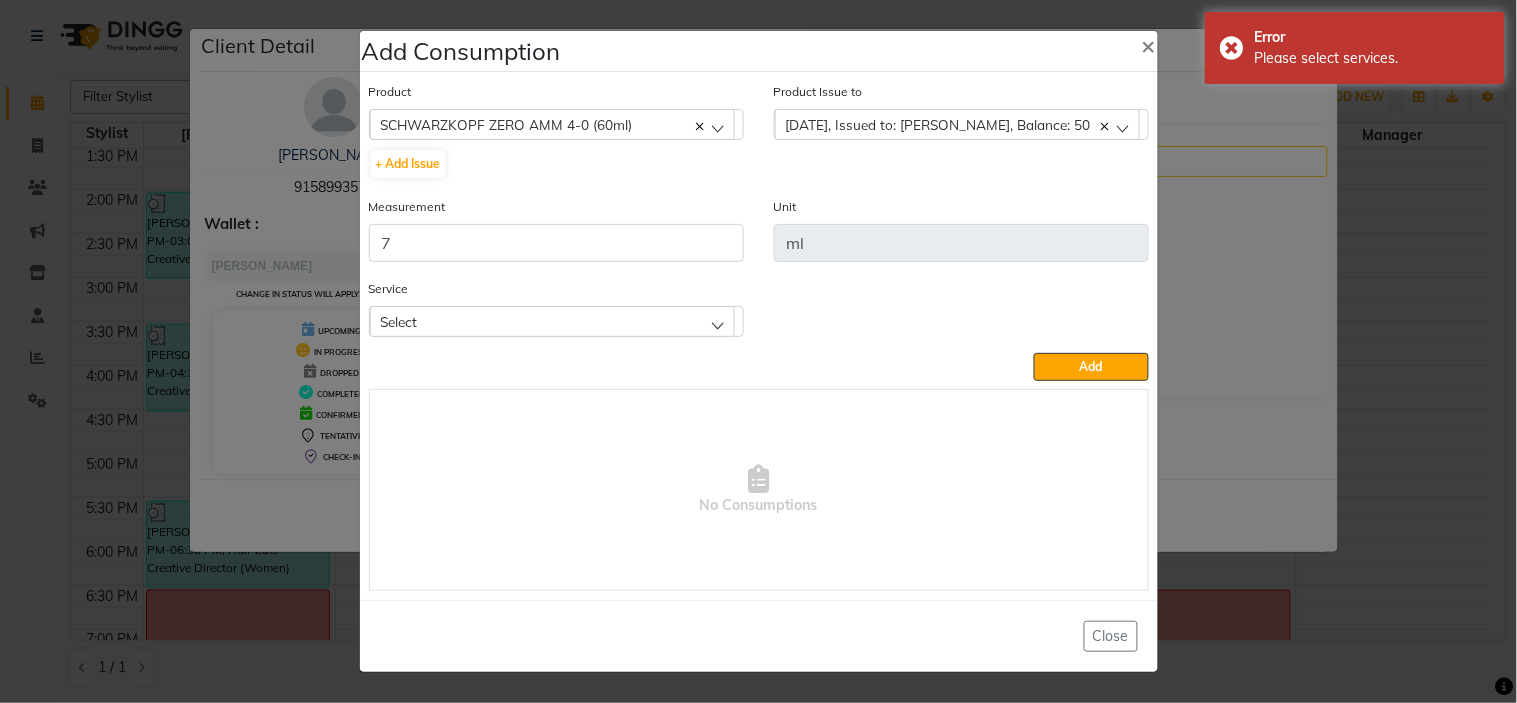 click on "[DATE], Issued to: [PERSON_NAME], Balance: 50" 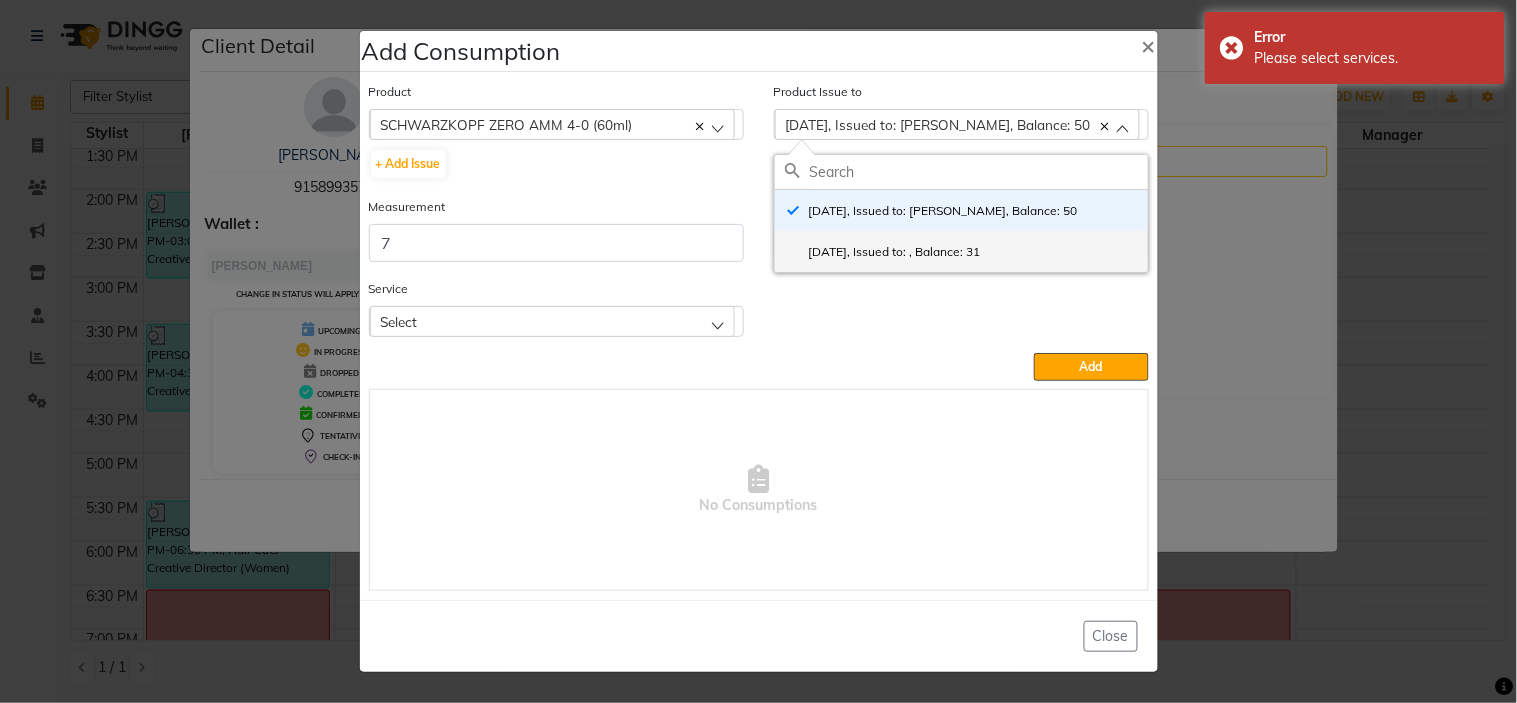 click on "[DATE], Issued to: , Balance: 31" 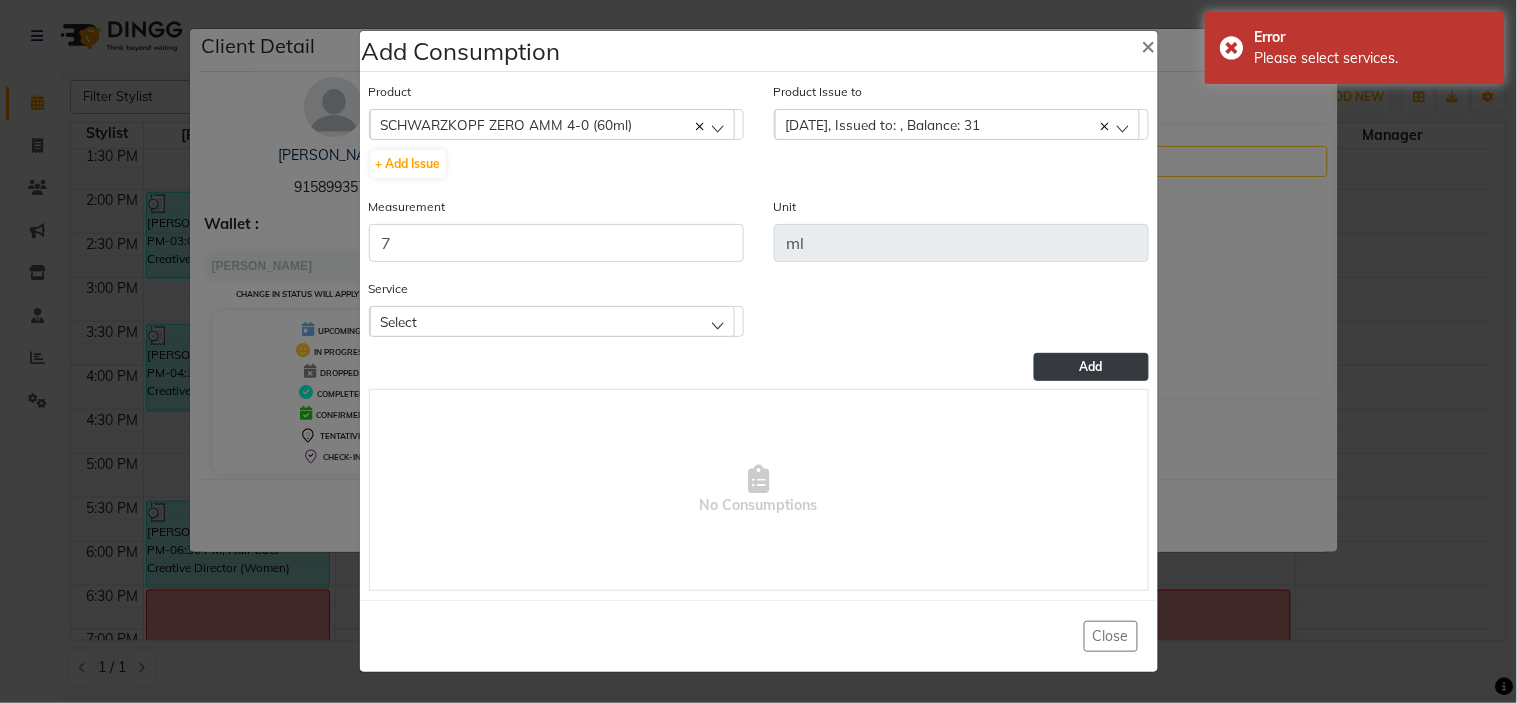 click on "Add" 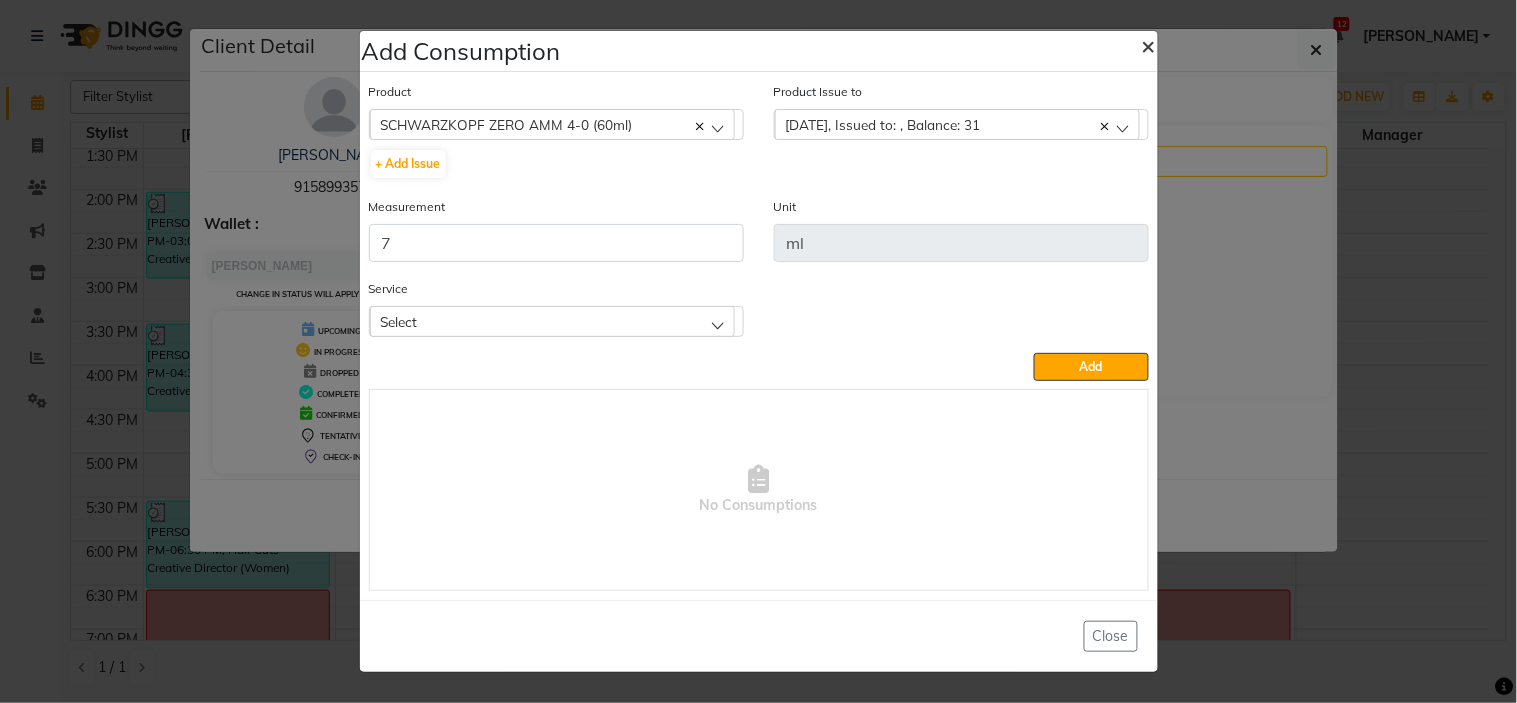 click on "×" 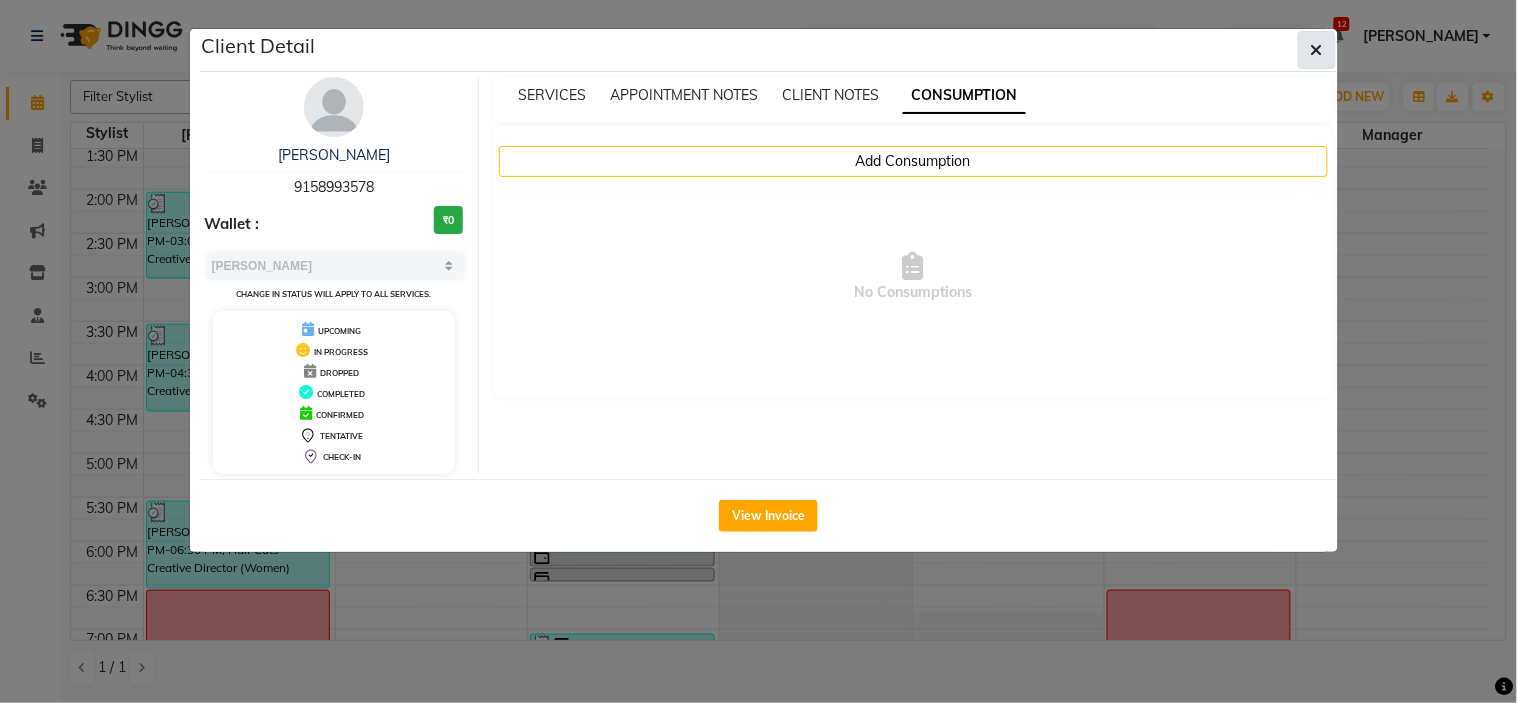 click 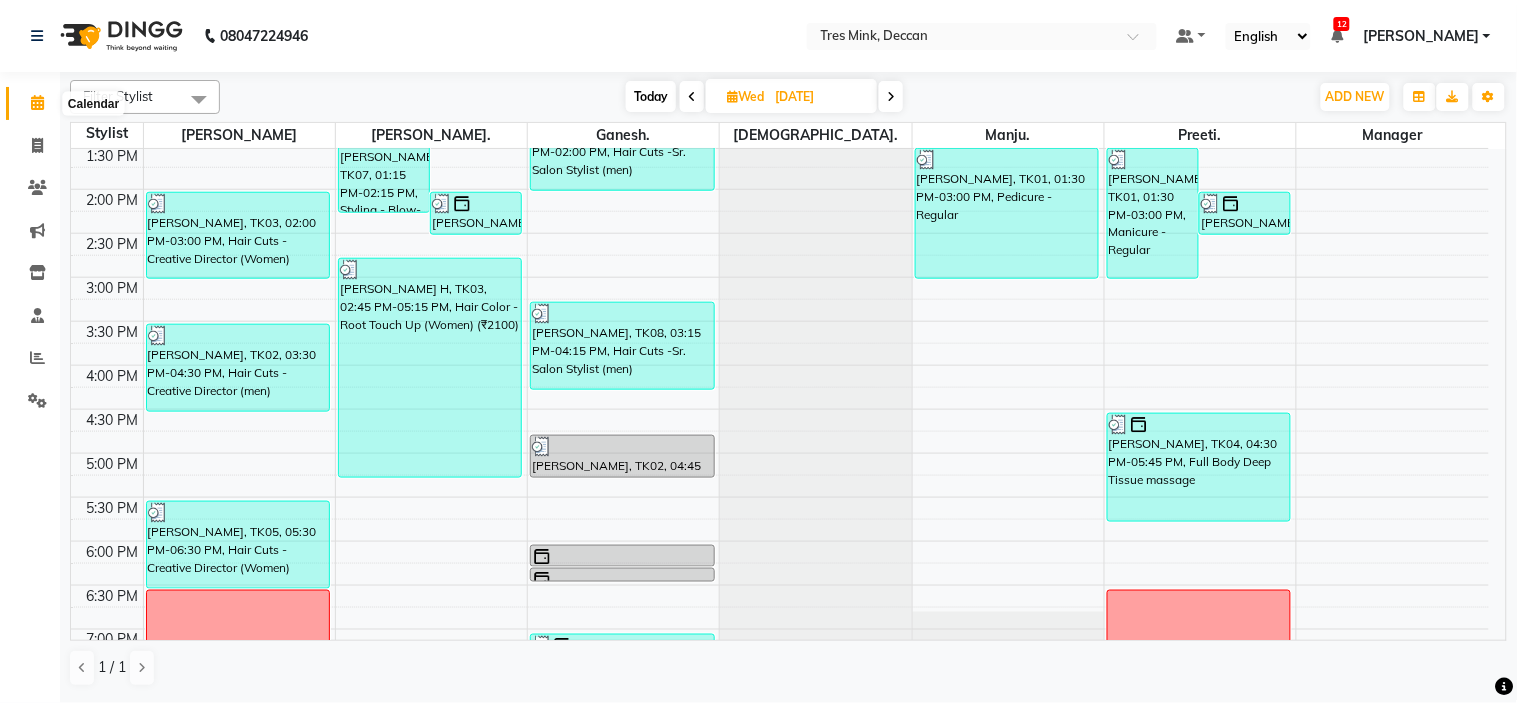 click 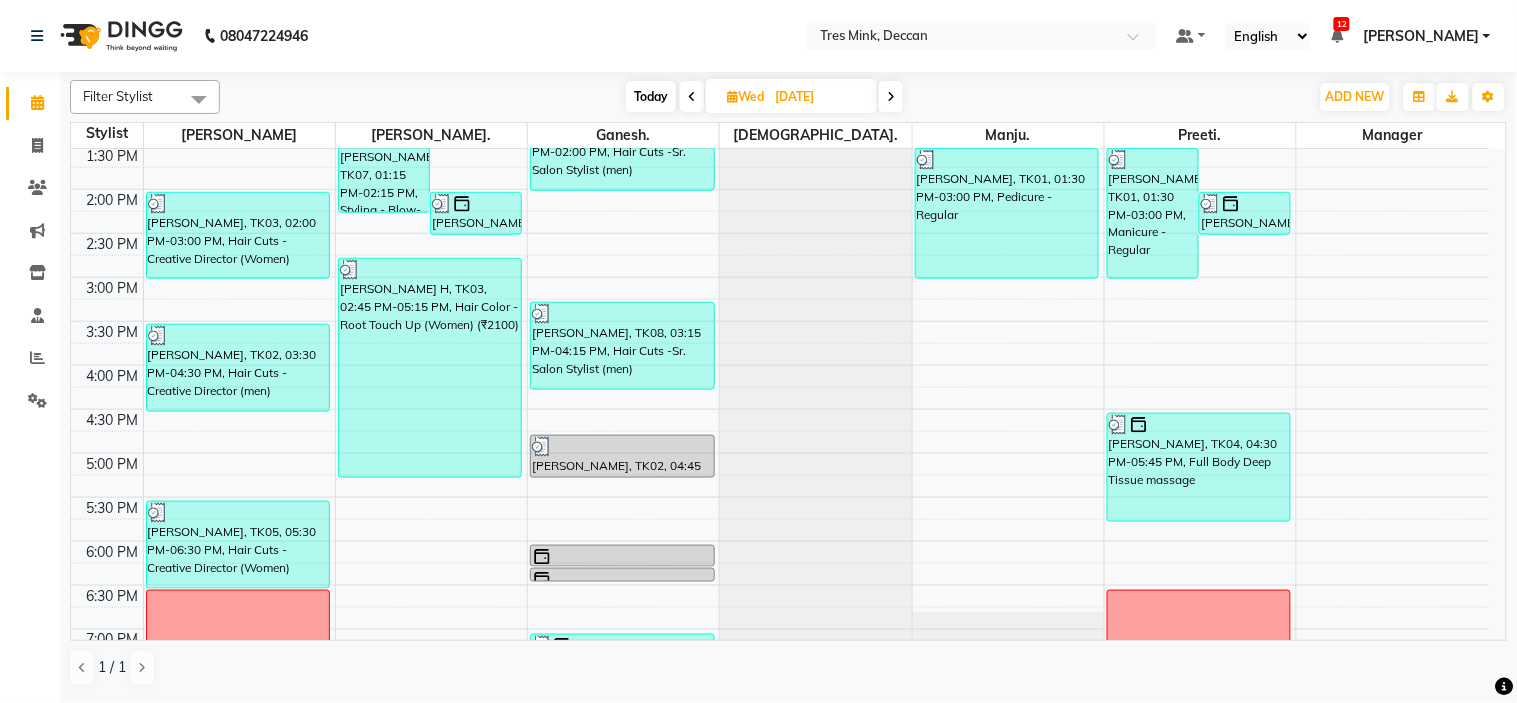 click 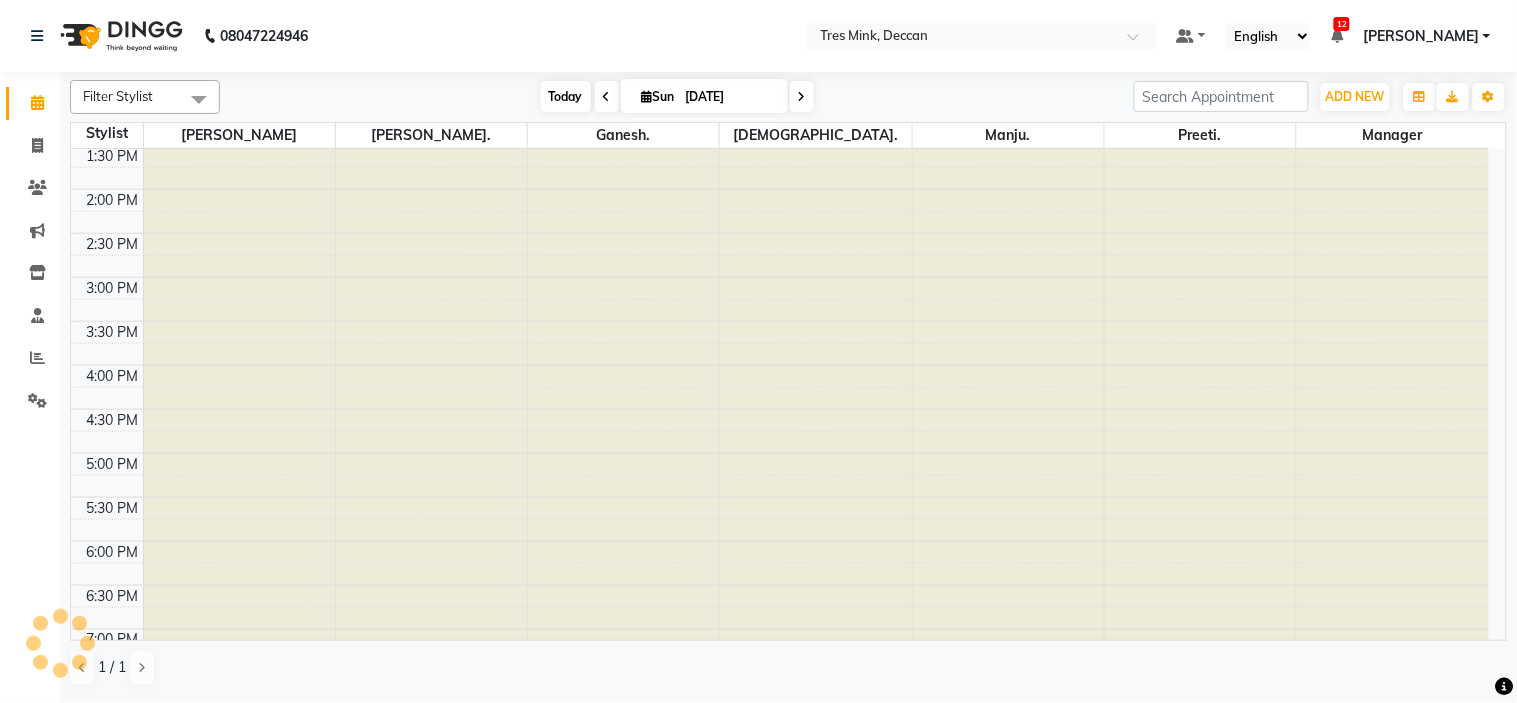scroll, scrollTop: 355, scrollLeft: 0, axis: vertical 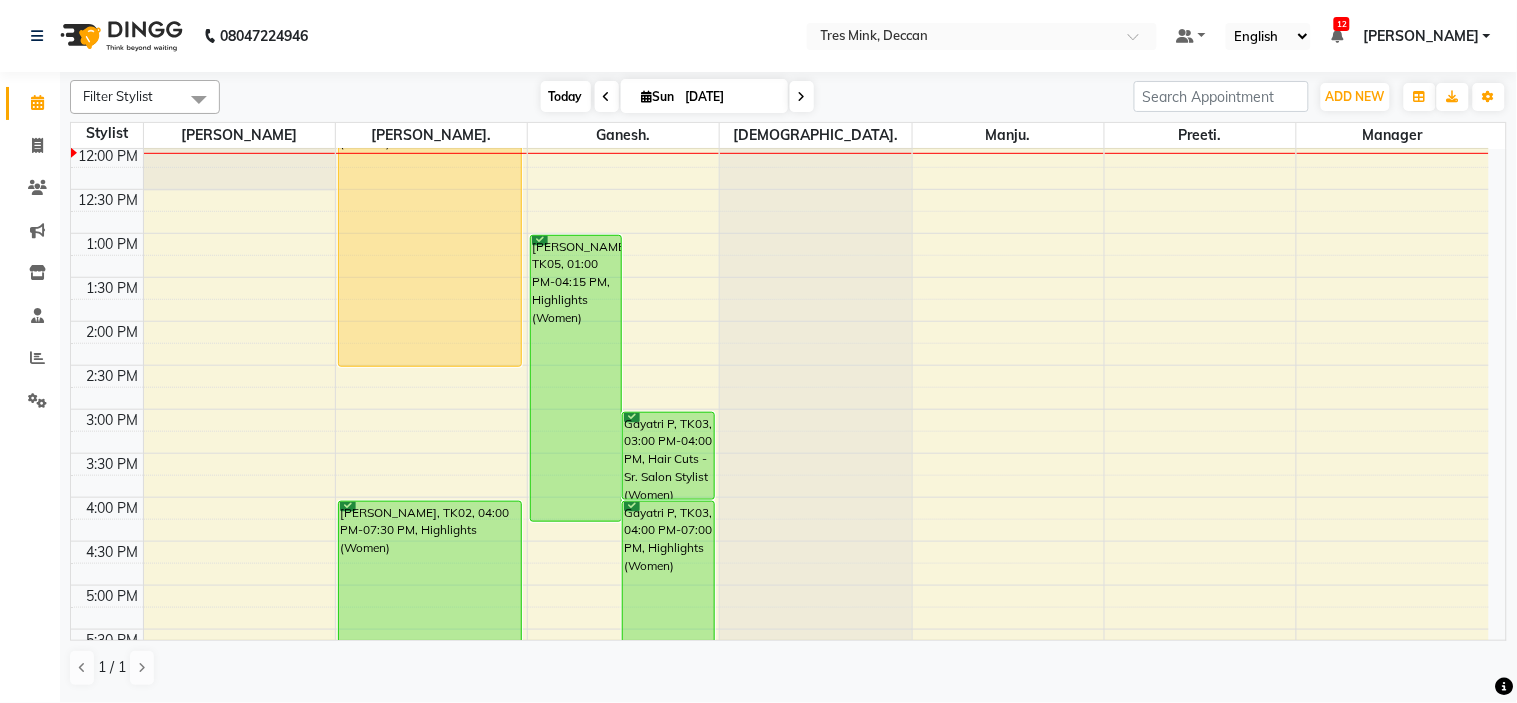 click on "Today" at bounding box center [566, 96] 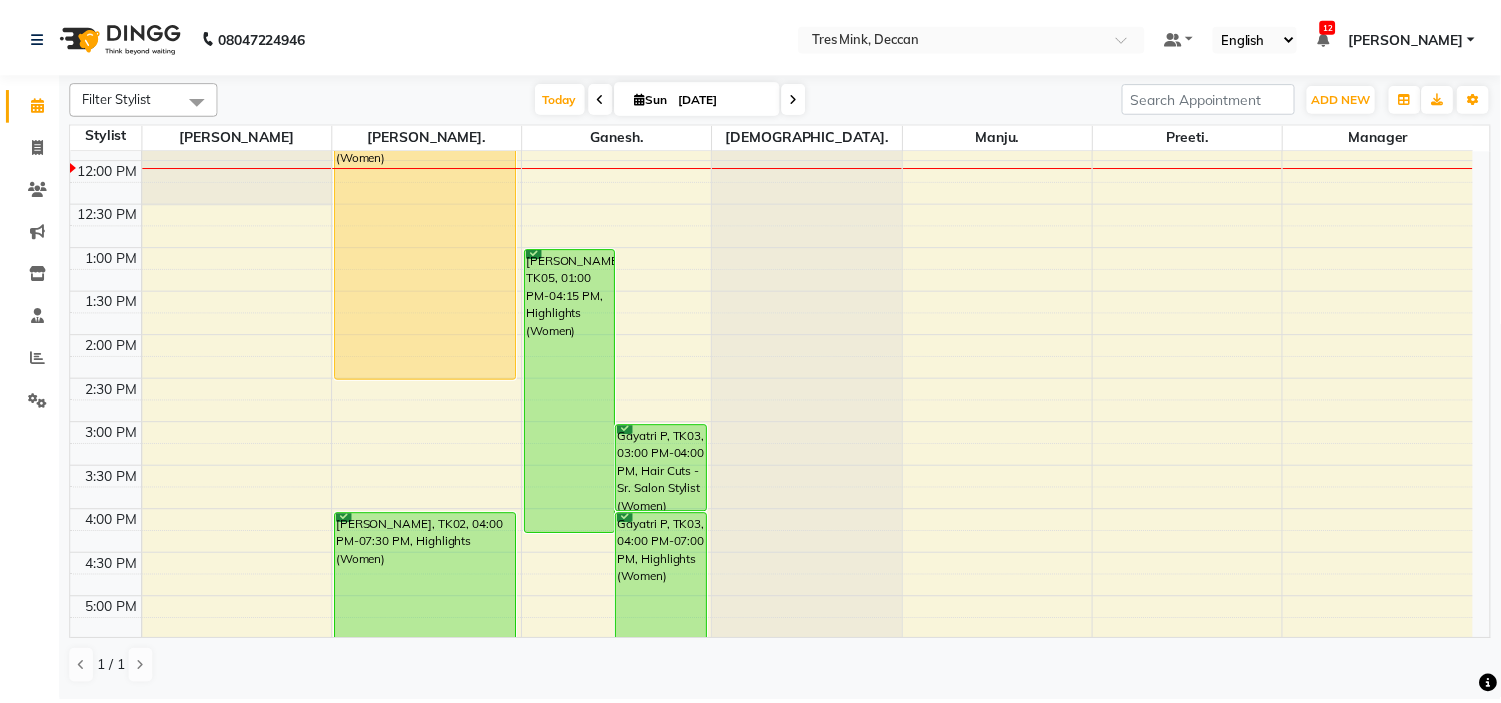 scroll, scrollTop: 133, scrollLeft: 0, axis: vertical 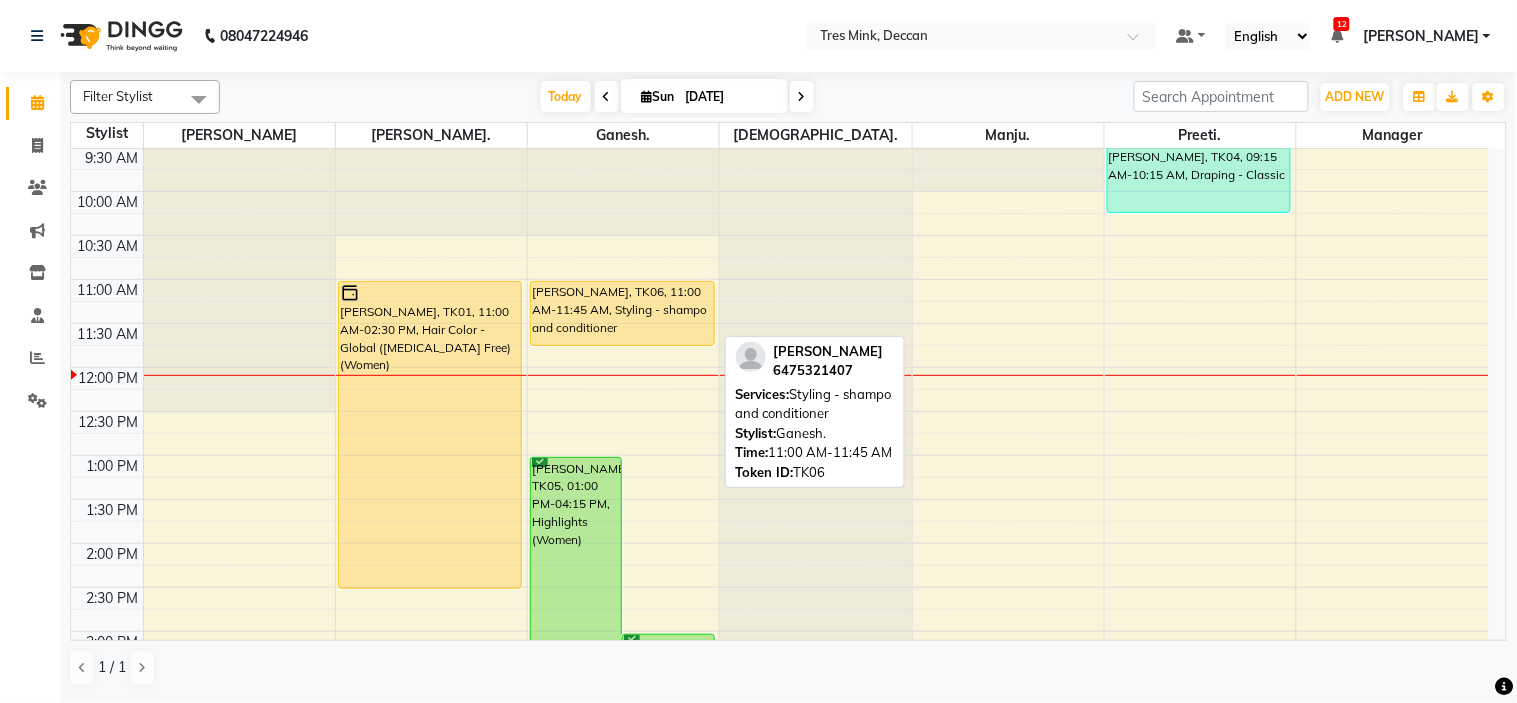 click on "[PERSON_NAME], TK06, 11:00 AM-11:45 AM, Styling - shampo and conditioner" at bounding box center [622, 313] 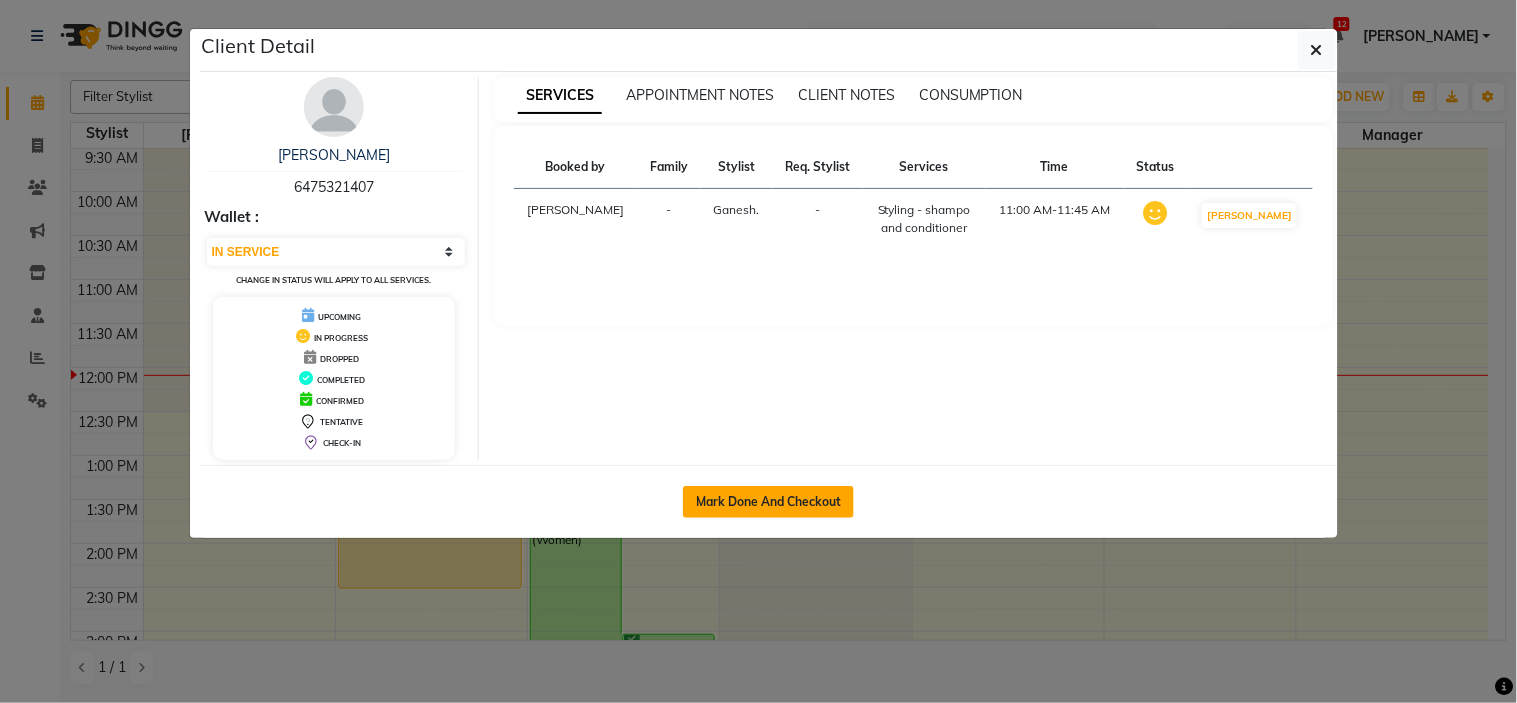 click on "Mark Done And Checkout" 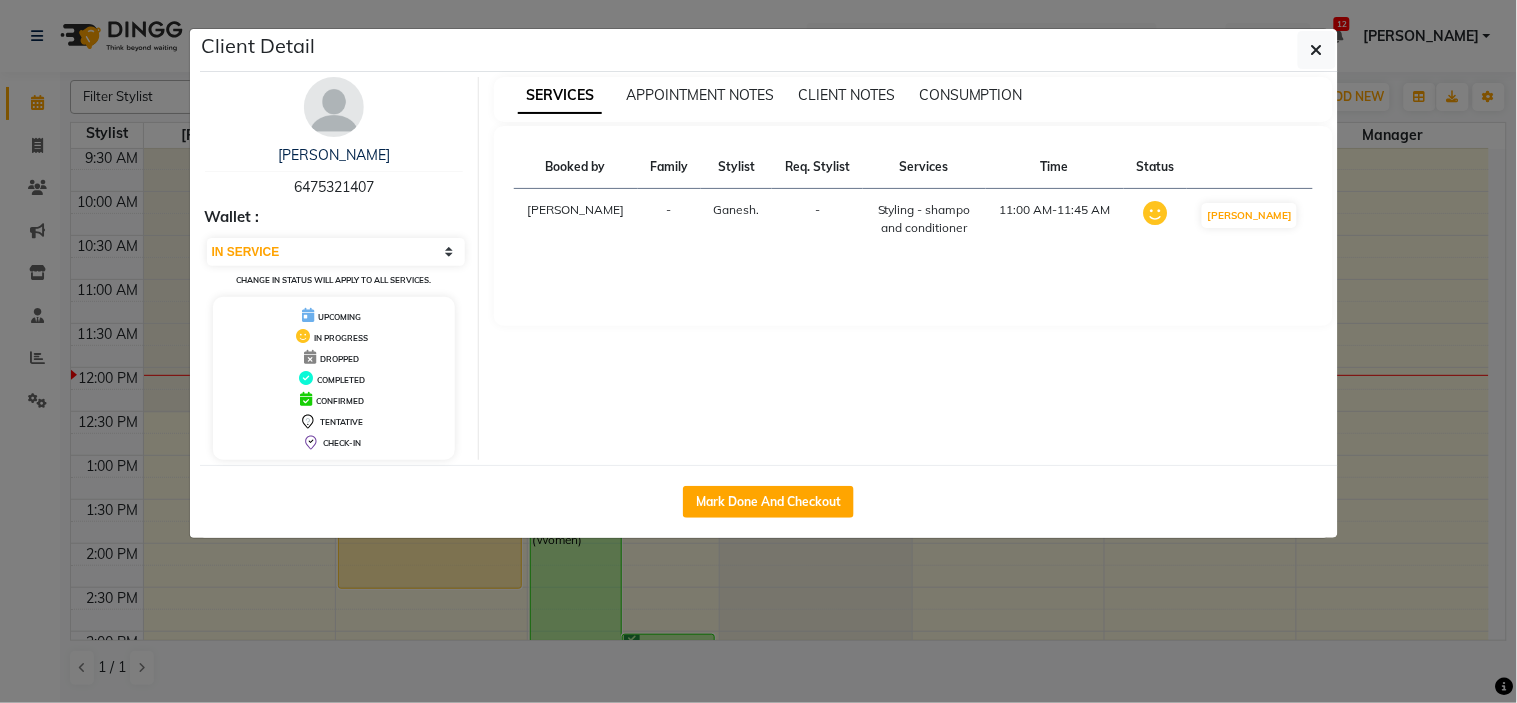 select on "service" 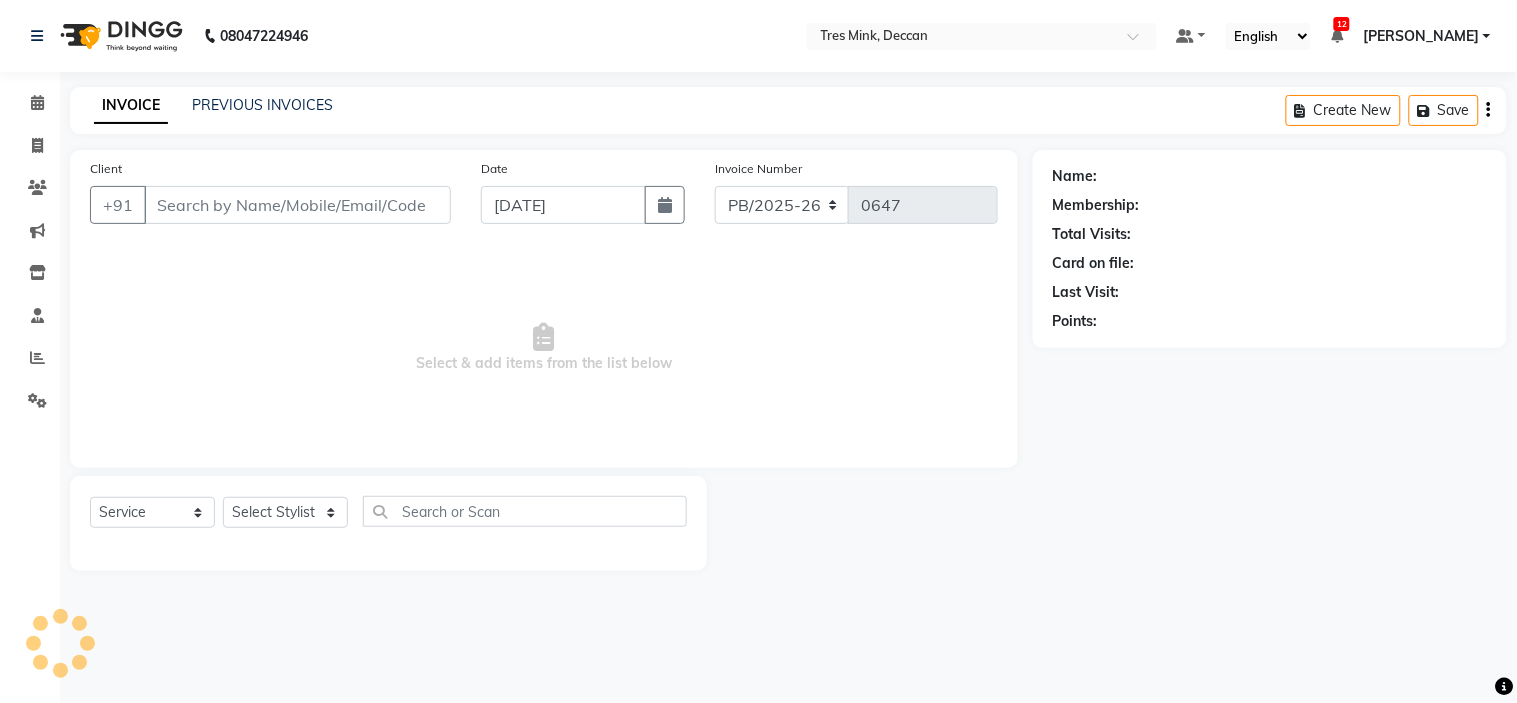 type on "6475321407" 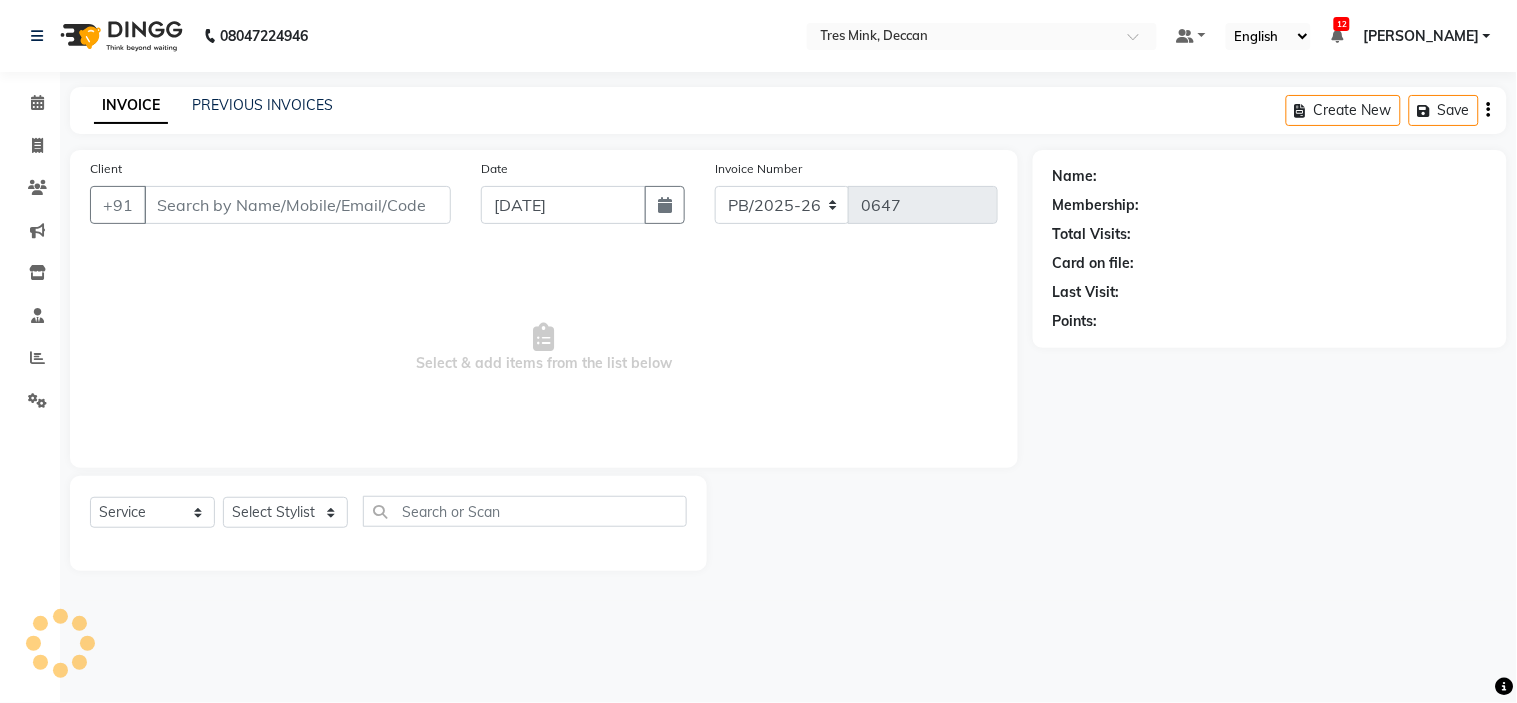 select on "59501" 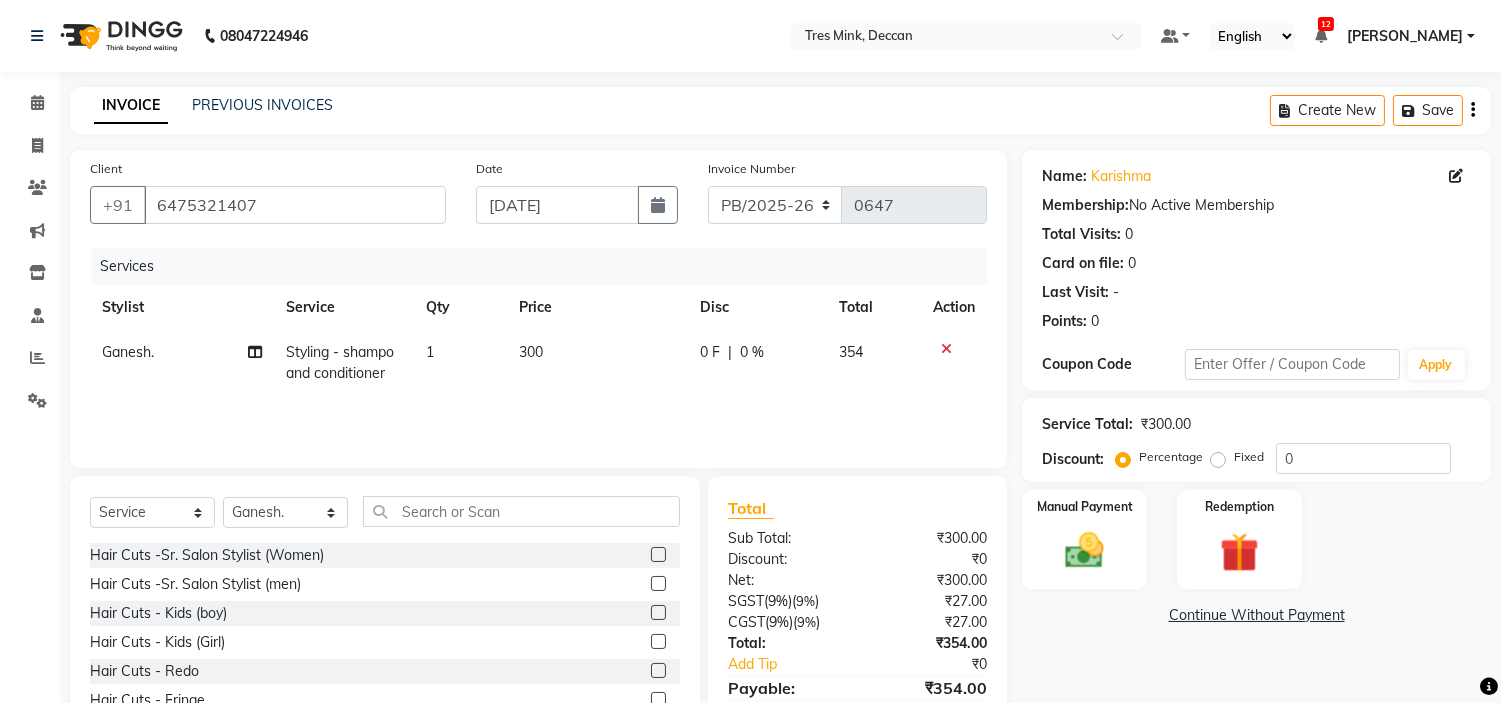 scroll, scrollTop: 97, scrollLeft: 0, axis: vertical 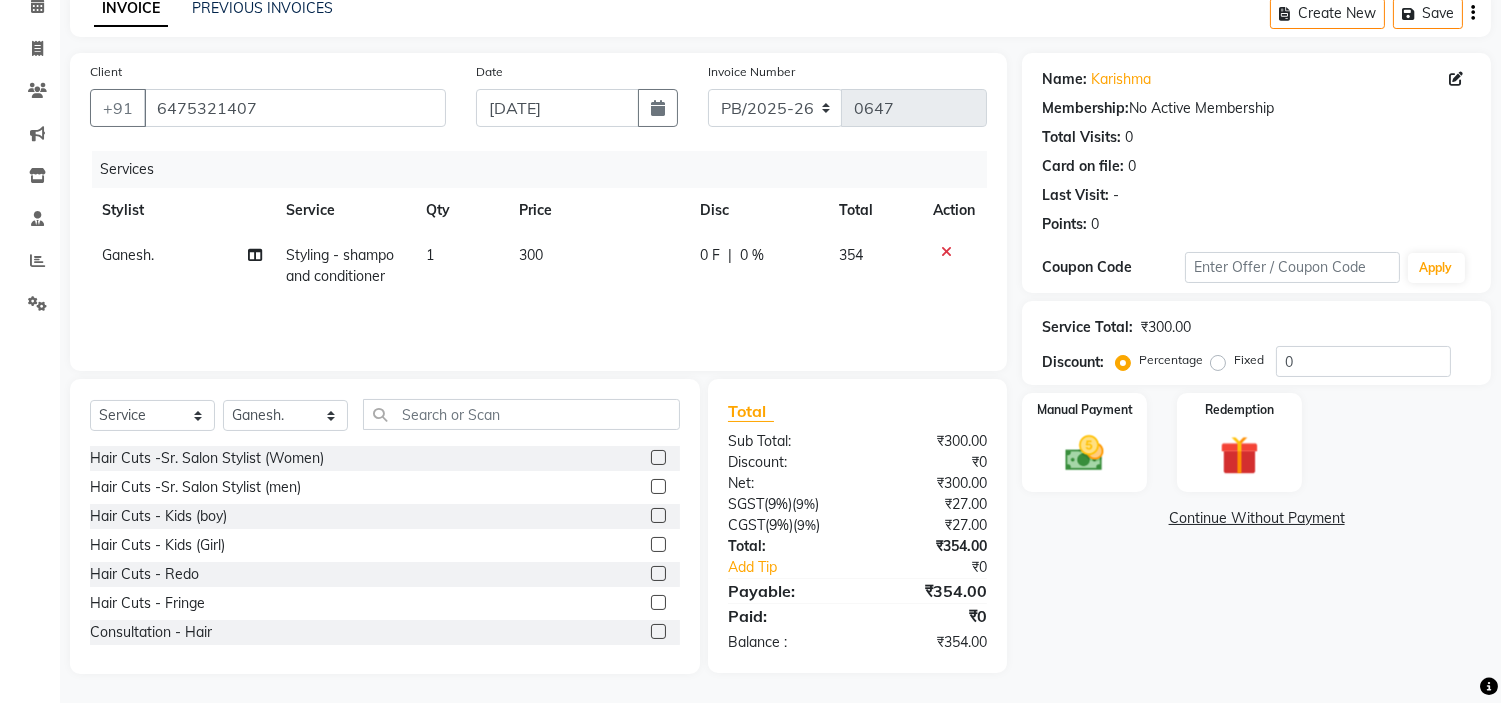 click 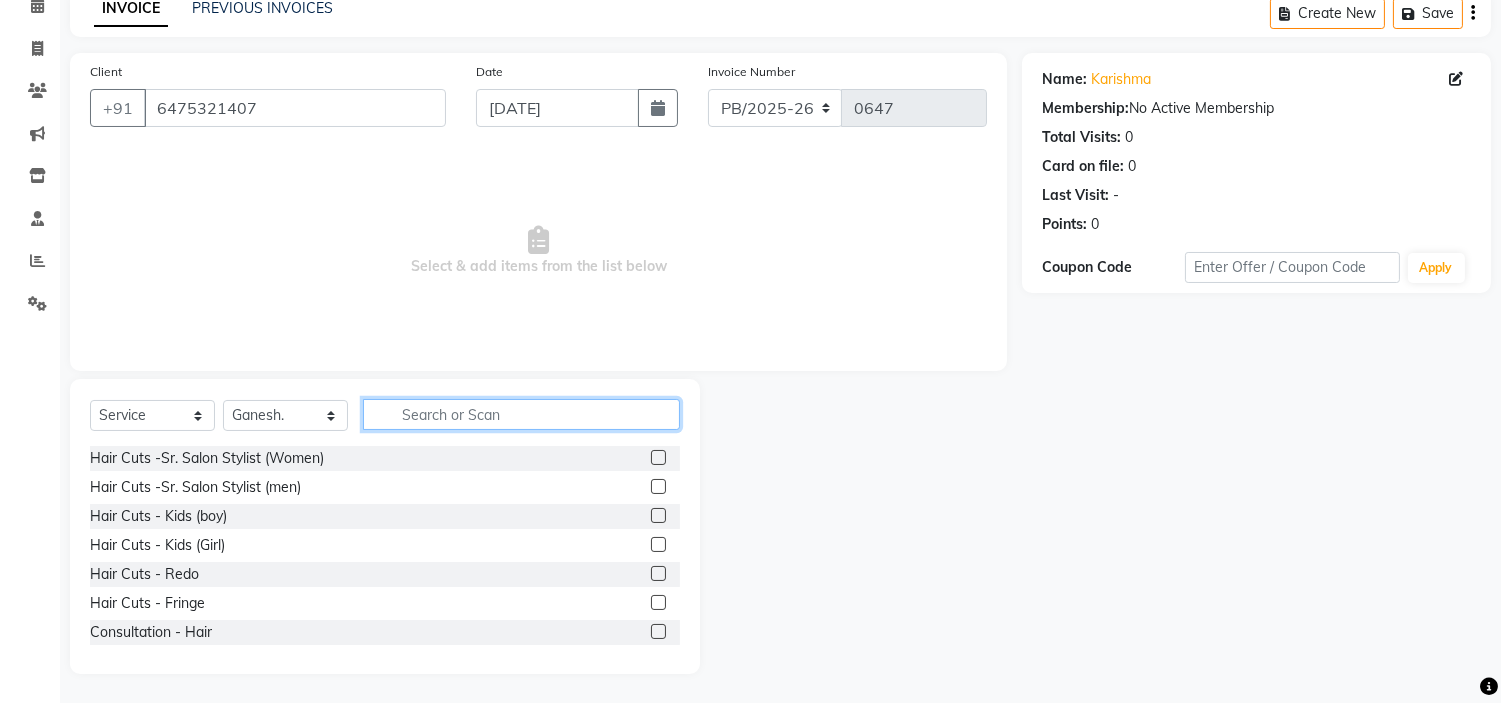 click 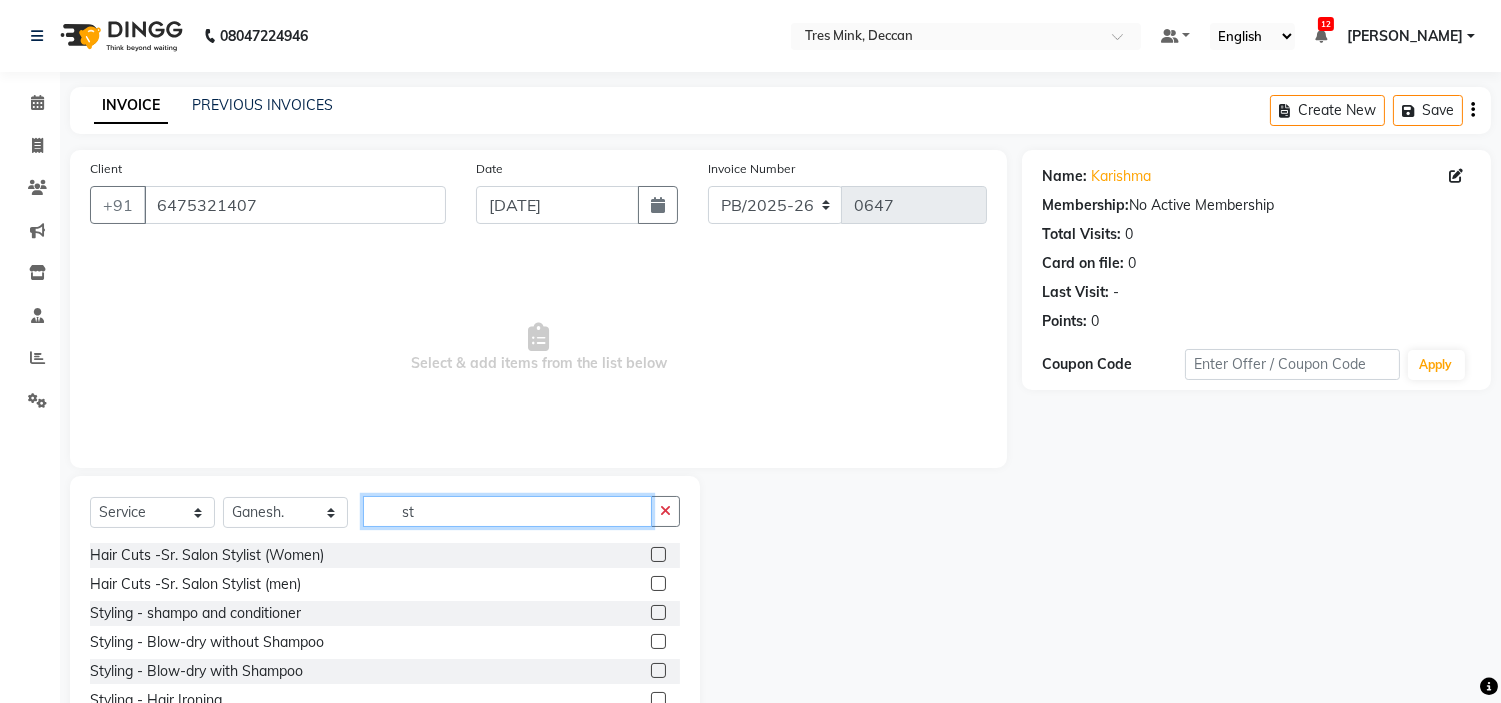scroll, scrollTop: 97, scrollLeft: 0, axis: vertical 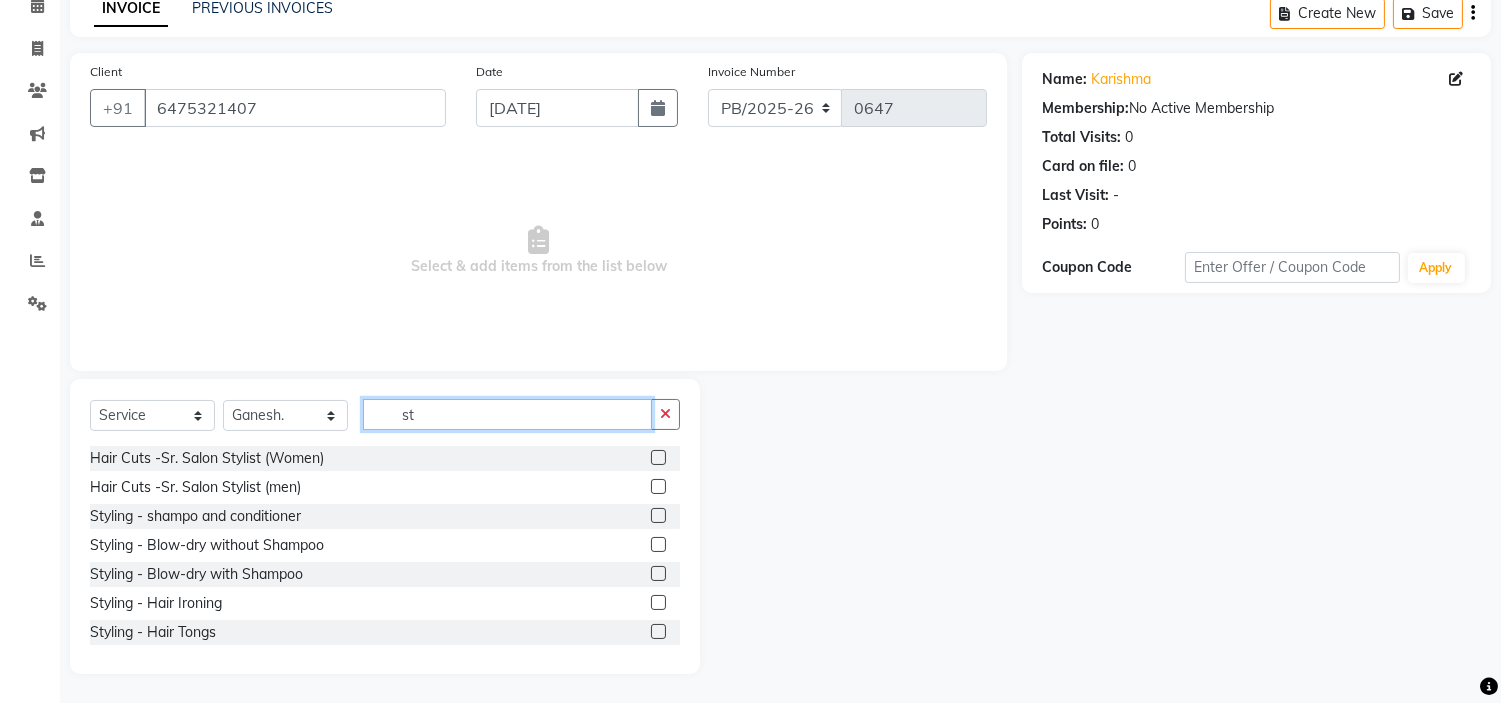 type on "st" 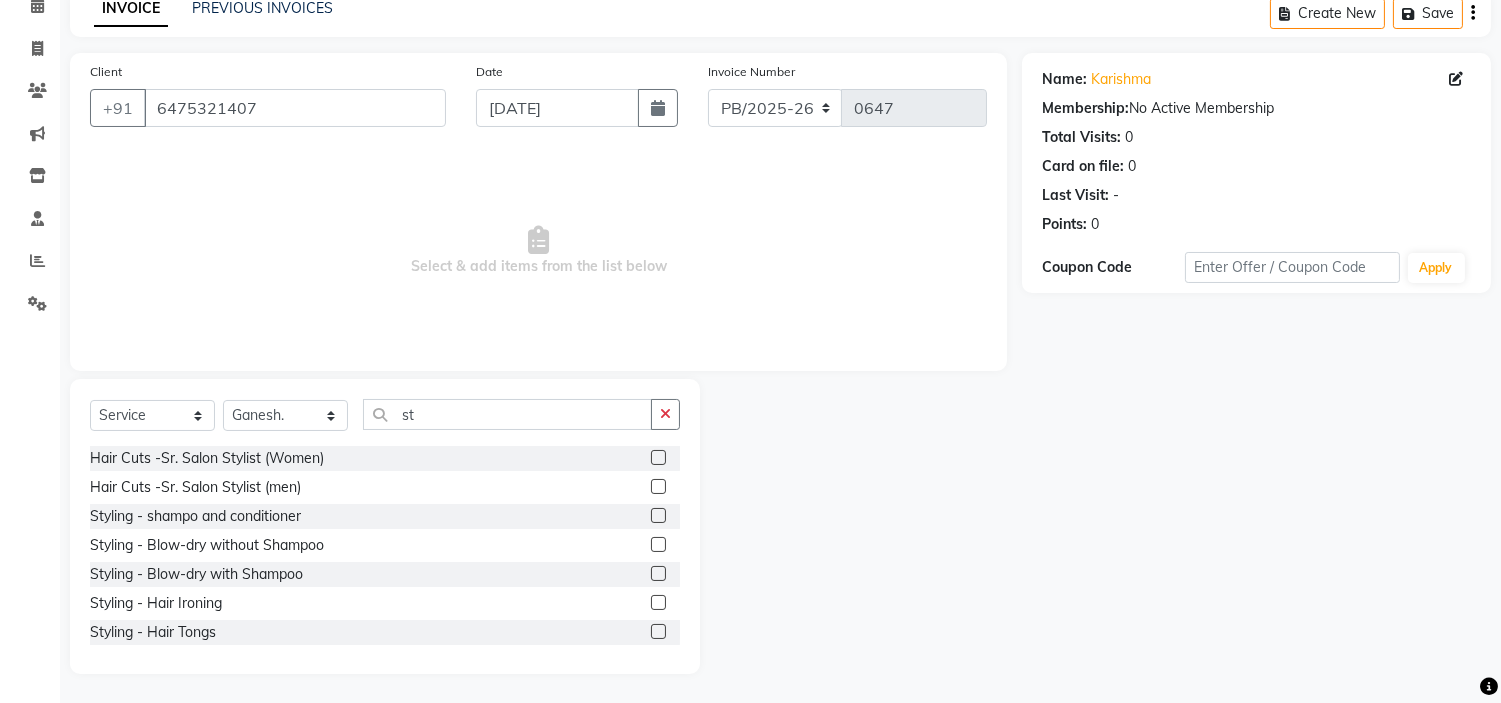 click 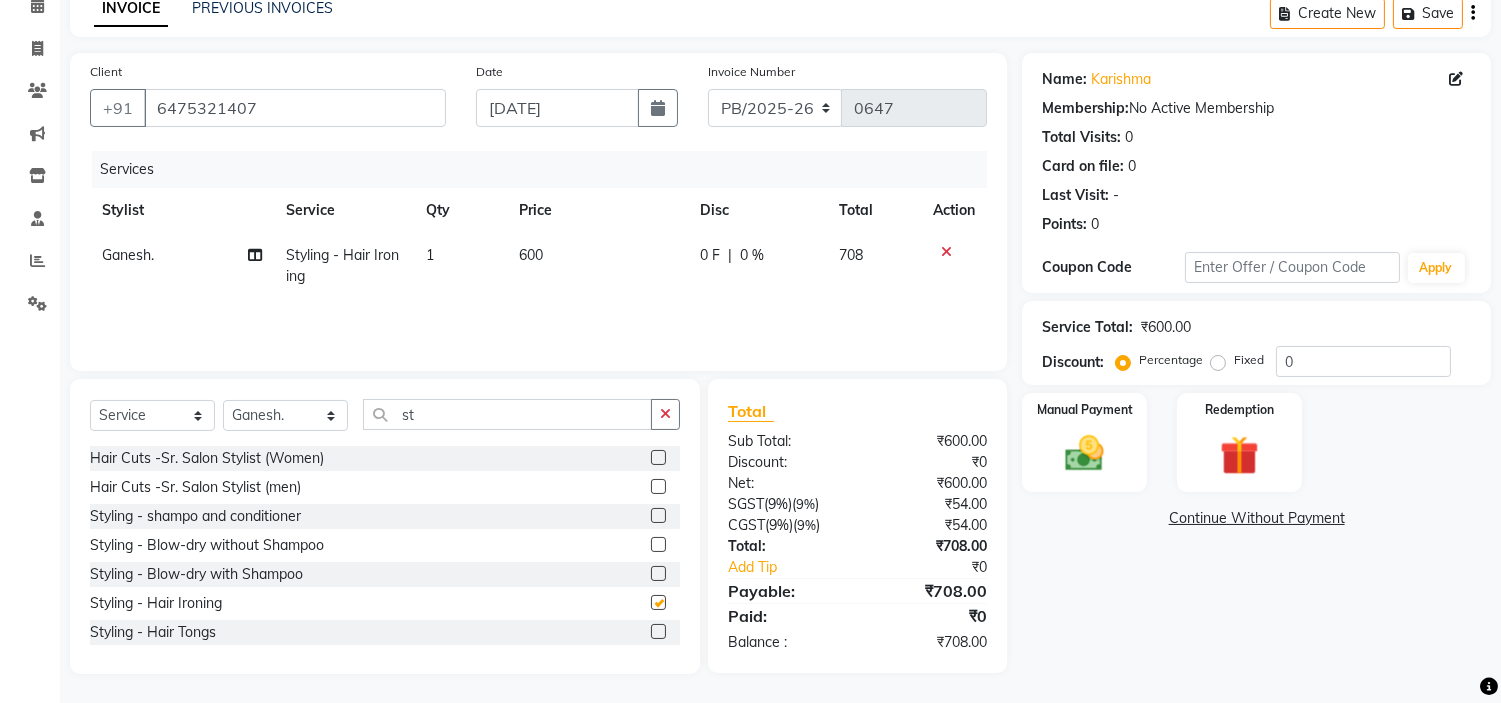 checkbox on "false" 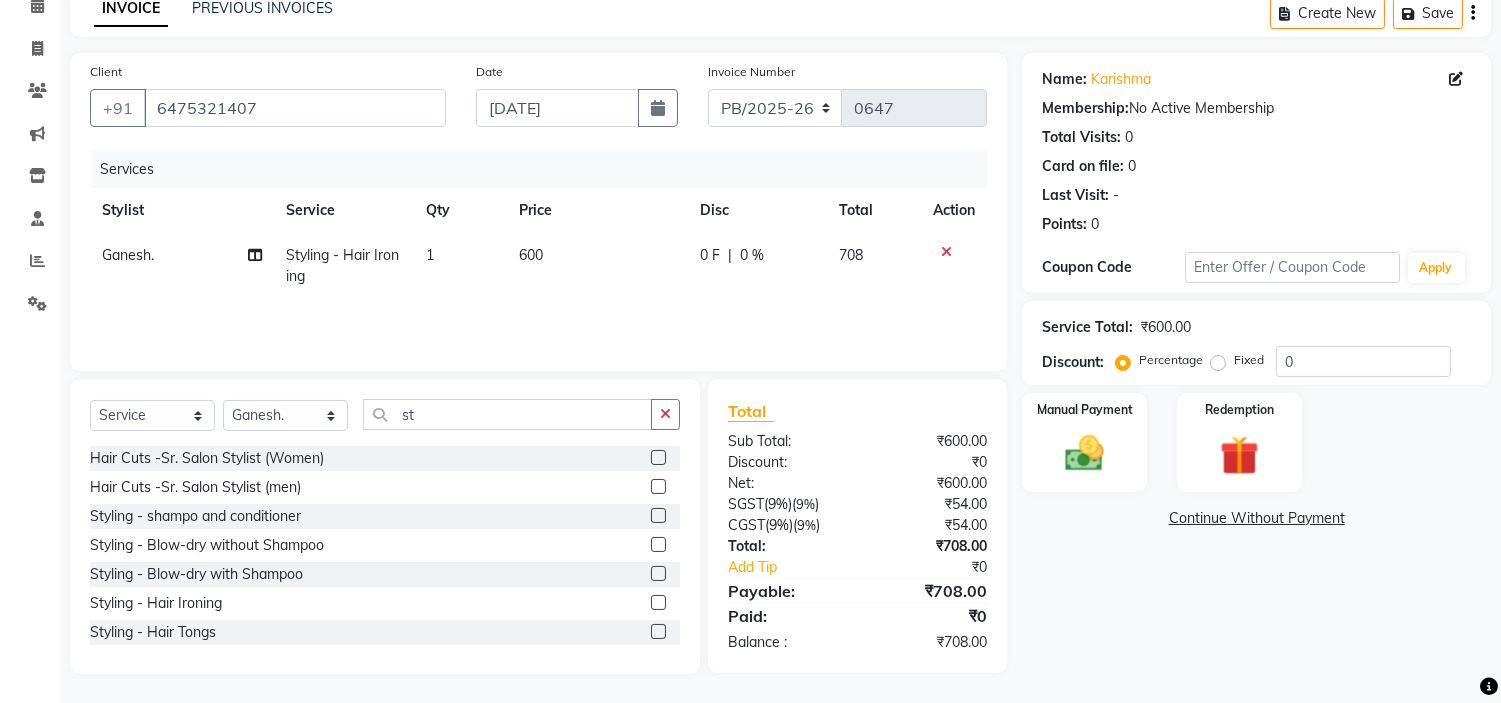 click on "600" 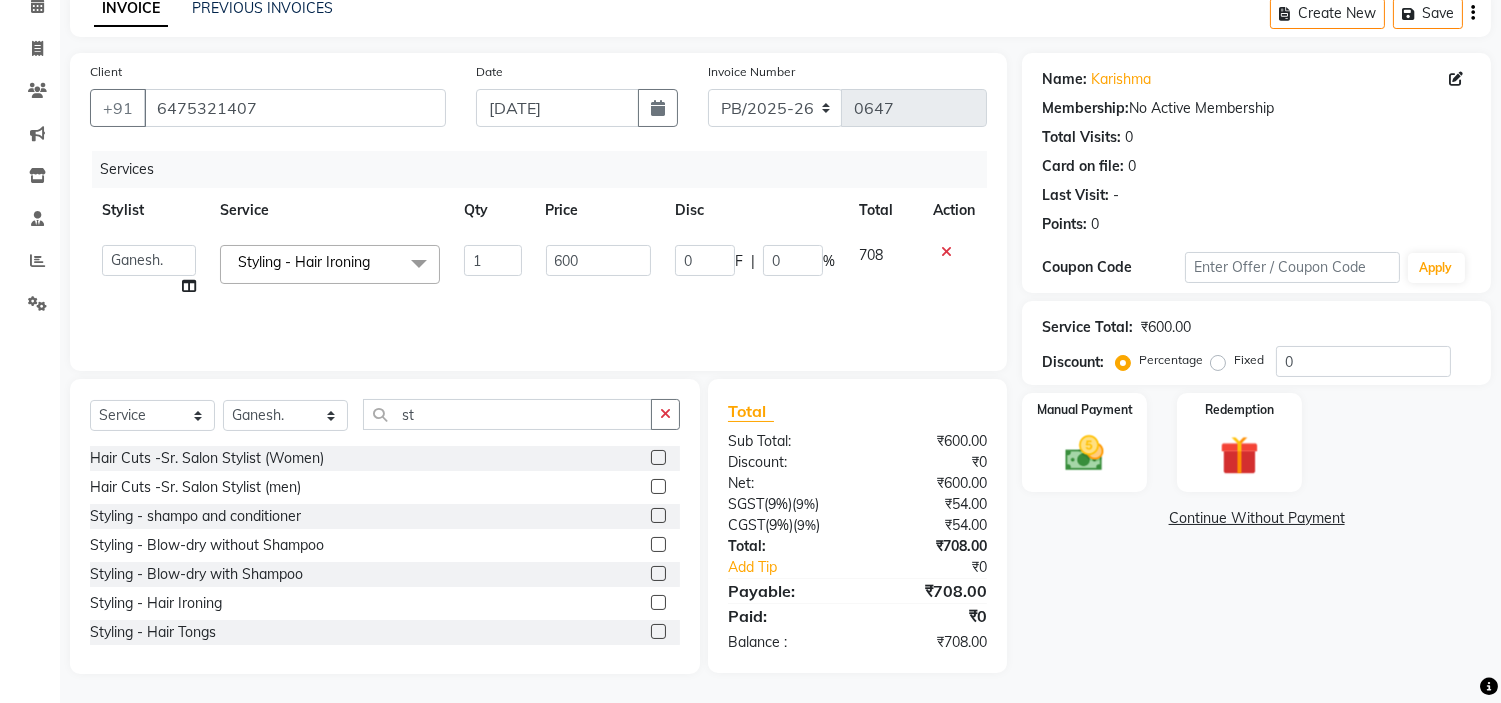 click on "1" 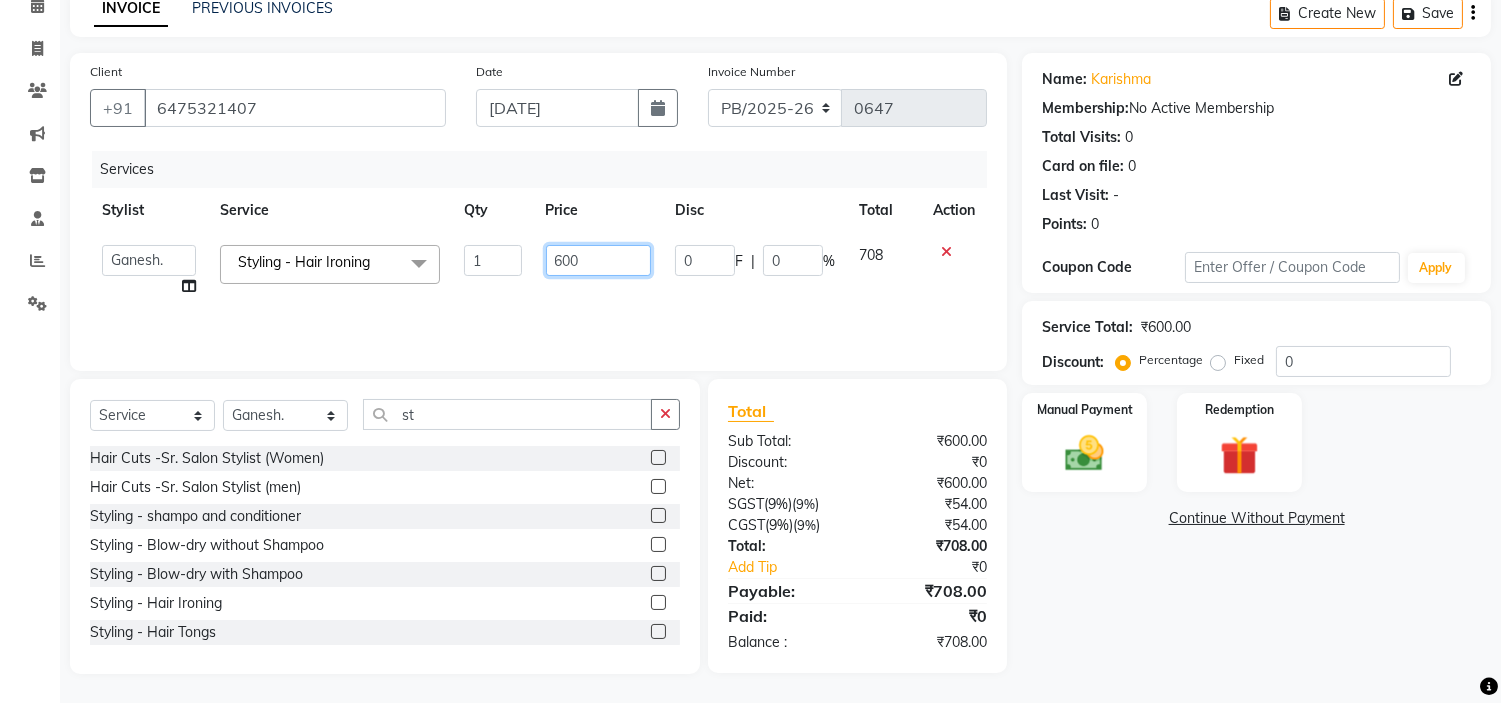 click on "600" 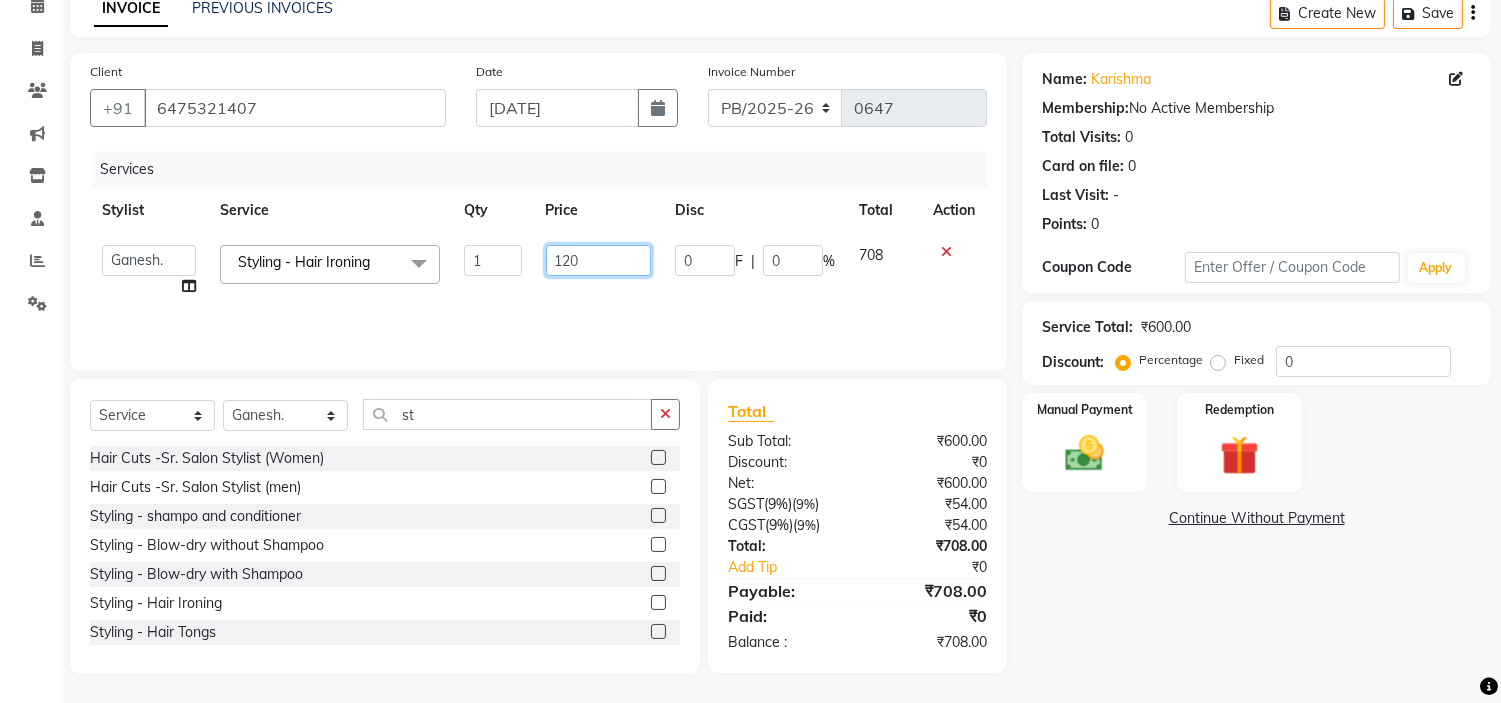 type on "1200" 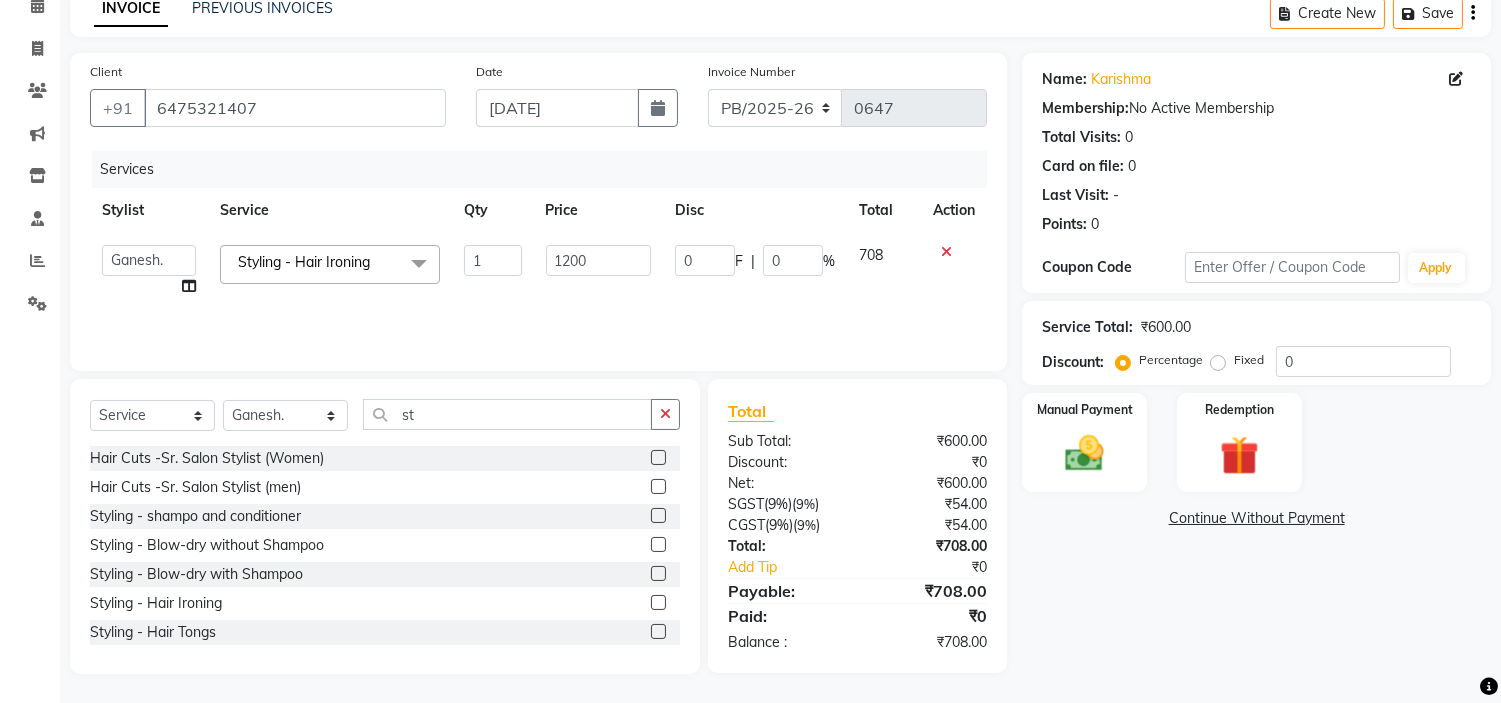 click on "1200" 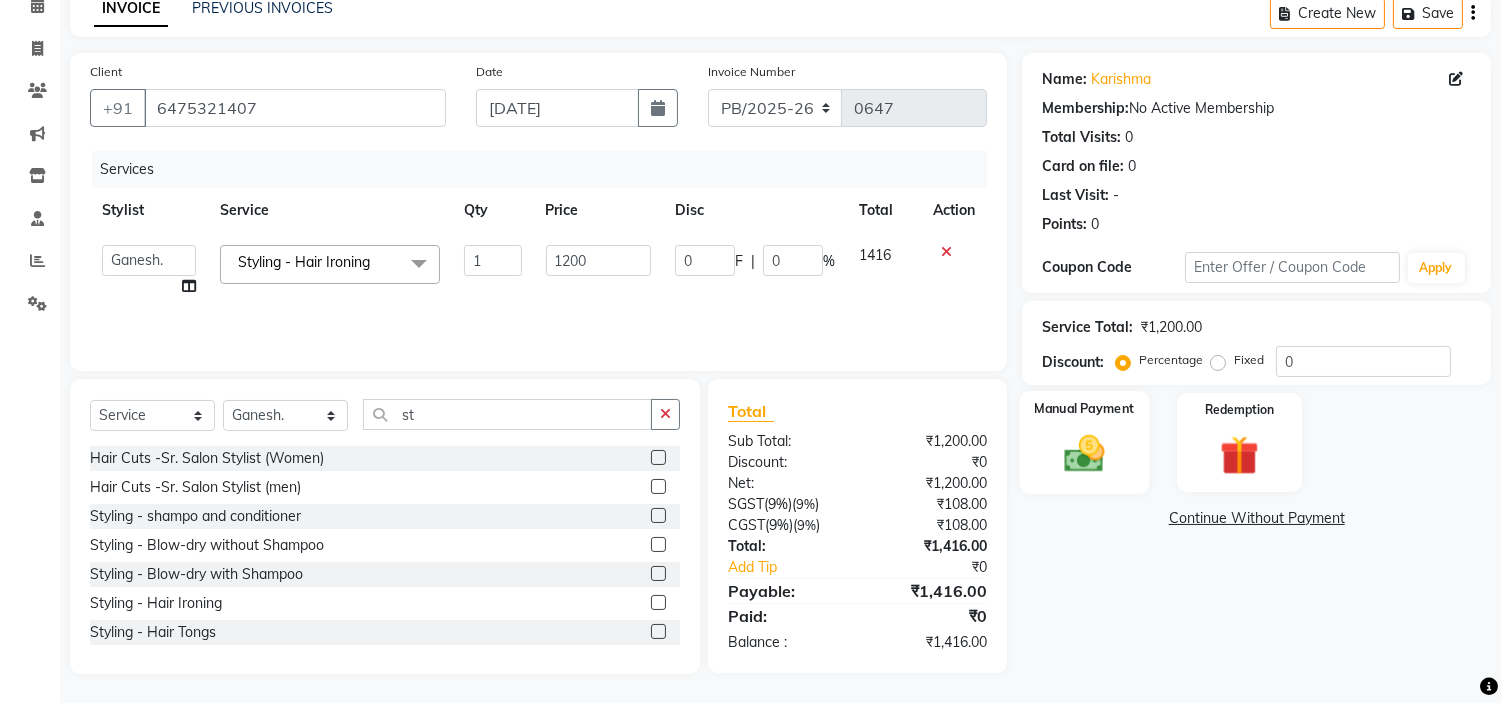 click 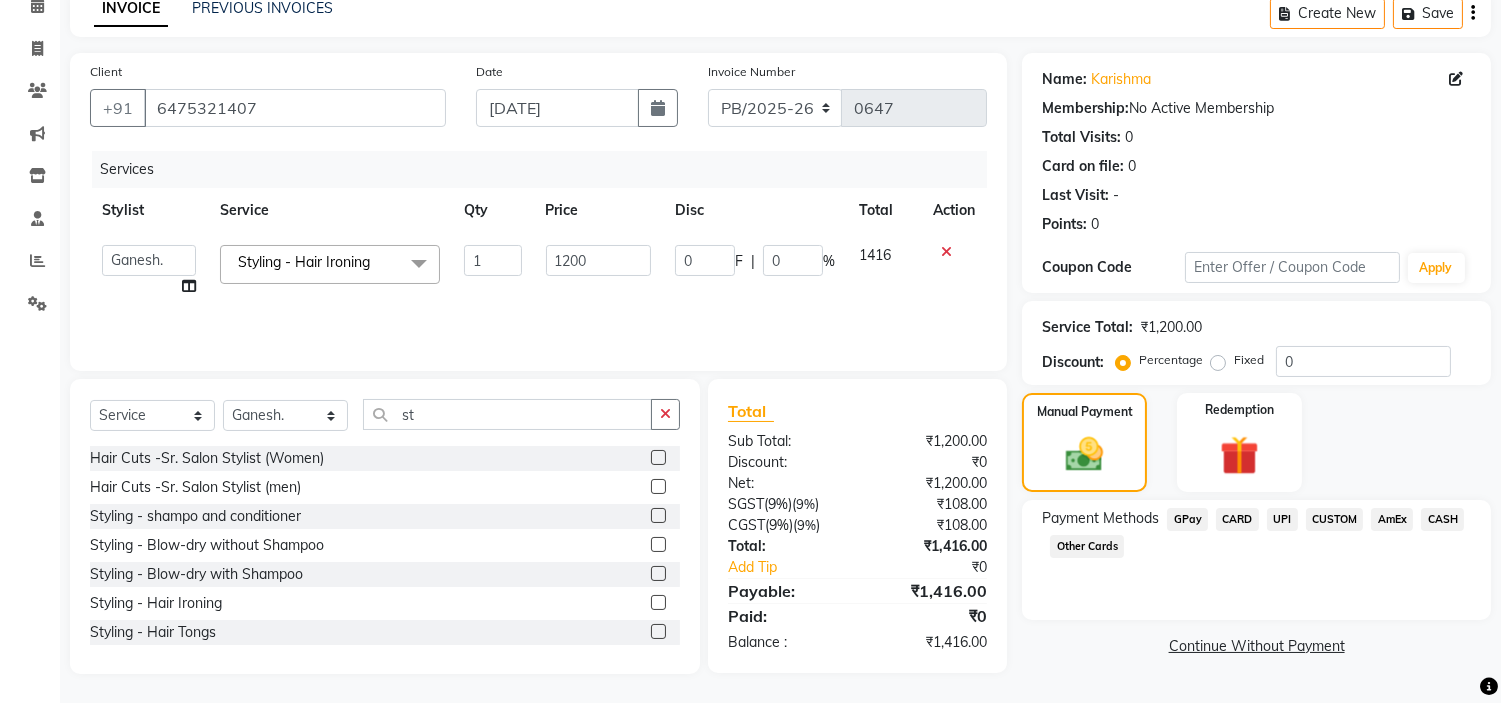 click on "CARD" 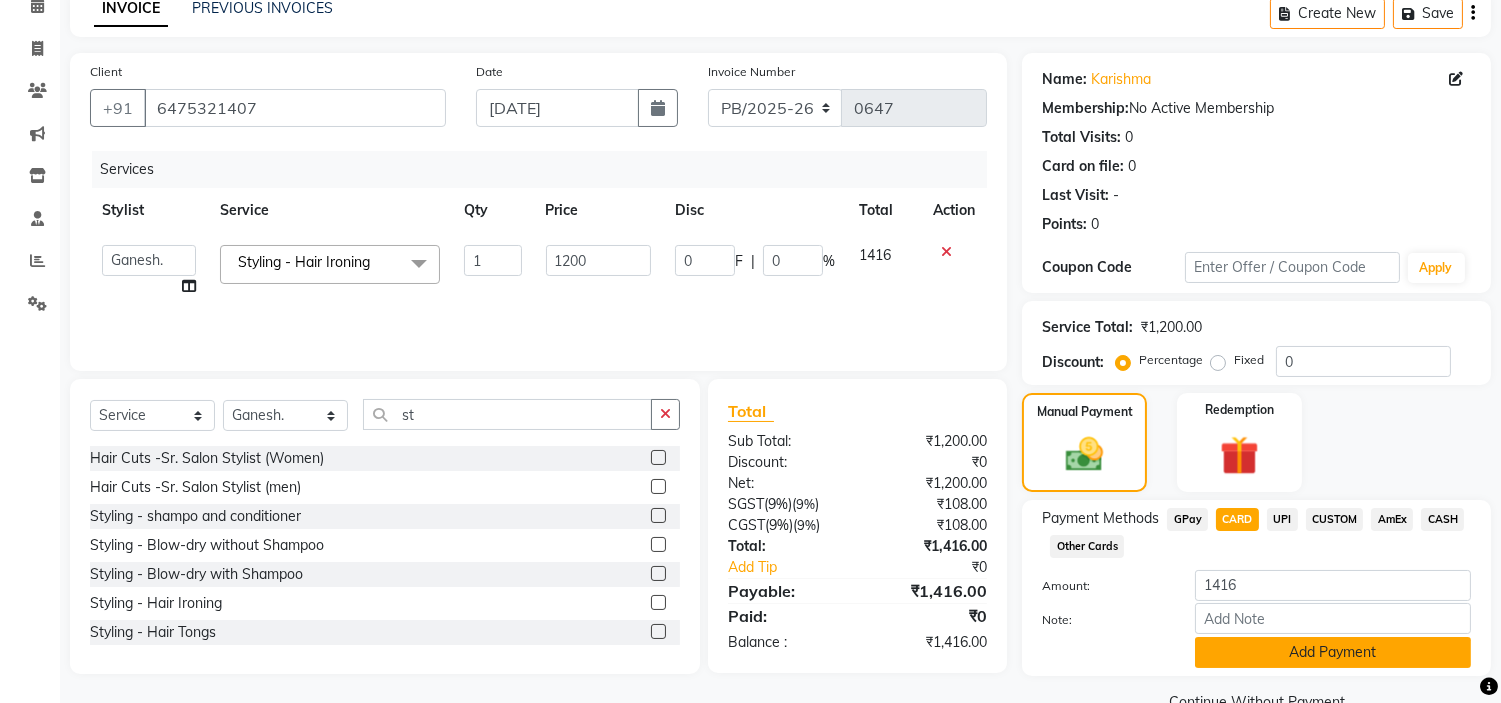 click on "Add Payment" 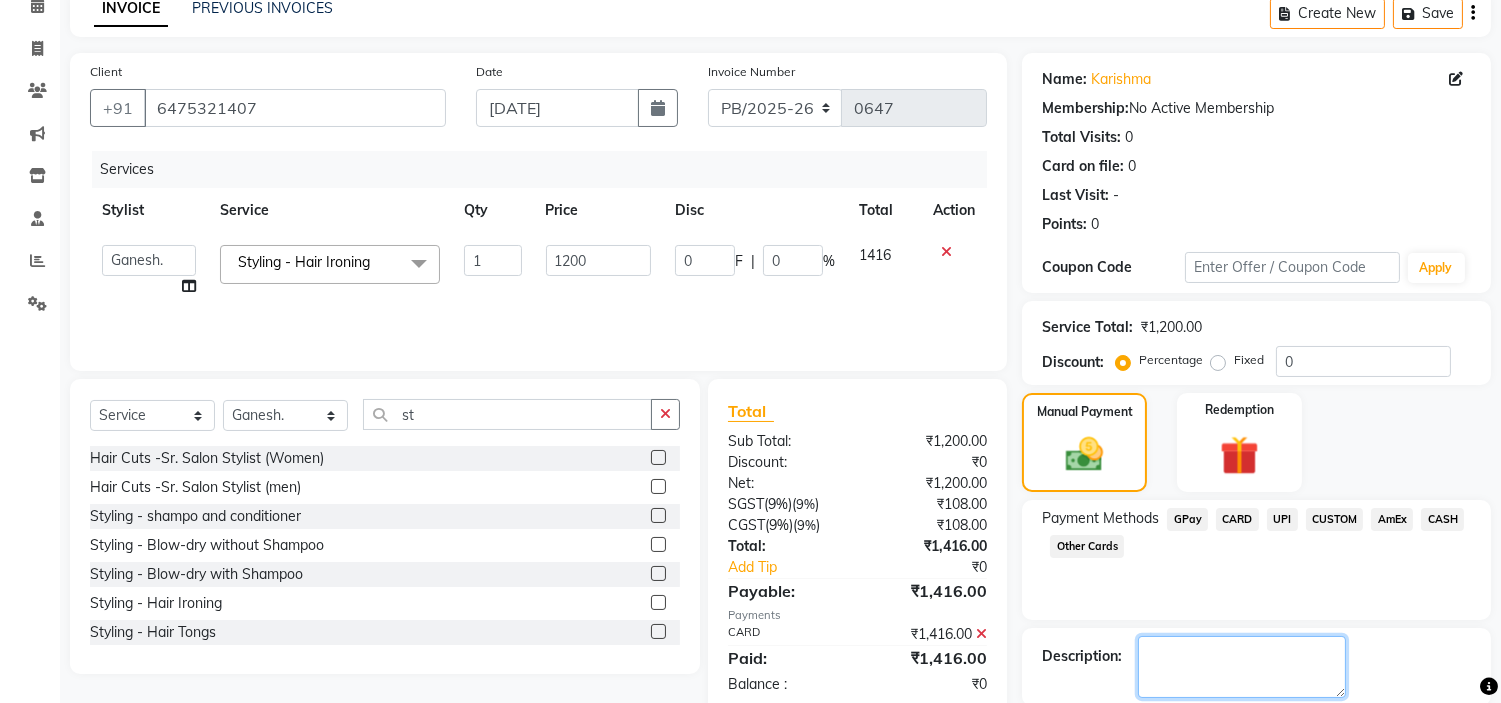 click 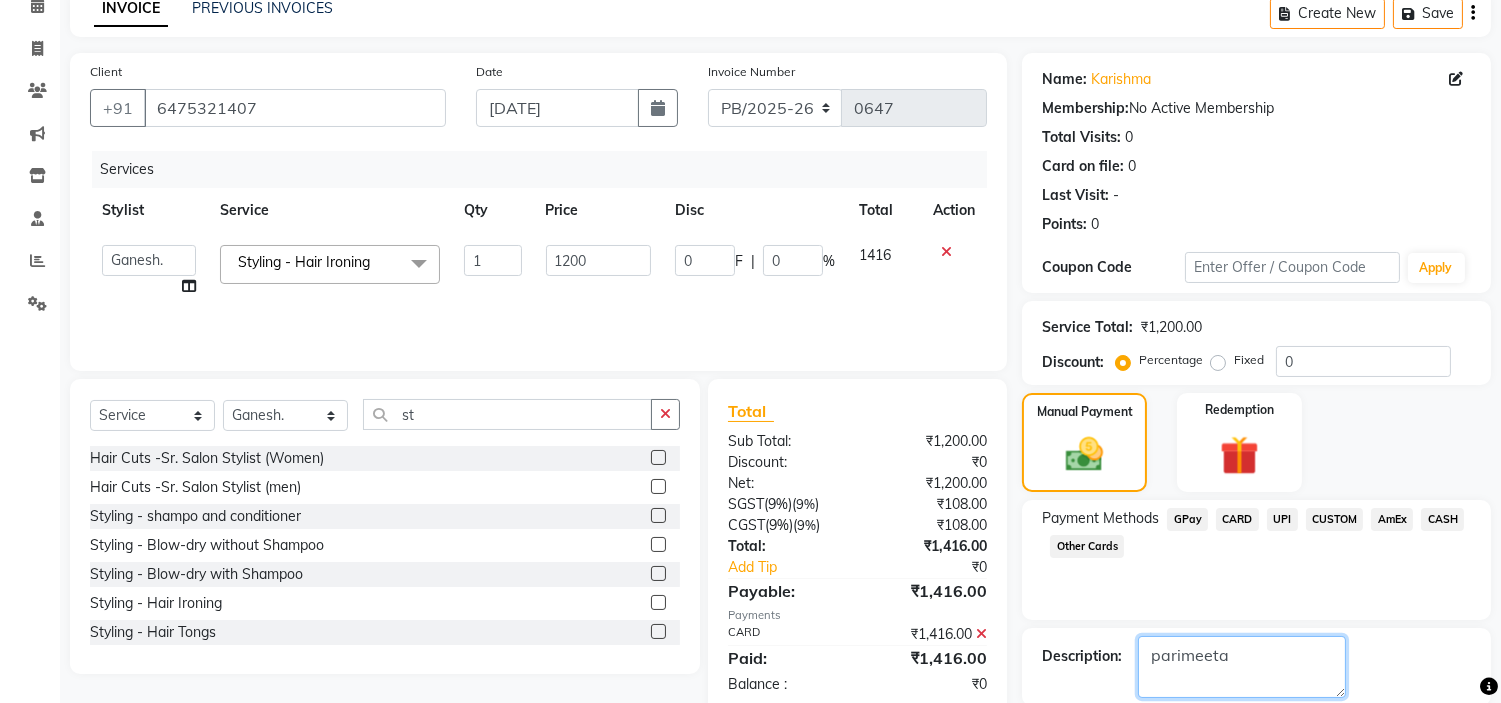 scroll, scrollTop: 196, scrollLeft: 0, axis: vertical 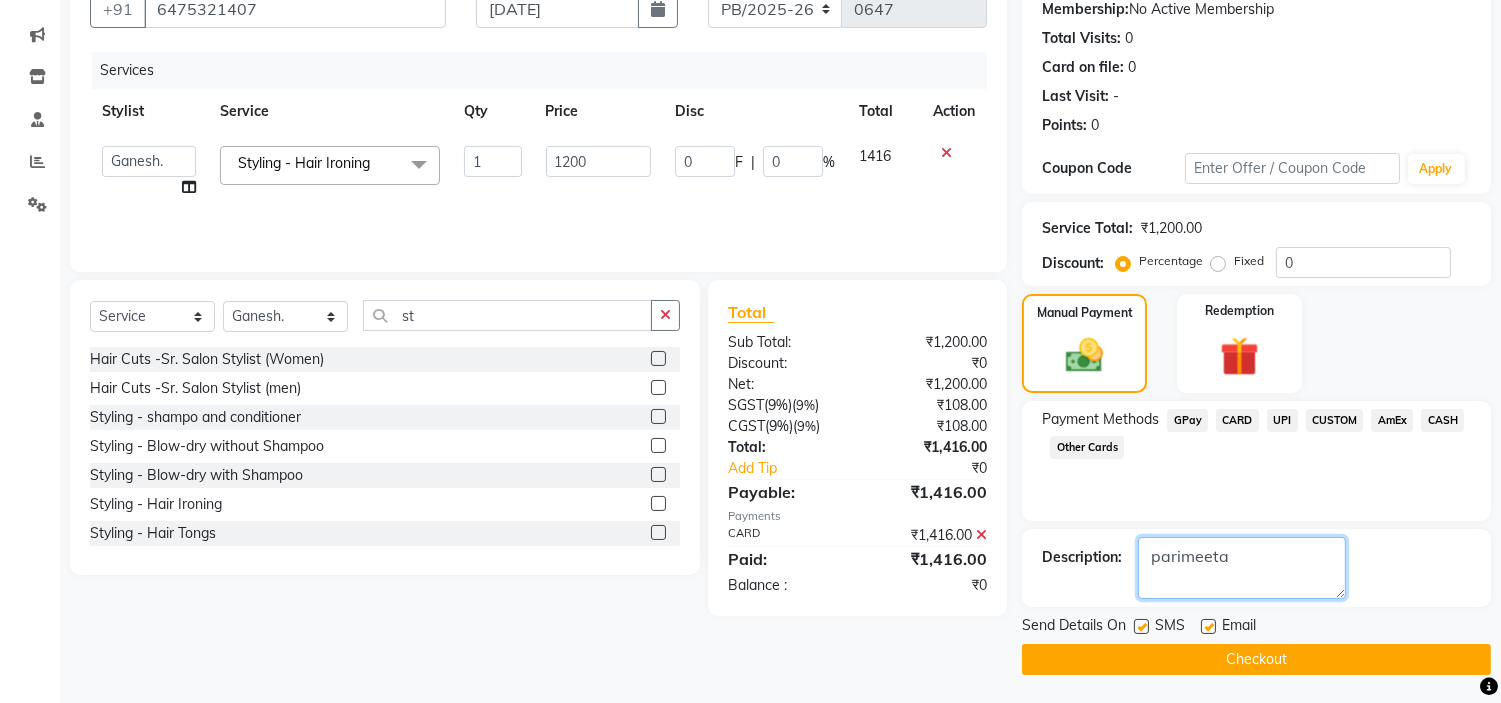 type on "parimeeta" 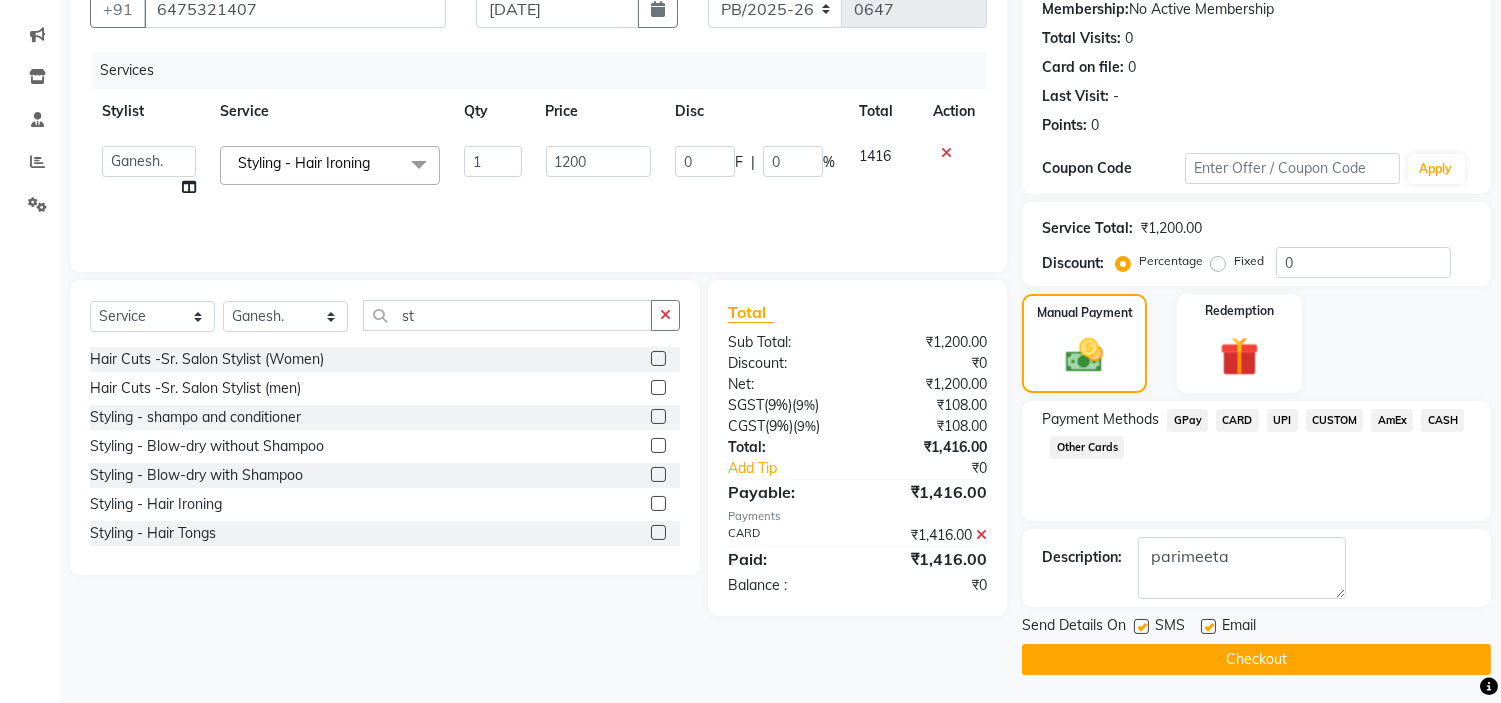 click on "Checkout" 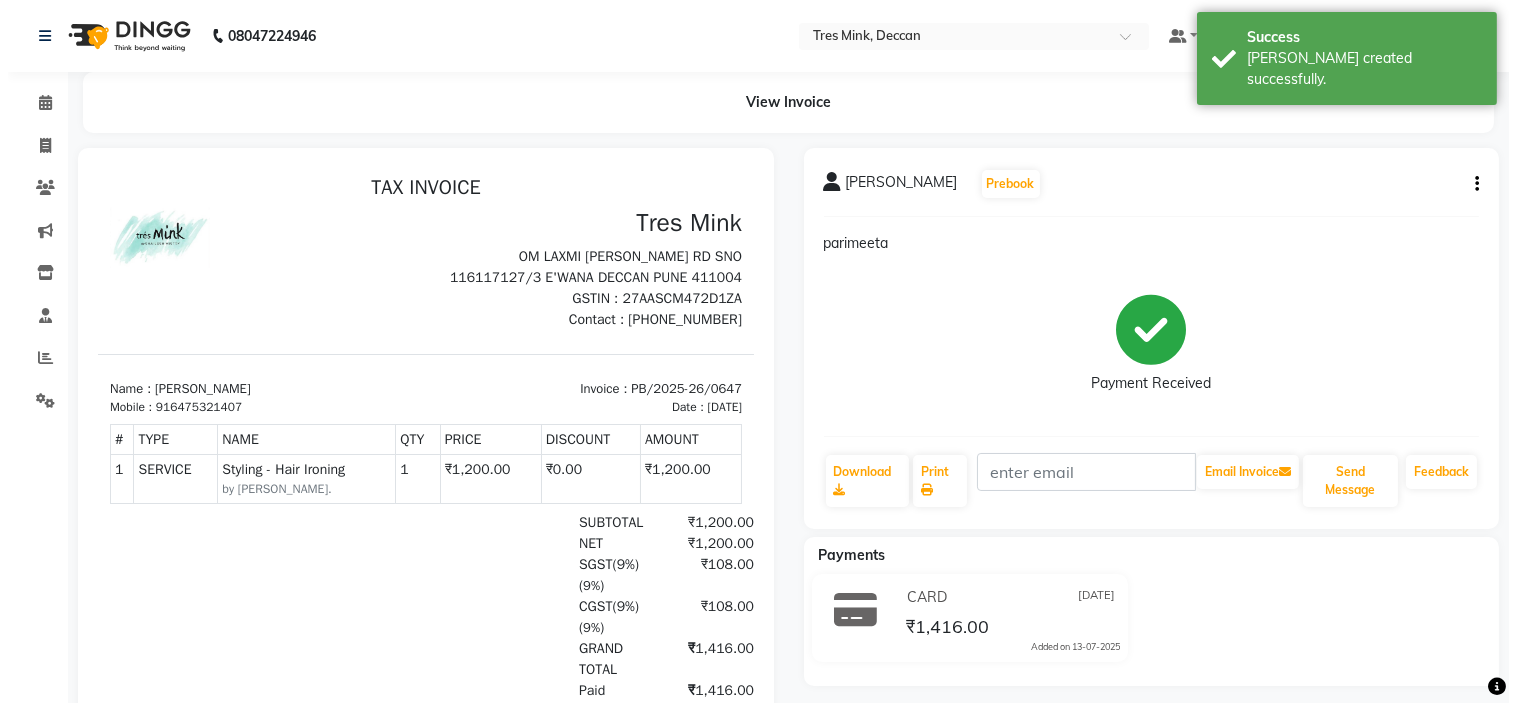 scroll, scrollTop: 0, scrollLeft: 0, axis: both 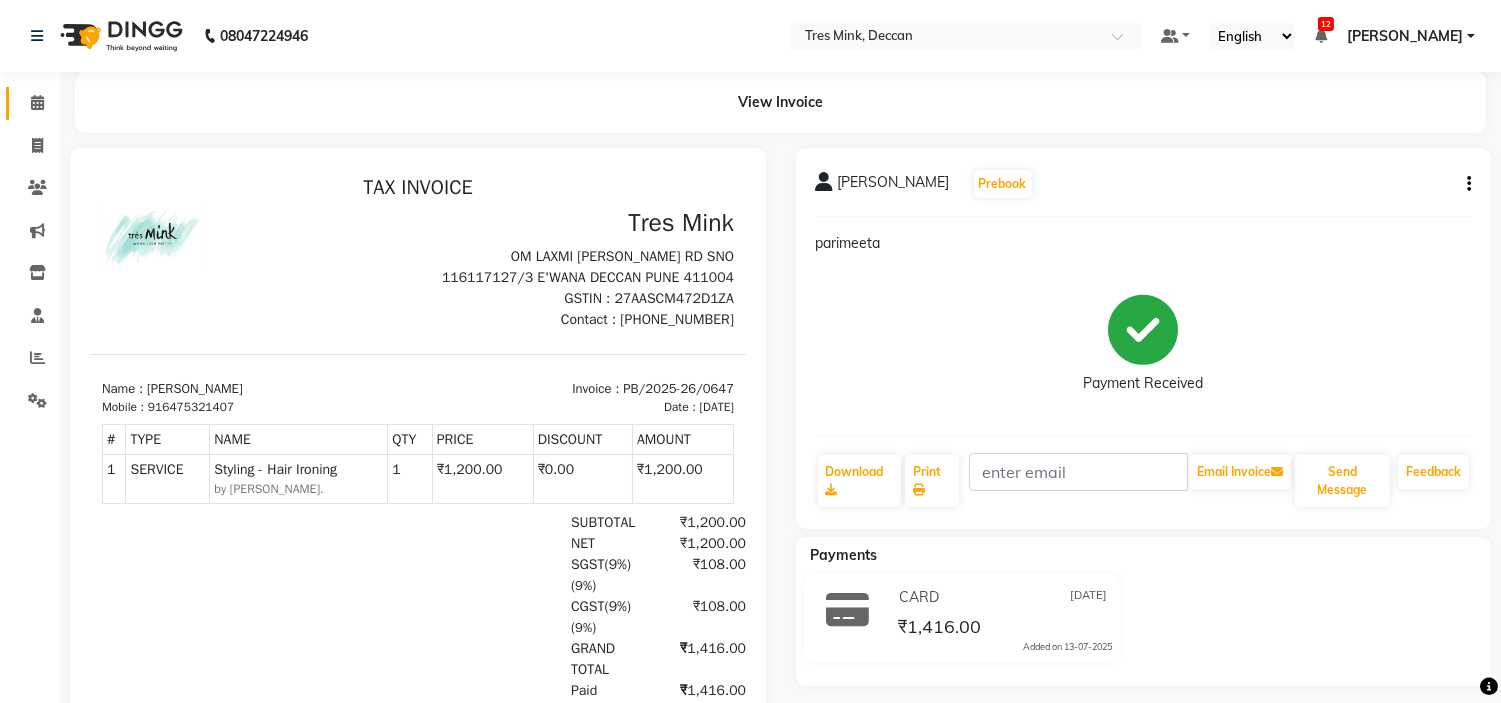 click on "Calendar" 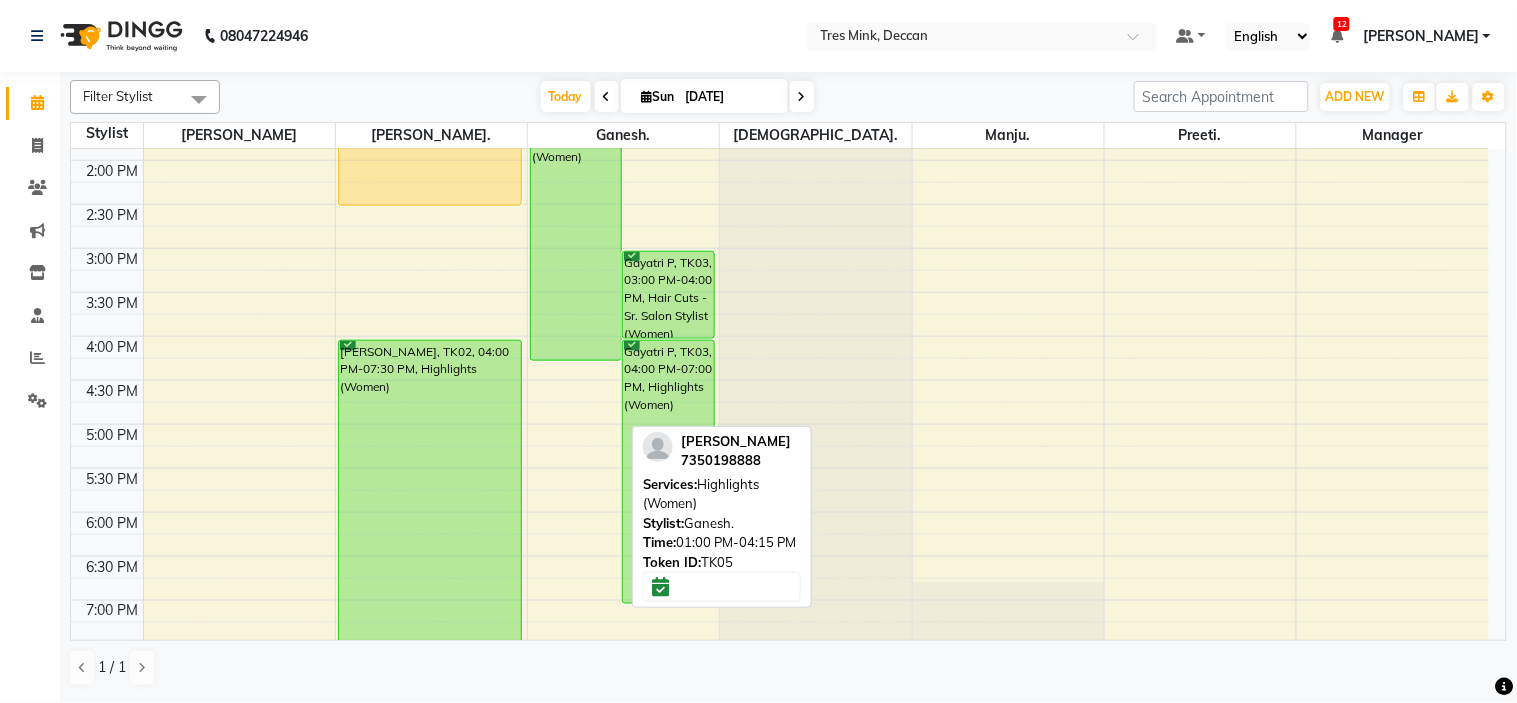 scroll, scrollTop: 555, scrollLeft: 0, axis: vertical 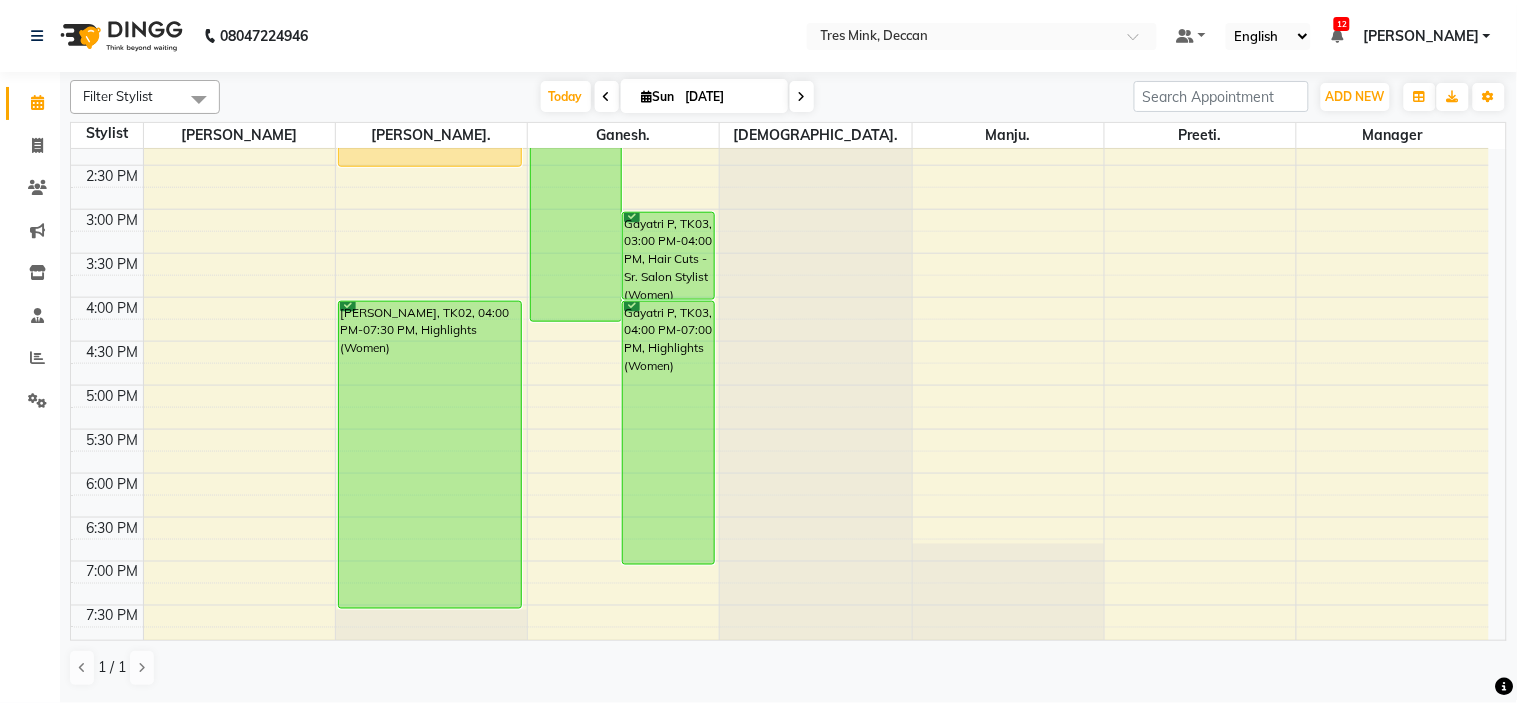 click on "Calendar" 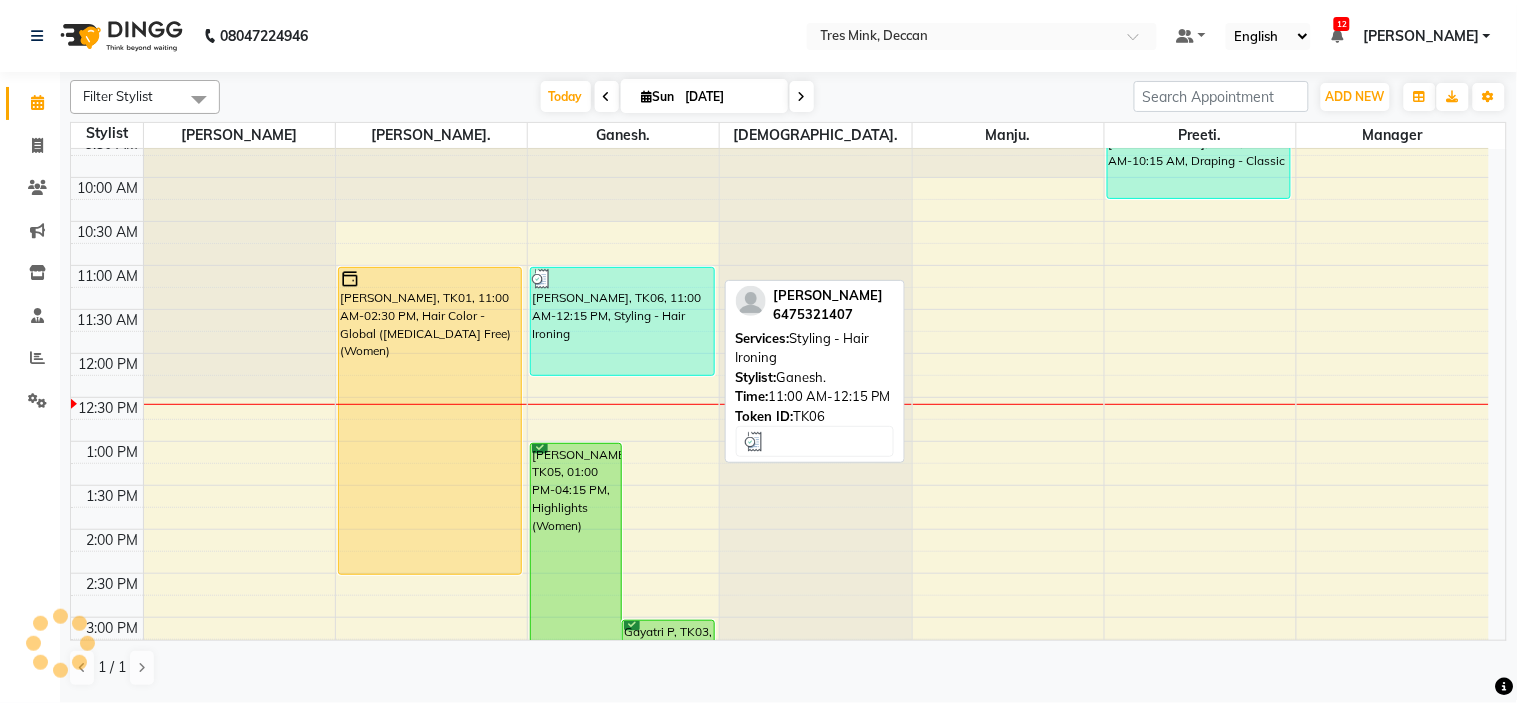 scroll, scrollTop: 146, scrollLeft: 0, axis: vertical 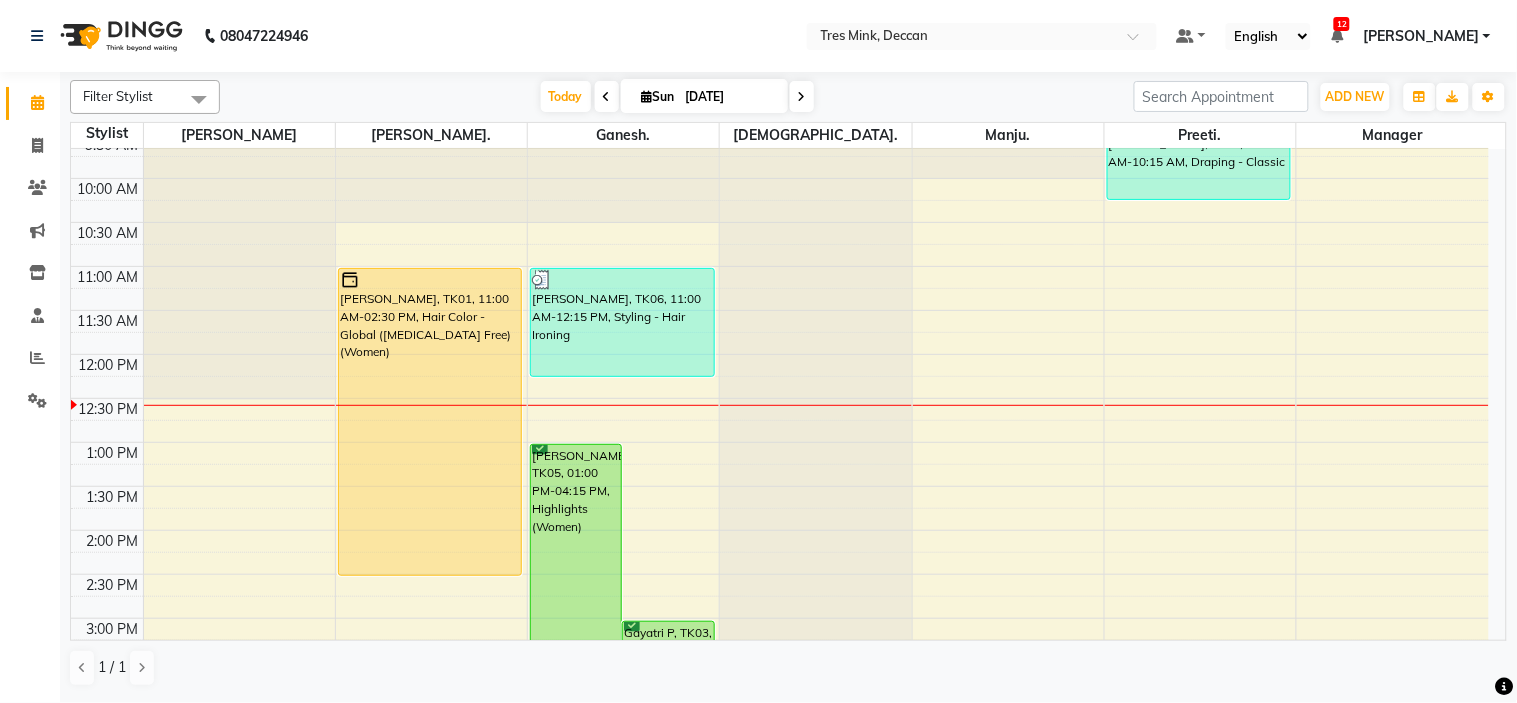click at bounding box center (802, 97) 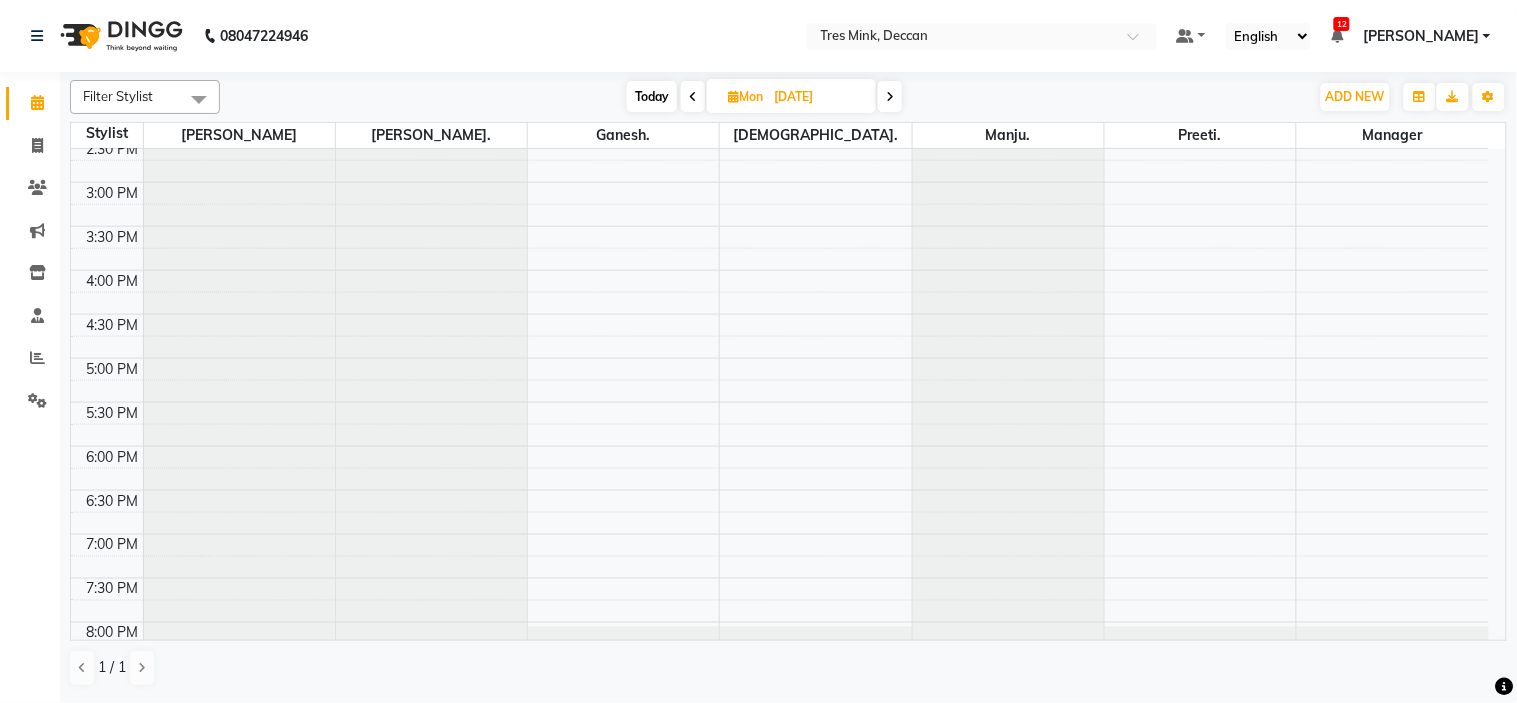 scroll, scrollTop: 607, scrollLeft: 0, axis: vertical 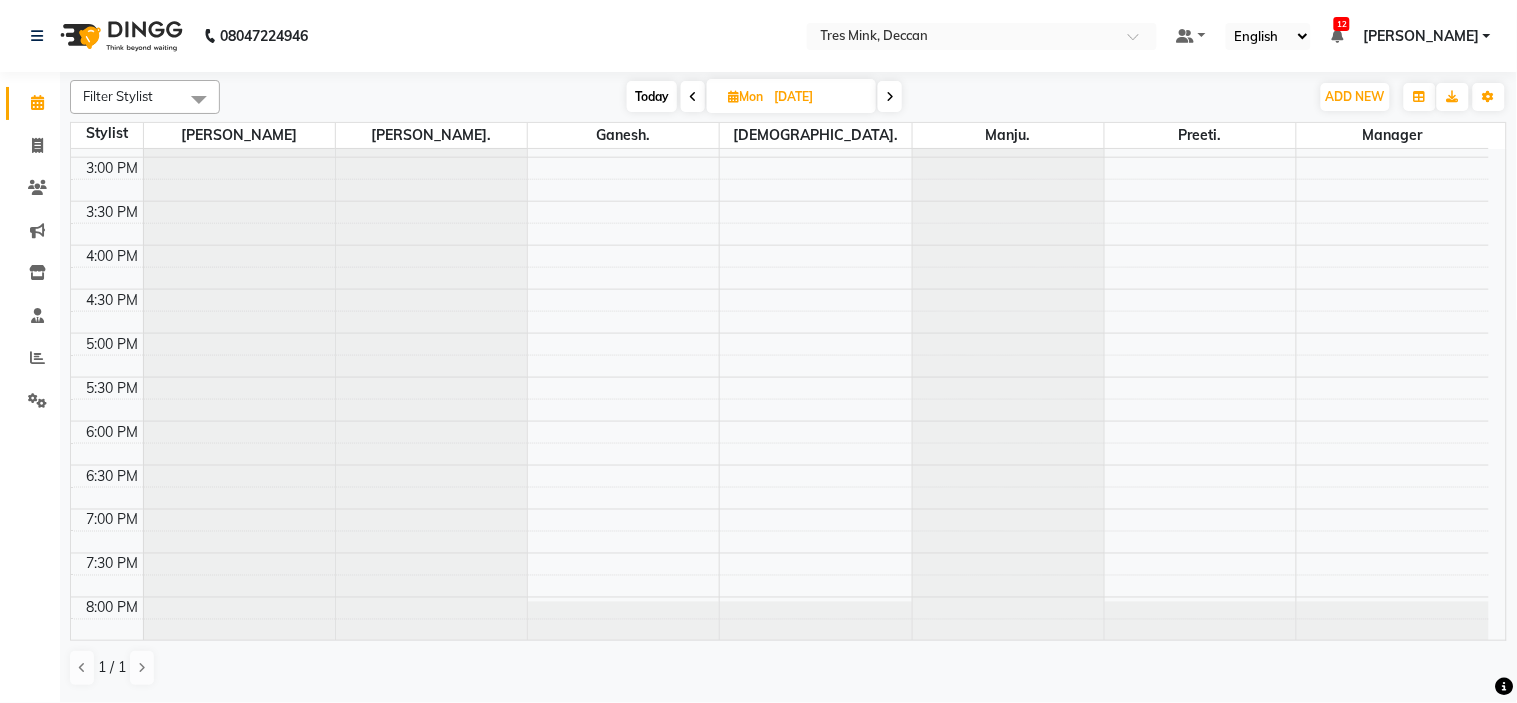 click at bounding box center [890, 96] 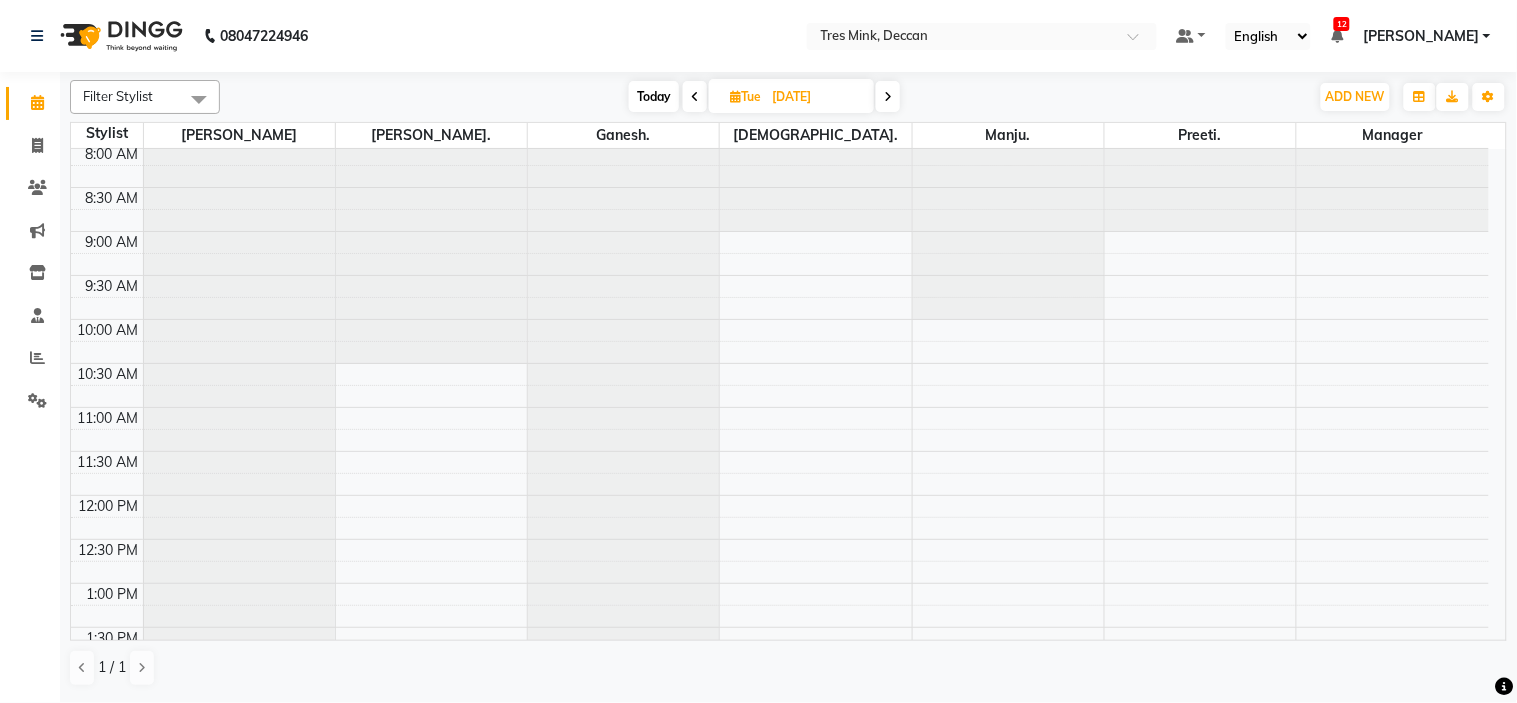 scroll, scrollTop: 0, scrollLeft: 0, axis: both 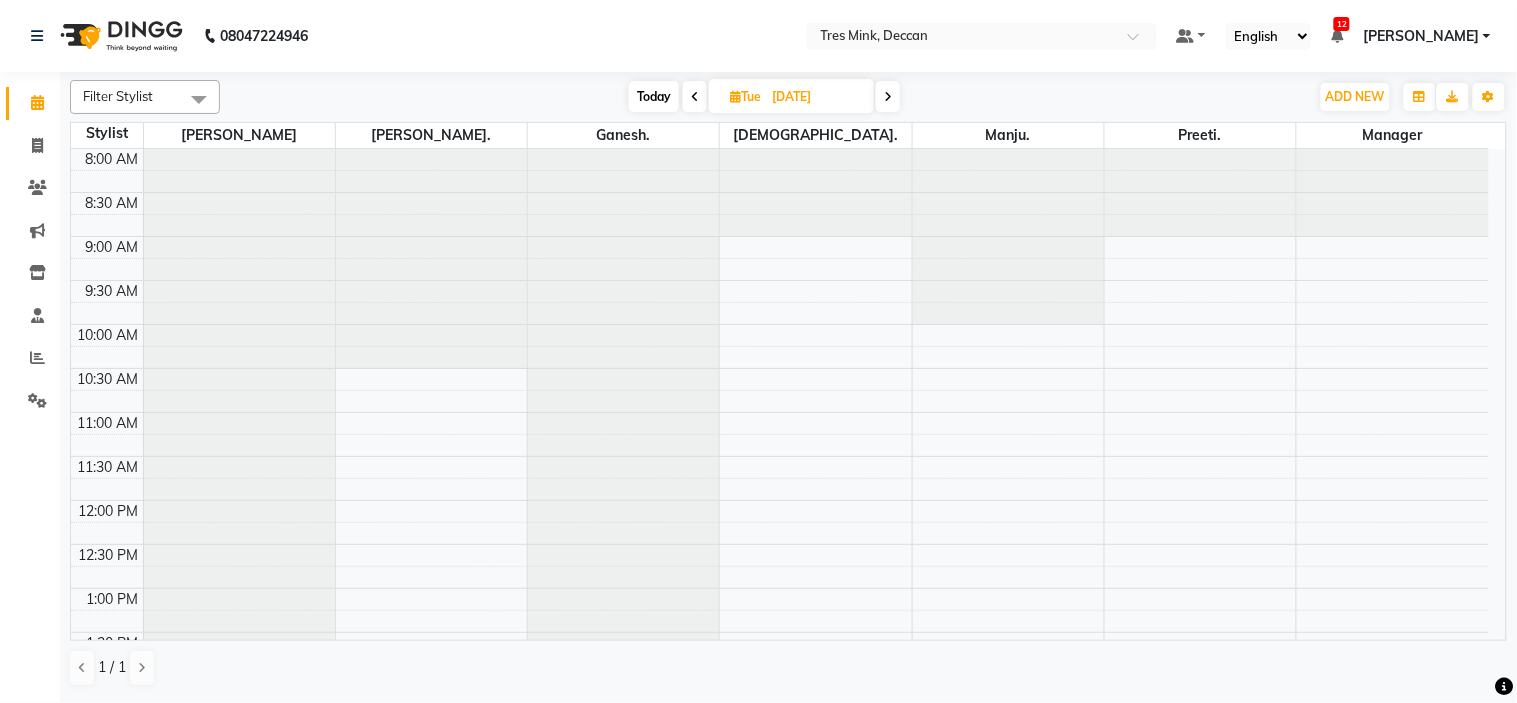 click on "Today" at bounding box center [654, 96] 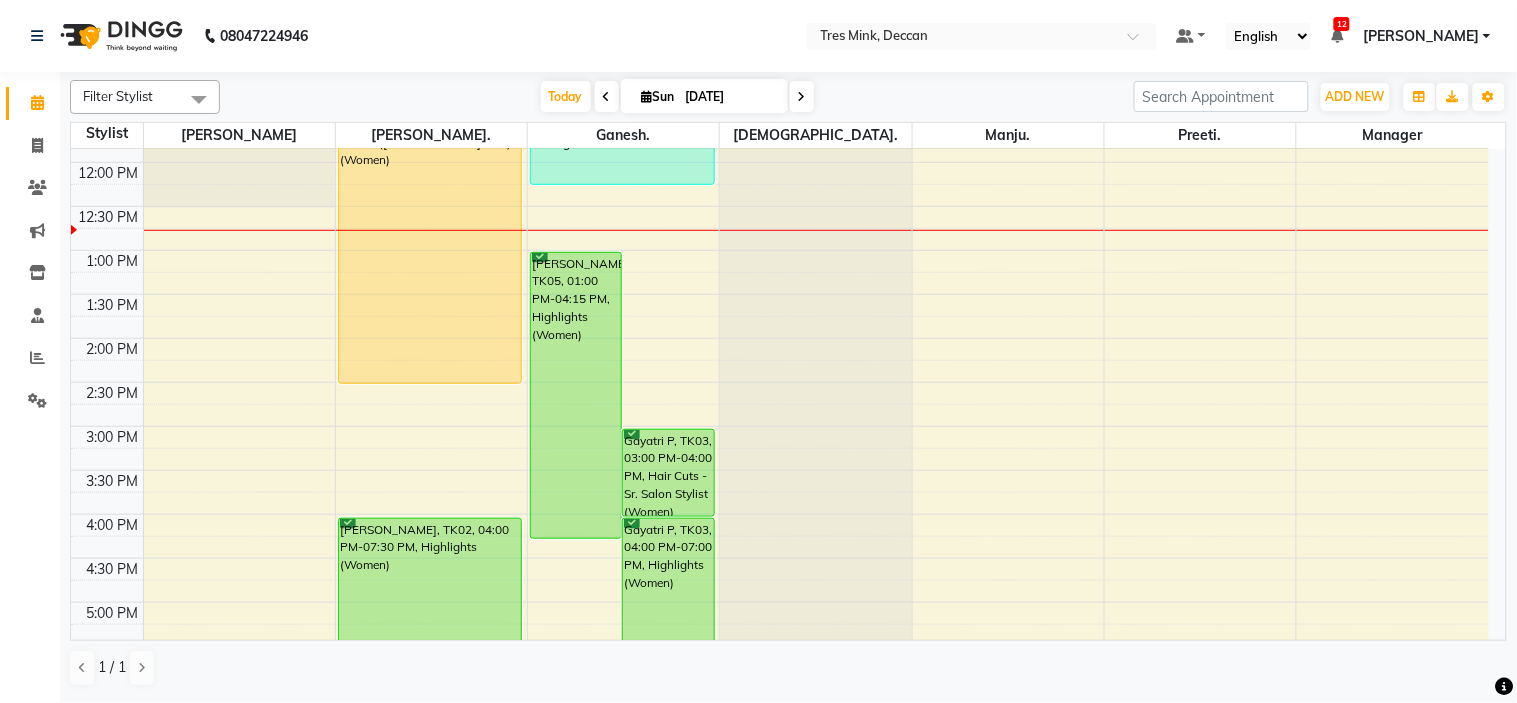 scroll, scrollTop: 337, scrollLeft: 0, axis: vertical 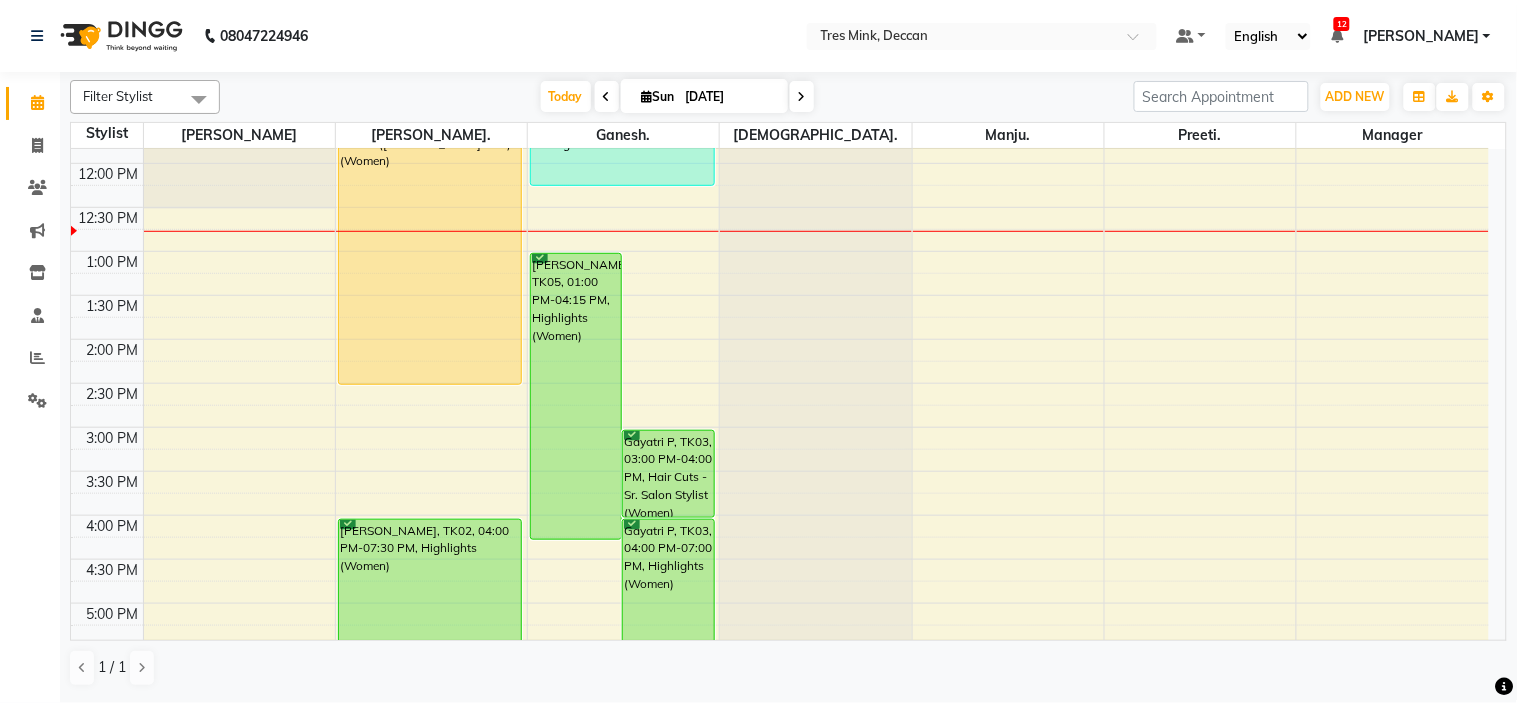 click on "8:00 AM 8:30 AM 9:00 AM 9:30 AM 10:00 AM 10:30 AM 11:00 AM 11:30 AM 12:00 PM 12:30 PM 1:00 PM 1:30 PM 2:00 PM 2:30 PM 3:00 PM 3:30 PM 4:00 PM 4:30 PM 5:00 PM 5:30 PM 6:00 PM 6:30 PM 7:00 PM 7:30 PM 8:00 PM 8:30 PM     [PERSON_NAME], TK01, 11:00 AM-02:30 PM, Hair Color - Global ([MEDICAL_DATA] Free) (Women)     [PERSON_NAME], TK02, 04:00 PM-07:30 PM, Highlights (Women)     [PERSON_NAME], TK05, 01:00 PM-04:15 PM, Highlights (Women)     Gayatri P, TK03, 03:00 PM-04:00 PM, Hair Cuts -Sr. Salon Stylist (Women)     Gayatri P, TK03, 04:00 PM-07:00 PM, Highlights (Women)     [PERSON_NAME], TK06, 11:00 AM-12:15 PM, Styling - Hair Ironing     [PERSON_NAME], TK04, 09:15 AM-10:15 AM, Draping - Classic" at bounding box center (780, 383) 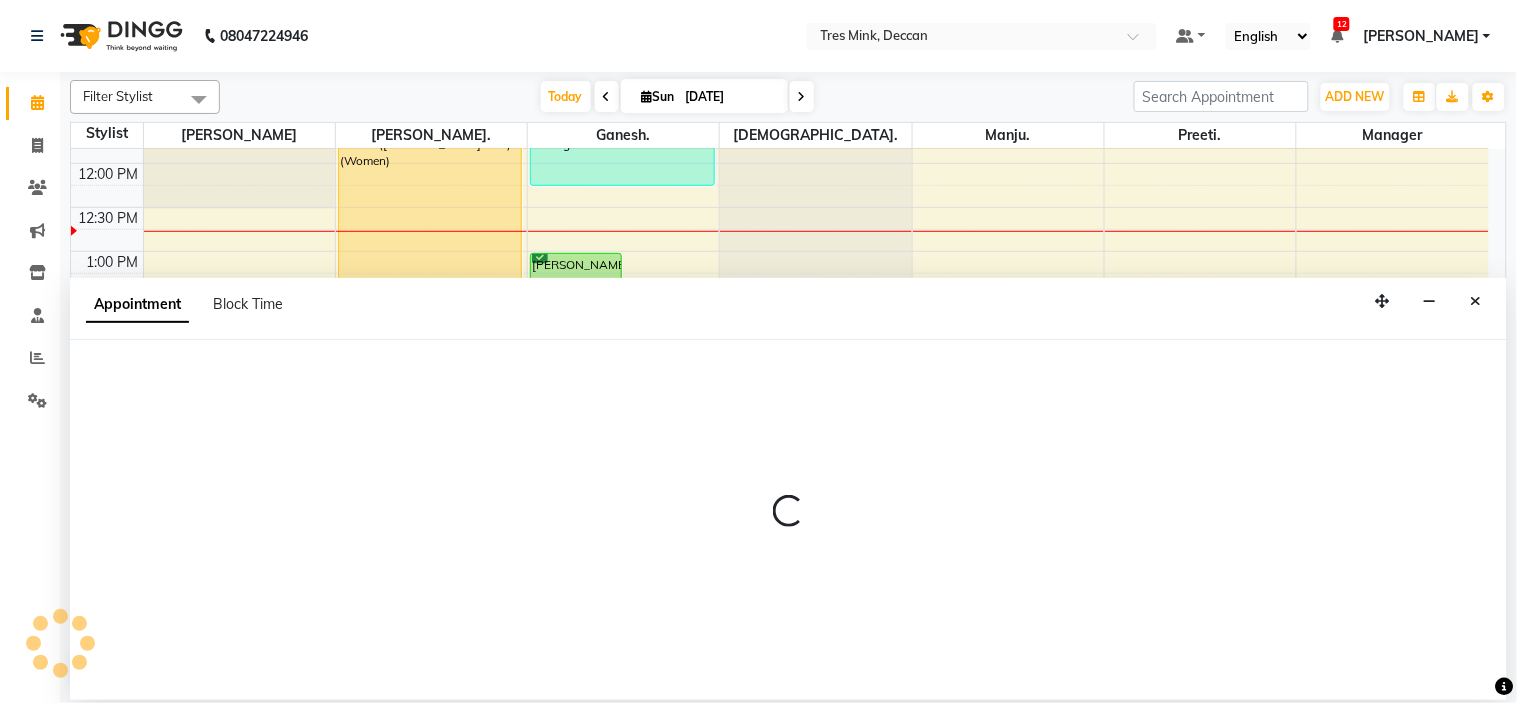 select on "59502" 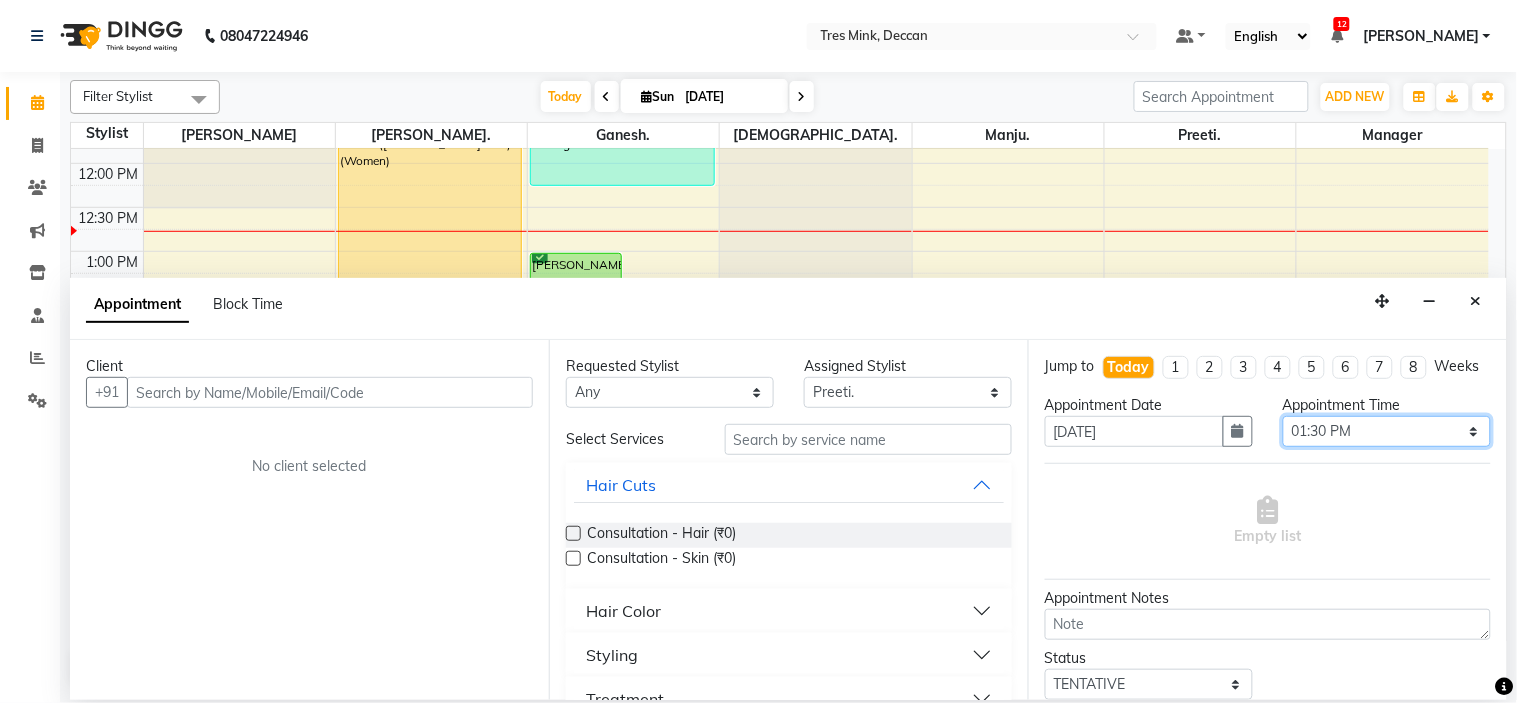 click on "Select 09:00 AM 09:15 AM 09:30 AM 09:45 AM 10:00 AM 10:15 AM 10:30 AM 10:45 AM 11:00 AM 11:15 AM 11:30 AM 11:45 AM 12:00 PM 12:15 PM 12:30 PM 12:45 PM 01:00 PM 01:15 PM 01:30 PM 01:45 PM 02:00 PM 02:15 PM 02:30 PM 02:45 PM 03:00 PM 03:15 PM 03:30 PM 03:45 PM 04:00 PM 04:15 PM 04:30 PM 04:45 PM 05:00 PM 05:15 PM 05:30 PM 05:45 PM 06:00 PM 06:15 PM 06:30 PM 06:45 PM 07:00 PM 07:15 PM 07:30 PM 07:45 PM 08:00 PM" at bounding box center [1387, 431] 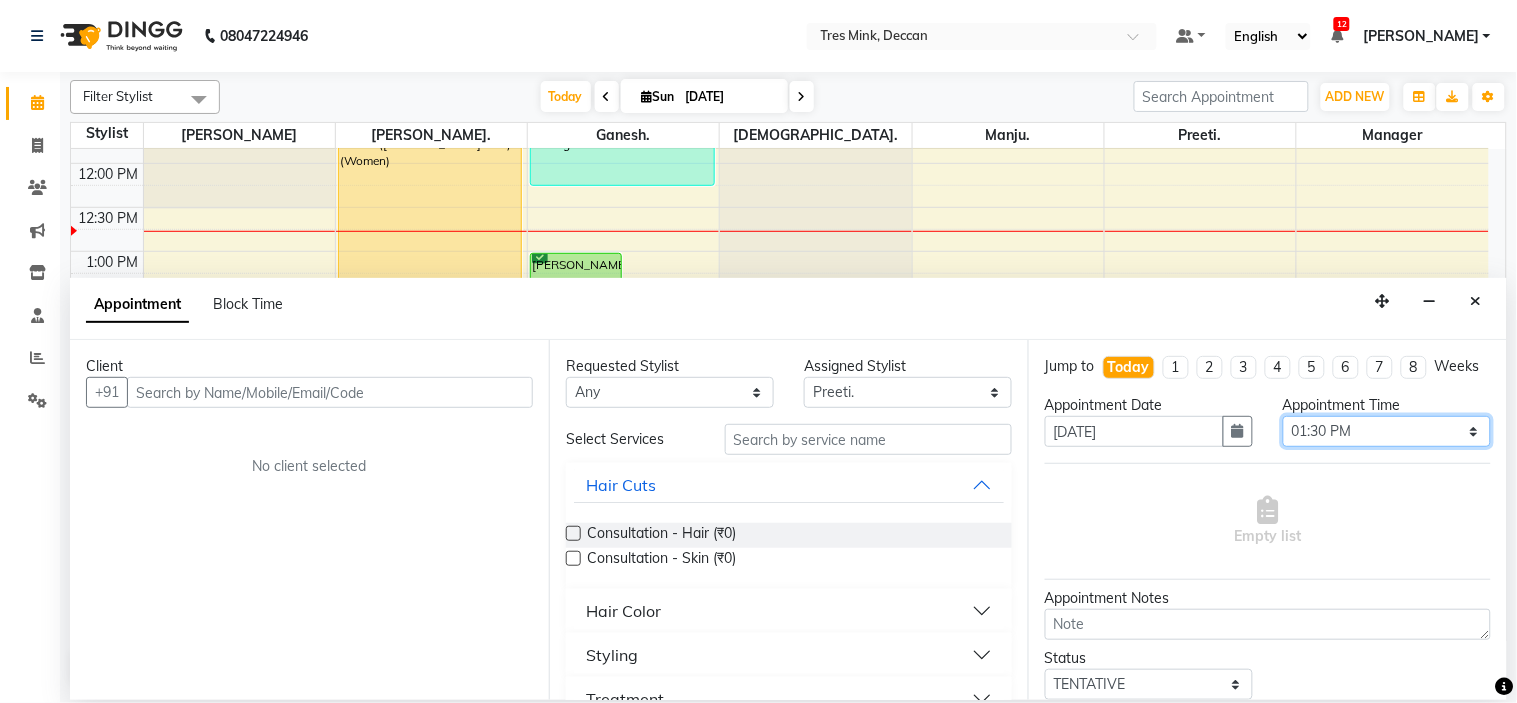 select on "825" 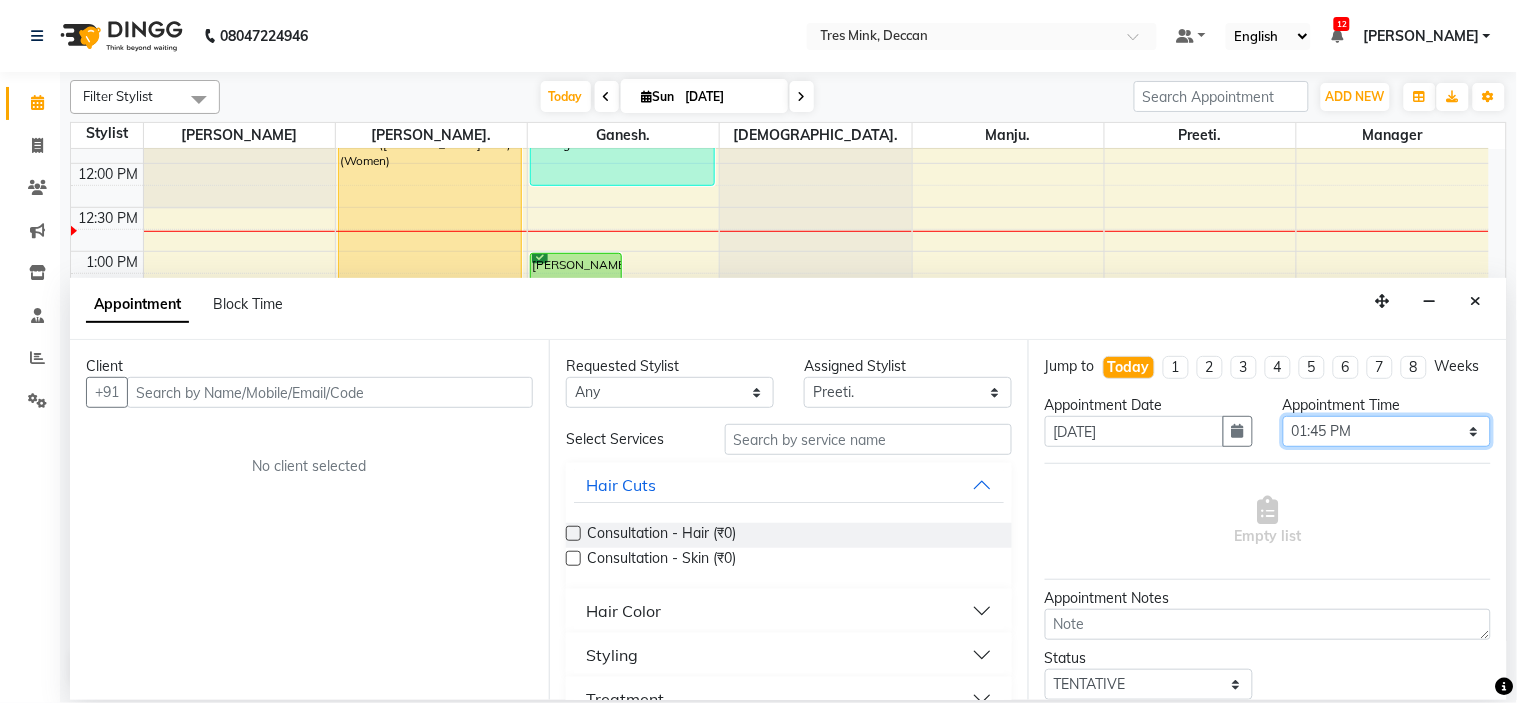 click on "Select 09:00 AM 09:15 AM 09:30 AM 09:45 AM 10:00 AM 10:15 AM 10:30 AM 10:45 AM 11:00 AM 11:15 AM 11:30 AM 11:45 AM 12:00 PM 12:15 PM 12:30 PM 12:45 PM 01:00 PM 01:15 PM 01:30 PM 01:45 PM 02:00 PM 02:15 PM 02:30 PM 02:45 PM 03:00 PM 03:15 PM 03:30 PM 03:45 PM 04:00 PM 04:15 PM 04:30 PM 04:45 PM 05:00 PM 05:15 PM 05:30 PM 05:45 PM 06:00 PM 06:15 PM 06:30 PM 06:45 PM 07:00 PM 07:15 PM 07:30 PM 07:45 PM 08:00 PM" at bounding box center [1387, 431] 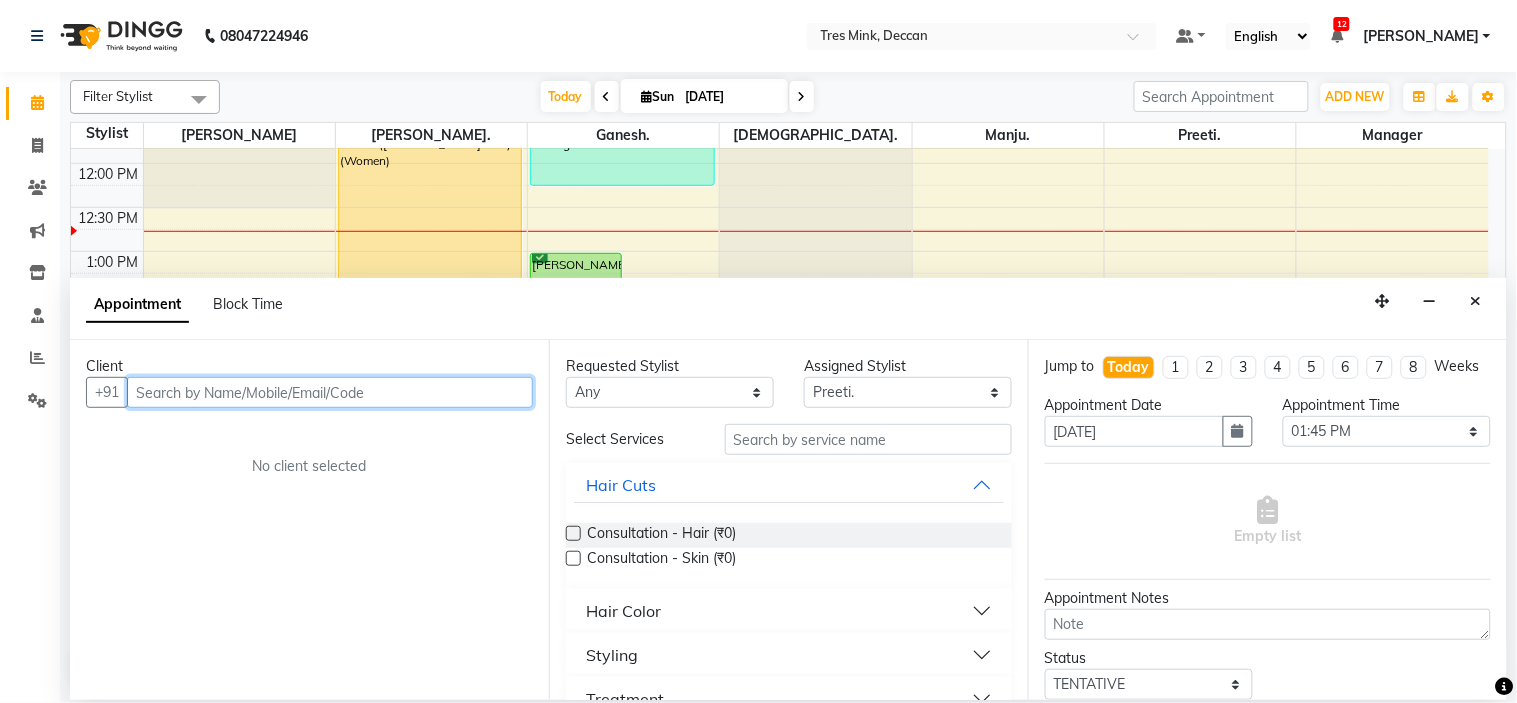 click at bounding box center [330, 392] 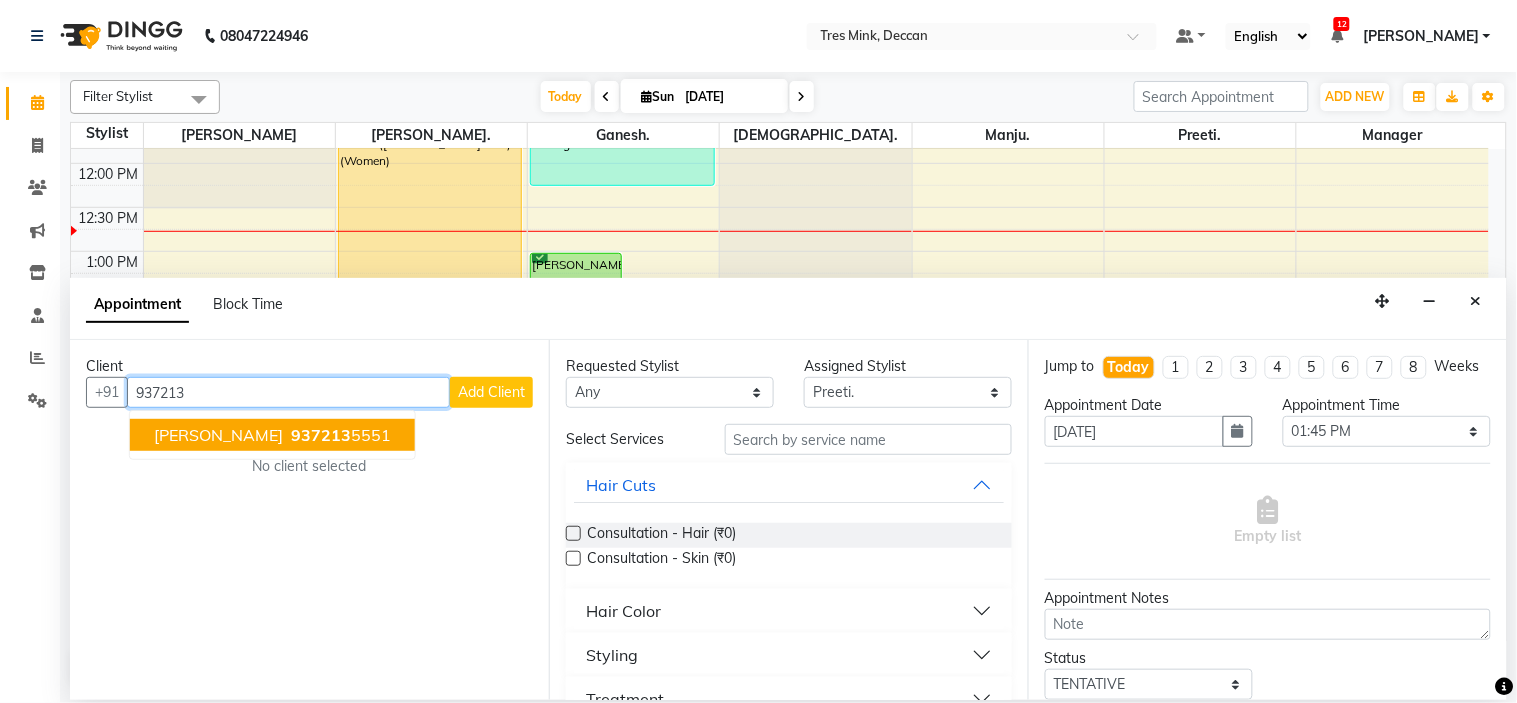 click on "937213" at bounding box center (321, 435) 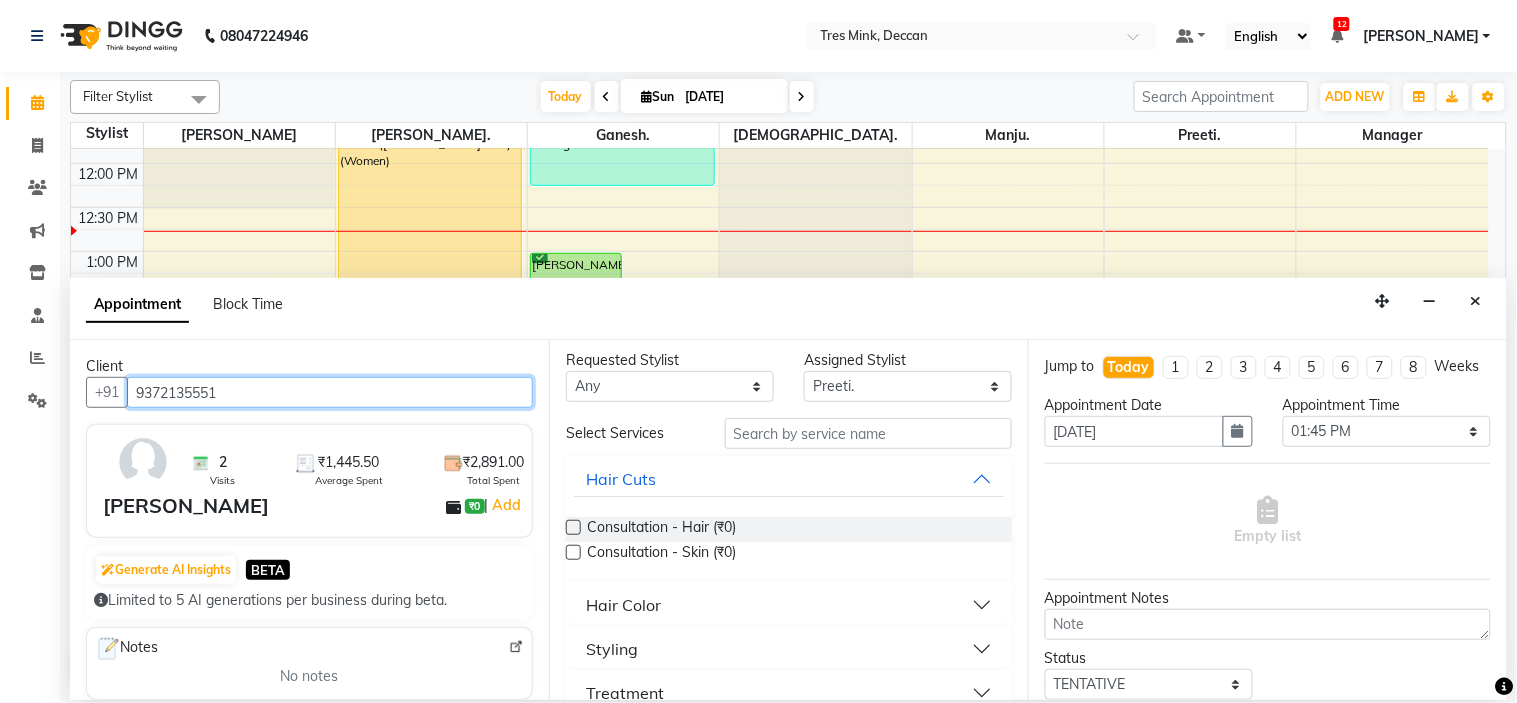 scroll, scrollTop: 0, scrollLeft: 0, axis: both 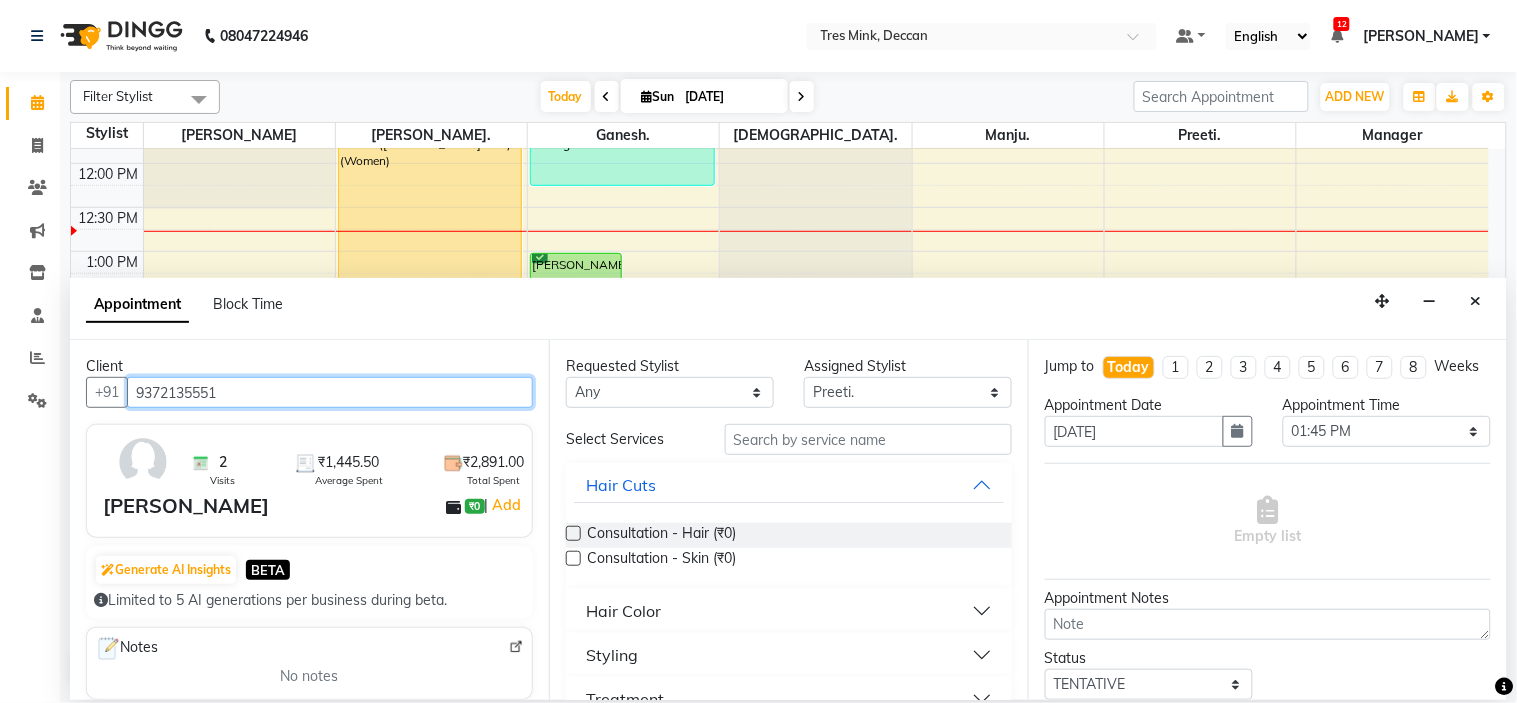 type on "9372135551" 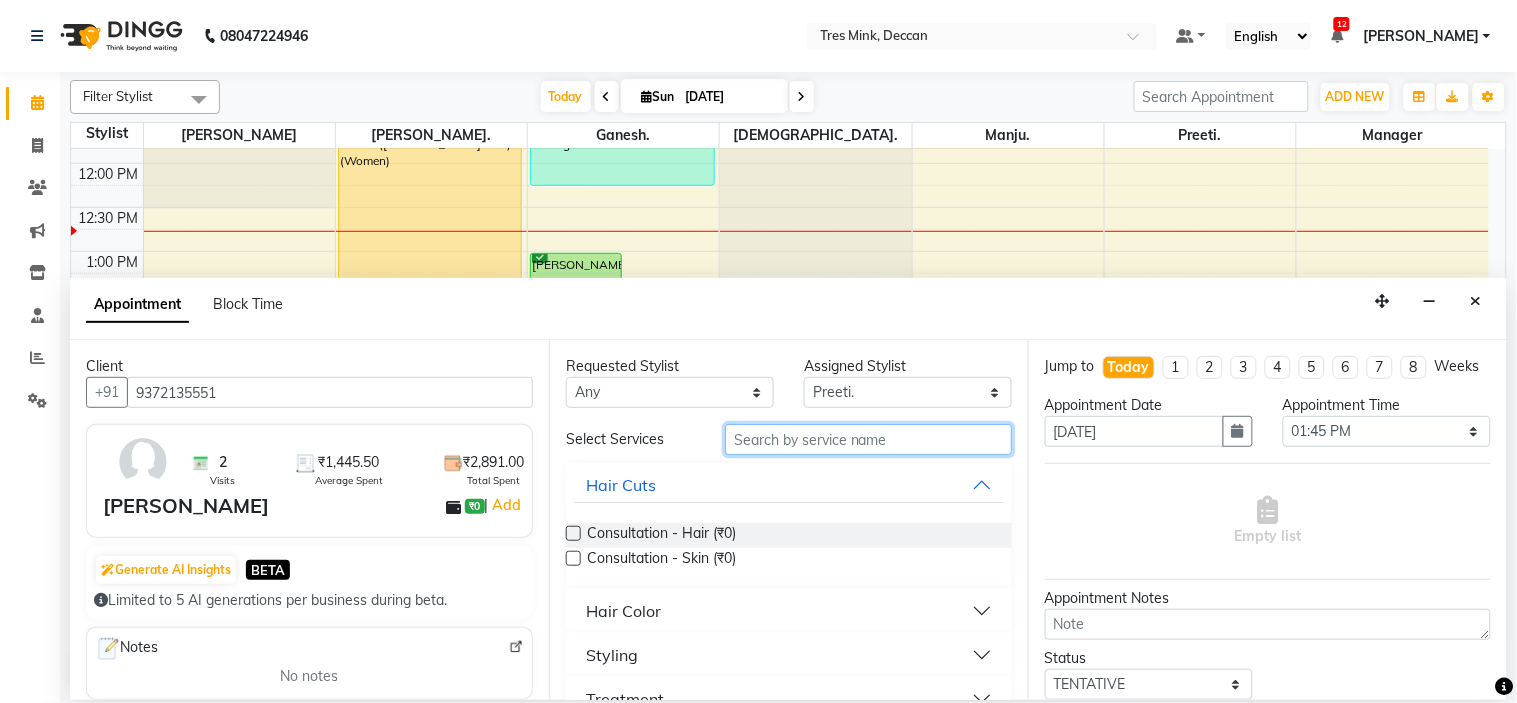 click at bounding box center [868, 439] 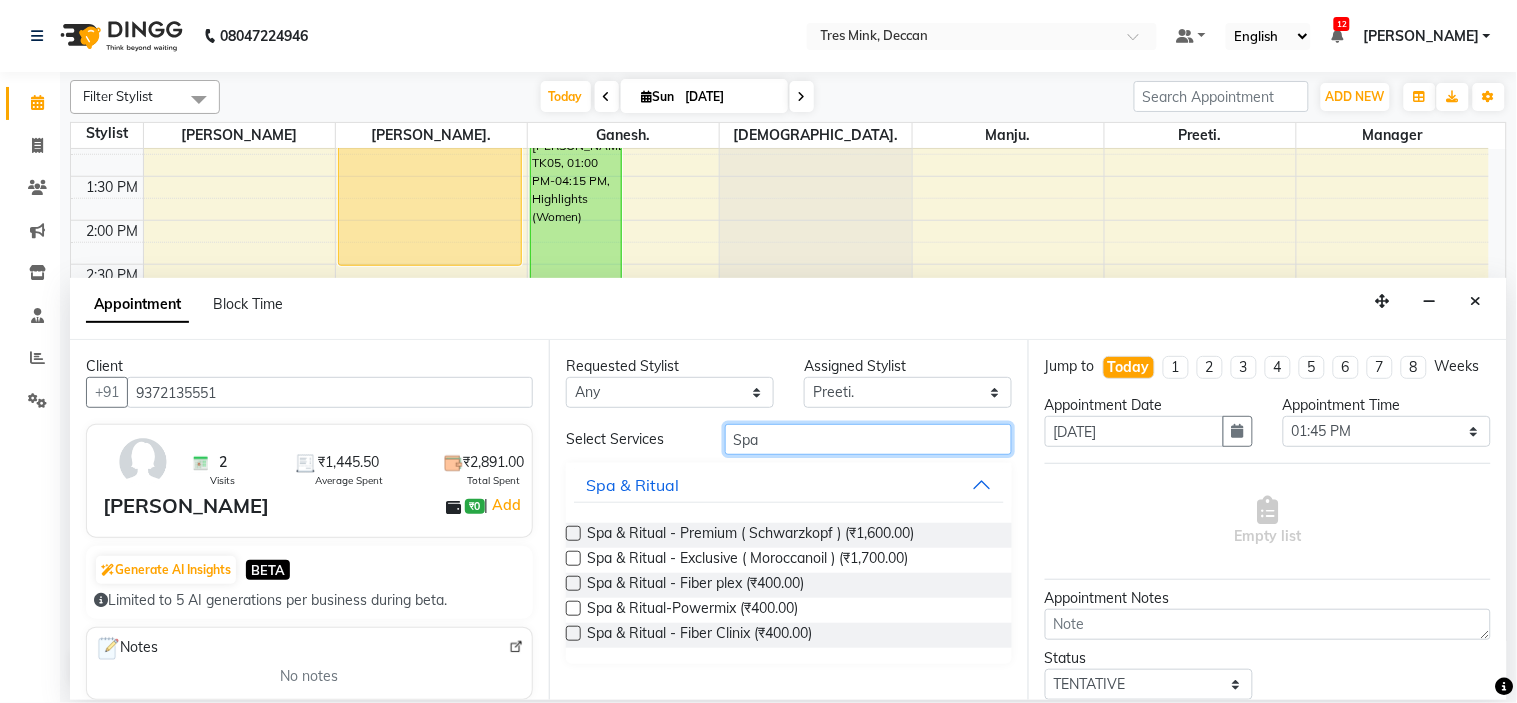 scroll, scrollTop: 457, scrollLeft: 0, axis: vertical 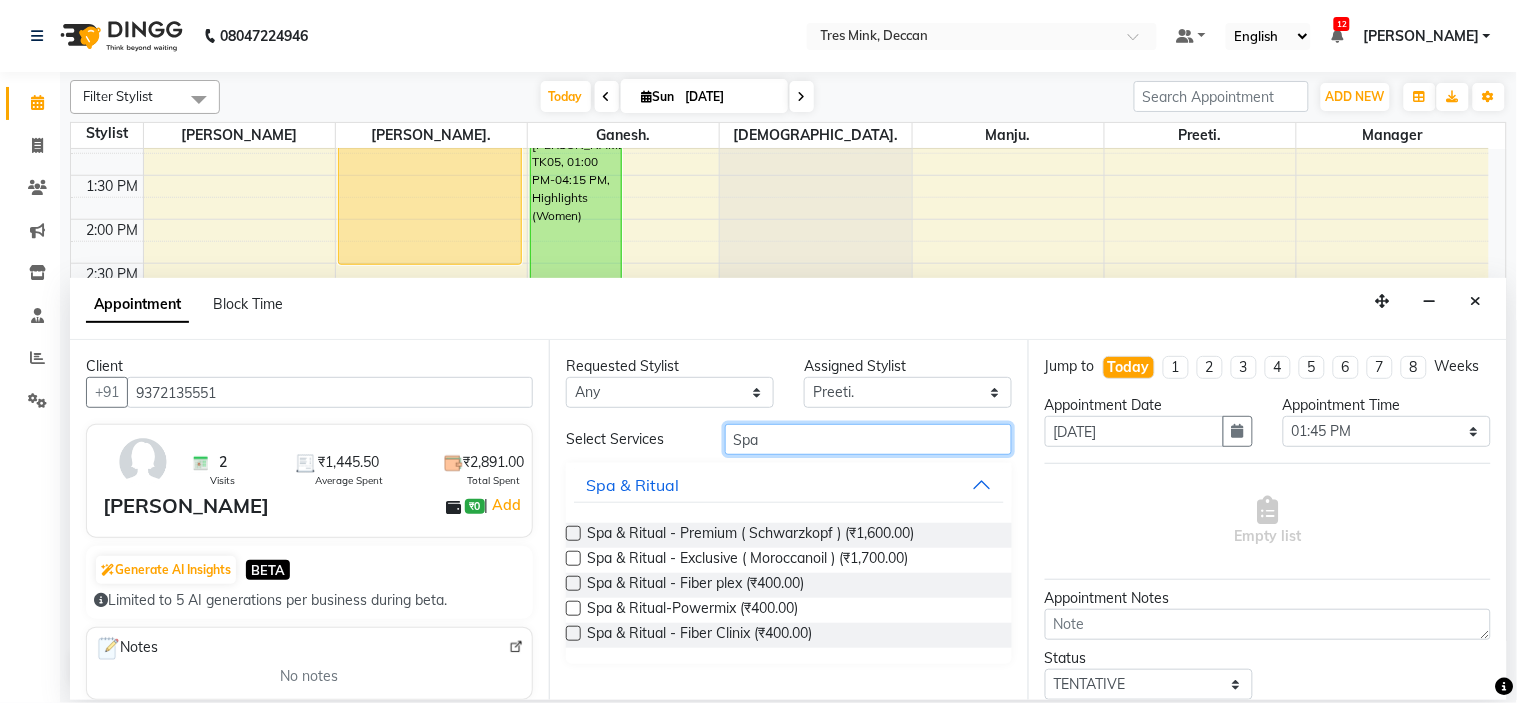 type on "Spa" 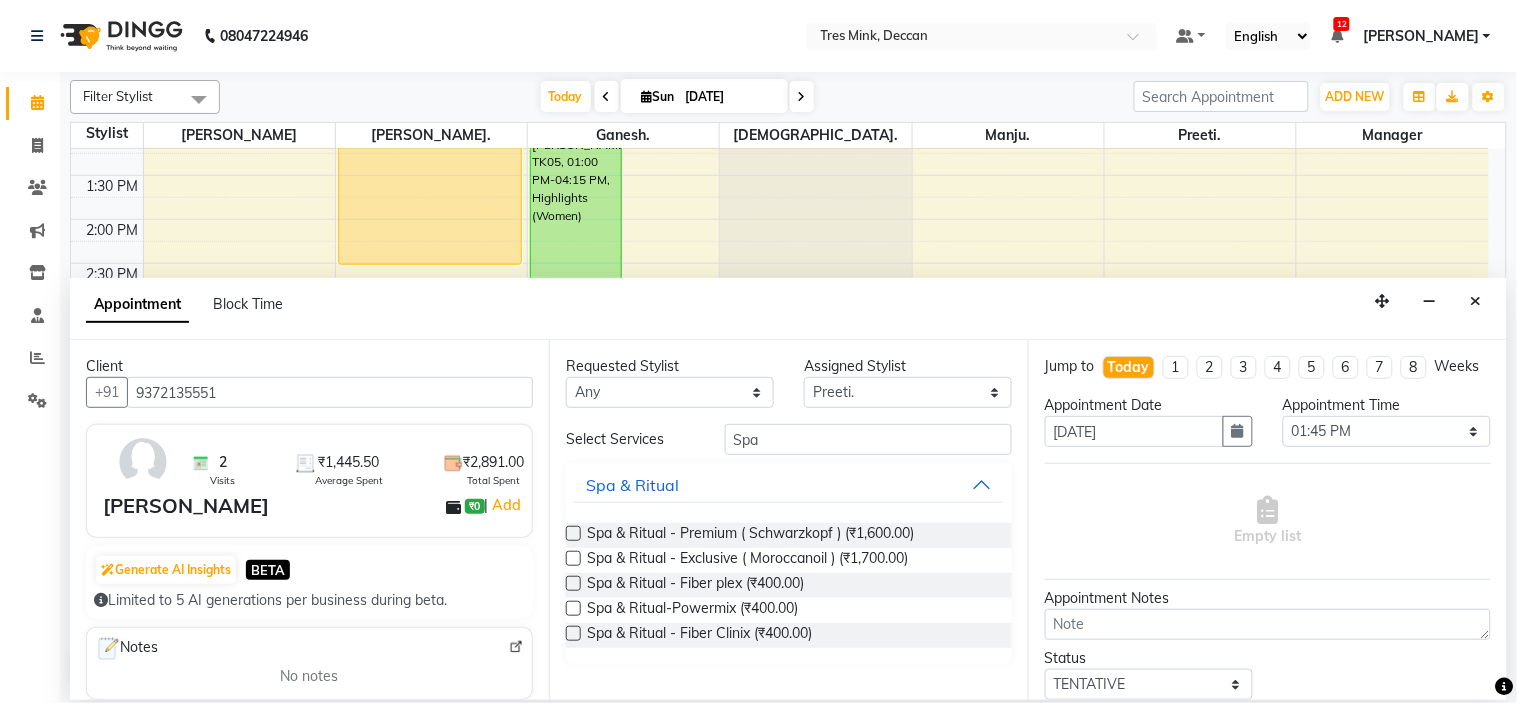 click at bounding box center (573, 533) 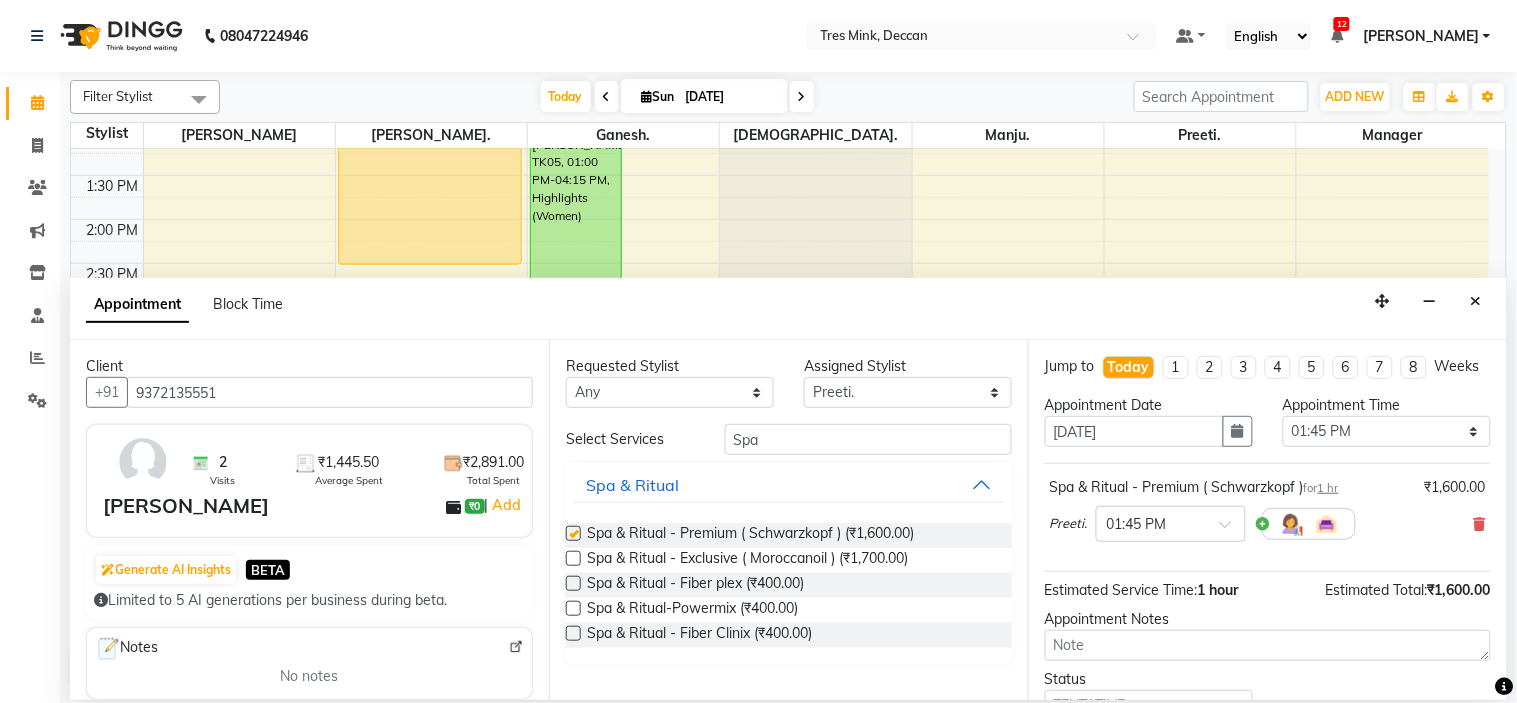 checkbox on "false" 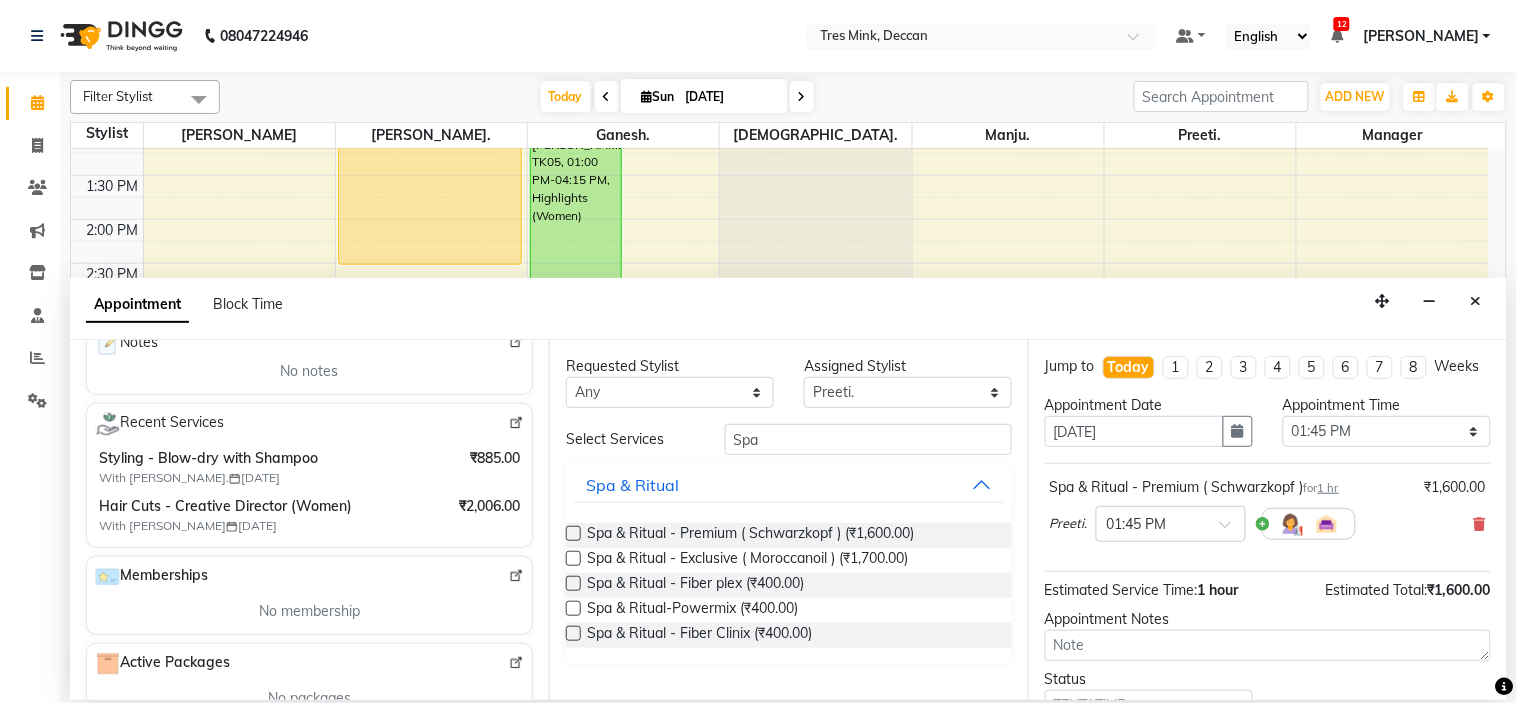 scroll, scrollTop: 302, scrollLeft: 0, axis: vertical 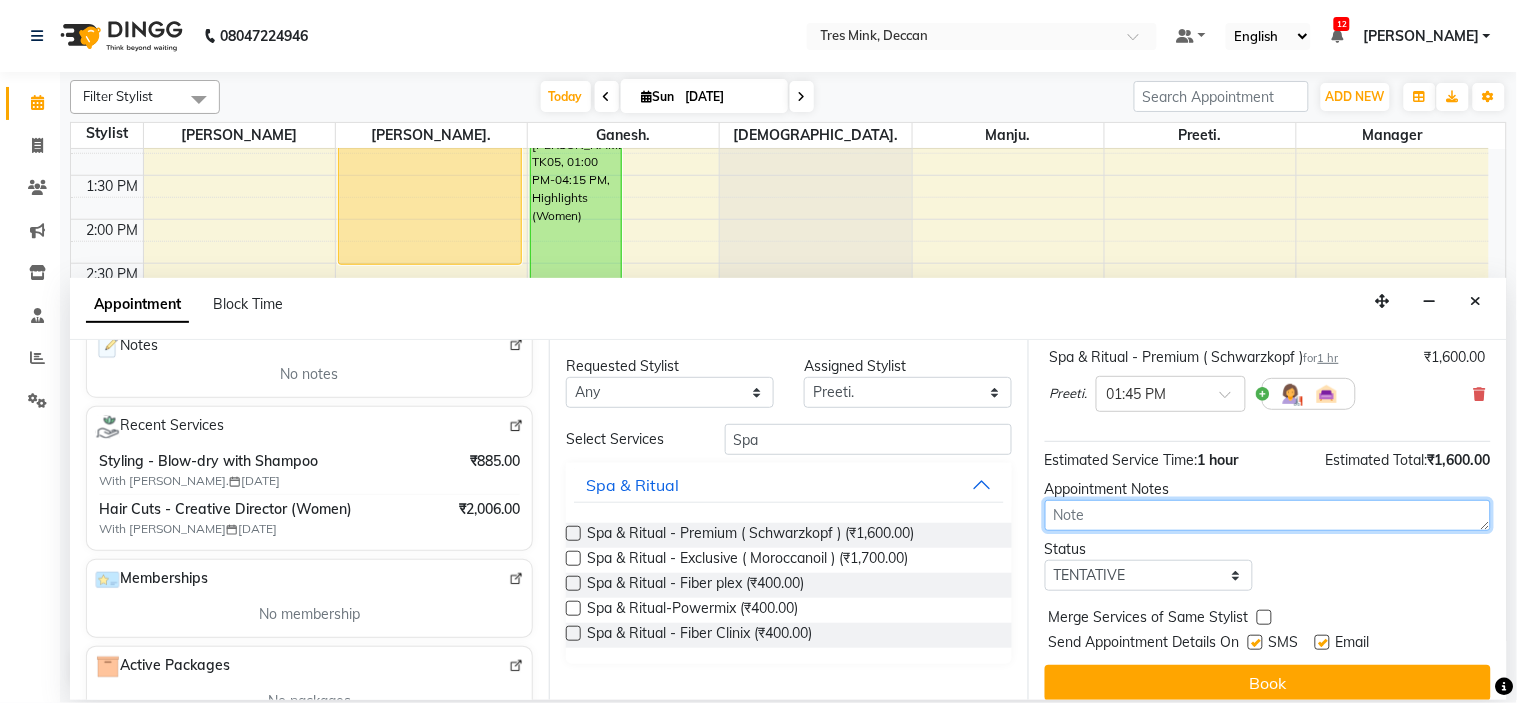 click at bounding box center (1268, 515) 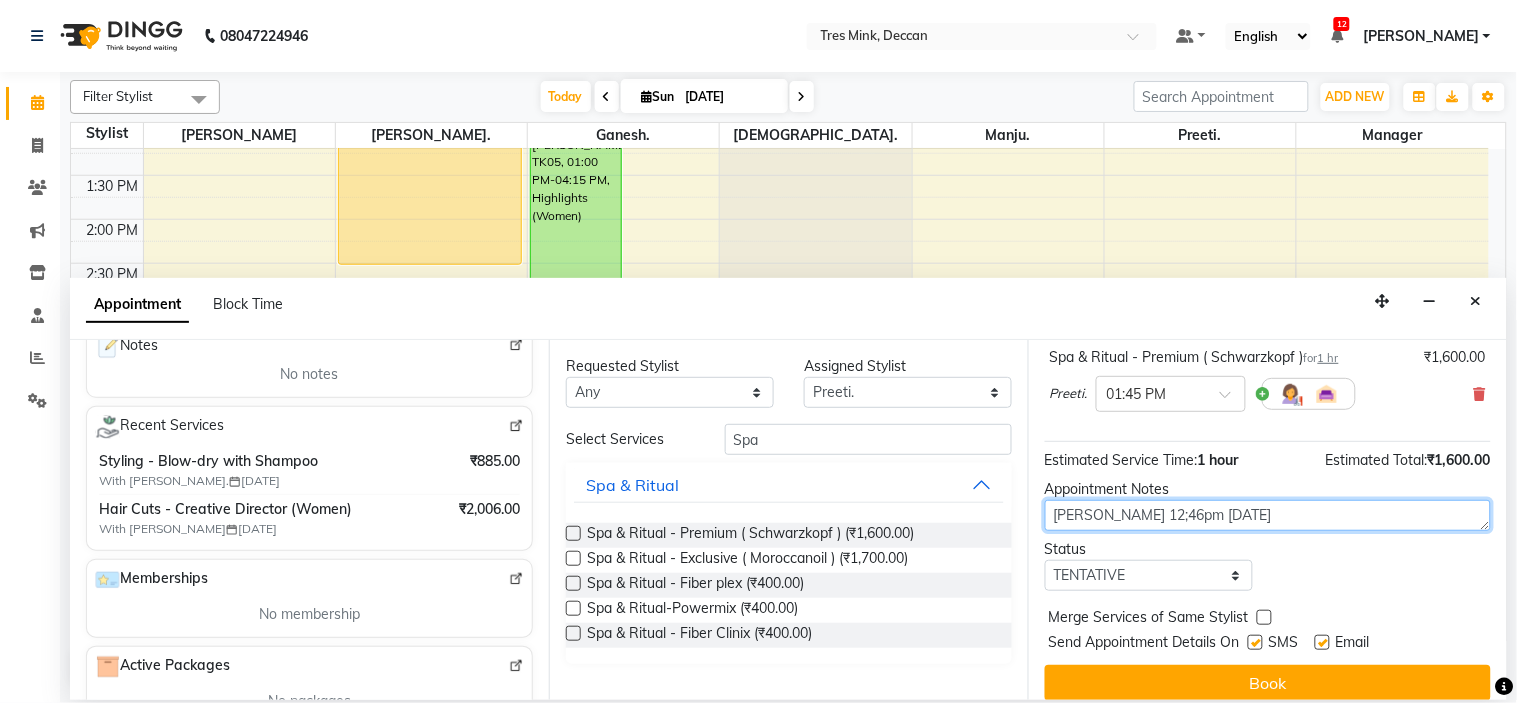 type on "[PERSON_NAME] 12;46pm [DATE]" 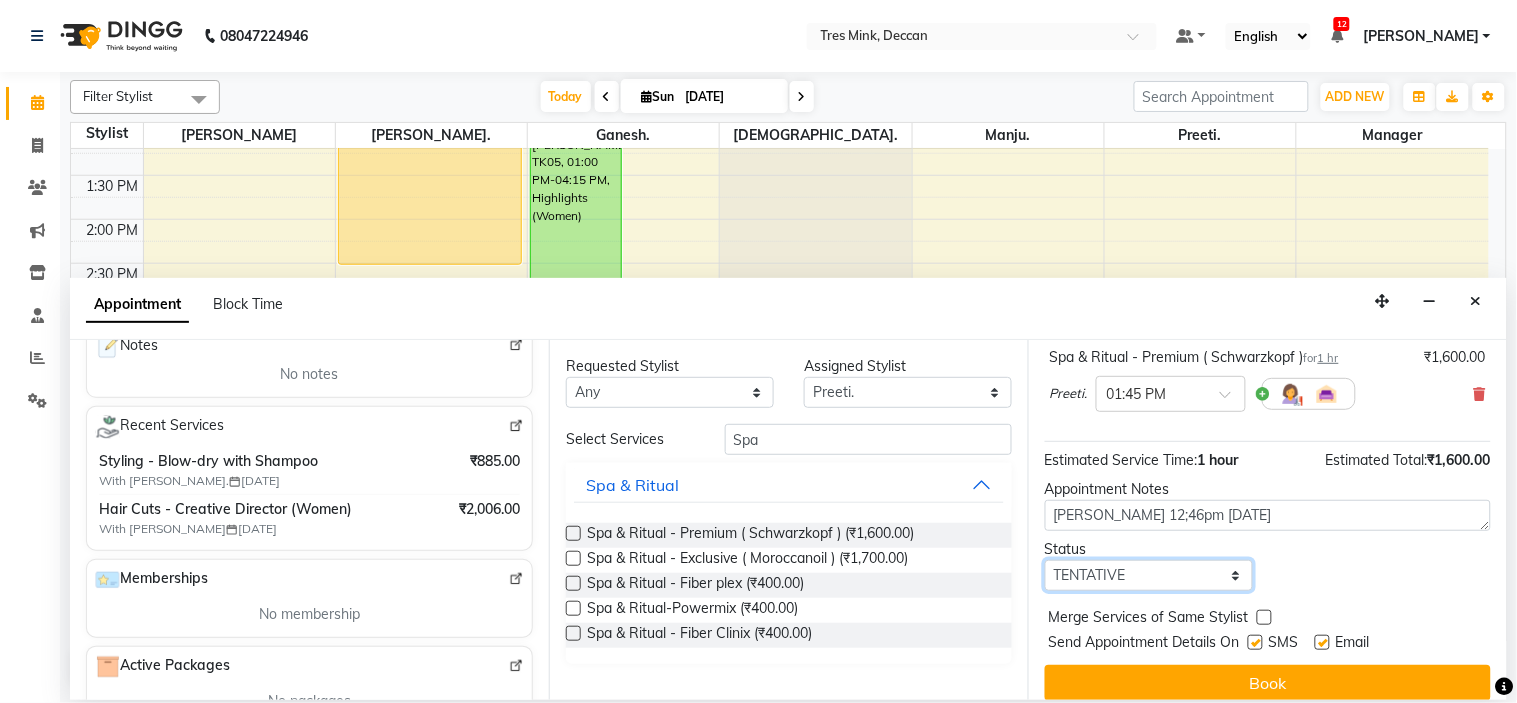 click on "Select TENTATIVE CONFIRM CHECK-IN UPCOMING" at bounding box center [1149, 575] 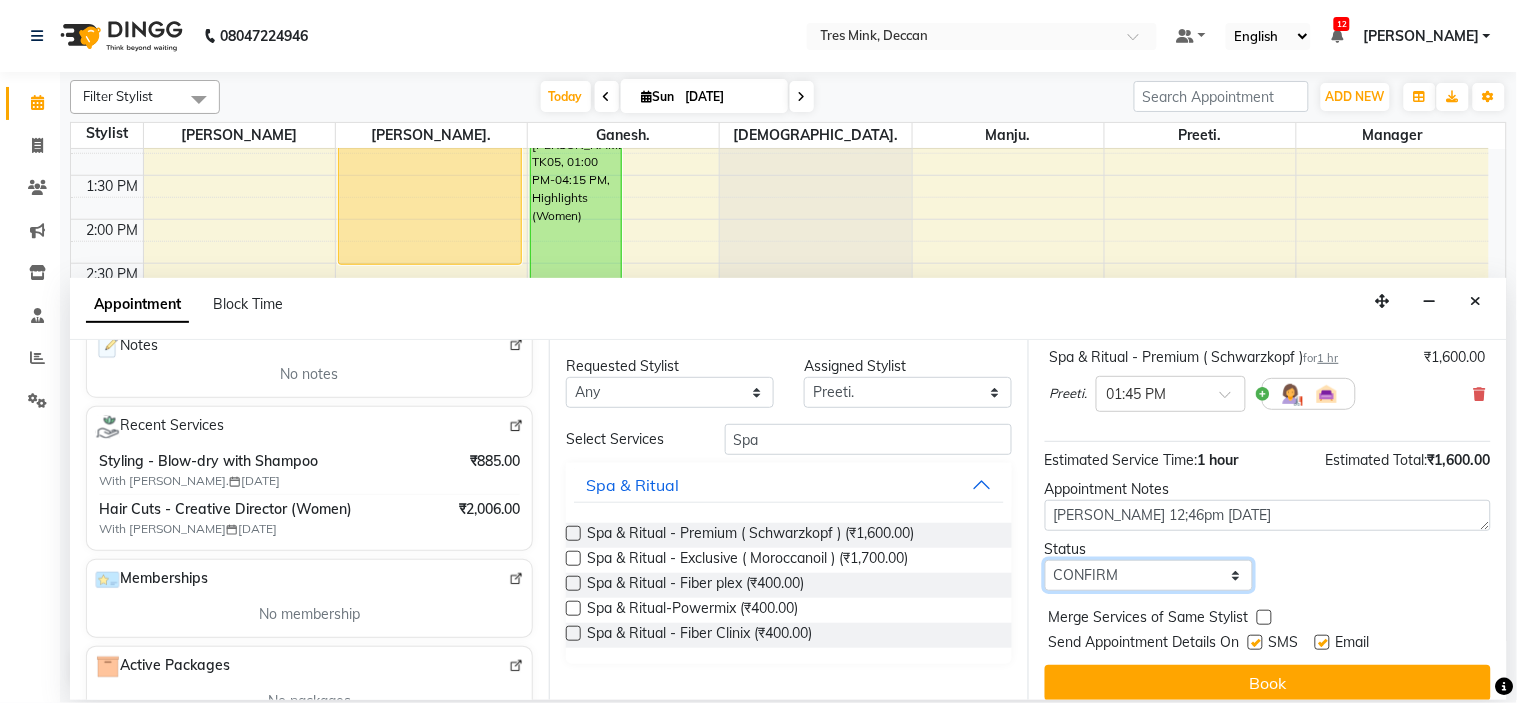 click on "Select TENTATIVE CONFIRM CHECK-IN UPCOMING" at bounding box center (1149, 575) 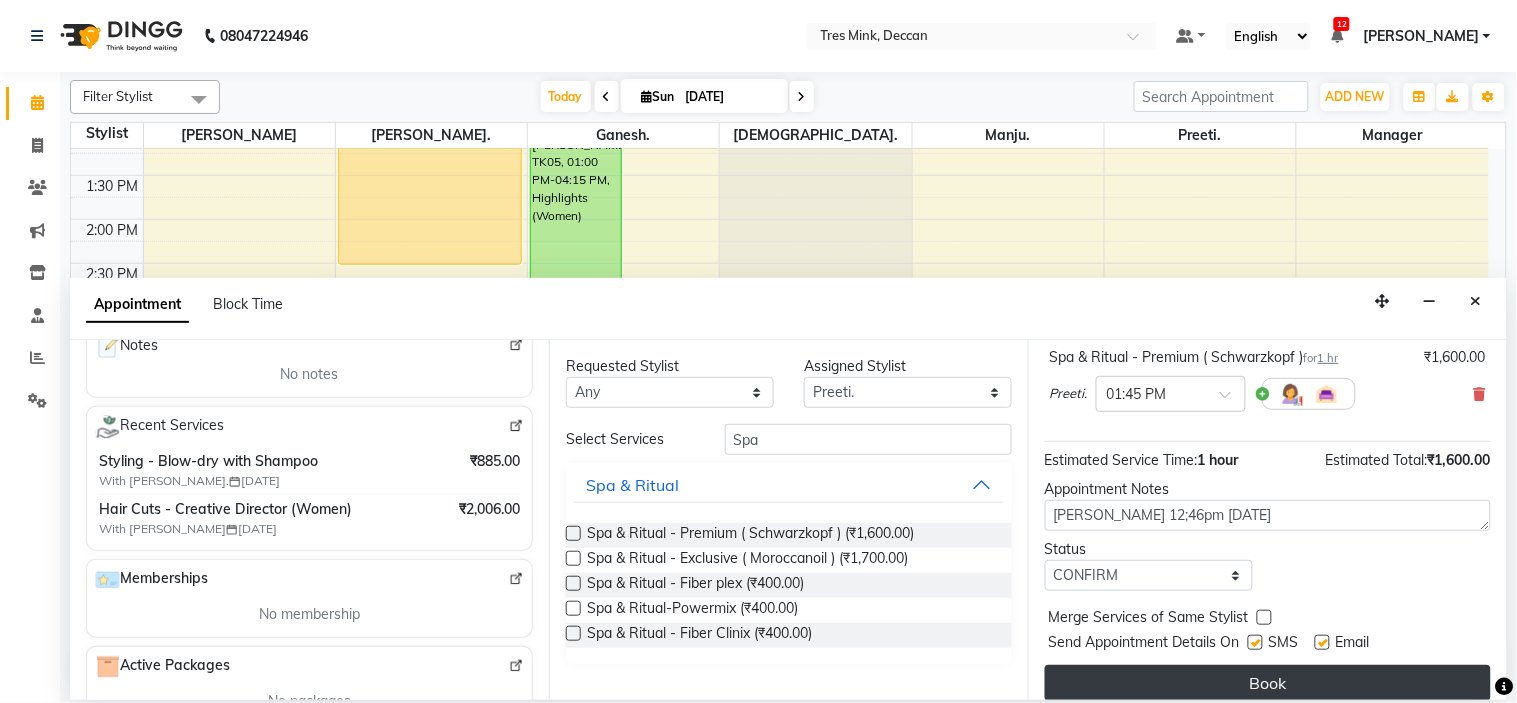 click on "Book" at bounding box center (1268, 683) 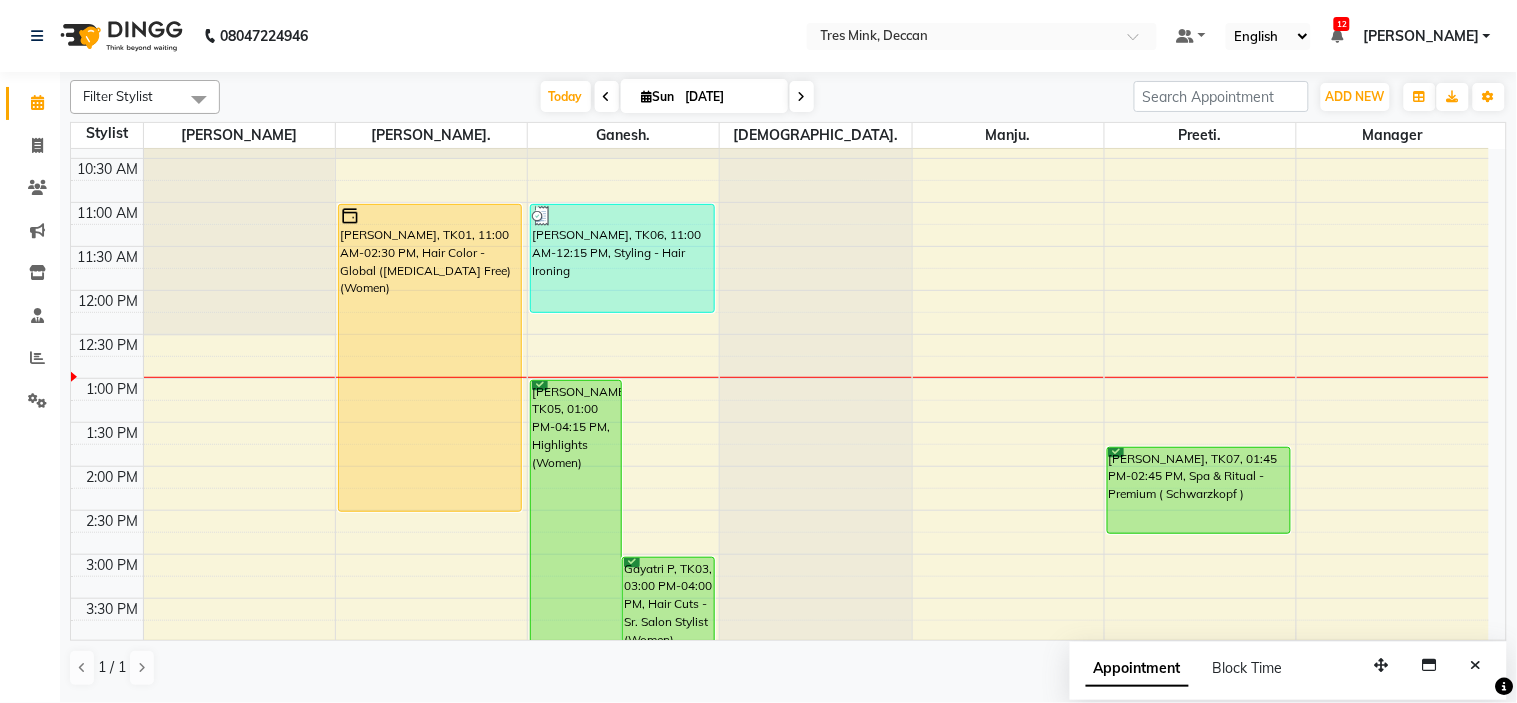 scroll, scrollTop: 222, scrollLeft: 0, axis: vertical 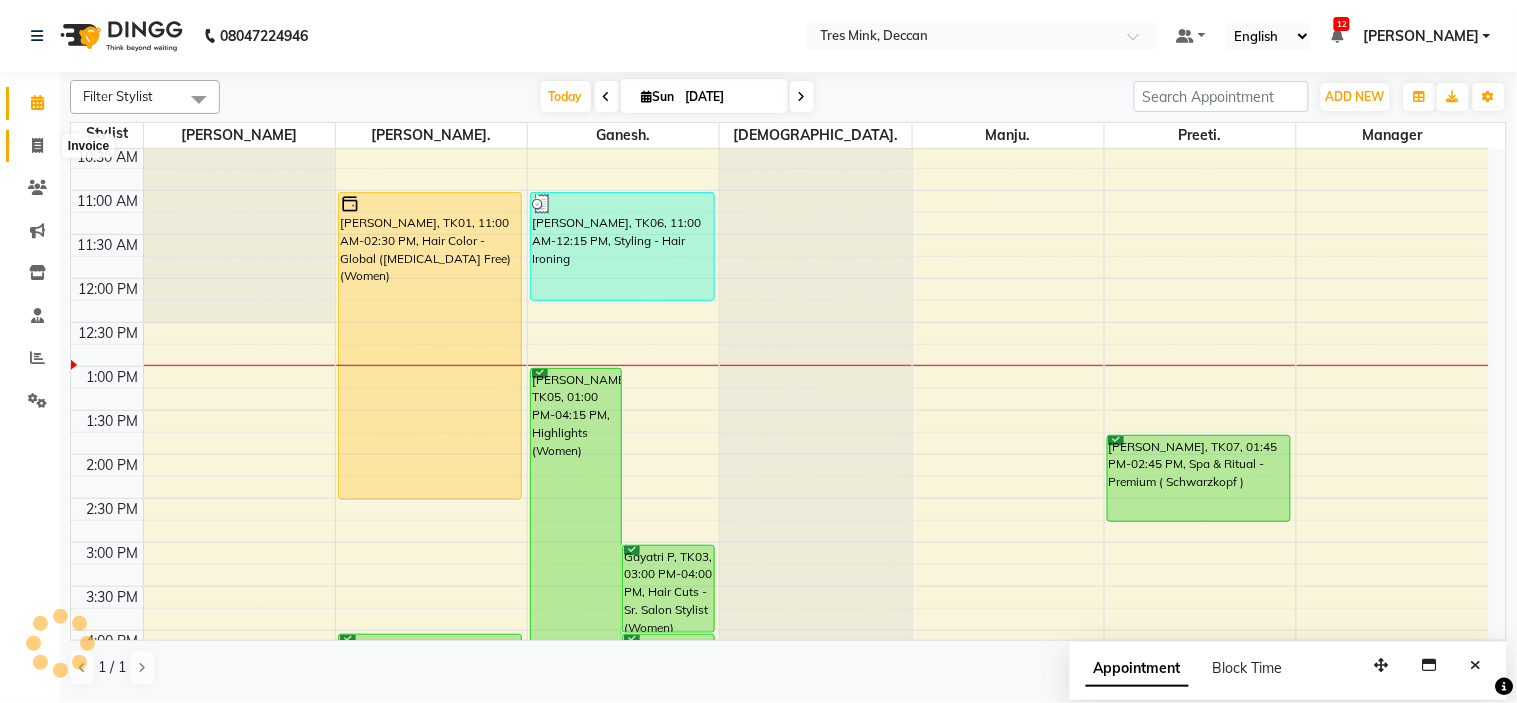 click 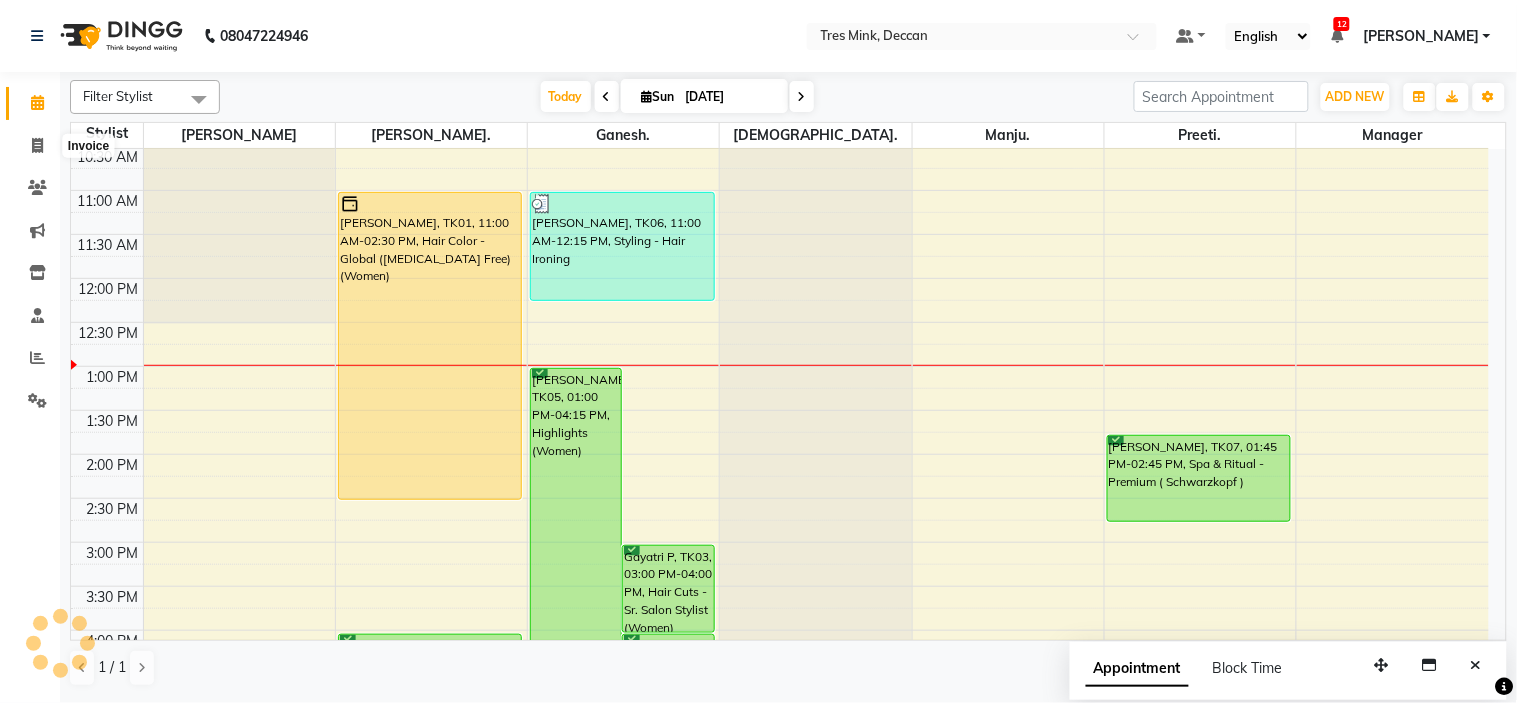 select on "service" 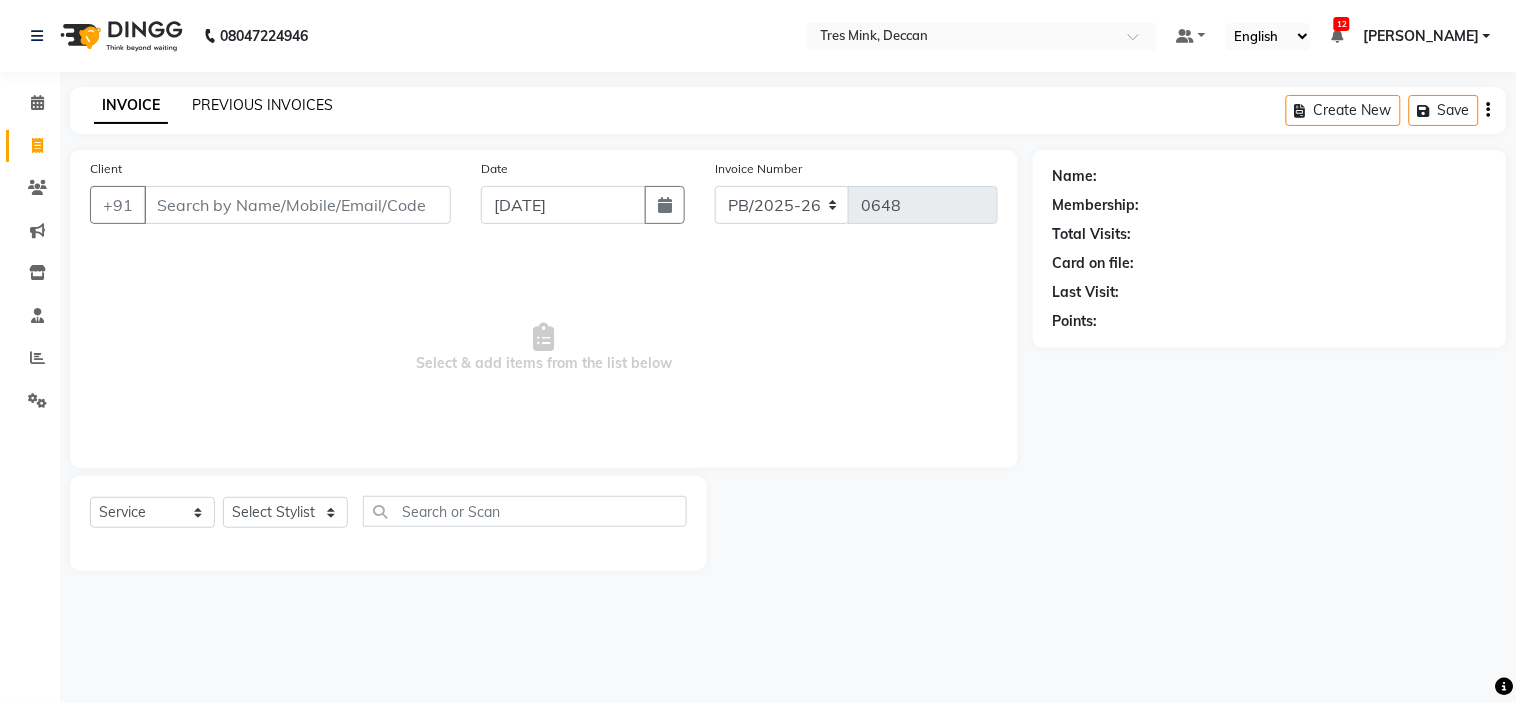 click on "PREVIOUS INVOICES" 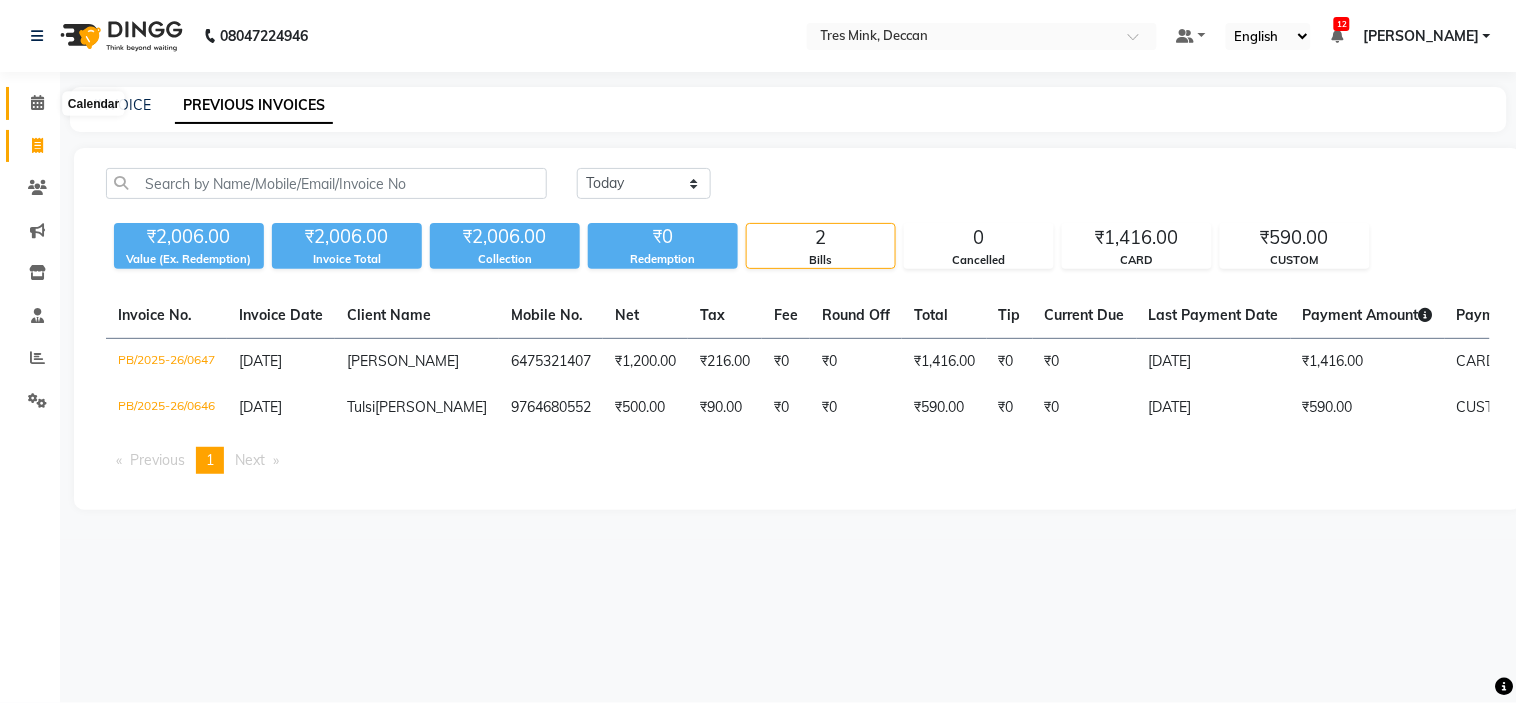 click 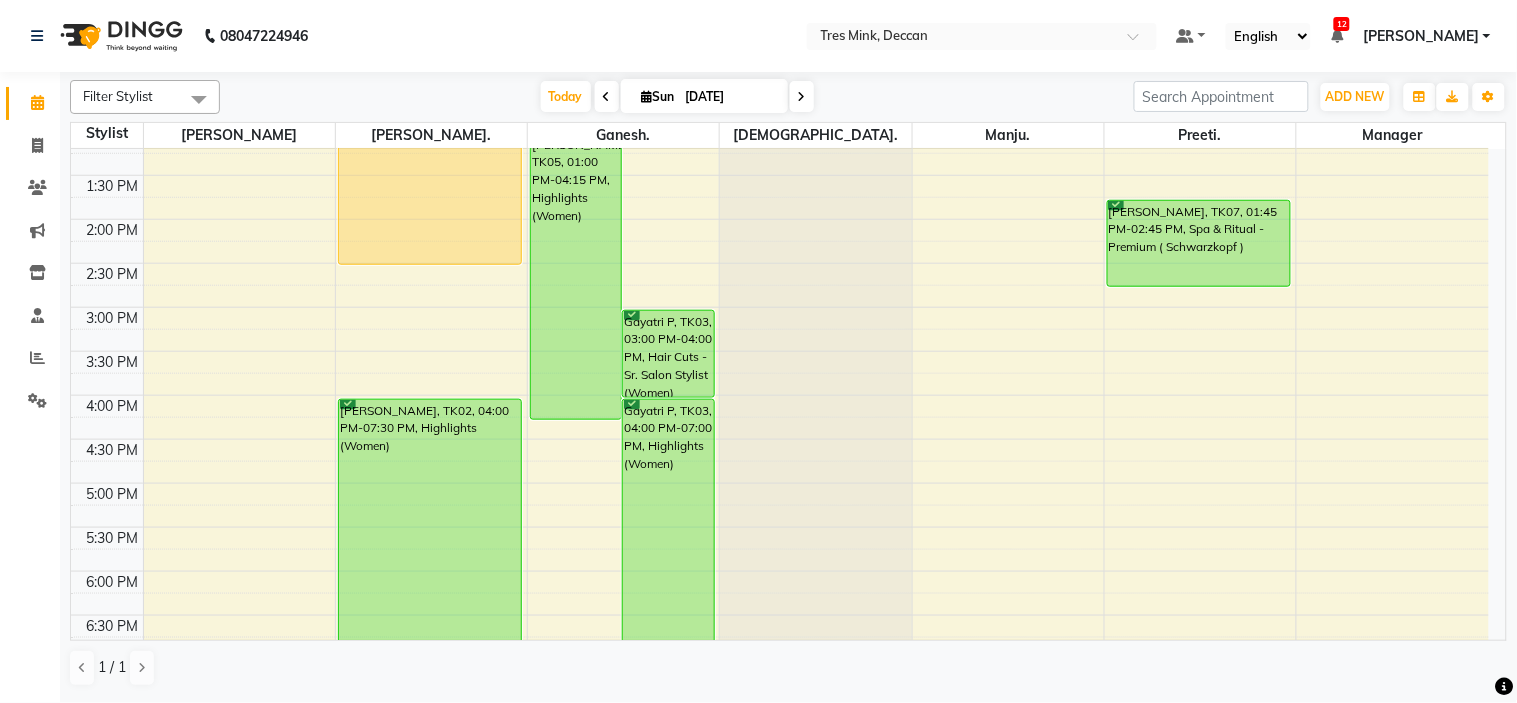 scroll, scrollTop: 435, scrollLeft: 0, axis: vertical 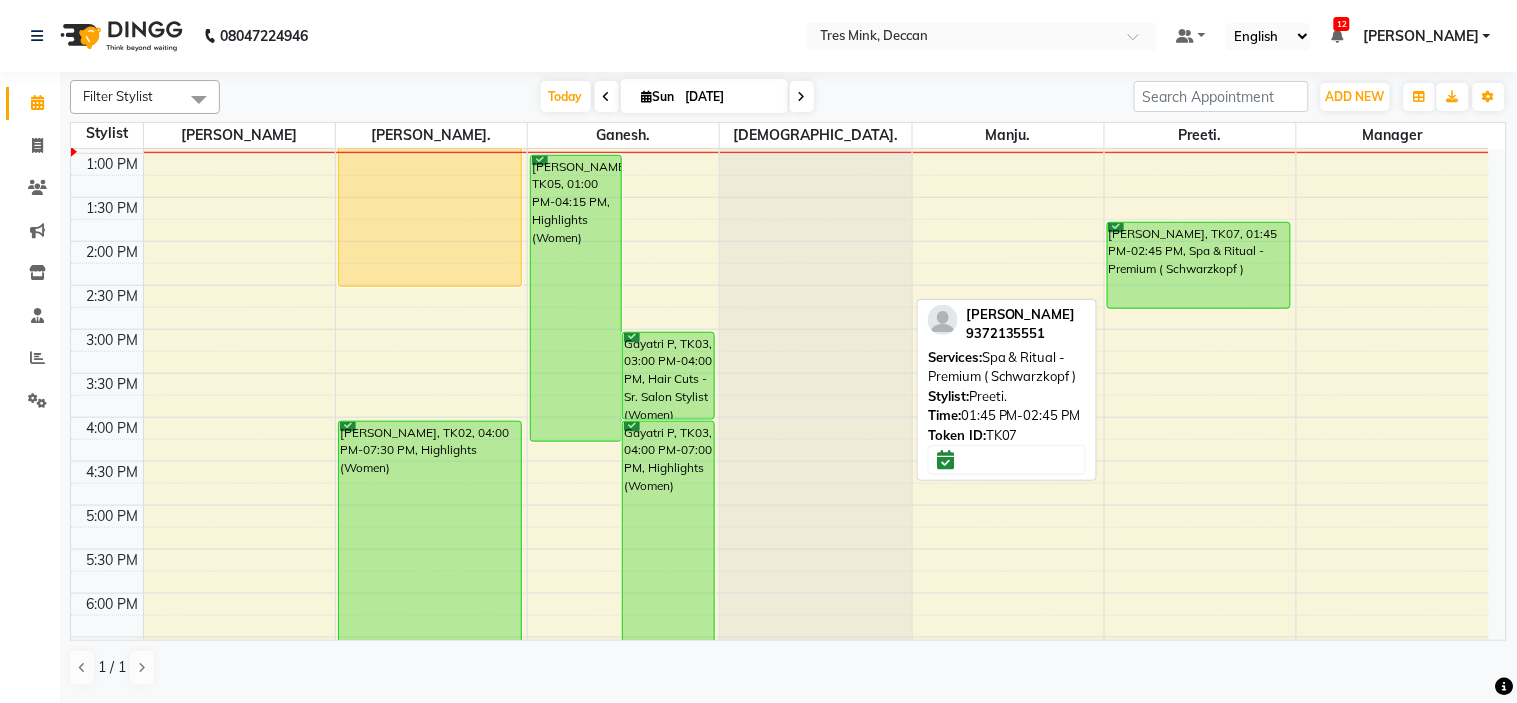 click on "[PERSON_NAME], TK07, 01:45 PM-02:45 PM, Spa & Ritual - Premium ( Schwarzkopf )" at bounding box center [1199, 265] 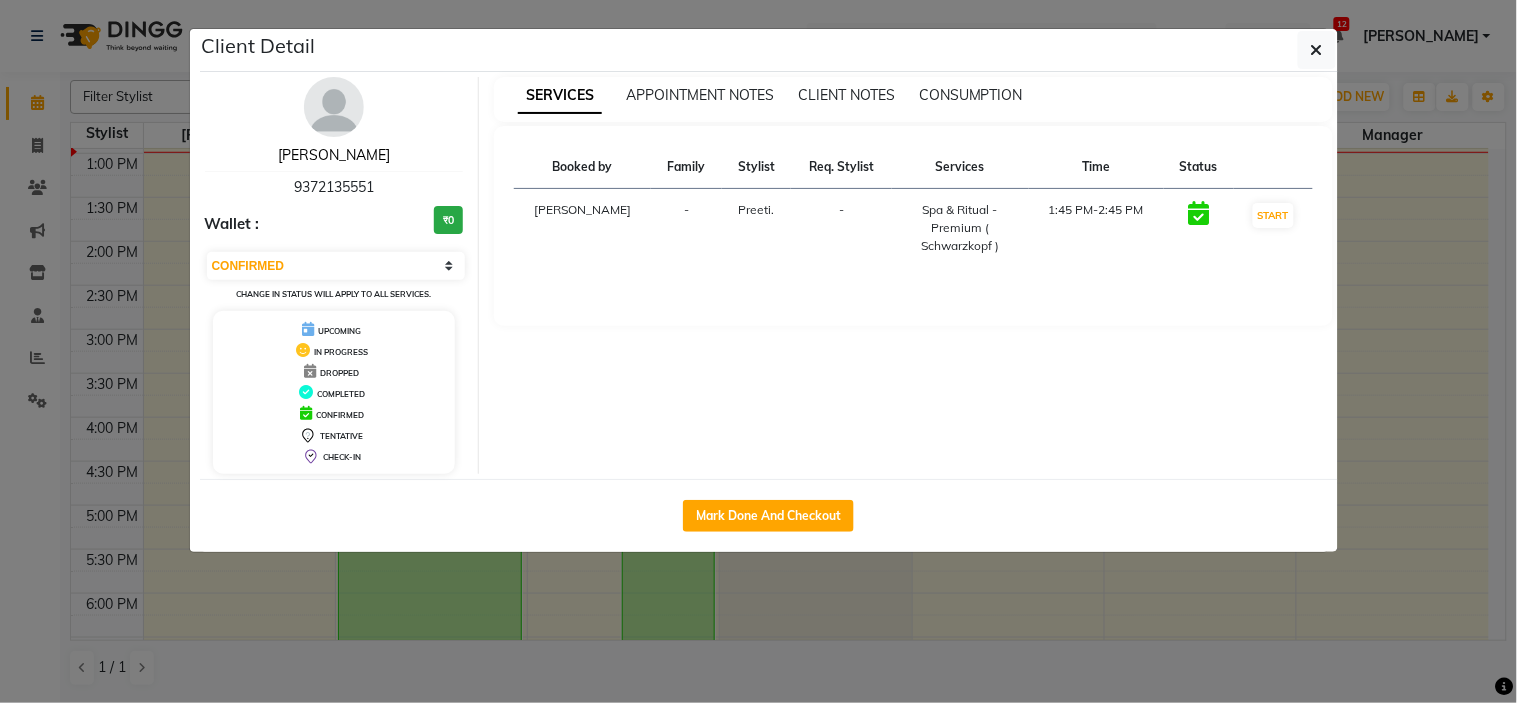 click on "[PERSON_NAME]" at bounding box center (334, 155) 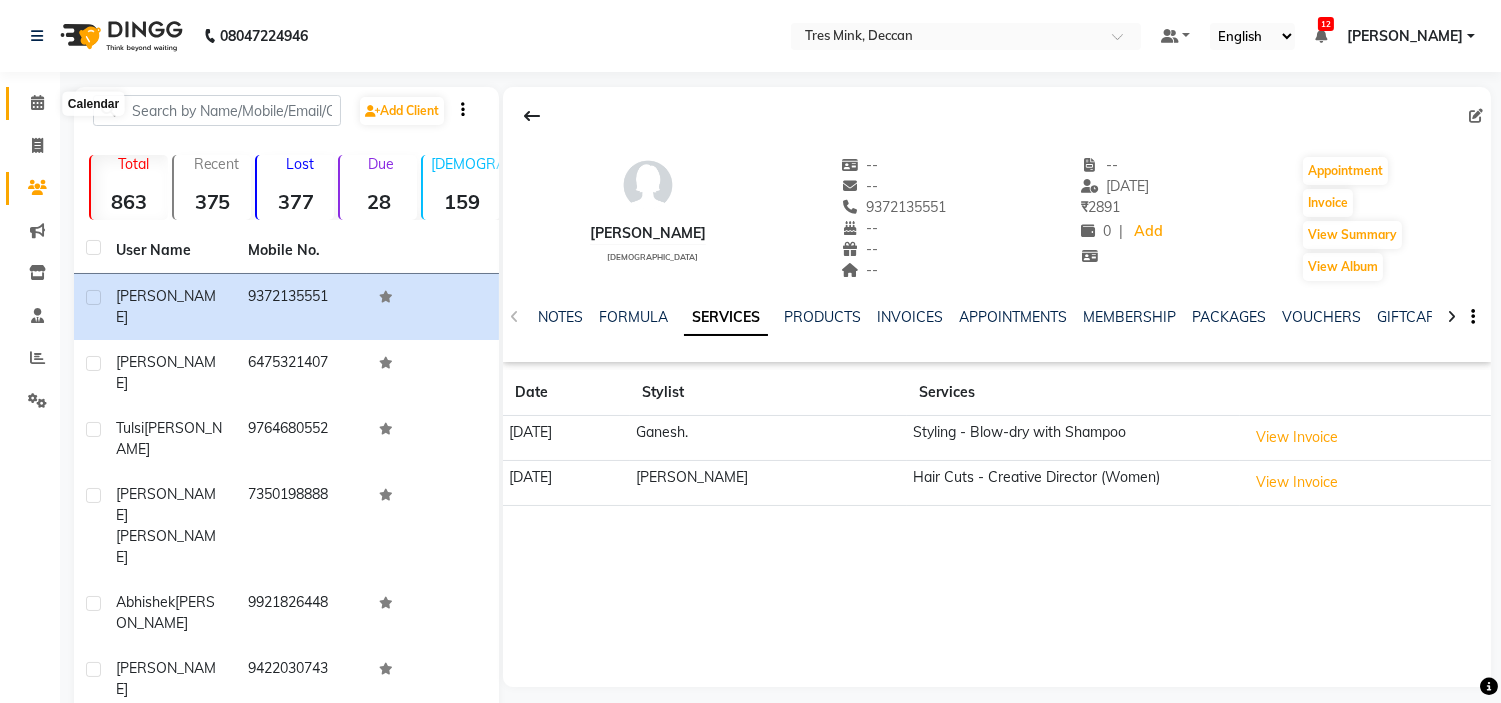 click 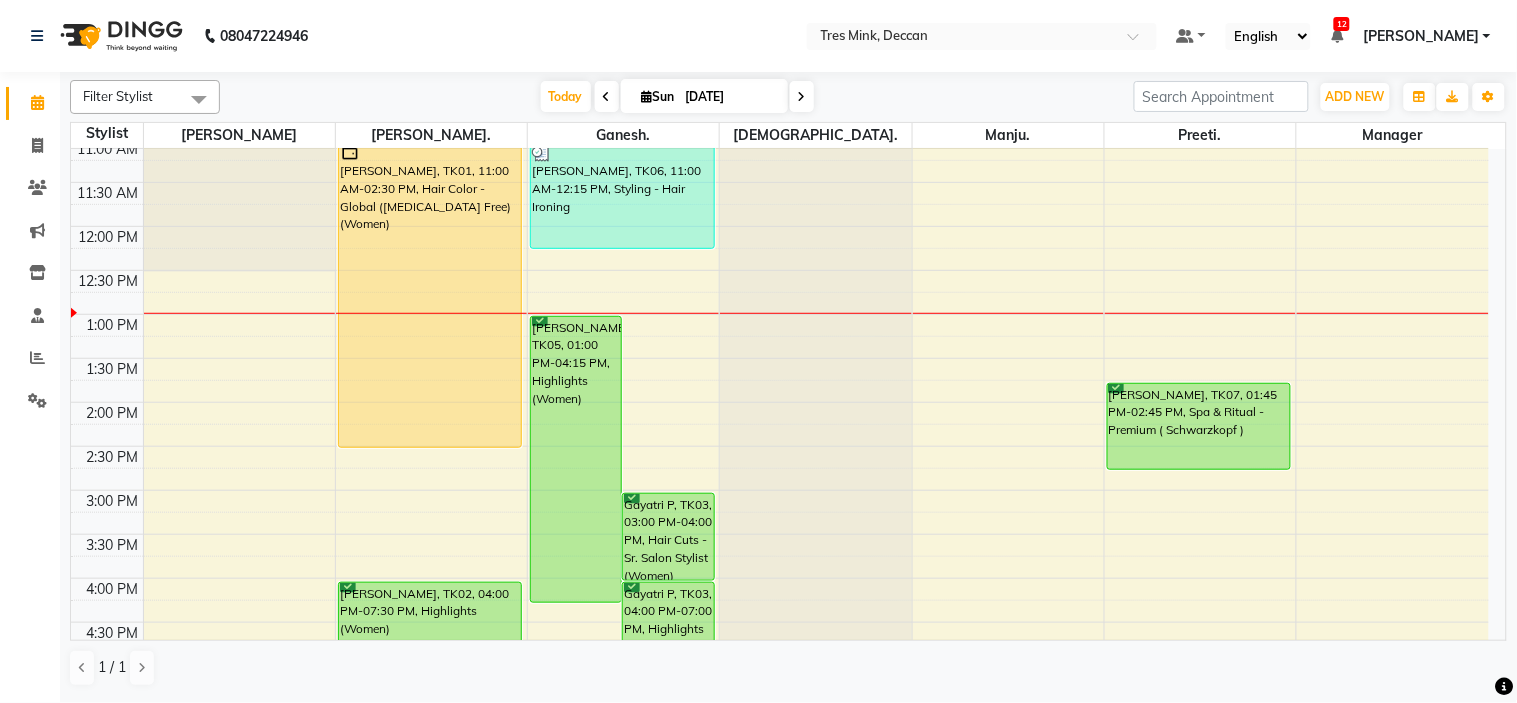 scroll, scrollTop: 333, scrollLeft: 0, axis: vertical 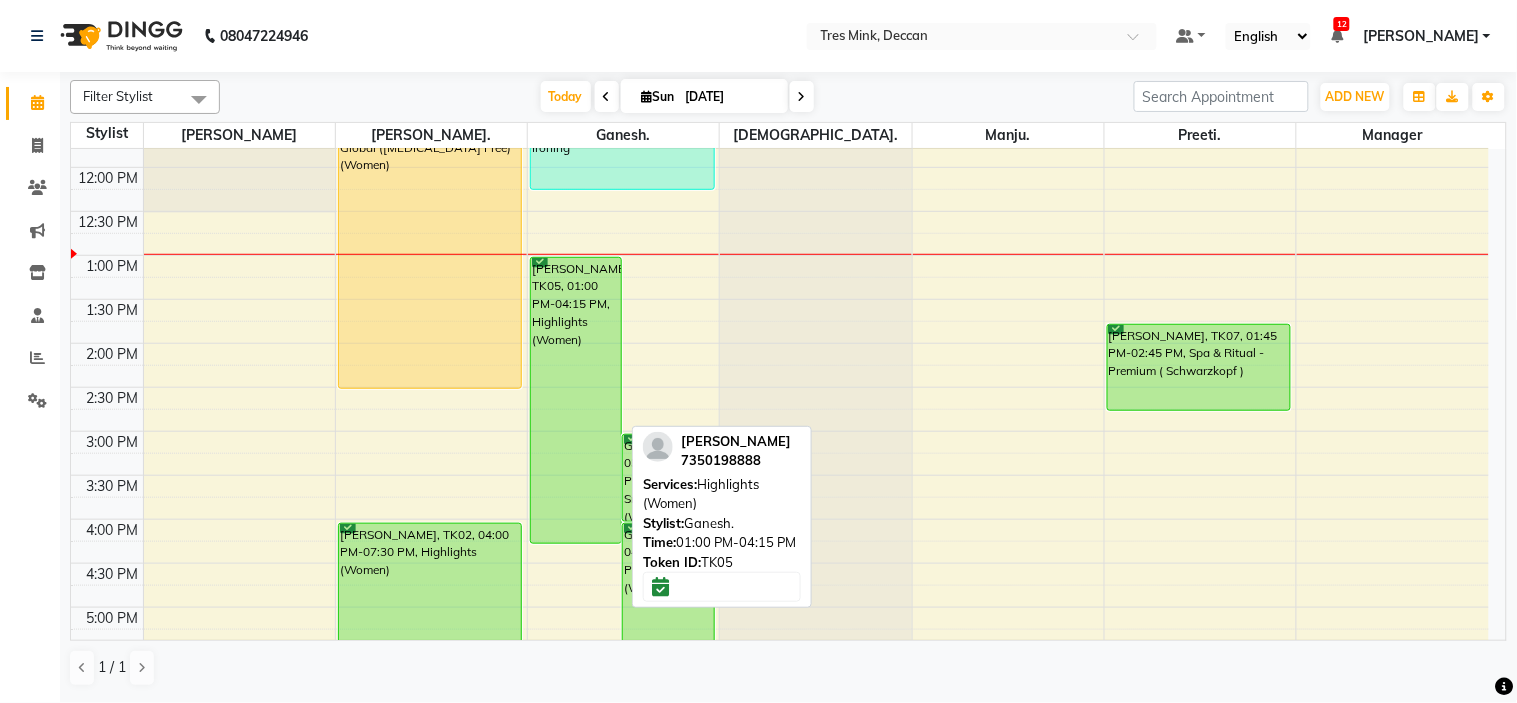 click on "[PERSON_NAME], TK05, 01:00 PM-04:15 PM, Highlights (Women)" at bounding box center (576, 400) 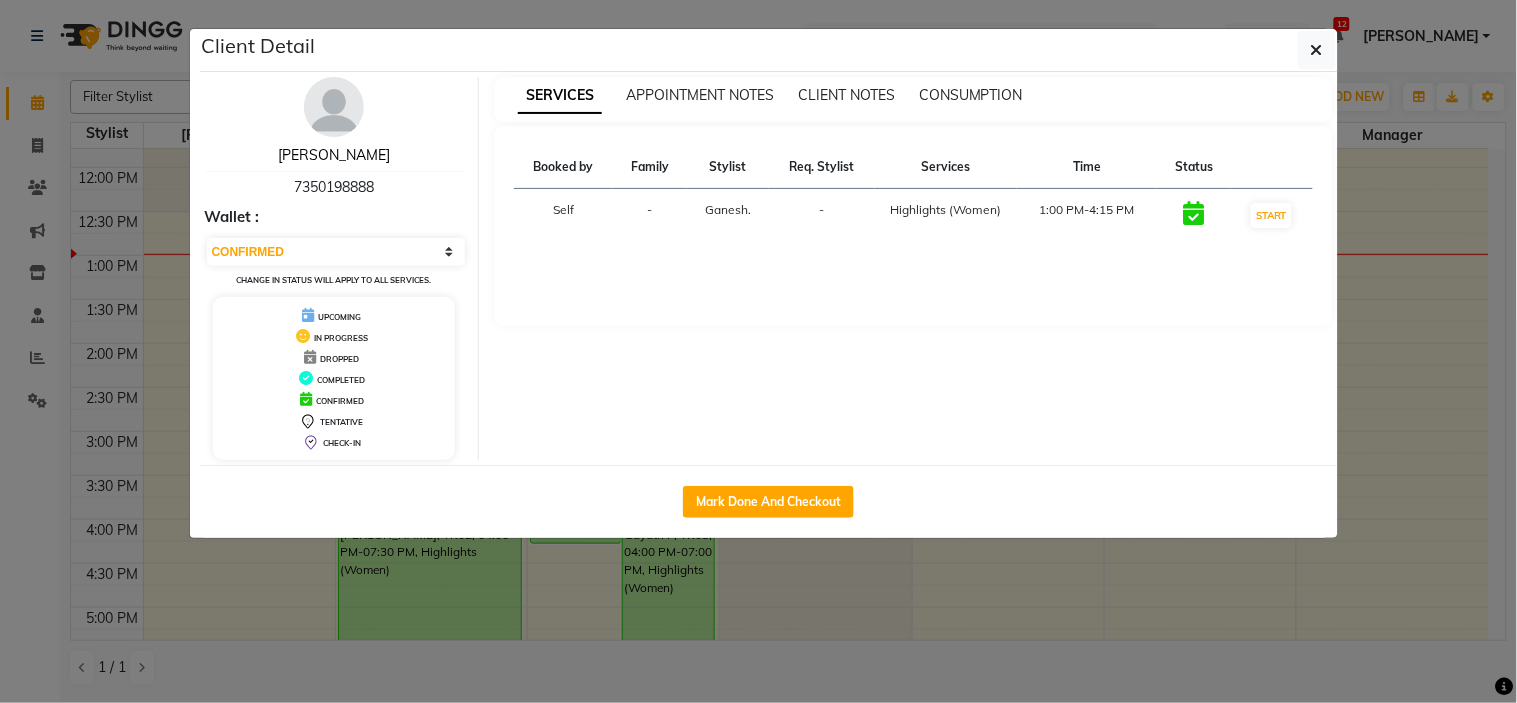 click on "[PERSON_NAME]" at bounding box center (334, 155) 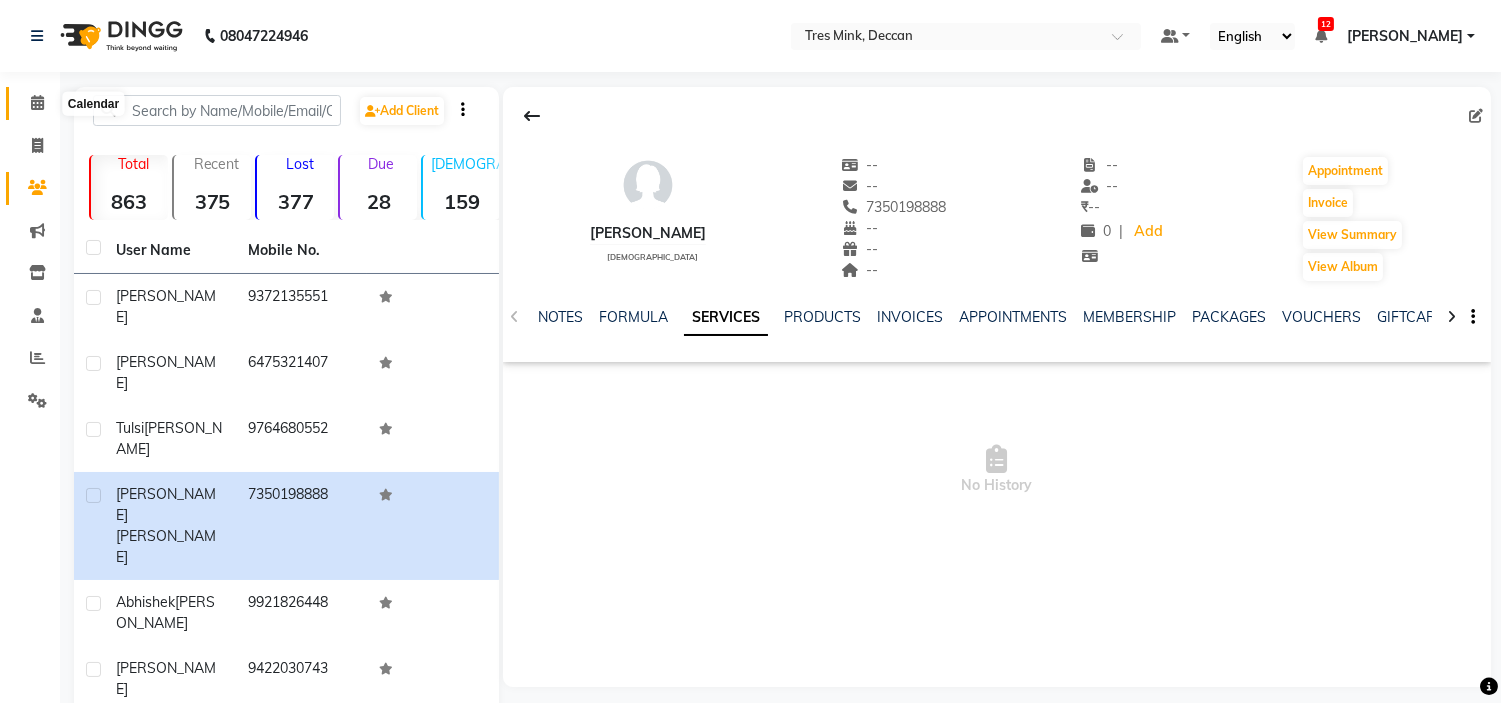 click 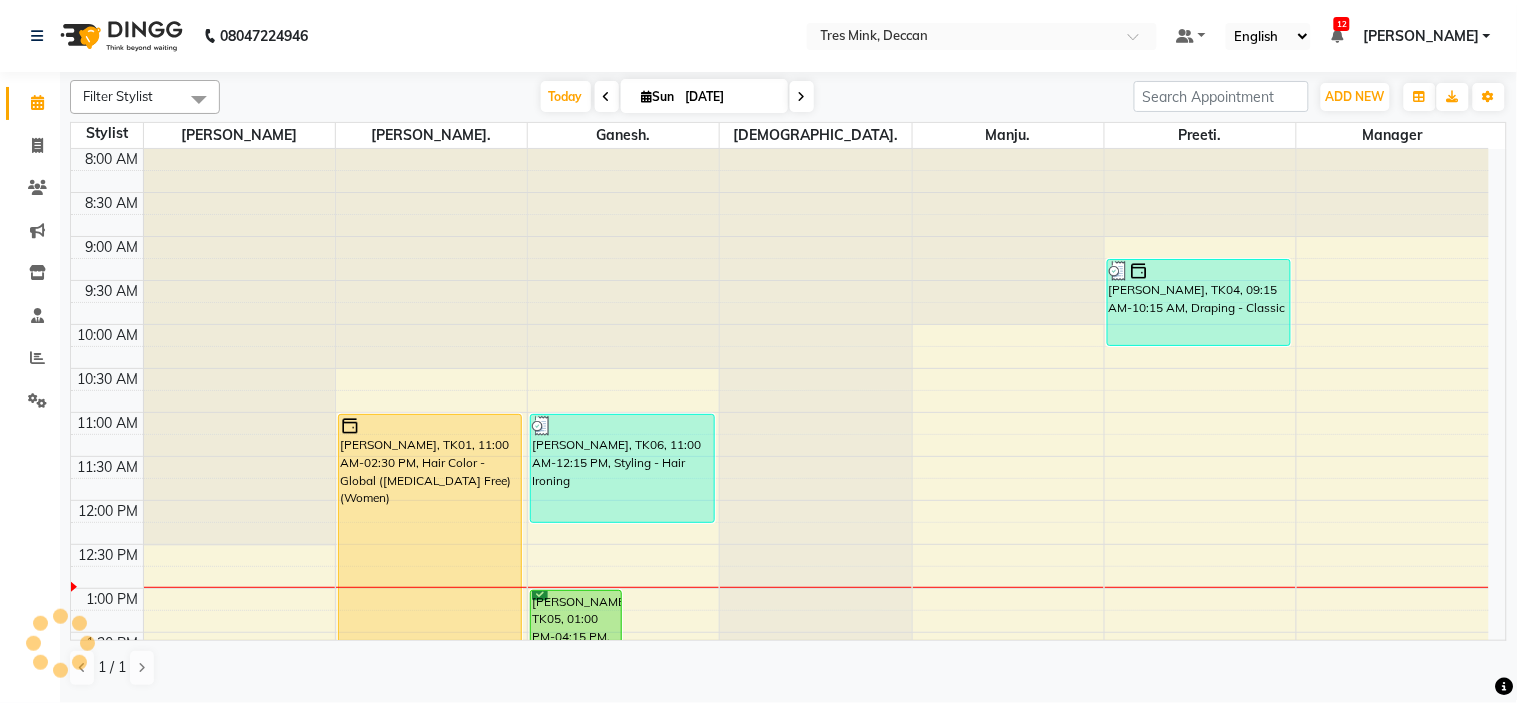 scroll, scrollTop: 0, scrollLeft: 0, axis: both 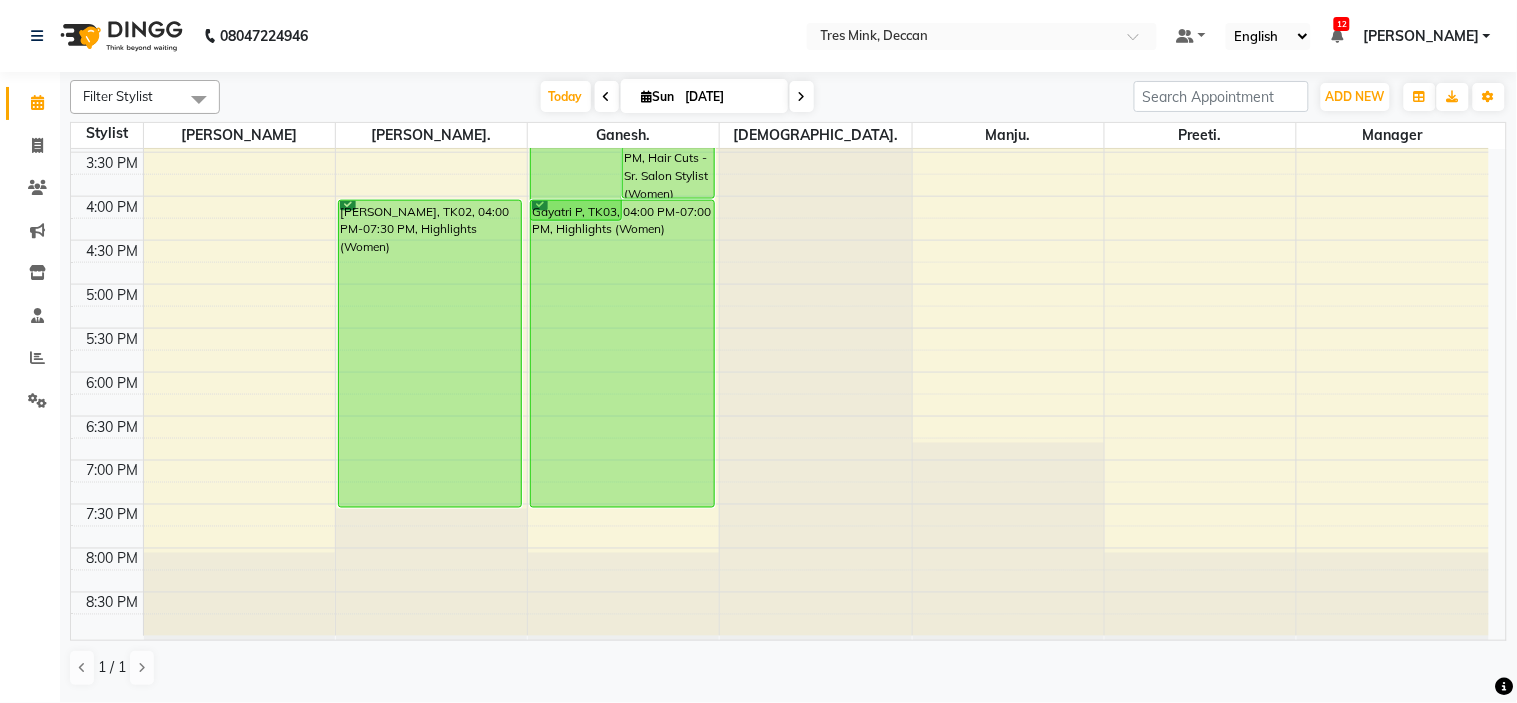 drag, startPoint x: 655, startPoint y: 461, endPoint x: 653, endPoint y: 497, distance: 36.05551 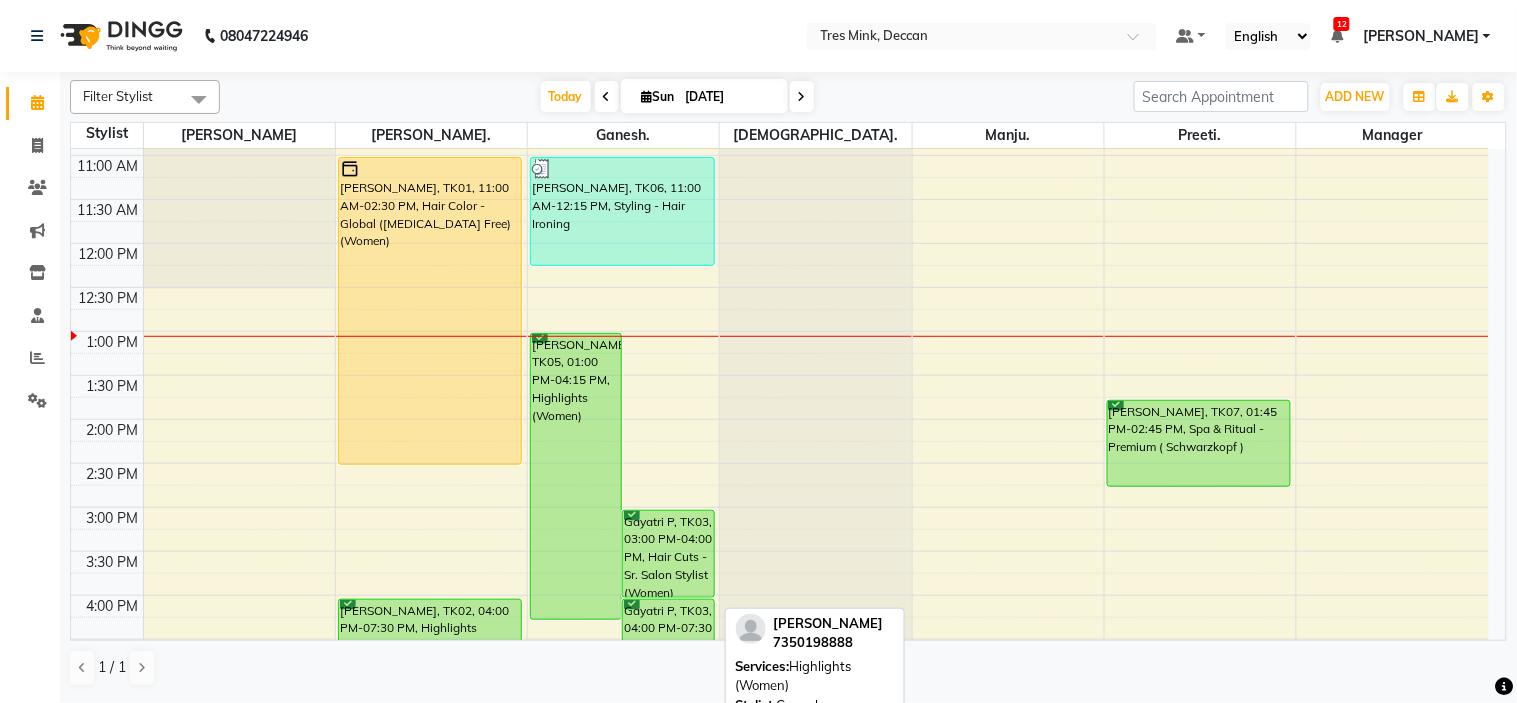 scroll, scrollTop: 212, scrollLeft: 0, axis: vertical 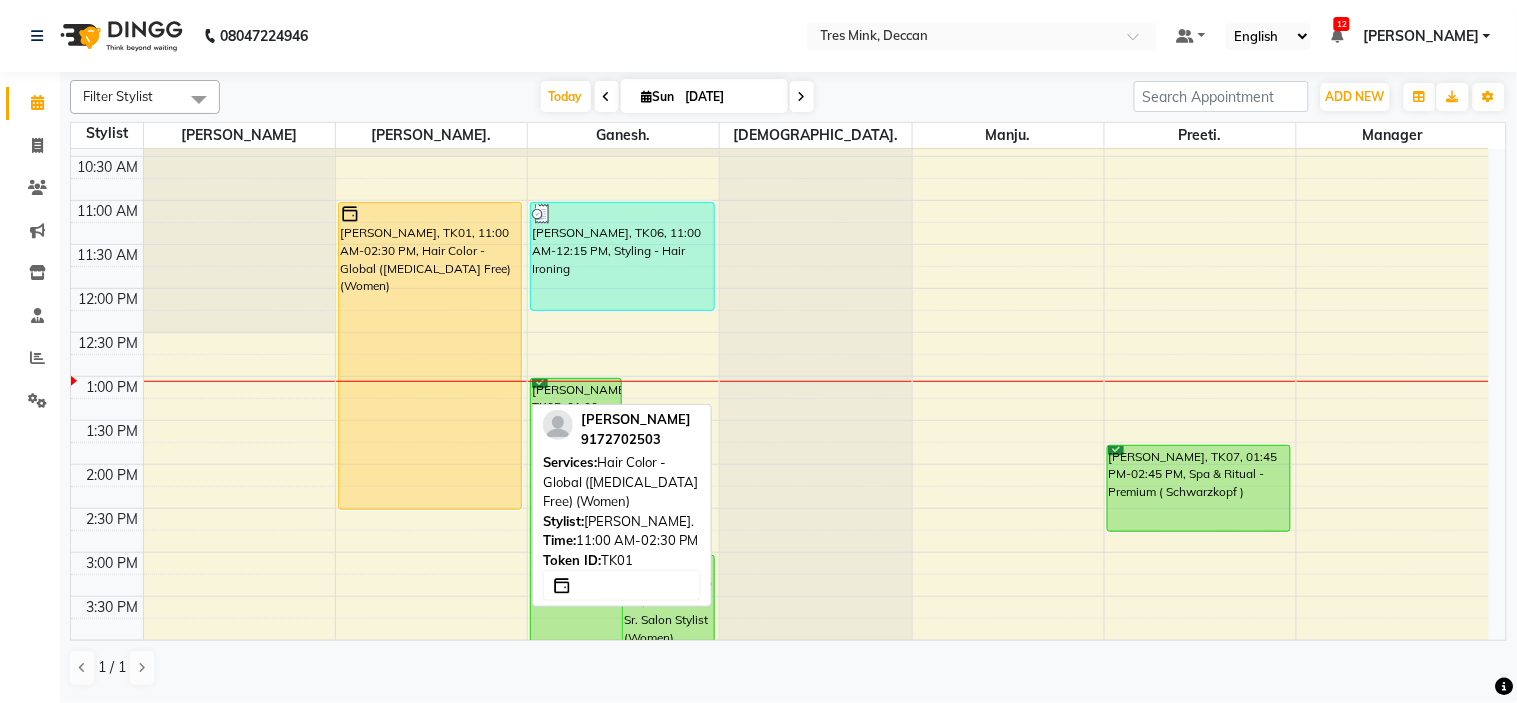 click on "[PERSON_NAME], TK01, 11:00 AM-02:30 PM, Hair Color - Global ([MEDICAL_DATA] Free) (Women)" at bounding box center [430, 356] 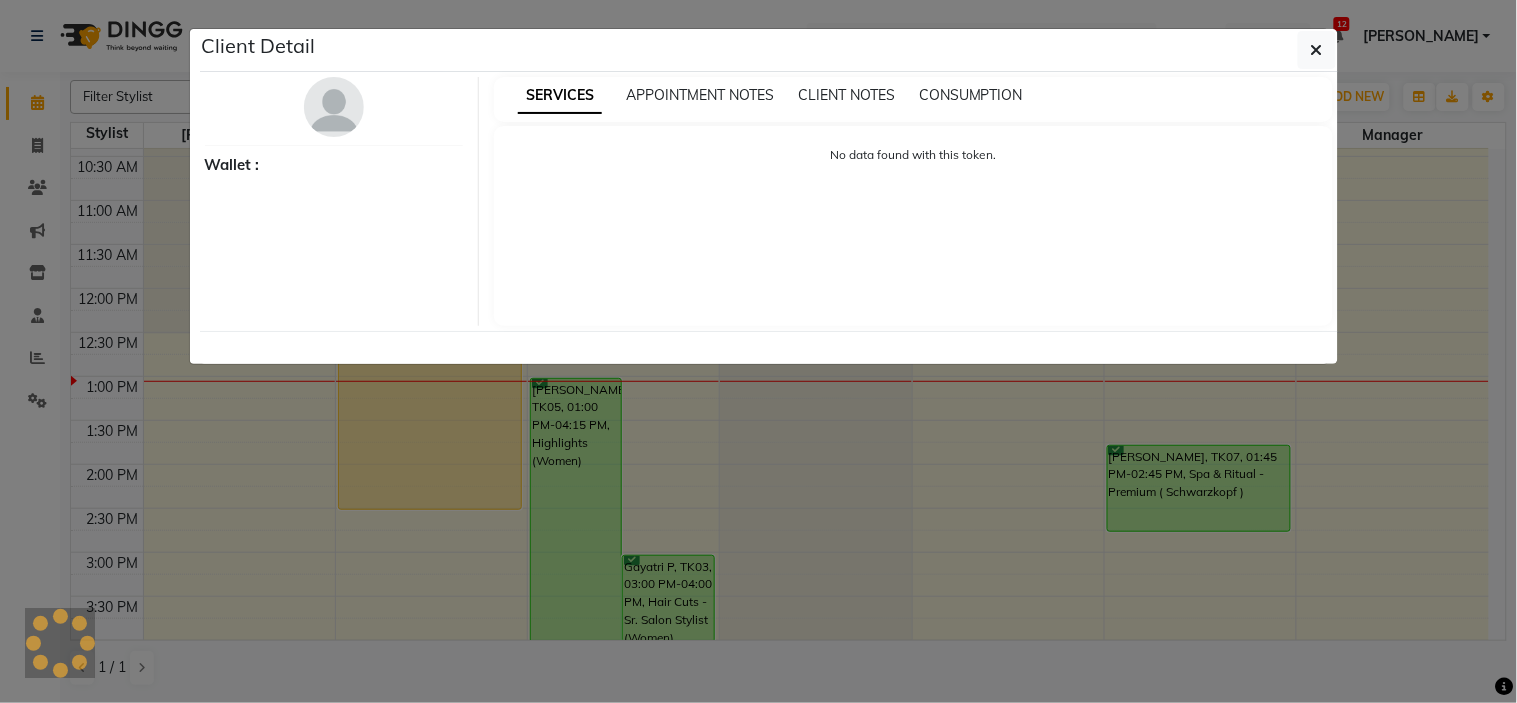 select on "1" 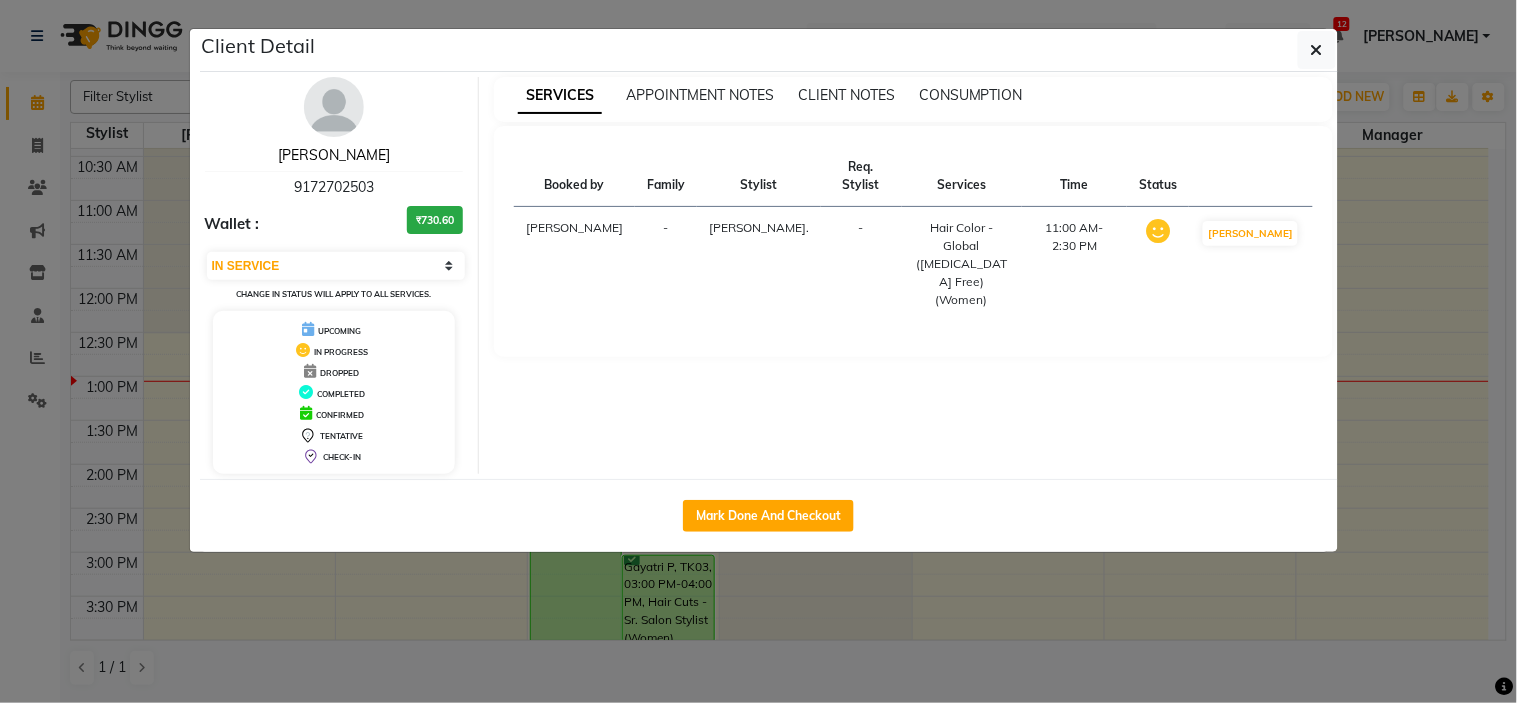 click on "[PERSON_NAME]" at bounding box center (334, 155) 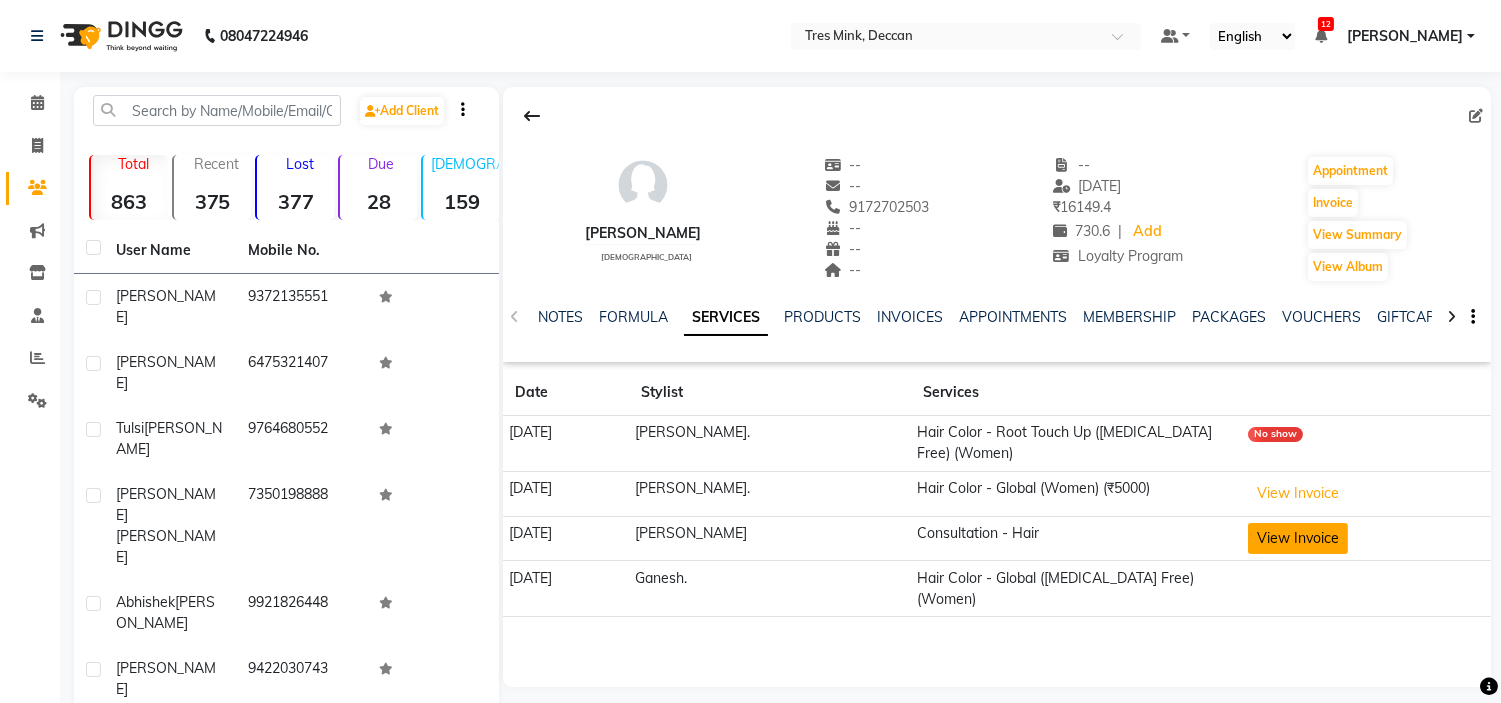 click on "View Invoice" 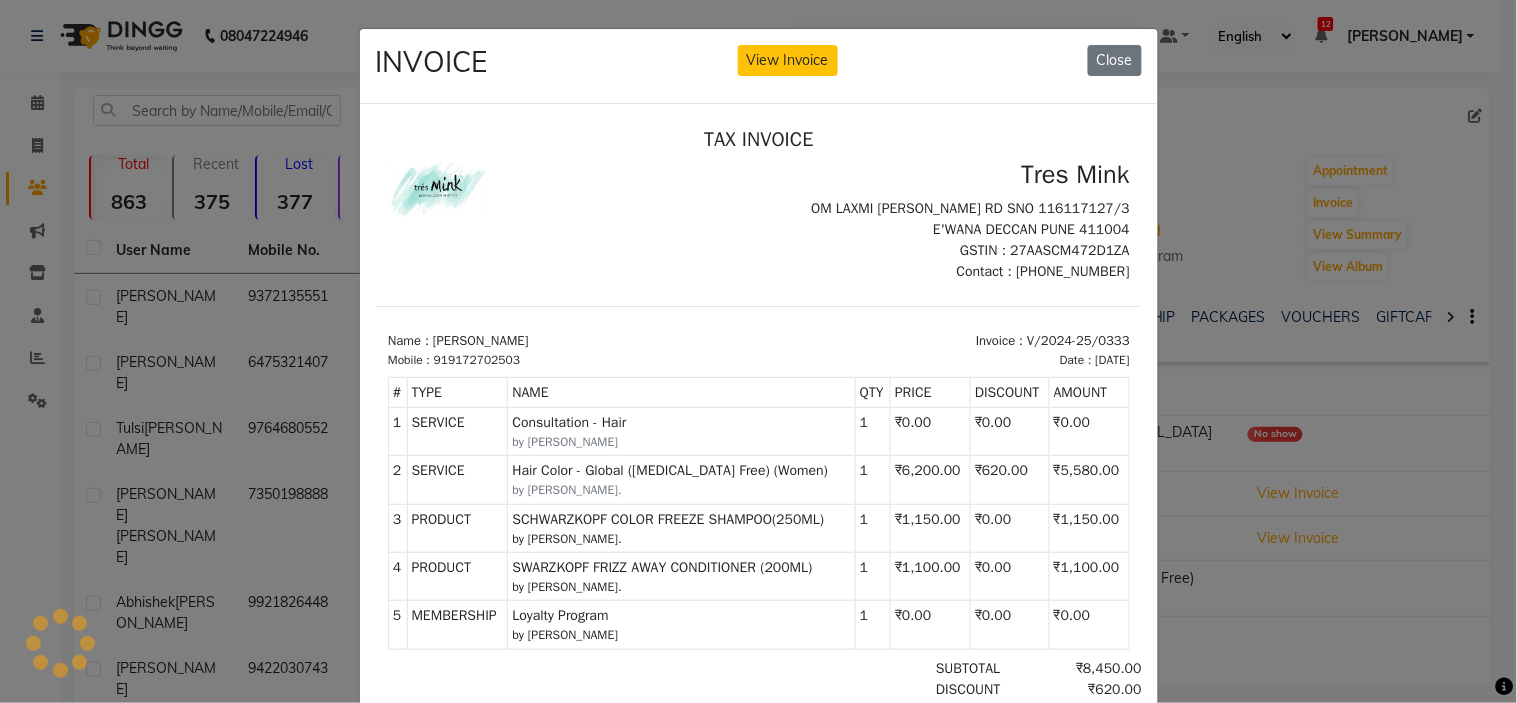 scroll, scrollTop: 0, scrollLeft: 0, axis: both 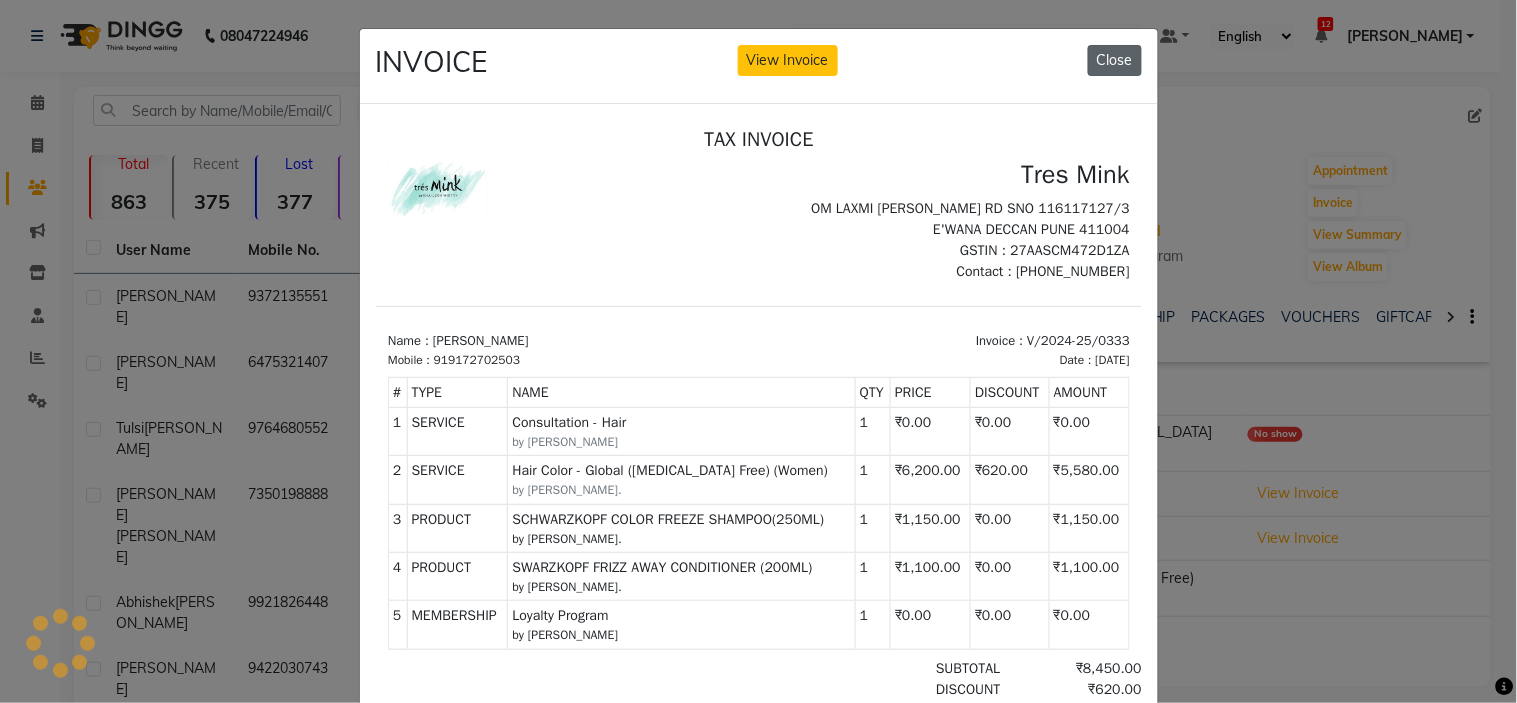 click on "Close" 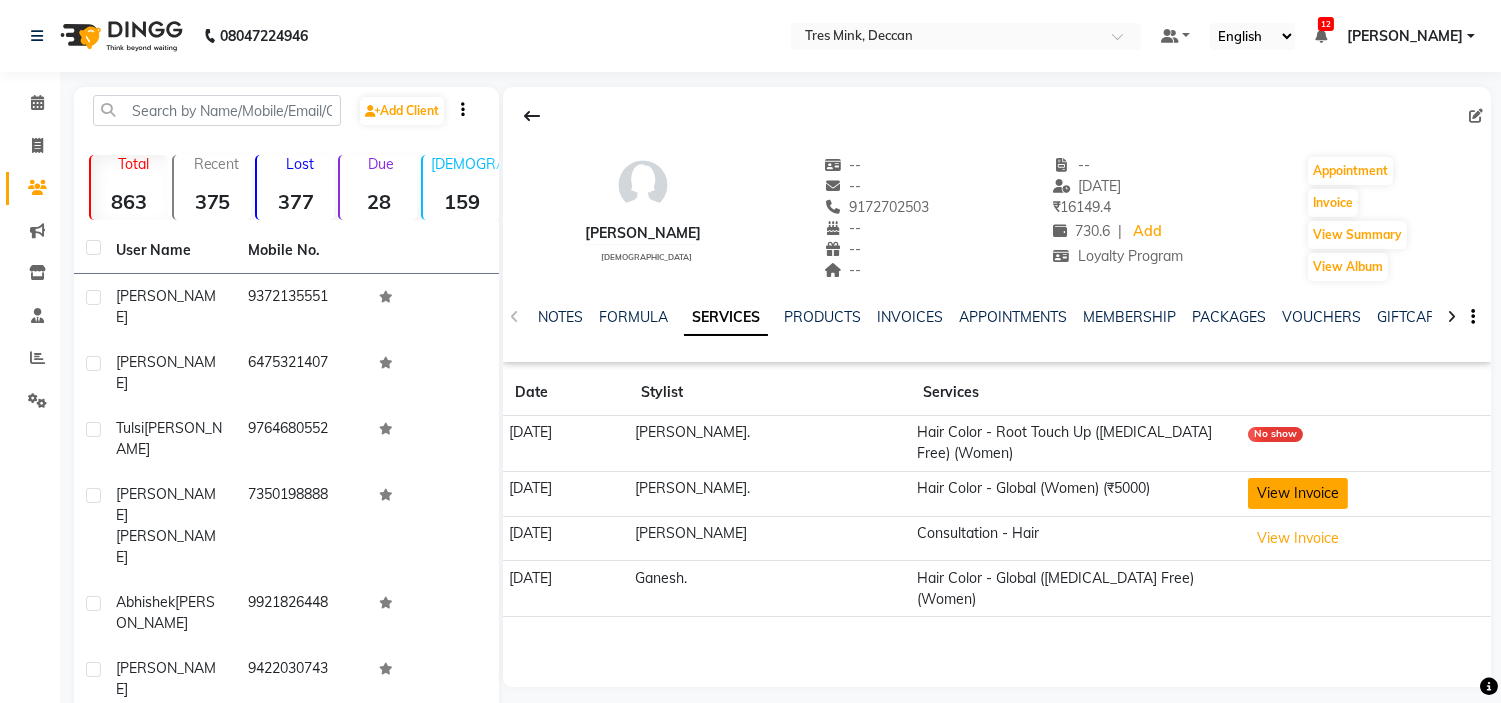 click on "View Invoice" 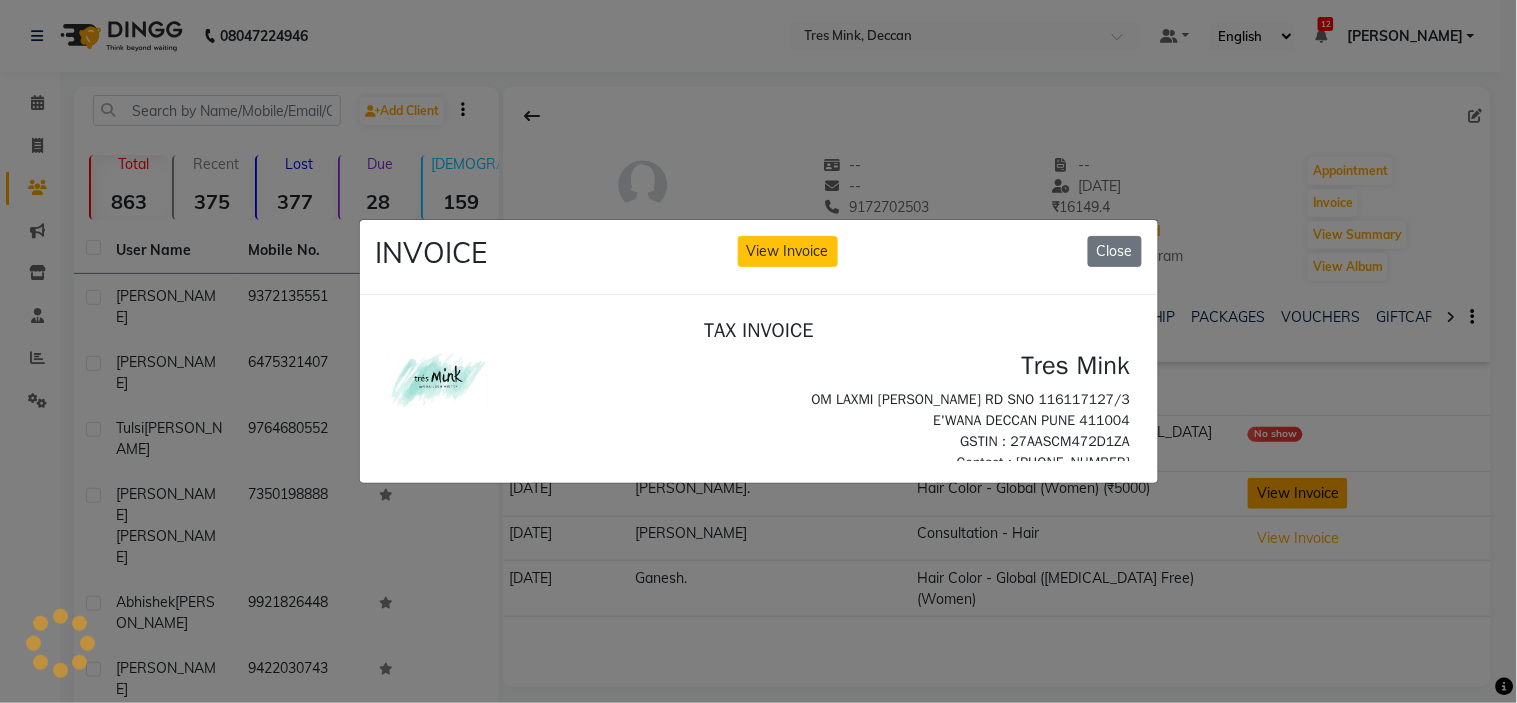 scroll, scrollTop: 0, scrollLeft: 0, axis: both 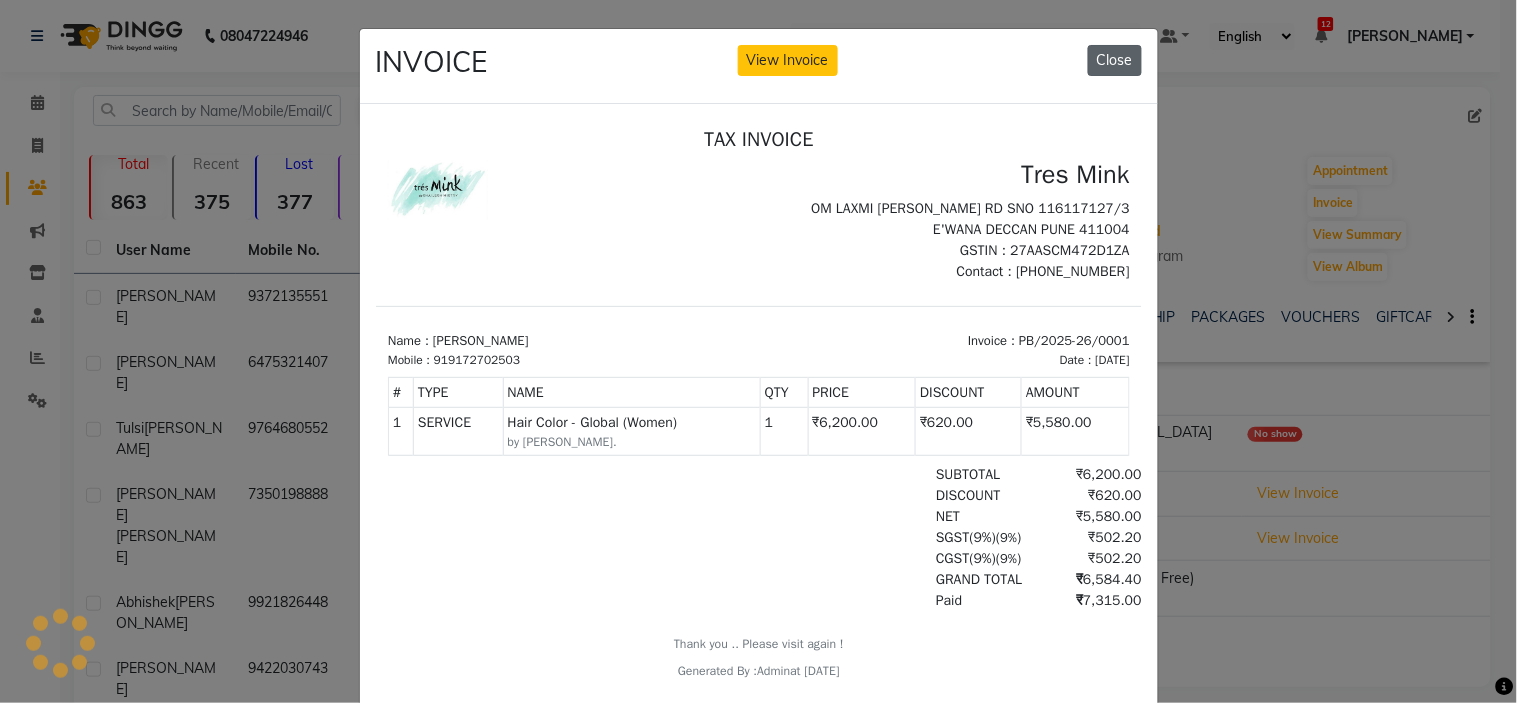 click on "Close" 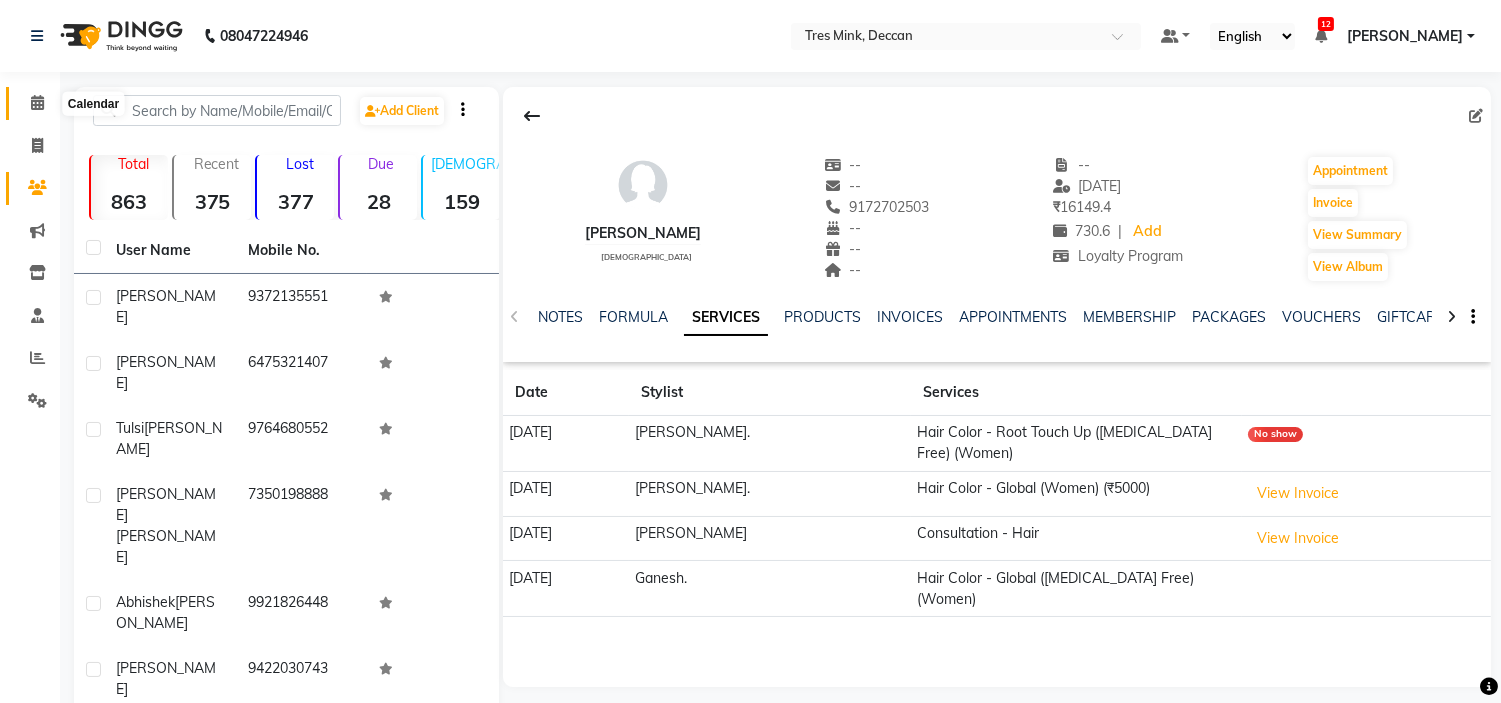 click 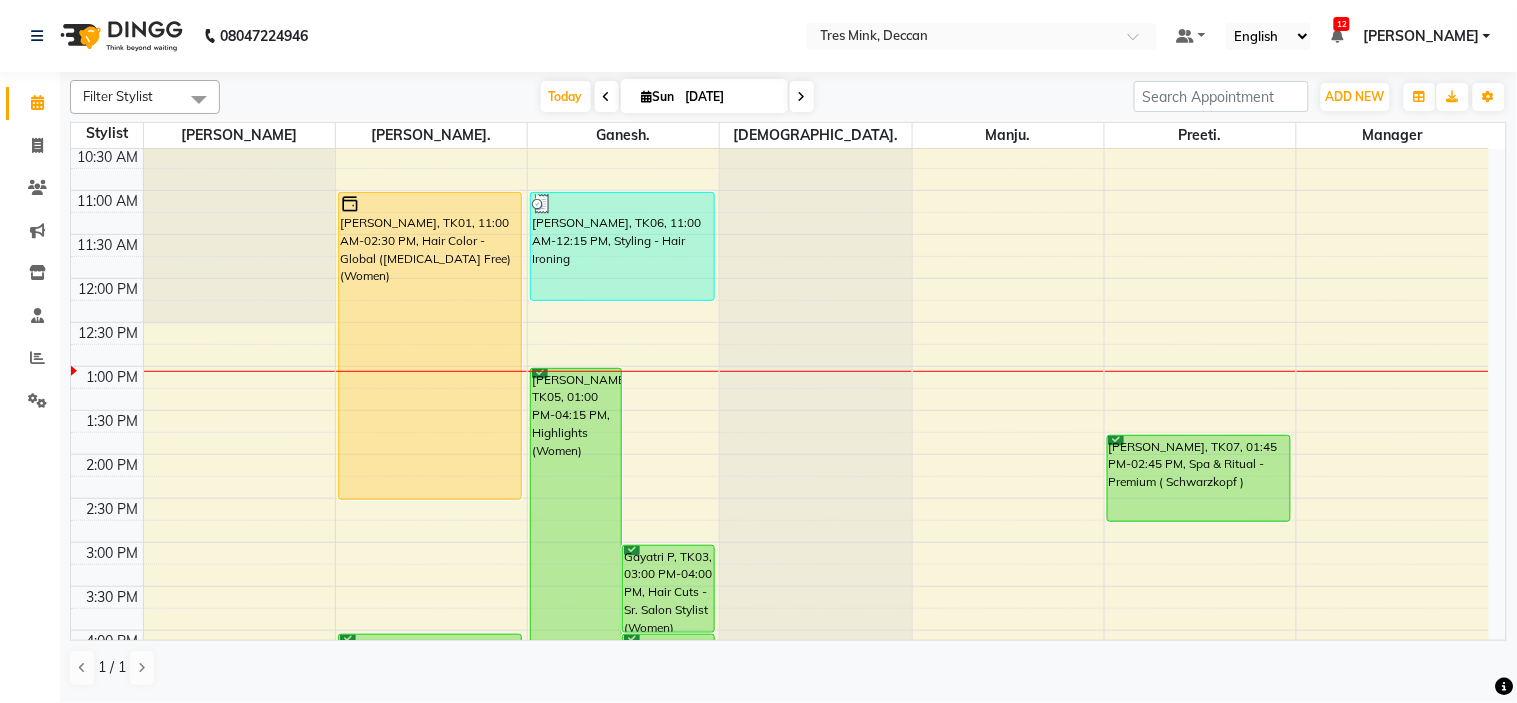 scroll, scrollTop: 444, scrollLeft: 0, axis: vertical 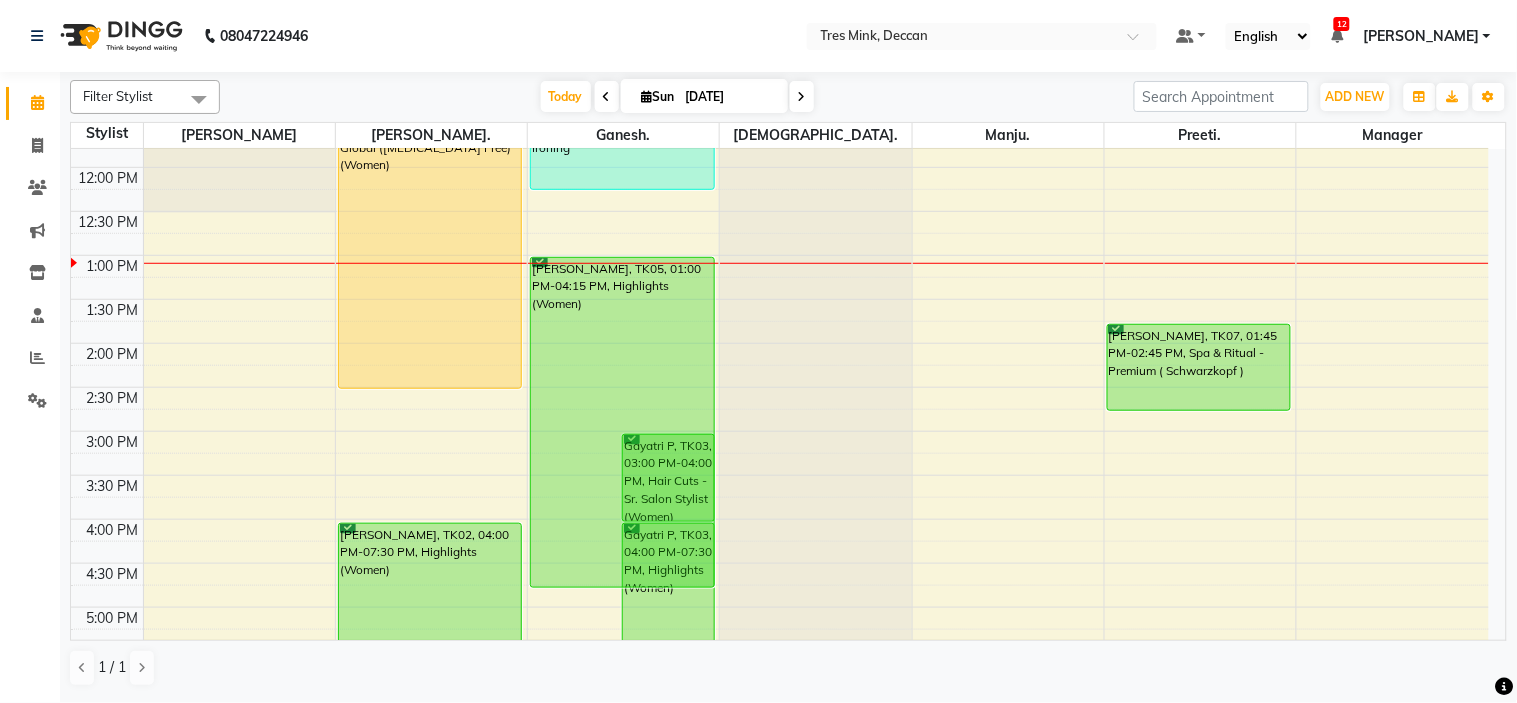 drag, startPoint x: 583, startPoint y: 542, endPoint x: 577, endPoint y: 568, distance: 26.683329 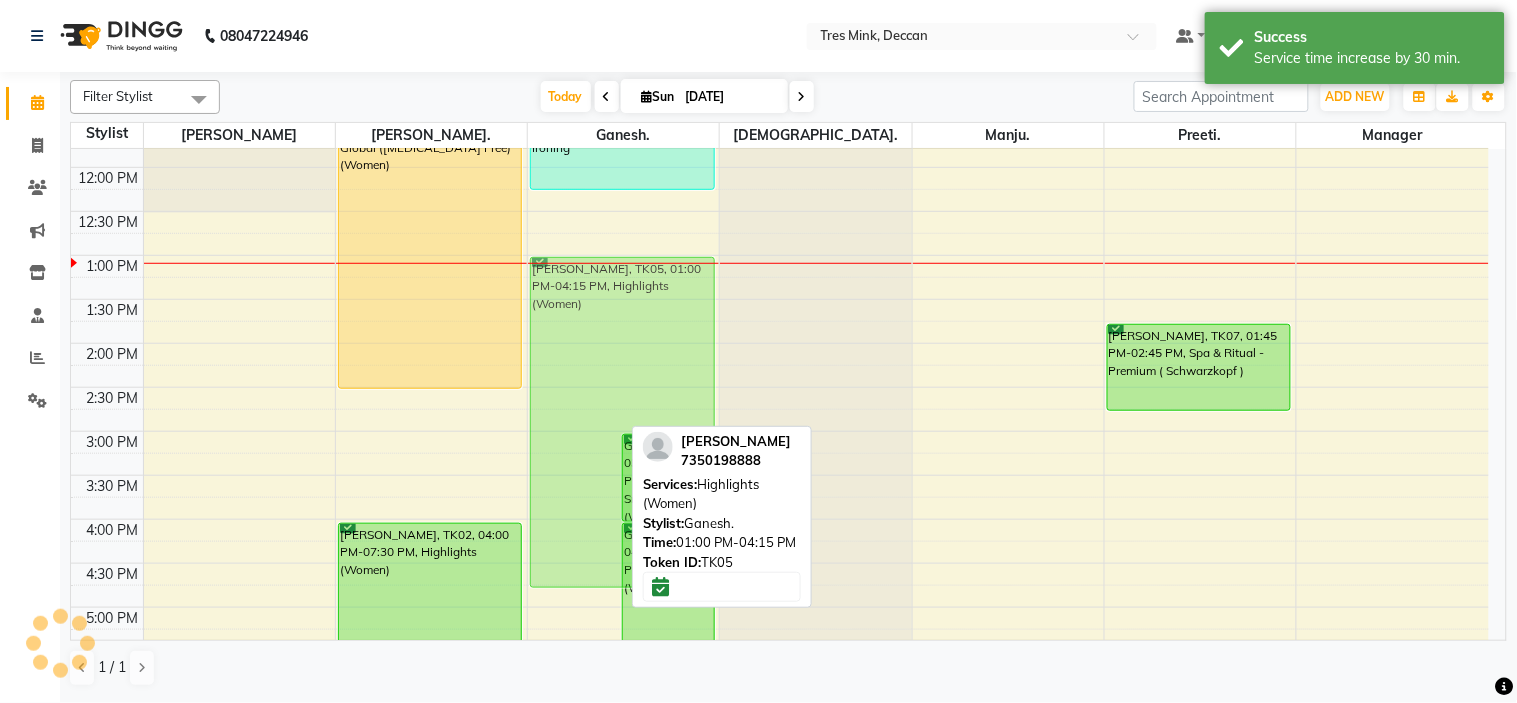 click on "[PERSON_NAME][GEOGRAPHIC_DATA], 01:00 PM-04:15 PM, Highlights (Women)     Gayatri P, TK03, 03:00 PM-04:00 PM, Hair Cuts -Sr. Salon Stylist (Women)     Gayatri P, TK03, 04:00 PM-07:30 PM, Highlights (Women)     [PERSON_NAME], TK06, 11:00 AM-12:15 PM, Styling - Hair Ironing     [PERSON_NAME], TK05, 01:00 PM-04:15 PM, Highlights (Women)" at bounding box center (623, 387) 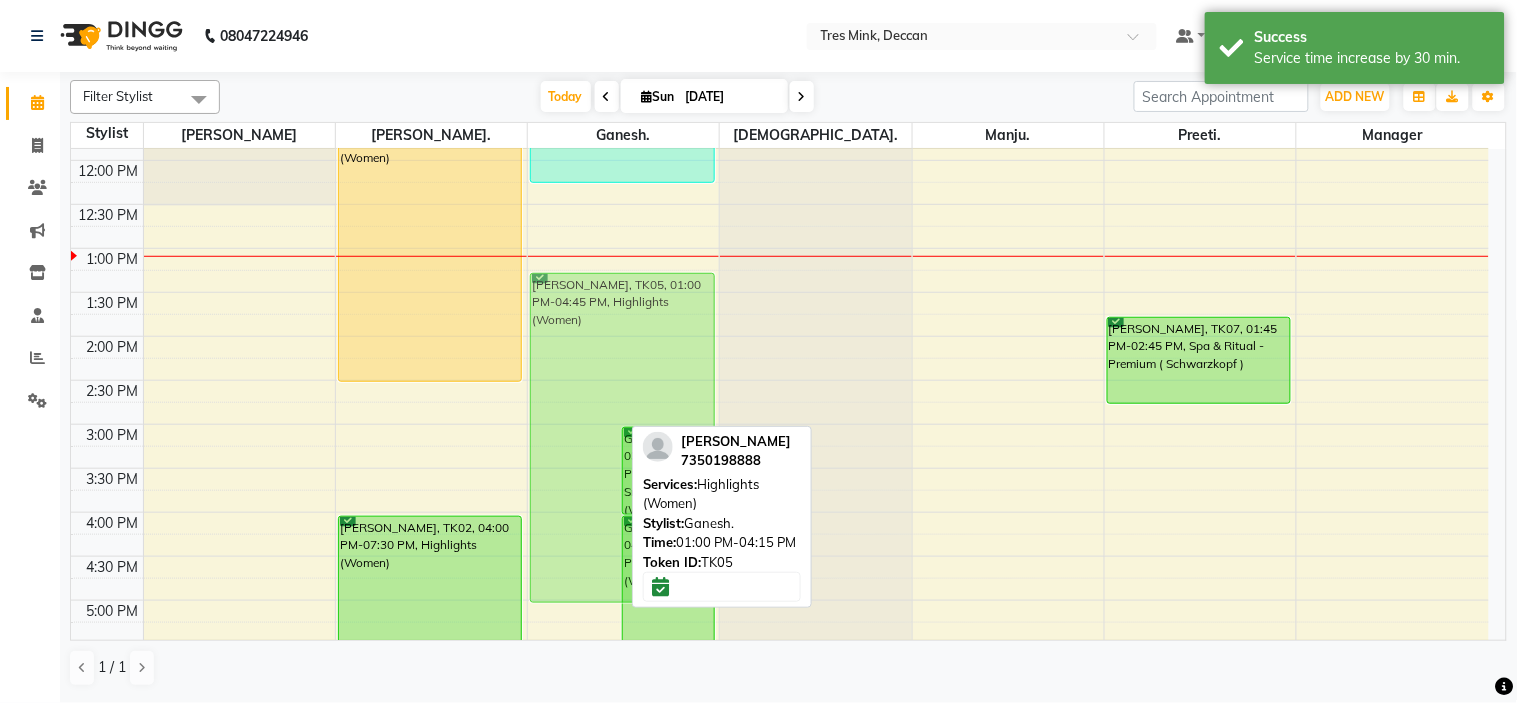 drag, startPoint x: 573, startPoint y: 581, endPoint x: 567, endPoint y: 604, distance: 23.769728 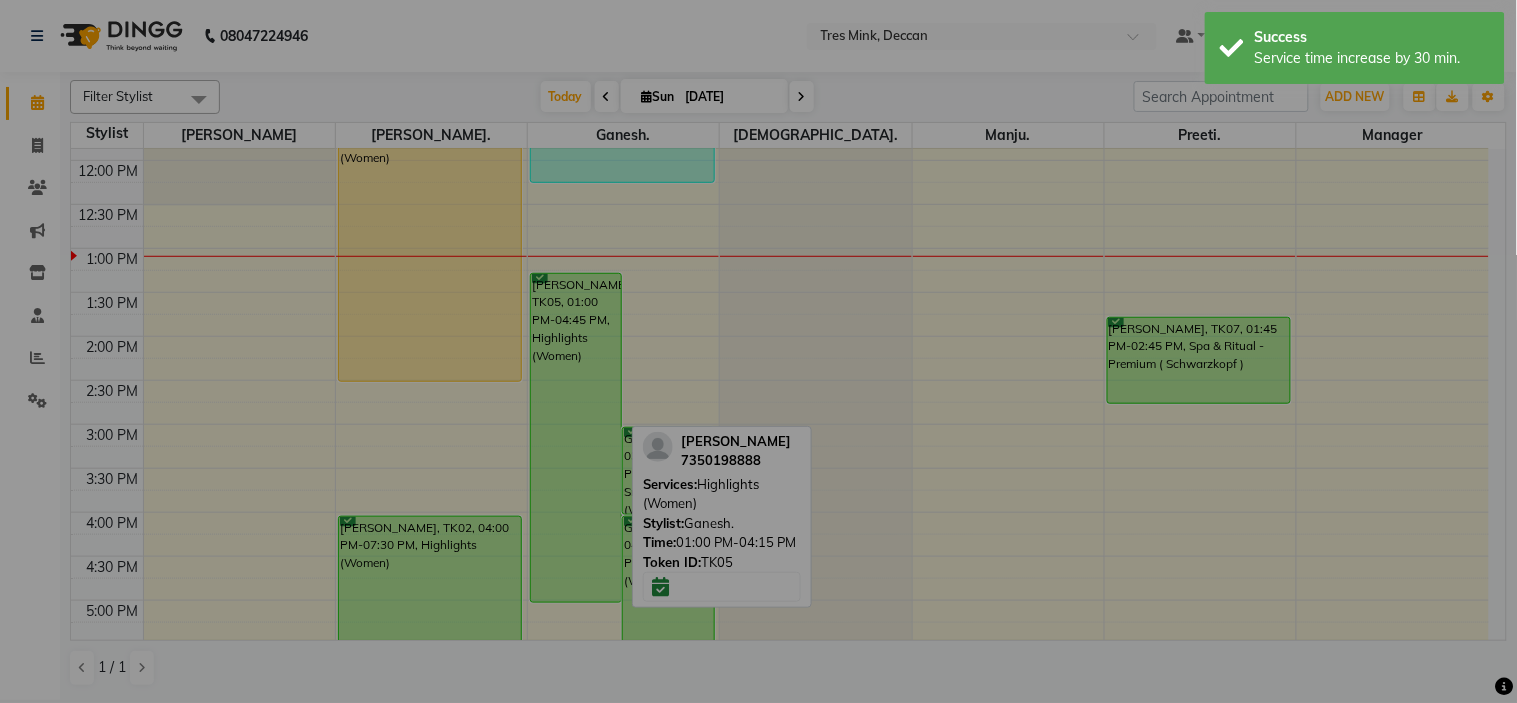 scroll, scrollTop: 341, scrollLeft: 0, axis: vertical 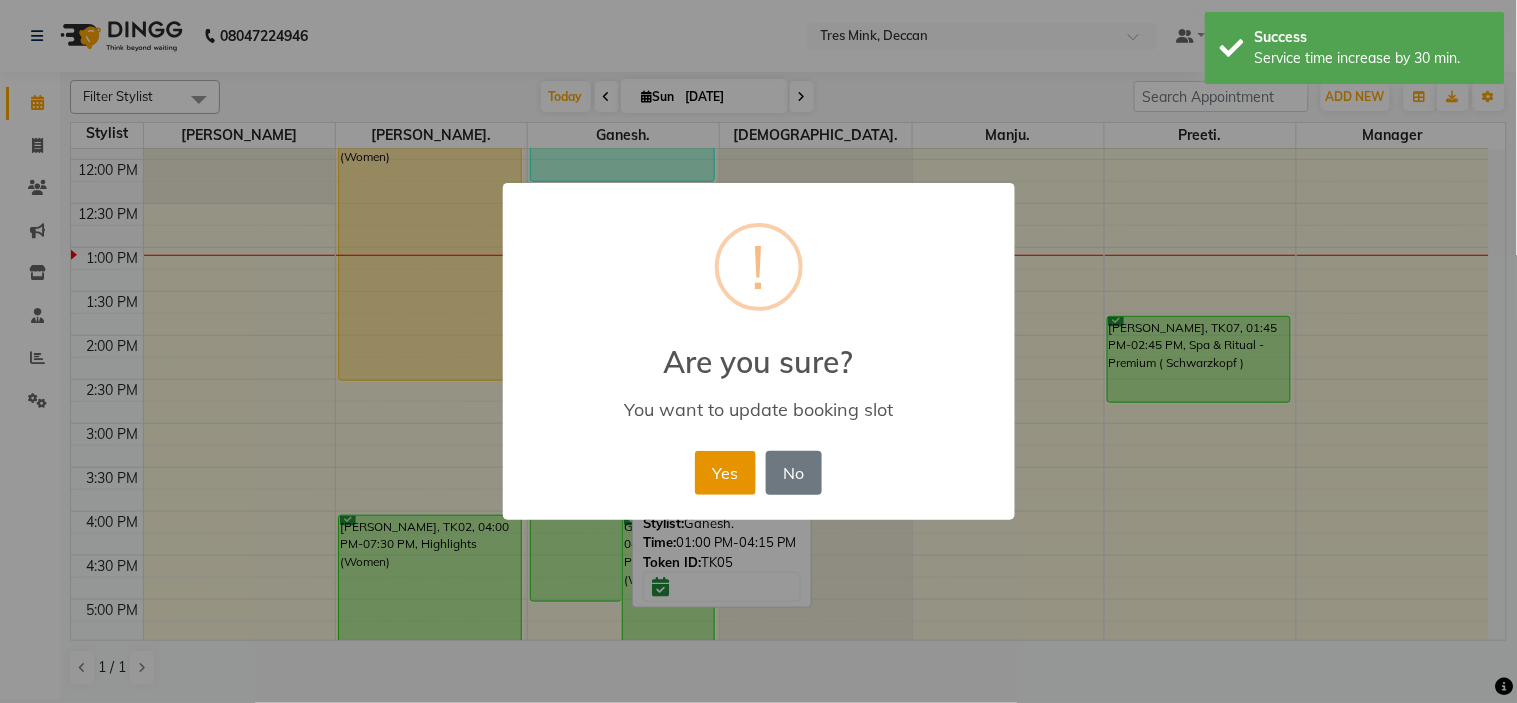 click on "Yes" at bounding box center (725, 473) 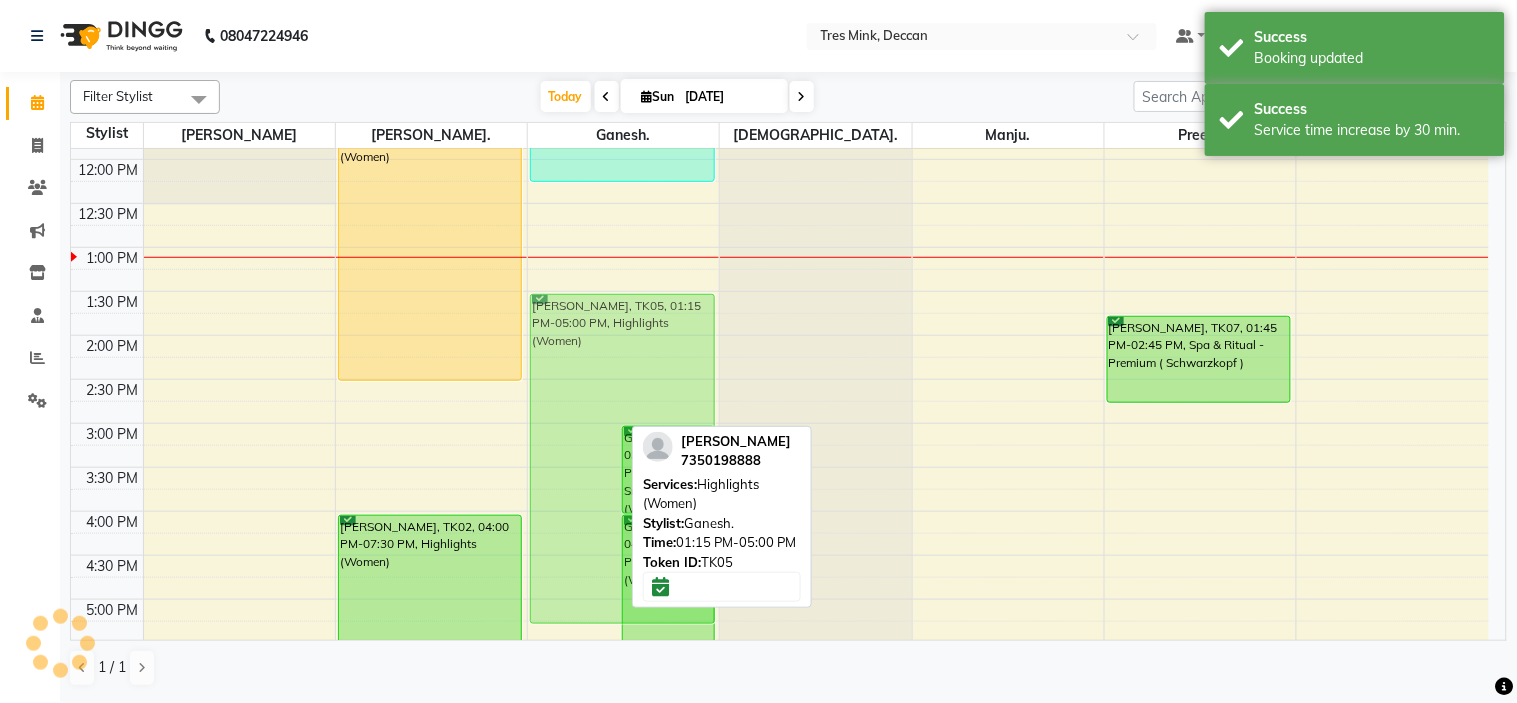 drag, startPoint x: 562, startPoint y: 368, endPoint x: 557, endPoint y: 384, distance: 16.763054 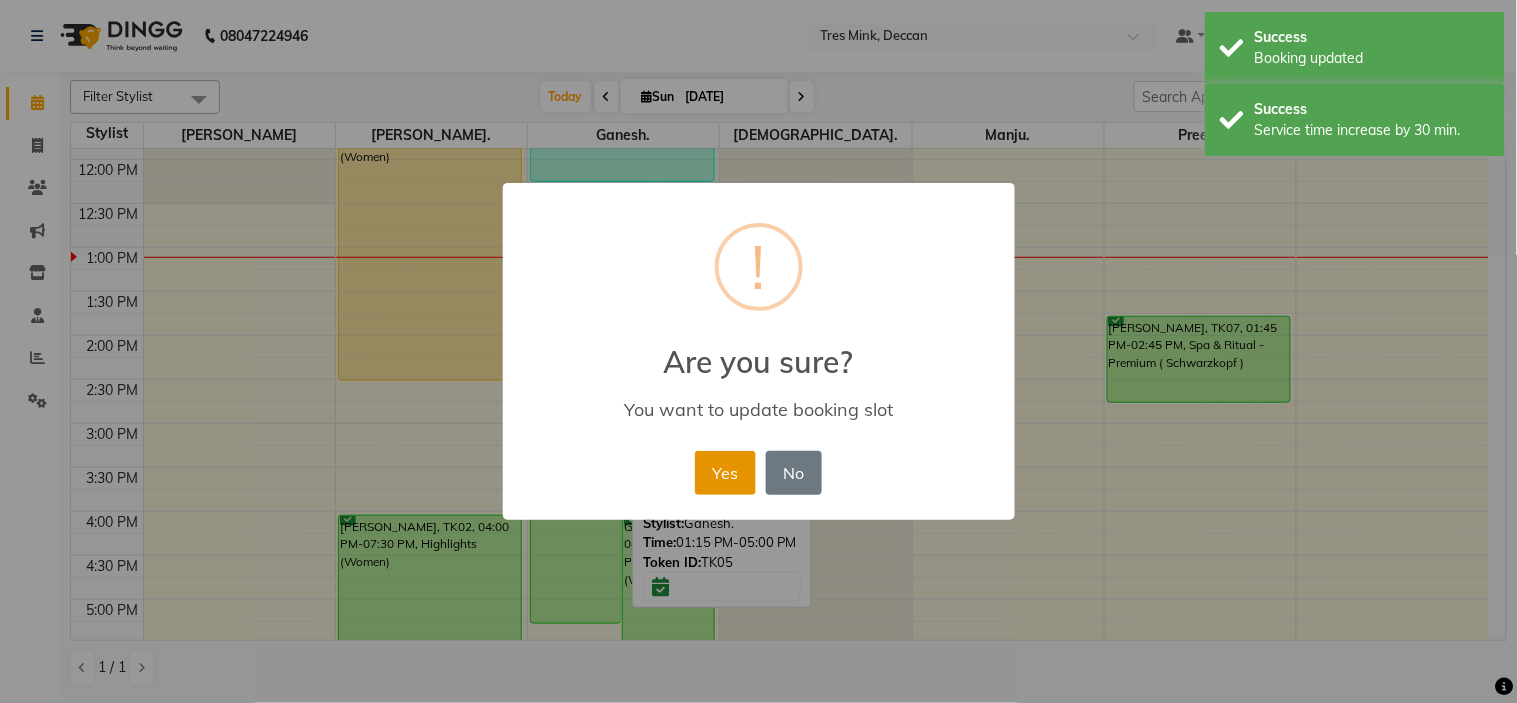click on "Yes" at bounding box center (725, 473) 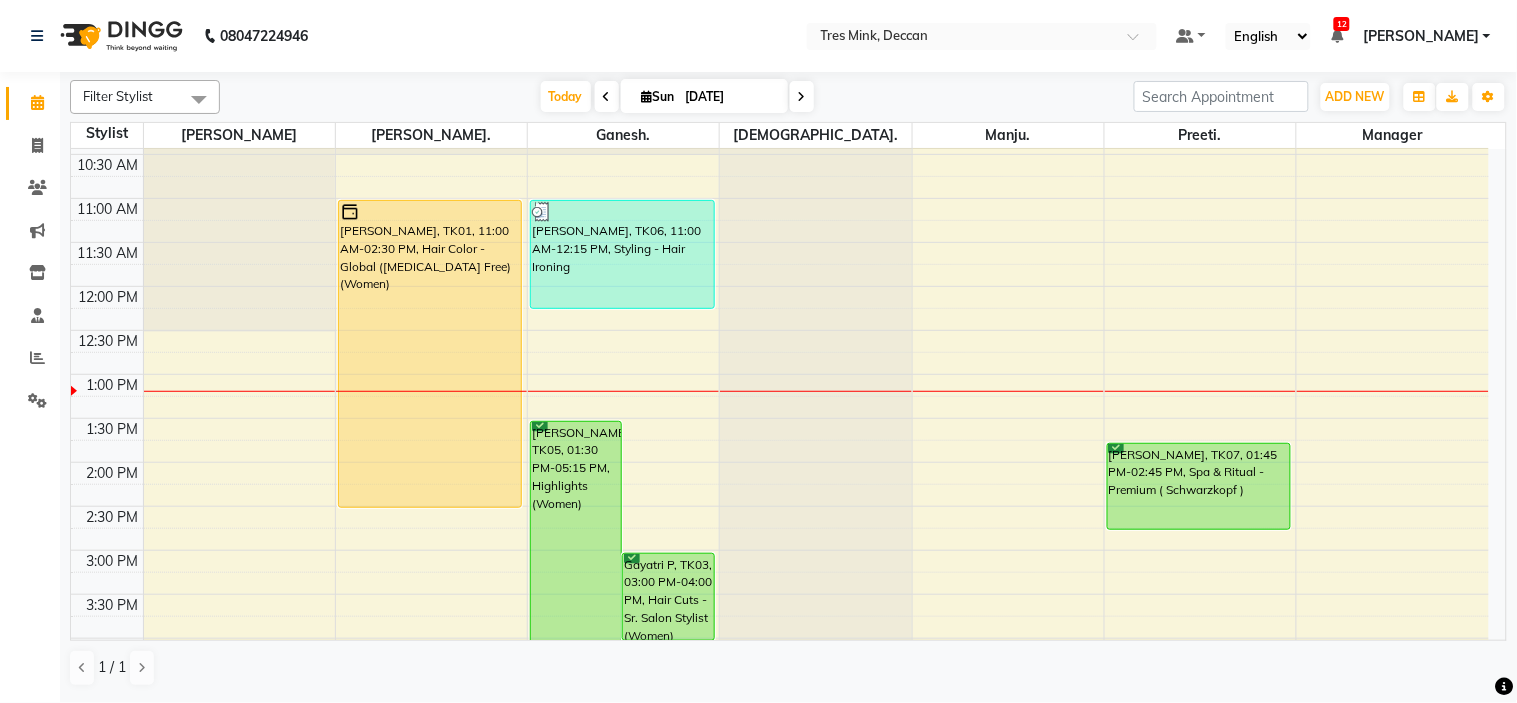 scroll, scrollTop: 212, scrollLeft: 0, axis: vertical 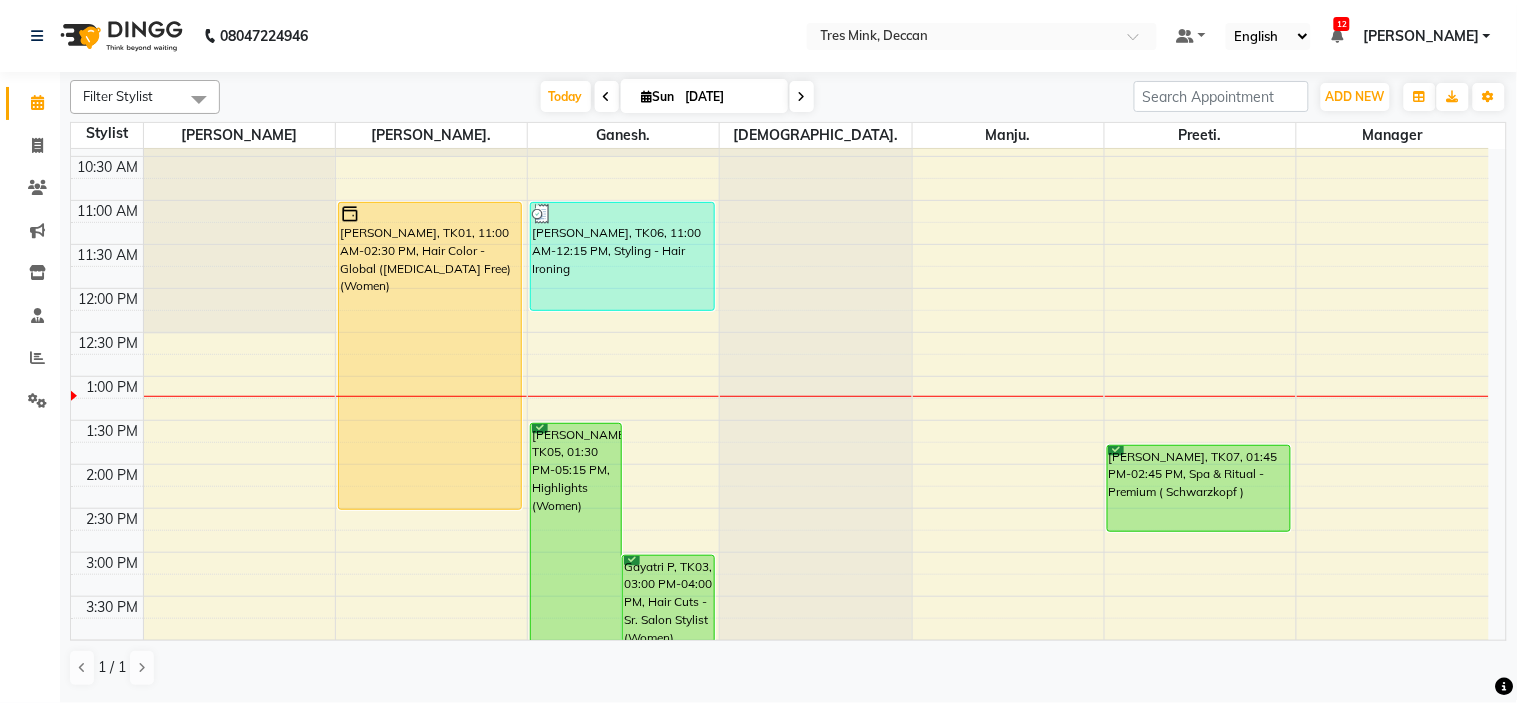 click at bounding box center [607, 96] 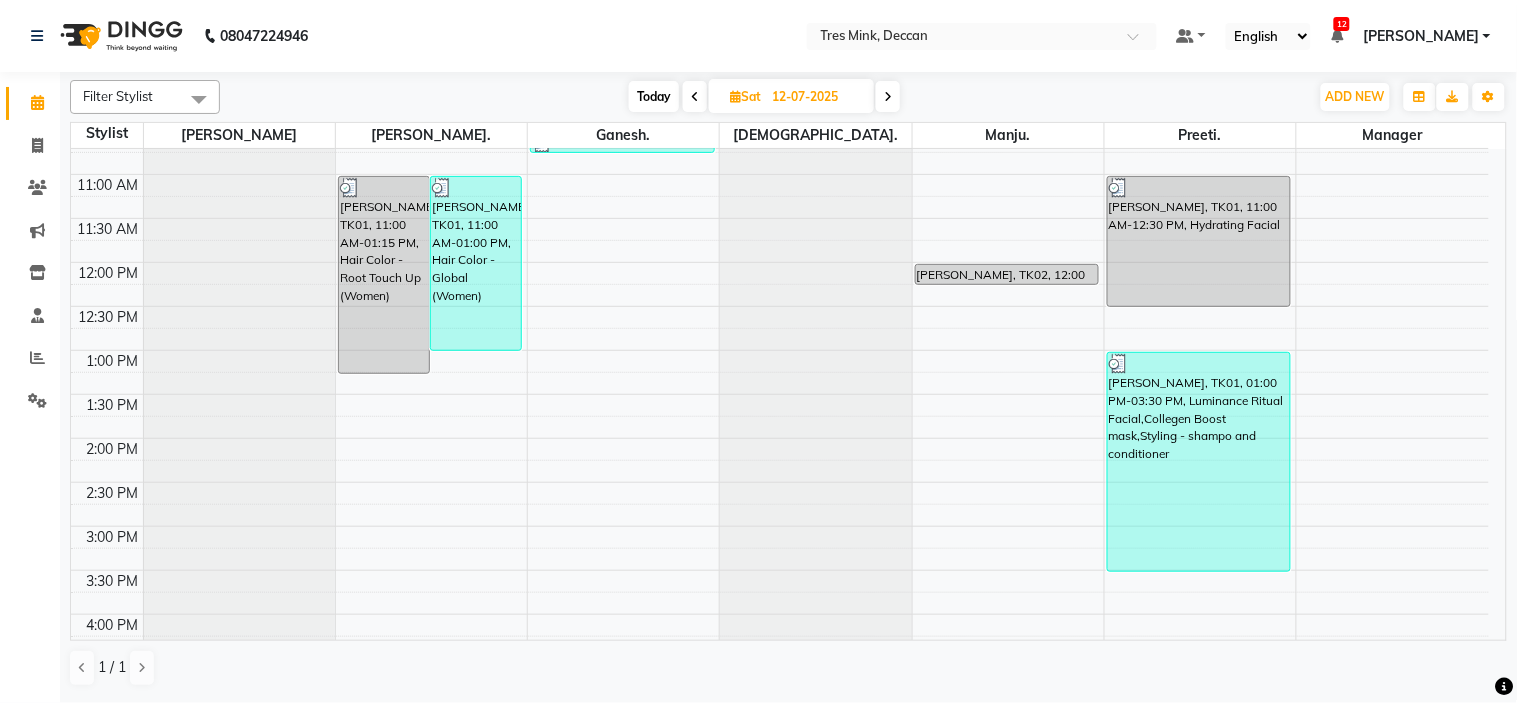 scroll, scrollTop: 101, scrollLeft: 0, axis: vertical 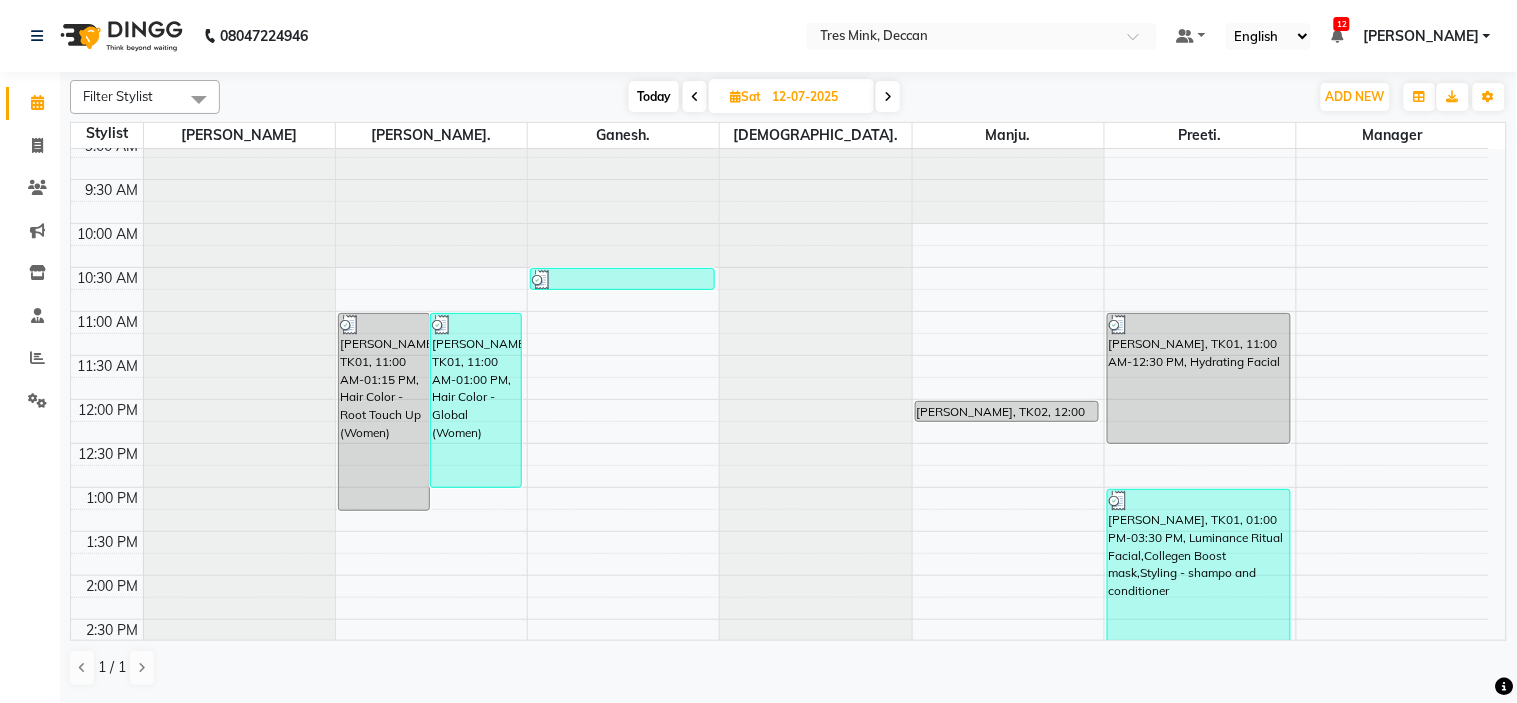 click on "Today" at bounding box center [654, 96] 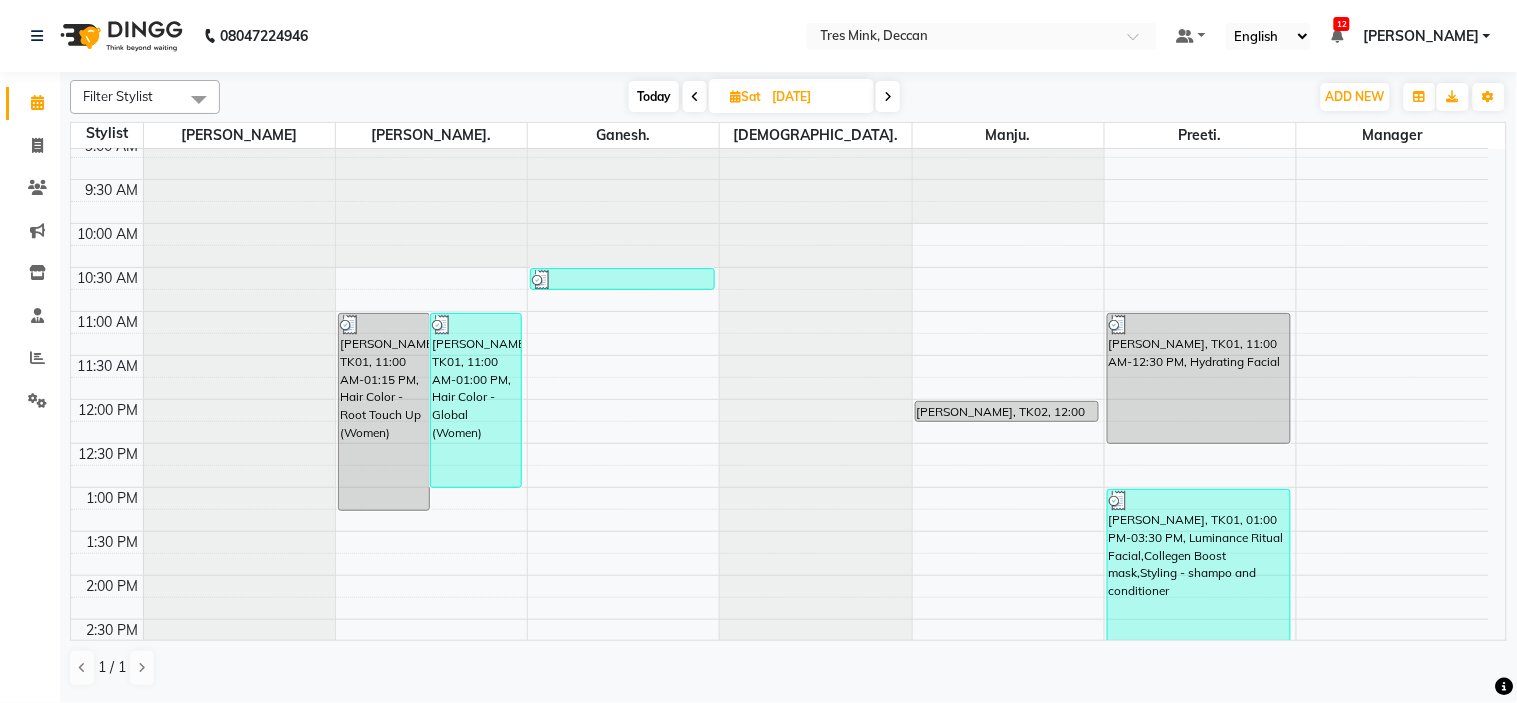 scroll, scrollTop: 443, scrollLeft: 0, axis: vertical 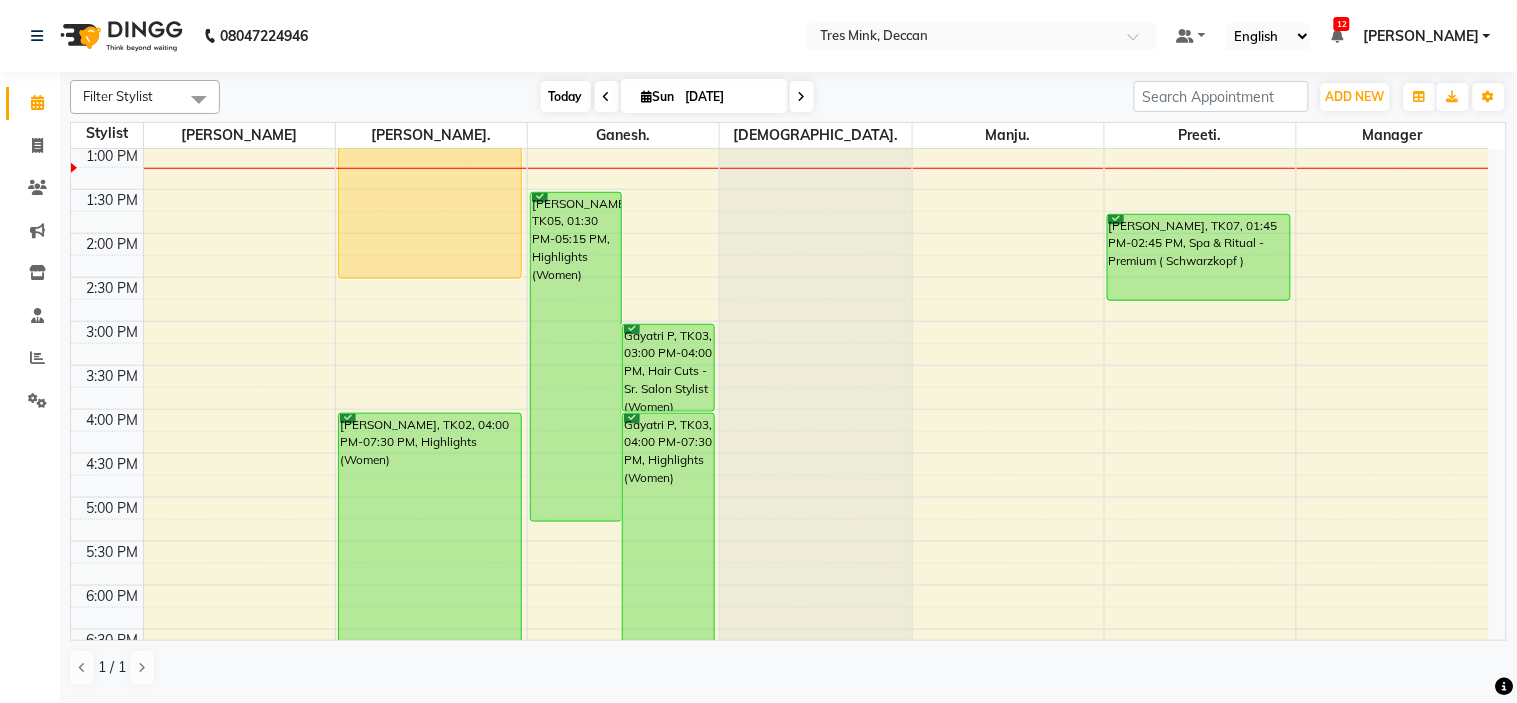 click on "Today" at bounding box center (566, 96) 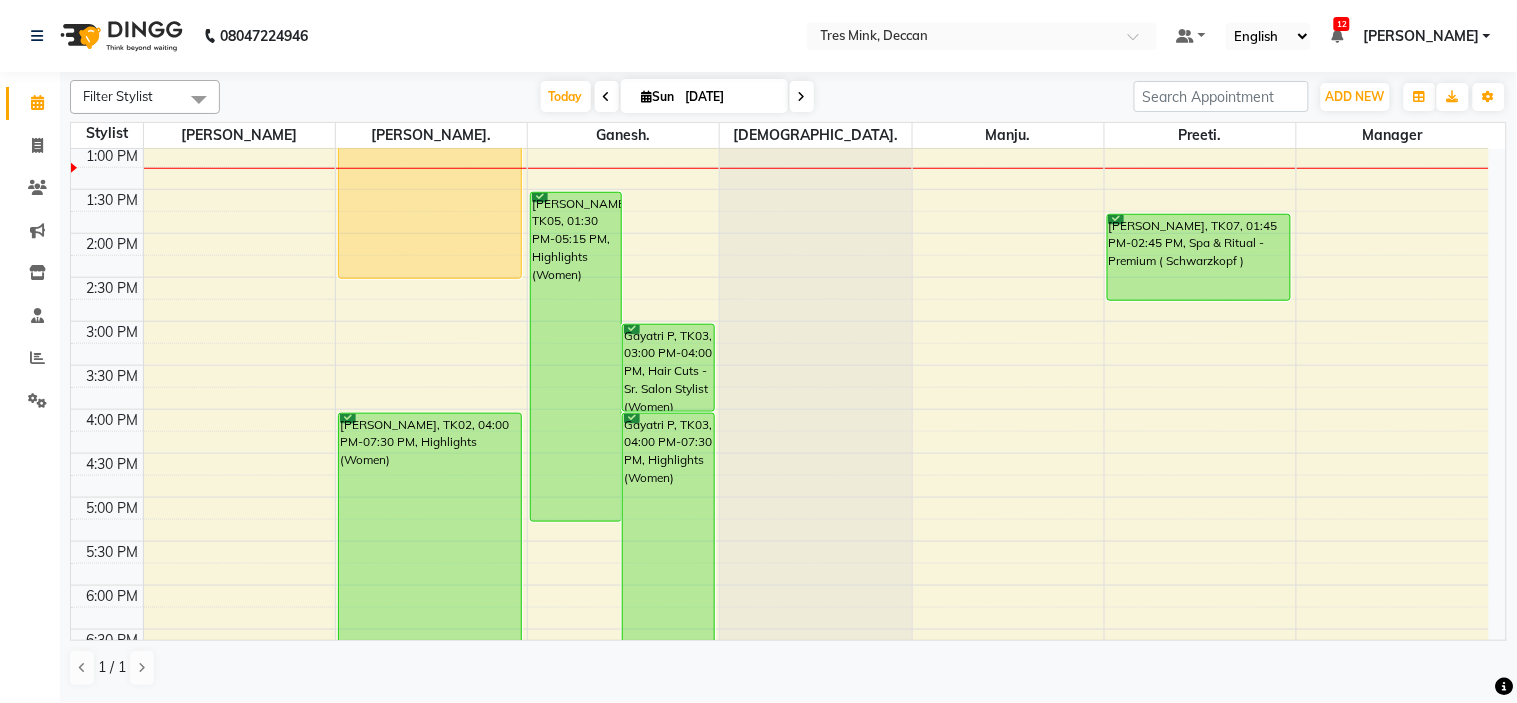 click at bounding box center [607, 96] 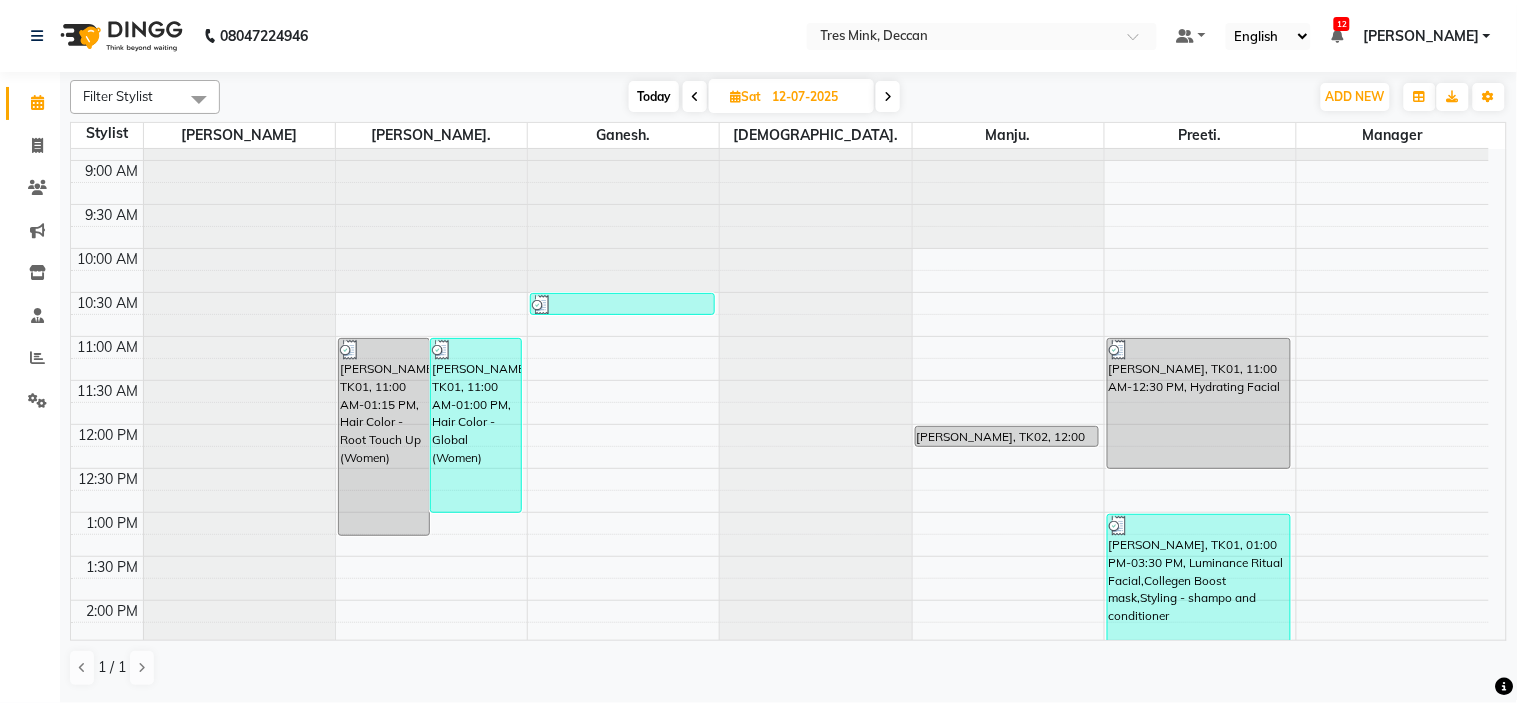 scroll, scrollTop: 0, scrollLeft: 0, axis: both 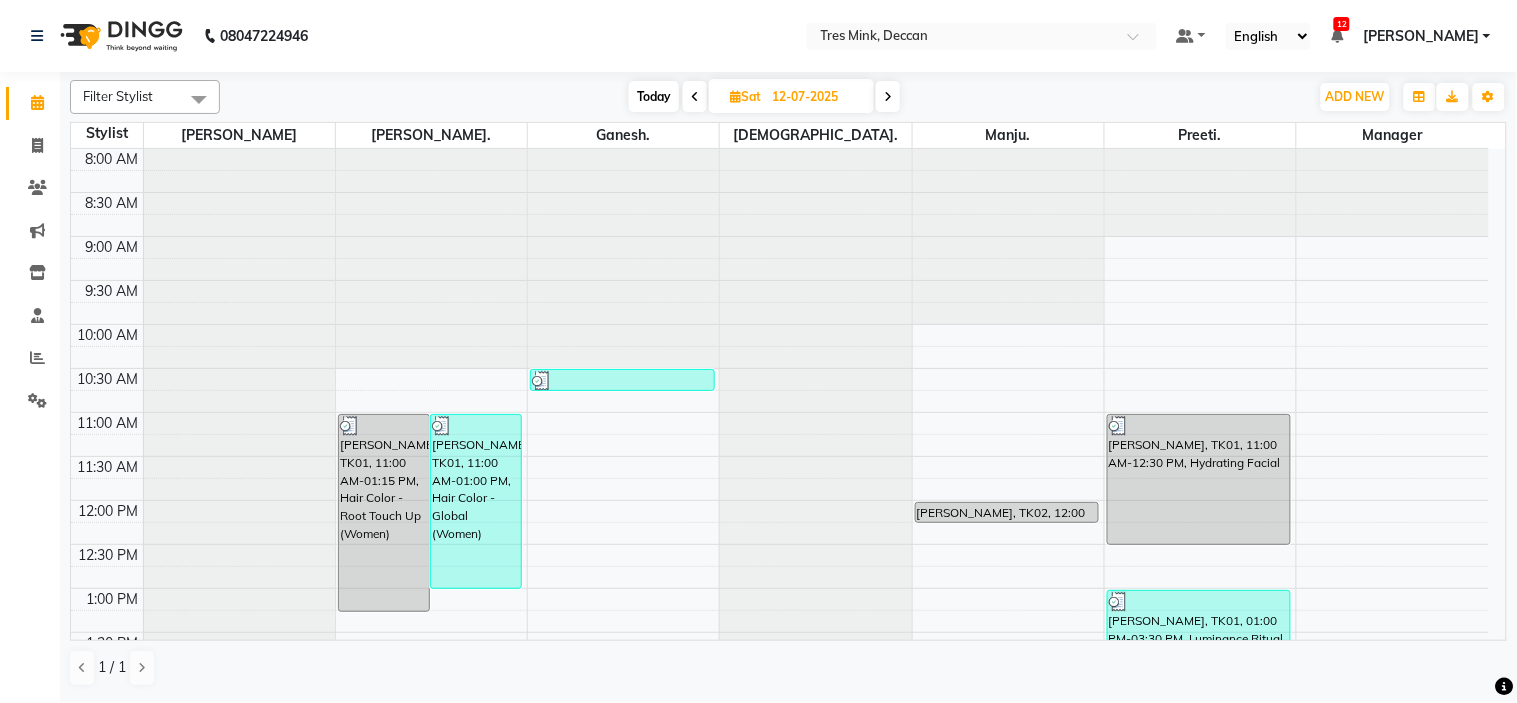 click on "Today" at bounding box center (654, 96) 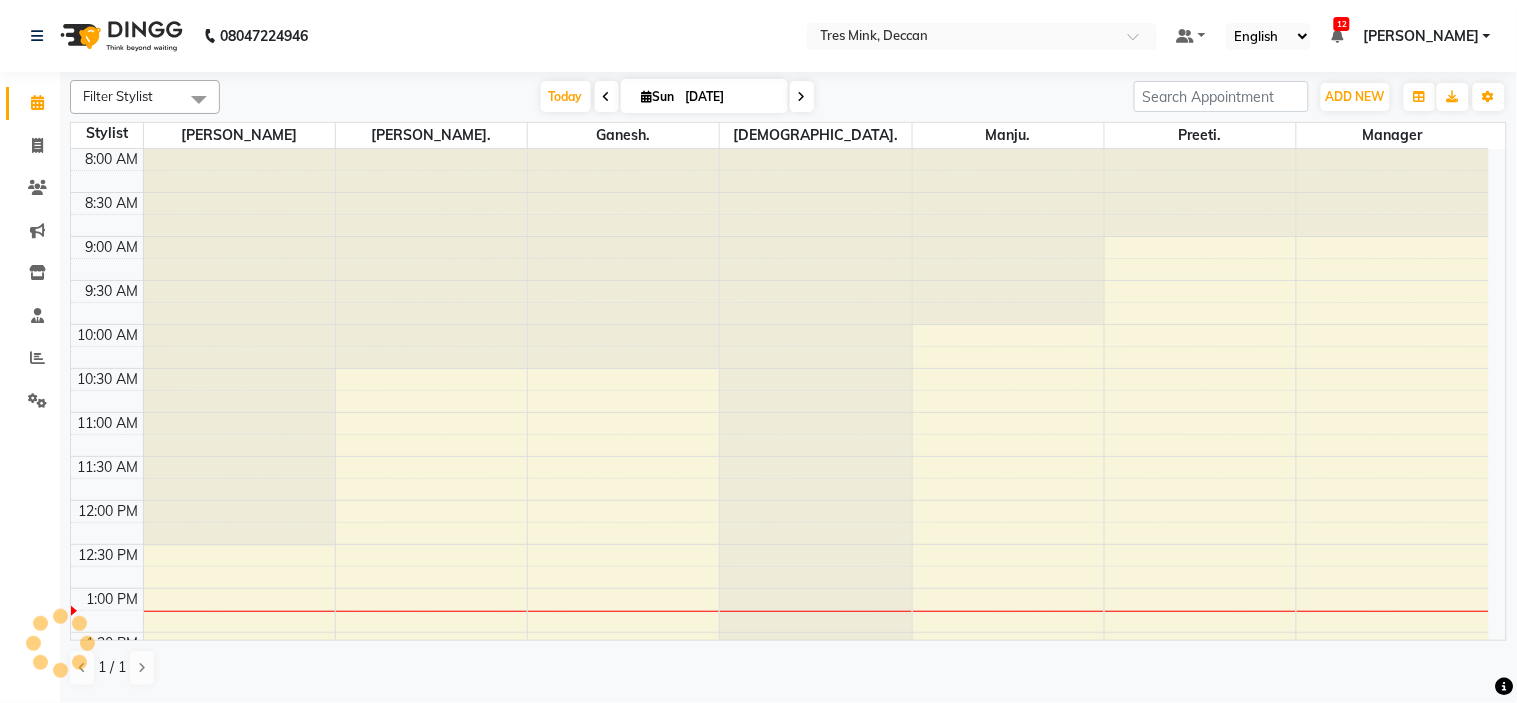 scroll, scrollTop: 443, scrollLeft: 0, axis: vertical 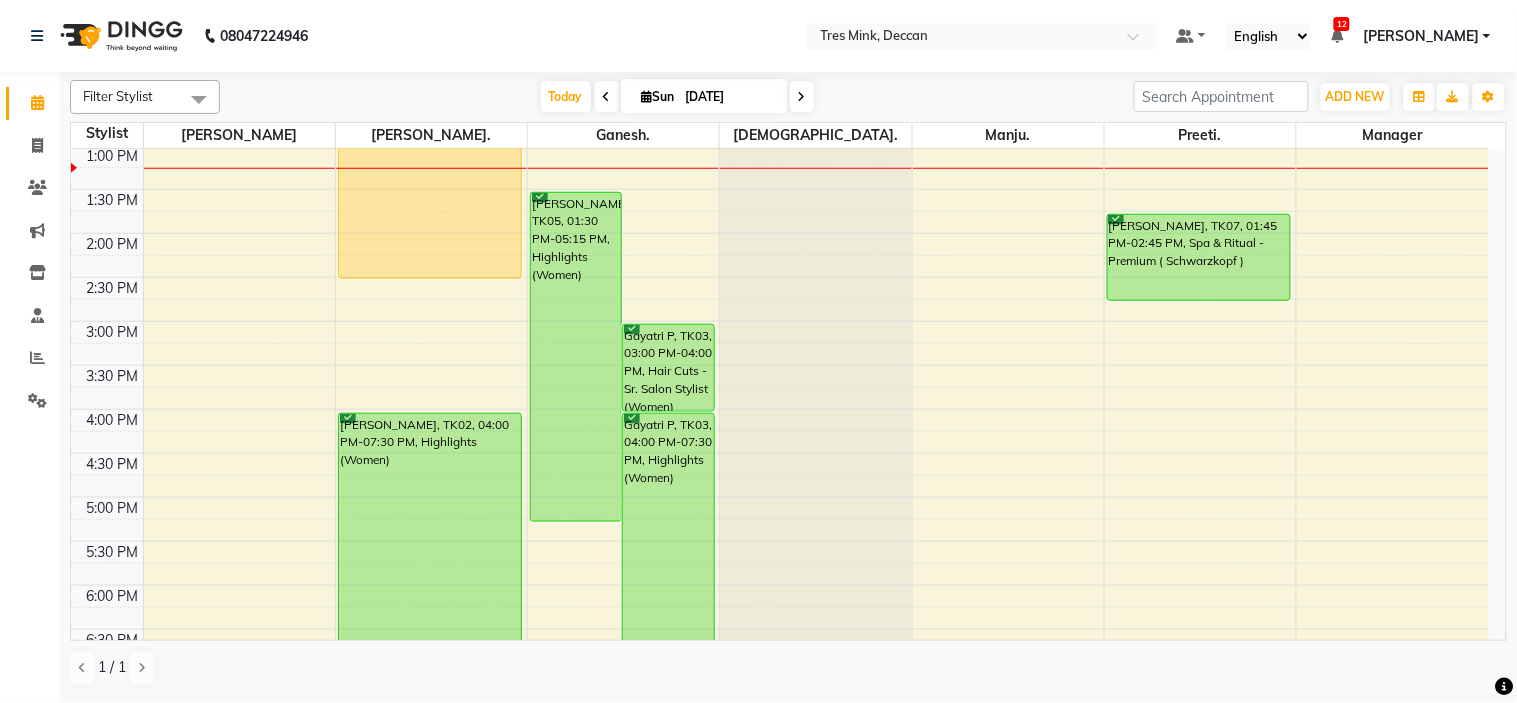 click at bounding box center (607, 96) 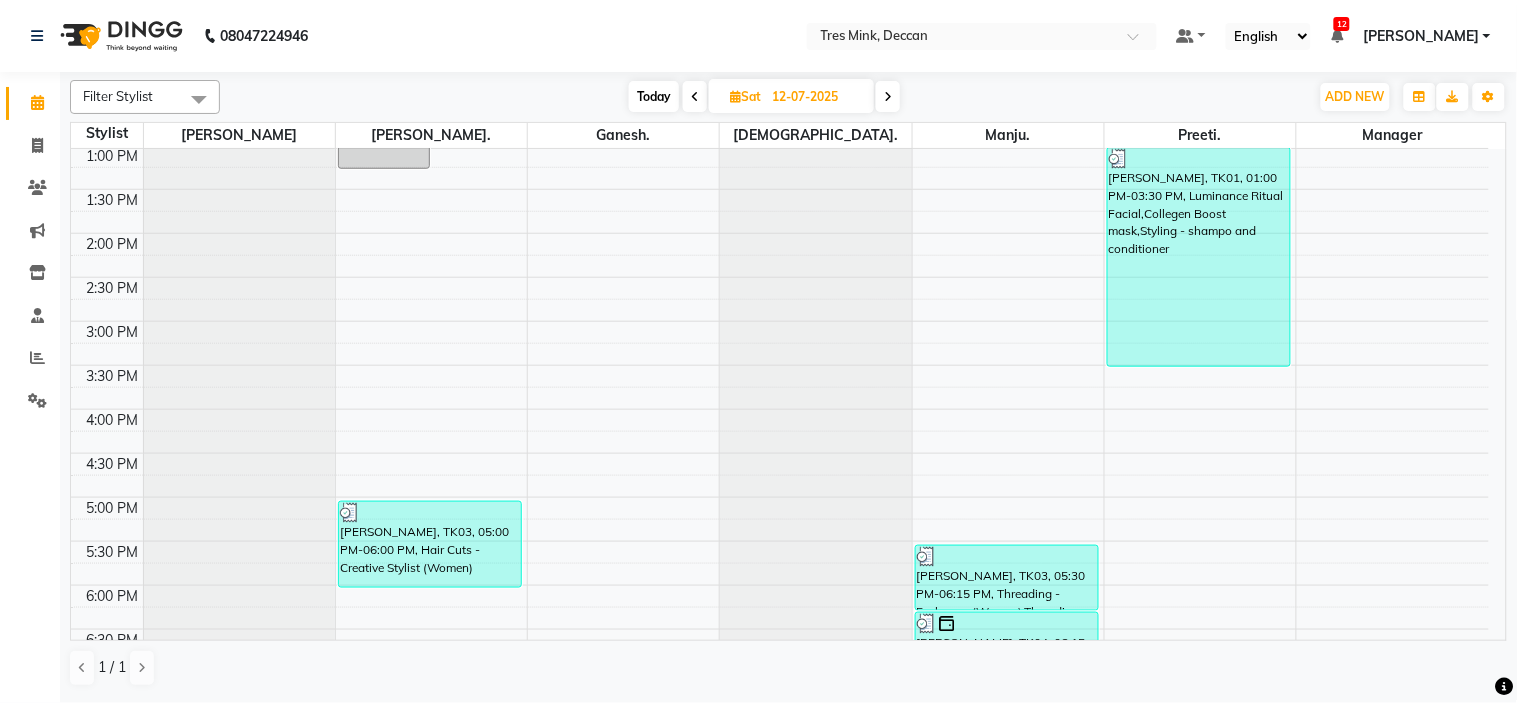 scroll, scrollTop: 332, scrollLeft: 0, axis: vertical 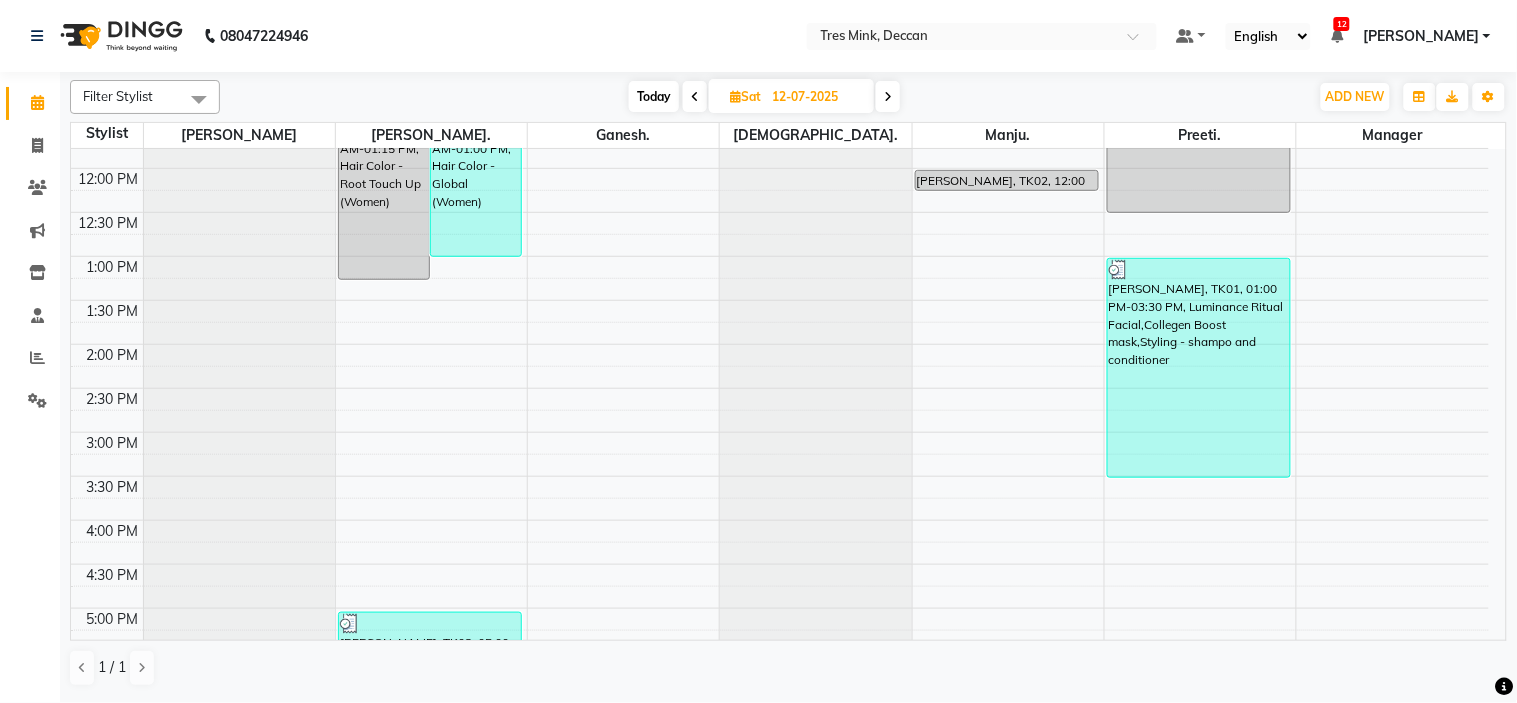 click on "Today" at bounding box center (654, 96) 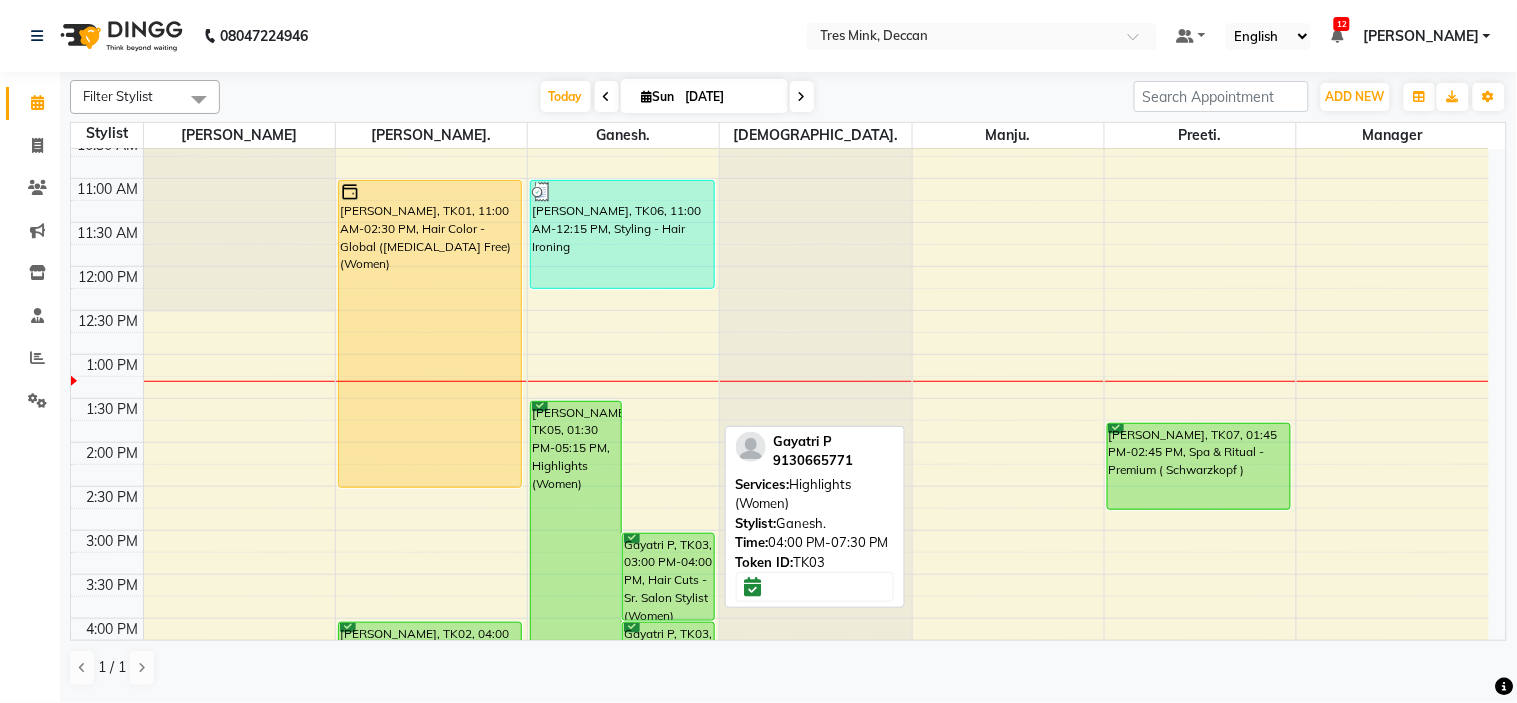 scroll, scrollTop: 111, scrollLeft: 0, axis: vertical 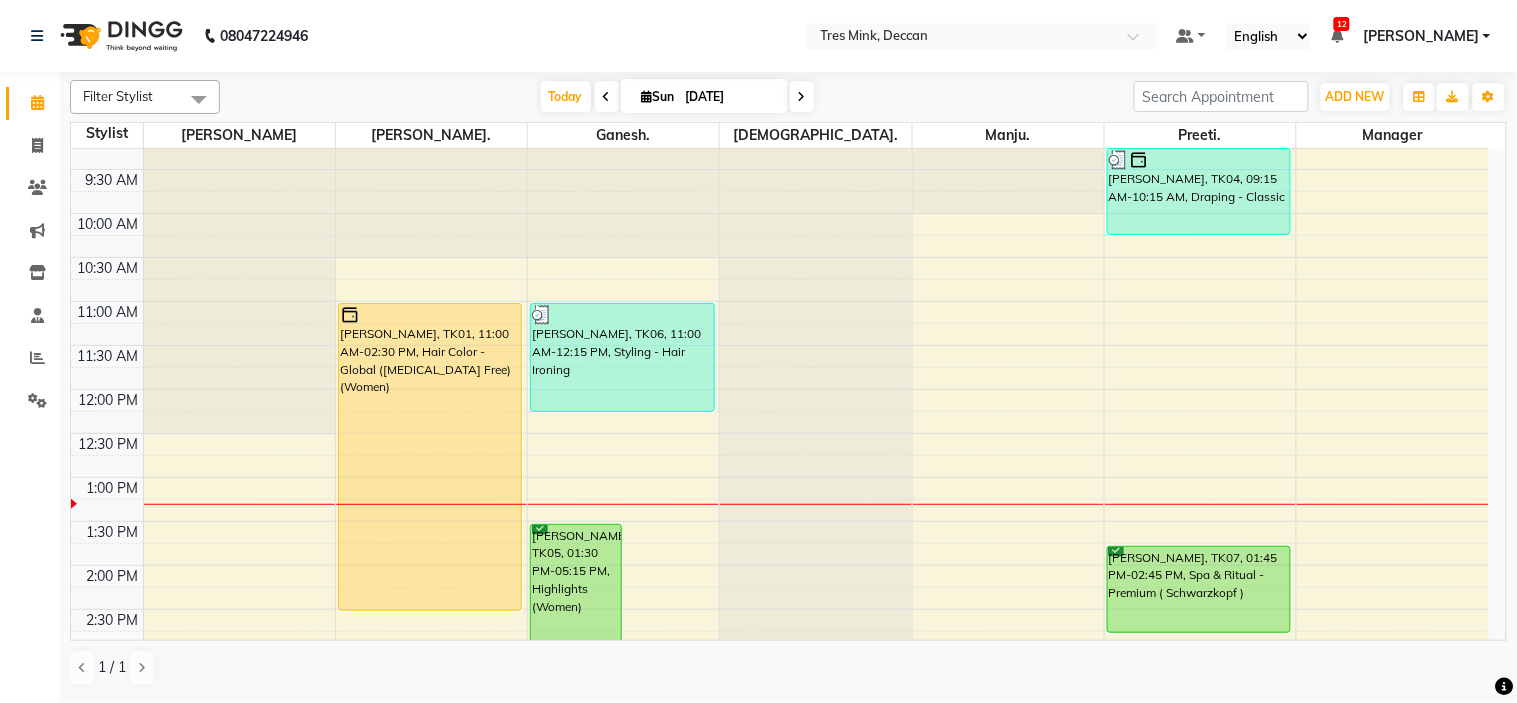 click at bounding box center (802, 96) 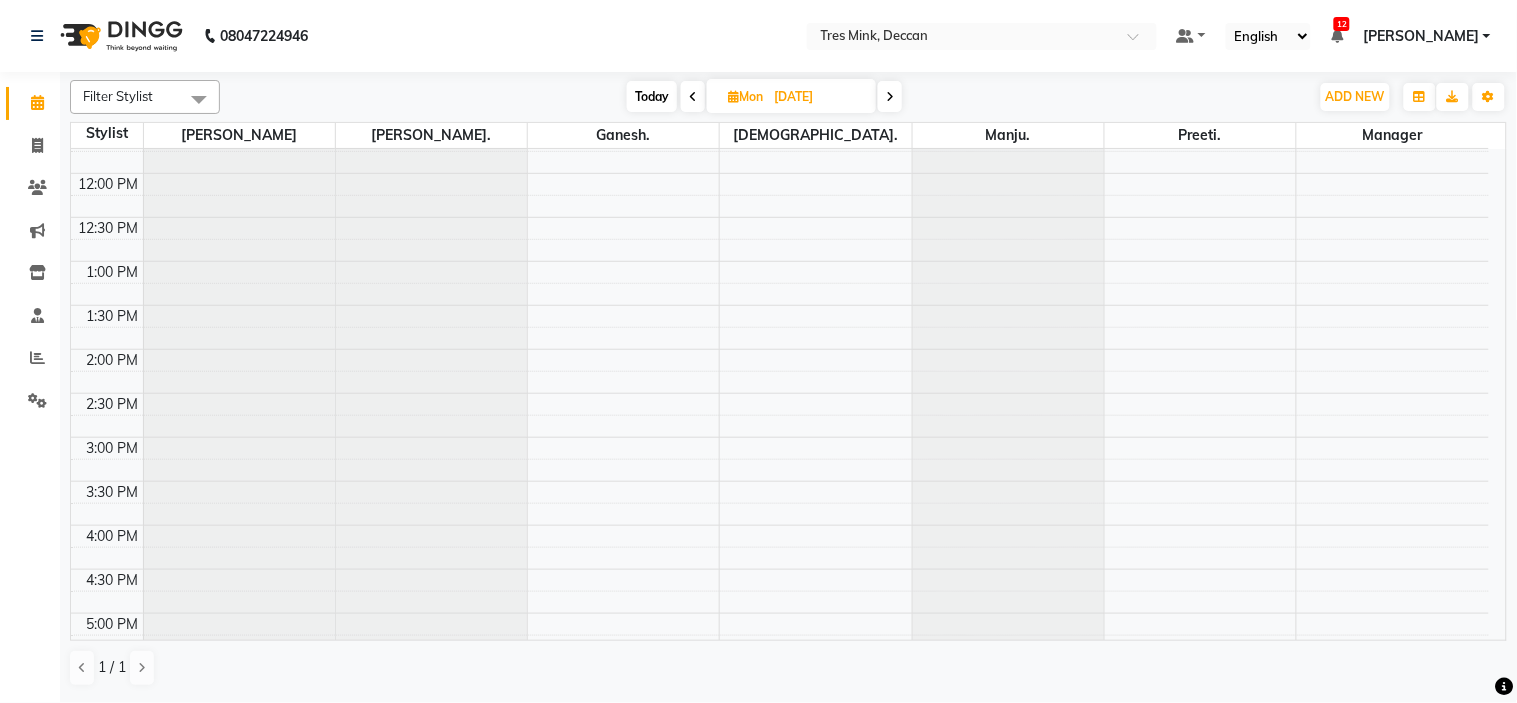 scroll, scrollTop: 324, scrollLeft: 0, axis: vertical 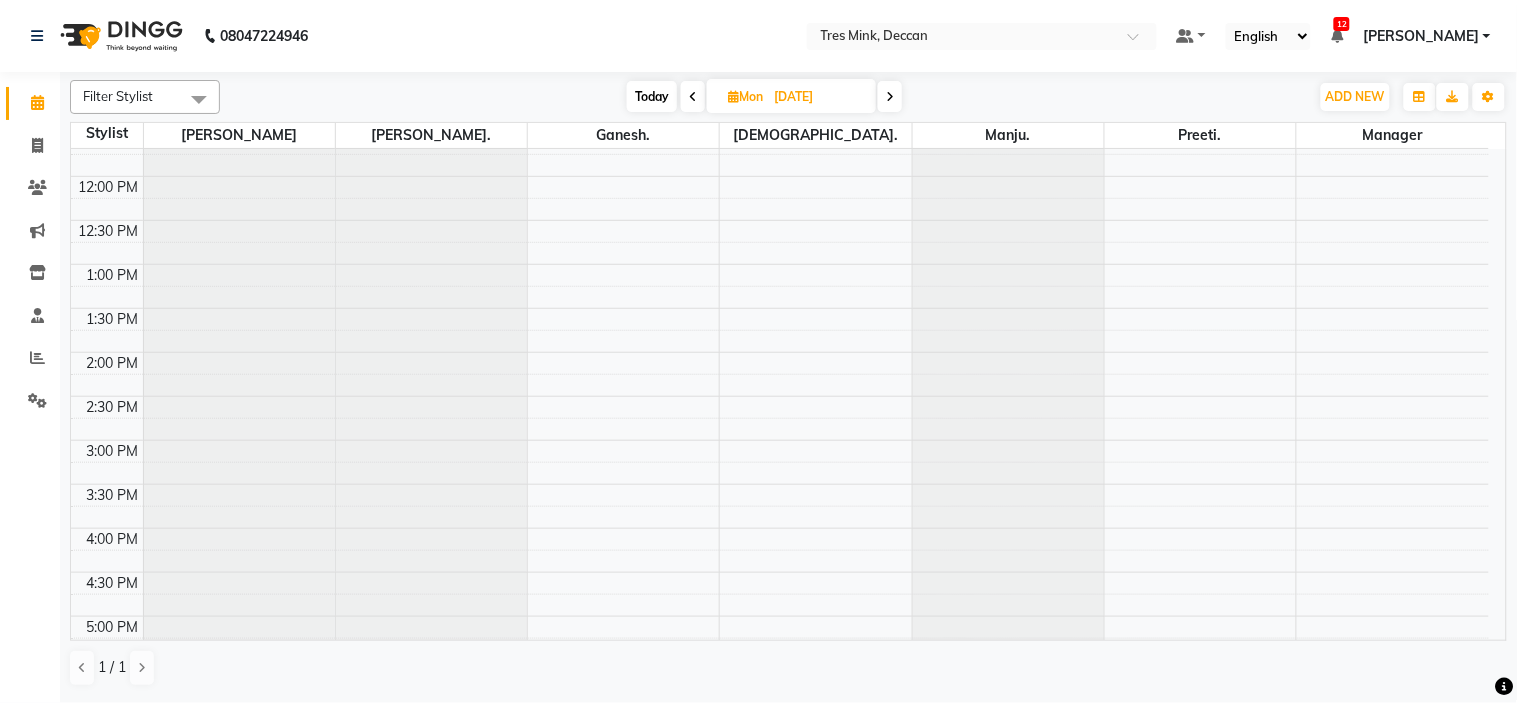 click at bounding box center (693, 97) 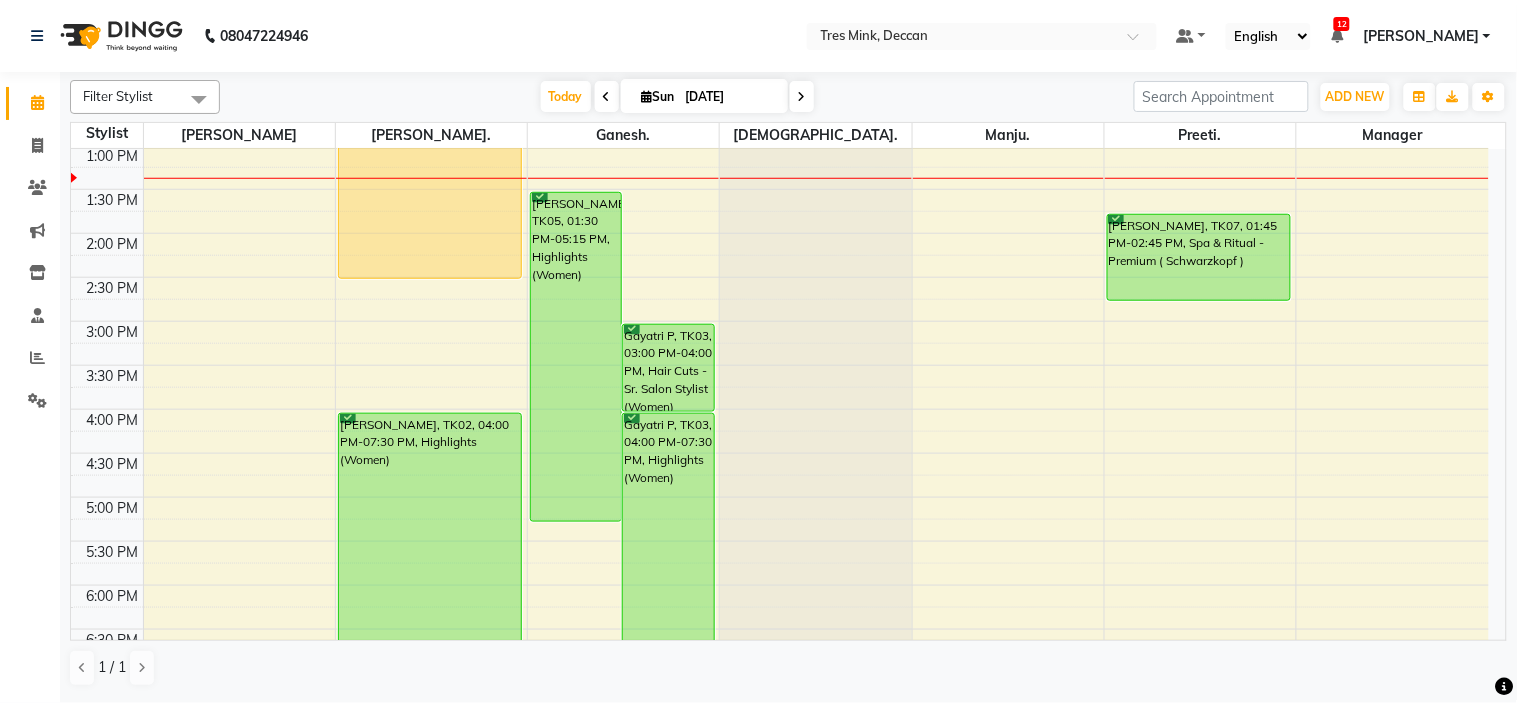 click at bounding box center [607, 96] 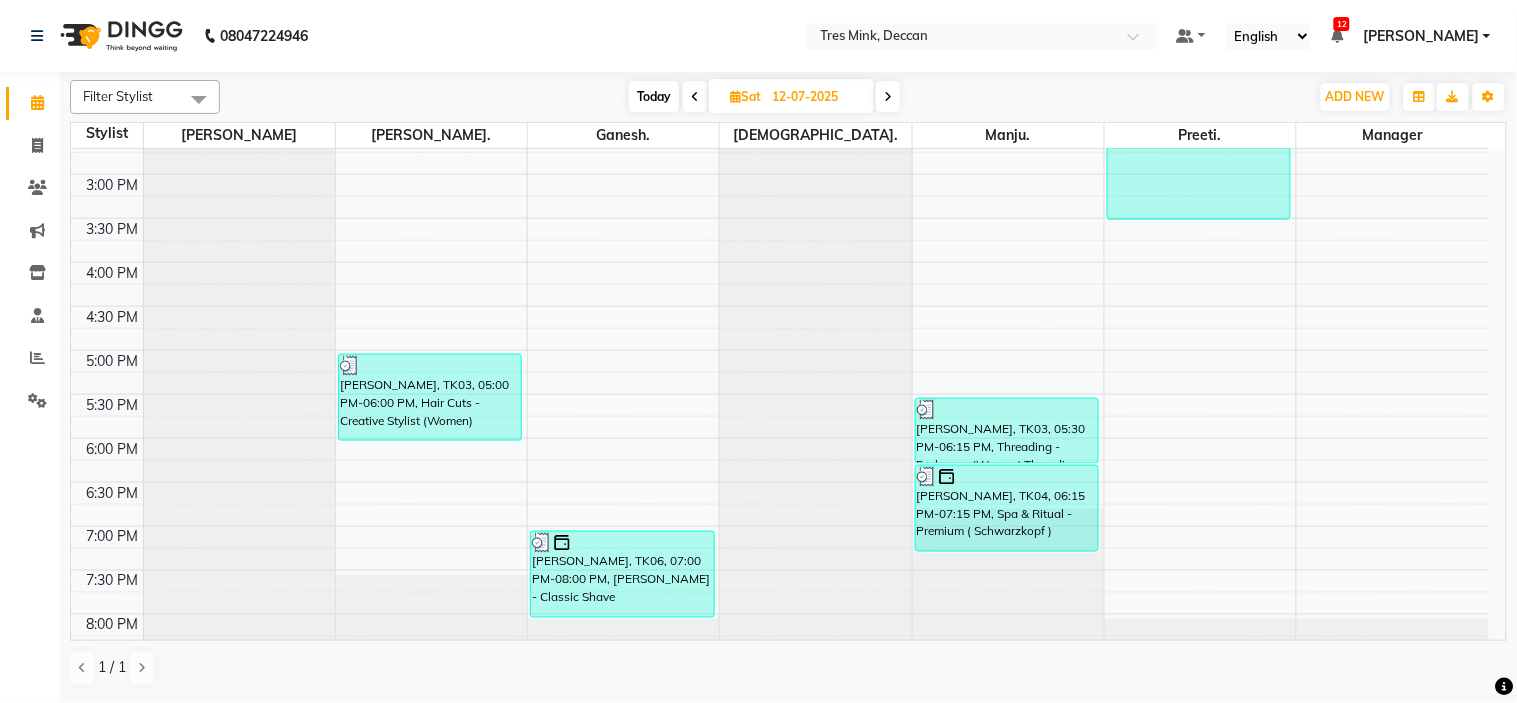 scroll, scrollTop: 591, scrollLeft: 0, axis: vertical 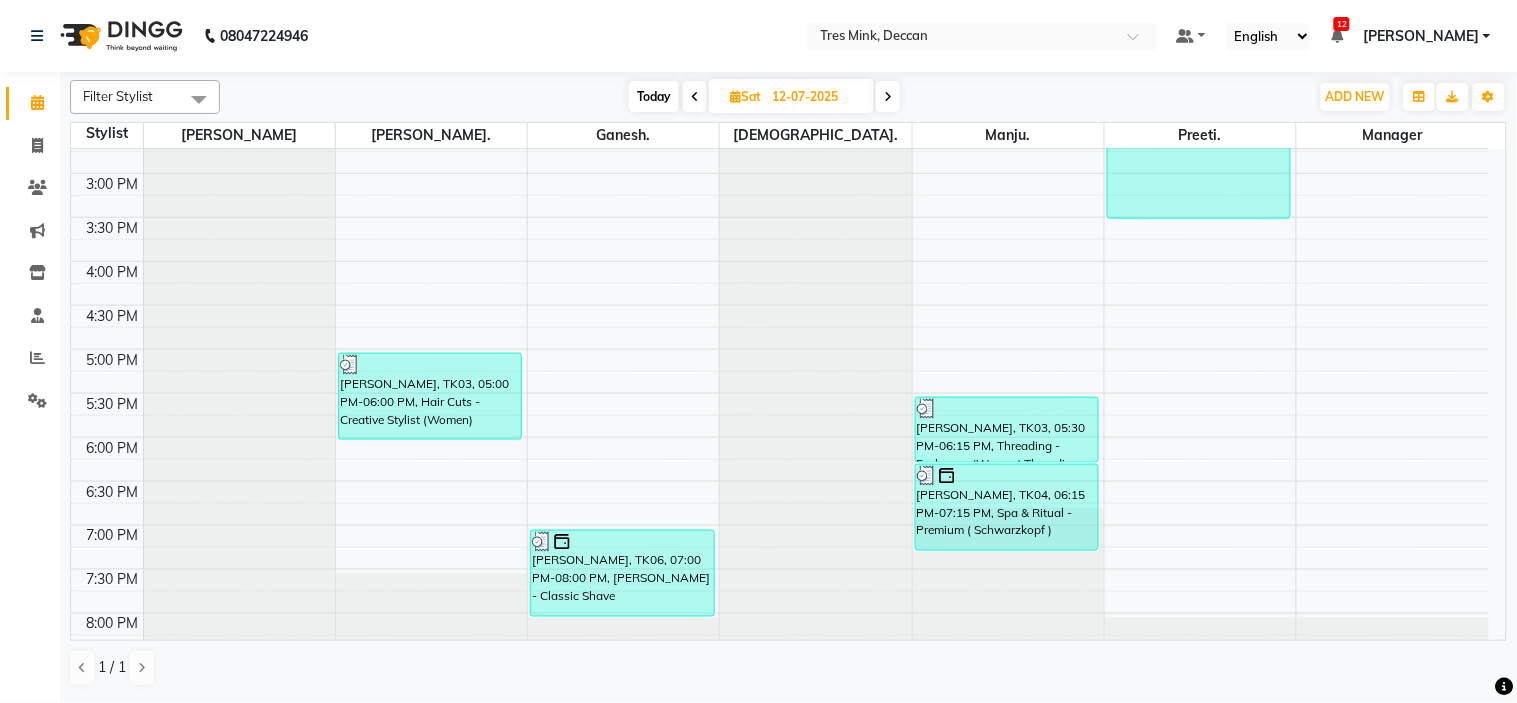 click on "[DATE]" at bounding box center [791, 96] 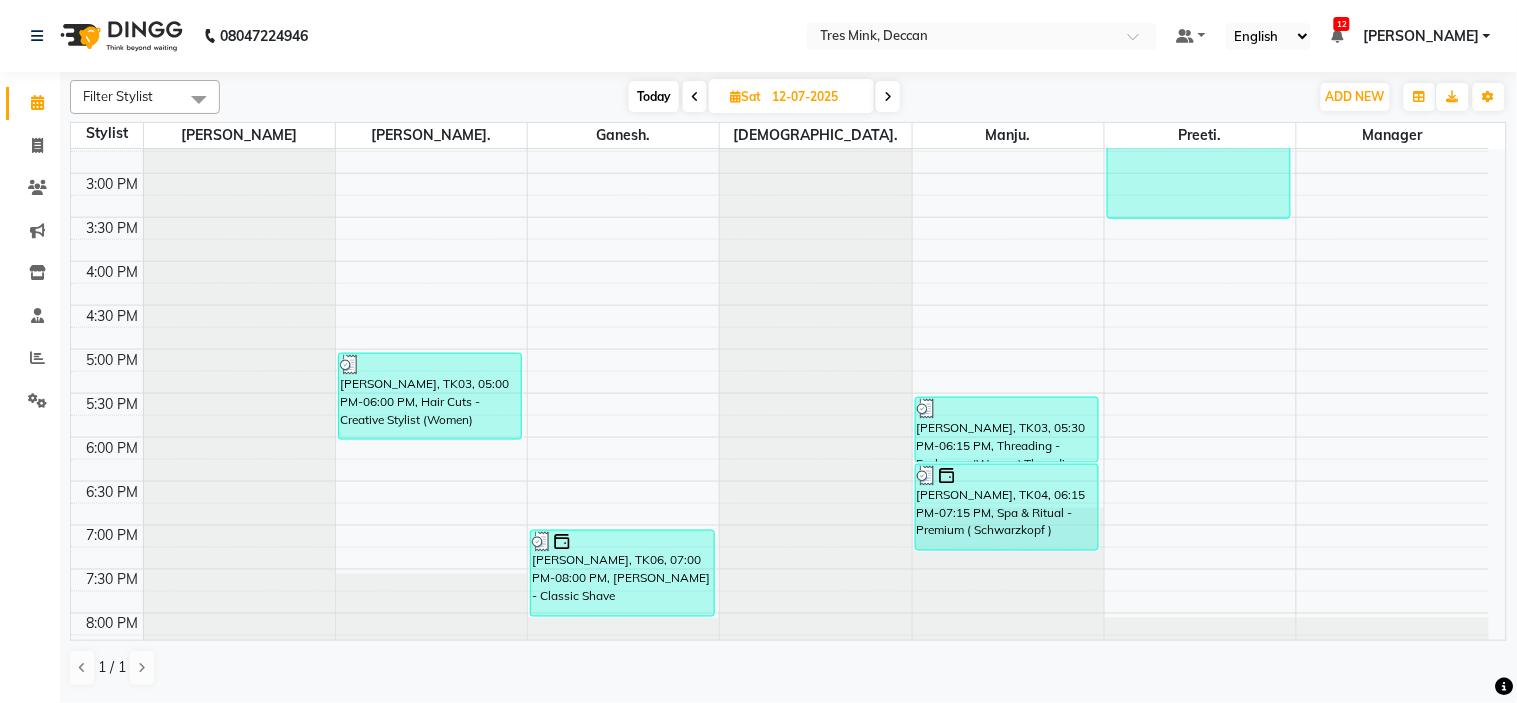click at bounding box center [695, 97] 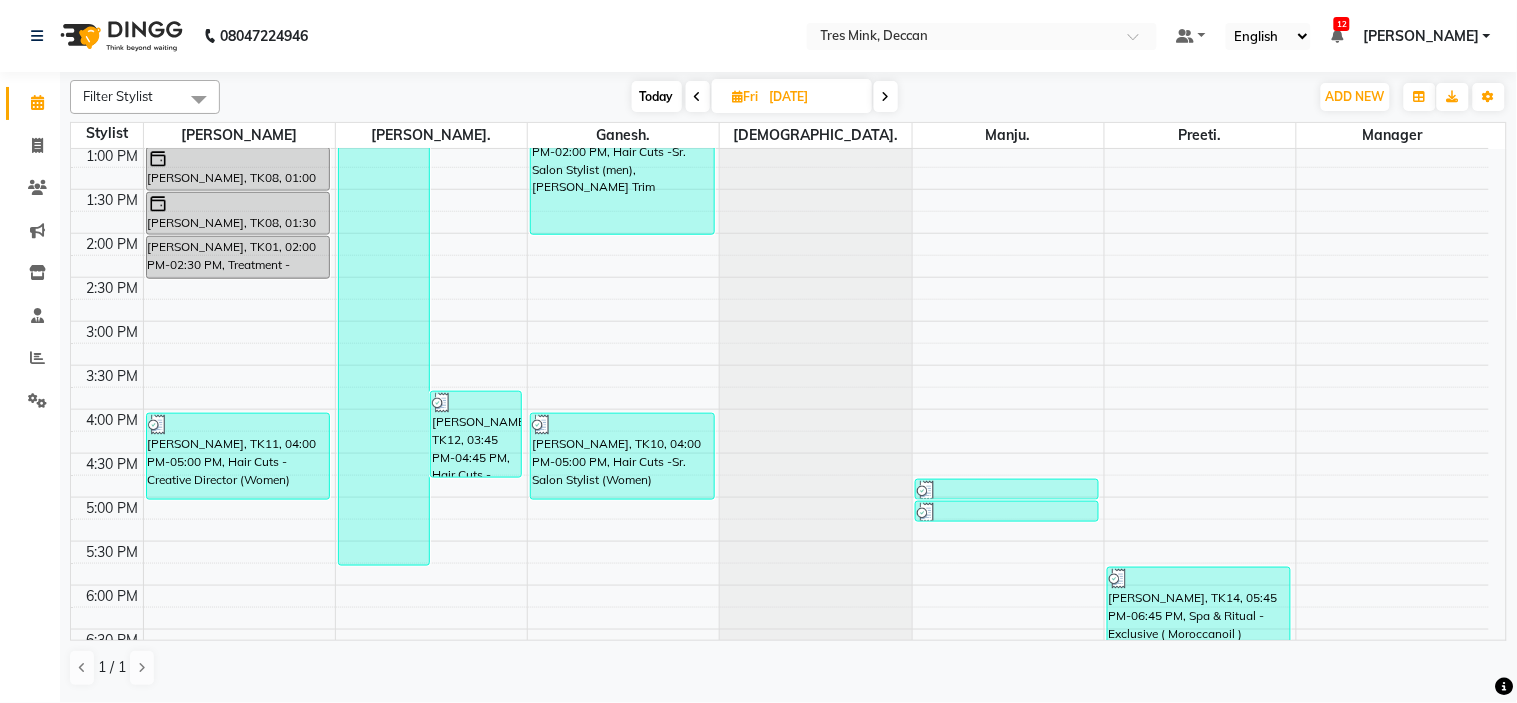 scroll, scrollTop: 656, scrollLeft: 0, axis: vertical 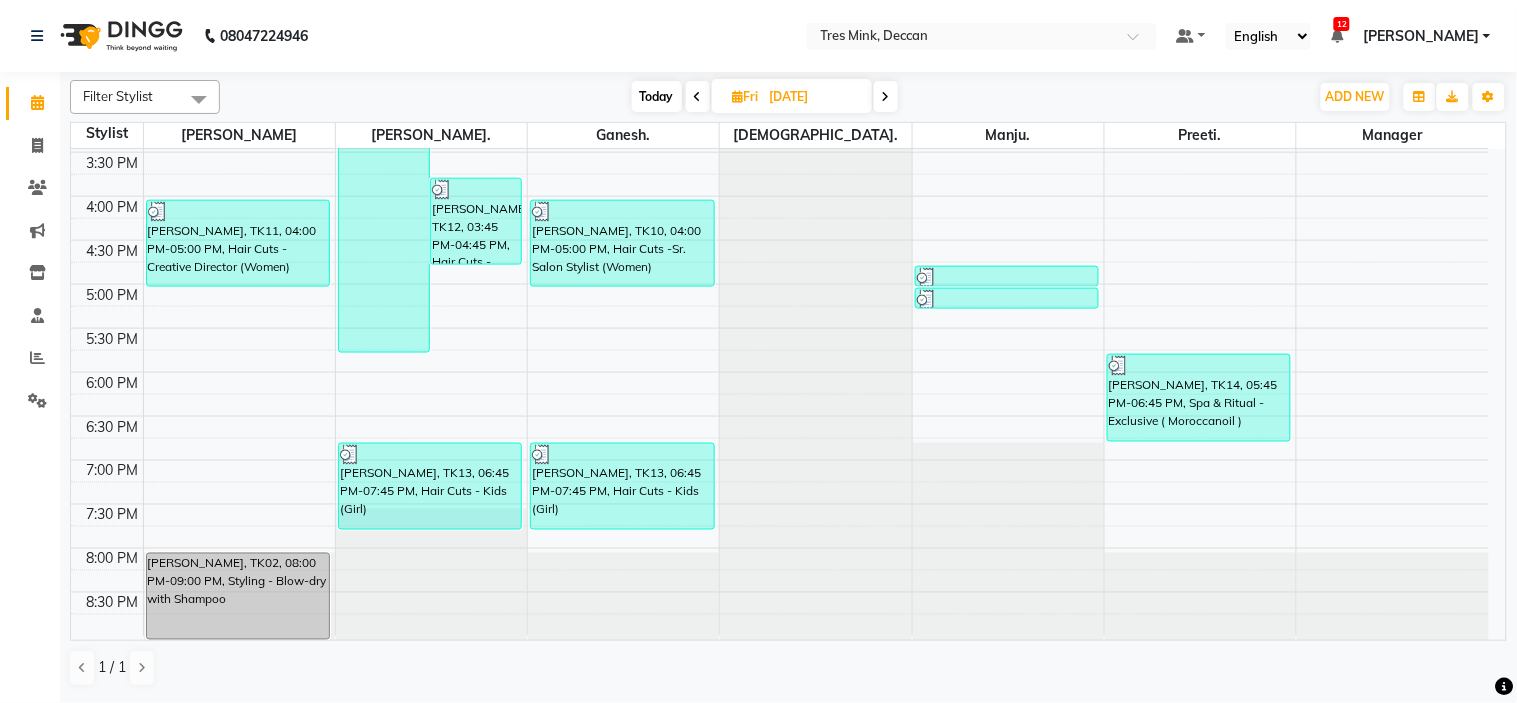 click on "Today" at bounding box center [657, 96] 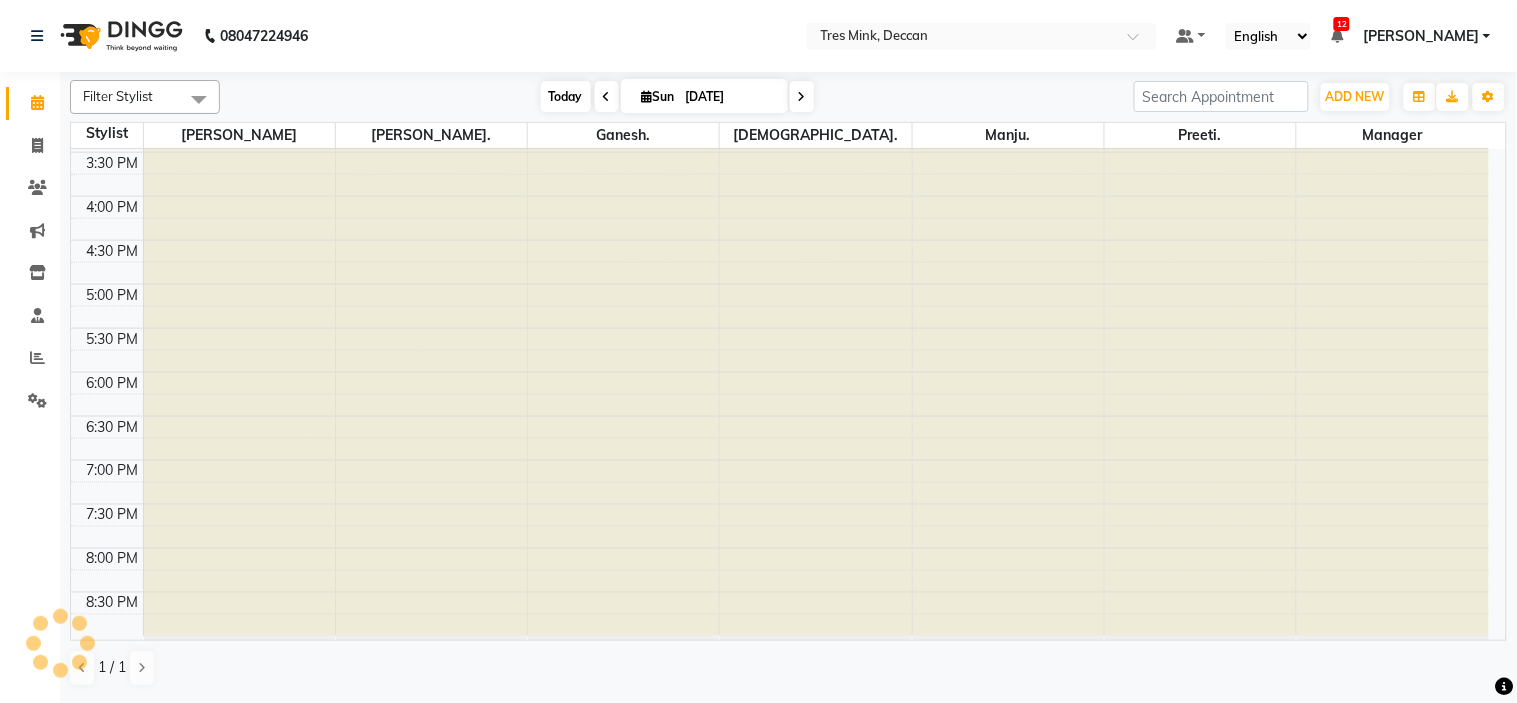 scroll, scrollTop: 443, scrollLeft: 0, axis: vertical 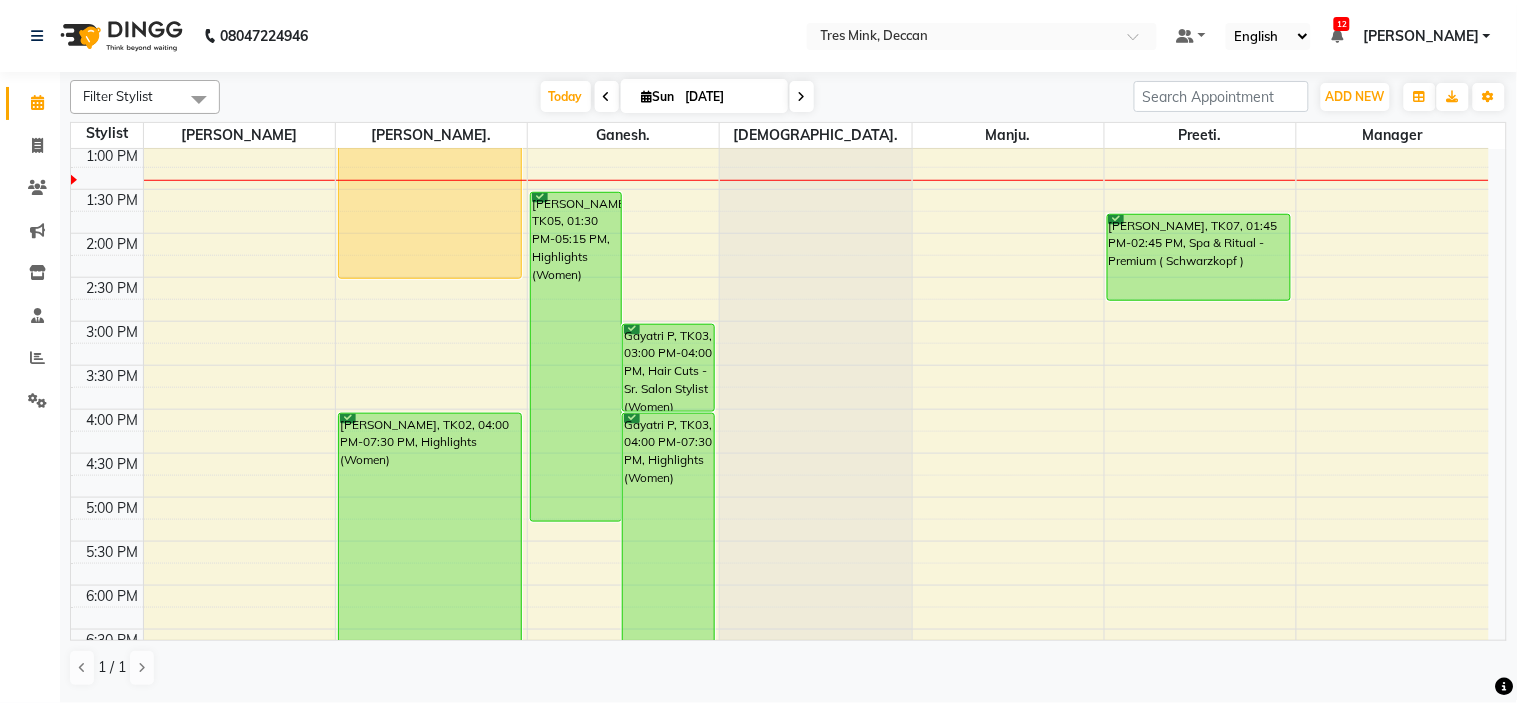click on "[DATE]  [DATE]" at bounding box center (677, 97) 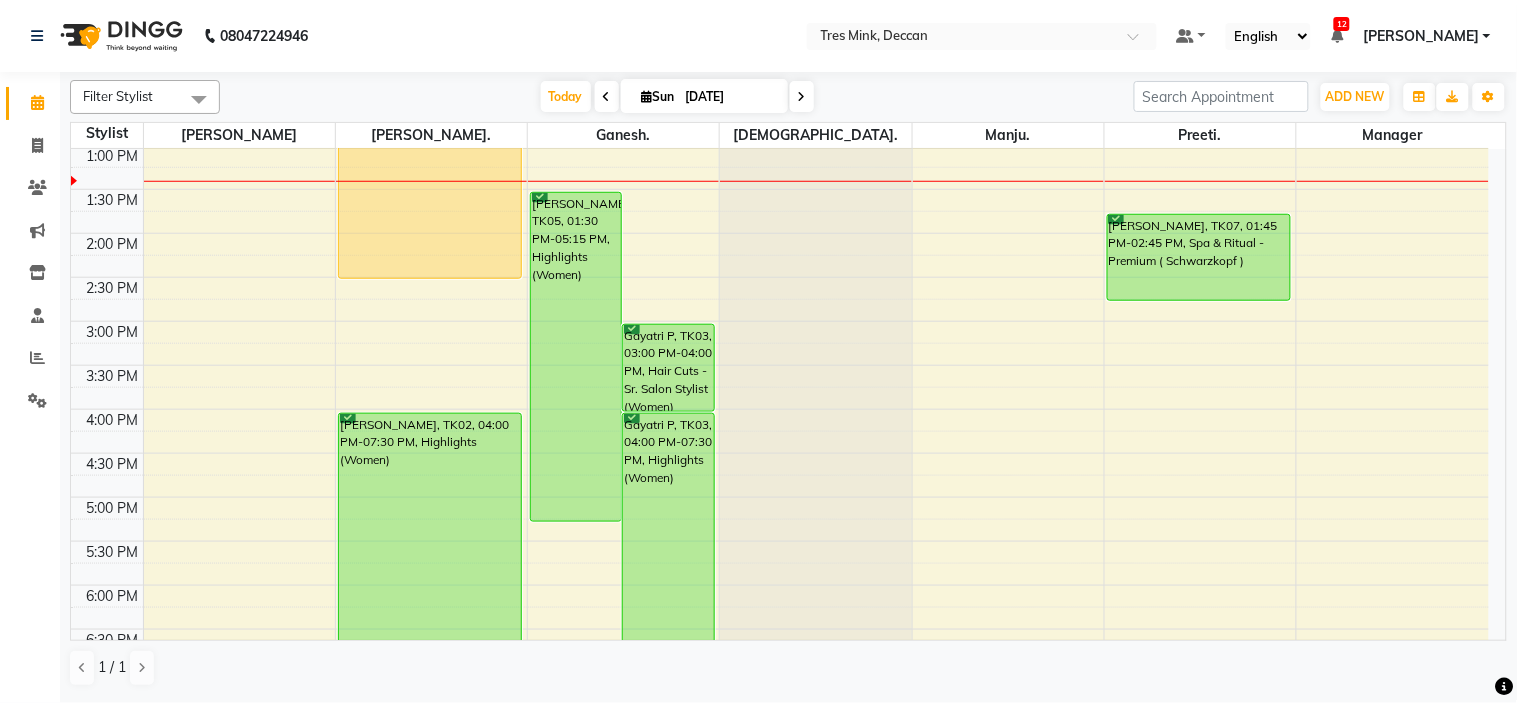 click at bounding box center (802, 96) 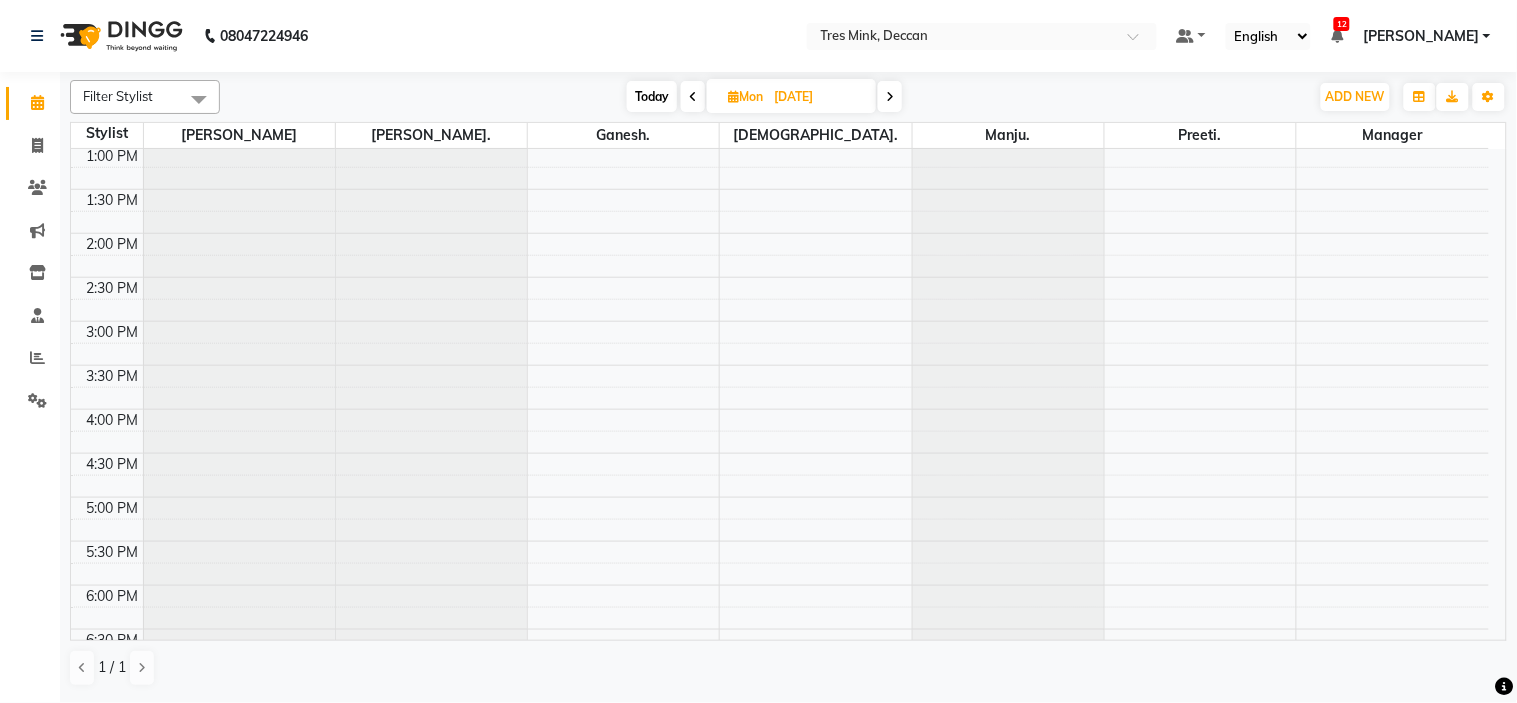 click at bounding box center (890, 96) 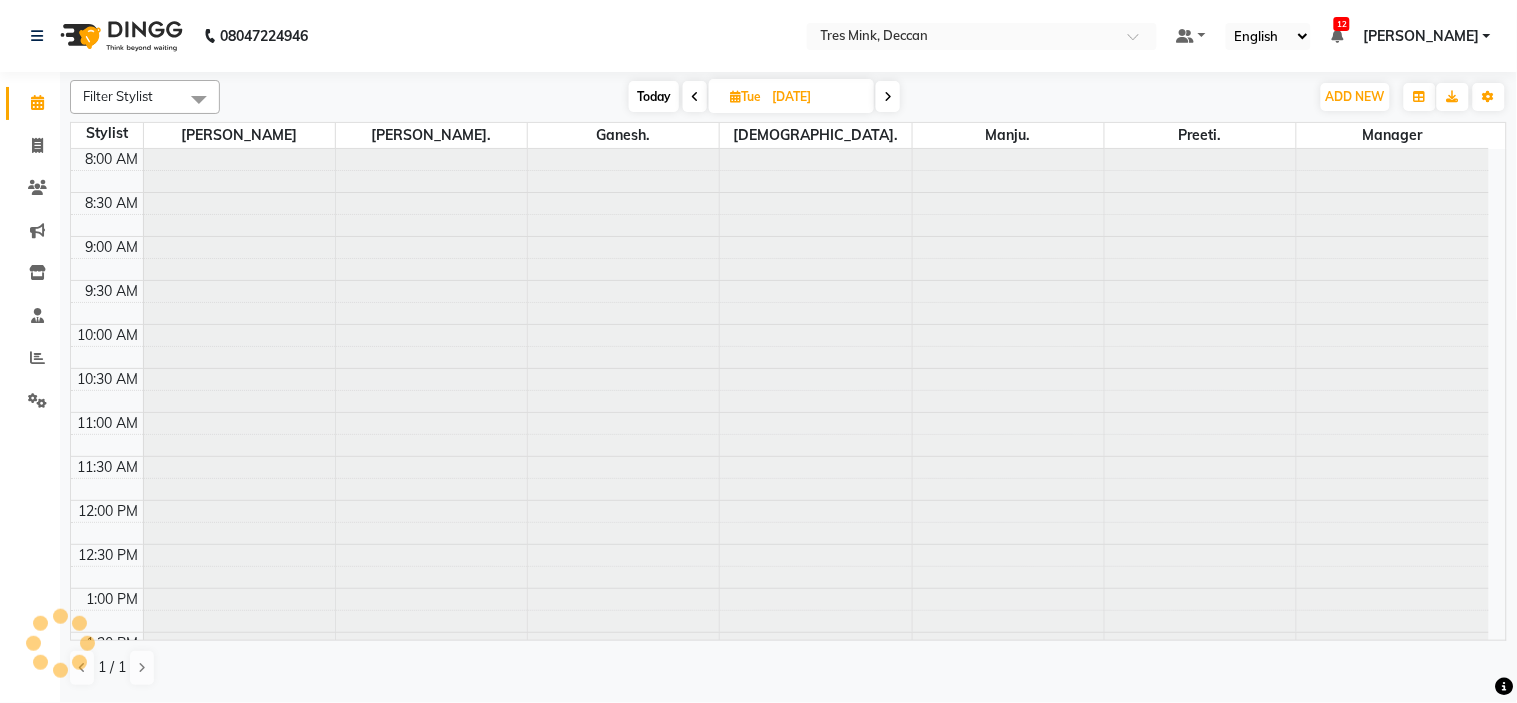 scroll, scrollTop: 443, scrollLeft: 0, axis: vertical 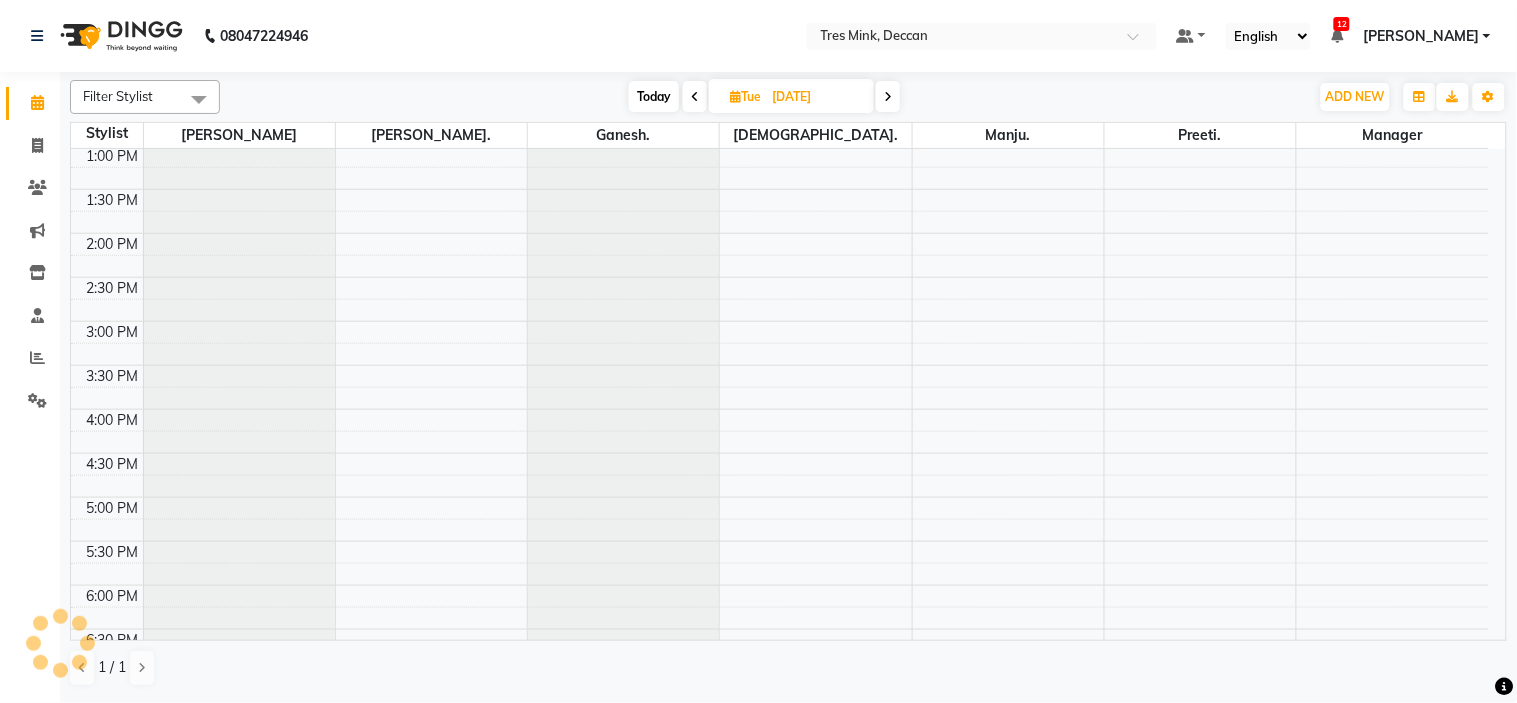 click at bounding box center (888, 96) 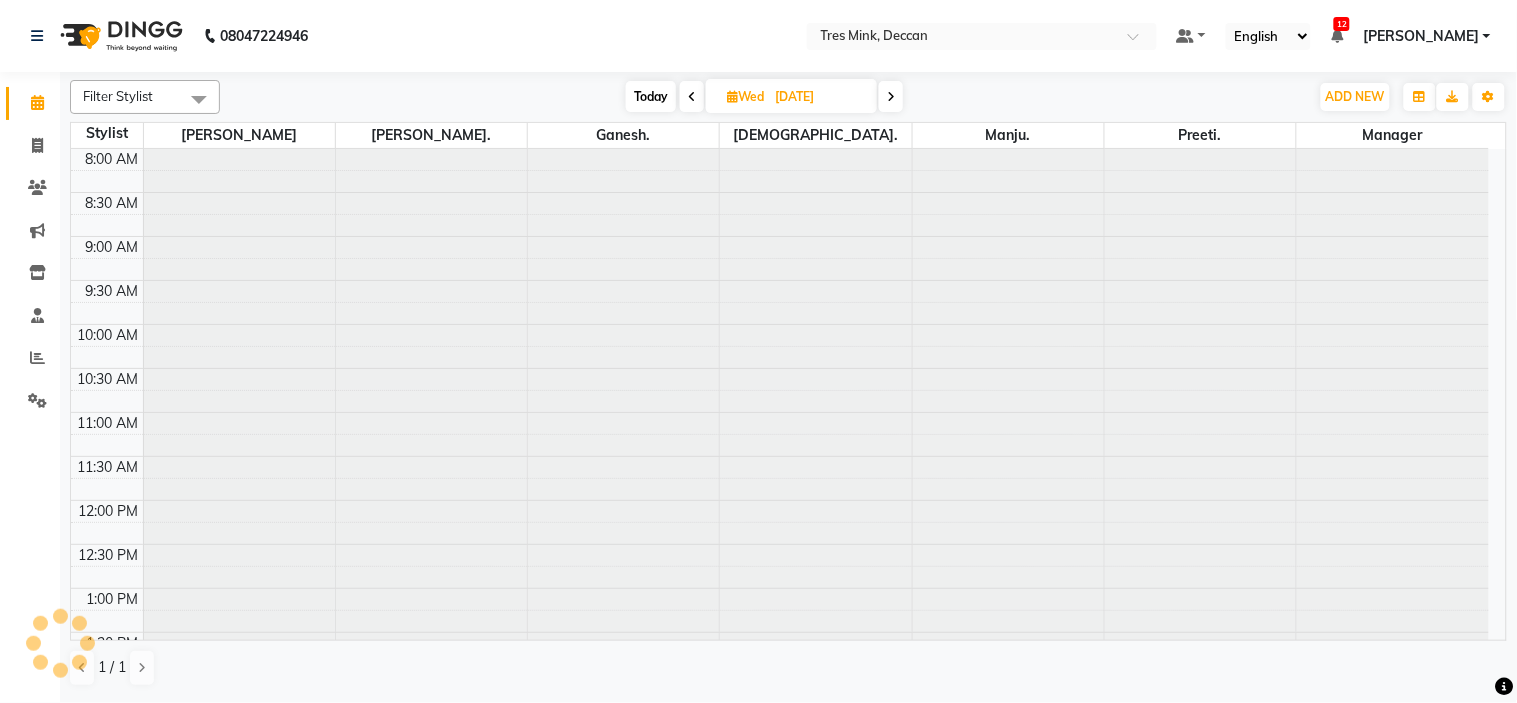 scroll, scrollTop: 443, scrollLeft: 0, axis: vertical 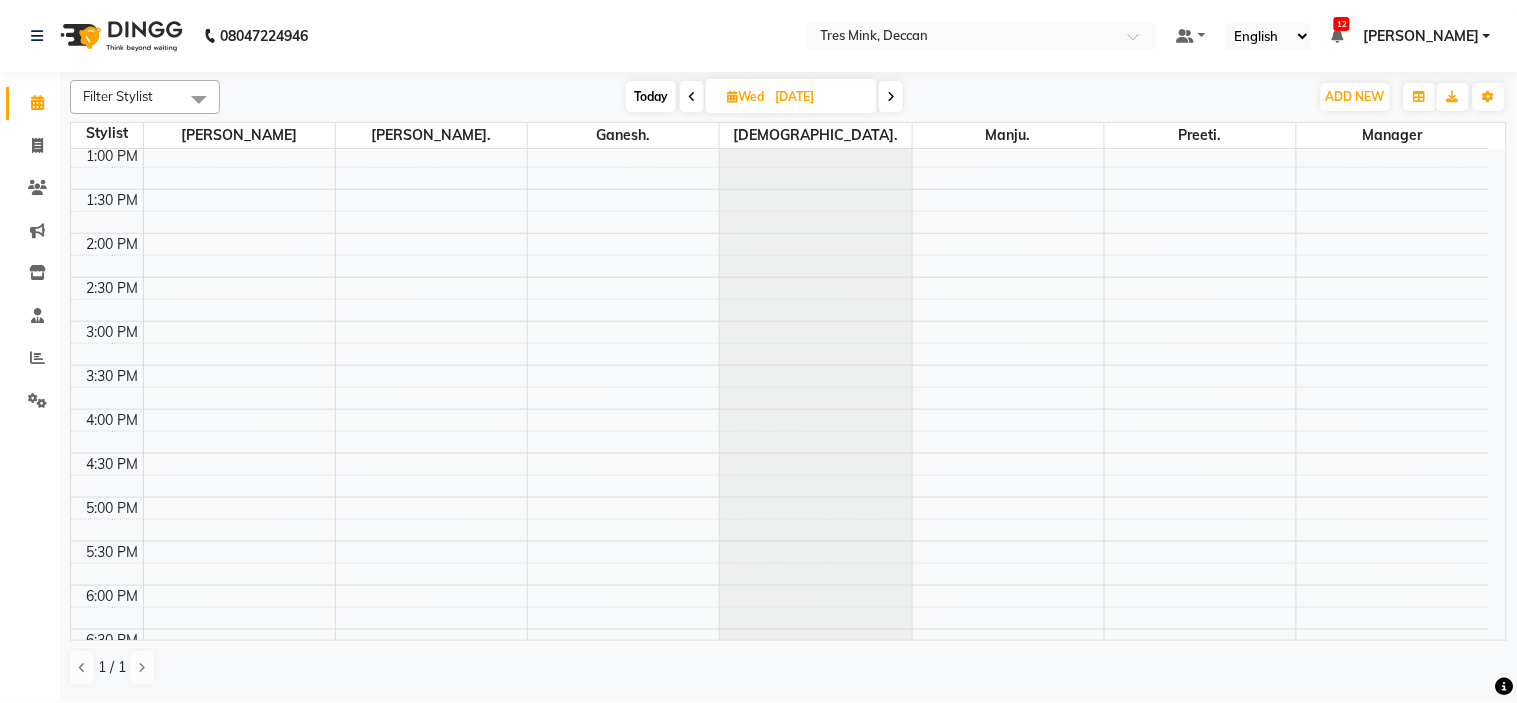 click at bounding box center [891, 96] 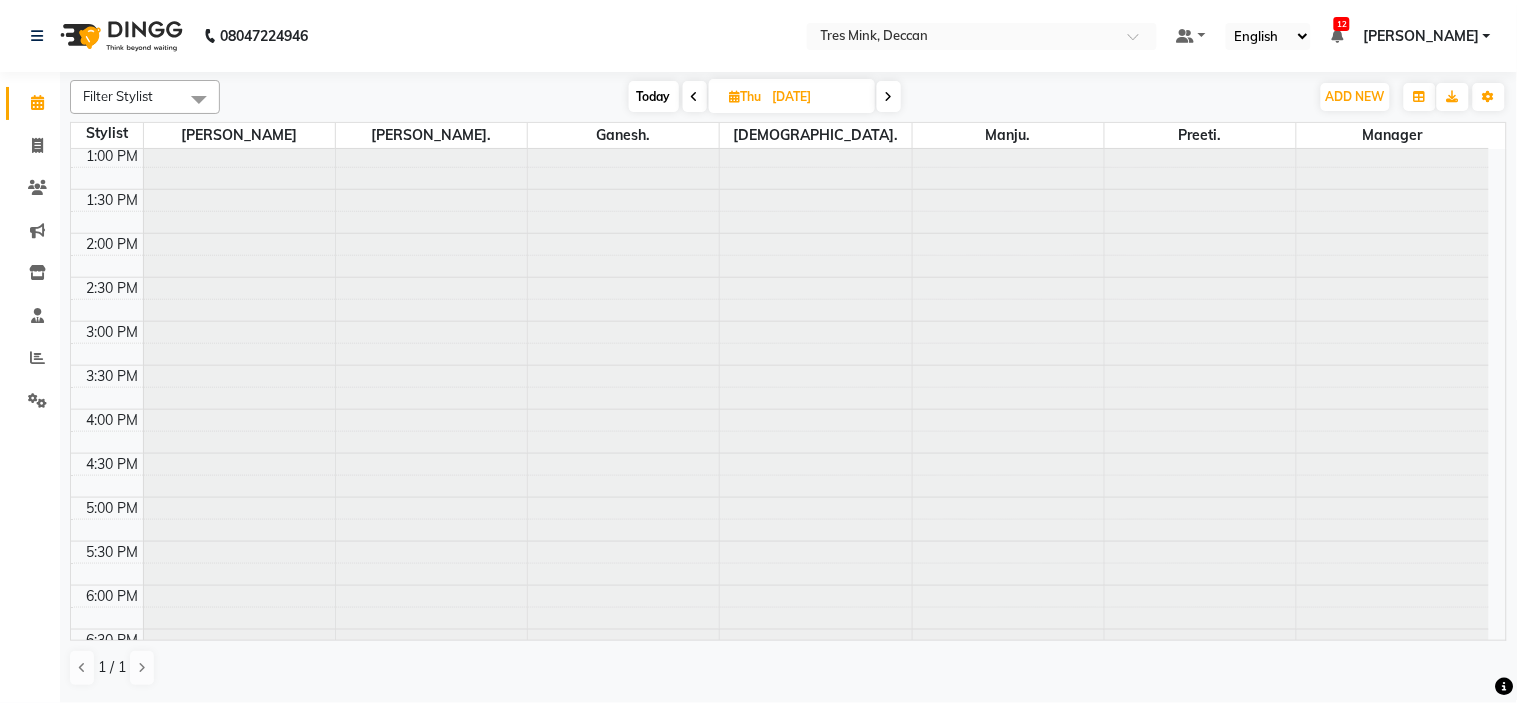 scroll, scrollTop: 443, scrollLeft: 0, axis: vertical 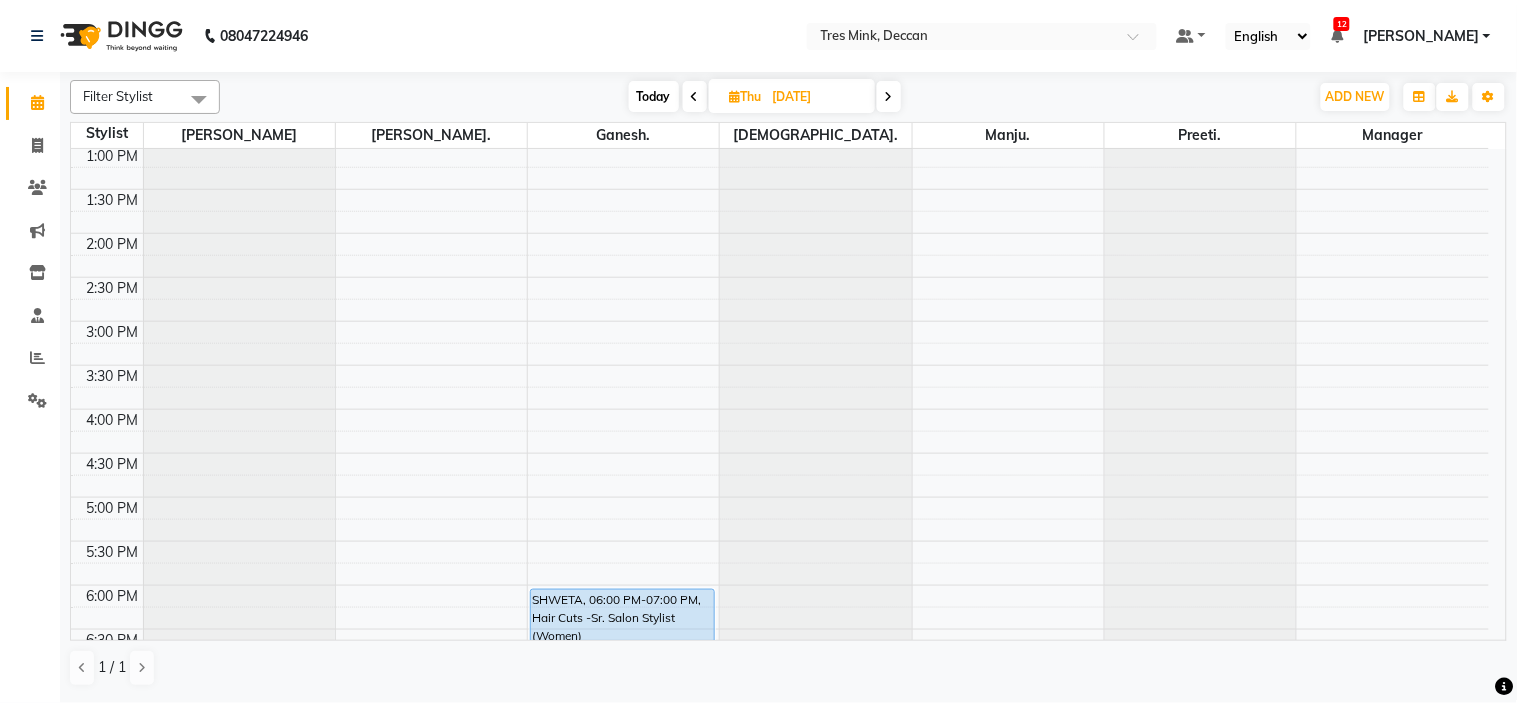 click at bounding box center (889, 96) 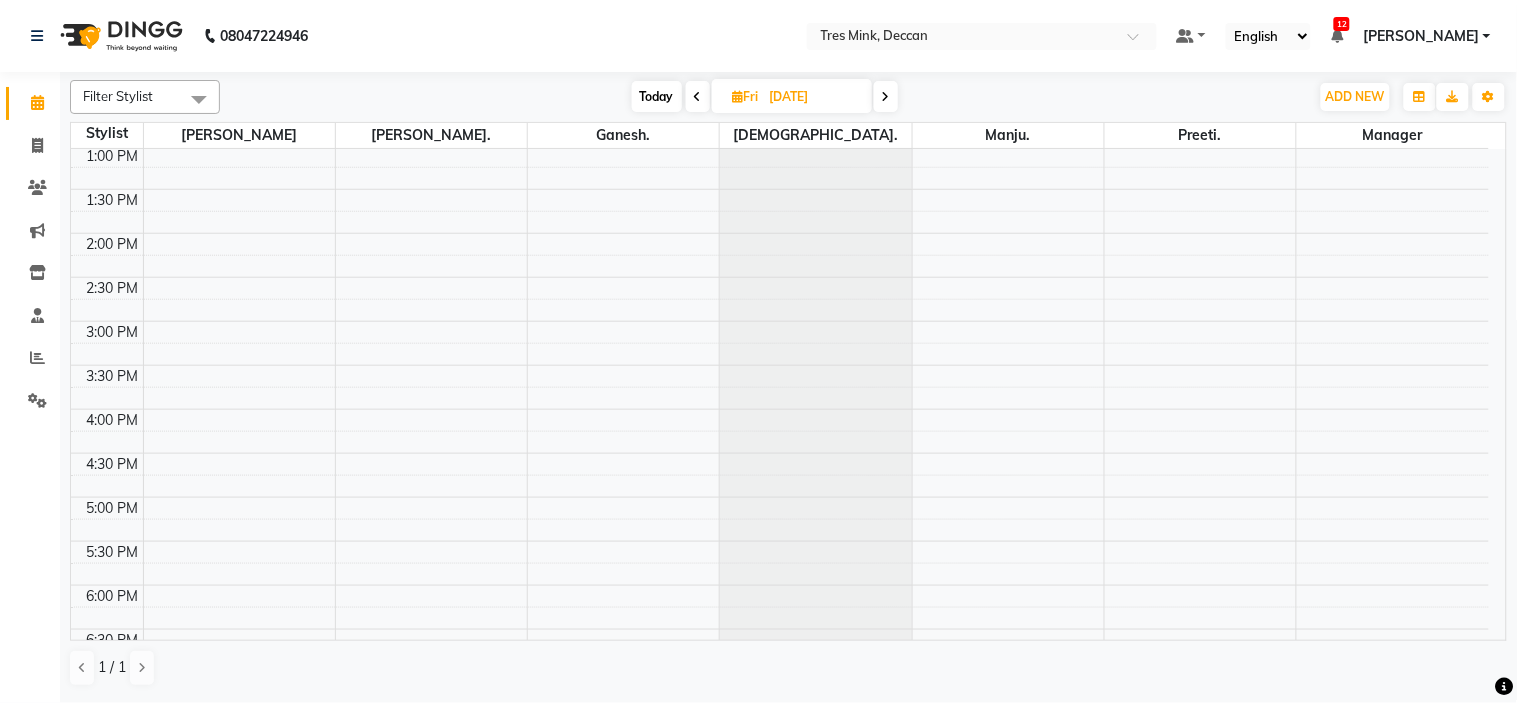 click on "Today" at bounding box center [657, 96] 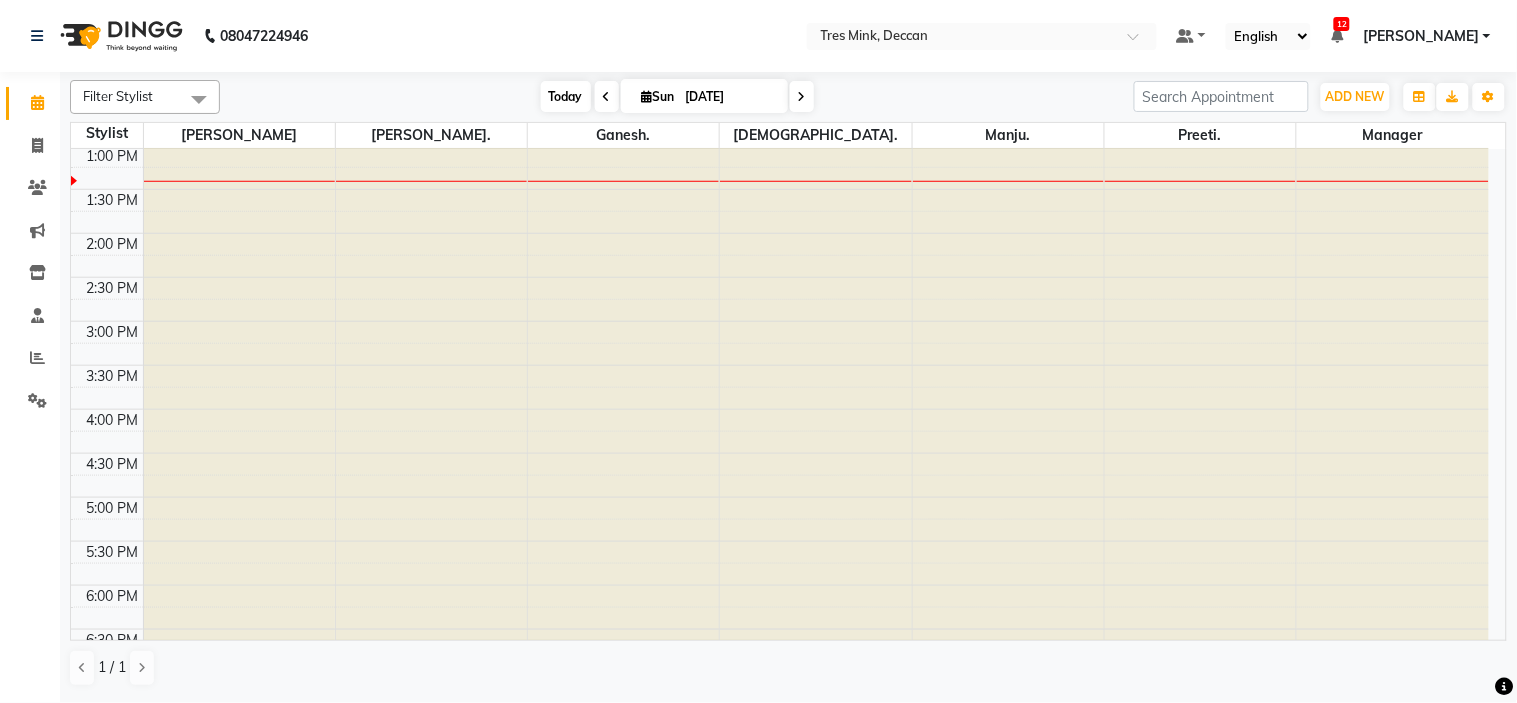 type on "[DATE]" 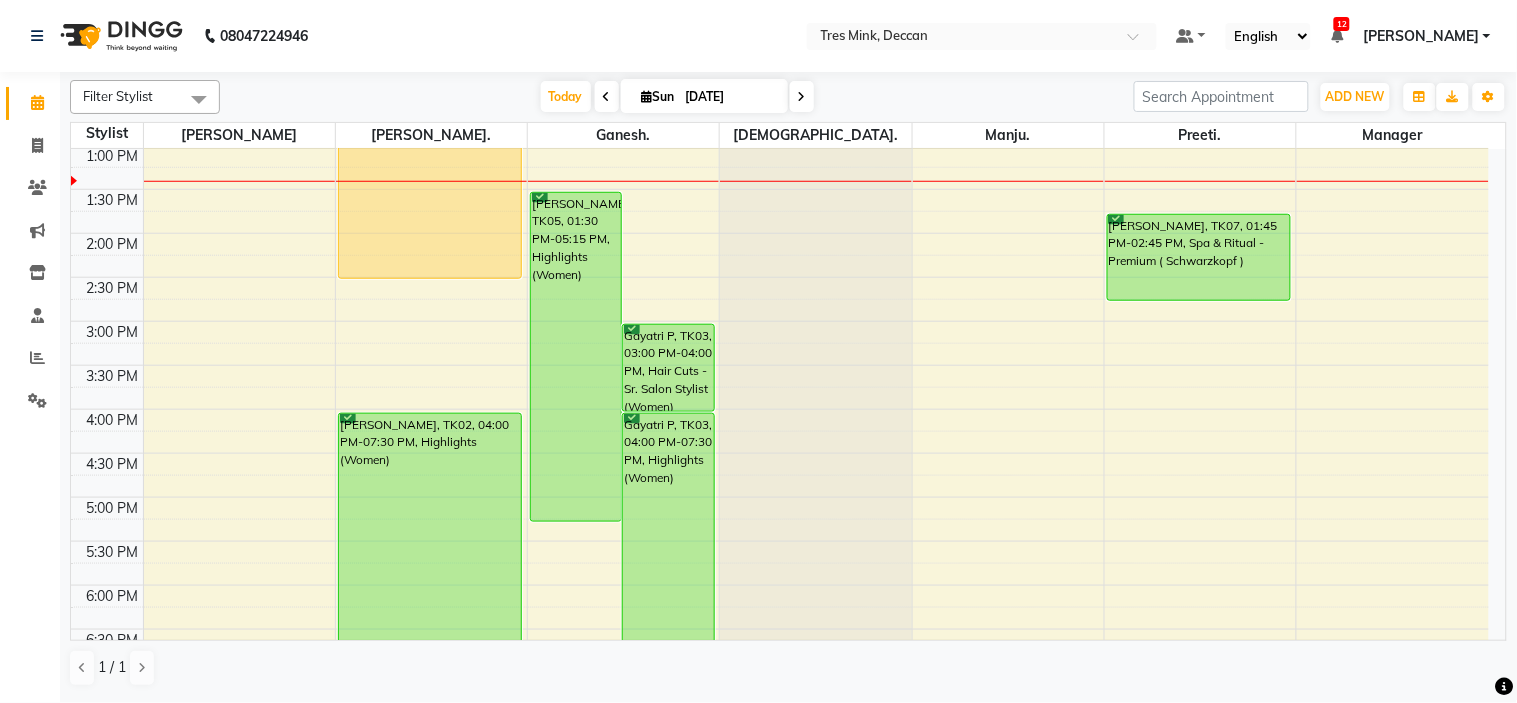 click on "[DATE]" at bounding box center [730, 97] 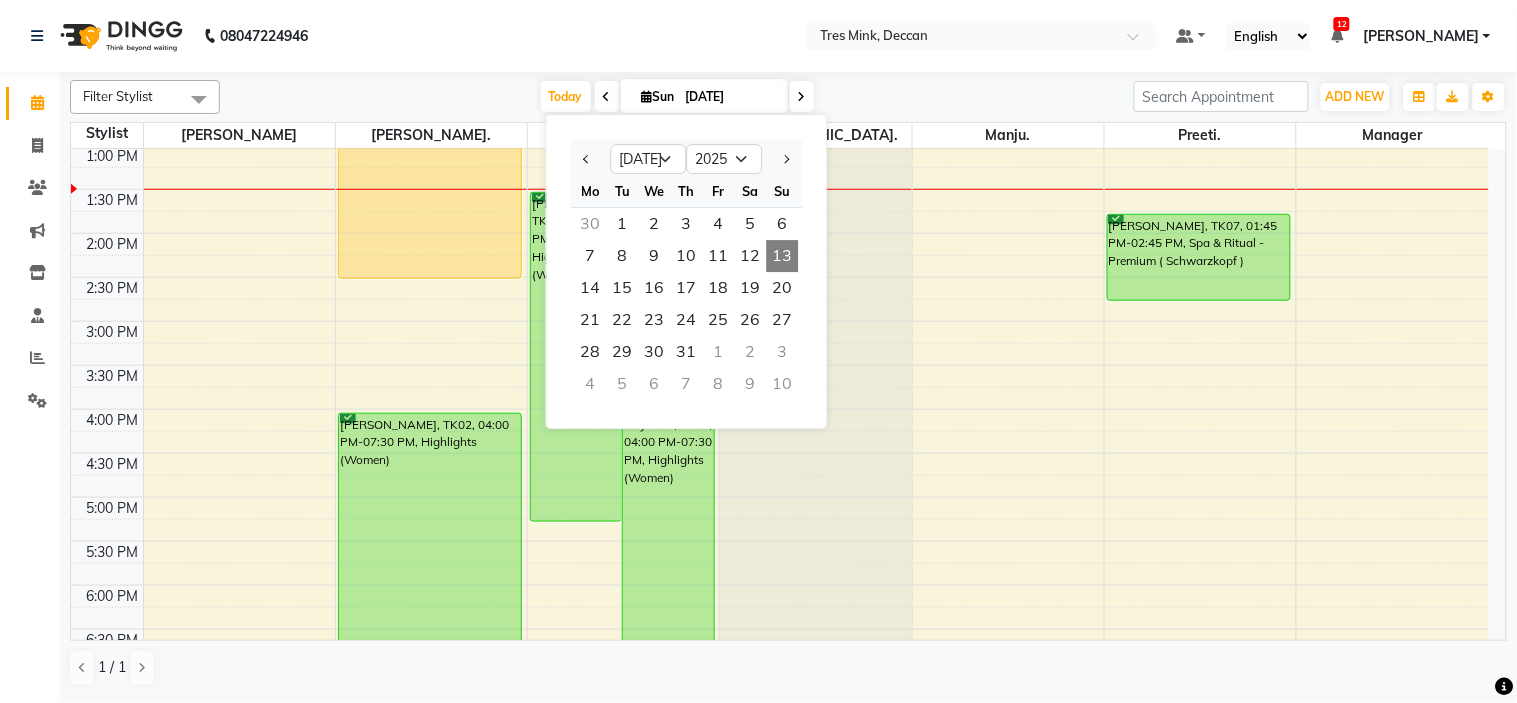 click on "[DATE]" at bounding box center [730, 97] 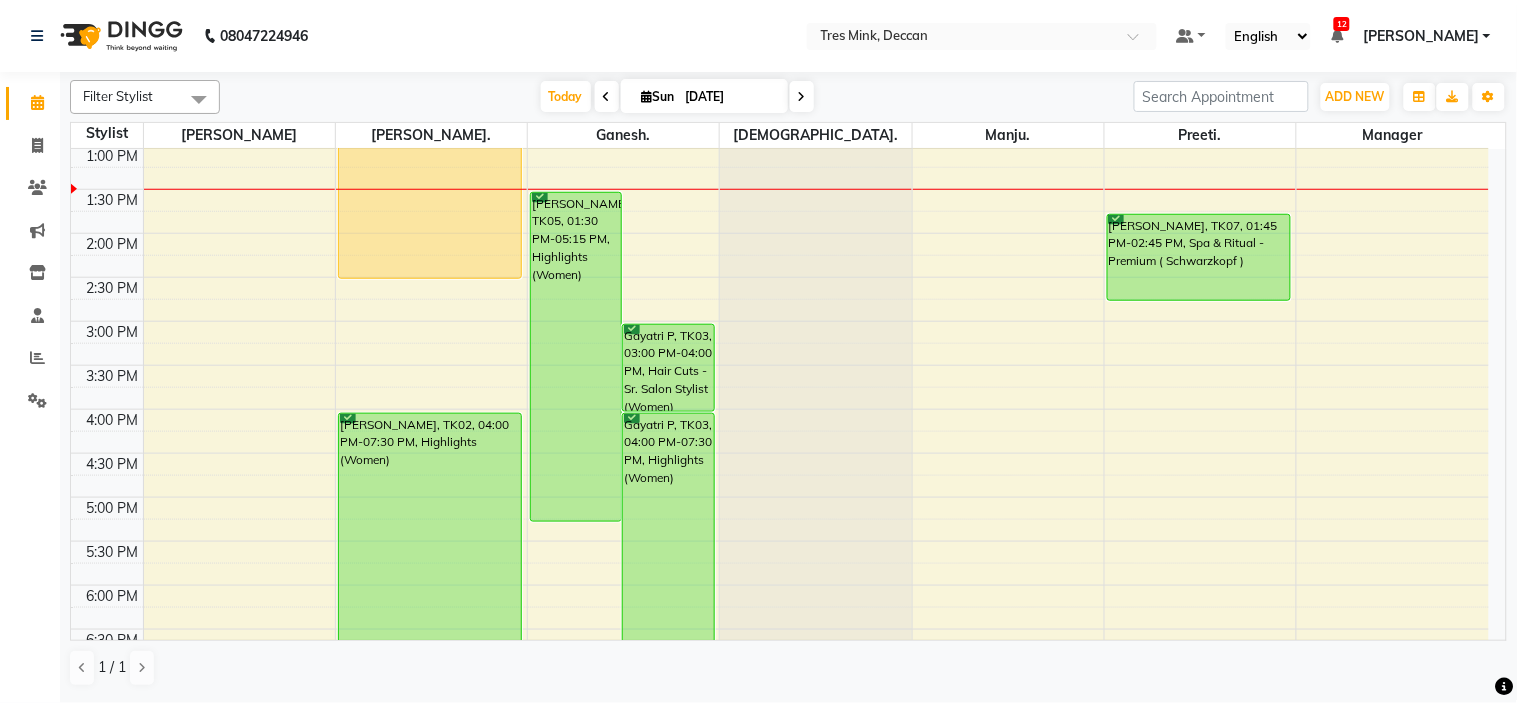 click on "[DATE]  [DATE]" at bounding box center [677, 97] 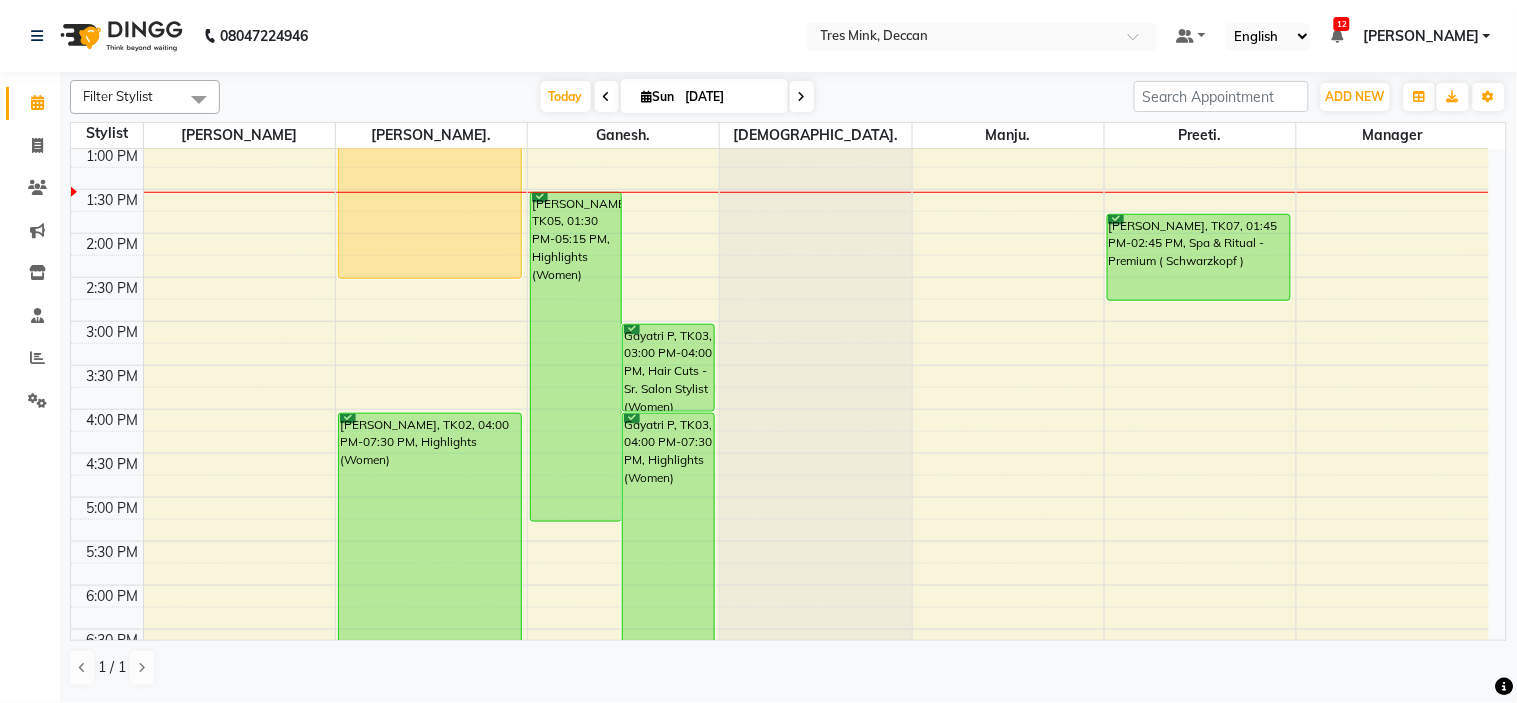 click on "[DATE]  [DATE]" at bounding box center (677, 97) 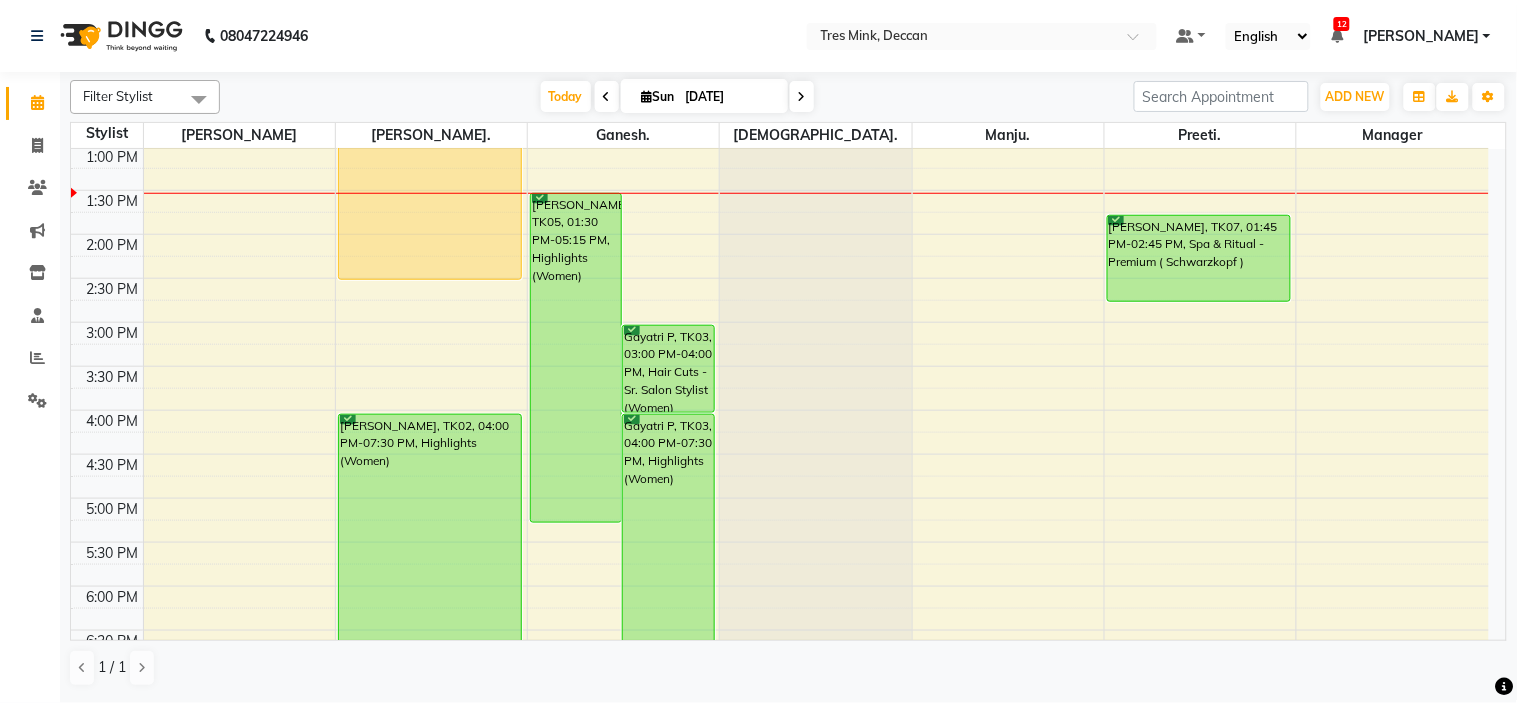 scroll, scrollTop: 443, scrollLeft: 0, axis: vertical 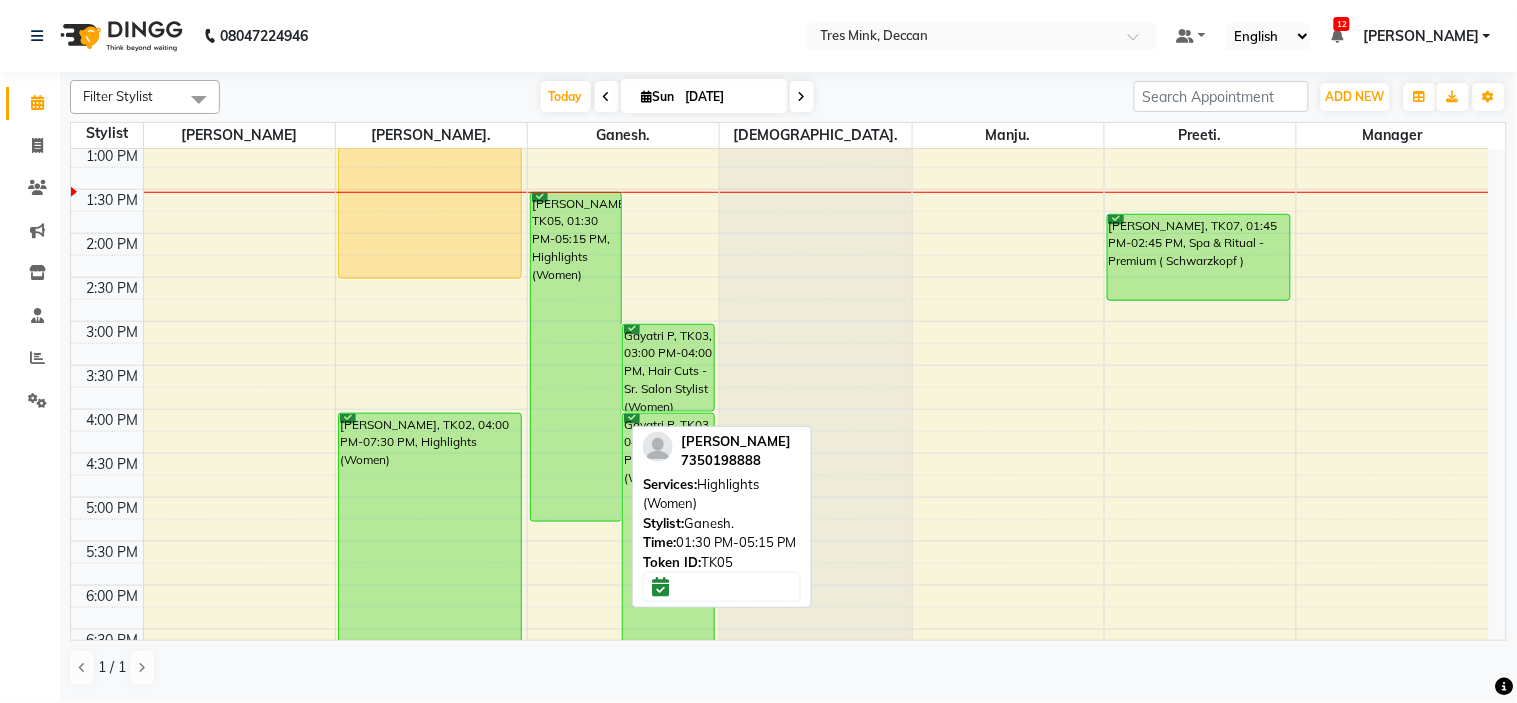 click on "[PERSON_NAME], TK05, 01:30 PM-05:15 PM, Highlights (Women)" at bounding box center (576, 357) 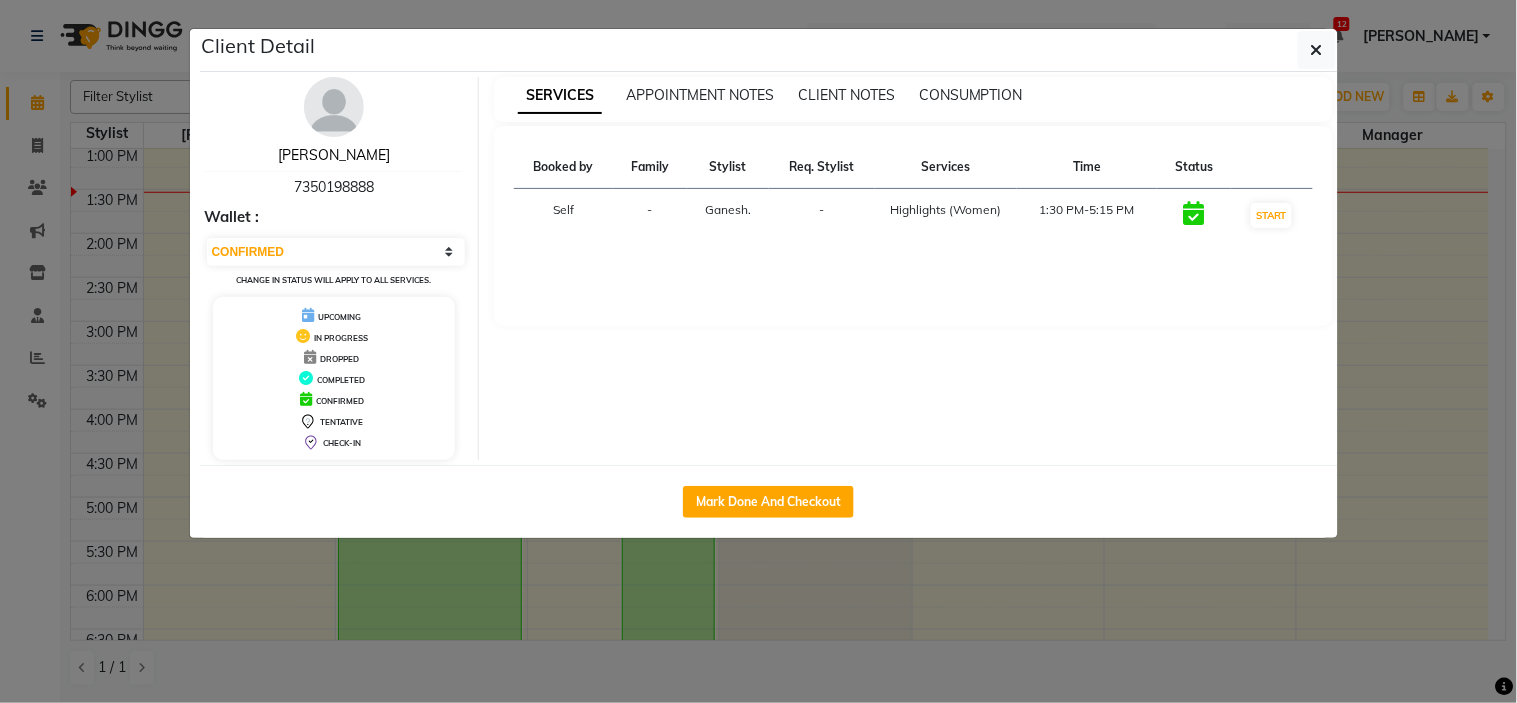 click on "[PERSON_NAME]" at bounding box center [334, 155] 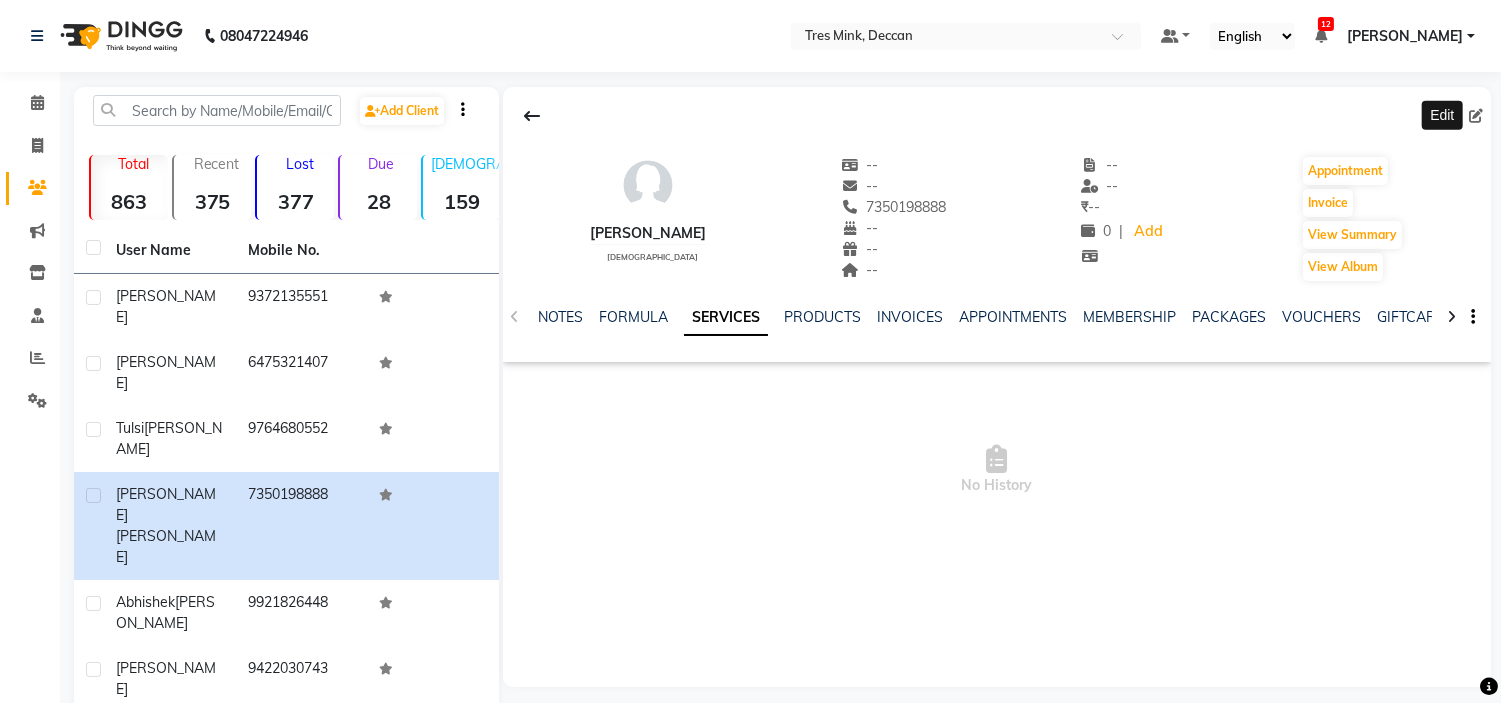 click 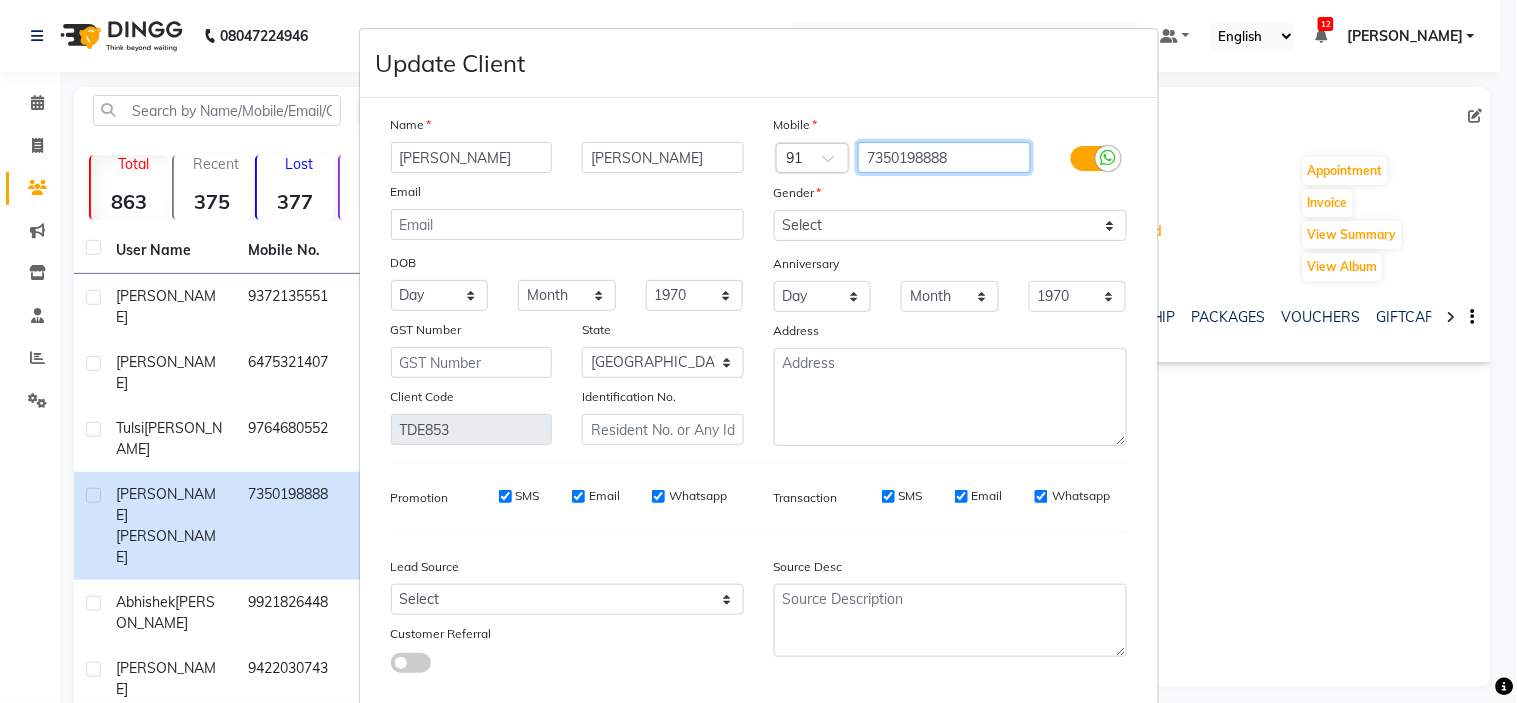 drag, startPoint x: 984, startPoint y: 147, endPoint x: 813, endPoint y: 114, distance: 174.1551 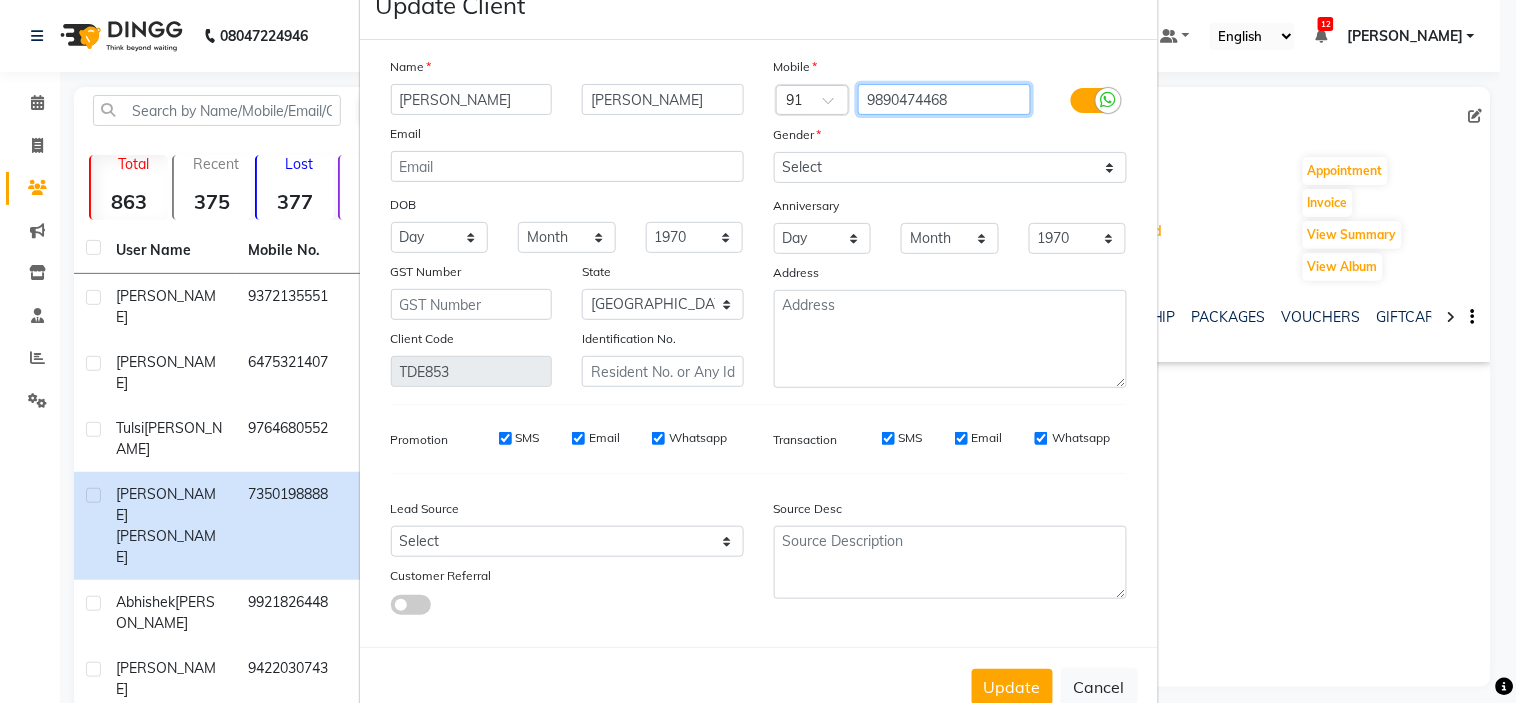 scroll, scrollTop: 112, scrollLeft: 0, axis: vertical 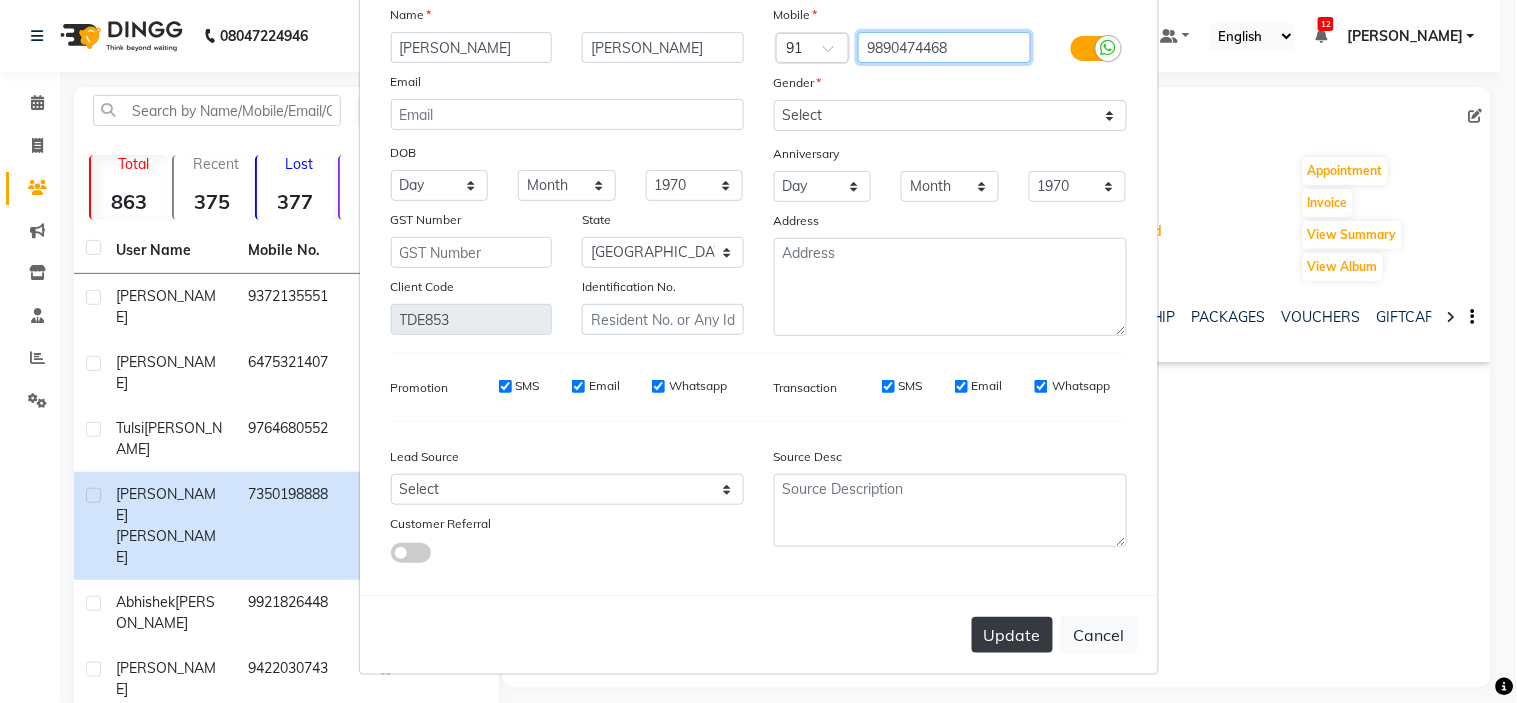 type on "9890474468" 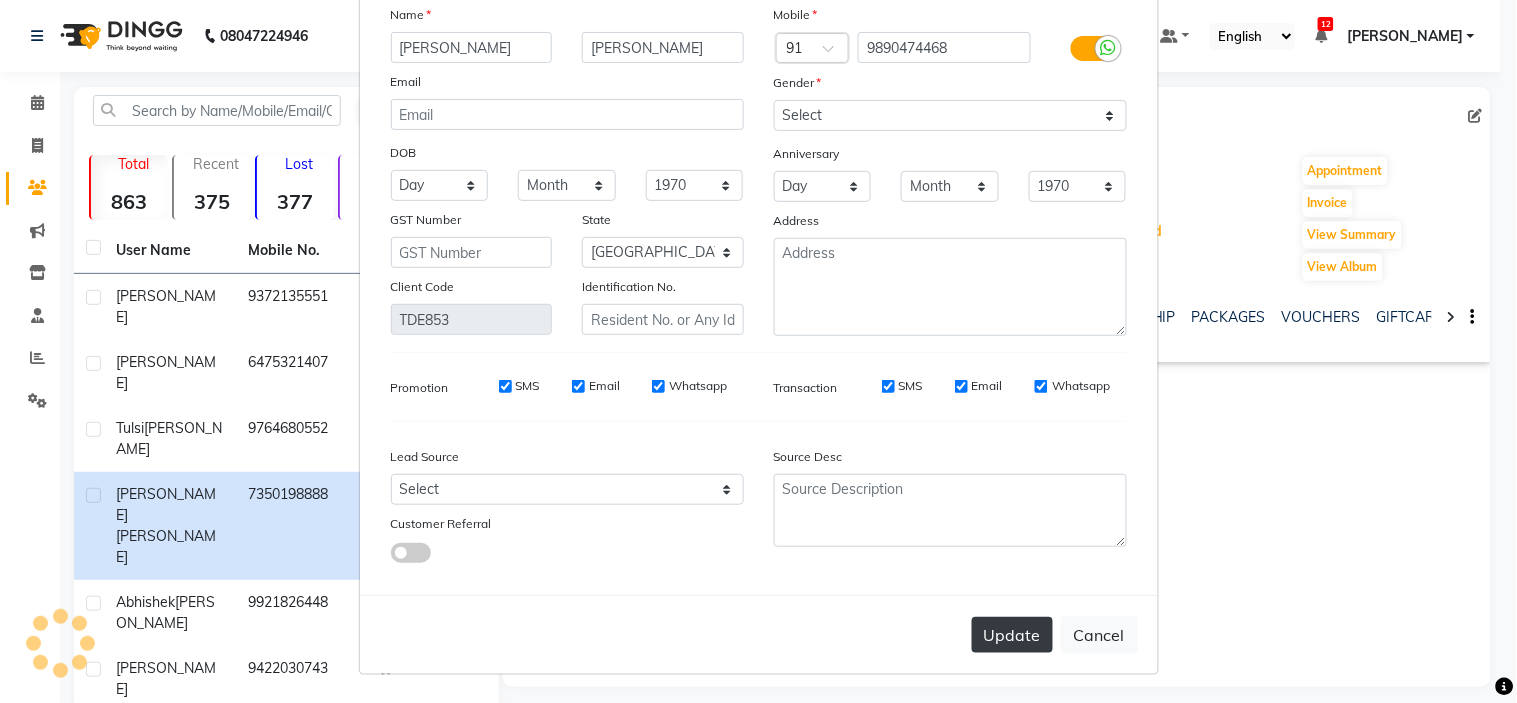 click on "Update" at bounding box center (1012, 635) 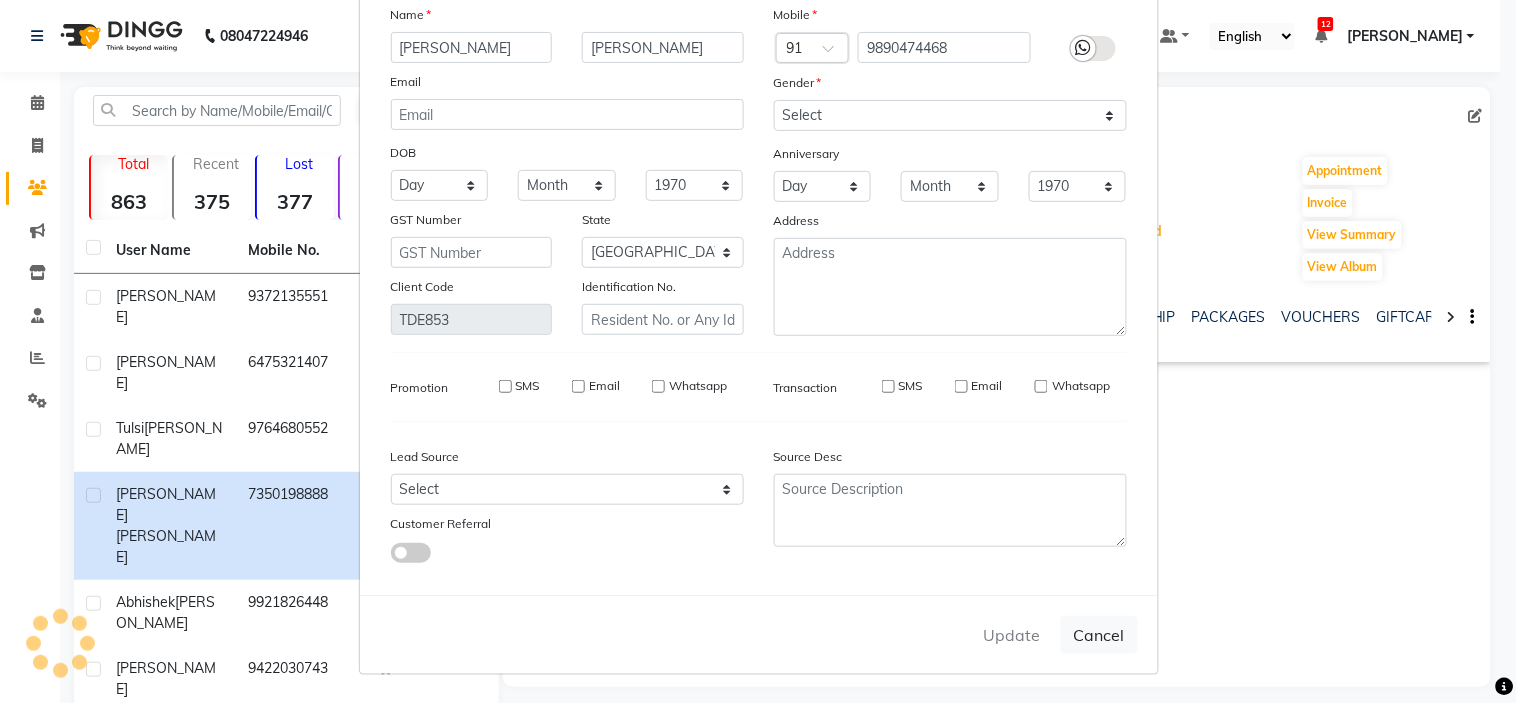 type 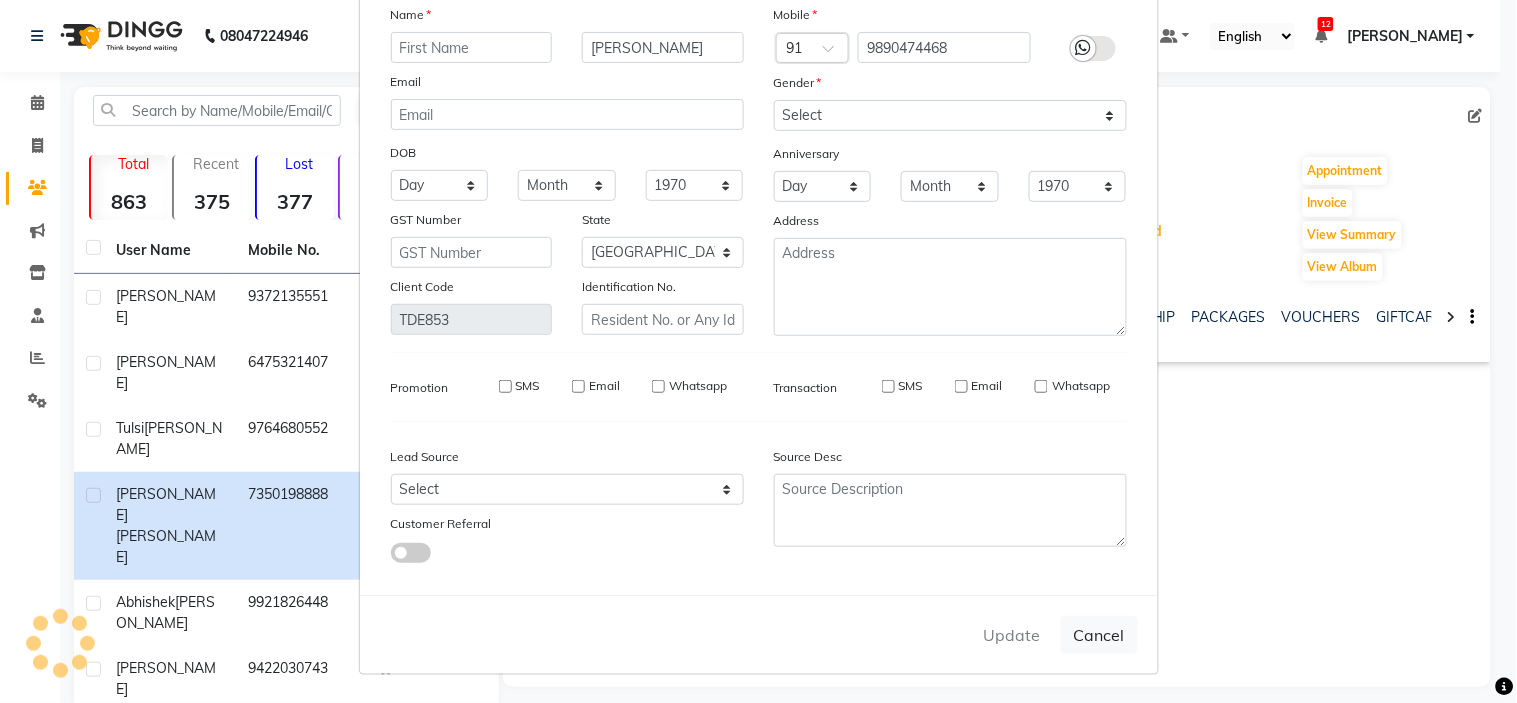 type 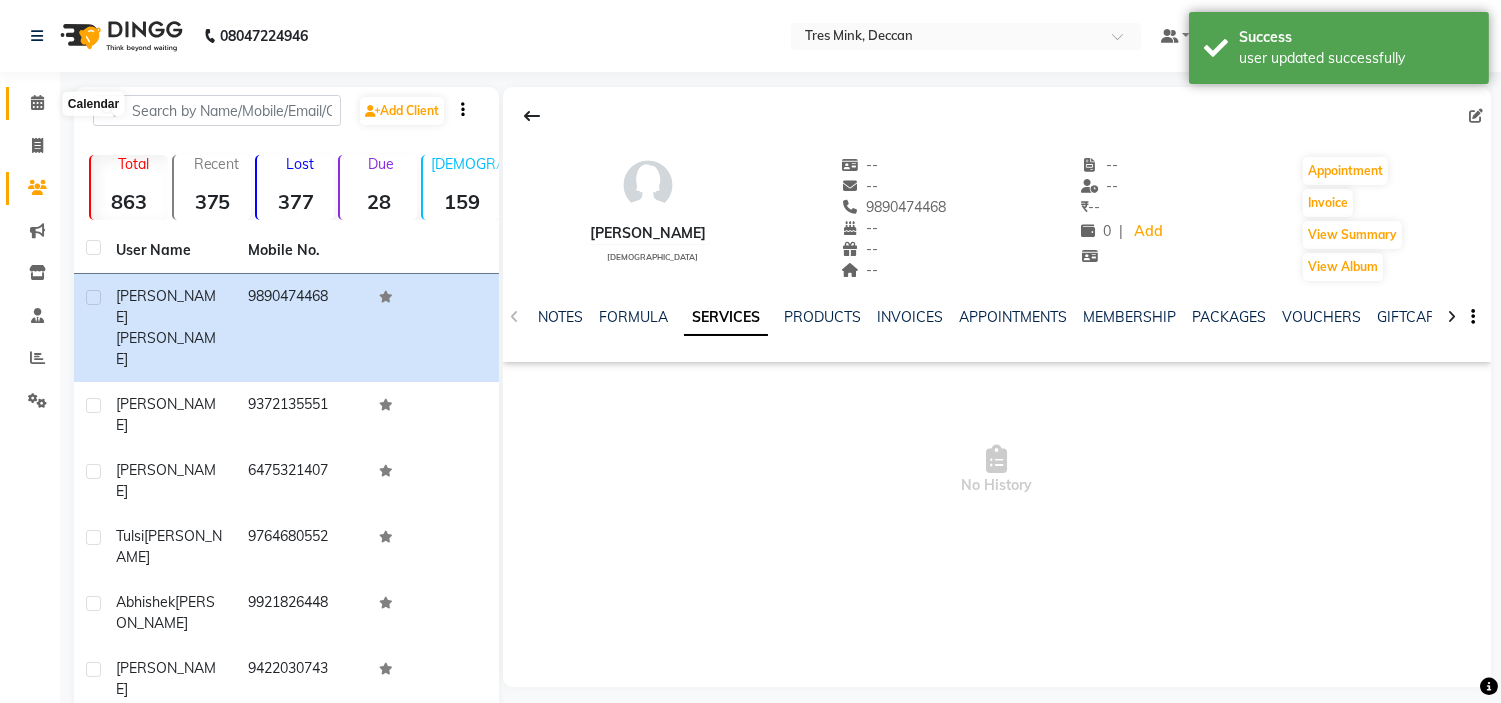 click 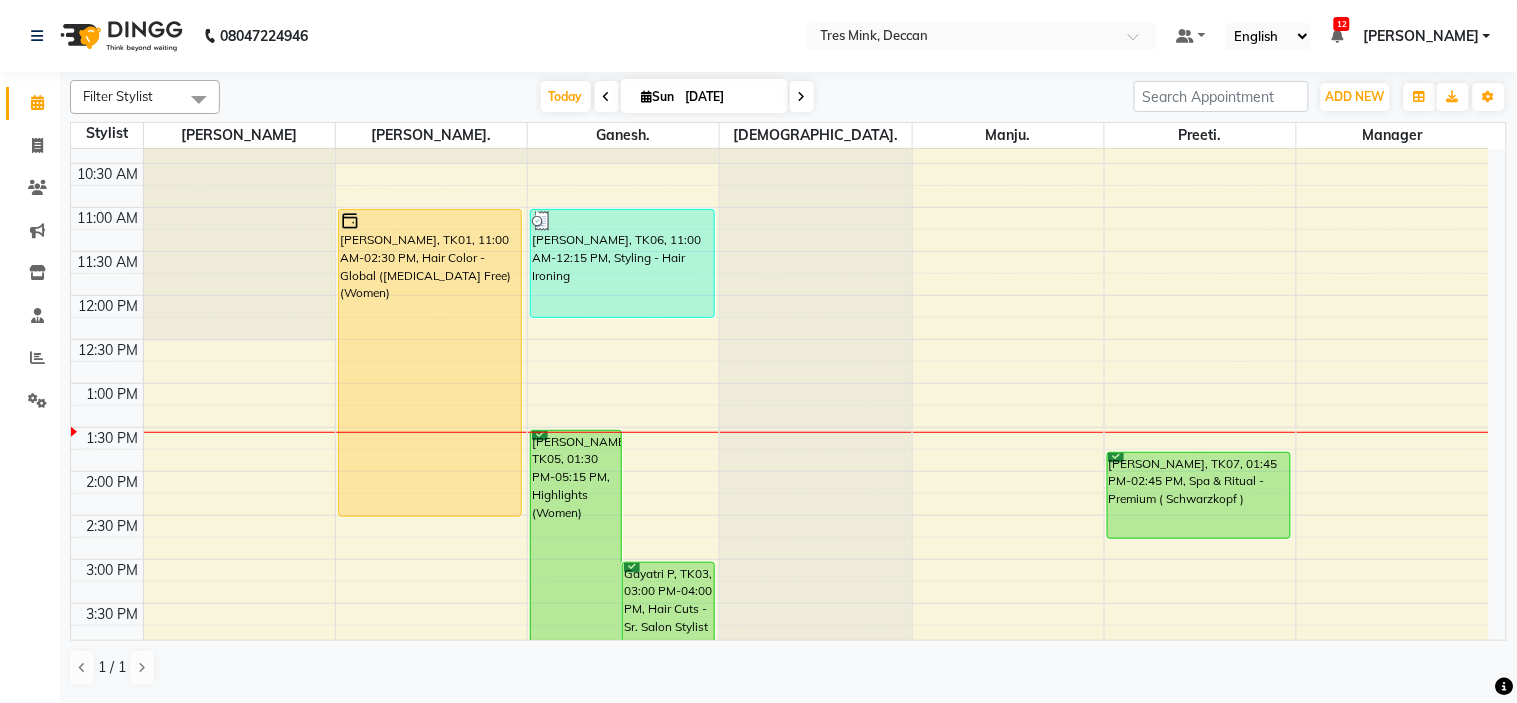 scroll, scrollTop: 204, scrollLeft: 0, axis: vertical 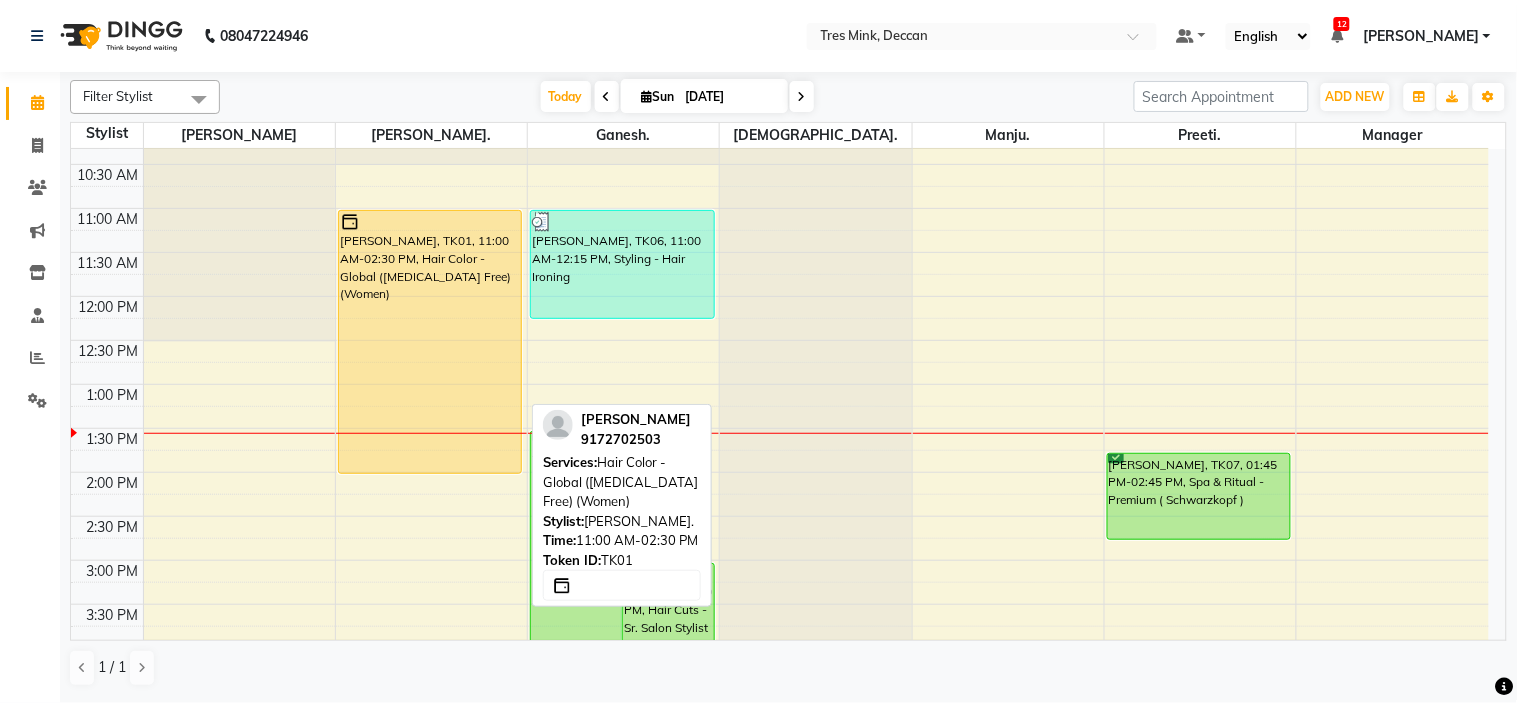 drag, startPoint x: 436, startPoint y: 516, endPoint x: 432, endPoint y: 462, distance: 54.147945 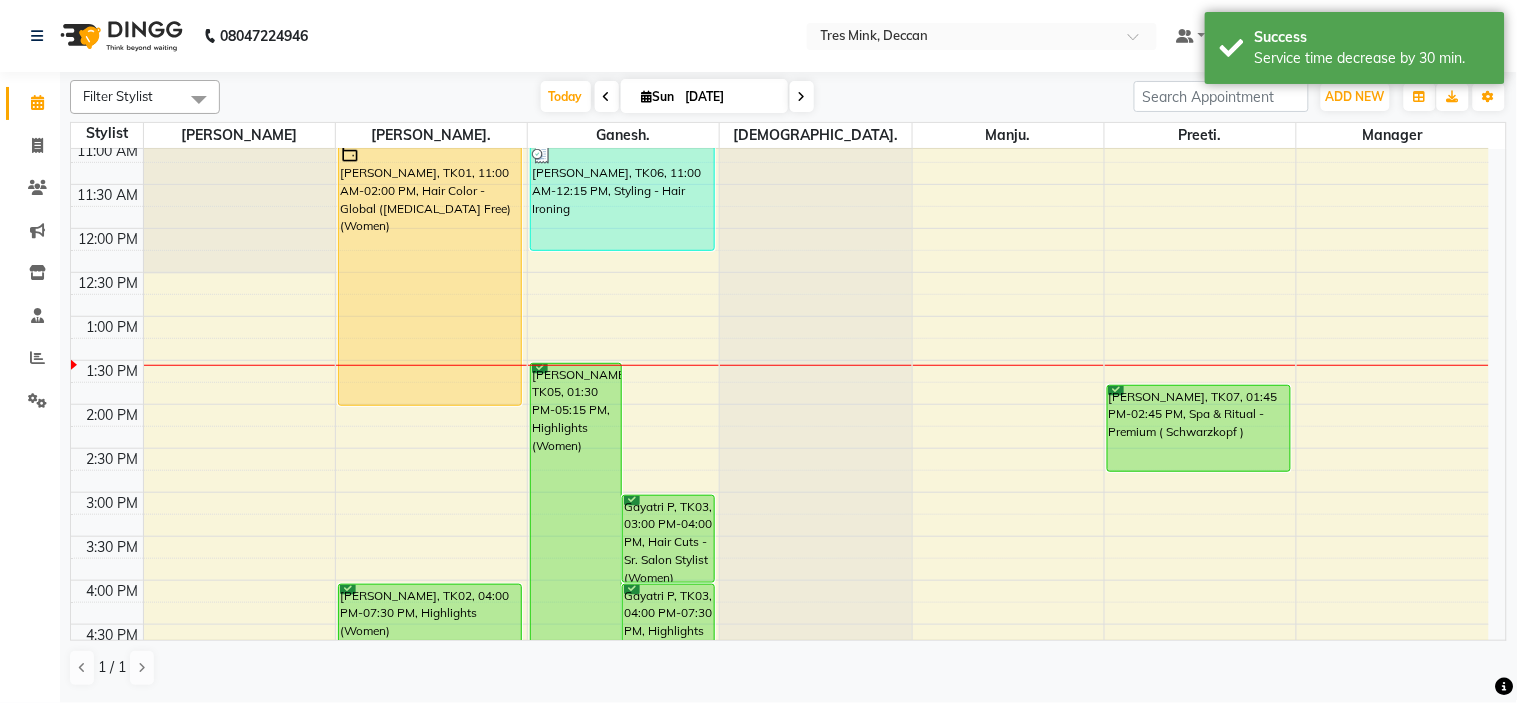 scroll, scrollTop: 270, scrollLeft: 0, axis: vertical 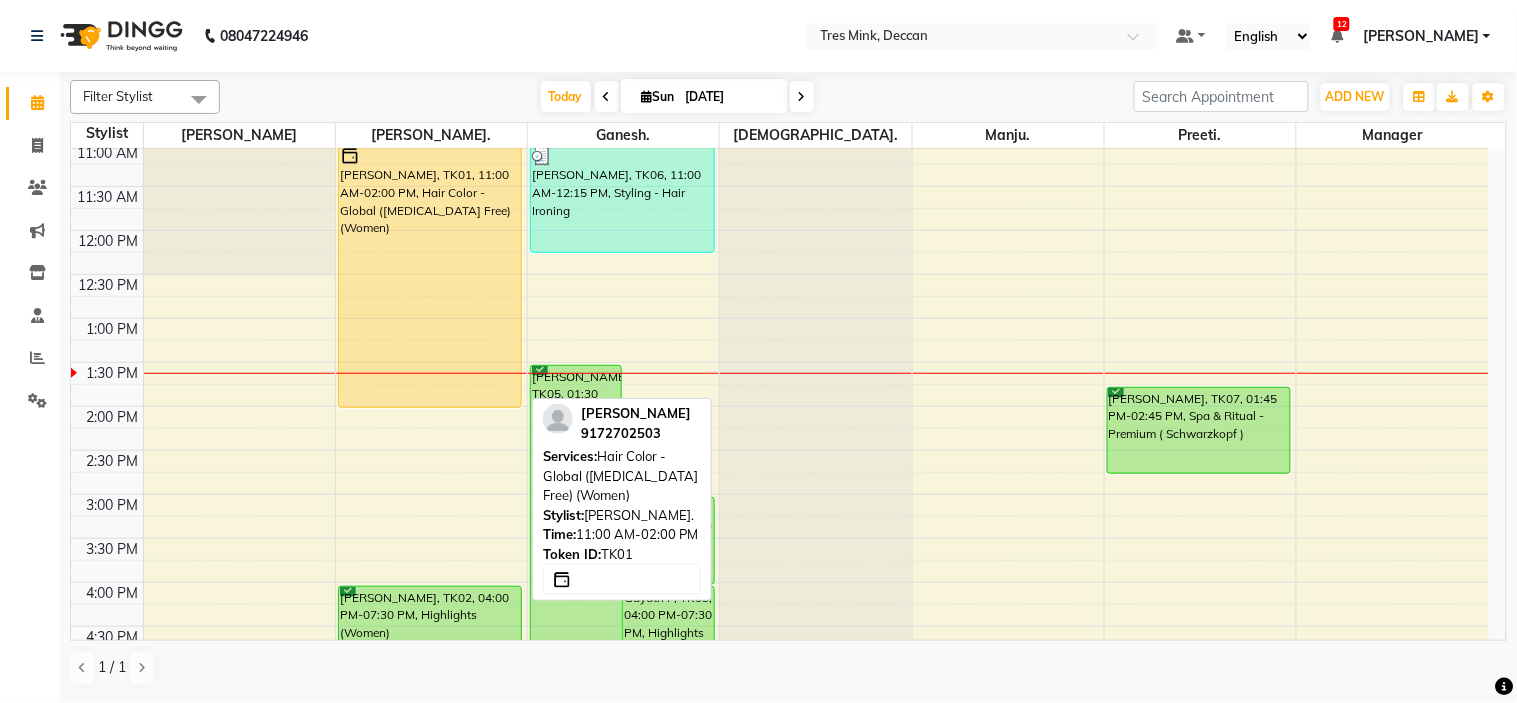 click on "[PERSON_NAME], TK01, 11:00 AM-02:00 PM, Hair Color - Global ([MEDICAL_DATA] Free) (Women)" at bounding box center [430, 276] 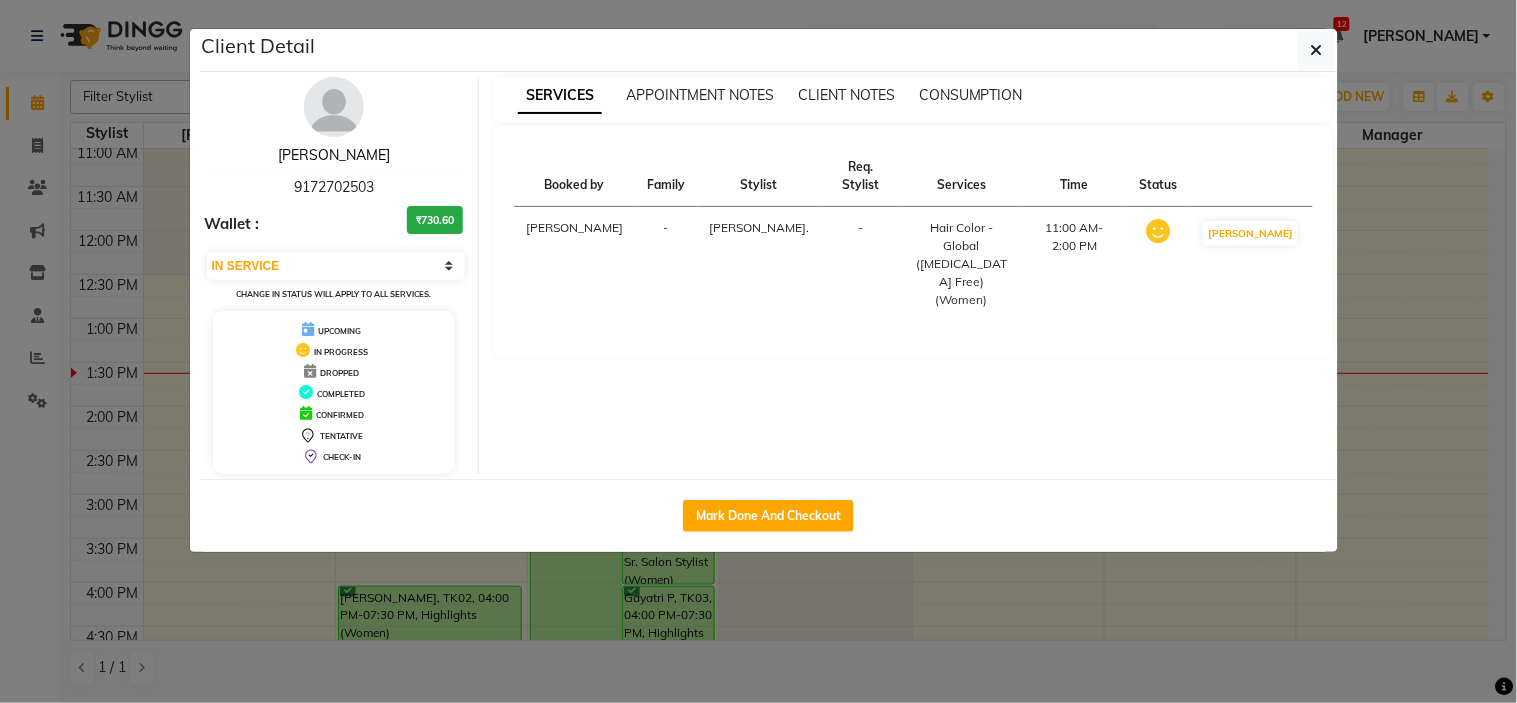 click on "[PERSON_NAME]" at bounding box center [334, 155] 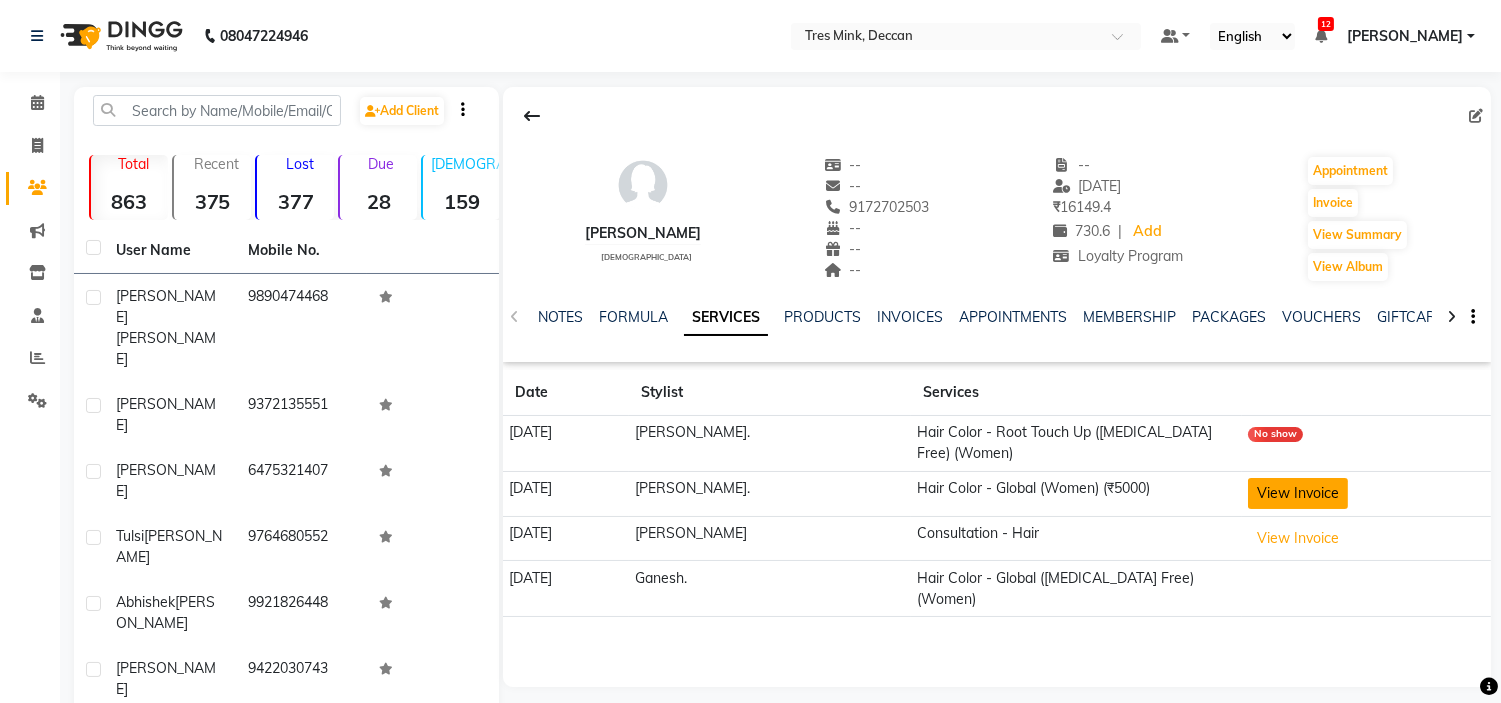 click on "View Invoice" 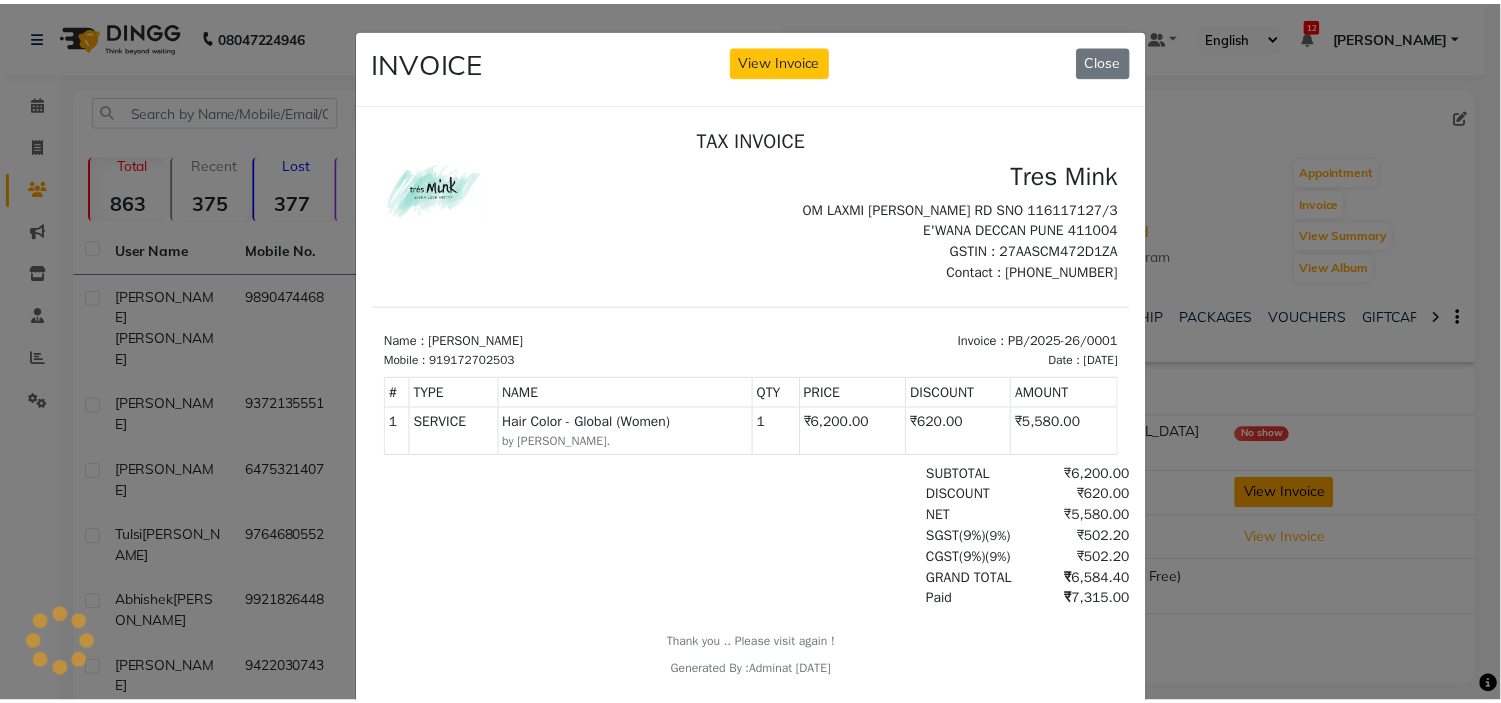 scroll, scrollTop: 0, scrollLeft: 0, axis: both 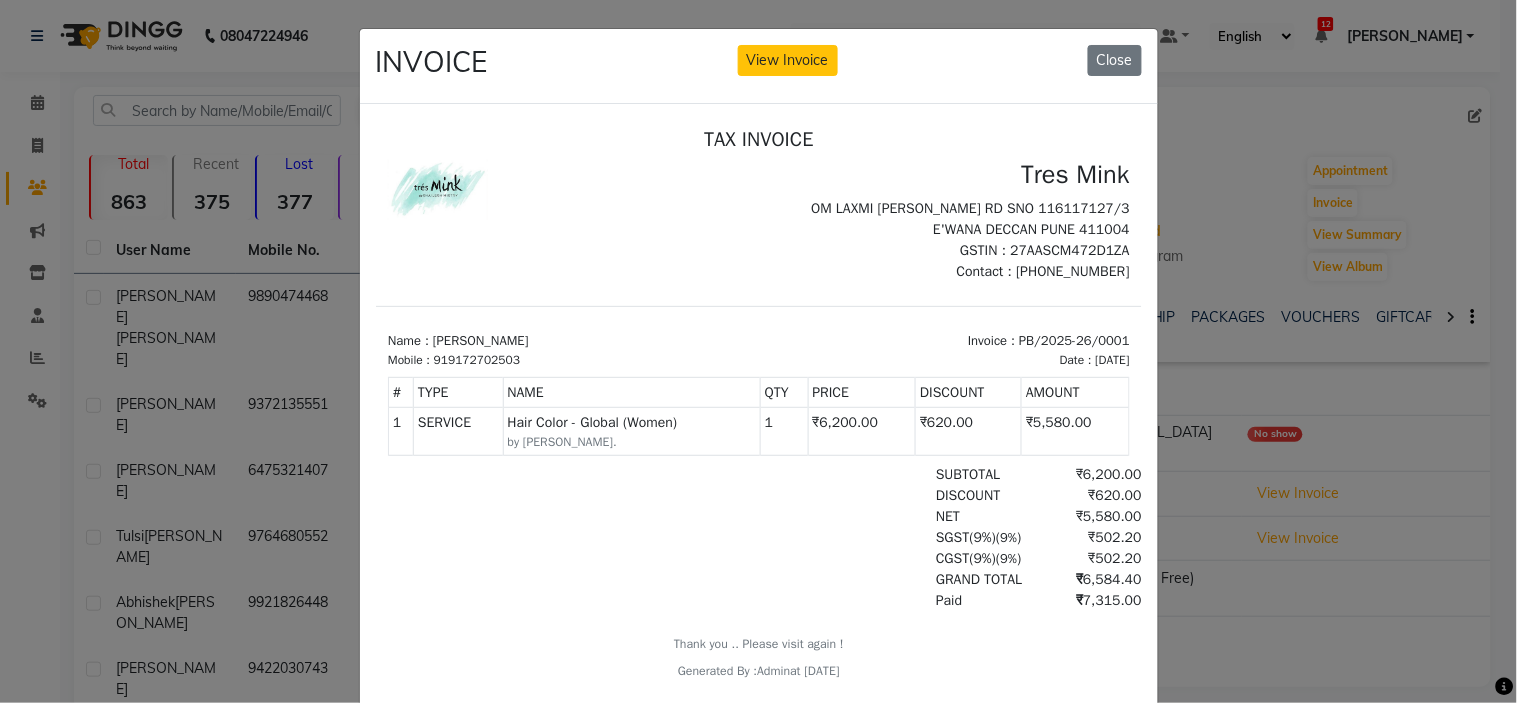 click on "INVOICE View Invoice Close" 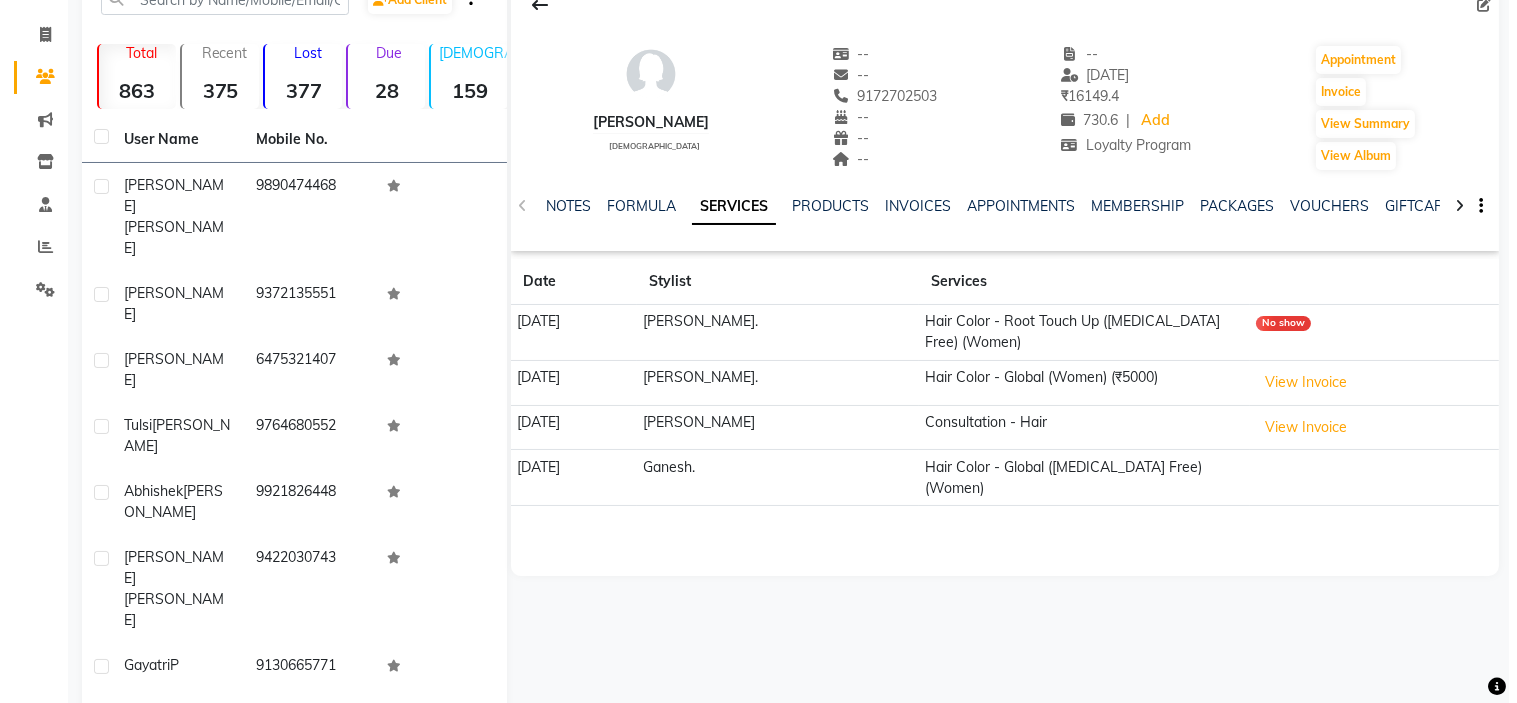 scroll, scrollTop: 0, scrollLeft: 0, axis: both 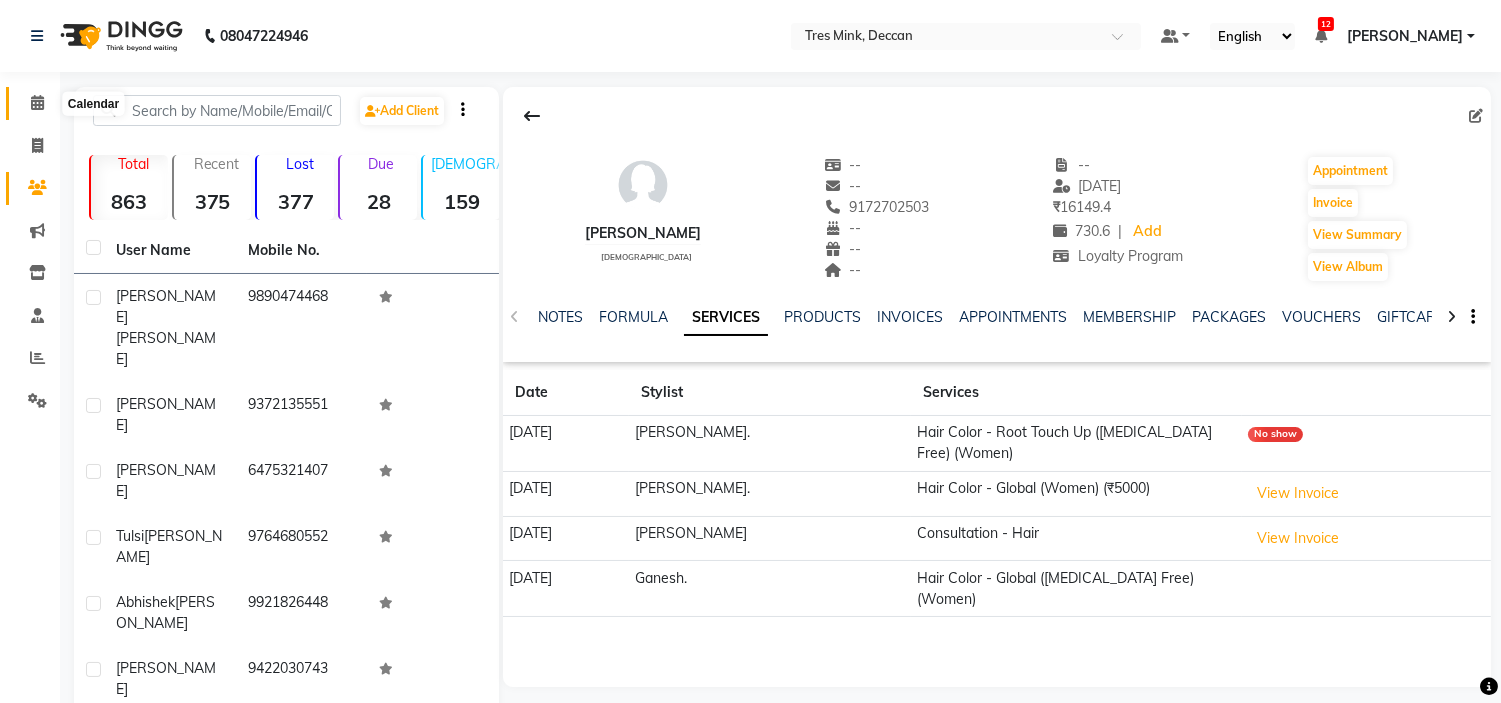 click 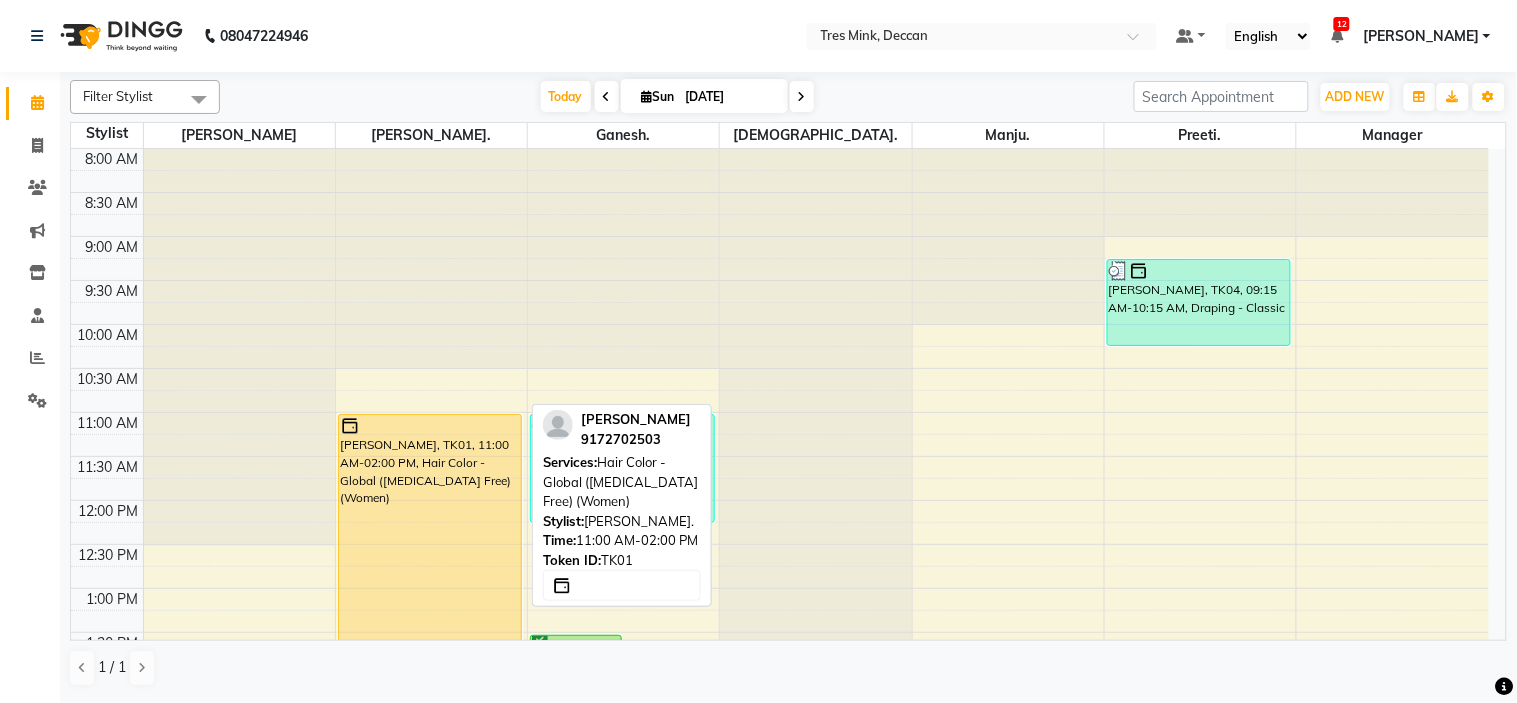 click on "[PERSON_NAME], TK01, 11:00 AM-02:00 PM, Hair Color - Global ([MEDICAL_DATA] Free) (Women)" at bounding box center (430, 546) 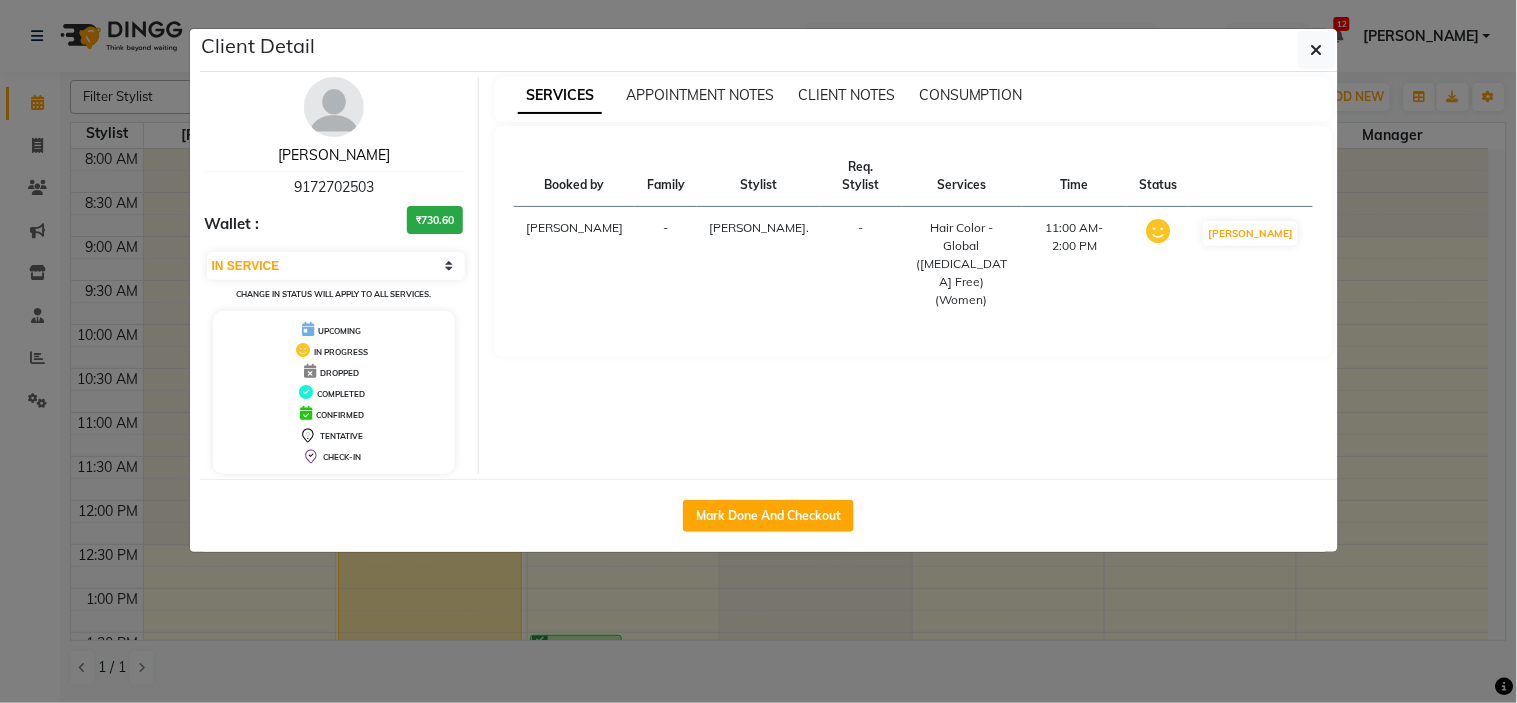 click on "[PERSON_NAME]" at bounding box center (334, 155) 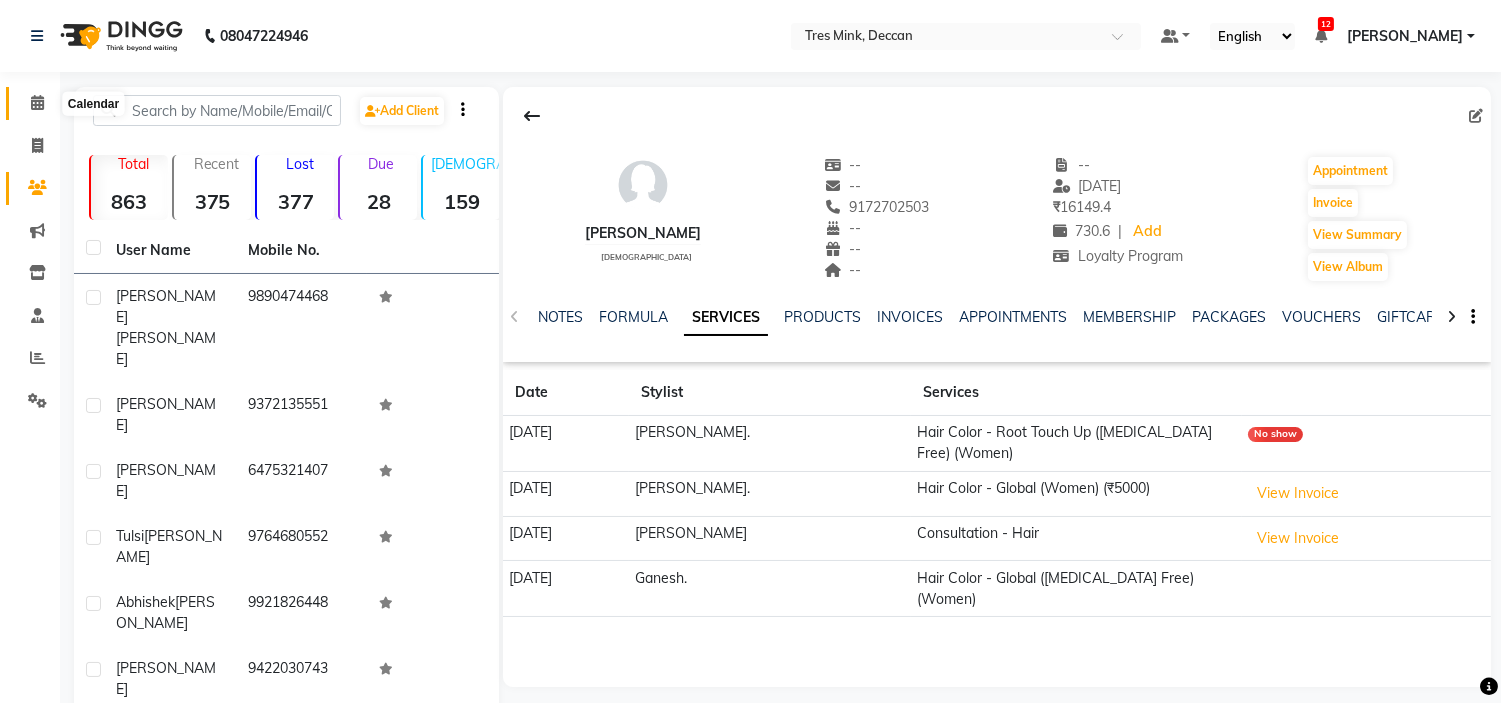 click 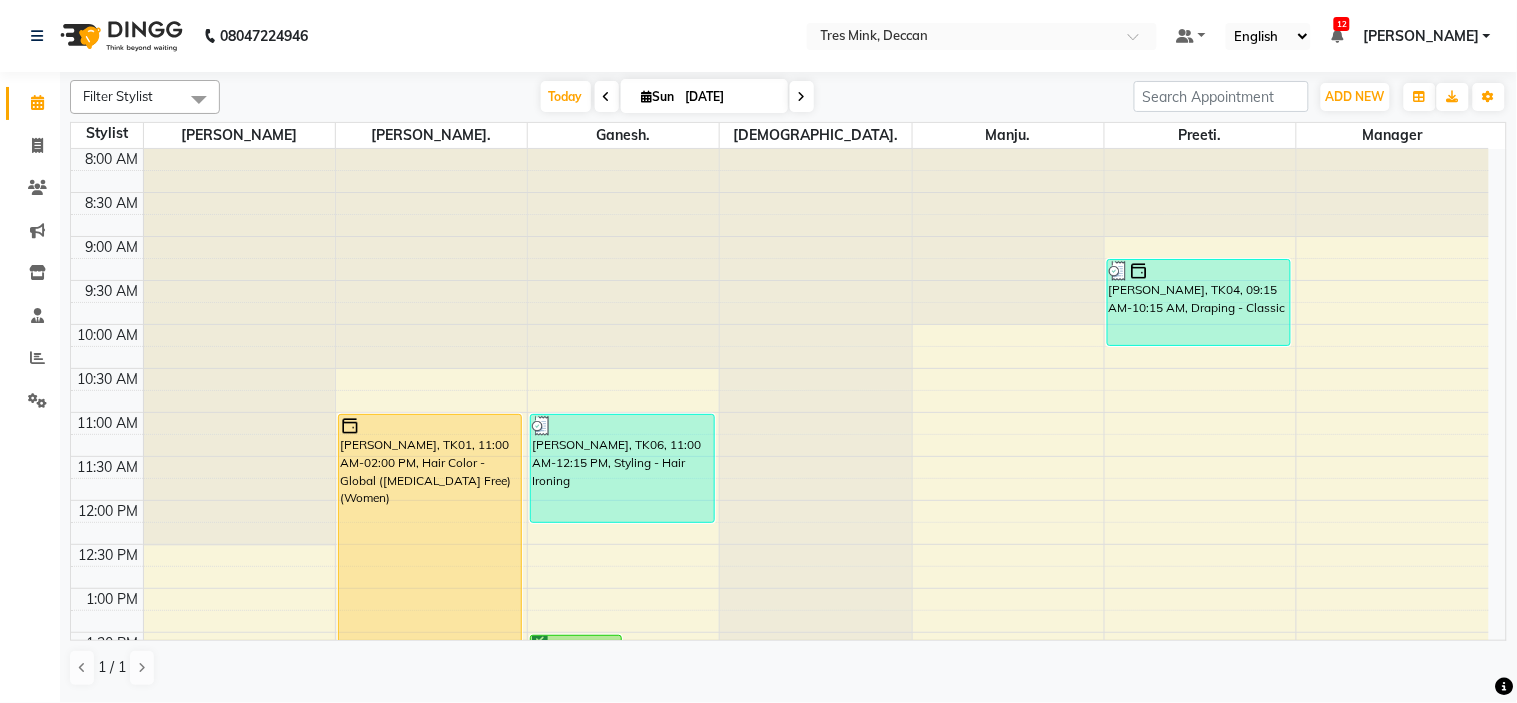click on "[DATE]  [DATE]" at bounding box center [677, 97] 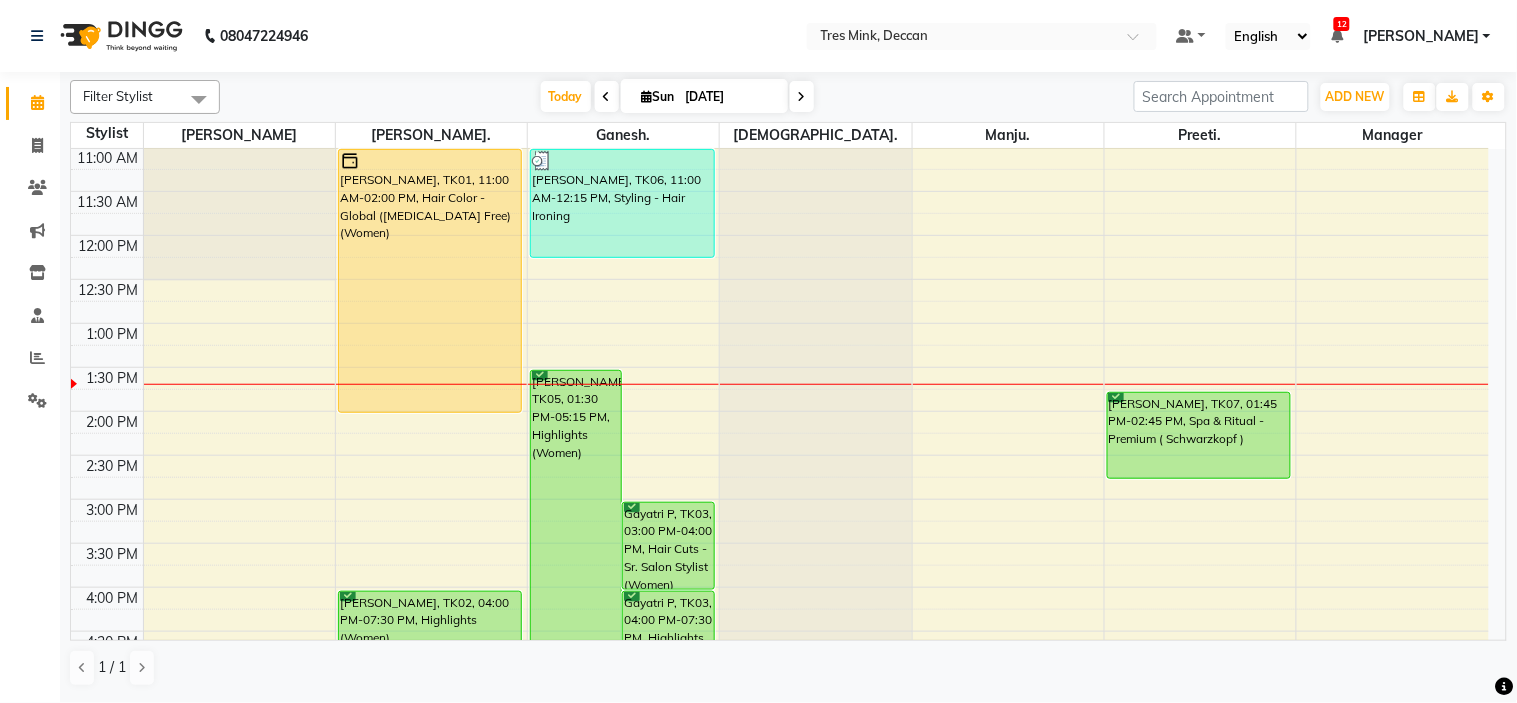 scroll, scrollTop: 333, scrollLeft: 0, axis: vertical 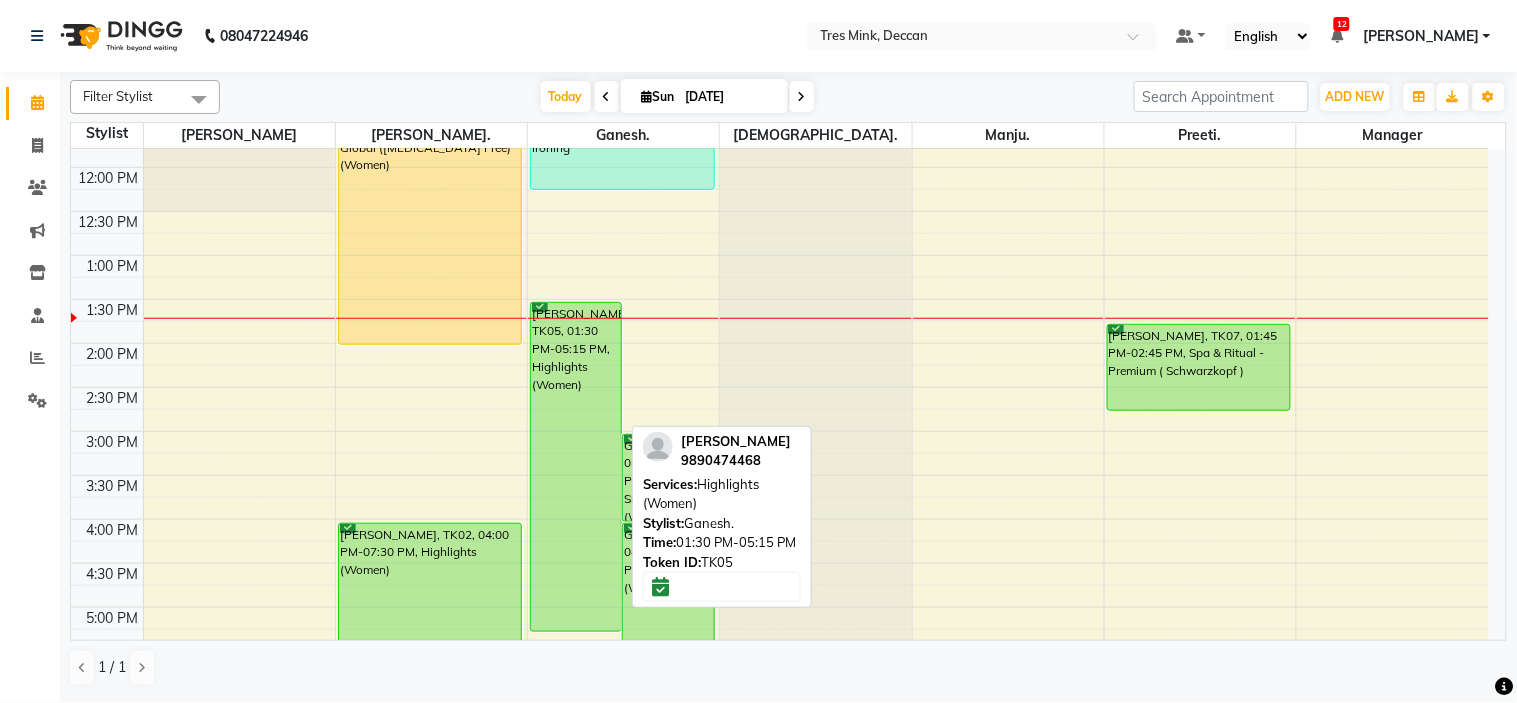 click on "[PERSON_NAME], TK05, 01:30 PM-05:15 PM, Highlights (Women)" at bounding box center [576, 467] 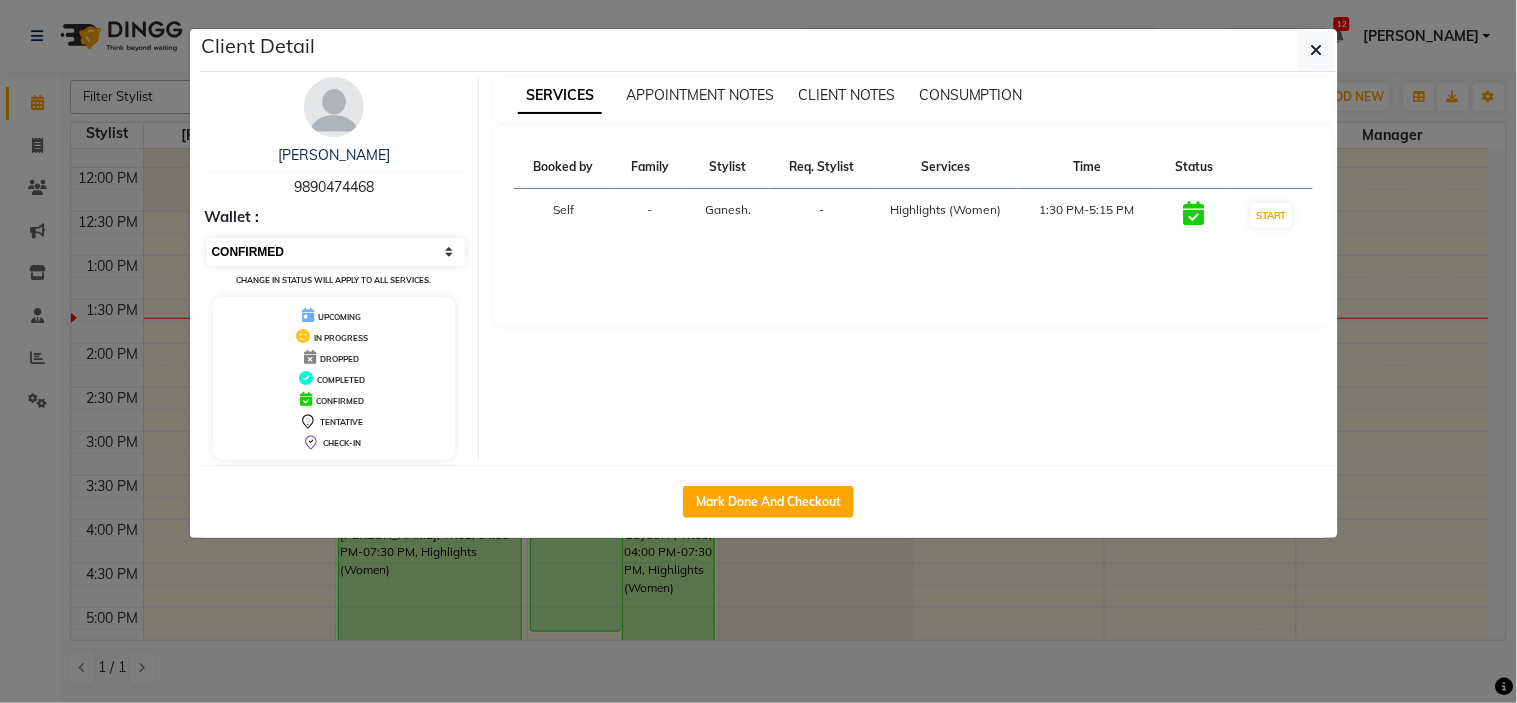 click on "Select IN SERVICE CONFIRMED TENTATIVE CHECK IN MARK DONE DROPPED UPCOMING" at bounding box center (336, 252) 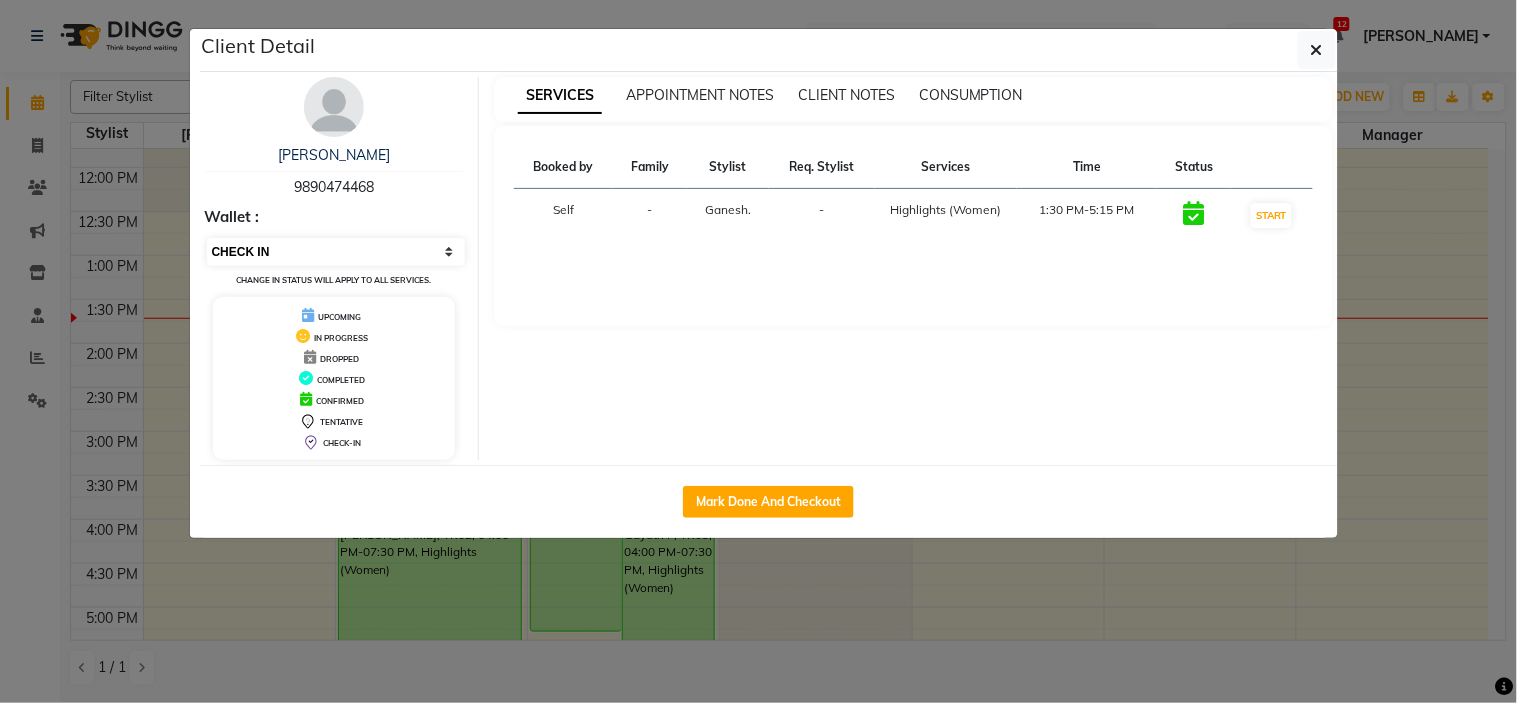 click on "Select IN SERVICE CONFIRMED TENTATIVE CHECK IN MARK DONE DROPPED UPCOMING" at bounding box center (336, 252) 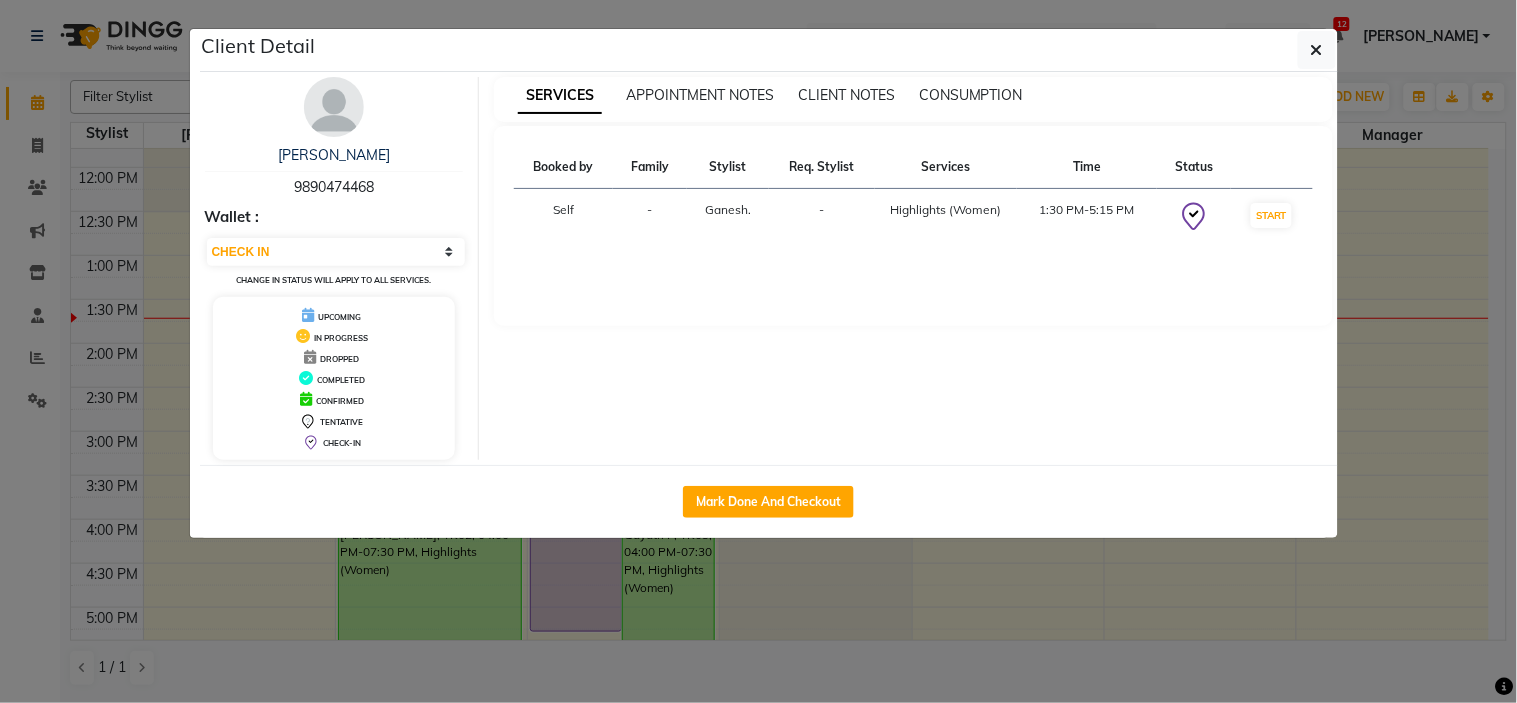 click on "Client Detail  [PERSON_NAME]   9890474468 Wallet : Select IN SERVICE CONFIRMED TENTATIVE CHECK IN MARK DONE DROPPED UPCOMING Change in status will apply to all services. UPCOMING IN PROGRESS DROPPED COMPLETED CONFIRMED TENTATIVE CHECK-IN SERVICES APPOINTMENT NOTES CLIENT NOTES CONSUMPTION Booked by Family Stylist Req. Stylist Services Time Status  Self  - Ganesh. -  Highlights (Women)   1:30 PM-5:15 PM   START   Mark Done And Checkout" 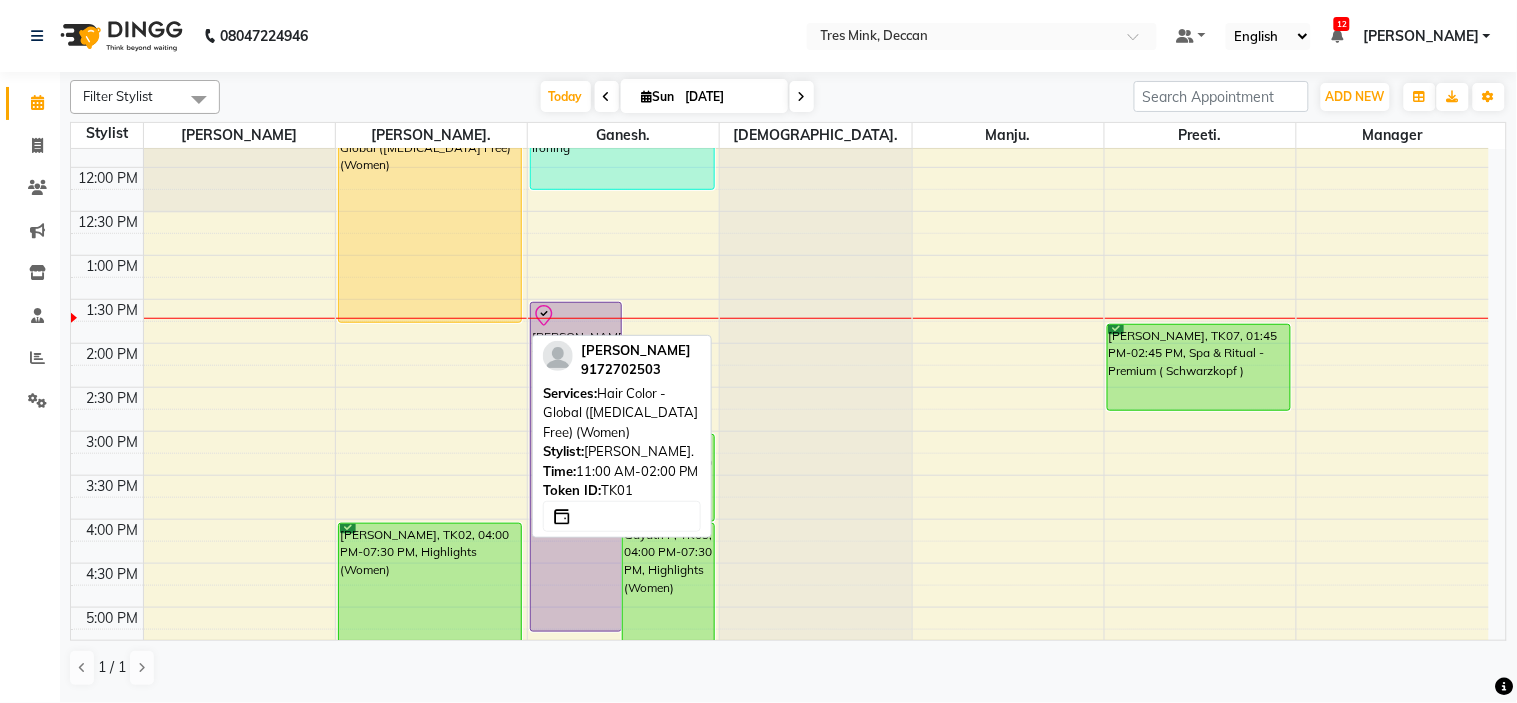 drag, startPoint x: 445, startPoint y: 343, endPoint x: 451, endPoint y: 311, distance: 32.55764 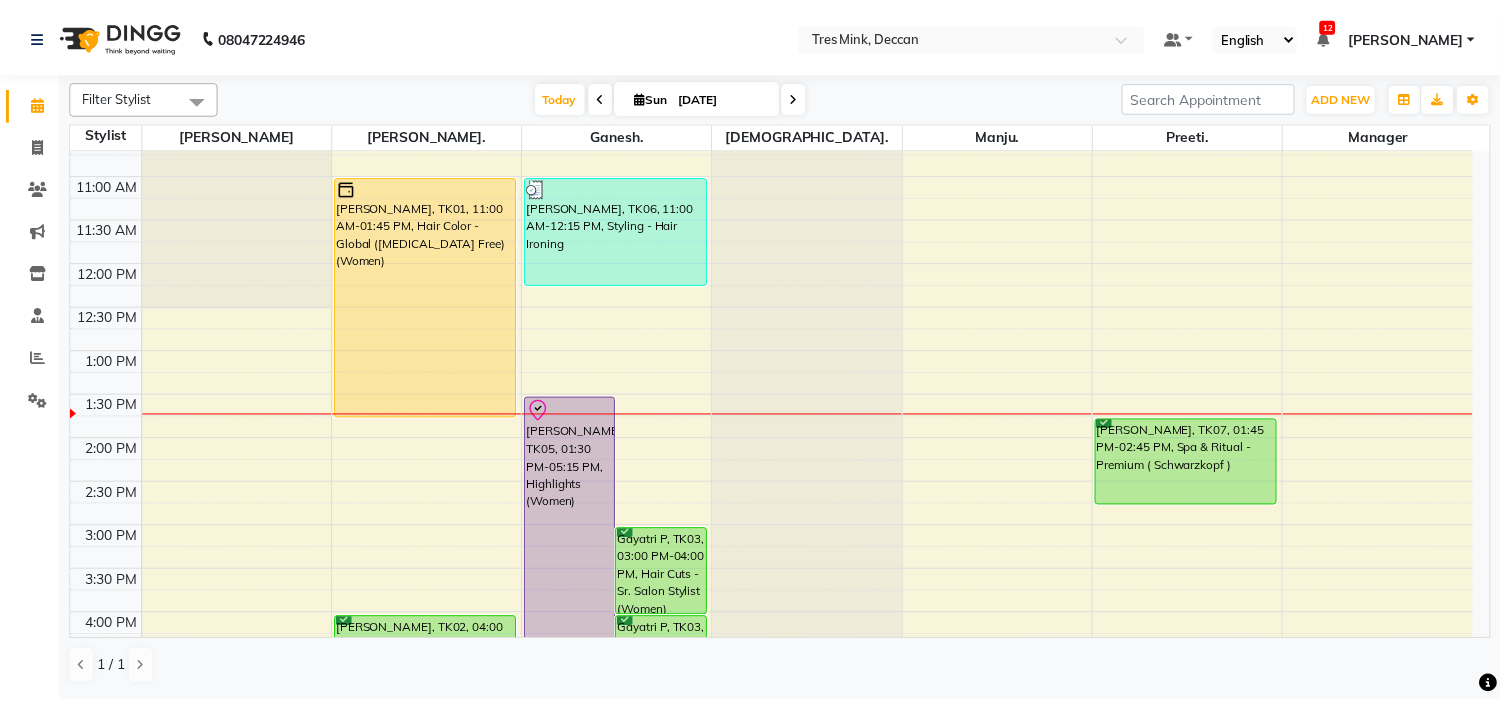 scroll, scrollTop: 111, scrollLeft: 0, axis: vertical 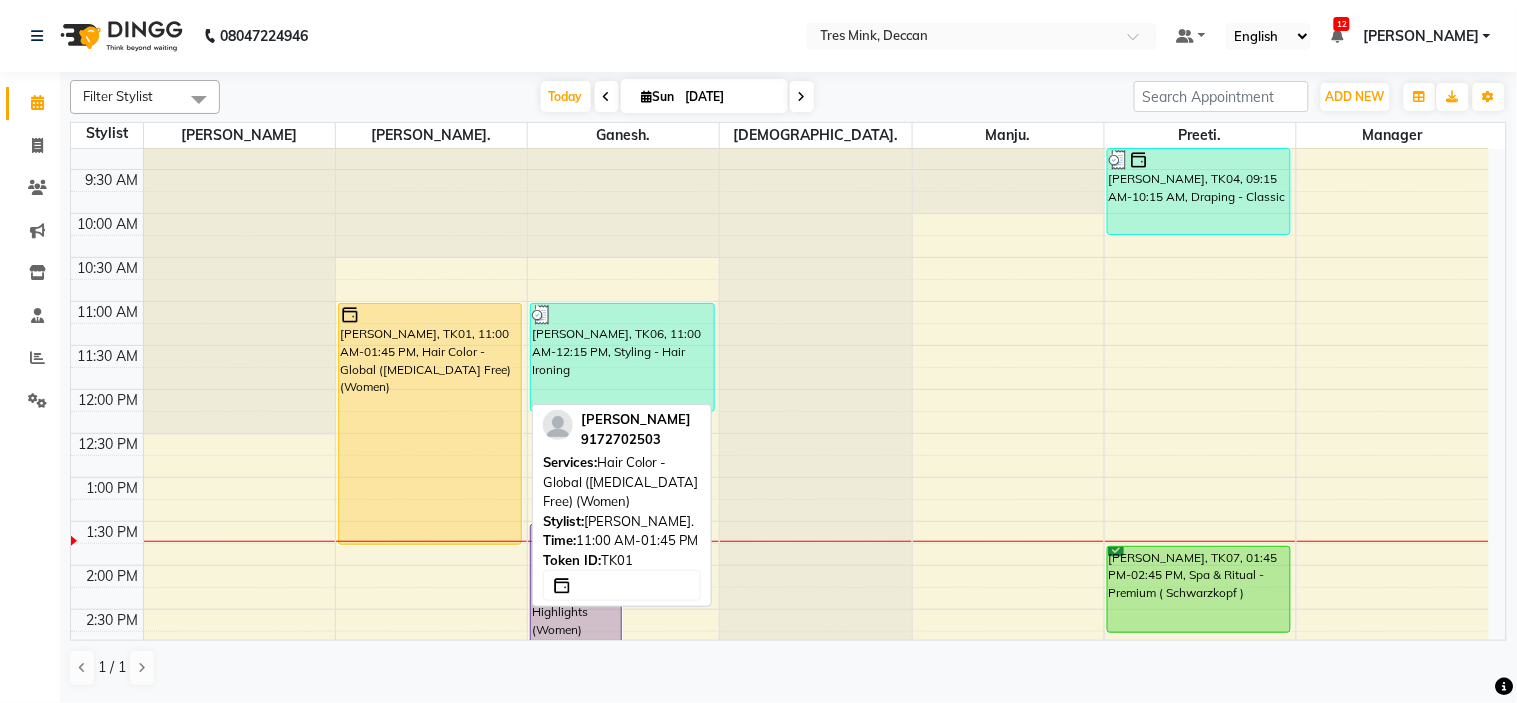 click on "[PERSON_NAME], TK01, 11:00 AM-01:45 PM, Hair Color - Global ([MEDICAL_DATA] Free) (Women)" at bounding box center (430, 424) 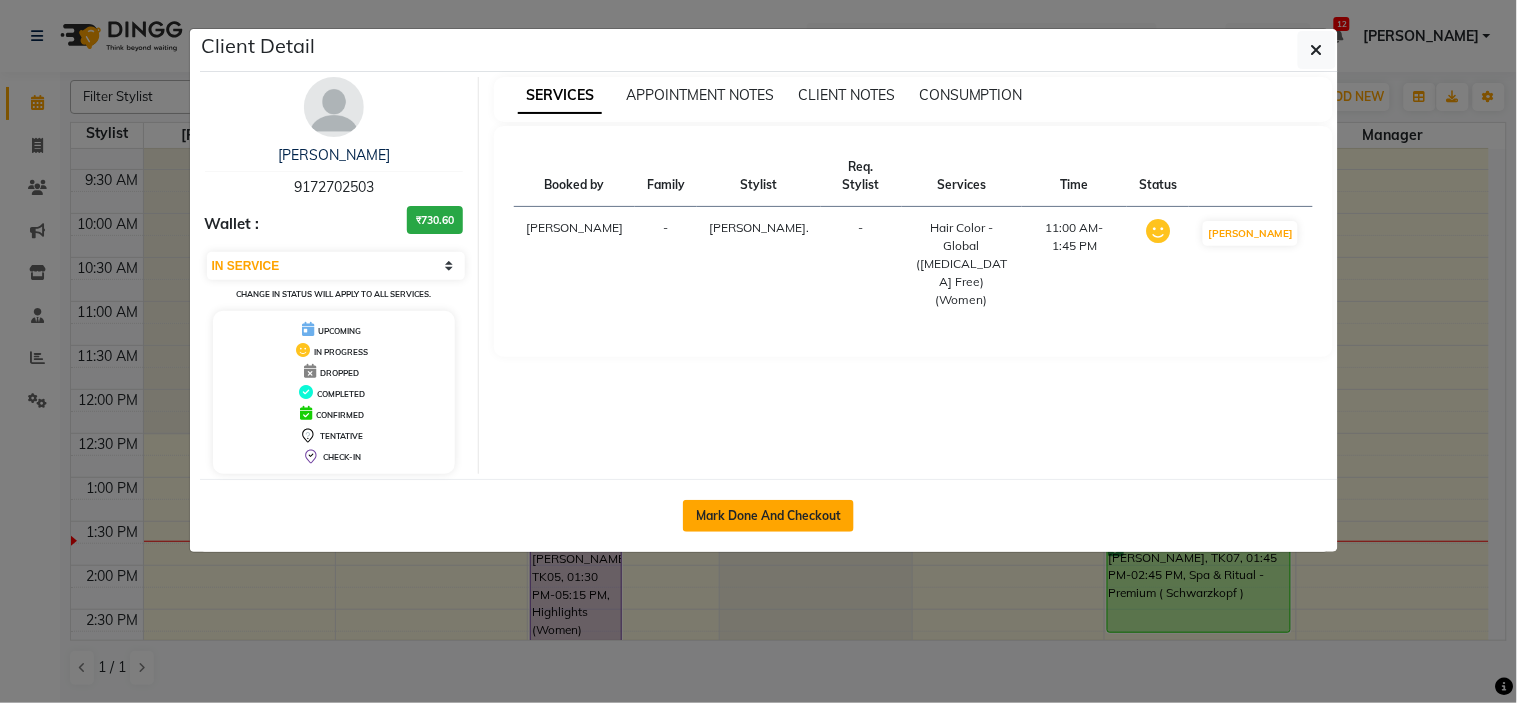 click on "Mark Done And Checkout" 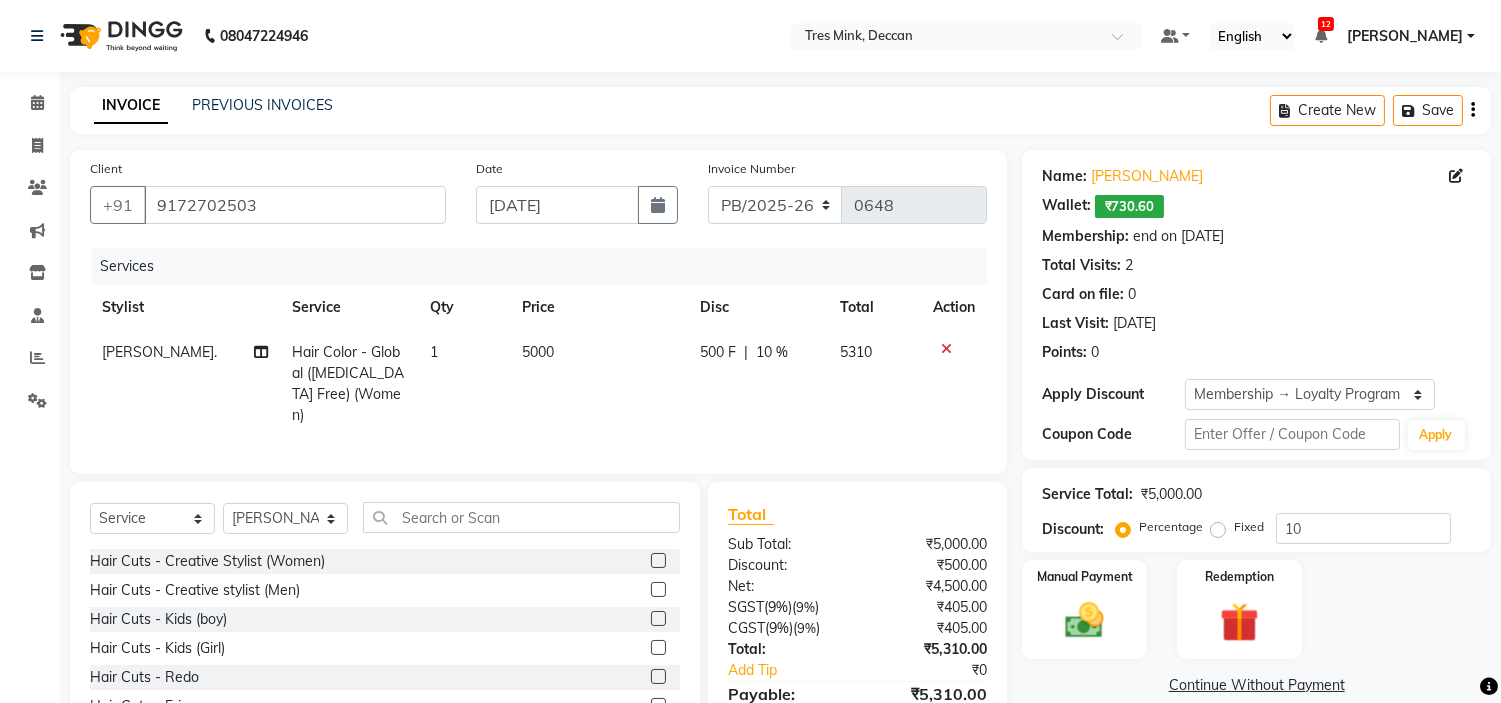 click on "5000" 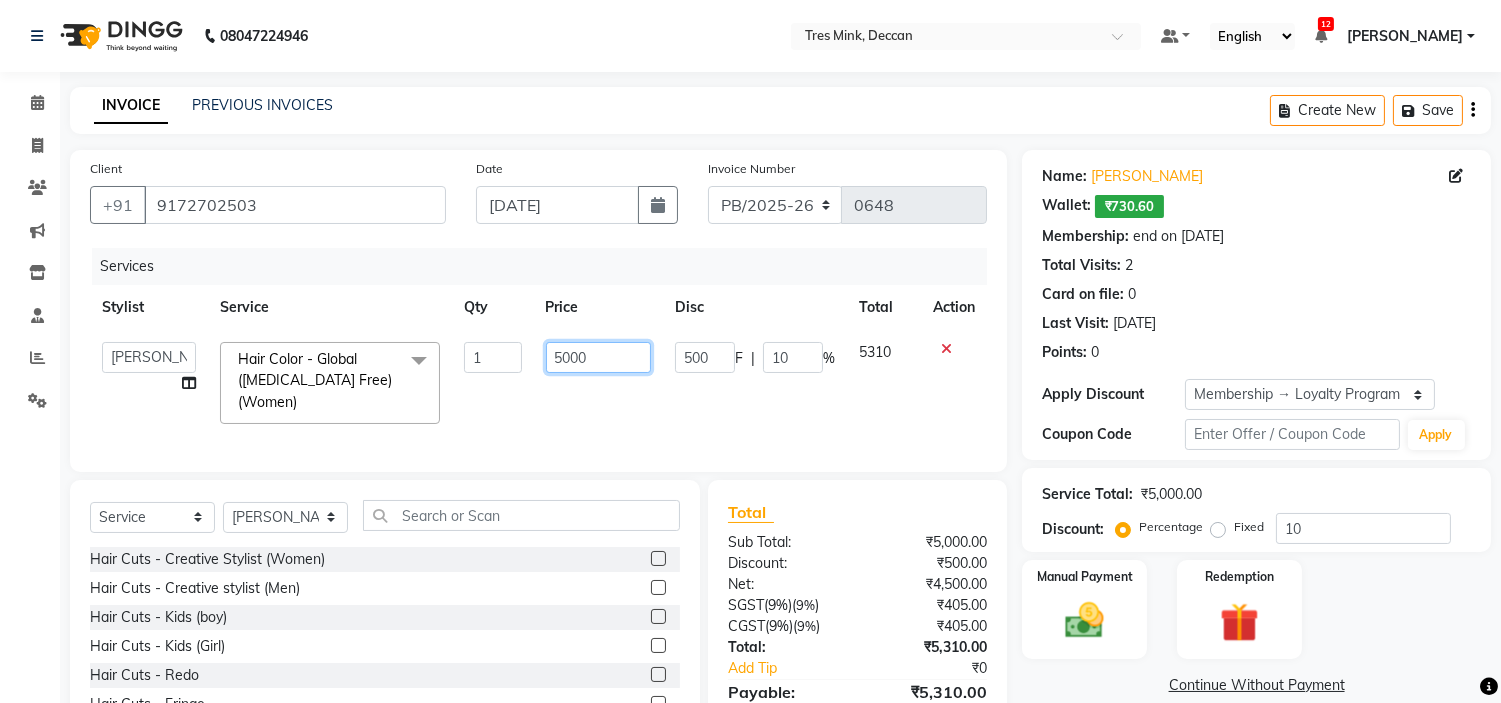 drag, startPoint x: 572, startPoint y: 362, endPoint x: 561, endPoint y: 364, distance: 11.18034 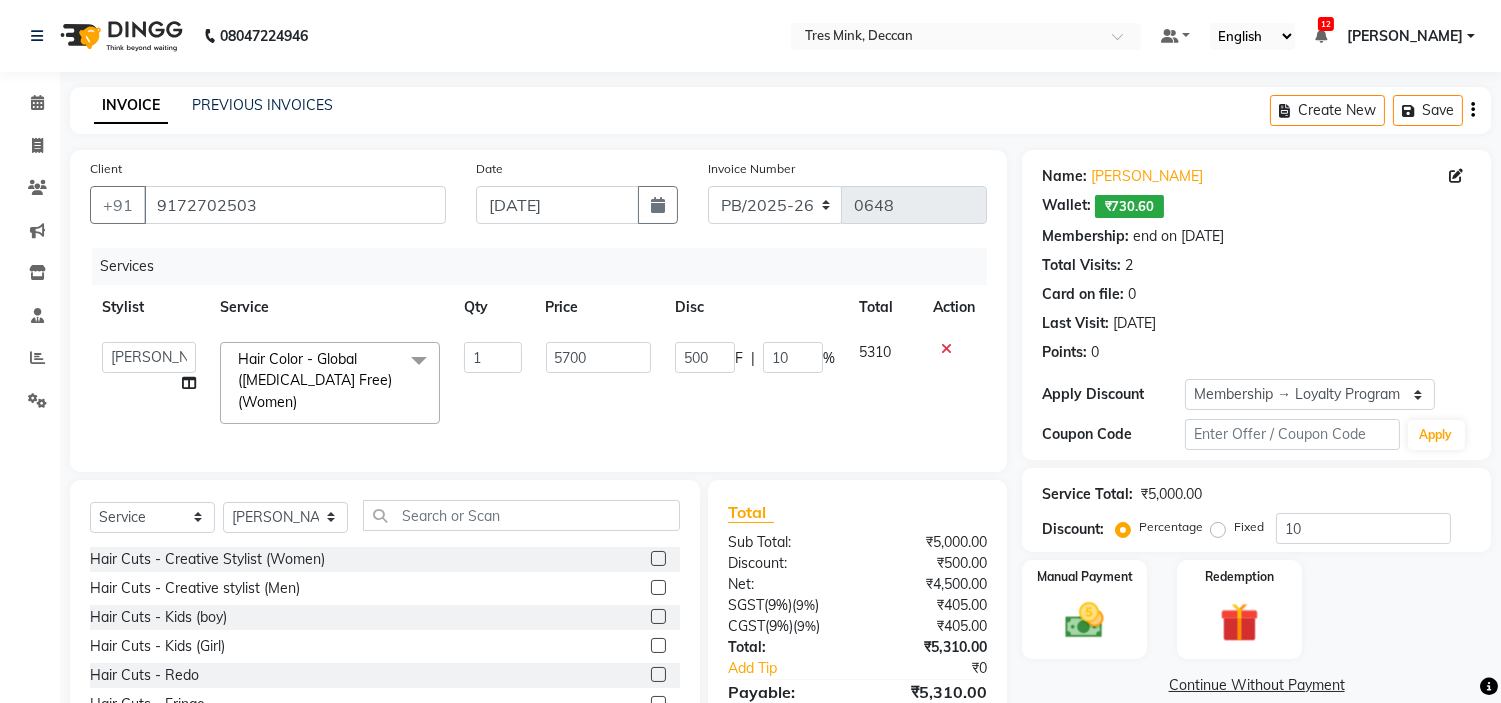 click on "5700" 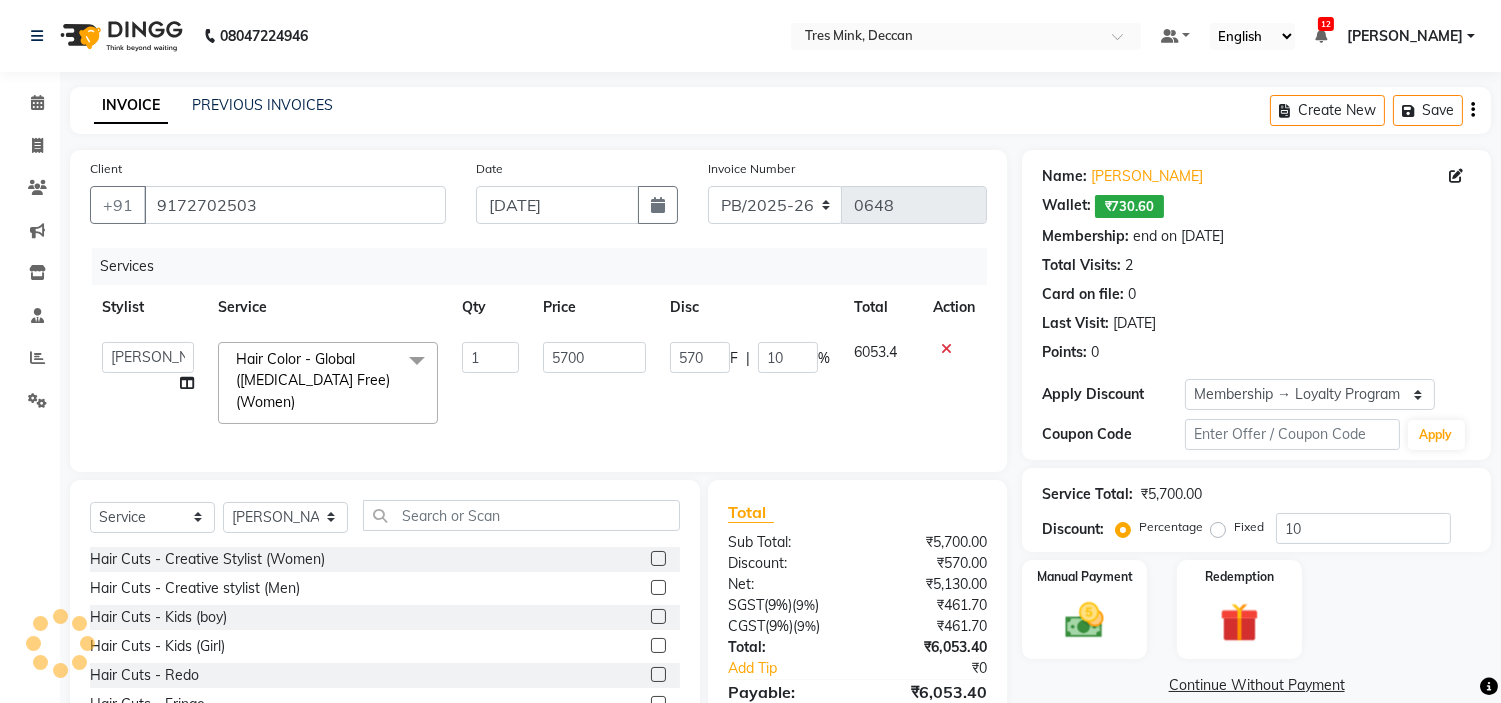 scroll, scrollTop: 118, scrollLeft: 0, axis: vertical 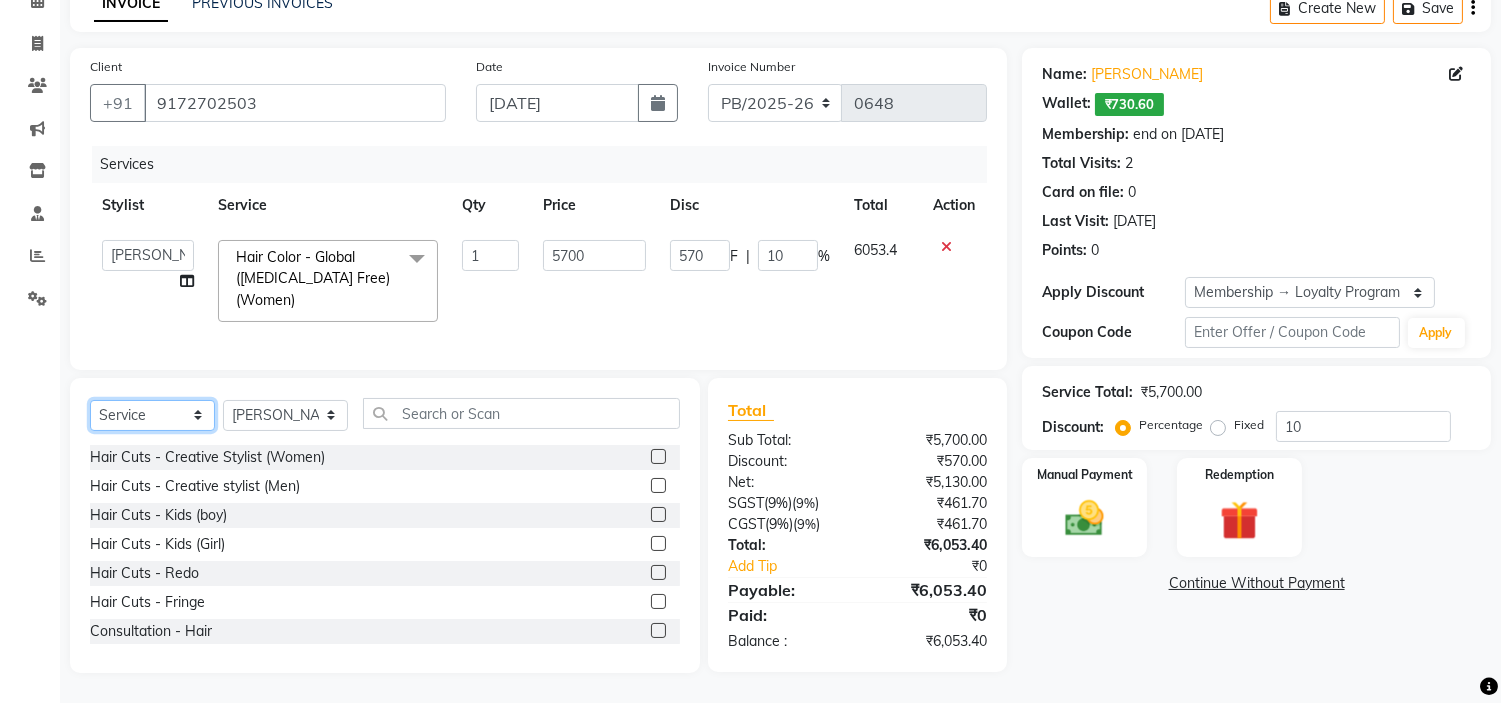 click on "Select  Service  Product  Membership  Package Voucher Prepaid Gift Card" 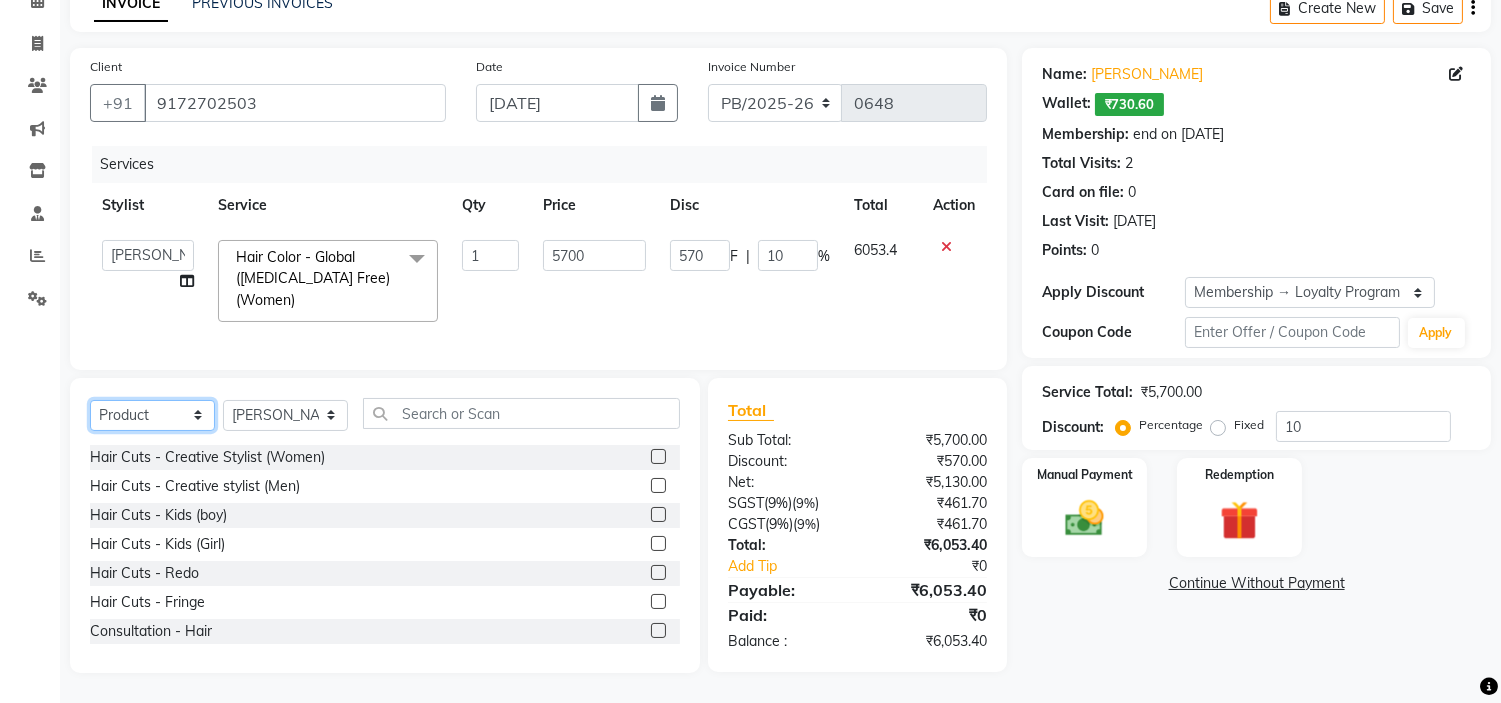 click on "Select  Service  Product  Membership  Package Voucher Prepaid Gift Card" 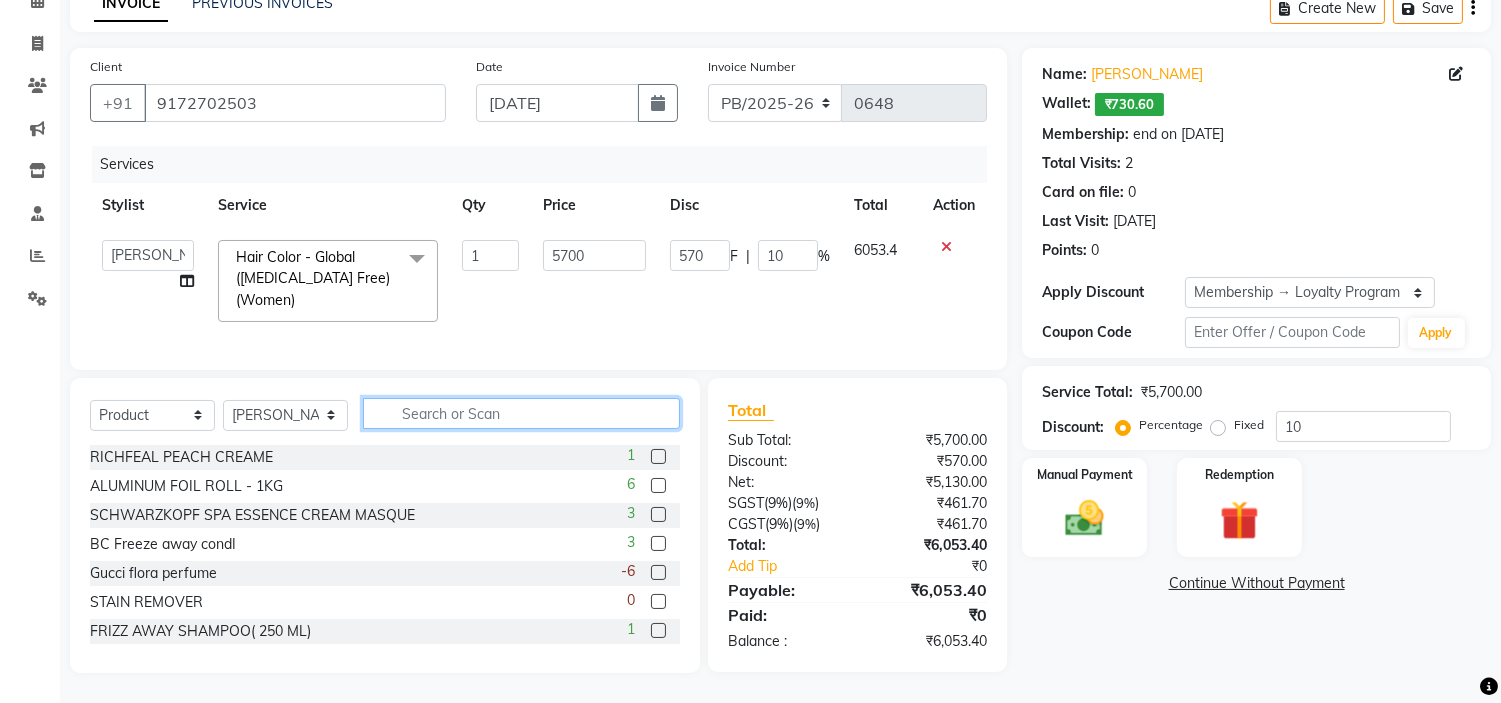 click 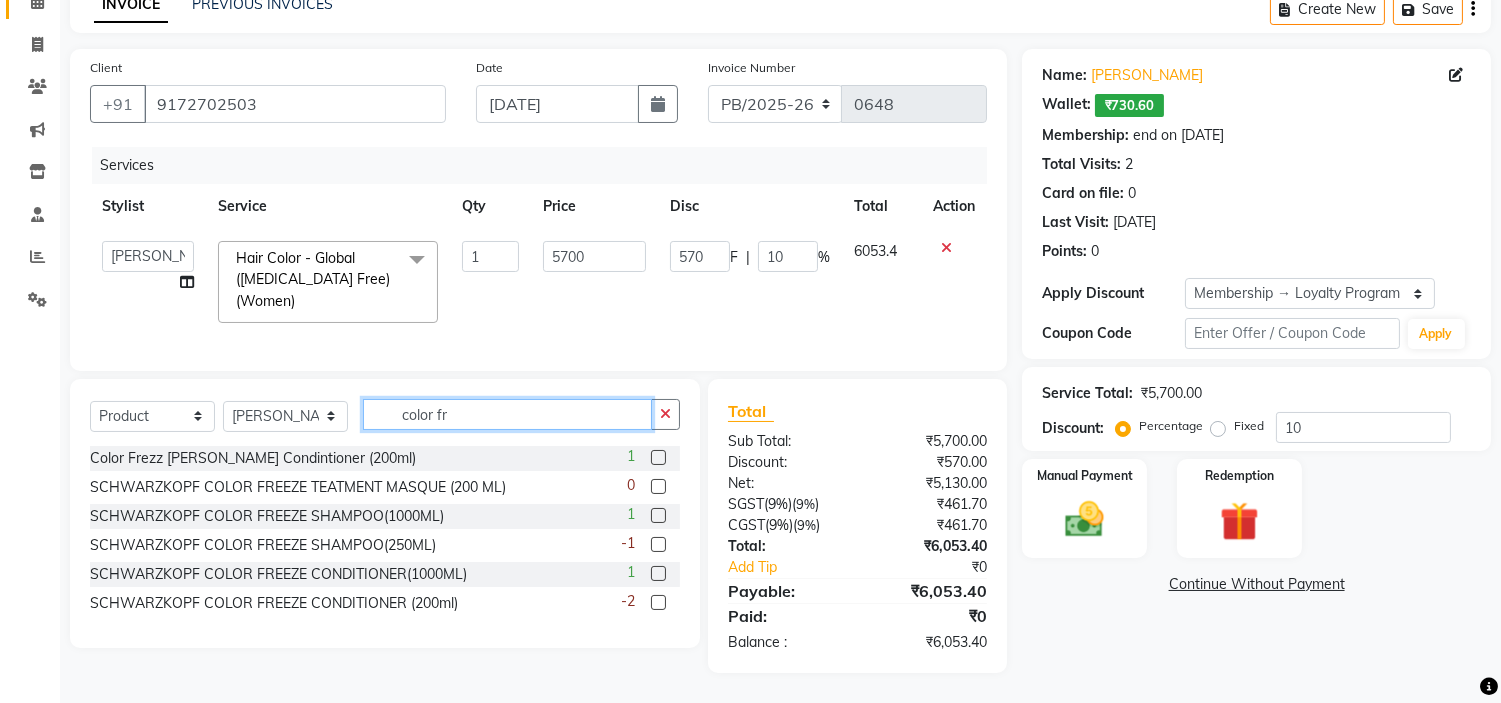 scroll, scrollTop: 0, scrollLeft: 0, axis: both 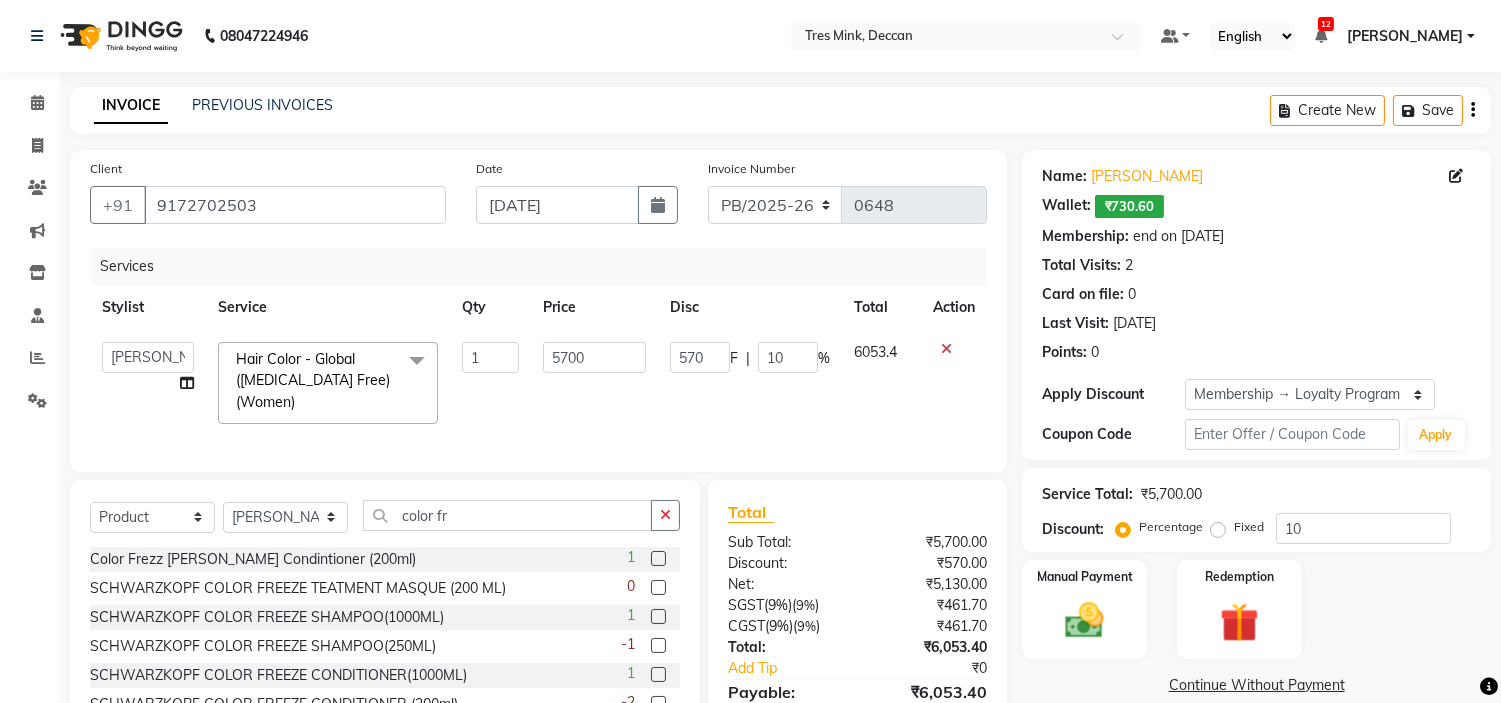 click on "570 F | 10 %" 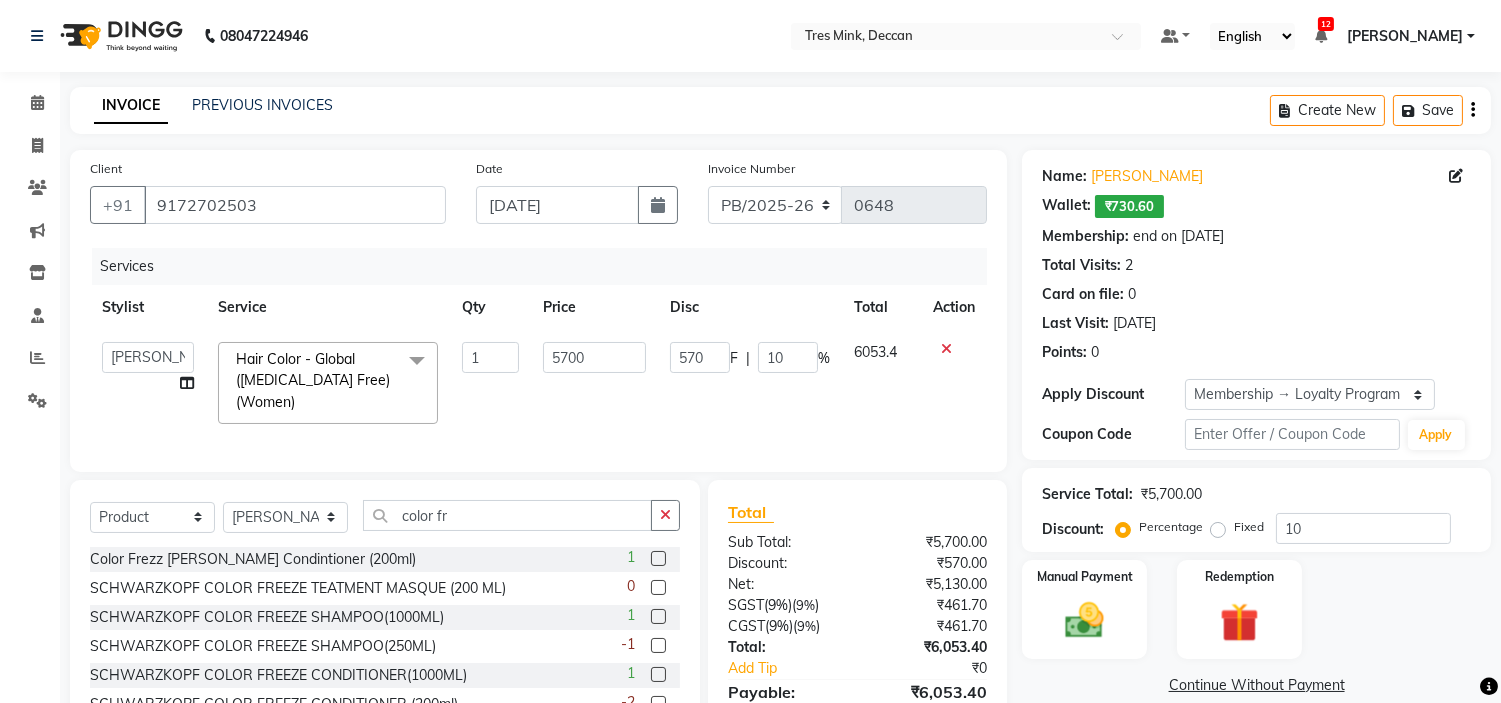 scroll, scrollTop: 117, scrollLeft: 0, axis: vertical 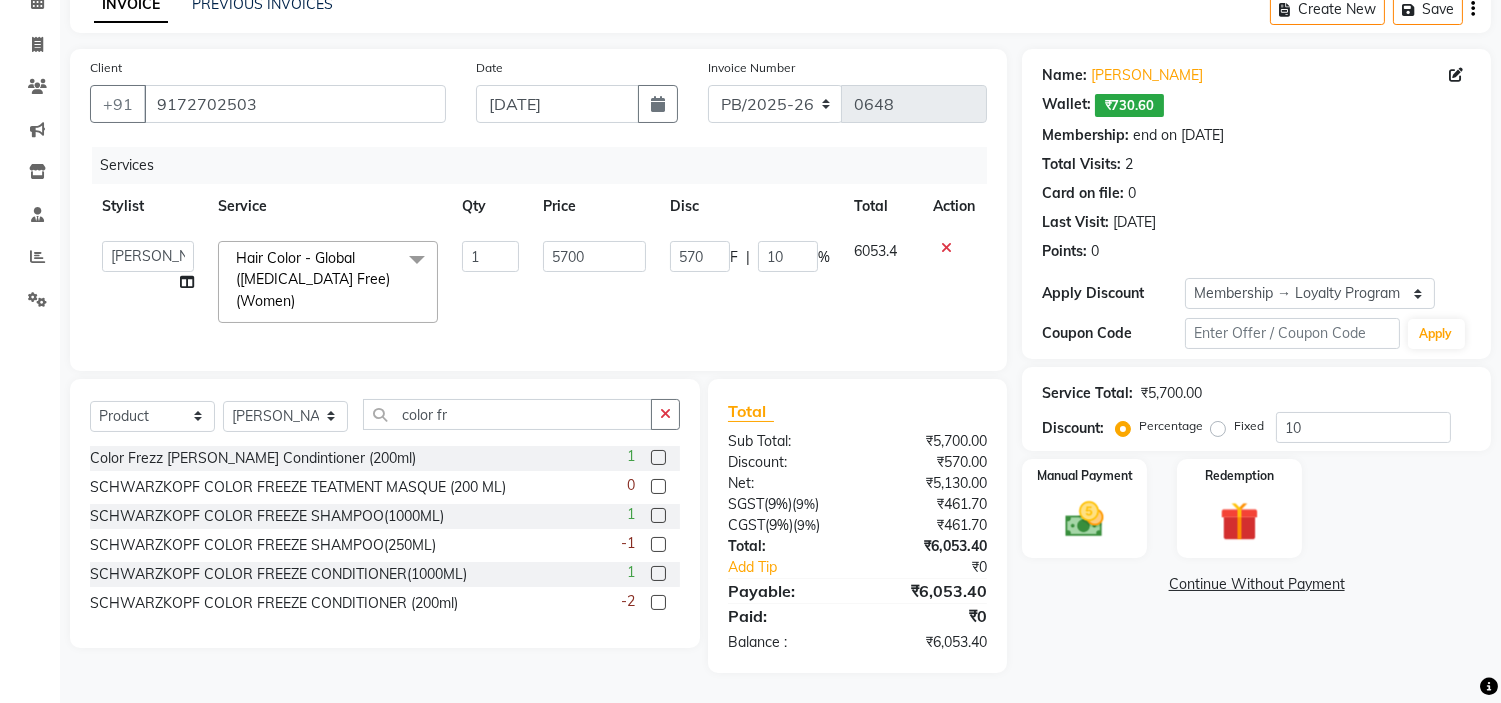 click 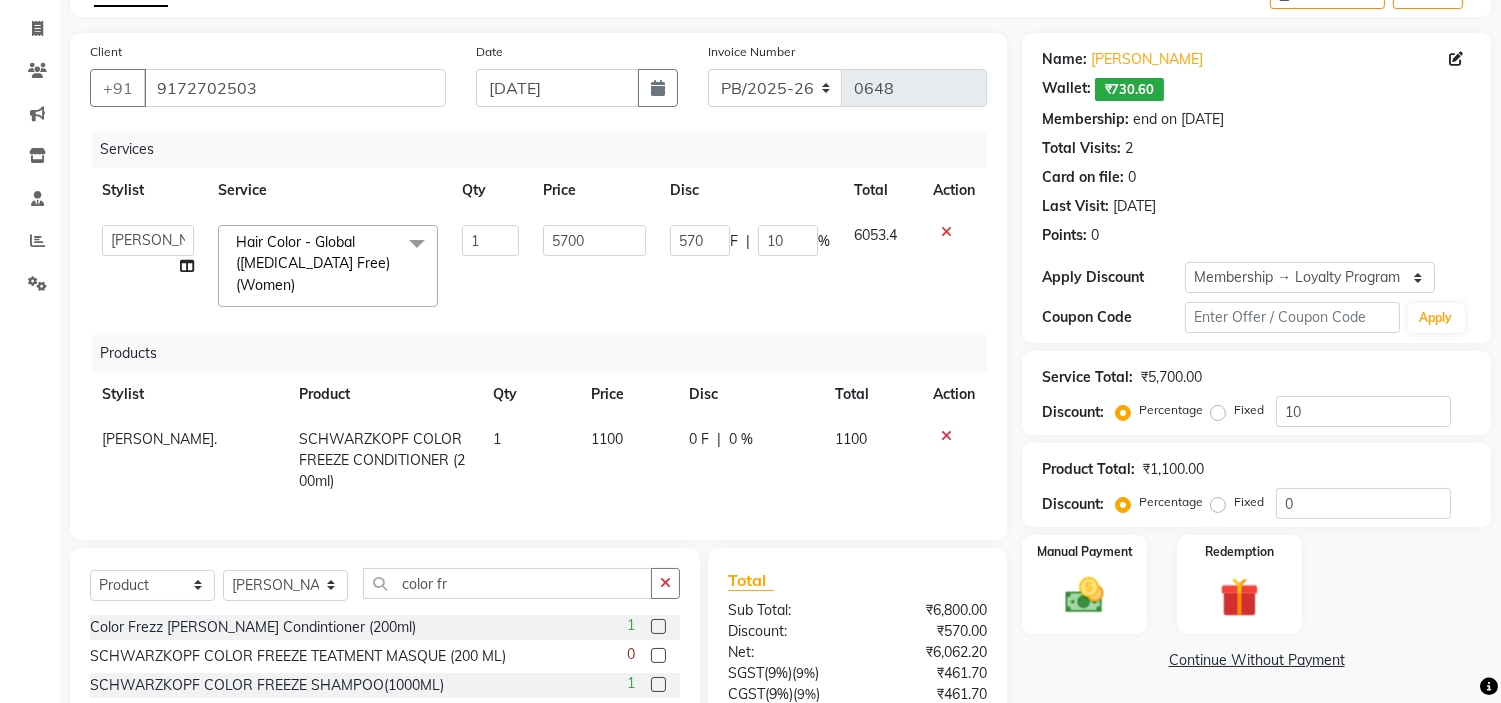 scroll, scrollTop: 340, scrollLeft: 0, axis: vertical 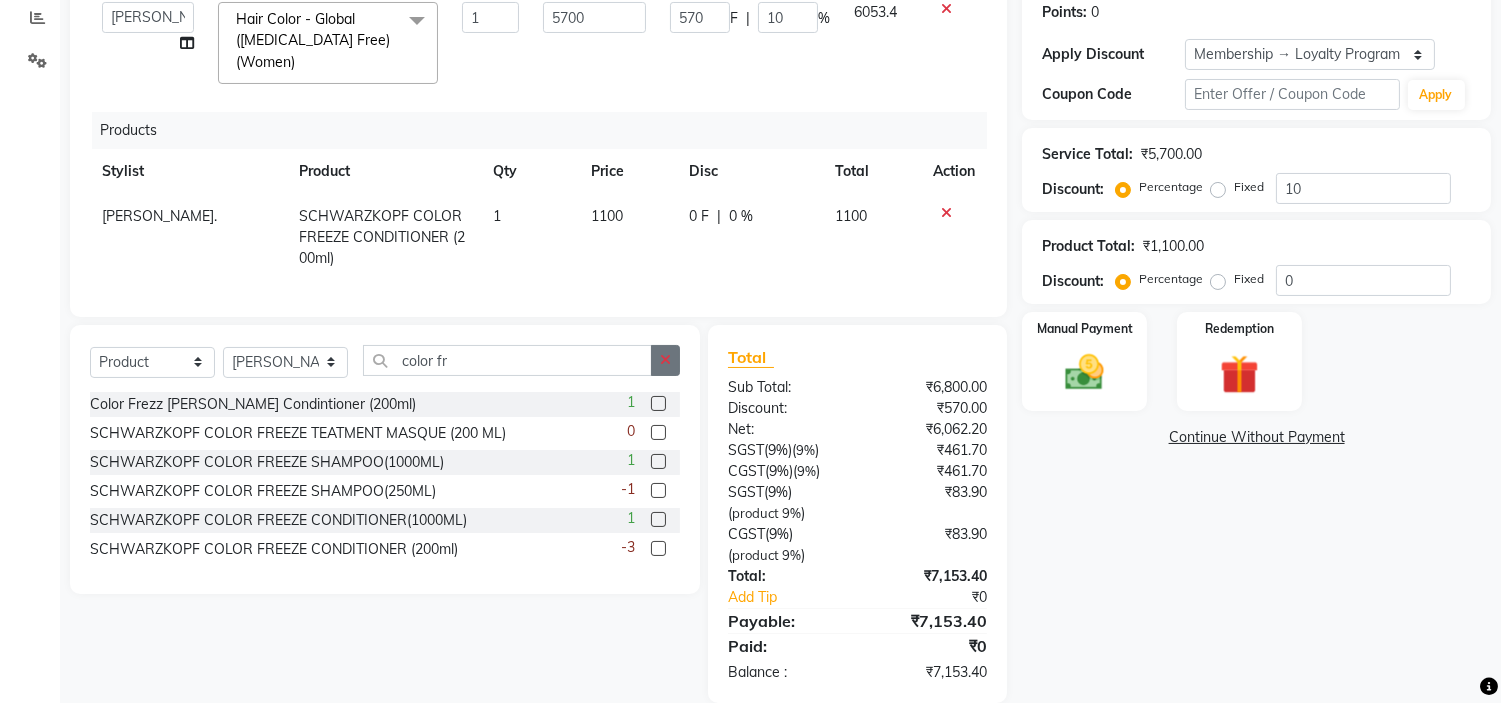 click 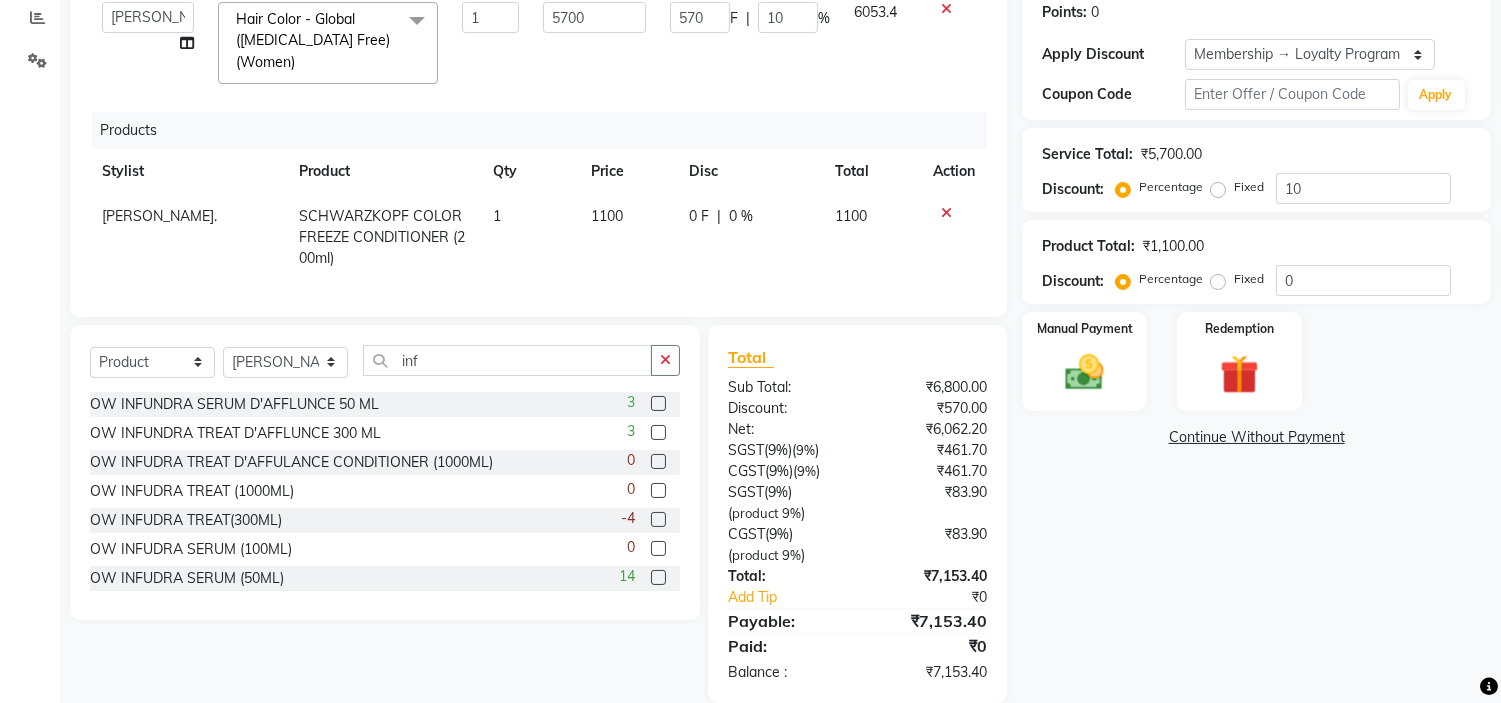 click 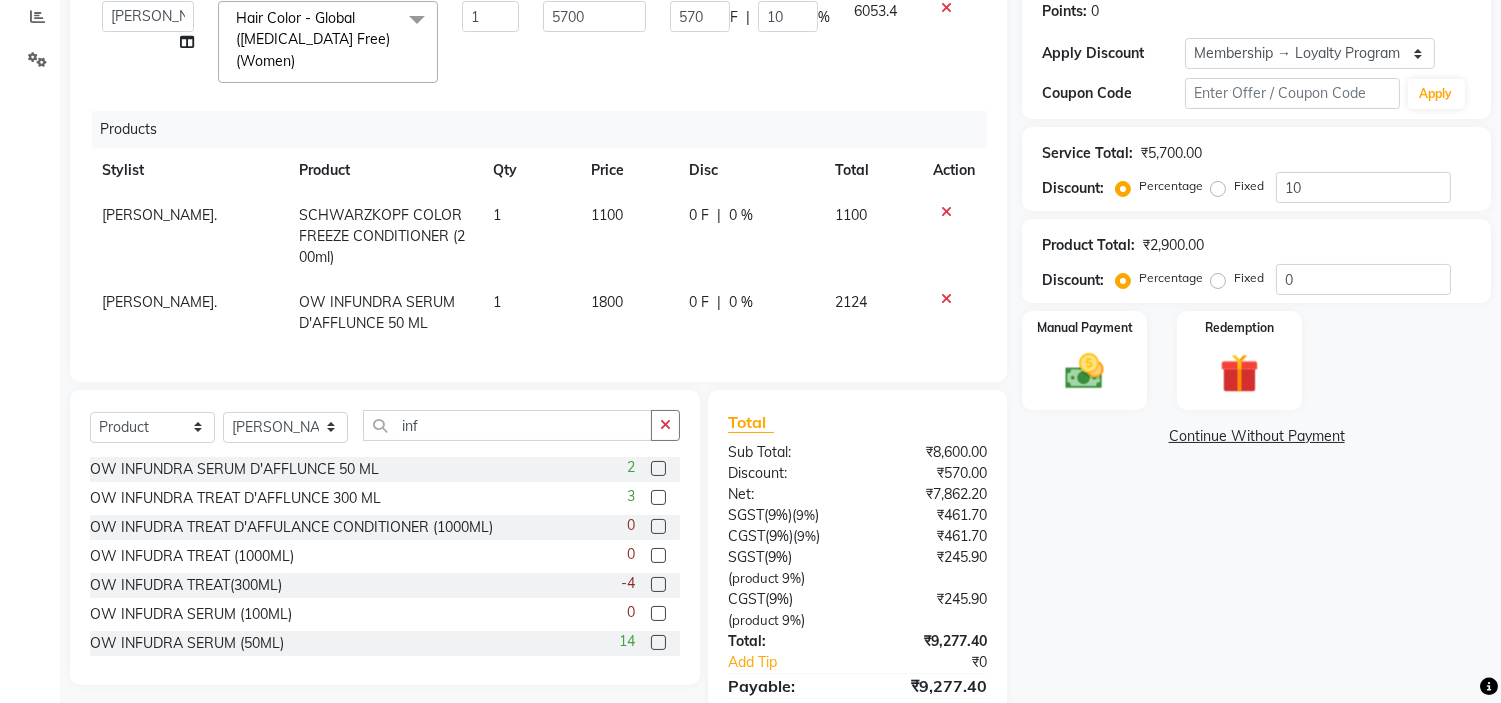 scroll, scrollTop: 451, scrollLeft: 0, axis: vertical 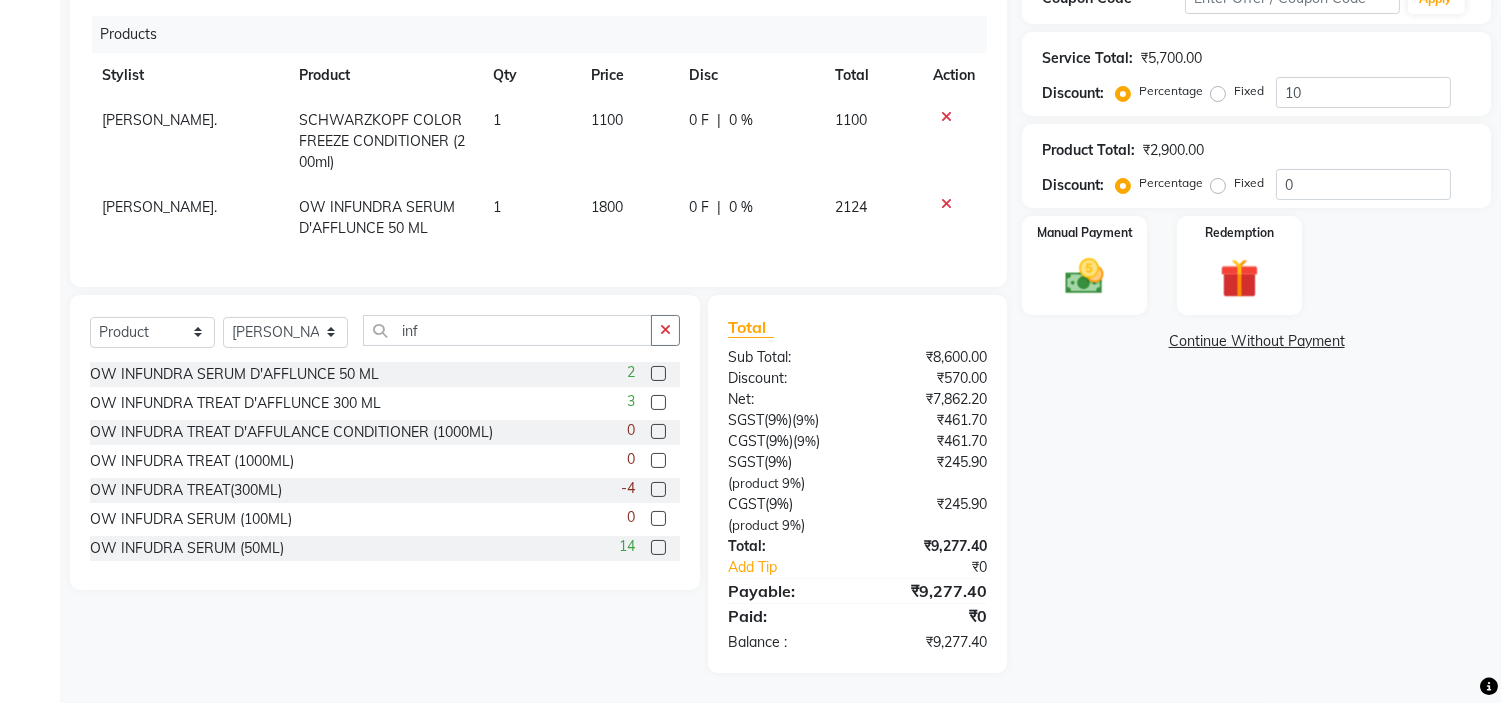 click 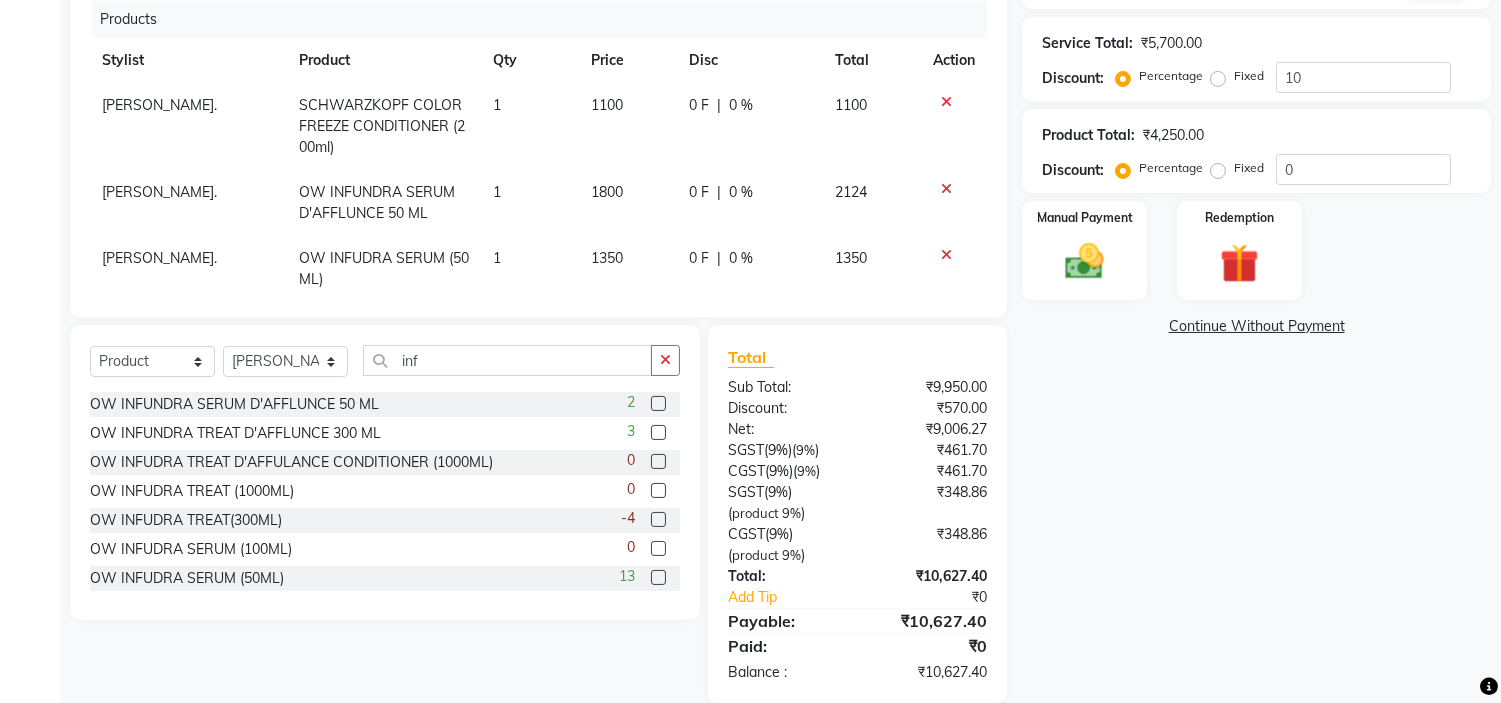 scroll, scrollTop: 37, scrollLeft: 0, axis: vertical 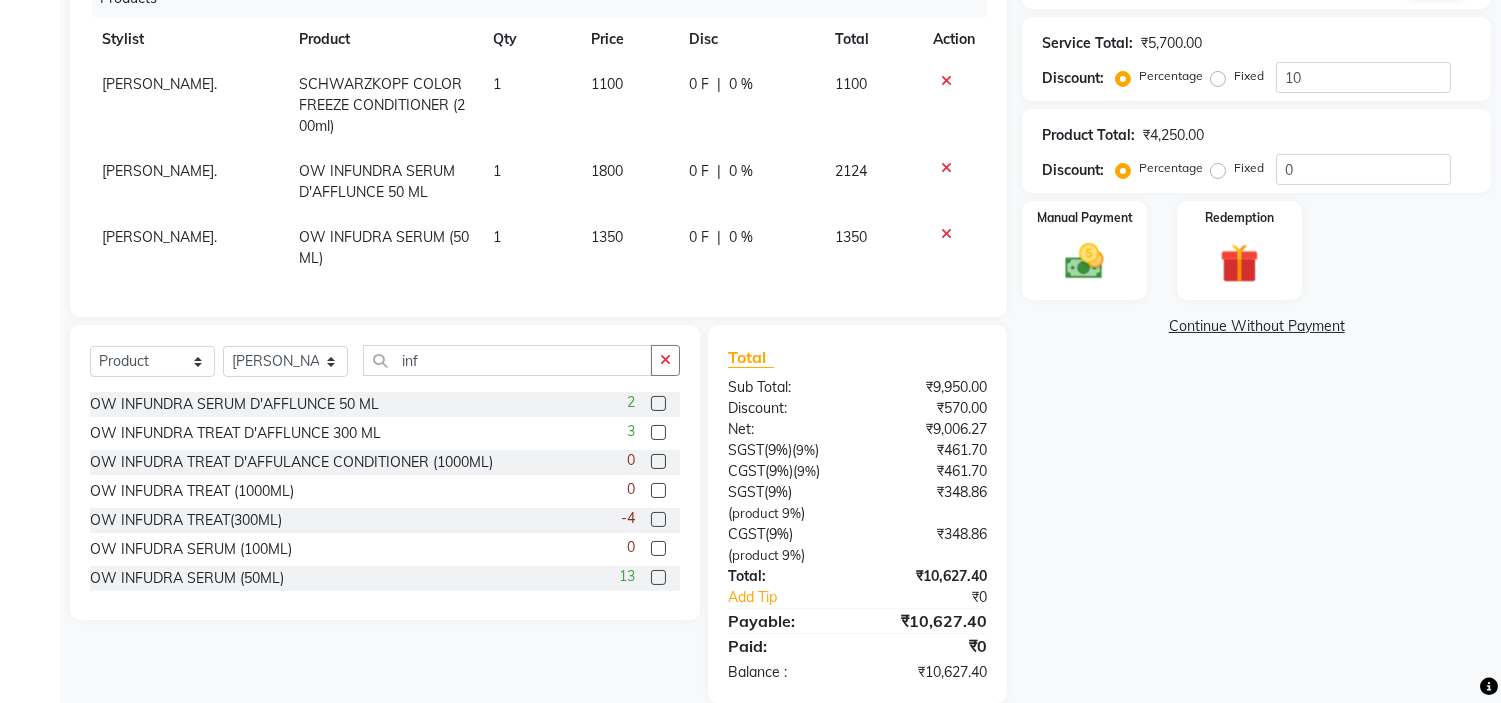 click 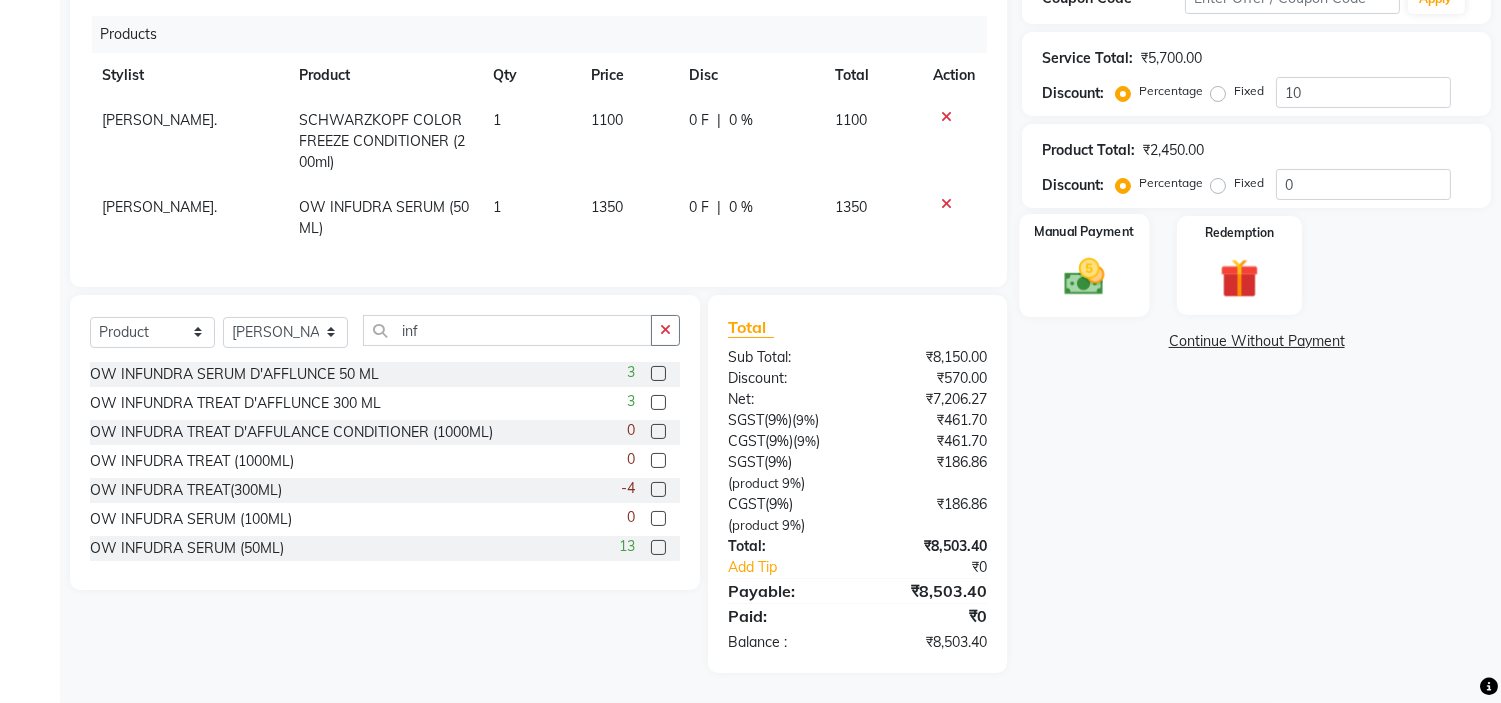 scroll, scrollTop: 0, scrollLeft: 0, axis: both 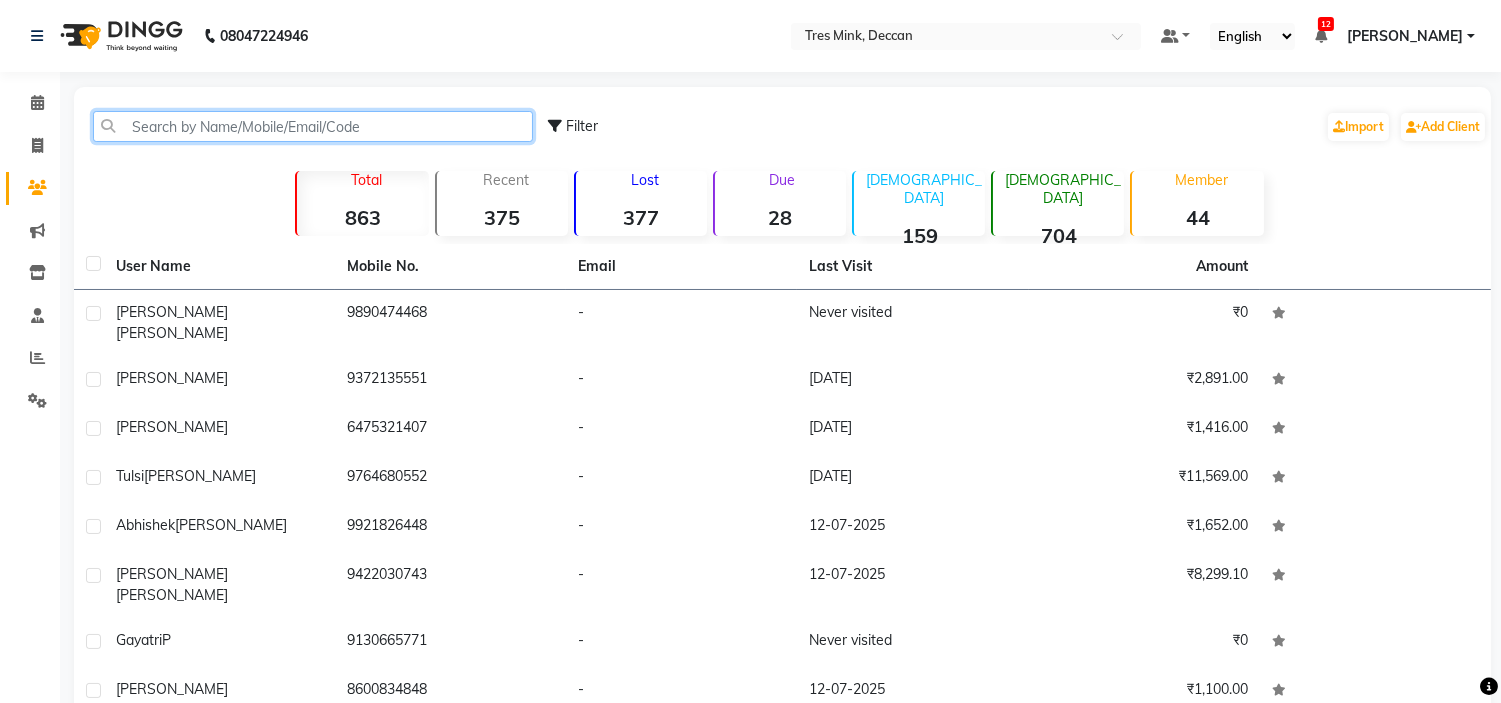 click 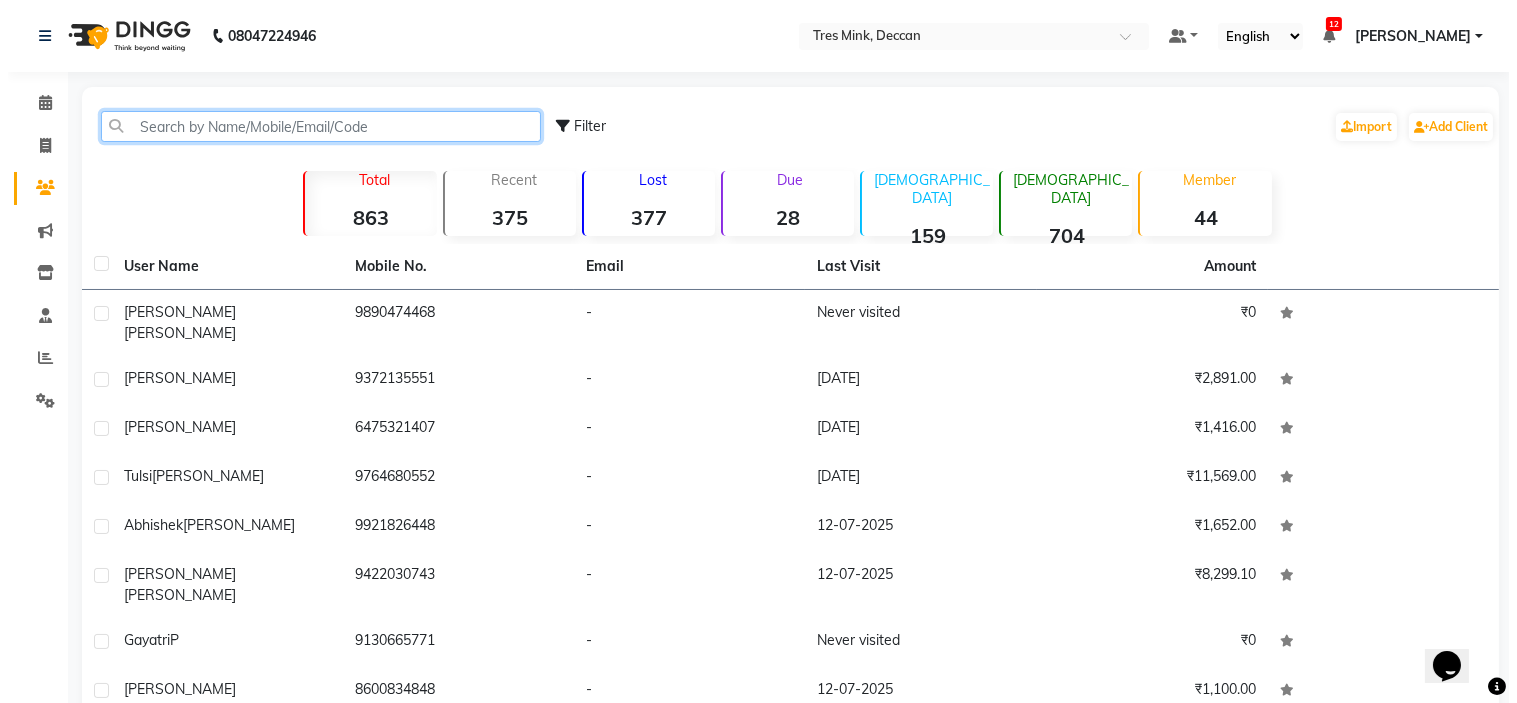 scroll, scrollTop: 0, scrollLeft: 0, axis: both 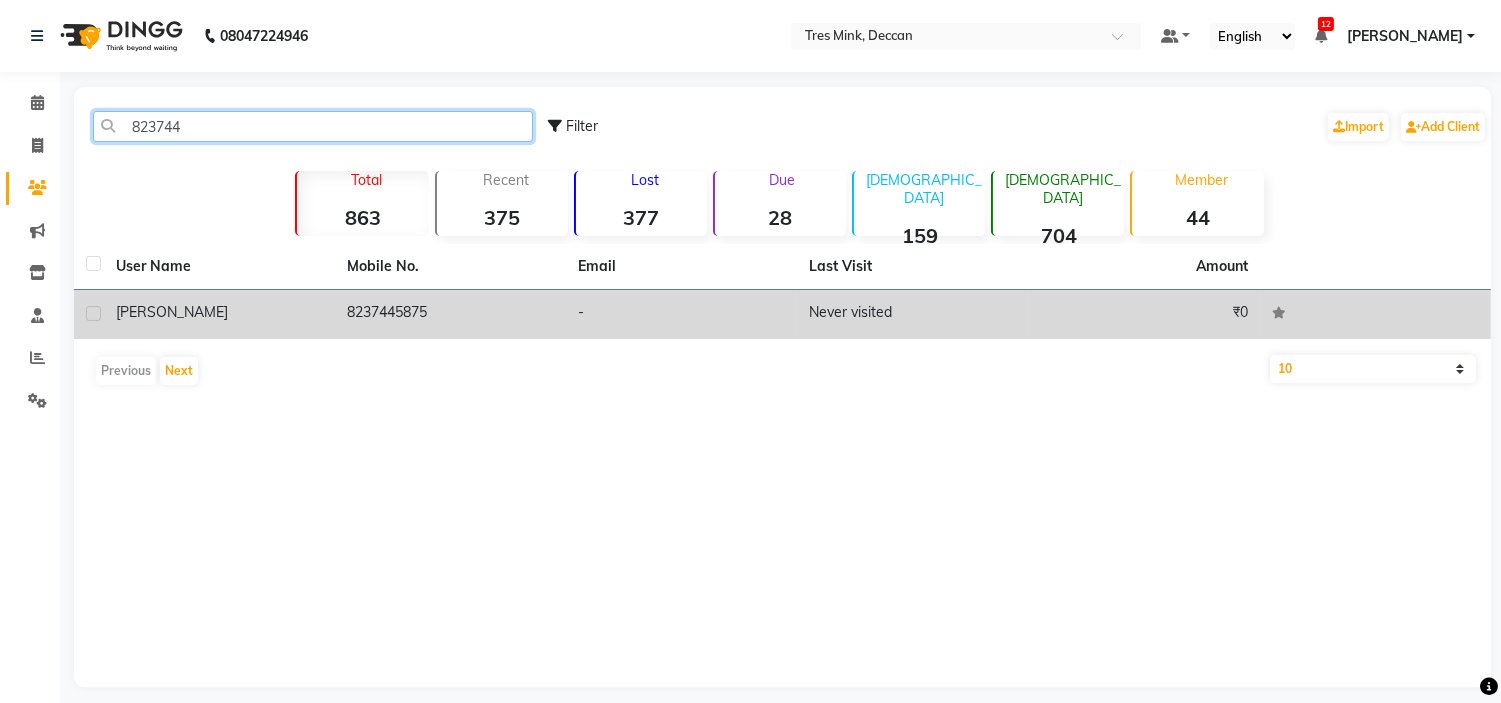 type on "823744" 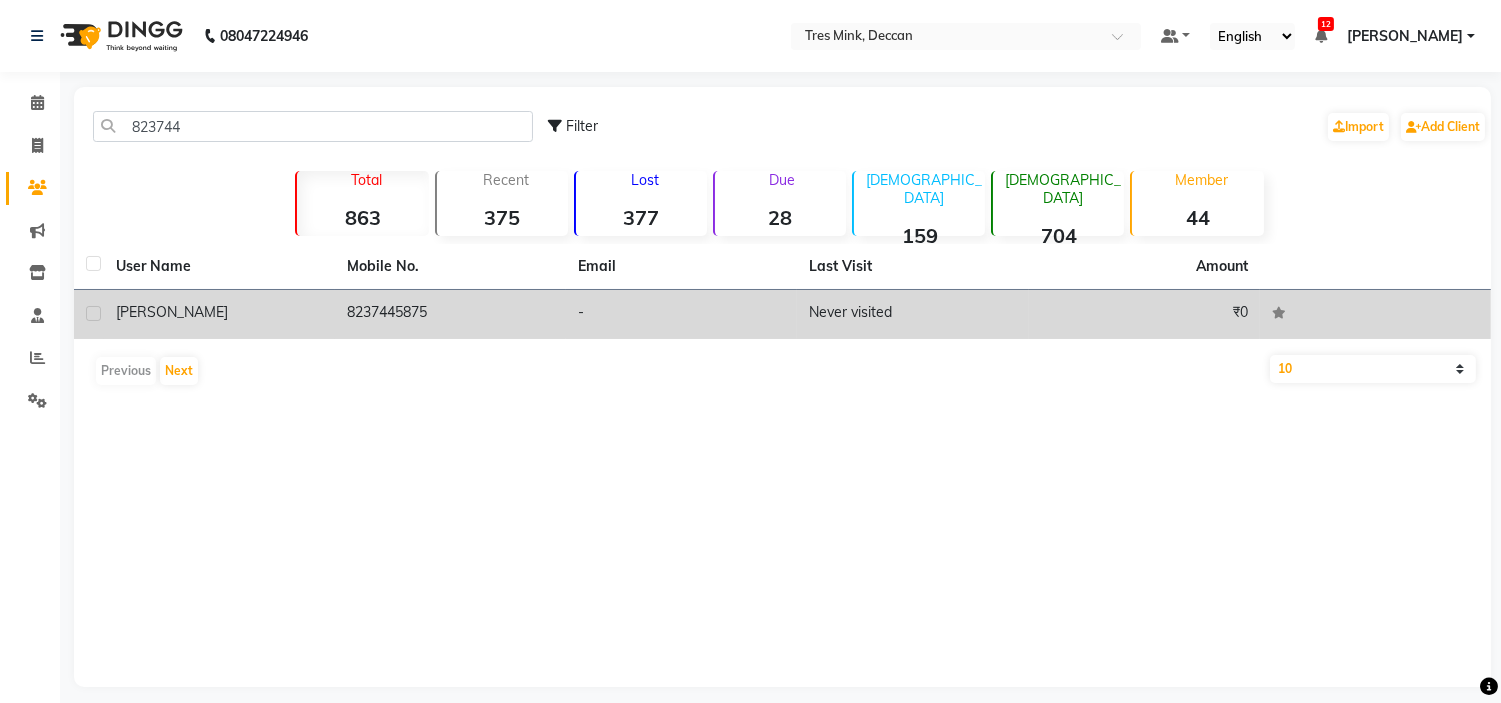 click on "8237445875" 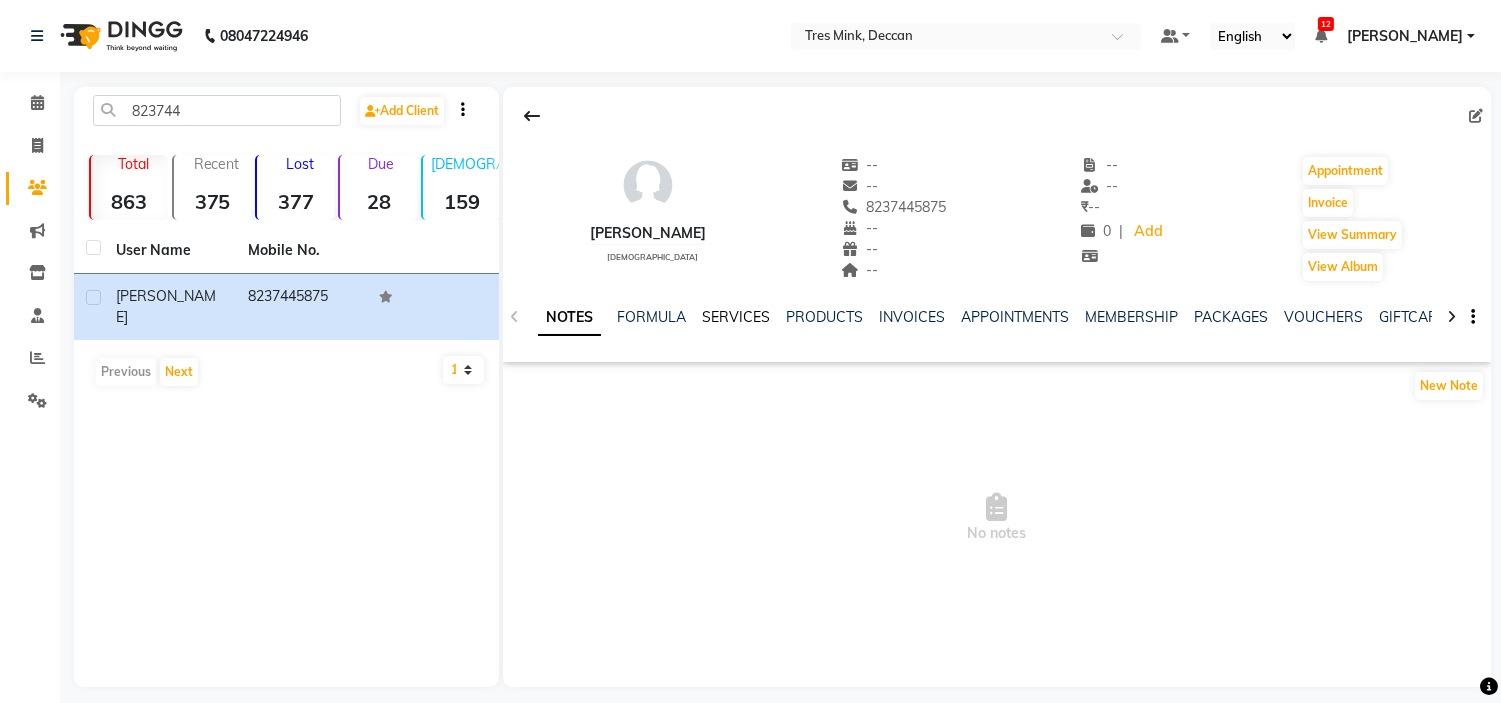 click on "SERVICES" 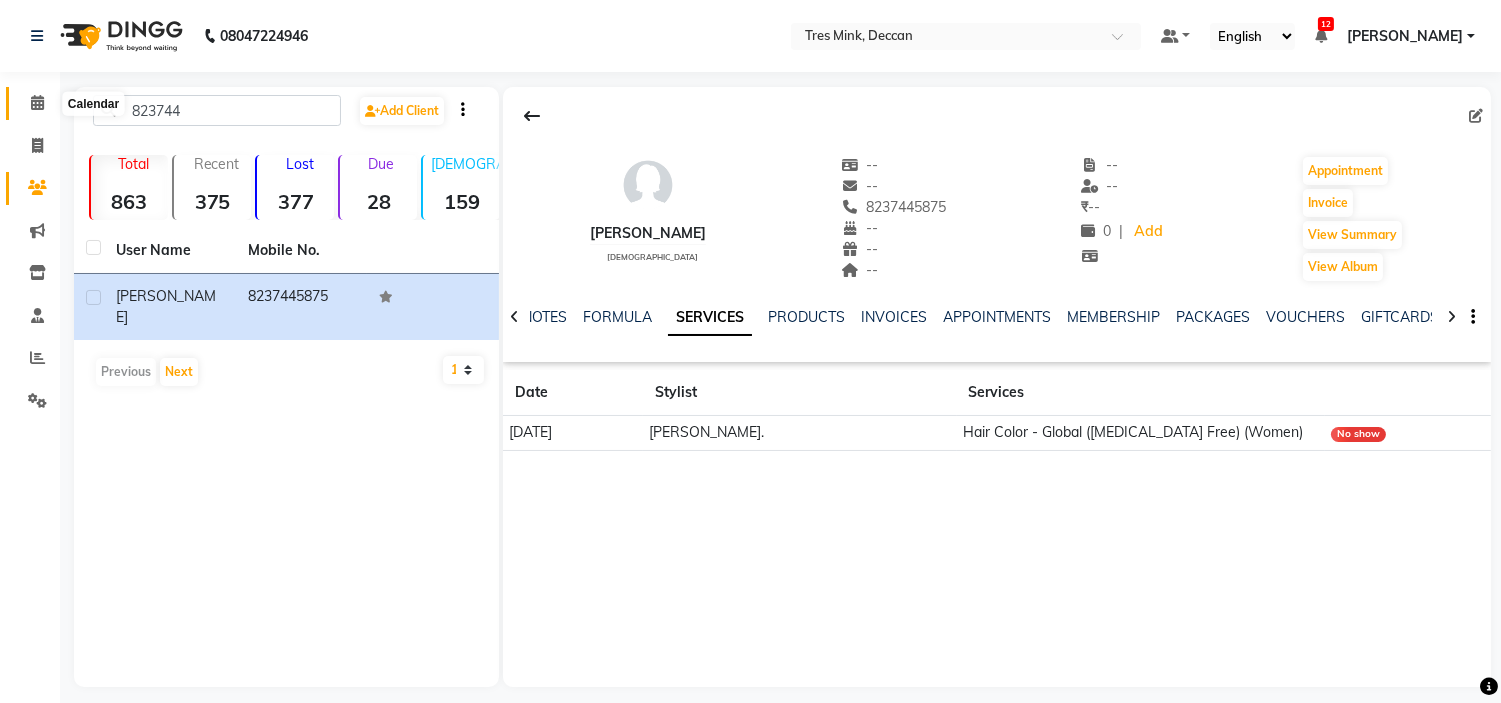 click 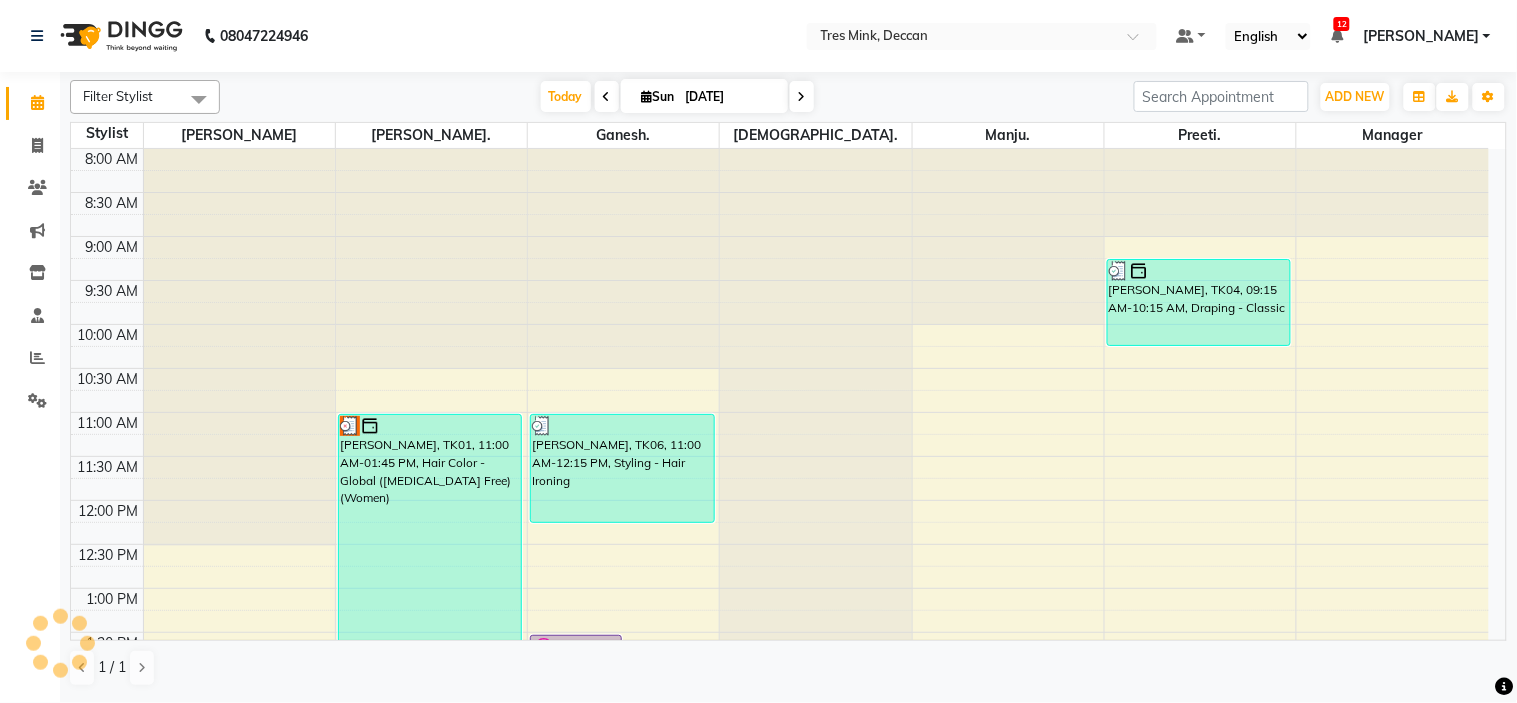 scroll, scrollTop: 0, scrollLeft: 0, axis: both 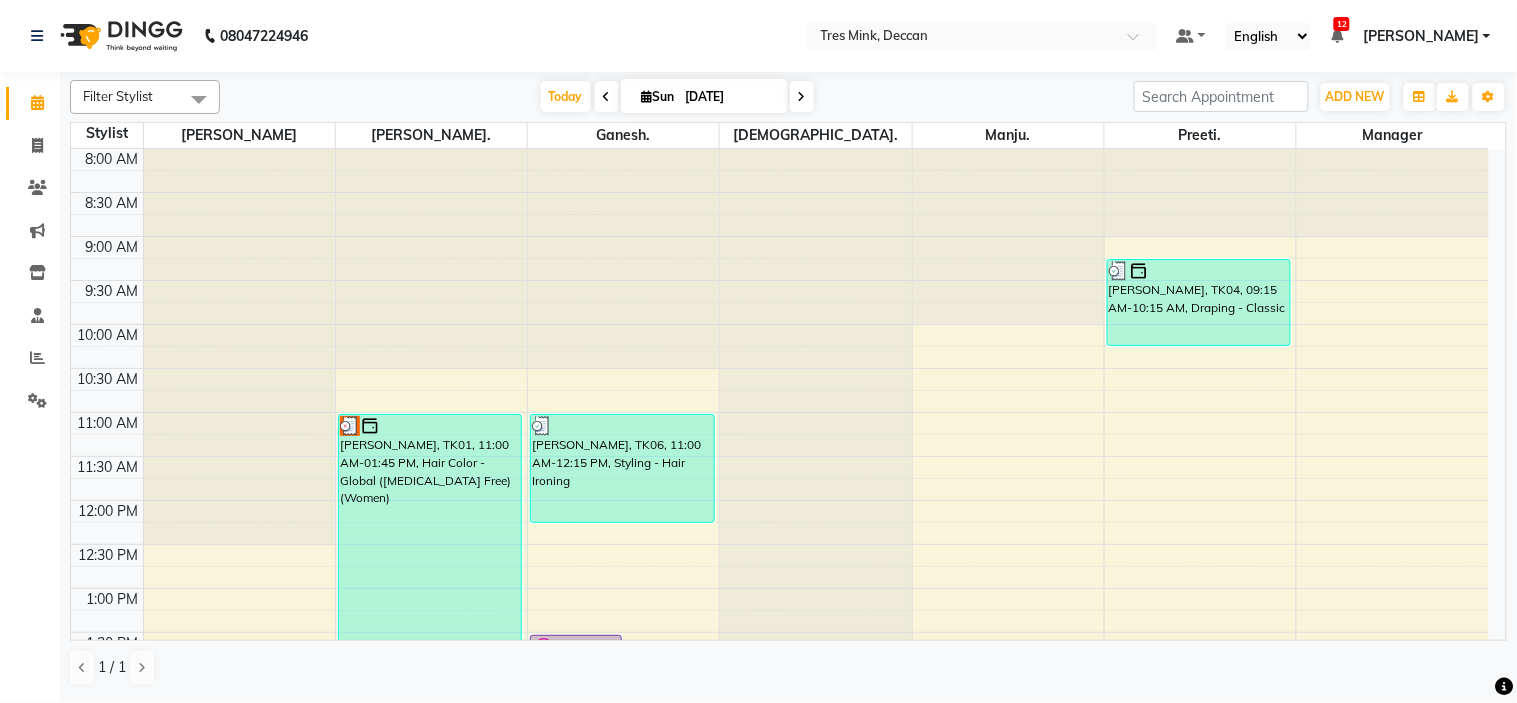 click on "Sun 13-07-2025" at bounding box center (704, 96) 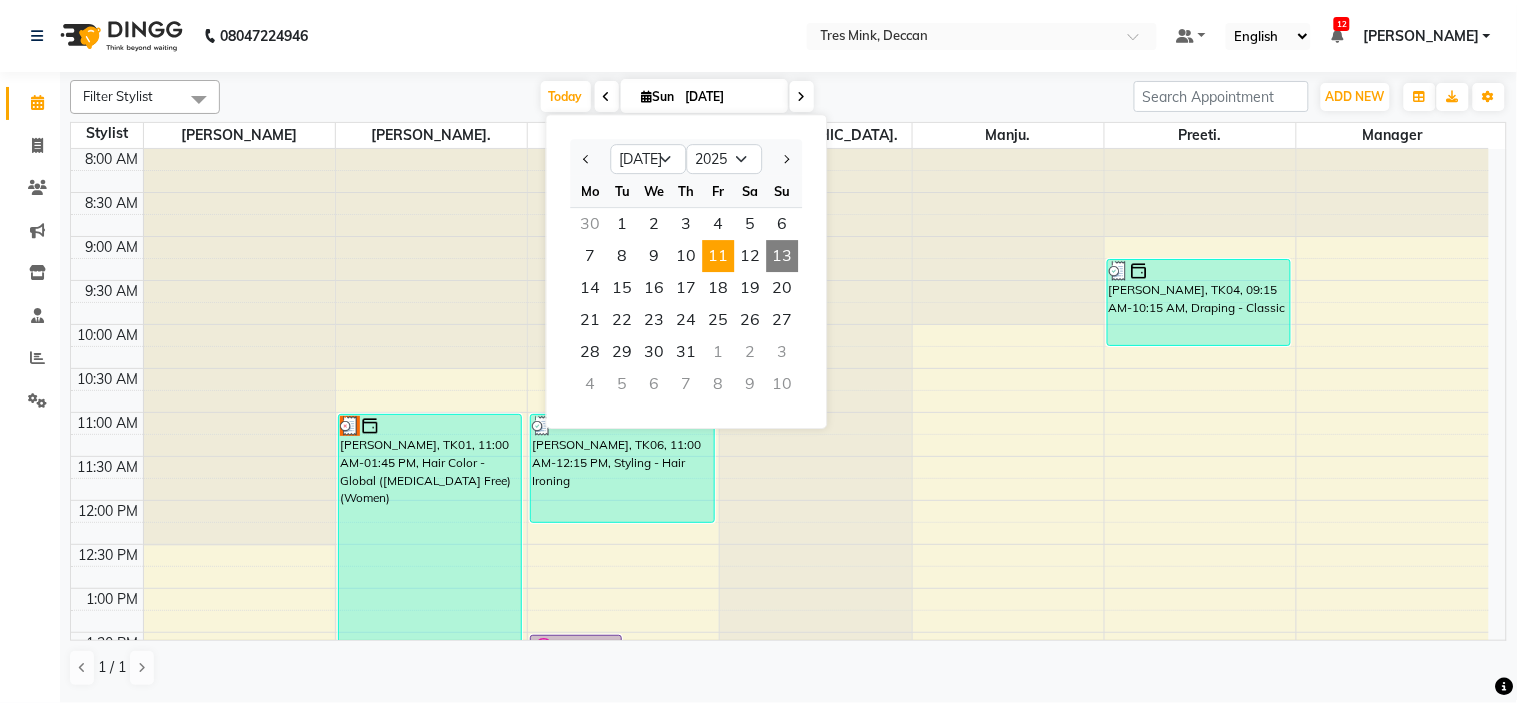 click on "11" at bounding box center [719, 256] 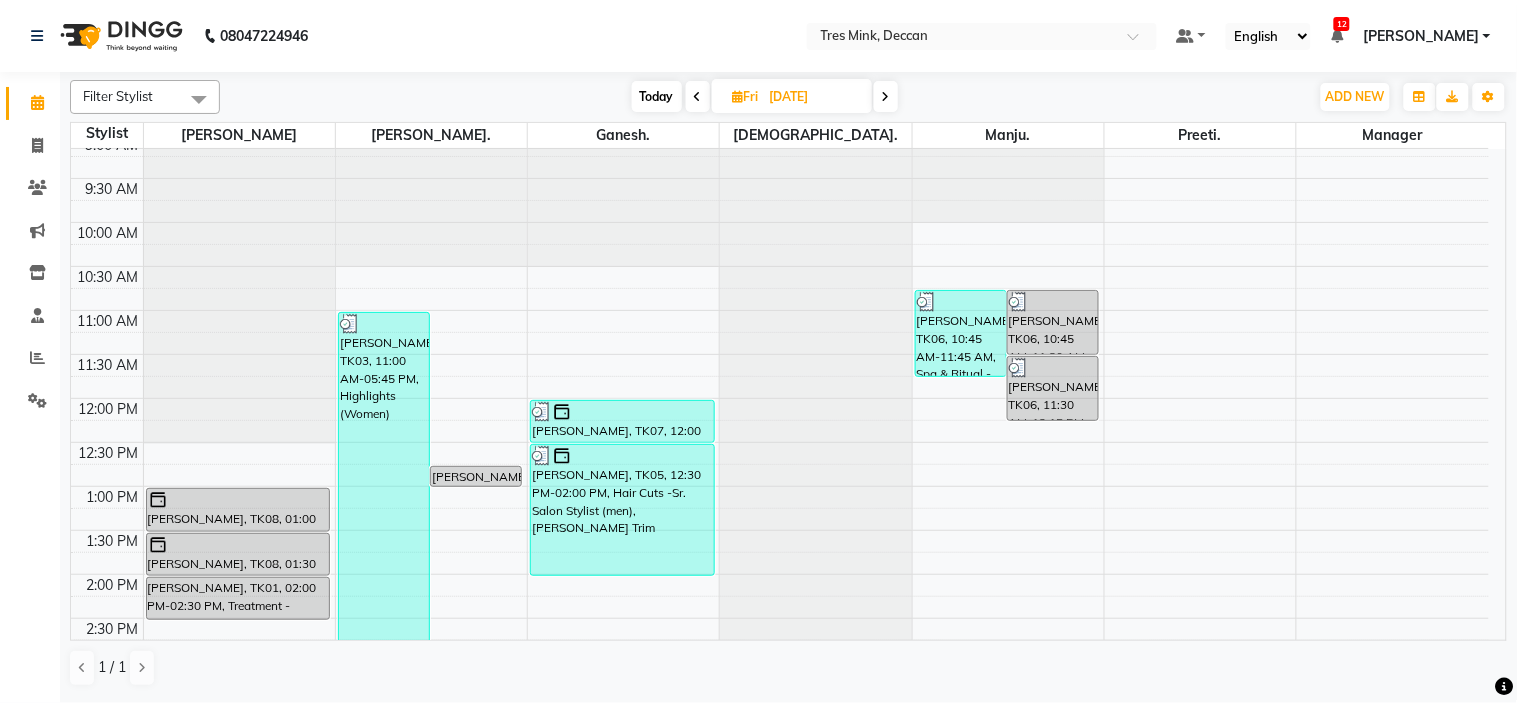 scroll, scrollTop: 222, scrollLeft: 0, axis: vertical 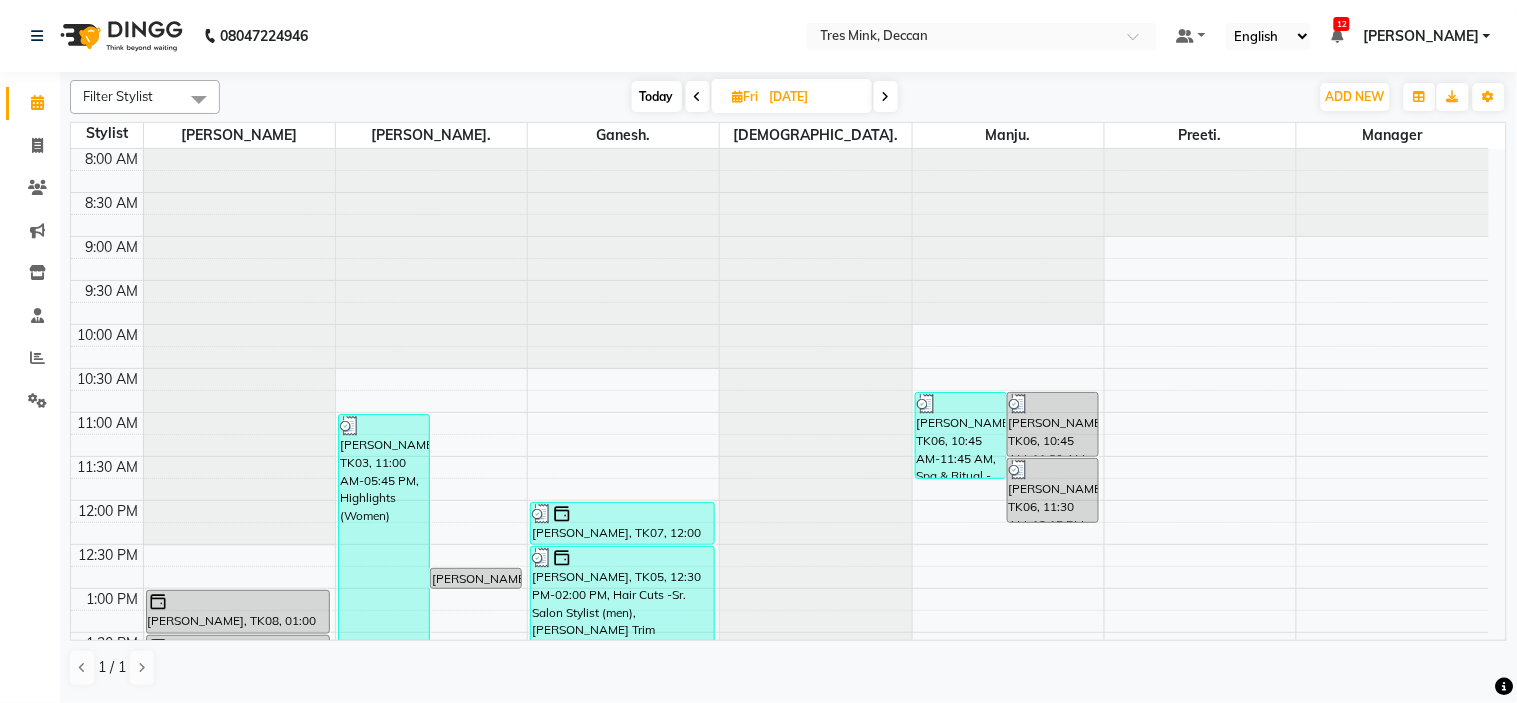 click on "Today" at bounding box center [657, 96] 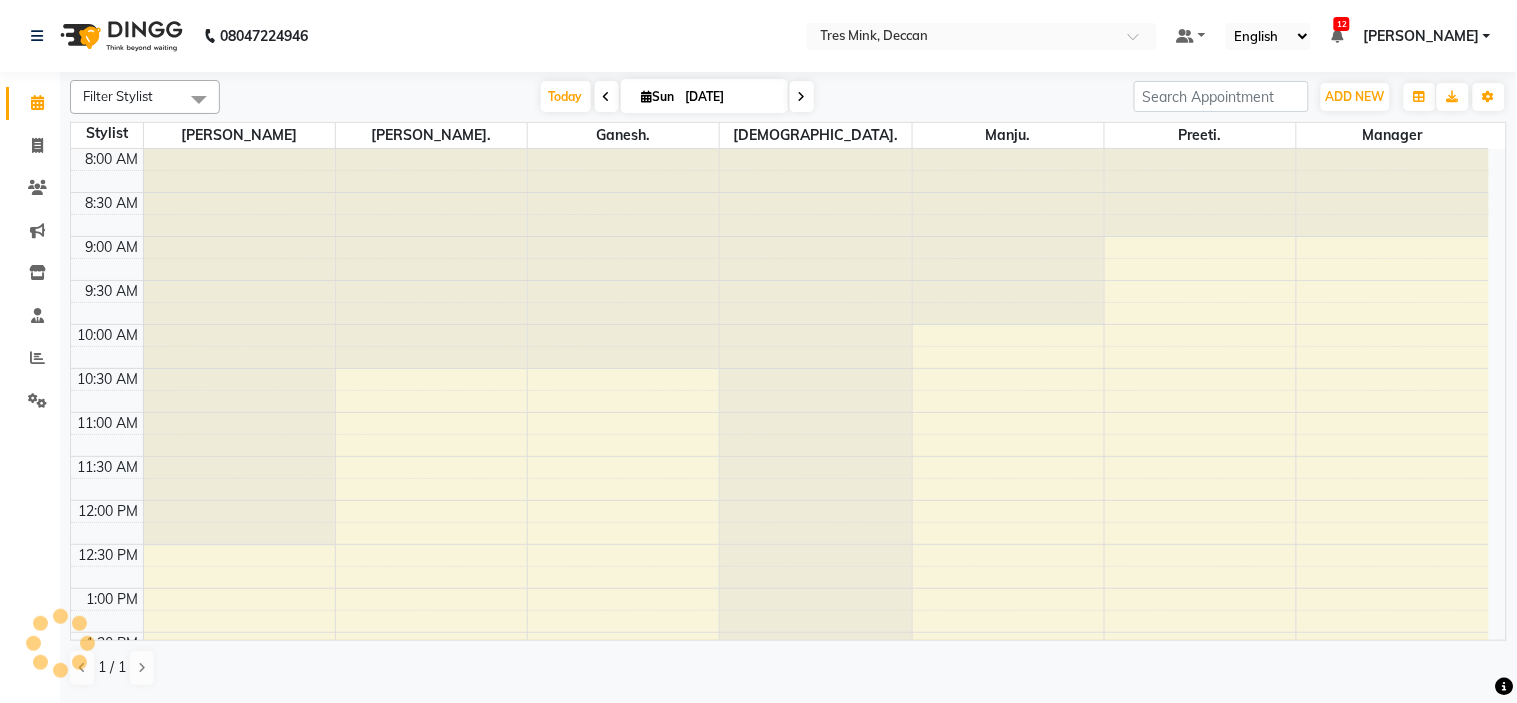 scroll, scrollTop: 443, scrollLeft: 0, axis: vertical 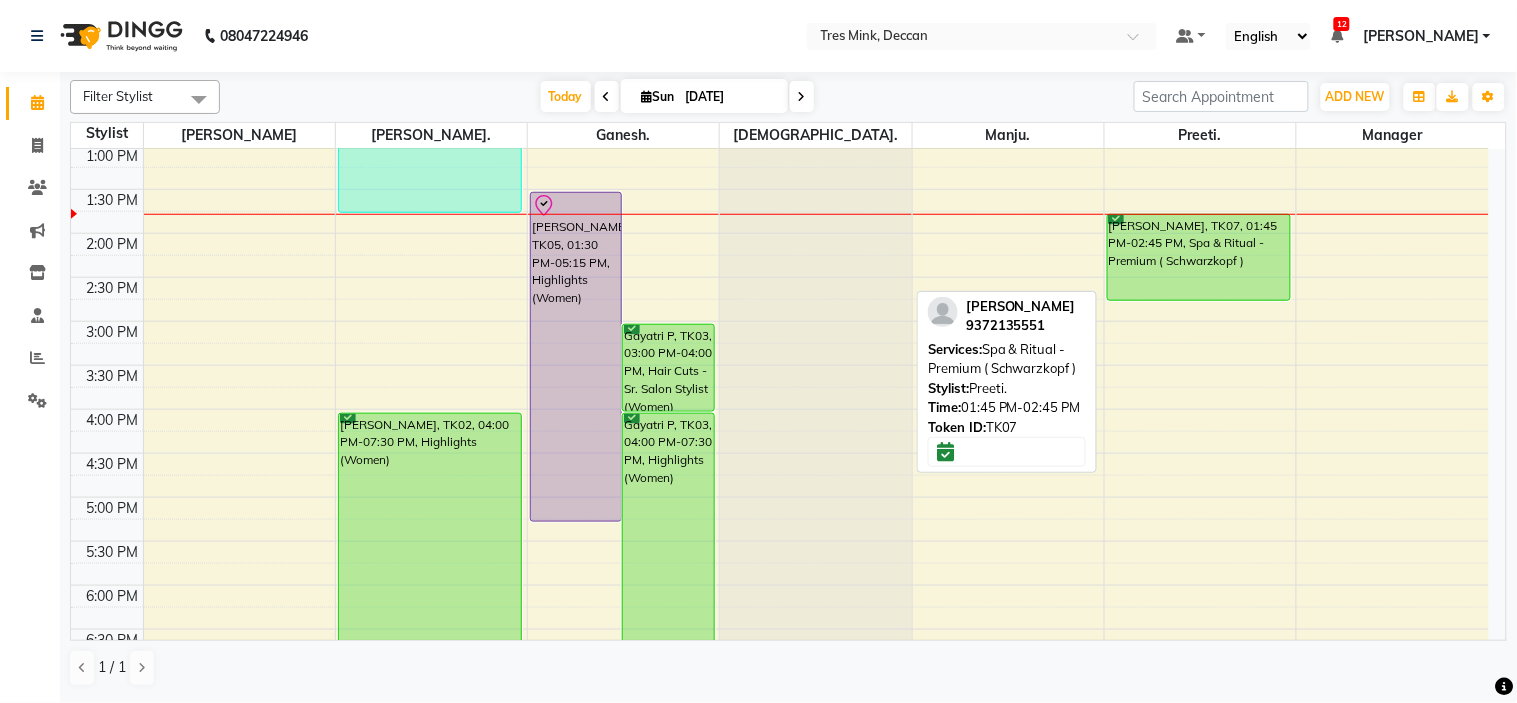 click on "[PERSON_NAME], TK07, 01:45 PM-02:45 PM, Spa & Ritual - Premium ( Schwarzkopf )" at bounding box center (1199, 257) 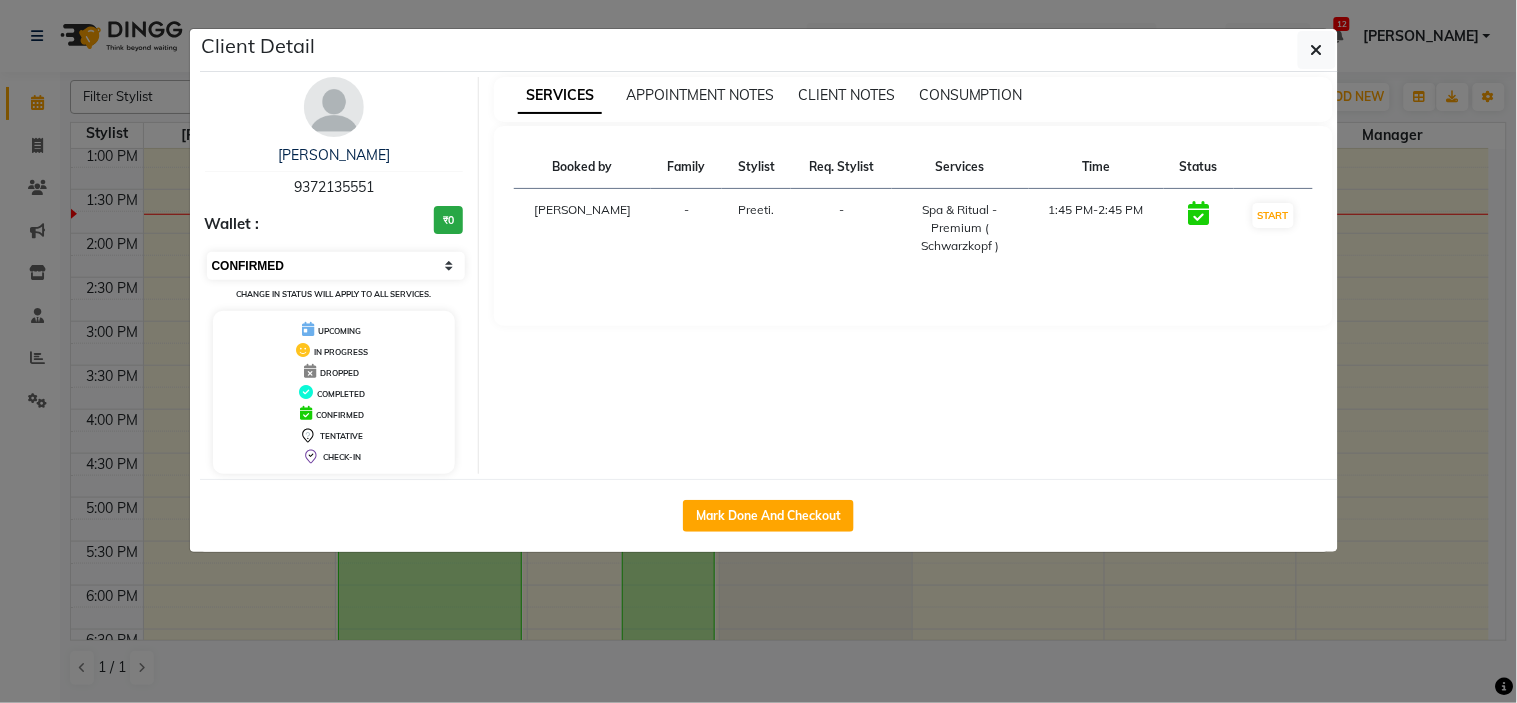 click on "Select IN SERVICE CONFIRMED TENTATIVE CHECK IN MARK DONE DROPPED UPCOMING" at bounding box center (336, 266) 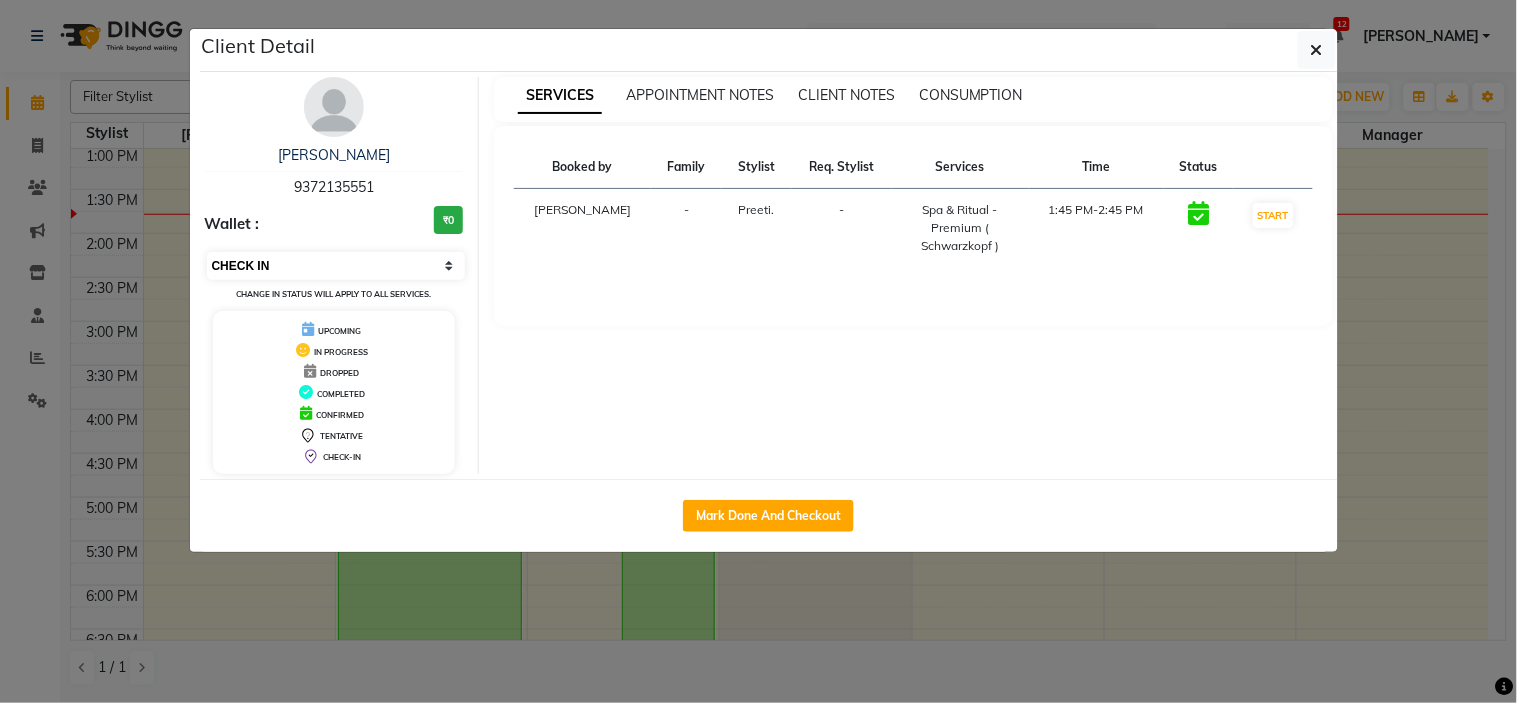 click on "Select IN SERVICE CONFIRMED TENTATIVE CHECK IN MARK DONE DROPPED UPCOMING" at bounding box center (336, 266) 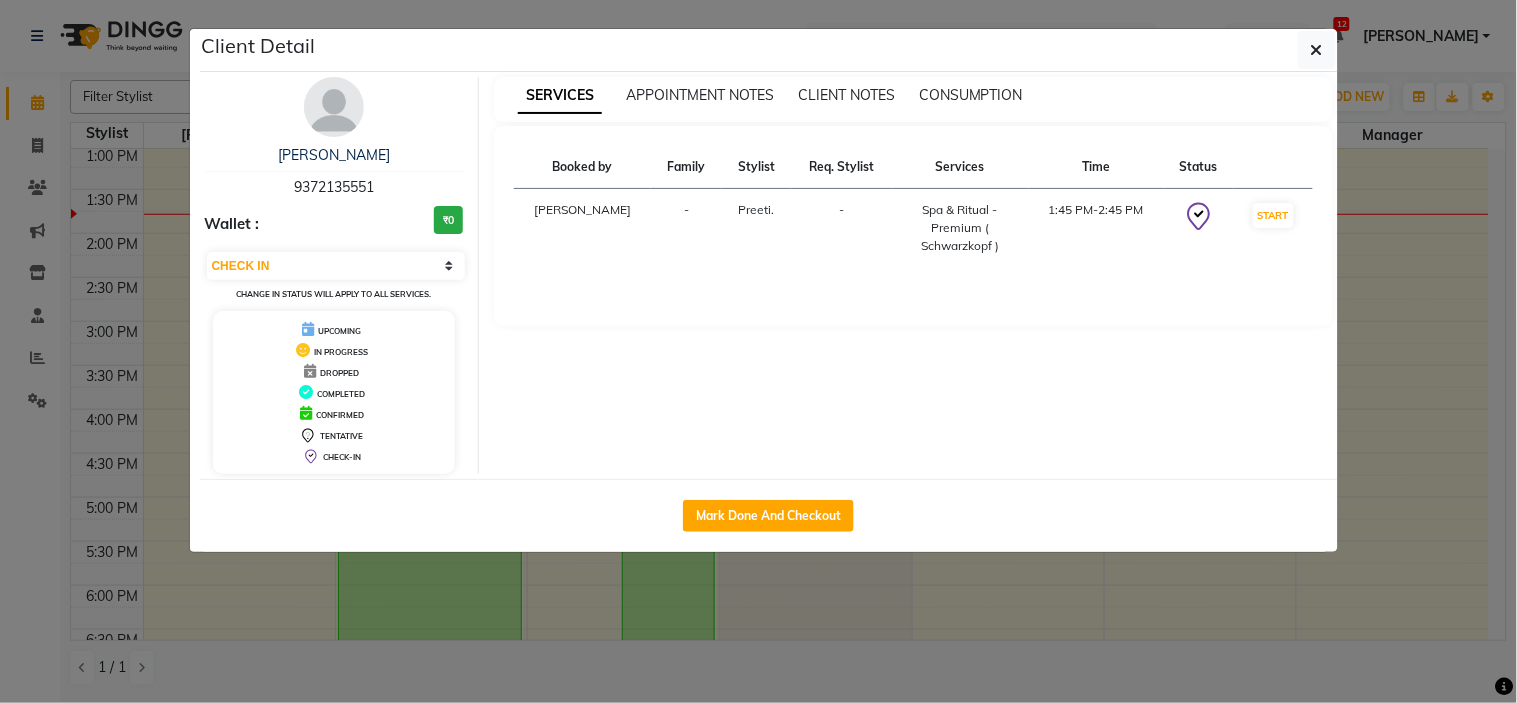 click on "Client Detail  Amruta    9372135551 Wallet : ₹0 Select IN SERVICE CONFIRMED TENTATIVE CHECK IN MARK DONE DROPPED UPCOMING Change in status will apply to all services. UPCOMING IN PROGRESS DROPPED COMPLETED CONFIRMED TENTATIVE CHECK-IN SERVICES APPOINTMENT NOTES CLIENT NOTES CONSUMPTION Booked by Family Stylist Req. Stylist Services Time Status  Revati Karandikar  - Preeti. -  Spa & Ritual - Premium ( Schwarzkopf )   1:45 PM-2:45 PM   START   Mark Done And Checkout" 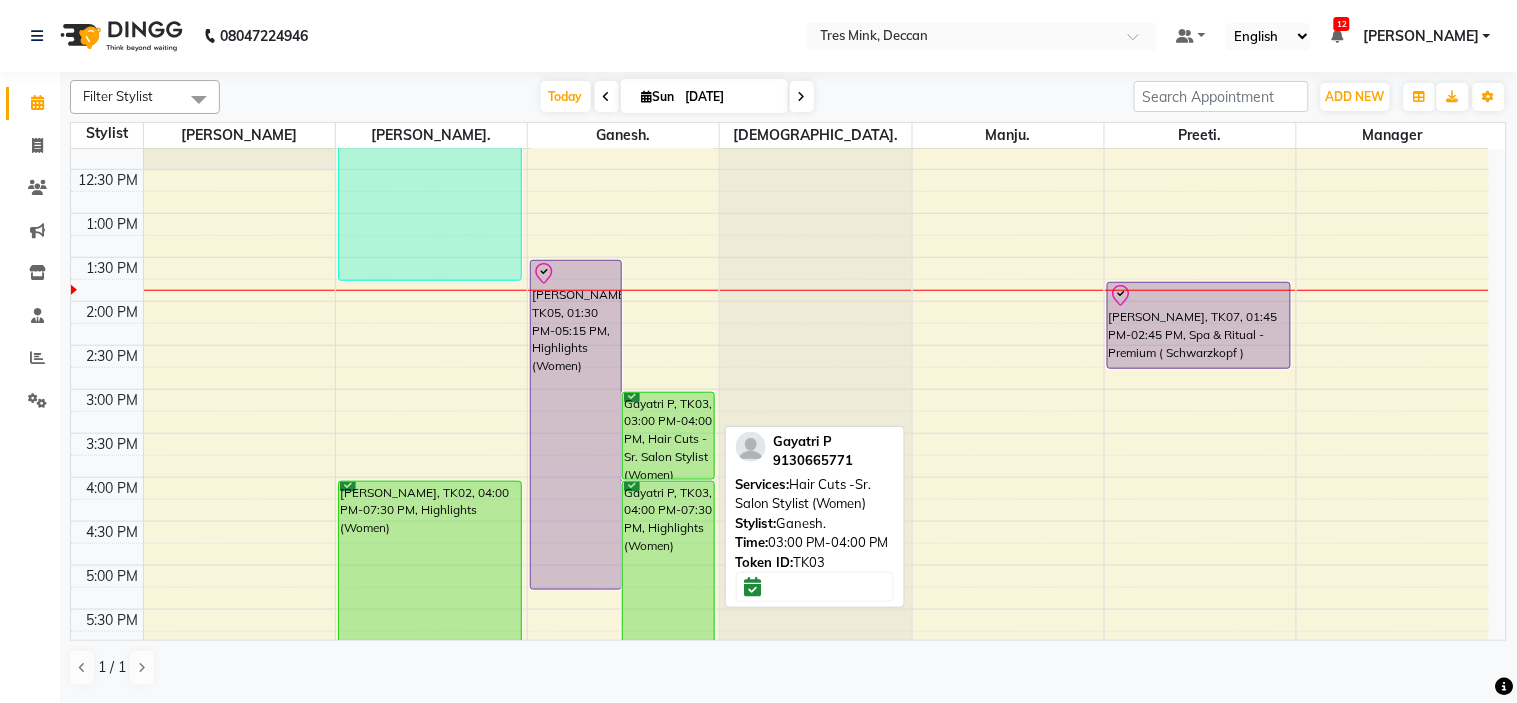 scroll, scrollTop: 323, scrollLeft: 0, axis: vertical 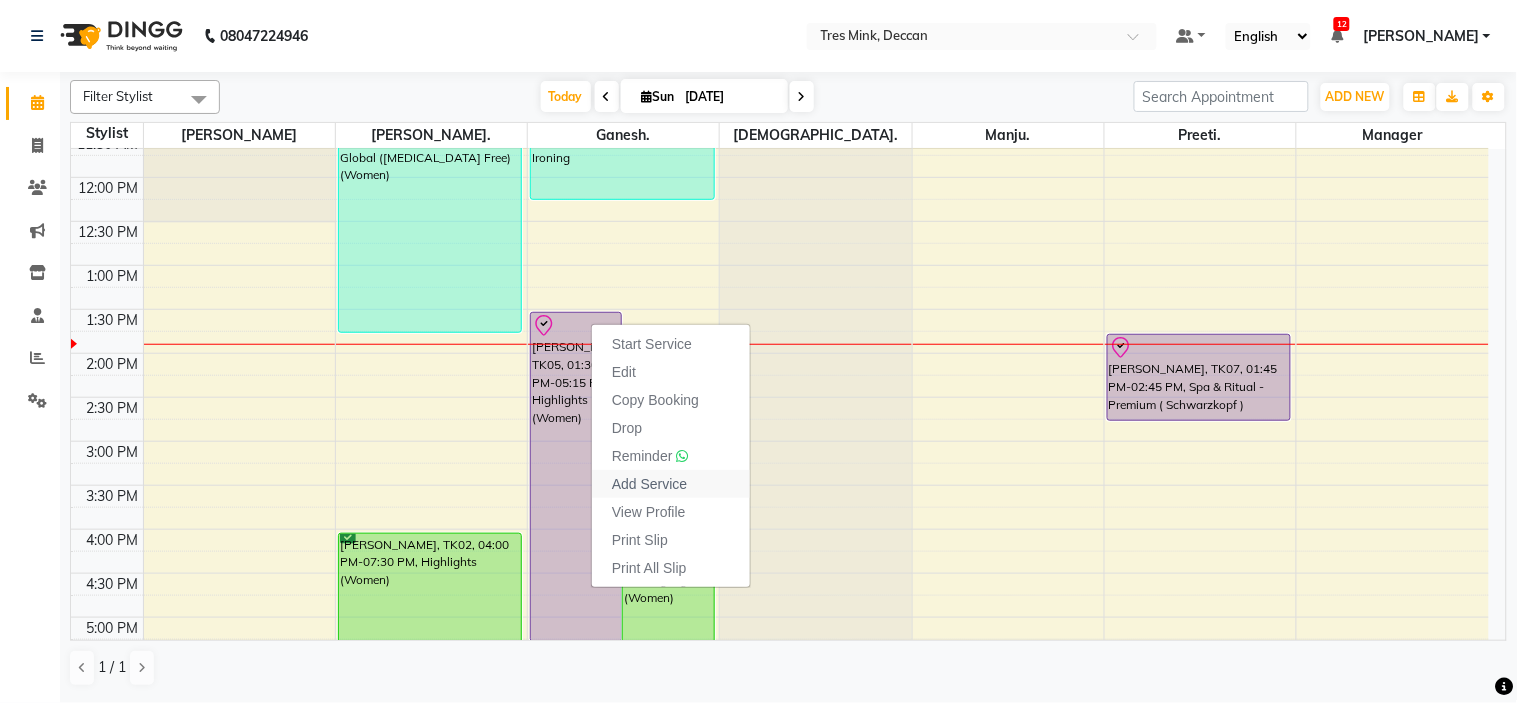 click on "Add Service" at bounding box center [649, 484] 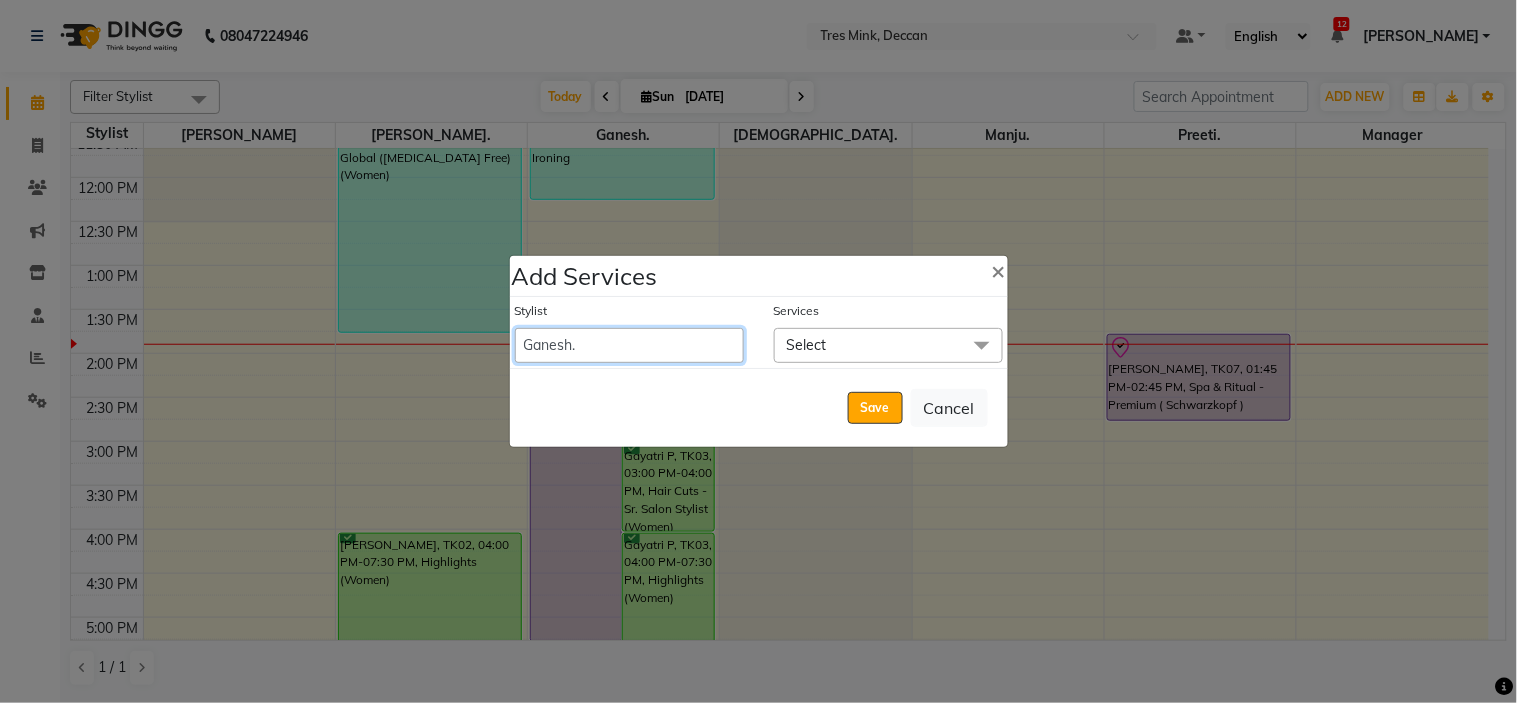 click on "Eva   Ganesh.   Gunjan.   Karan Arya   Krishna.   Manager   Manju.   Philomina.   Preeti.   Revati Karandikar   Shailesh Mistry   Siddhant.   Soham Ahire." at bounding box center [629, 345] 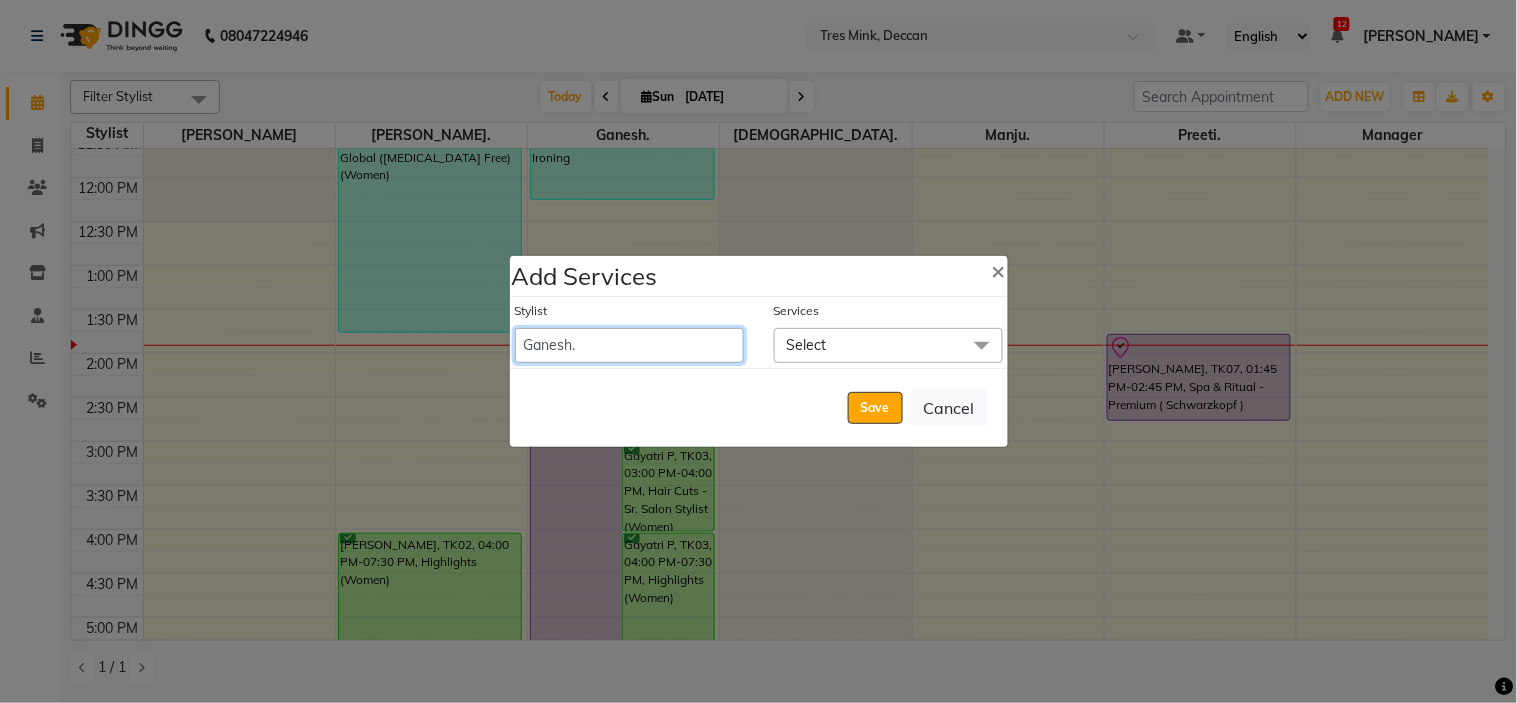 select on "59496" 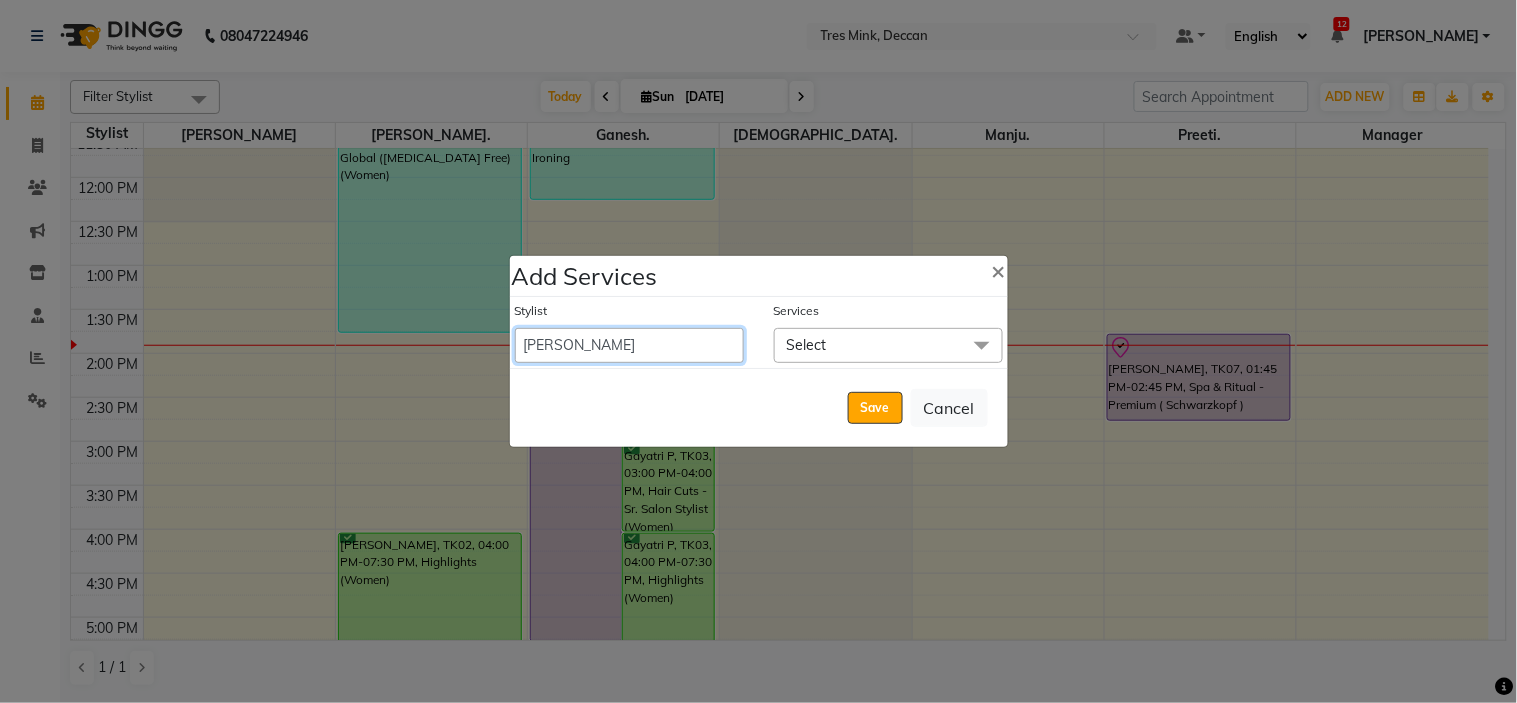 click on "Eva   Ganesh.   Gunjan.   Karan Arya   Krishna.   Manager   Manju.   Philomina.   Preeti.   Revati Karandikar   Shailesh Mistry   Siddhant.   Soham Ahire." at bounding box center (629, 345) 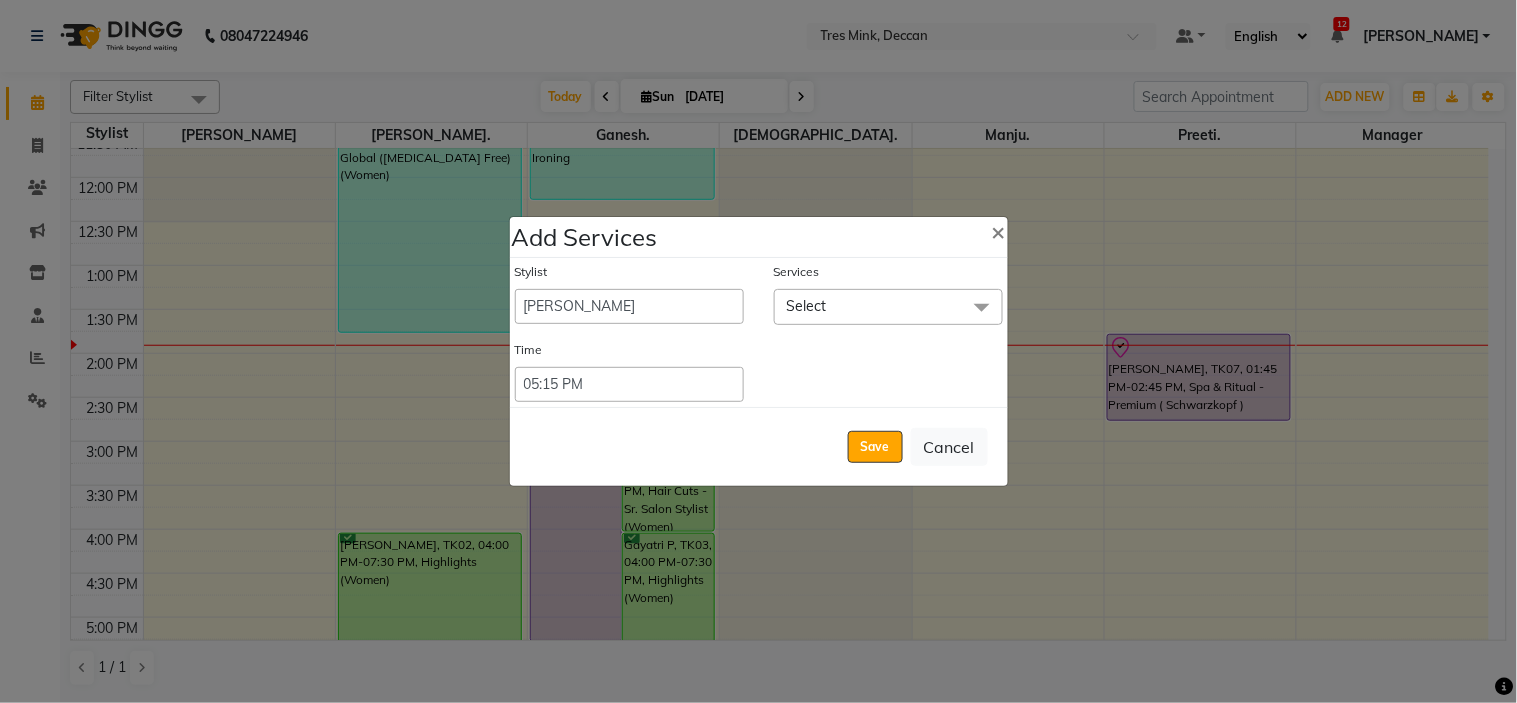 click on "Select" 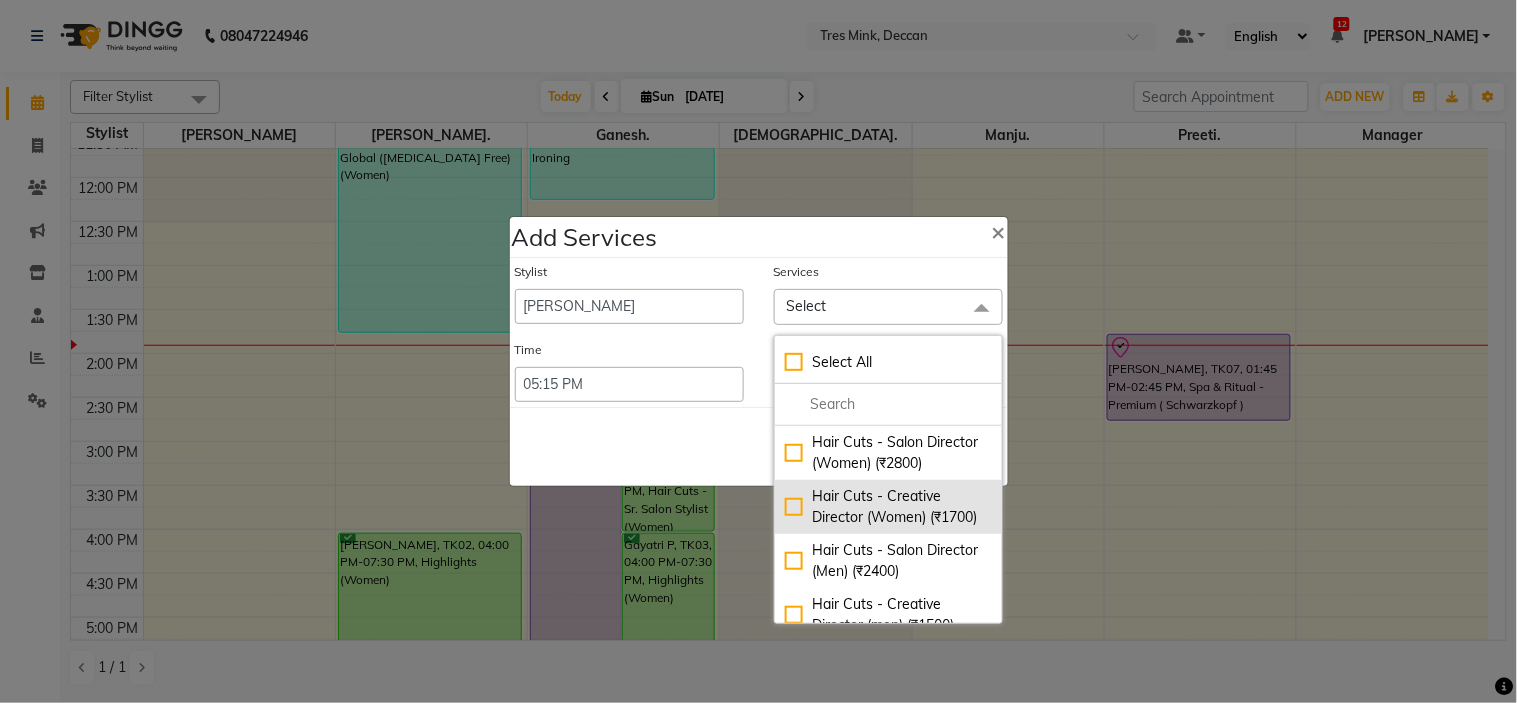 click on "Hair Cuts - Creative Director (Women) (₹1700)" 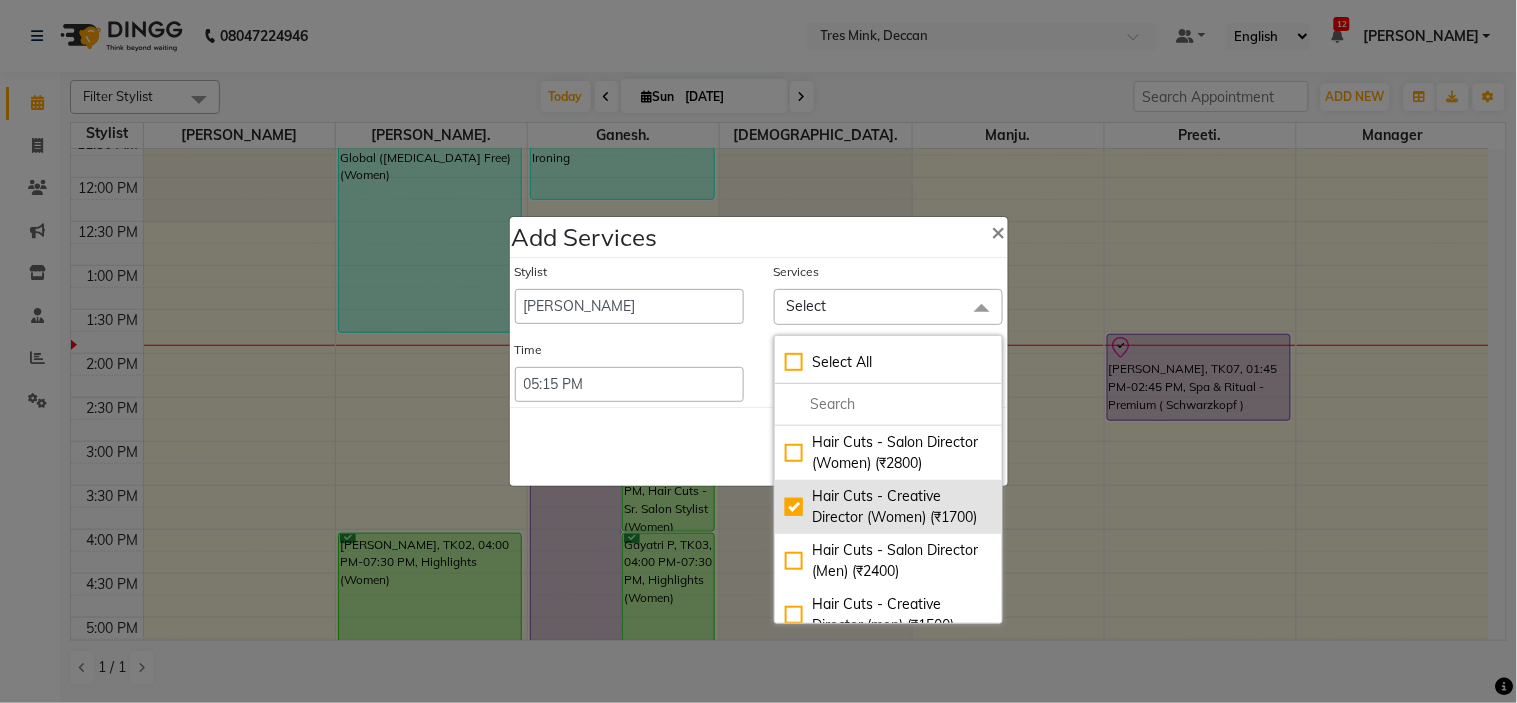 checkbox on "true" 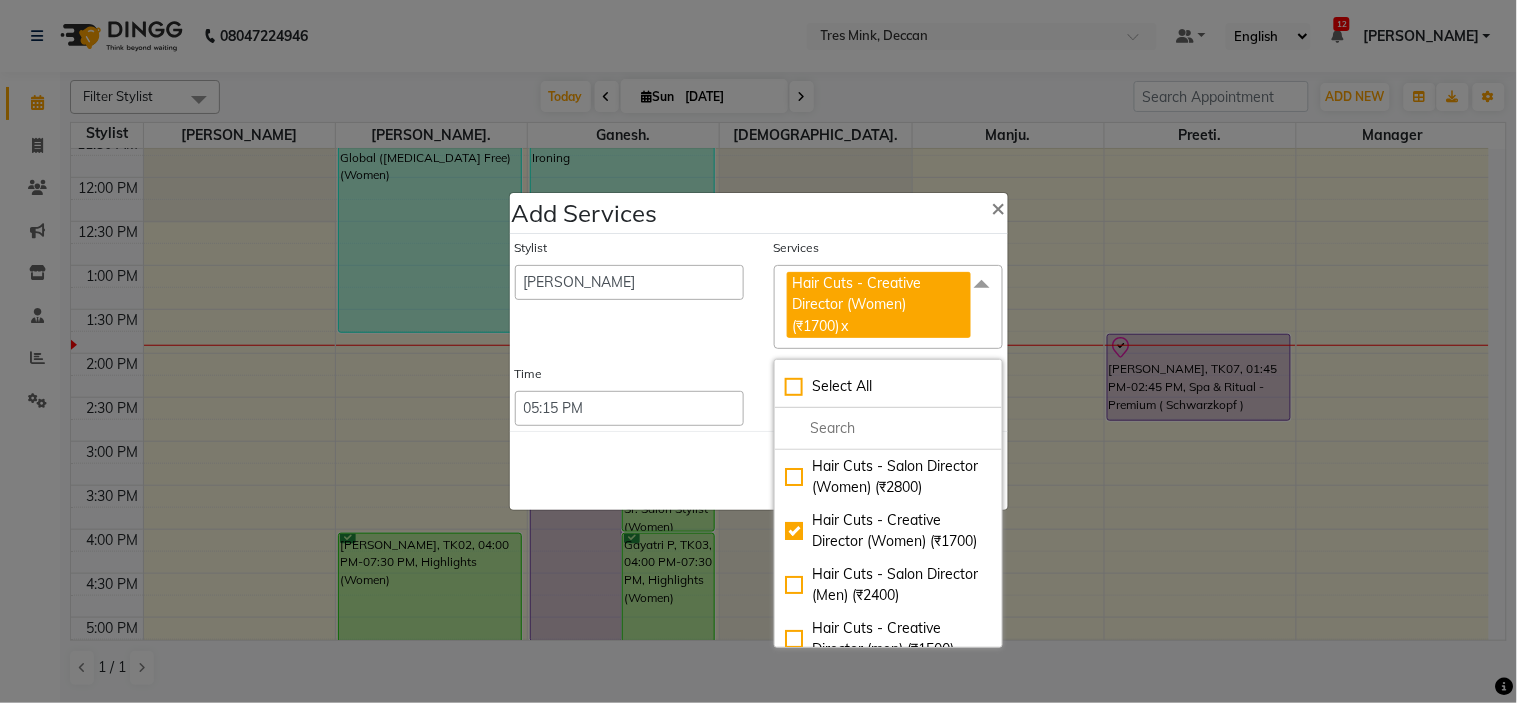 click on "Save   Cancel" 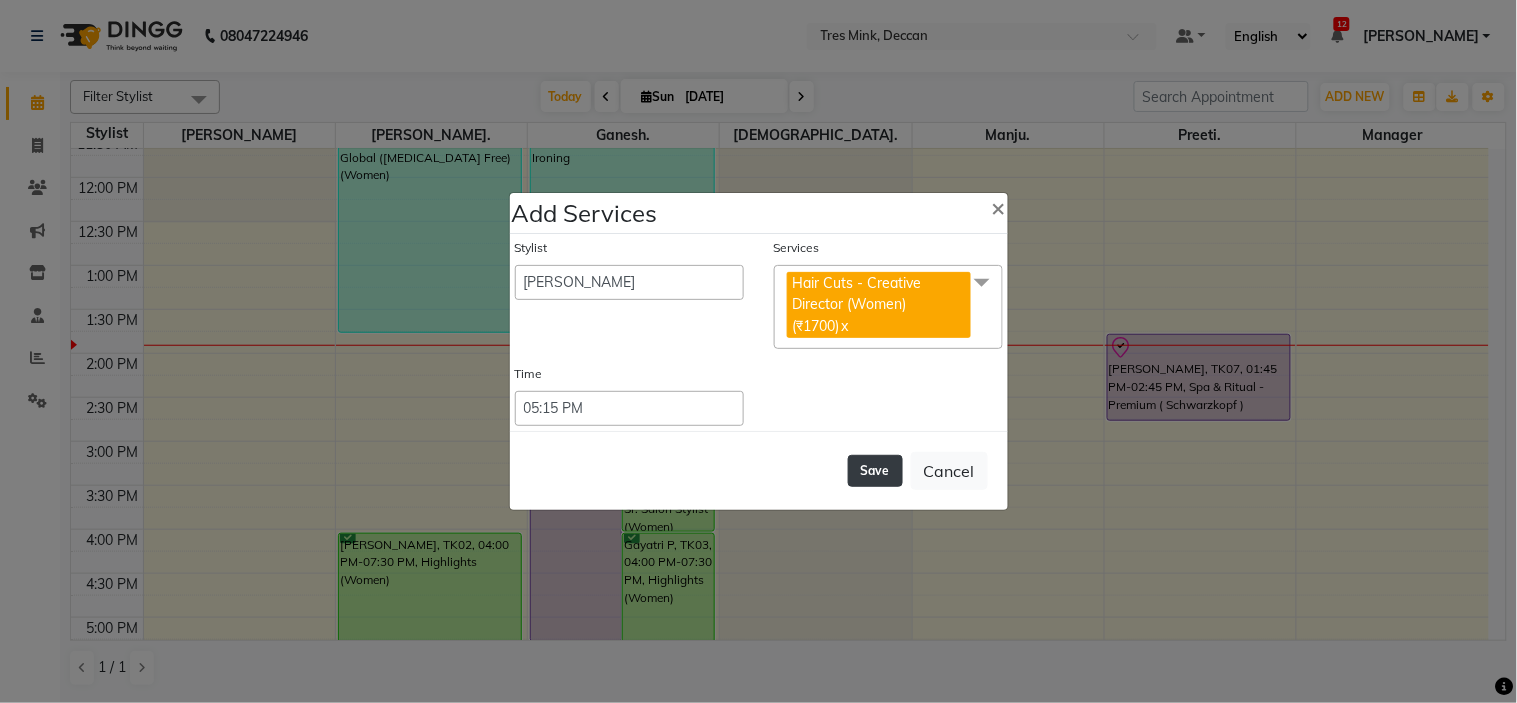 click on "Save" 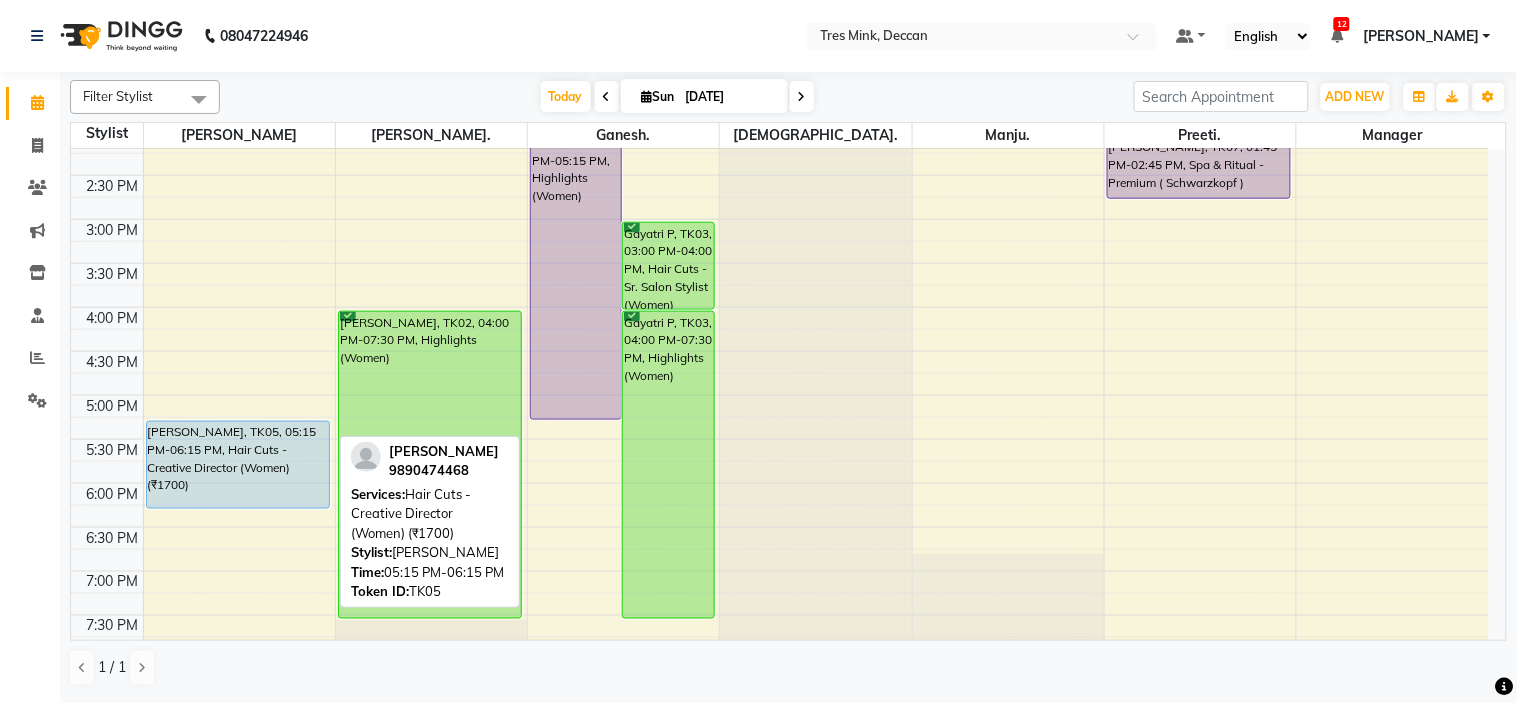 scroll, scrollTop: 434, scrollLeft: 0, axis: vertical 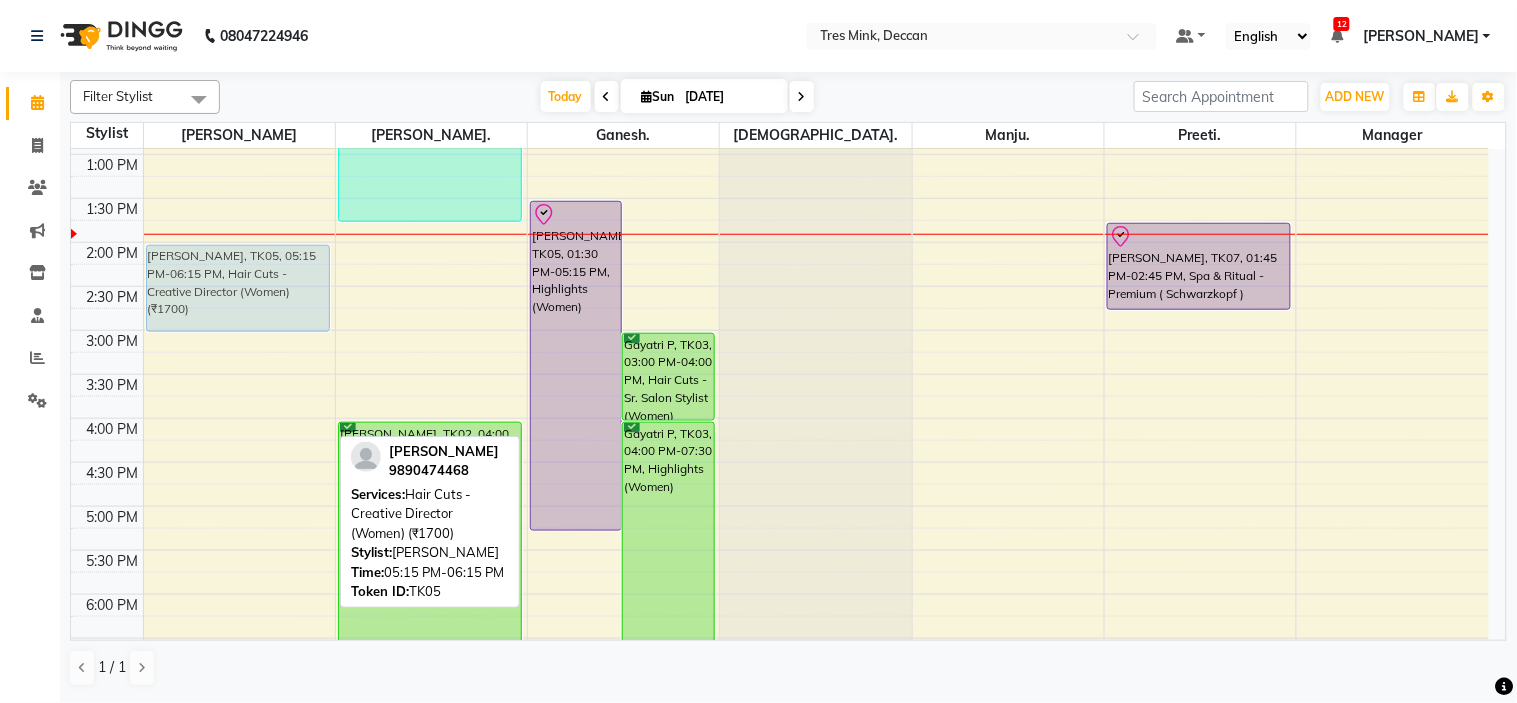 drag, startPoint x: 230, startPoint y: 566, endPoint x: 307, endPoint y: 275, distance: 301.01495 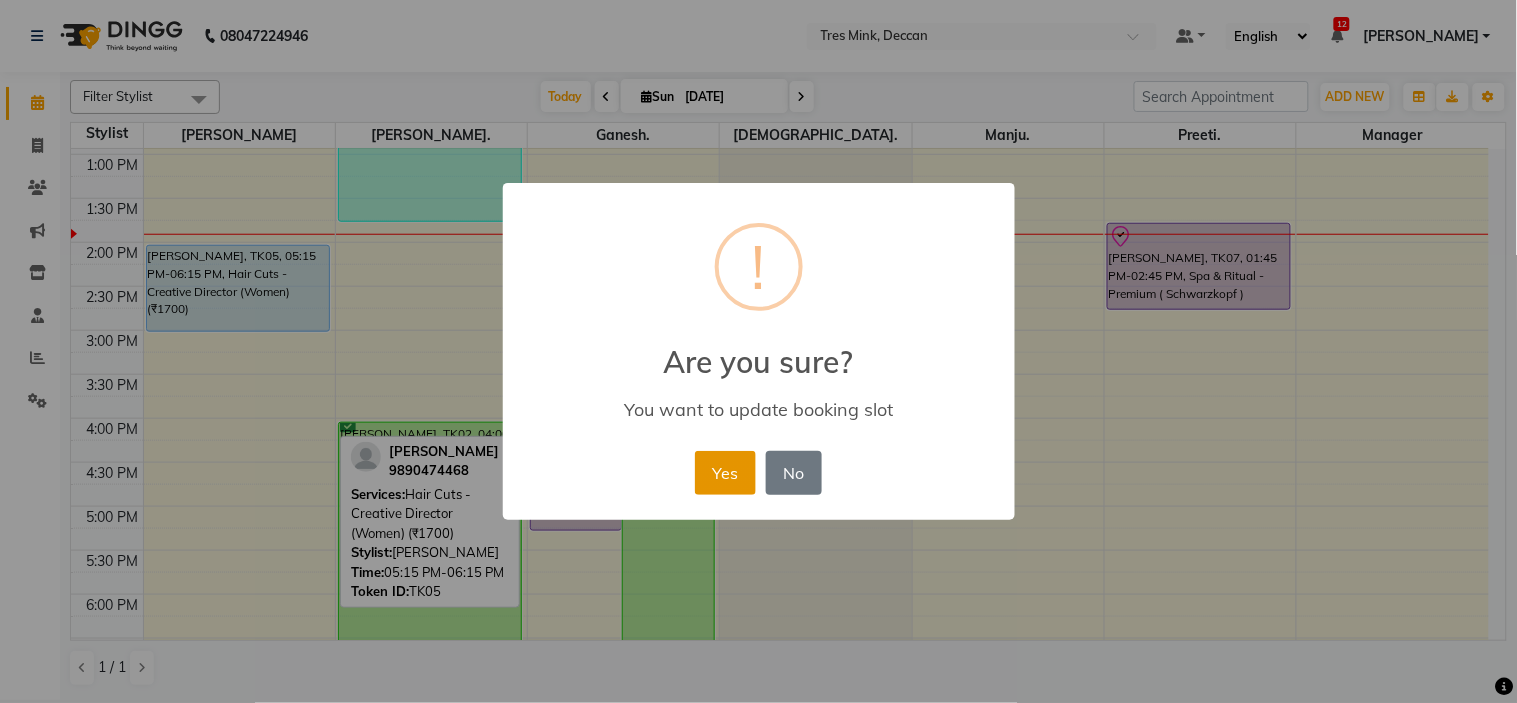 click on "Yes" at bounding box center (725, 473) 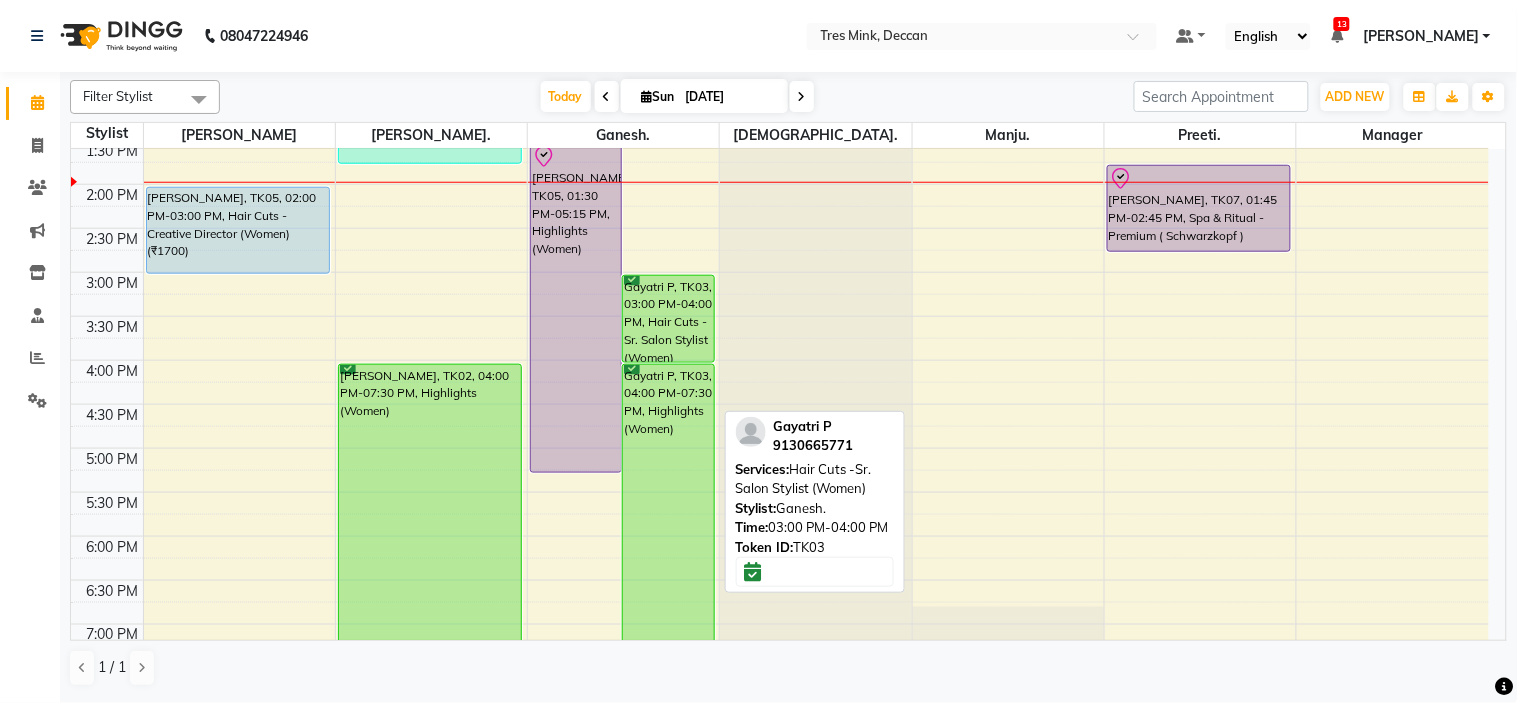 scroll, scrollTop: 545, scrollLeft: 0, axis: vertical 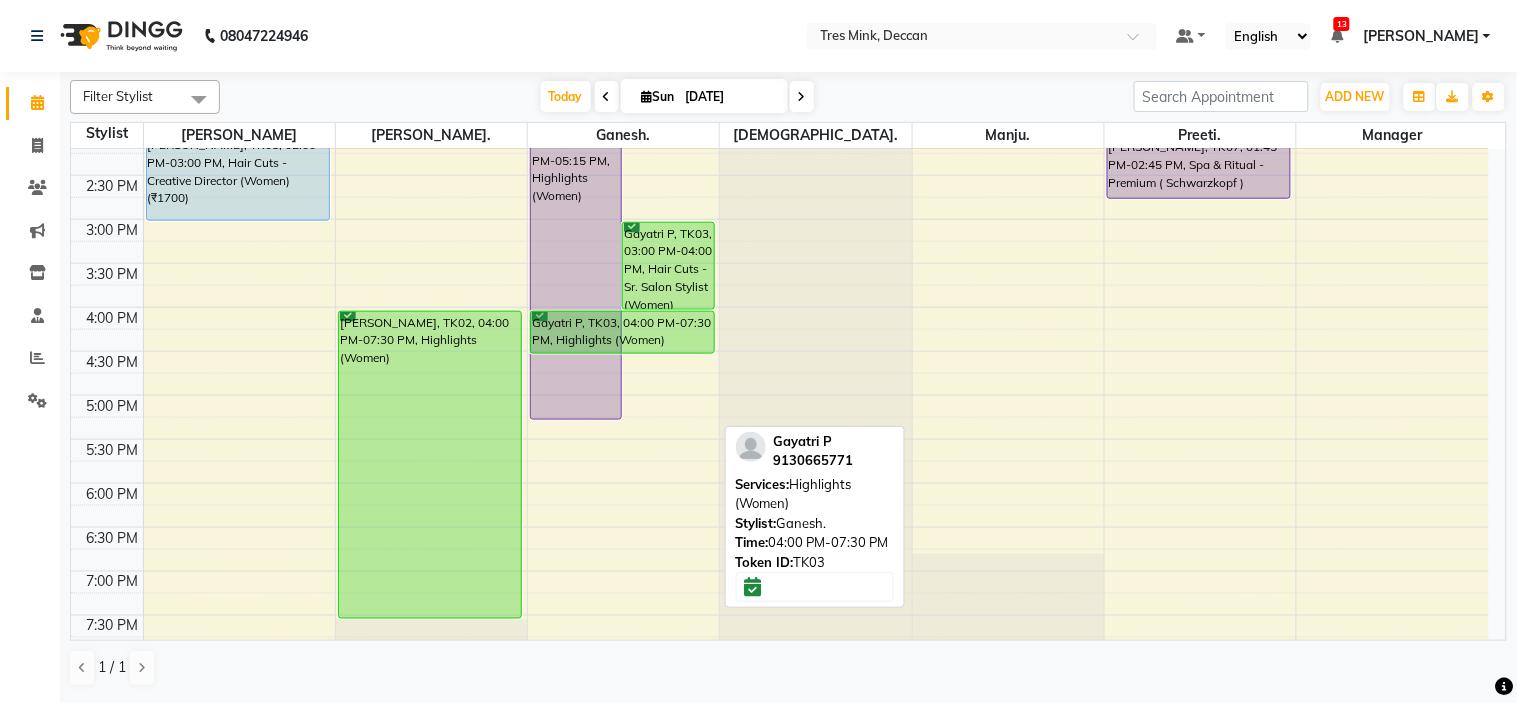drag, startPoint x: 682, startPoint y: 613, endPoint x: 691, endPoint y: 344, distance: 269.1505 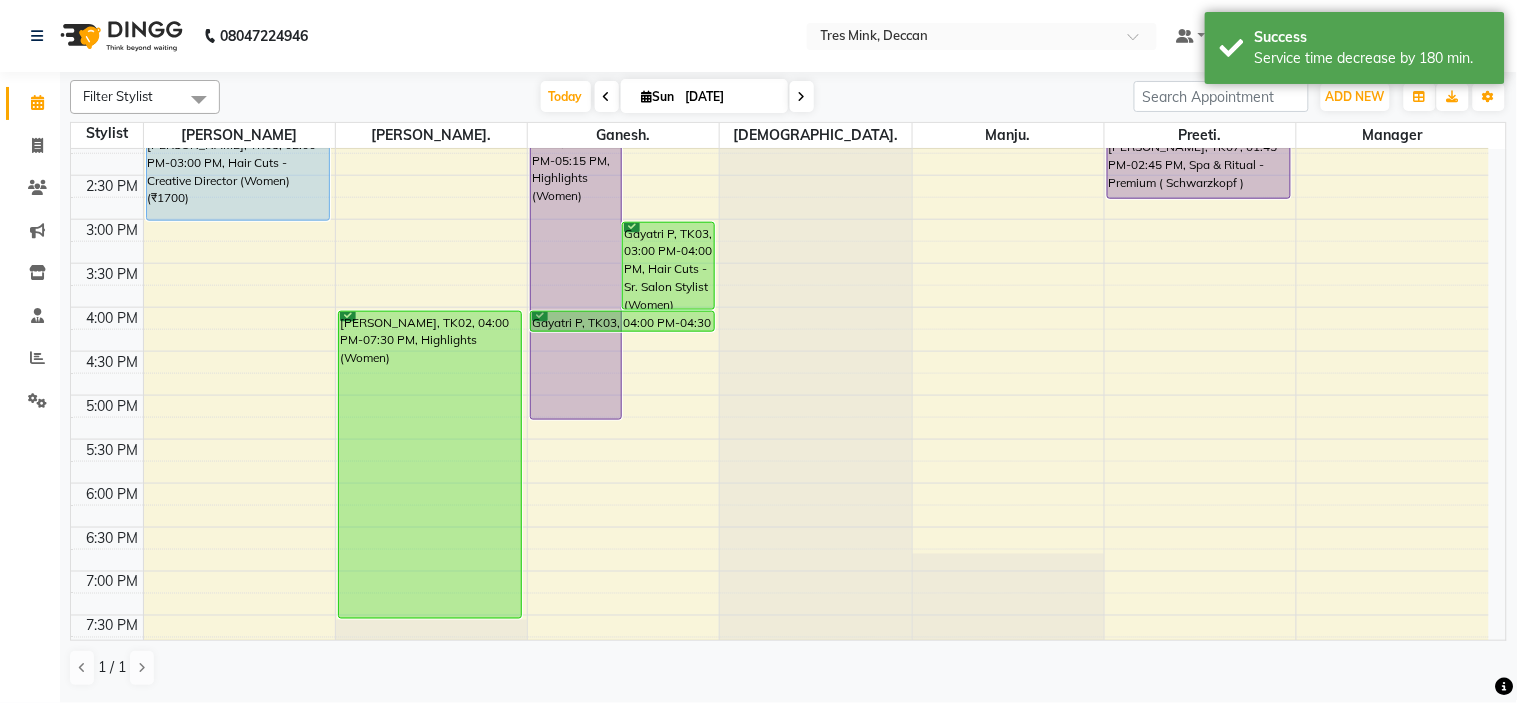 drag, startPoint x: 671, startPoint y: 353, endPoint x: 691, endPoint y: 332, distance: 29 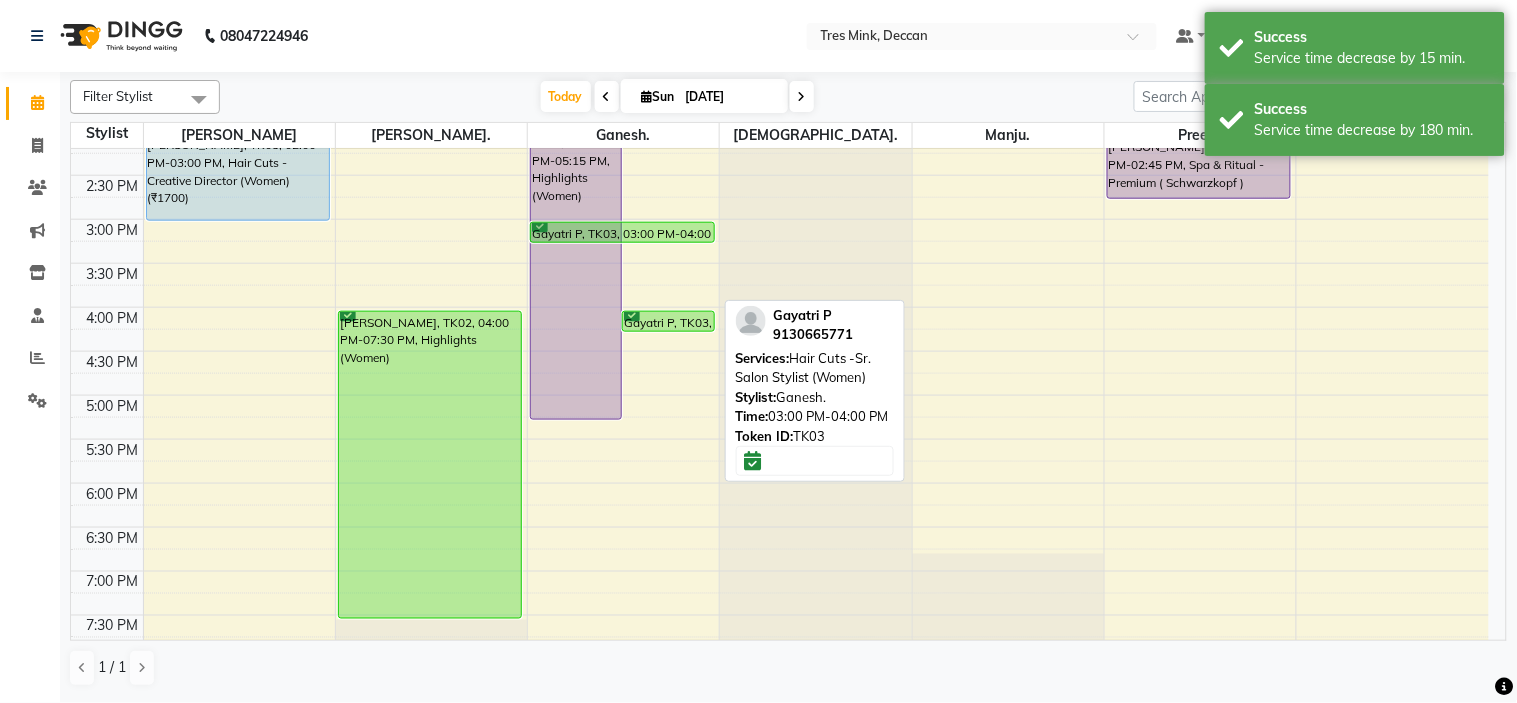 drag, startPoint x: 673, startPoint y: 307, endPoint x: 676, endPoint y: 240, distance: 67.06713 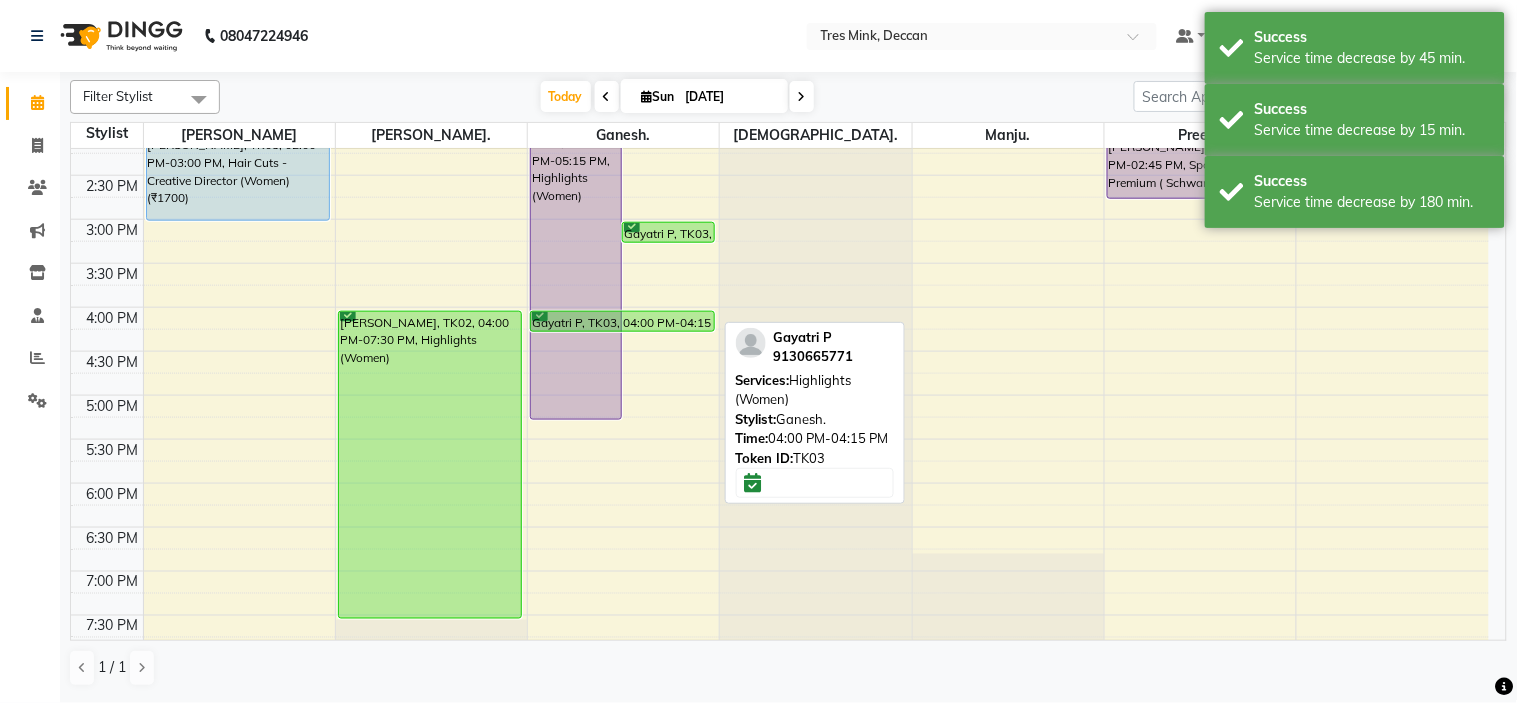 click on "Soniya Tamhane, TK05, 01:30 PM-05:15 PM, Highlights (Women)     Gayatri P, TK03, 03:00 PM-03:15 PM, Hair Cuts -Sr. Salon Stylist (Women)     Gayatri P, TK03, 04:00 PM-04:15 PM, Highlights (Women)     karishma, TK06, 11:00 AM-12:15 PM, Styling - Hair Ironing     Gayatri P, TK03, 04:00 PM-04:15 PM, Highlights (Women)" at bounding box center (623, 175) 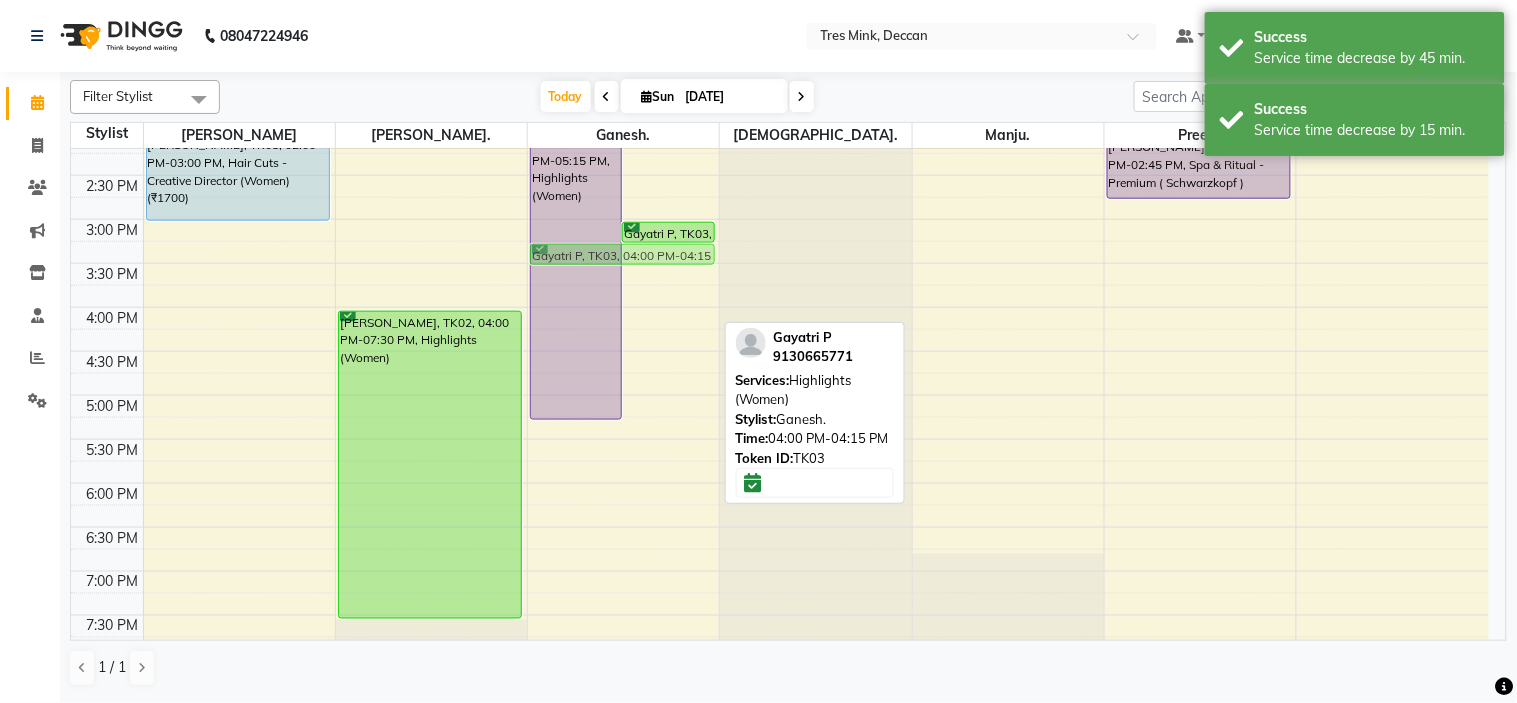 drag, startPoint x: 681, startPoint y: 322, endPoint x: 696, endPoint y: 257, distance: 66.70832 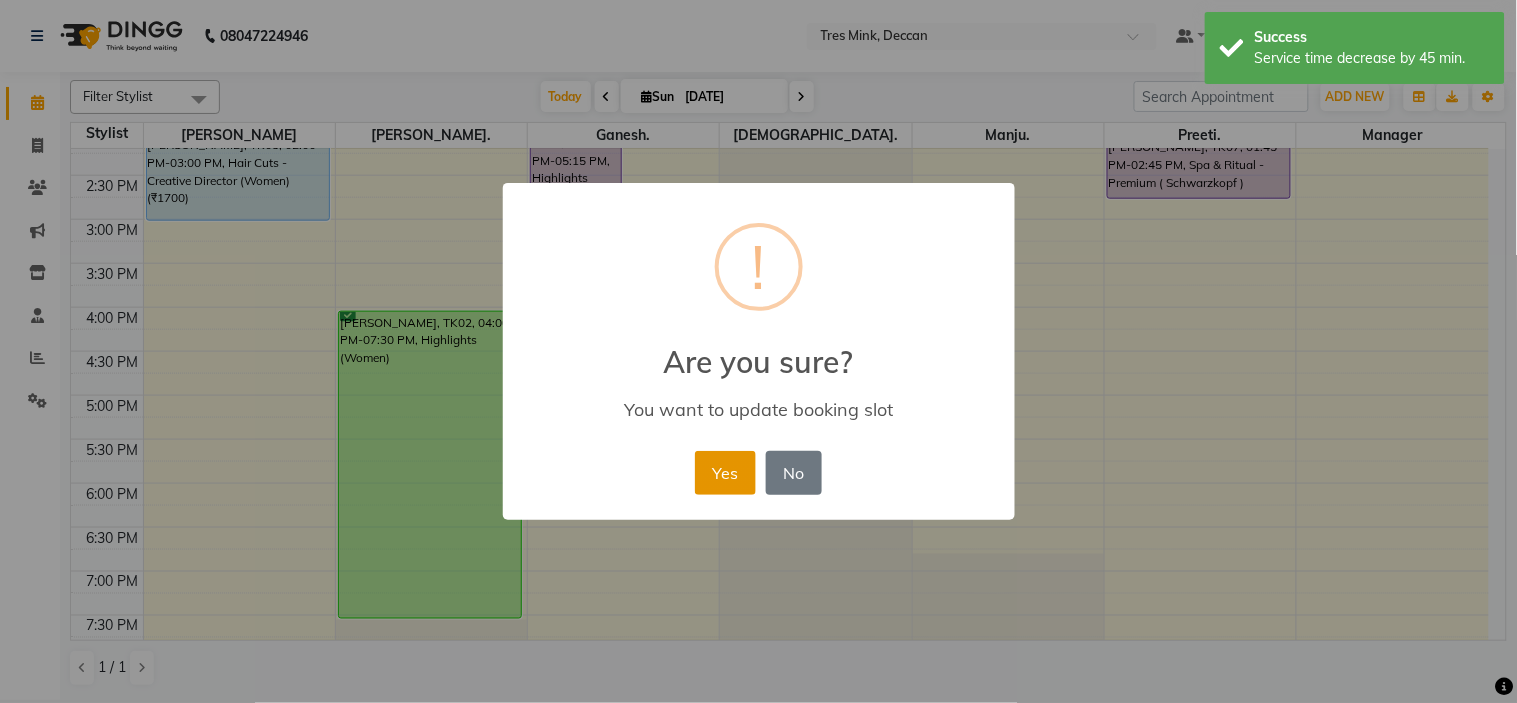 click on "Yes" at bounding box center (725, 473) 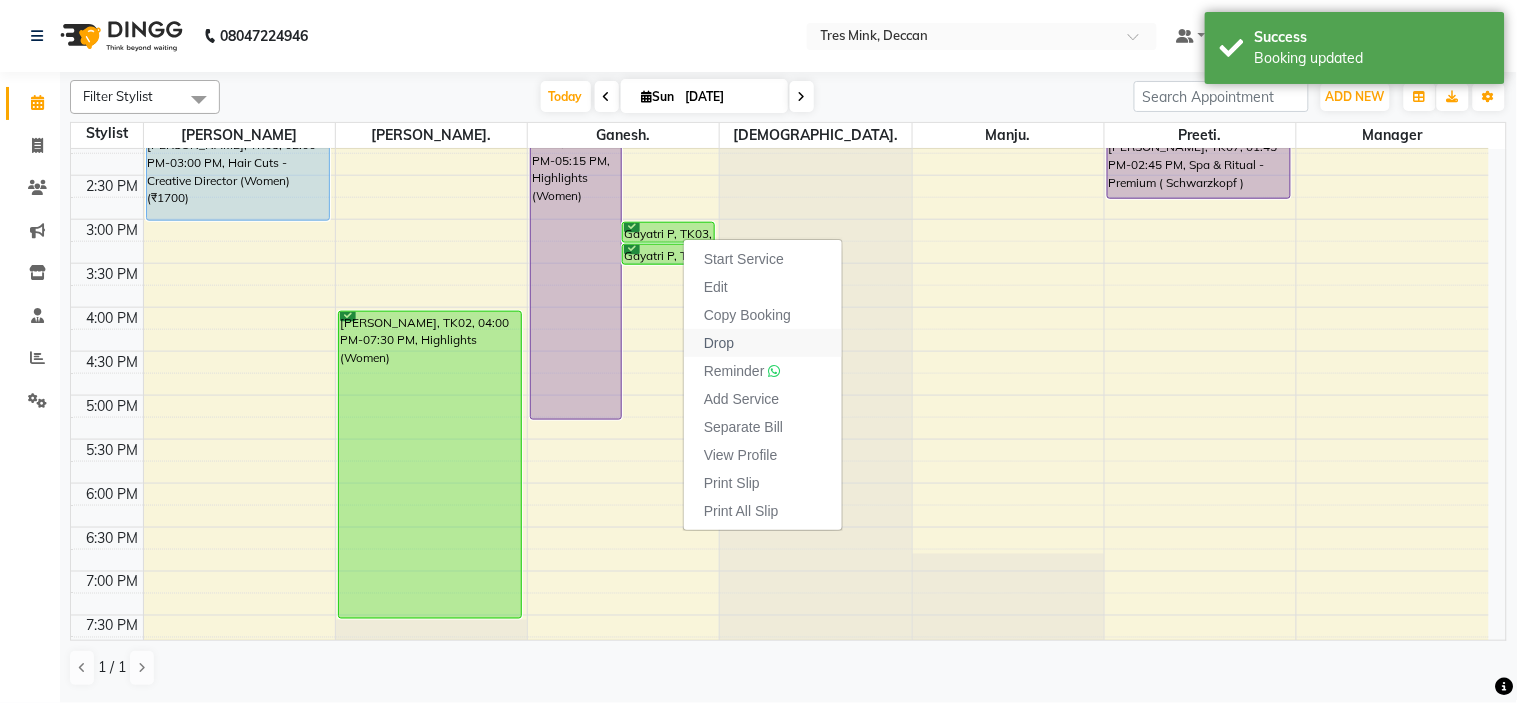 click on "Drop" at bounding box center (719, 343) 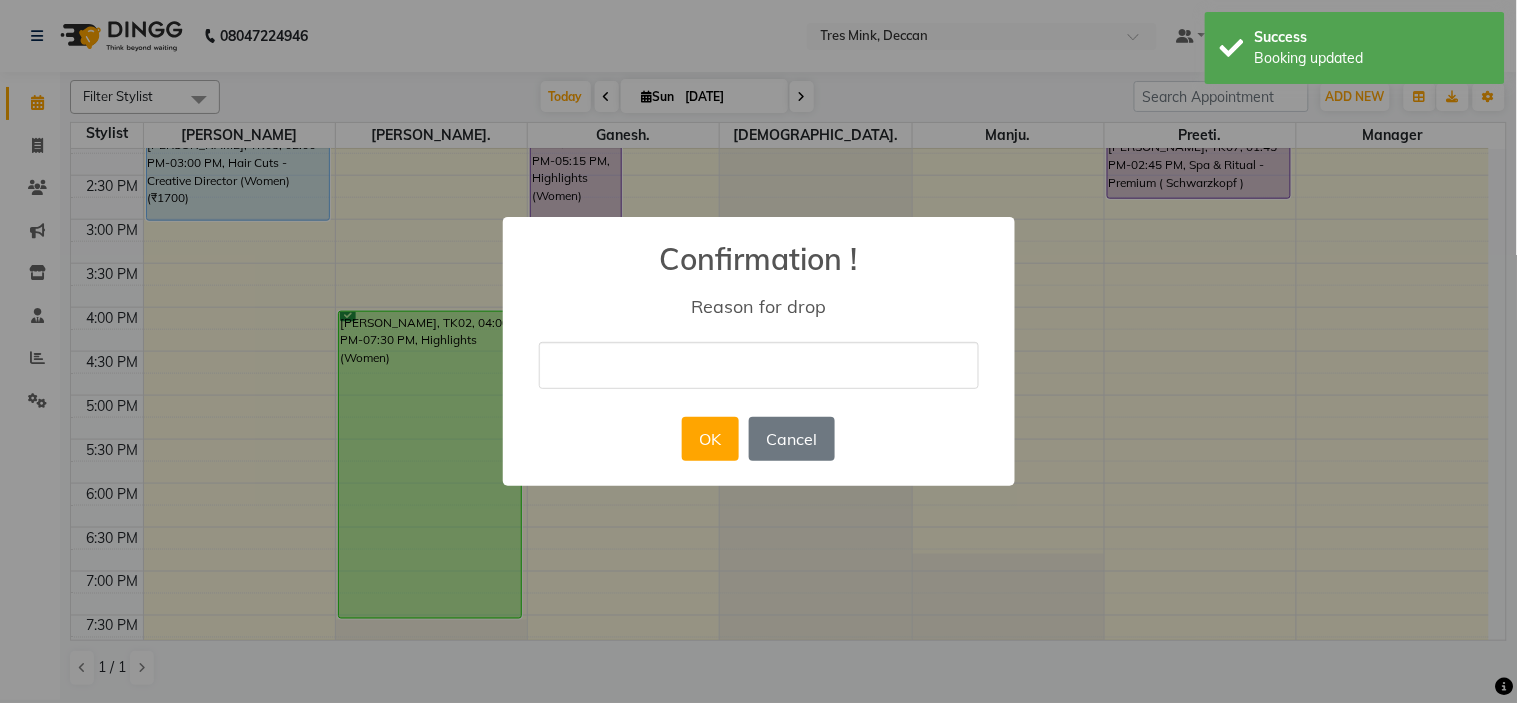 click at bounding box center (759, 365) 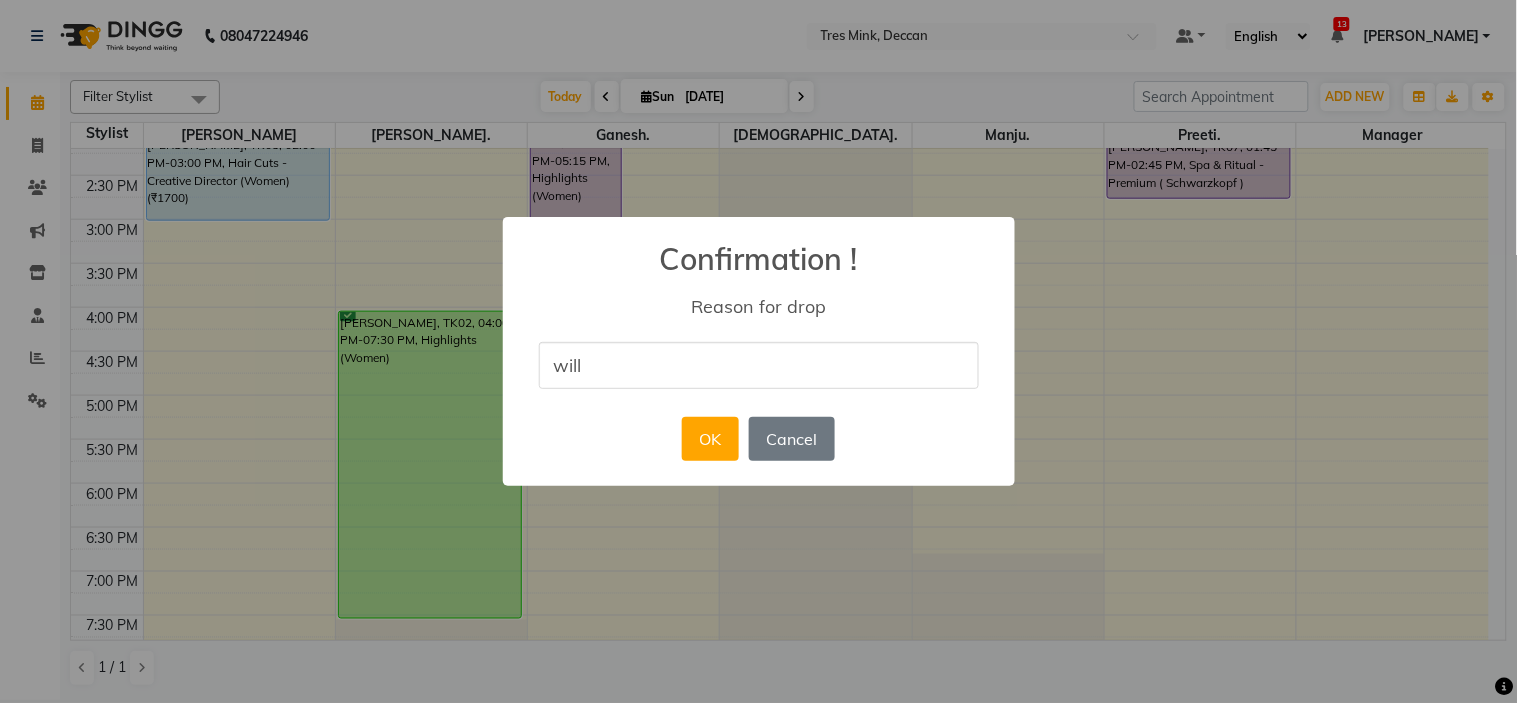 type on "will reschedule" 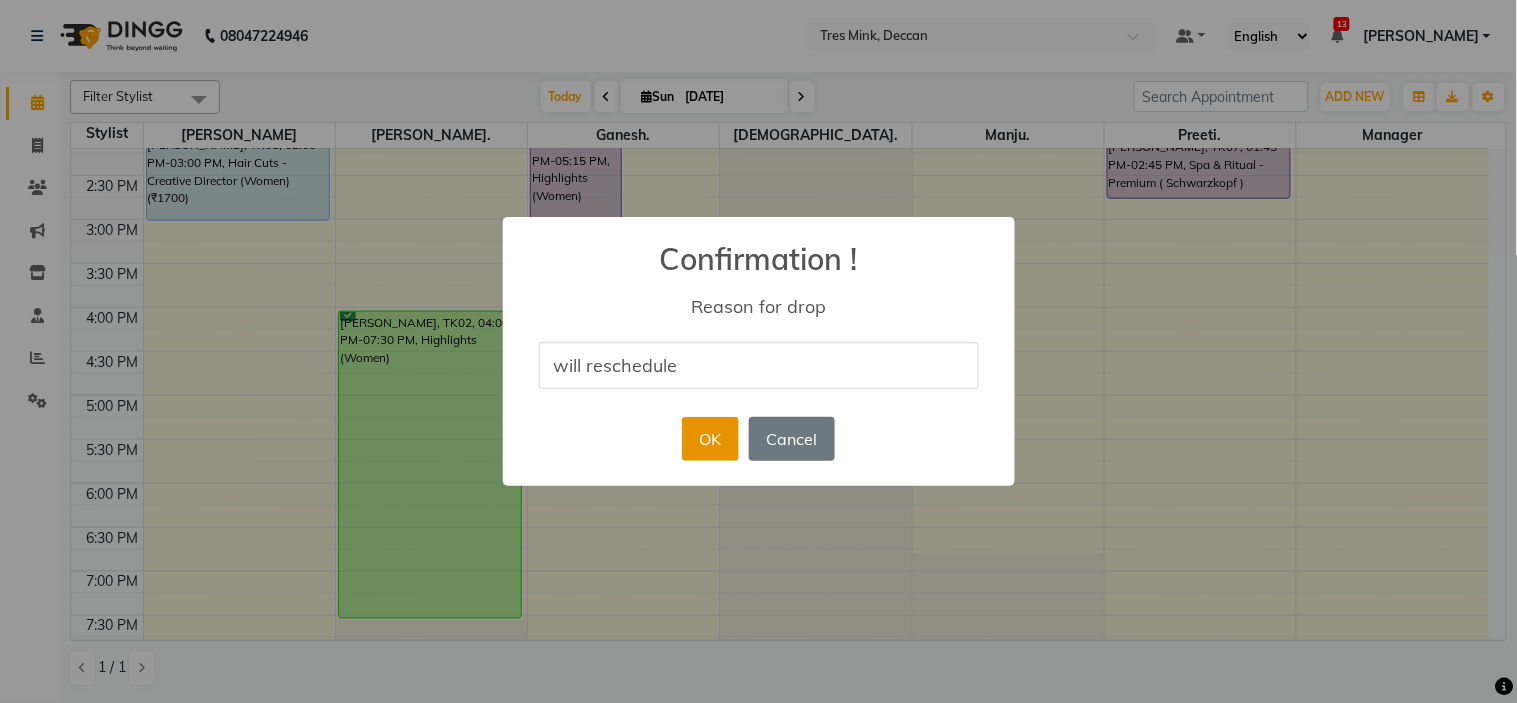 click on "OK" at bounding box center (710, 439) 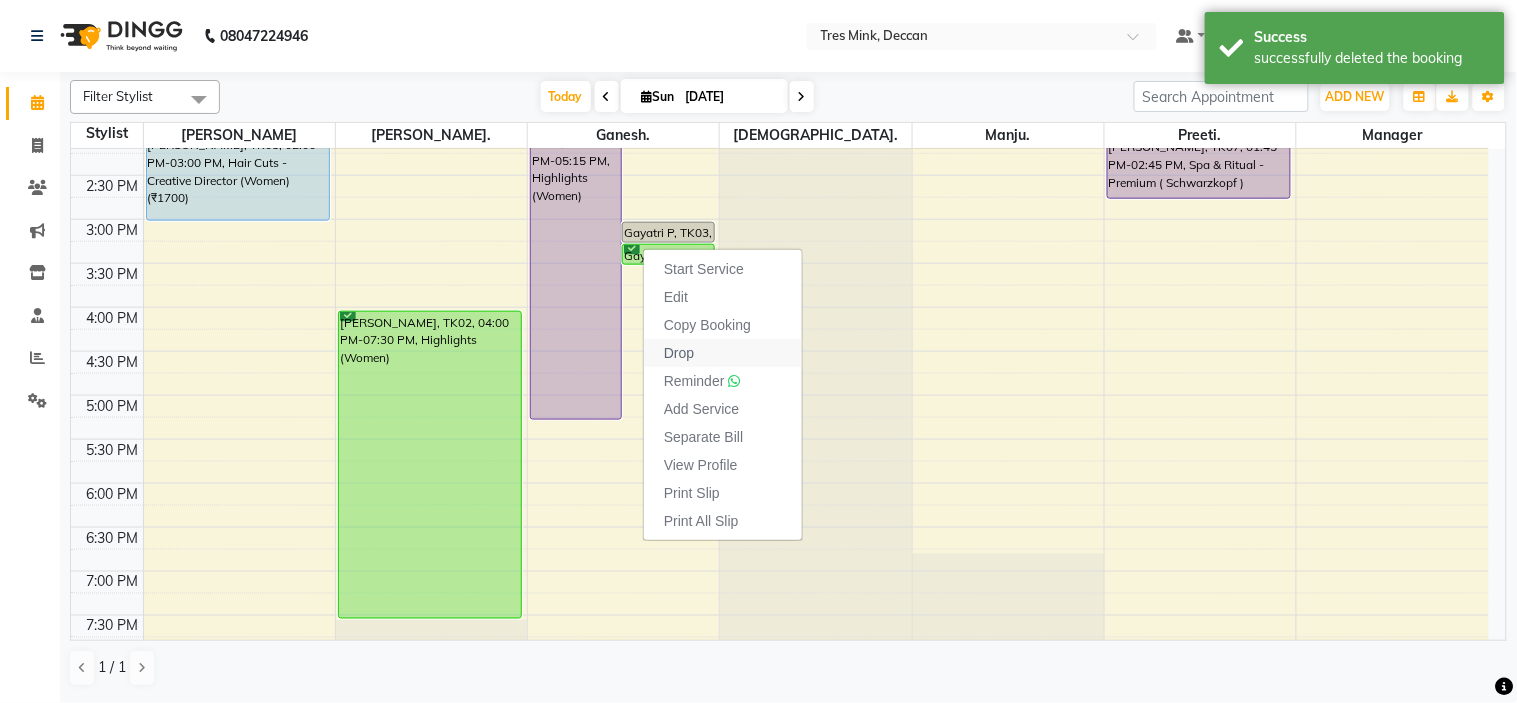 click on "Drop" at bounding box center (723, 353) 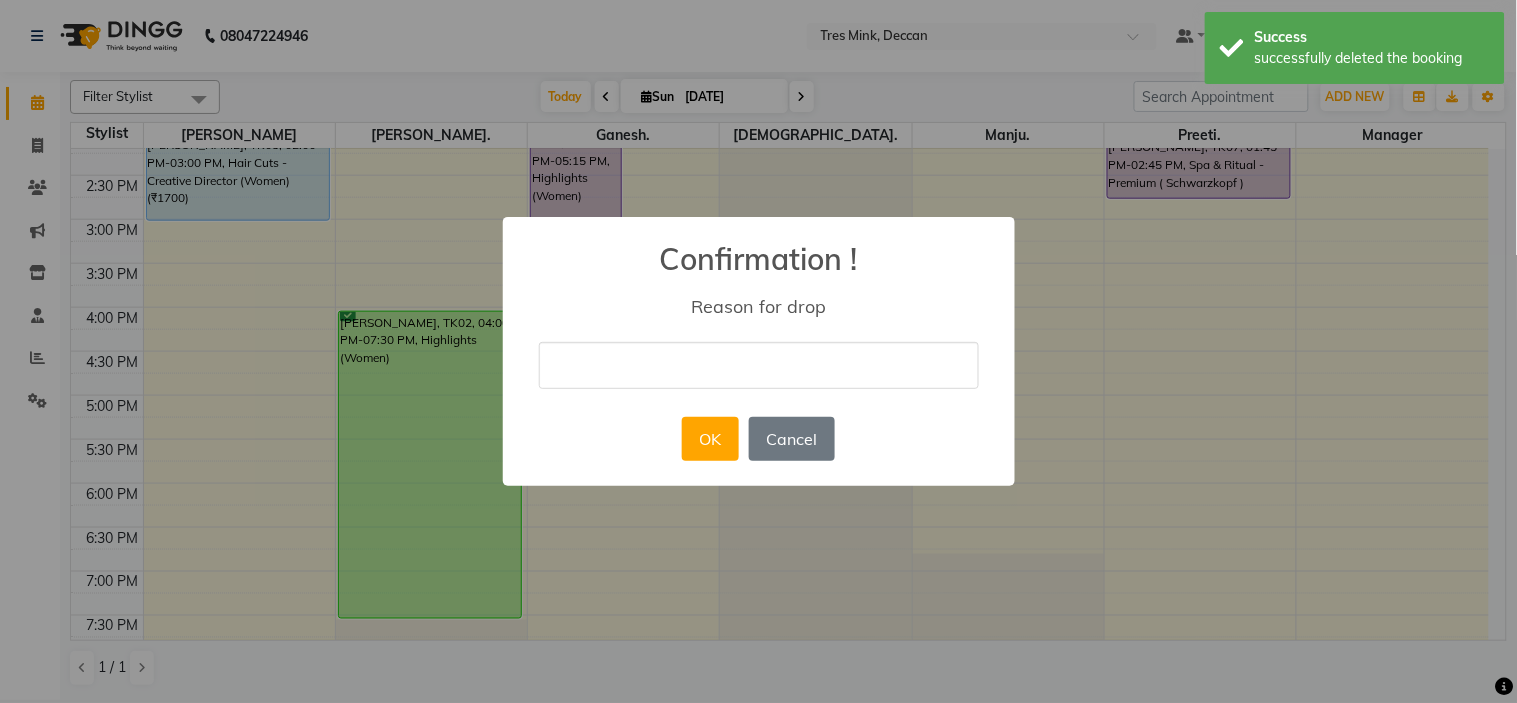 click at bounding box center (759, 365) 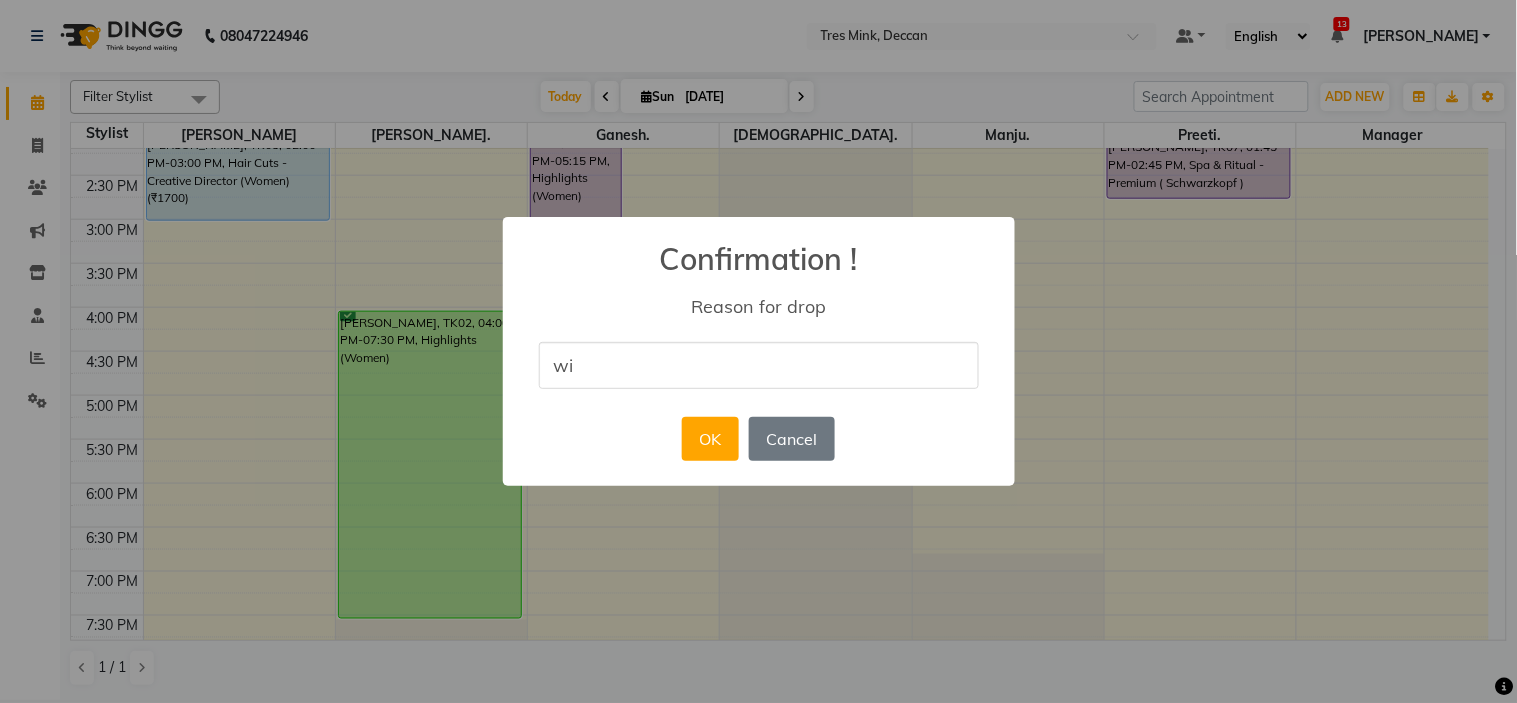 type on "will come again" 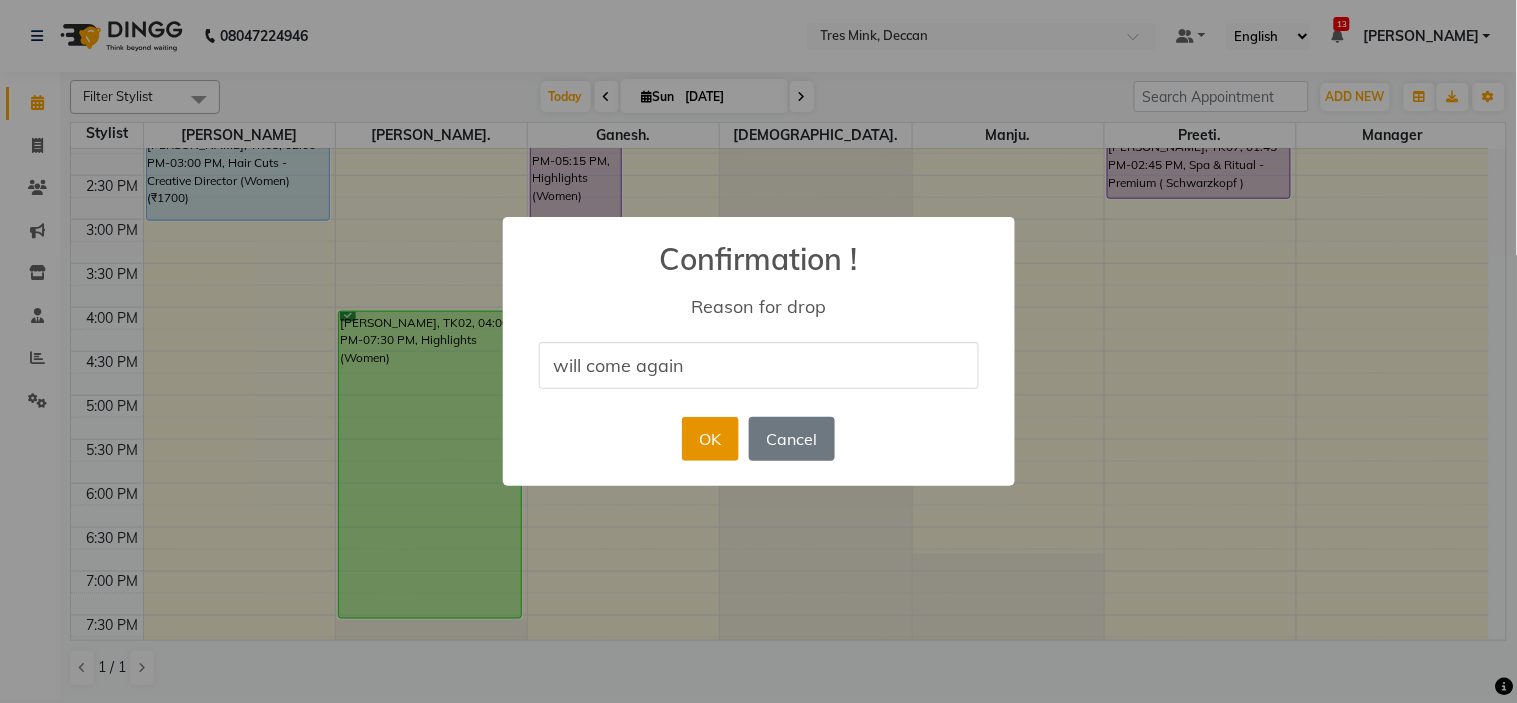 click on "OK" at bounding box center (710, 439) 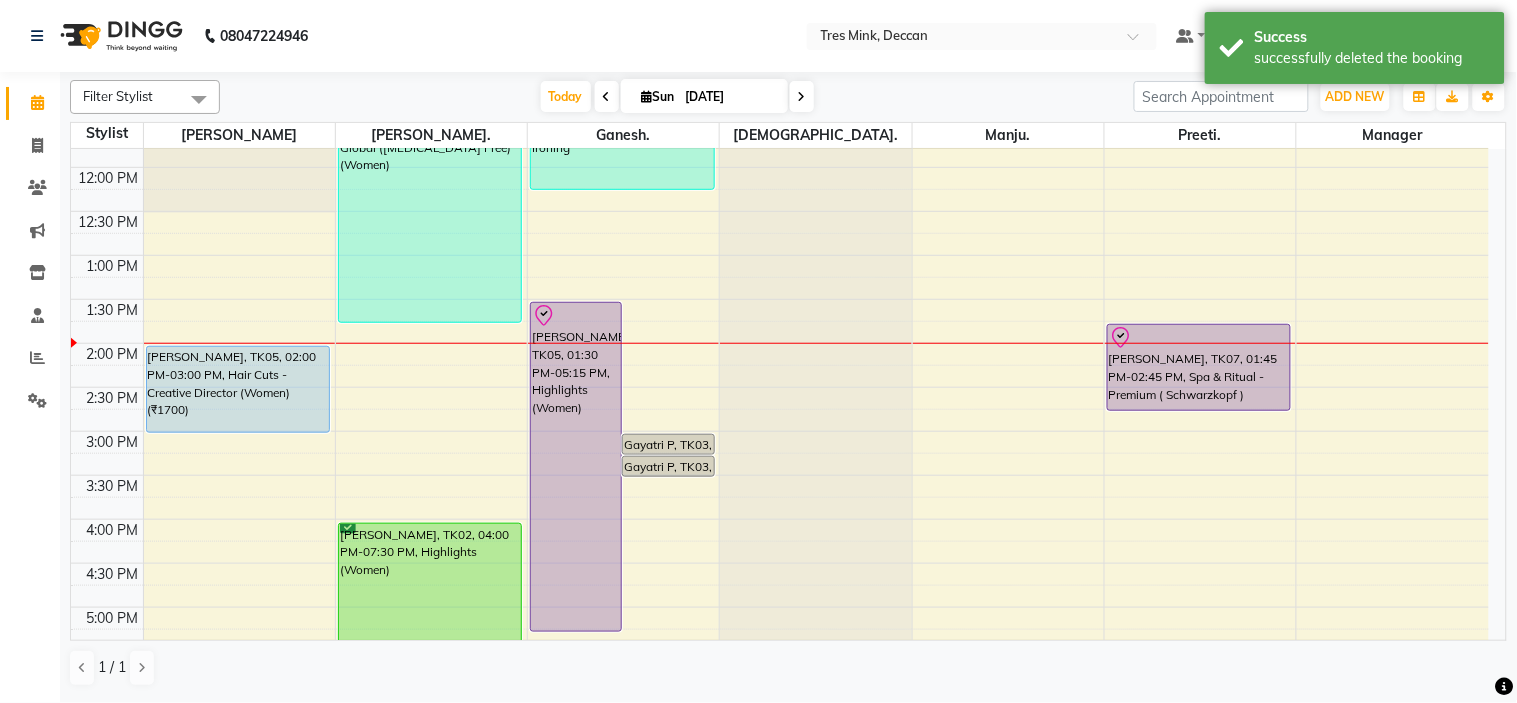 scroll, scrollTop: 323, scrollLeft: 0, axis: vertical 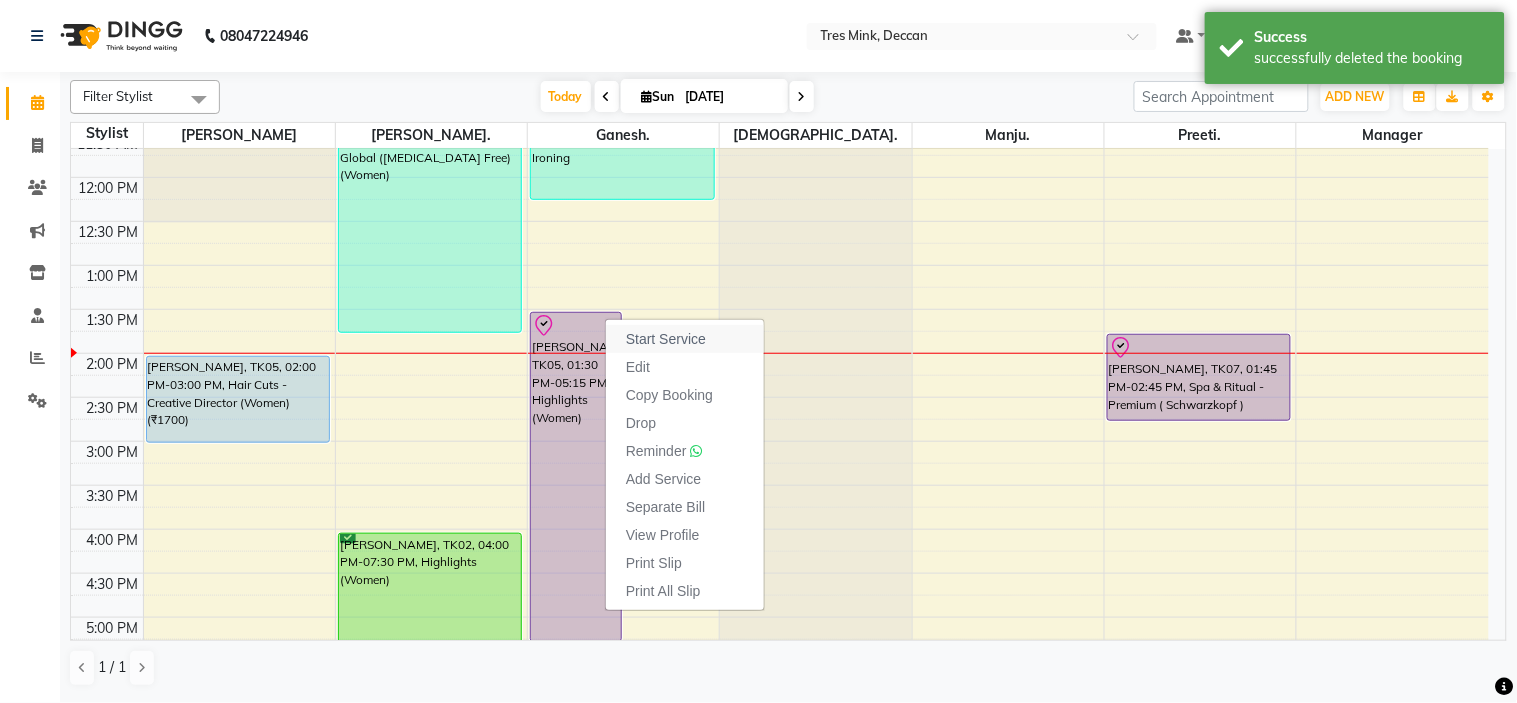 click on "Start Service" at bounding box center [666, 339] 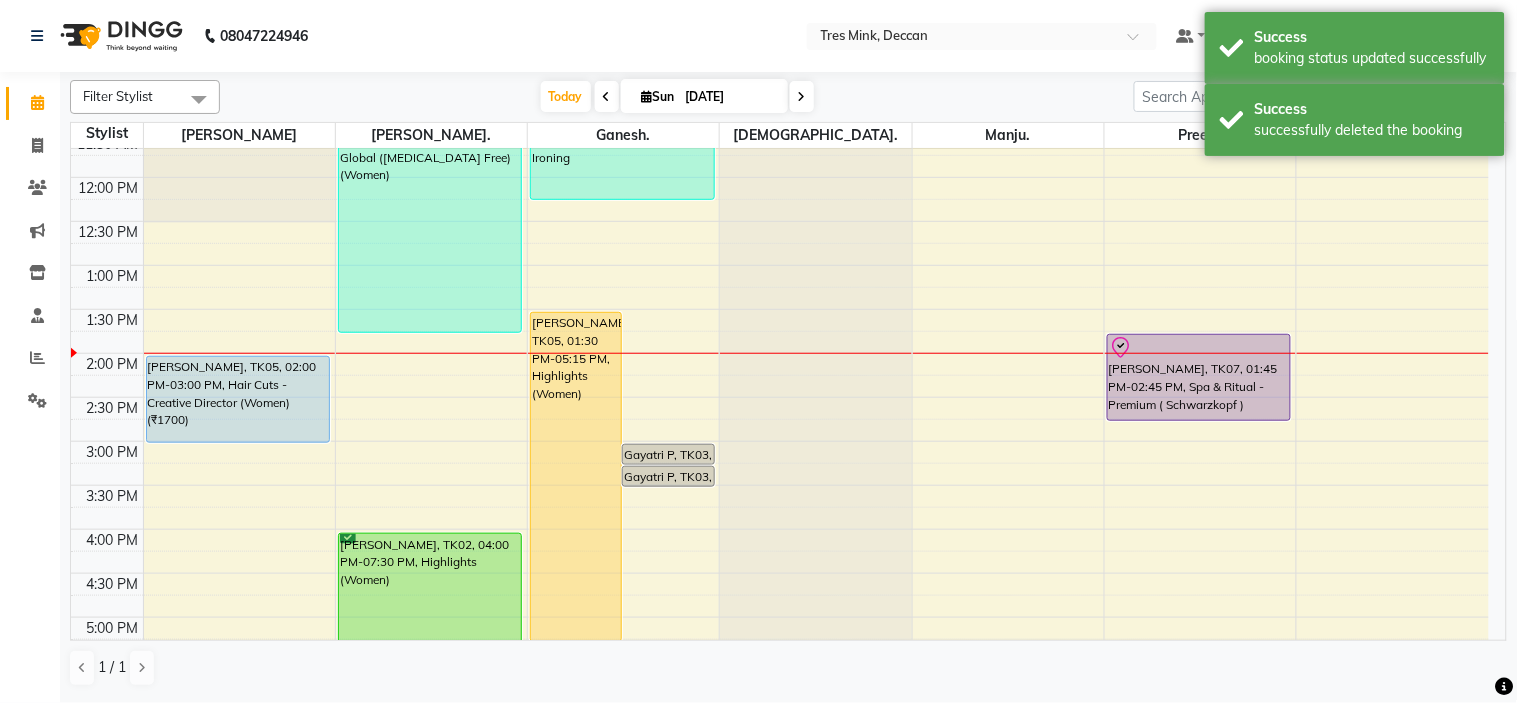 scroll, scrollTop: 434, scrollLeft: 0, axis: vertical 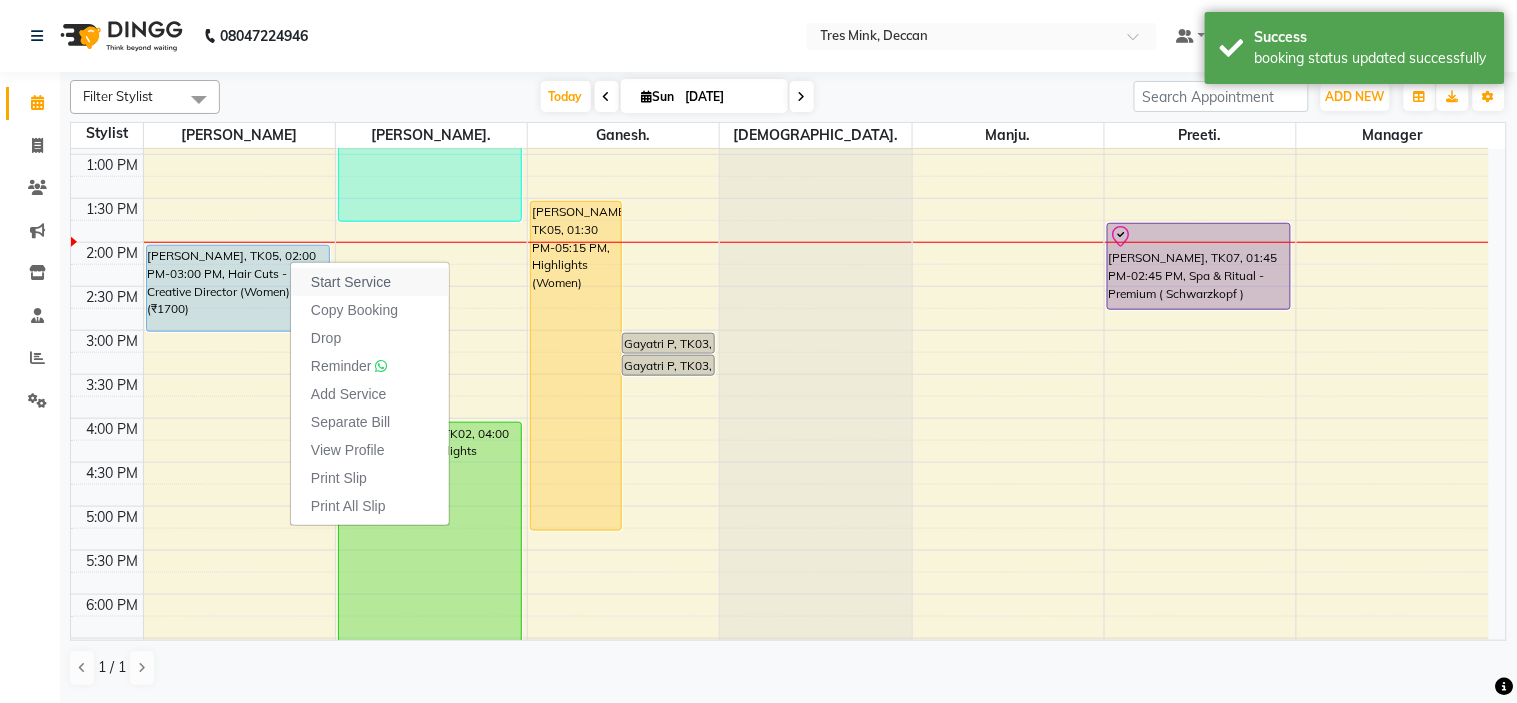 click on "Start Service" at bounding box center [351, 282] 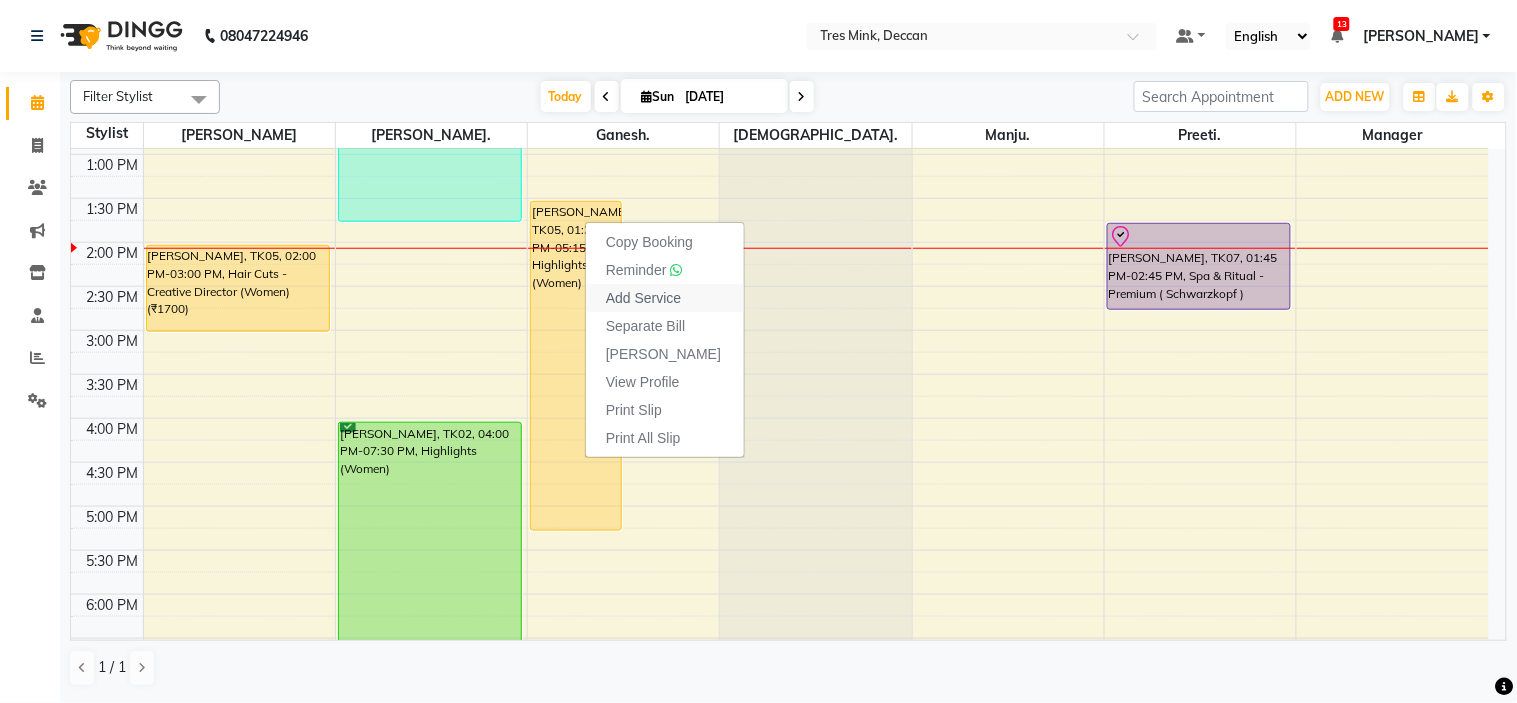 click on "Add Service" at bounding box center [643, 298] 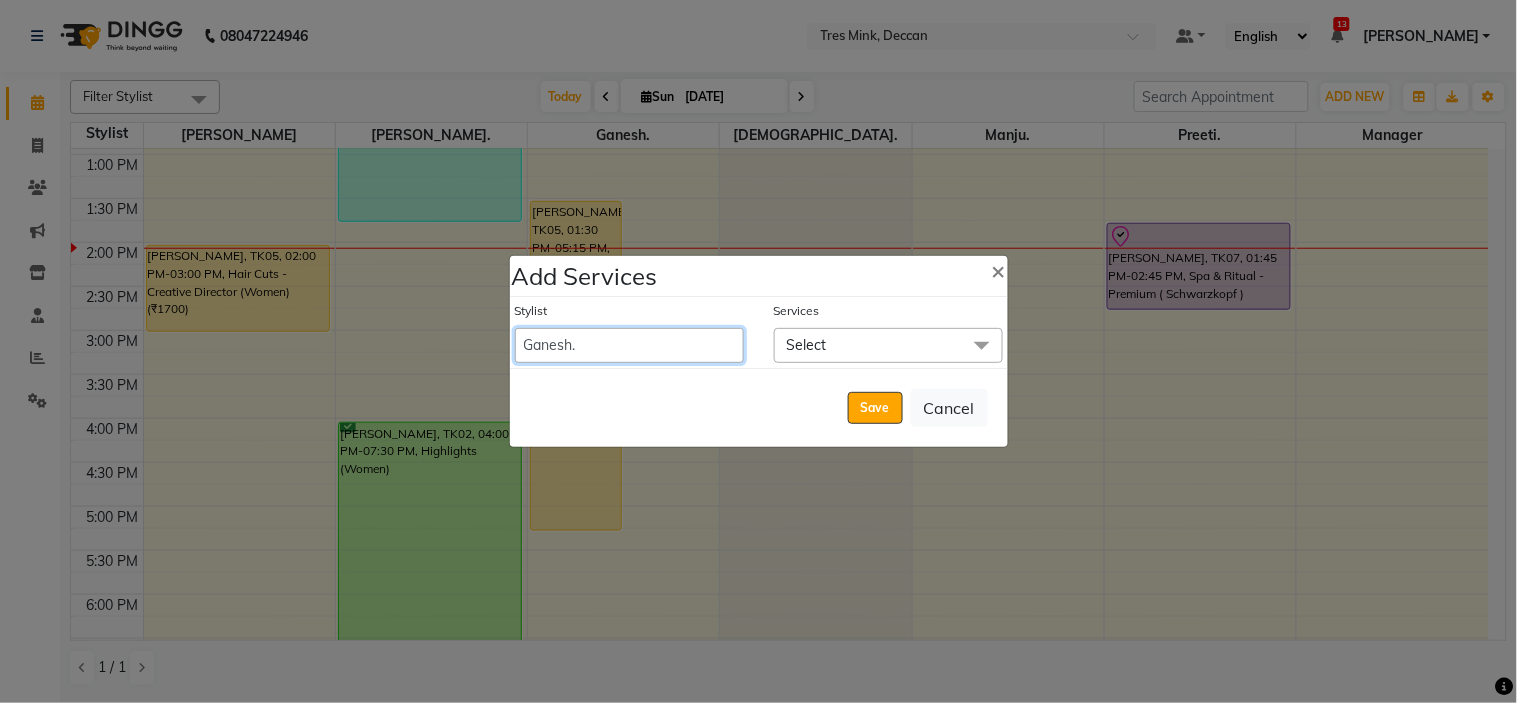click on "Eva   Ganesh.   Gunjan.   Karan Arya   Krishna.   Manager   Manju.   Philomina.   Preeti.   Revati Karandikar   Shailesh Mistry   Siddhant.   Soham Ahire." at bounding box center [629, 345] 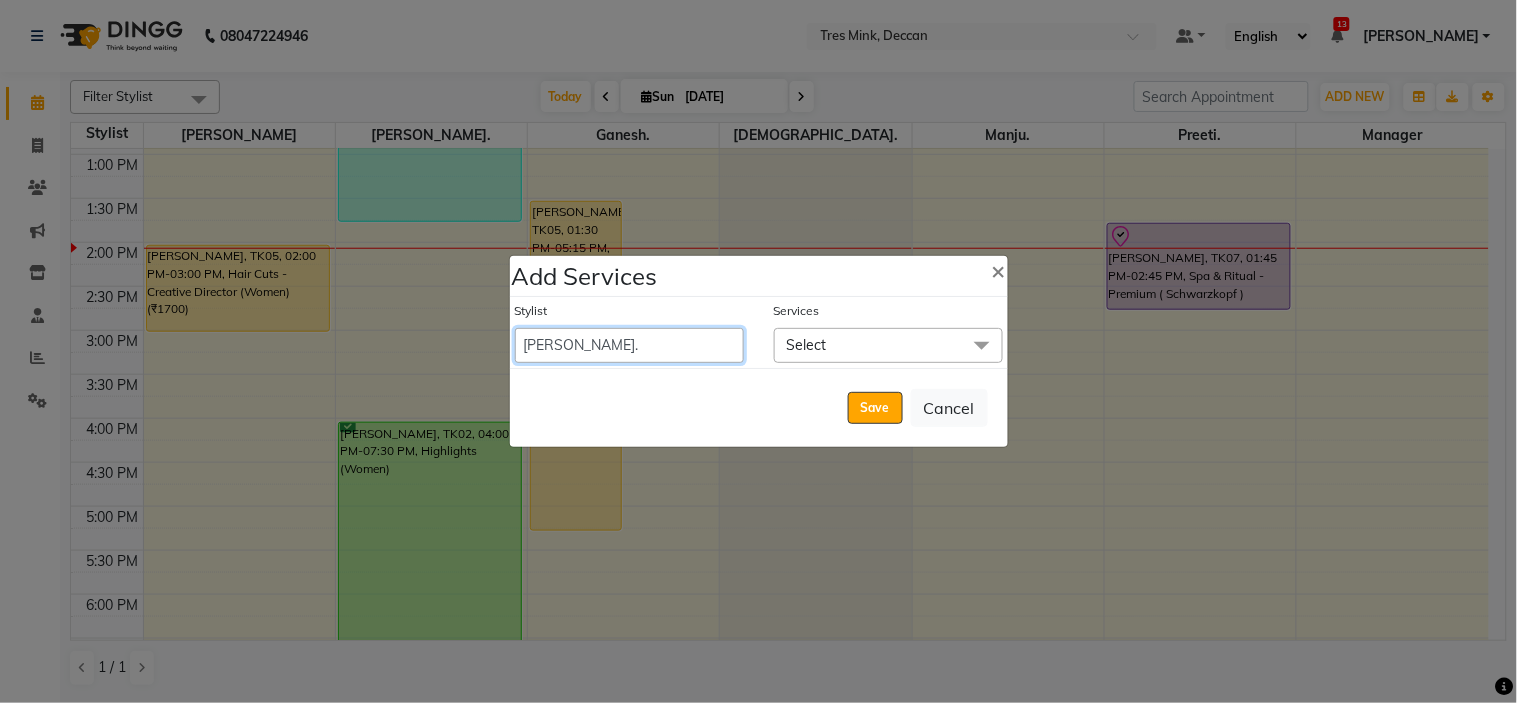 click on "Eva   Ganesh.   Gunjan.   Karan Arya   Krishna.   Manager   Manju.   Philomina.   Preeti.   Revati Karandikar   Shailesh Mistry   Siddhant.   Soham Ahire." at bounding box center (629, 345) 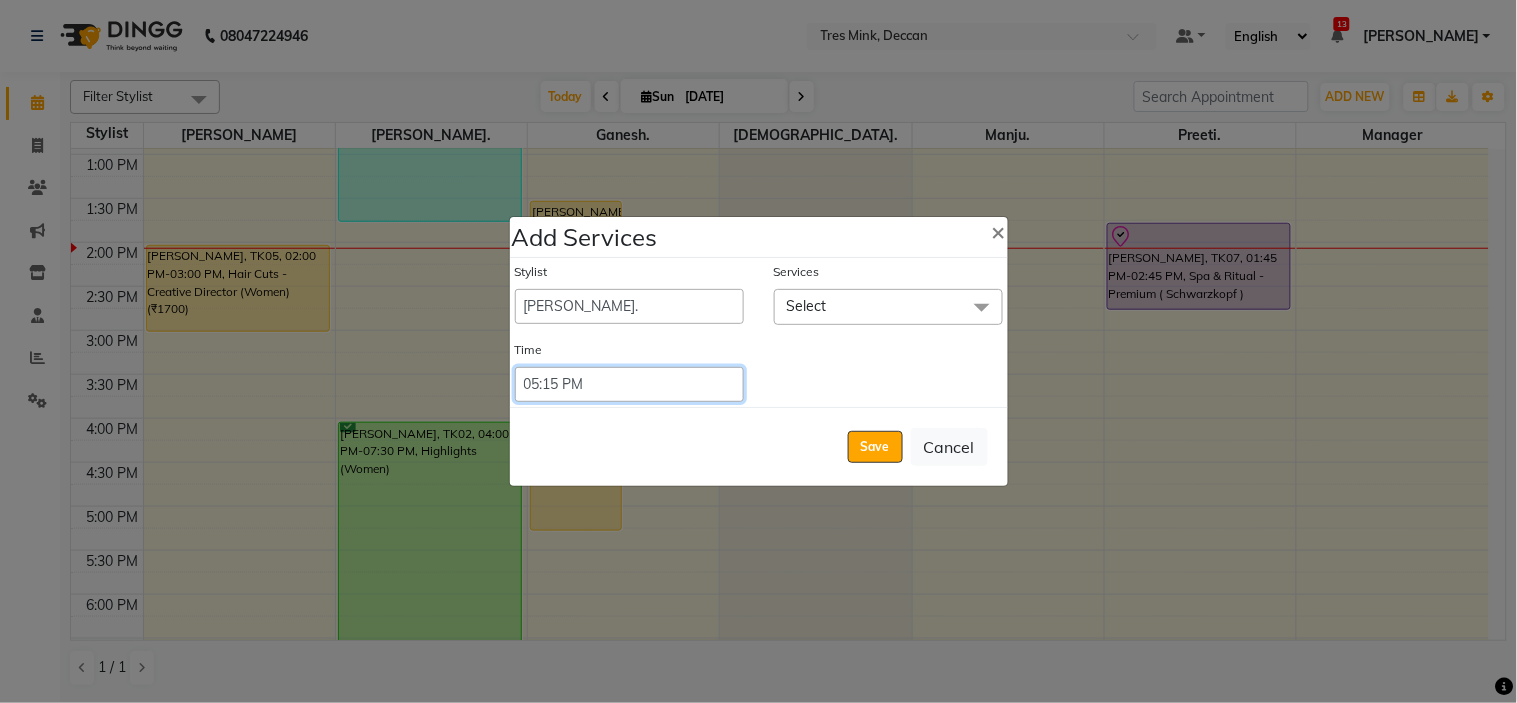 click on "Select 09:00 AM  09:15 AM  09:30 AM  09:45 AM  10:00 AM  10:15 AM  10:30 AM  10:45 AM  11:00 AM  11:15 AM  11:30 AM  11:45 AM  12:00 PM  12:15 PM  12:30 PM  12:45 PM  01:00 PM  01:15 PM  01:30 PM  01:45 PM  02:00 PM  02:15 PM  02:30 PM  02:45 PM  03:00 PM  03:15 PM  03:30 PM  03:45 PM  04:00 PM  04:15 PM  04:30 PM  04:45 PM  05:00 PM  05:15 PM  05:30 PM  05:45 PM  06:00 PM  06:15 PM  06:30 PM  06:45 PM  07:00 PM  07:15 PM  07:30 PM  07:45 PM  08:00 PM  08:15 PM  08:30 PM  08:45 PM  09:00 PM  09:15 PM  09:30 PM  09:45 PM  10:00 PM  10:15 PM  10:30 PM  10:45 PM  11:00 PM  11:15 PM  11:30 PM  11:45 PM  12:00 PM  12:15 PM  12:30 PM  12:45 PM" at bounding box center [629, 384] 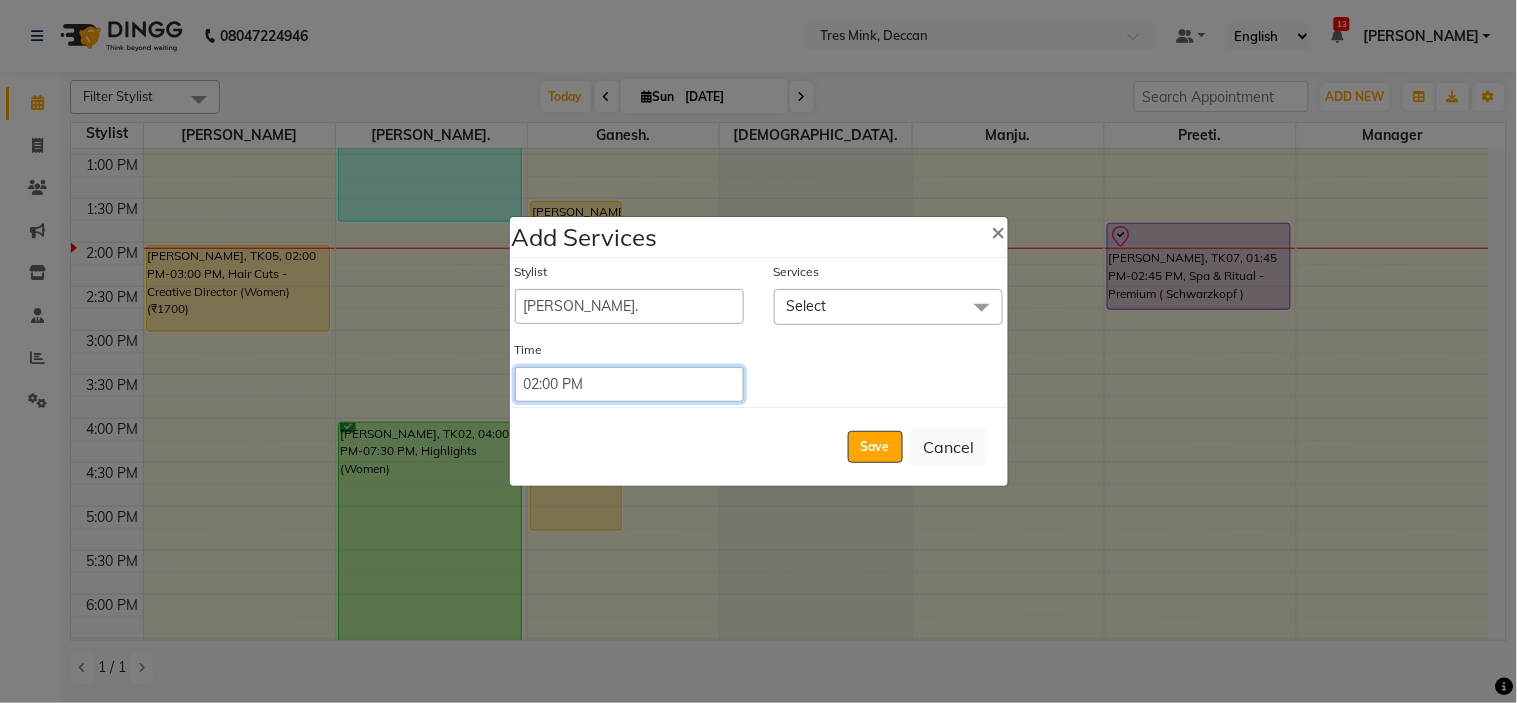 click on "Select 09:00 AM  09:15 AM  09:30 AM  09:45 AM  10:00 AM  10:15 AM  10:30 AM  10:45 AM  11:00 AM  11:15 AM  11:30 AM  11:45 AM  12:00 PM  12:15 PM  12:30 PM  12:45 PM  01:00 PM  01:15 PM  01:30 PM  01:45 PM  02:00 PM  02:15 PM  02:30 PM  02:45 PM  03:00 PM  03:15 PM  03:30 PM  03:45 PM  04:00 PM  04:15 PM  04:30 PM  04:45 PM  05:00 PM  05:15 PM  05:30 PM  05:45 PM  06:00 PM  06:15 PM  06:30 PM  06:45 PM  07:00 PM  07:15 PM  07:30 PM  07:45 PM  08:00 PM  08:15 PM  08:30 PM  08:45 PM  09:00 PM  09:15 PM  09:30 PM  09:45 PM  10:00 PM  10:15 PM  10:30 PM  10:45 PM  11:00 PM  11:15 PM  11:30 PM  11:45 PM  12:00 PM  12:15 PM  12:30 PM  12:45 PM" at bounding box center [629, 384] 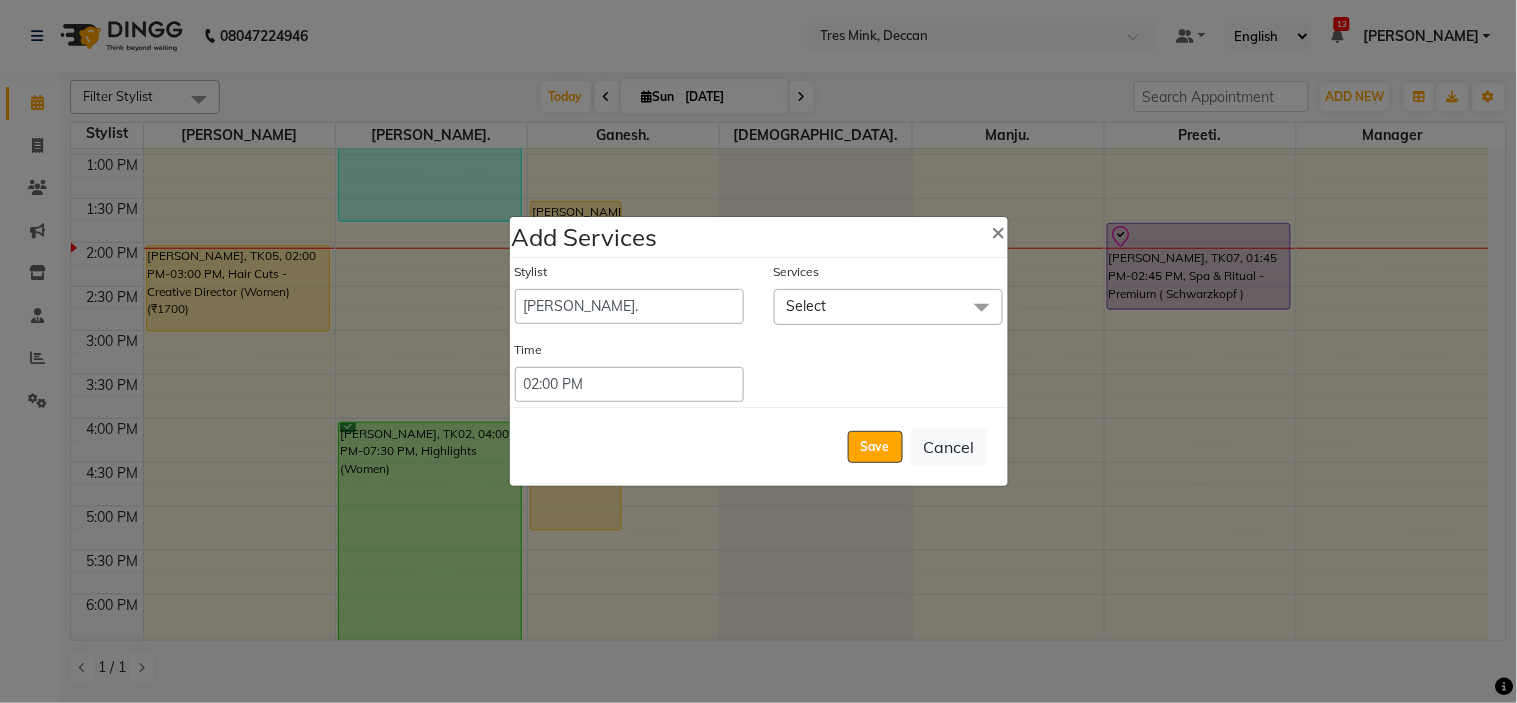 click on "Select" 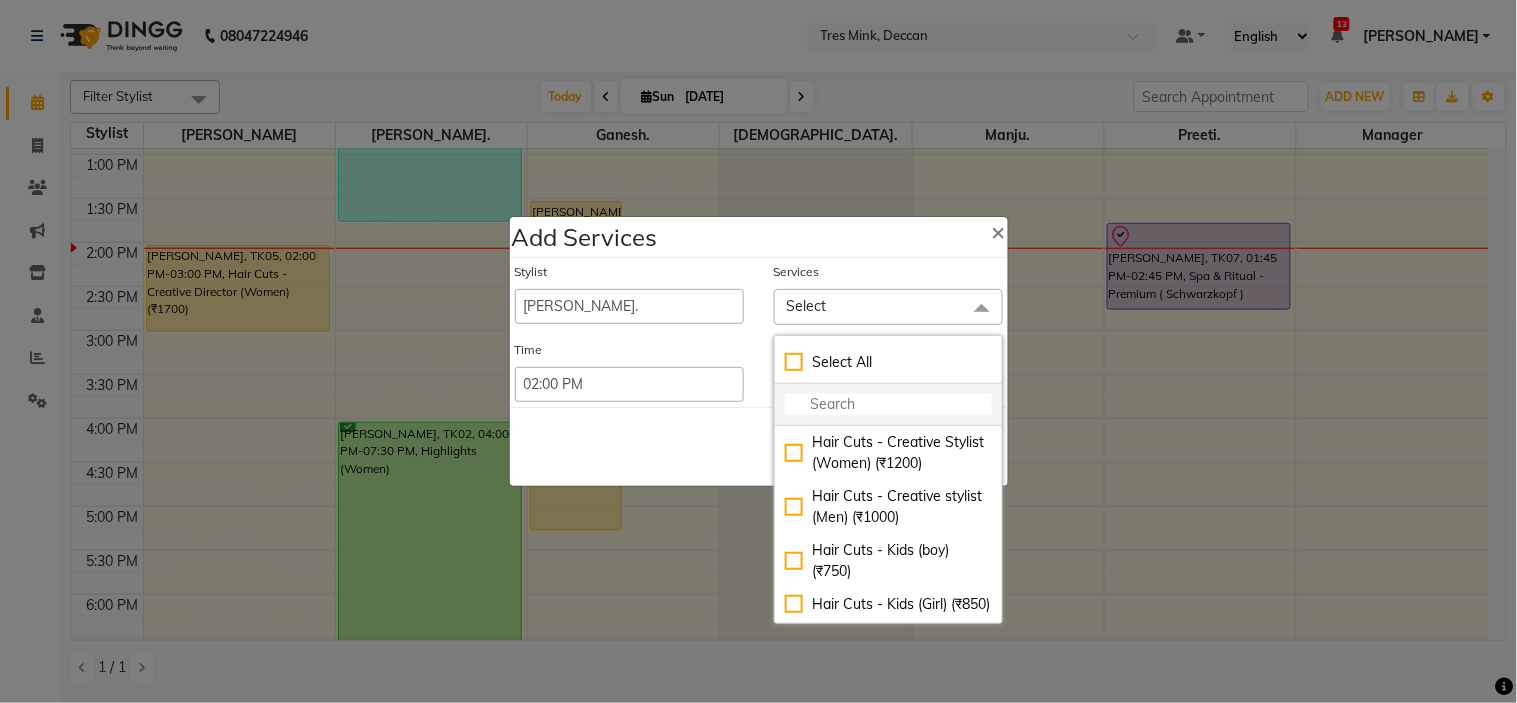 click 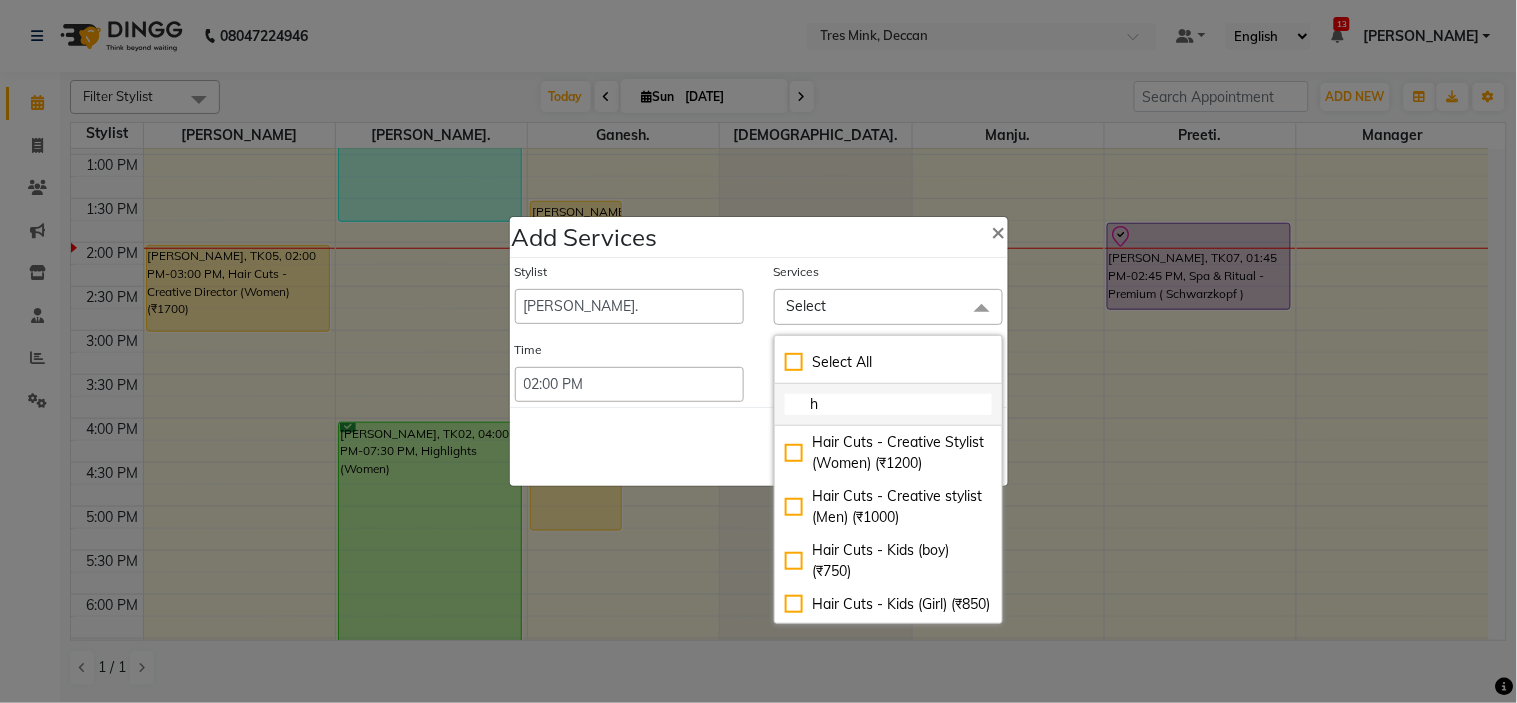 type on "hi" 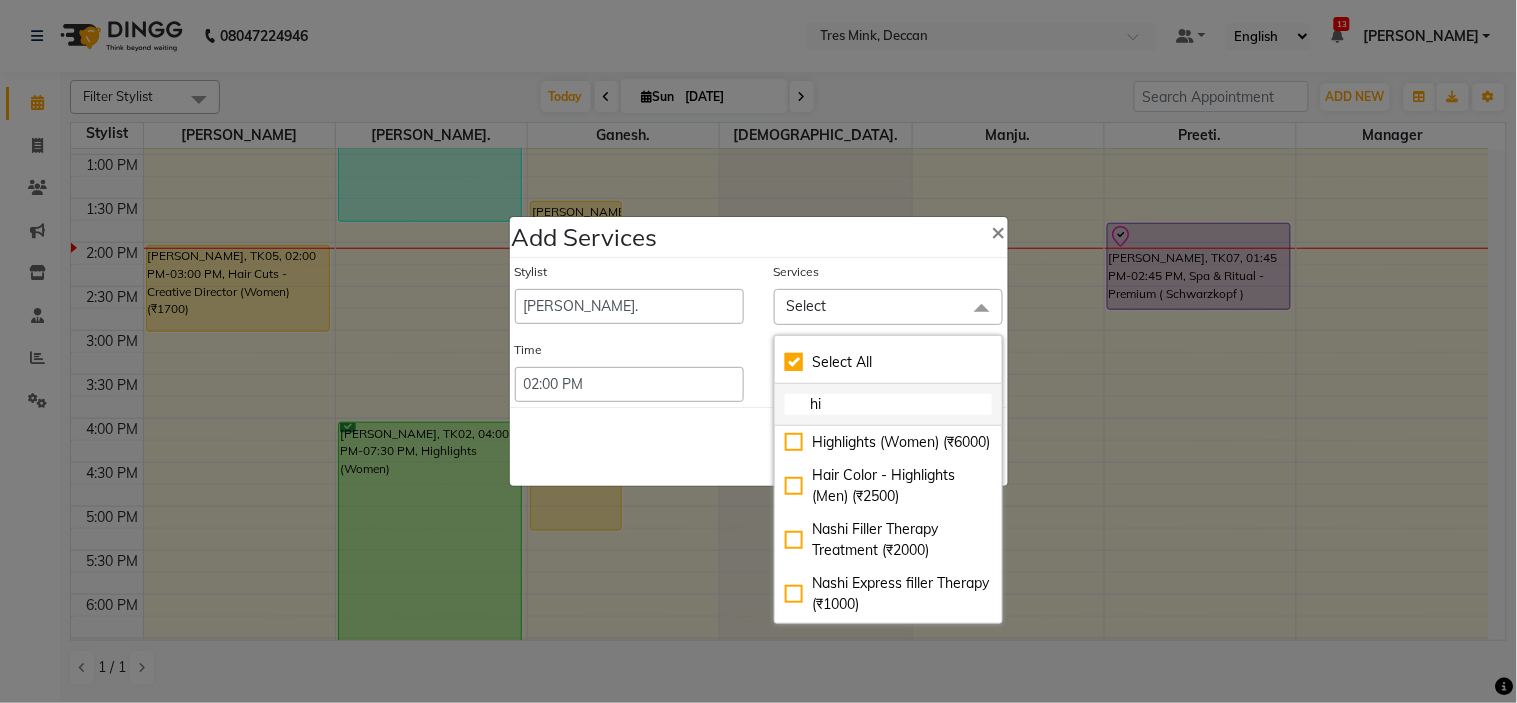 checkbox on "true" 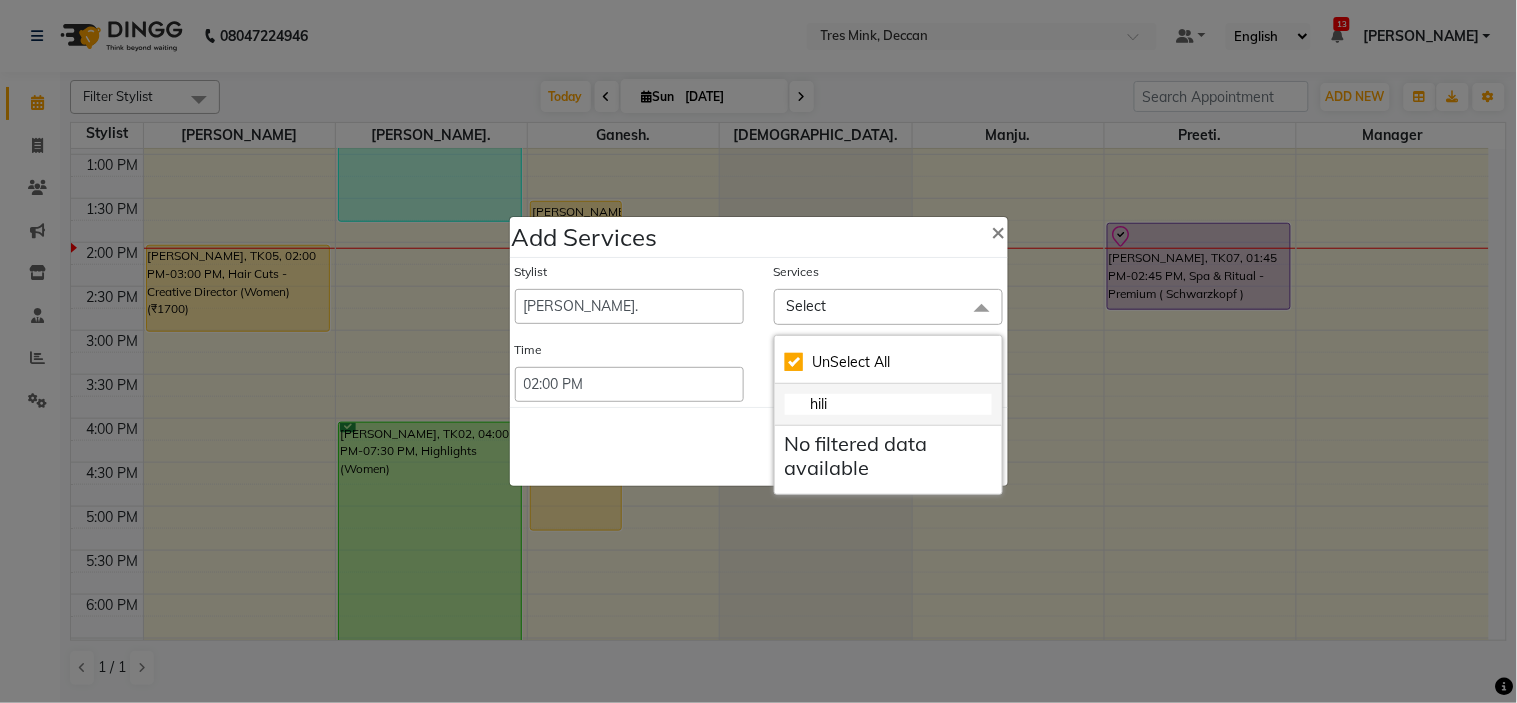 type on "hil" 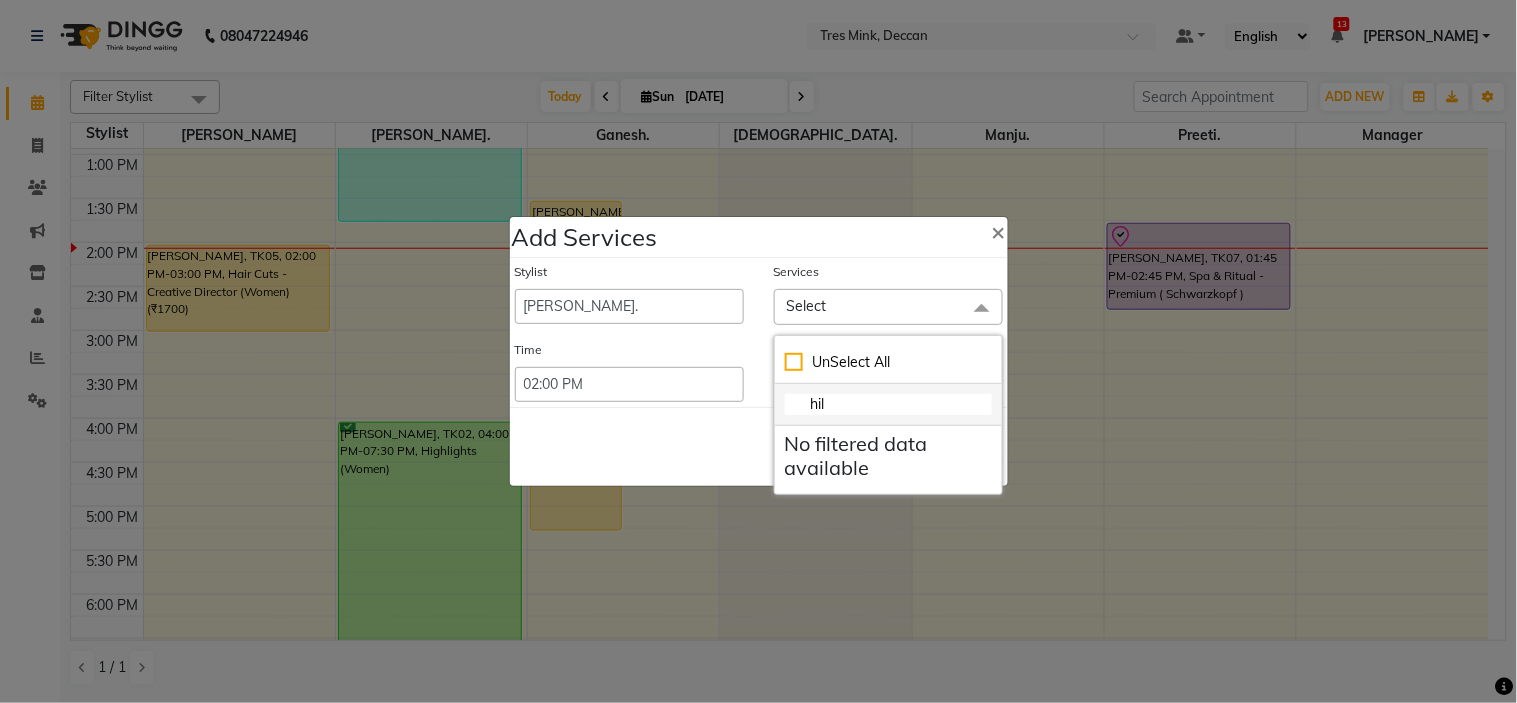 checkbox on "false" 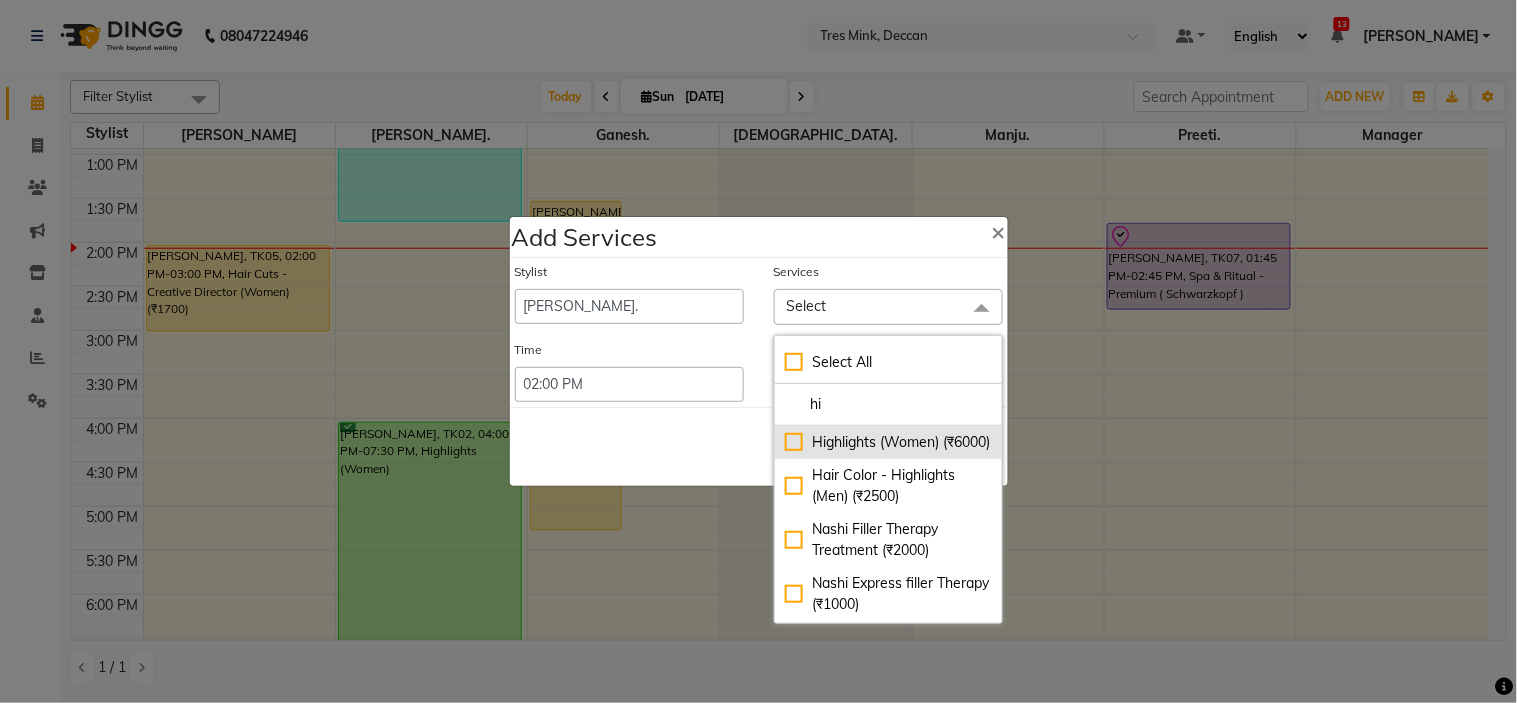 type on "hi" 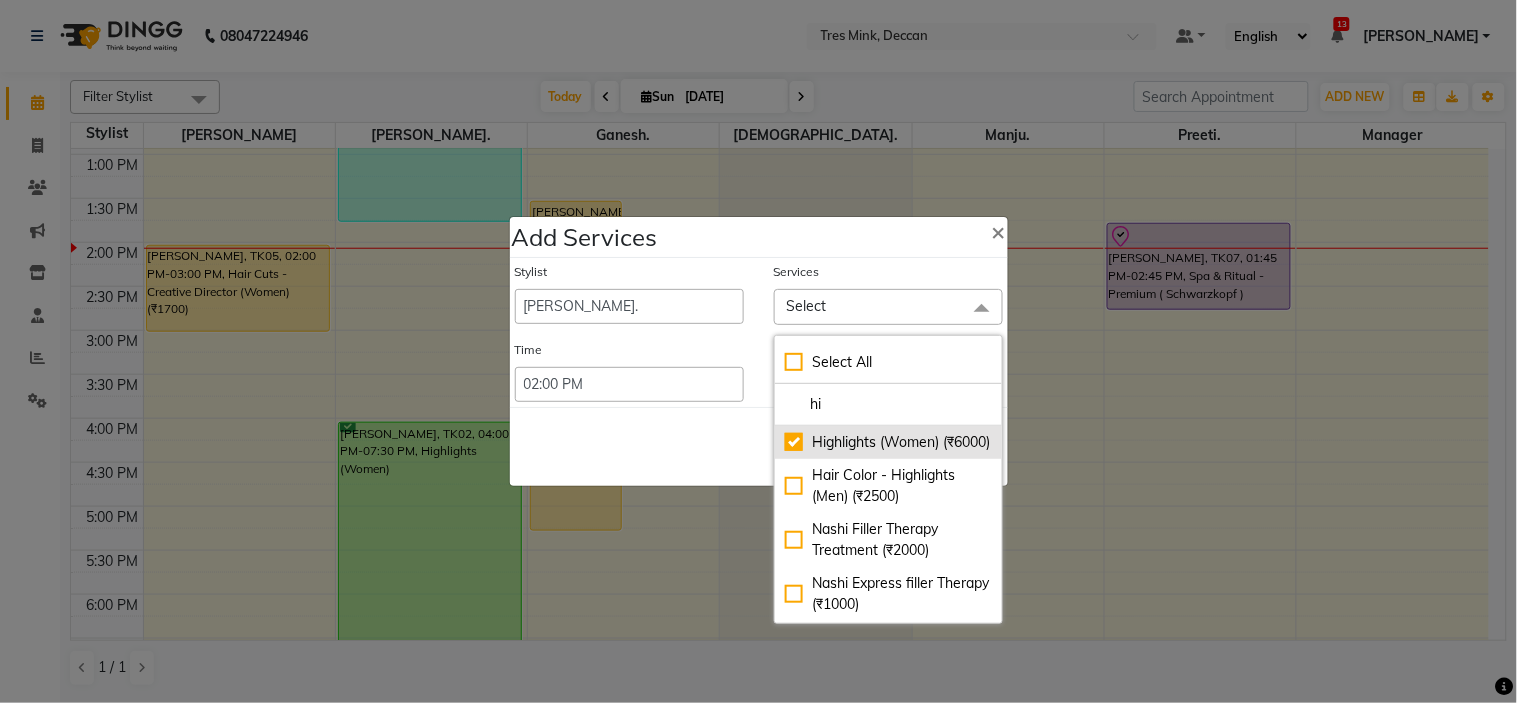 checkbox on "true" 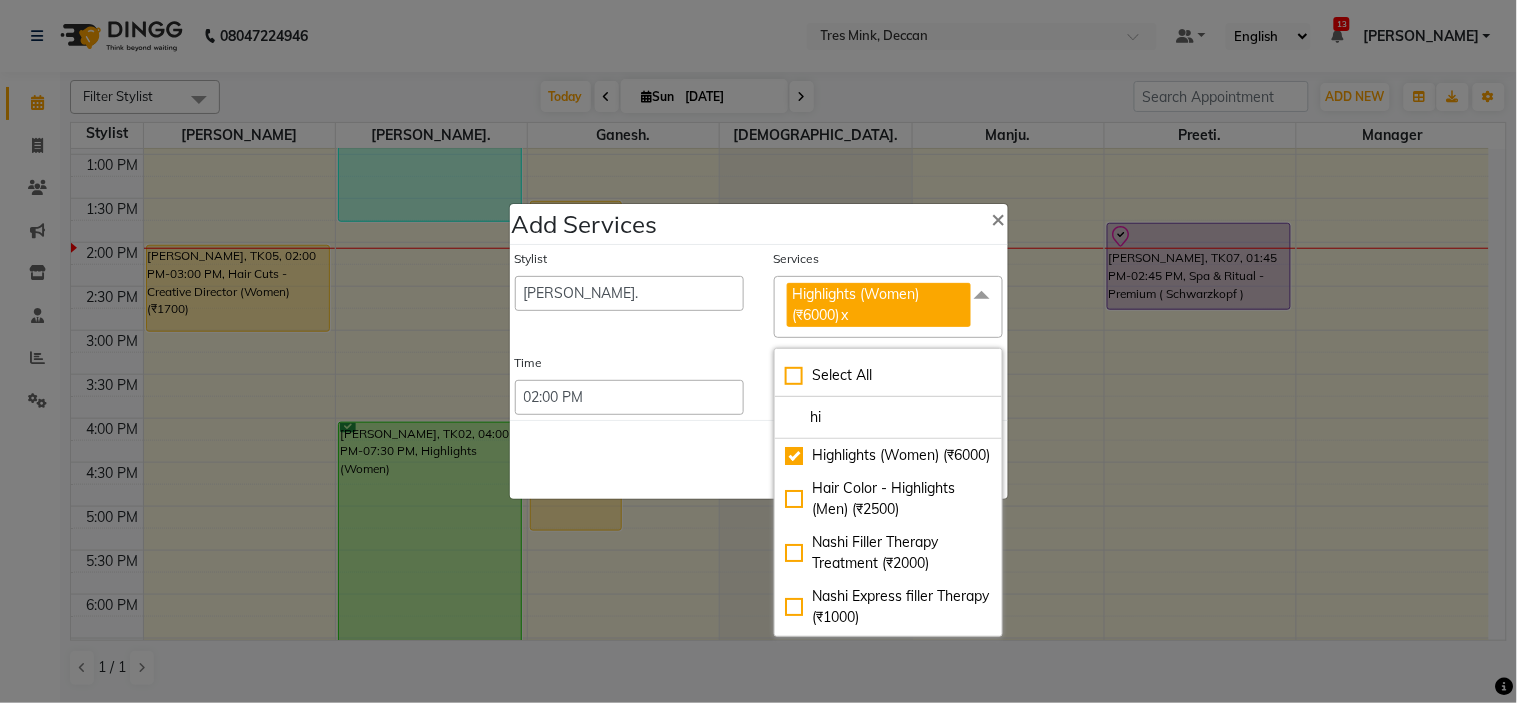 click on "Save   Cancel" 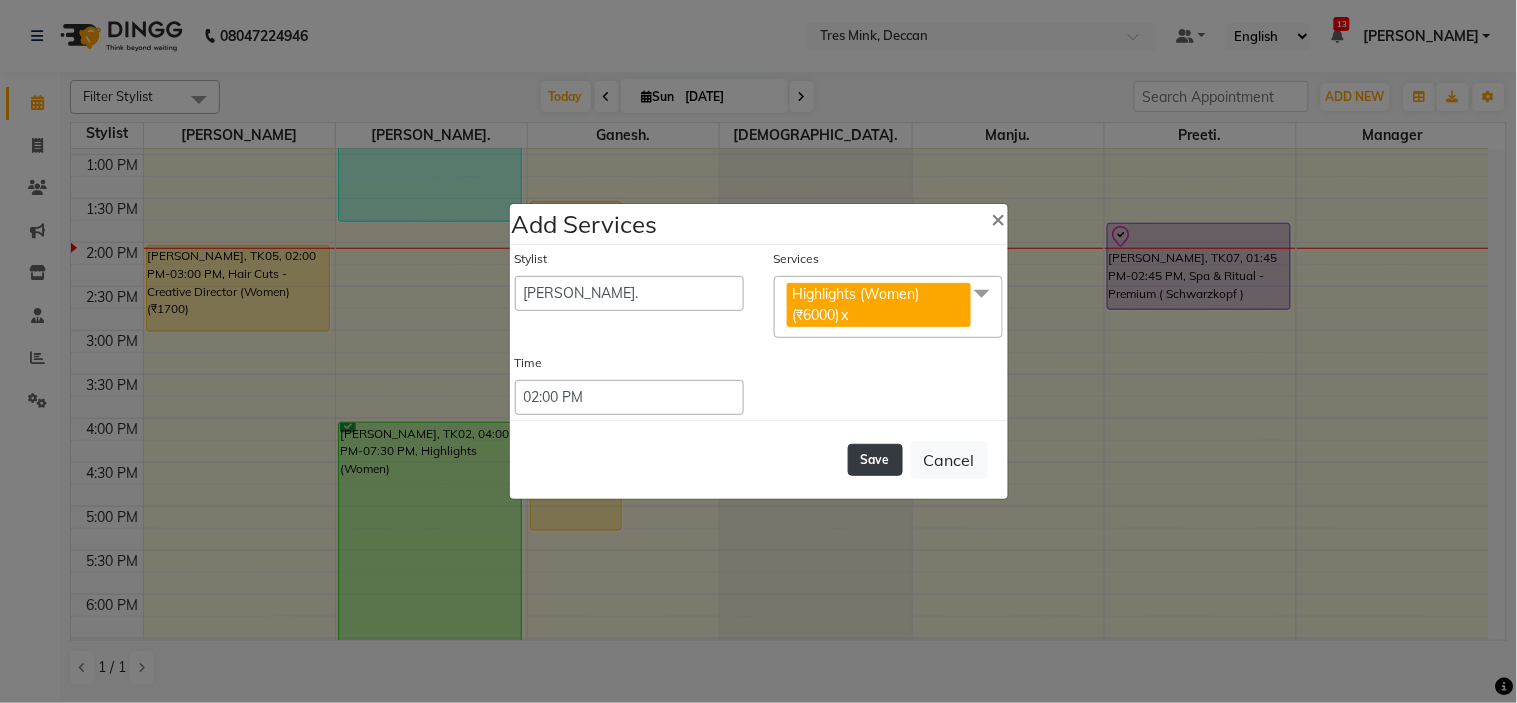 click on "Save" 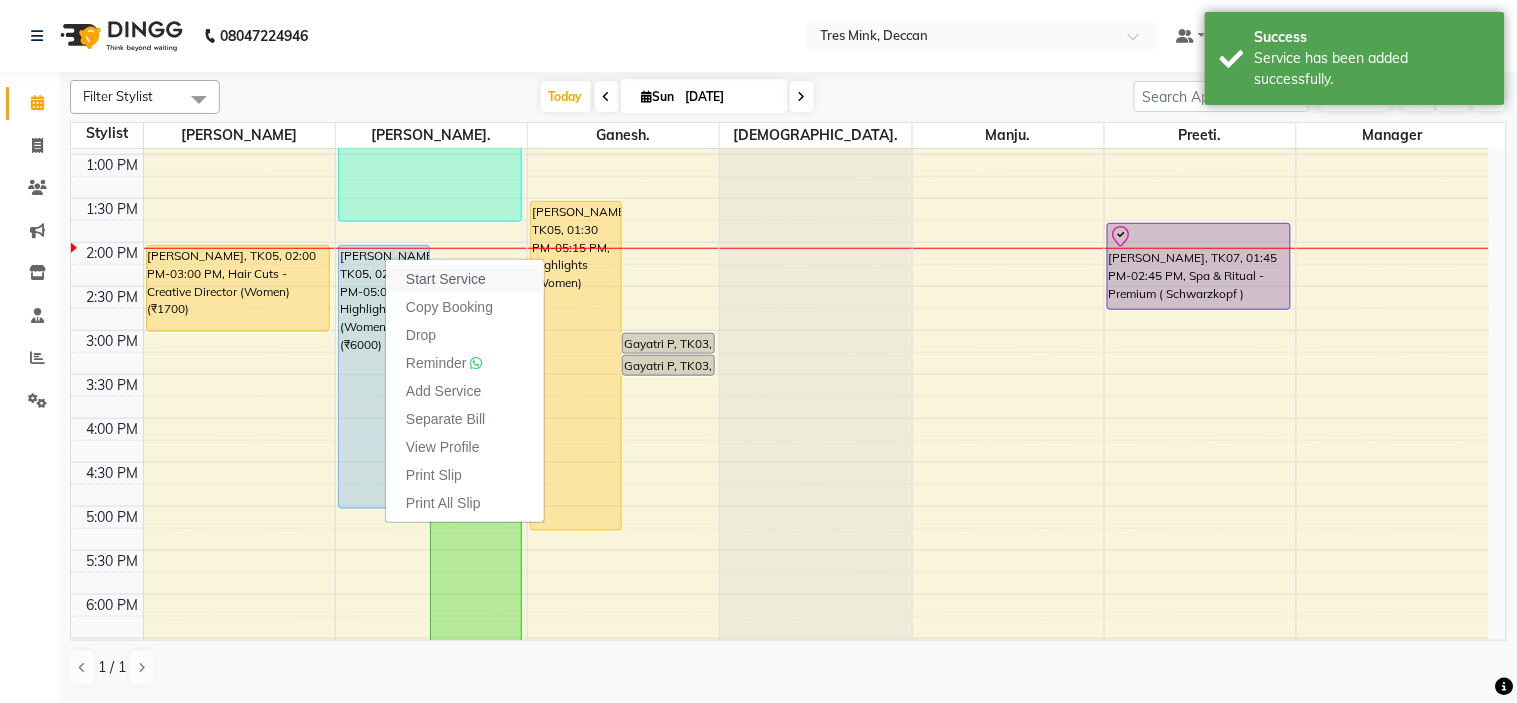 click on "Start Service" at bounding box center [446, 279] 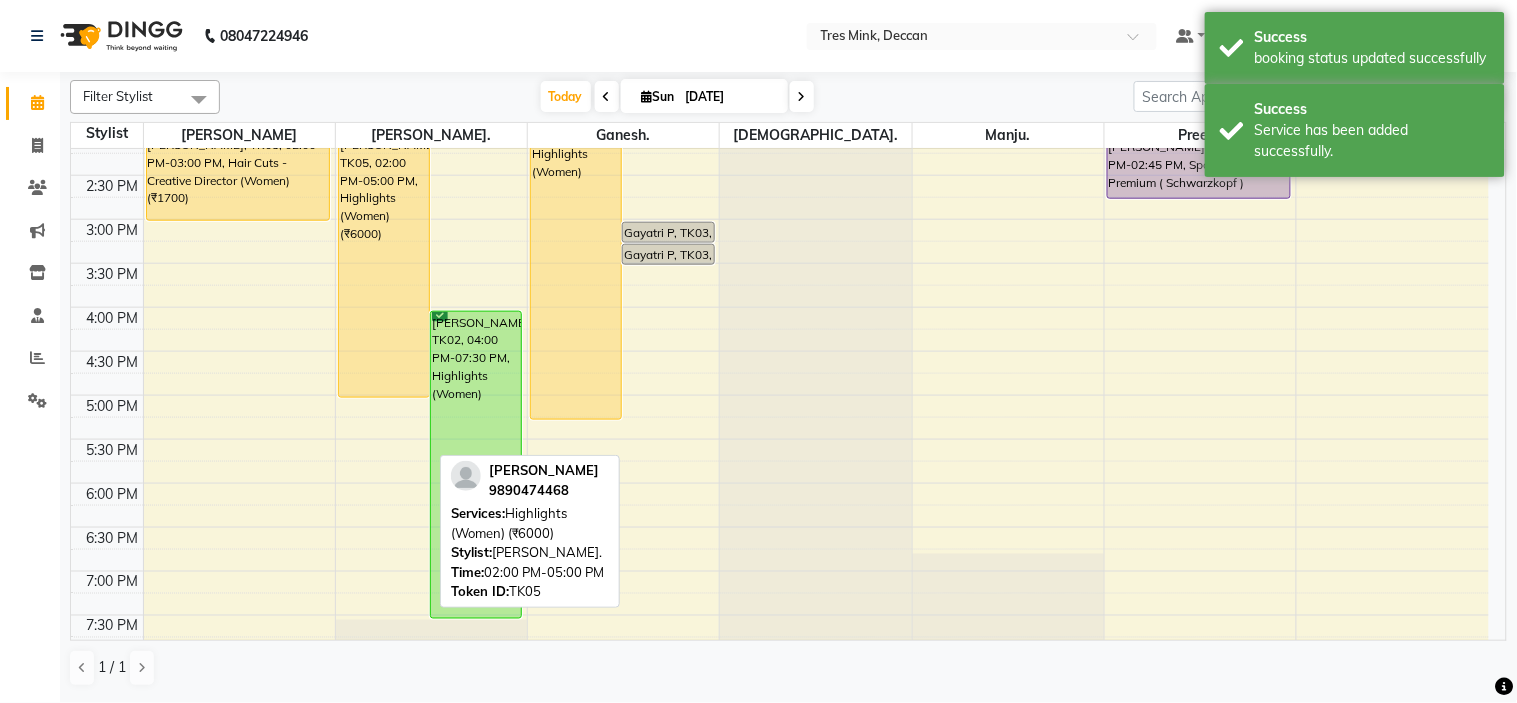 scroll, scrollTop: 323, scrollLeft: 0, axis: vertical 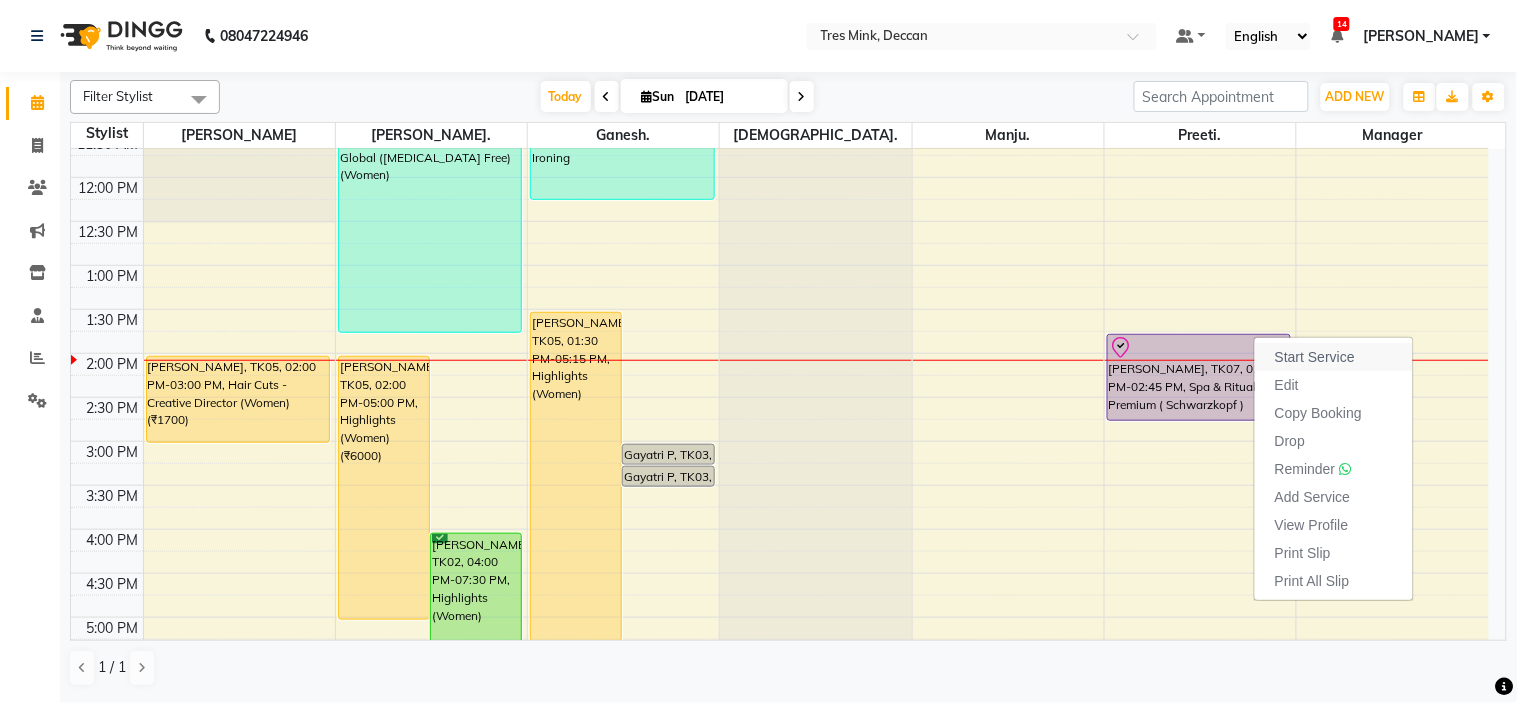 click on "Start Service" at bounding box center (1315, 357) 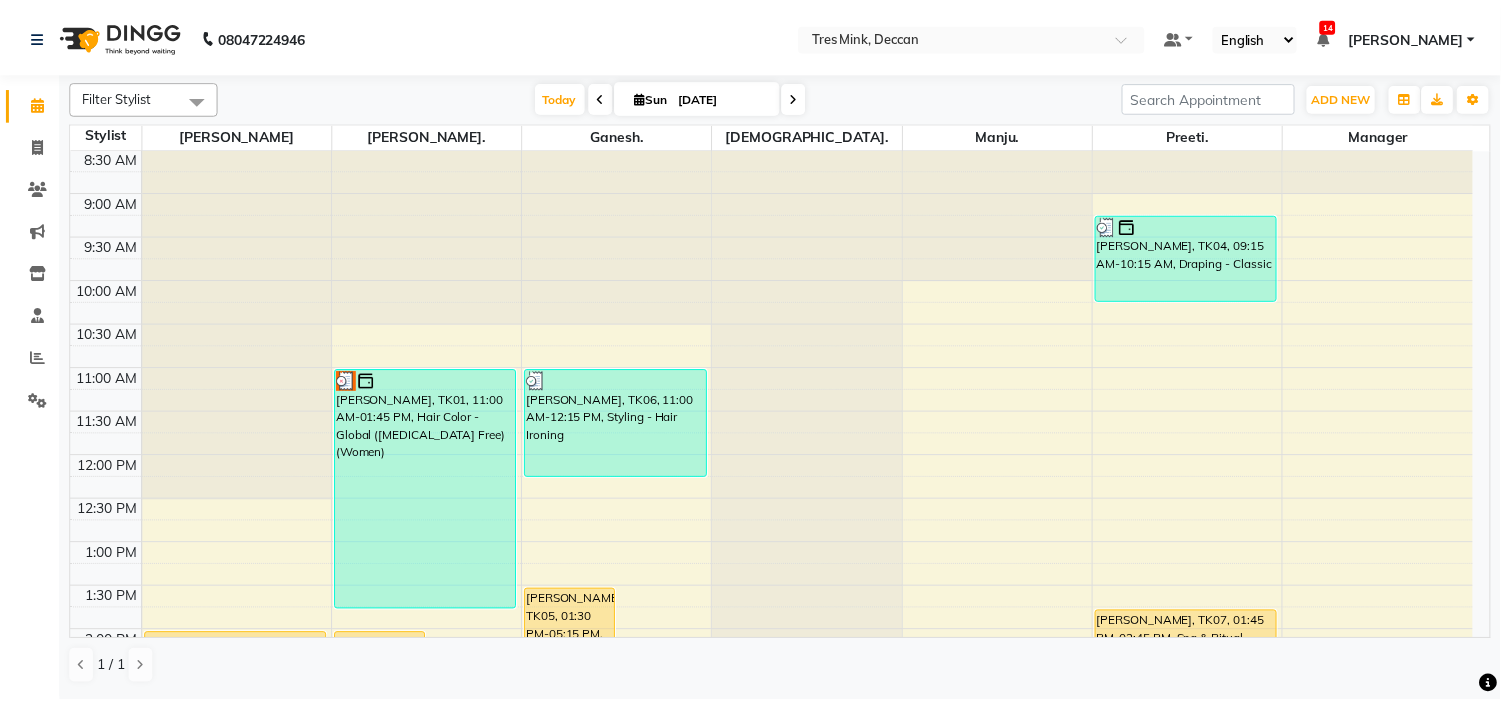 scroll, scrollTop: 111, scrollLeft: 0, axis: vertical 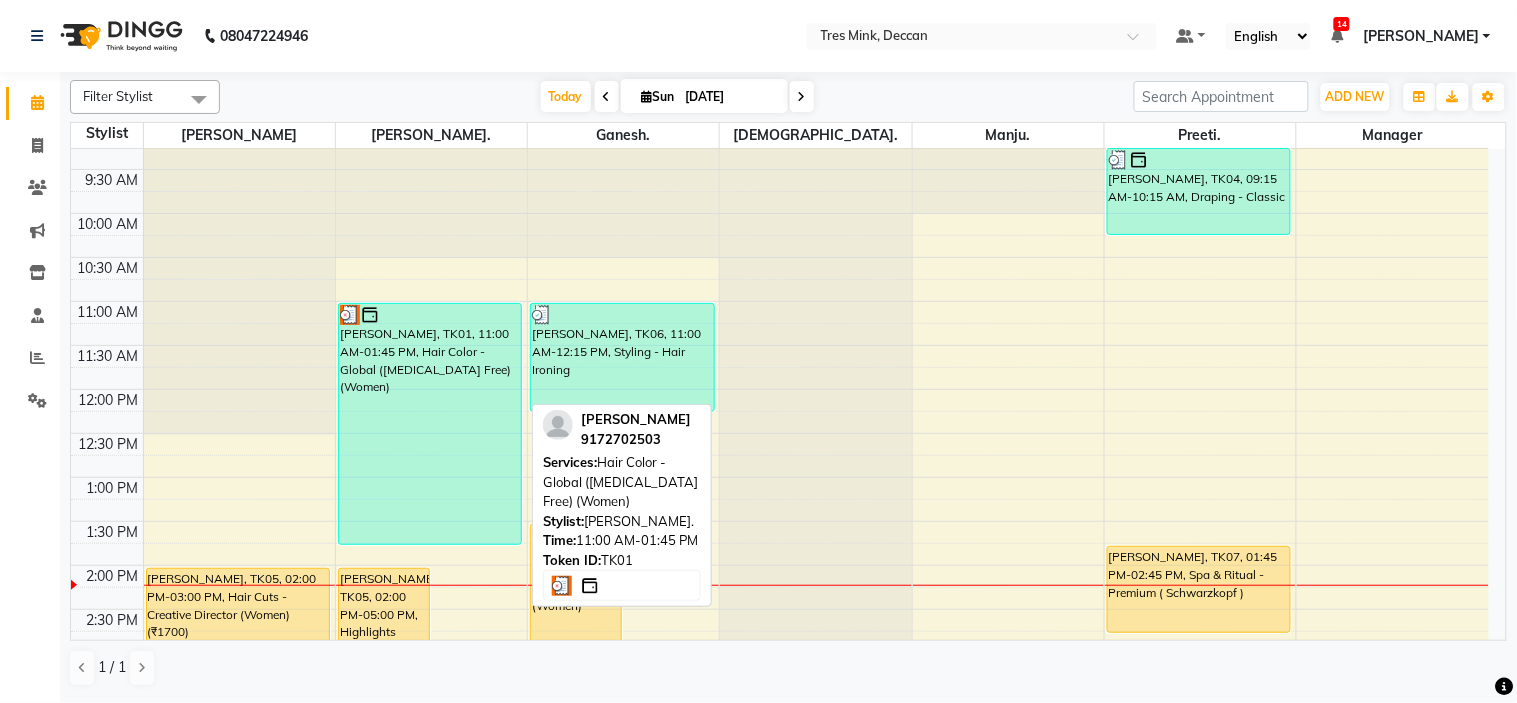 click on "[PERSON_NAME], TK01, 11:00 AM-01:45 PM, Hair Color - Global ([MEDICAL_DATA] Free) (Women)" at bounding box center (430, 424) 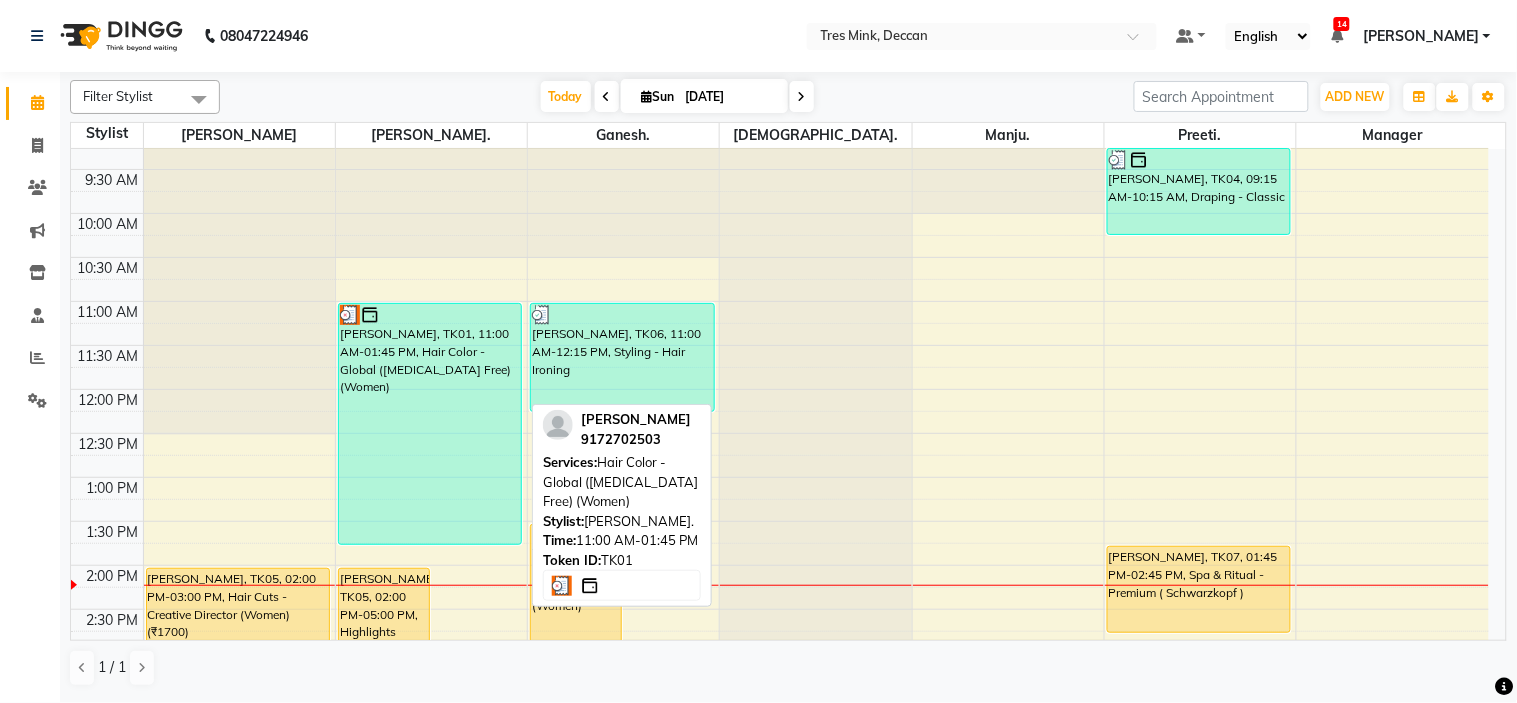 click on "[PERSON_NAME], TK01, 11:00 AM-01:45 PM, Hair Color - Global ([MEDICAL_DATA] Free) (Women)" at bounding box center (430, 424) 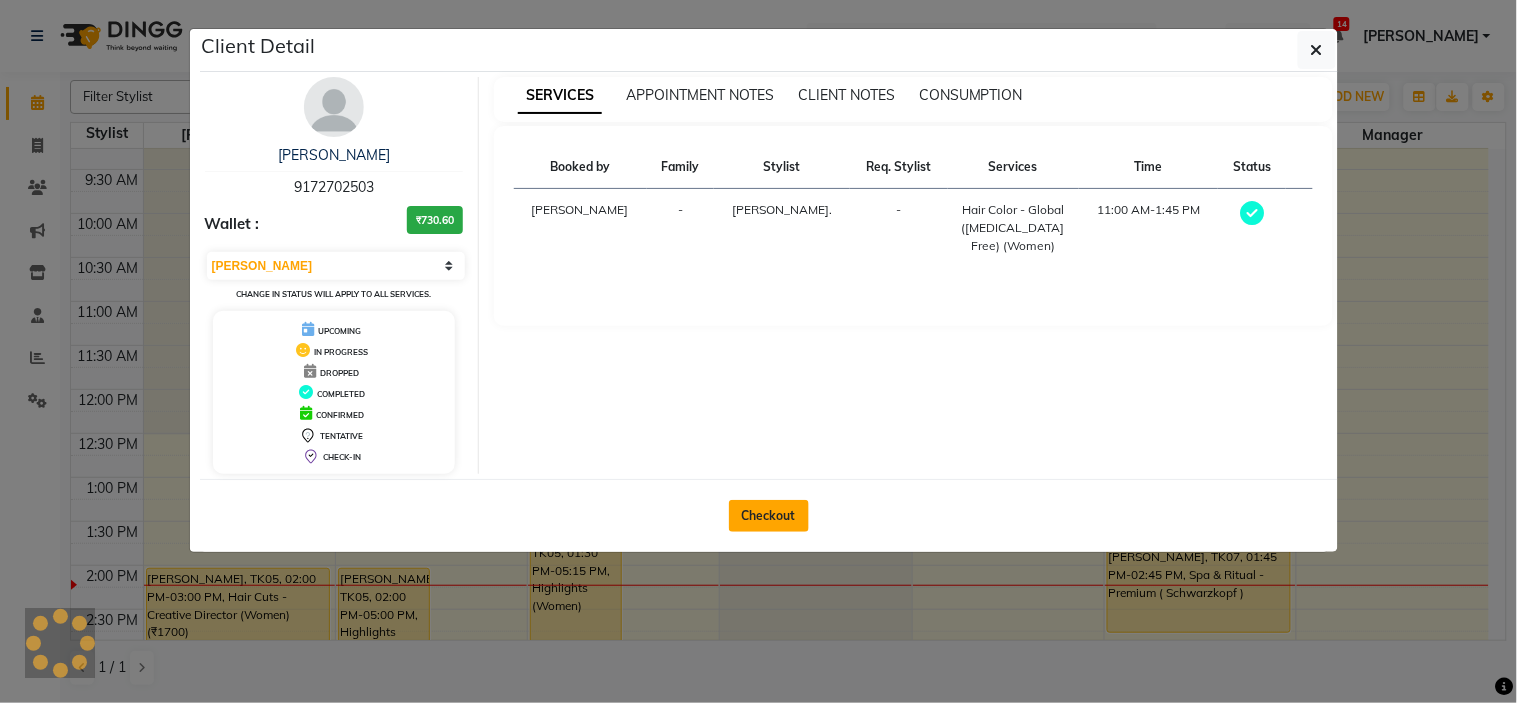 click on "Checkout" 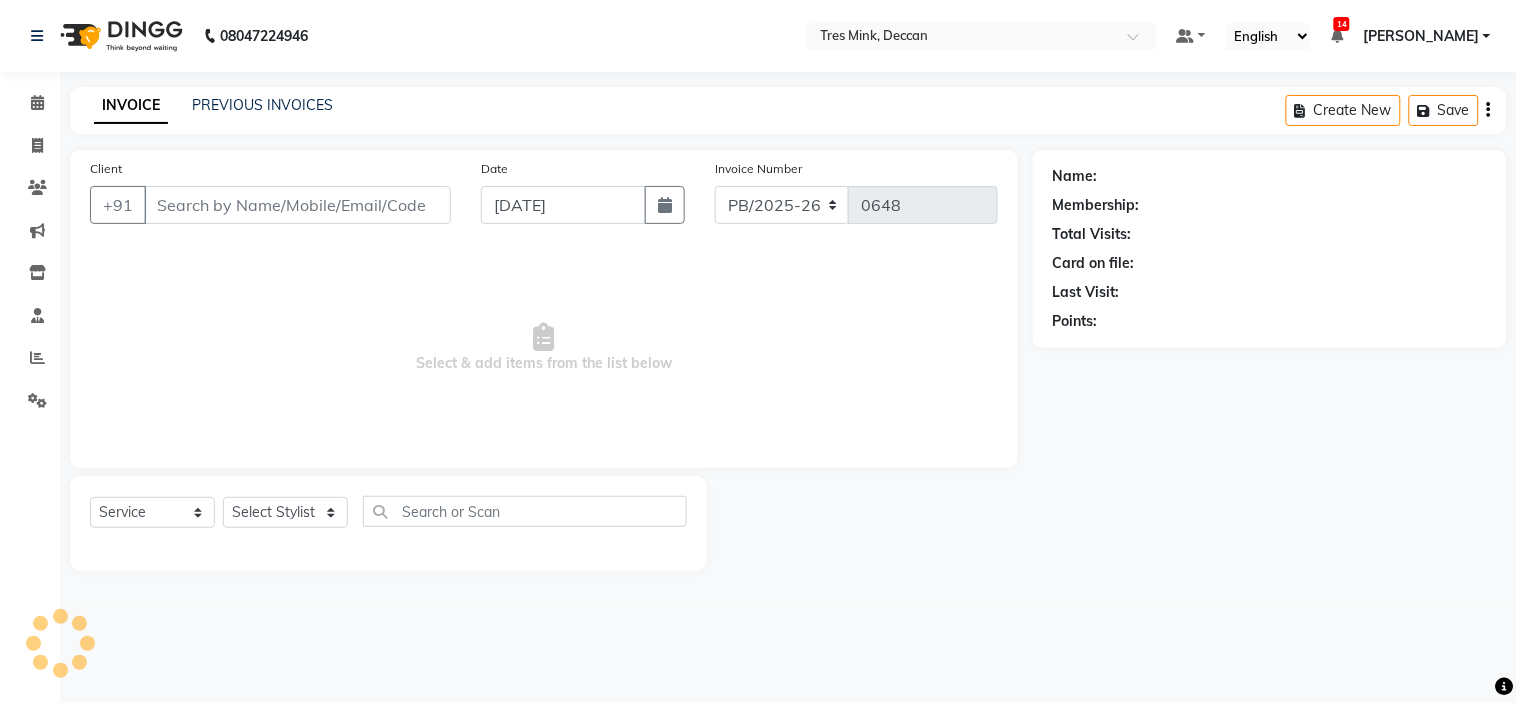 type on "9172702503" 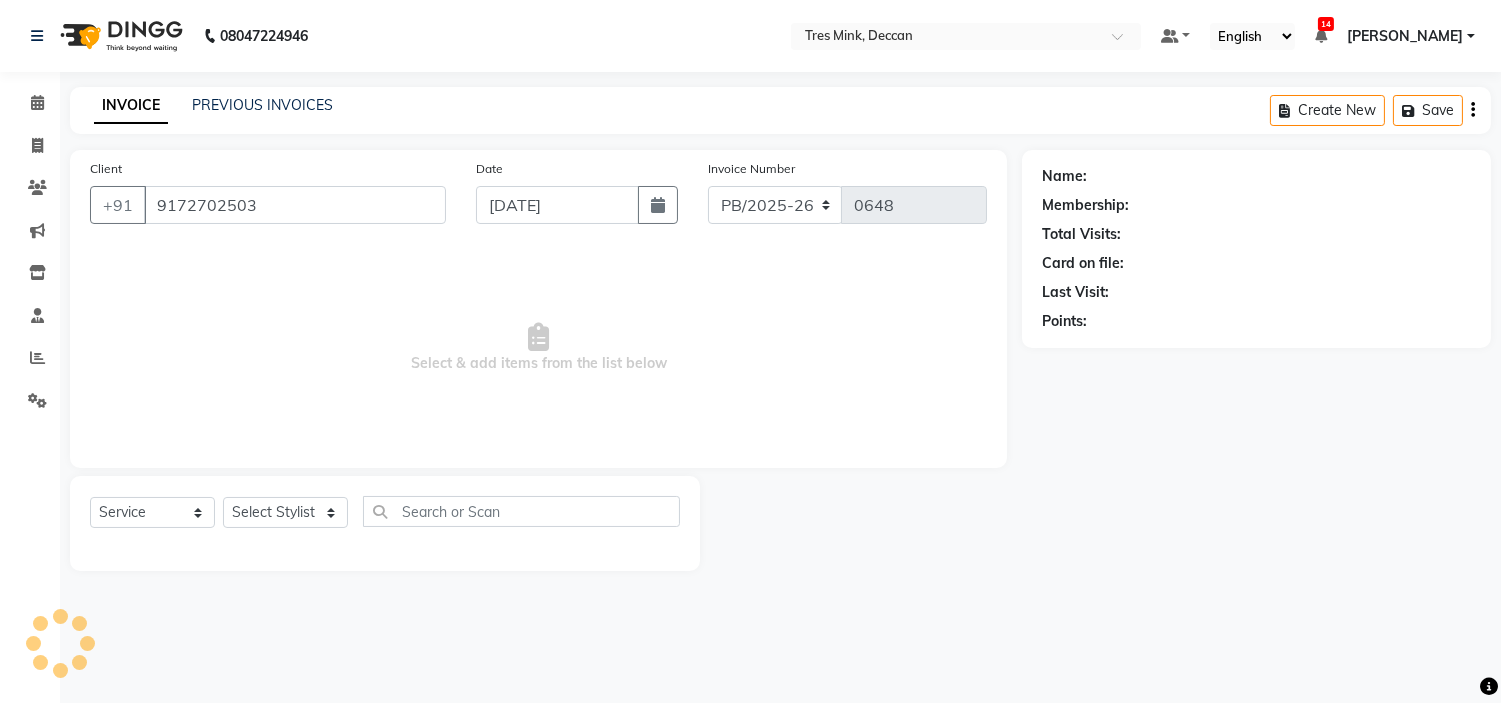 select on "59499" 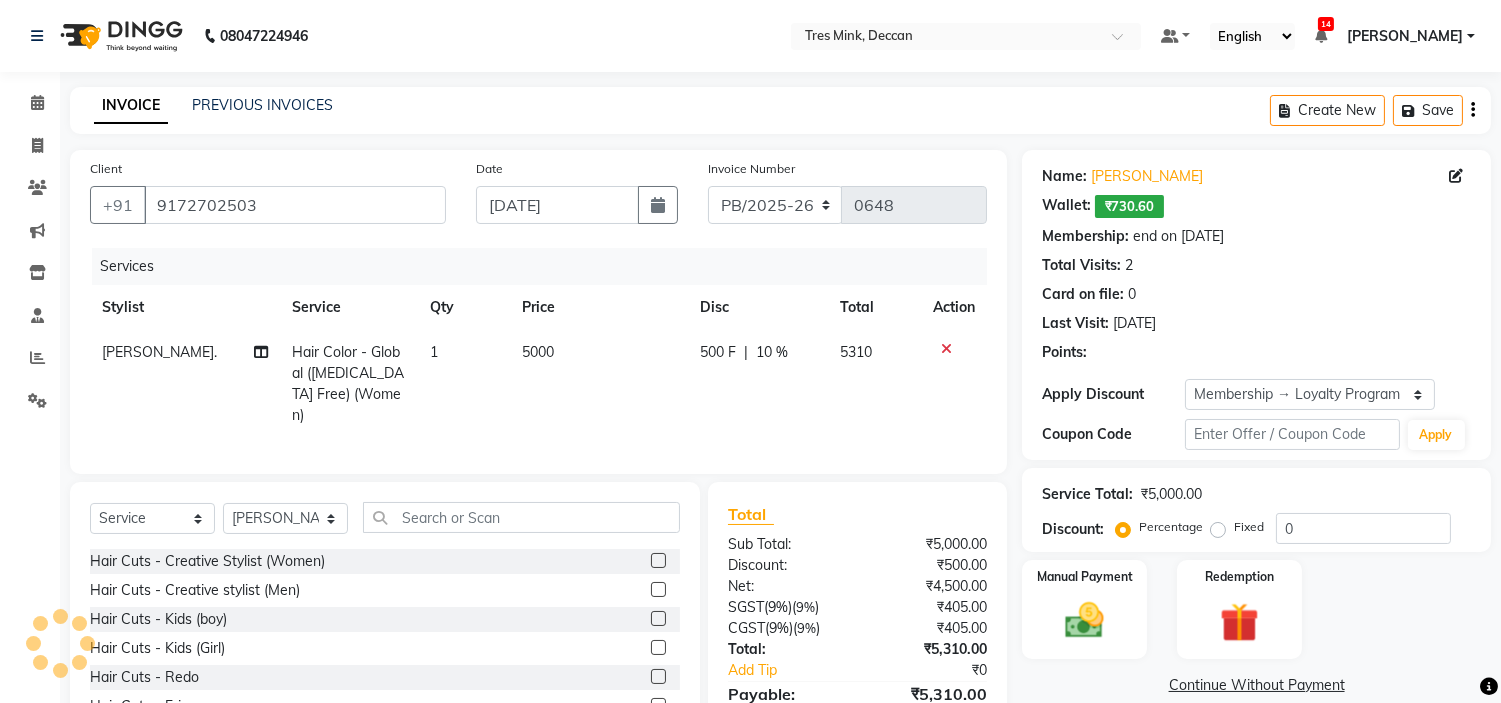 type on "10" 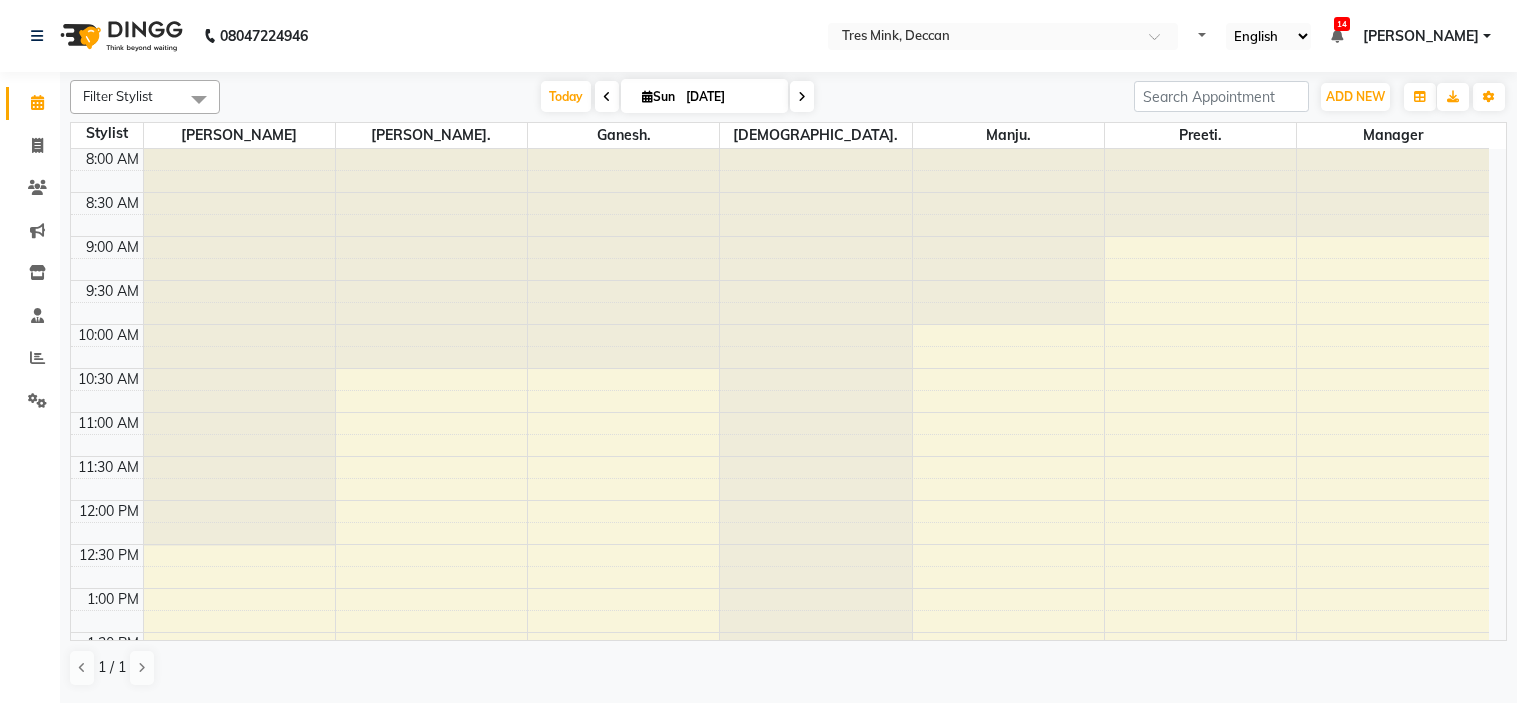 scroll, scrollTop: 0, scrollLeft: 0, axis: both 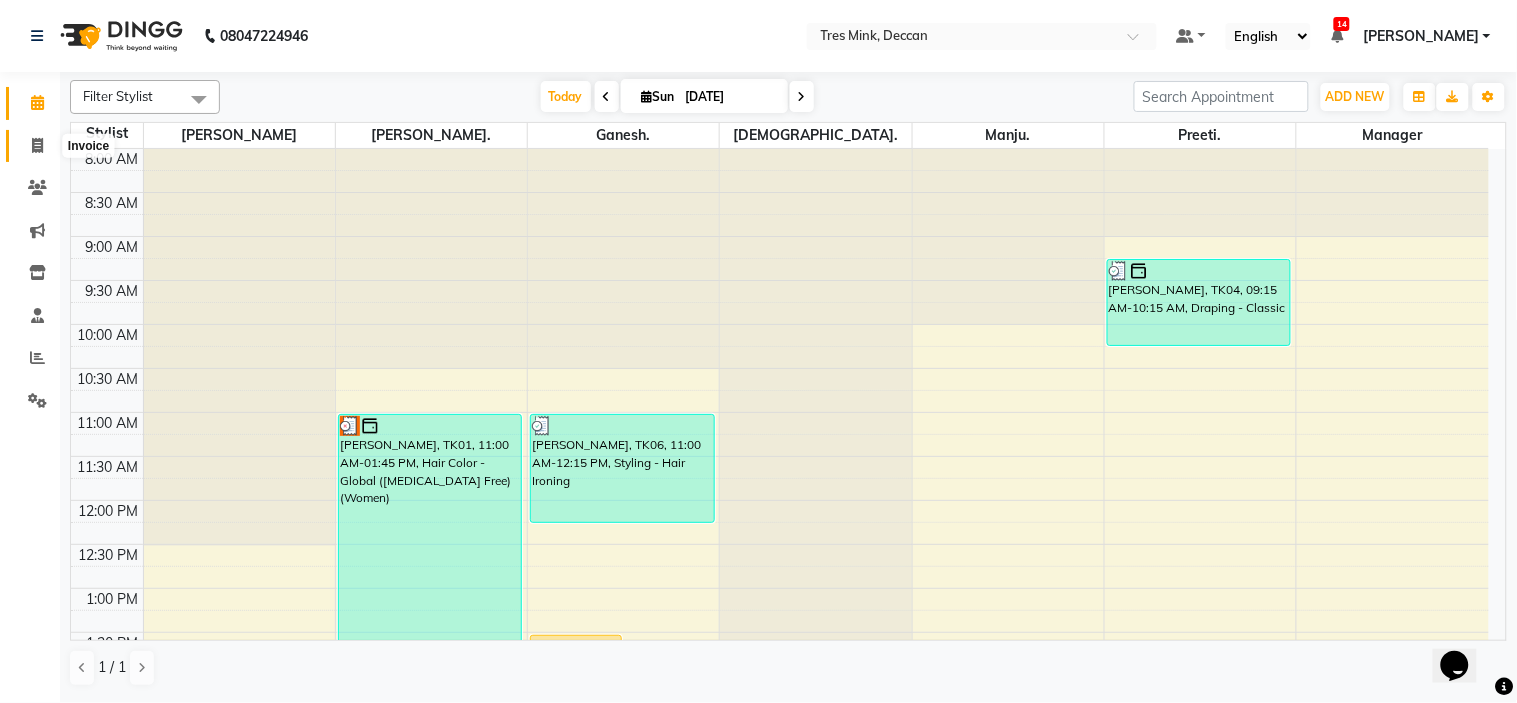 click 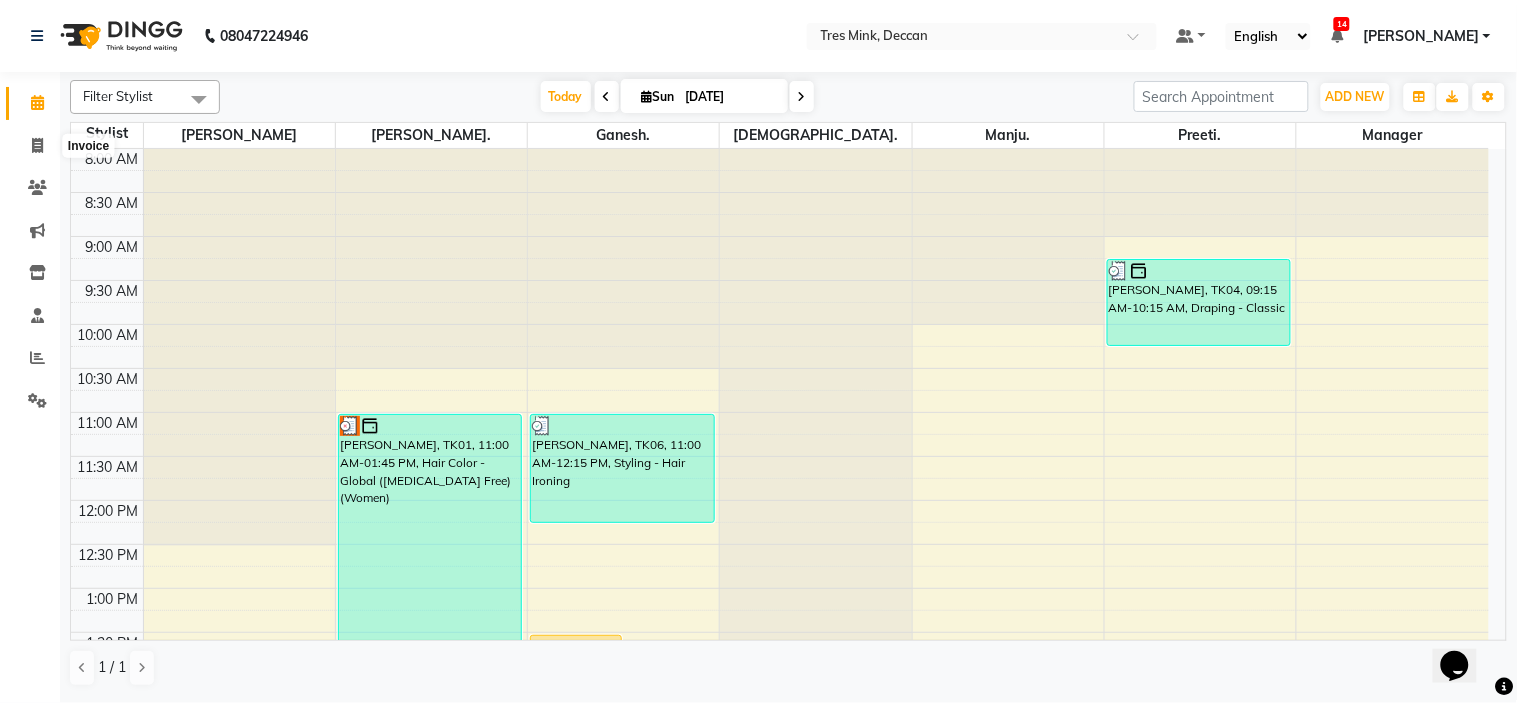 select on "service" 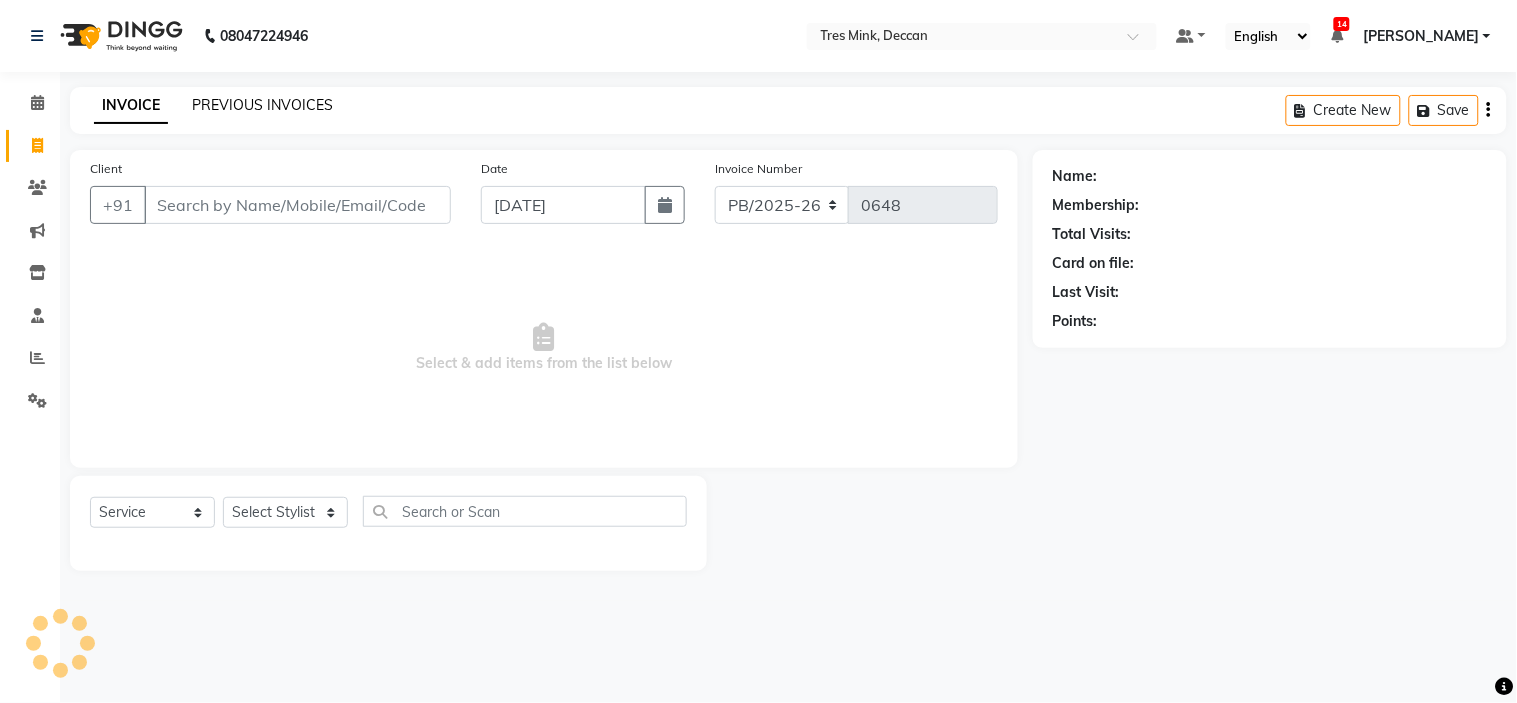 click on "PREVIOUS INVOICES" 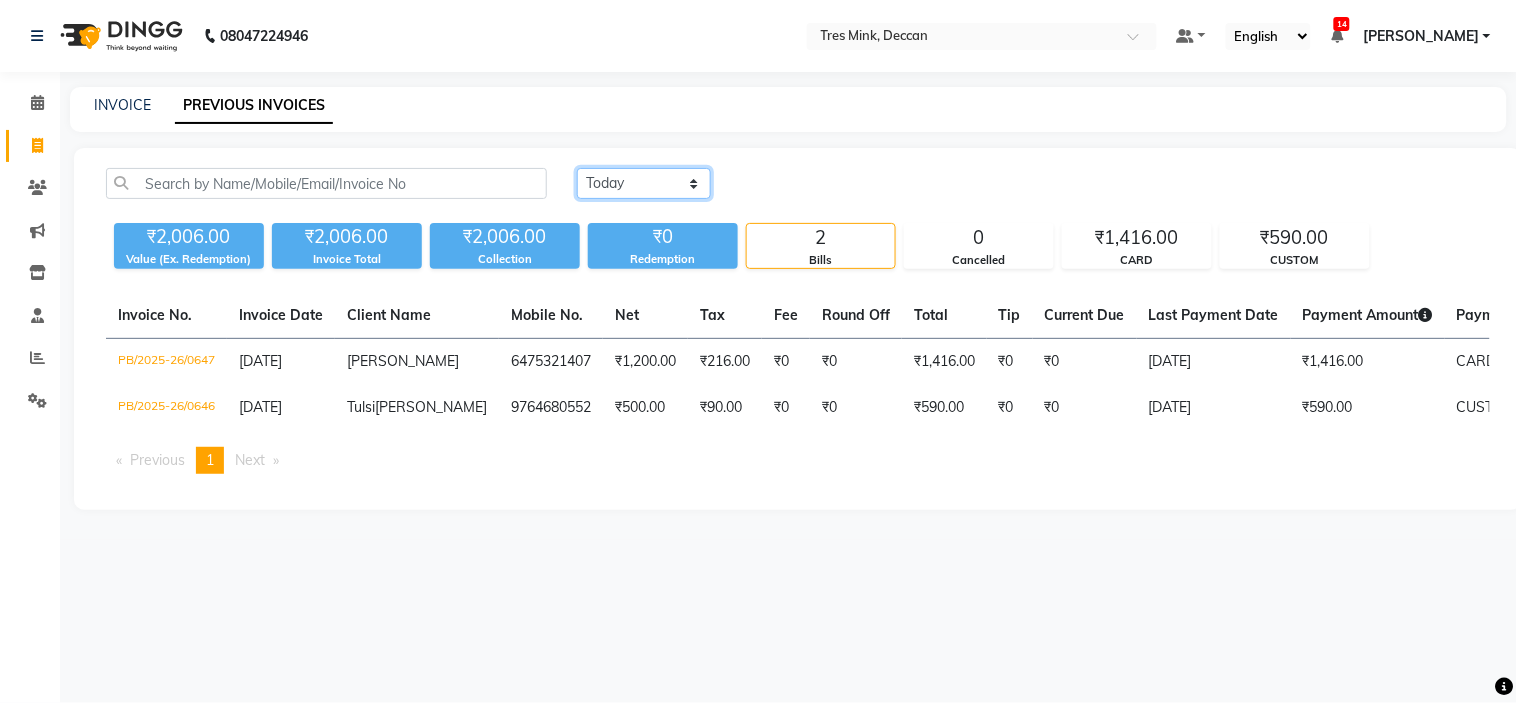 click on "Today Yesterday Custom Range" 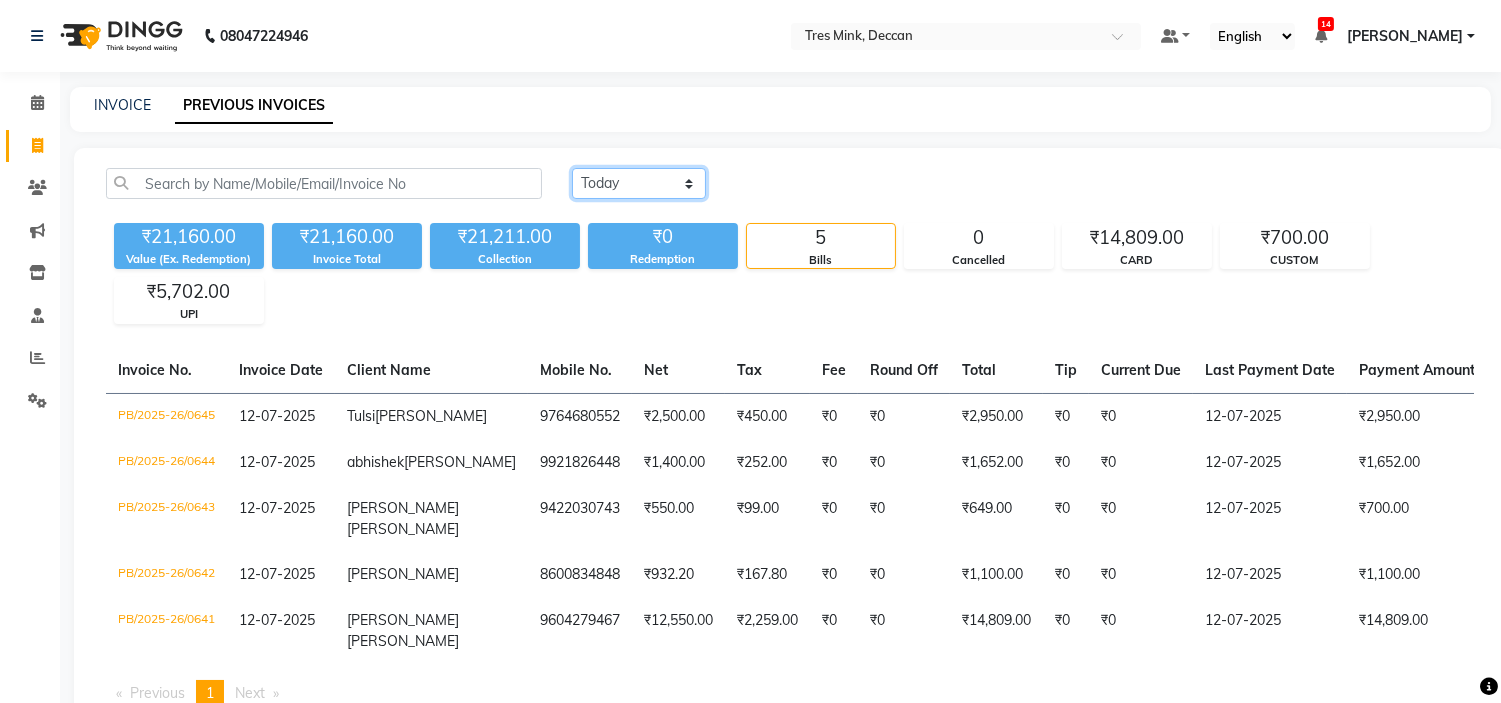 click on "Today Yesterday Custom Range" 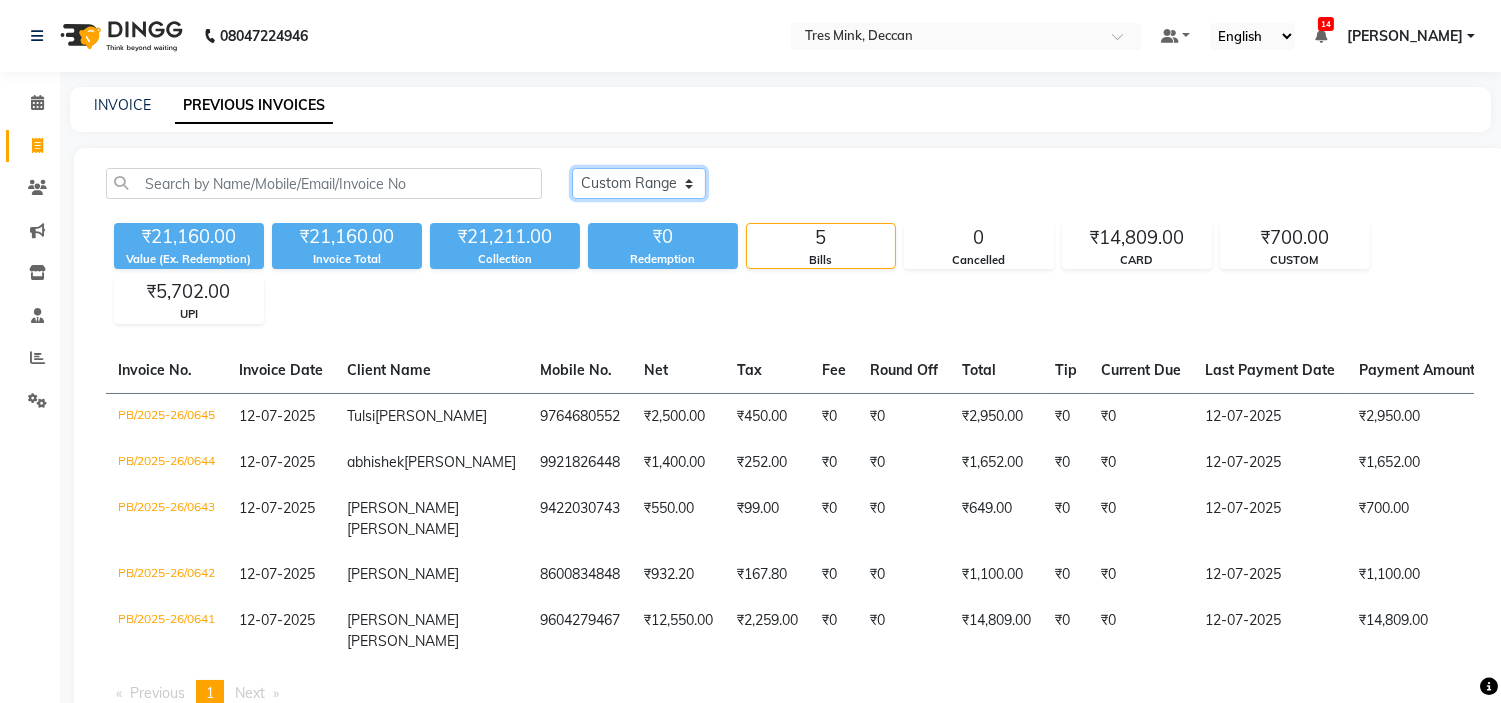 click on "Today Yesterday Custom Range" 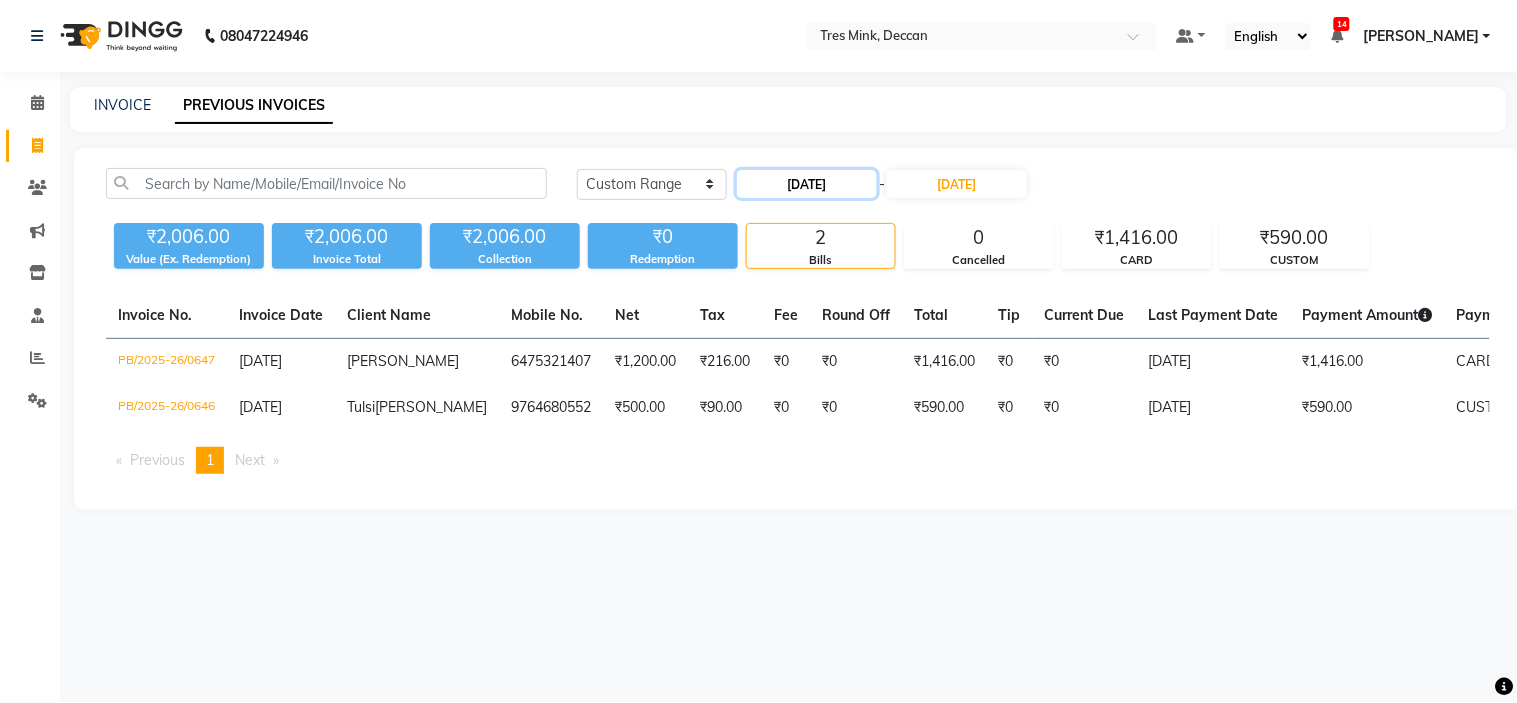 click on "[DATE]" 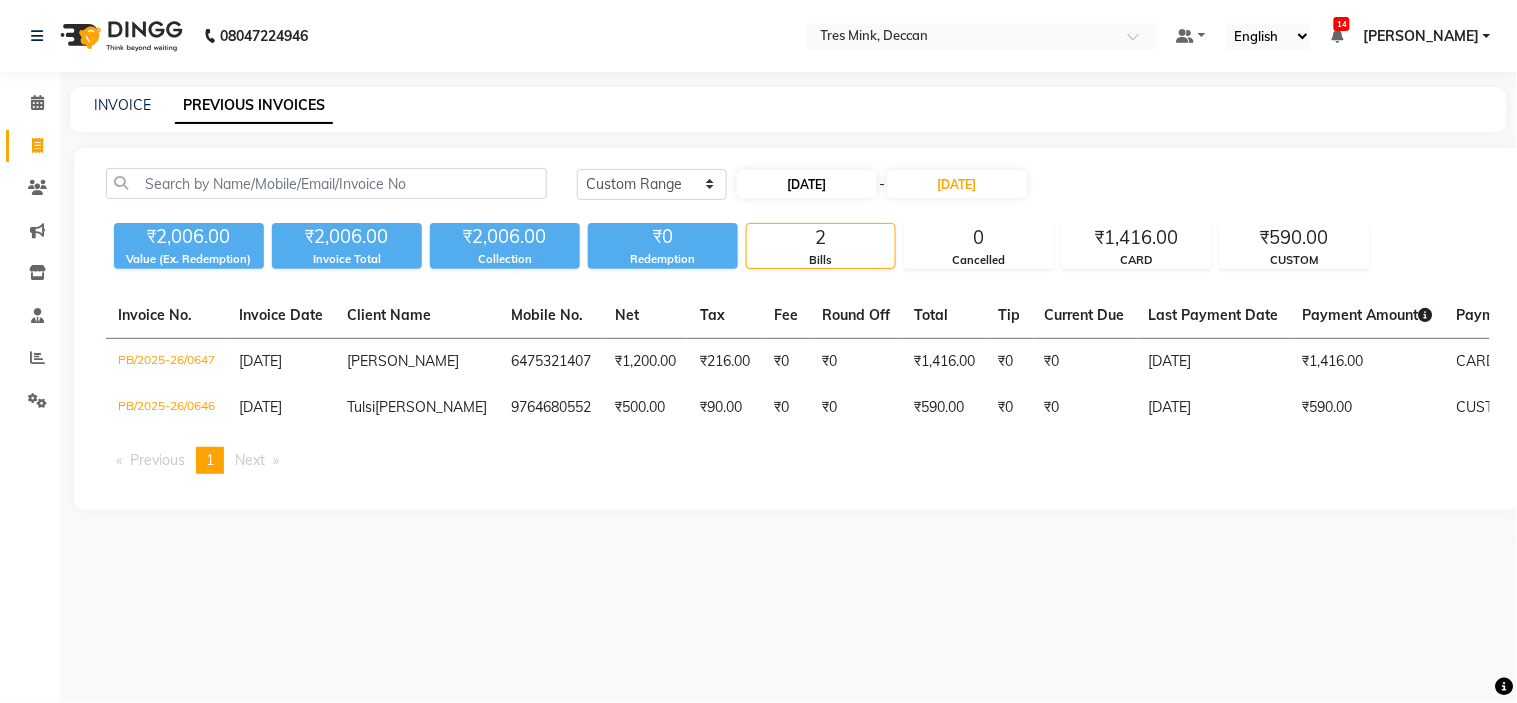 select on "7" 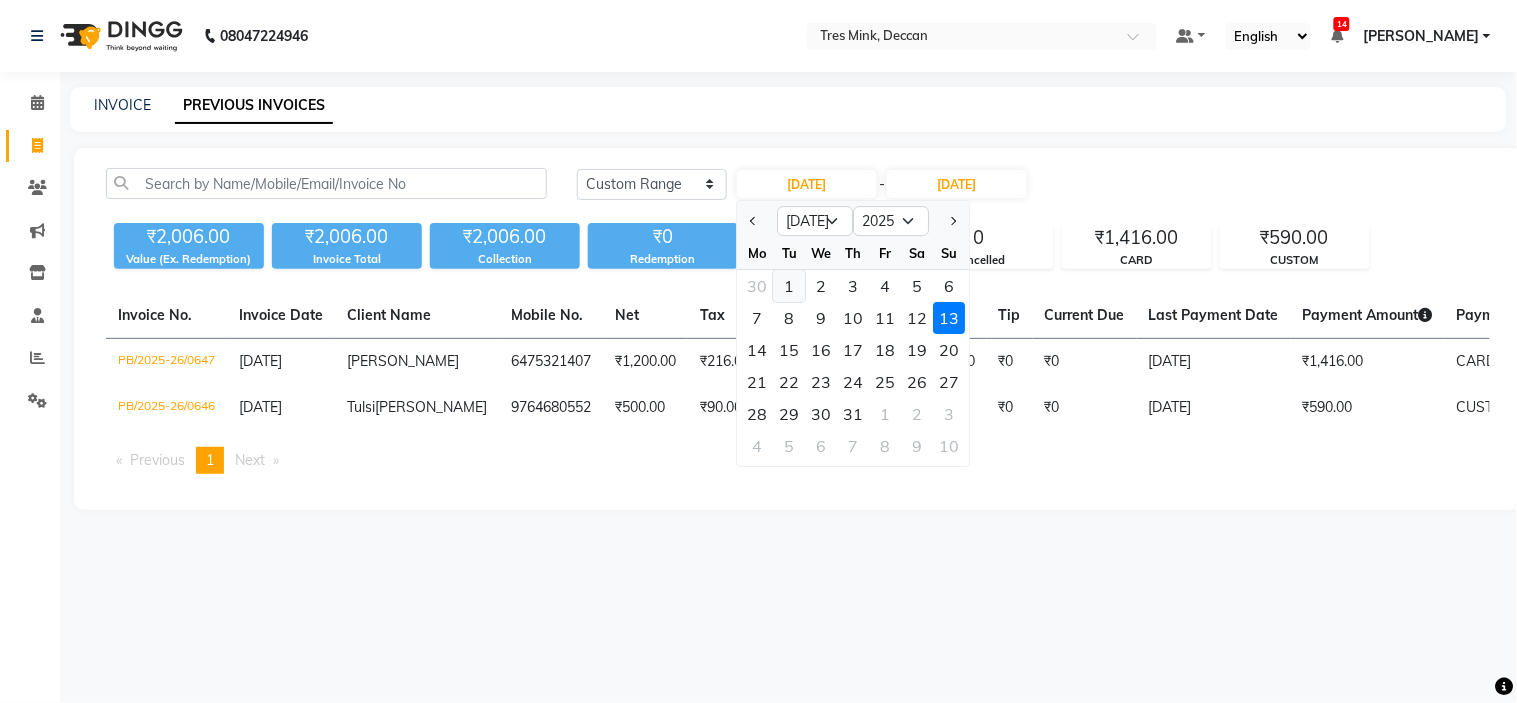 click on "1" 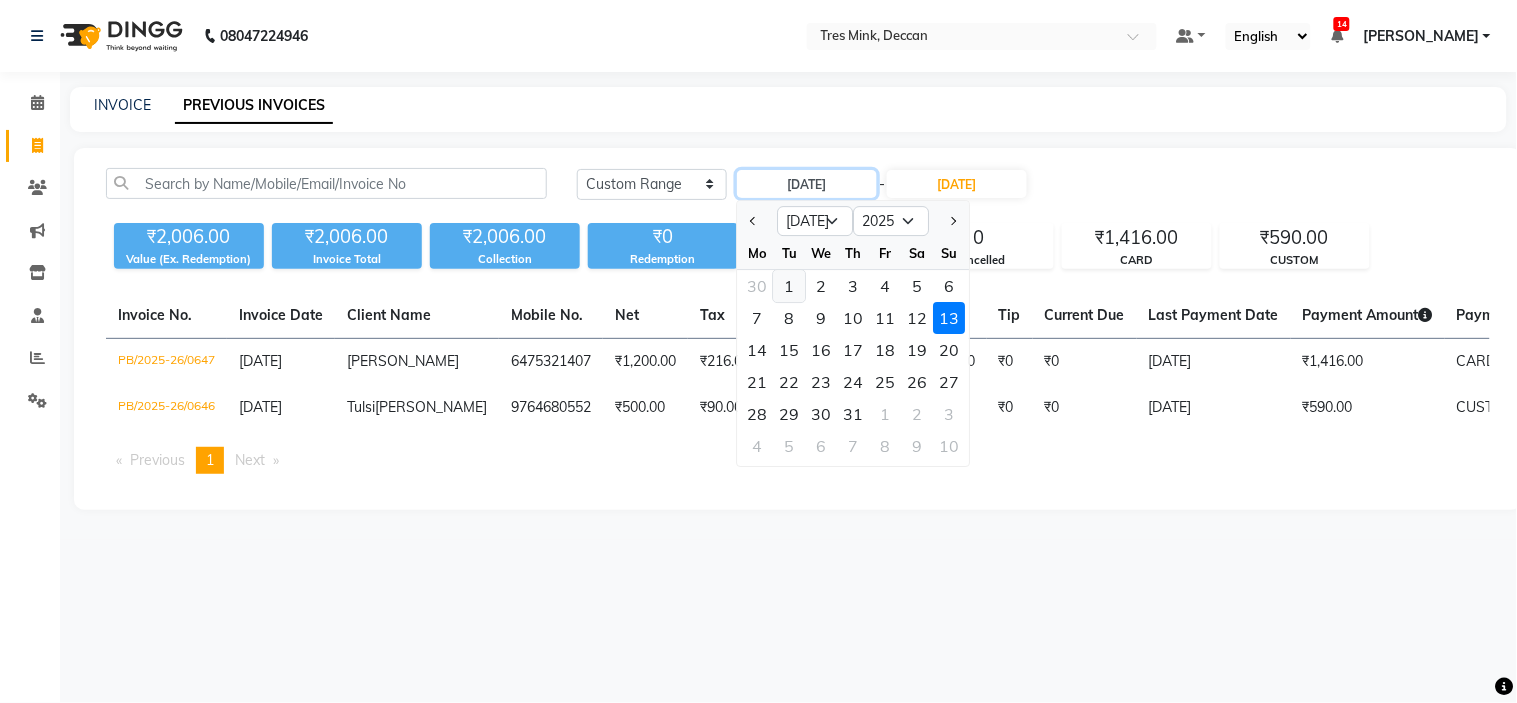 type on "01-07-2025" 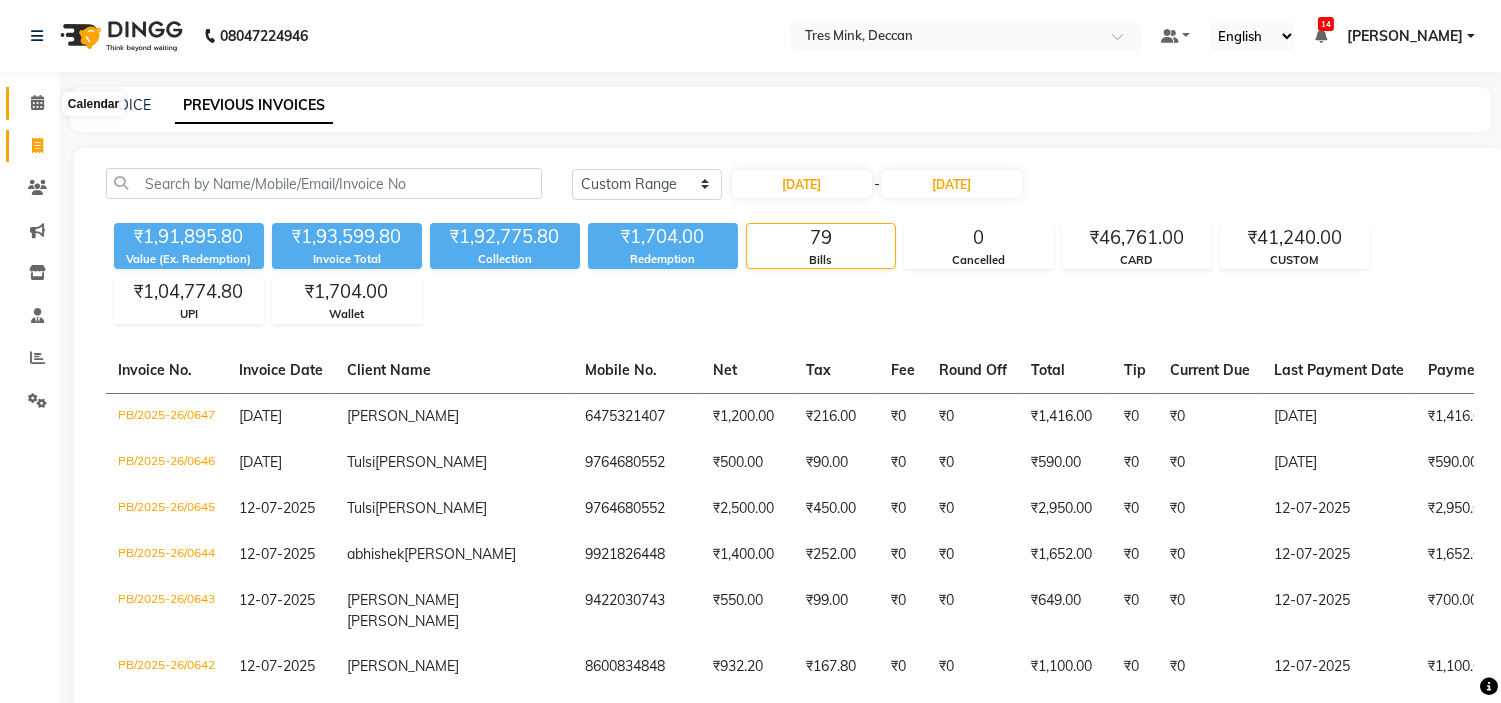click 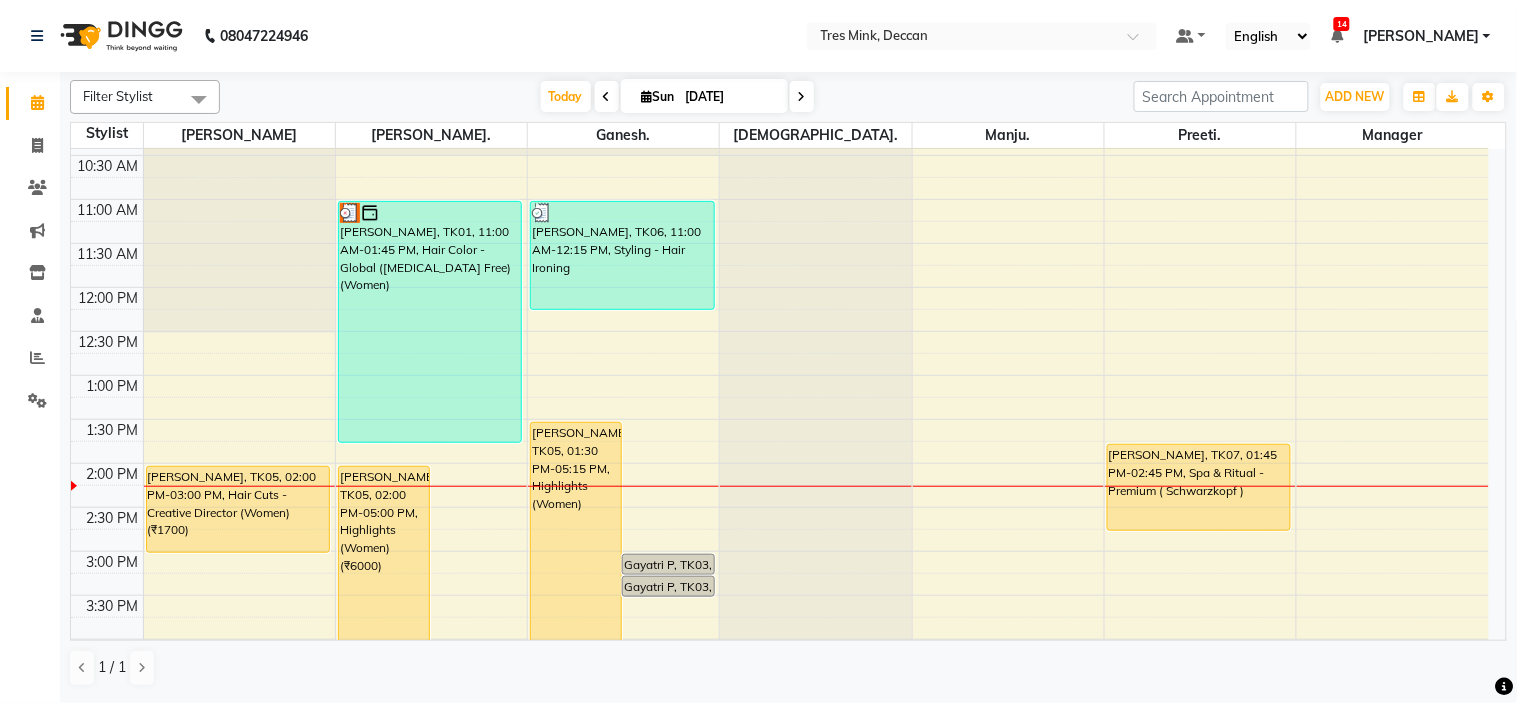scroll, scrollTop: 222, scrollLeft: 0, axis: vertical 